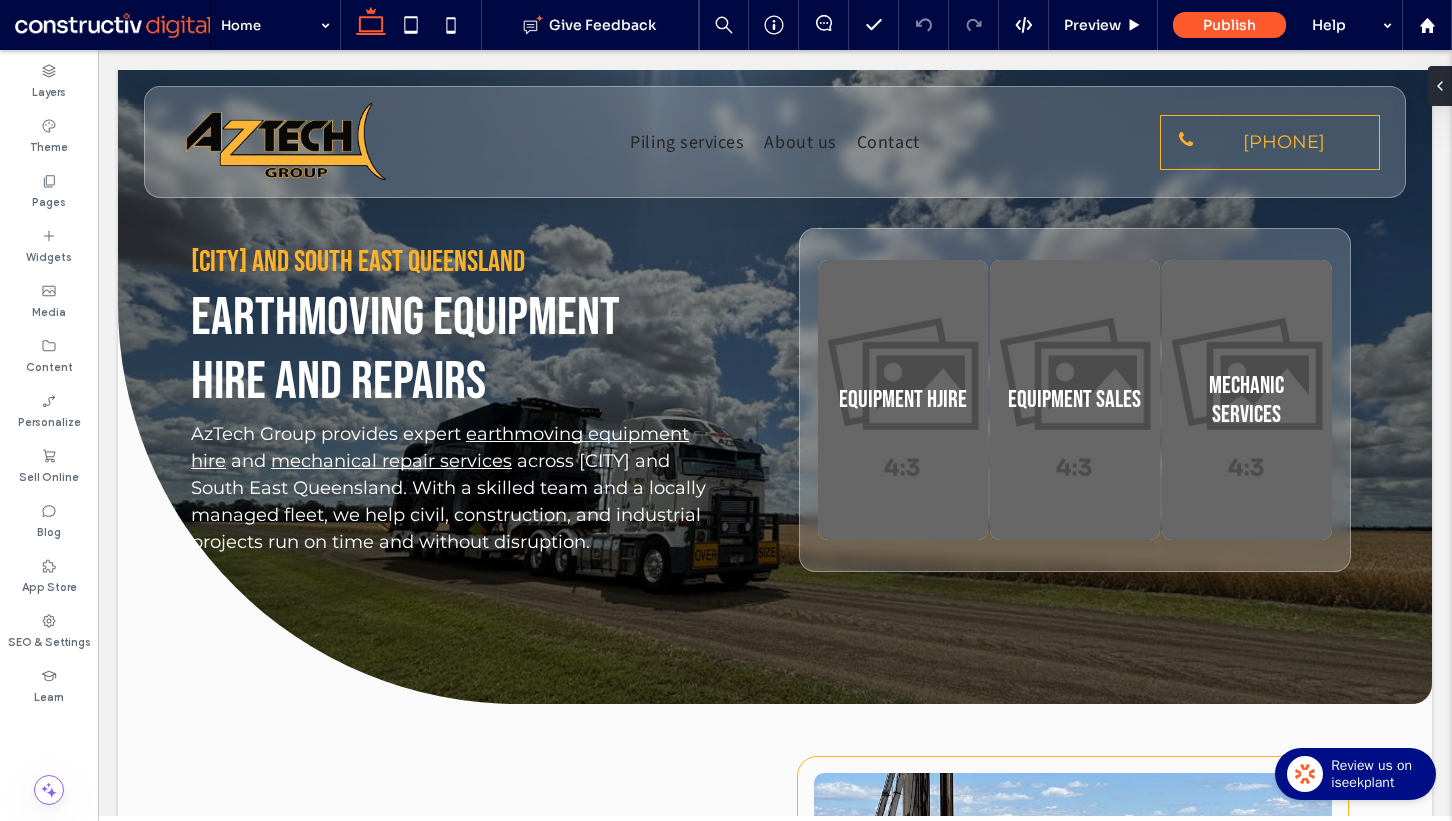 scroll, scrollTop: 0, scrollLeft: 0, axis: both 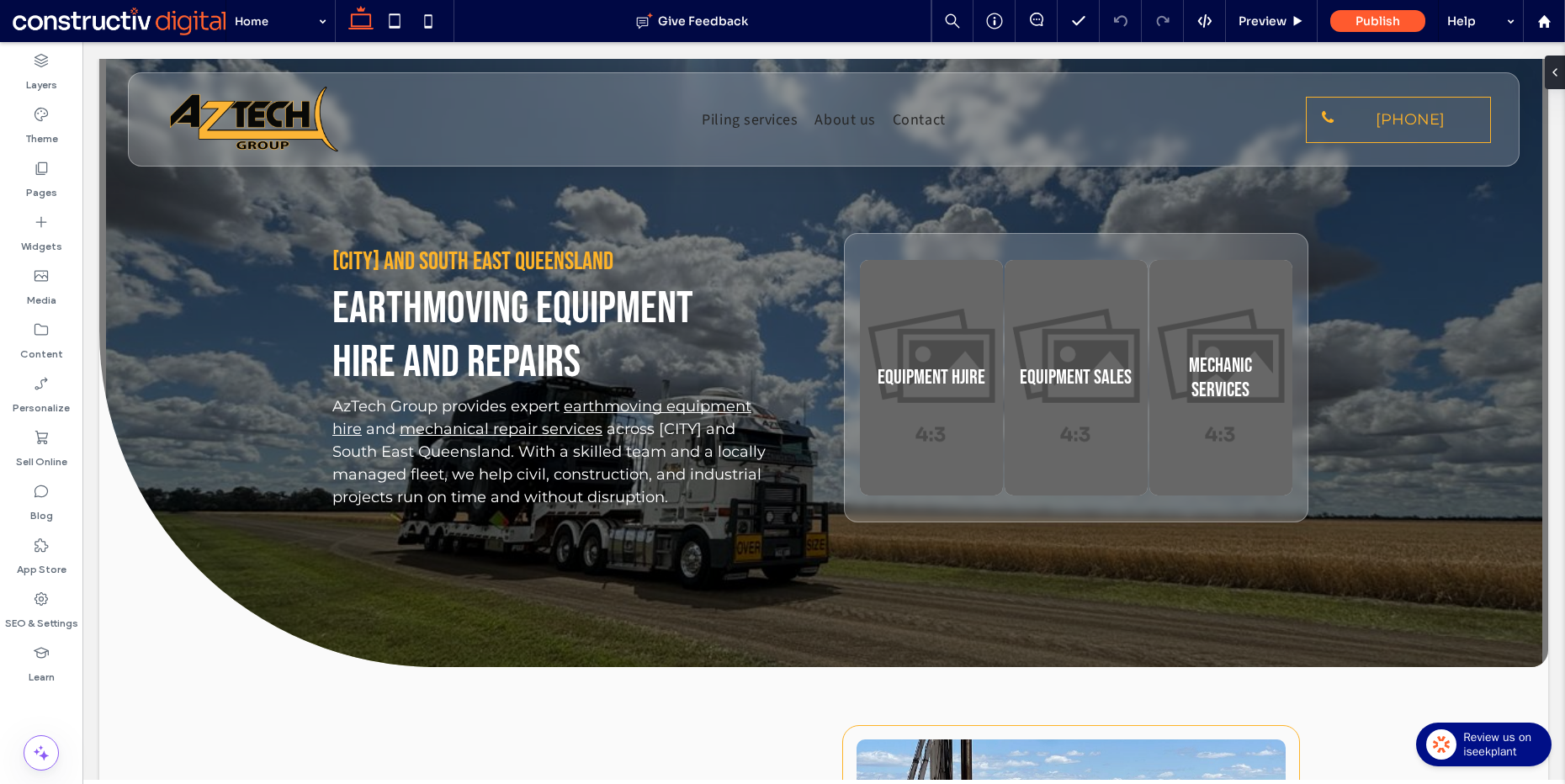 click at bounding box center [41, 700] 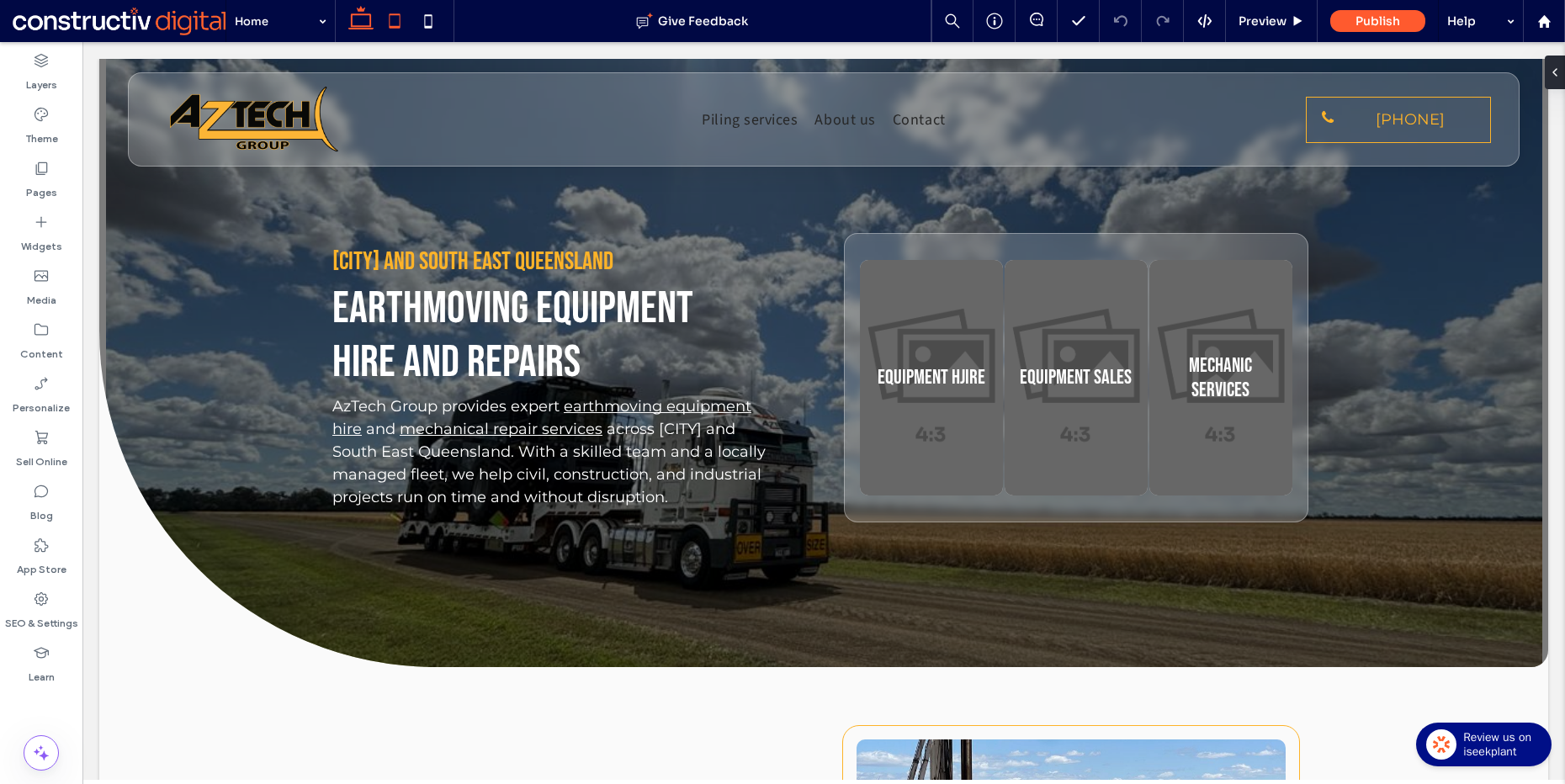 click 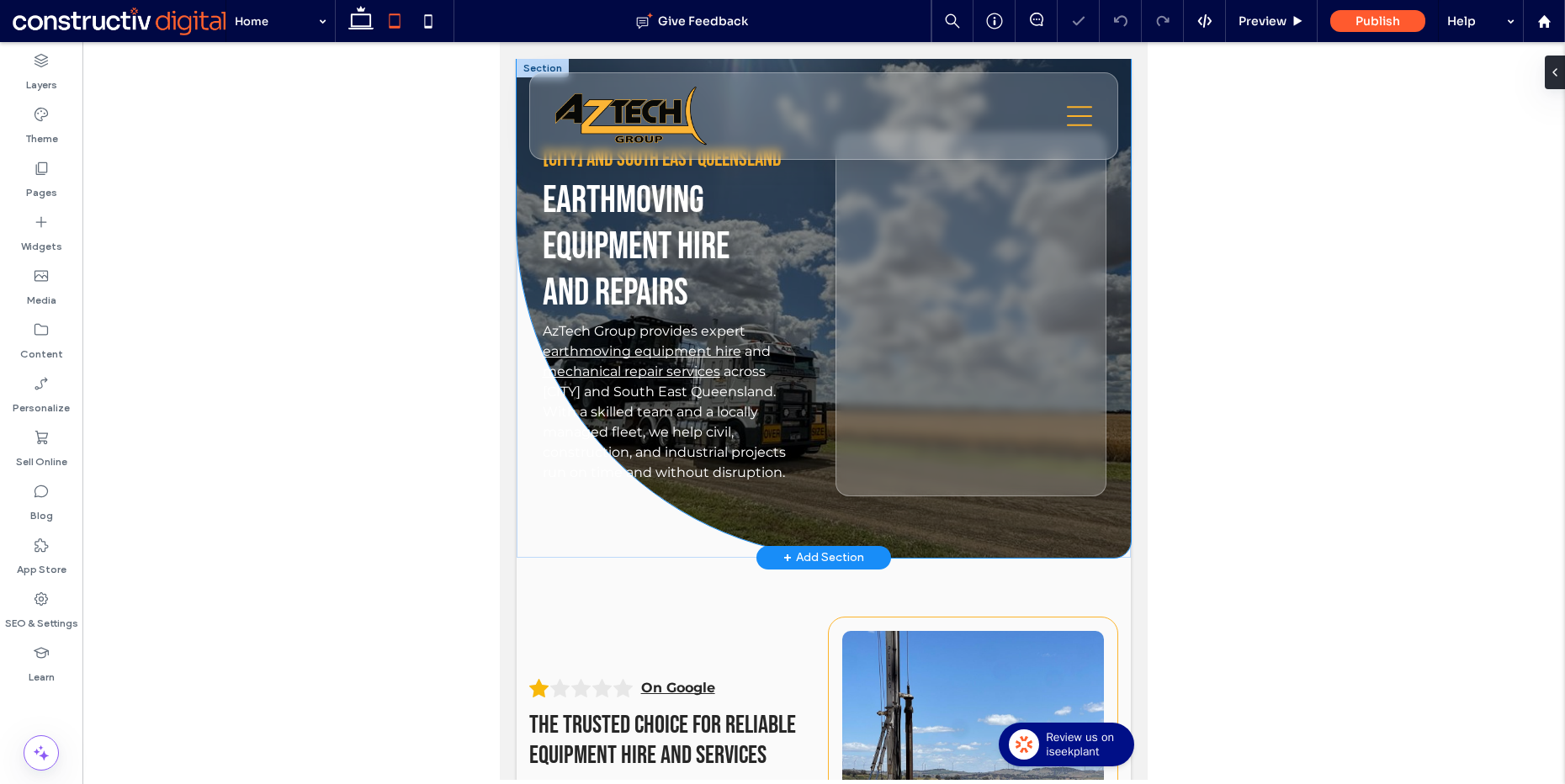 click on "Brisbane and South East Queensland
Earthmoving equipment hire and repairs
AzTech Group provides expert
earthmoving equipment hire   and
mechanical repair services   across Brisbane and South East Queensland. With a skilled team and a locally managed fleet, we help civil, construction, and industrial projects run on time and without disruption.
Equipment hjire
Button
Equipment sales
Button
Mechanic services
Button" at bounding box center [824, 308] 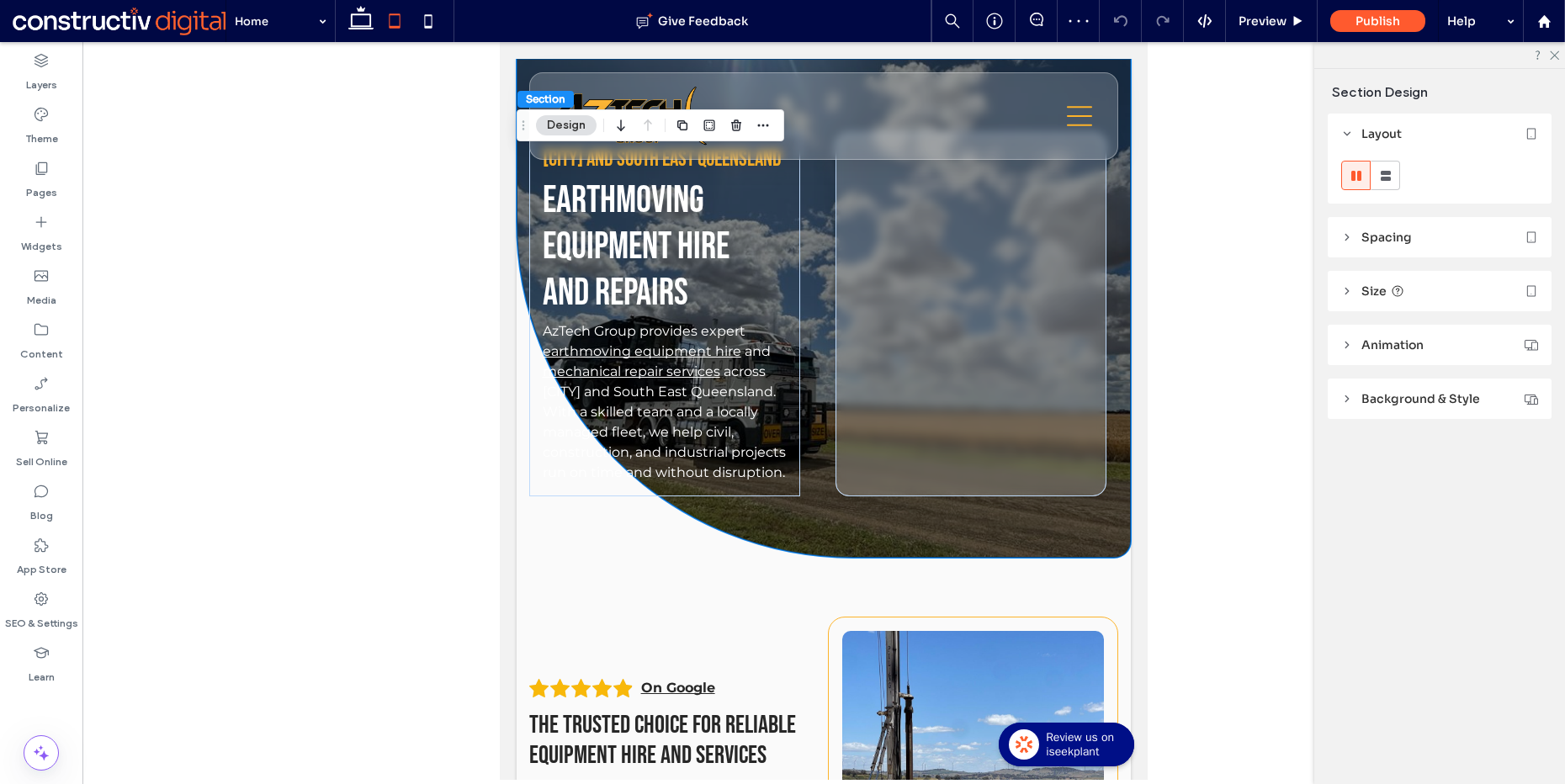 click on "Size" at bounding box center (1374, 291) 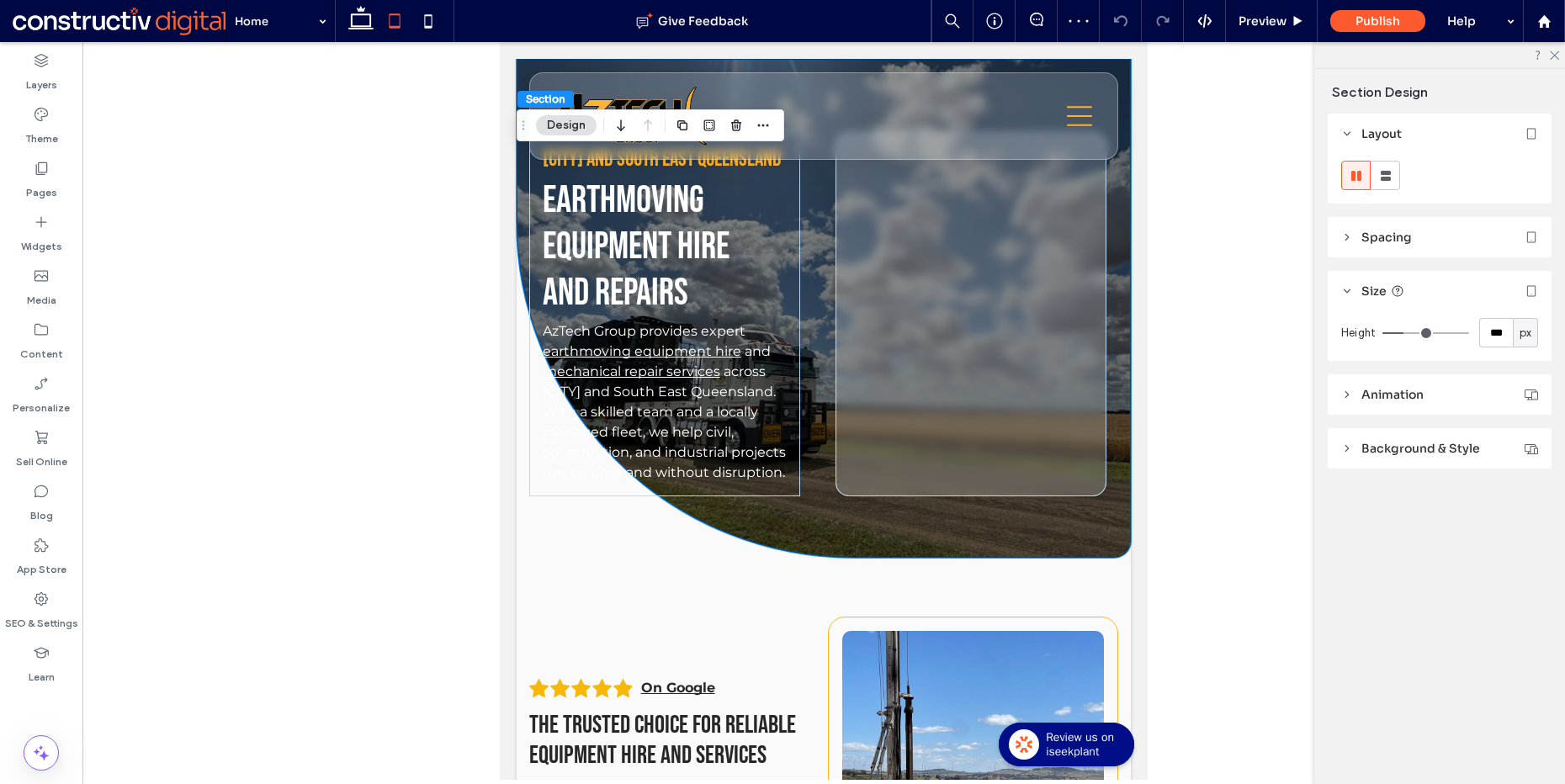 click on "Size" at bounding box center (1374, 291) 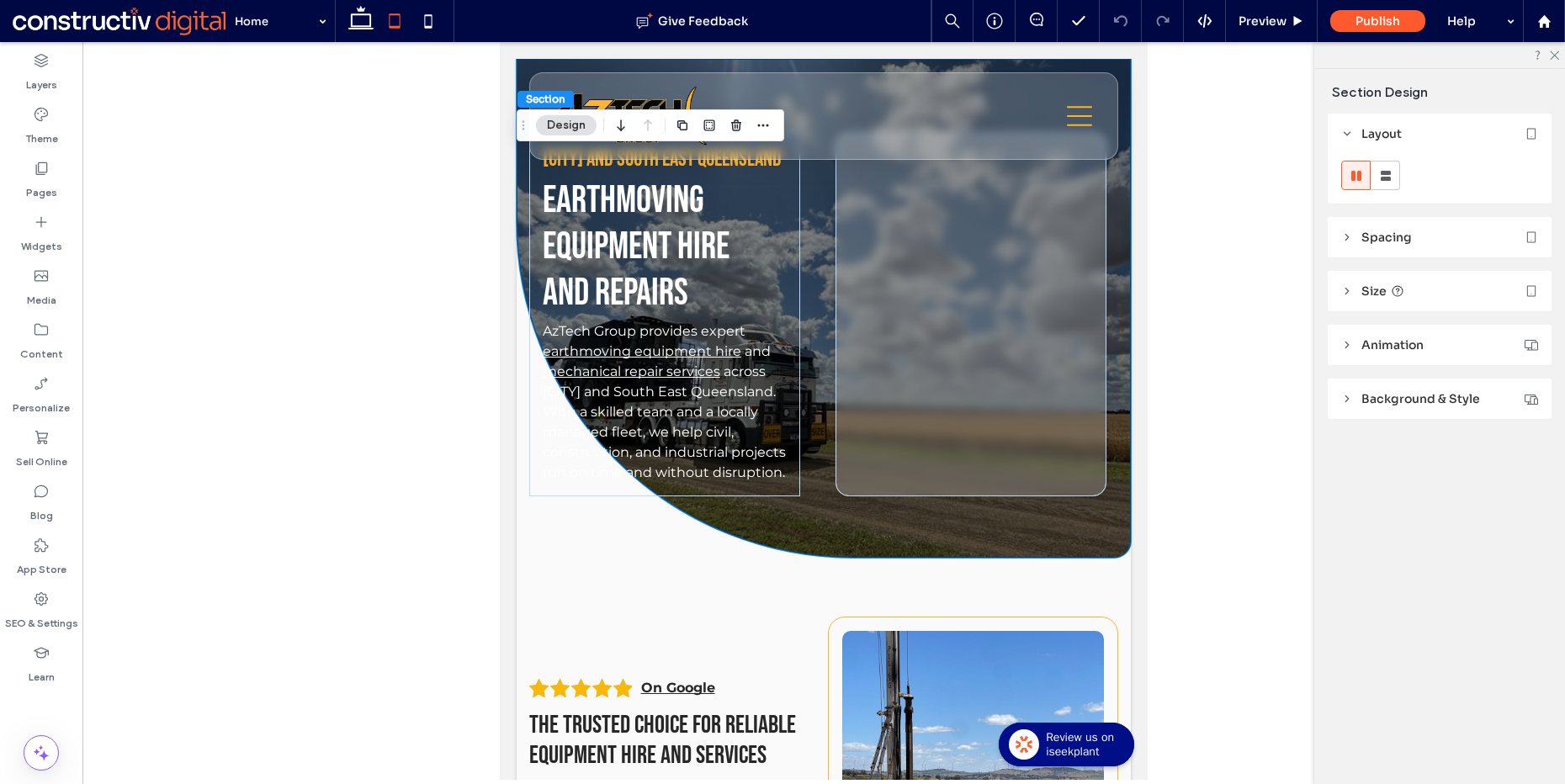 click on "Spacing" at bounding box center [1387, 237] 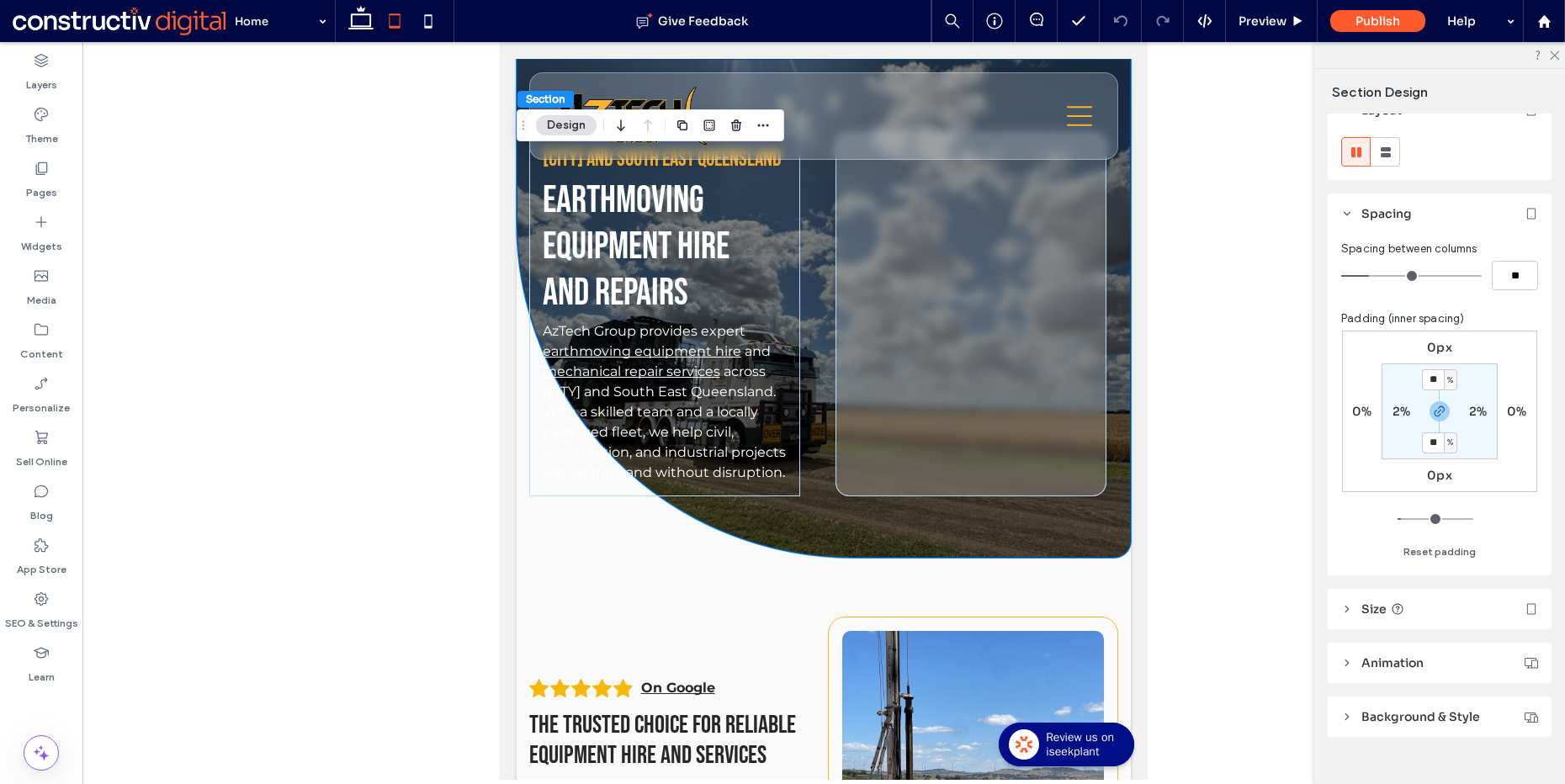 scroll, scrollTop: 50, scrollLeft: 0, axis: vertical 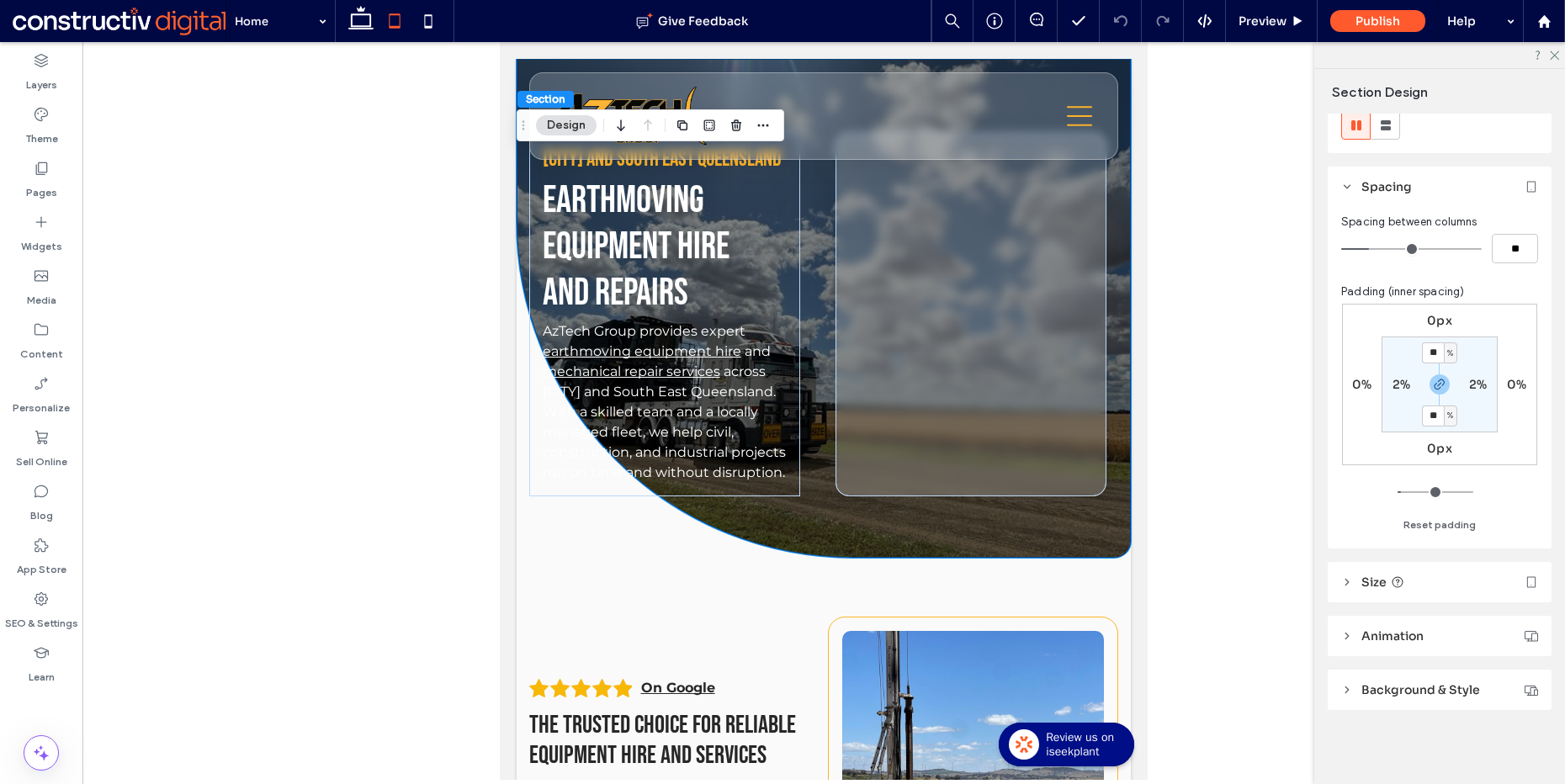 click on "Background & Style" at bounding box center (1420, 690) 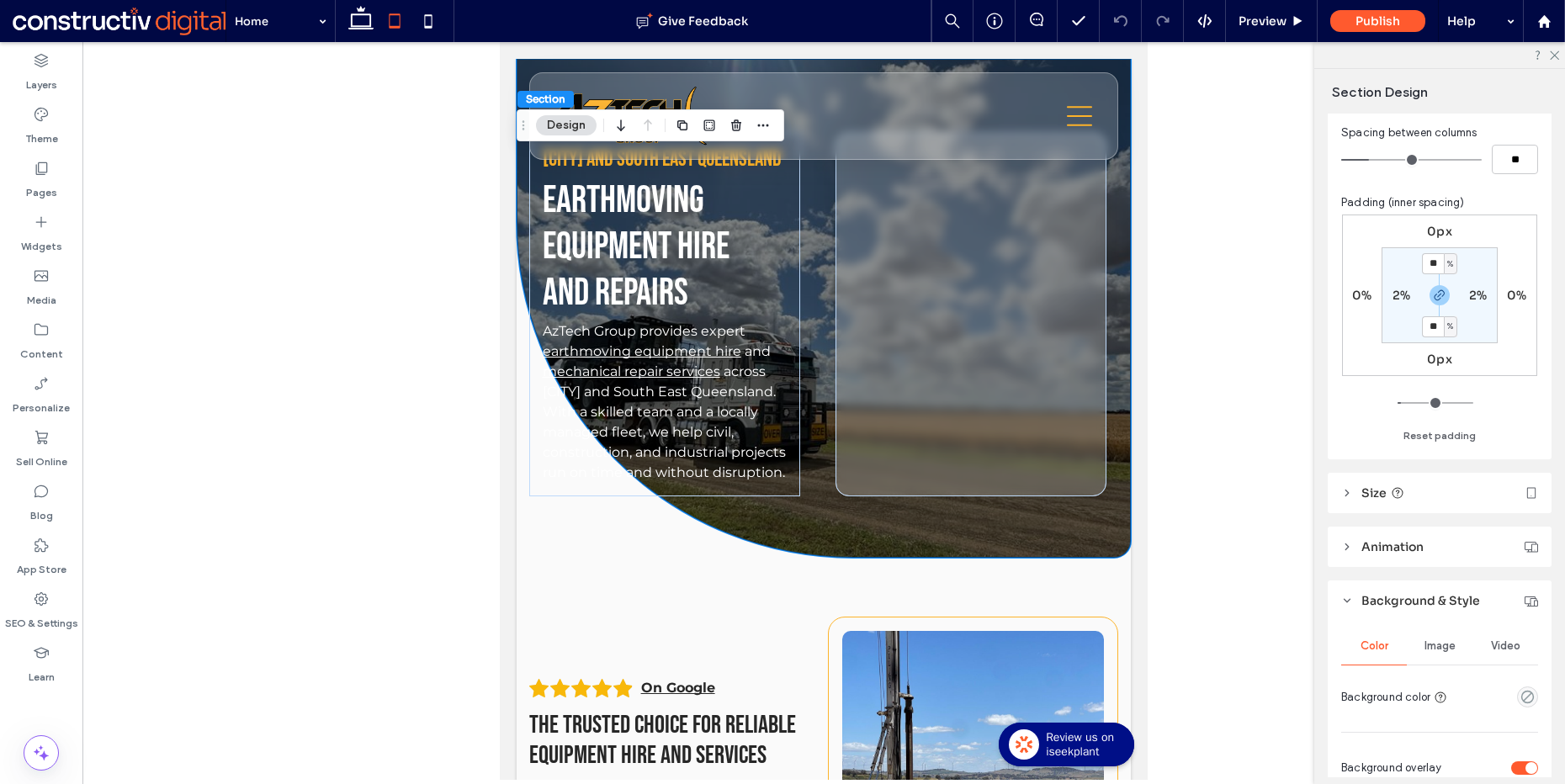 scroll, scrollTop: 597, scrollLeft: 0, axis: vertical 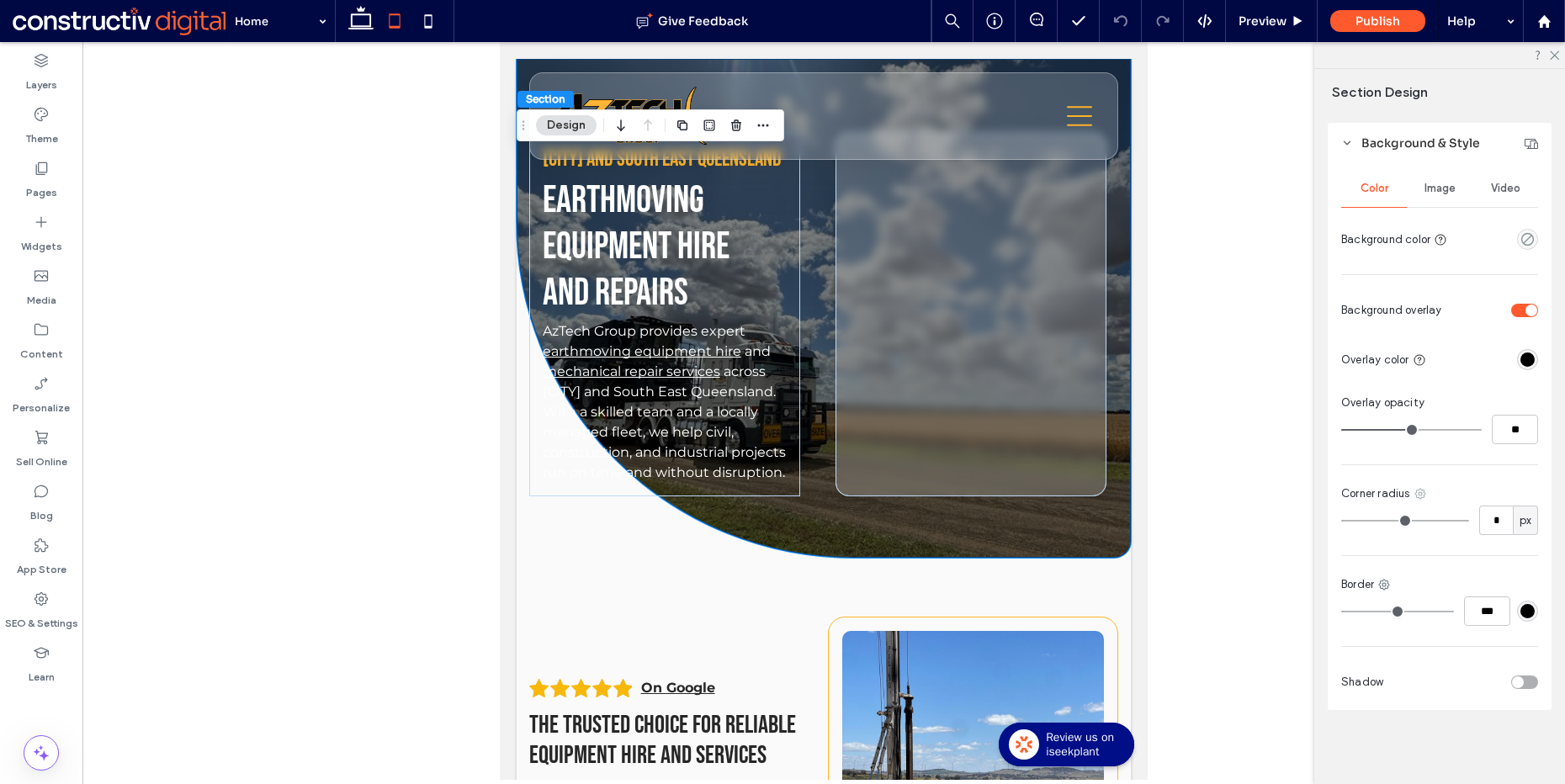 click 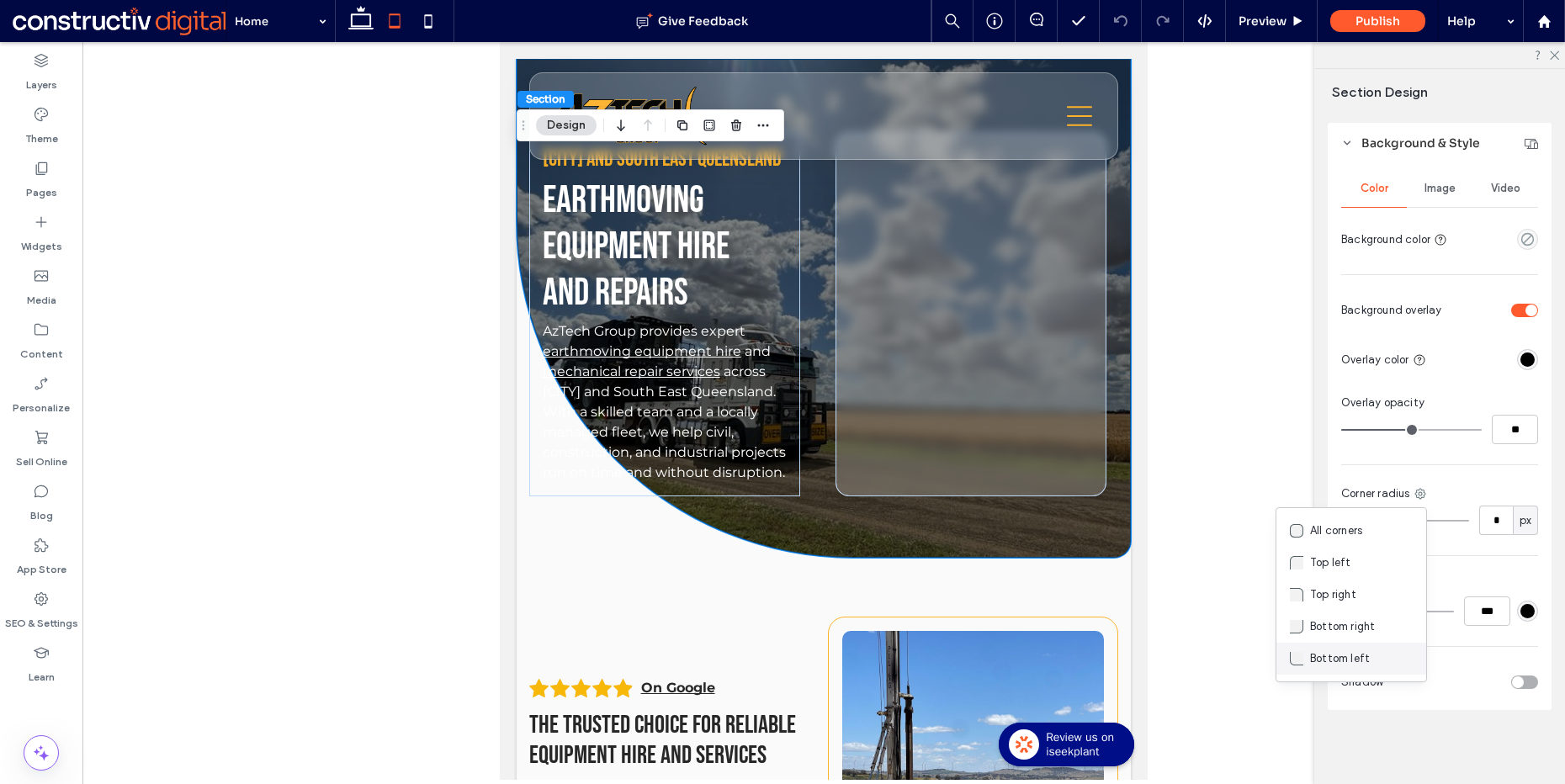 click on "Bottom left" at bounding box center [1340, 659] 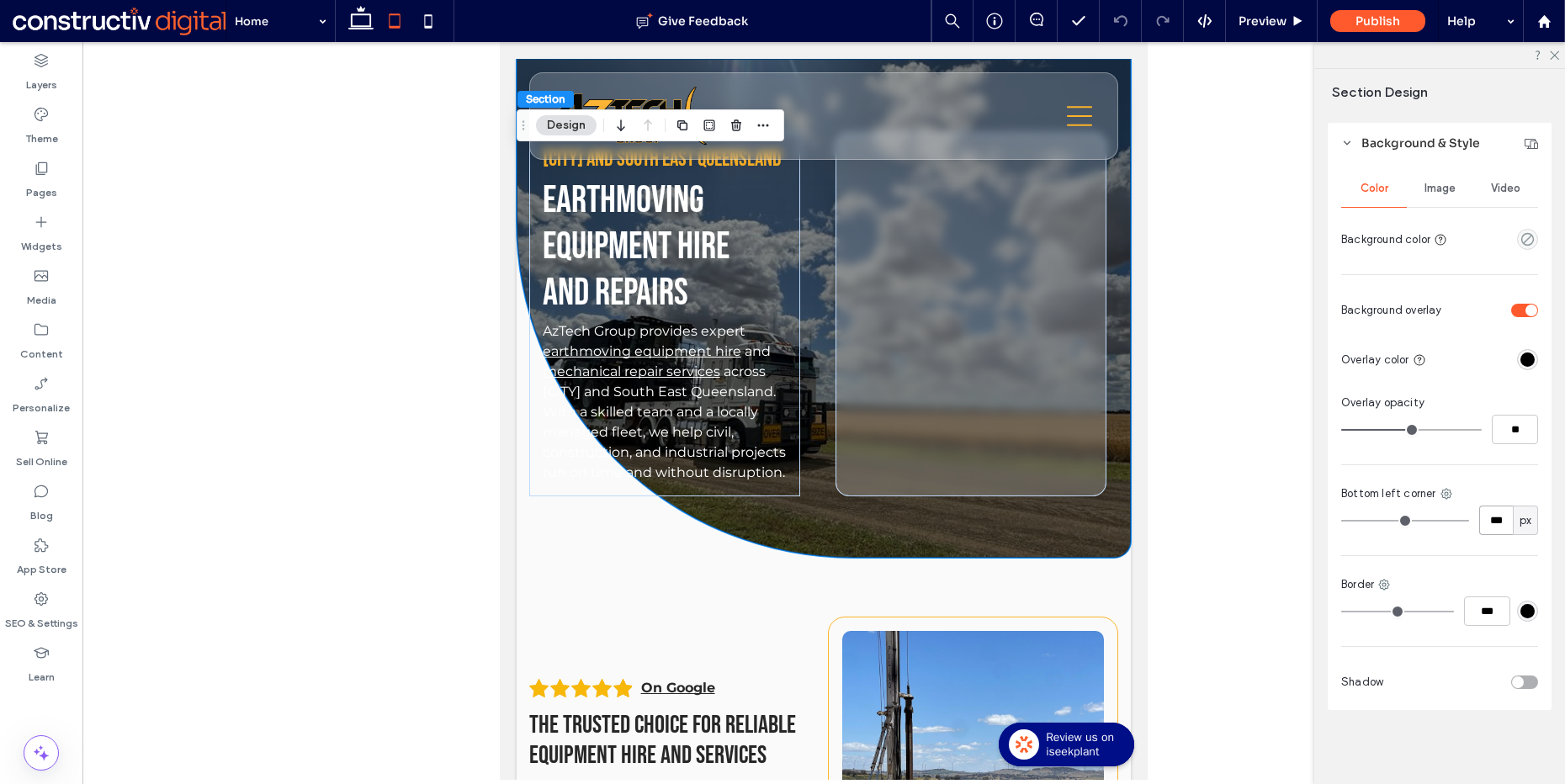 click on "***" at bounding box center [1496, 520] 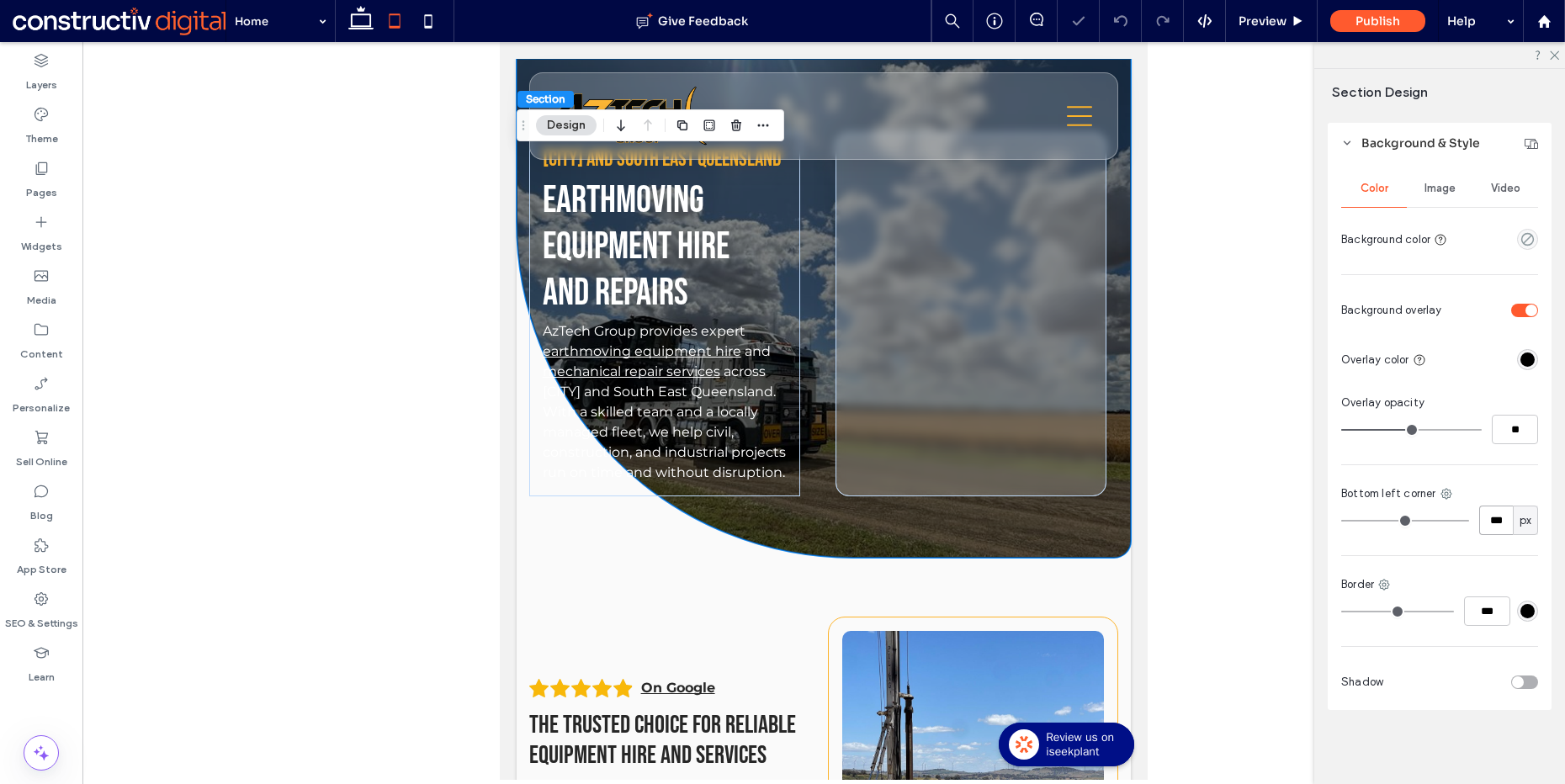 type on "***" 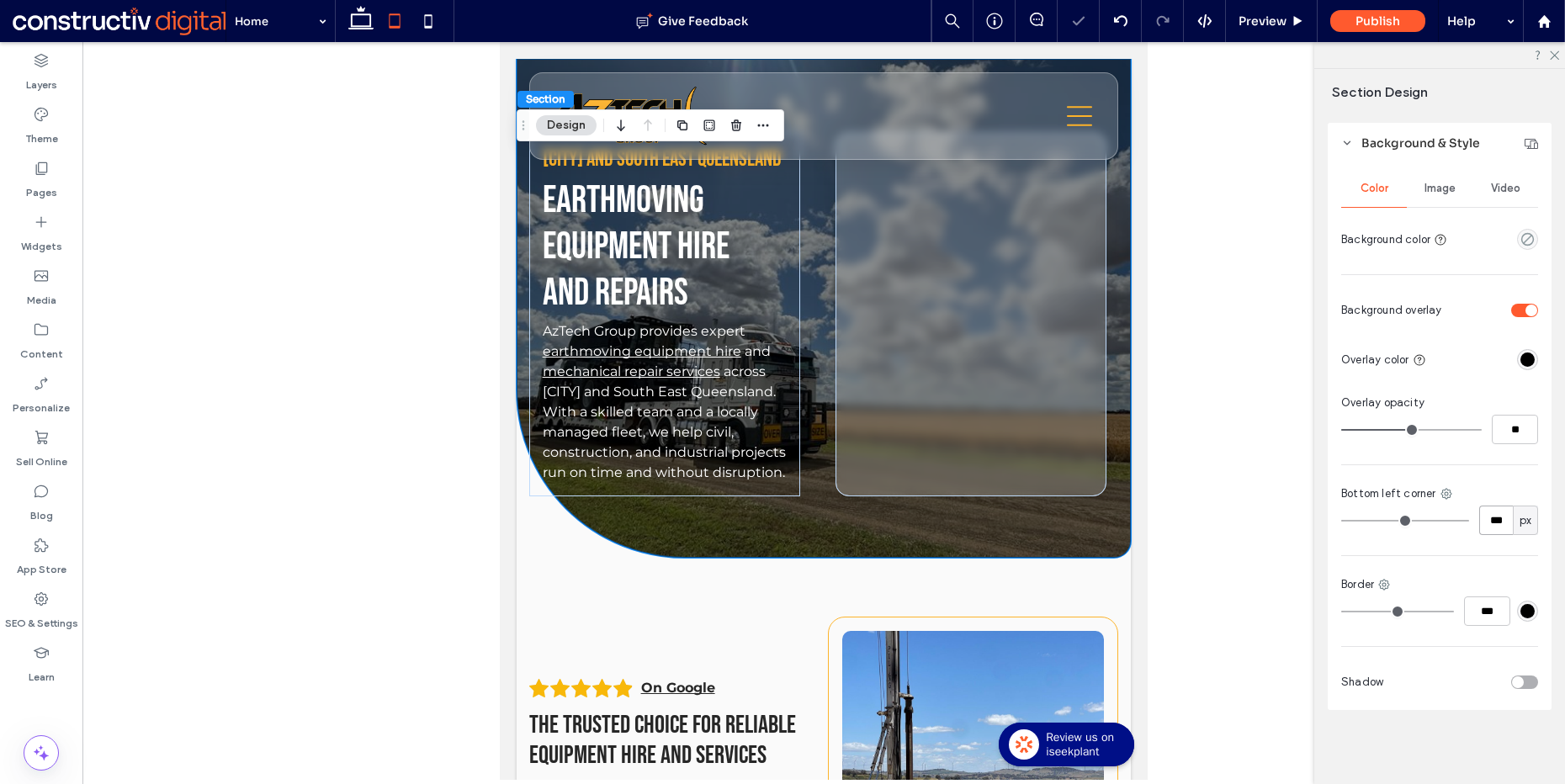 click on "***" at bounding box center [1496, 520] 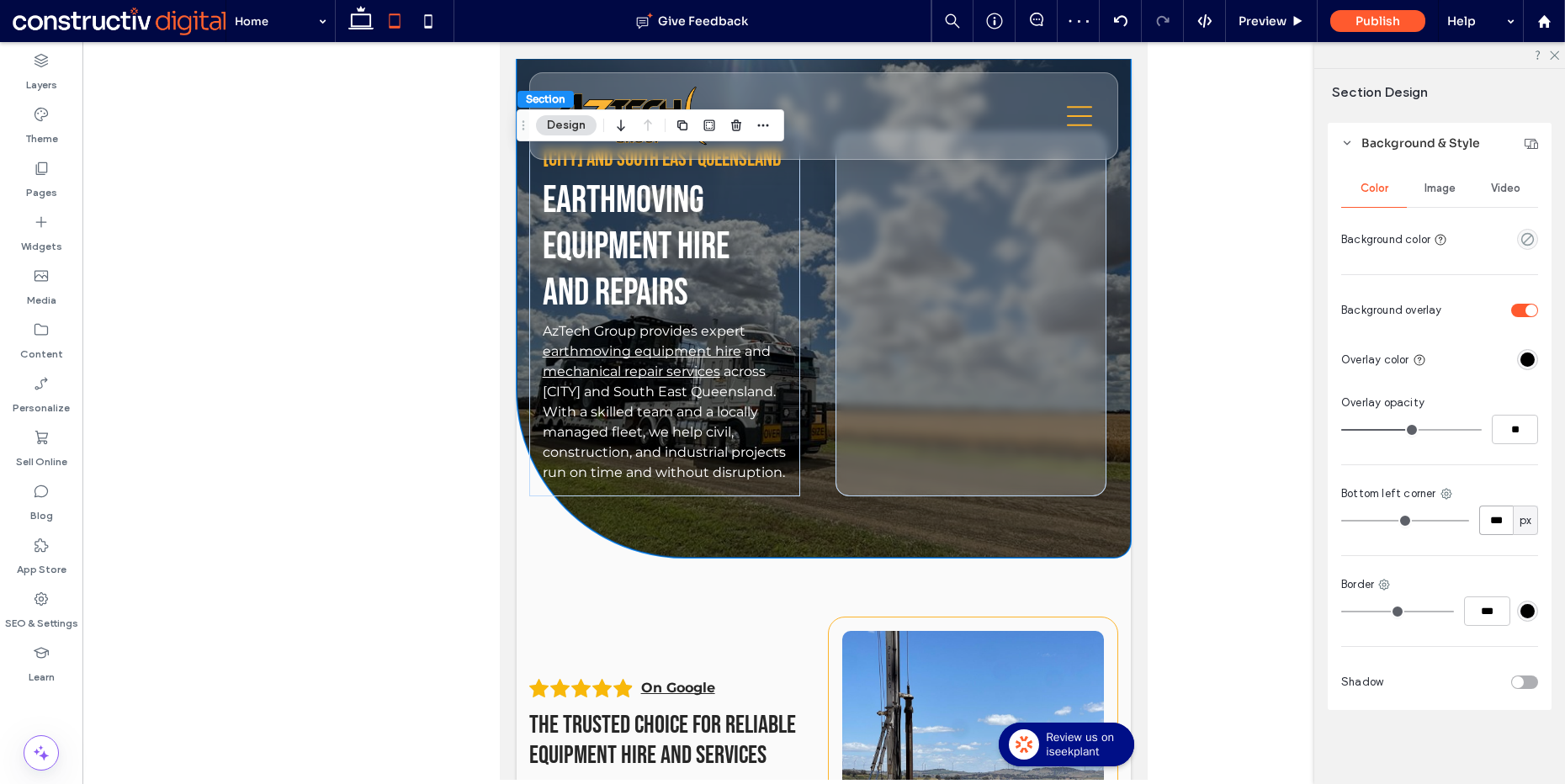 type on "***" 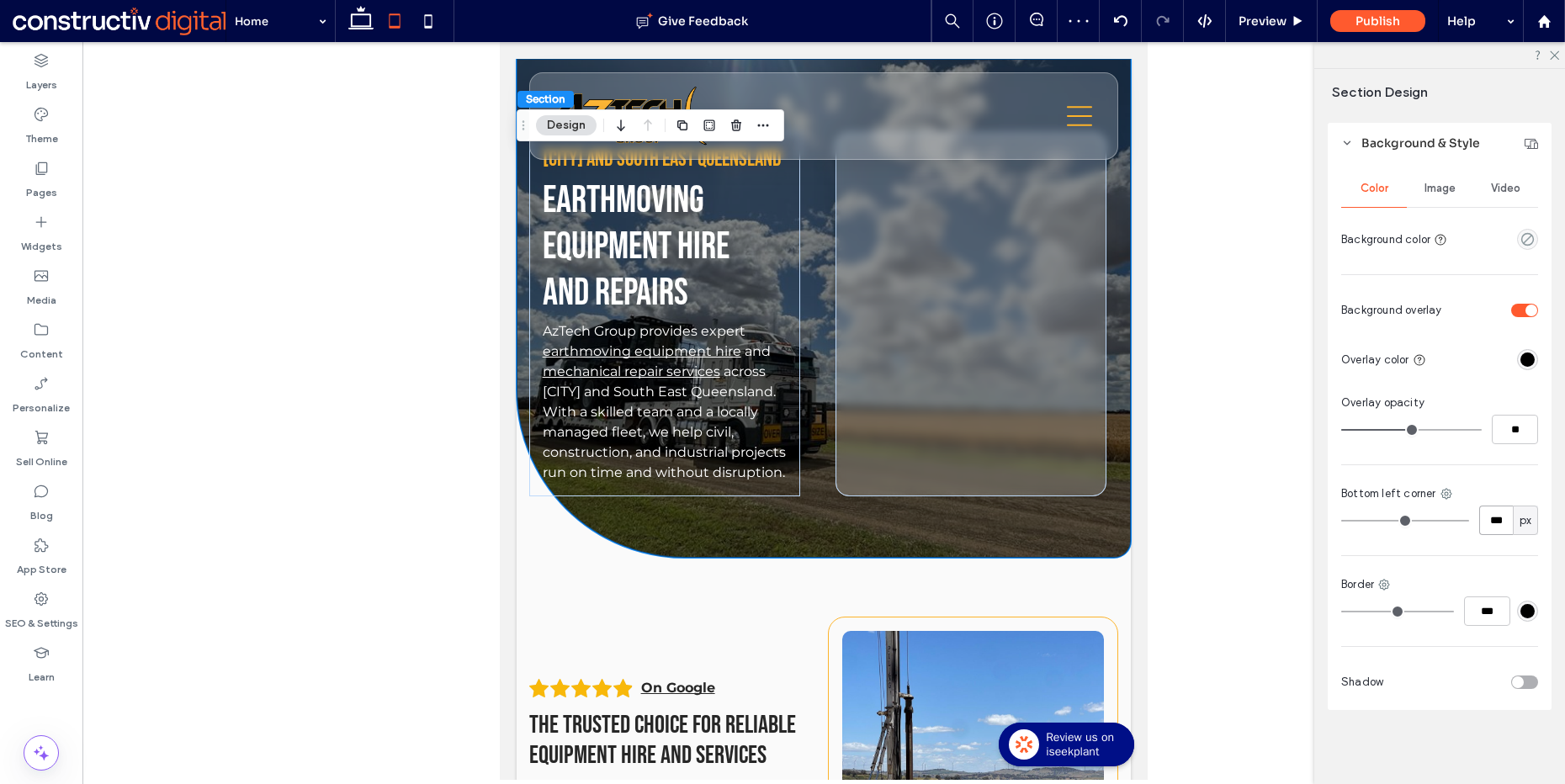 type on "***" 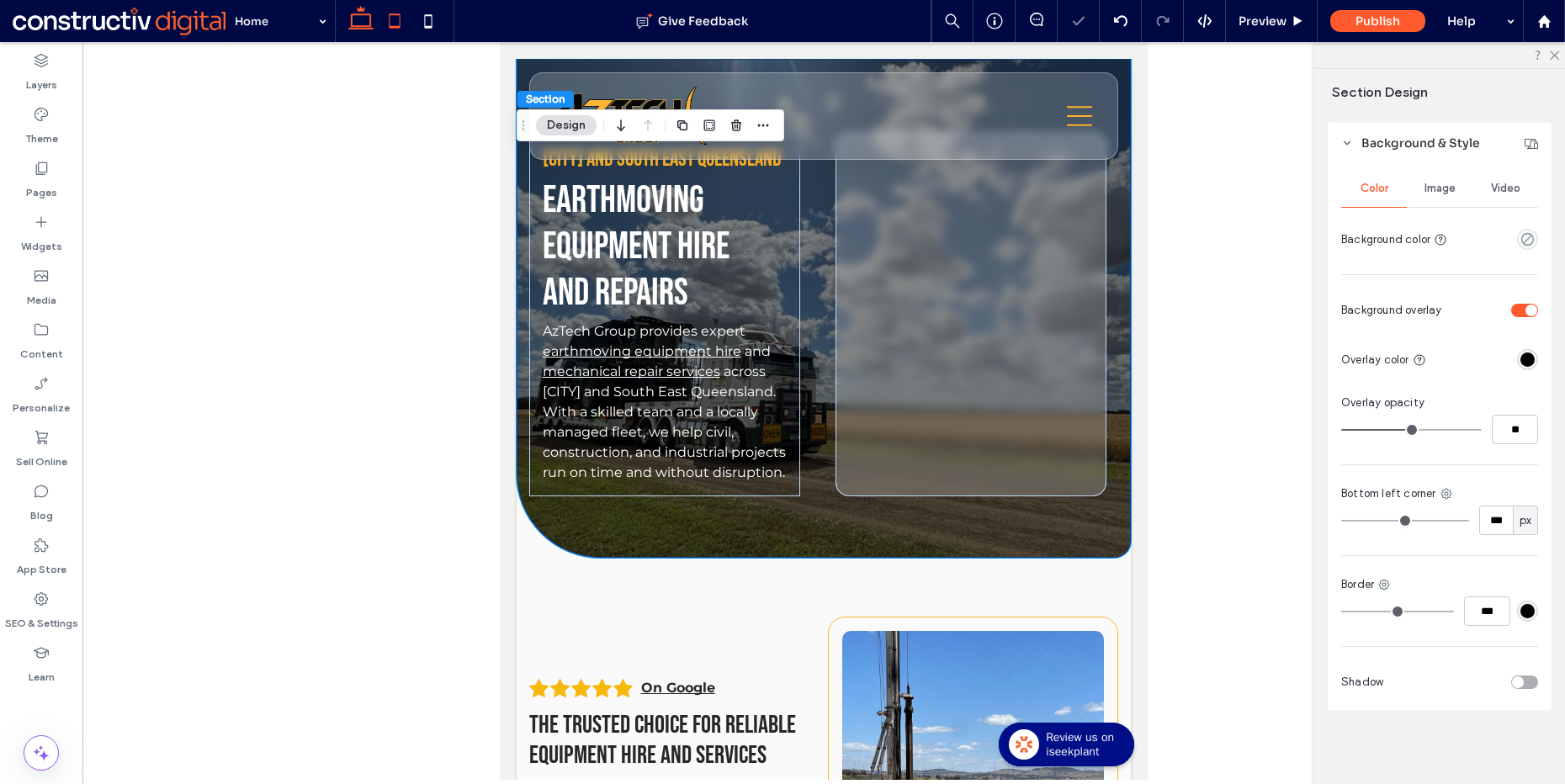click 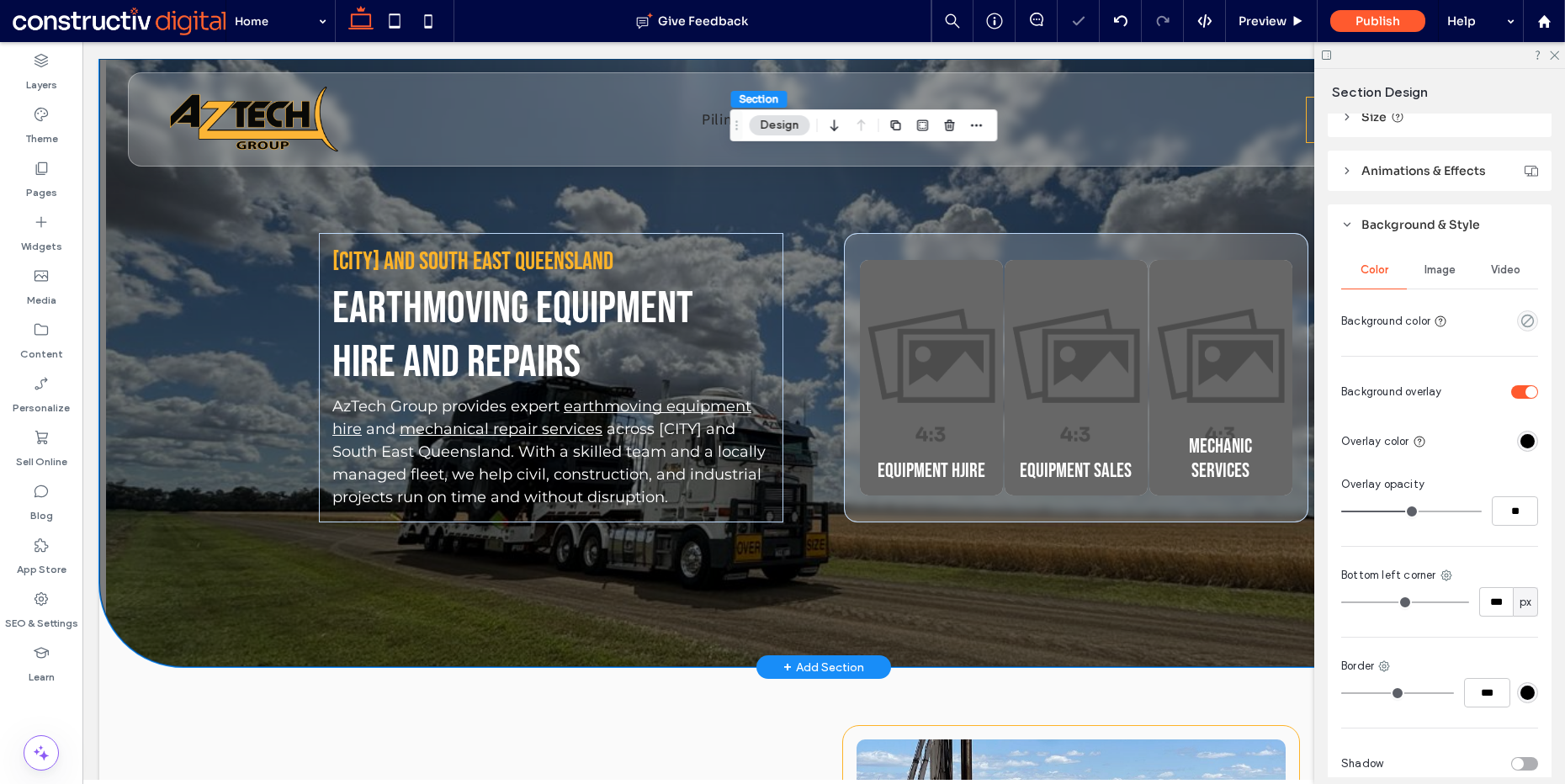 scroll, scrollTop: 679, scrollLeft: 0, axis: vertical 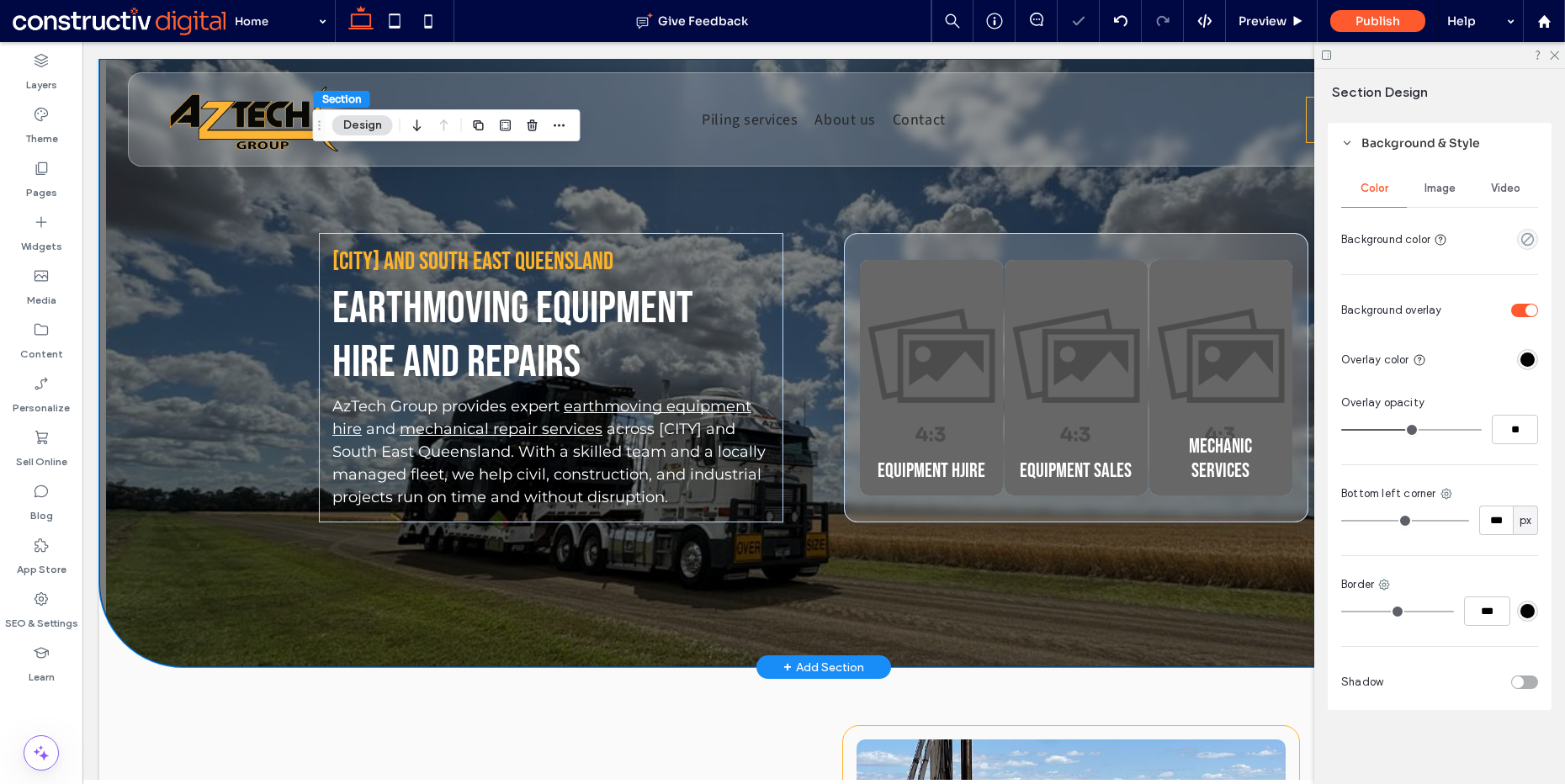 click on "Brisbane and South East Queensland
Earthmoving equipment hire and repairs
AzTech Group provides expert
earthmoving equipment hire   and
mechanical repair services   across Brisbane and South East Queensland. With a skilled team and a locally managed fleet, we help civil, construction, and industrial projects run on time and without disruption.
Equipment hjire
Button
Equipment sales
Button
Mechanic services
Button" at bounding box center (824, 363) 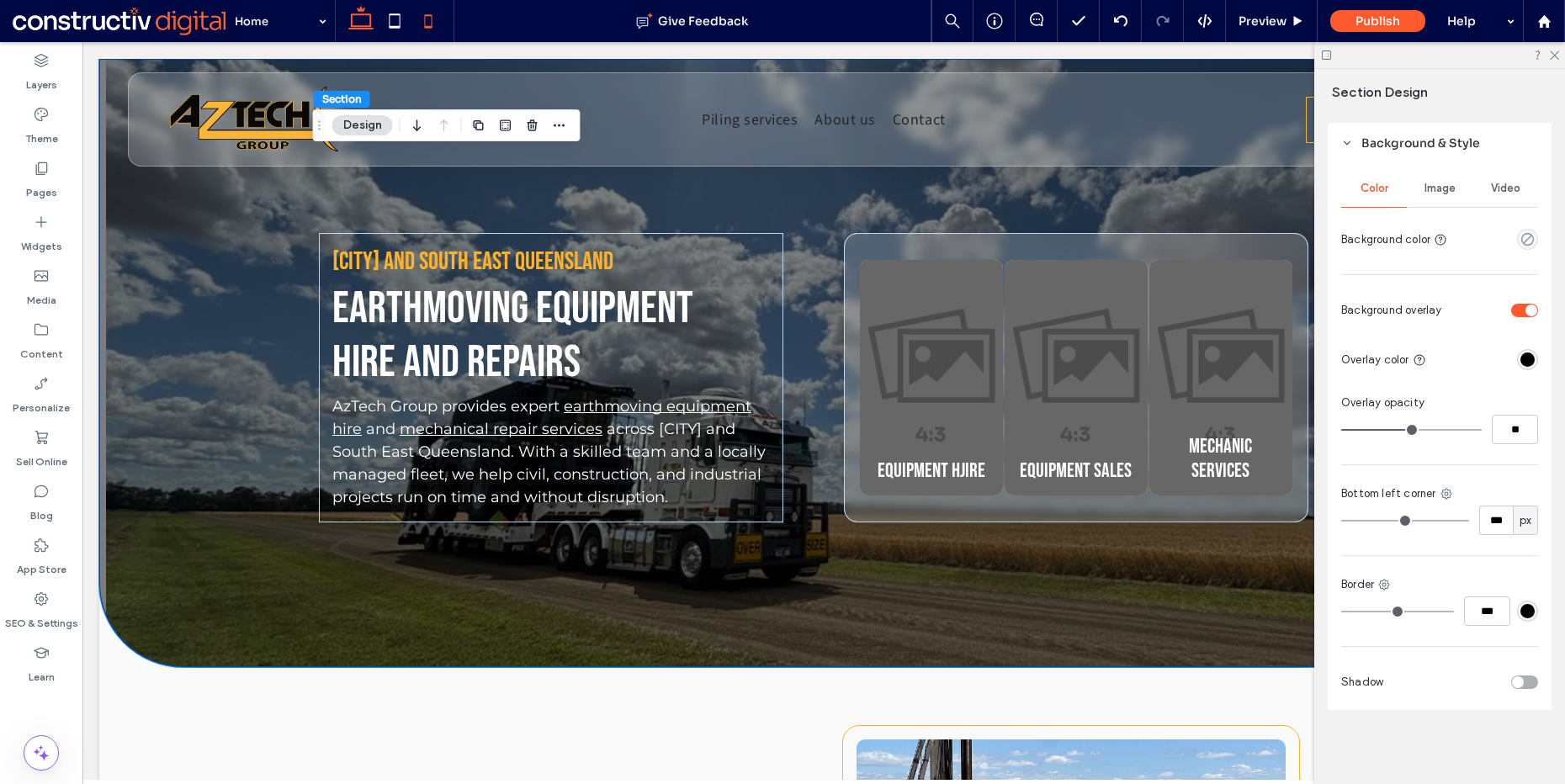 click 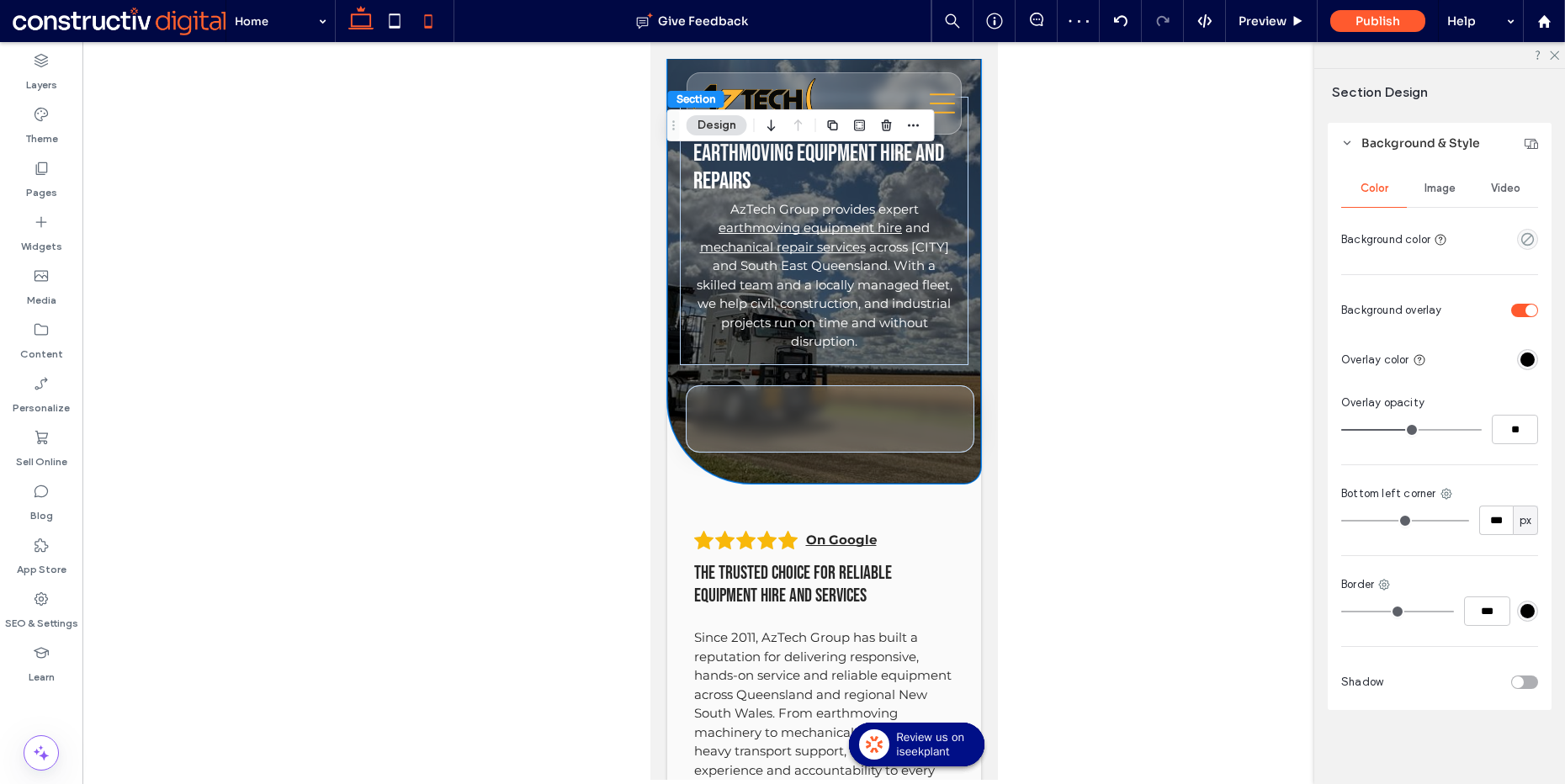 click 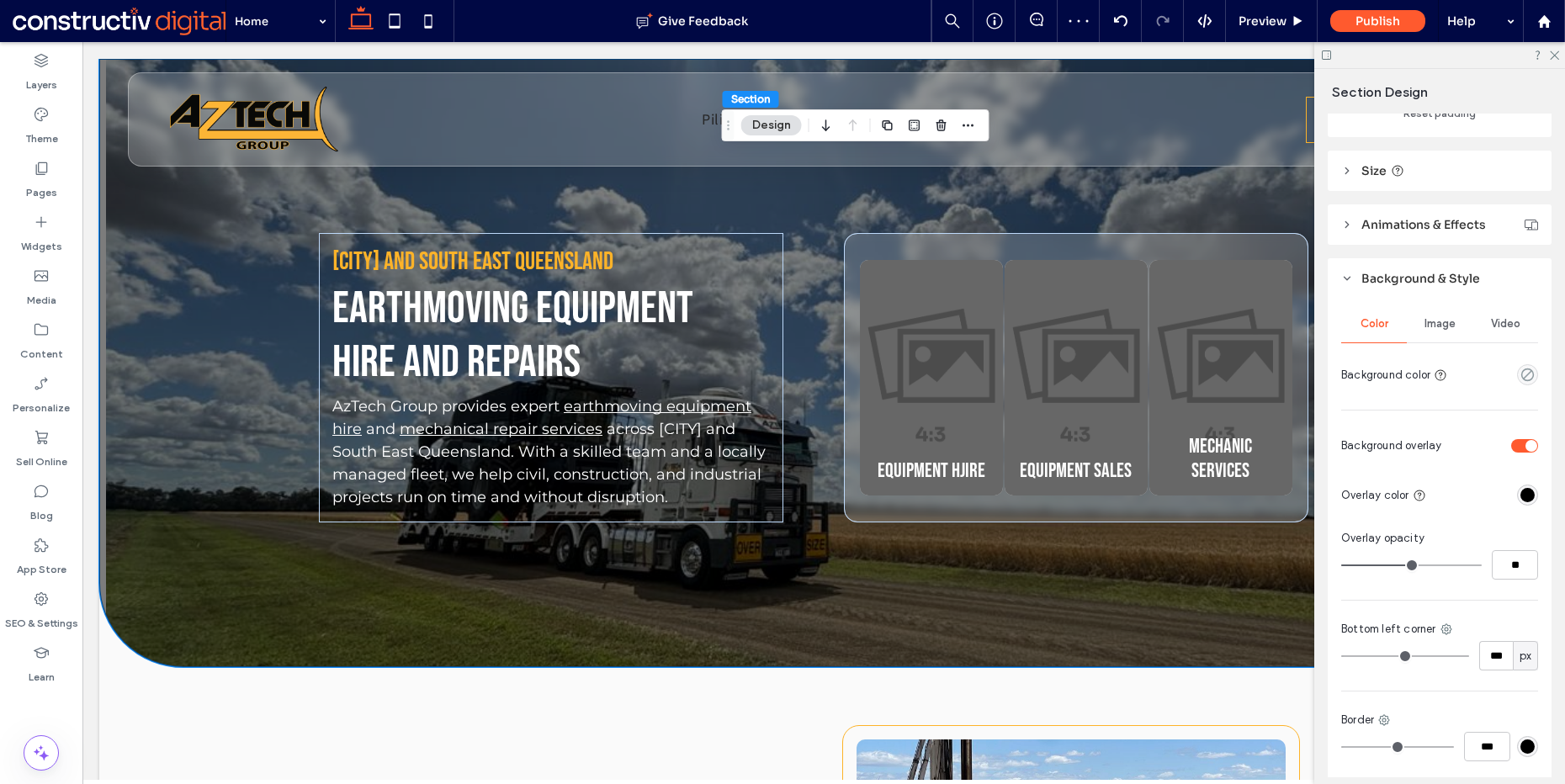 scroll, scrollTop: 679, scrollLeft: 0, axis: vertical 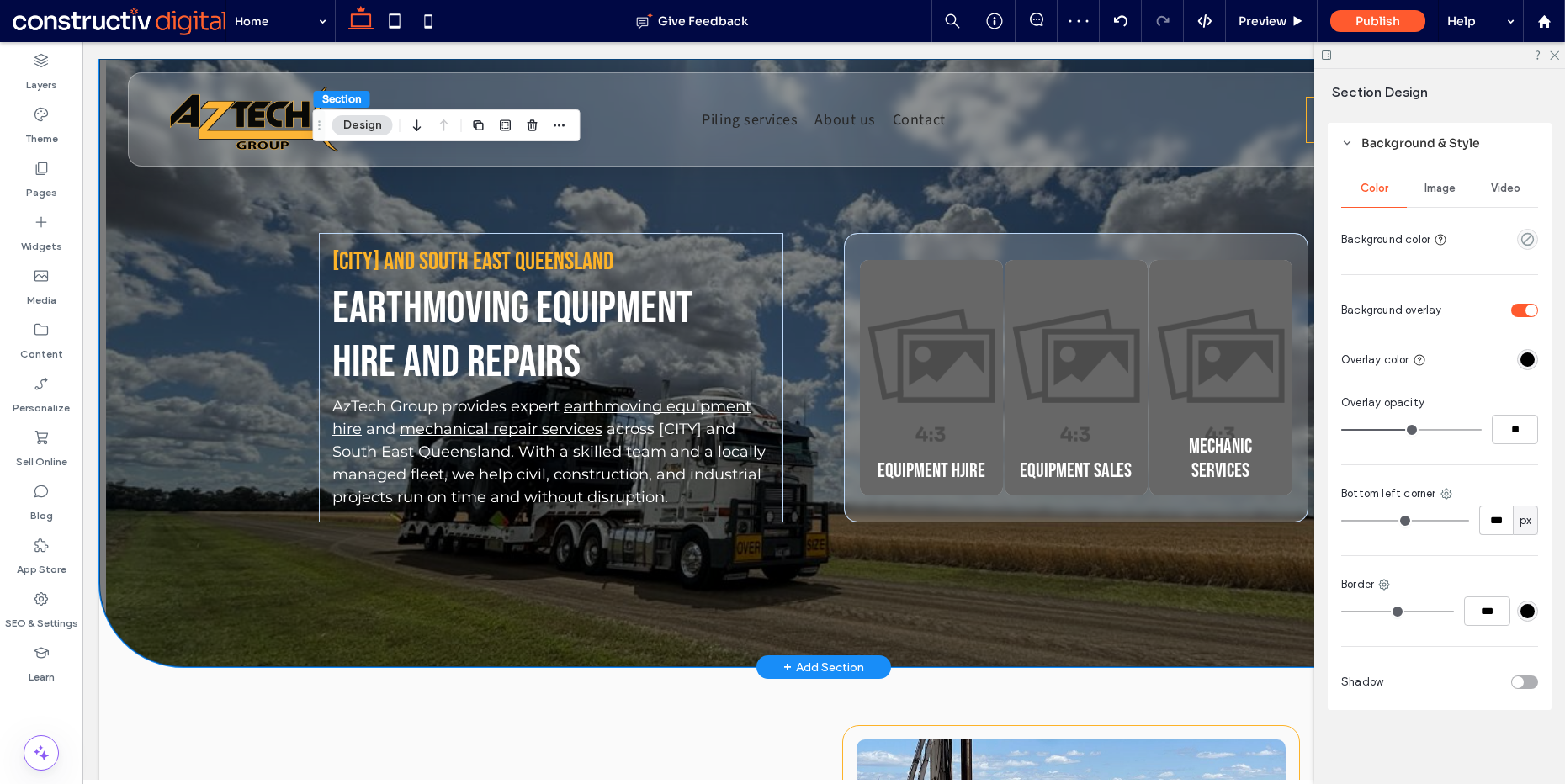 click on "Brisbane and South East Queensland
Earthmoving equipment hire and repairs
AzTech Group provides expert
earthmoving equipment hire   and
mechanical repair services   across Brisbane and South East Queensland. With a skilled team and a locally managed fleet, we help civil, construction, and industrial projects run on time and without disruption.
Equipment hjire
Button
Equipment sales
Button
Mechanic services
Button" at bounding box center (824, 363) 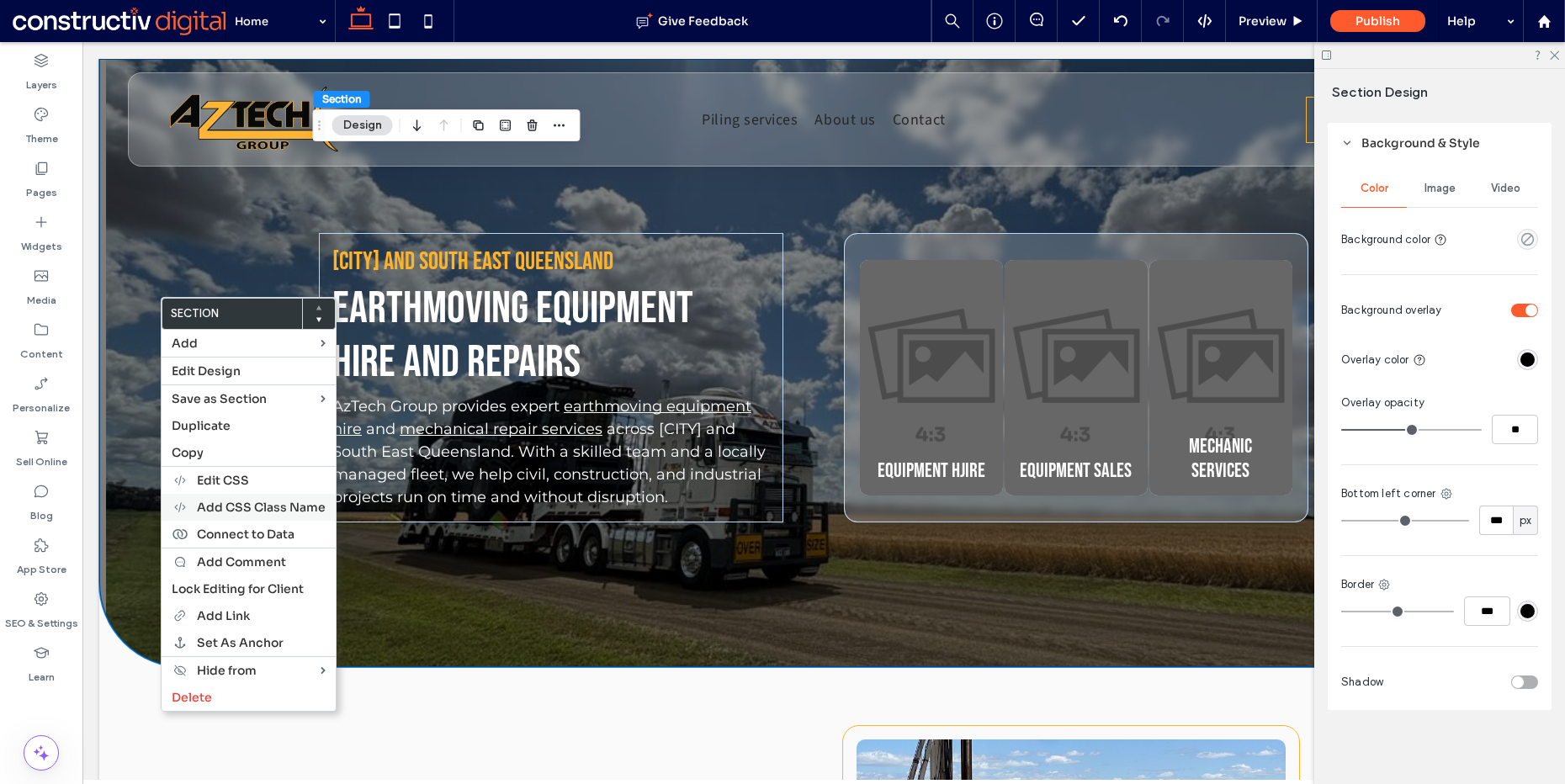 click on "Add CSS Class Name" at bounding box center (261, 507) 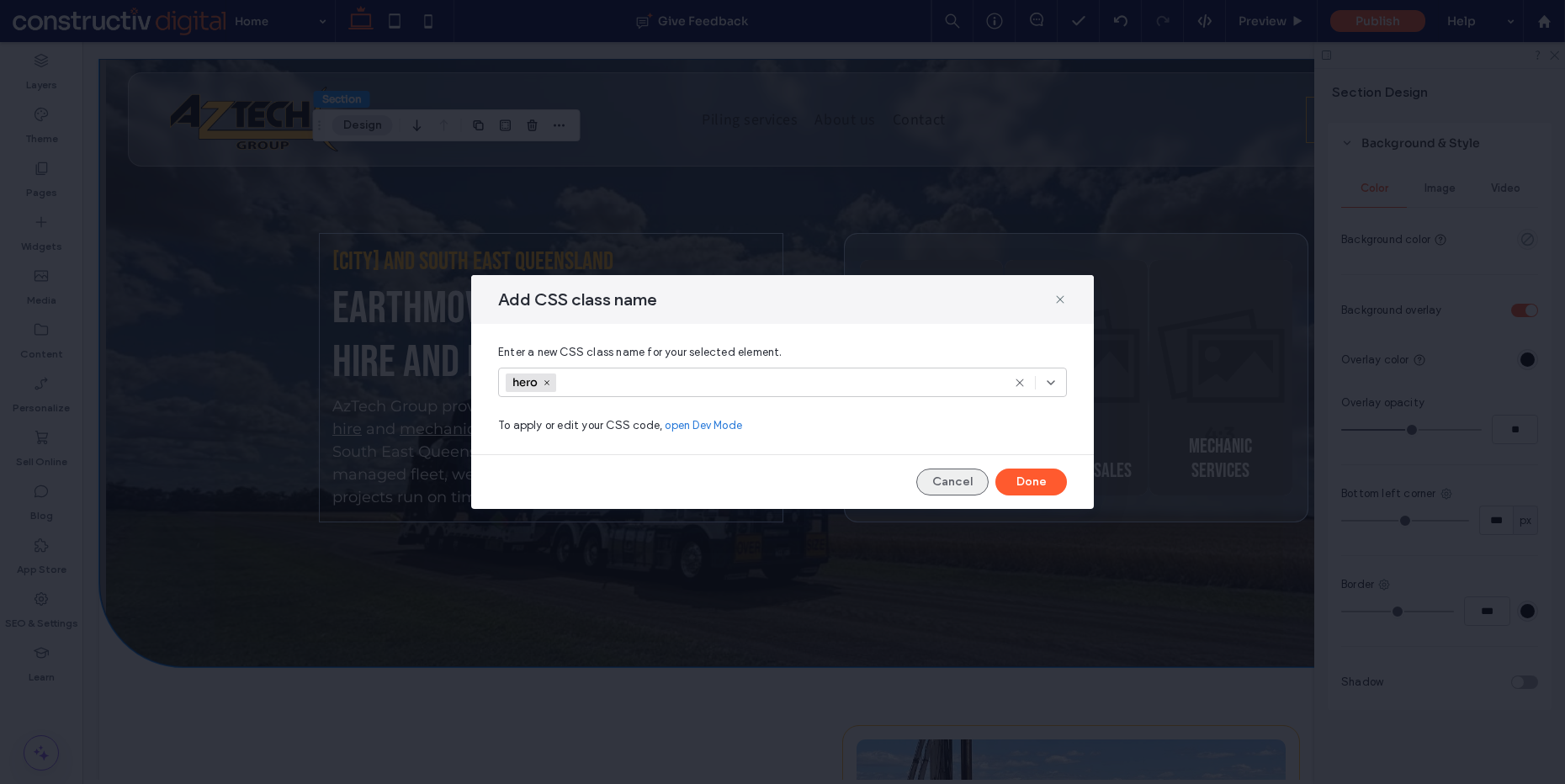 click on "Cancel" at bounding box center (952, 482) 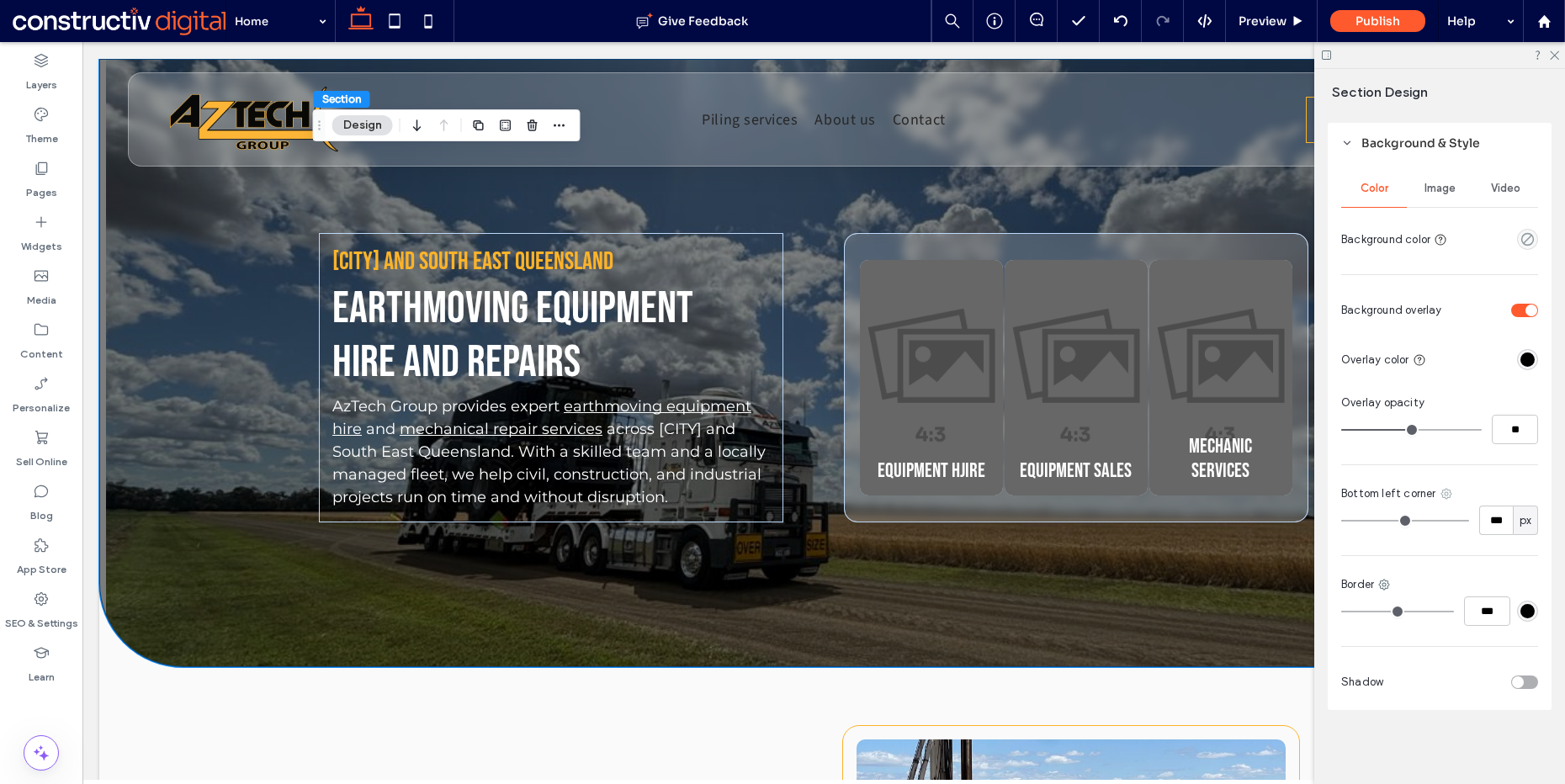 click 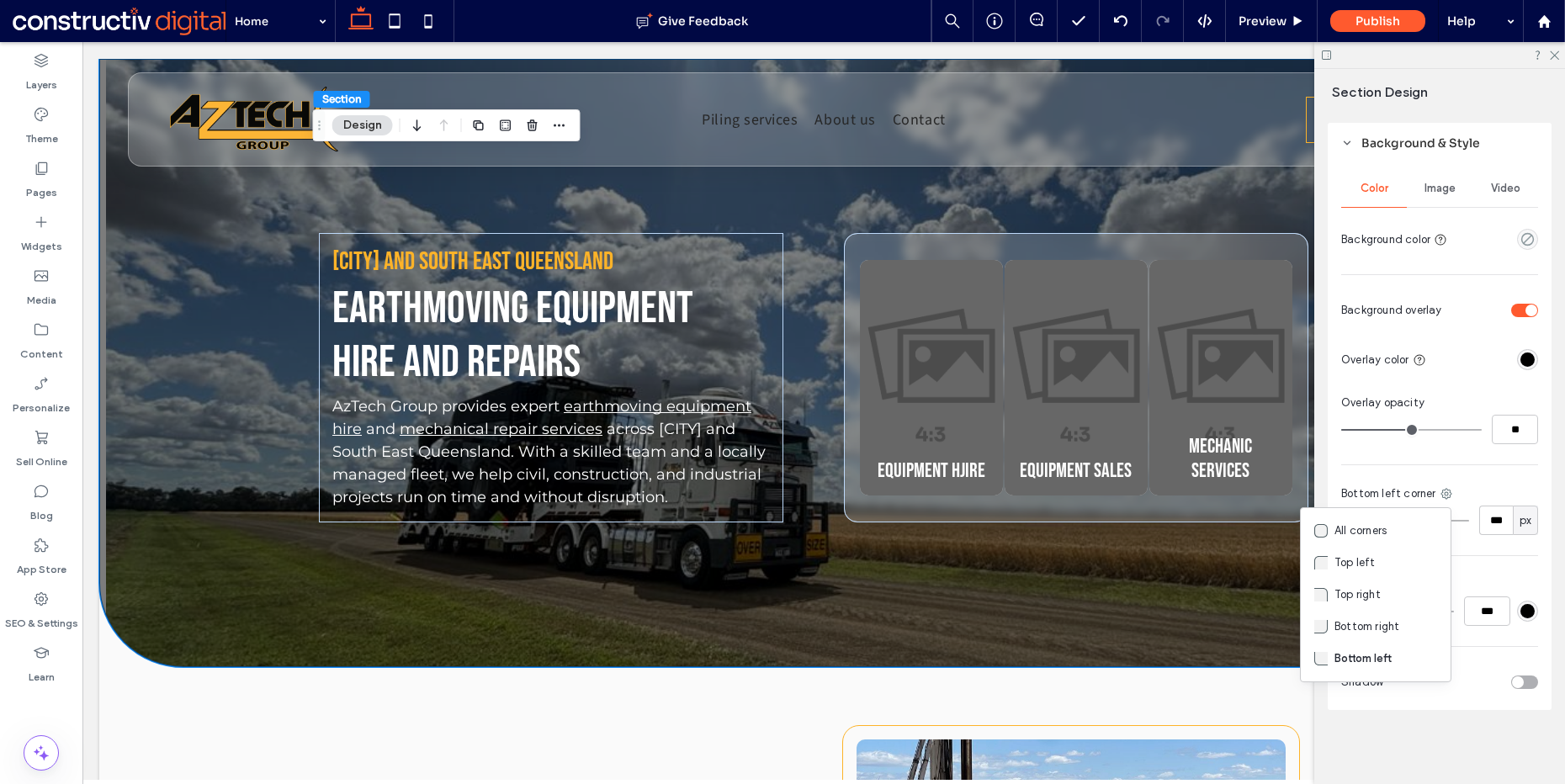 click on "Color Image Video Background color Background overlay Overlay color Overlay opacity ** Bottom left corner *** px Border *** Shadow" at bounding box center [1440, 437] 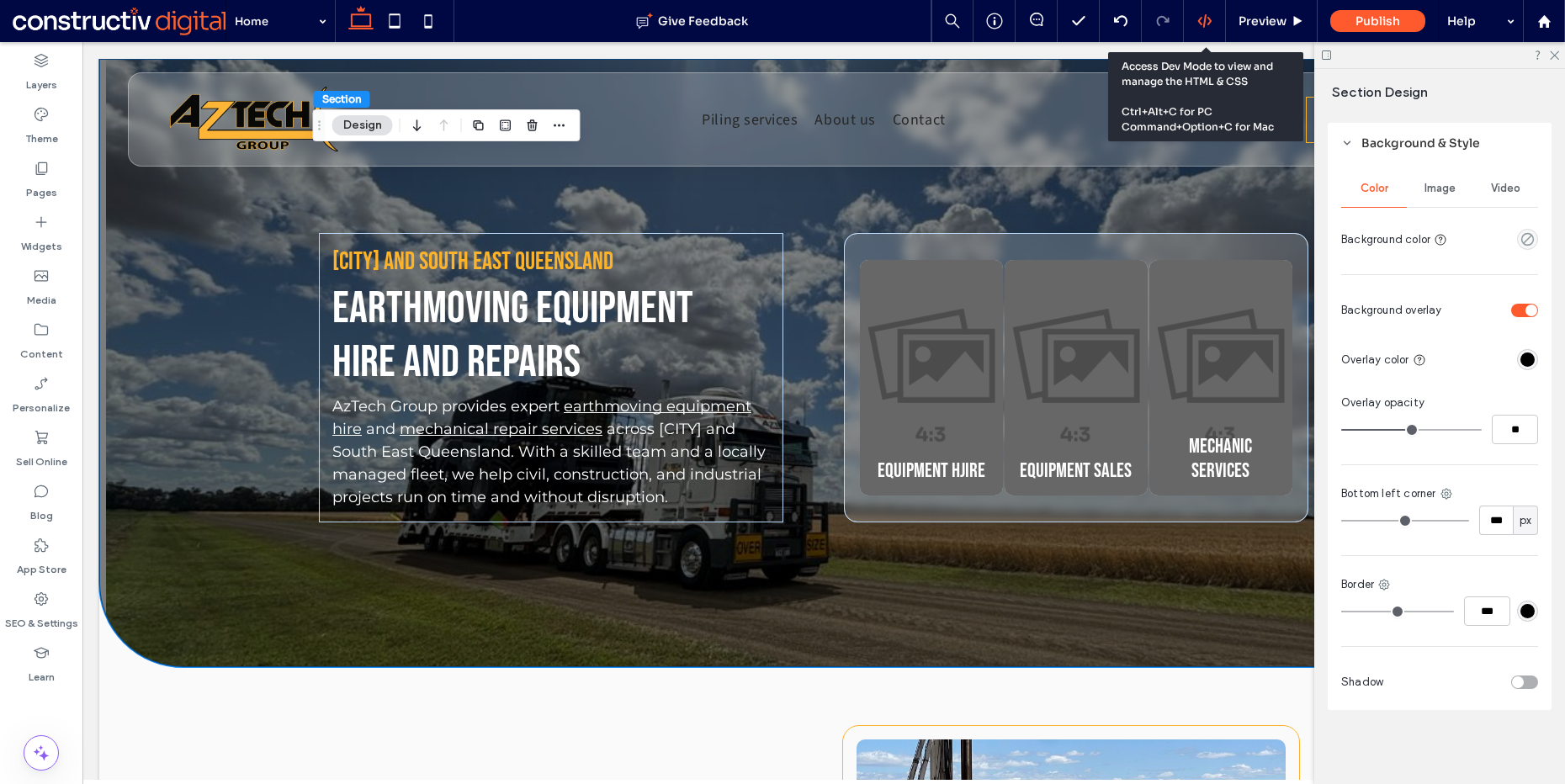 click 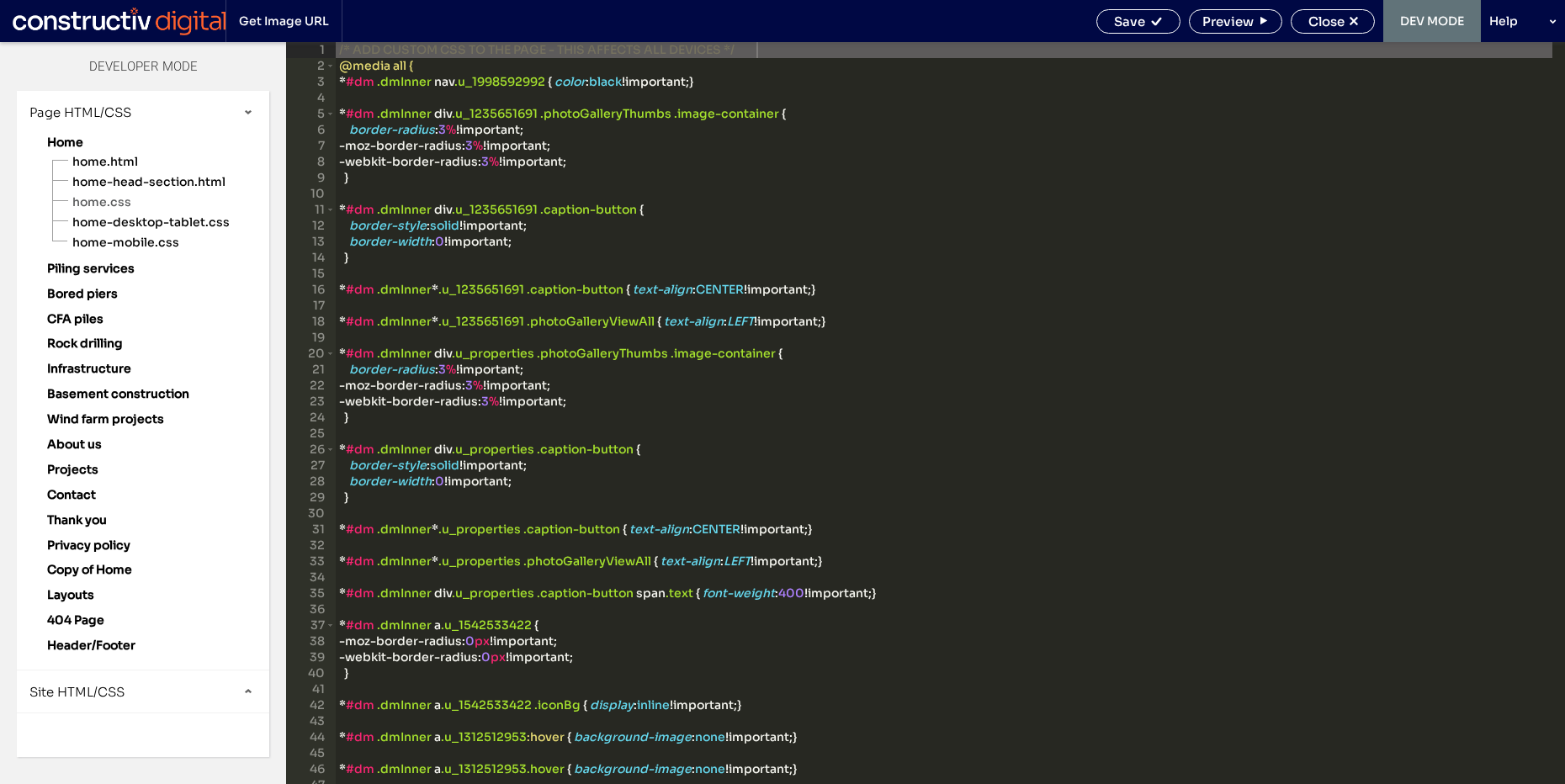 click on "Site HTML/CSS" at bounding box center [77, 691] 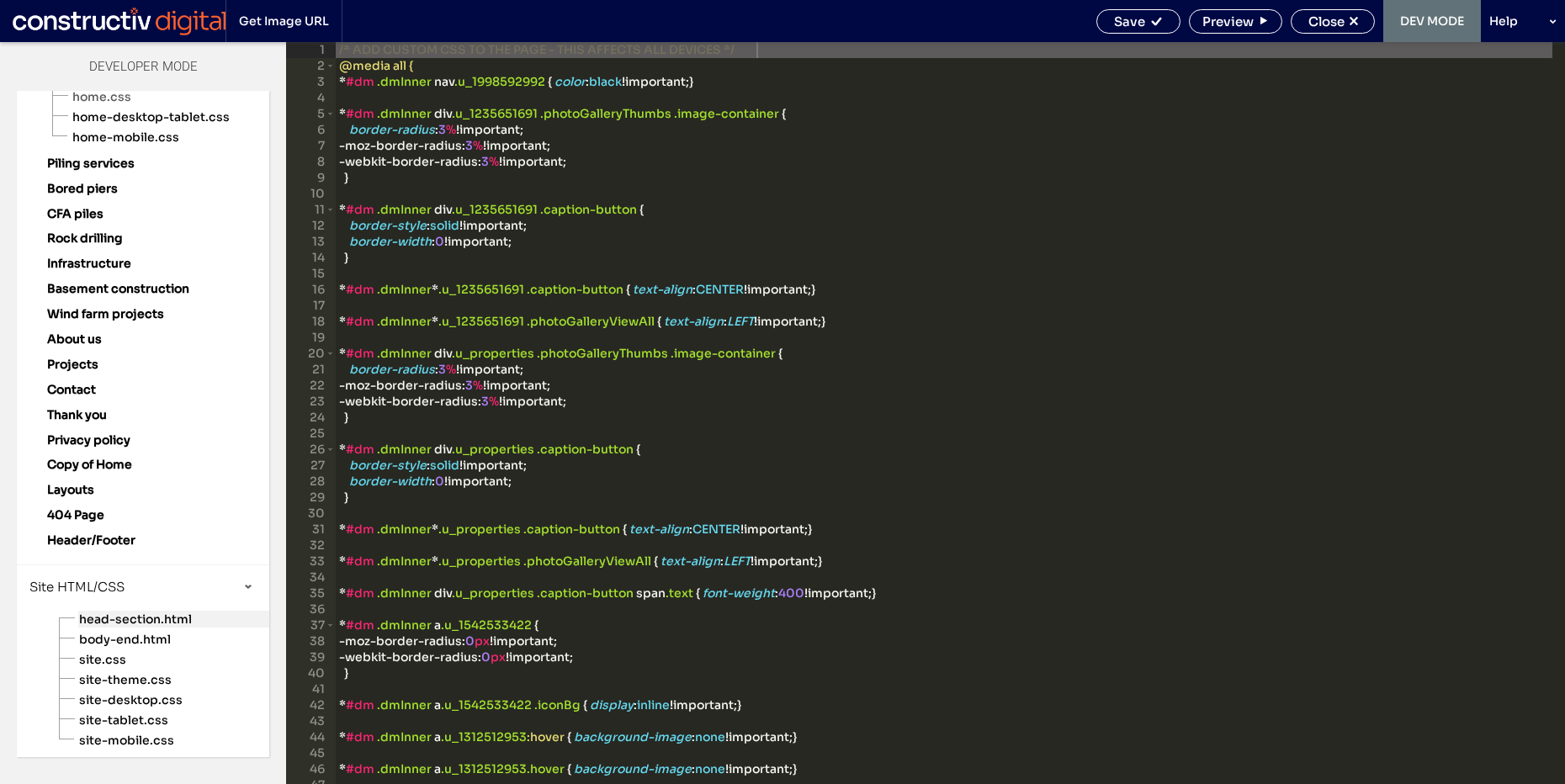 scroll, scrollTop: 107, scrollLeft: 0, axis: vertical 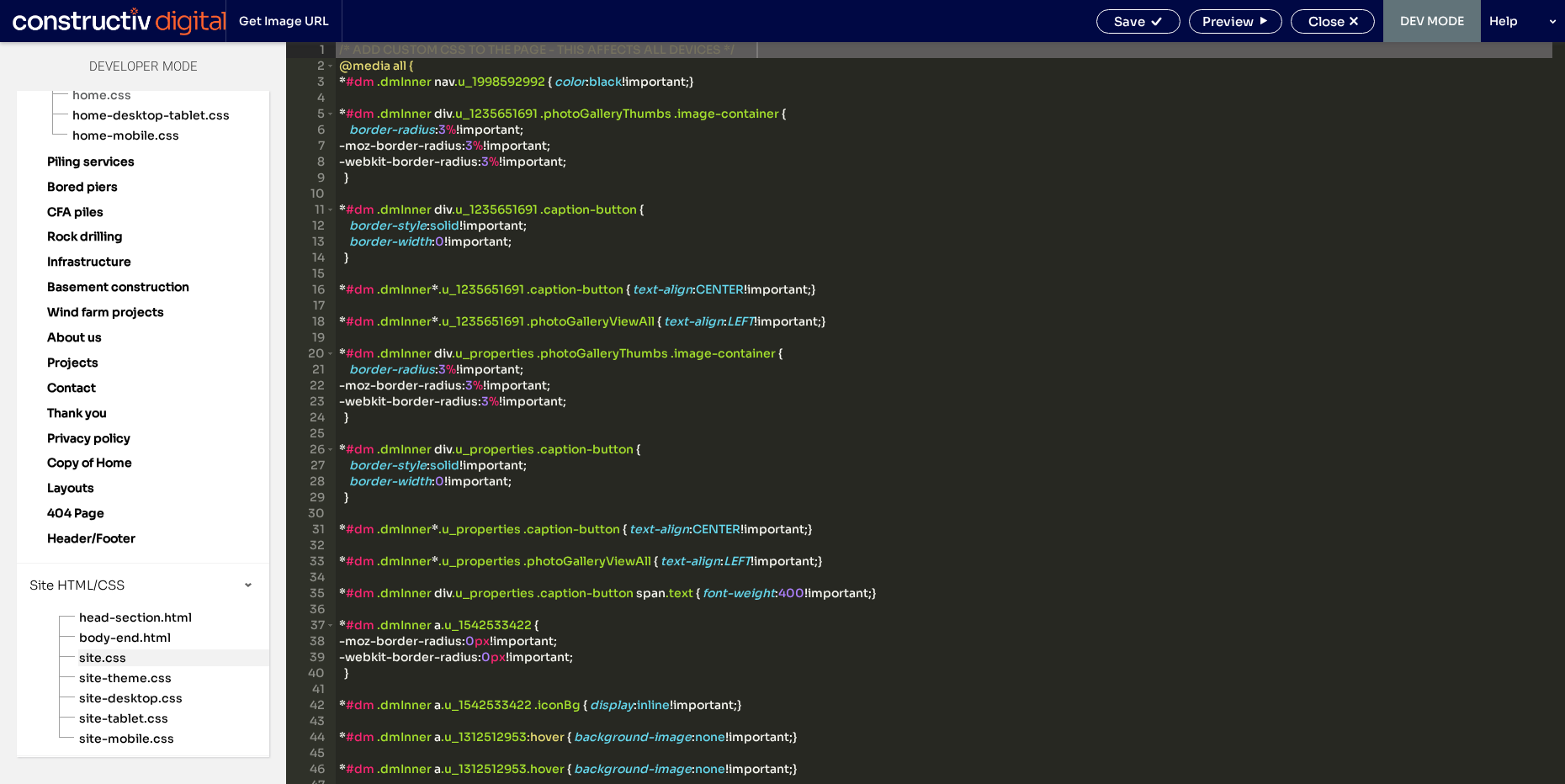 click on "site.css" at bounding box center [173, 658] 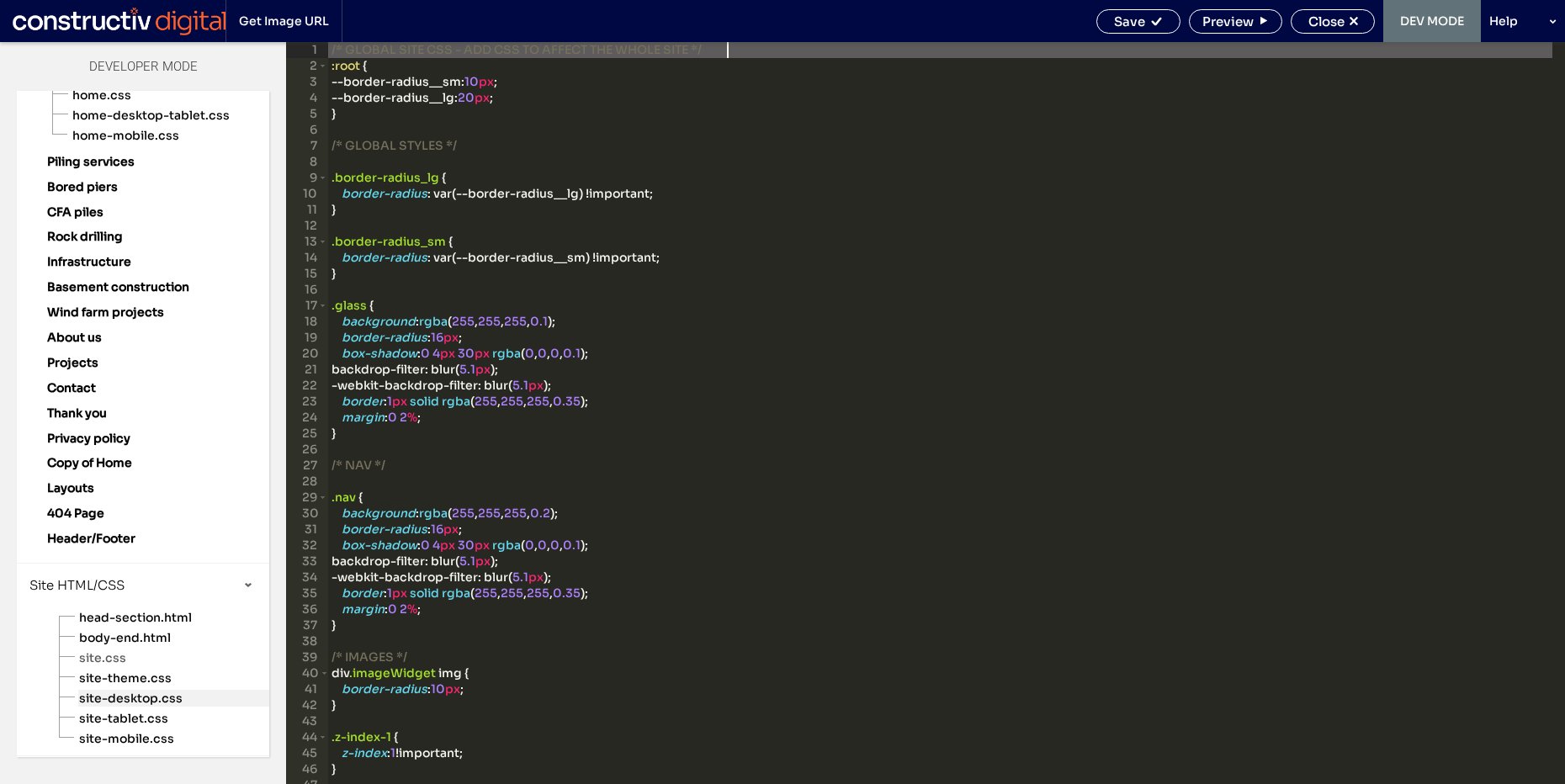 click on "site-desktop.css" at bounding box center (173, 698) 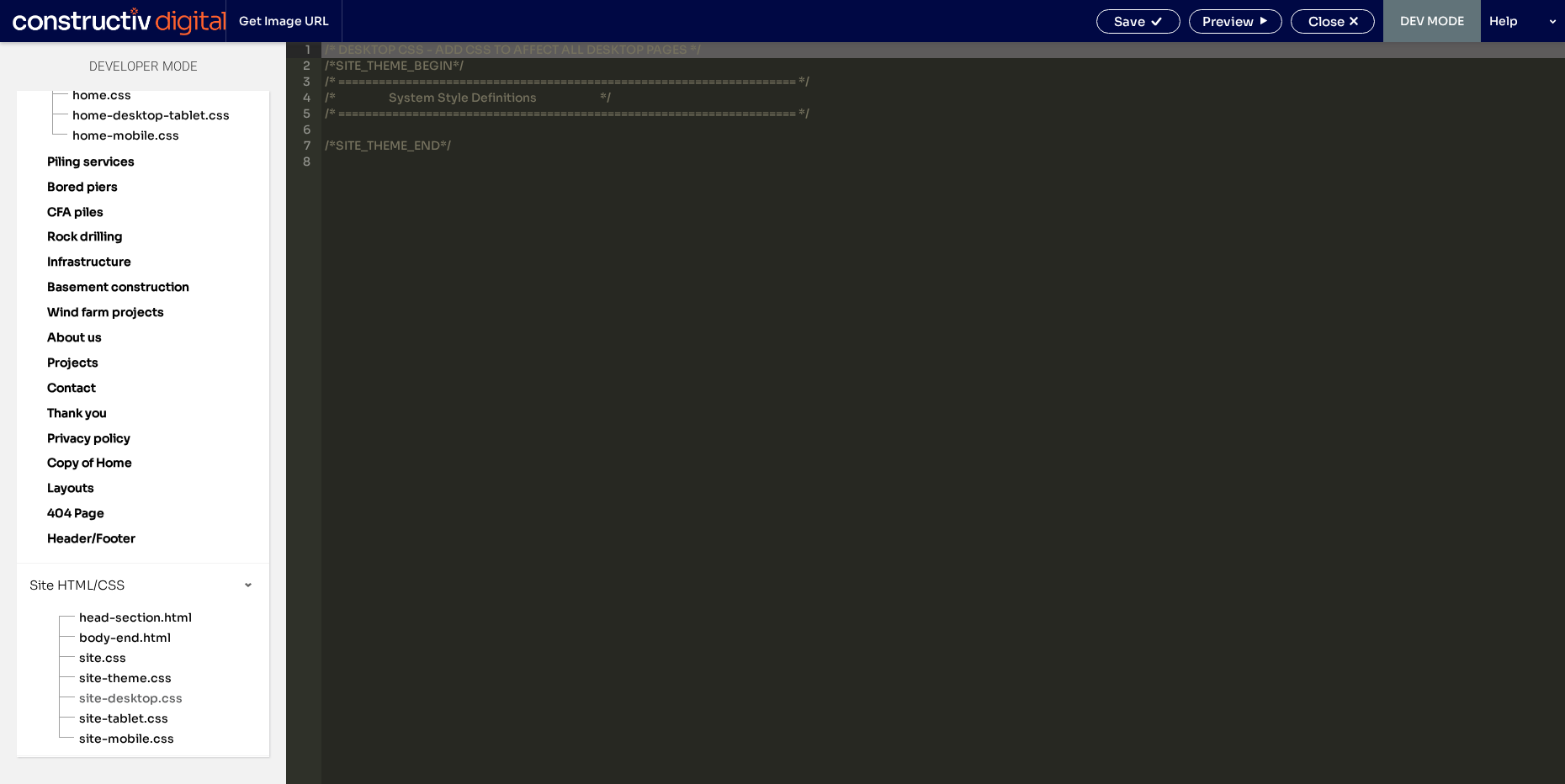 click on "/* DESKTOP CSS - ADD CSS TO AFFECT ALL DESKTOP PAGES */ /*SITE_THEME_BEGIN*/ /* ==================================================================== */ /*                     System Style Definitions                         */ /* ==================================================================== */ /*SITE_THEME_END*/" at bounding box center (943, 429) 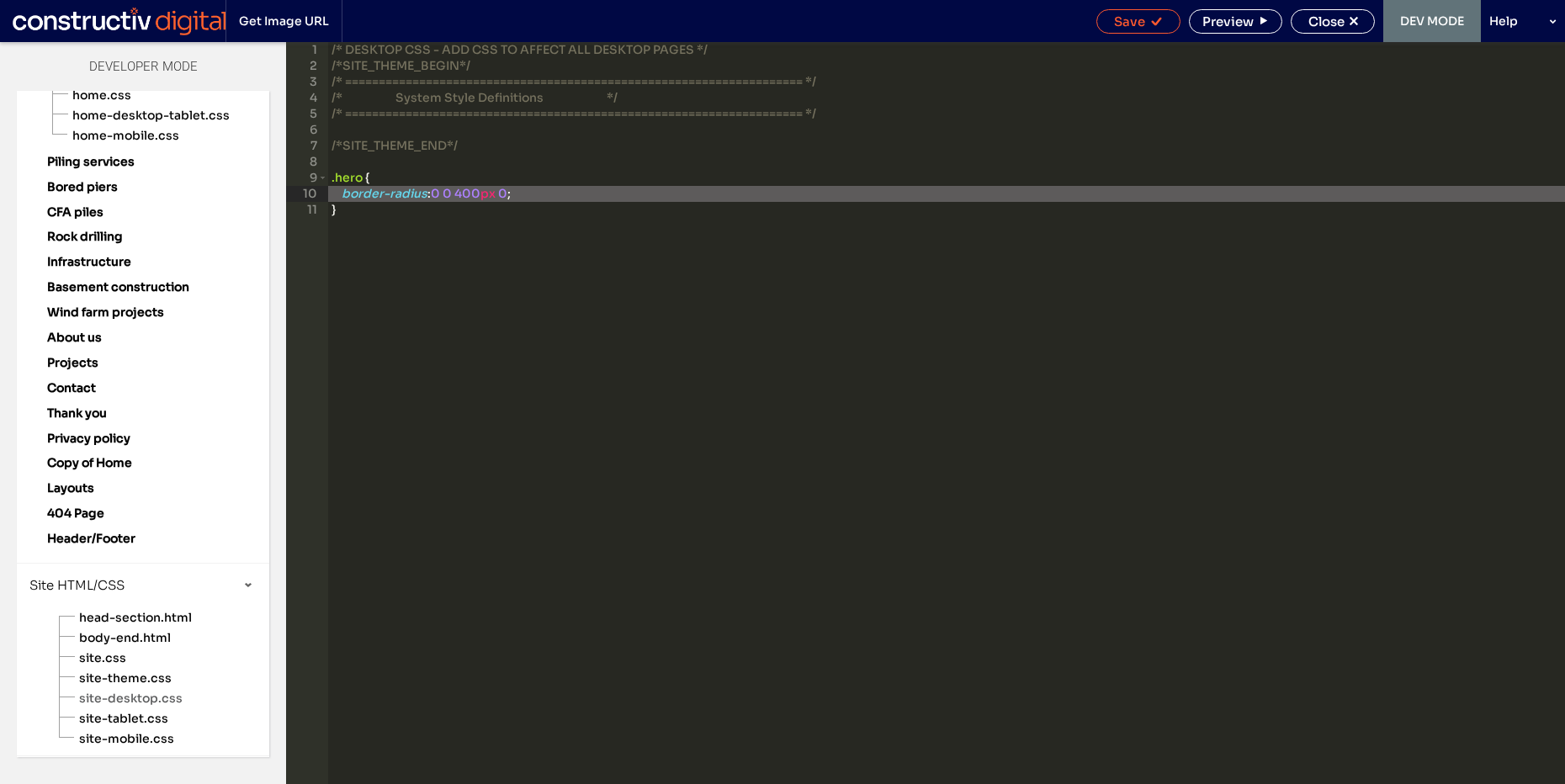 click on "Save" at bounding box center [1129, 21] 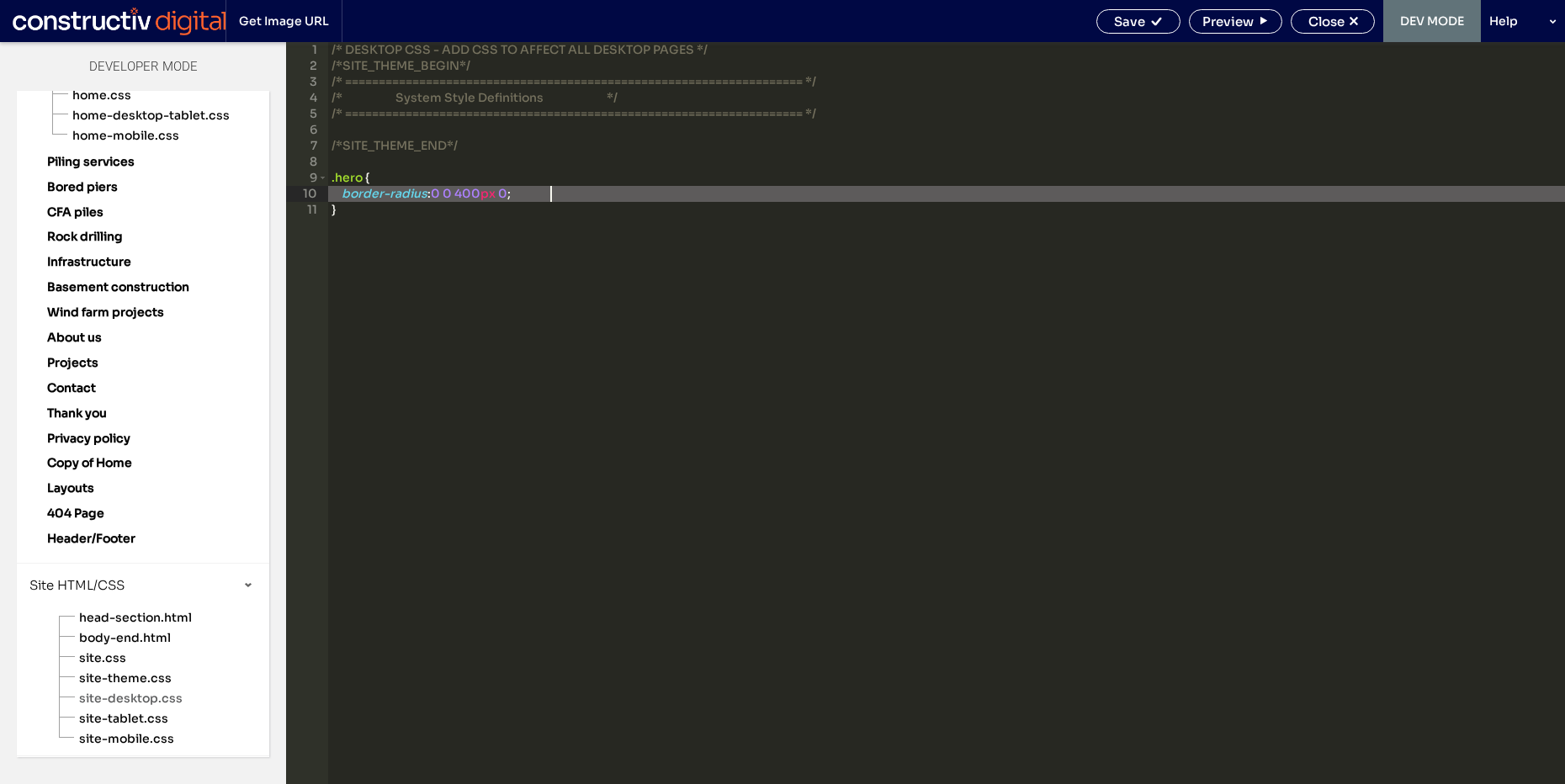 scroll, scrollTop: 0, scrollLeft: 0, axis: both 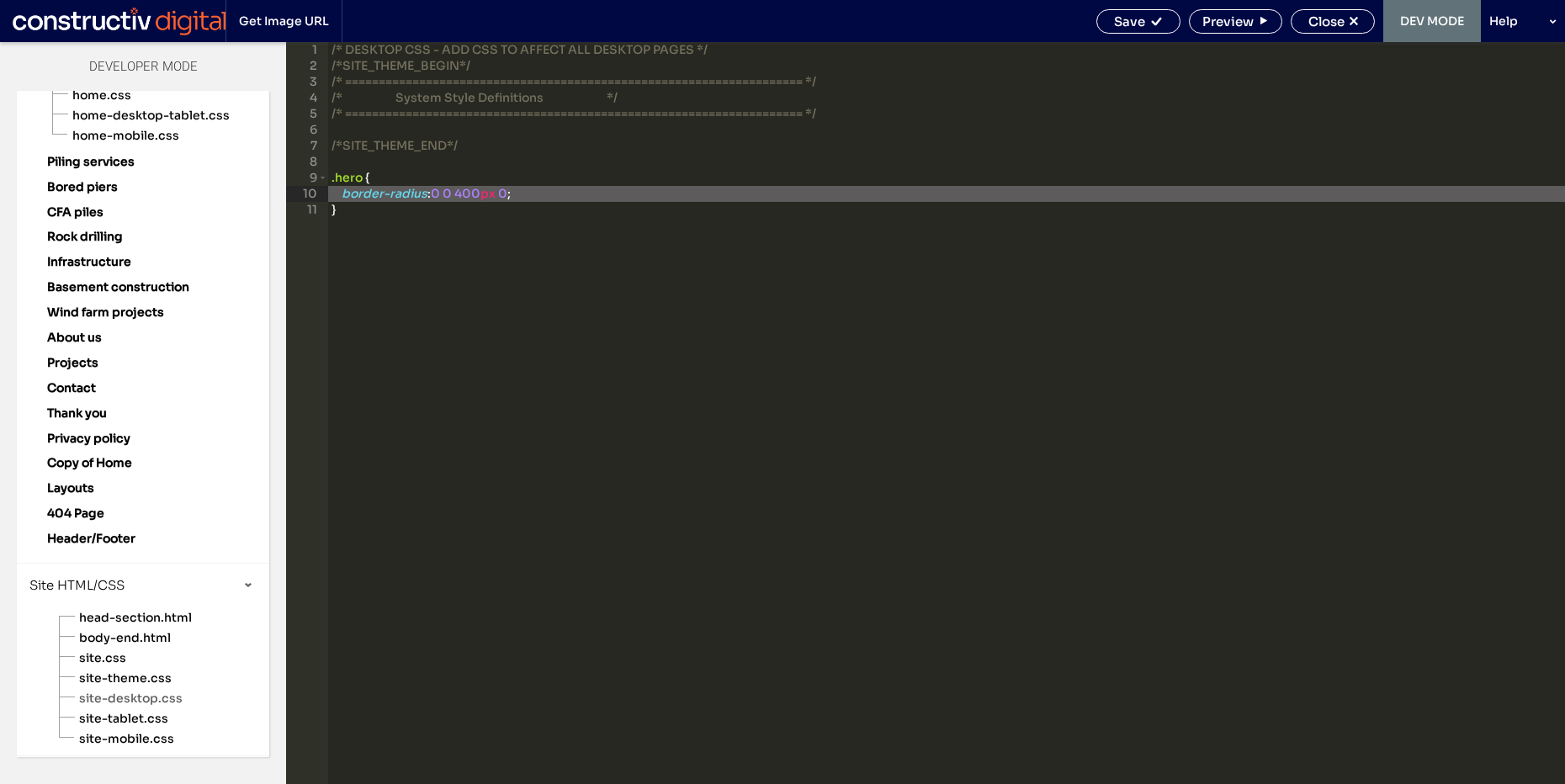 click on "/* DESKTOP CSS - ADD CSS TO AFFECT ALL DESKTOP PAGES */ /*SITE_THEME_BEGIN*/ /* ==================================================================== */ /*                     System Style Definitions                         */ /* ==================================================================== */ /*SITE_THEME_END*/ .hero   {      border-radius :  0   0   400 px   0 ; }" at bounding box center (947, 429) 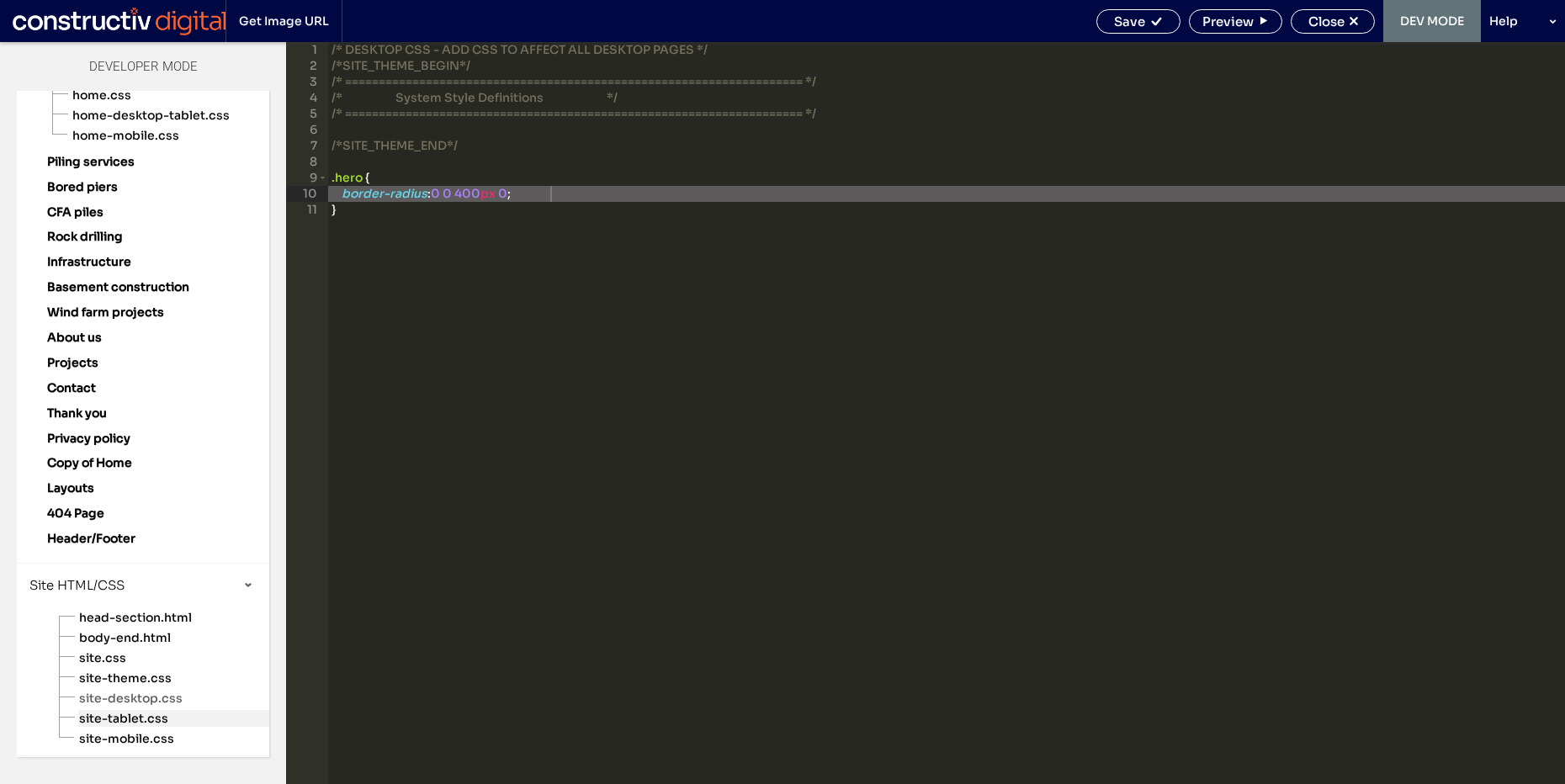 click on "site-tablet.css" at bounding box center [173, 718] 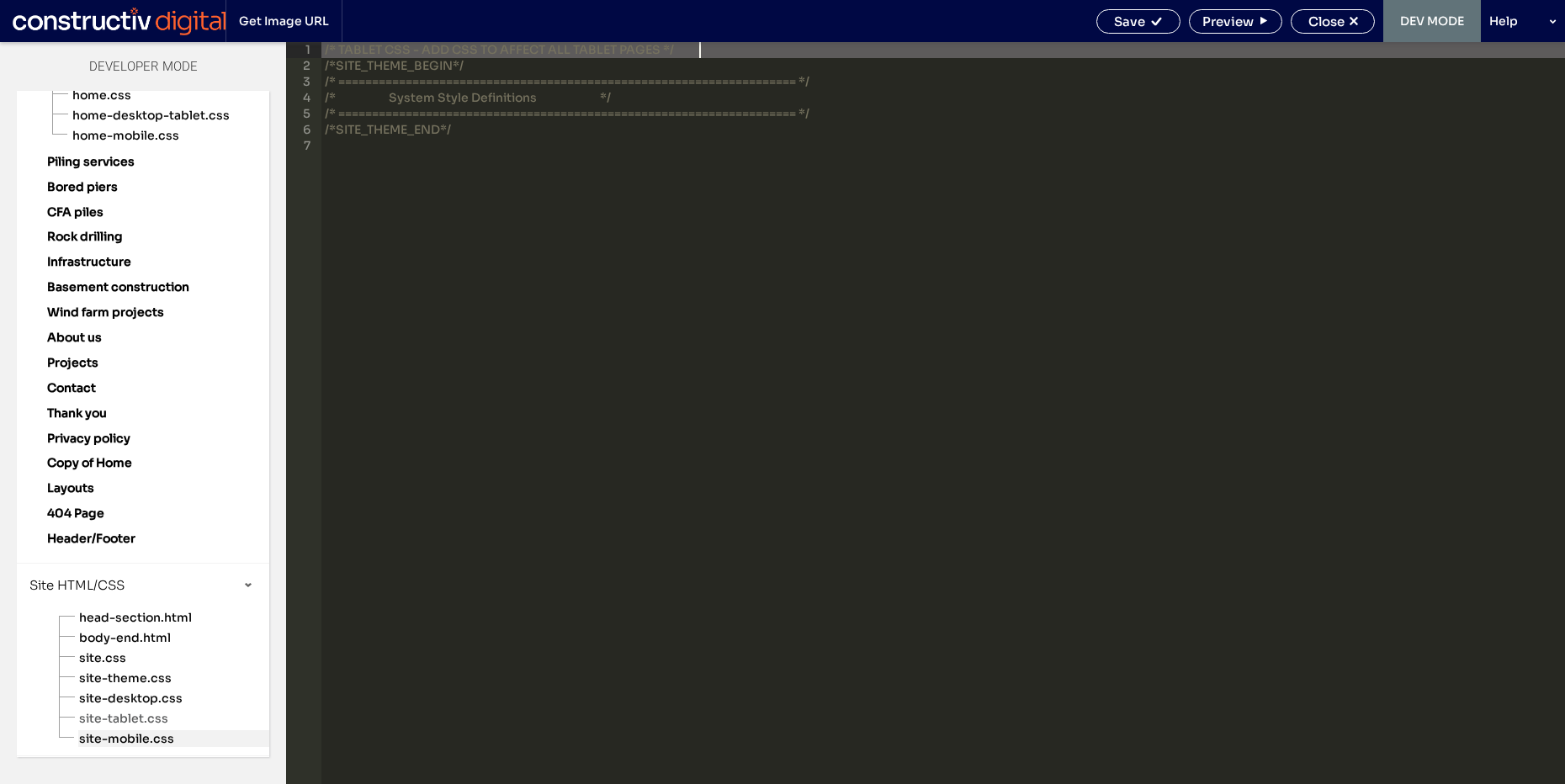 click on "site-mobile.css" at bounding box center (173, 739) 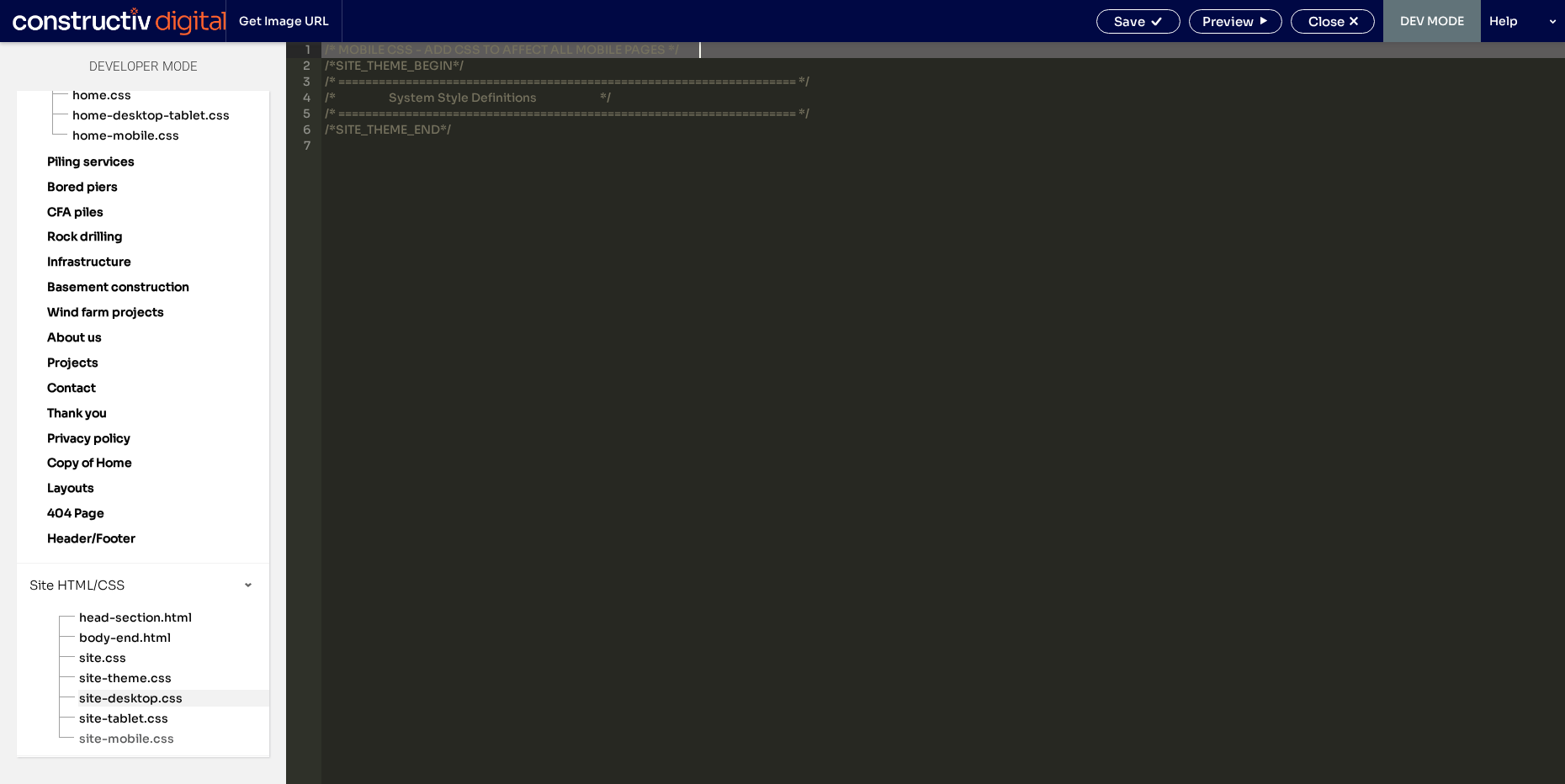 click on "site-desktop.css" at bounding box center (173, 698) 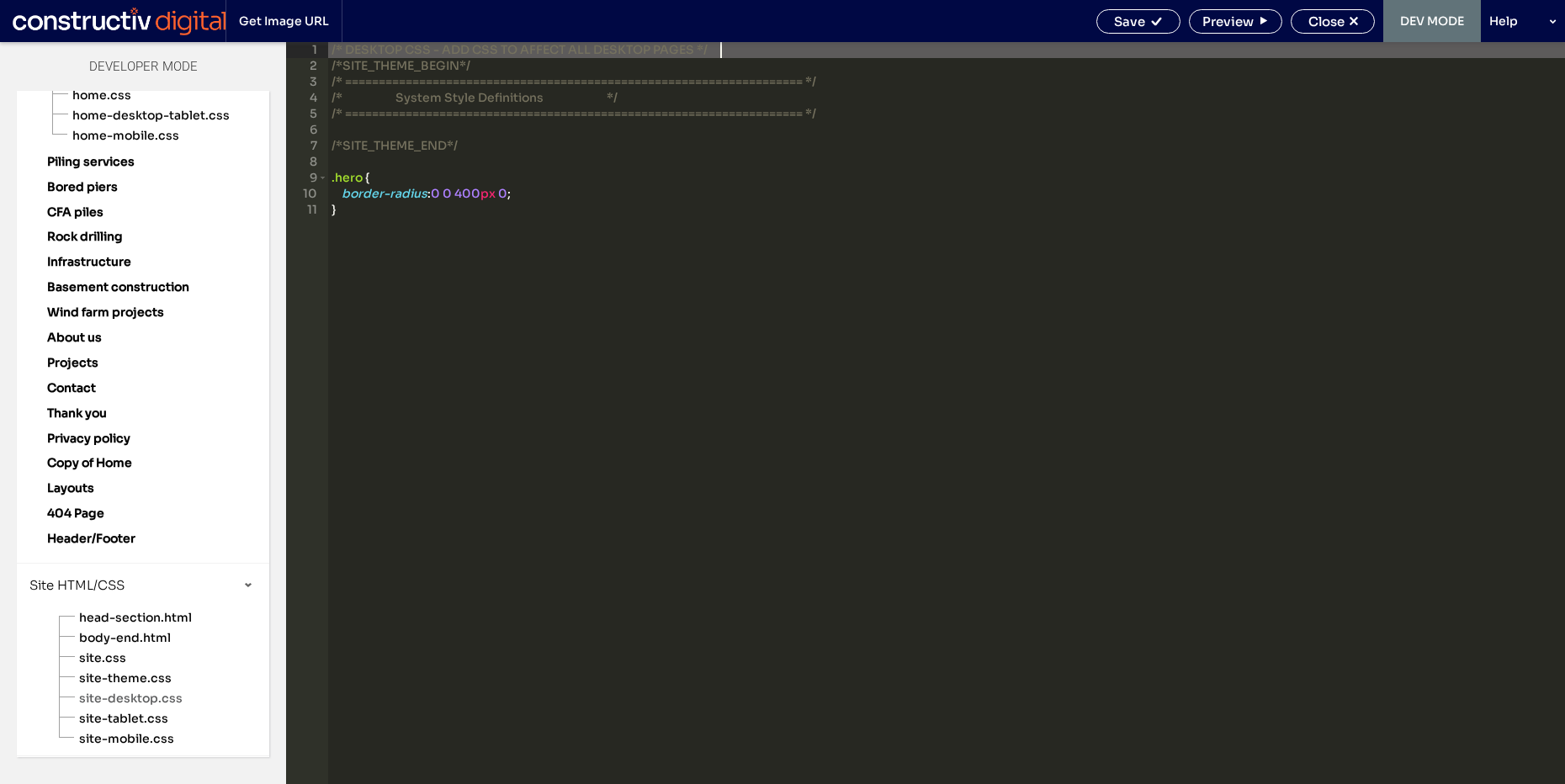 click on "/* DESKTOP CSS - ADD CSS TO AFFECT ALL DESKTOP PAGES */ /*SITE_THEME_BEGIN*/ /* ==================================================================== */ /*                     System Style Definitions                         */ /* ==================================================================== */ /*SITE_THEME_END*/ .hero   {      border-radius :  0   0   400 px   0 ; }" at bounding box center (947, 429) 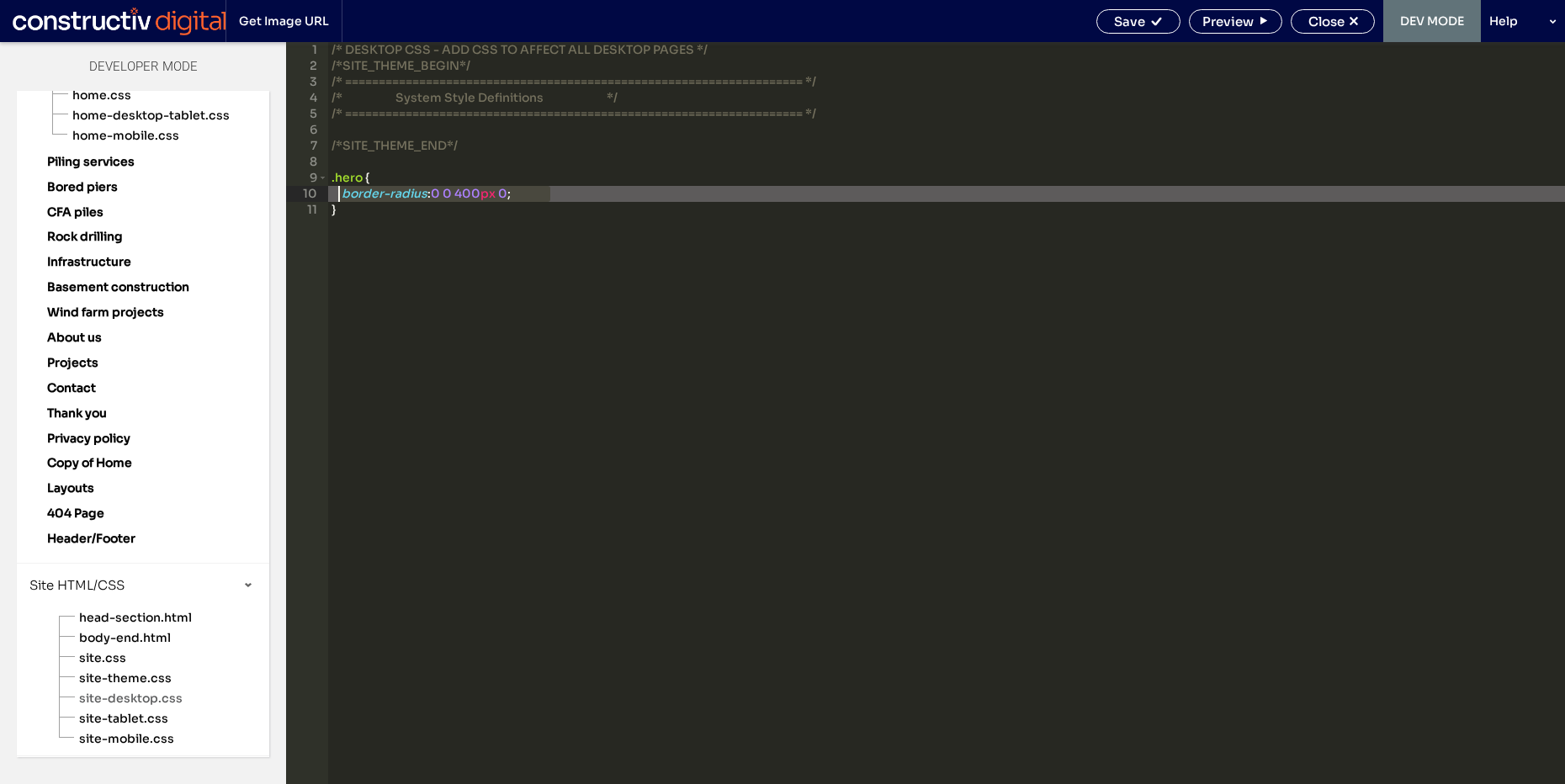 drag, startPoint x: 667, startPoint y: 196, endPoint x: 273, endPoint y: 195, distance: 394.00127 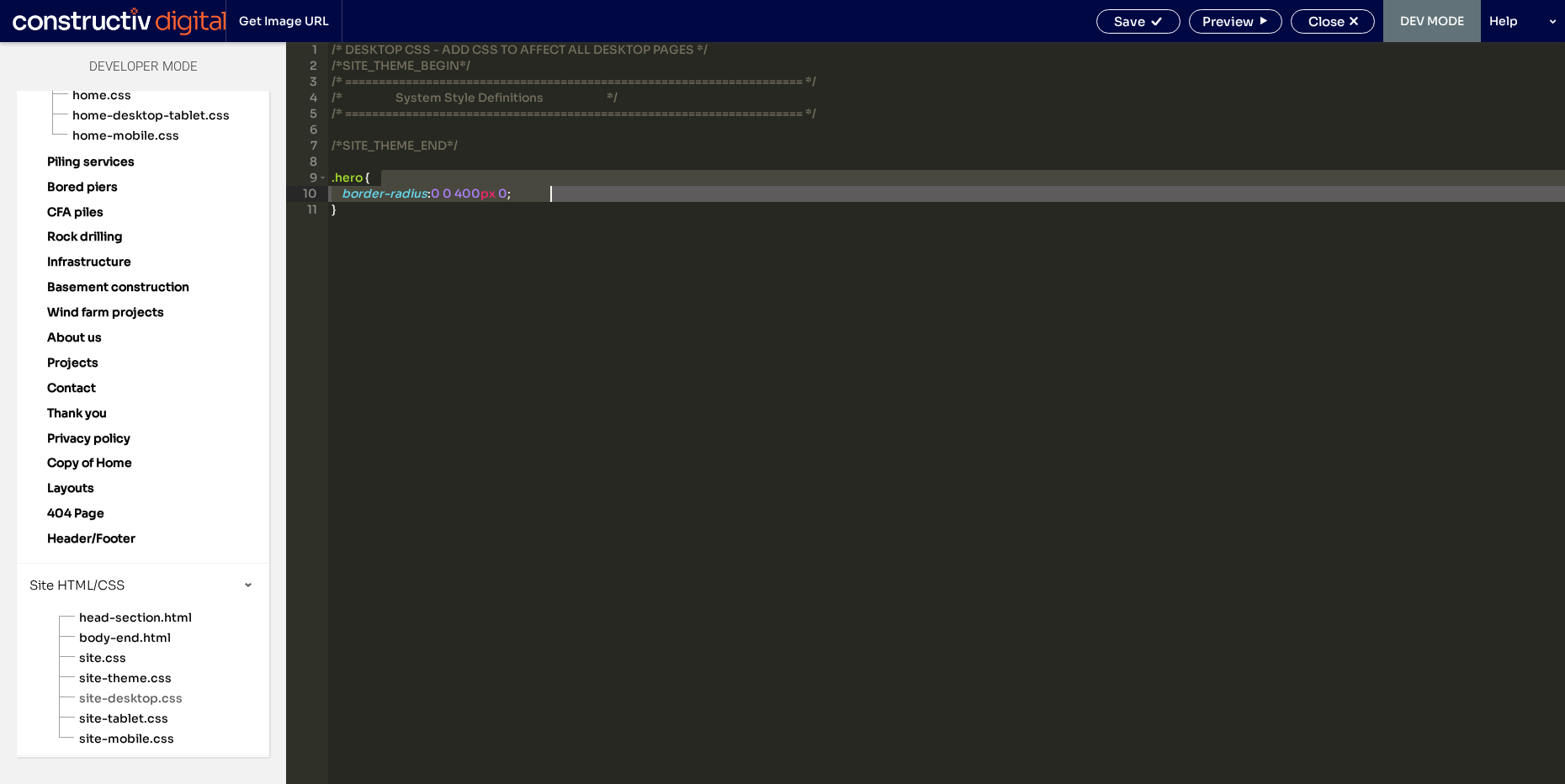 click on "/* DESKTOP CSS - ADD CSS TO AFFECT ALL DESKTOP PAGES */ /*SITE_THEME_BEGIN*/ /* ==================================================================== */ /*                     System Style Definitions                         */ /* ==================================================================== */ /*SITE_THEME_END*/ .hero   {      border-radius :  0   0   400 px   0 ; }" at bounding box center [947, 429] 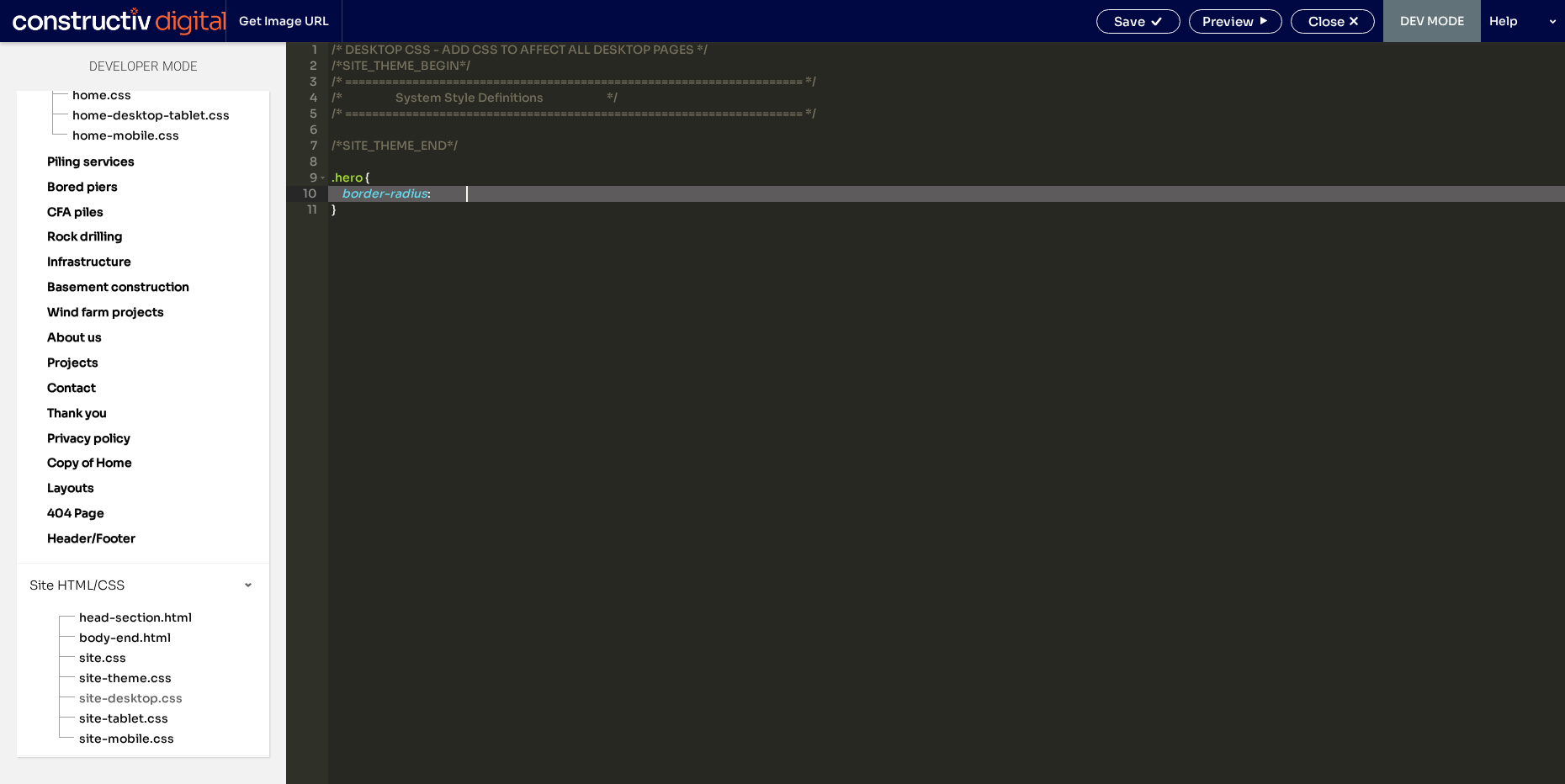 paste 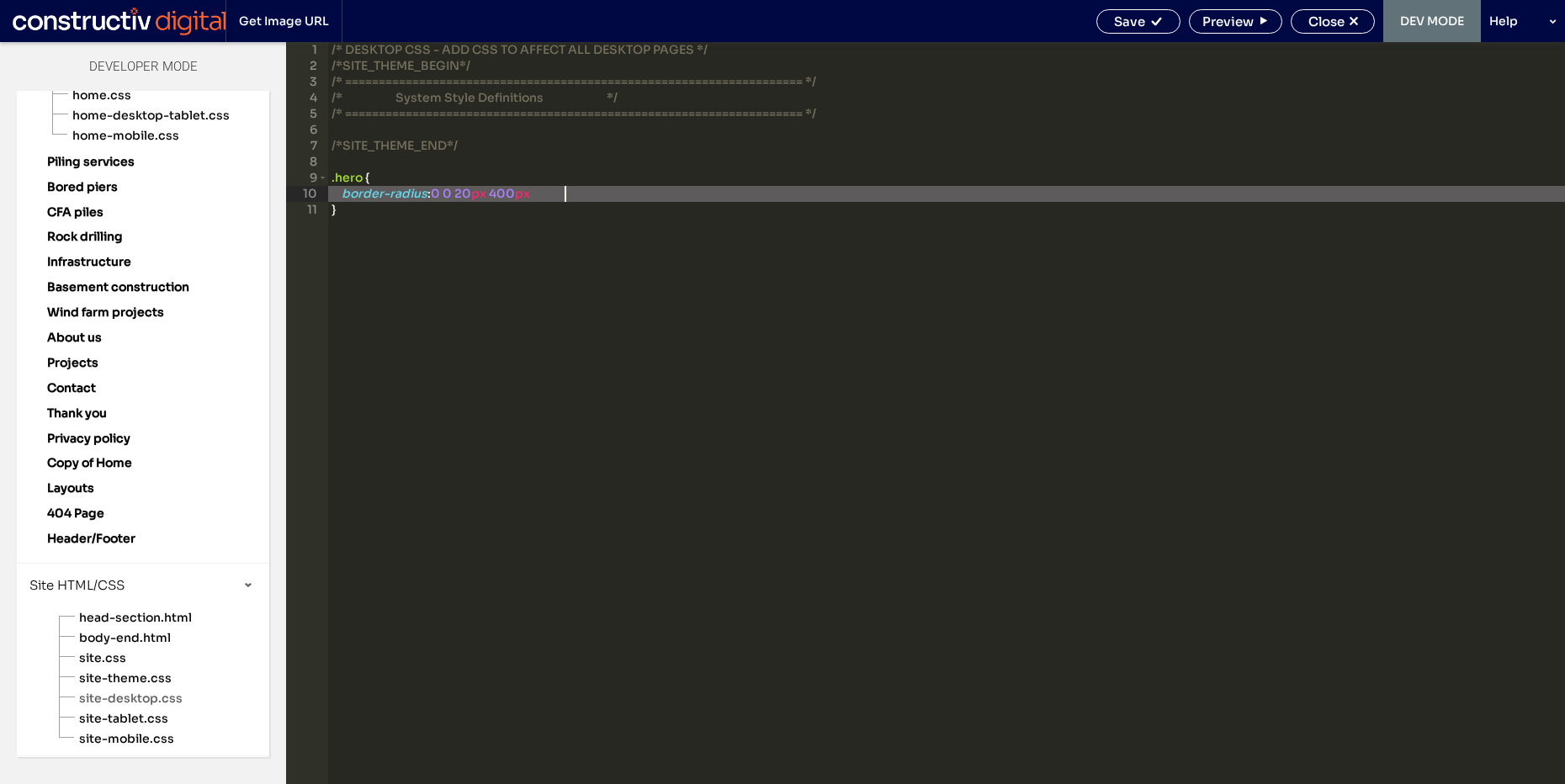 type on "**" 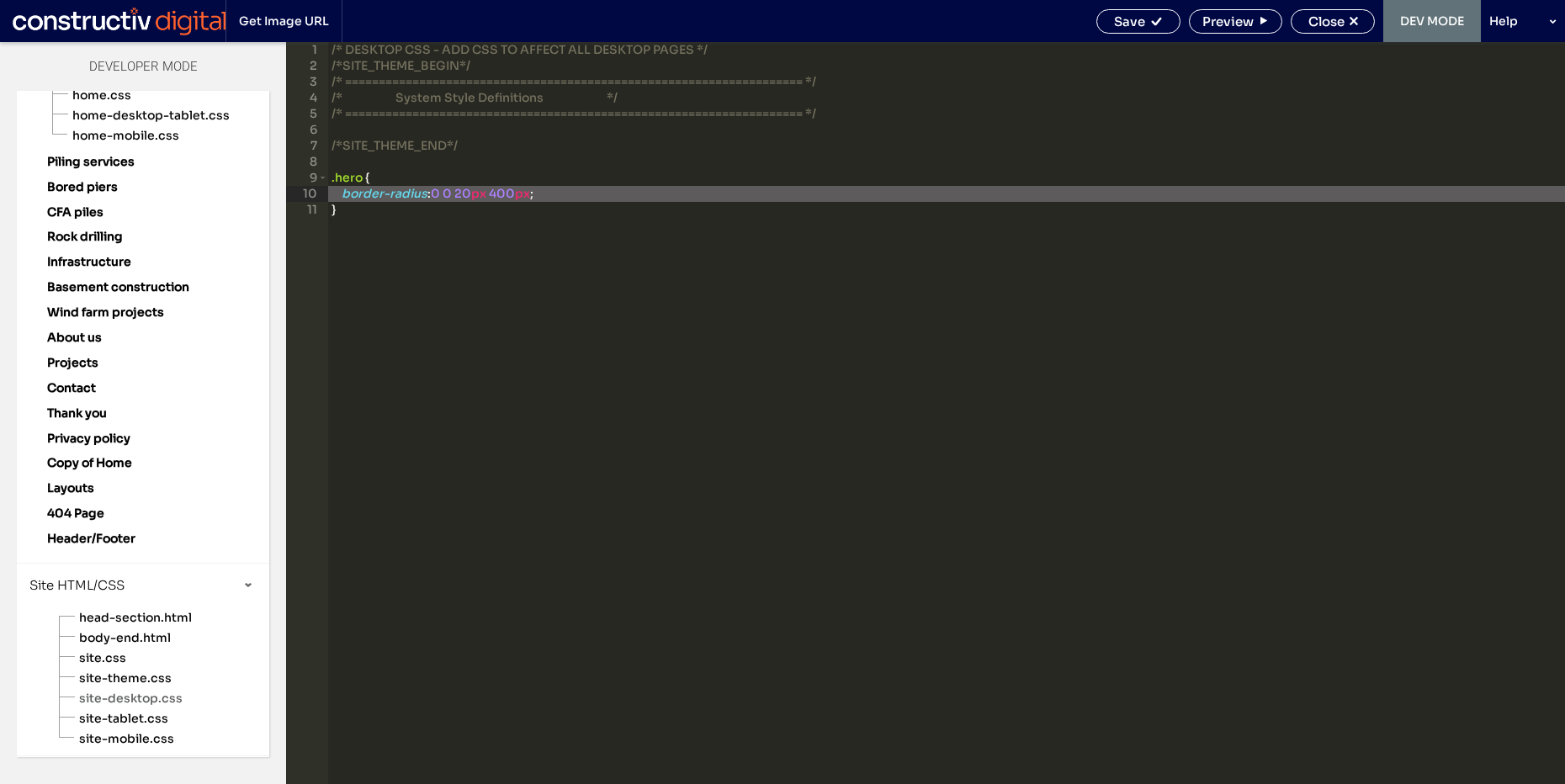 click on "/* DESKTOP CSS - ADD CSS TO AFFECT ALL DESKTOP PAGES */ /*SITE_THEME_BEGIN*/ /* ==================================================================== */ /*                     System Style Definitions                         */ /* ==================================================================== */ /*SITE_THEME_END*/ .hero   {      border-radius :  0   0   20 px   400 px ; }" at bounding box center (947, 429) 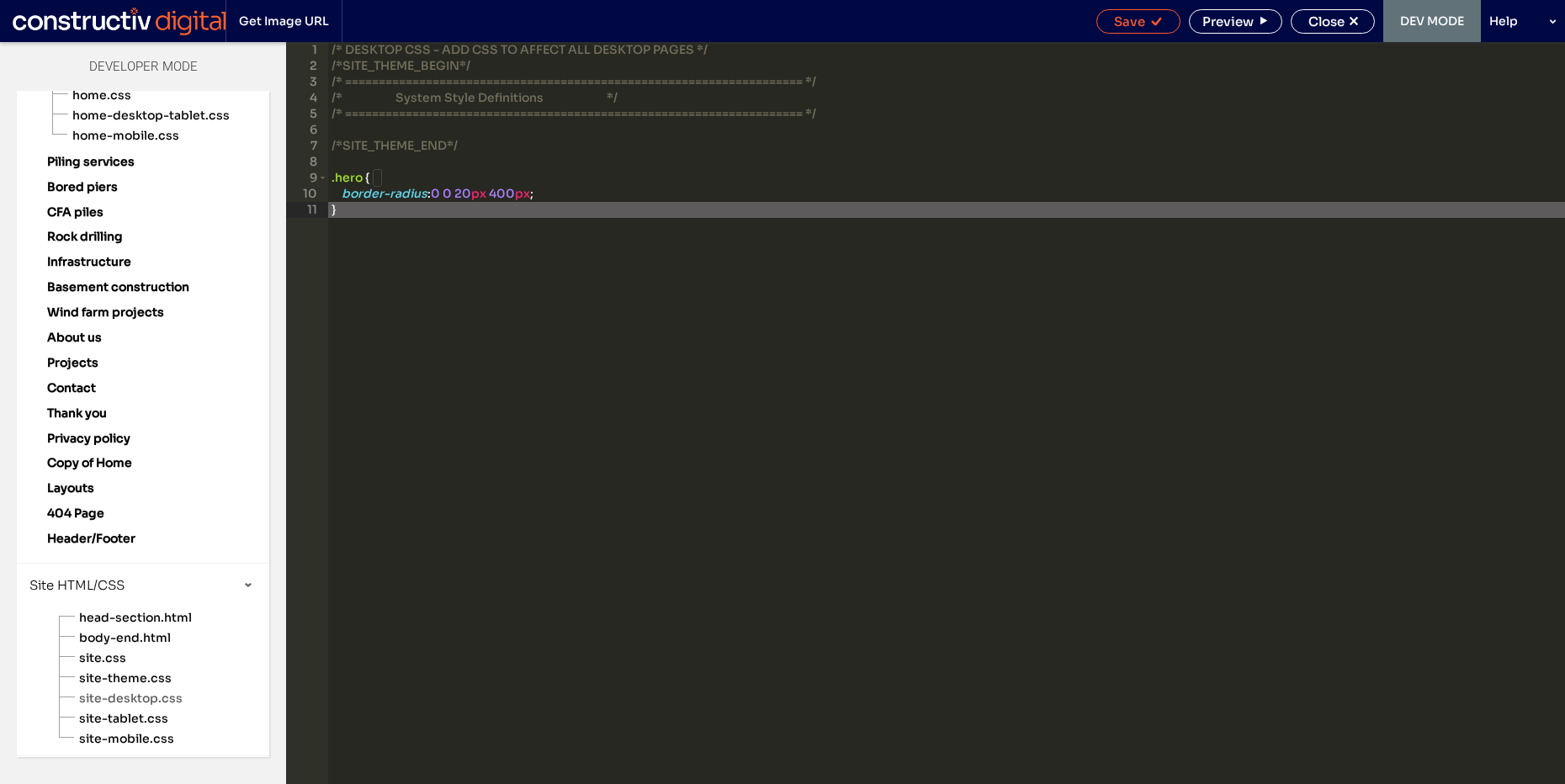 click on "Save" at bounding box center (1129, 21) 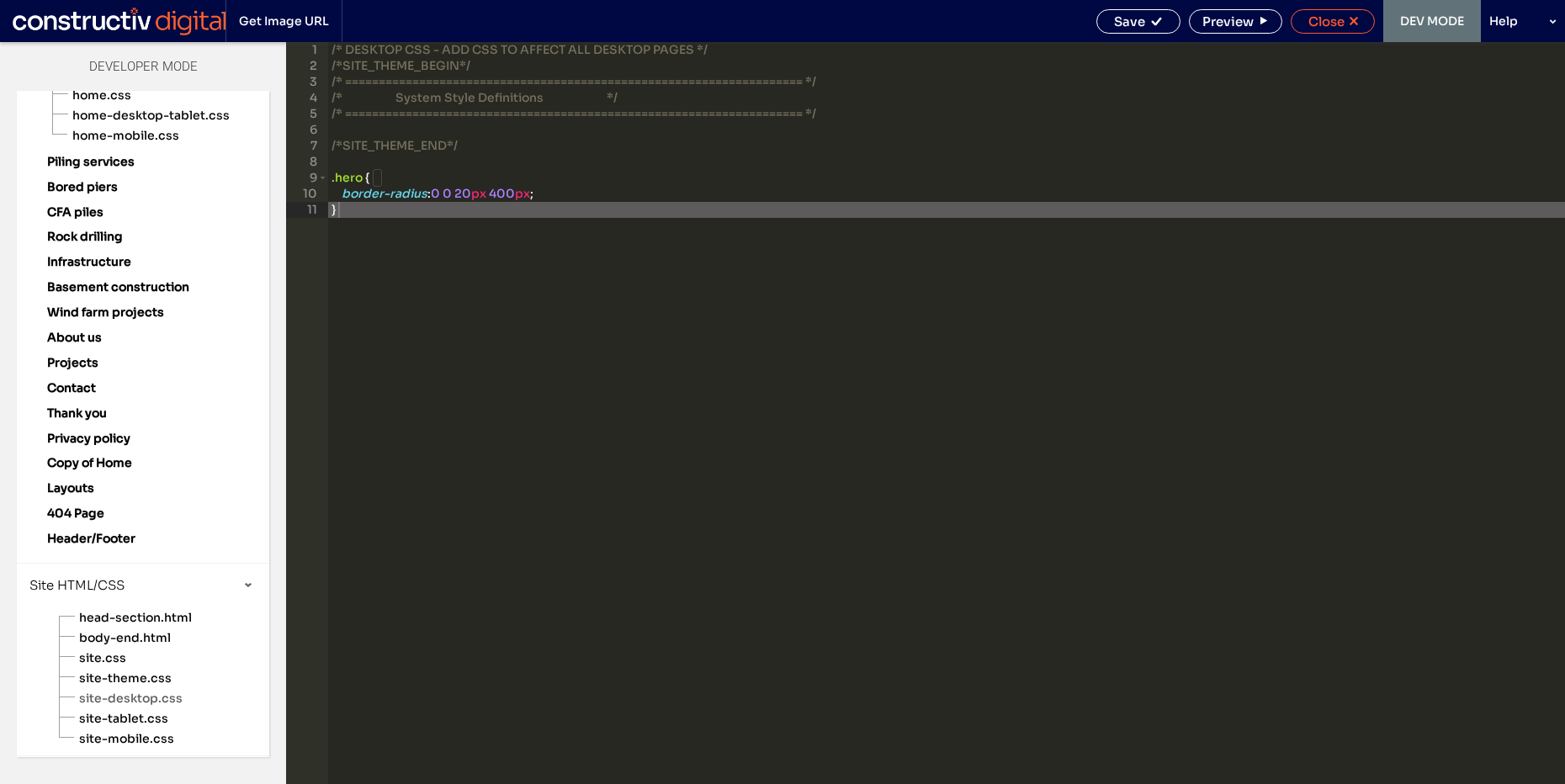 click on "Close" at bounding box center [1333, 21] 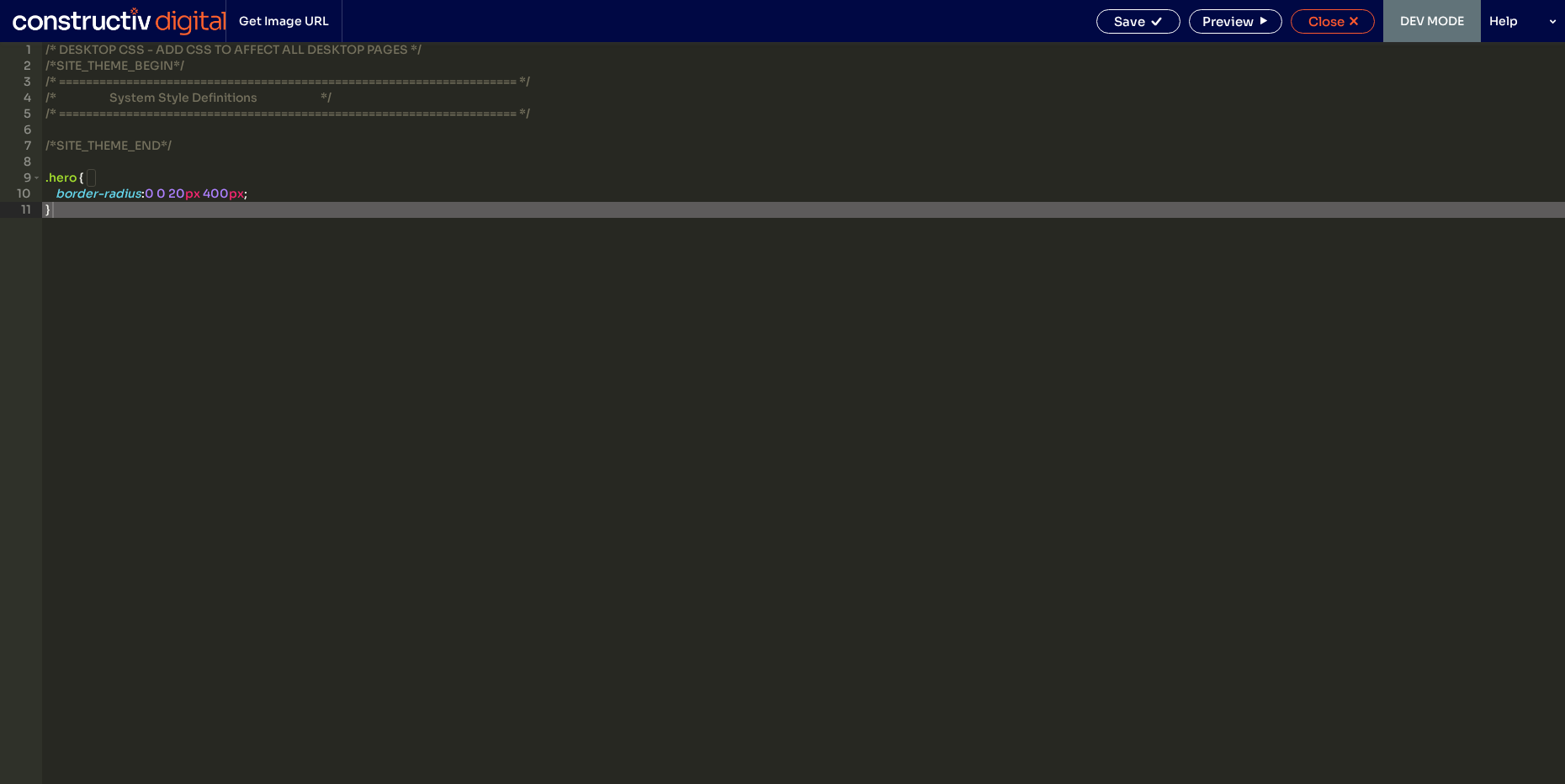 scroll, scrollTop: 65, scrollLeft: 0, axis: vertical 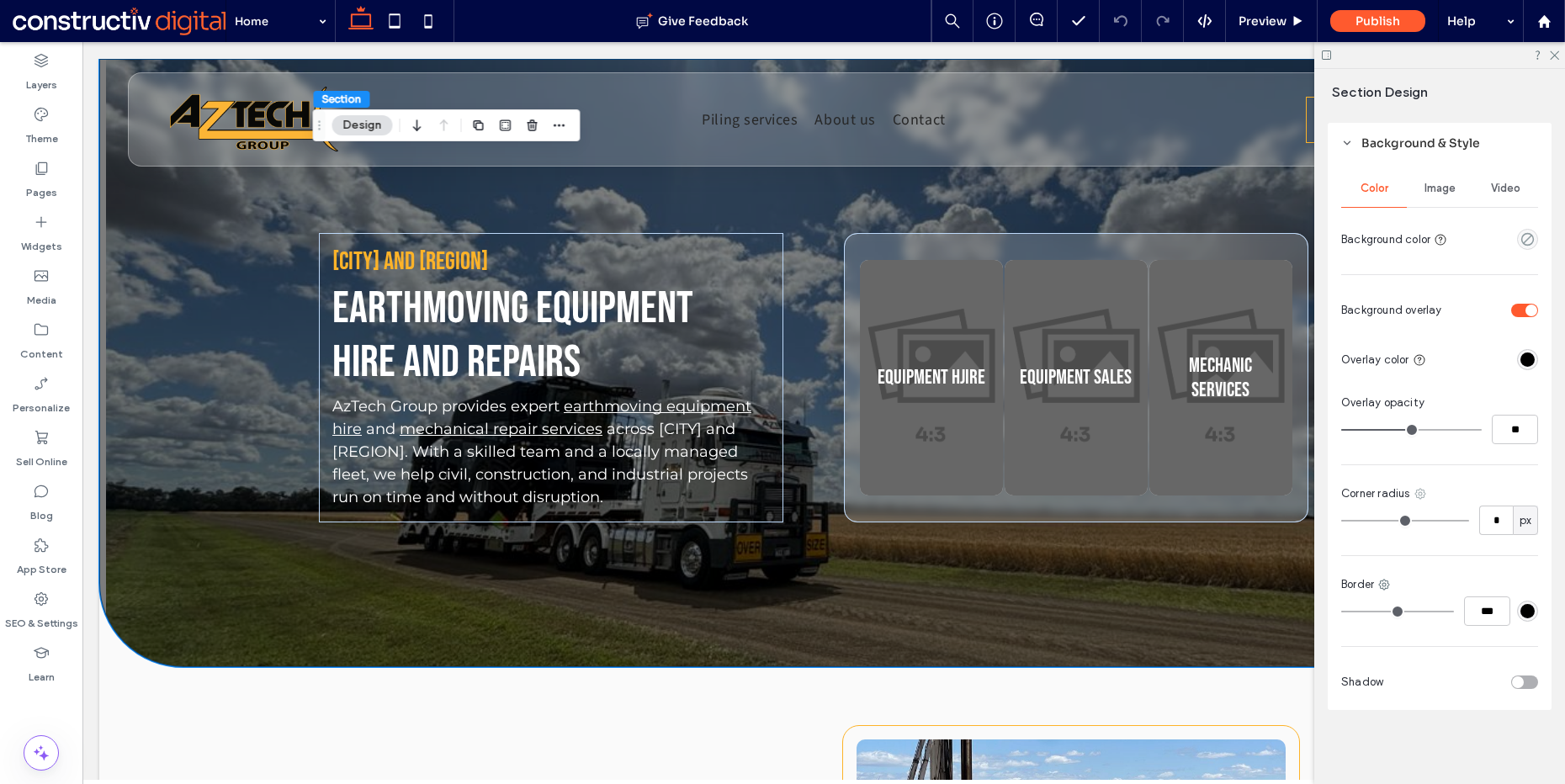click 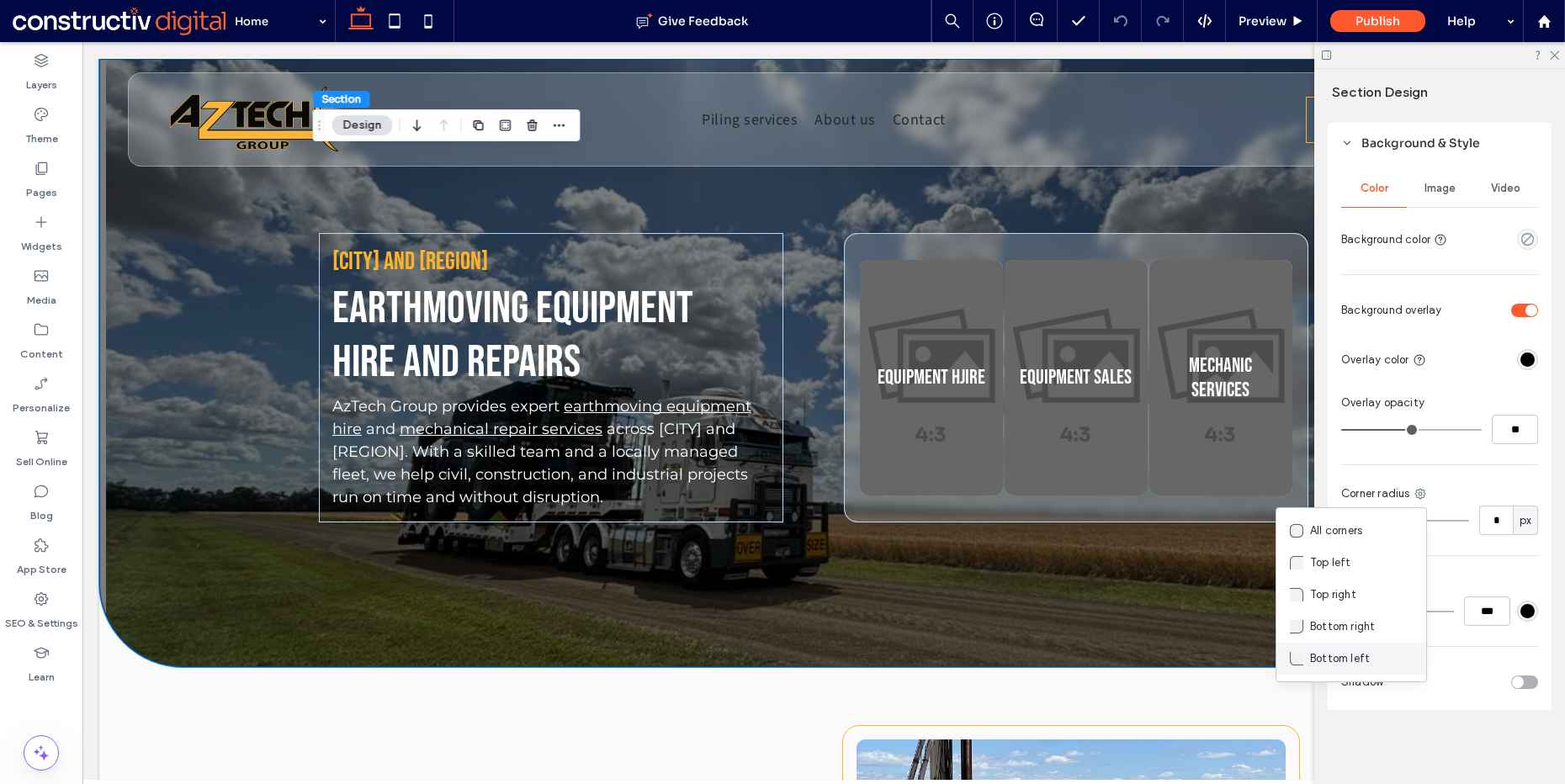 click on "Bottom left" at bounding box center [1340, 659] 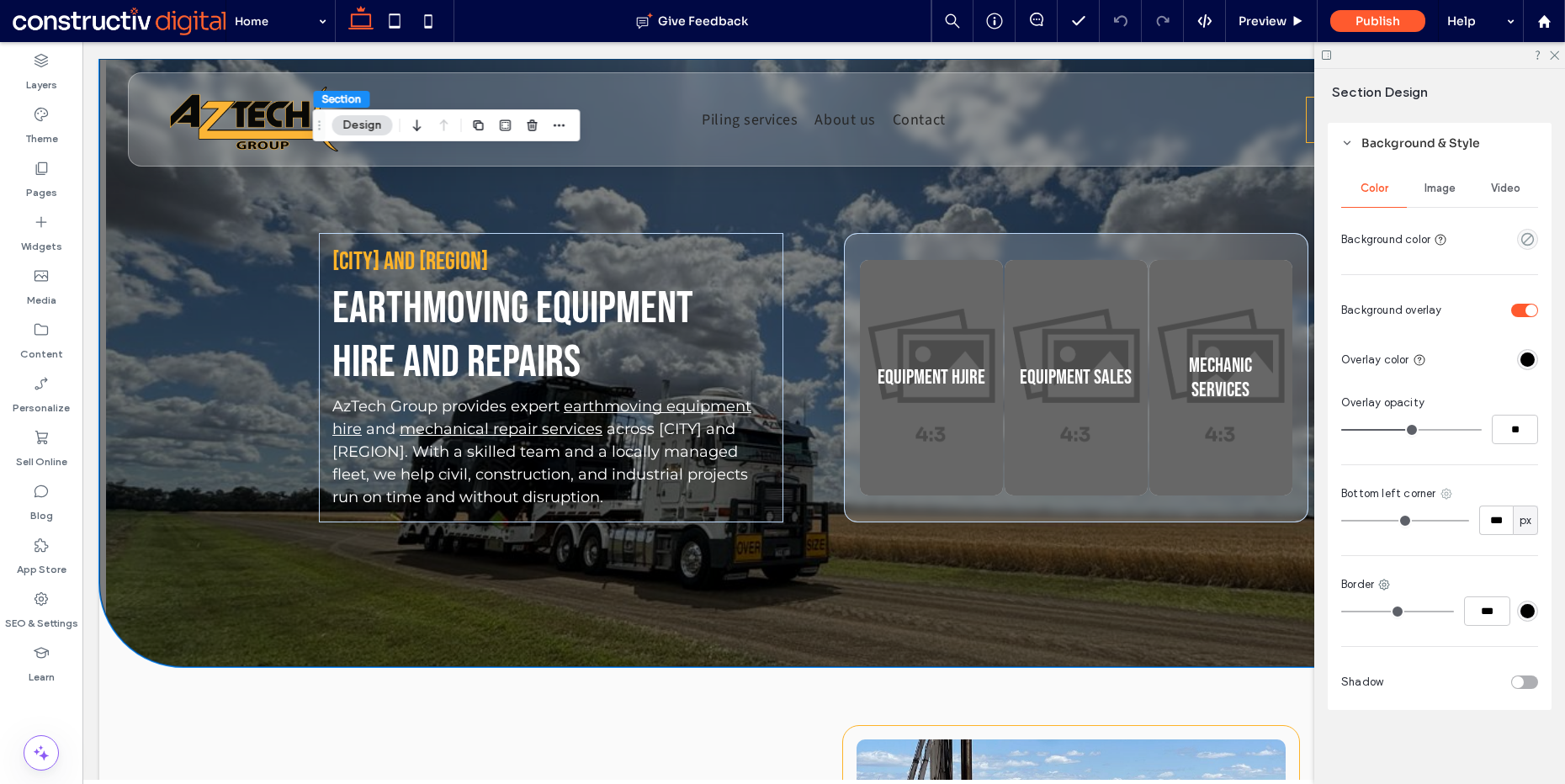 click 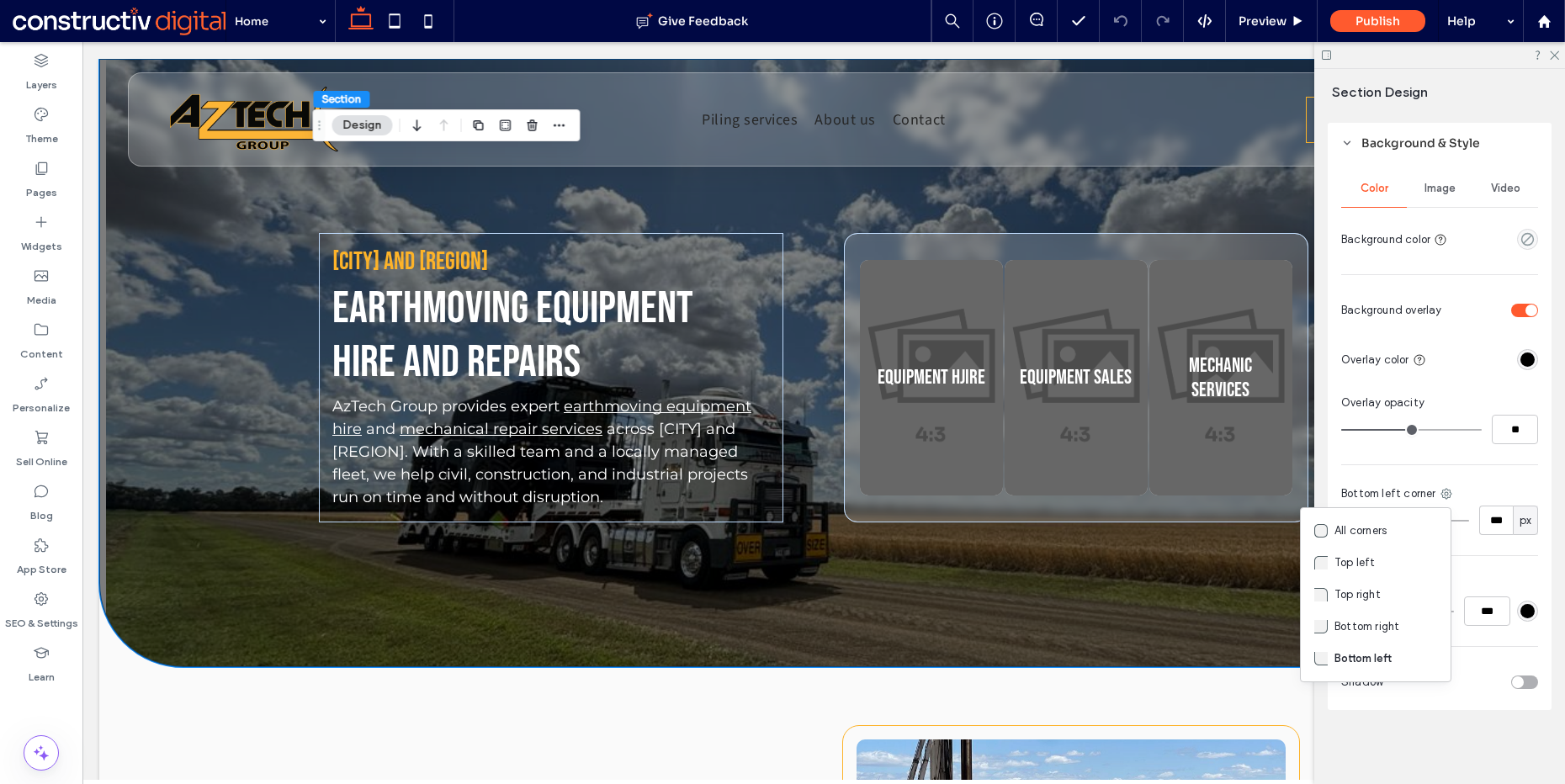 click on "All corners" at bounding box center (1361, 531) 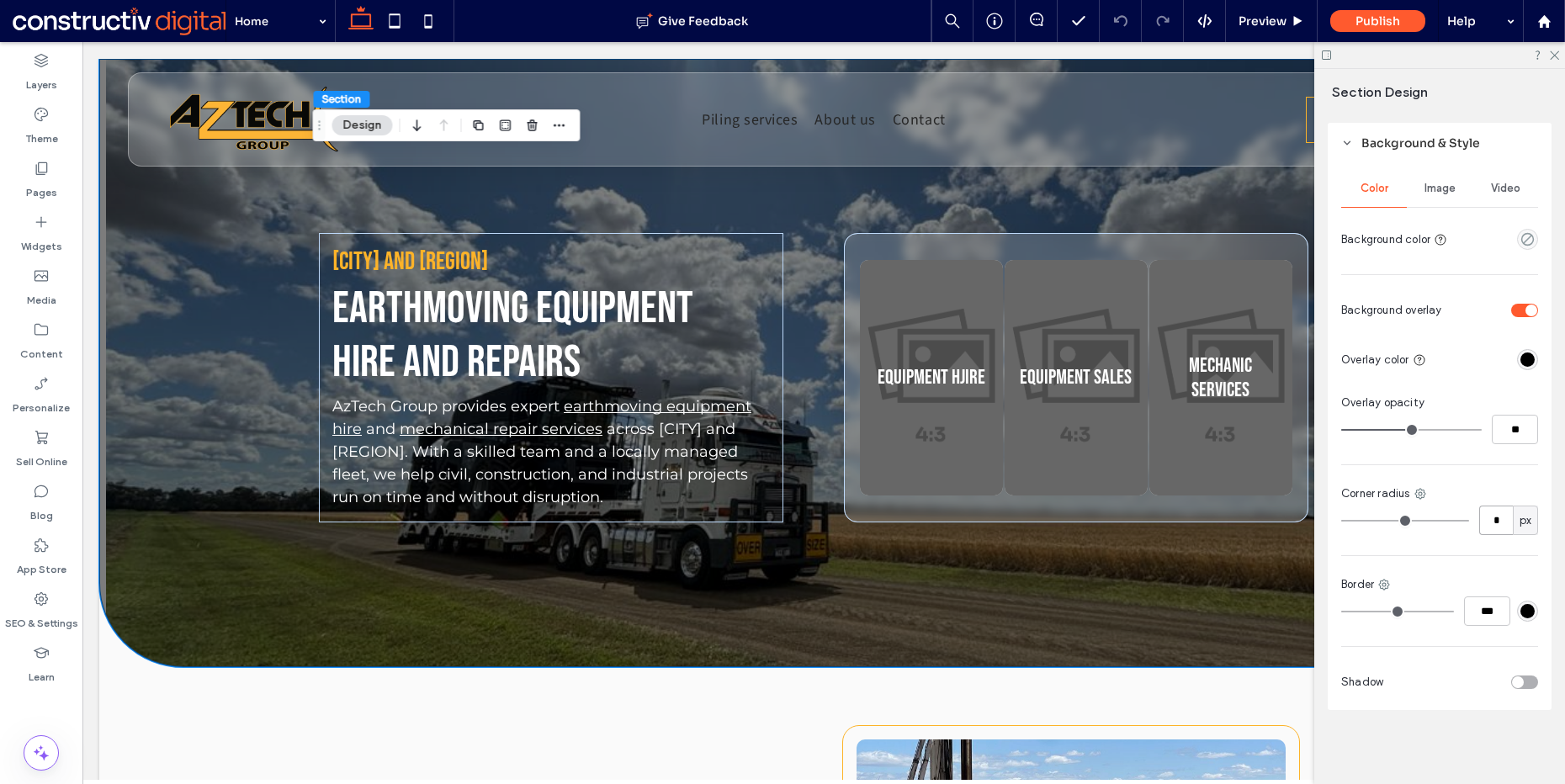 click on "*" at bounding box center (1496, 520) 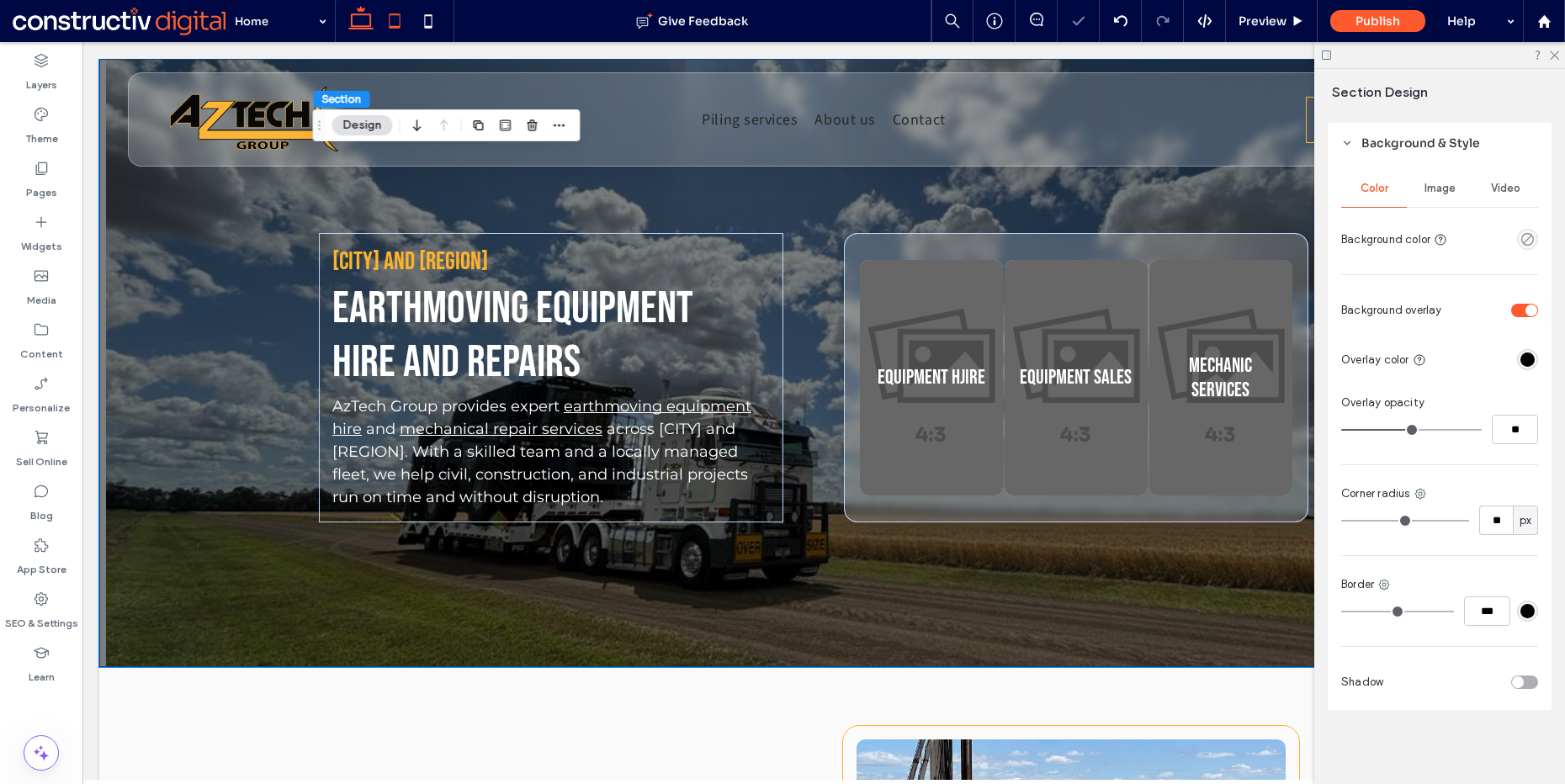 click 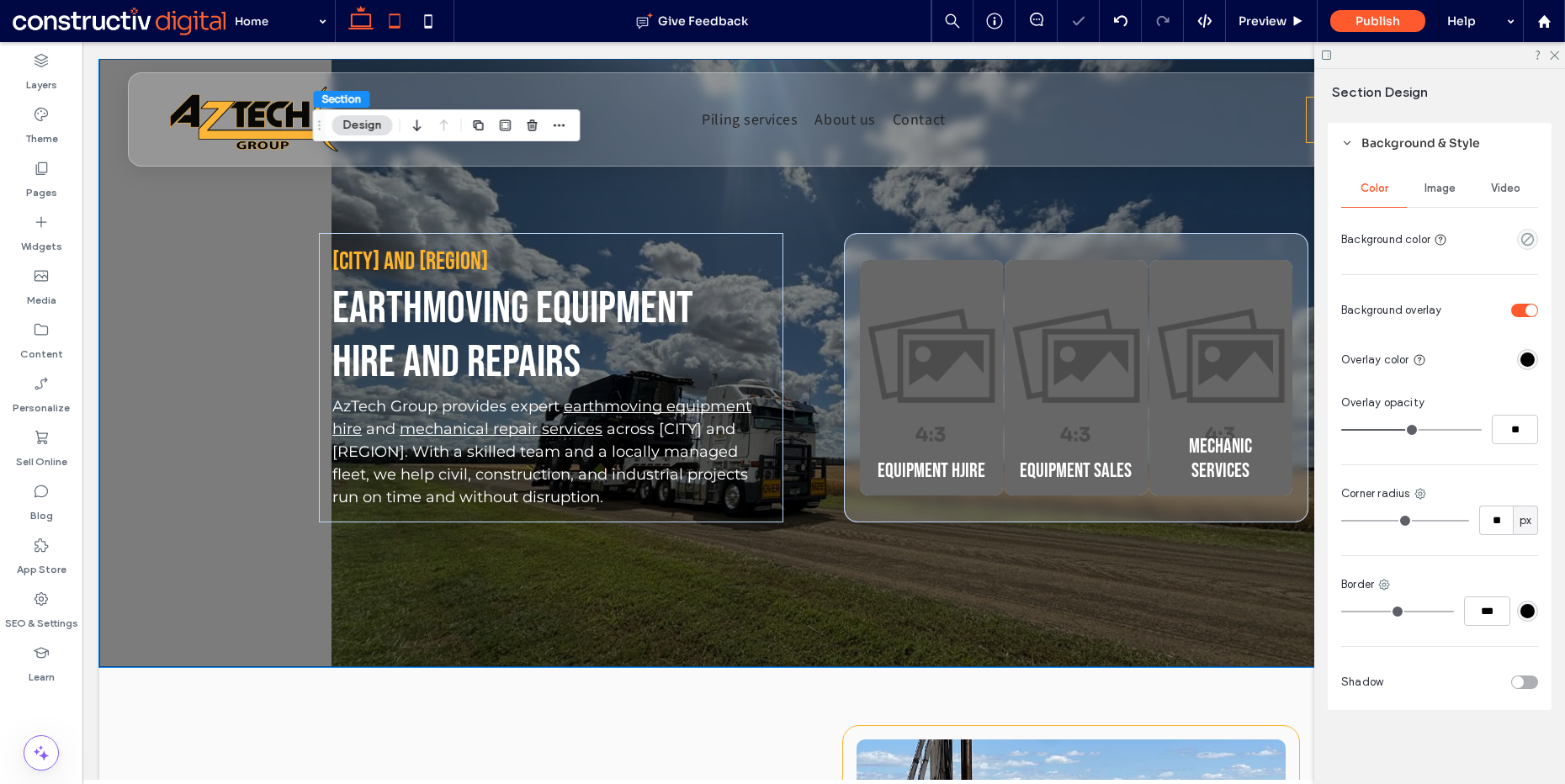 scroll, scrollTop: 597, scrollLeft: 0, axis: vertical 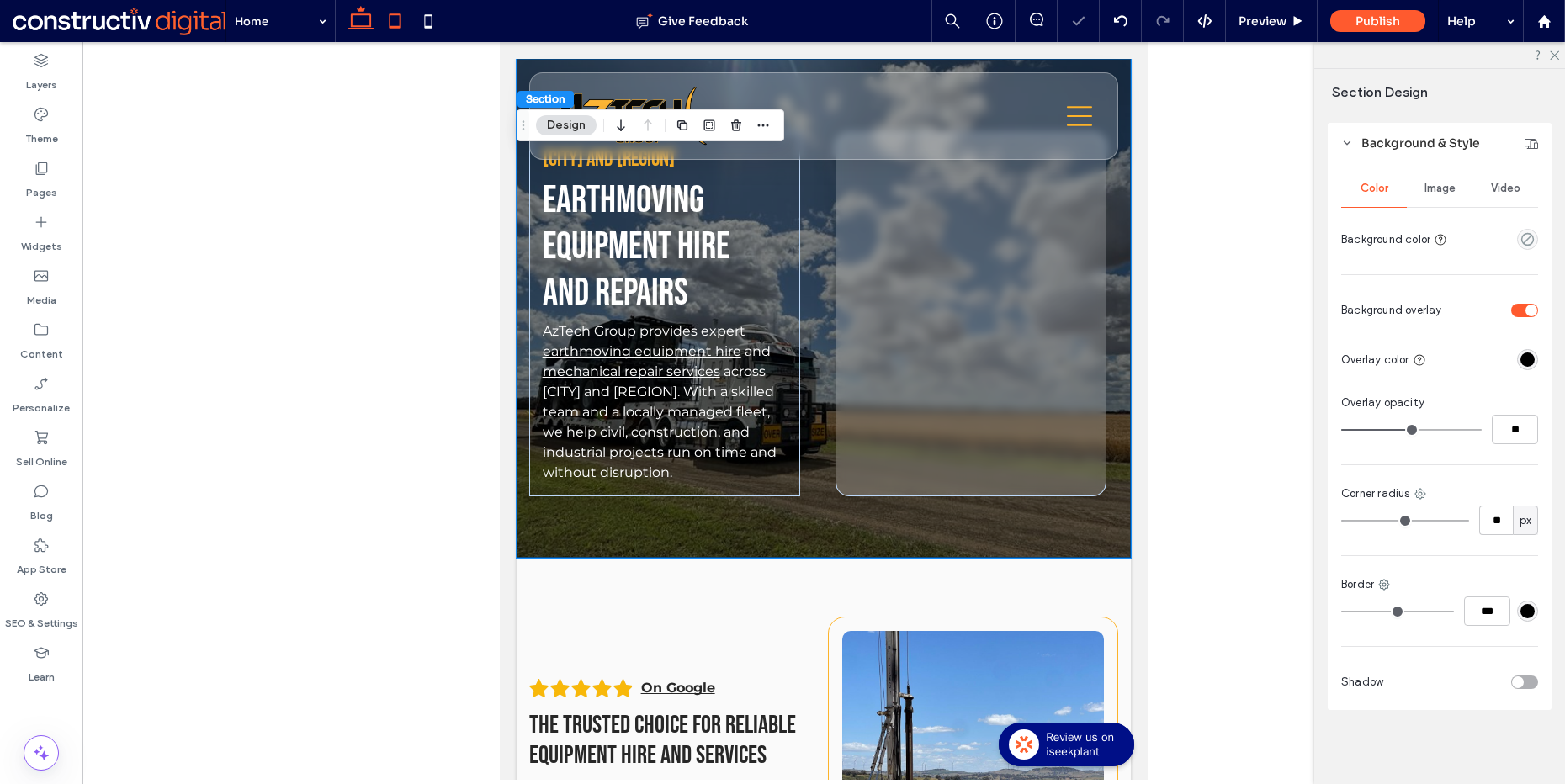 click 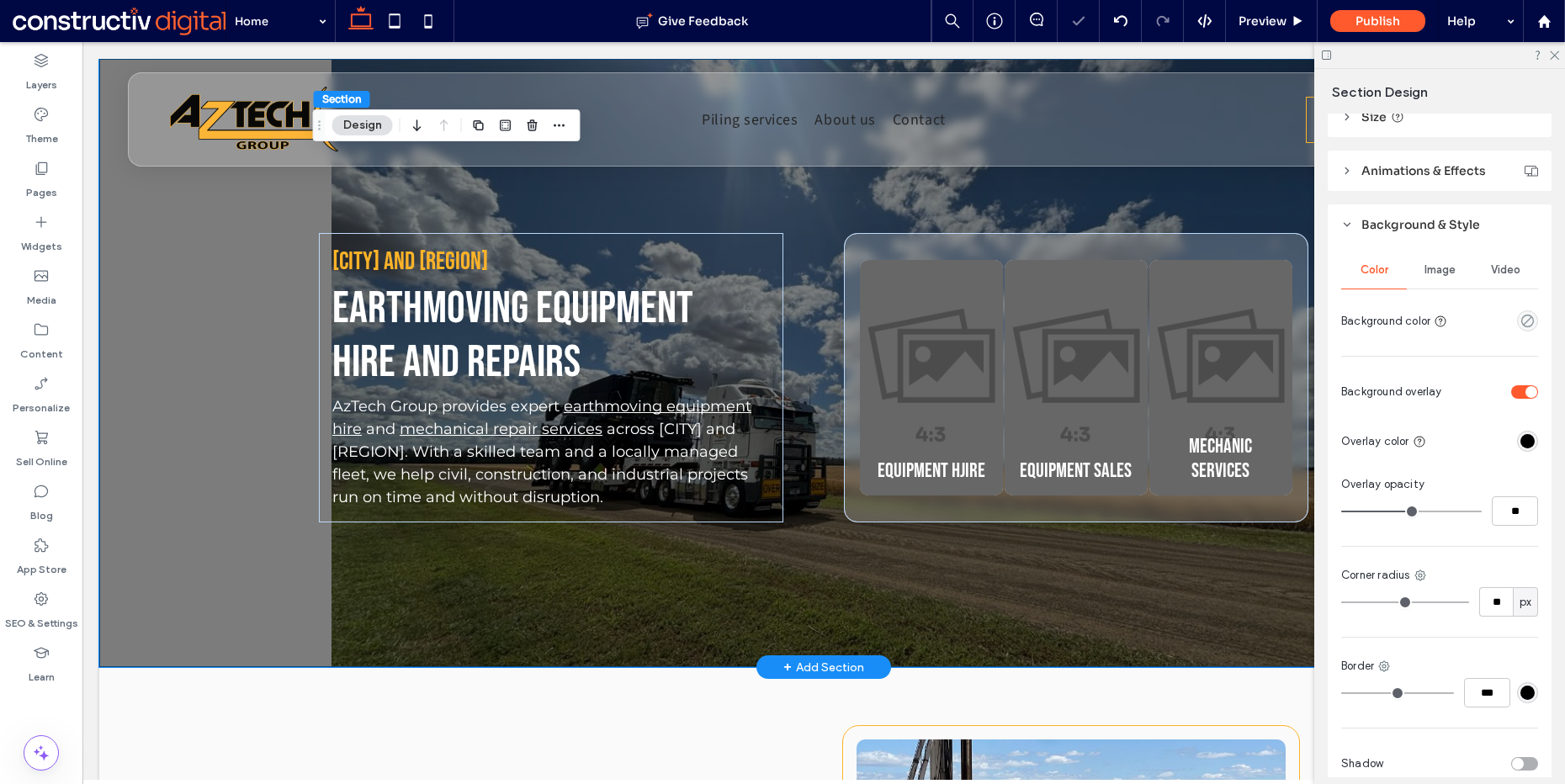 scroll, scrollTop: 679, scrollLeft: 0, axis: vertical 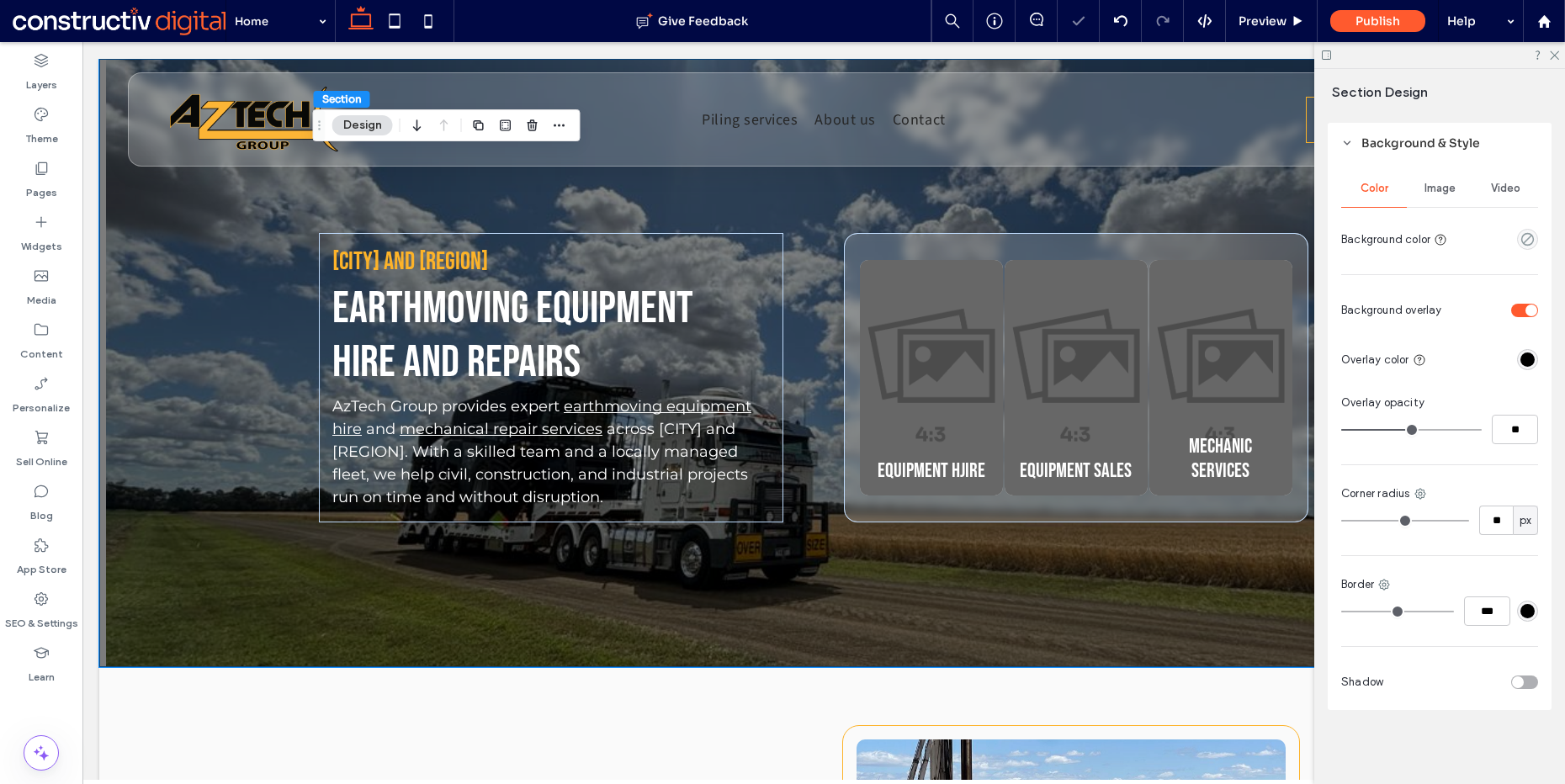 click on "Corner radius ** px" at bounding box center [1440, 510] 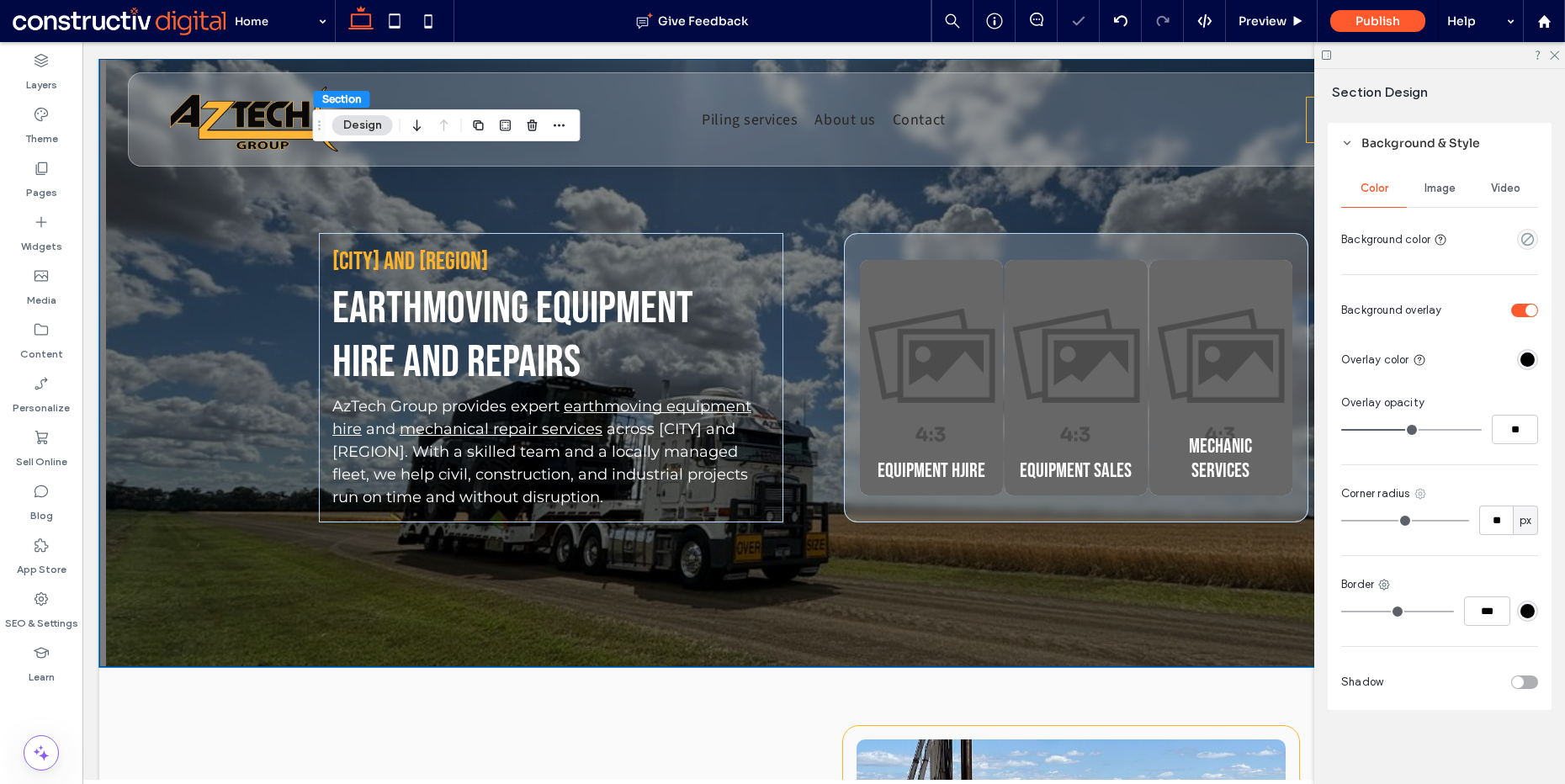 click 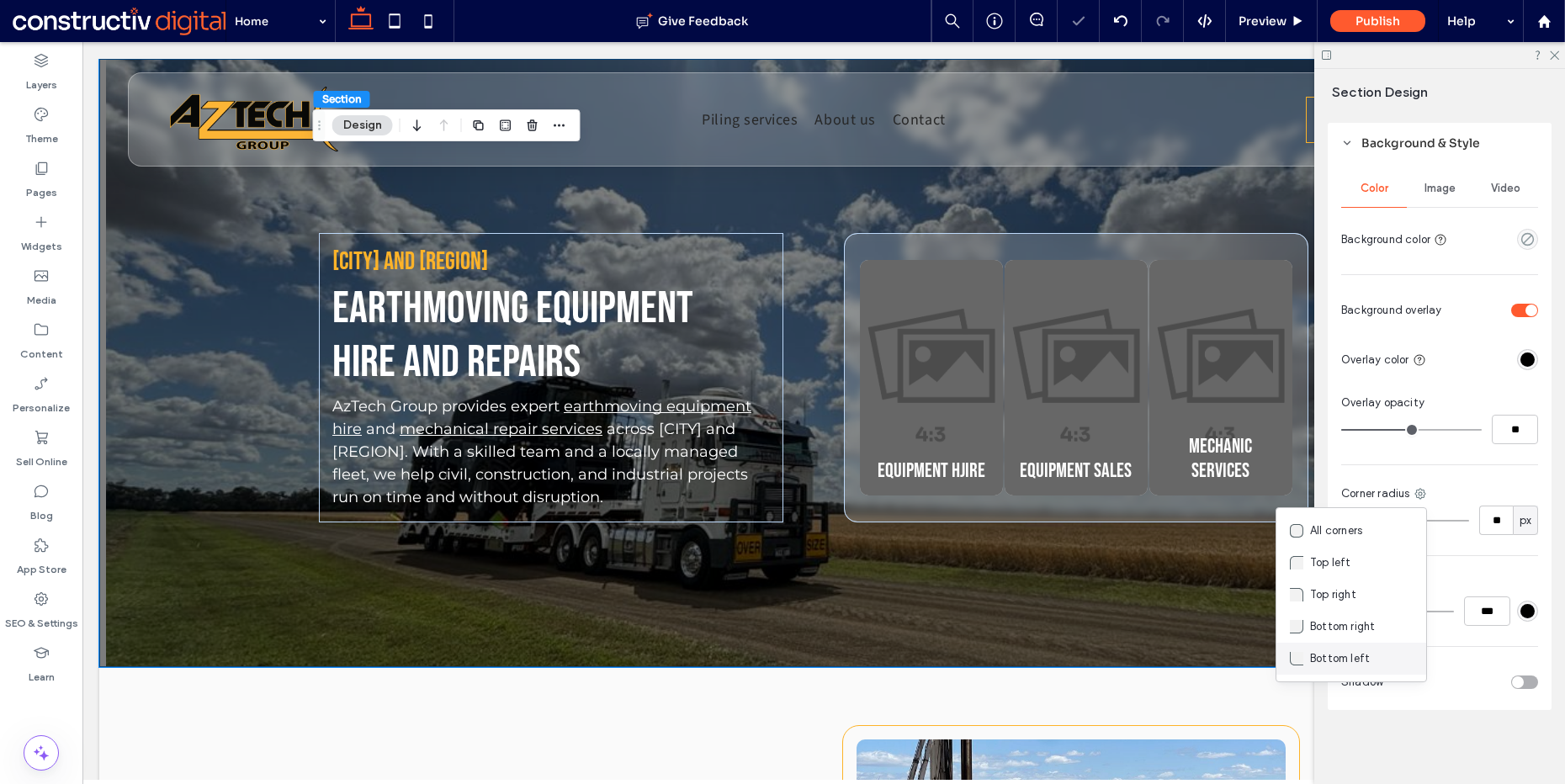 click on "Bottom left" at bounding box center (1340, 659) 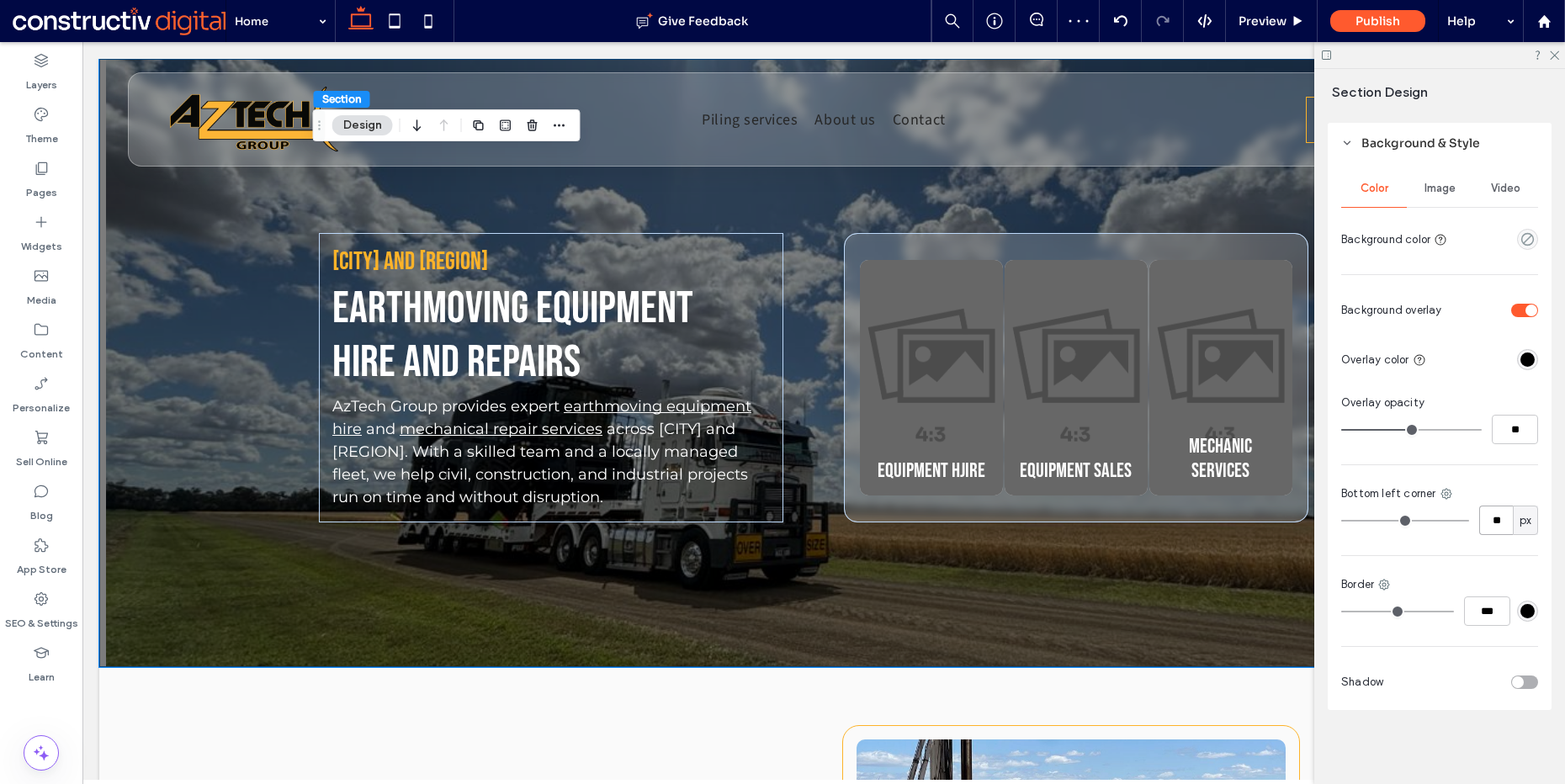 click on "**" at bounding box center [1496, 520] 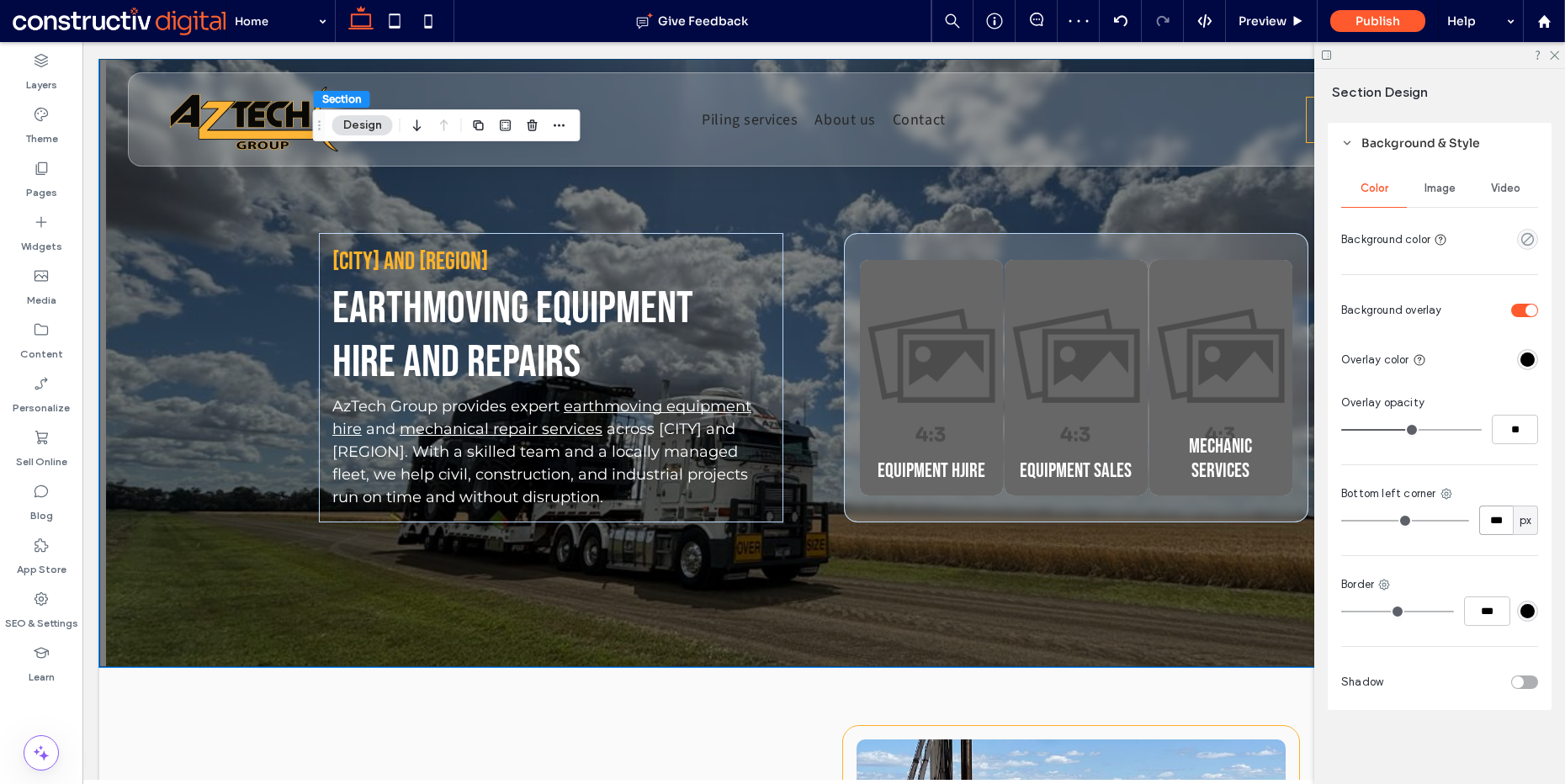 type on "***" 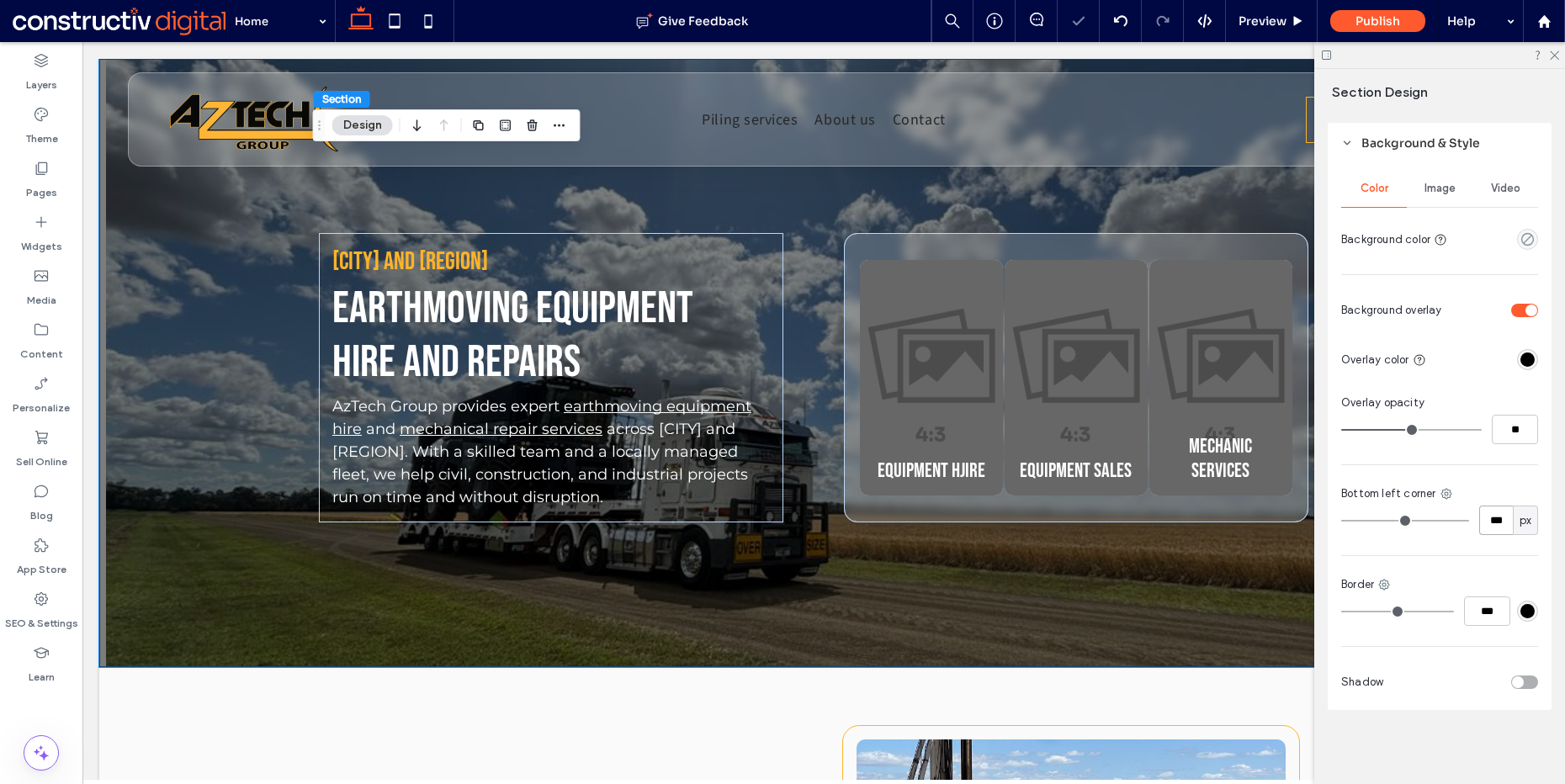 type on "***" 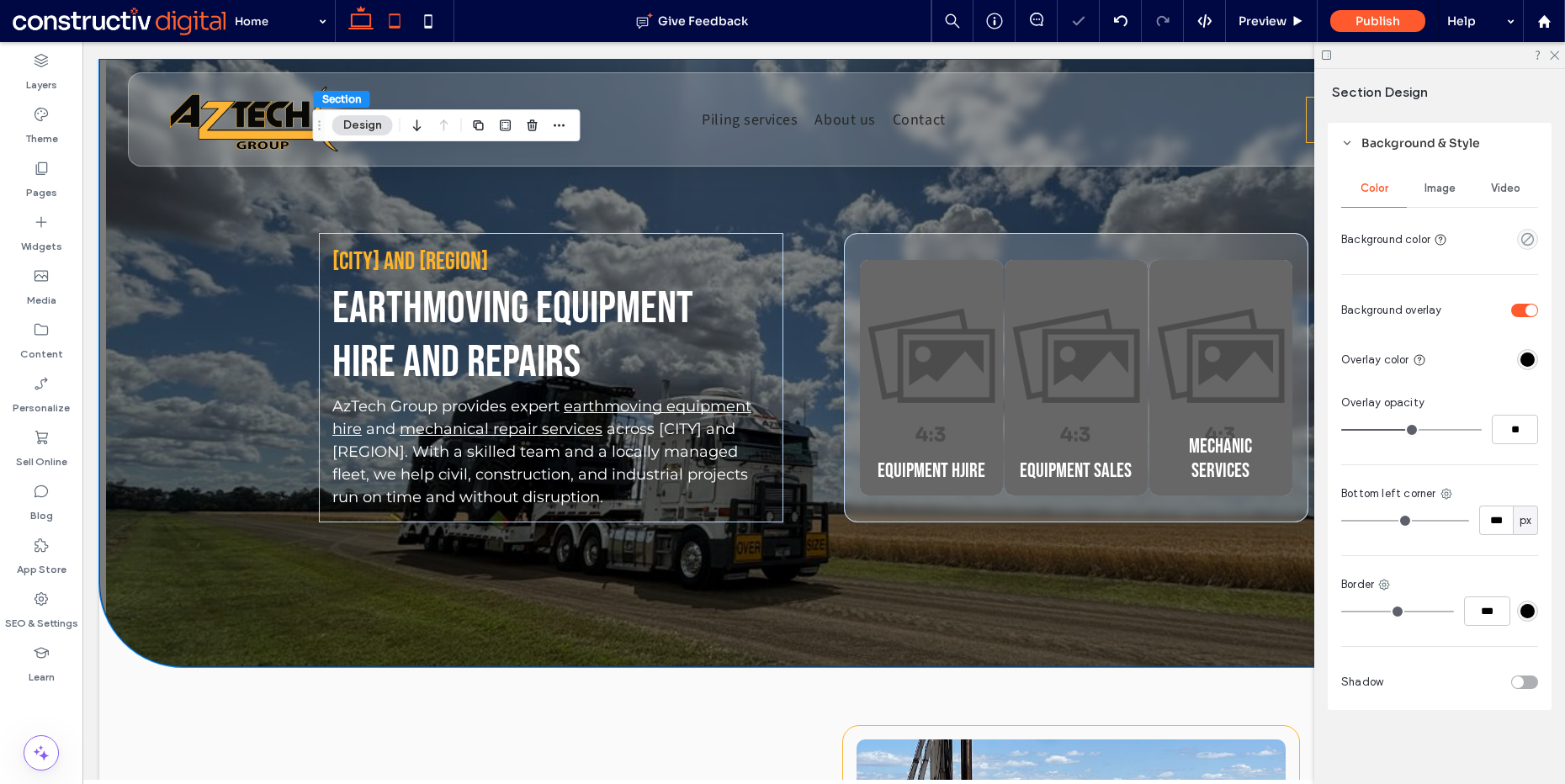 click 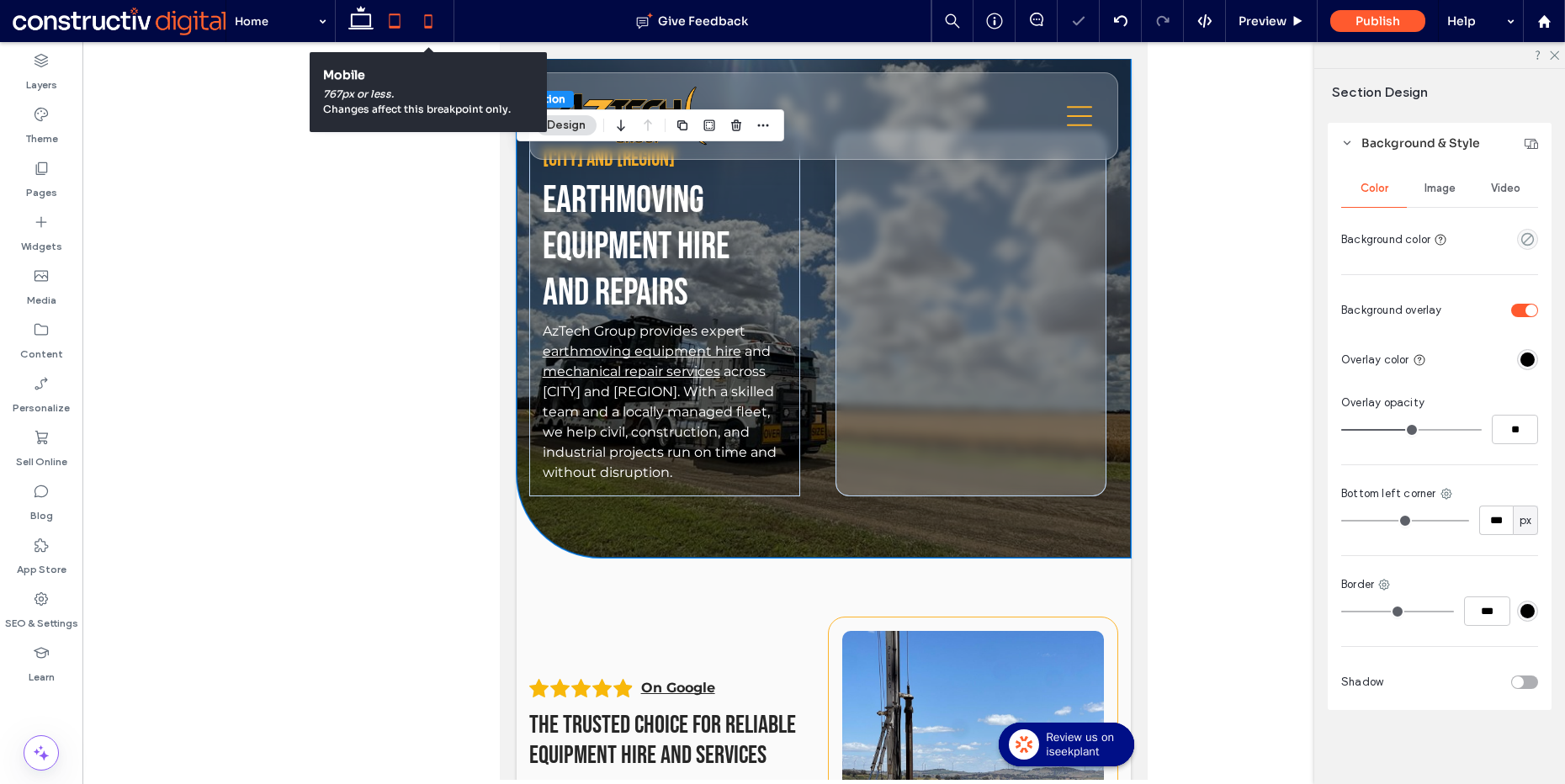 click 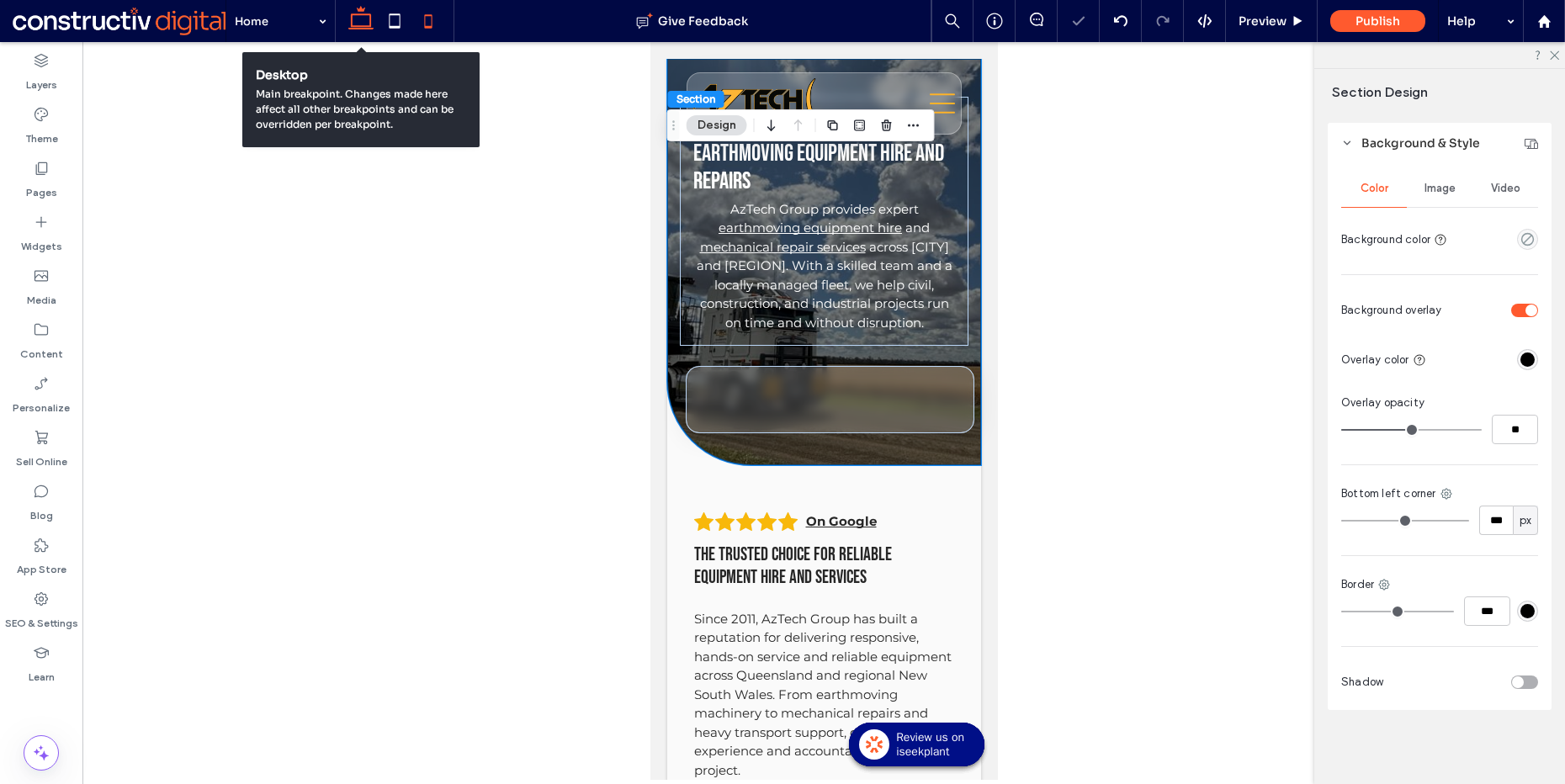 click 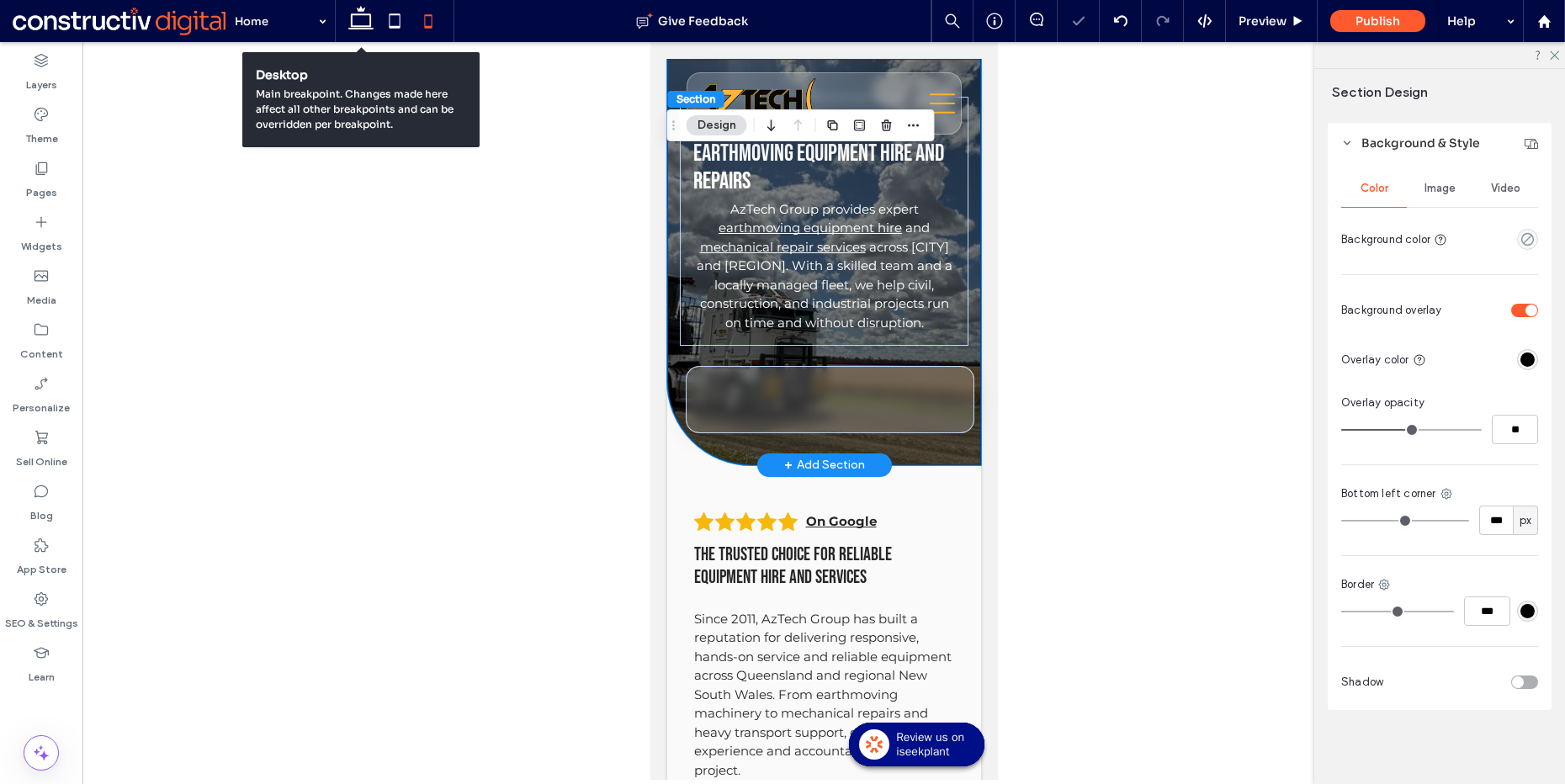 scroll, scrollTop: 679, scrollLeft: 0, axis: vertical 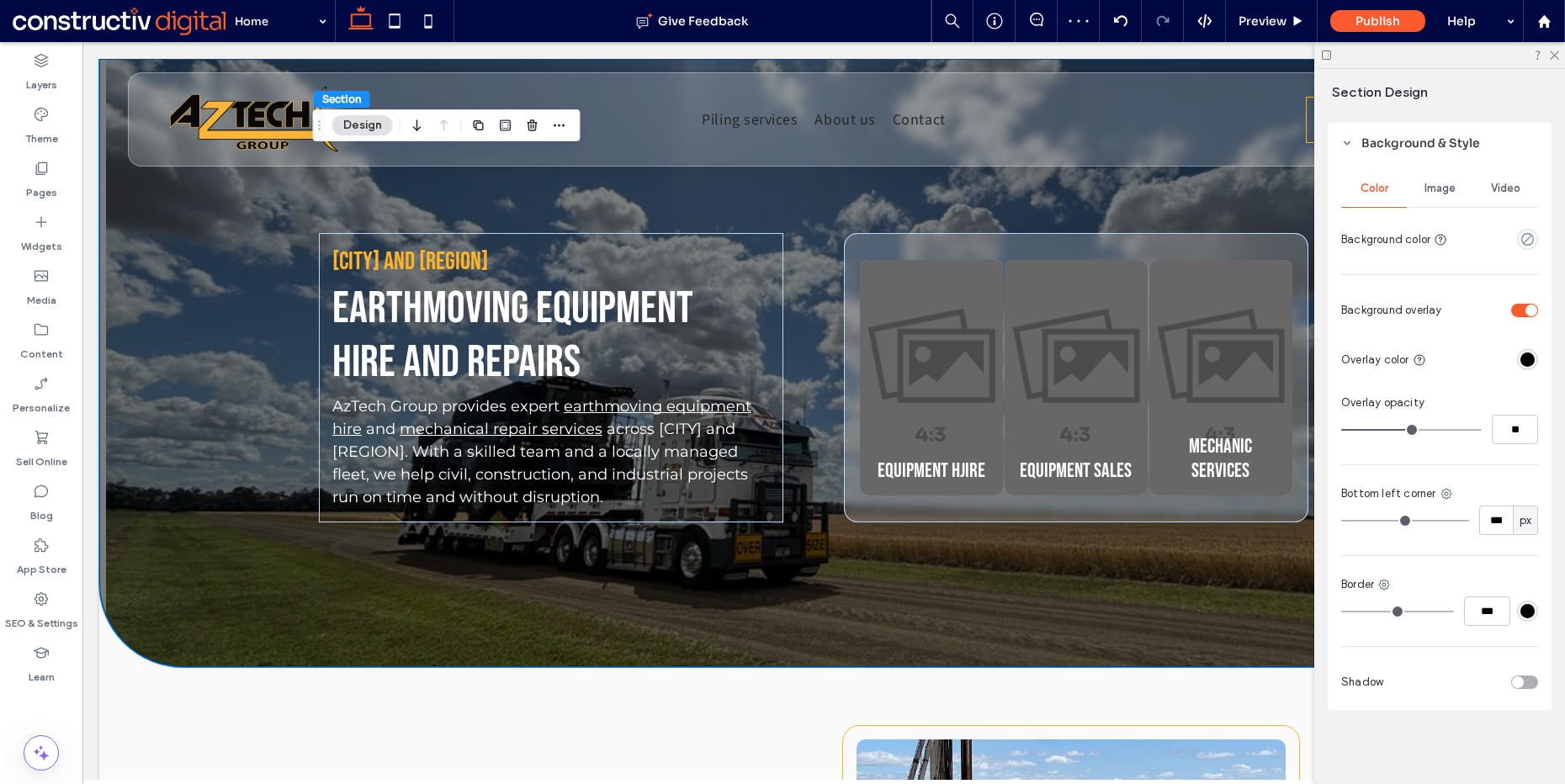 click at bounding box center (41, 700) 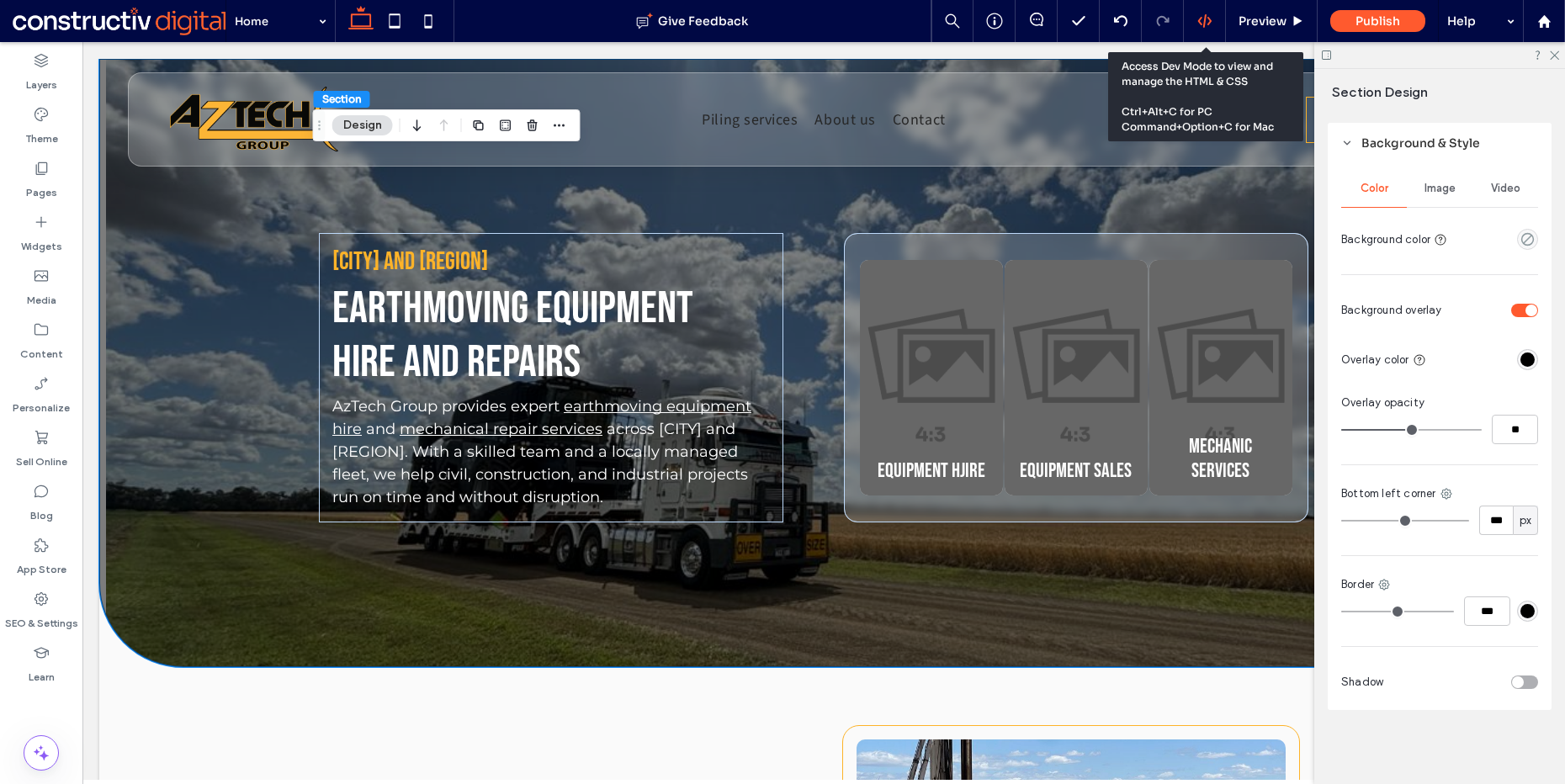 click at bounding box center (1204, 21) 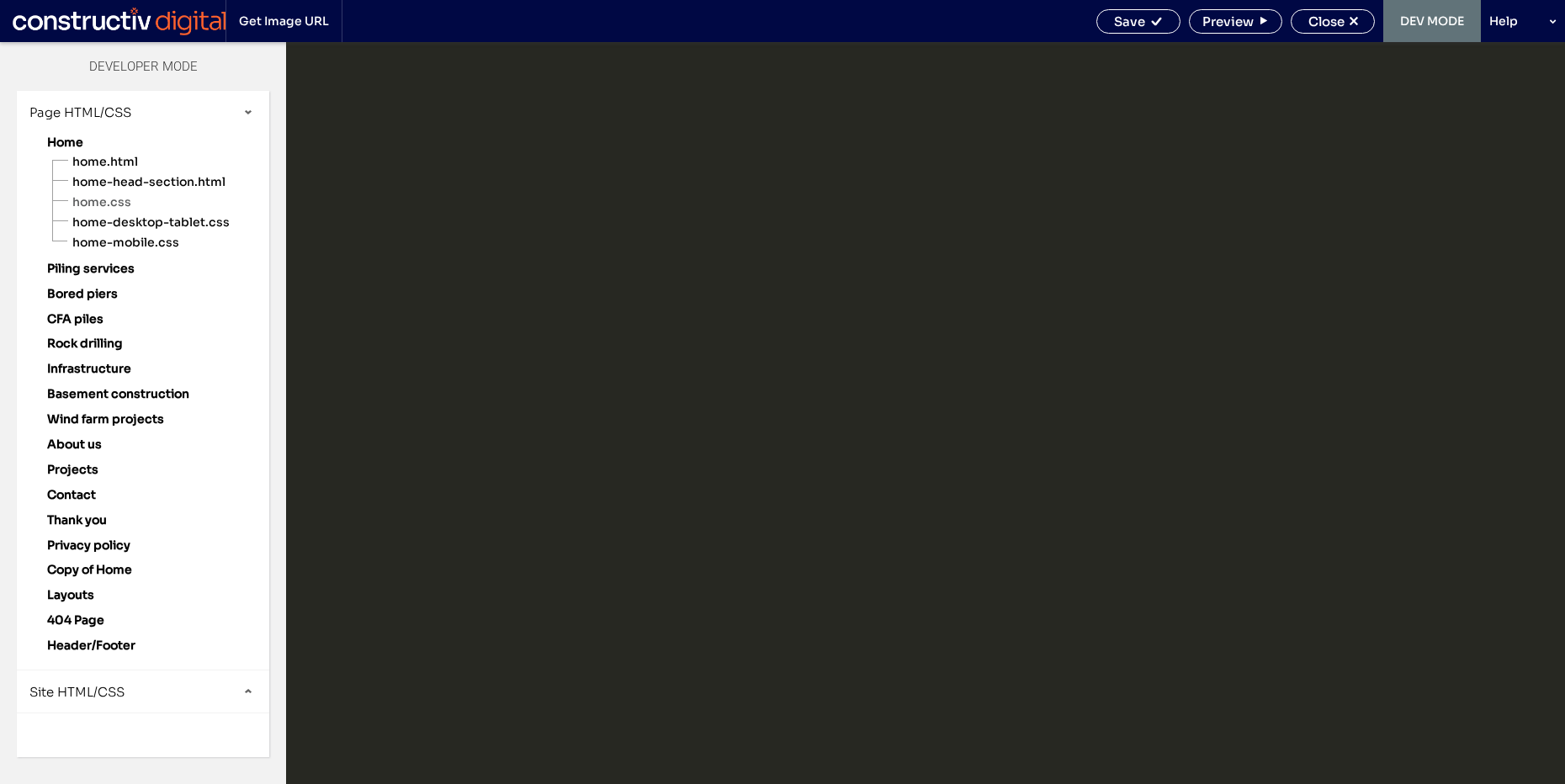click on "Site HTML/CSS" at bounding box center (77, 691) 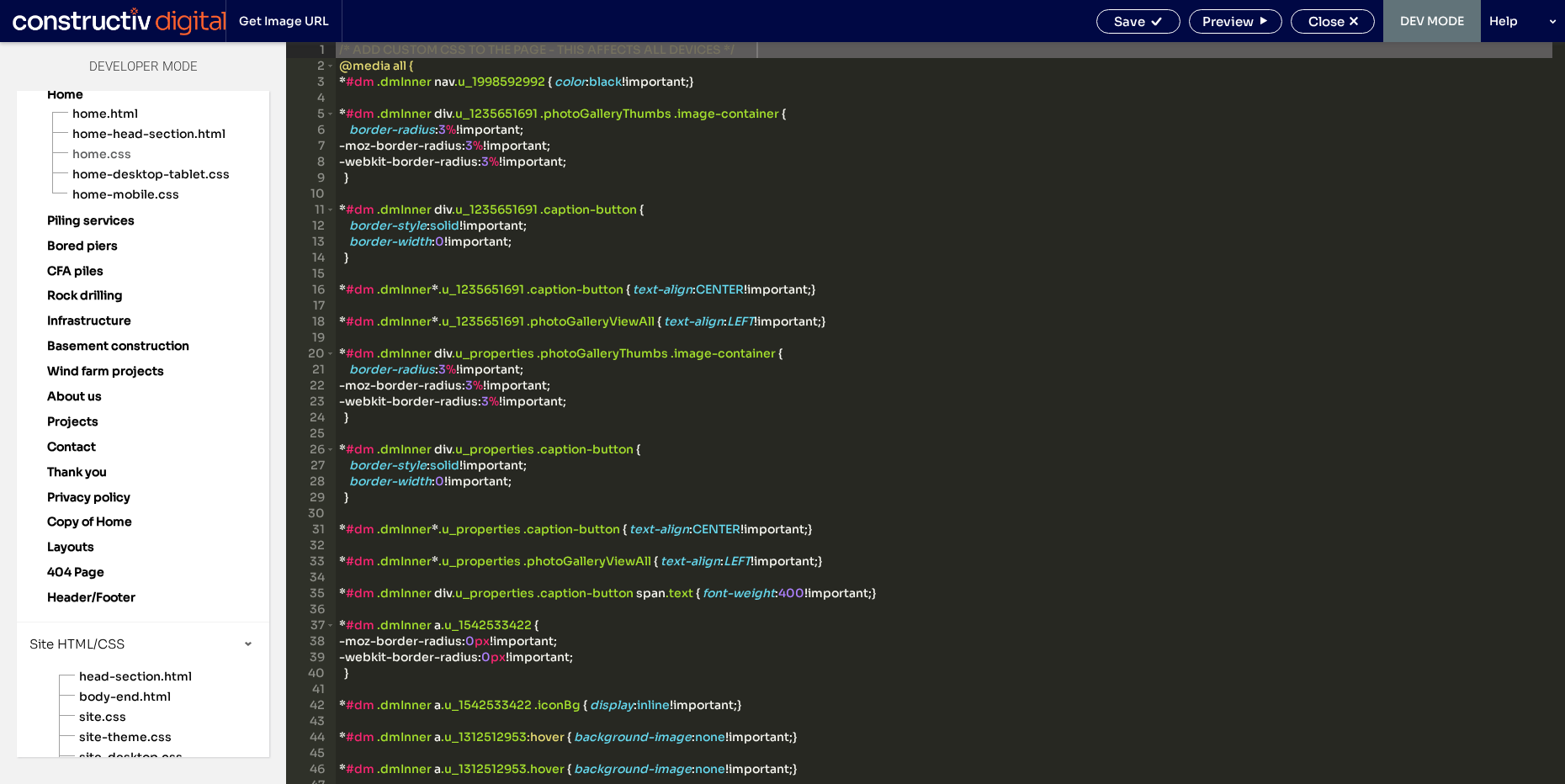 scroll, scrollTop: 107, scrollLeft: 0, axis: vertical 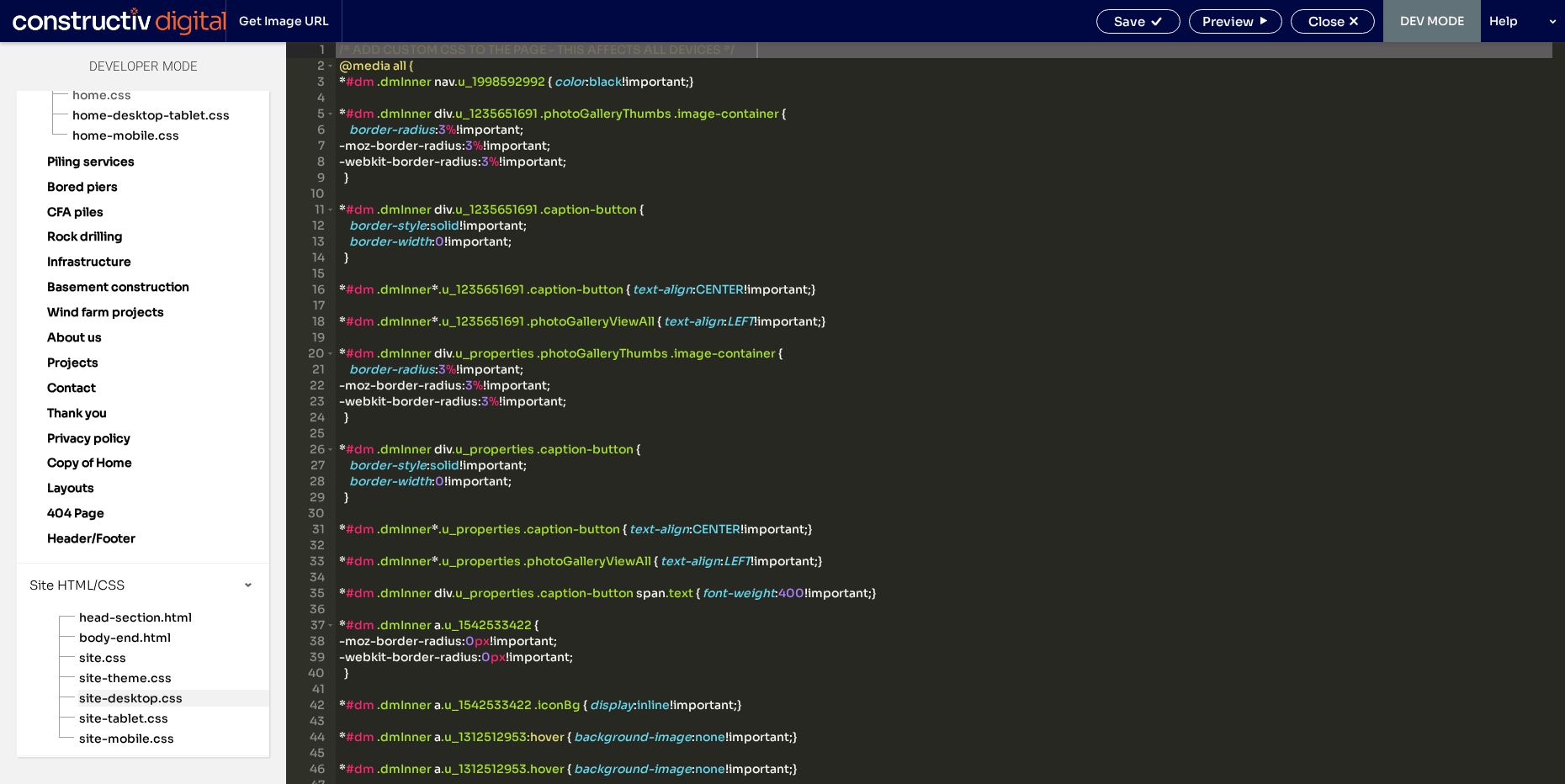 click on "site-desktop.css" at bounding box center [173, 698] 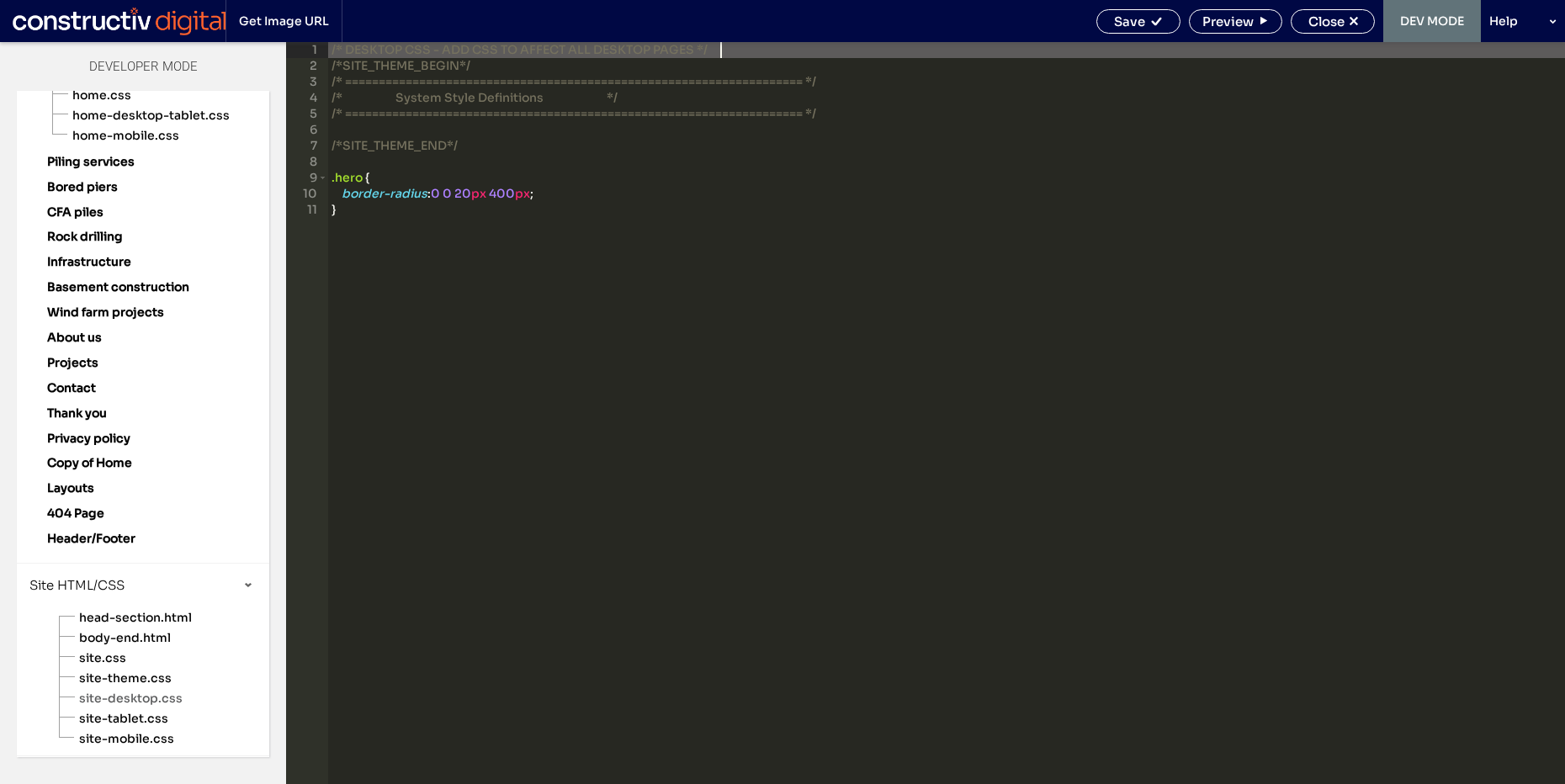 click on "/* DESKTOP CSS - ADD CSS TO AFFECT ALL DESKTOP PAGES */ /*SITE_THEME_BEGIN*/ /* ==================================================================== */ /*                     System Style Definitions                         */ /* ==================================================================== */ /*SITE_THEME_END*/ .hero   {      border-radius :  0   0   20 px   400 px ; }" at bounding box center (947, 429) 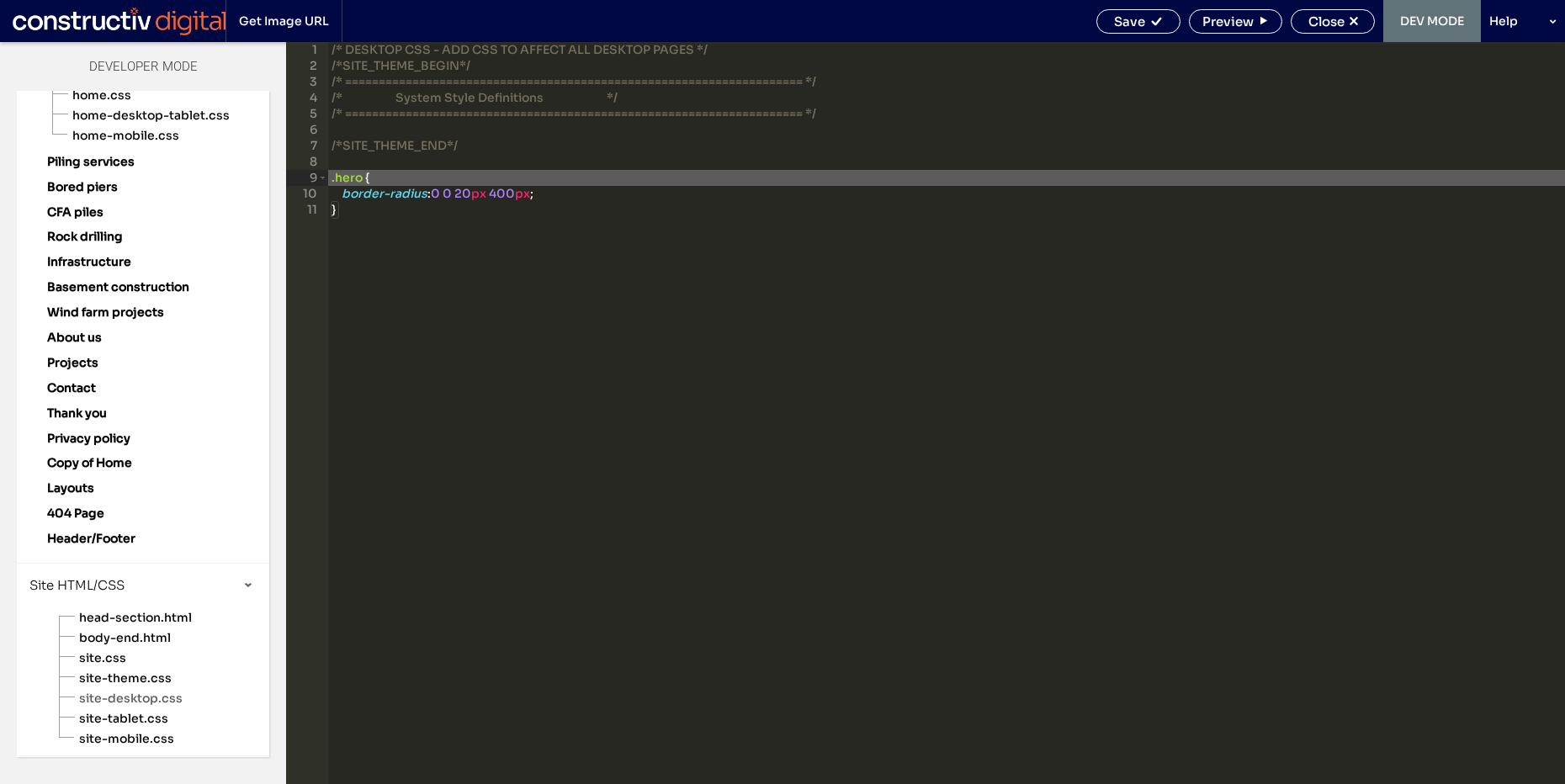 click on "/* DESKTOP CSS - ADD CSS TO AFFECT ALL DESKTOP PAGES */ /*SITE_THEME_BEGIN*/ /* ==================================================================== */ /*                     System Style Definitions                         */ /* ==================================================================== */ /*SITE_THEME_END*/ .hero   {      border-radius :  0   0   20 px   400 px ; }" at bounding box center [947, 429] 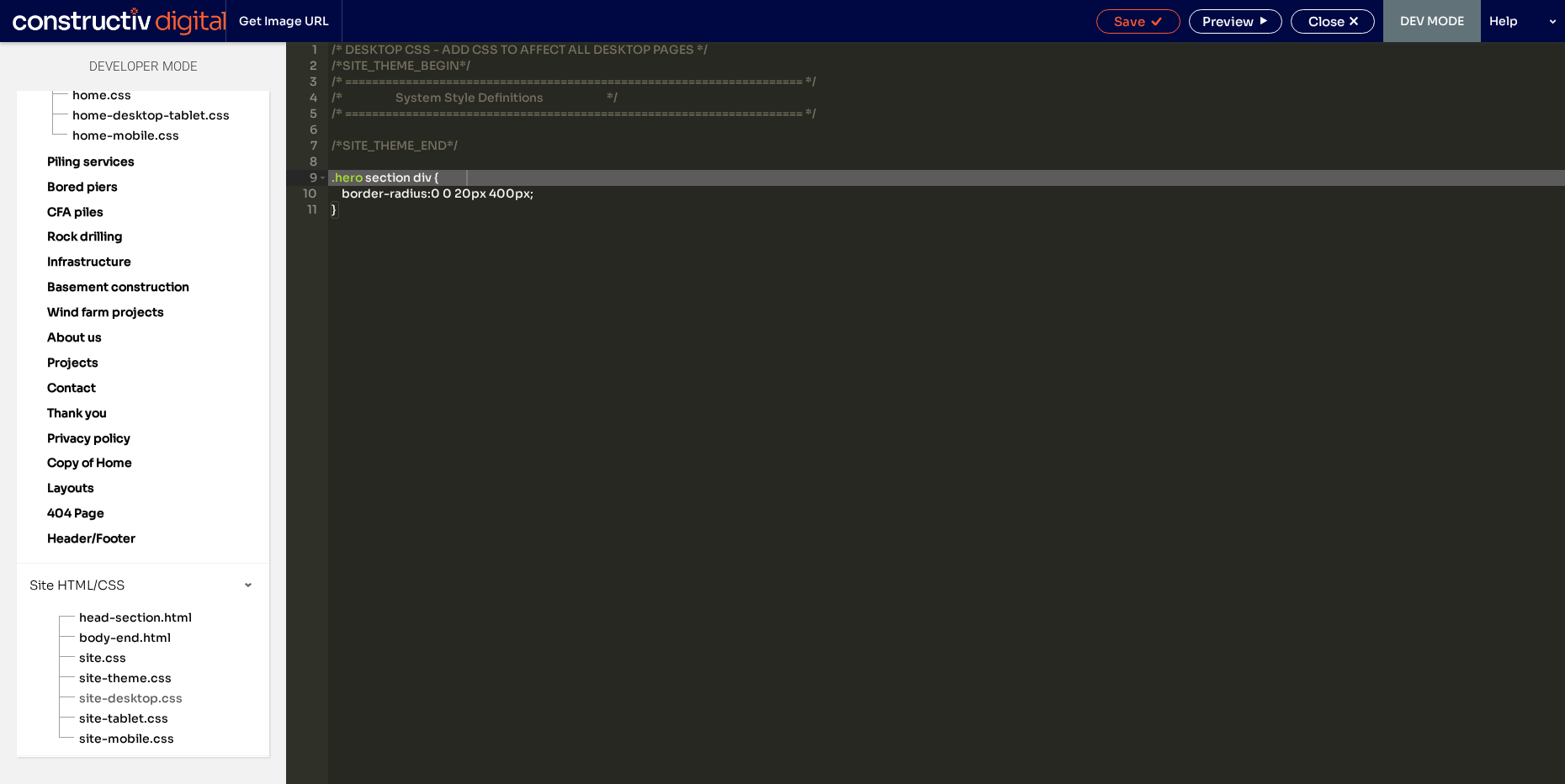 click on "Save" at bounding box center (1129, 21) 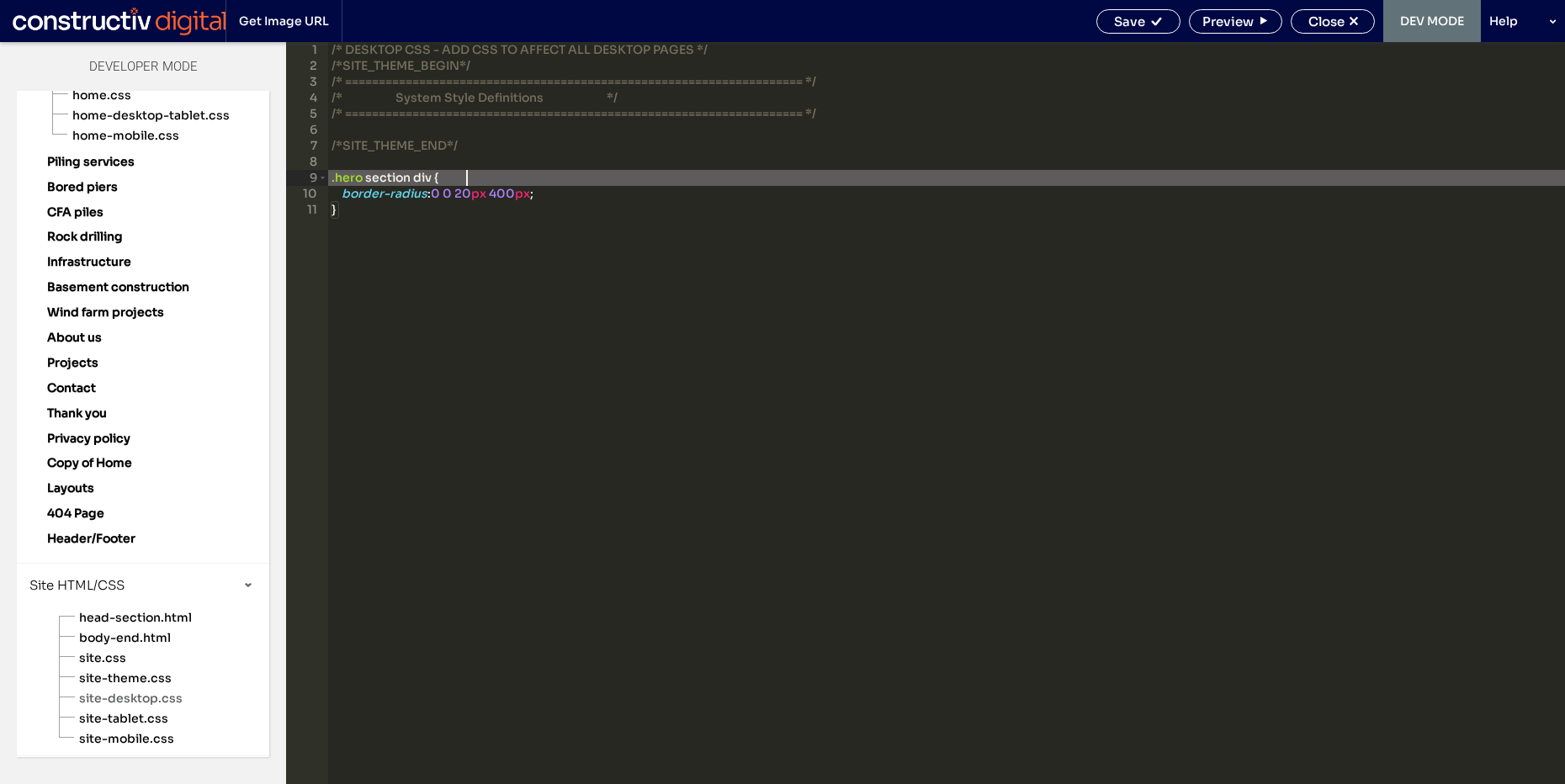 scroll, scrollTop: 0, scrollLeft: 0, axis: both 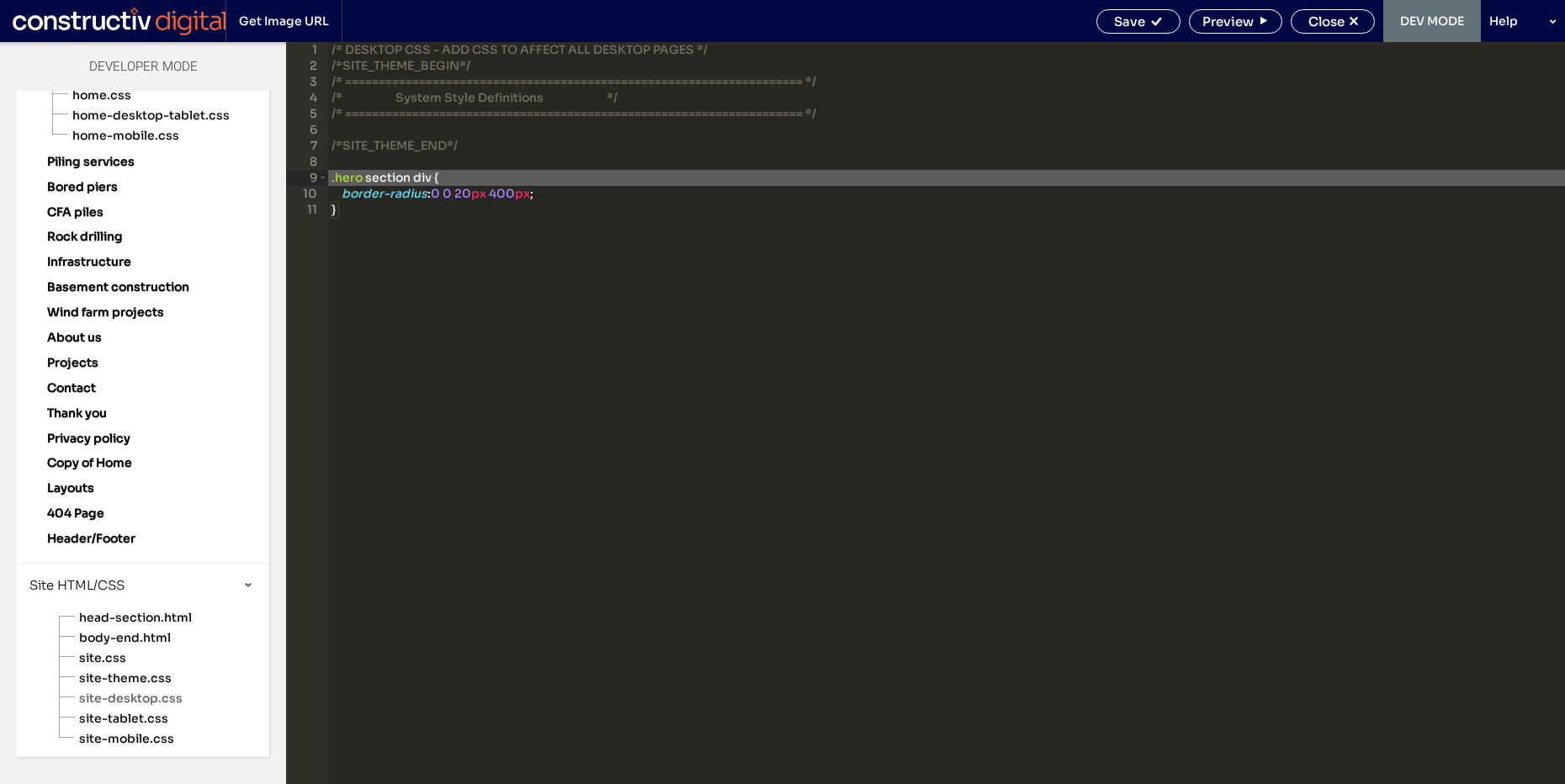click on "/* DESKTOP CSS - ADD CSS TO AFFECT ALL DESKTOP PAGES */ /*SITE_THEME_BEGIN*/ /* ==================================================================== */ /*                     System Style Definitions                         */ /* ==================================================================== */ /*SITE_THEME_END*/ .hero   section   div   {      border-radius :  0   0   20 px   400 px ; }" at bounding box center (947, 429) 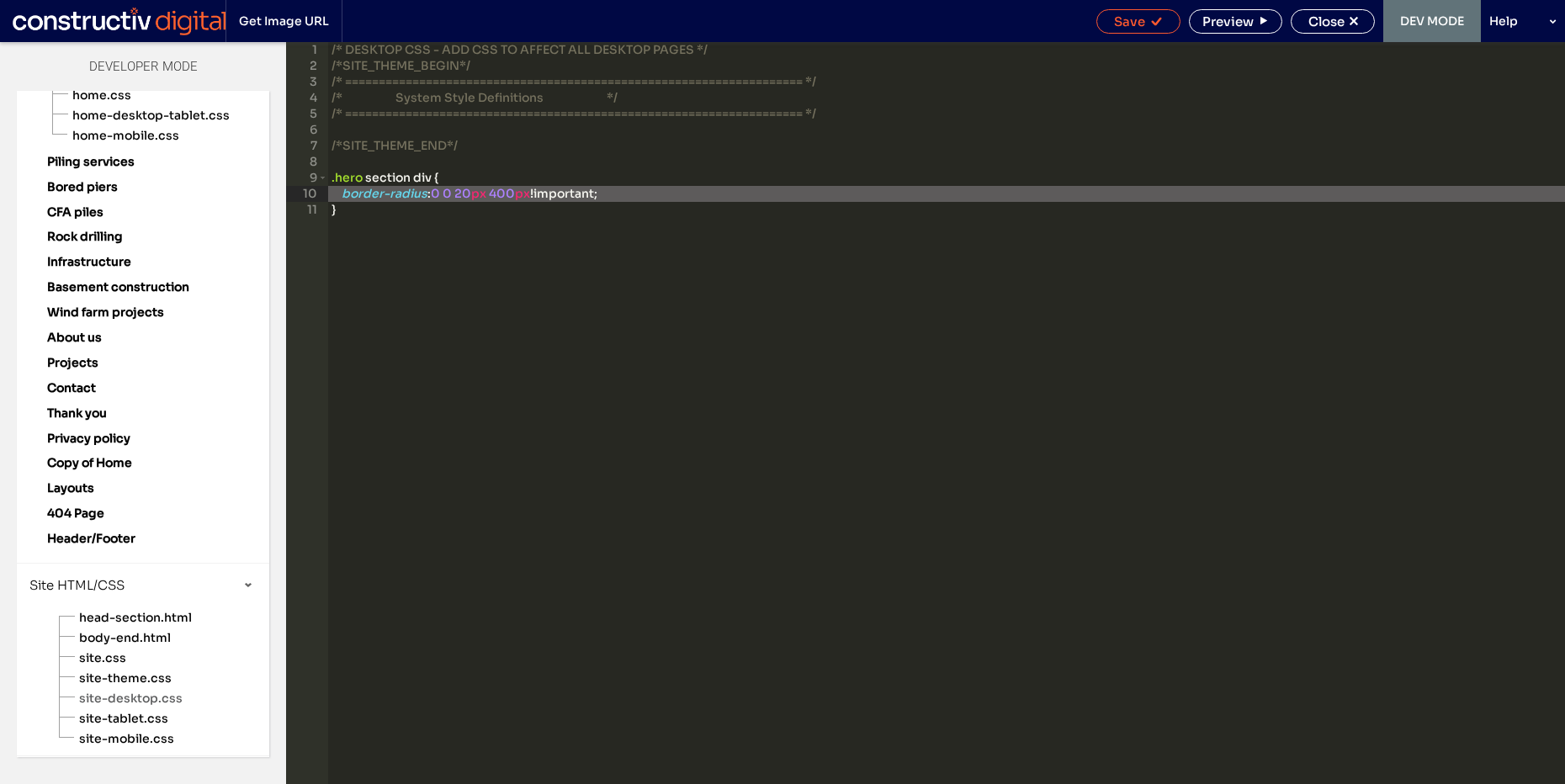 click on "Save" at bounding box center (1129, 21) 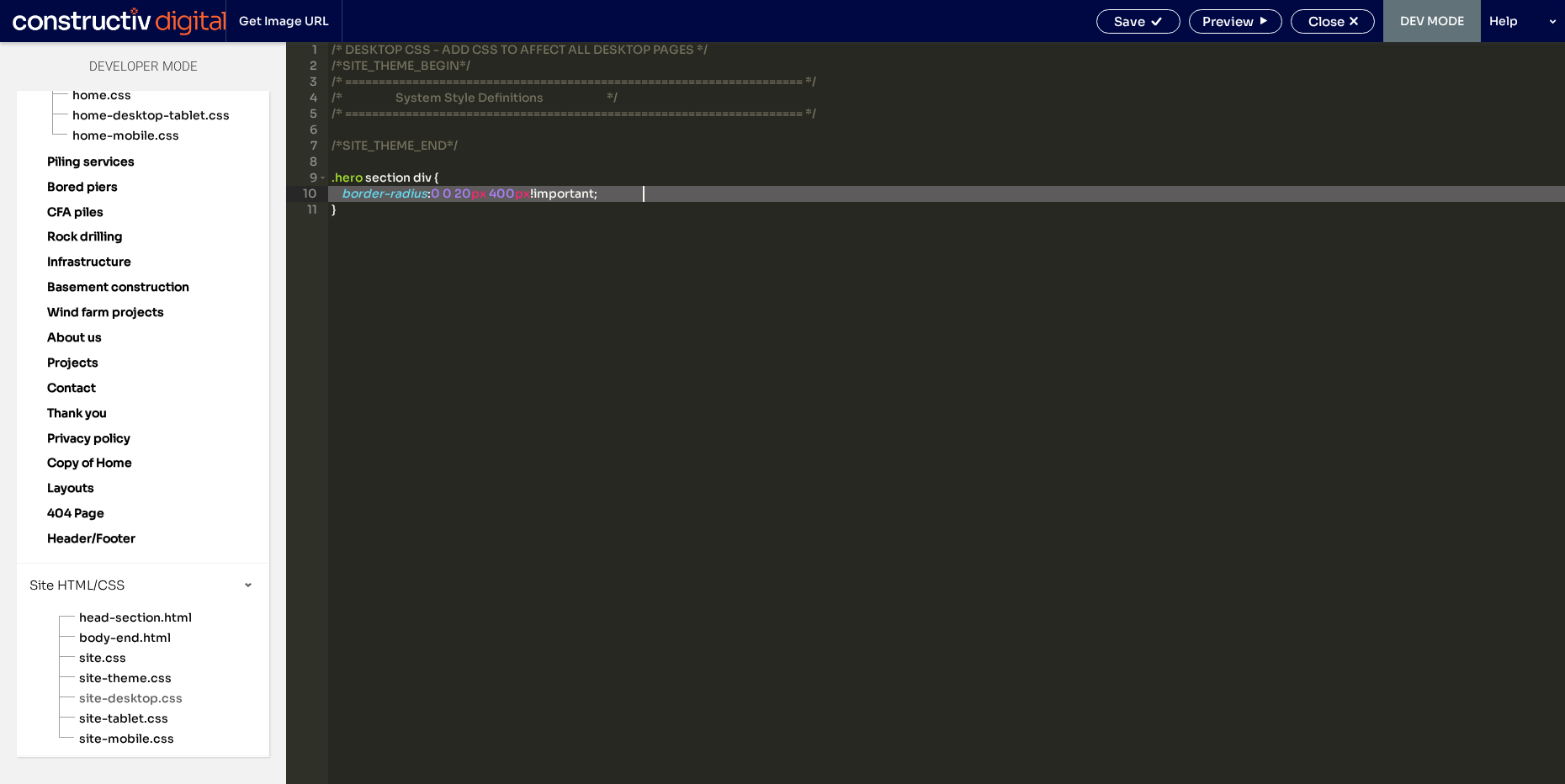 scroll, scrollTop: 0, scrollLeft: 0, axis: both 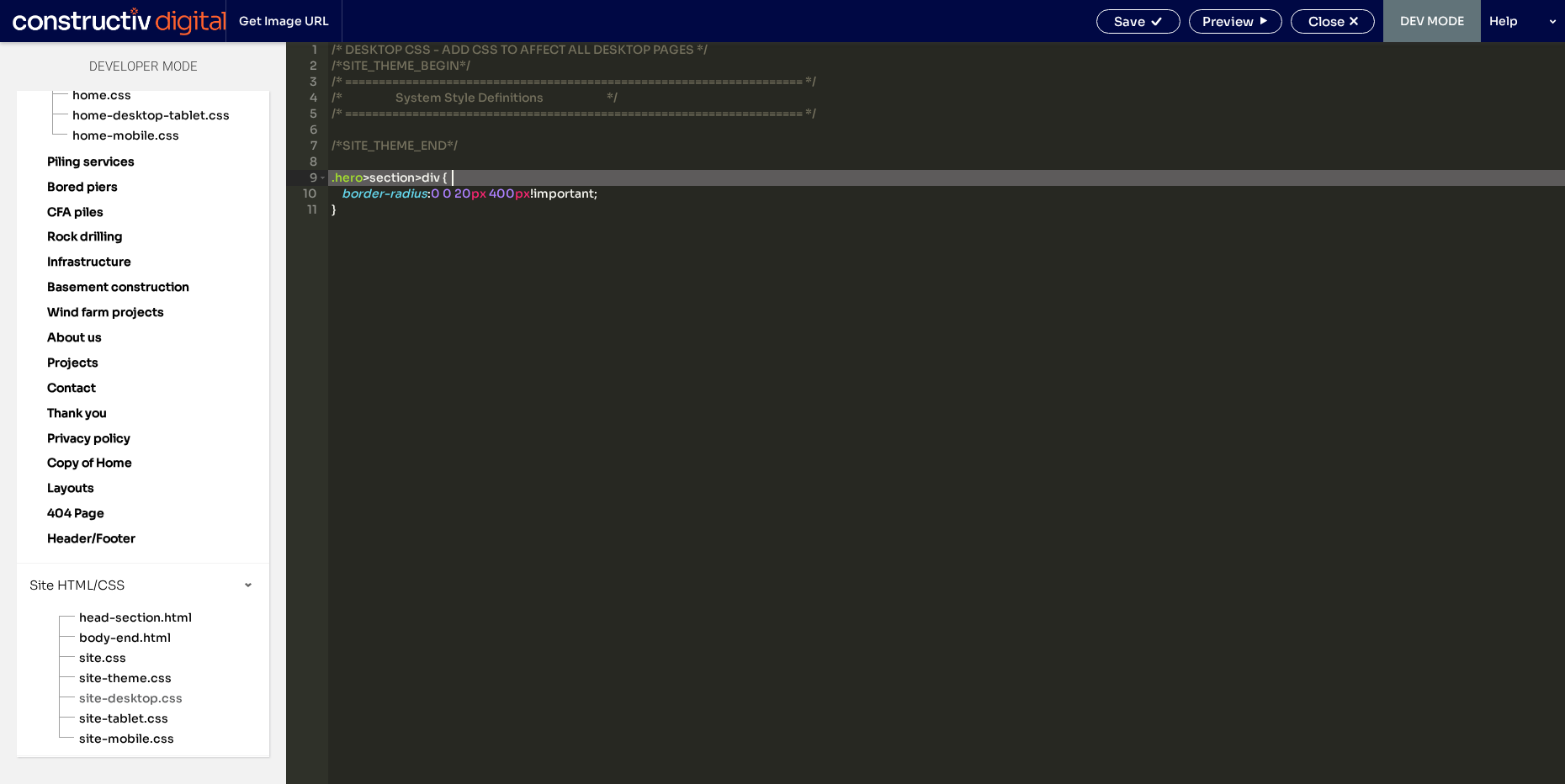 type on "**" 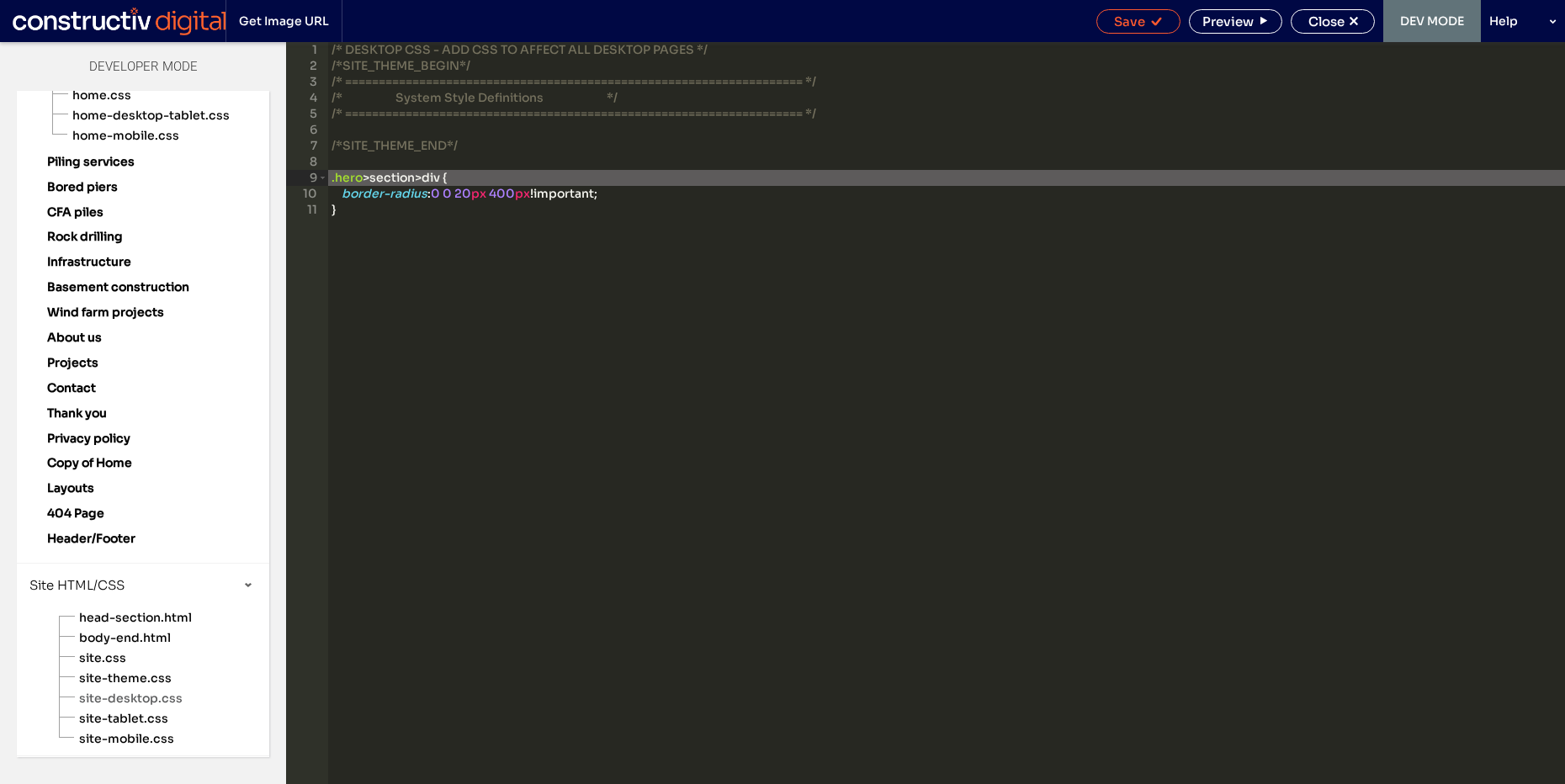 click on "Save" at bounding box center (1138, 21) 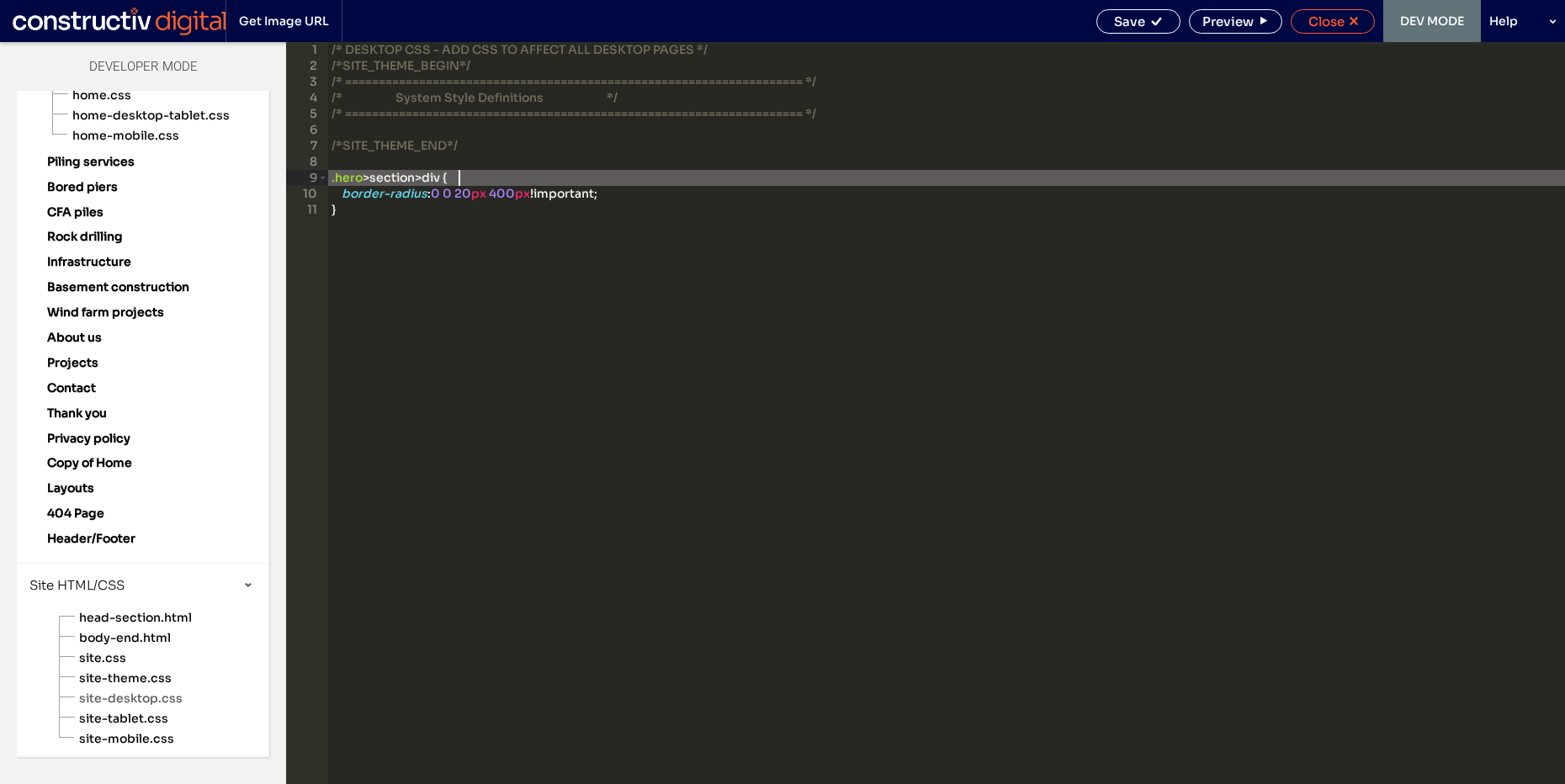 click on "Close" at bounding box center [1326, 21] 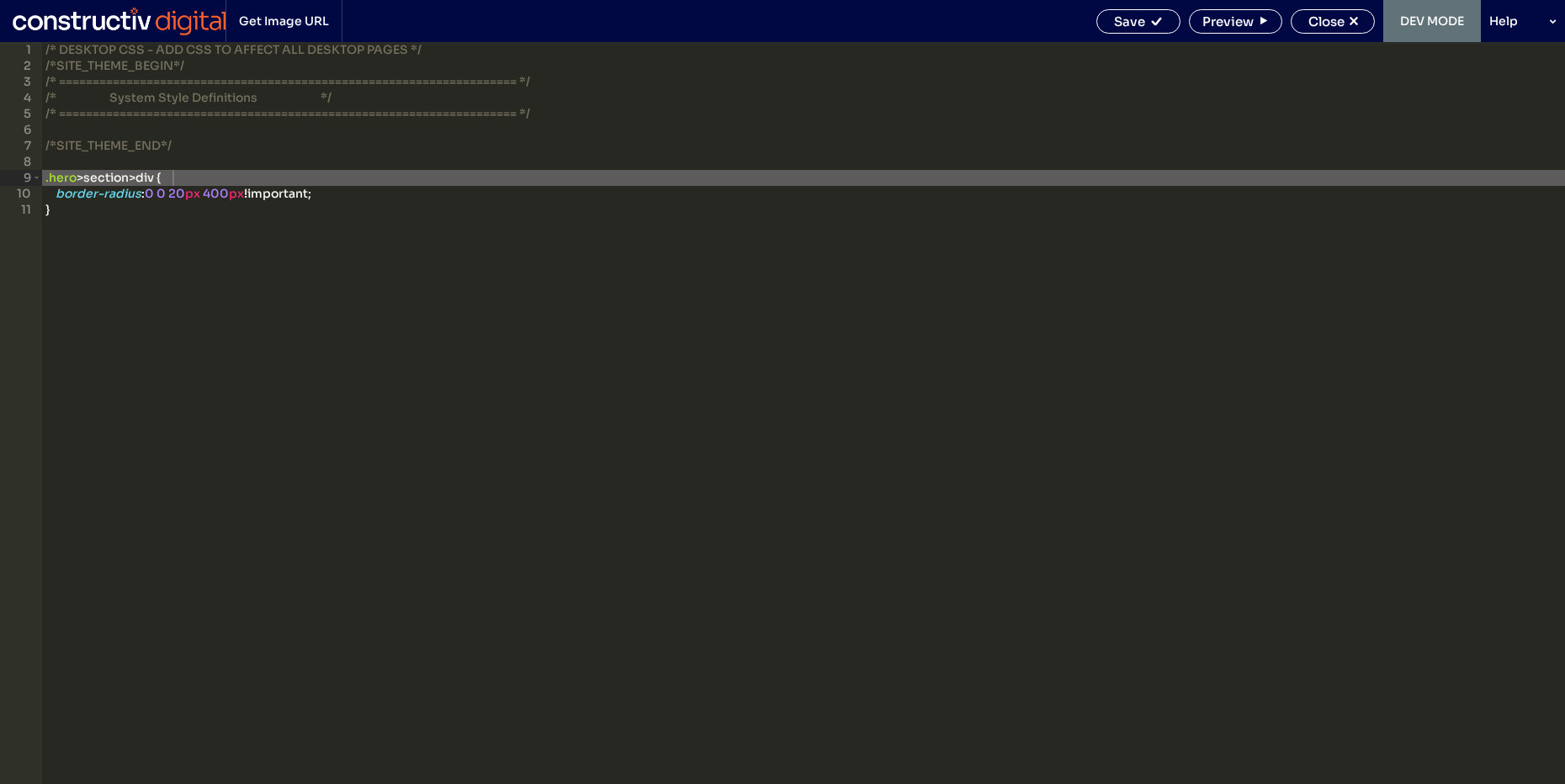 scroll, scrollTop: 65, scrollLeft: 0, axis: vertical 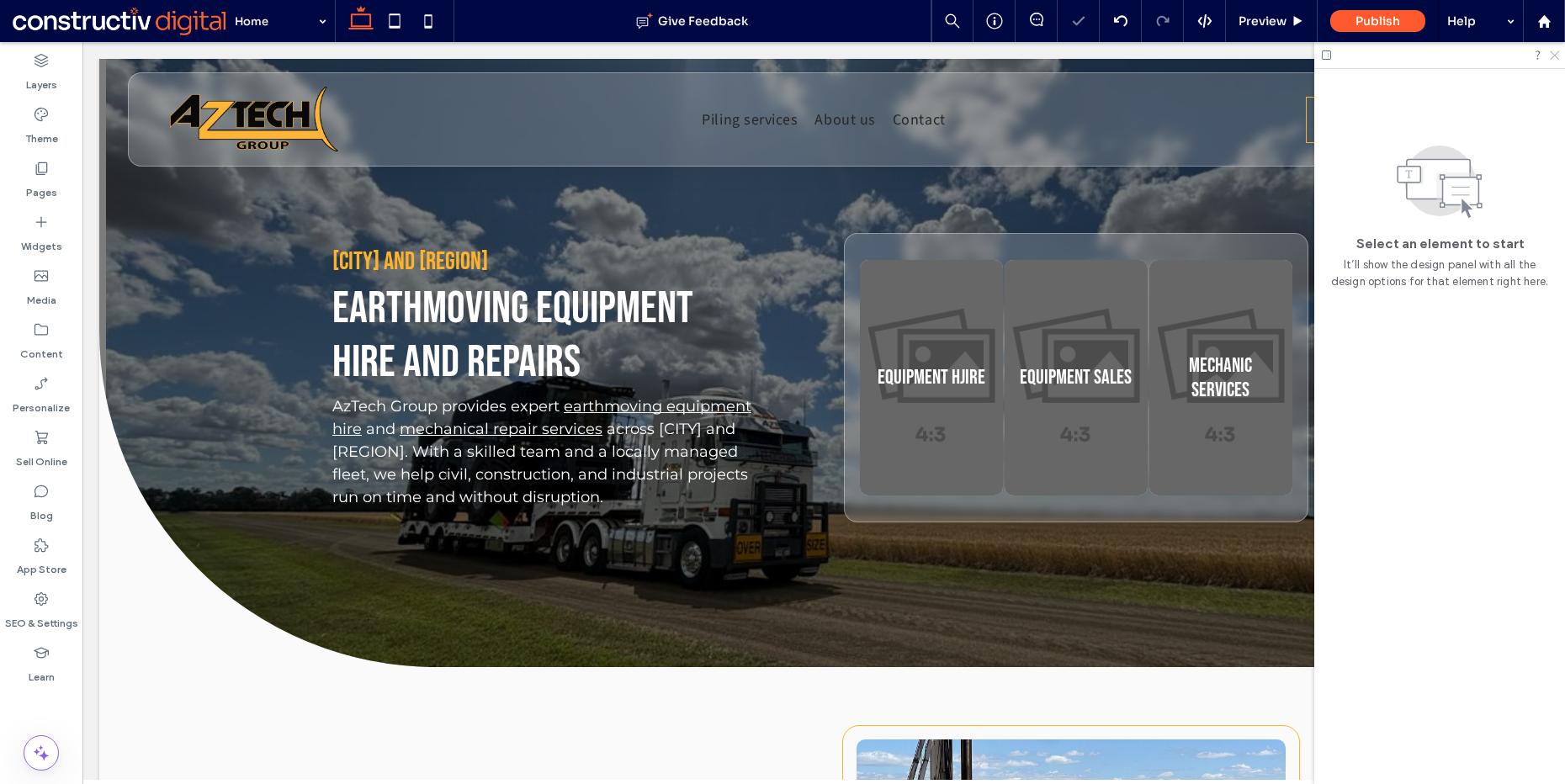 click 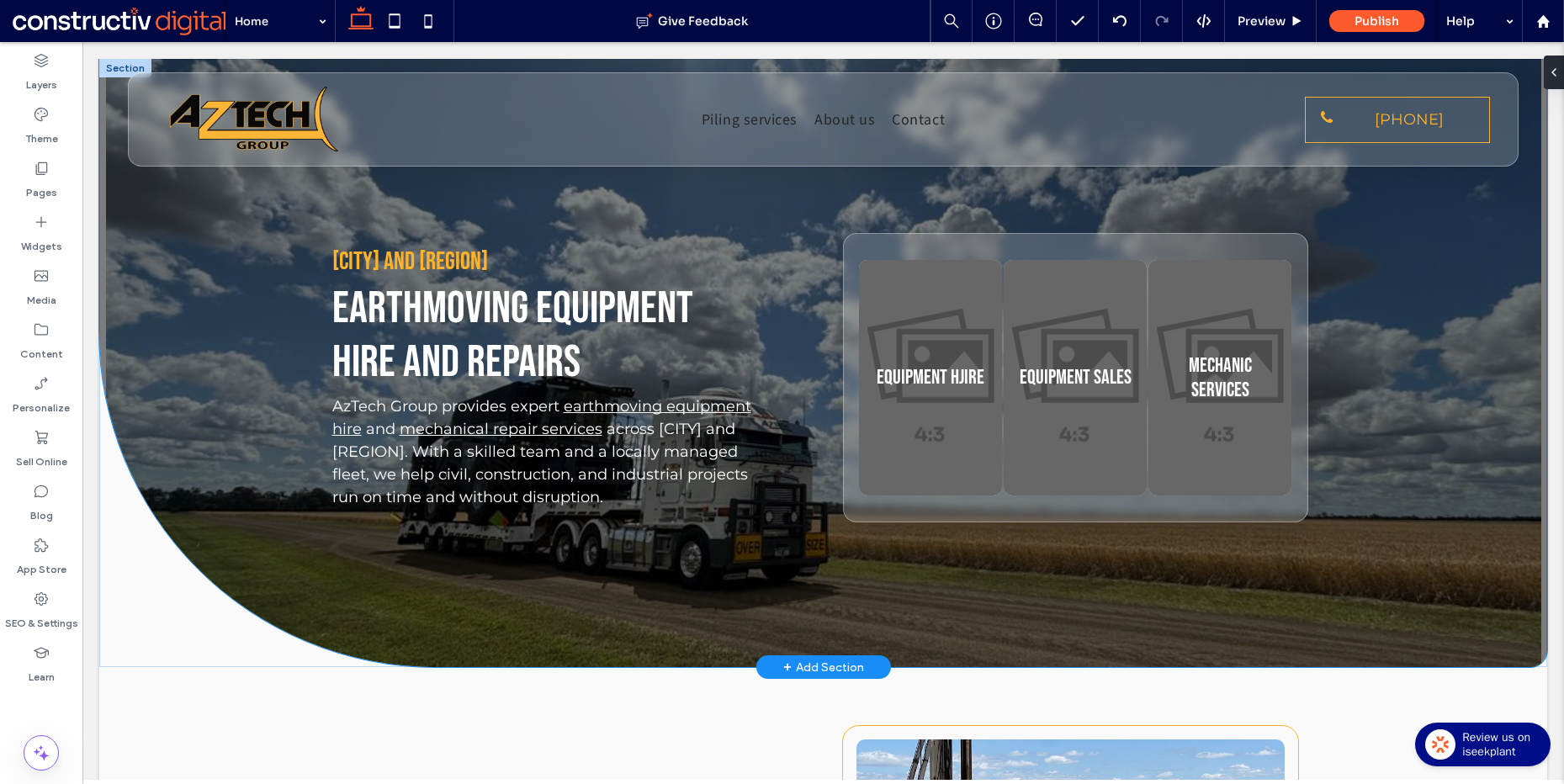 click on "Brisbane and South East Queensland
Earthmoving equipment hire and repairs
AzTech Group provides expert
earthmoving equipment hire   and
mechanical repair services   across Brisbane and South East Queensland. With a skilled team and a locally managed fleet, we help civil, construction, and industrial projects run on time and without disruption.
Equipment hjire
Button
Equipment sales
Button
Mechanic services
Button" at bounding box center (823, 363) 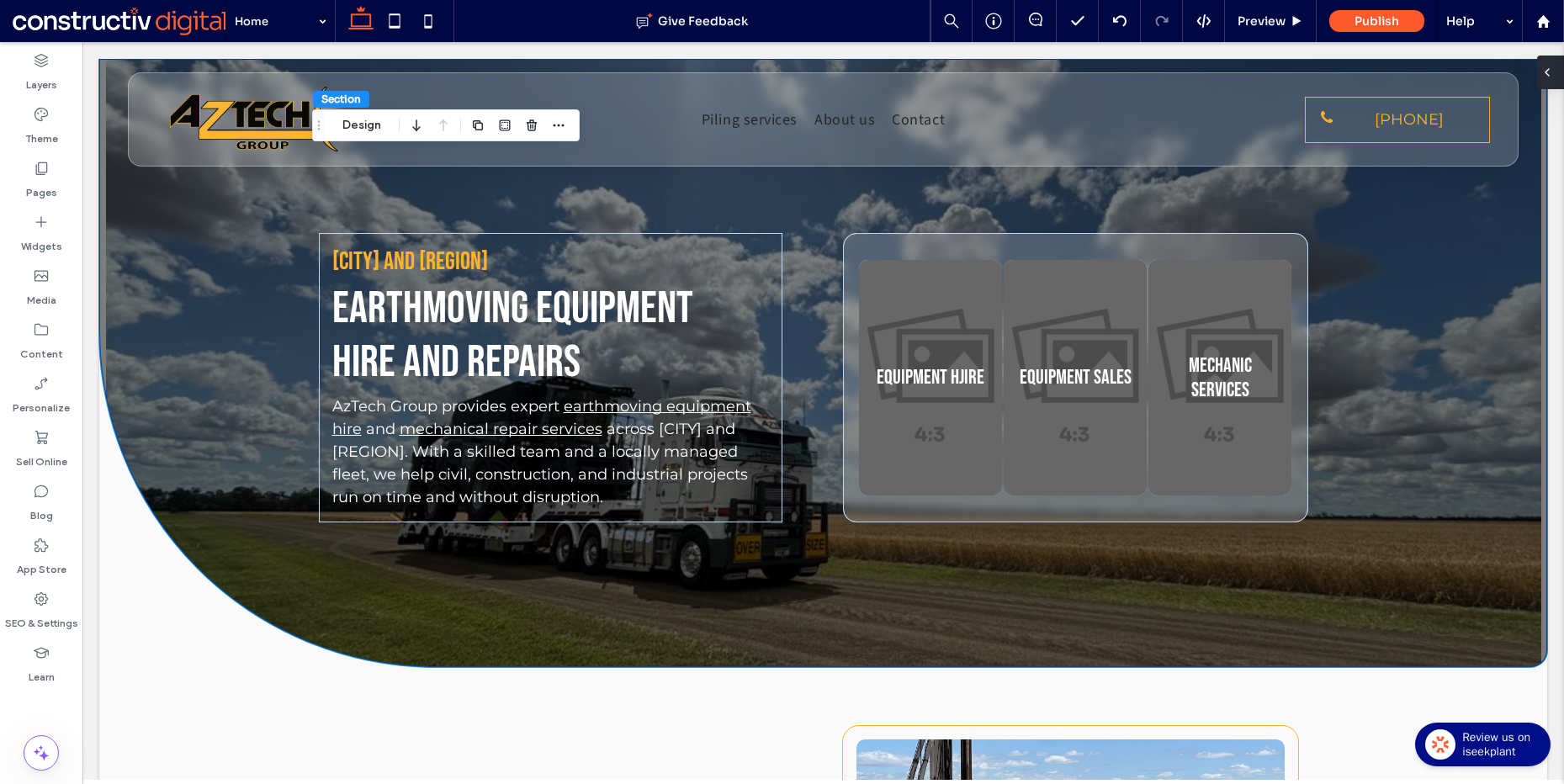 click 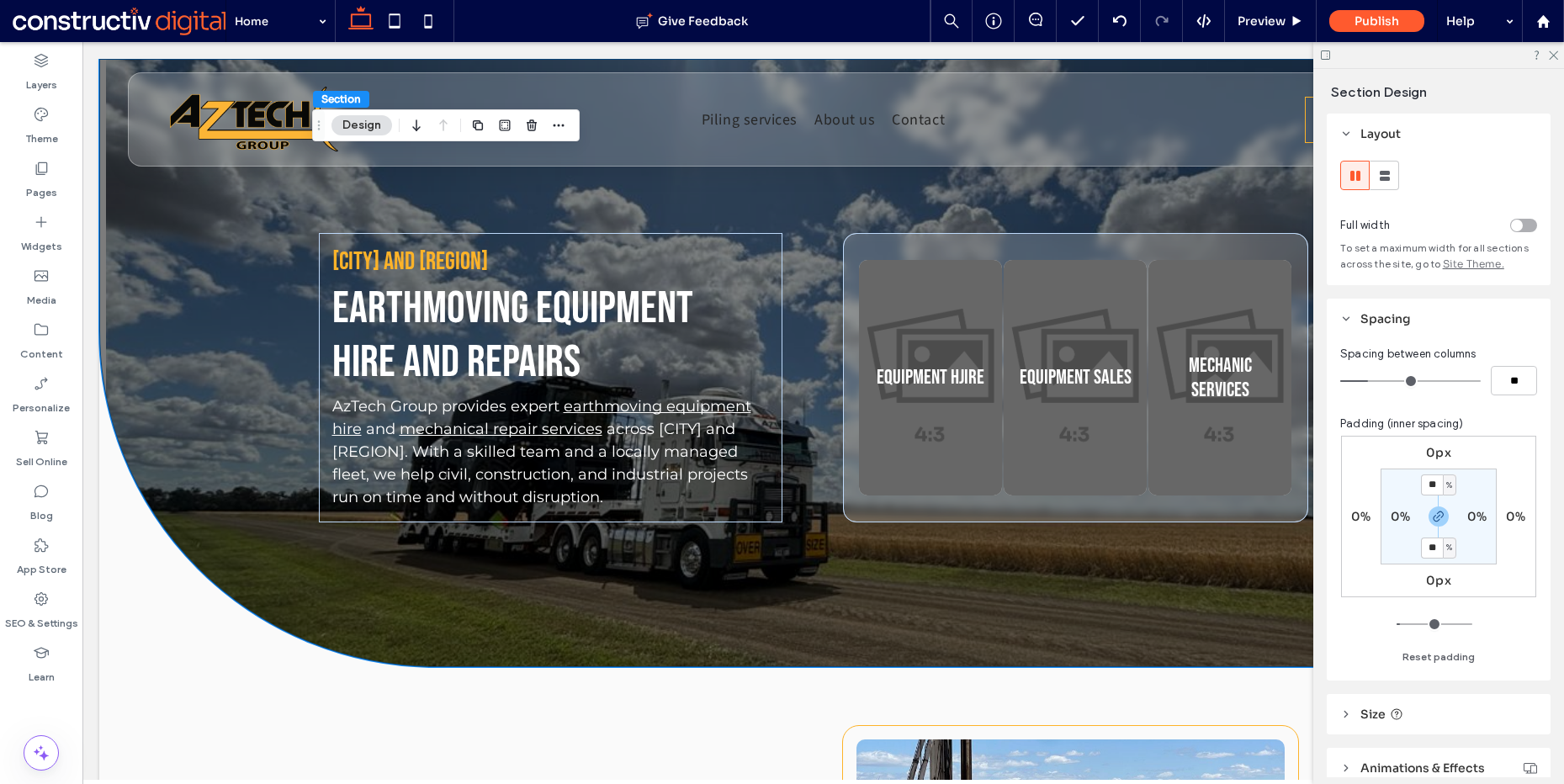 scroll, scrollTop: 679, scrollLeft: 0, axis: vertical 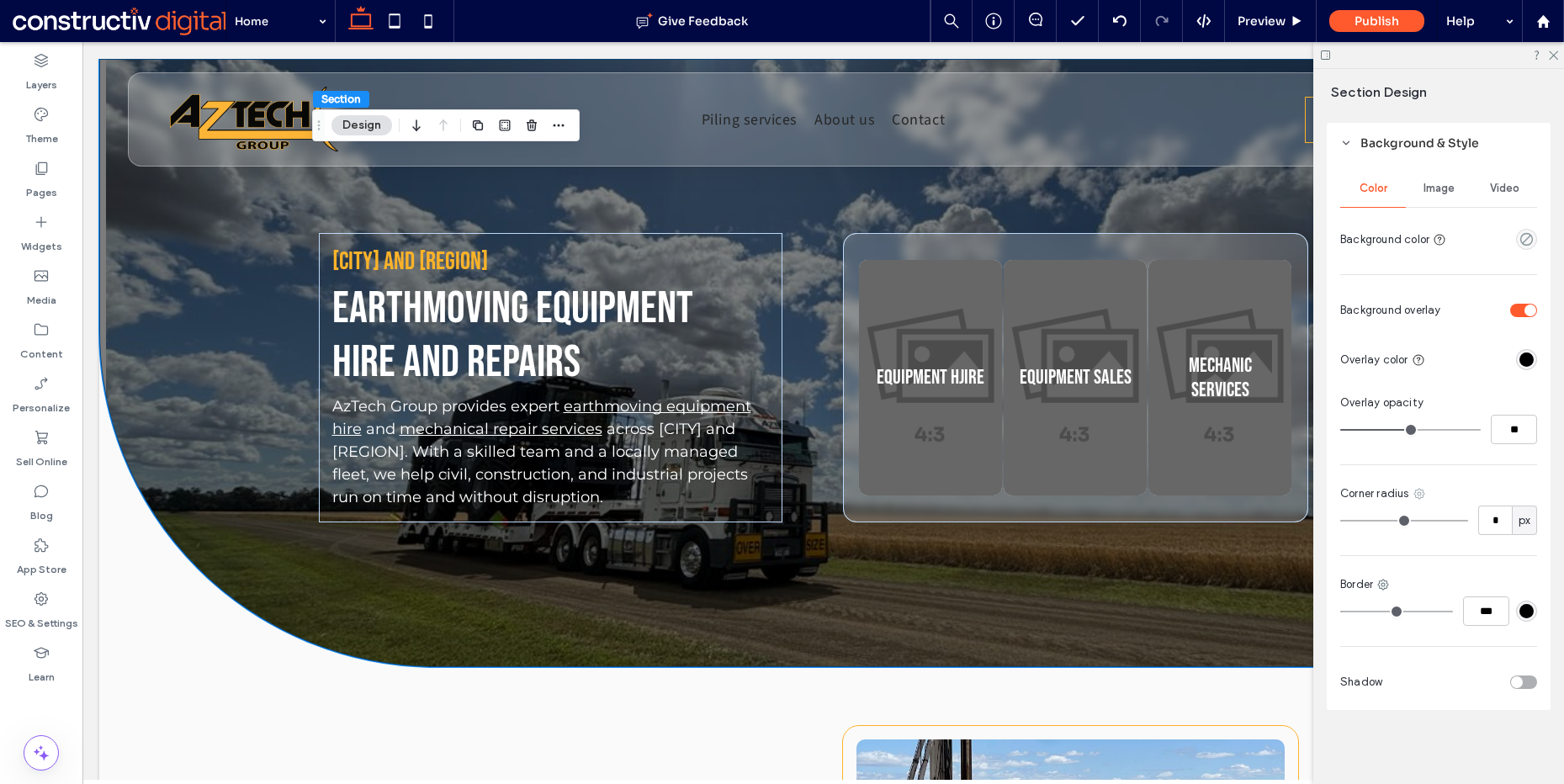 click 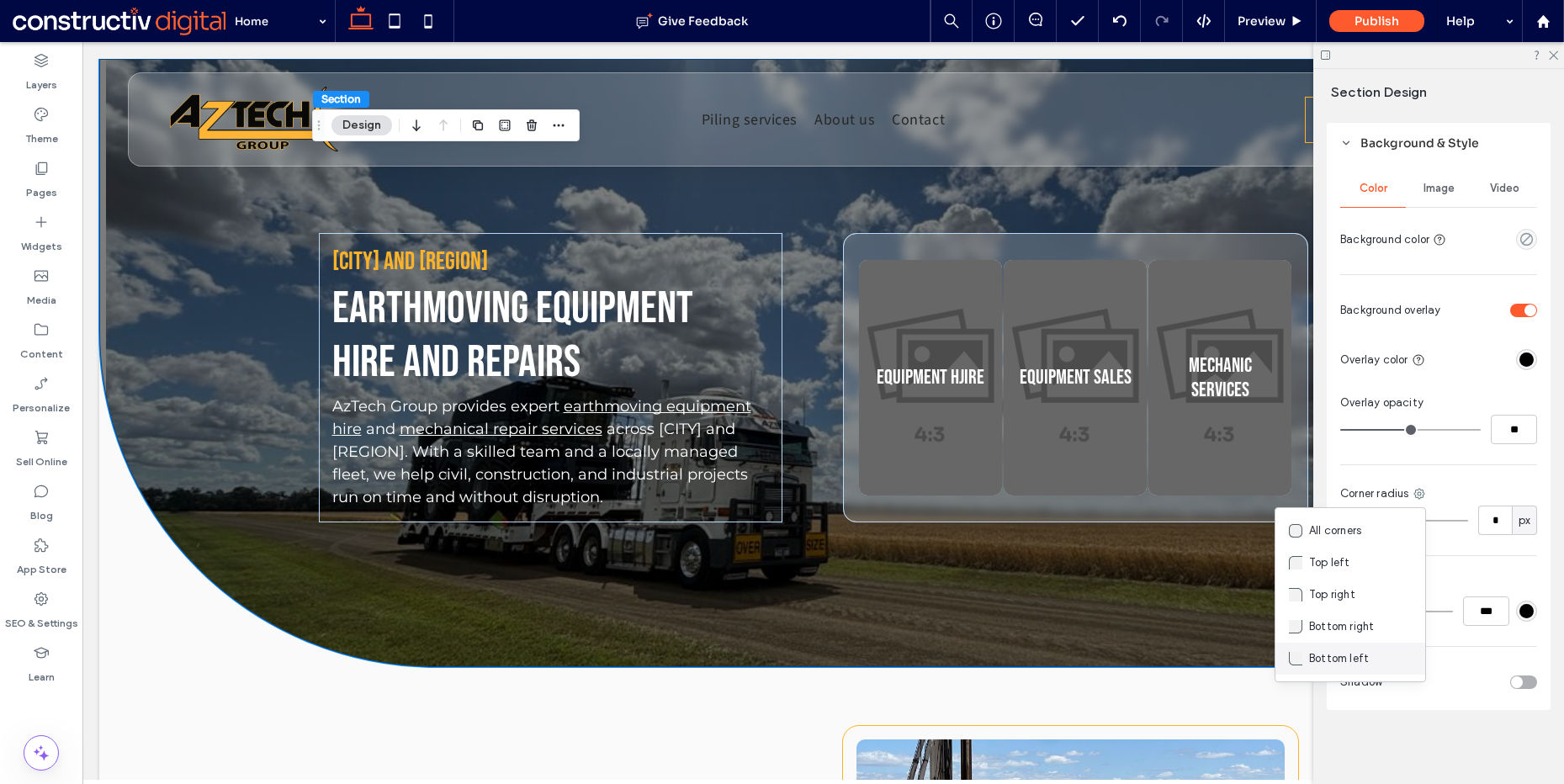 click on "Bottom left" at bounding box center (1350, 659) 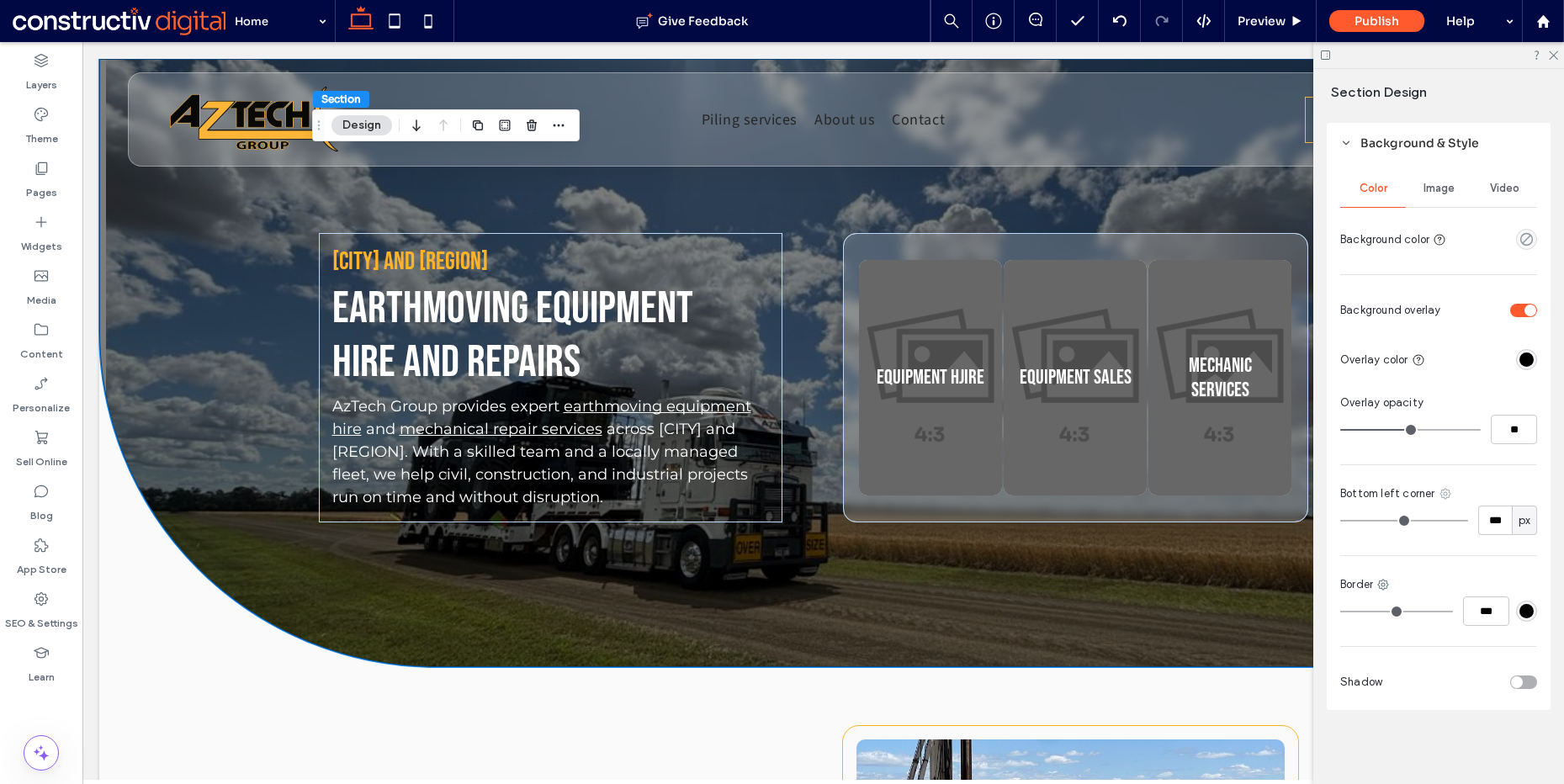 click 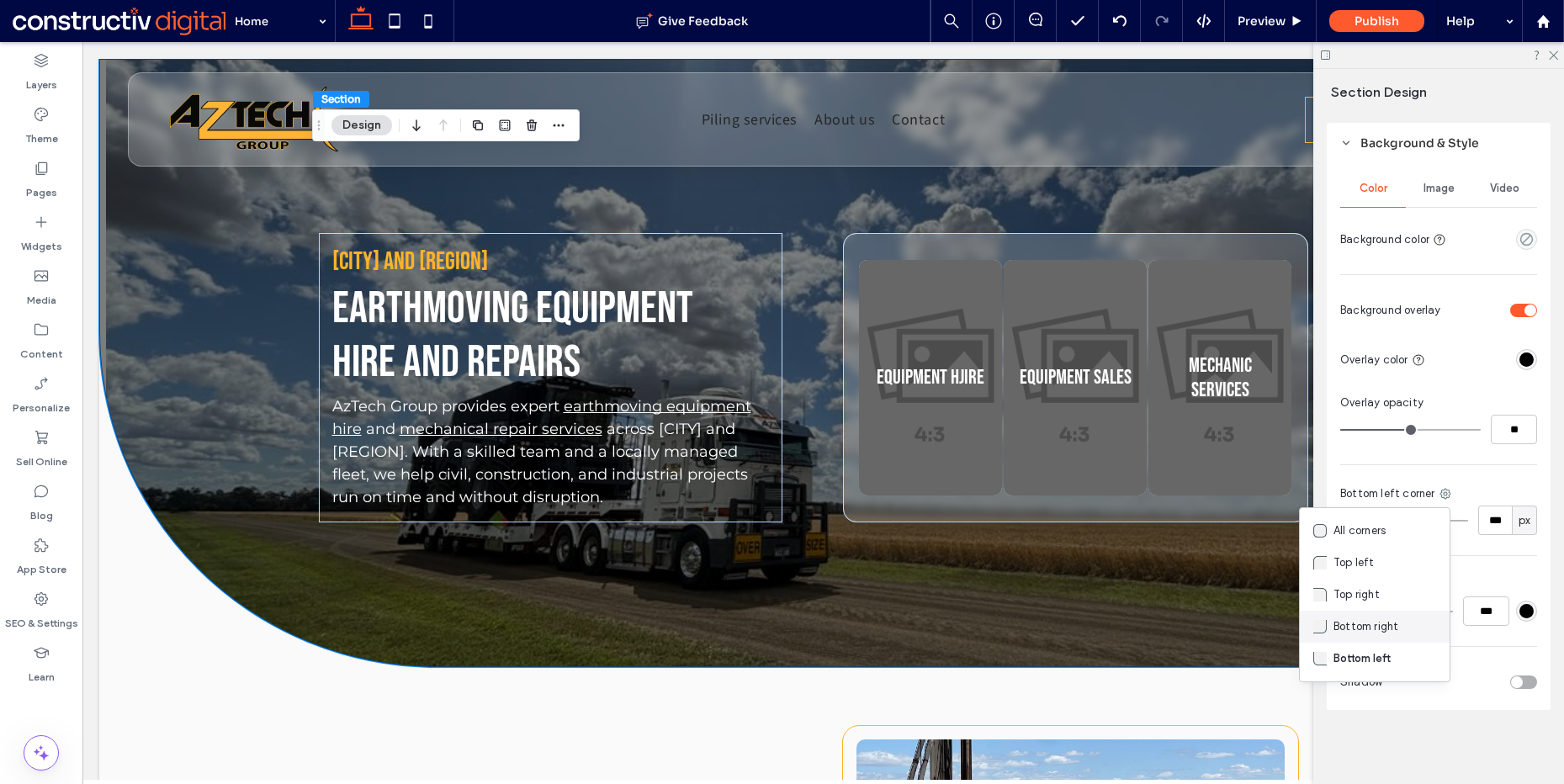 click on "Bottom right" at bounding box center (1365, 627) 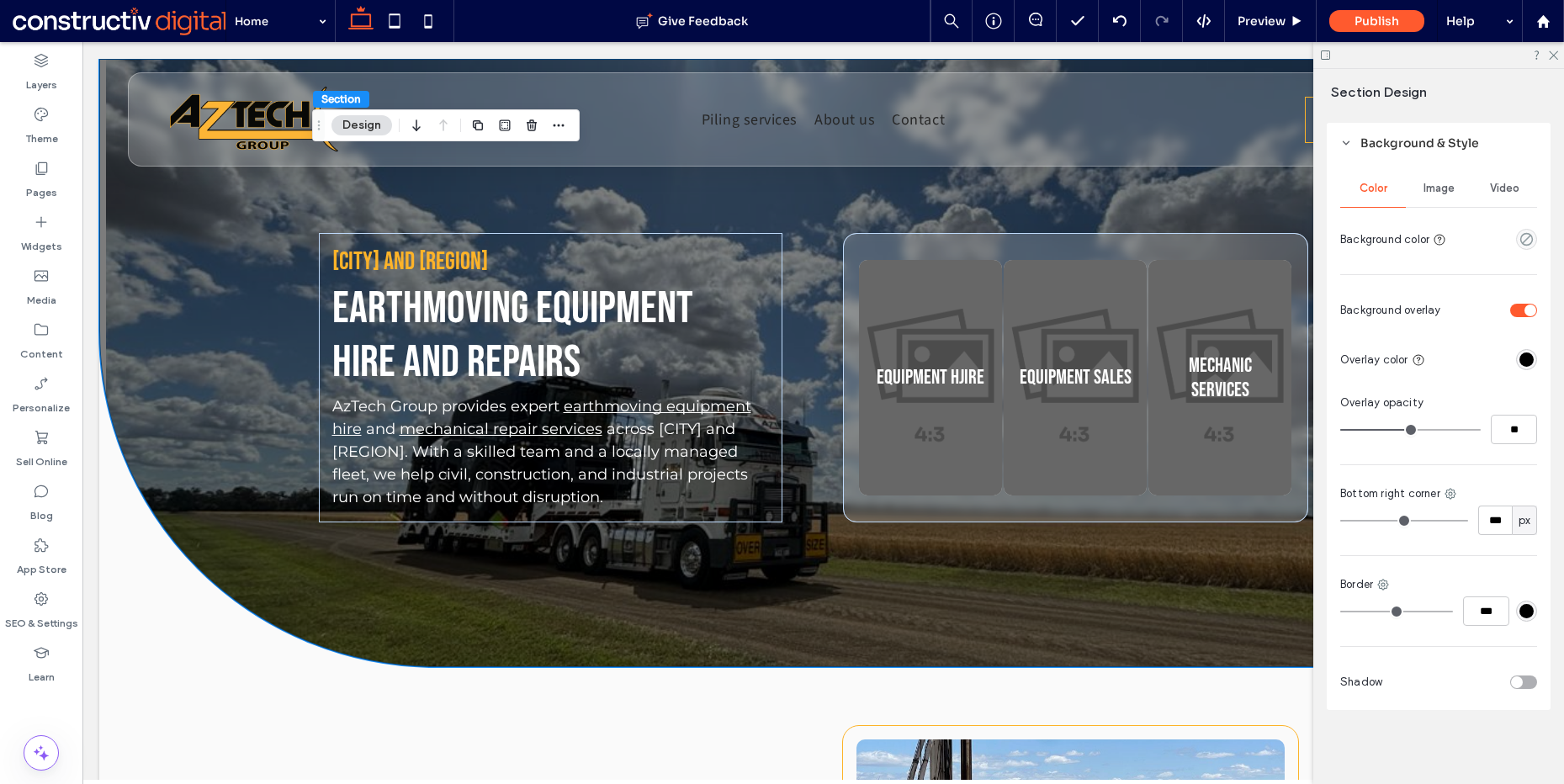 type on "*" 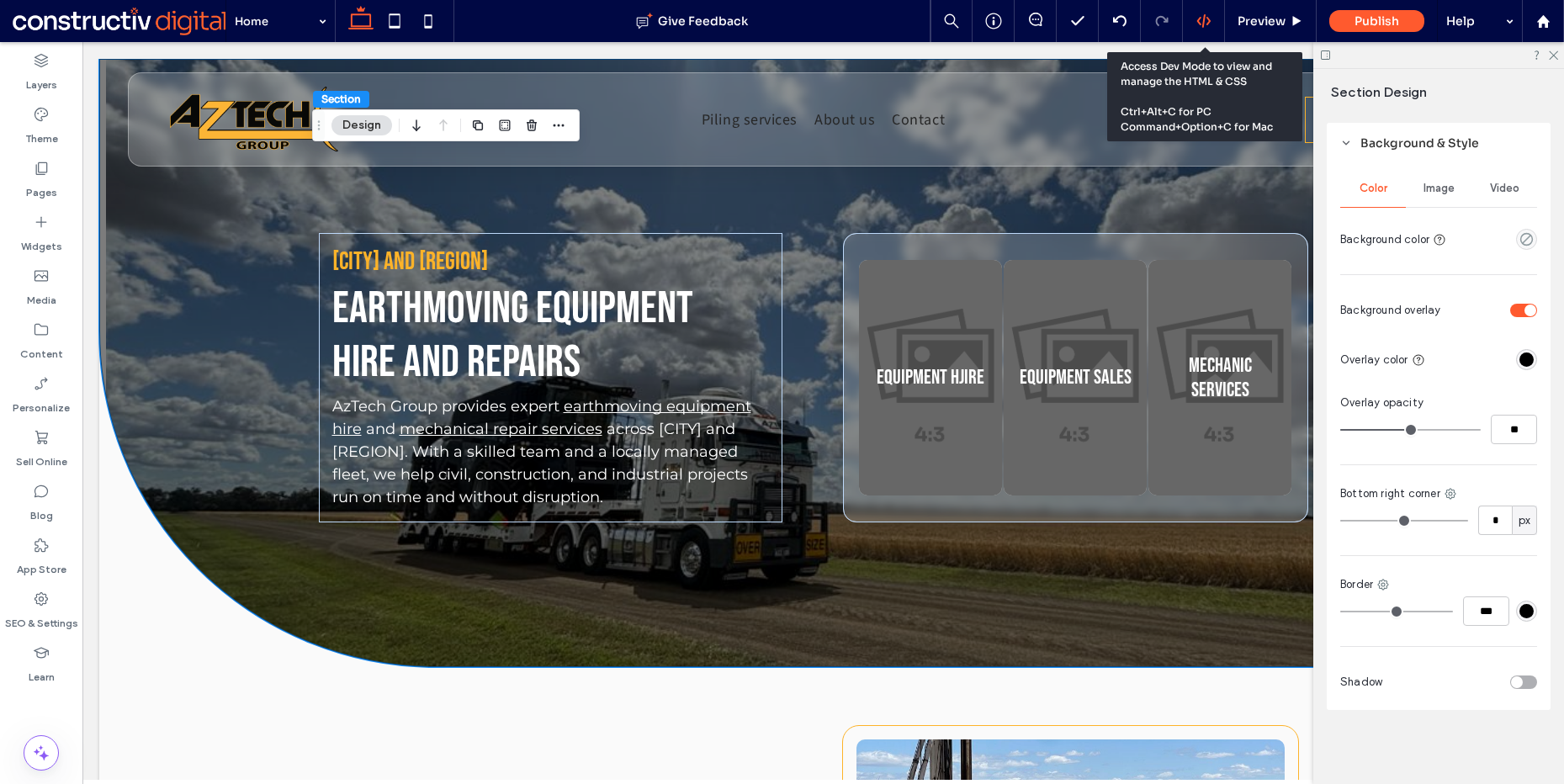 click 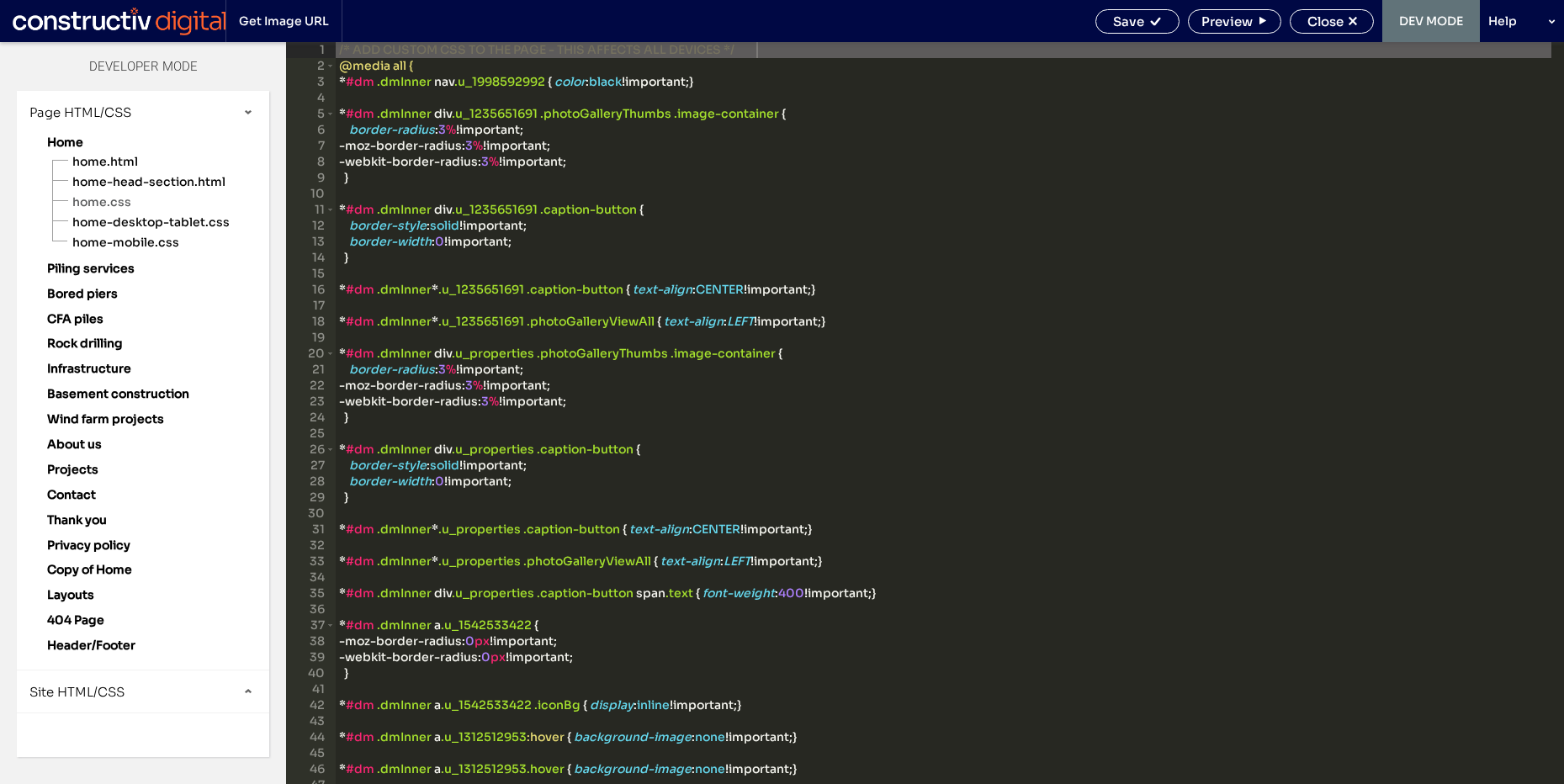 click on "Site HTML/CSS" at bounding box center (143, 691) 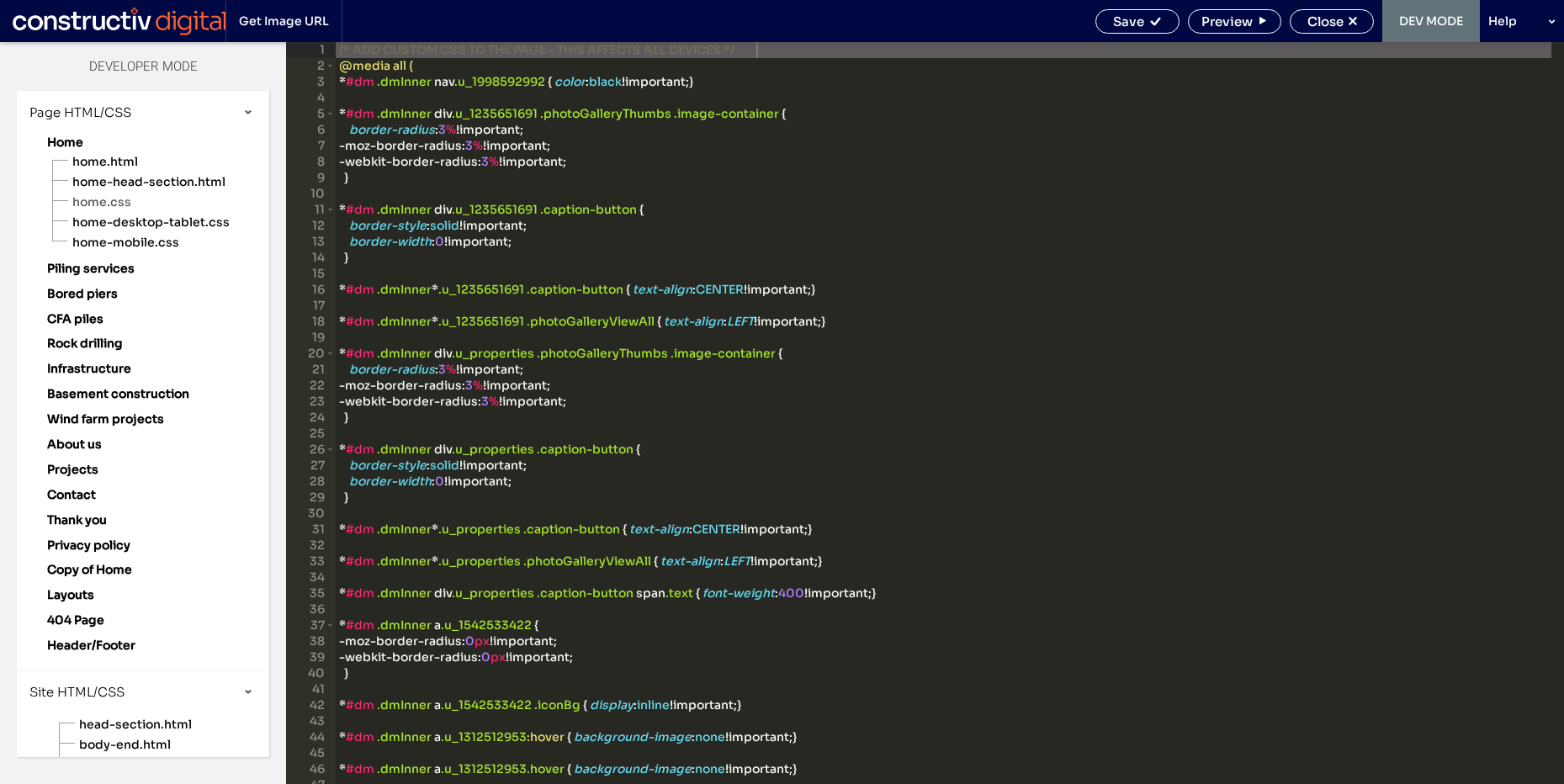 scroll, scrollTop: 107, scrollLeft: 0, axis: vertical 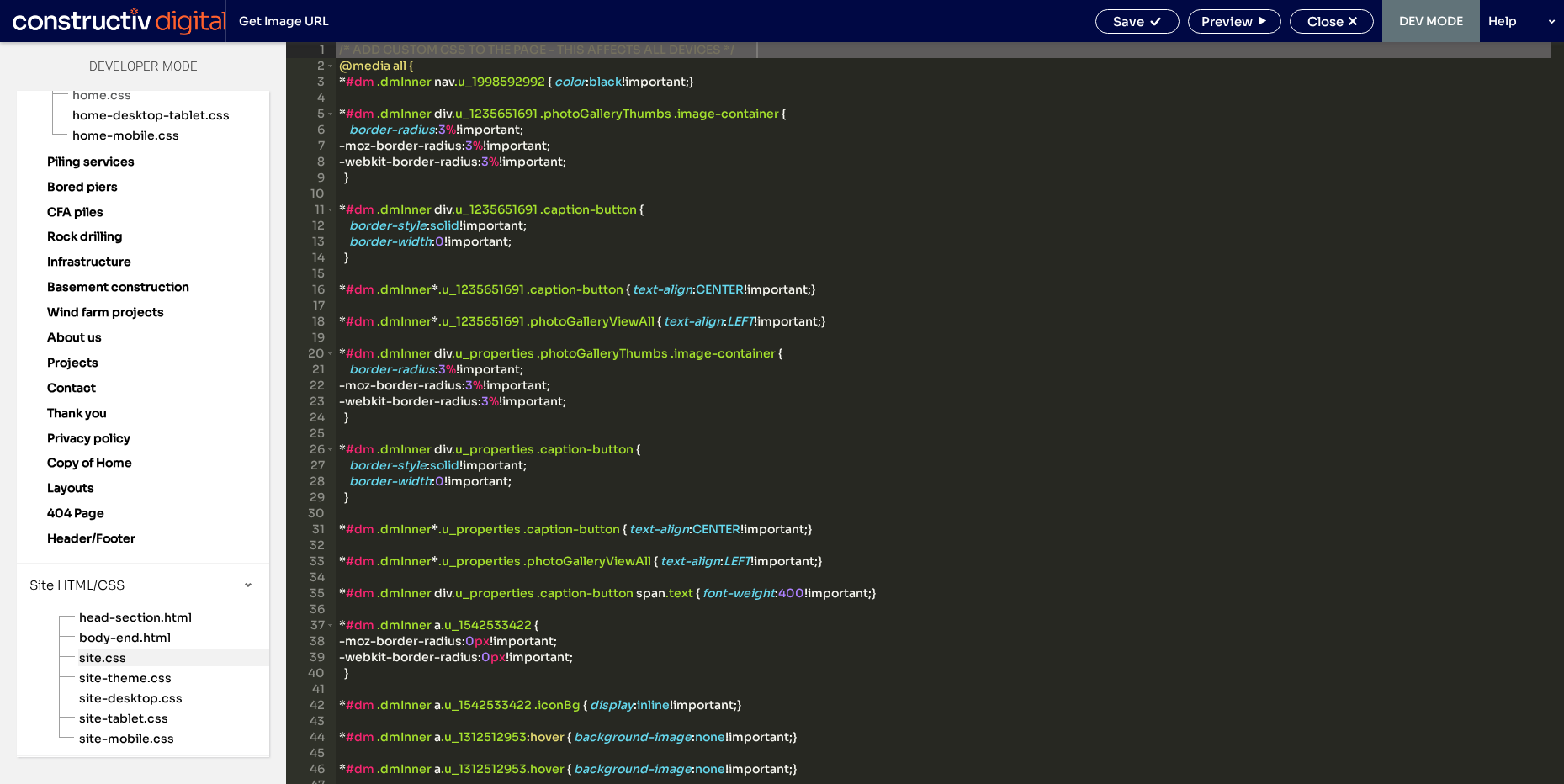 click on "site.css" at bounding box center [173, 658] 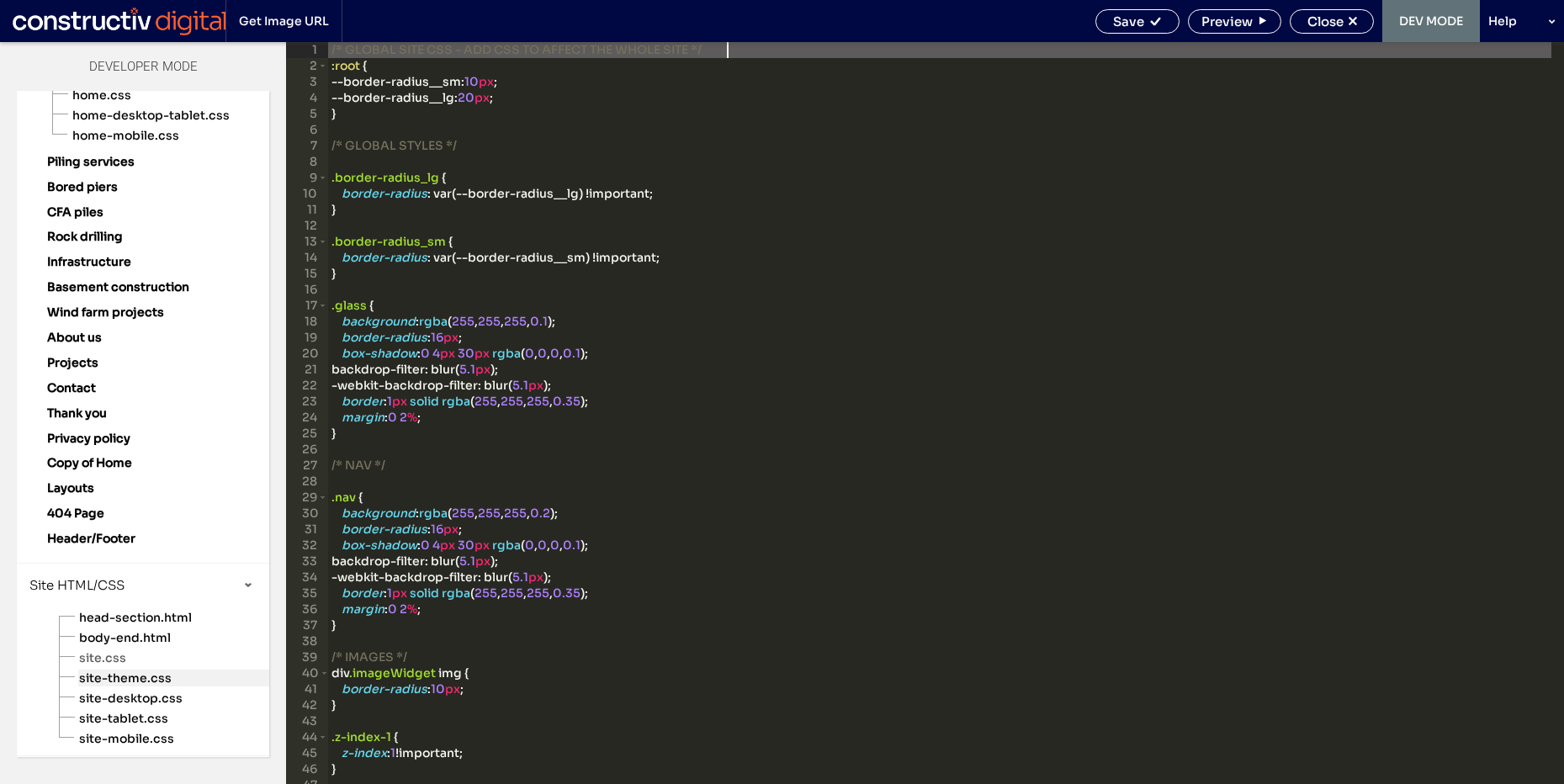 click on "site-theme.css" at bounding box center (173, 678) 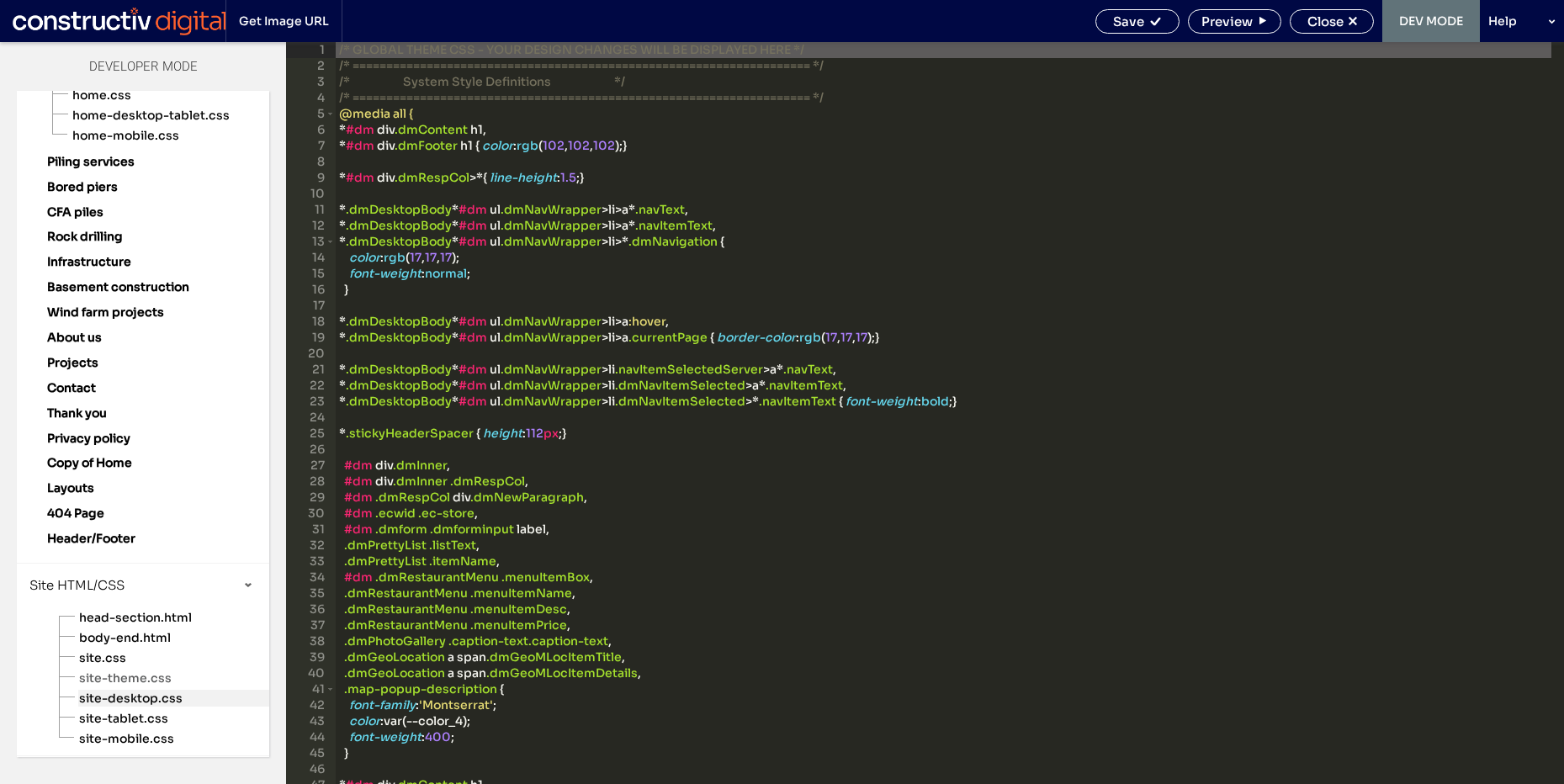 click on "site-desktop.css" at bounding box center [173, 698] 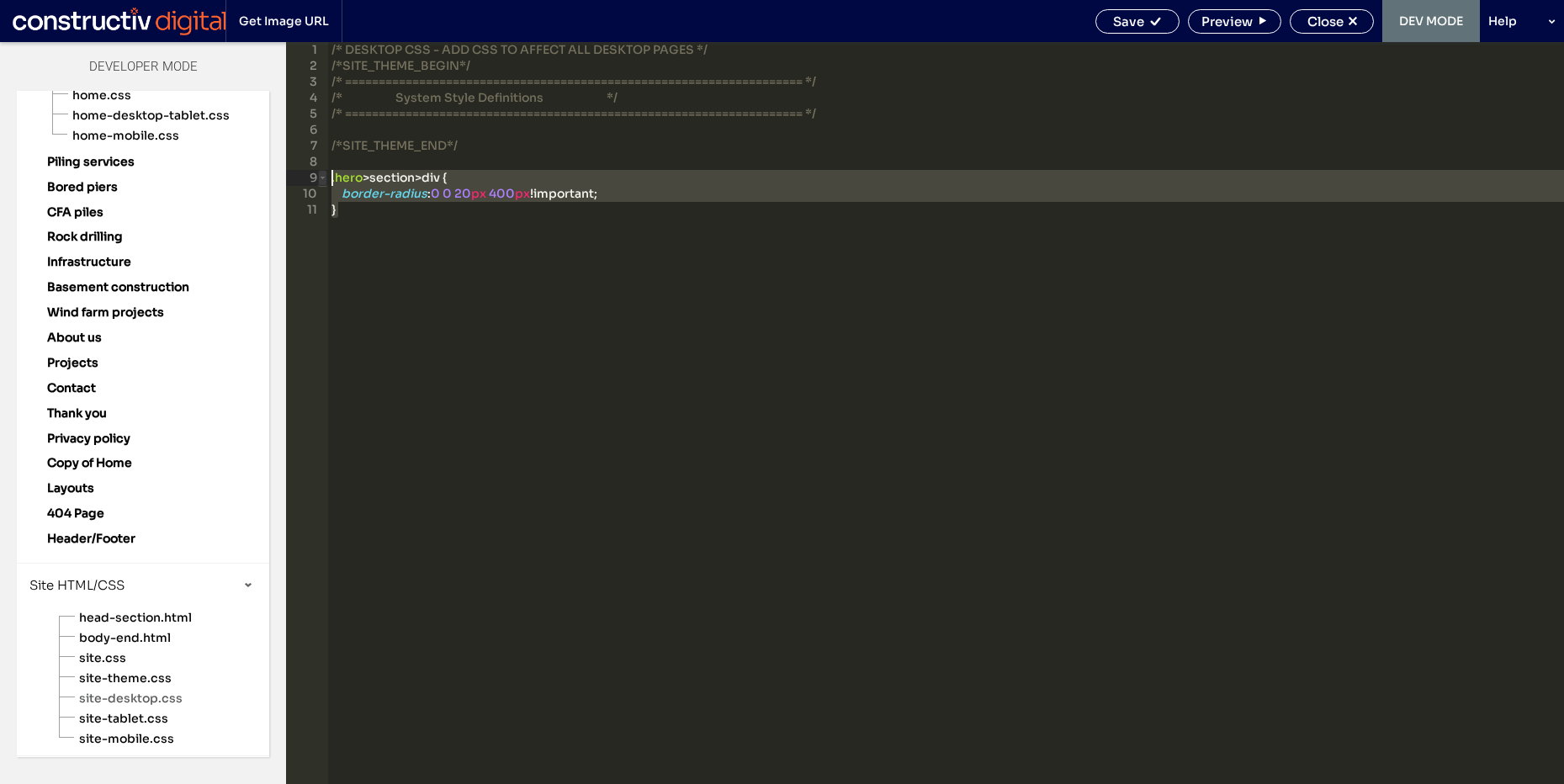 drag, startPoint x: 450, startPoint y: 227, endPoint x: 326, endPoint y: 183, distance: 131.57507 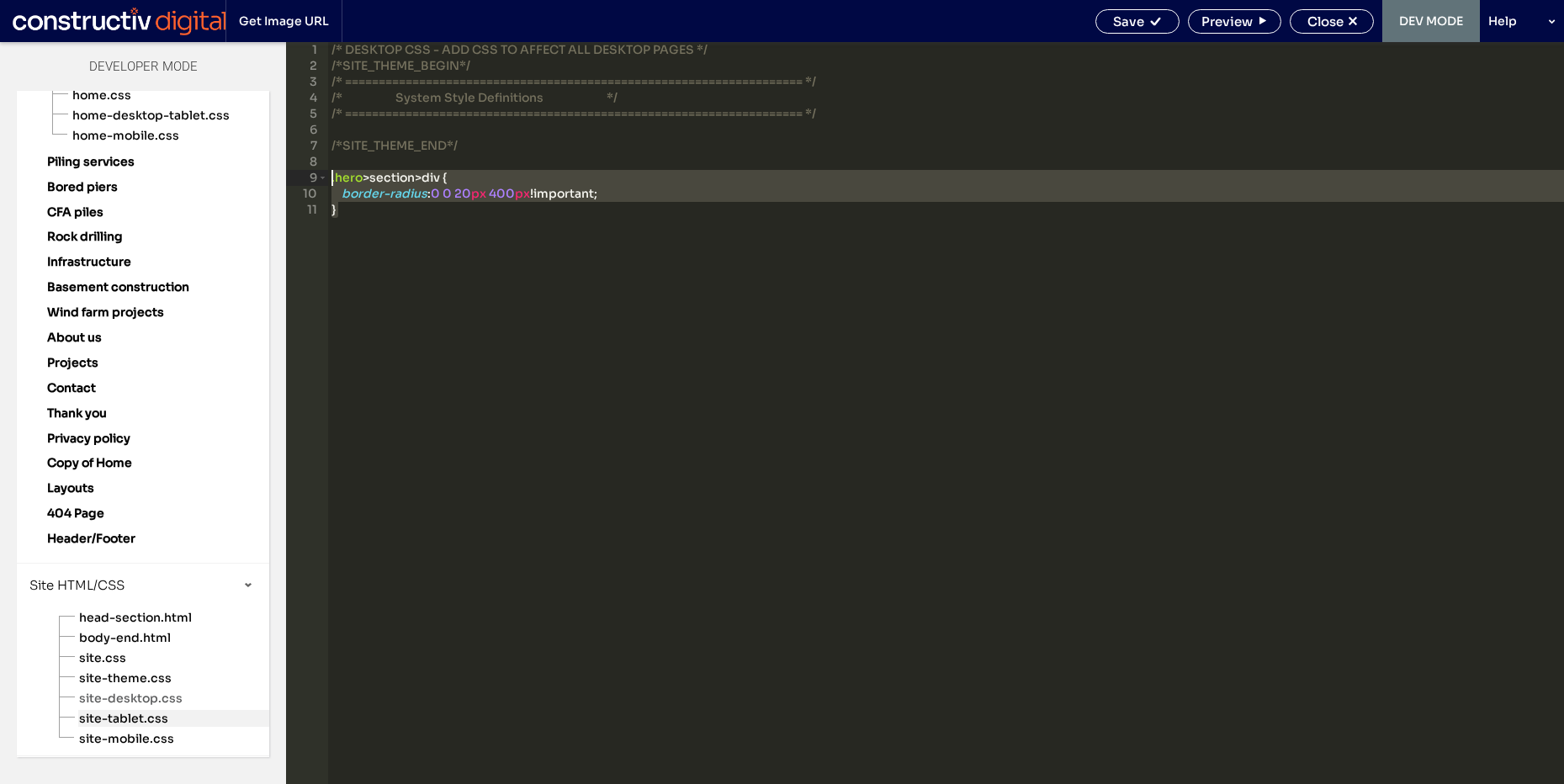 click on "site-tablet.css" at bounding box center [173, 718] 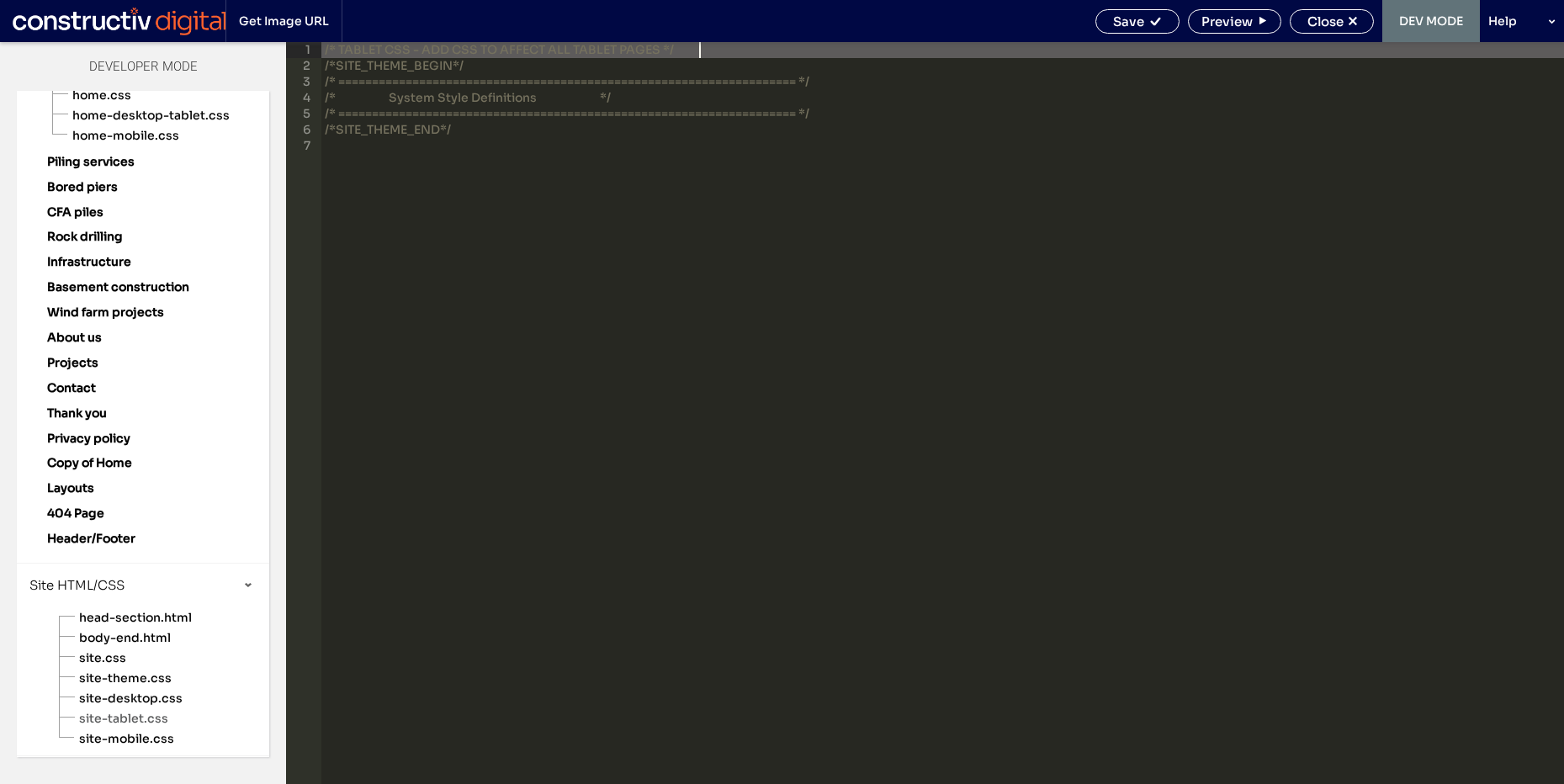 click on "/* TABLET CSS - ADD CSS TO AFFECT ALL TABLET PAGES */ /*SITE_THEME_BEGIN*/ /* ==================================================================== */ /*                     System Style Definitions                         */ /* ==================================================================== */ /*SITE_THEME_END*/" at bounding box center [942, 429] 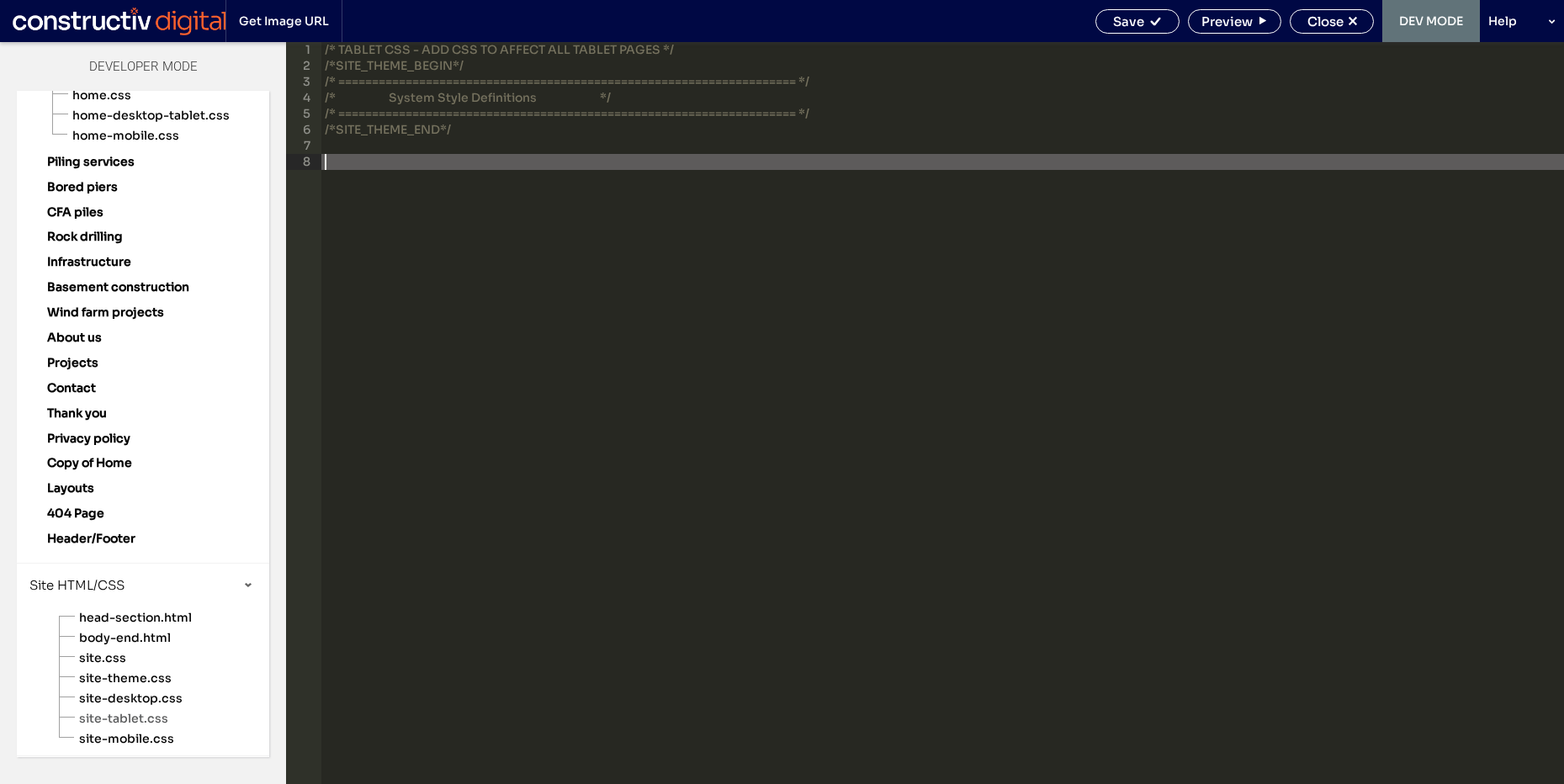 paste 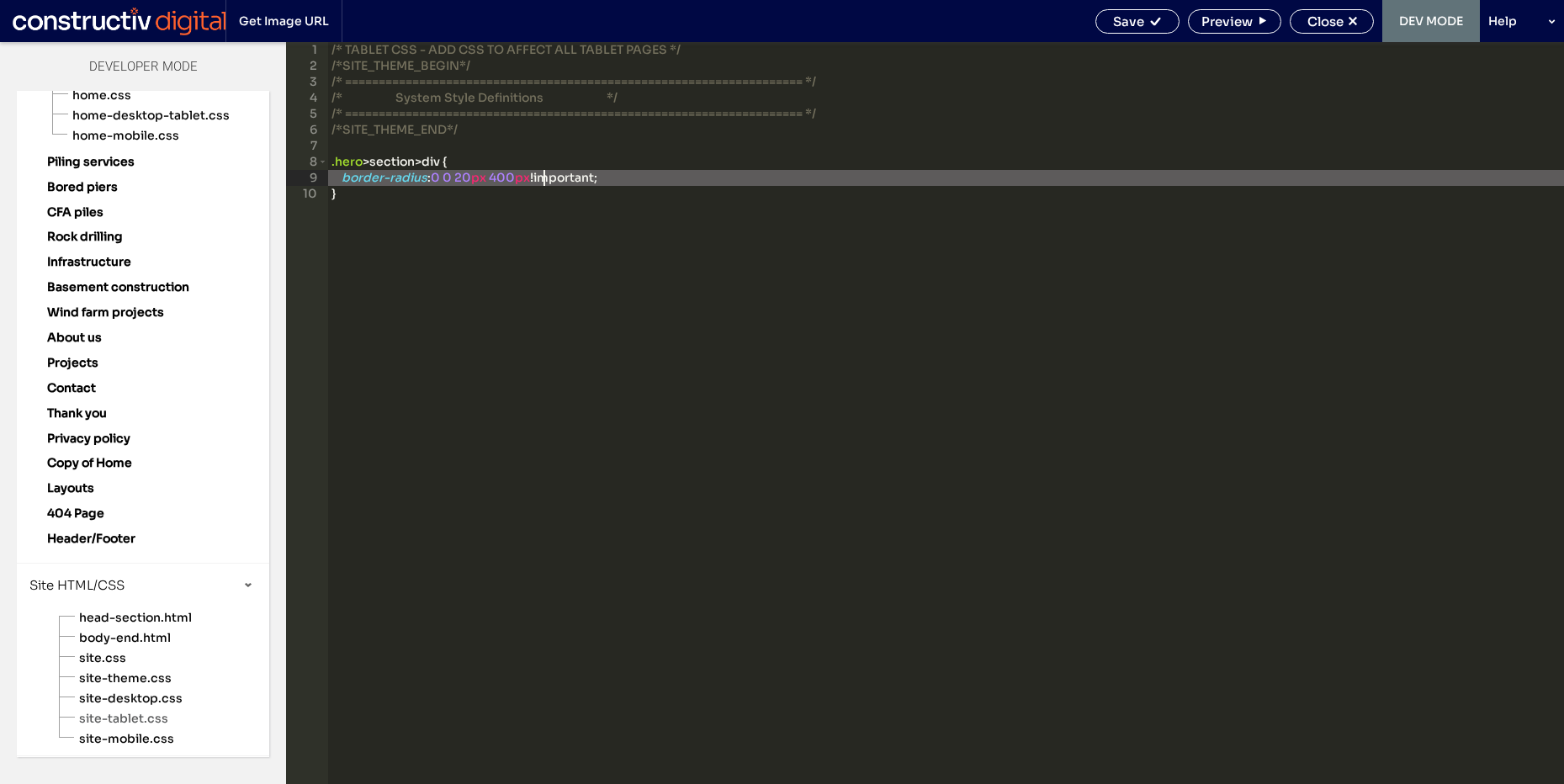 click on "/* TABLET CSS - ADD CSS TO AFFECT ALL TABLET PAGES */ /*SITE_THEME_BEGIN*/ /* ==================================================================== */ /*                     System Style Definitions                         */ /* ==================================================================== */ /*SITE_THEME_END*/ .hero  >  section  >  div   {      border-radius :  0   0   20 px   400 px  !important; }" at bounding box center [946, 429] 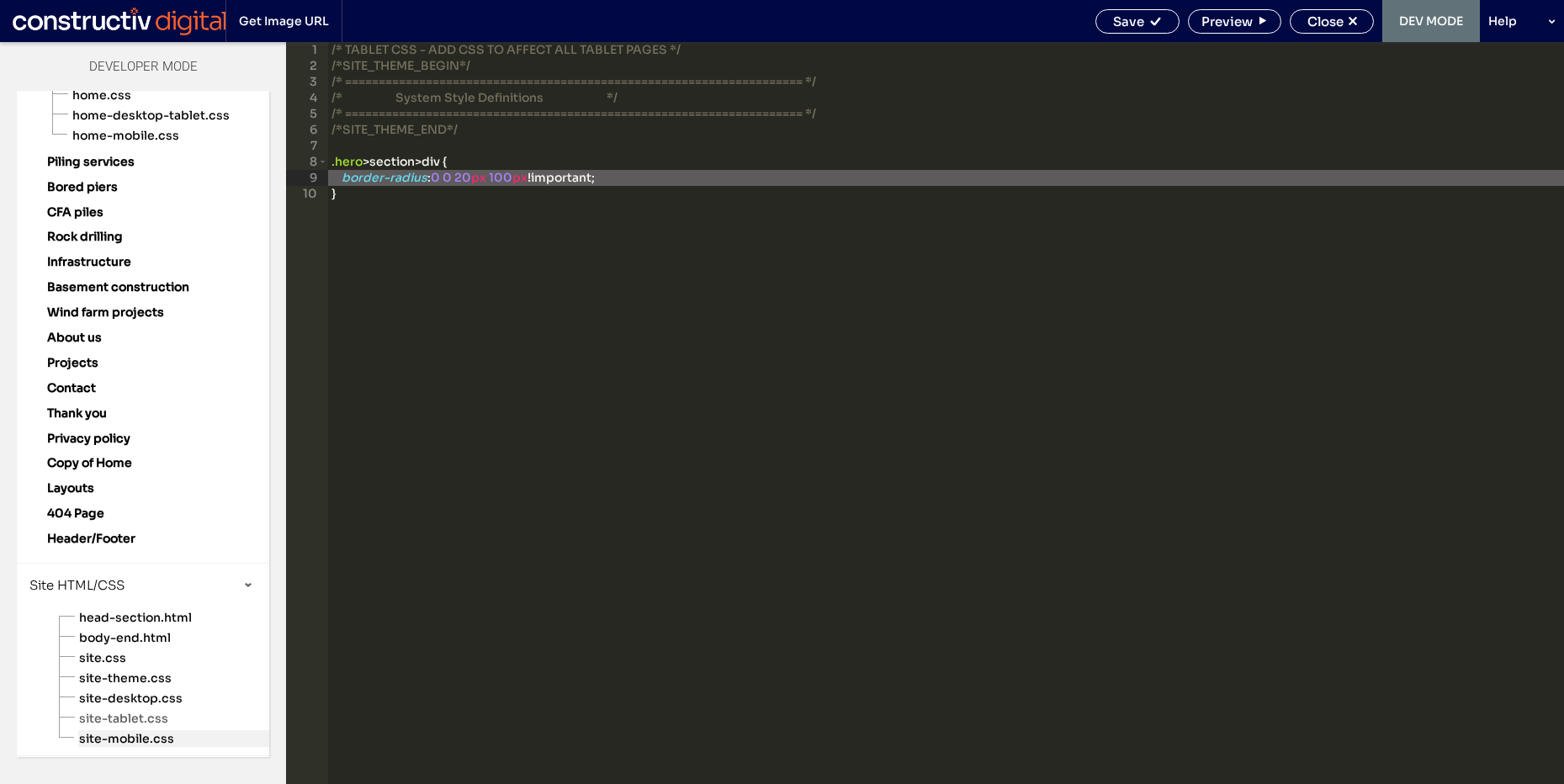 click on "site-mobile.css" at bounding box center [173, 739] 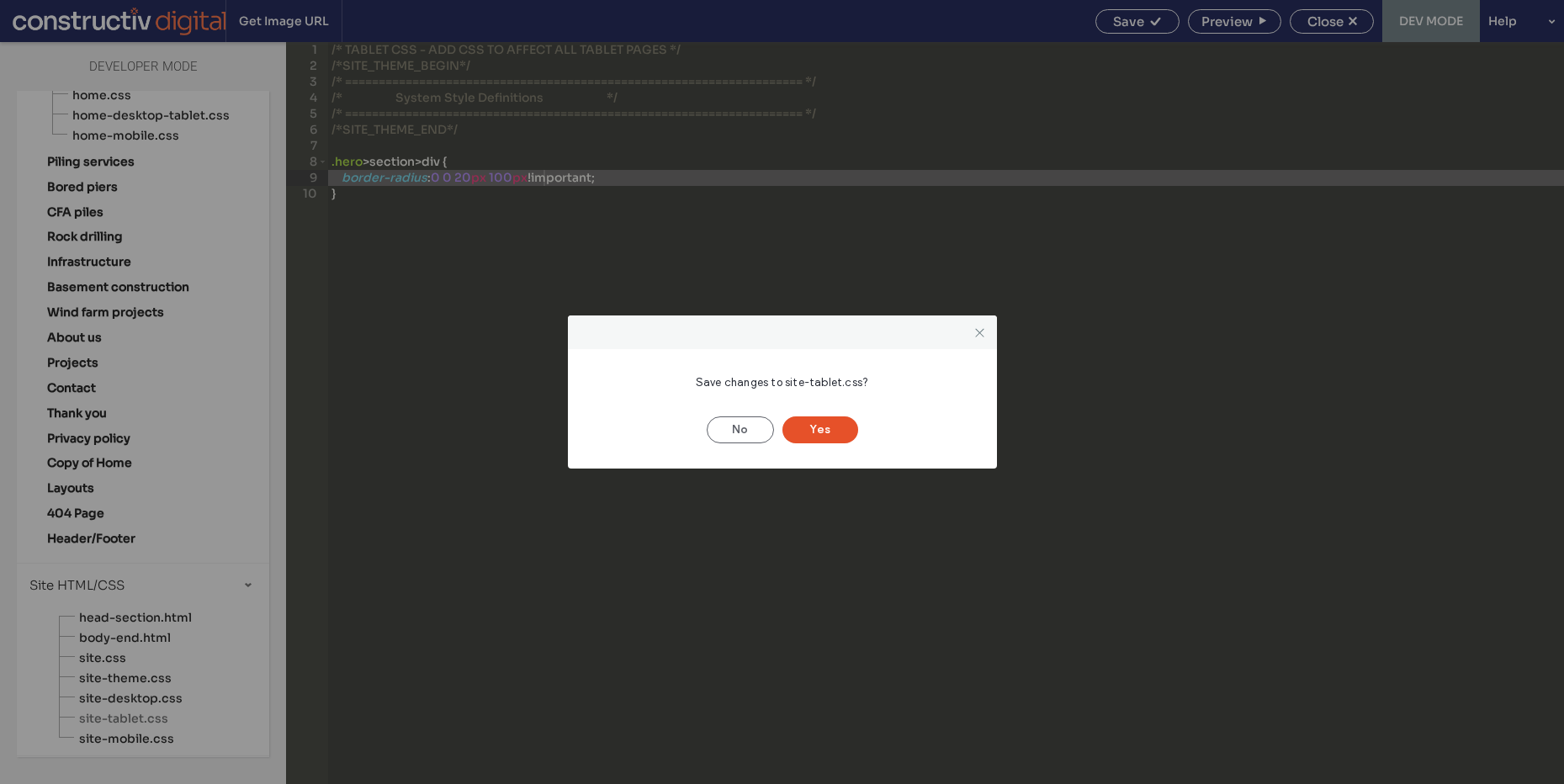 click on "Yes" at bounding box center [820, 430] 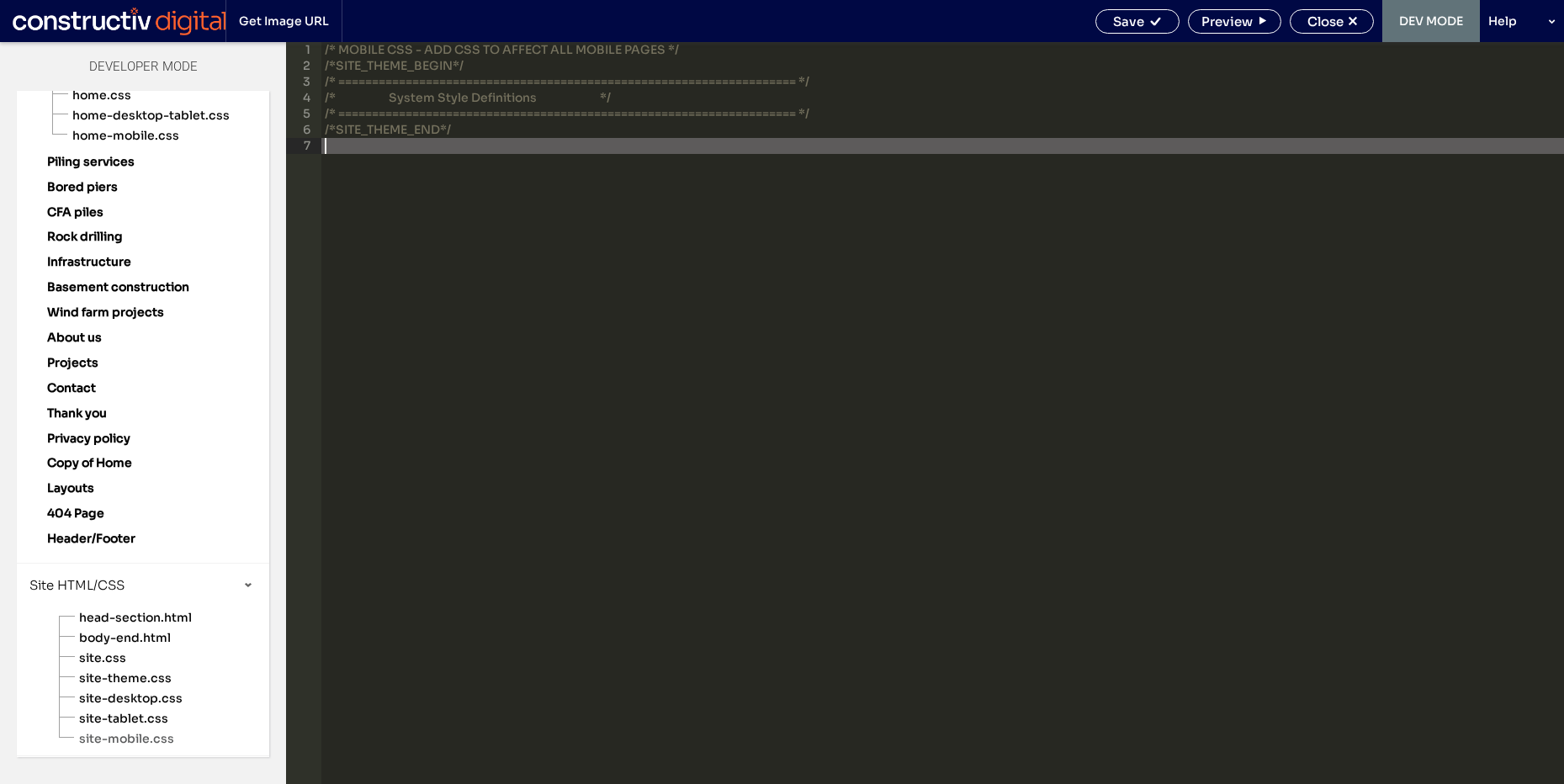click on "/* MOBILE CSS - ADD CSS TO AFFECT ALL MOBILE PAGES */ /*SITE_THEME_BEGIN*/ /* ==================================================================== */ /*                     System Style Definitions                         */ /* ==================================================================== */ /*SITE_THEME_END*/" at bounding box center (942, 429) 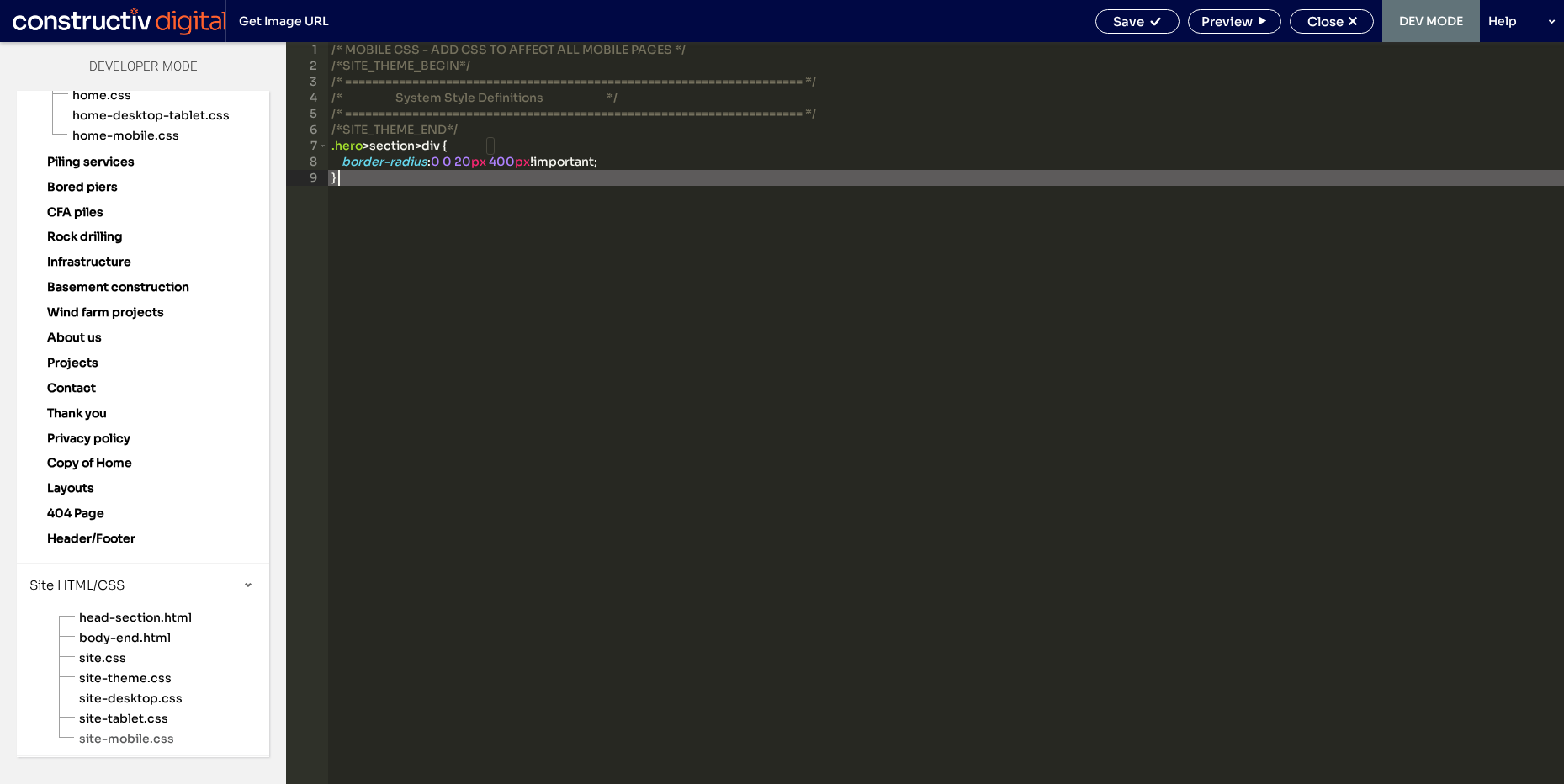 click on "6" at bounding box center (307, 130) 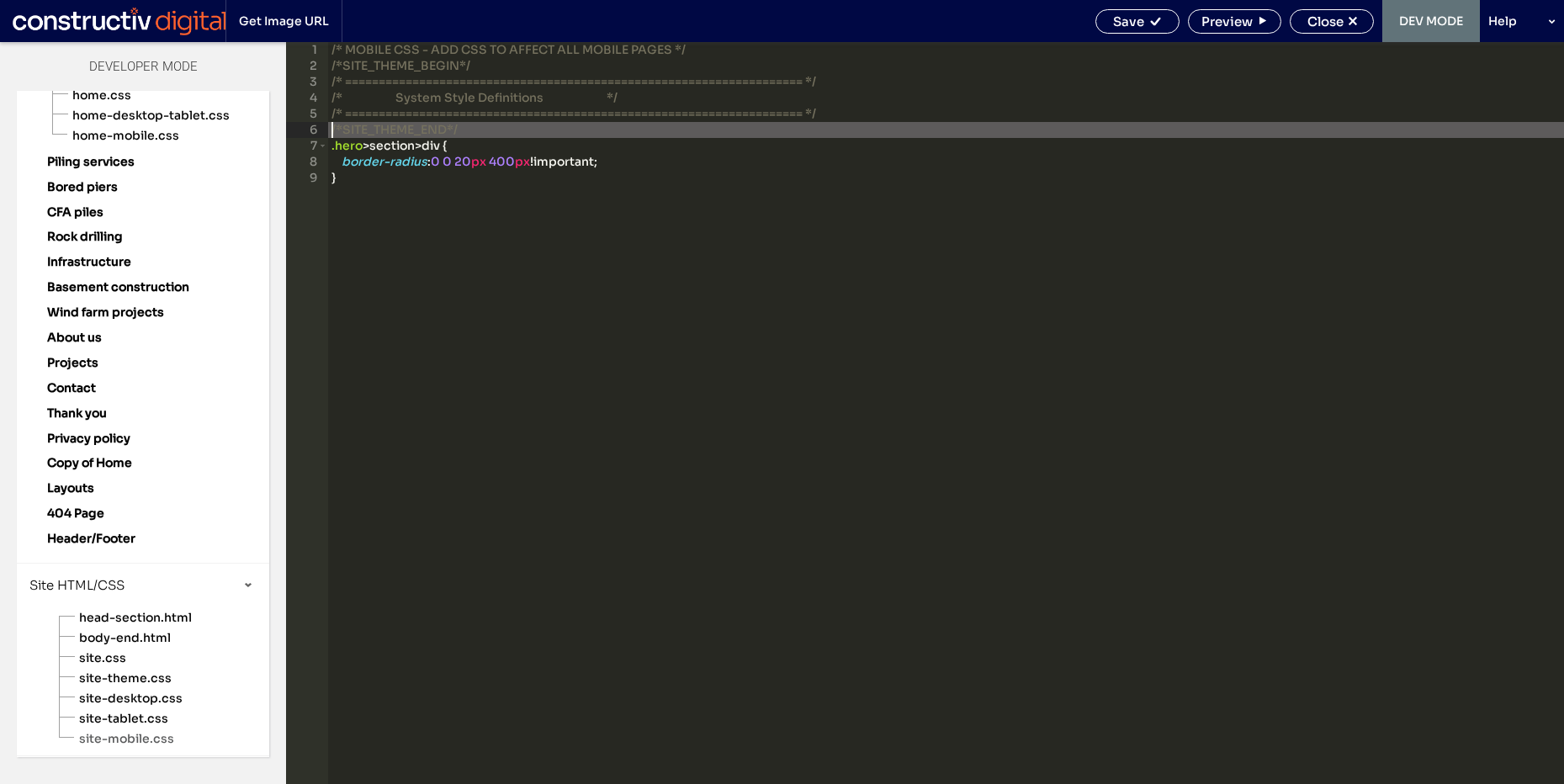 click on "/* MOBILE CSS - ADD CSS TO AFFECT ALL MOBILE PAGES */ /*SITE_THEME_BEGIN*/ /* ==================================================================== */ /*                     System Style Definitions                         */ /* ==================================================================== */ /*SITE_THEME_END*/ .hero  >  section  >  div   {      border-radius :  0   0   20 px   400 px  !important; }" at bounding box center [946, 429] 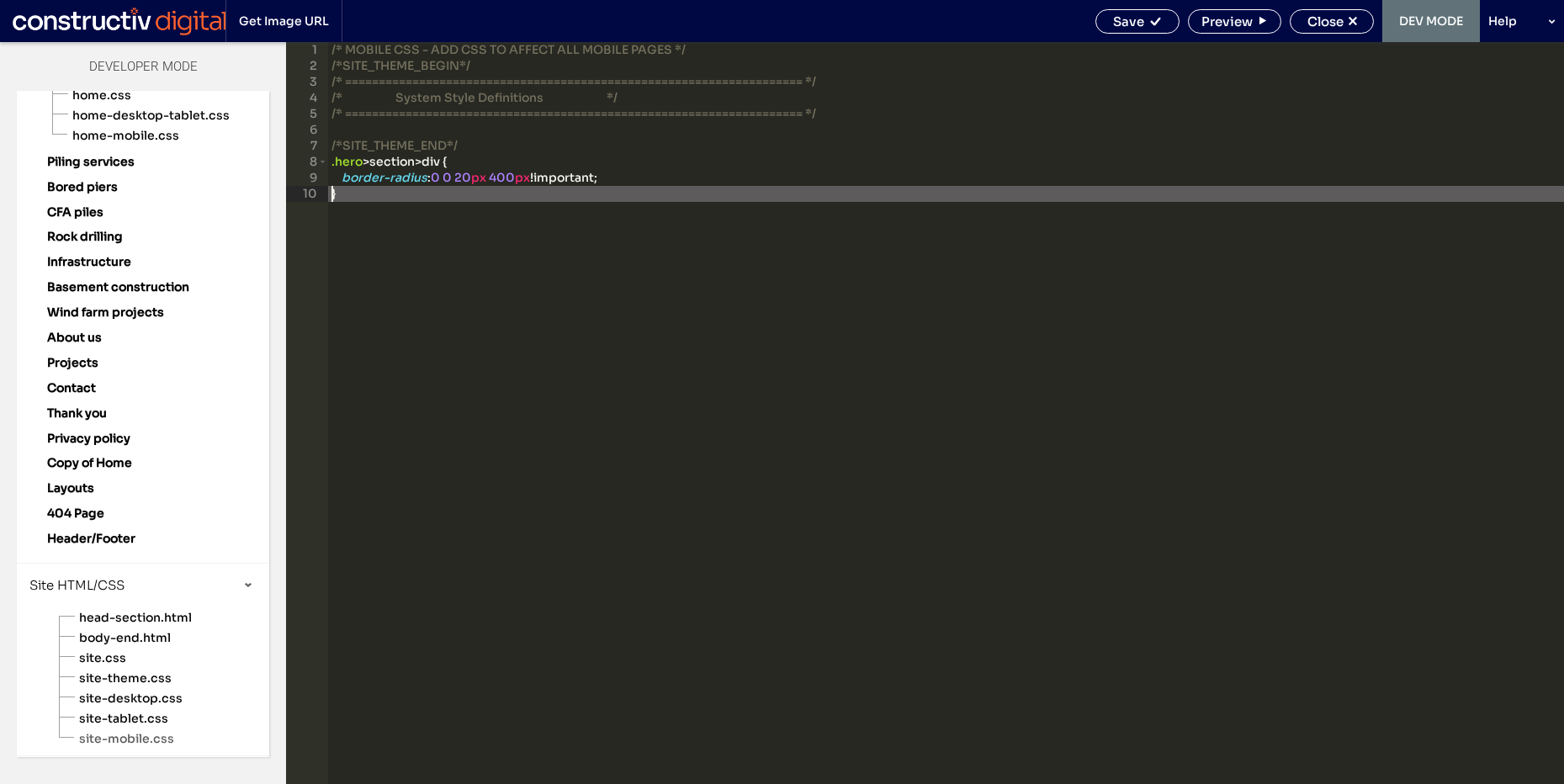 click on "/* MOBILE CSS - ADD CSS TO AFFECT ALL MOBILE PAGES */ /*SITE_THEME_BEGIN*/ /* ==================================================================== */ /*                     System Style Definitions                         */ /* ==================================================================== */ /*SITE_THEME_END*/ .hero  >  section  >  div   {      border-radius :  0   0   20 px   400 px  !important; }" at bounding box center (946, 429) 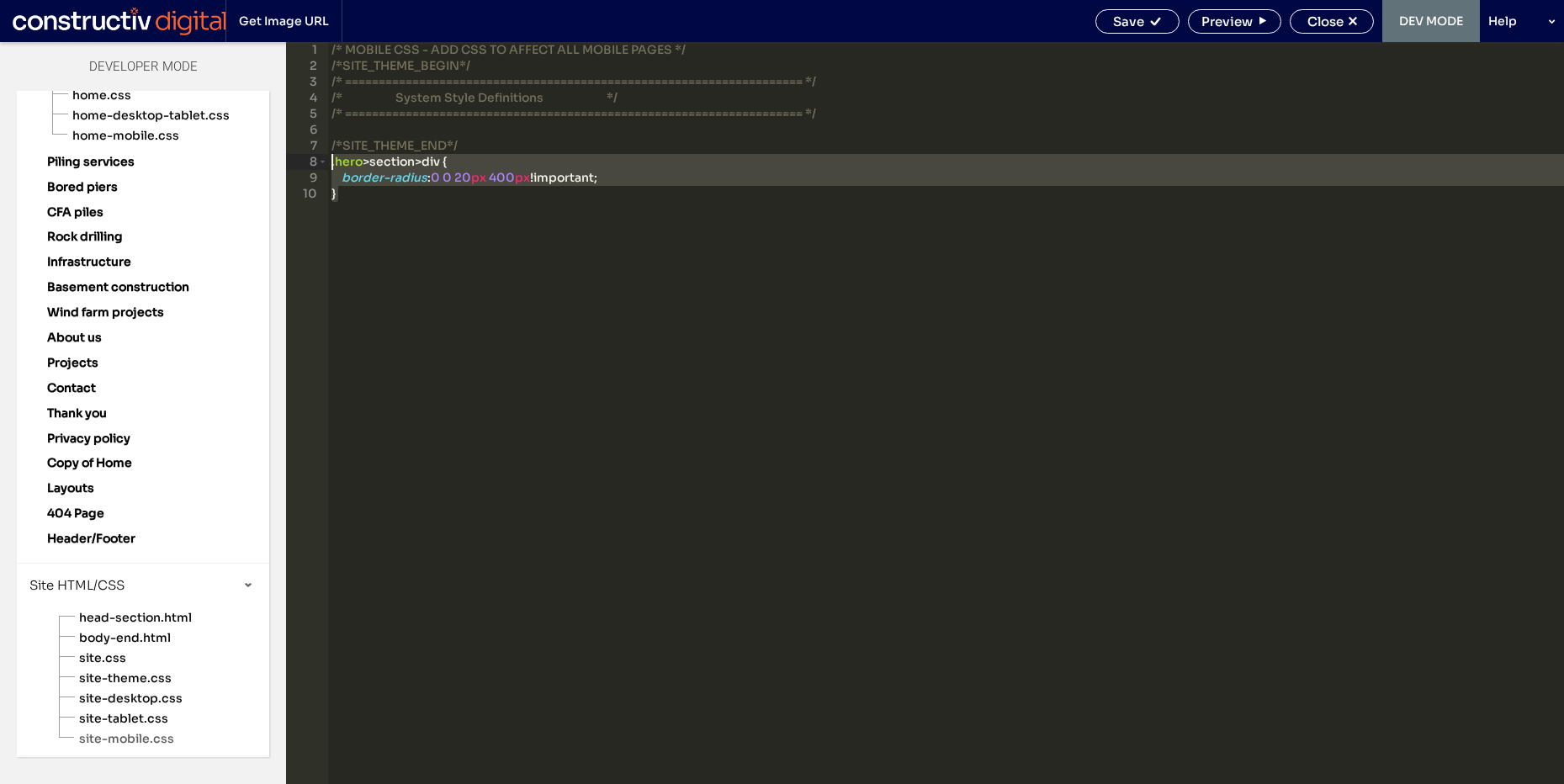 drag, startPoint x: 535, startPoint y: 246, endPoint x: 310, endPoint y: 165, distance: 239.13594 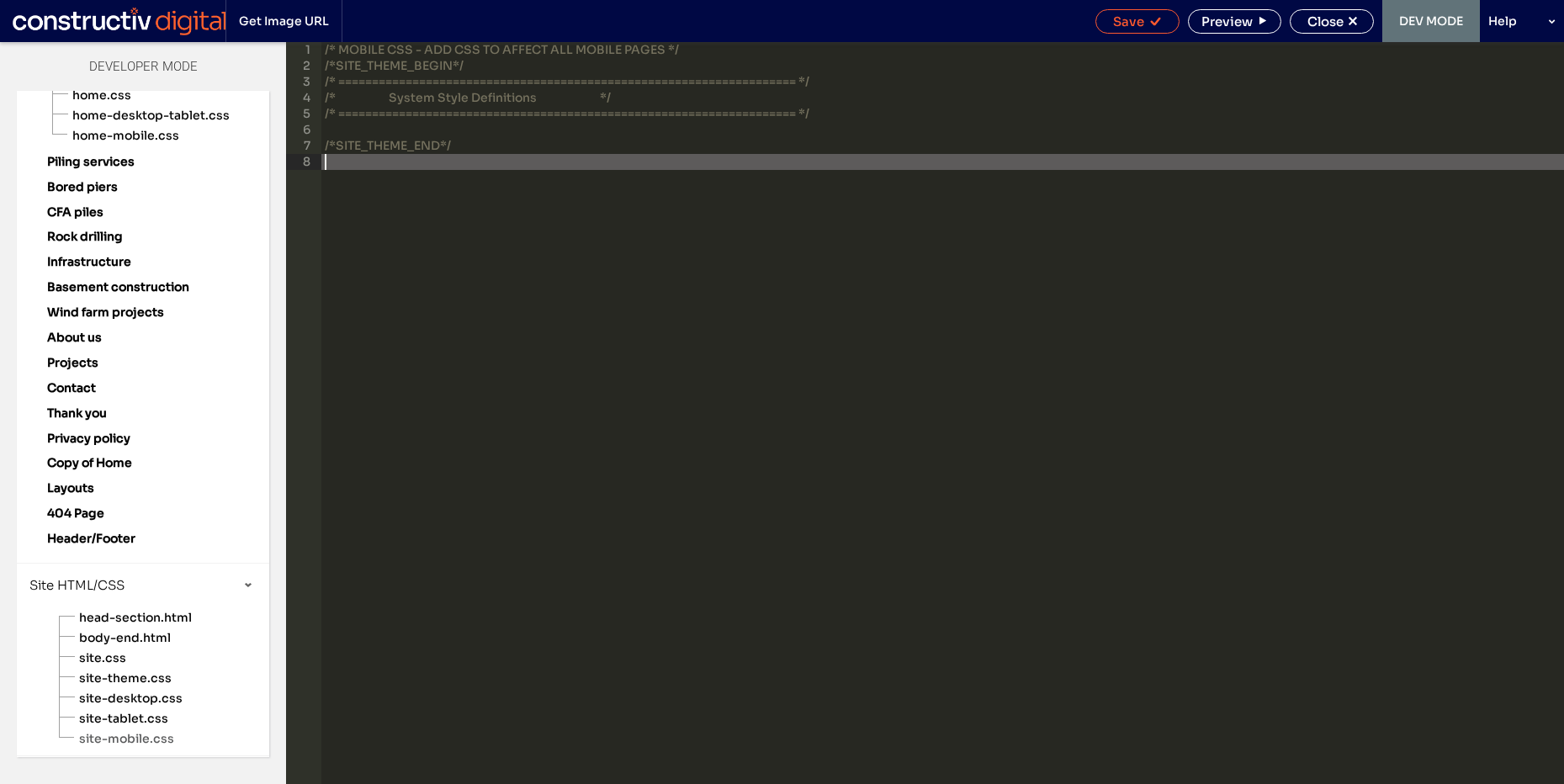 click on "Save" at bounding box center [1128, 21] 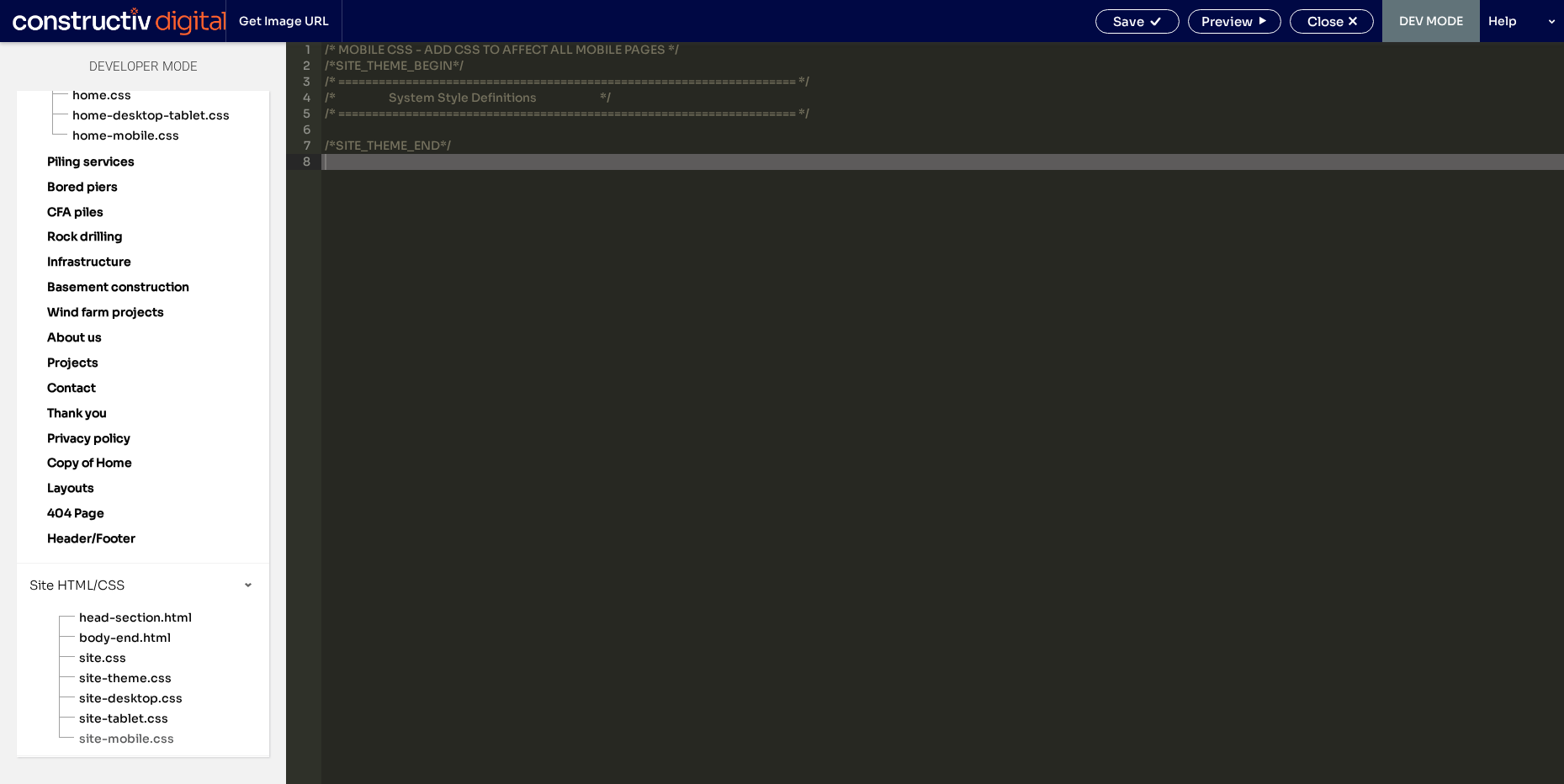 scroll, scrollTop: 0, scrollLeft: 0, axis: both 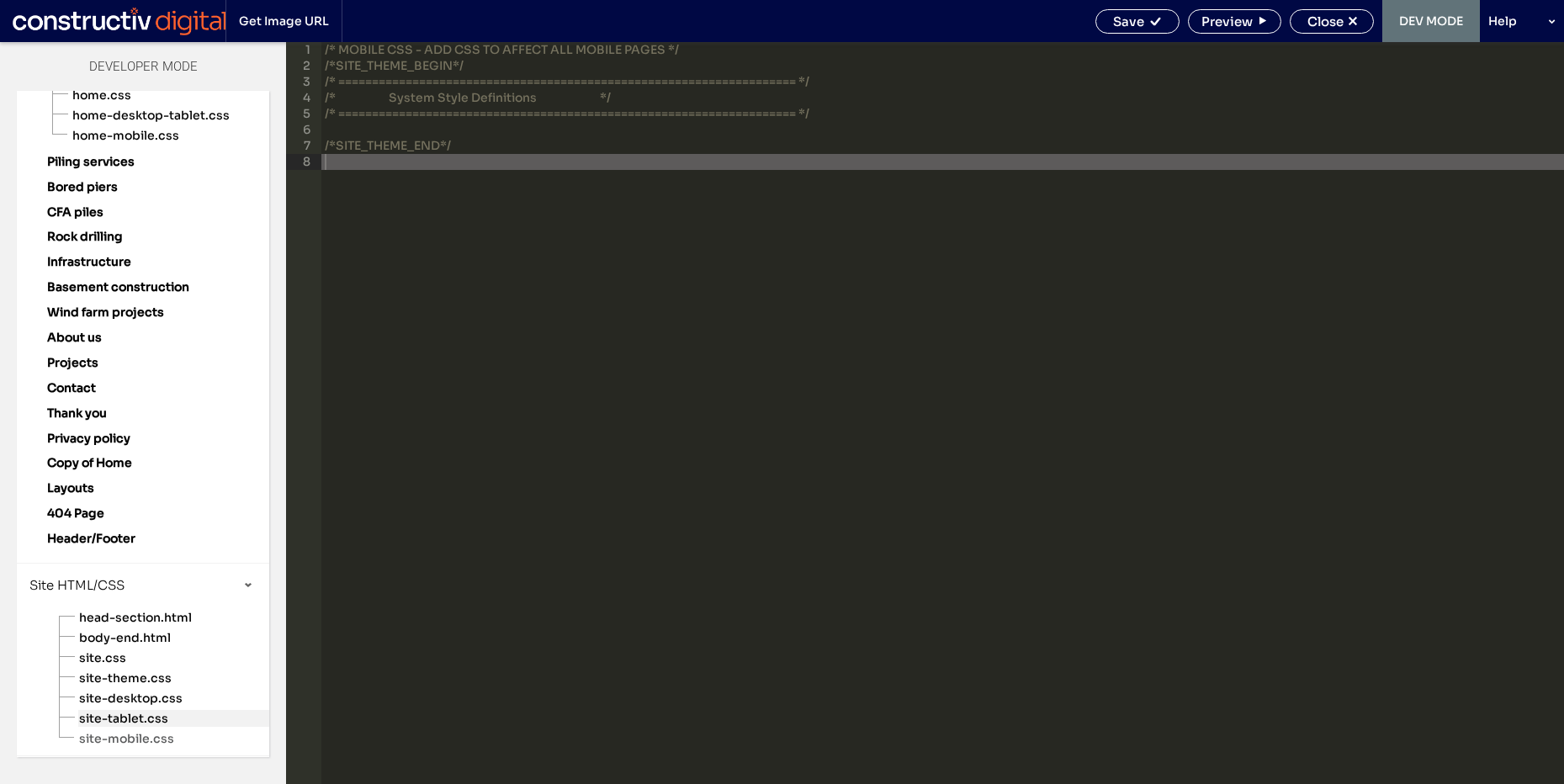 click on "site-tablet.css" at bounding box center [173, 718] 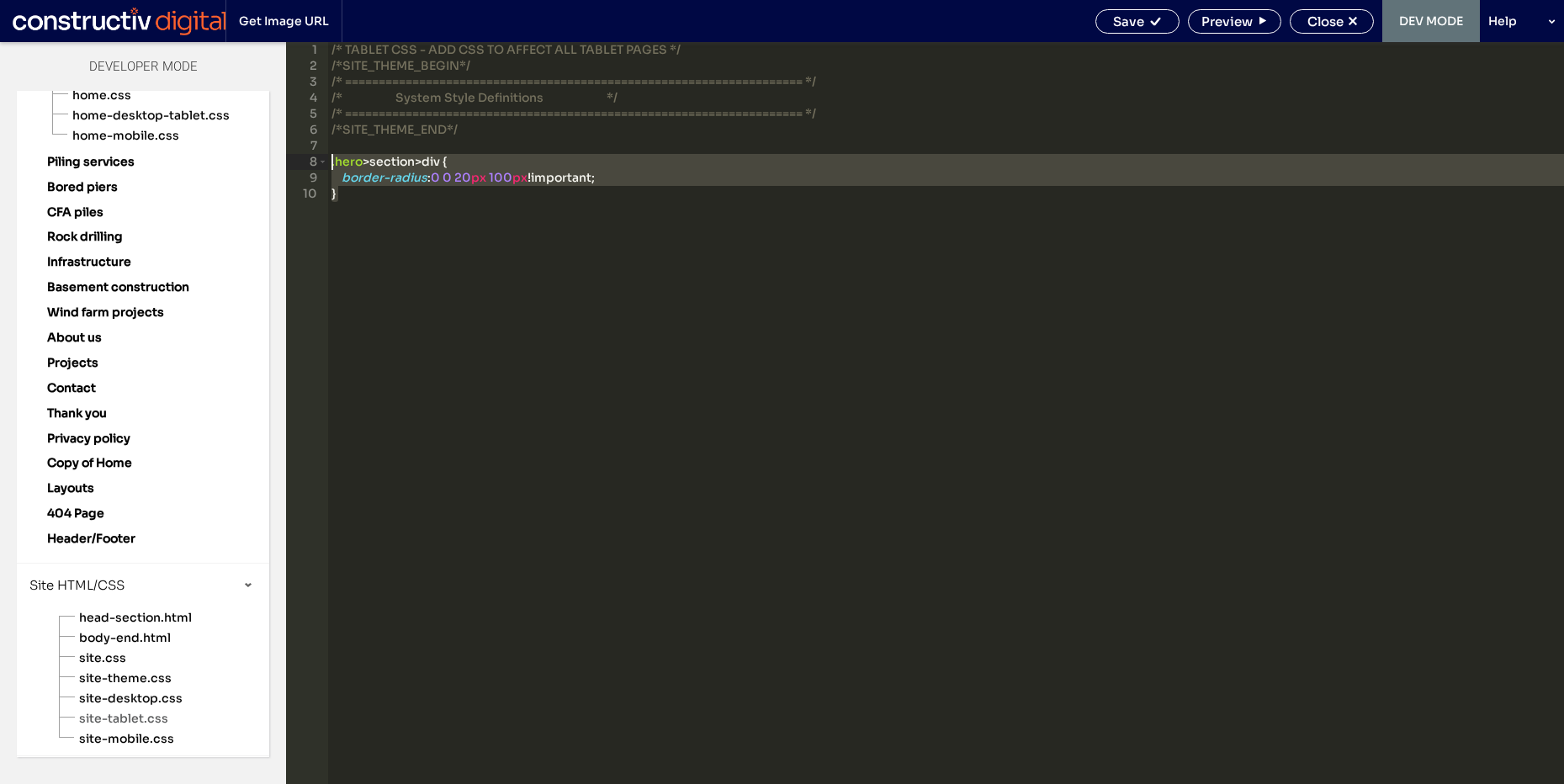 drag, startPoint x: 455, startPoint y: 226, endPoint x: 314, endPoint y: 169, distance: 152.0855 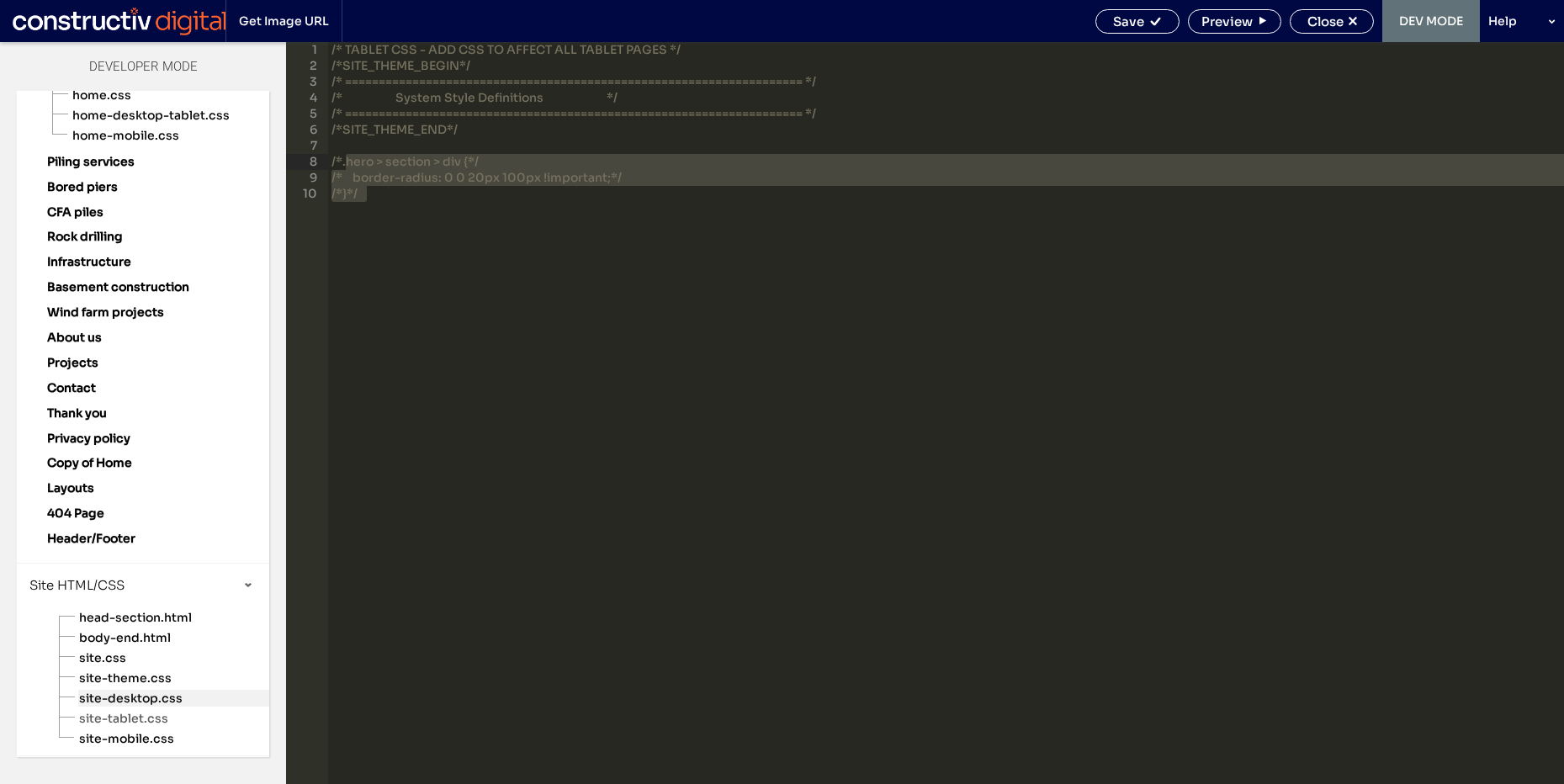 click on "site-desktop.css" at bounding box center (173, 698) 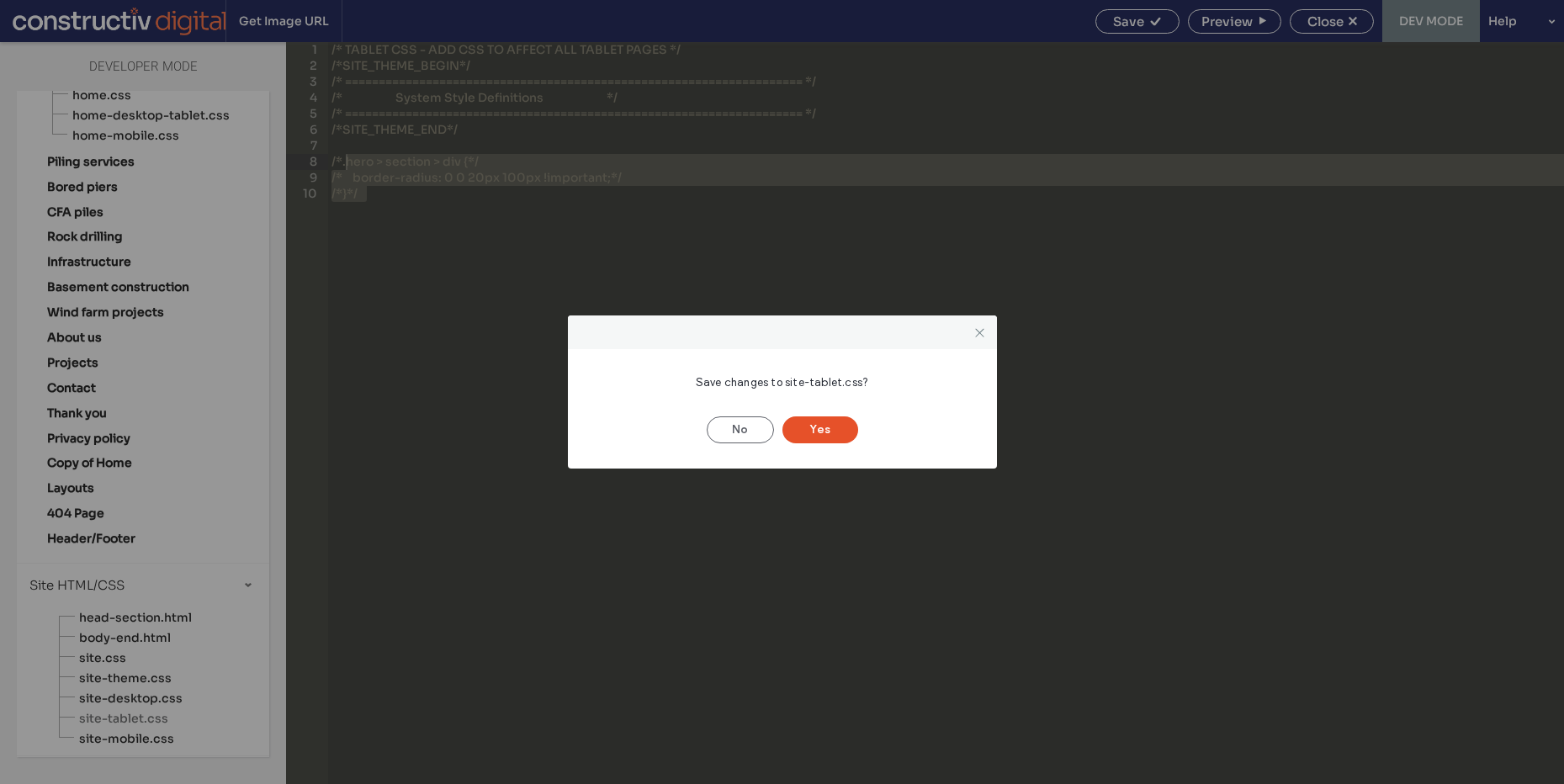 click on "Yes" at bounding box center [820, 430] 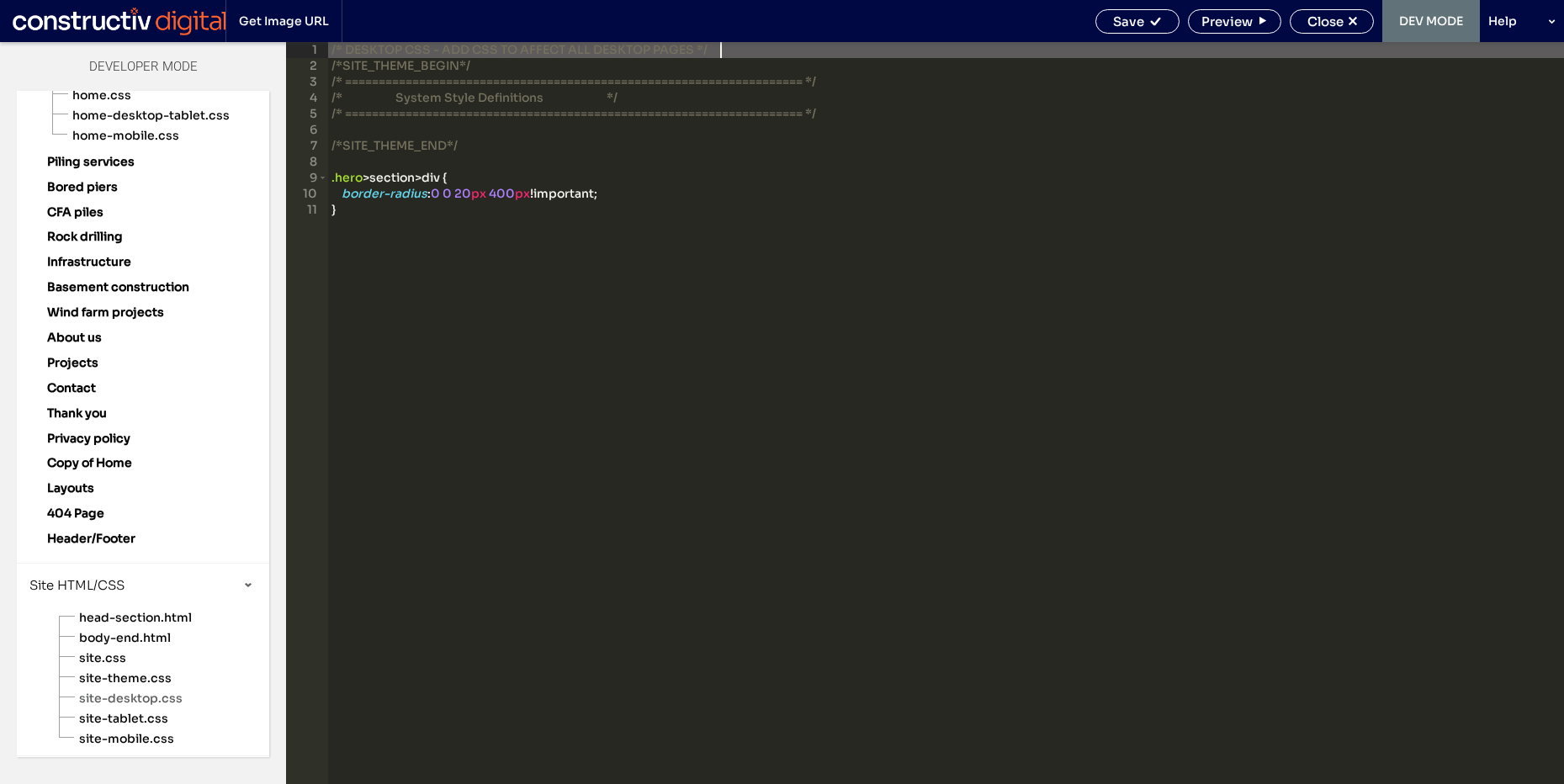 scroll, scrollTop: 0, scrollLeft: 0, axis: both 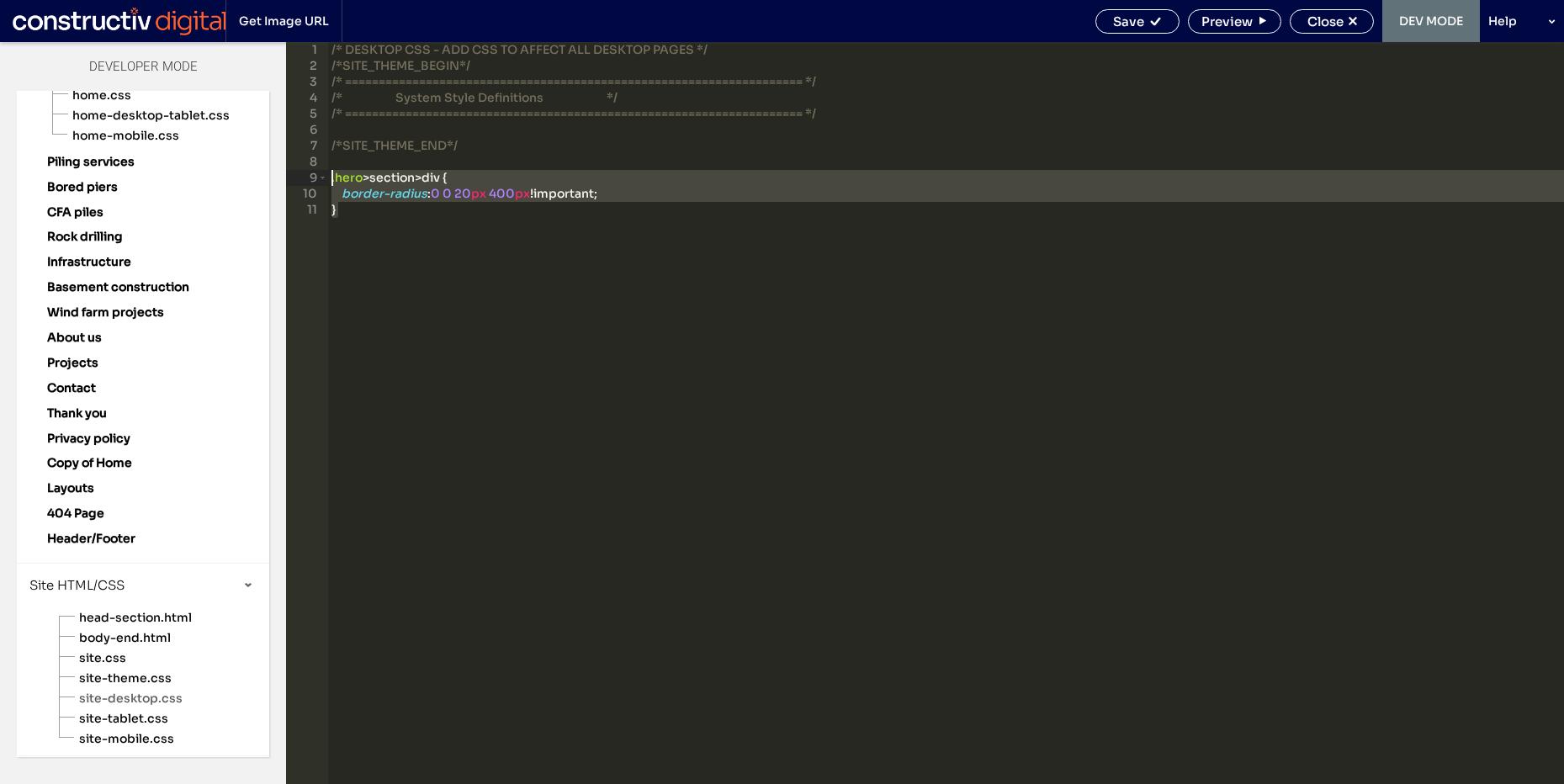 drag, startPoint x: 419, startPoint y: 231, endPoint x: 293, endPoint y: 176, distance: 137.481 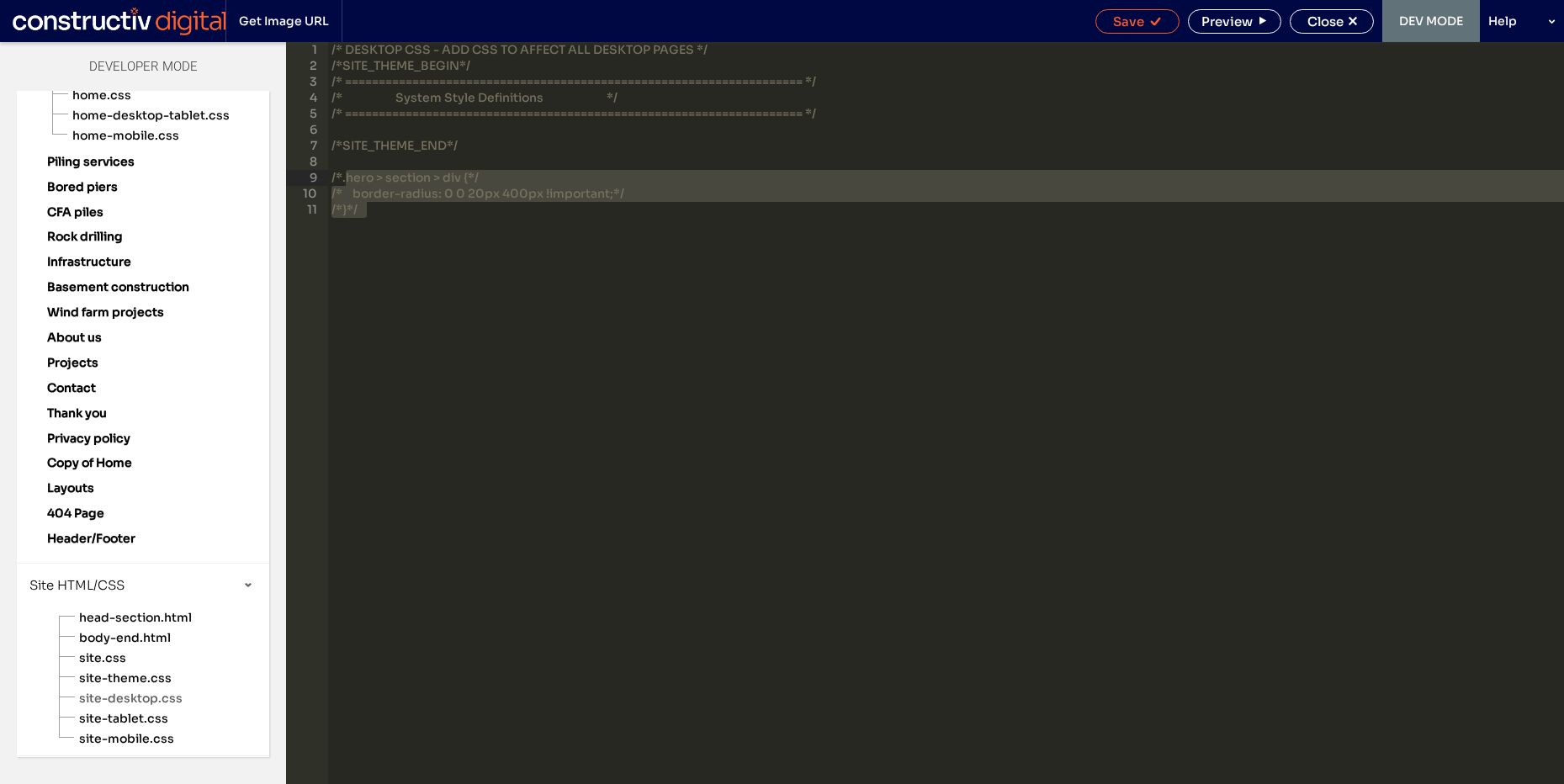 click 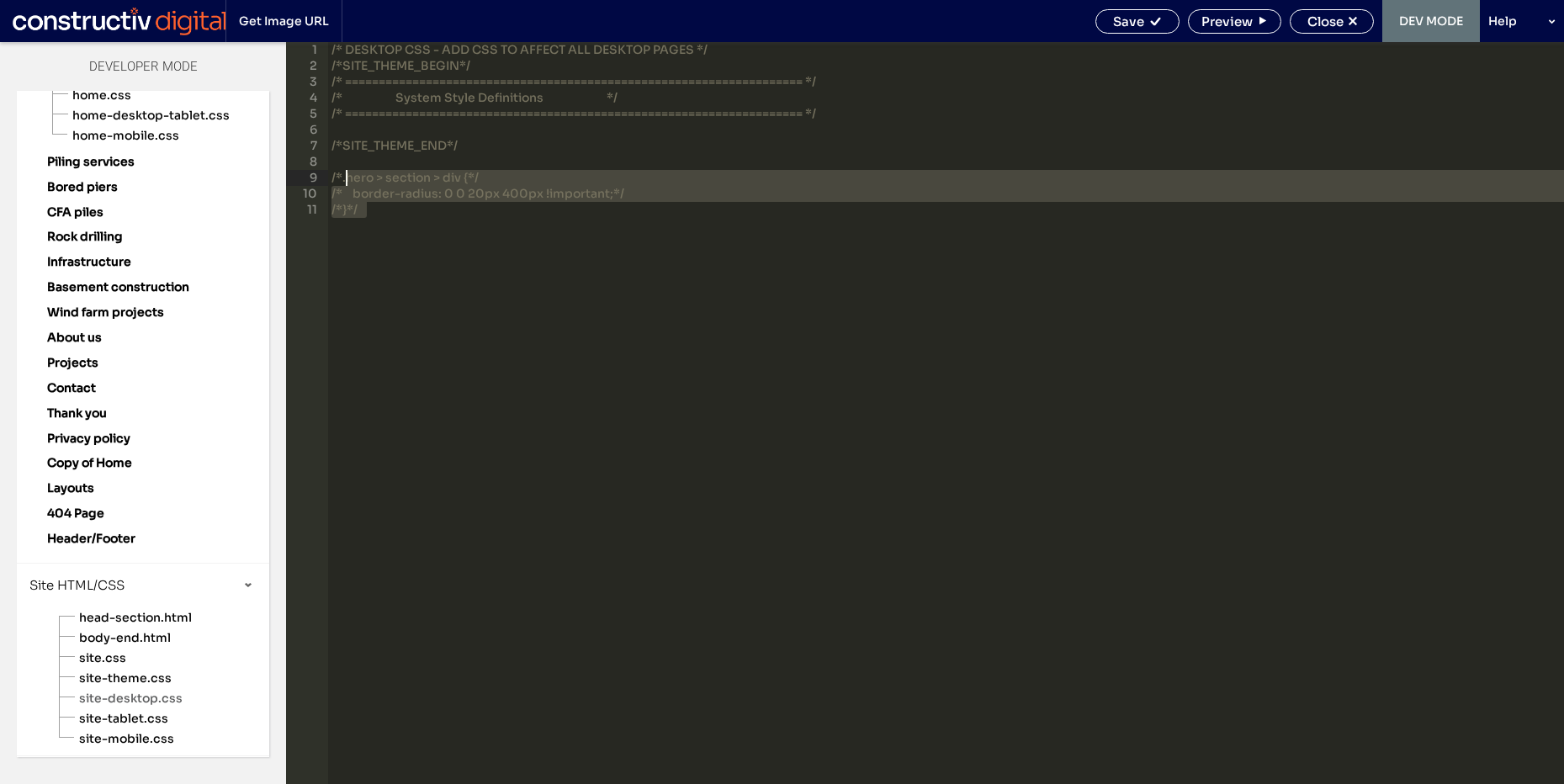 scroll, scrollTop: 0, scrollLeft: 0, axis: both 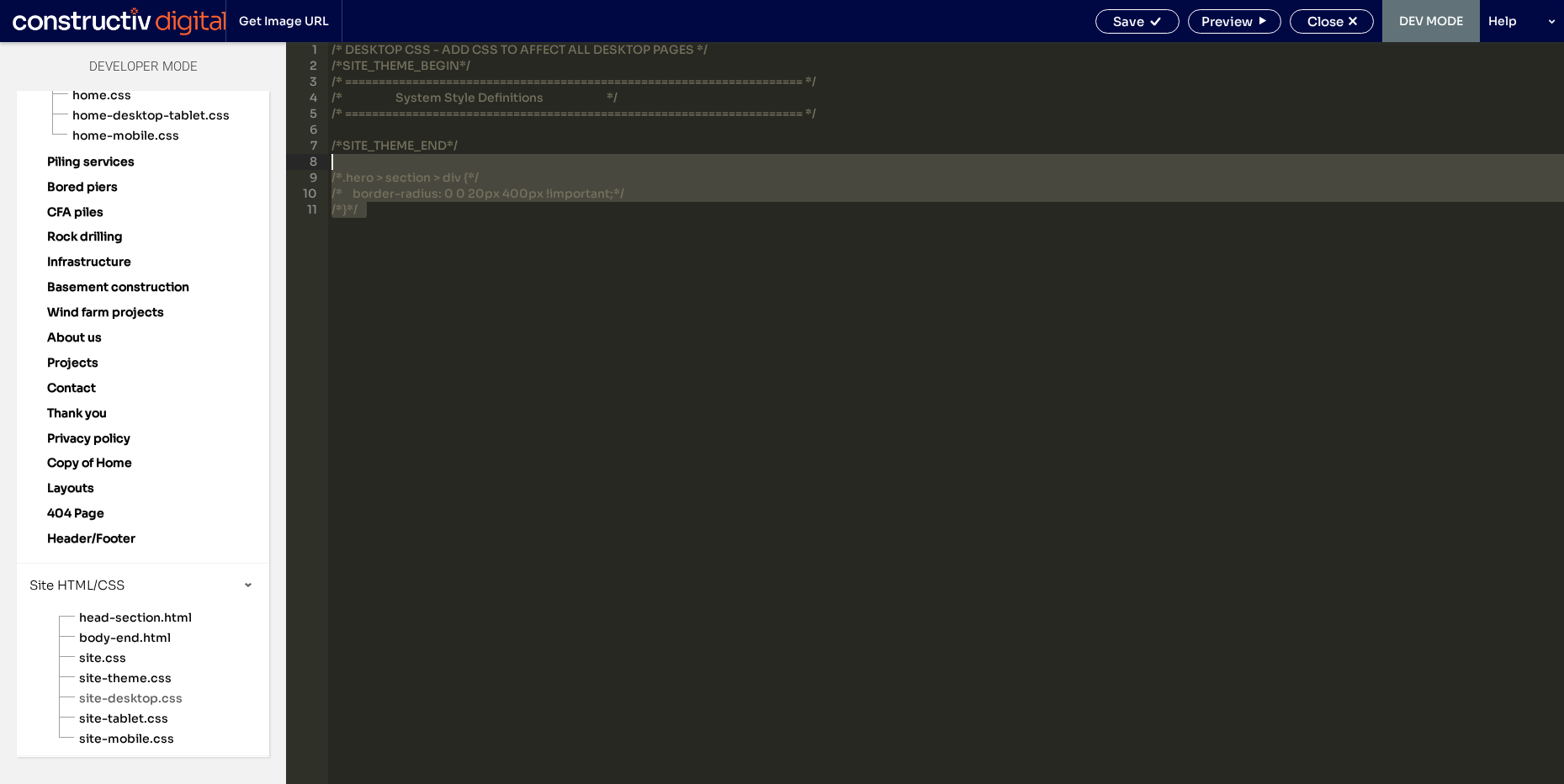 drag, startPoint x: 388, startPoint y: 225, endPoint x: 268, endPoint y: 167, distance: 133.28166 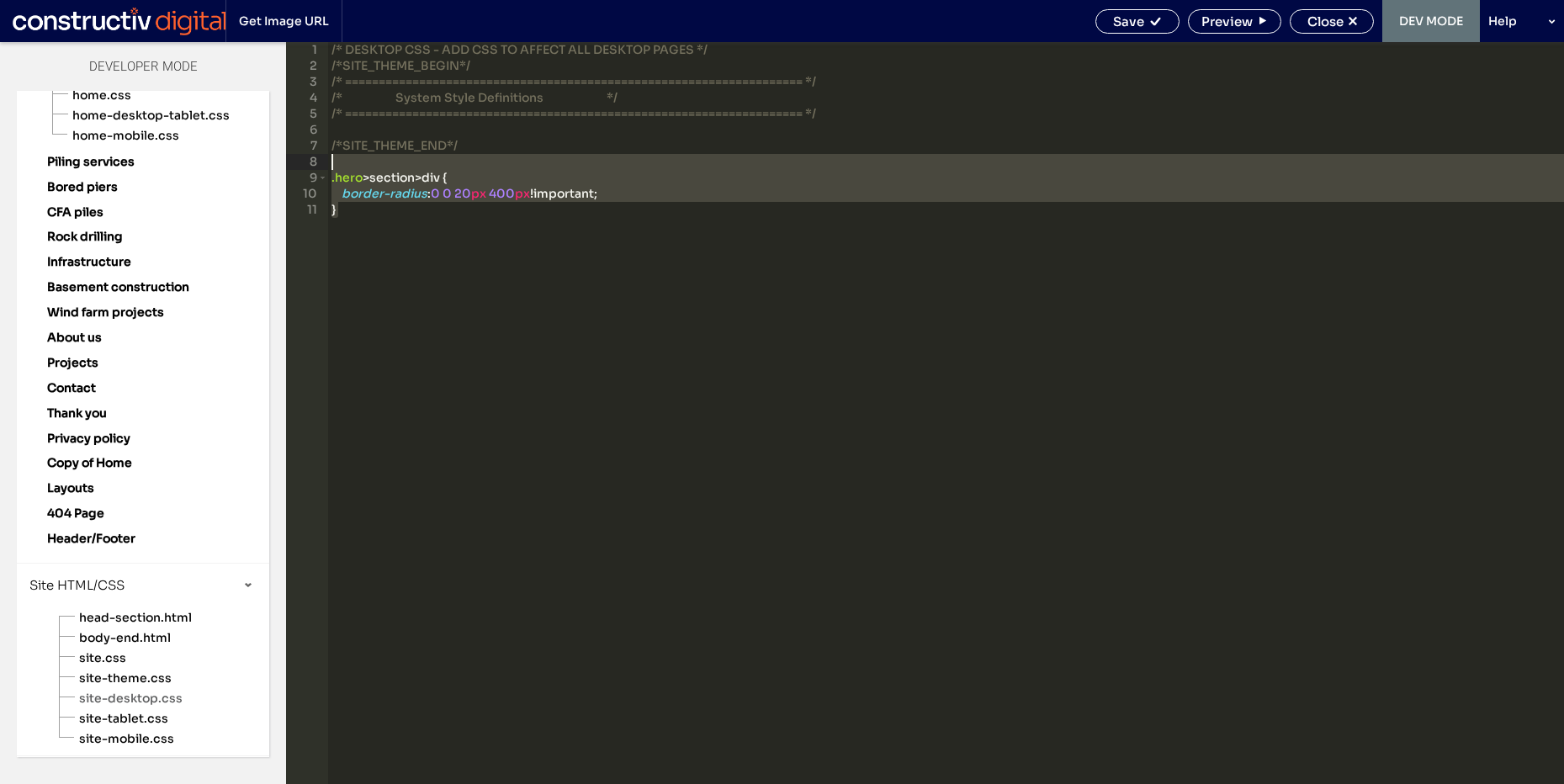 drag, startPoint x: 520, startPoint y: 196, endPoint x: 558, endPoint y: 216, distance: 43 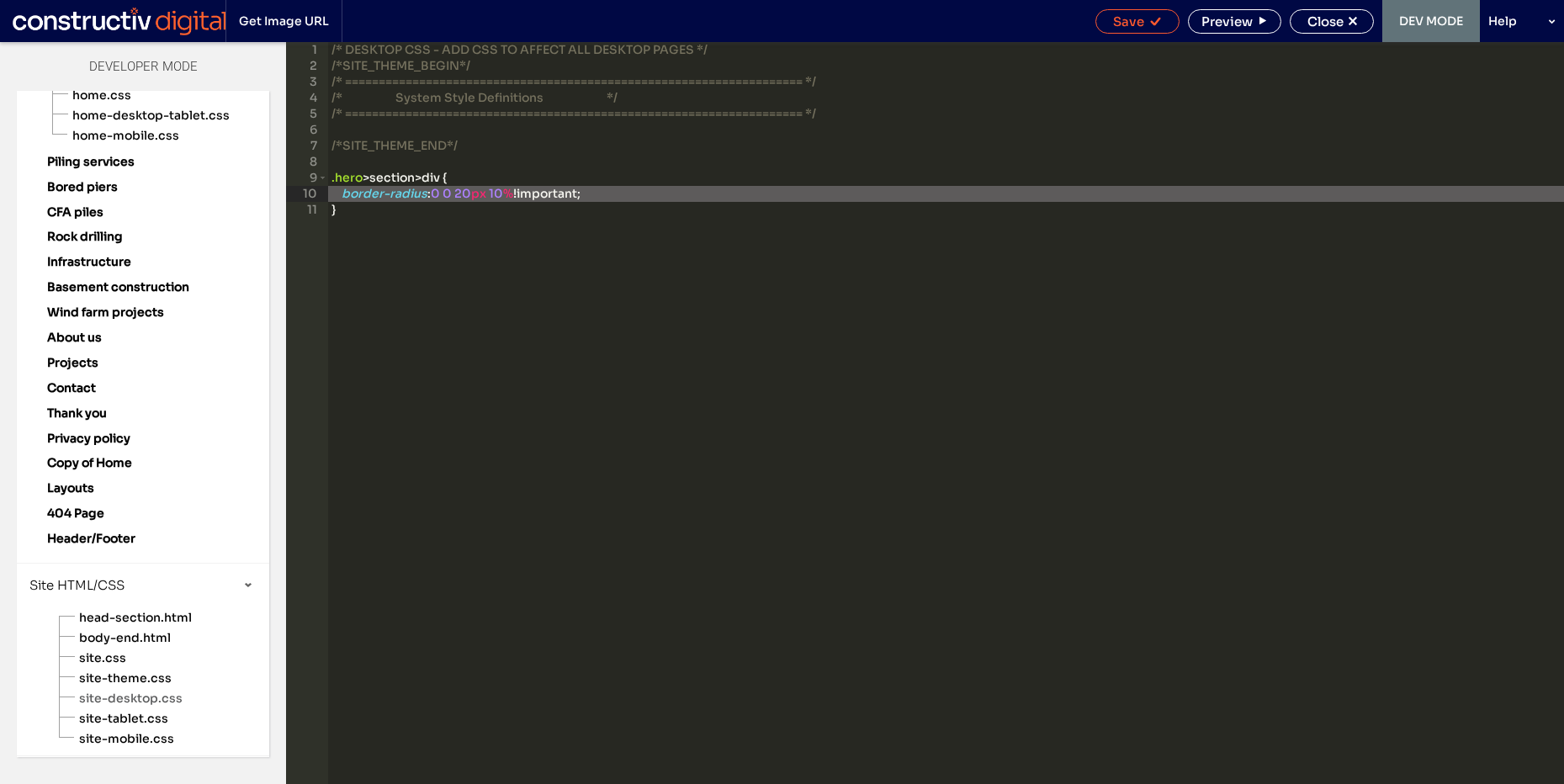 click on "Save" at bounding box center [1128, 21] 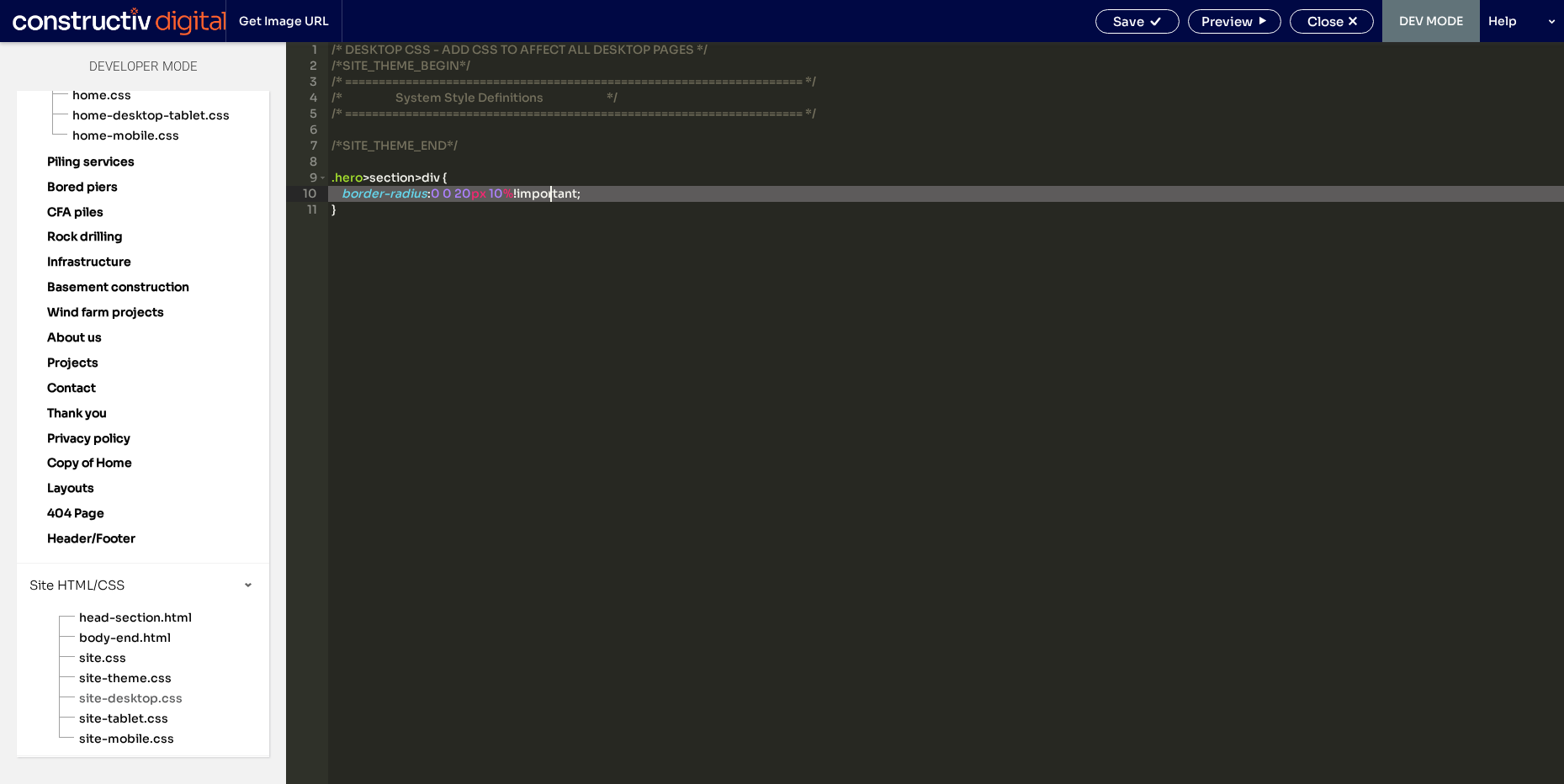 scroll, scrollTop: 0, scrollLeft: 0, axis: both 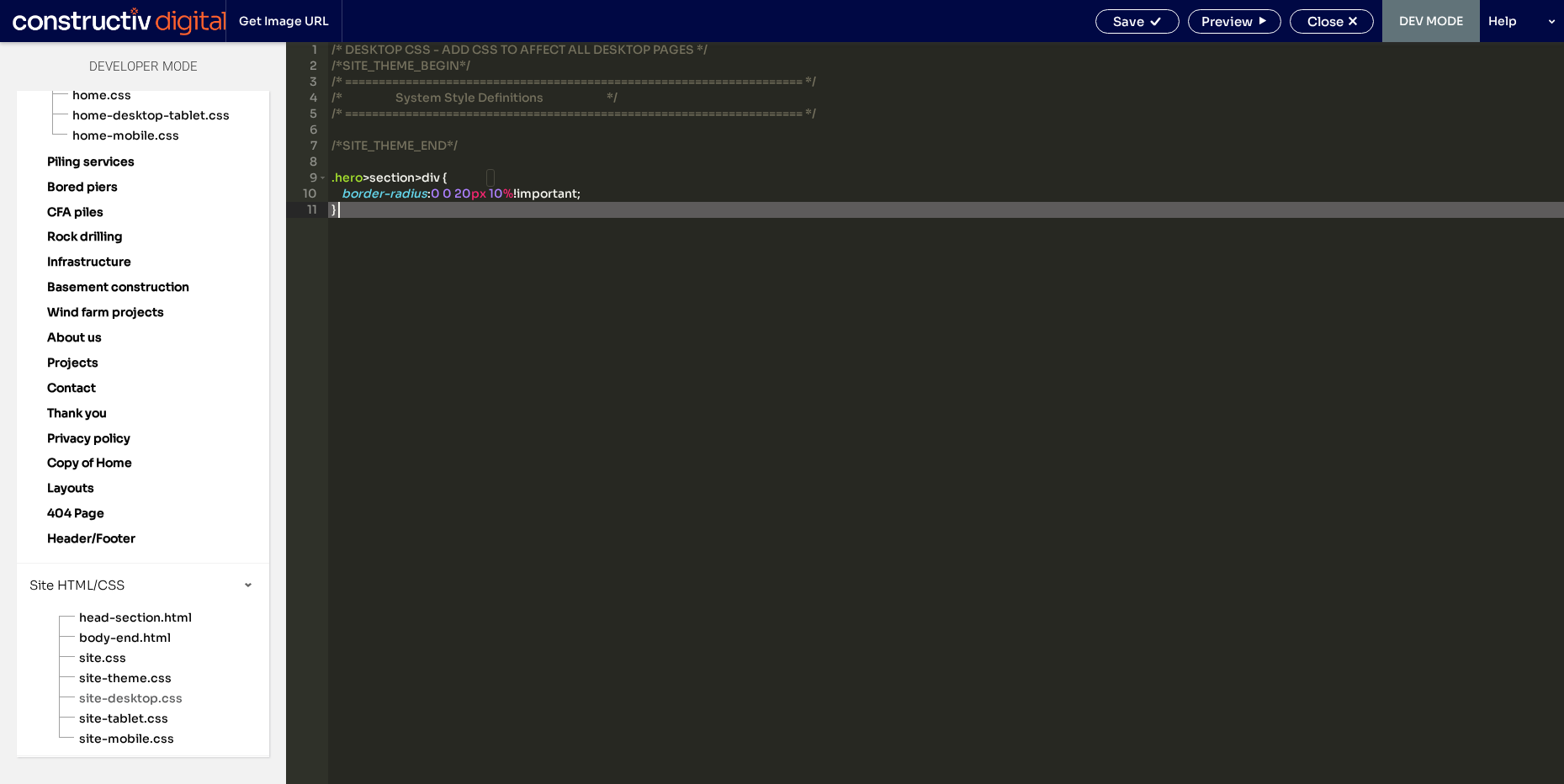 click on "/* DESKTOP CSS - ADD CSS TO AFFECT ALL DESKTOP PAGES */ /*SITE_THEME_BEGIN*/ /* ==================================================================== */ /*                     System Style Definitions                         */ /* ==================================================================== */ /*SITE_THEME_END*/ .hero  >  section  >  div   {      border-radius :  0   0   20 px   10 %  !important; }" at bounding box center (946, 429) 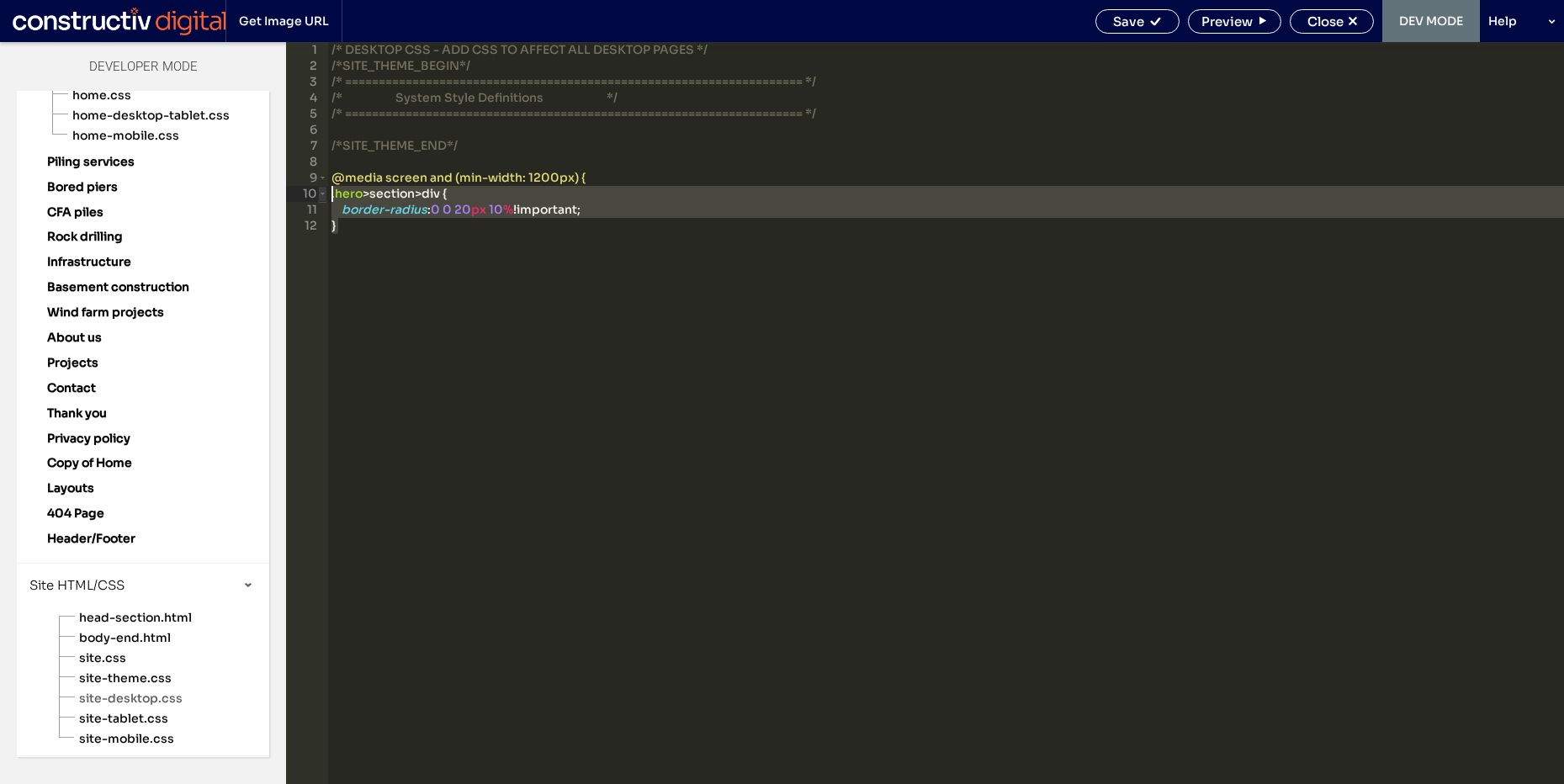 drag, startPoint x: 418, startPoint y: 230, endPoint x: 320, endPoint y: 193, distance: 105 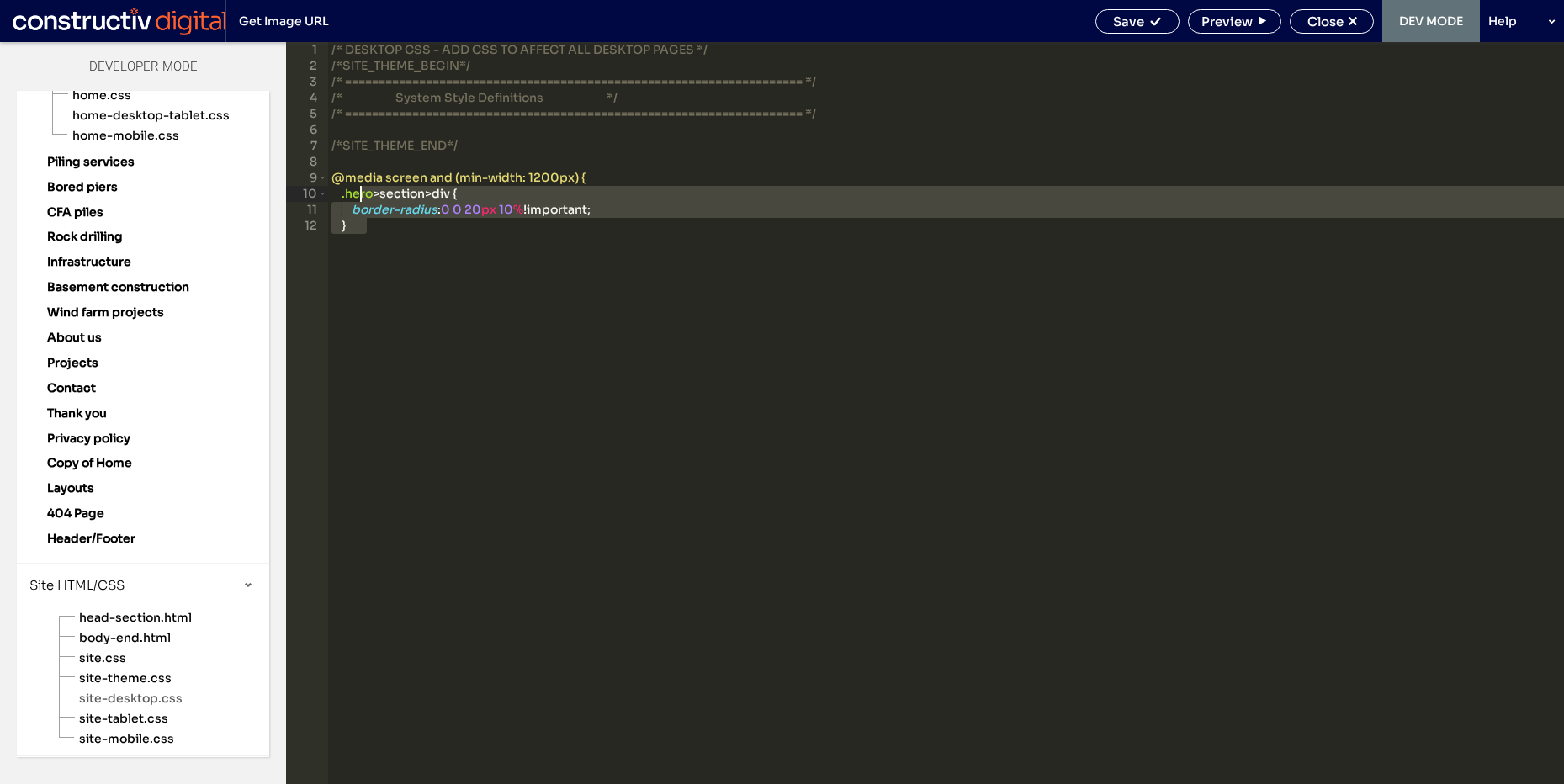 click on "/* DESKTOP CSS - ADD CSS TO AFFECT ALL DESKTOP PAGES */ /*SITE_THEME_BEGIN*/ /* ==================================================================== */ /*                     System Style Definitions                         */ /* ==================================================================== */ /*SITE_THEME_END*/ @media screen and (min-width: 1200px) {      .hero  >  section  >  div   {           border-radius :  0   0   20 px   10 %  !important;      }" at bounding box center (946, 429) 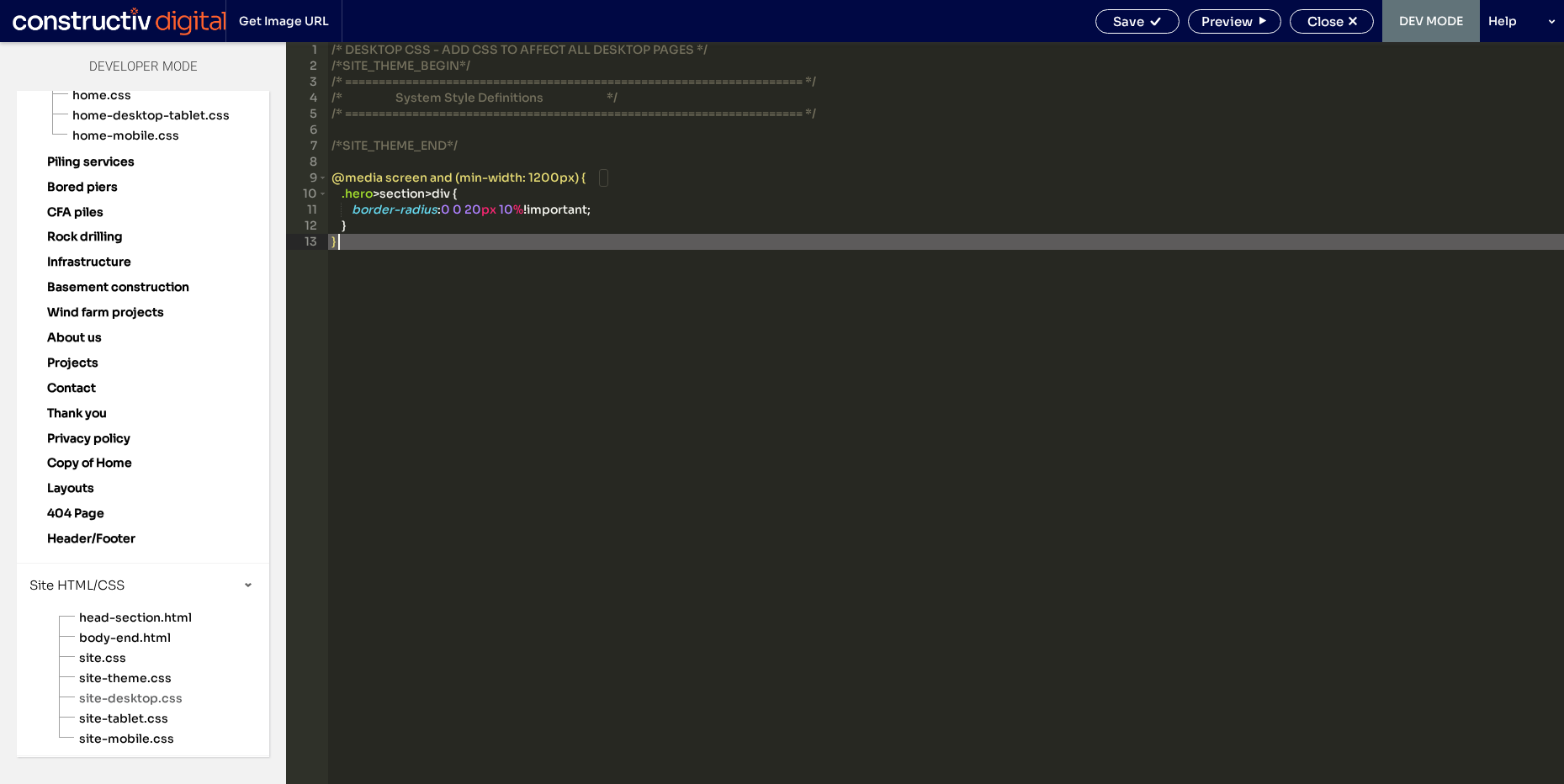 click on "/* DESKTOP CSS - ADD CSS TO AFFECT ALL DESKTOP PAGES */ /*SITE_THEME_BEGIN*/ /* ==================================================================== */ /*                     System Style Definitions                         */ /* ==================================================================== */ /*SITE_THEME_END*/ @media screen and (min-width: 1200px) {      .hero  >  section  >  div   {           border-radius :  0   0   20 px   10 %  !important;      } }" at bounding box center [946, 429] 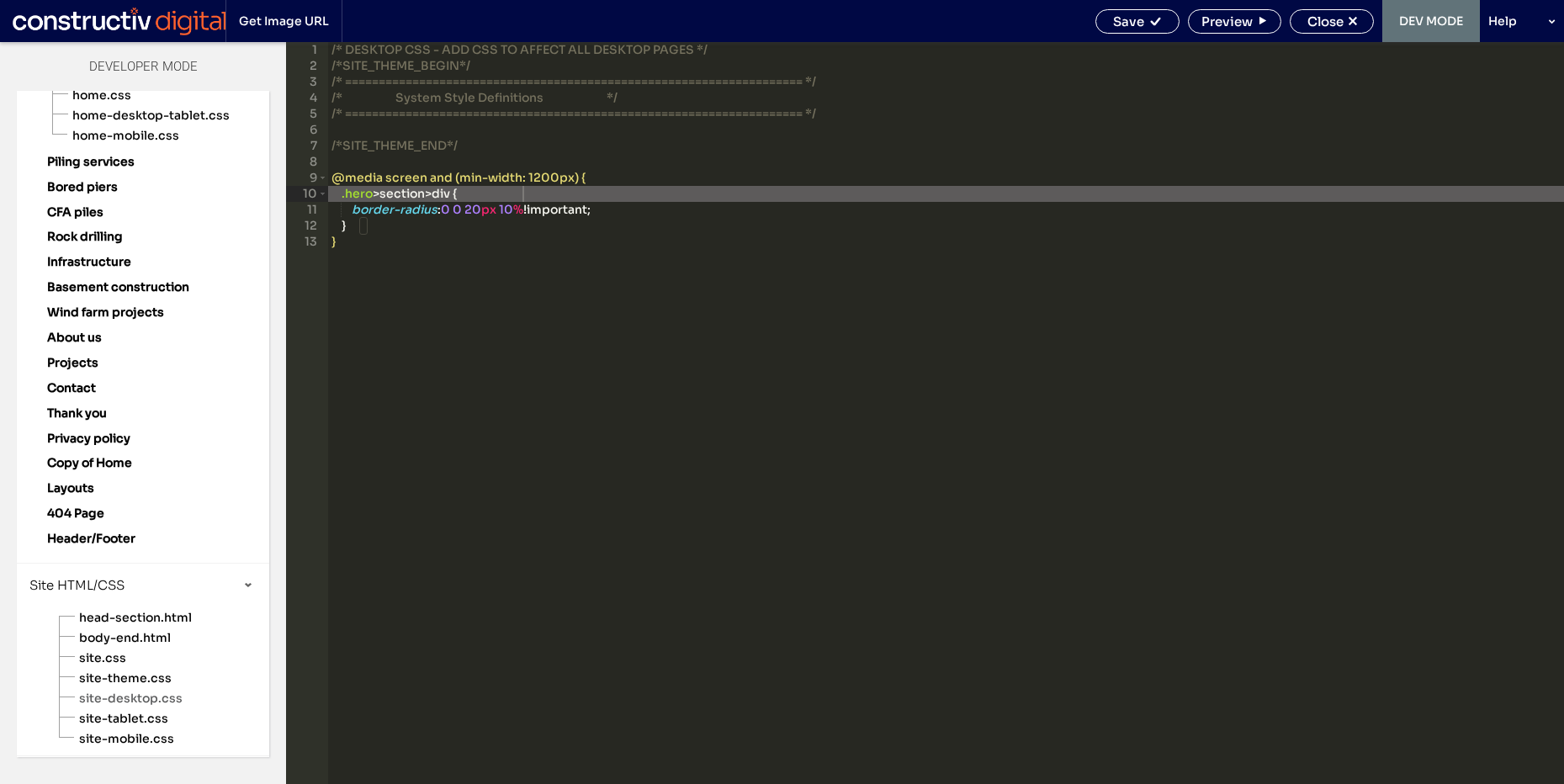 click on "Save Preview Close DEV MODE Help" at bounding box center [1325, 21] 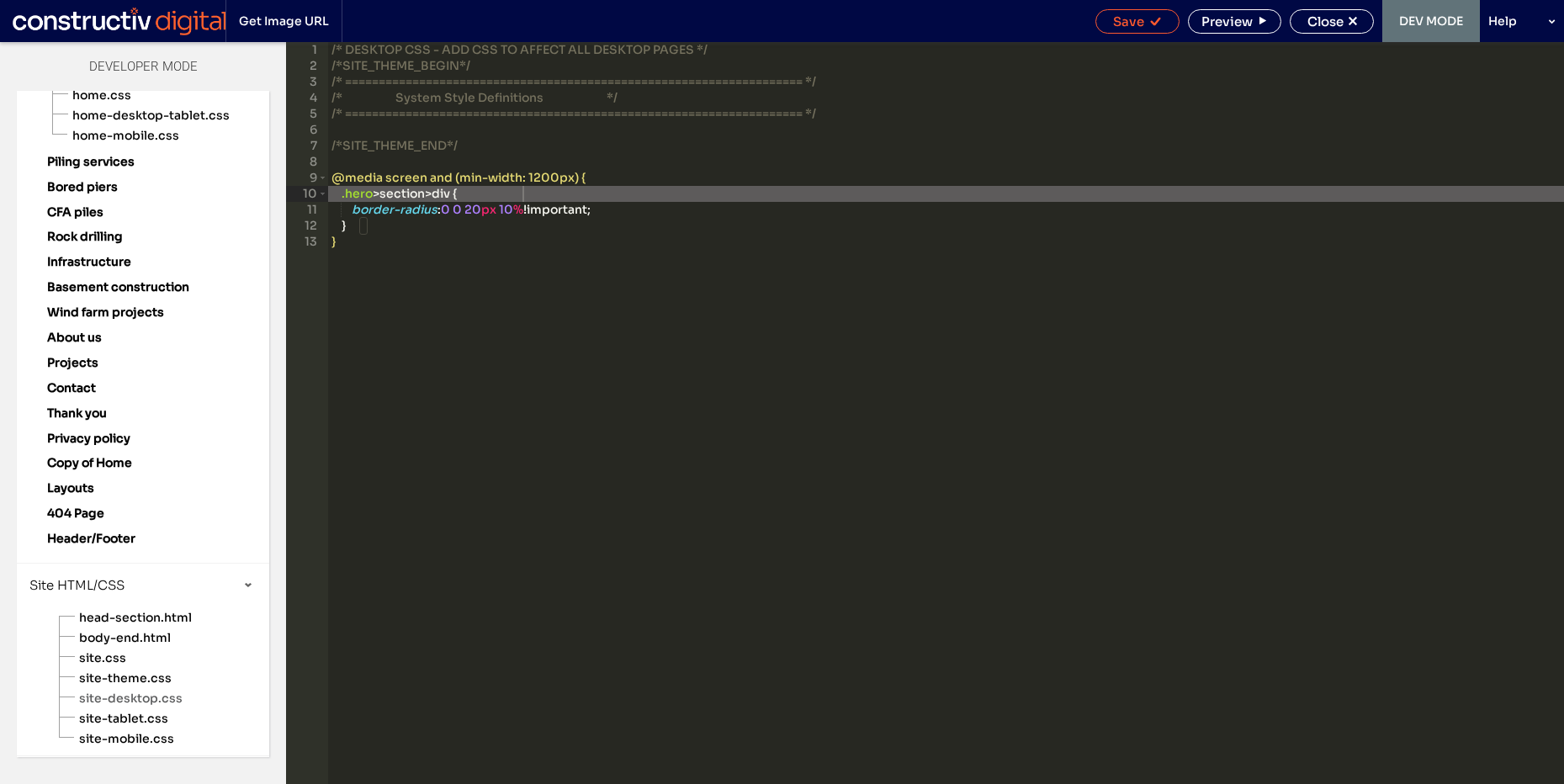 click on "Save" at bounding box center (1128, 21) 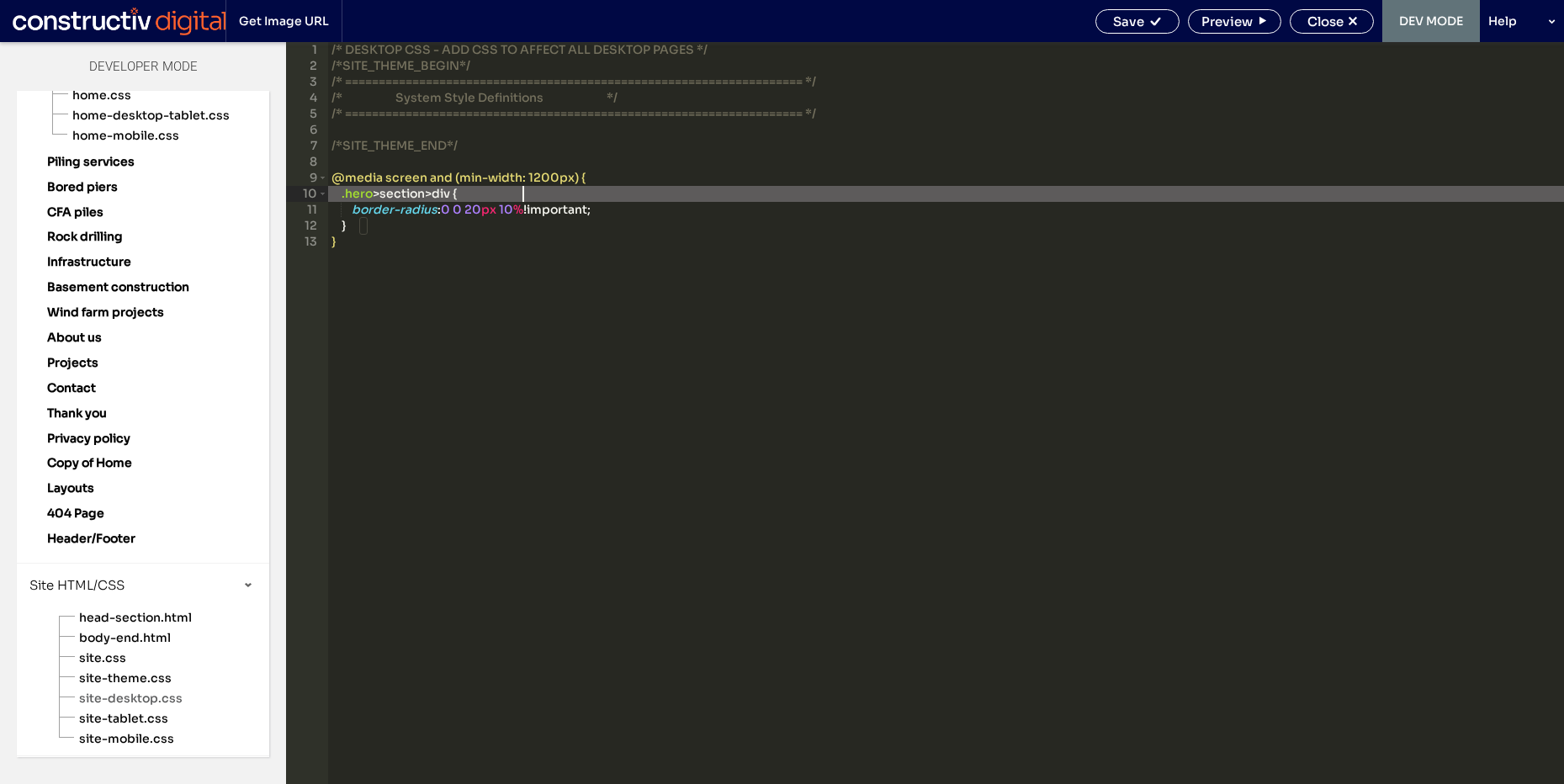 scroll, scrollTop: 0, scrollLeft: 0, axis: both 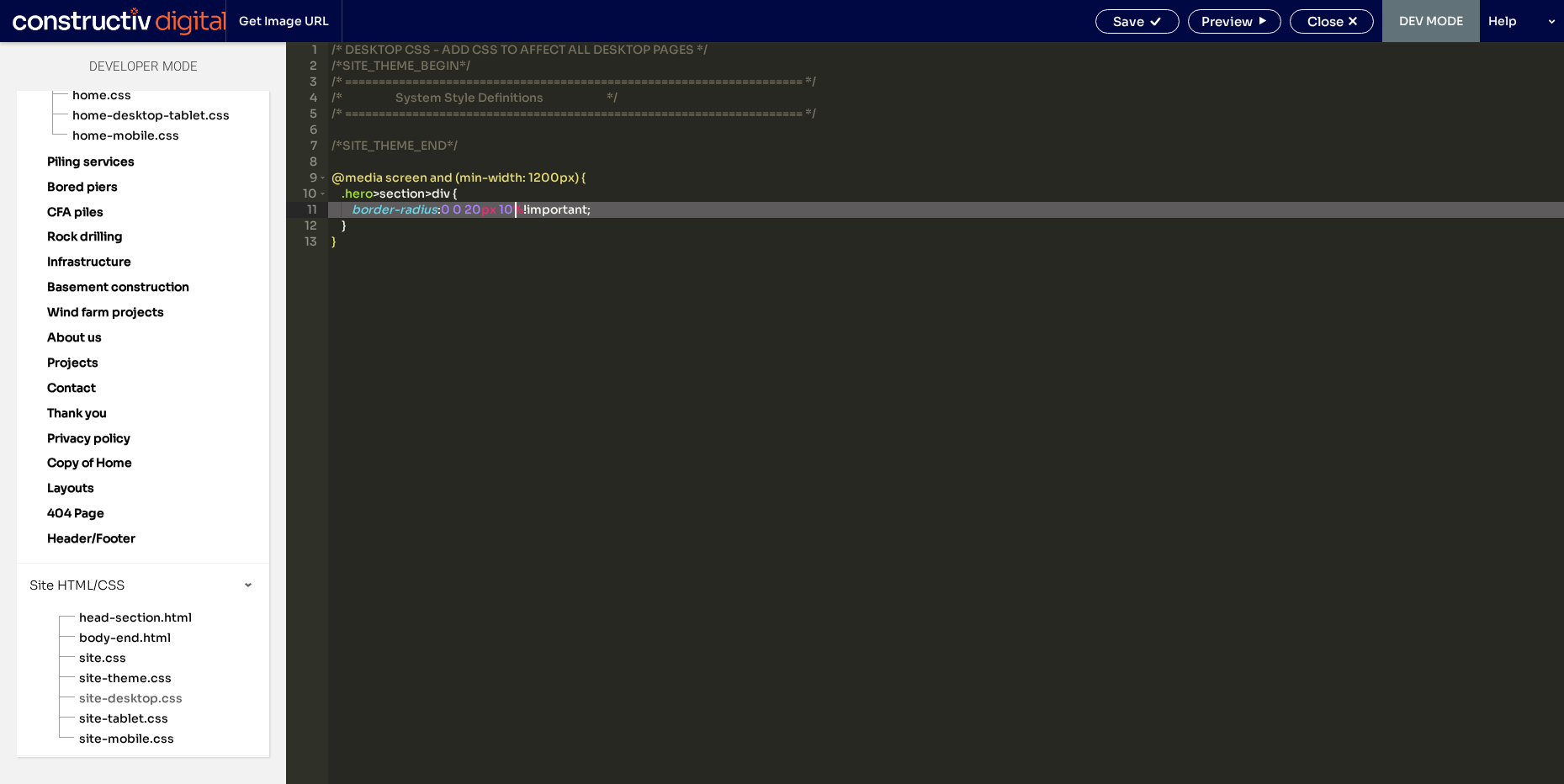 drag, startPoint x: 514, startPoint y: 209, endPoint x: 572, endPoint y: 220, distance: 59.03389 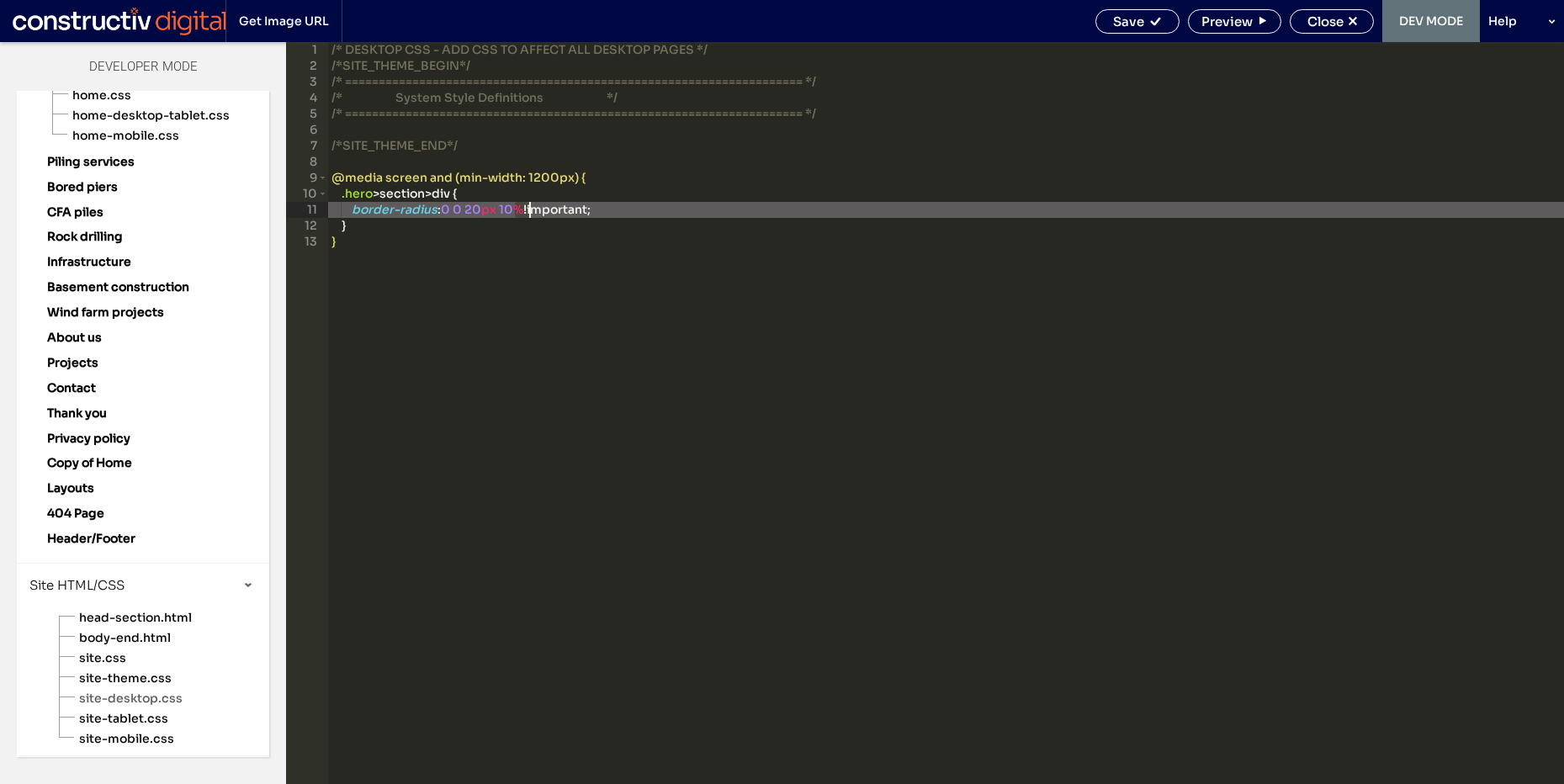 click on "/* DESKTOP CSS - ADD CSS TO AFFECT ALL DESKTOP PAGES */ /*SITE_THEME_BEGIN*/ /* ==================================================================== */ /*                     System Style Definitions                         */ /* ==================================================================== */ /*SITE_THEME_END*/ @media screen and (min-width: 1200px) {      .hero  >  section  >  div   {           border-radius :  0   0   20 px   10 %  !important;      } }" at bounding box center [946, 429] 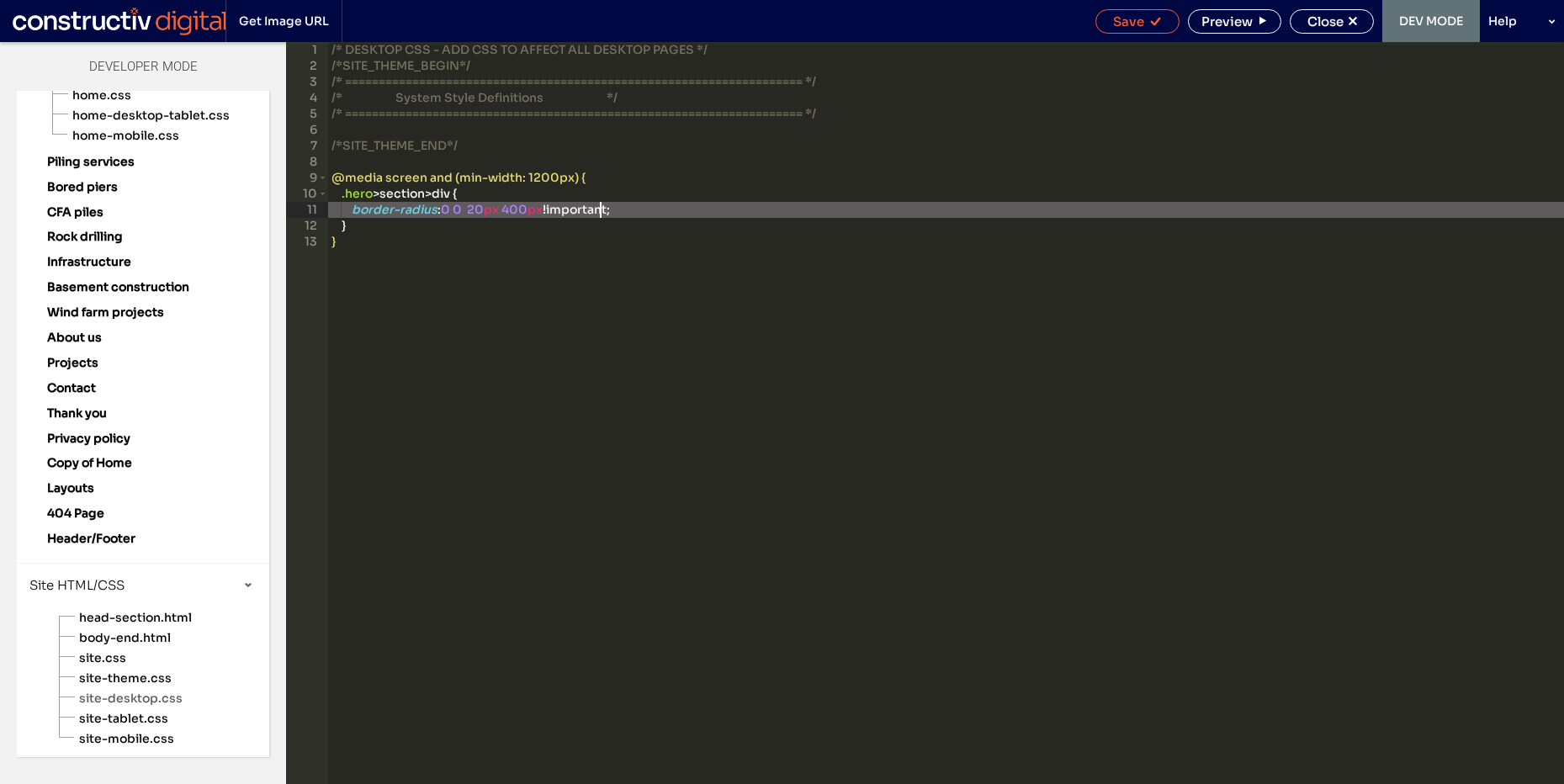 click on "Save" at bounding box center (1128, 21) 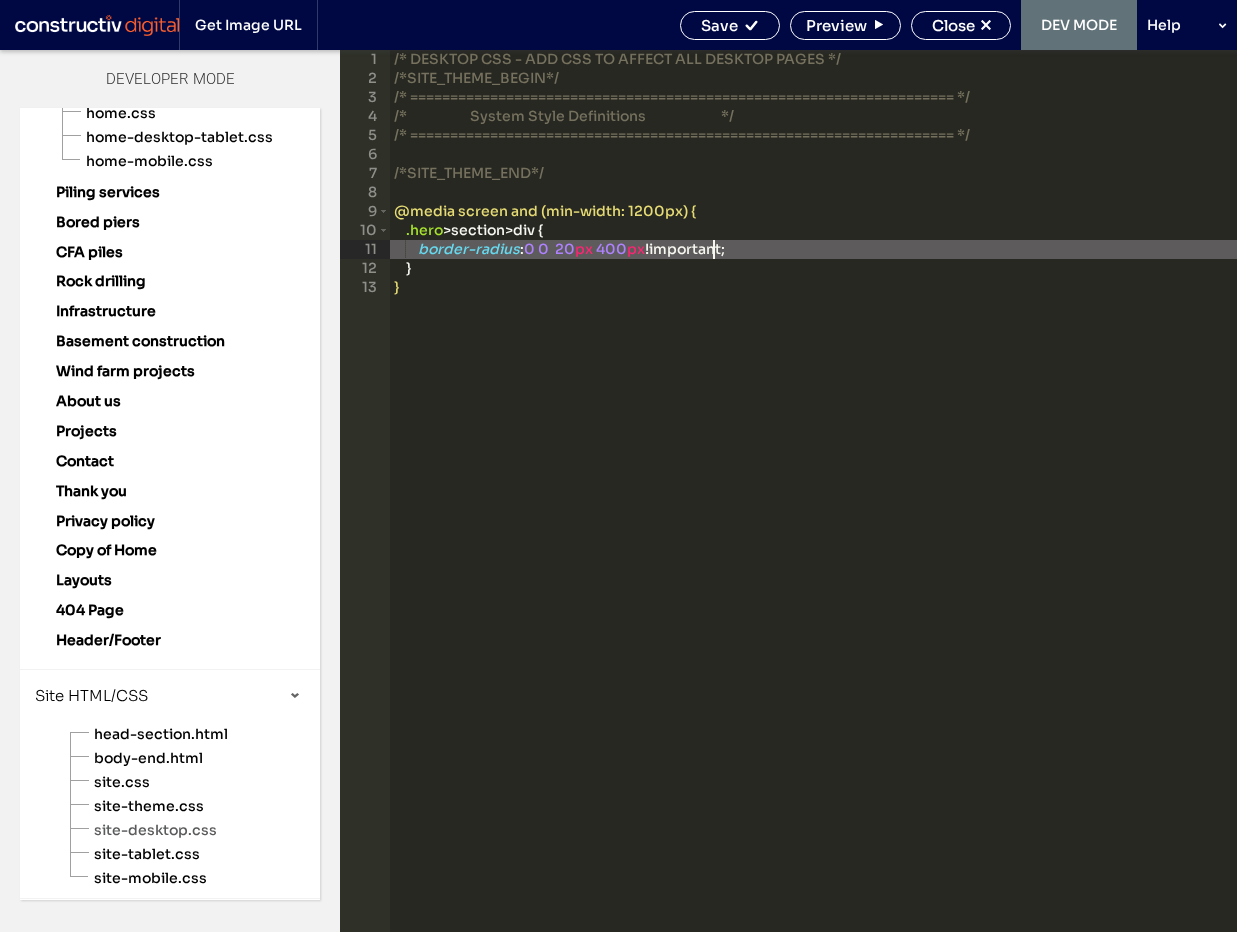 scroll, scrollTop: 0, scrollLeft: 0, axis: both 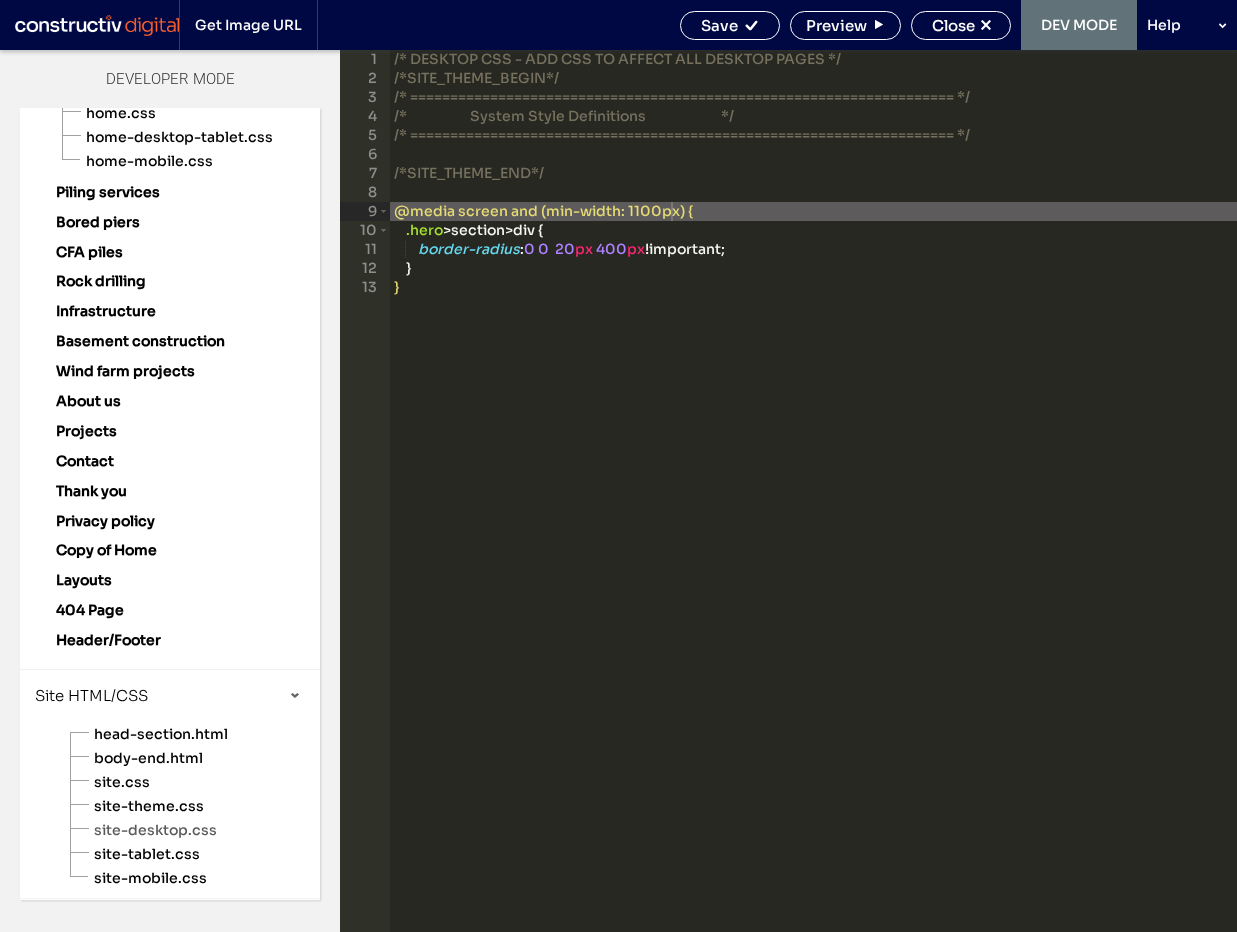 drag, startPoint x: 750, startPoint y: 33, endPoint x: 562, endPoint y: 3, distance: 190.37857 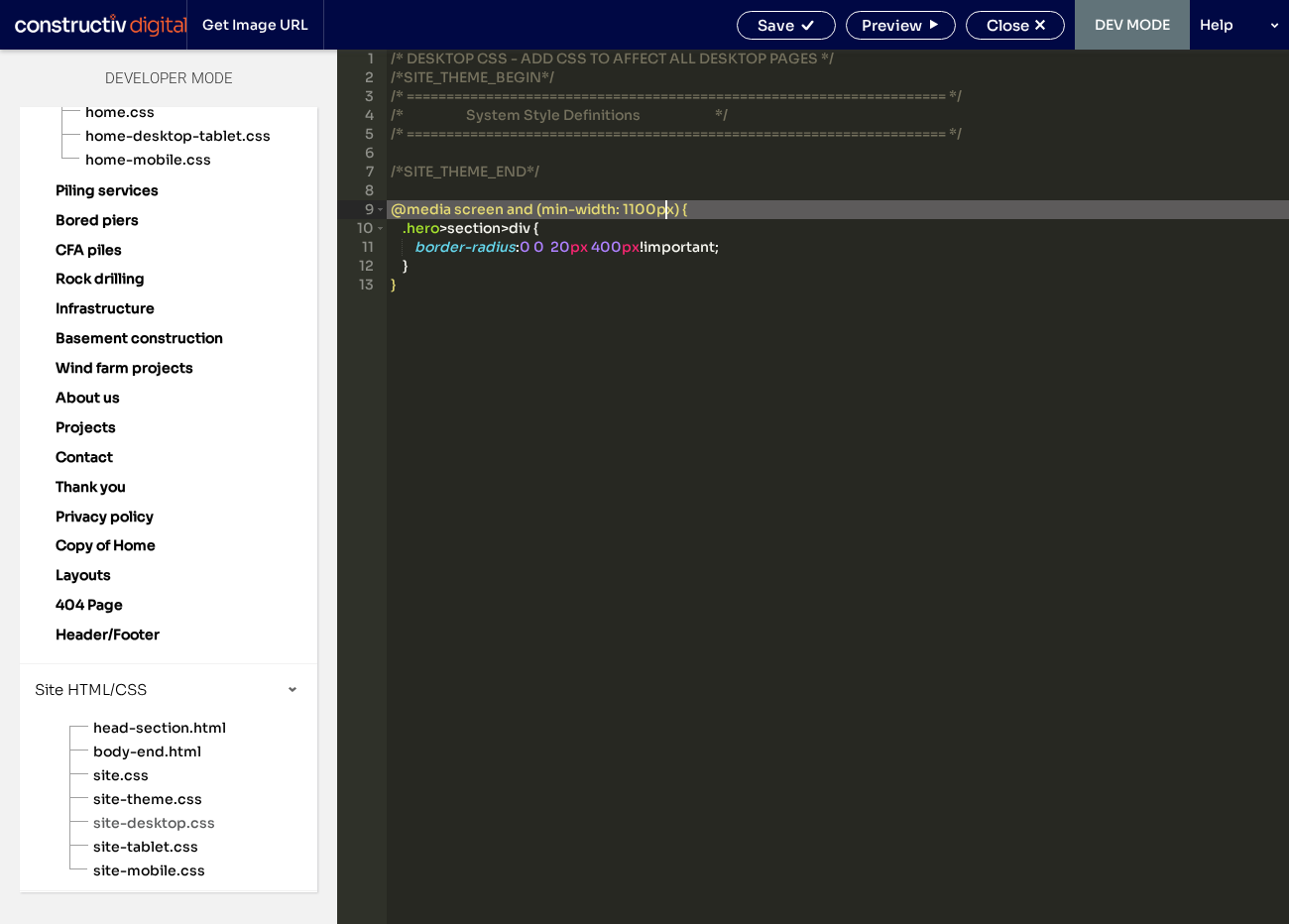 scroll, scrollTop: 0, scrollLeft: 0, axis: both 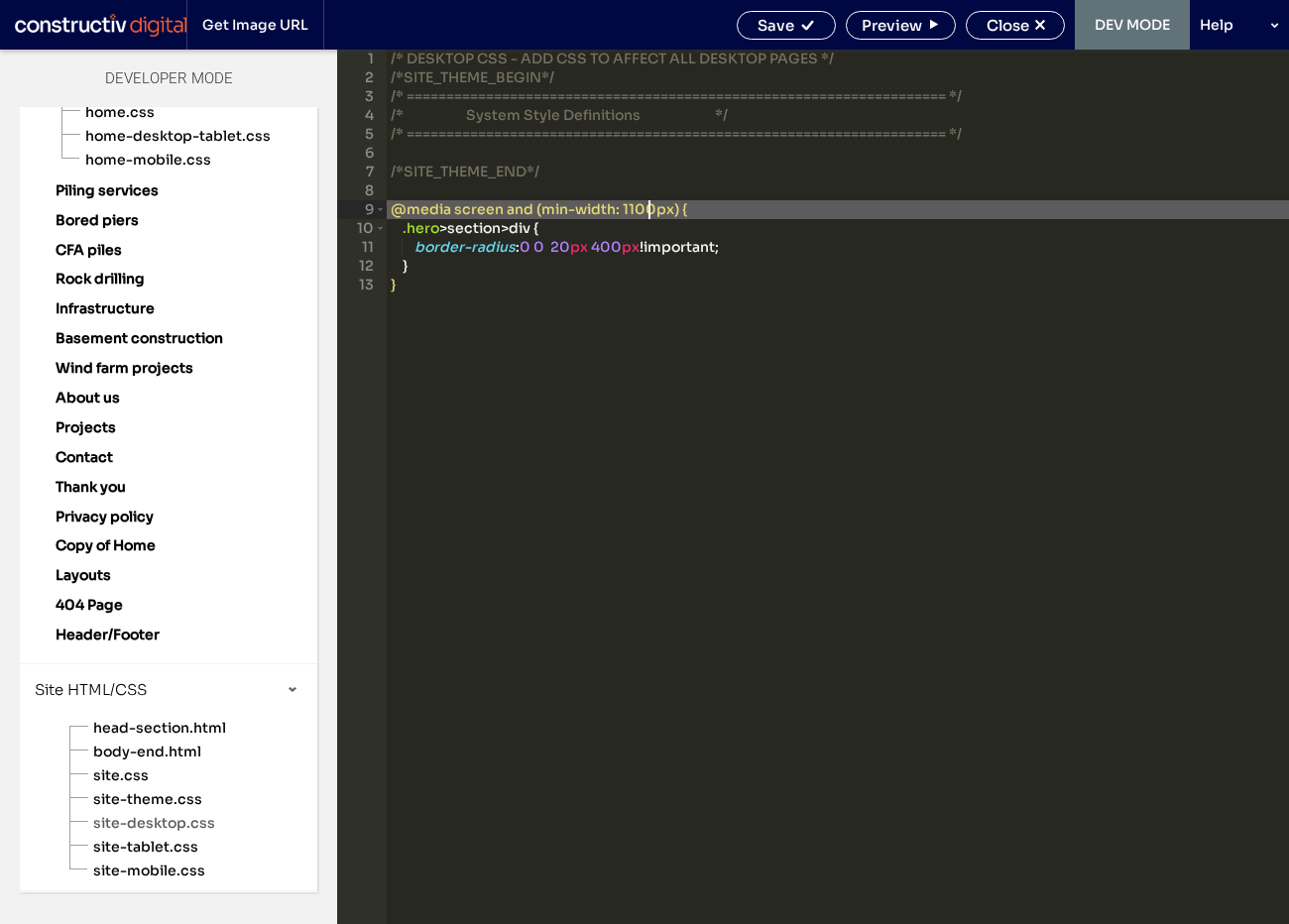 click on "/* DESKTOP CSS - ADD CSS TO AFFECT ALL DESKTOP PAGES */ /*SITE_THEME_BEGIN*/ /* ==================================================================== */ /*                     System Style Definitions                         */ /* ==================================================================== */ /*SITE_THEME_END*/ @media screen and (min-width: 1100px) {      .hero  >  section  >  div   {           border-radius :  0   0    20 px   400 px  !important;      } }" at bounding box center (838, 506) 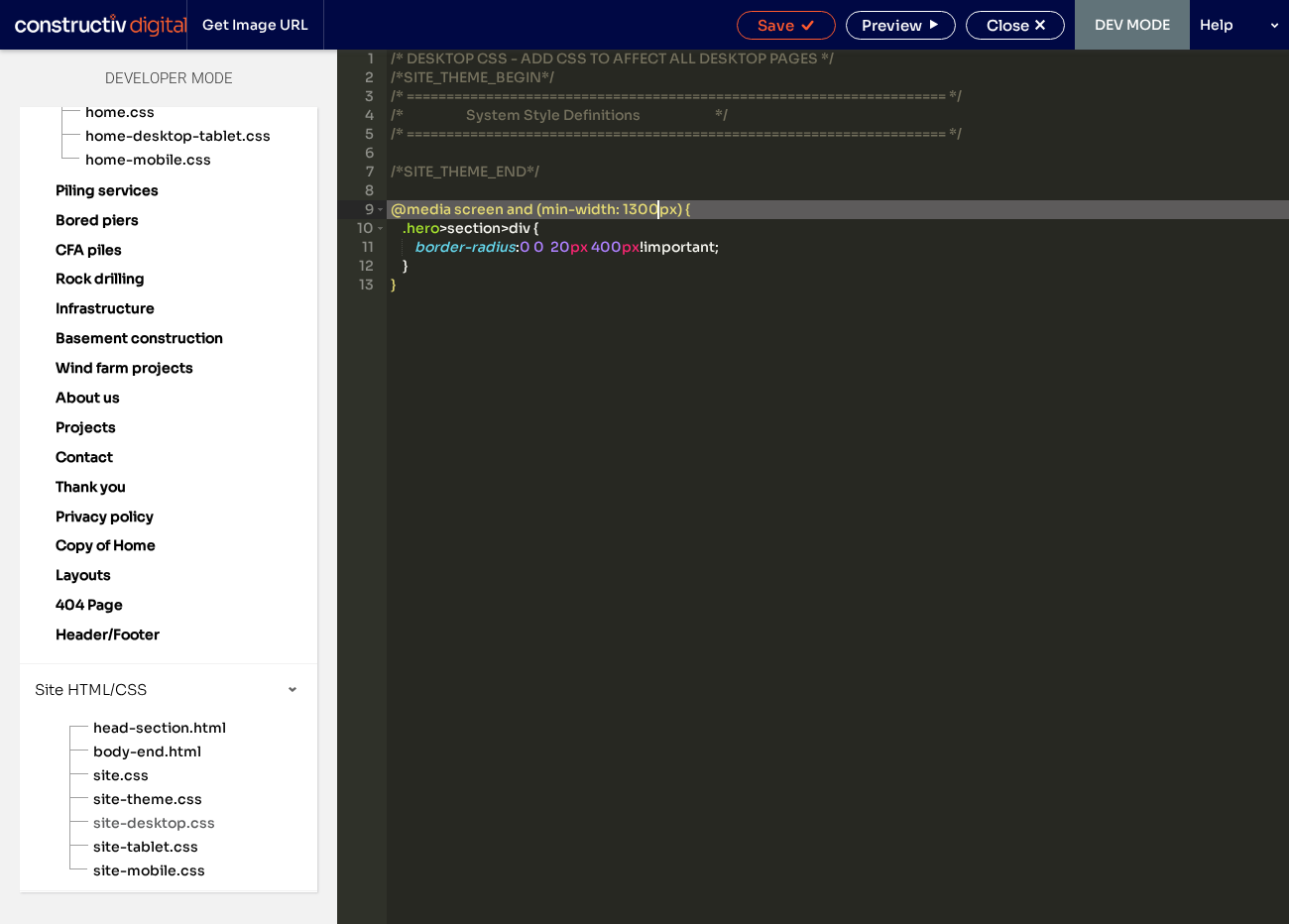 click on "Save" at bounding box center [786, 25] 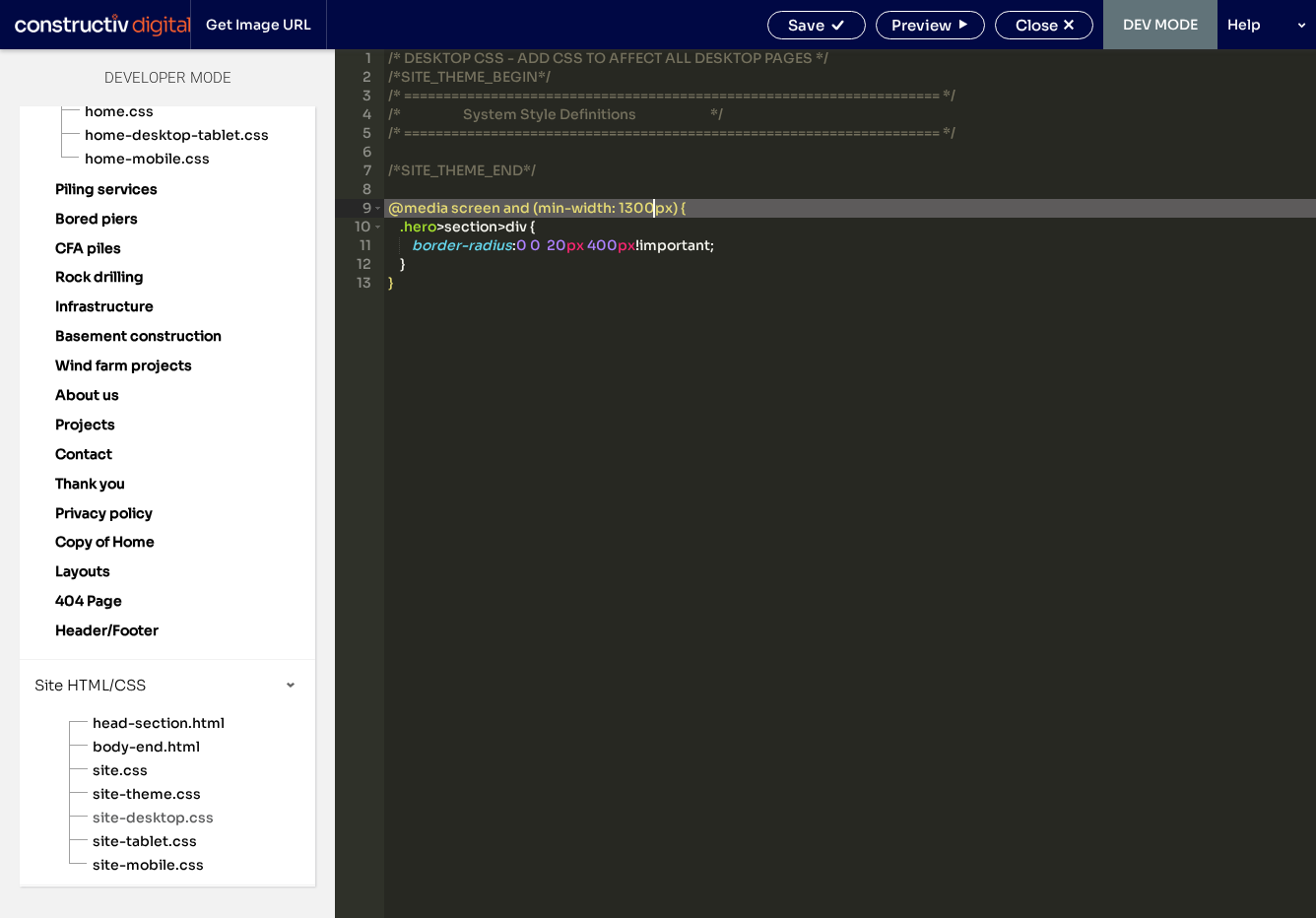 scroll, scrollTop: 0, scrollLeft: 0, axis: both 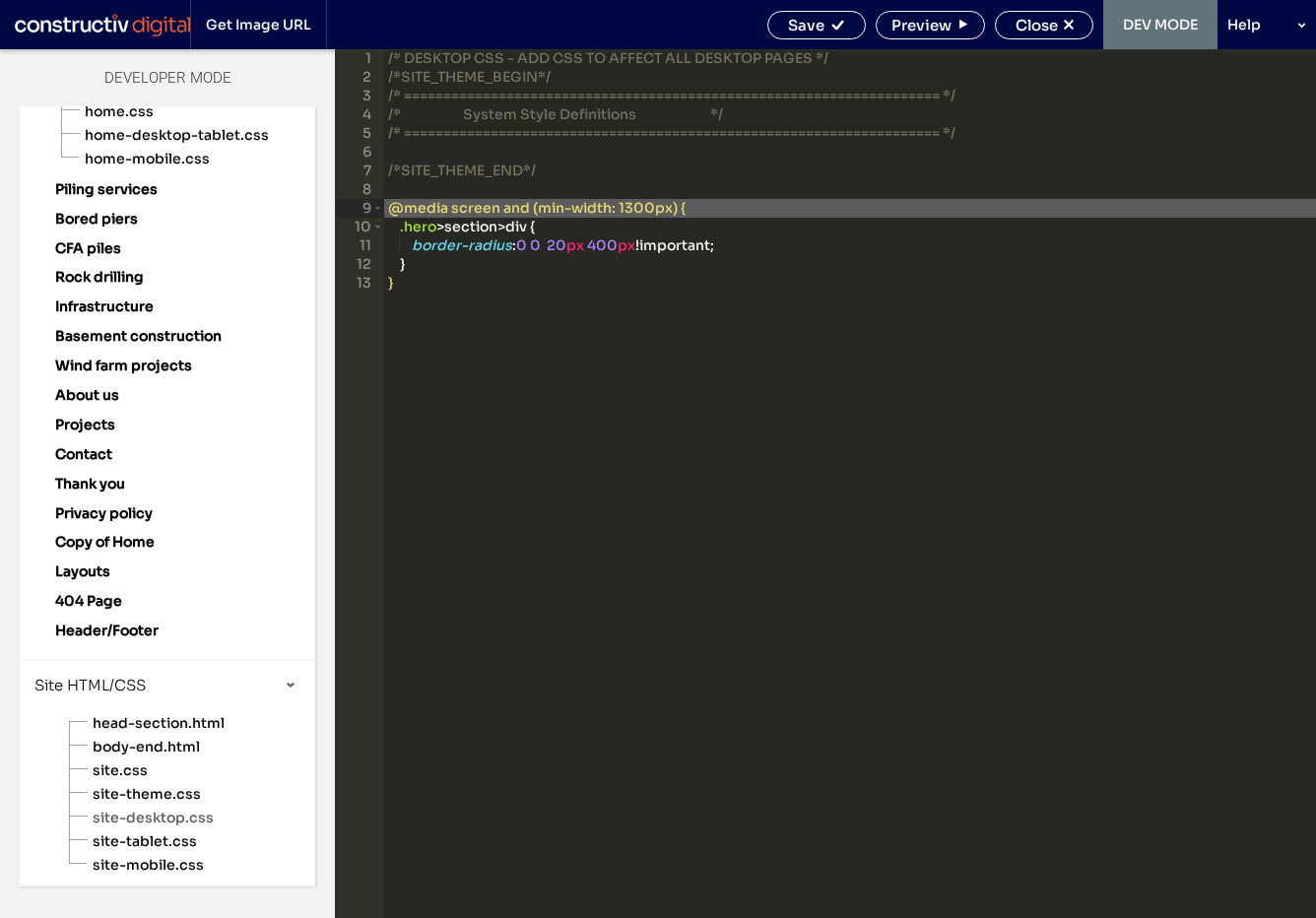 click on "/* DESKTOP CSS - ADD CSS TO AFFECT ALL DESKTOP PAGES */ /*SITE_THEME_BEGIN*/ /* ==================================================================== */ /*                     System Style Definitions                         */ /* ==================================================================== */ /*SITE_THEME_END*/ @media screen and (min-width: 1300px) {      .hero  >  section  >  div   {           border-radius :  0   0    20 px   400 px  !important;      } }" at bounding box center (850, 502) 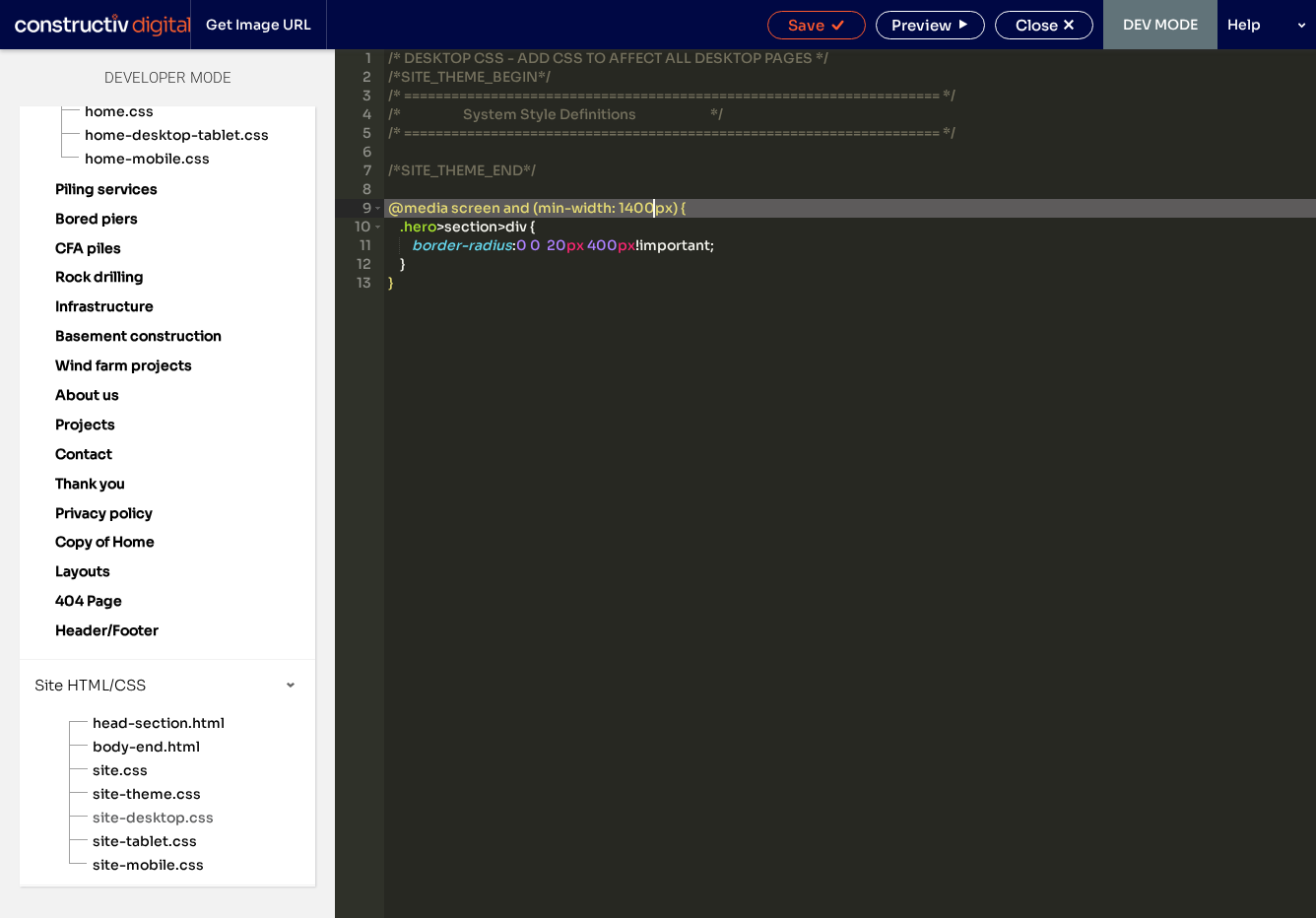 click on "Save" at bounding box center (806, 25) 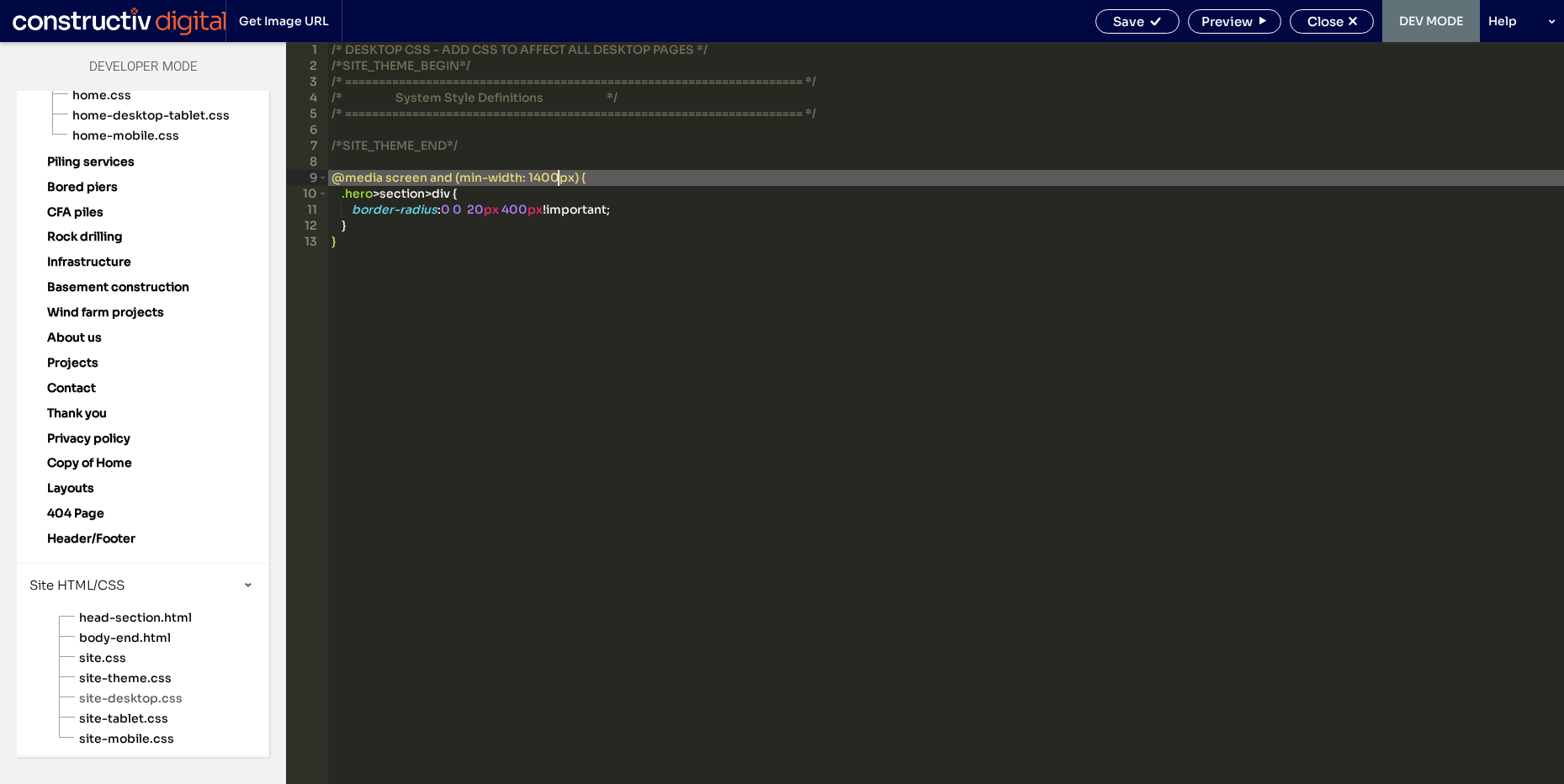 scroll, scrollTop: 0, scrollLeft: 0, axis: both 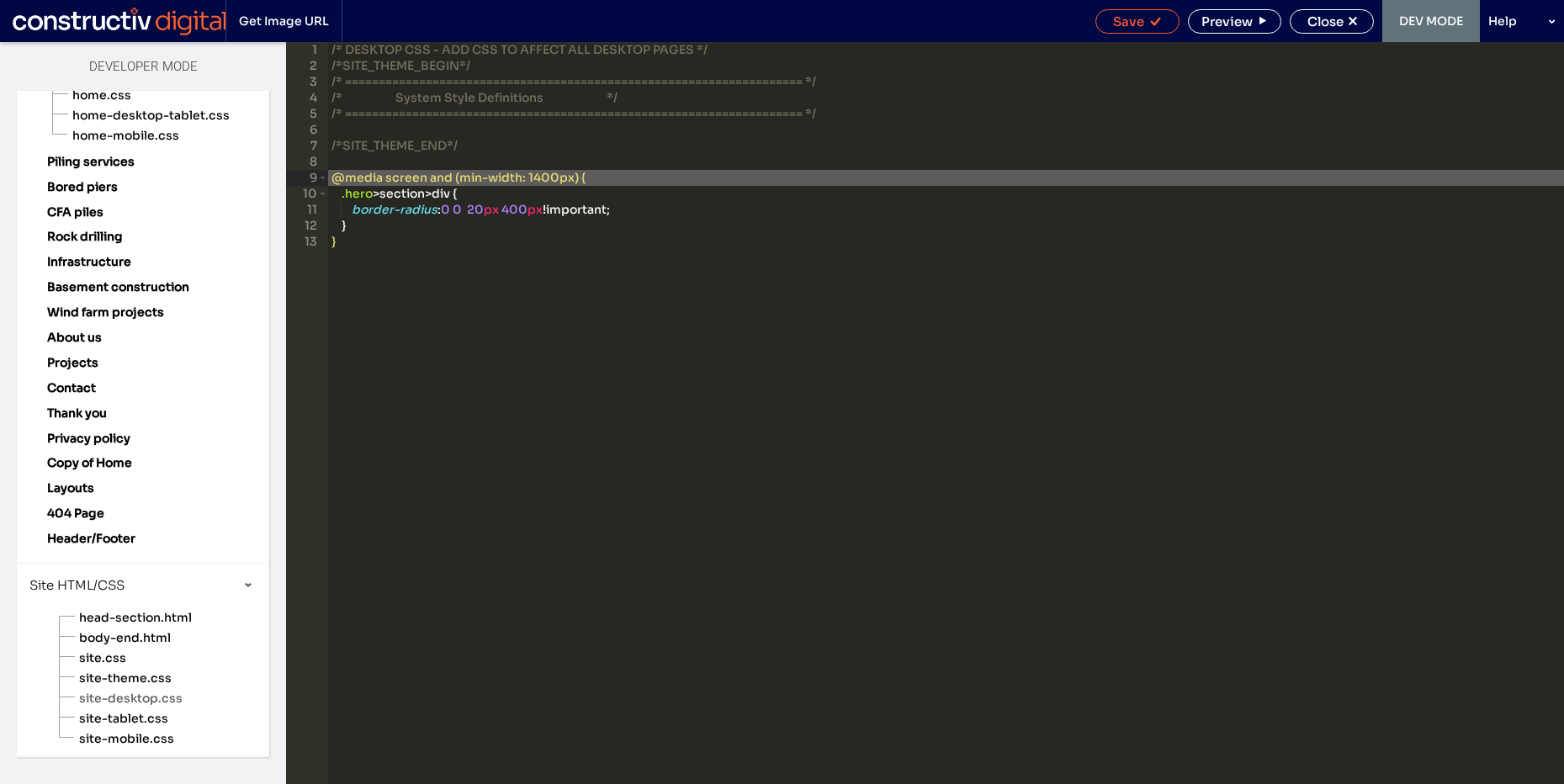 click on "Save" at bounding box center (1128, 21) 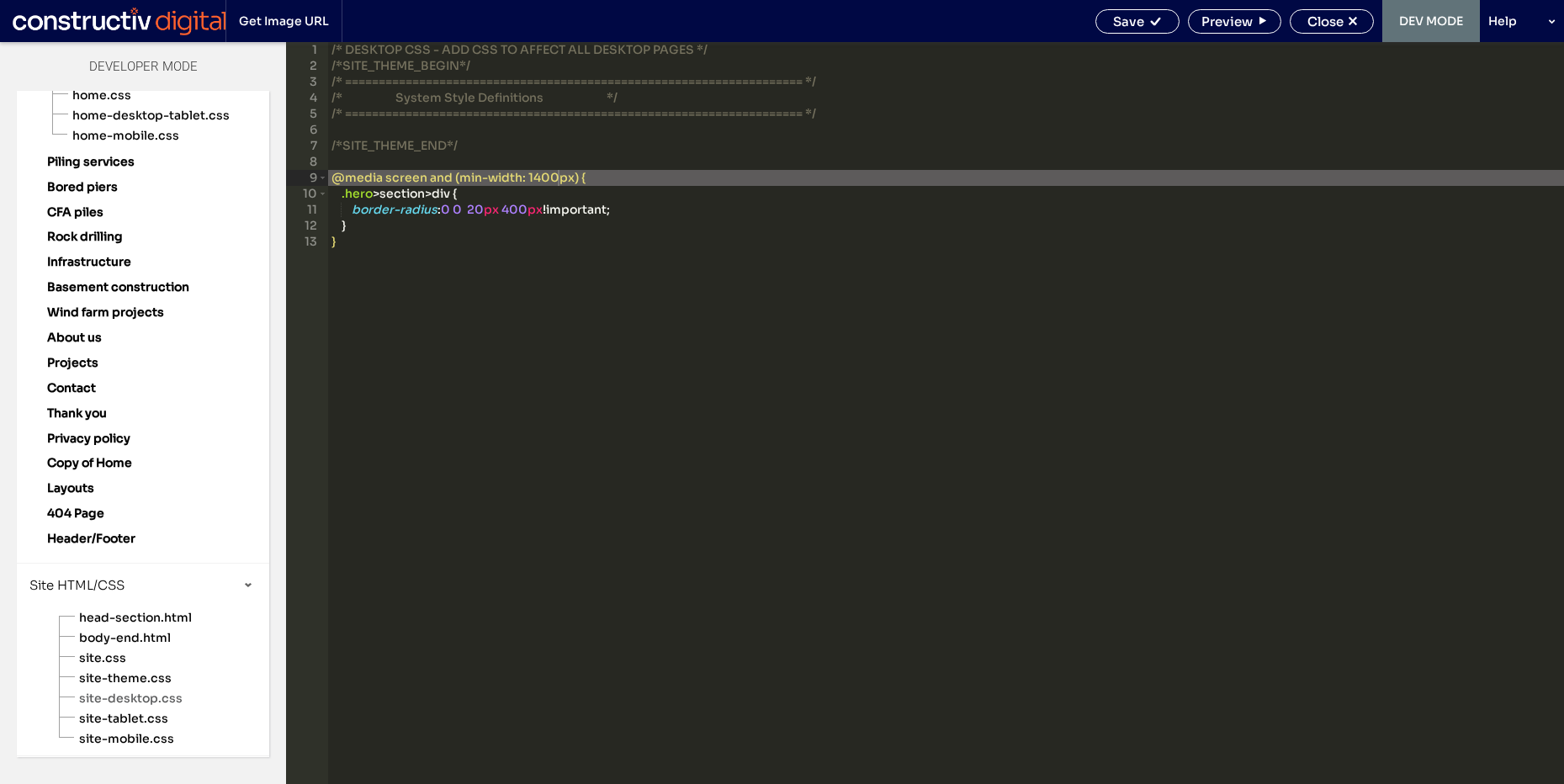 click on "/* DESKTOP CSS - ADD CSS TO AFFECT ALL DESKTOP PAGES */ /*SITE_THEME_BEGIN*/ /* ==================================================================== */ /*                     System Style Definitions                         */ /* ==================================================================== */ /*SITE_THEME_END*/ @media screen and (min-width: 1400px) {      .hero  >  section  >  div   {           border-radius :  0   0    20 px   400 px  !important;      } }" at bounding box center [946, 429] 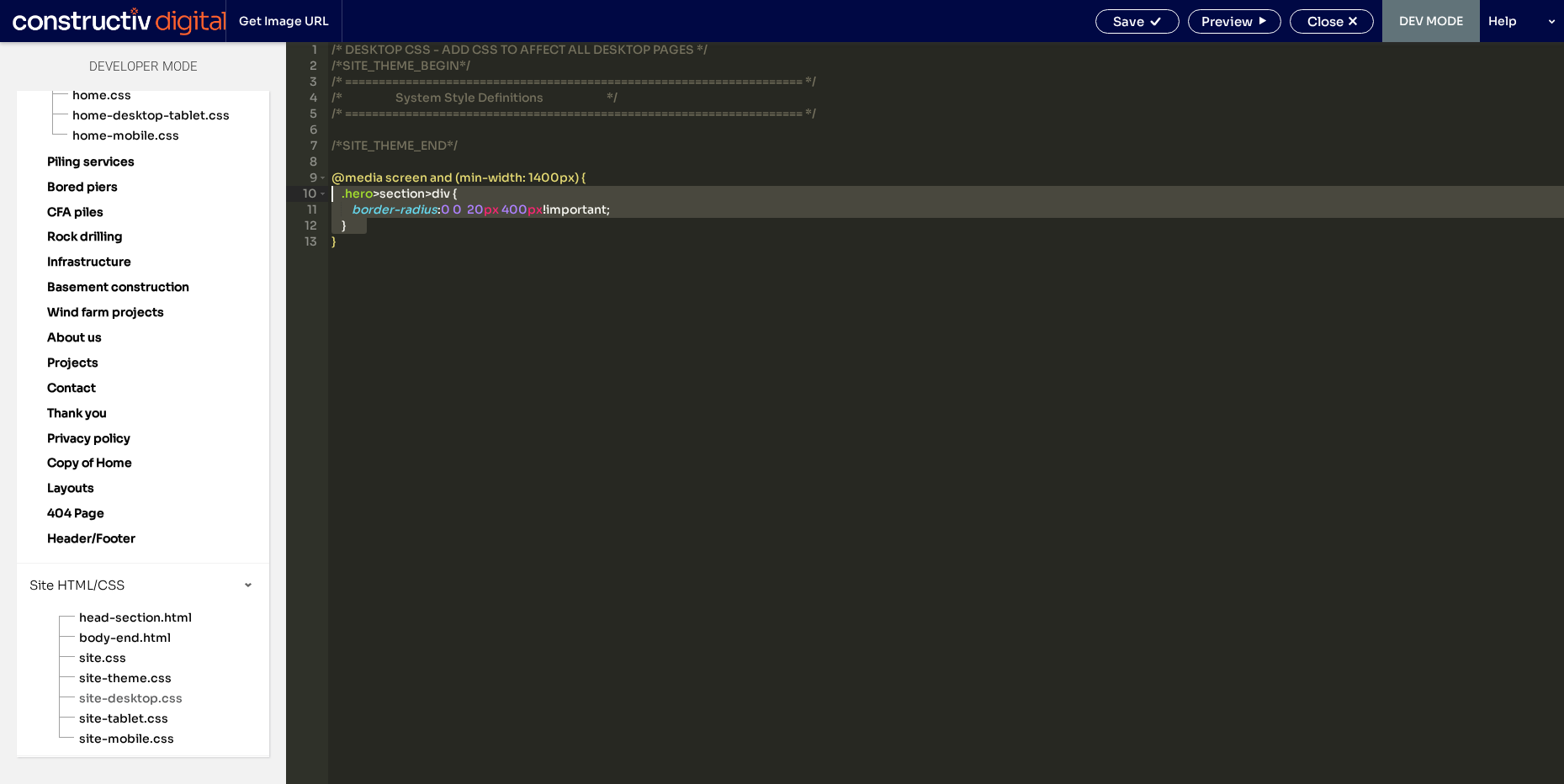 drag, startPoint x: 427, startPoint y: 225, endPoint x: 305, endPoint y: 195, distance: 125.63439 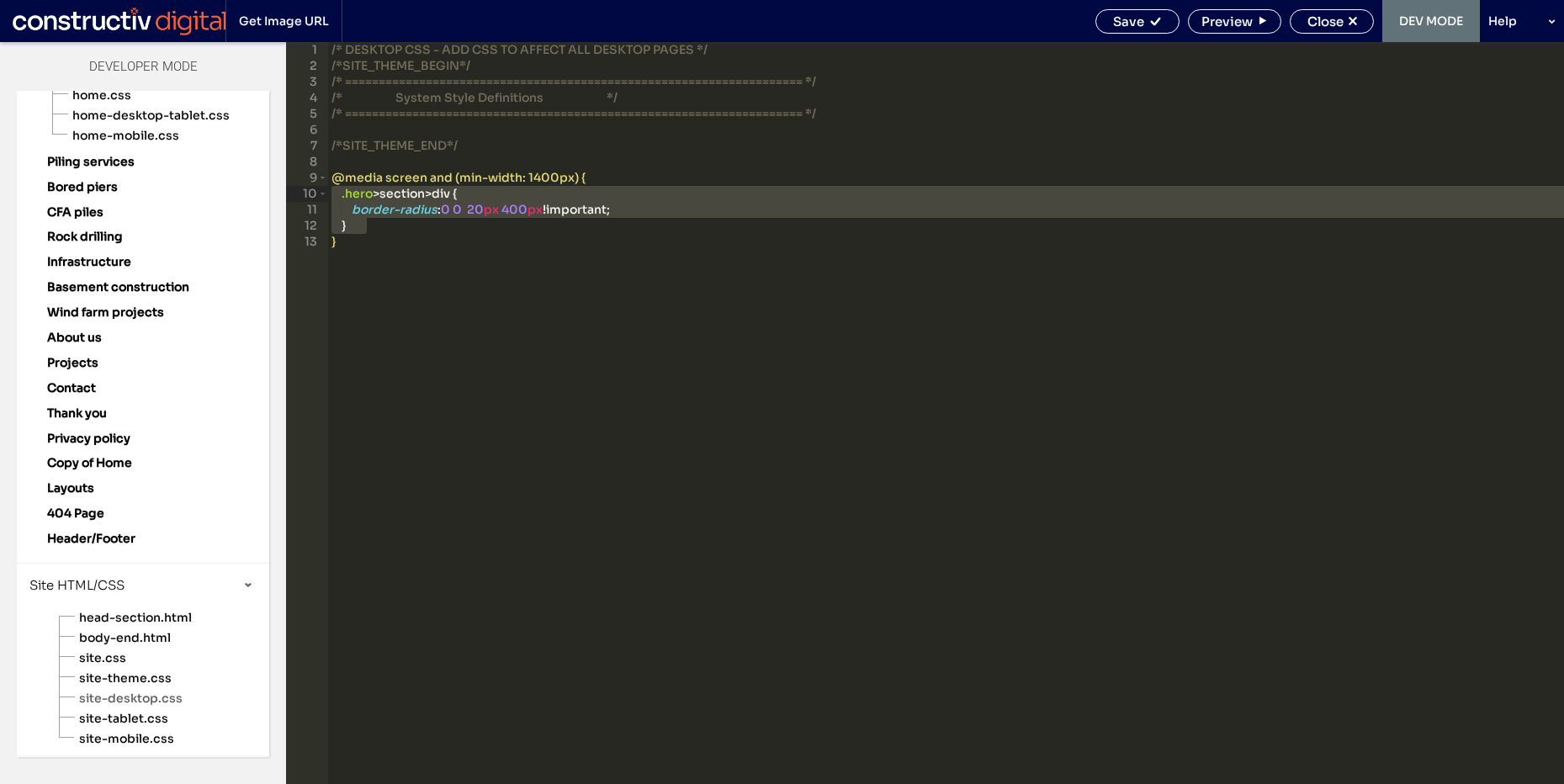 click on "/* DESKTOP CSS - ADD CSS TO AFFECT ALL DESKTOP PAGES */ /*SITE_THEME_BEGIN*/ /* ==================================================================== */ /*                     System Style Definitions                         */ /* ==================================================================== */ /*SITE_THEME_END*/ @media screen and (min-width: 1400px) {      .hero  >  section  >  div   {           border-radius :  0   0    20 px   400 px  !important;      } }" at bounding box center (946, 429) 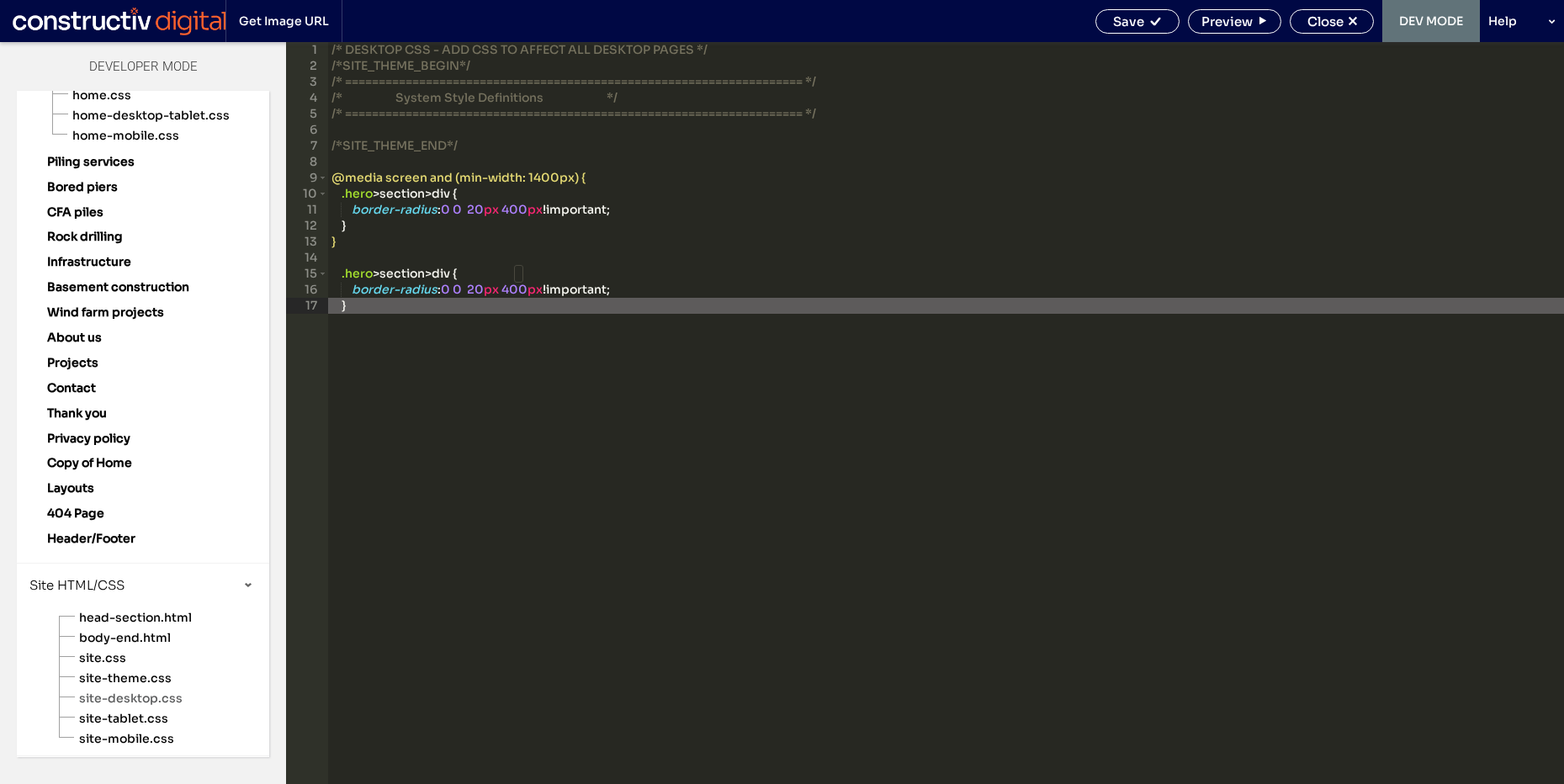 drag, startPoint x: 523, startPoint y: 285, endPoint x: 571, endPoint y: 368, distance: 95.880134 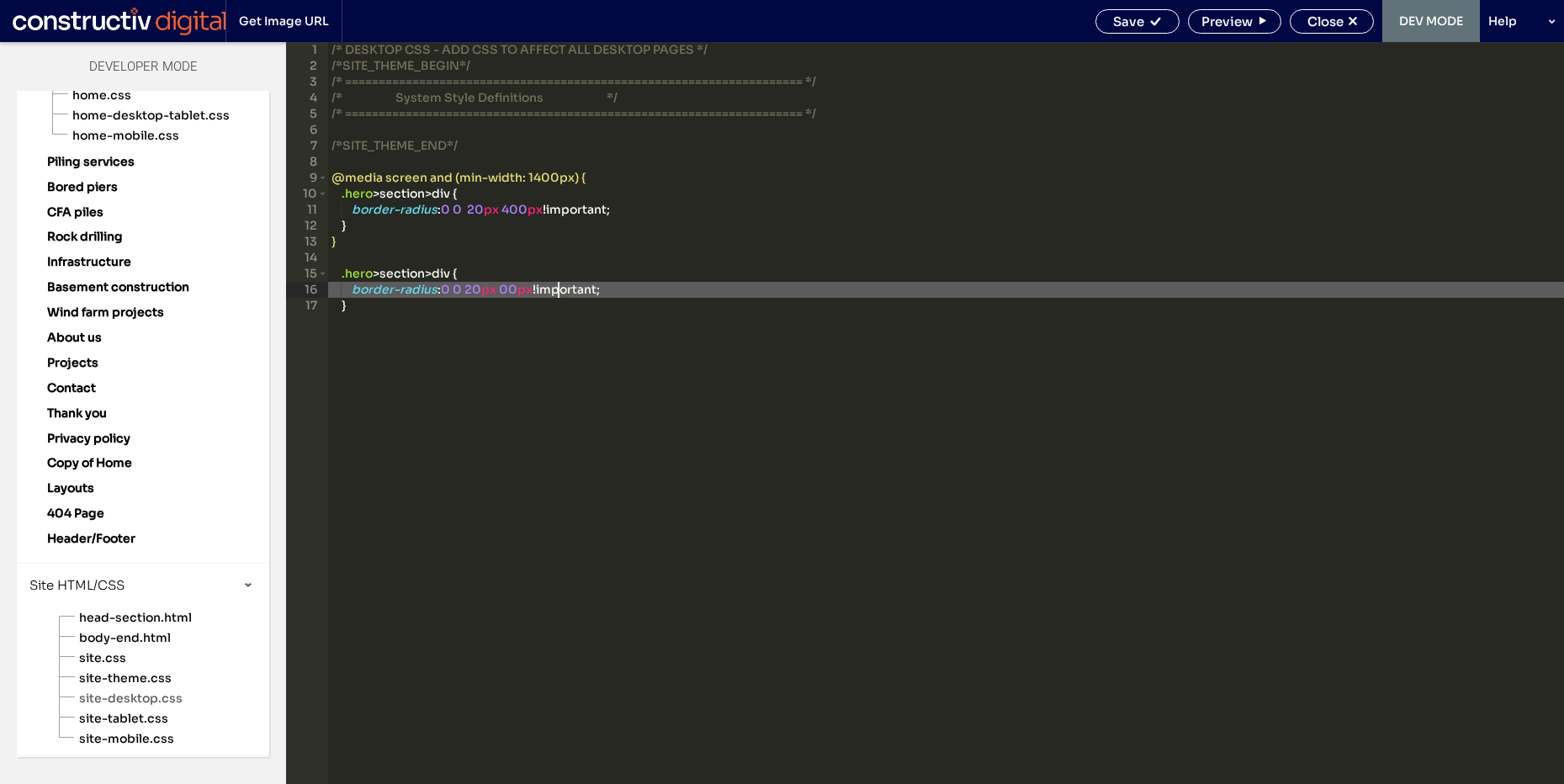 type on "**" 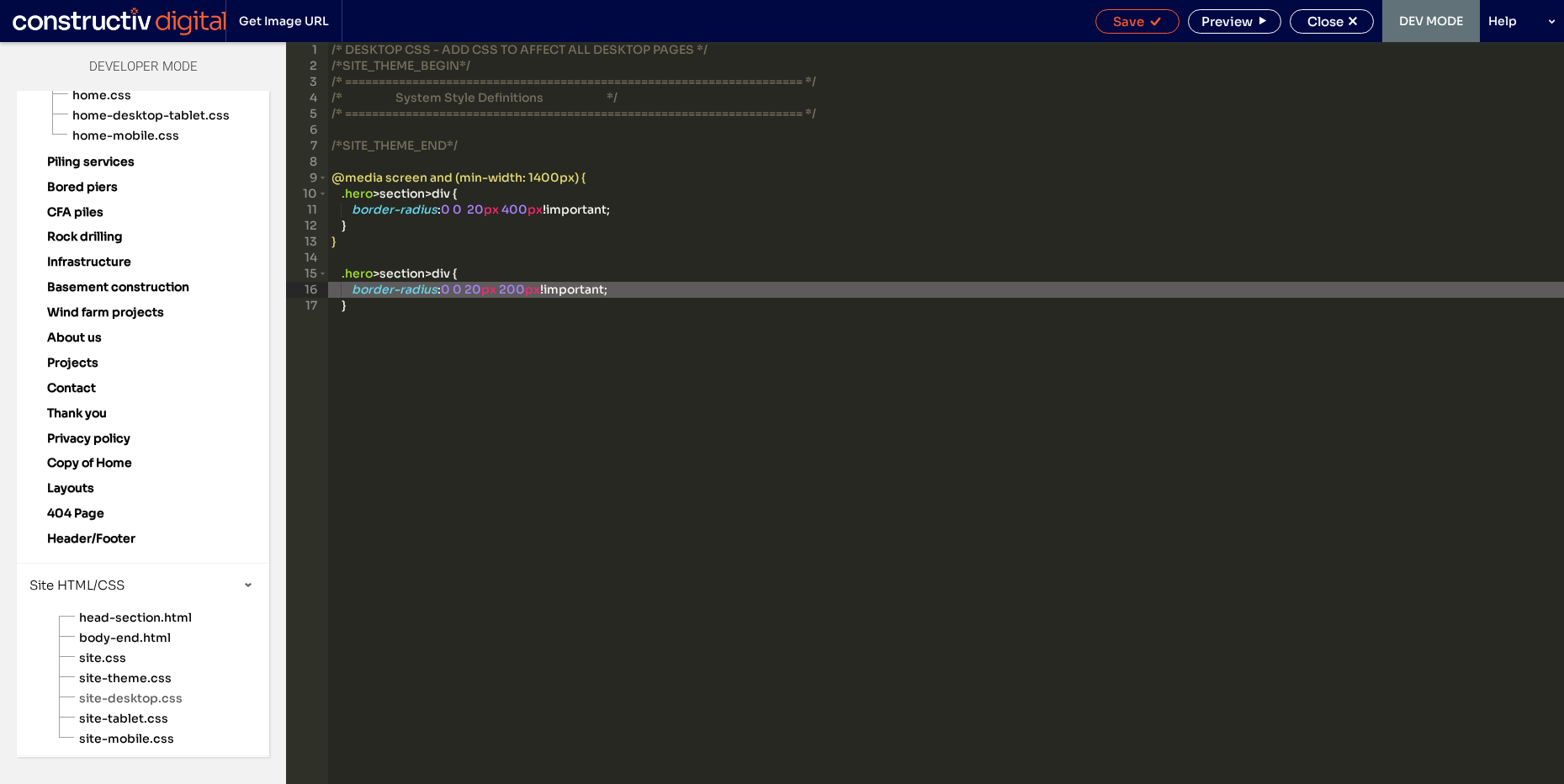 click on "Save" at bounding box center (1128, 21) 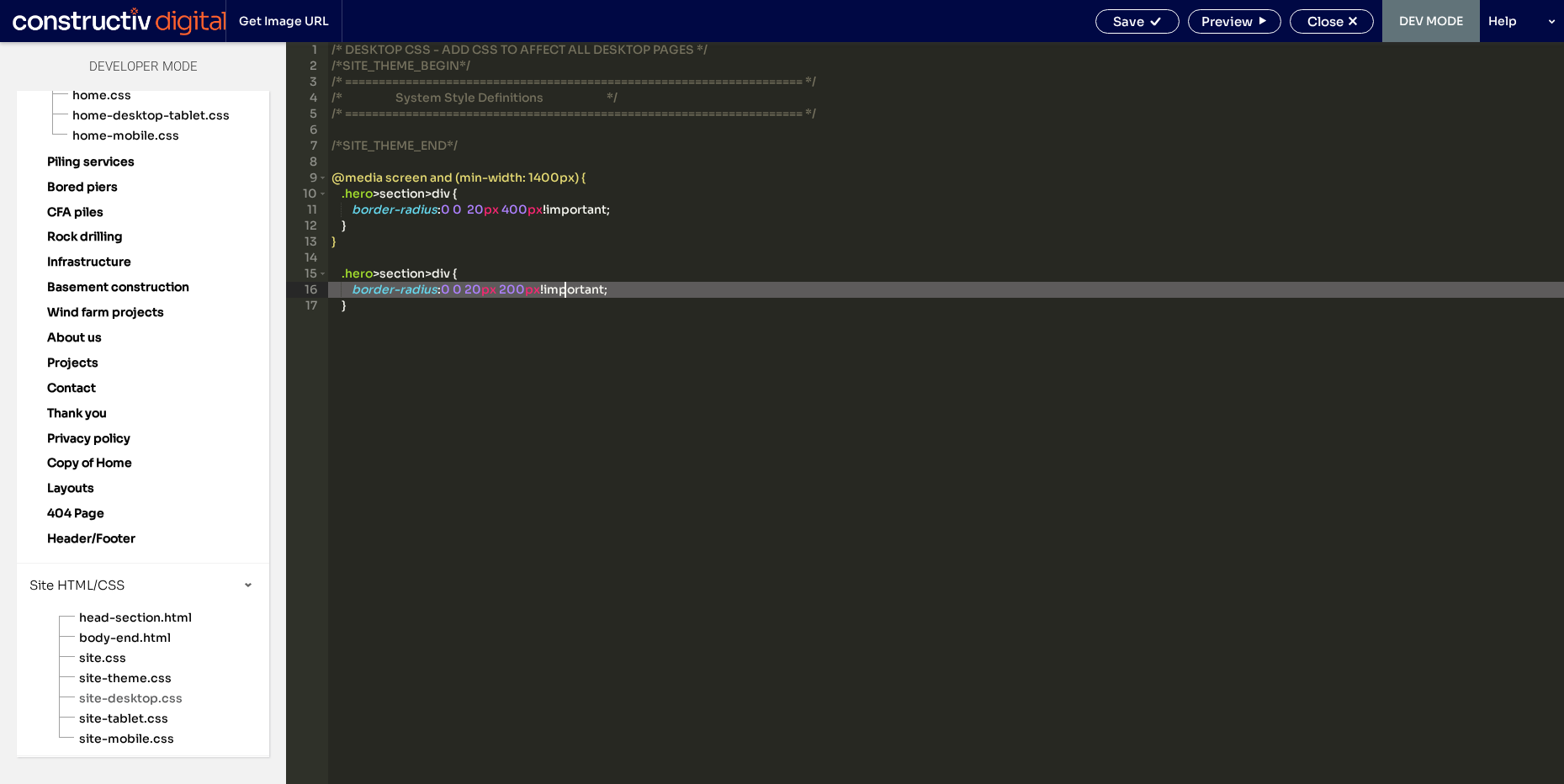 scroll, scrollTop: 0, scrollLeft: 0, axis: both 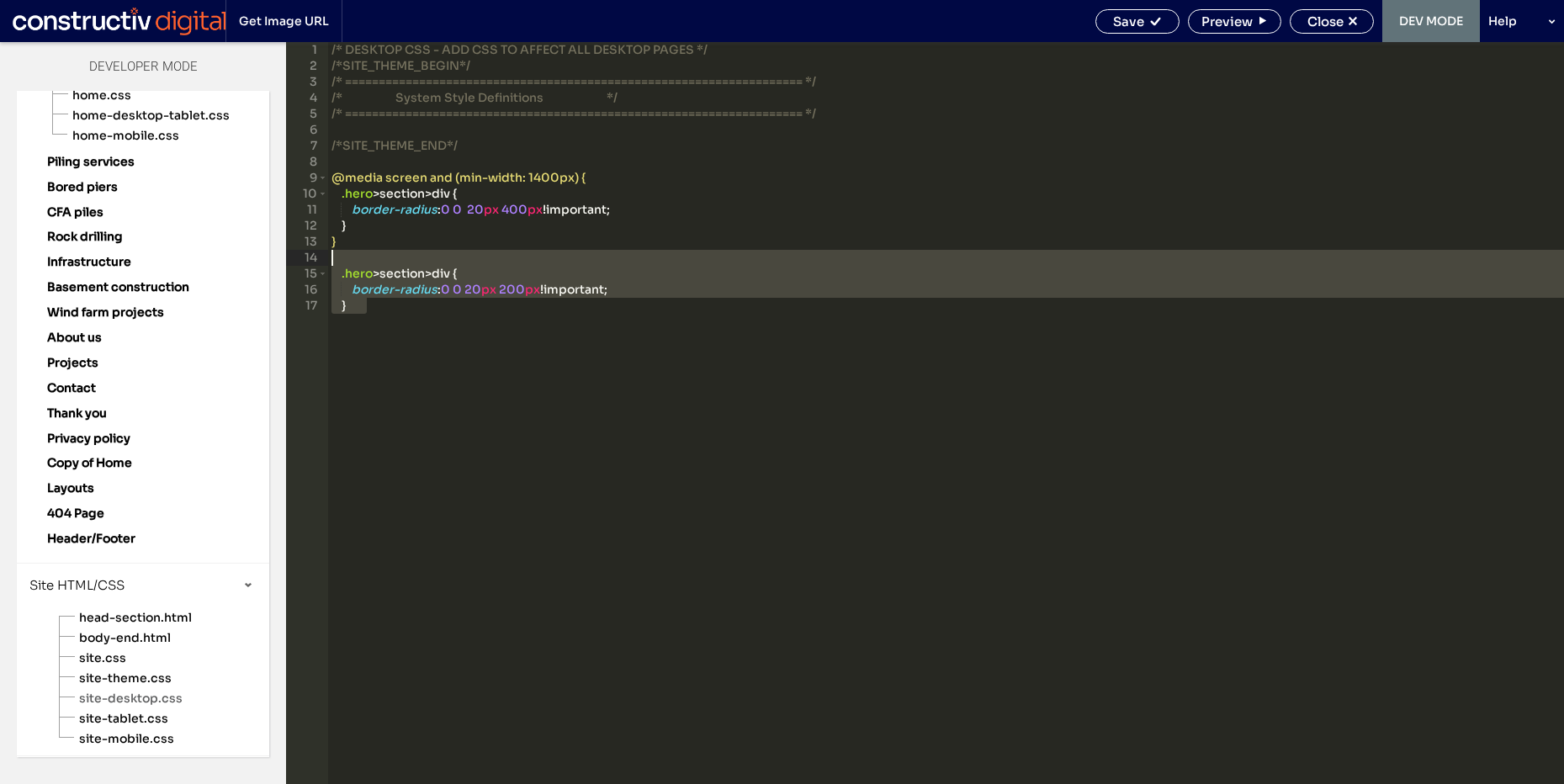 drag, startPoint x: 411, startPoint y: 332, endPoint x: 304, endPoint y: 258, distance: 130.09612 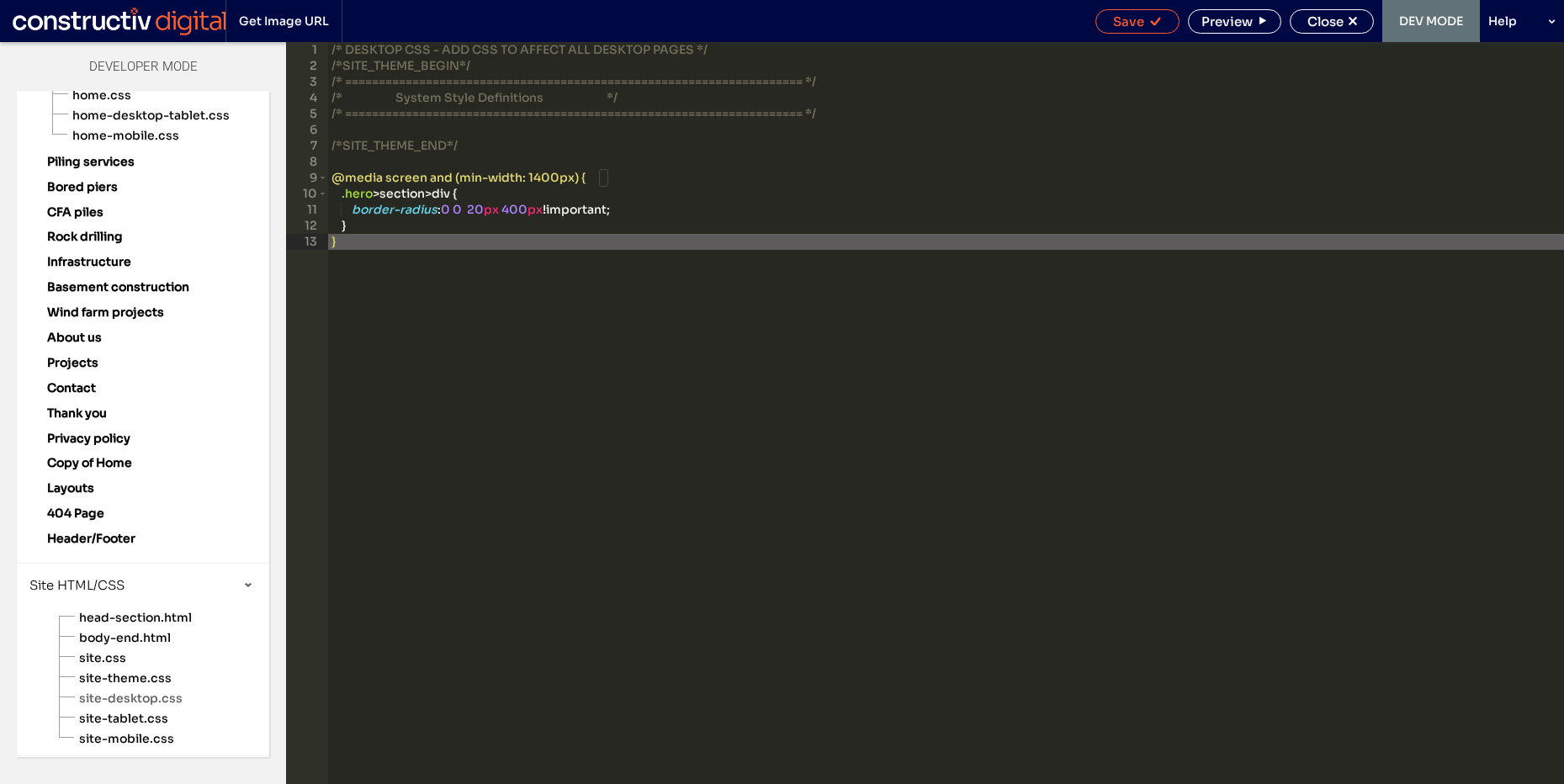 click on "Save" at bounding box center (1128, 21) 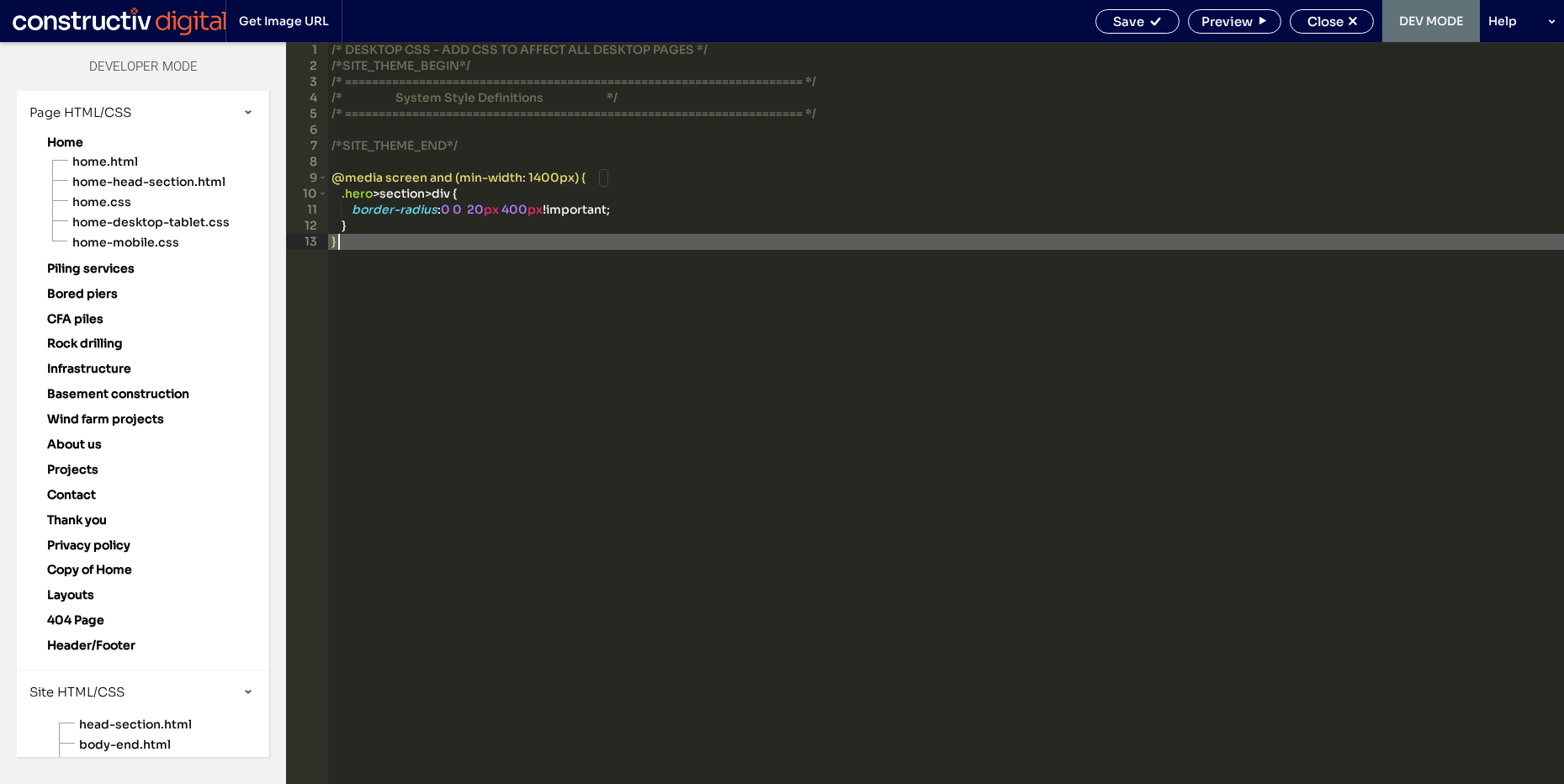 scroll, scrollTop: 0, scrollLeft: 0, axis: both 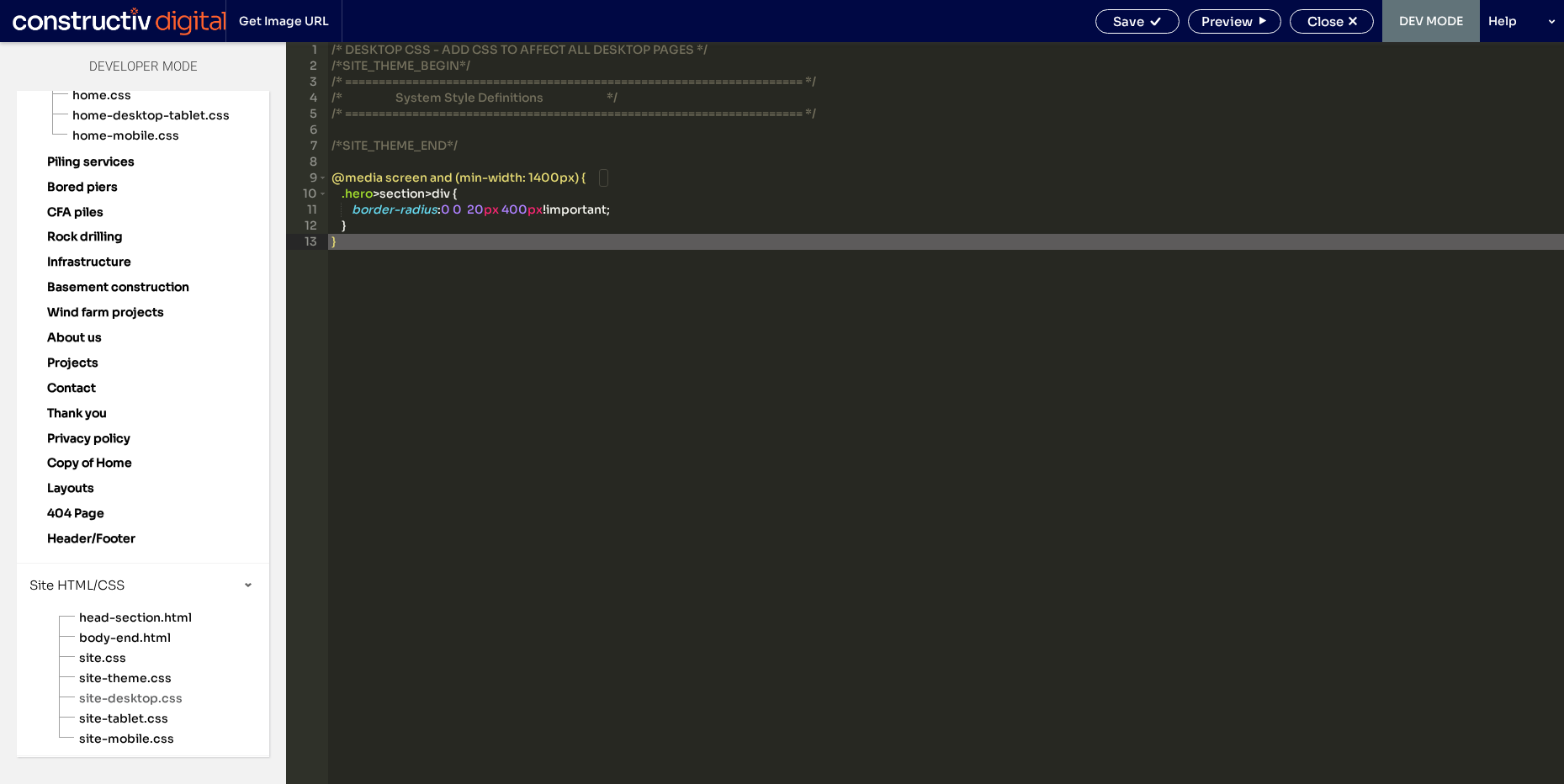 click on "/* DESKTOP CSS - ADD CSS TO AFFECT ALL DESKTOP PAGES */ /*SITE_THEME_BEGIN*/ /* ==================================================================== */ /*                     System Style Definitions                         */ /* ==================================================================== */ /*SITE_THEME_END*/ @media screen and (min-width: 1400px) {      .hero  >  section  >  div   {           border-radius :  0   0    20 px   400 px  !important;      } }" at bounding box center (946, 429) 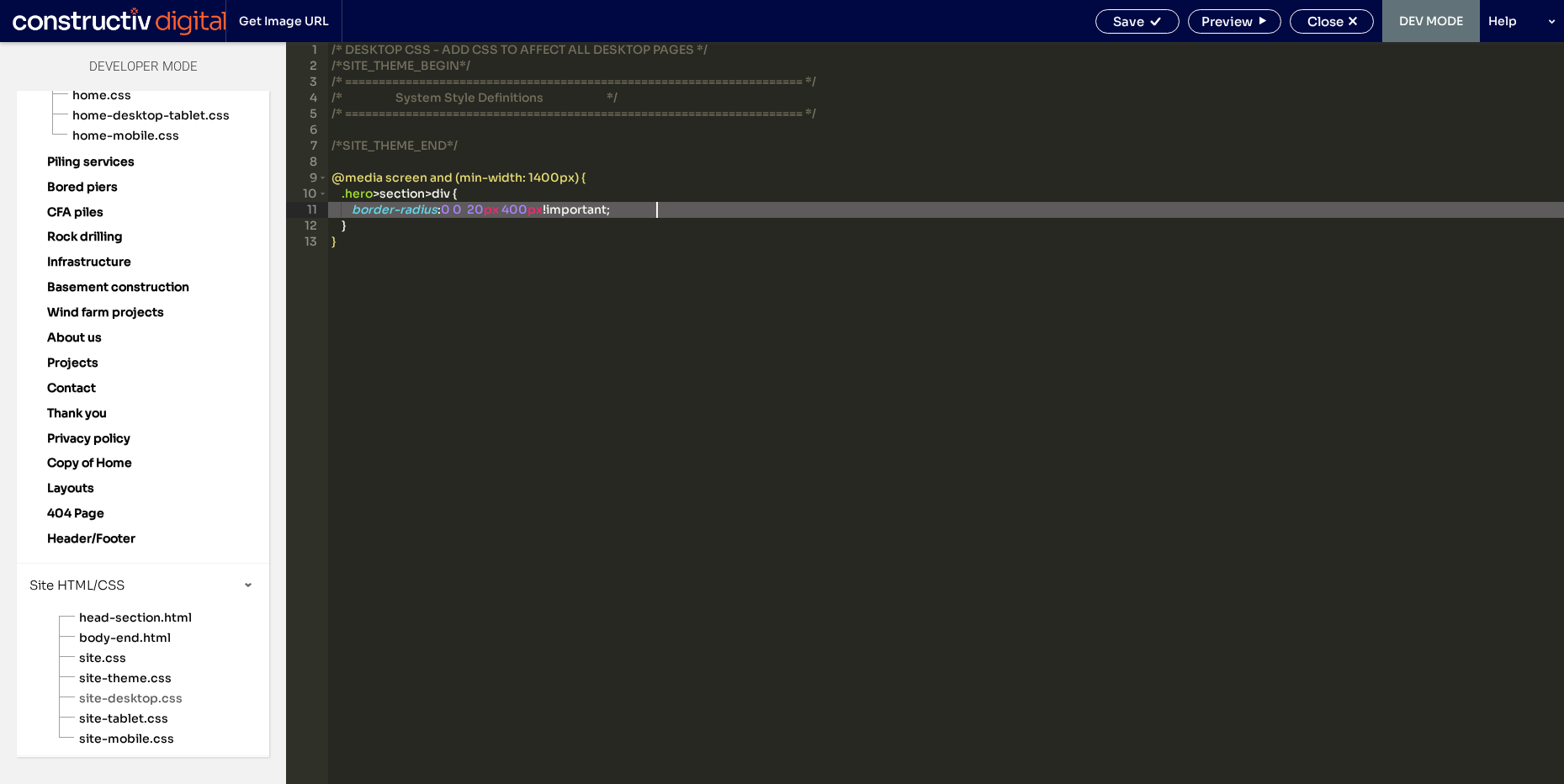 click on "/* DESKTOP CSS - ADD CSS TO AFFECT ALL DESKTOP PAGES */ /*SITE_THEME_BEGIN*/ /* ==================================================================== */ /*                     System Style Definitions                         */ /* ==================================================================== */ /*SITE_THEME_END*/ @media screen and (min-width: 1400px) {      .hero  >  section  >  div   {           border-radius :  0   0    20 px   400 px  !important;      } }" at bounding box center [946, 429] 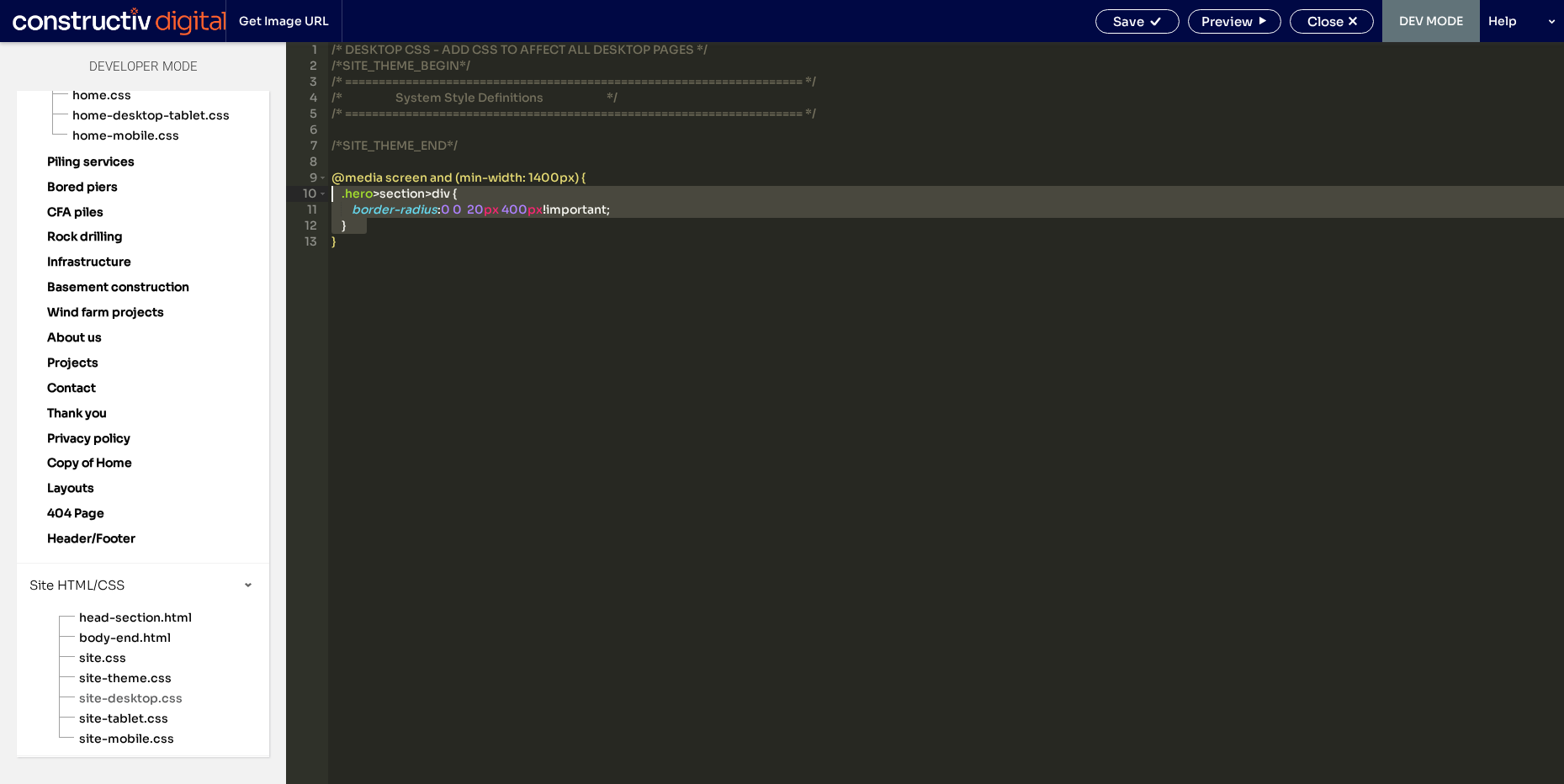 drag, startPoint x: 446, startPoint y: 222, endPoint x: 309, endPoint y: 199, distance: 138.91724 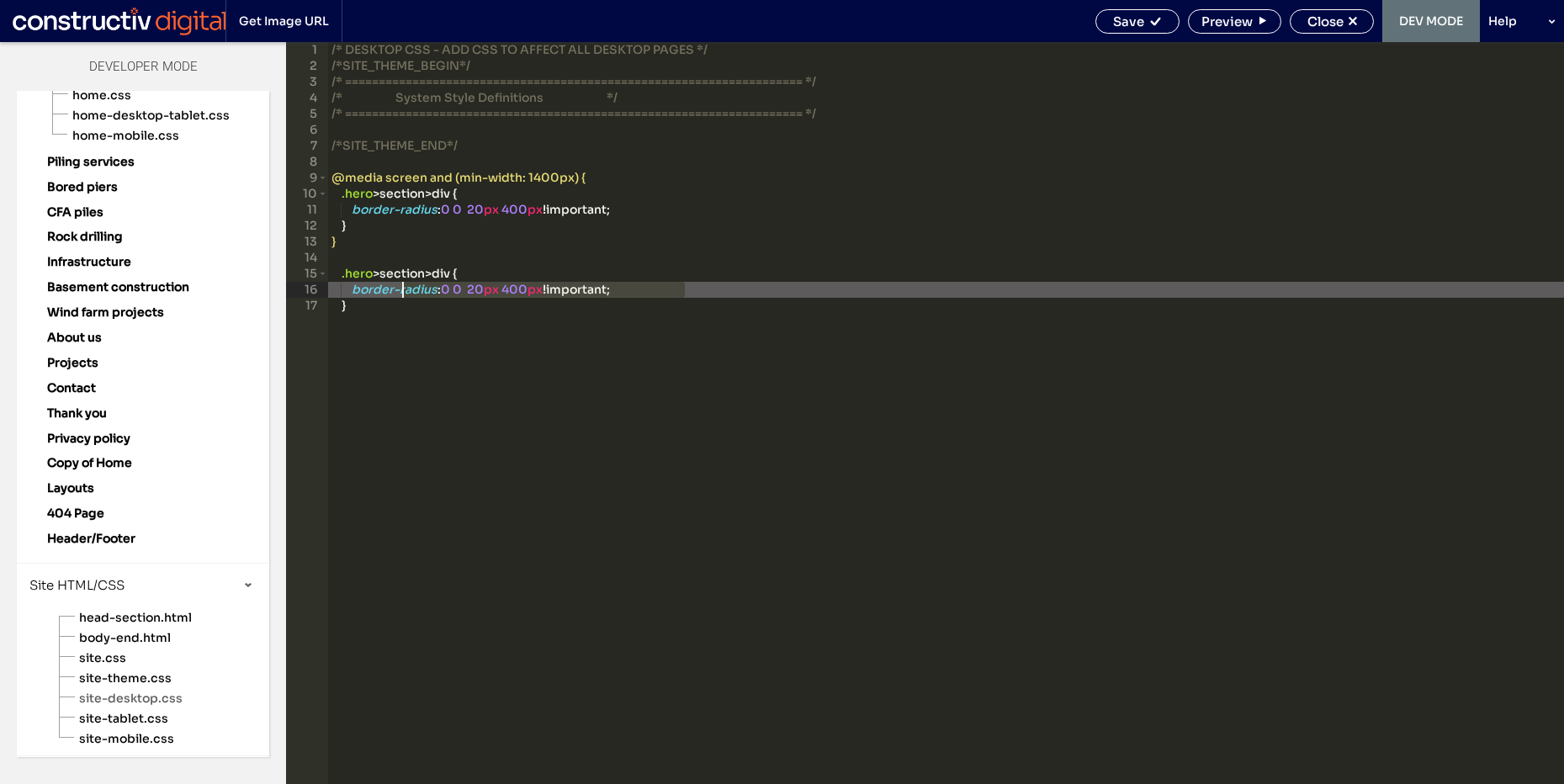drag, startPoint x: 793, startPoint y: 289, endPoint x: 370, endPoint y: 289, distance: 423 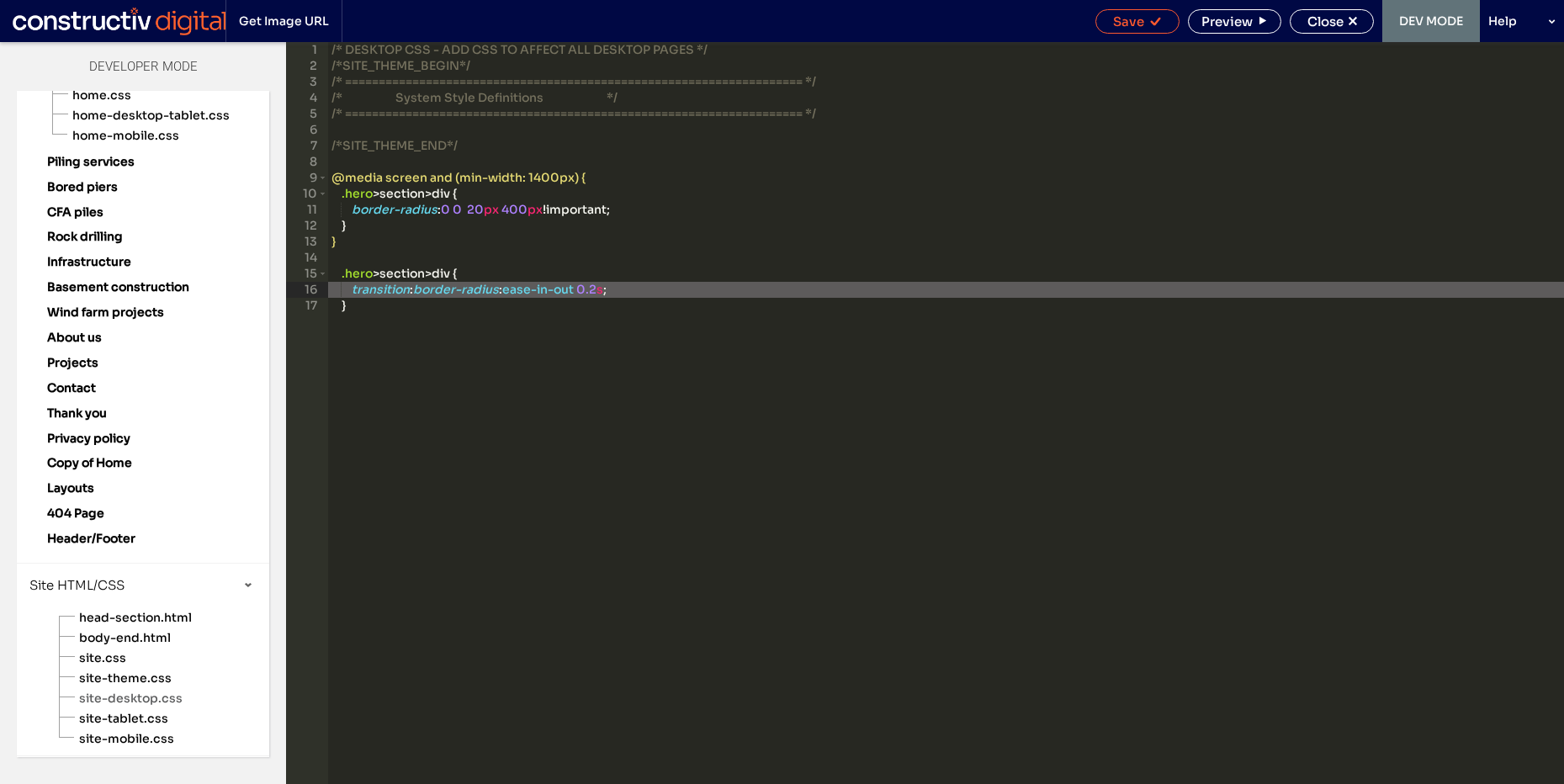 click on "Save" at bounding box center [1128, 21] 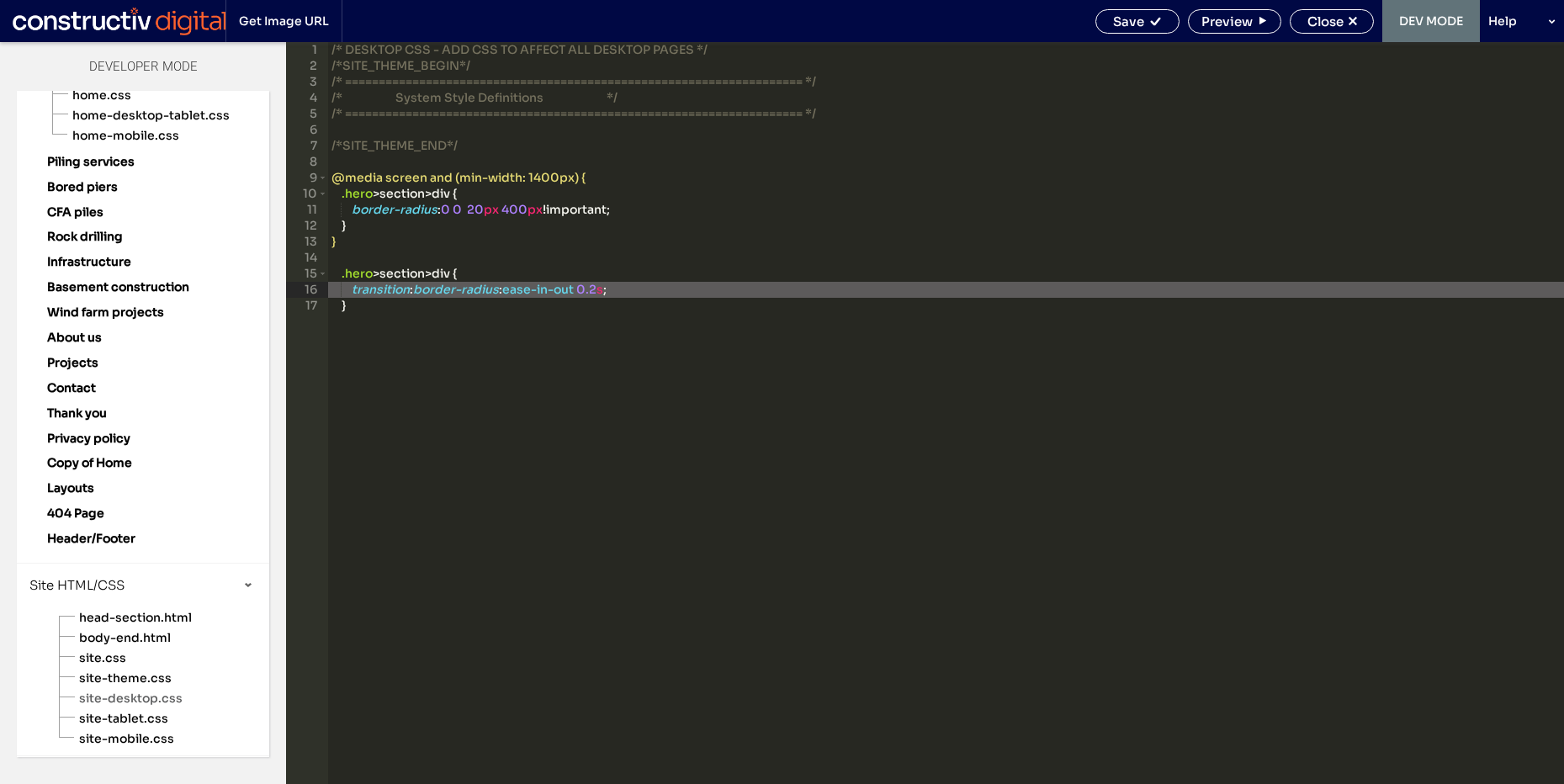 click on "/* DESKTOP CSS - ADD CSS TO AFFECT ALL DESKTOP PAGES */ /*SITE_THEME_BEGIN*/ /* ==================================================================== */ /*                     System Style Definitions                         */ /* ==================================================================== */ /*SITE_THEME_END*/ @media screen and (min-width: 1400px) {      .hero  >  section  >  div   {           border-radius :  0   0    20 px   400 px  !important;      } }      .hero  >  section  >  div   {           transition :  border-radius :  ease-in-out   0.2 s ;      }" at bounding box center [946, 429] 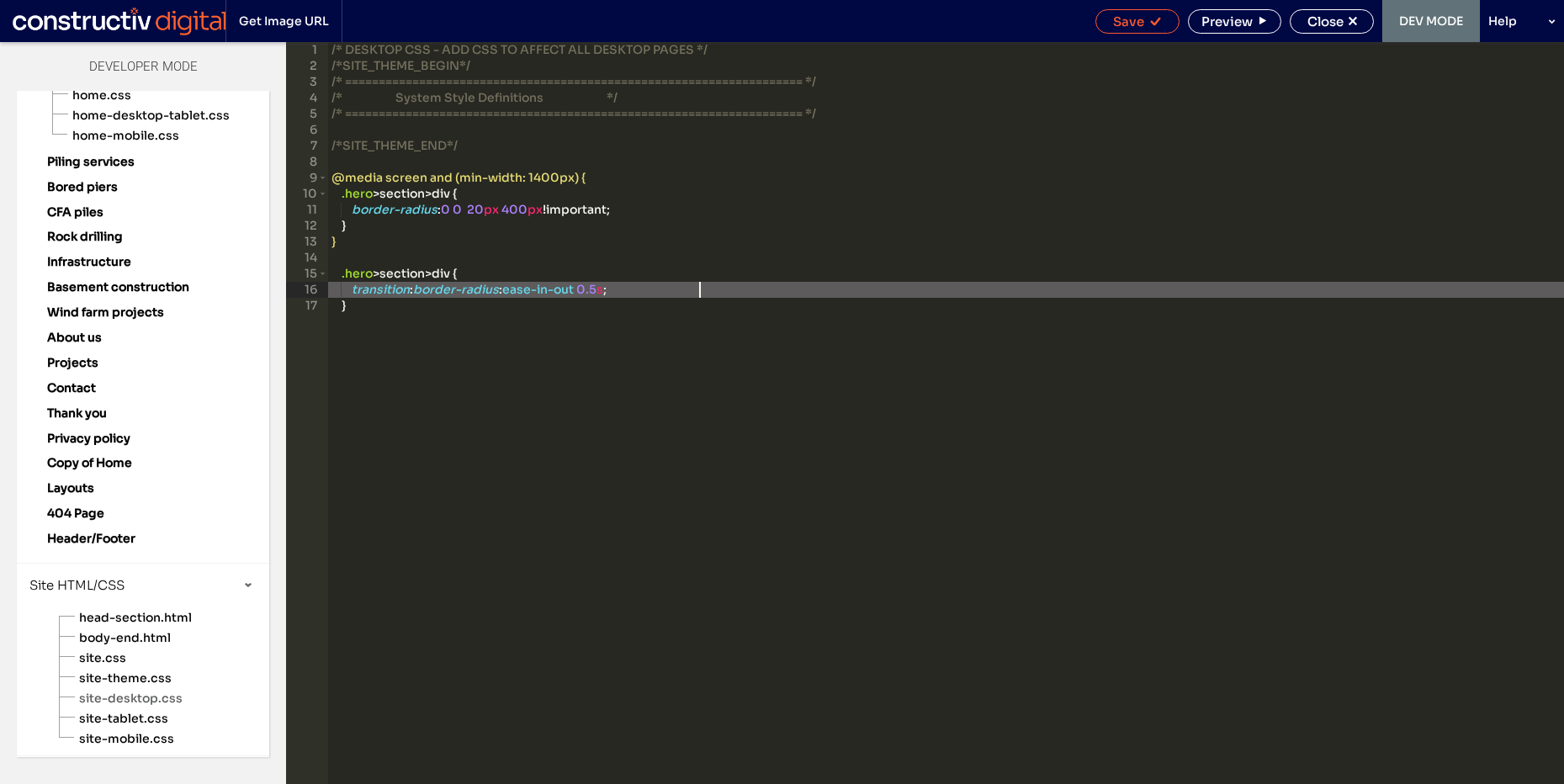click on "Save" at bounding box center [1128, 21] 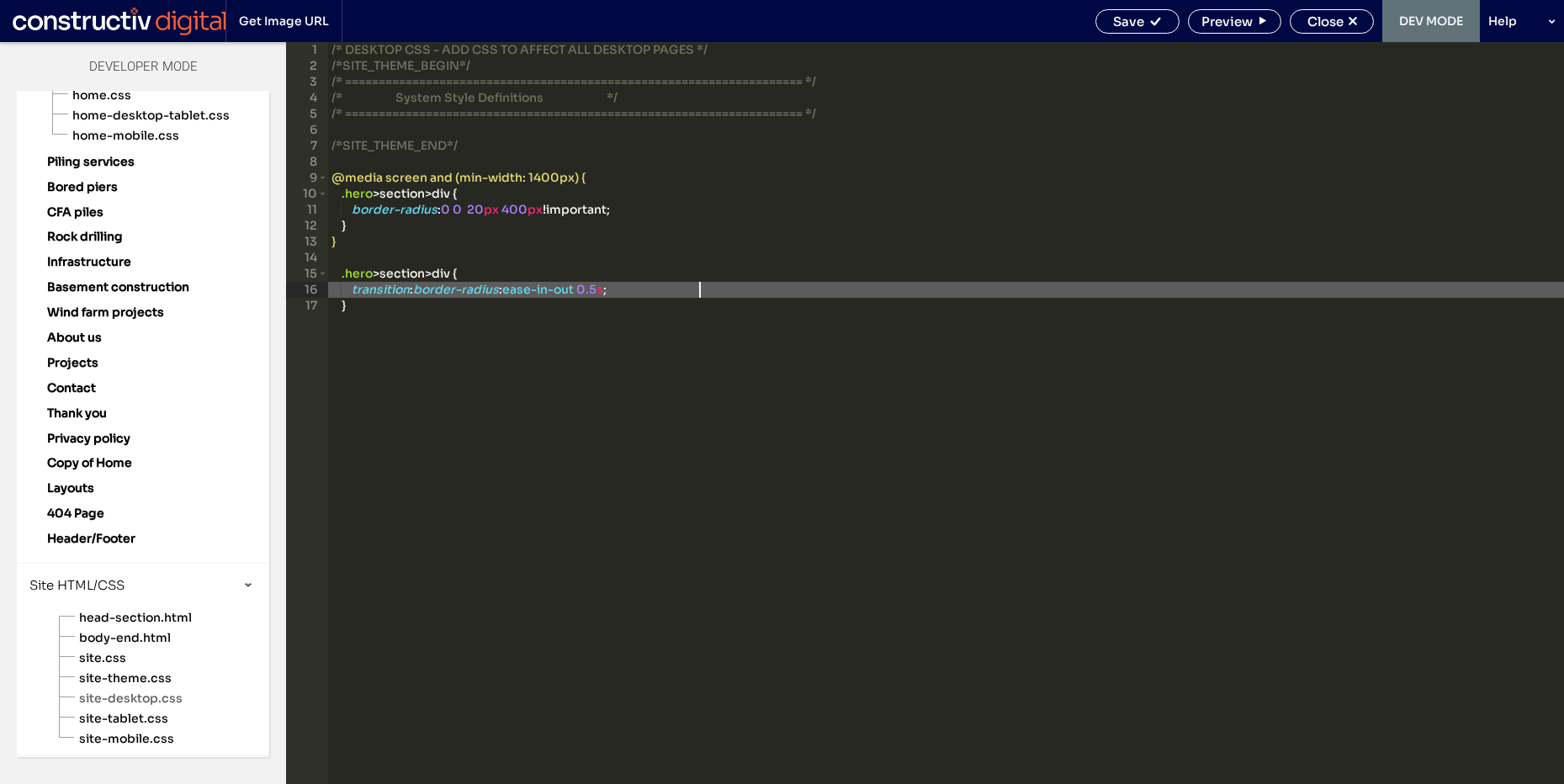 click on "/* DESKTOP CSS - ADD CSS TO AFFECT ALL DESKTOP PAGES */ /*SITE_THEME_BEGIN*/ /* ==================================================================== */ /*                     System Style Definitions                         */ /* ==================================================================== */ /*SITE_THEME_END*/ @media screen and (min-width: 1400px) {      .hero  >  section  >  div   {           border-radius :  0   0    20 px   400 px  !important;      } }      .hero  >  section  >  div   {           transition :  border-radius :  ease-in-out   0.5 s ;      }" at bounding box center [946, 429] 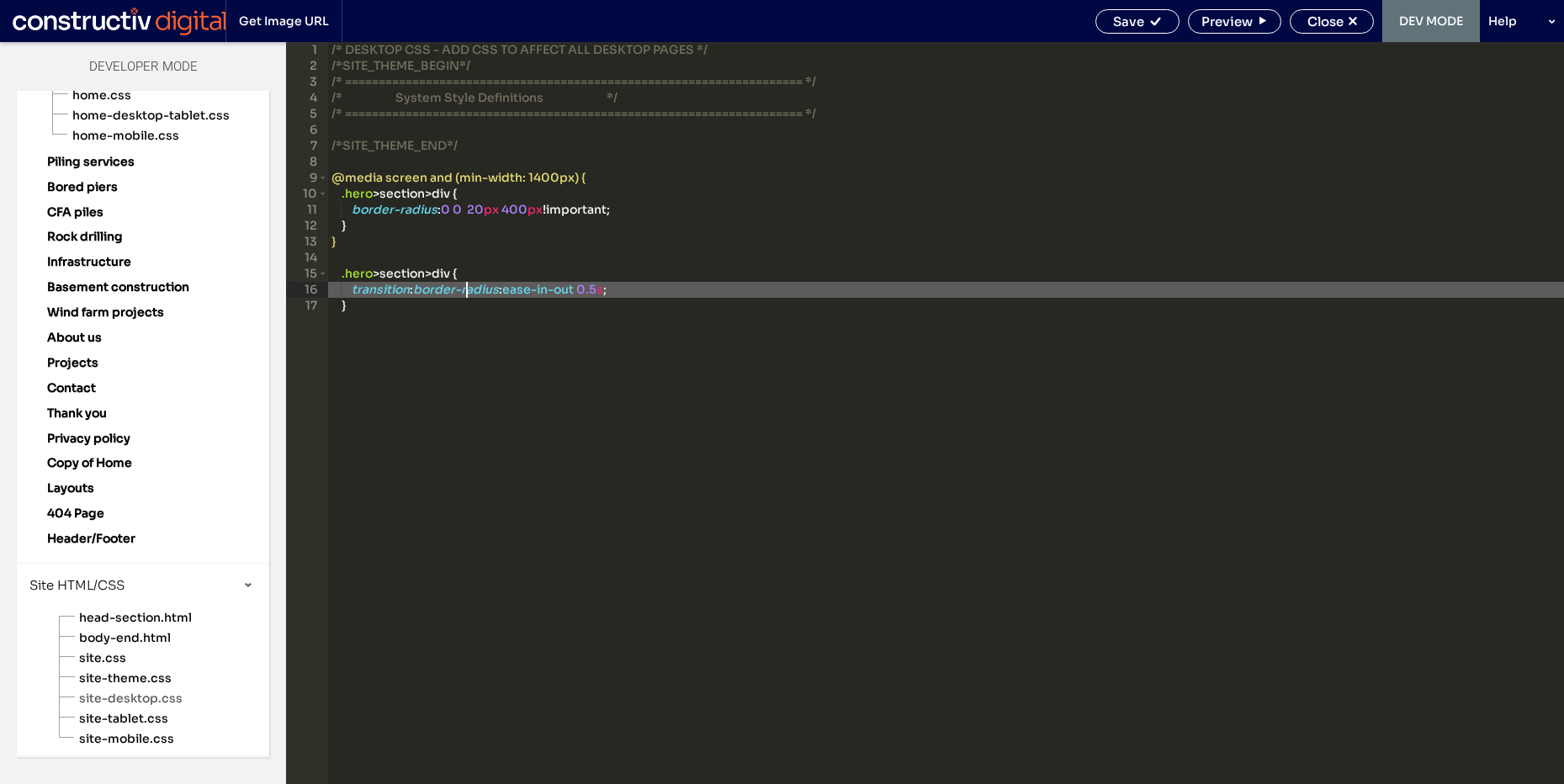 click on "/* DESKTOP CSS - ADD CSS TO AFFECT ALL DESKTOP PAGES */ /*SITE_THEME_BEGIN*/ /* ==================================================================== */ /*                     System Style Definitions                         */ /* ==================================================================== */ /*SITE_THEME_END*/ @media screen and (min-width: 1400px) {      .hero  >  section  >  div   {           border-radius :  0   0    20 px   400 px  !important;      } }      .hero  >  section  >  div   {           transition :  border-radius :  ease-in-out   0.5 s ;      }" at bounding box center (946, 429) 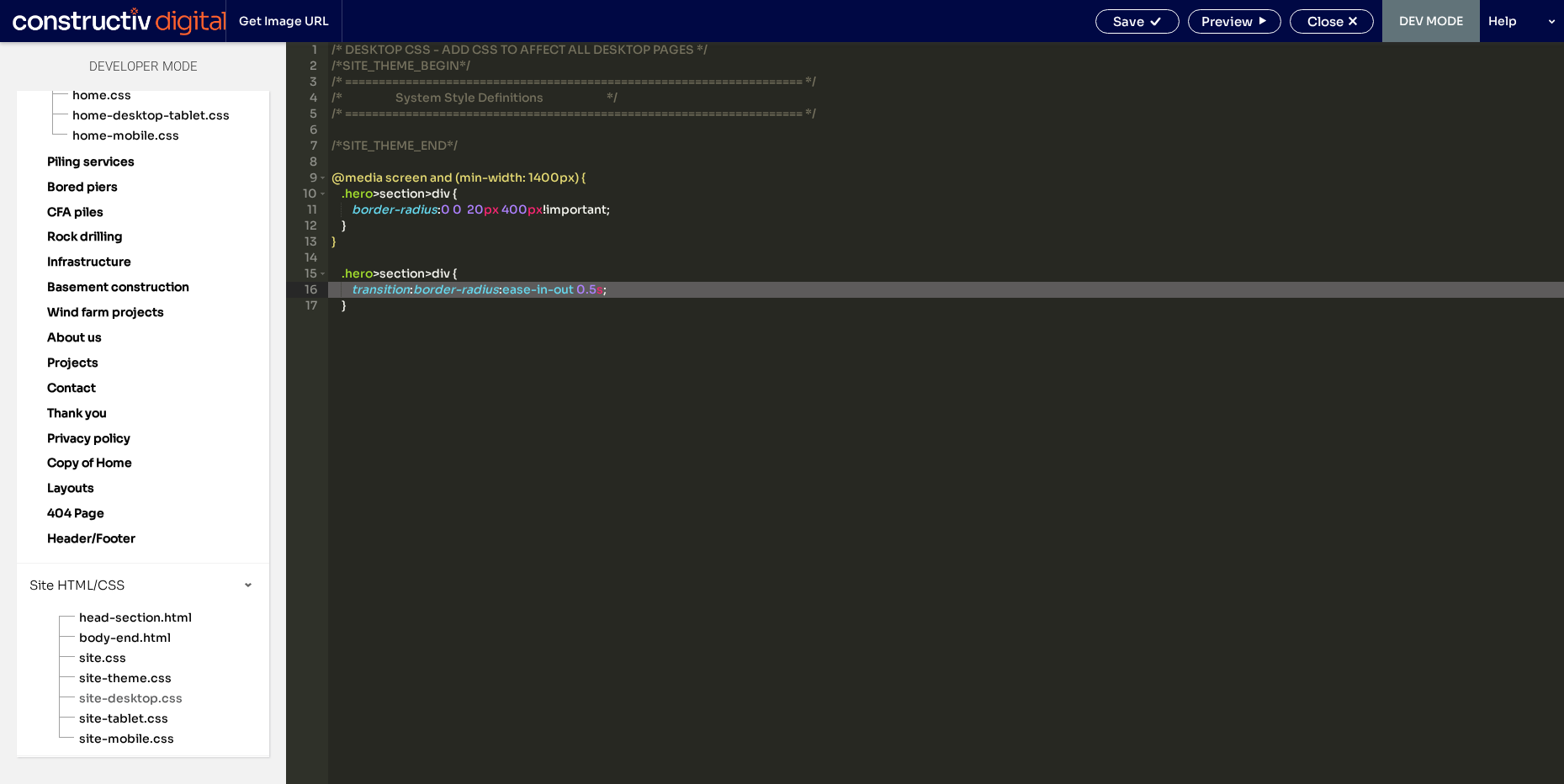 click on "/* DESKTOP CSS - ADD CSS TO AFFECT ALL DESKTOP PAGES */ /*SITE_THEME_BEGIN*/ /* ==================================================================== */ /*                     System Style Definitions                         */ /* ==================================================================== */ /*SITE_THEME_END*/ @media screen and (min-width: 1400px) {      .hero  >  section  >  div   {           border-radius :  0   0    20 px   400 px  !important;      } }      .hero  >  section  >  div   {           transition :  border-radius :  ease-in-out   0.5 s ;      }" at bounding box center (946, 429) 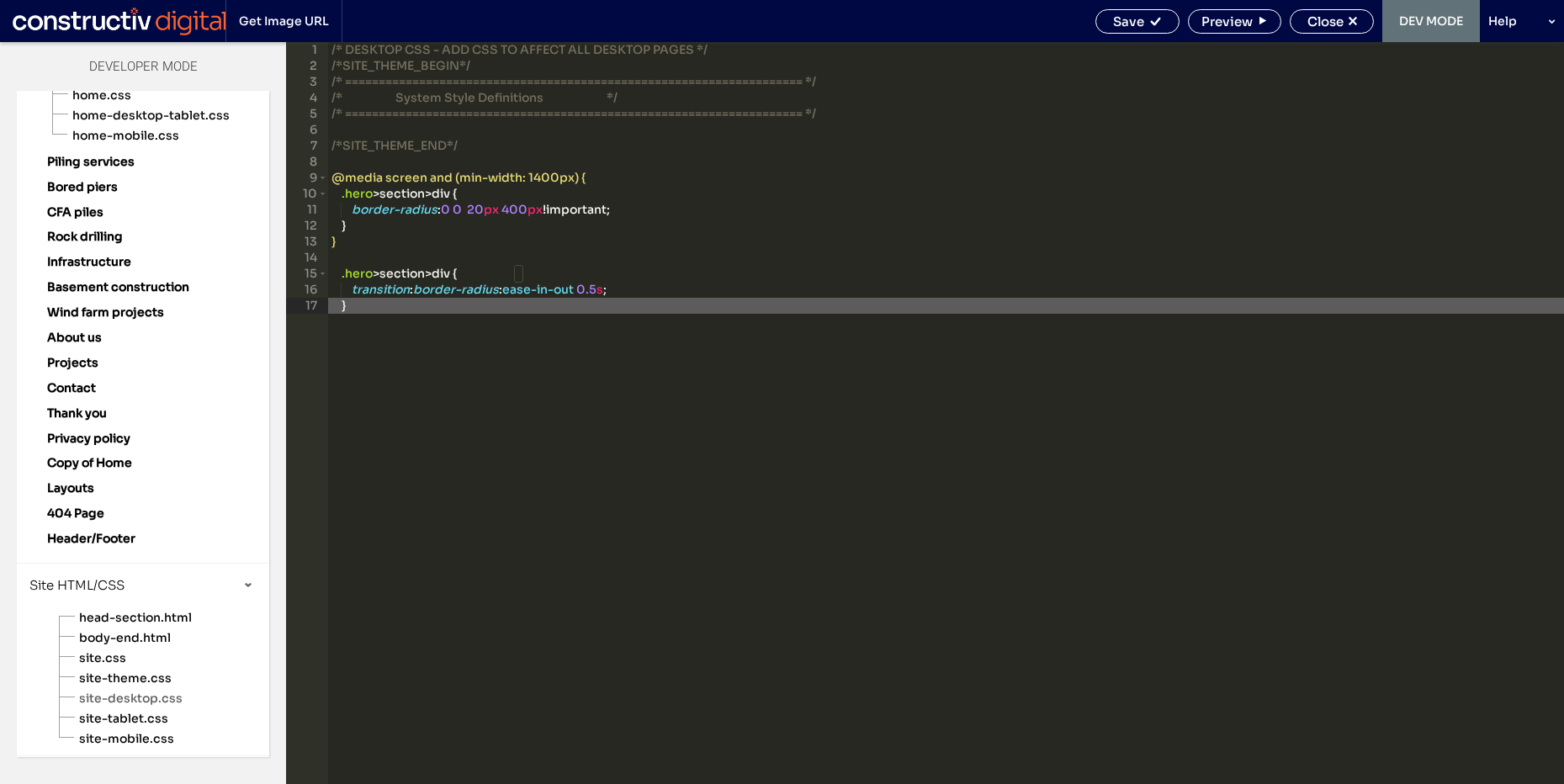 click on "/* DESKTOP CSS - ADD CSS TO AFFECT ALL DESKTOP PAGES */ /*SITE_THEME_BEGIN*/ /* ==================================================================== */ /*                     System Style Definitions                         */ /* ==================================================================== */ /*SITE_THEME_END*/ @media screen and (min-width: 1400px) {      .hero  >  section  >  div   {           border-radius :  0   0    20 px   400 px  !important;      } }      .hero  >  section  >  div   {           transition :  border-radius :  ease-in-out   0.5 s ;      }" at bounding box center (946, 429) 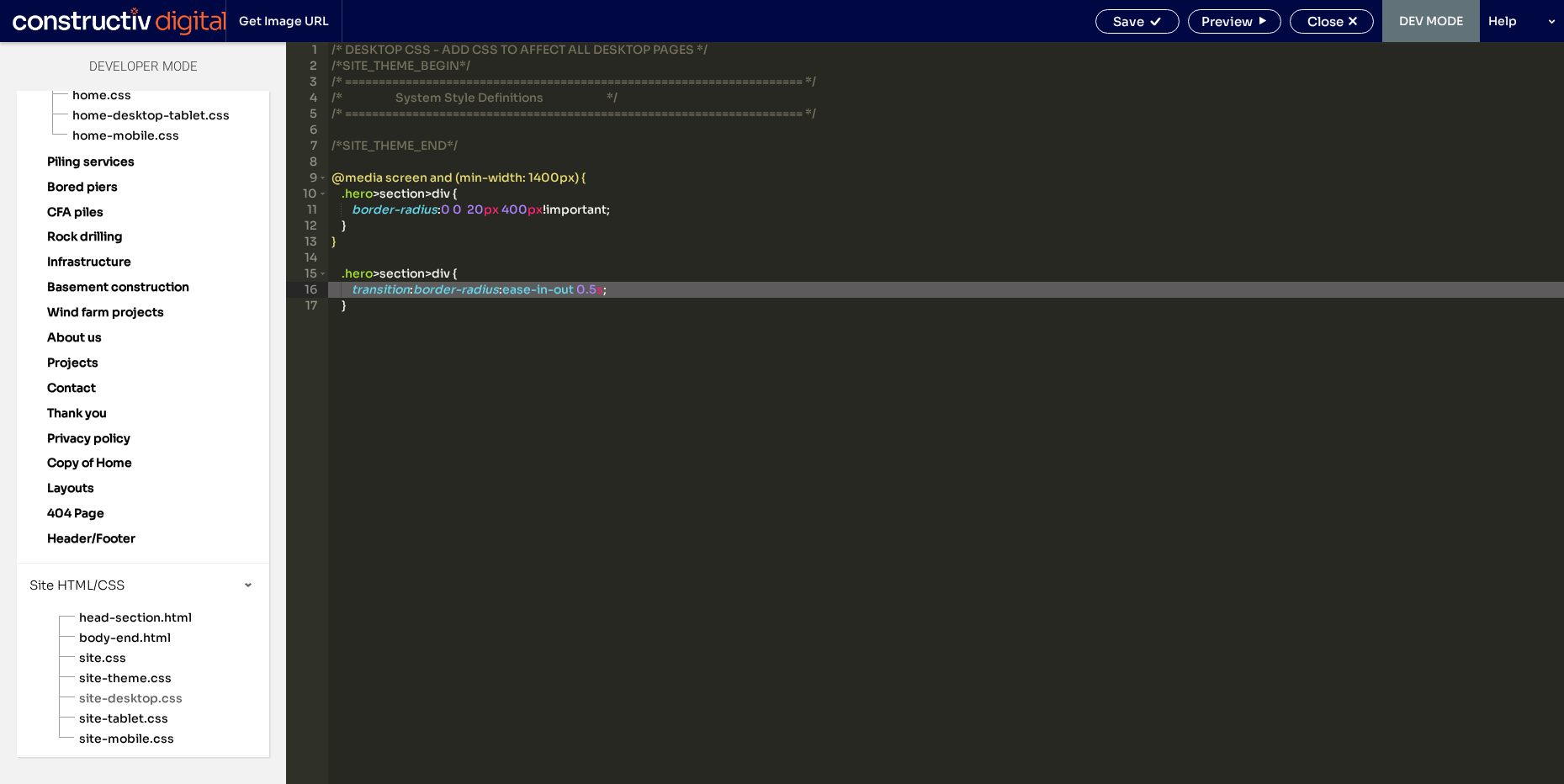 click on "/* DESKTOP CSS - ADD CSS TO AFFECT ALL DESKTOP PAGES */ /*SITE_THEME_BEGIN*/ /* ==================================================================== */ /*                     System Style Definitions                         */ /* ==================================================================== */ /*SITE_THEME_END*/ @media screen and (min-width: 1400px) {      .hero  >  section  >  div   {           border-radius :  0   0    20 px   400 px  !important;      } }      .hero  >  section  >  div   {           transition :  border-radius :  ease-in-out   0.5 s ;      }" at bounding box center (946, 429) 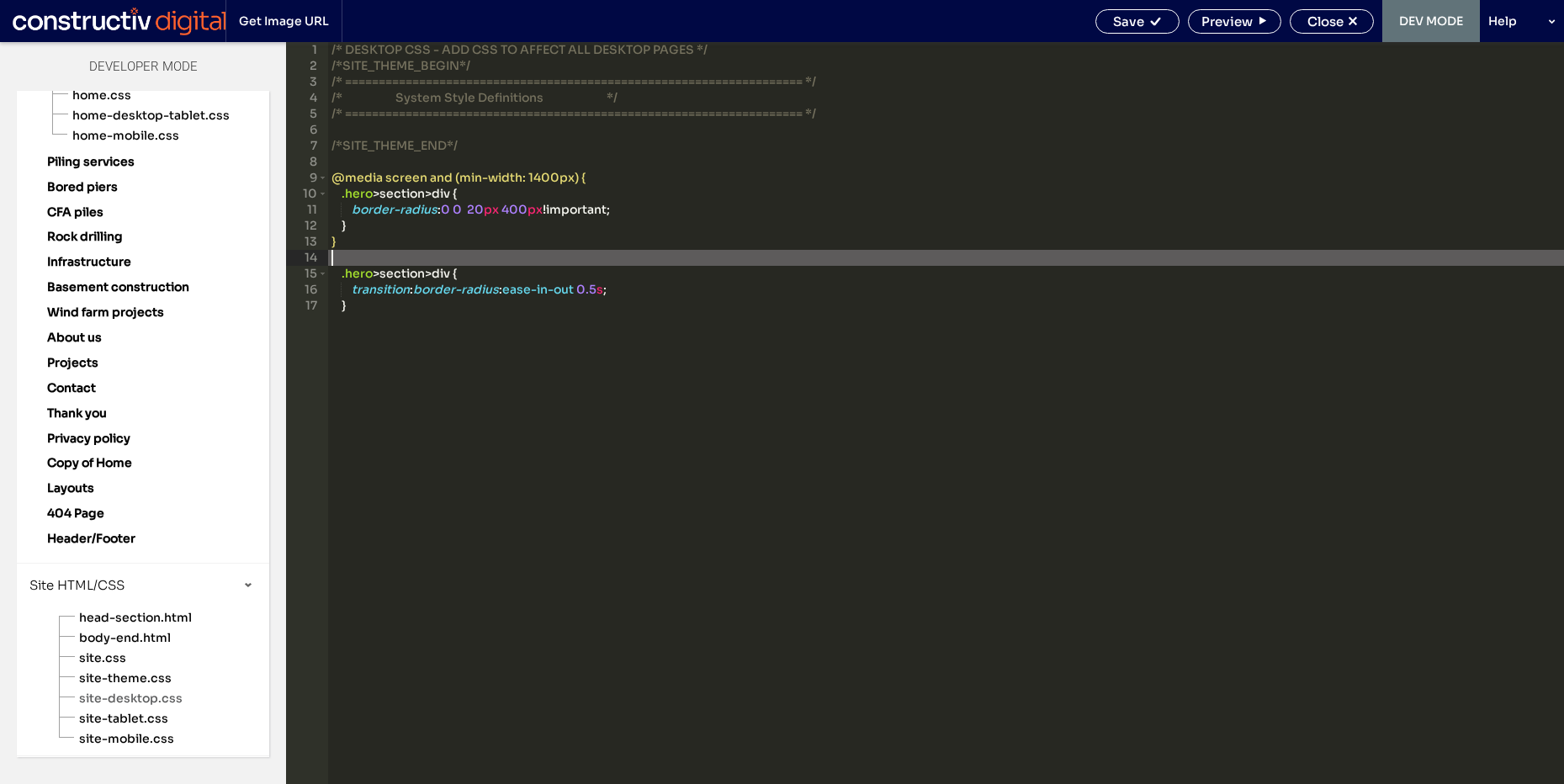 click on "/* DESKTOP CSS - ADD CSS TO AFFECT ALL DESKTOP PAGES */ /*SITE_THEME_BEGIN*/ /* ==================================================================== */ /*                     System Style Definitions                         */ /* ==================================================================== */ /*SITE_THEME_END*/ @media screen and (min-width: 1400px) {      .hero  >  section  >  div   {           border-radius :  0   0    20 px   400 px  !important;      } }      .hero  >  section  >  div   {           transition :  border-radius :  ease-in-out   0.5 s ;      }" at bounding box center (946, 429) 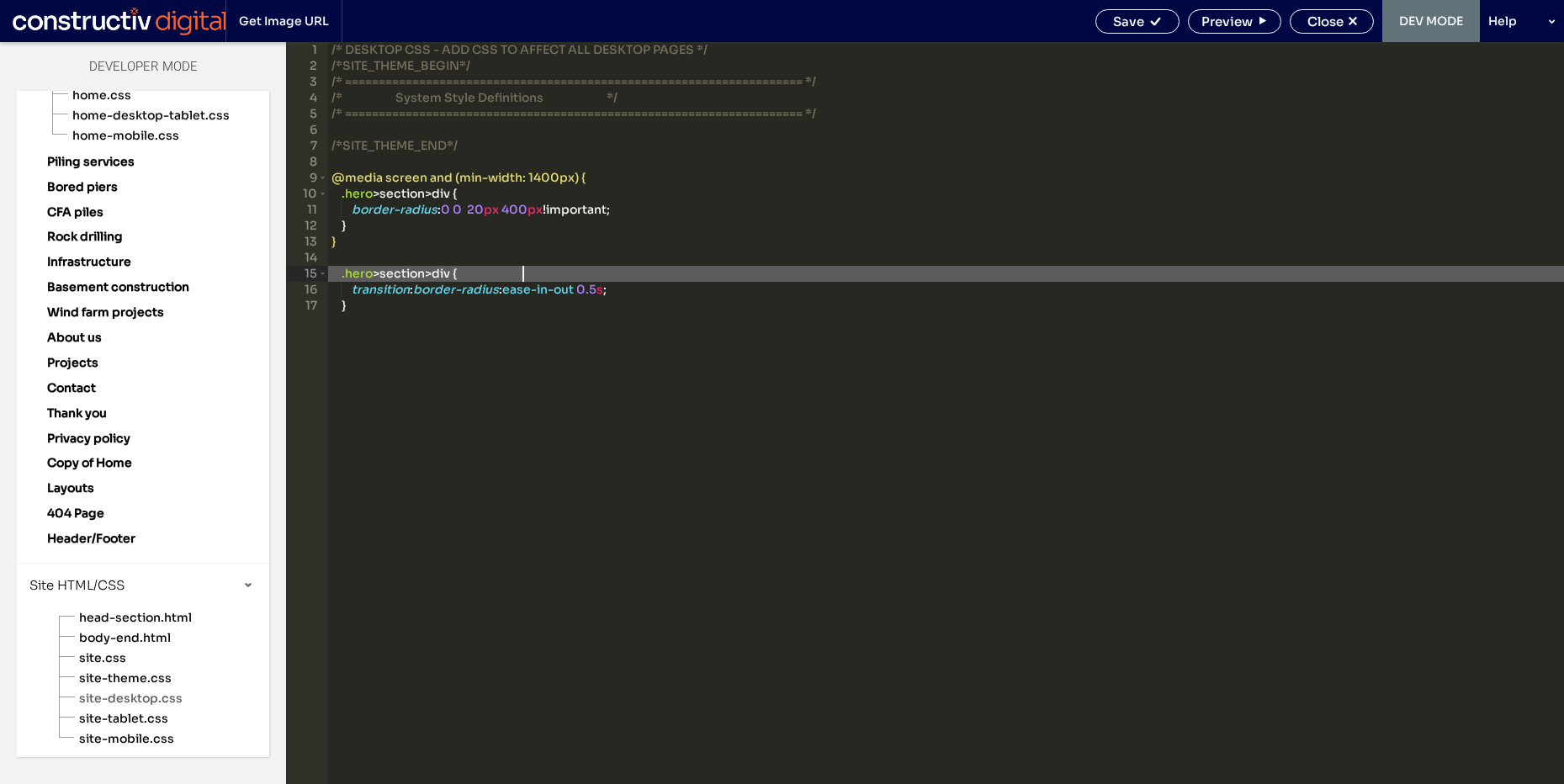 click on "/* DESKTOP CSS - ADD CSS TO AFFECT ALL DESKTOP PAGES */ /*SITE_THEME_BEGIN*/ /* ==================================================================== */ /*                     System Style Definitions                         */ /* ==================================================================== */ /*SITE_THEME_END*/ @media screen and (min-width: 1400px) {      .hero  >  section  >  div   {           border-radius :  0   0    20 px   400 px  !important;      } }      .hero  >  section  >  div   {           transition :  border-radius :  ease-in-out   0.5 s ;      }" at bounding box center (946, 429) 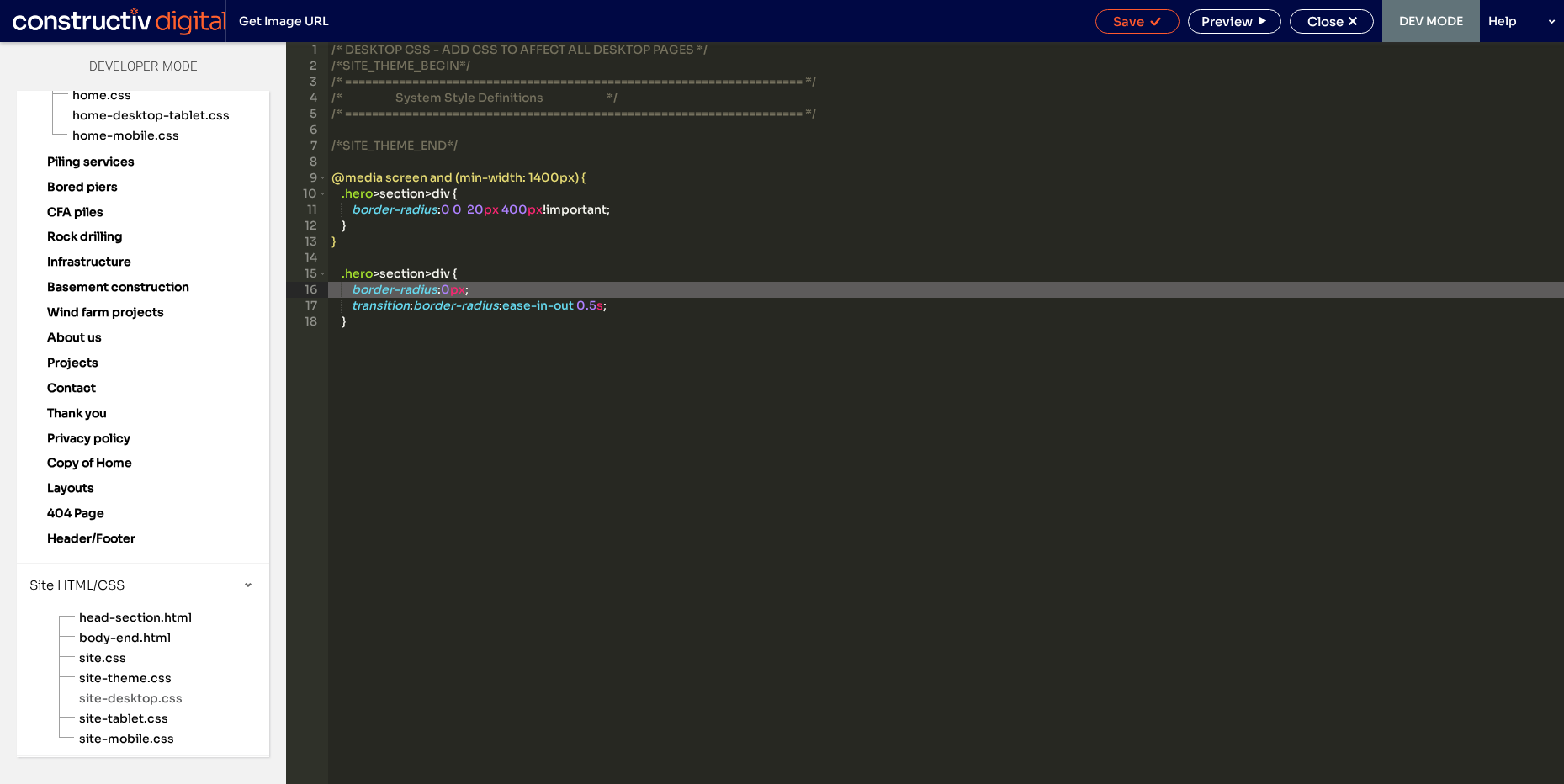 click on "Save" at bounding box center [1128, 21] 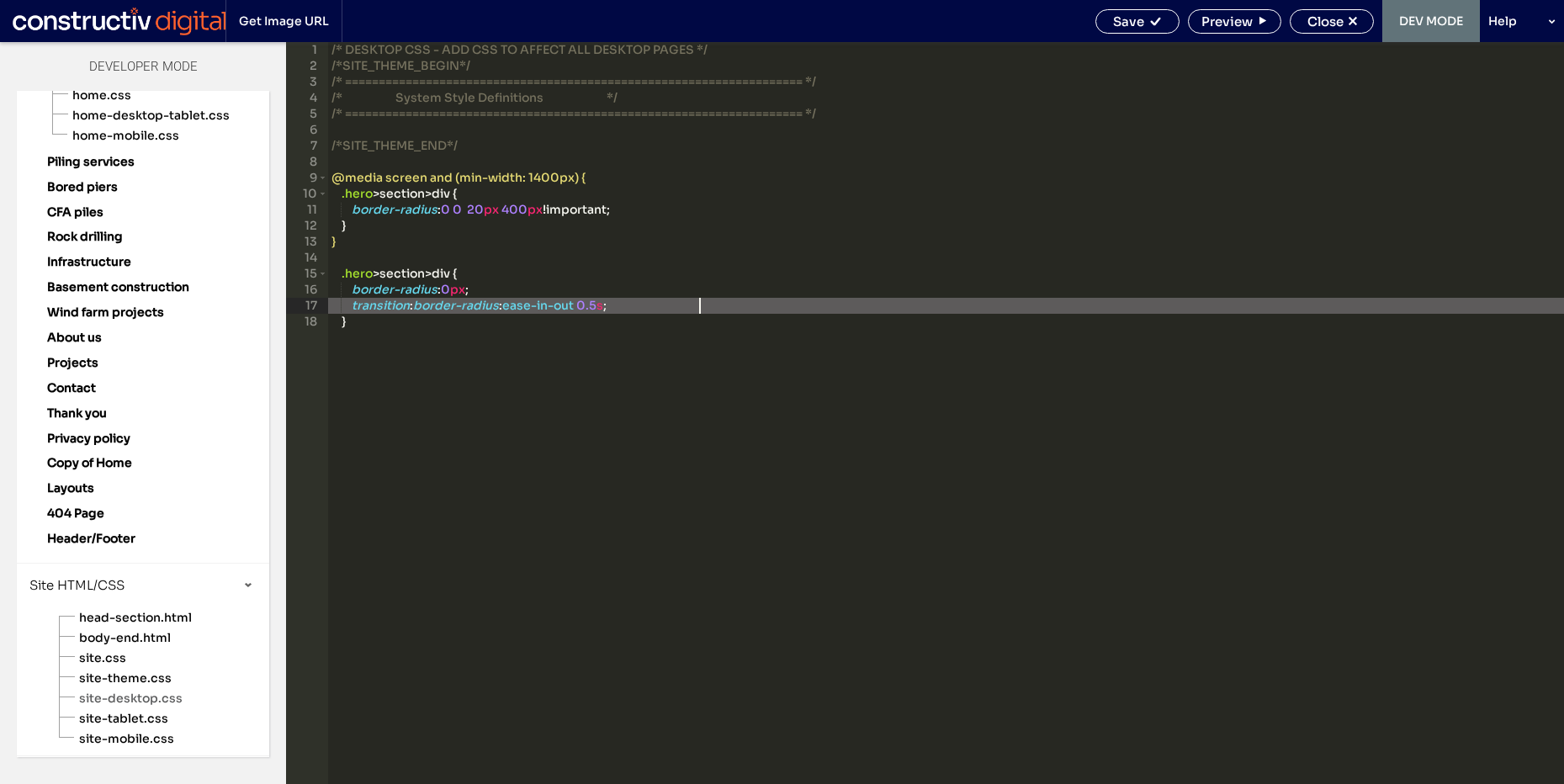 click on "/* DESKTOP CSS - ADD CSS TO AFFECT ALL DESKTOP PAGES */ /*SITE_THEME_BEGIN*/ /* ==================================================================== */ /*                     System Style Definitions                         */ /* ==================================================================== */ /*SITE_THEME_END*/ @media screen and (min-width: 1400px) {      .hero  >  section  >  div   {           border-radius :  0   0    20 px   400 px  !important;      } }      .hero  >  section  >  div   {           border-radius :  0 px ;           transition :  border-radius :  ease-in-out   0.5 s ;      }" at bounding box center [946, 429] 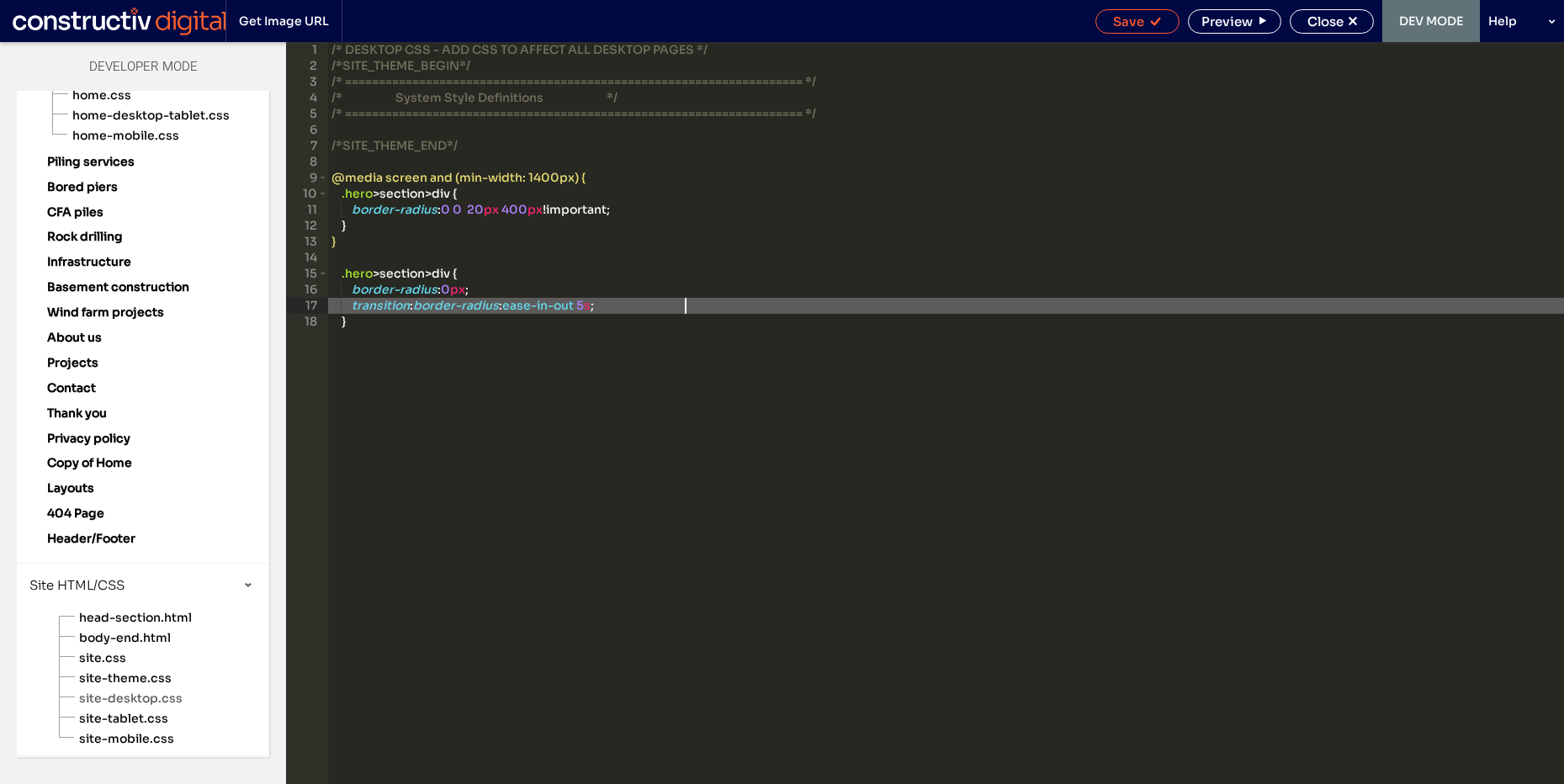 click on "Save" at bounding box center [1137, 21] 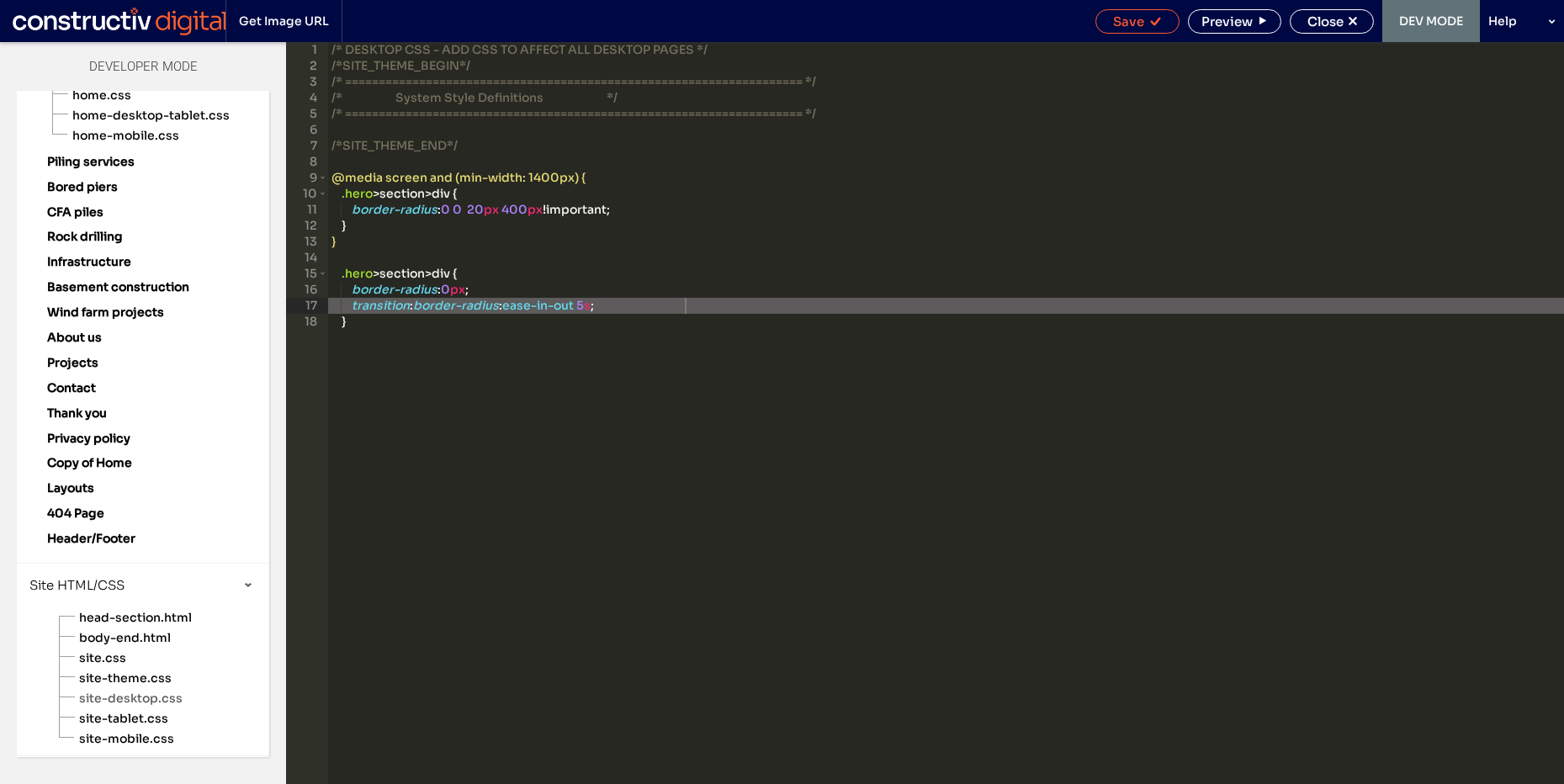 click on "Save" at bounding box center (1128, 21) 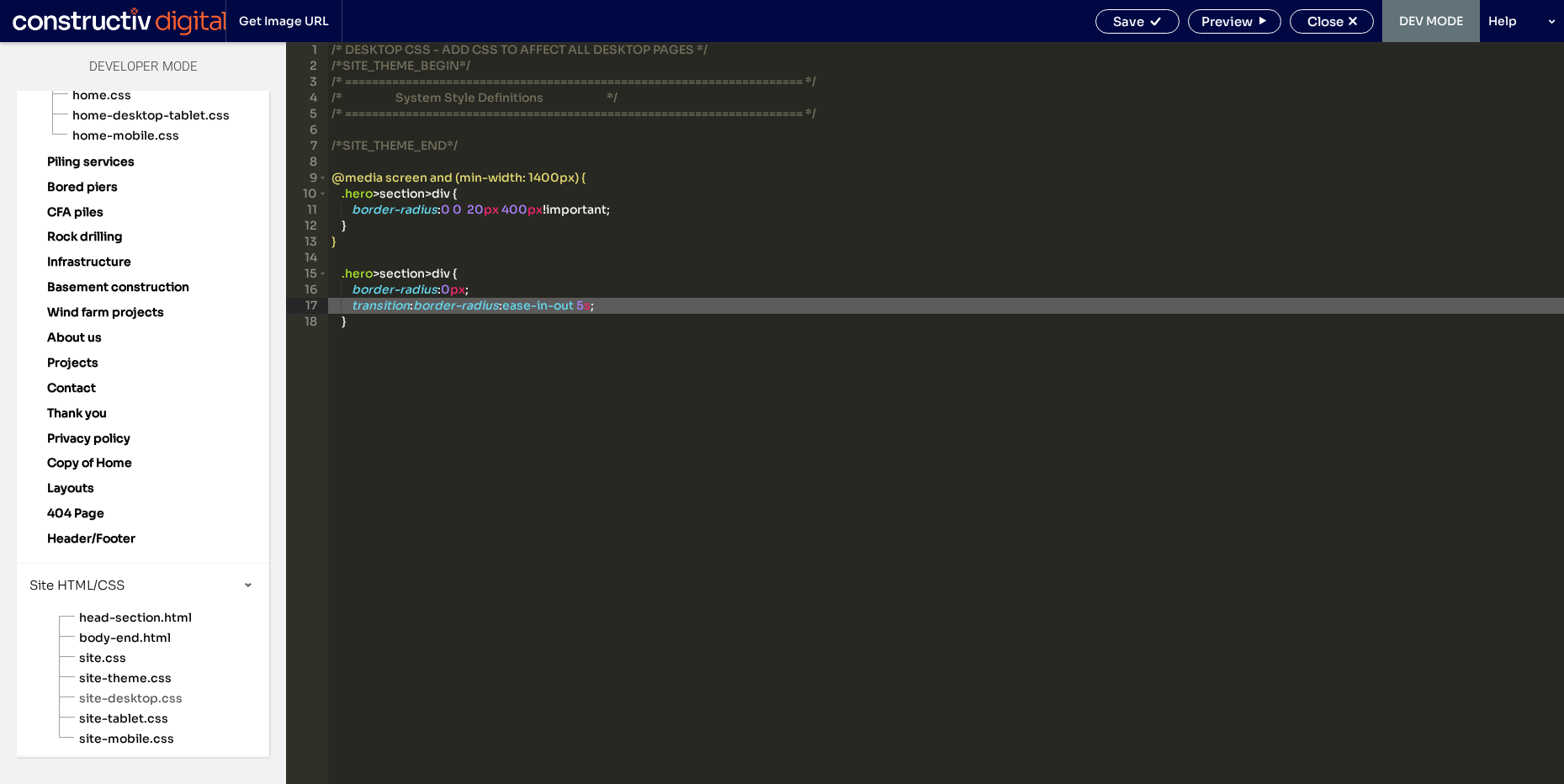 click on "/* DESKTOP CSS - ADD CSS TO AFFECT ALL DESKTOP PAGES */ /*SITE_THEME_BEGIN*/ /* ==================================================================== */ /*                     System Style Definitions                         */ /* ==================================================================== */ /*SITE_THEME_END*/ @media screen and (min-width: 1400px) {      .hero  >  section  >  div   {           border-radius :  0   0    20 px   400 px  !important;      } }      .hero  >  section  >  div   {           border-radius :  0 px ;           transition :  border-radius :  ease-in-out   5 s ;      }" at bounding box center (946, 429) 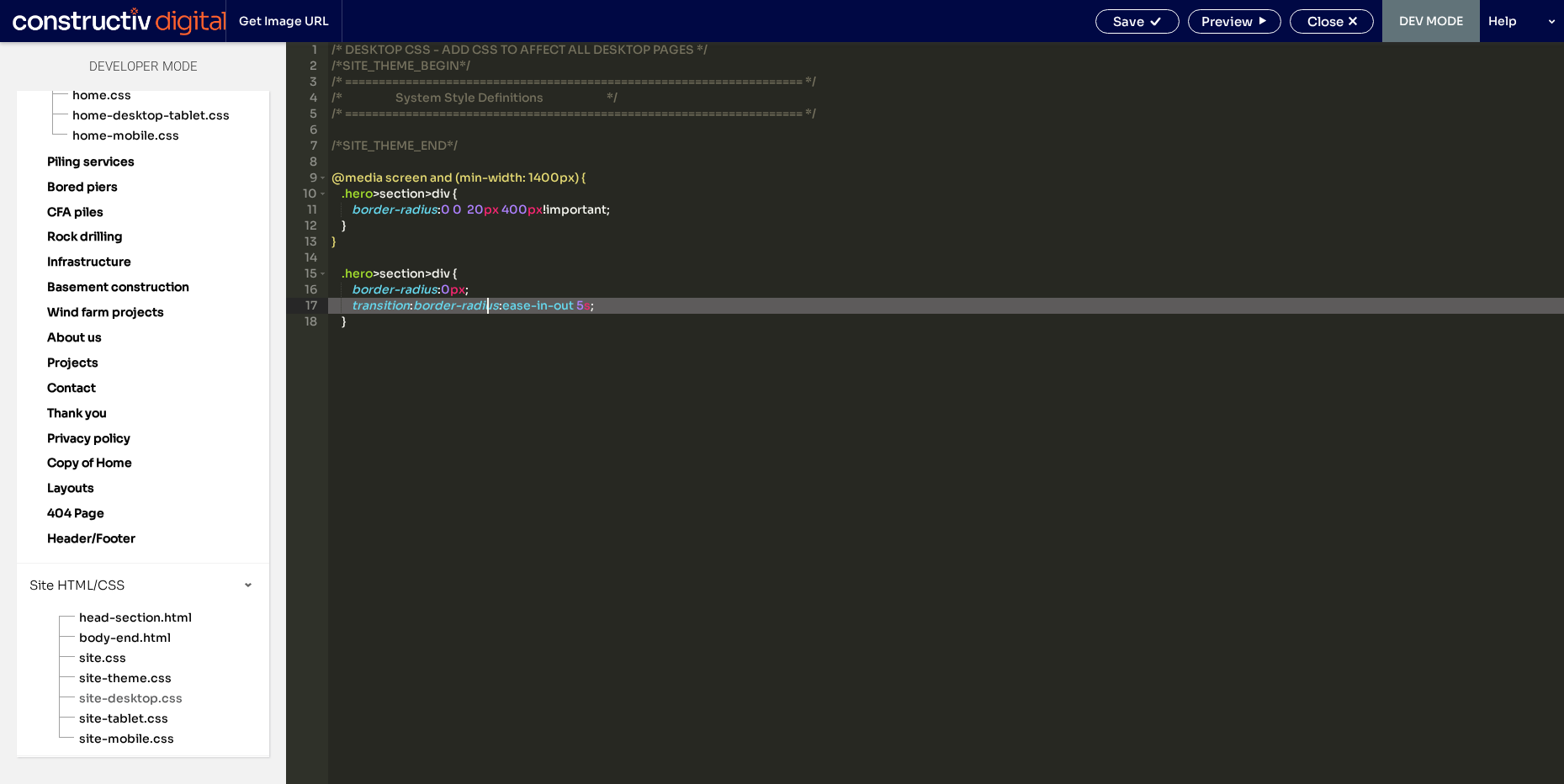 click on "/* DESKTOP CSS - ADD CSS TO AFFECT ALL DESKTOP PAGES */ /*SITE_THEME_BEGIN*/ /* ==================================================================== */ /*                     System Style Definitions                         */ /* ==================================================================== */ /*SITE_THEME_END*/ @media screen and (min-width: 1400px) {      .hero  >  section  >  div   {           border-radius :  0   0    20 px   400 px  !important;      } }      .hero  >  section  >  div   {           border-radius :  0 px ;           transition :  border-radius :  ease-in-out   5 s ;      }" at bounding box center [946, 429] 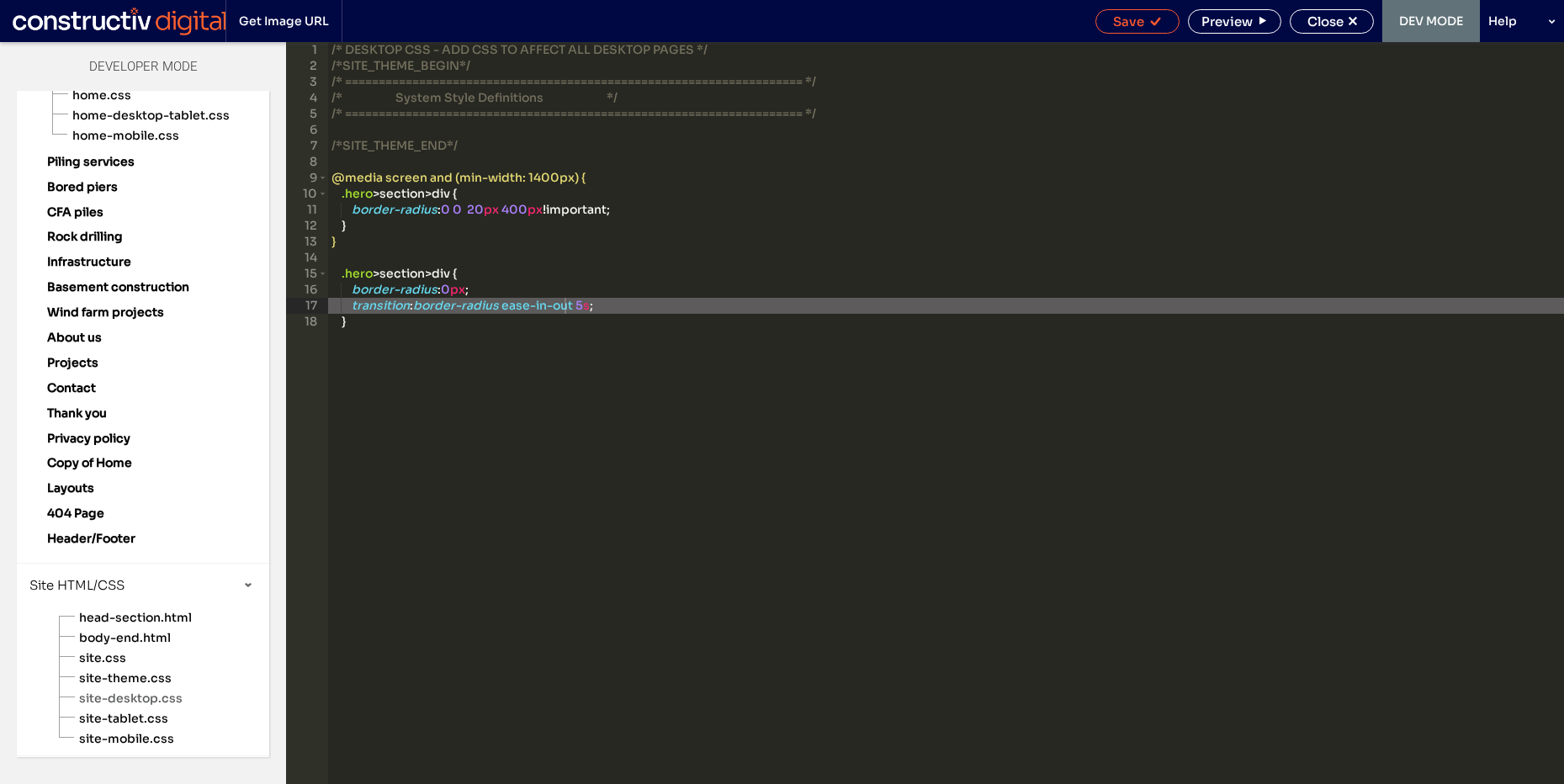 click 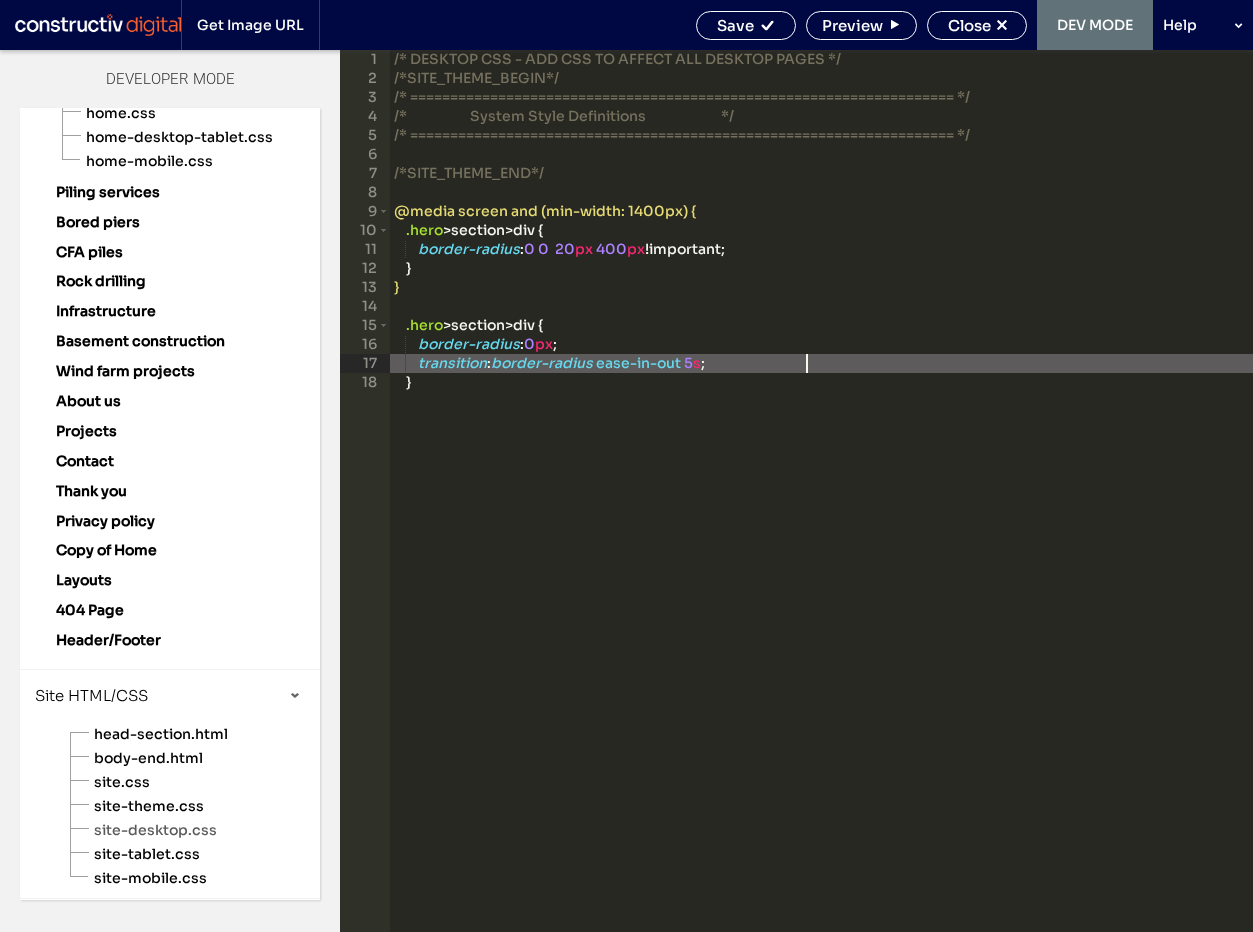 click on "/* DESKTOP CSS - ADD CSS TO AFFECT ALL DESKTOP PAGES */ /*SITE_THEME_BEGIN*/ /* ==================================================================== */ /*                     System Style Definitions                         */ /* ==================================================================== */ /*SITE_THEME_END*/ @media screen and (min-width: 1400px) {      .hero  >  section  >  div   {           border-radius :  0   0    20 px   400 px  !important;      } }      .hero  >  section  >  div   {           border-radius :  0 px ;           transition :  border-radius   ease-in-out   5 s ;      }" at bounding box center (821, 510) 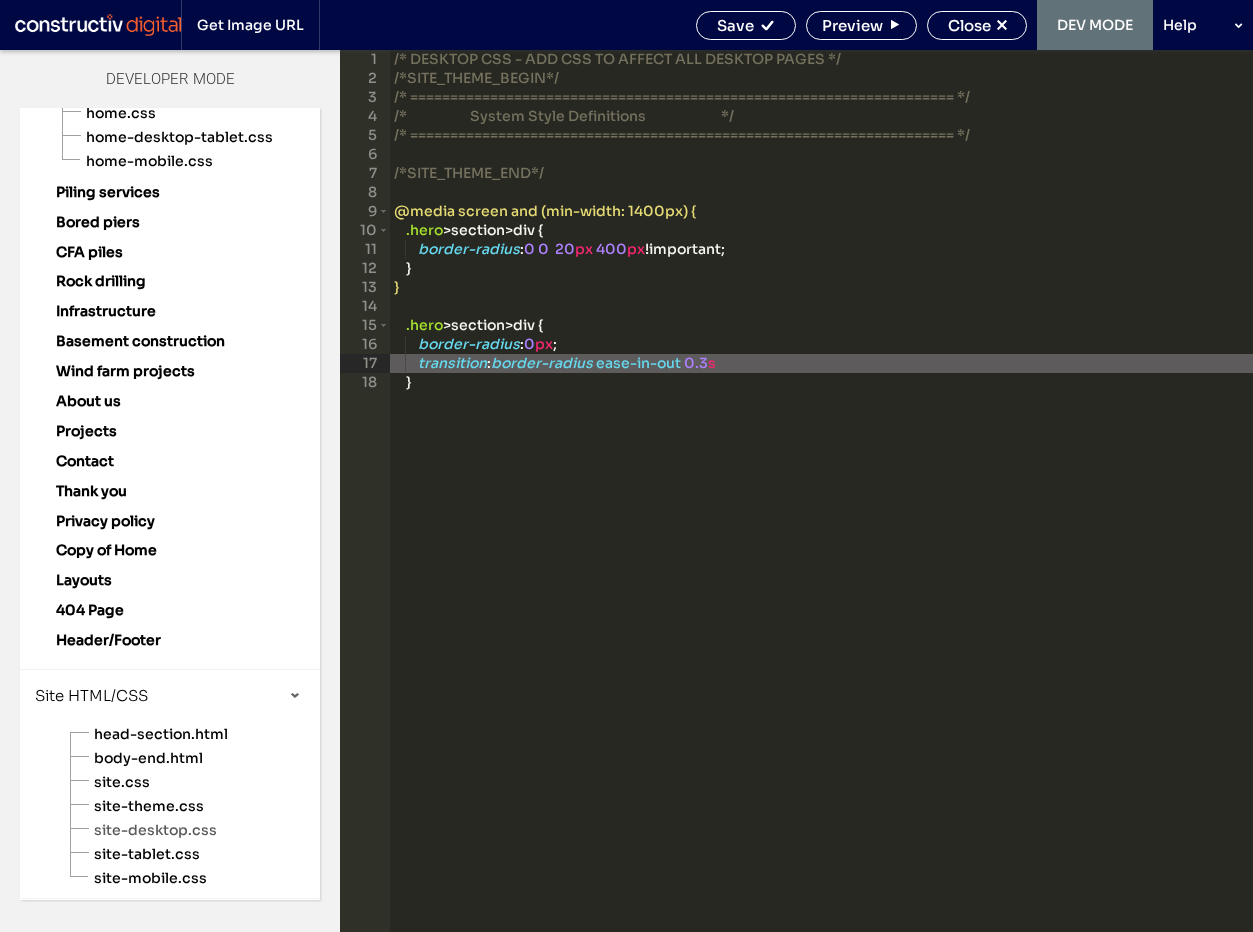 type on "**" 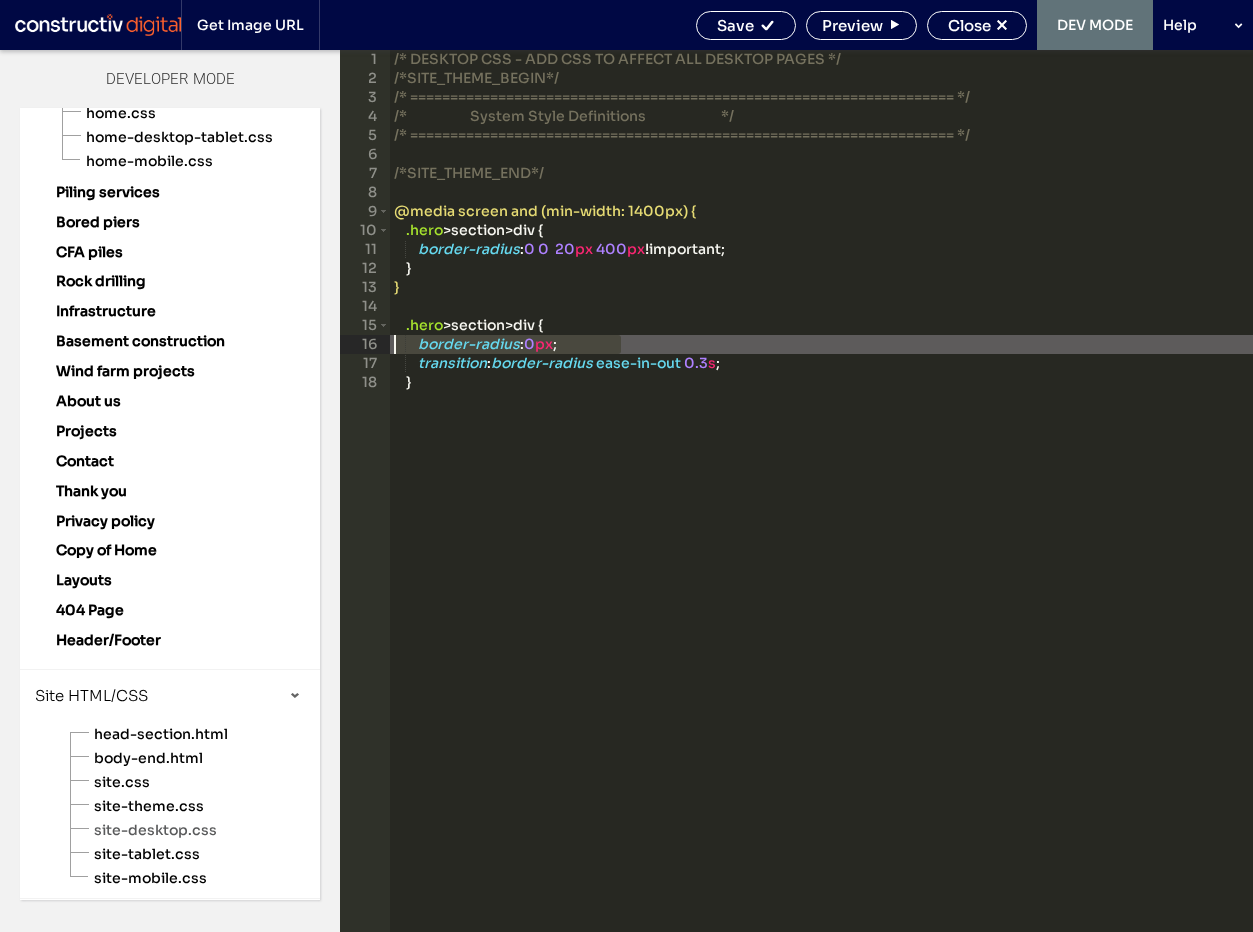drag, startPoint x: 779, startPoint y: 344, endPoint x: 317, endPoint y: 345, distance: 462.00107 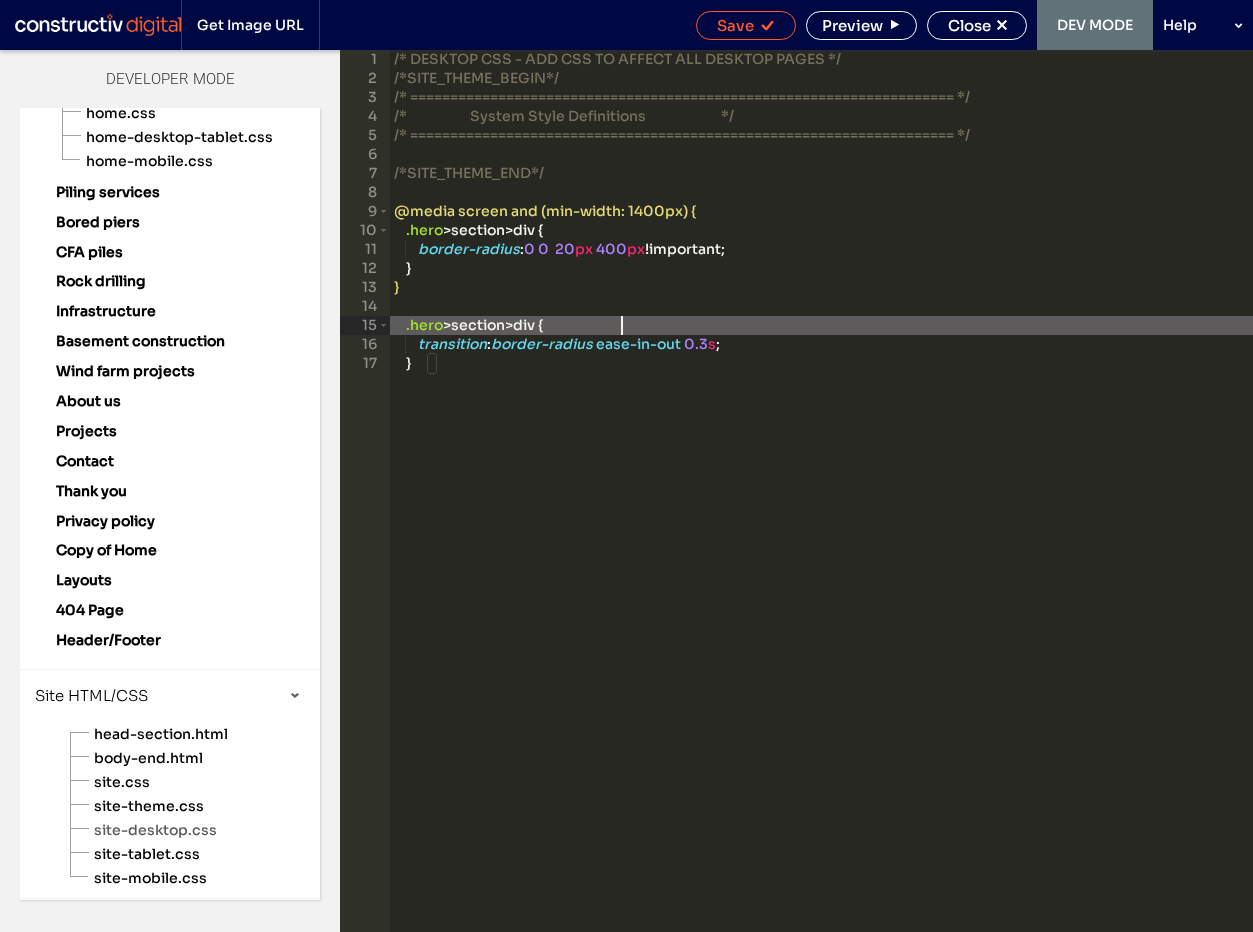 click on "Save" at bounding box center [735, 25] 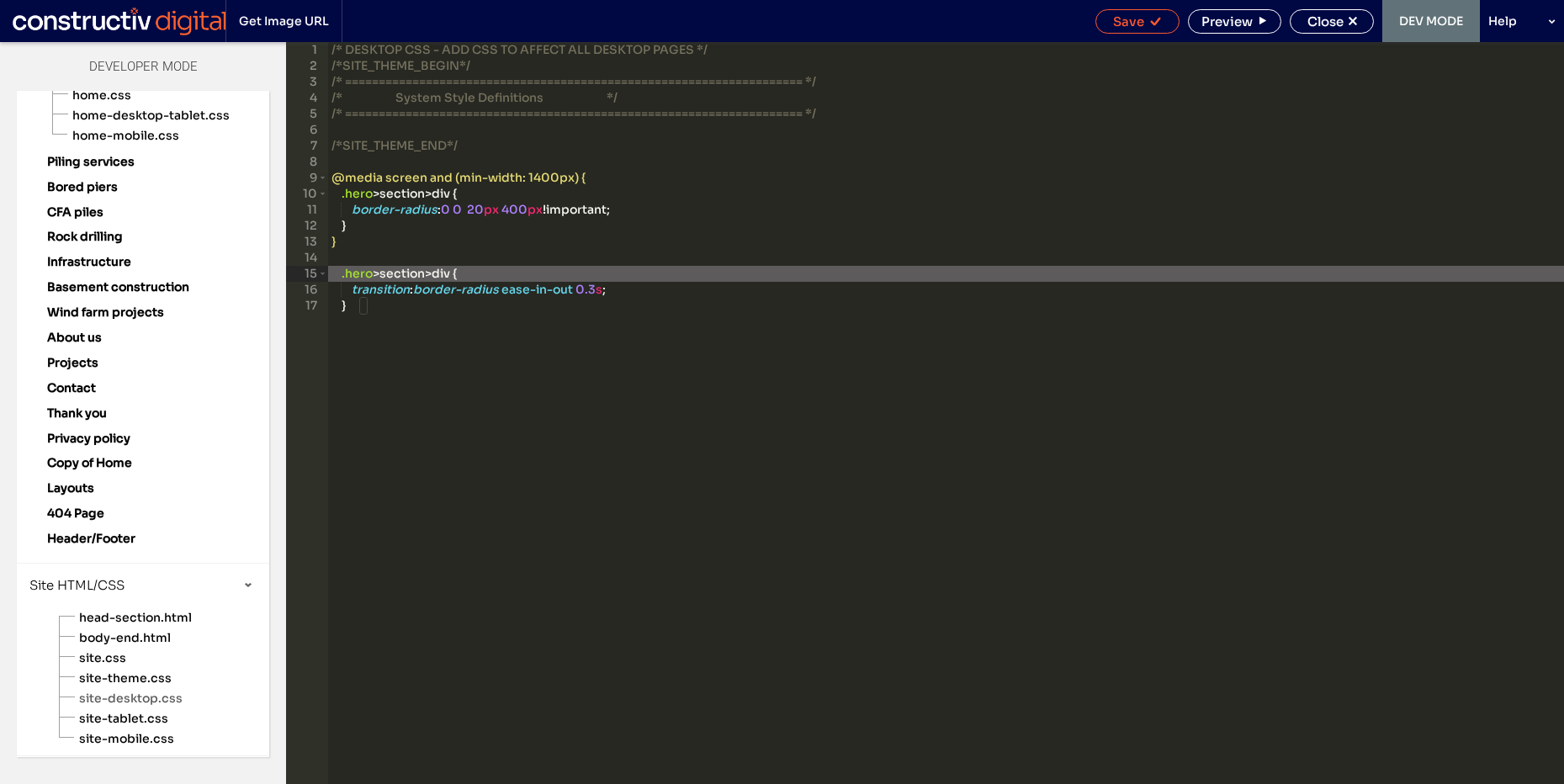 click 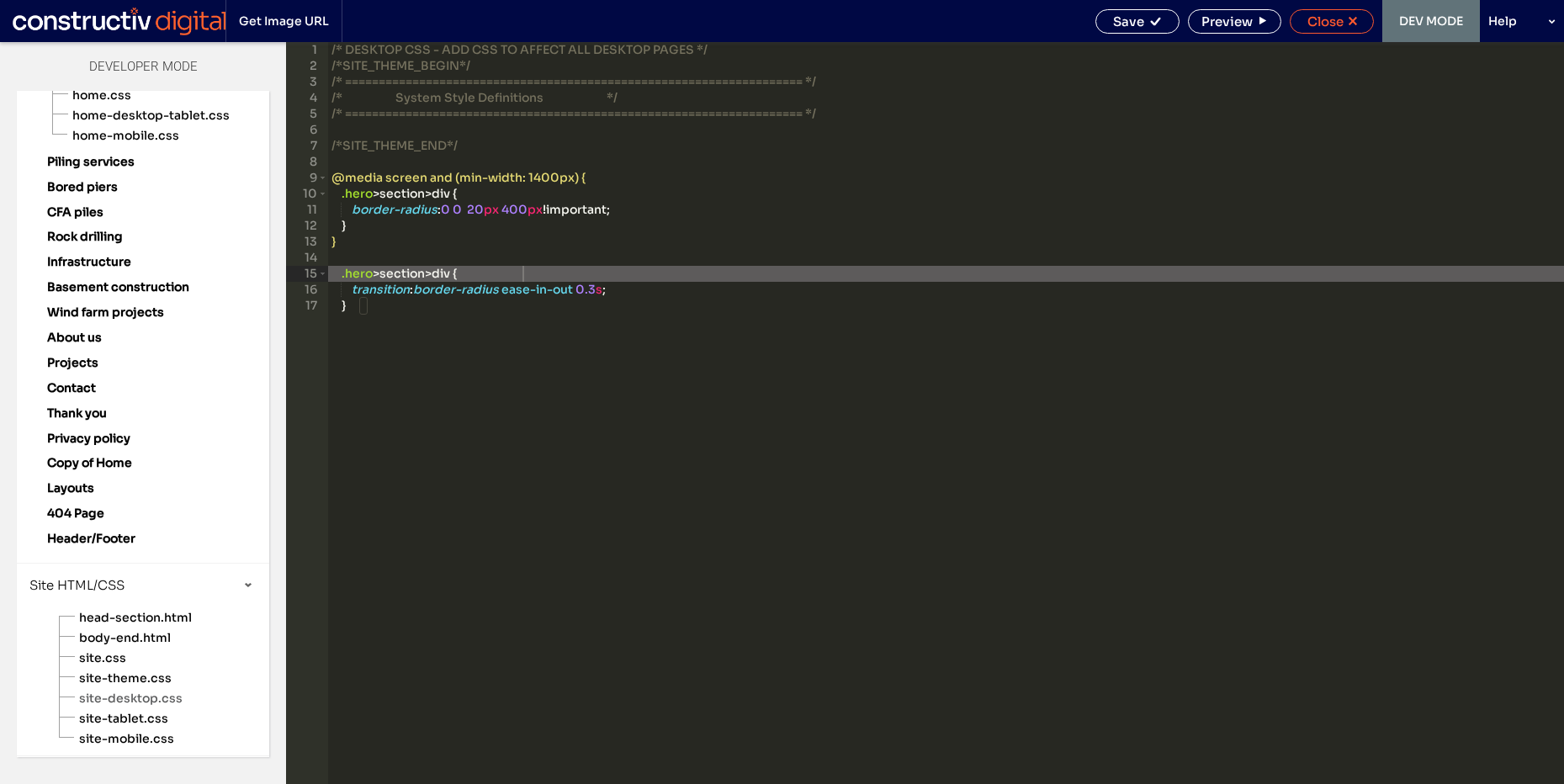 click on "Close" at bounding box center (1325, 21) 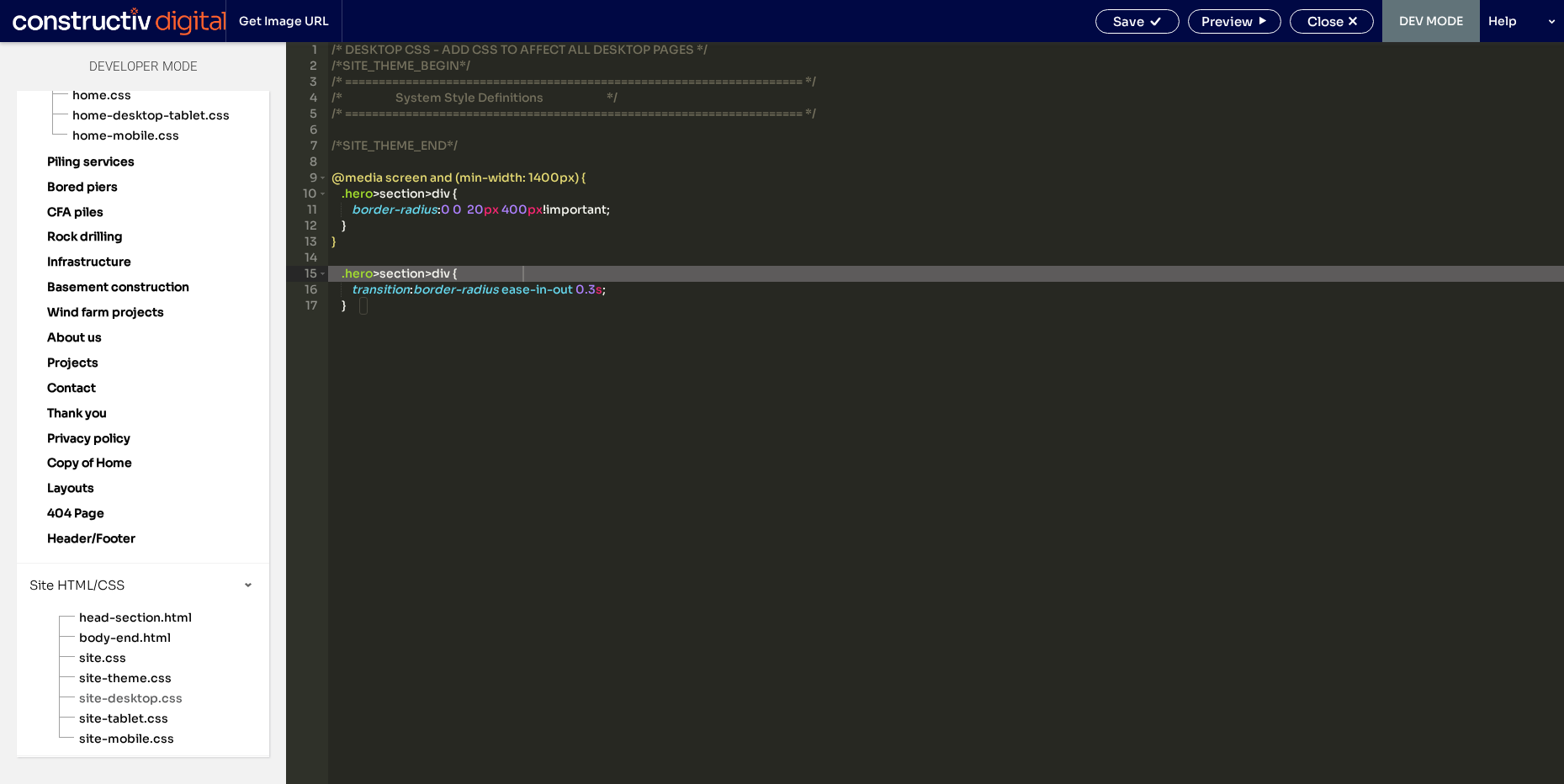 scroll, scrollTop: 65, scrollLeft: 0, axis: vertical 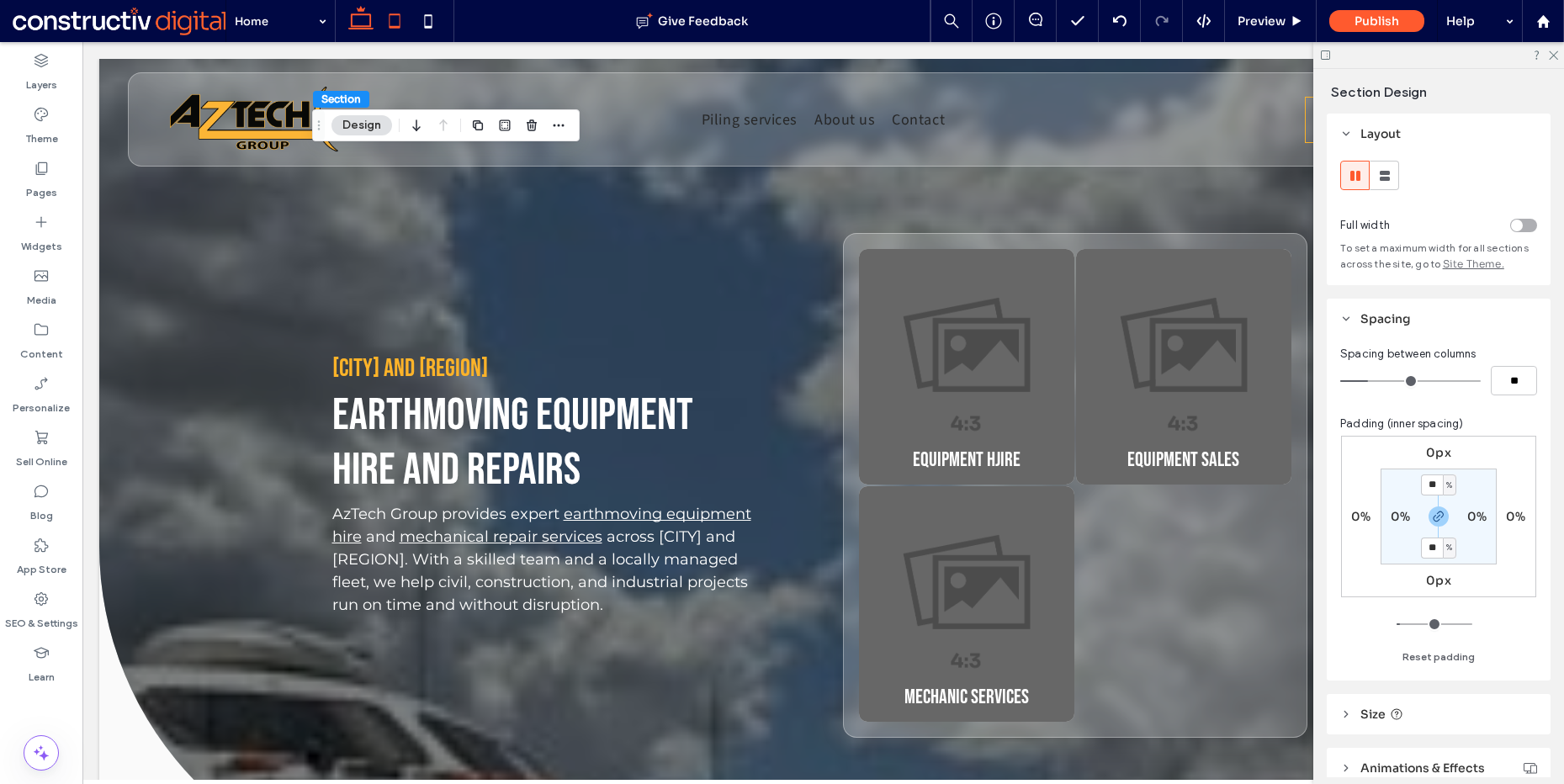 click 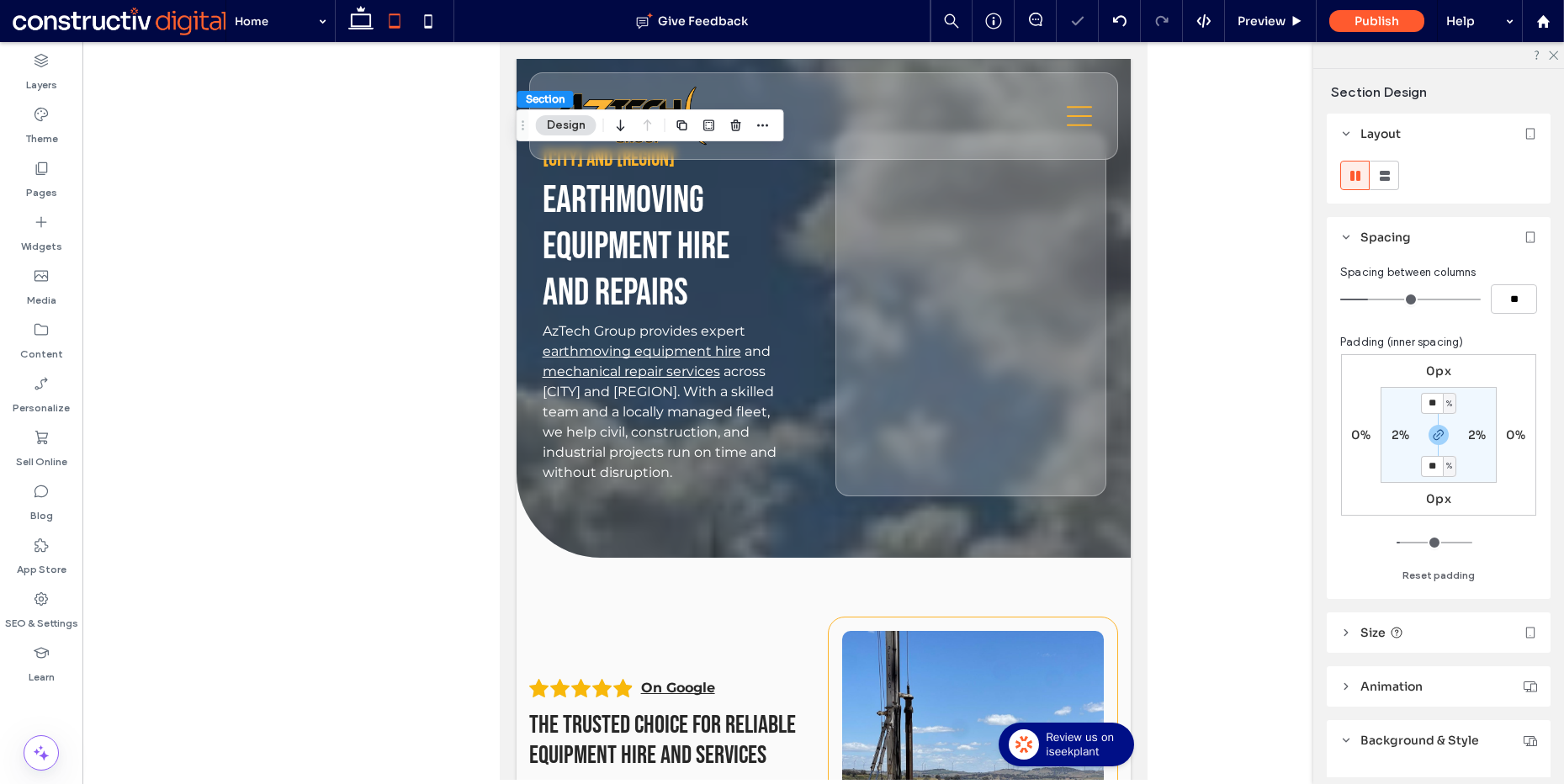 click on "2%" at bounding box center (1400, 435) 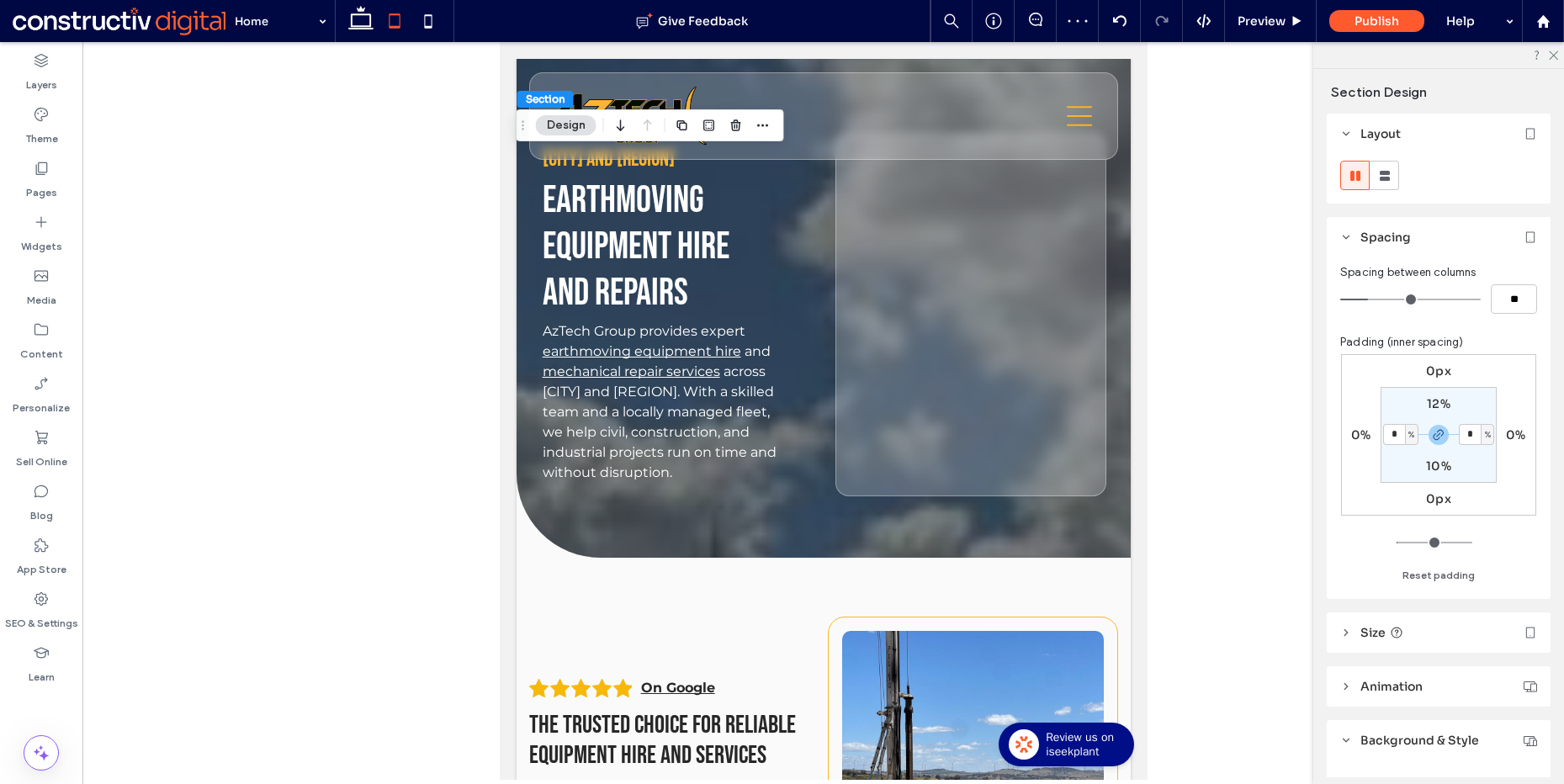 type on "*" 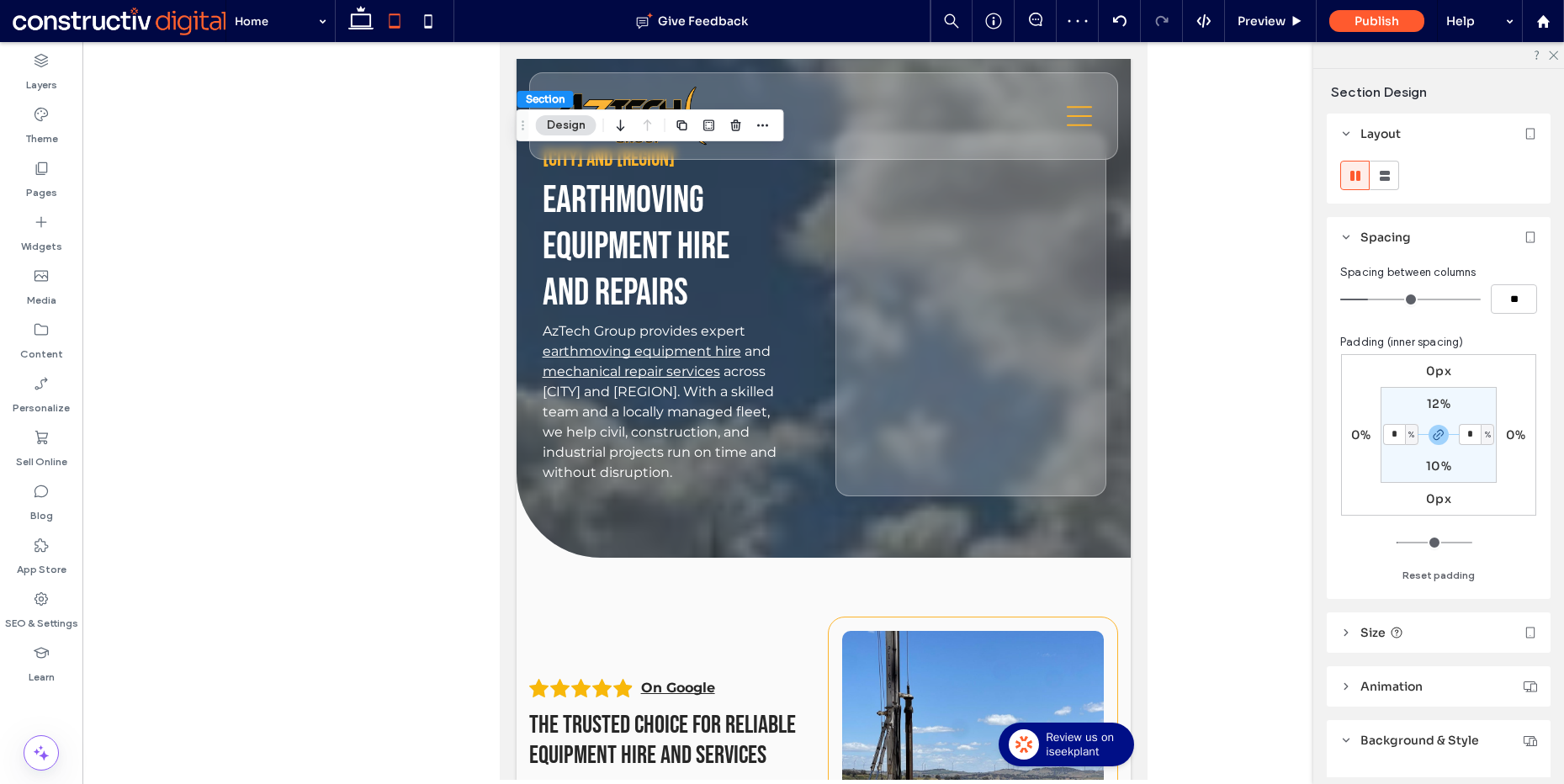 type on "*" 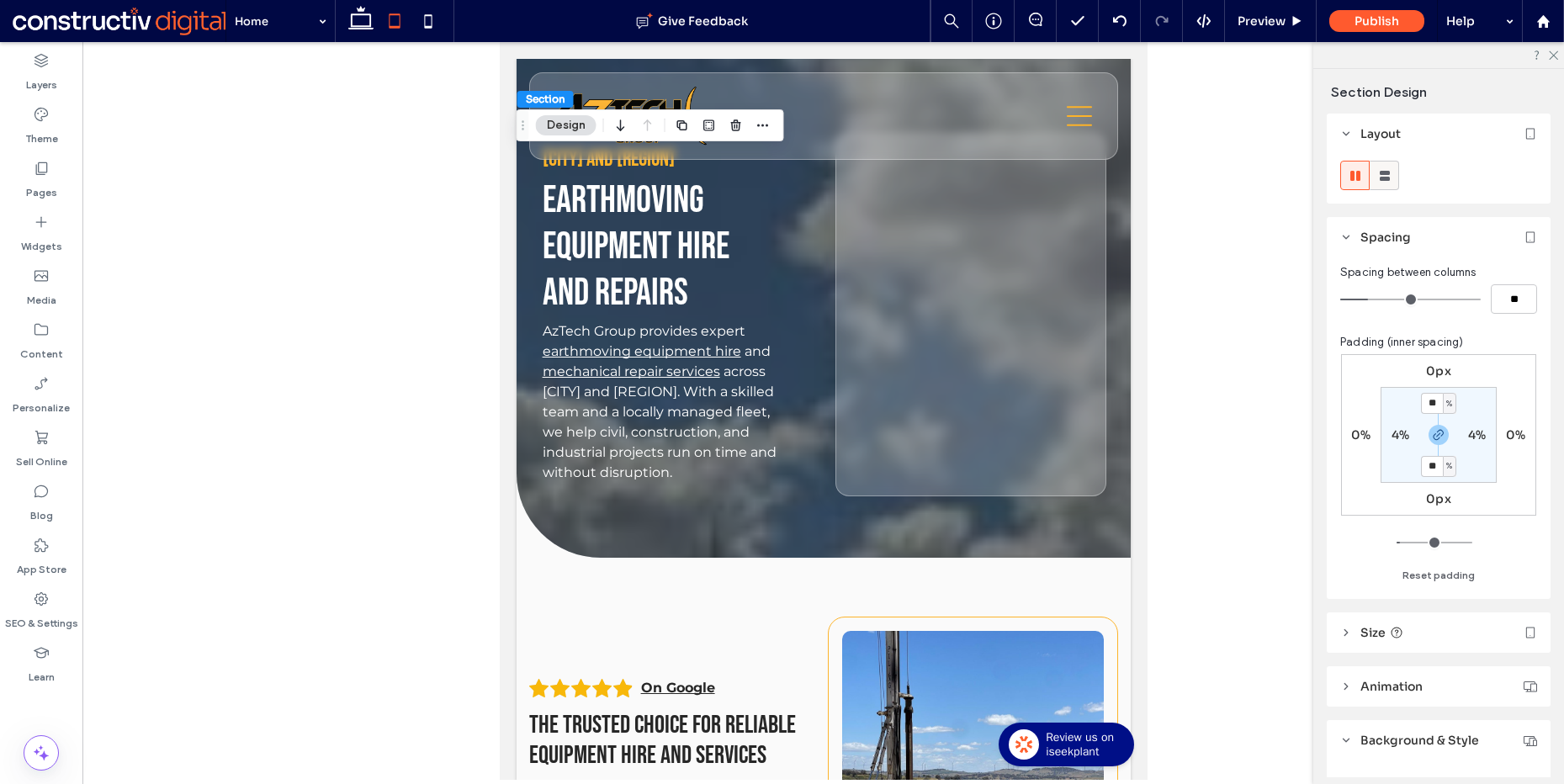 click 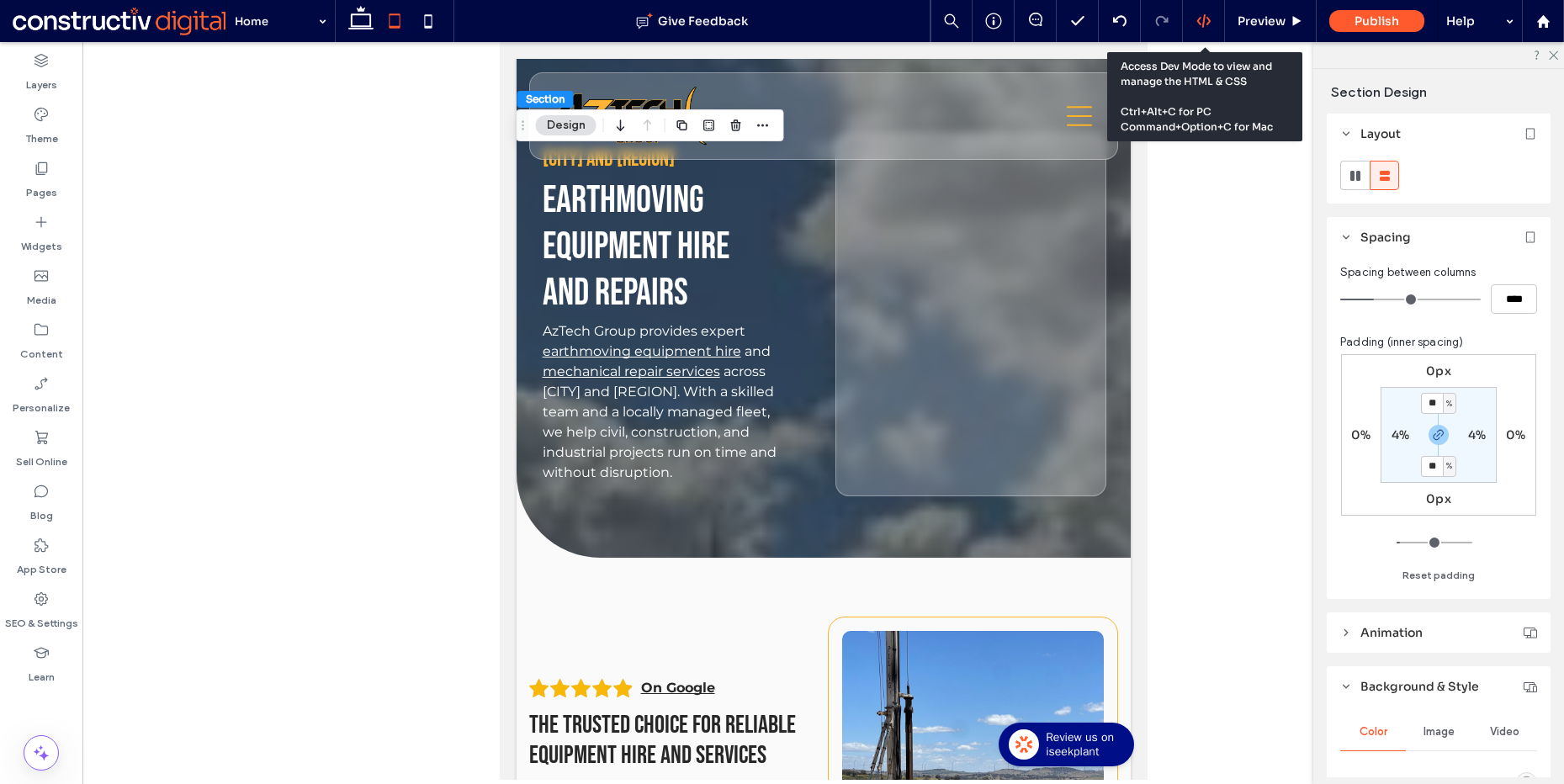 click 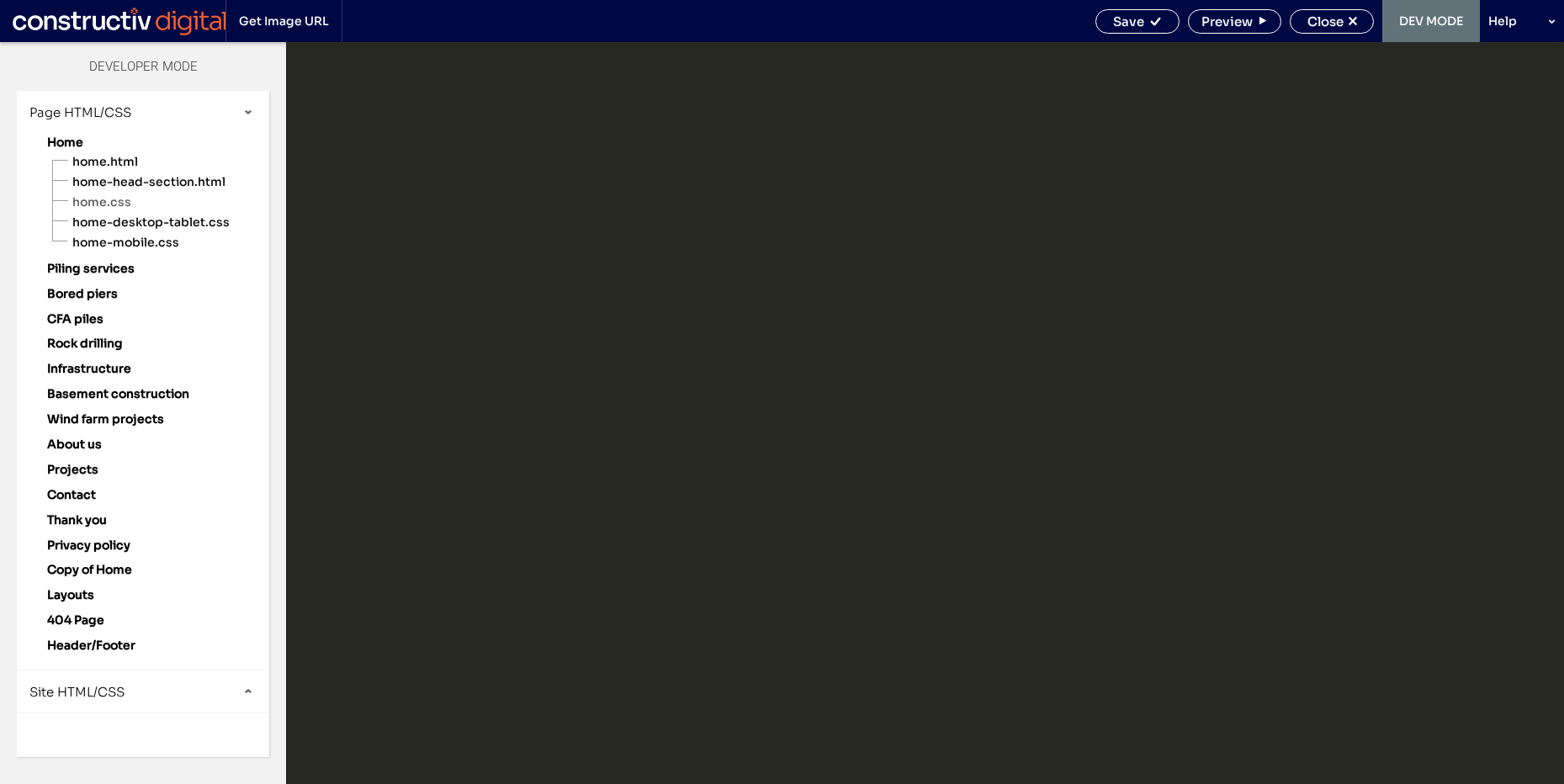 click on "Site HTML/CSS" at bounding box center (77, 691) 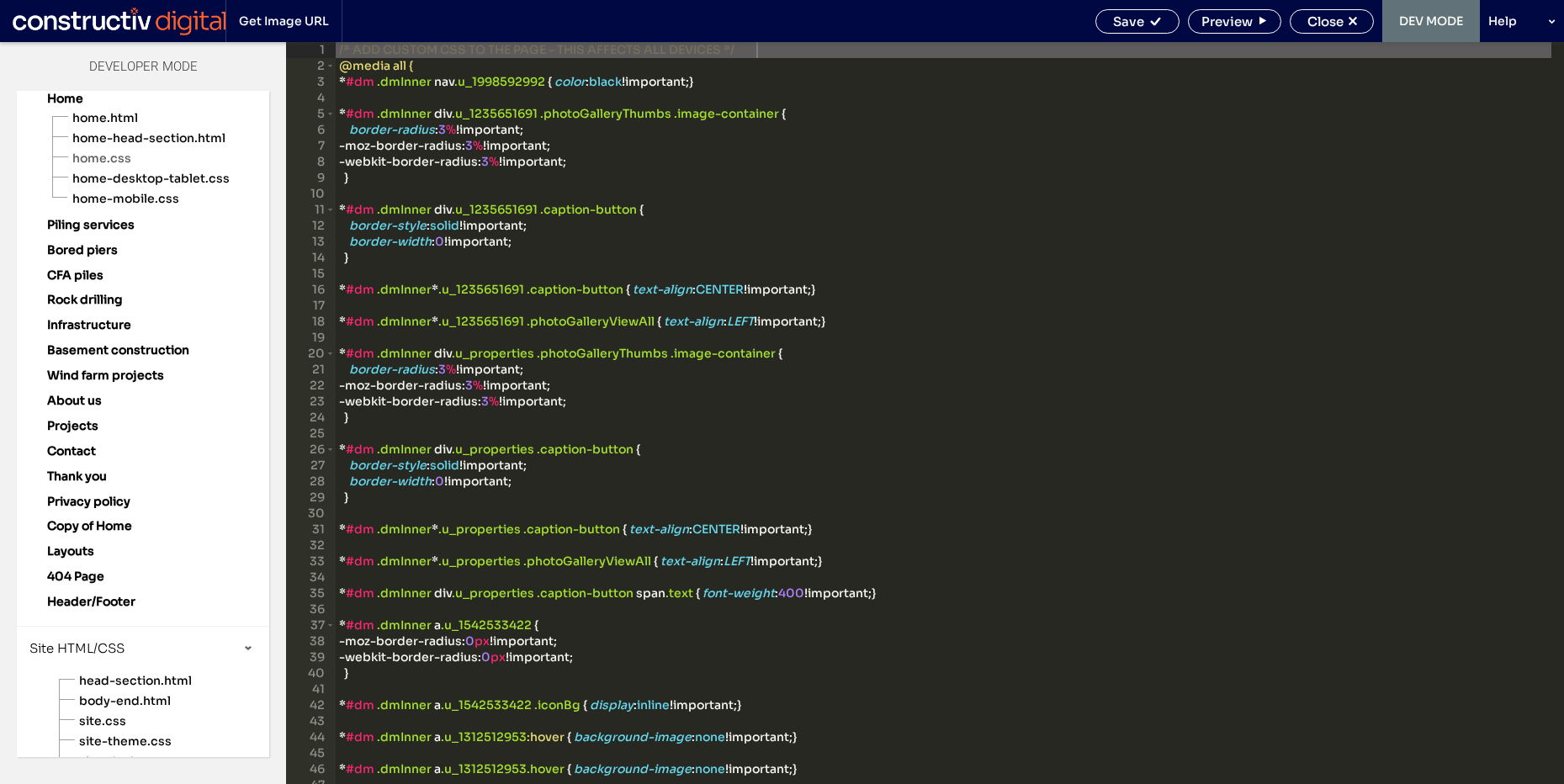 scroll, scrollTop: 107, scrollLeft: 0, axis: vertical 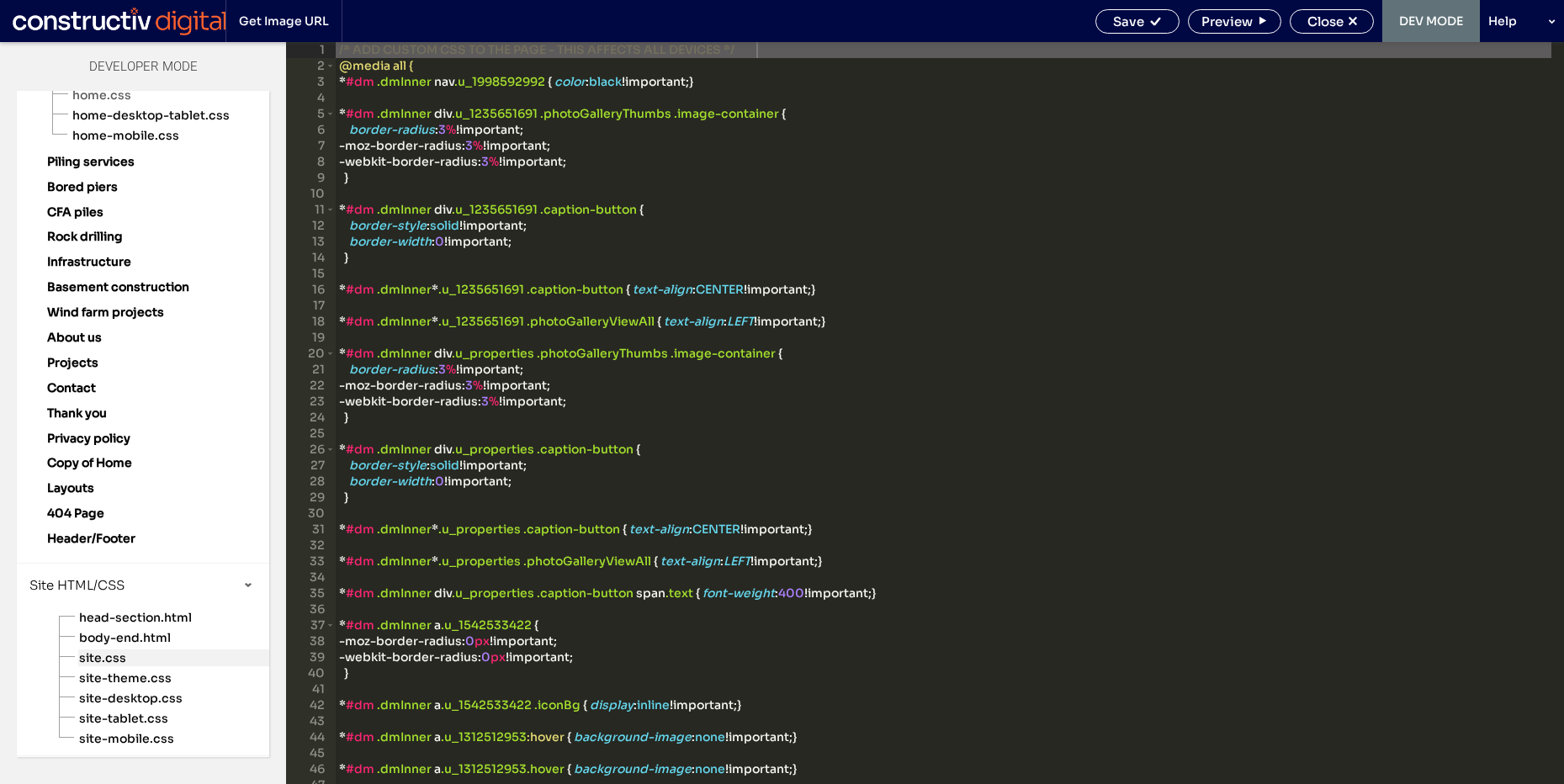 click on "site.css" at bounding box center [173, 658] 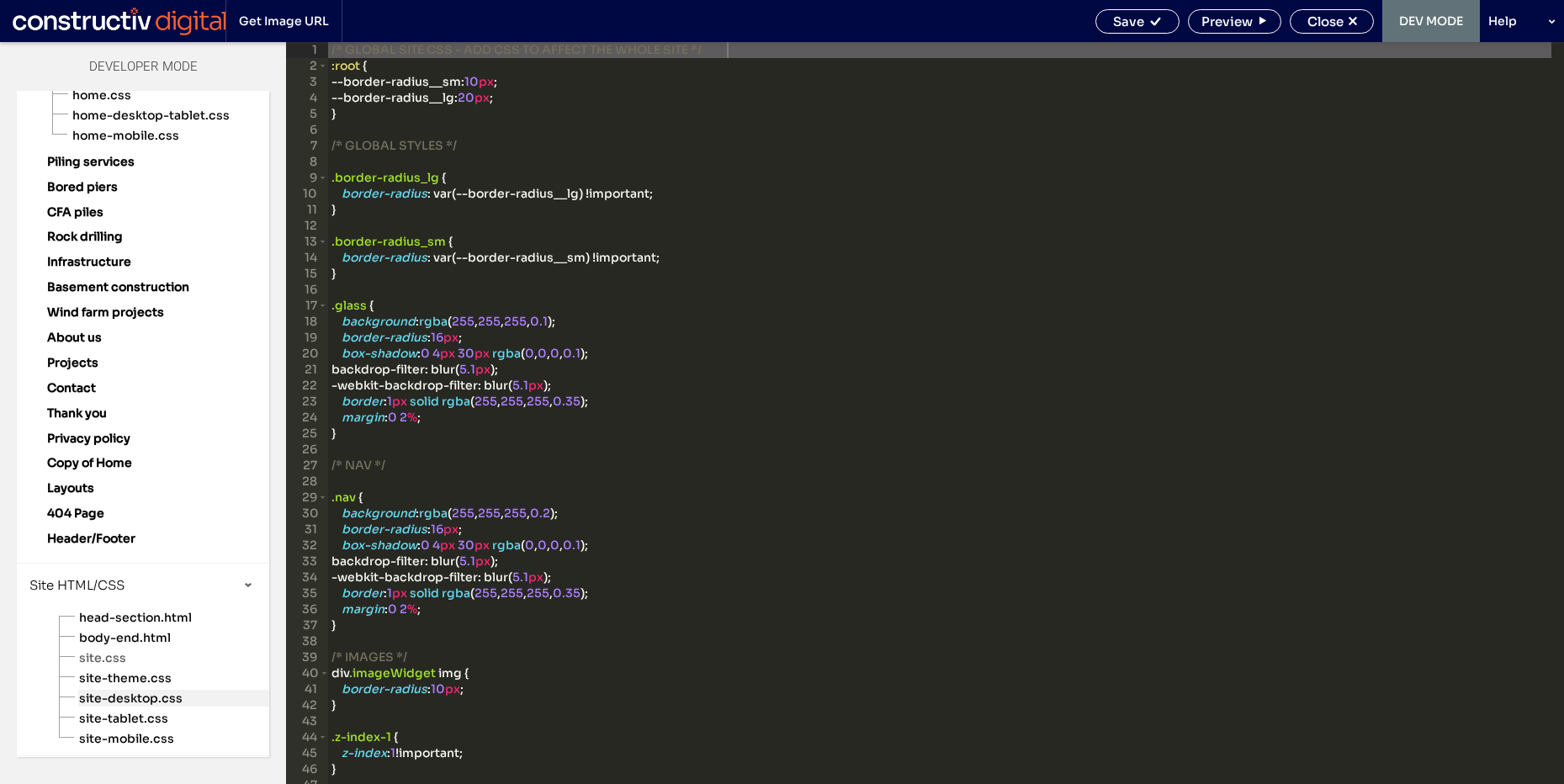 click on "site-desktop.css" at bounding box center [173, 698] 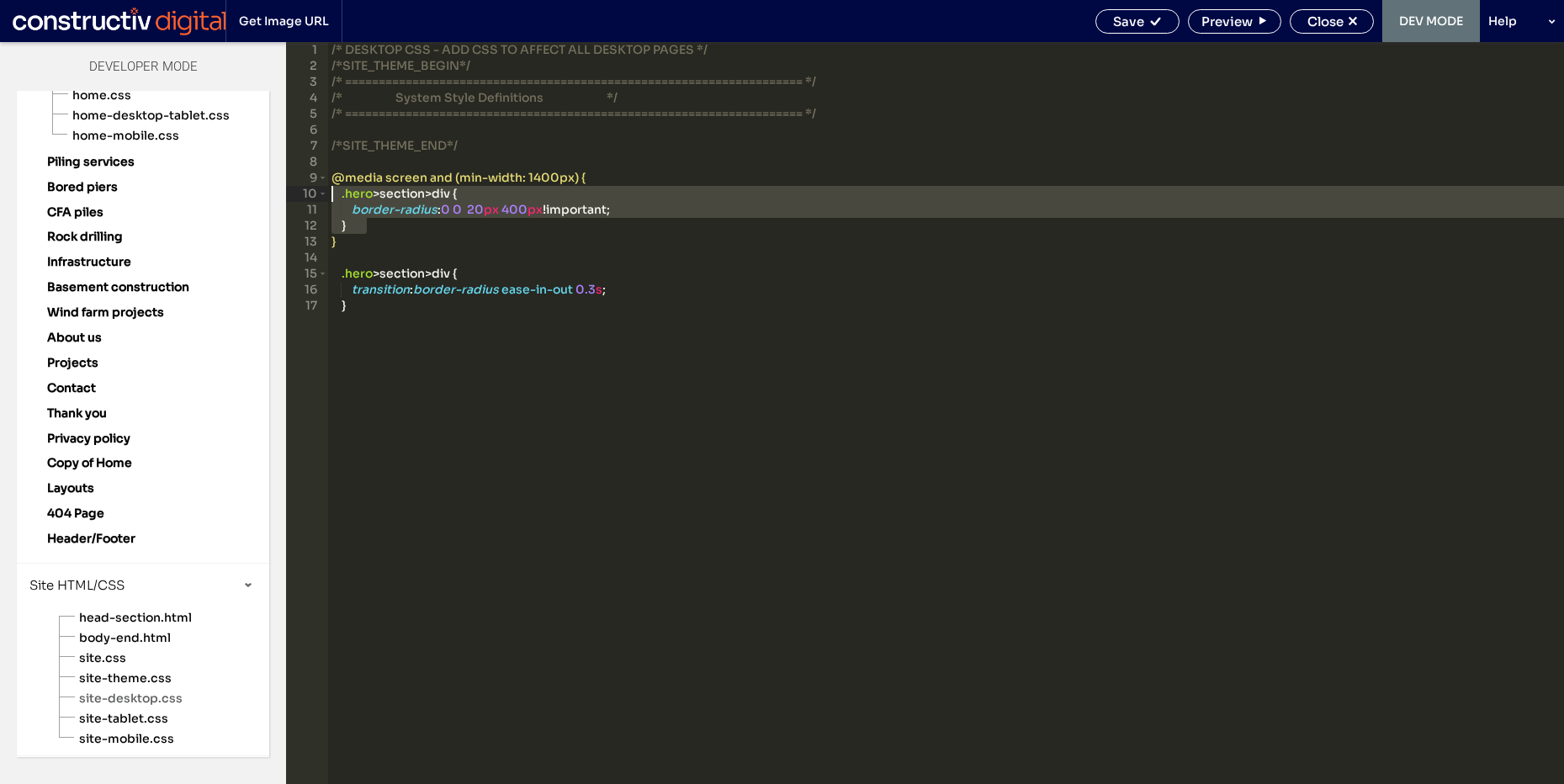 drag, startPoint x: 395, startPoint y: 224, endPoint x: 328, endPoint y: 195, distance: 73.00685 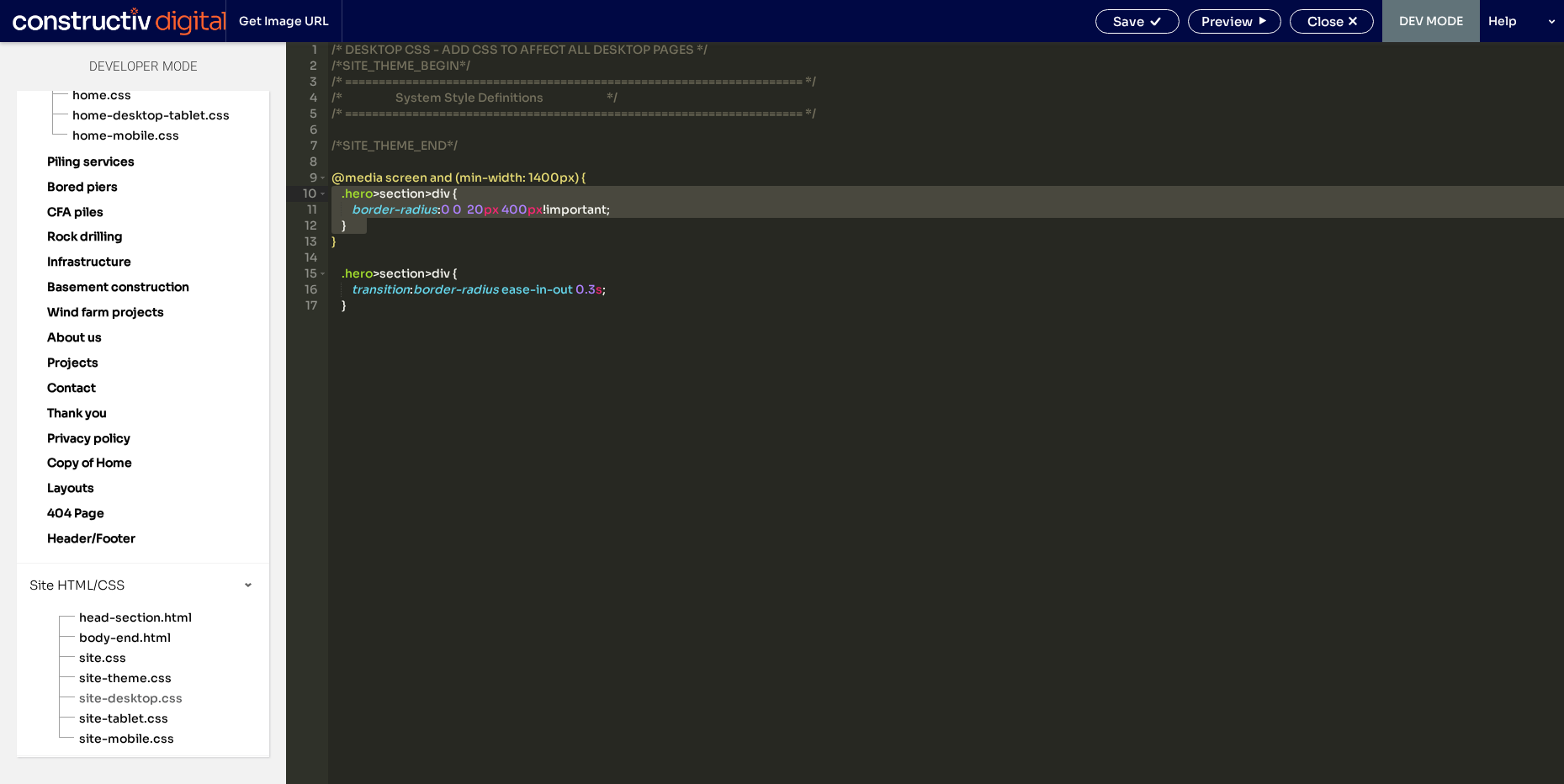 click on "/* DESKTOP CSS - ADD CSS TO AFFECT ALL DESKTOP PAGES */ /*SITE_THEME_BEGIN*/ /* ==================================================================== */ /*                     System Style Definitions                         */ /* ==================================================================== */ /*SITE_THEME_END*/ @media screen and (min-width: 1400px) {      .hero  >  section  >  div   {           border-radius :  0   0    20 px   400 px  !important;      } }      .hero  >  section  >  div   {           transition :  border-radius   ease-in-out   0.3 s ;      }" at bounding box center (946, 429) 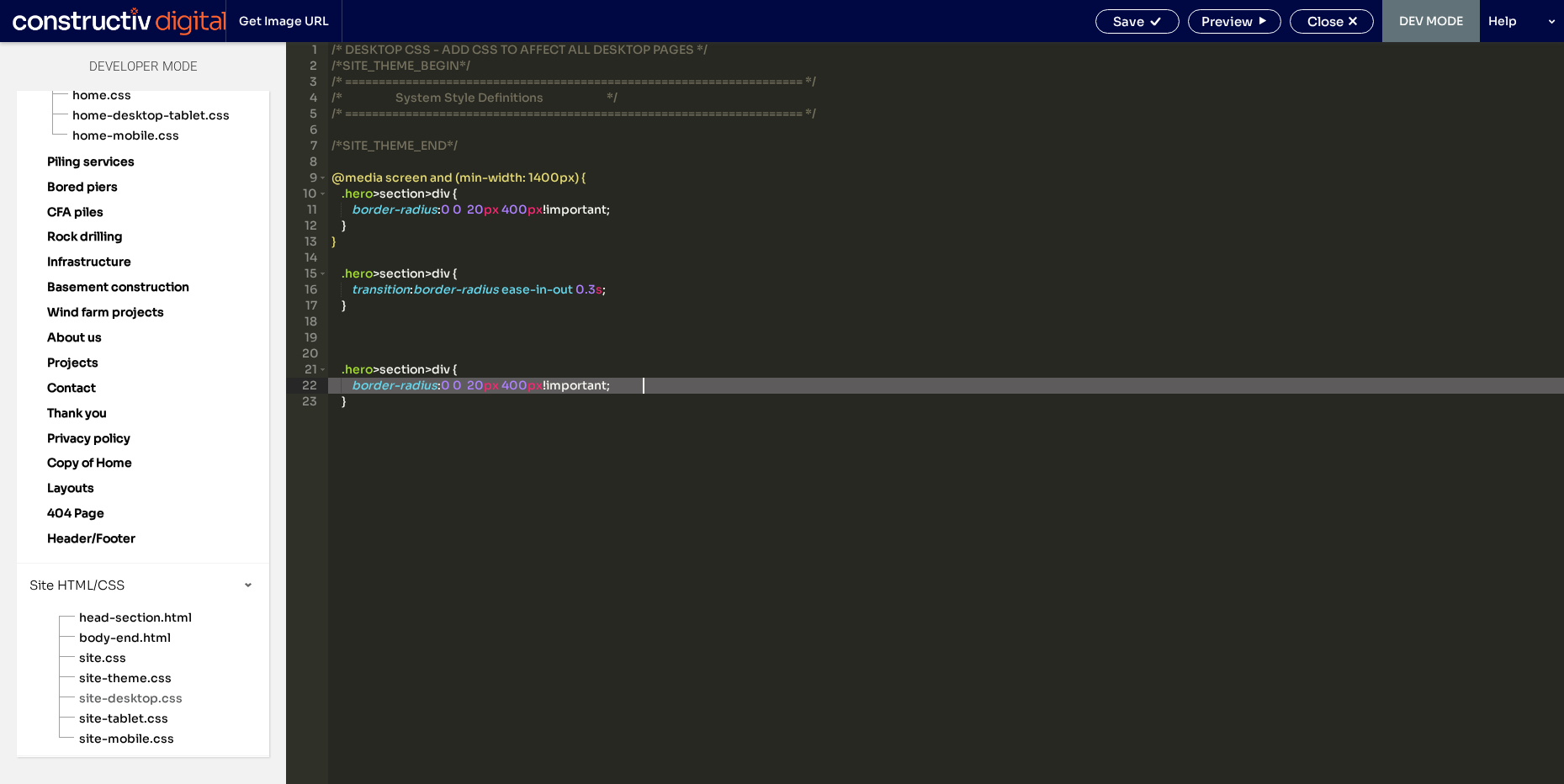 click on "/* DESKTOP CSS - ADD CSS TO AFFECT ALL DESKTOP PAGES */ /*SITE_THEME_BEGIN*/ /* ==================================================================== */ /*                     System Style Definitions                         */ /* ==================================================================== */ /*SITE_THEME_END*/ @media screen and (min-width: 1400px) {      .hero  >  section  >  div   {           border-radius :  0   0    20 px   400 px  !important;      } }      .hero  >  section  >  div   {           transition :  border-radius   ease-in-out   0.3 s ;      }                     .hero  >  section  >  div   {           border-radius :  0   0    20 px   400 px  !important;      }" at bounding box center (946, 429) 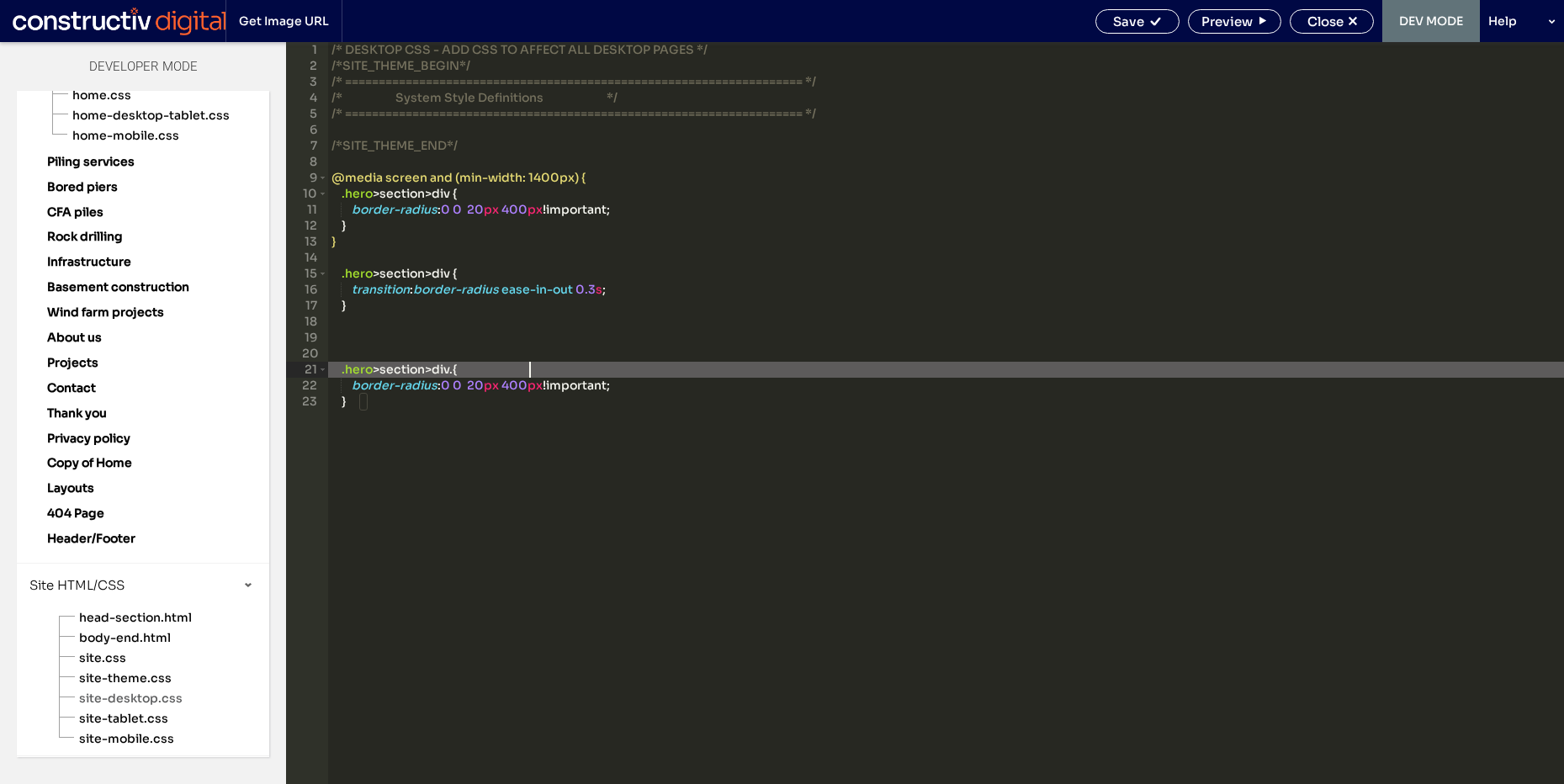 click on "/* DESKTOP CSS - ADD CSS TO AFFECT ALL DESKTOP PAGES */ /*SITE_THEME_BEGIN*/ /* ==================================================================== */ /*                     System Style Definitions                         */ /* ==================================================================== */ /*SITE_THEME_END*/ @media screen and (min-width: 1400px) {      .hero  >  section  >  div   {           border-radius :  0   0    20 px   400 px  !important;      } }      .hero  >  section  >  div   {           transition :  border-radius   ease-in-out   0.3 s ;      }                     .hero  >  section  >  div  . {           border-radius :  0   0    20 px   400 px  !important;      }" at bounding box center (946, 429) 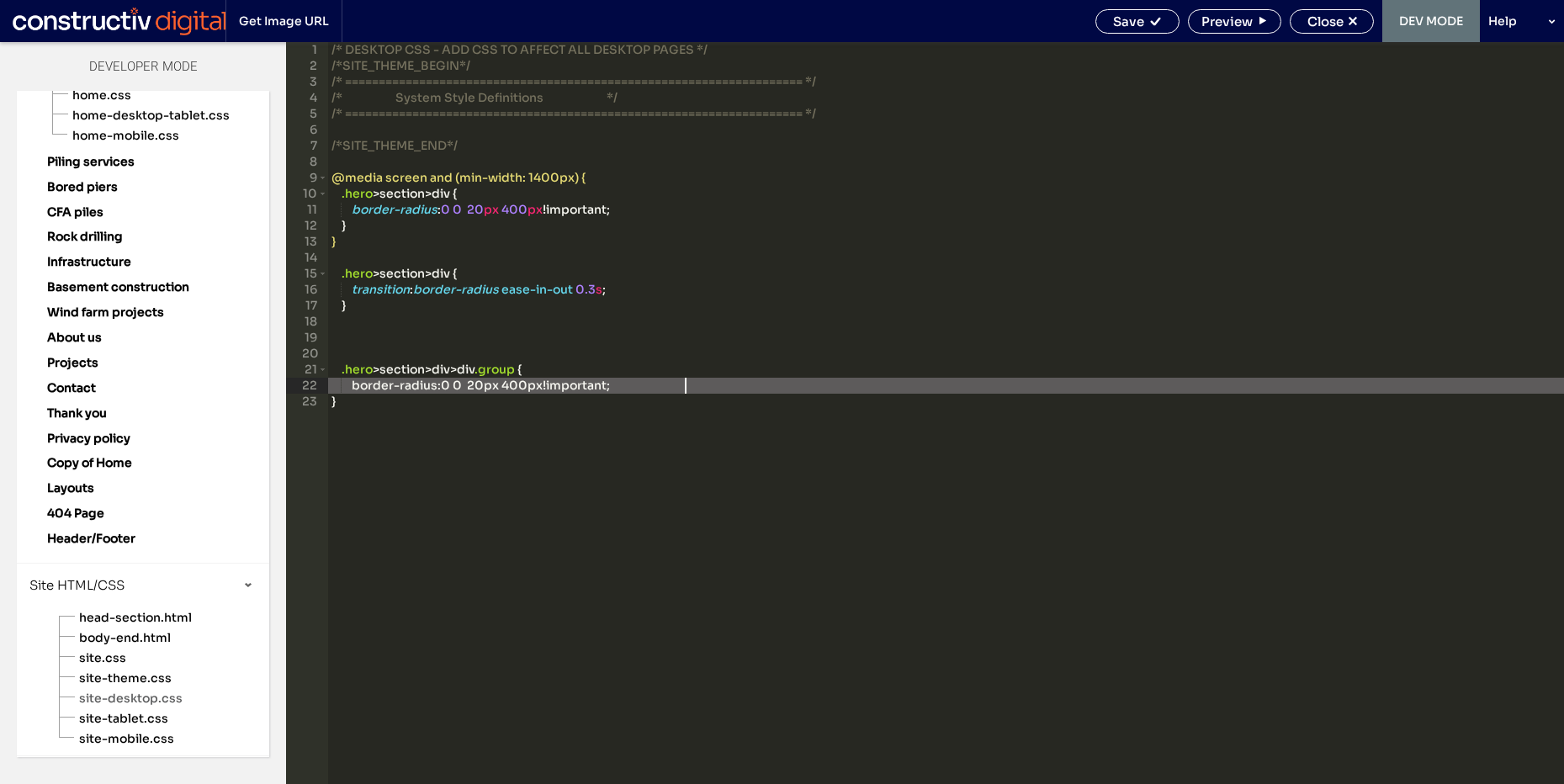 click on "/* DESKTOP CSS - ADD CSS TO AFFECT ALL DESKTOP PAGES */ /*SITE_THEME_BEGIN*/ /* ==================================================================== */ /*                     System Style Definitions                         */ /* ==================================================================== */ /*SITE_THEME_END*/ @media screen and (min-width: 1400px) {      .hero  >  section  >  div   {           border-radius :  0   0    20 px   400 px  !important;      } }      .hero  >  section  >  div   {           transition :  border-radius   ease-in-out   0.3 s ;      }                     .hero  >  section  >  div  >  div .group   {           border-radius :  0   0    20px   400px  ! important ;     }" at bounding box center [946, 429] 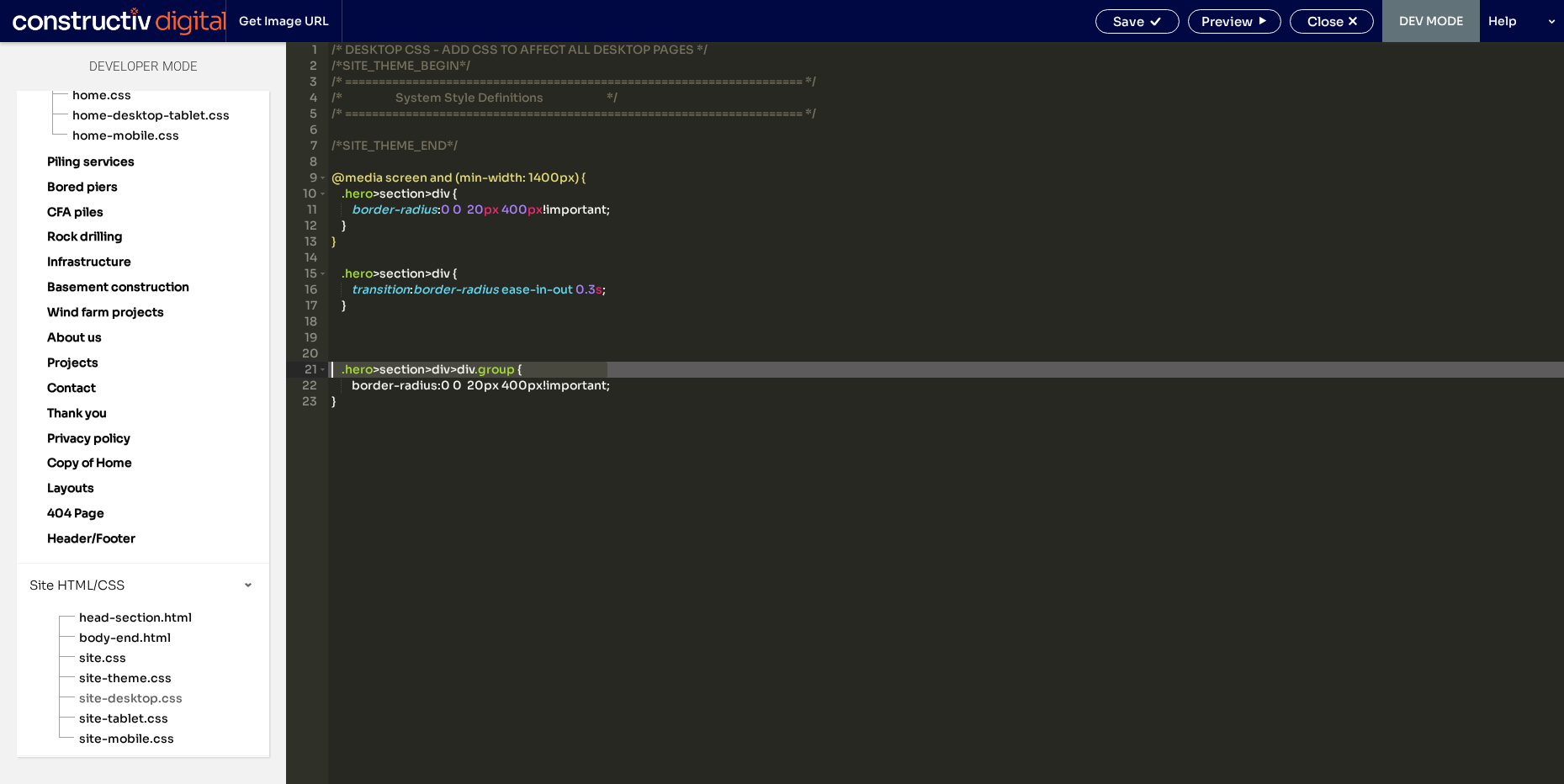 drag, startPoint x: 929, startPoint y: 377, endPoint x: 391, endPoint y: 385, distance: 538.05948 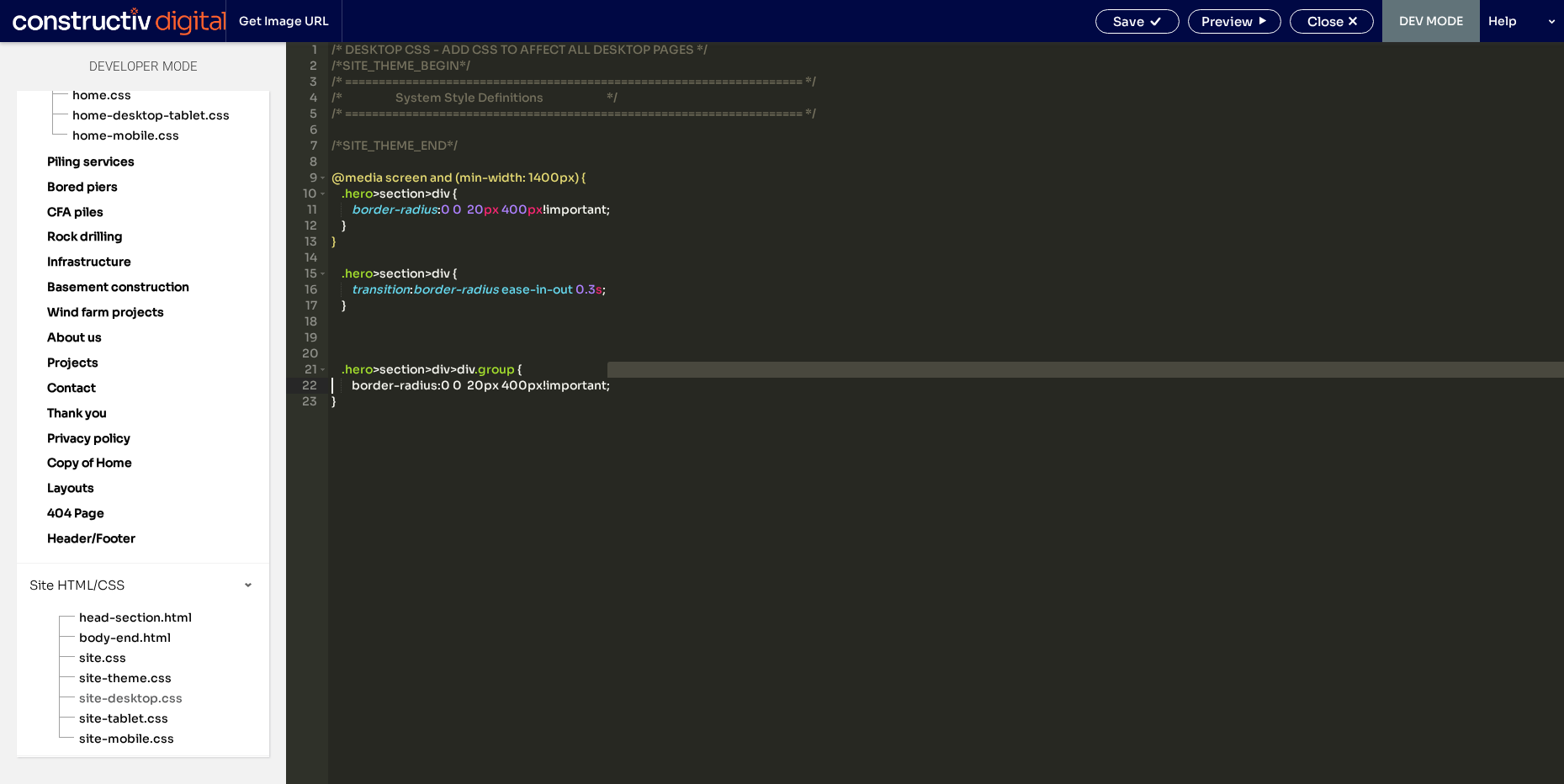 click on "/* DESKTOP CSS - ADD CSS TO AFFECT ALL DESKTOP PAGES */ /*SITE_THEME_BEGIN*/ /* ==================================================================== */ /*                     System Style Definitions                         */ /* ==================================================================== */ /*SITE_THEME_END*/ @media screen and (min-width: 1400px) {      .hero  >  section  >  div   {           border-radius :  0   0    20 px   400 px  !important;      } }      .hero  >  section  >  div   {           transition :  border-radius   ease-in-out   0.3 s ;      }                     .hero  >  section  >  div  >  div .group   {           border-radius :  0   0    20px   400px  ! important ;     }" at bounding box center [946, 429] 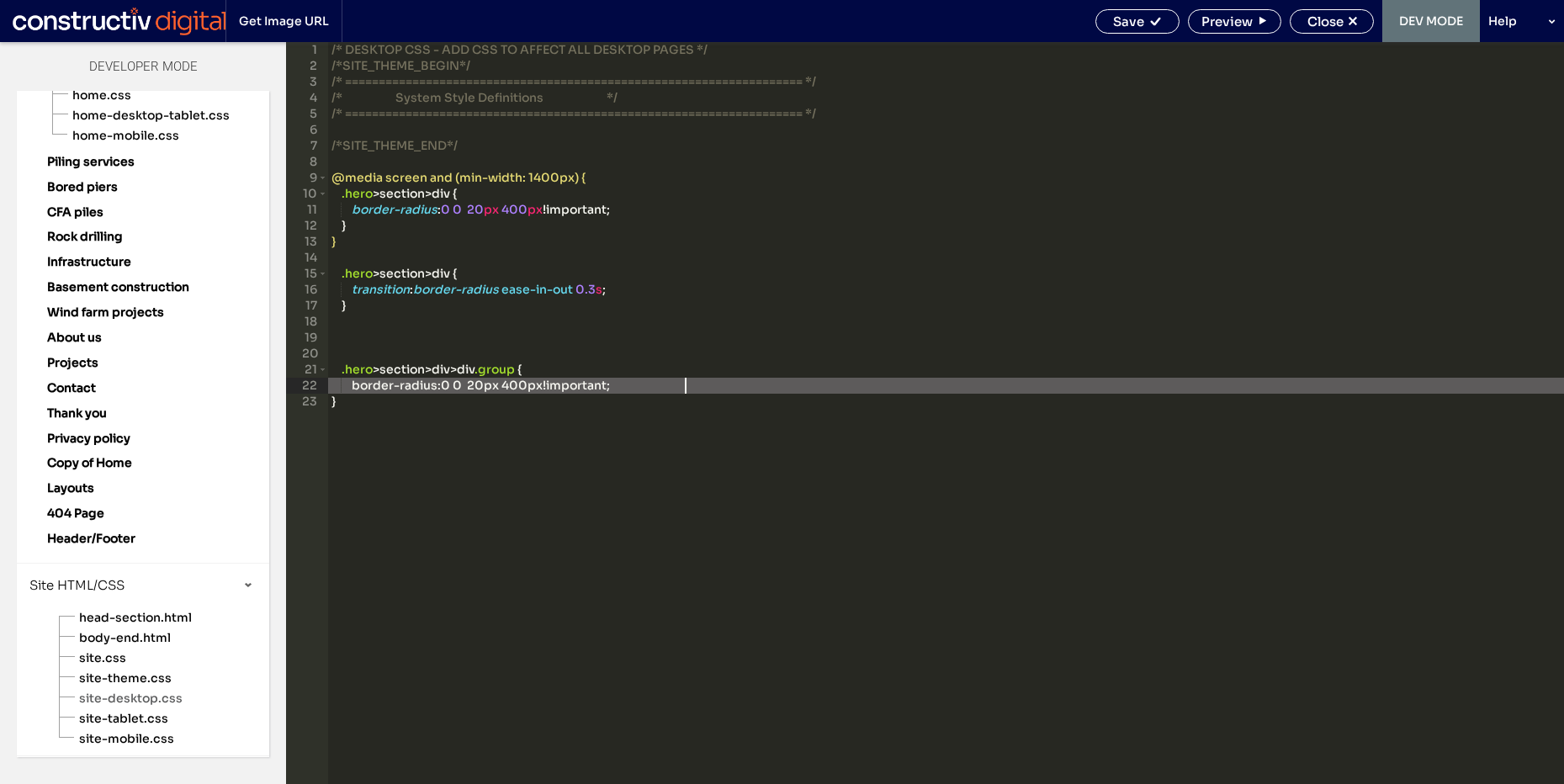 click on "/* DESKTOP CSS - ADD CSS TO AFFECT ALL DESKTOP PAGES */ /*SITE_THEME_BEGIN*/ /* ==================================================================== */ /*                     System Style Definitions                         */ /* ==================================================================== */ /*SITE_THEME_END*/ @media screen and (min-width: 1400px) {      .hero  >  section  >  div   {           border-radius :  0   0    20 px   400 px  !important;      } }      .hero  >  section  >  div   {           transition :  border-radius   ease-in-out   0.3 s ;      }                     .hero  >  section  >  div  >  div .group   {           border-radius :  0   0    20px   400px  ! important ;     }" at bounding box center (946, 429) 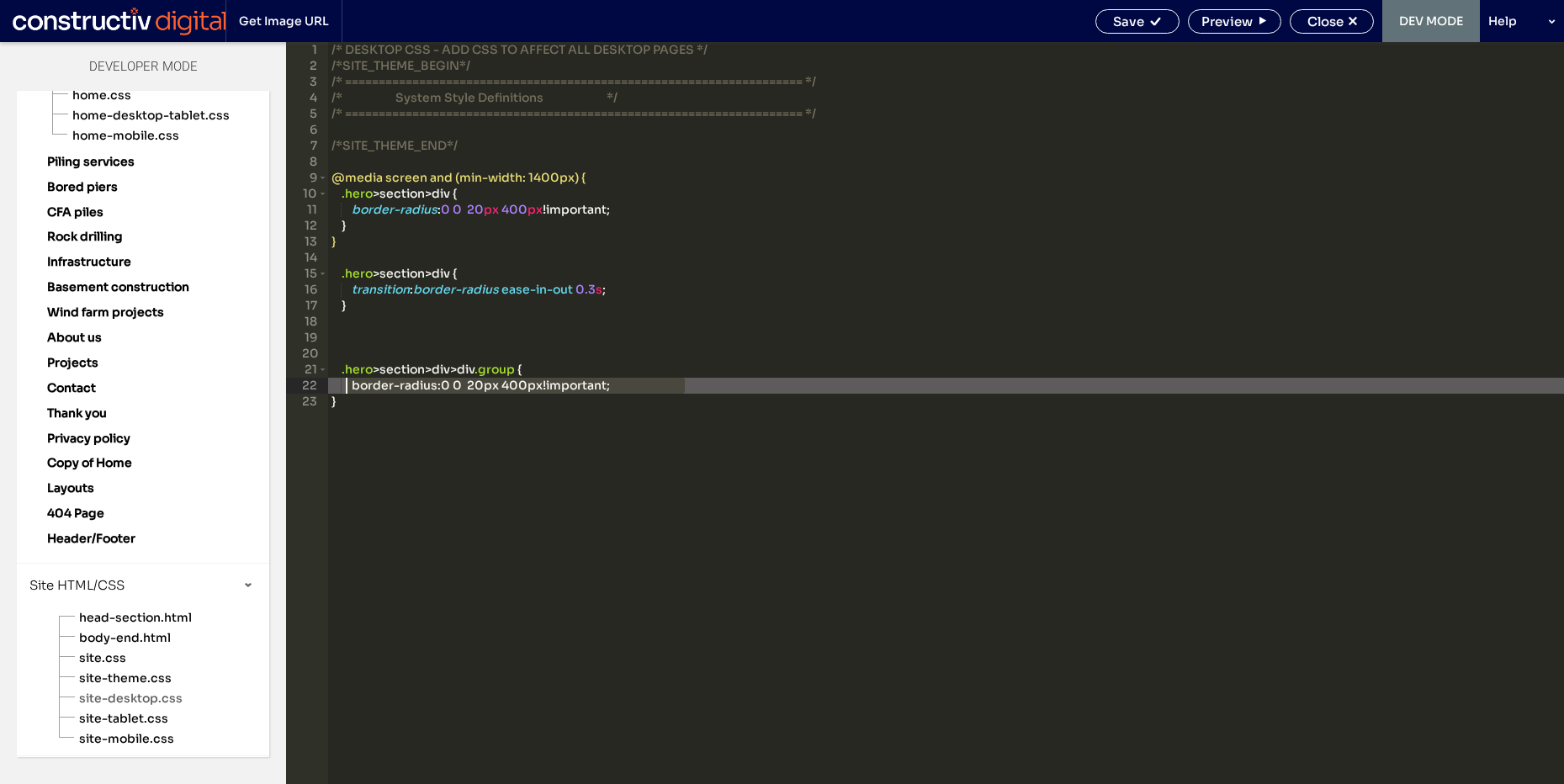 drag, startPoint x: 904, startPoint y: 386, endPoint x: 293, endPoint y: 386, distance: 611 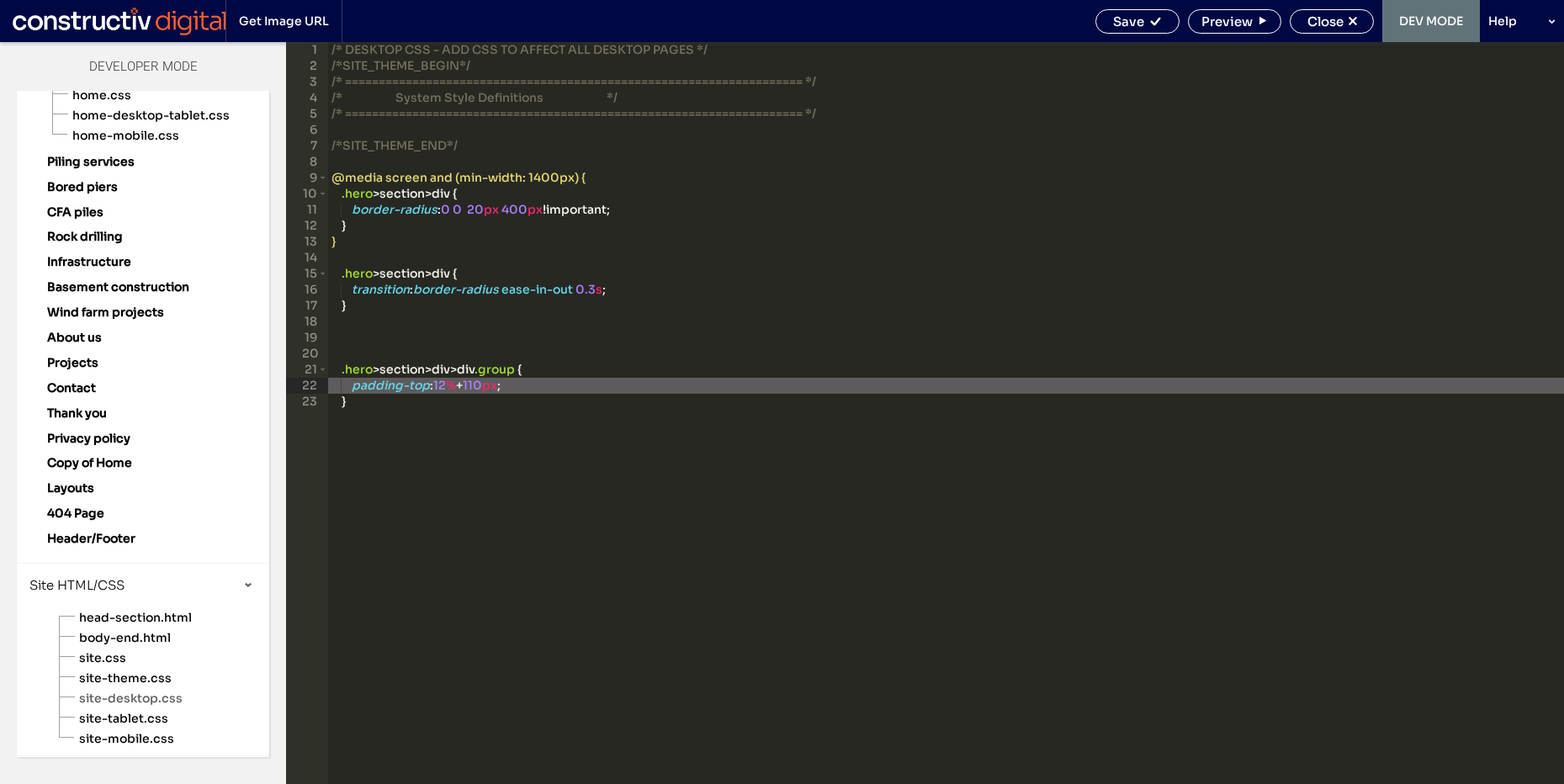 click on "/* DESKTOP CSS - ADD CSS TO AFFECT ALL DESKTOP PAGES */ /*SITE_THEME_BEGIN*/ /* ==================================================================== */ /*                     System Style Definitions                         */ /* ==================================================================== */ /*SITE_THEME_END*/ @media screen and (min-width: 1400px) {      .hero  >  section  >  div   {           border-radius :  0   0    20 px   400 px  !important;      } }      .hero  >  section  >  div   {           transition :  border-radius   ease-in-out   0.3 s ;      }                     .hero  >  section  >  div  >  div .group   {           padding-top :  12 %  +  110 px ;      }" at bounding box center (946, 429) 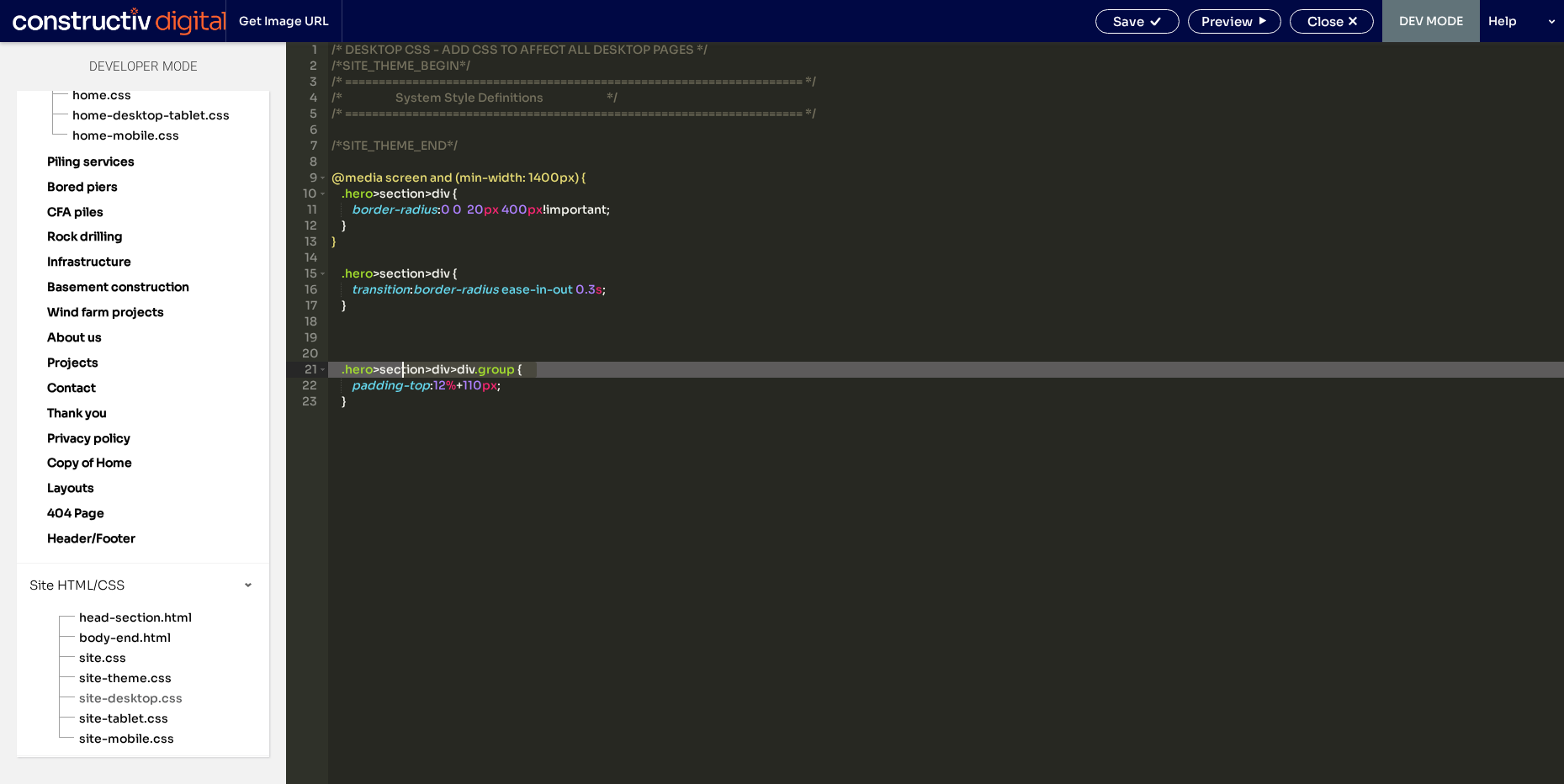 drag, startPoint x: 535, startPoint y: 371, endPoint x: 358, endPoint y: 371, distance: 177 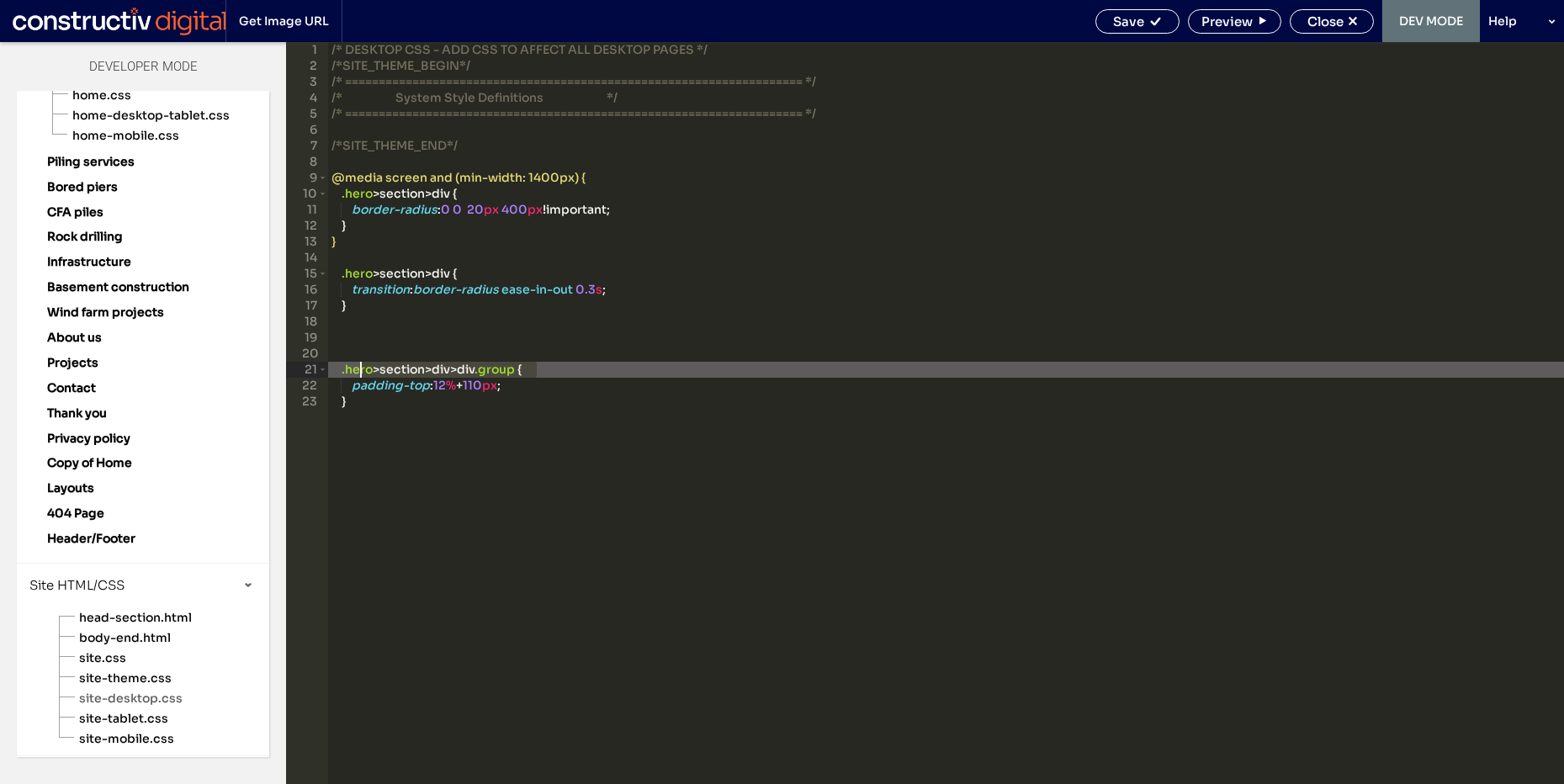 click on "/* DESKTOP CSS - ADD CSS TO AFFECT ALL DESKTOP PAGES */ /*SITE_THEME_BEGIN*/ /* ==================================================================== */ /*                     System Style Definitions                         */ /* ==================================================================== */ /*SITE_THEME_END*/ @media screen and (min-width: 1400px) {      .hero  >  section  >  div   {           border-radius :  0   0    20 px   400 px  !important;      } }      .hero  >  section  >  div   {           transition :  border-radius   ease-in-out   0.3 s ;      }                     .hero  >  section  >  div  >  div .group   {           padding-top :  12 %  +  110 px ;      }" at bounding box center [946, 429] 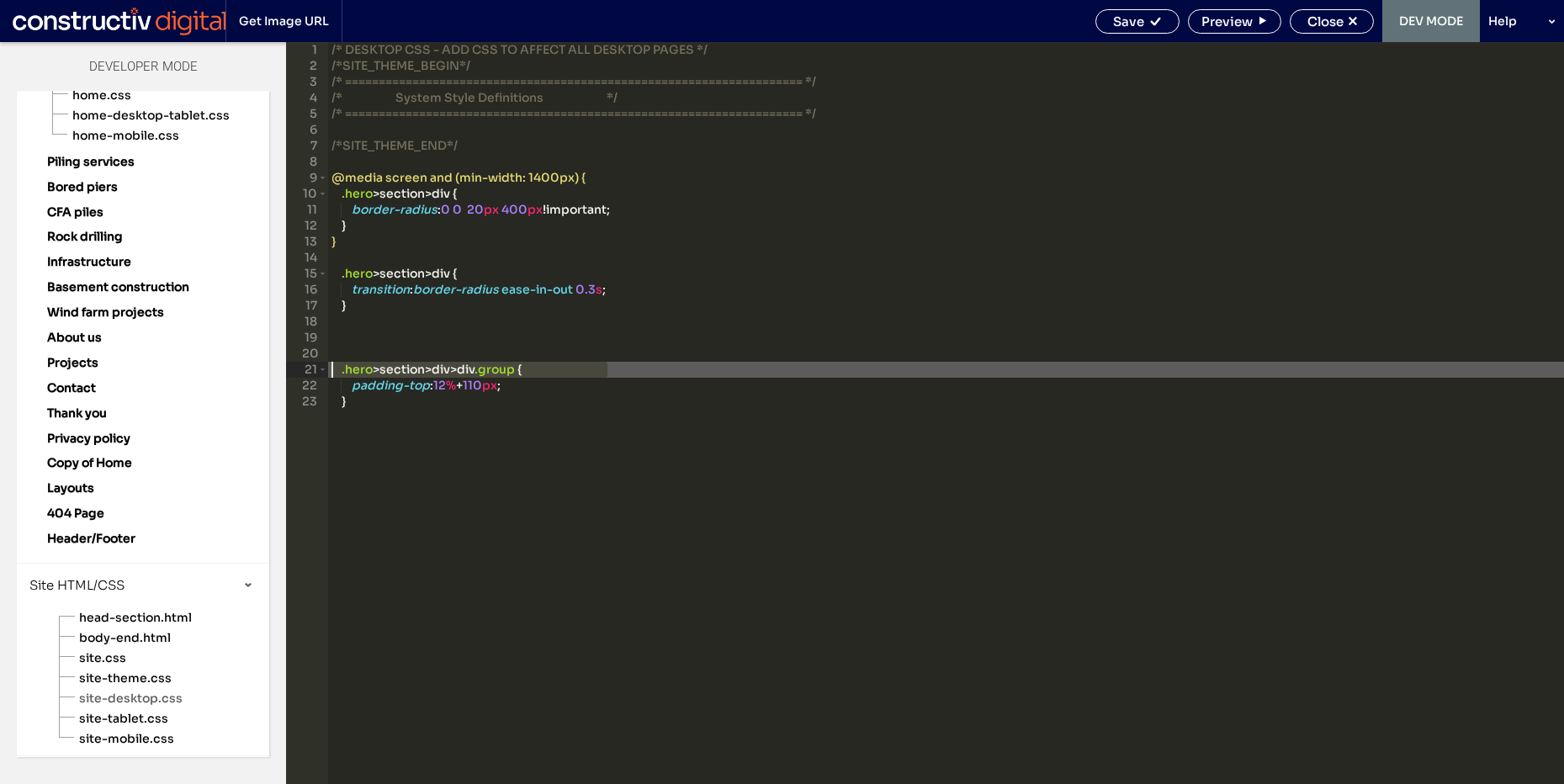 drag, startPoint x: 705, startPoint y: 367, endPoint x: 305, endPoint y: 367, distance: 400 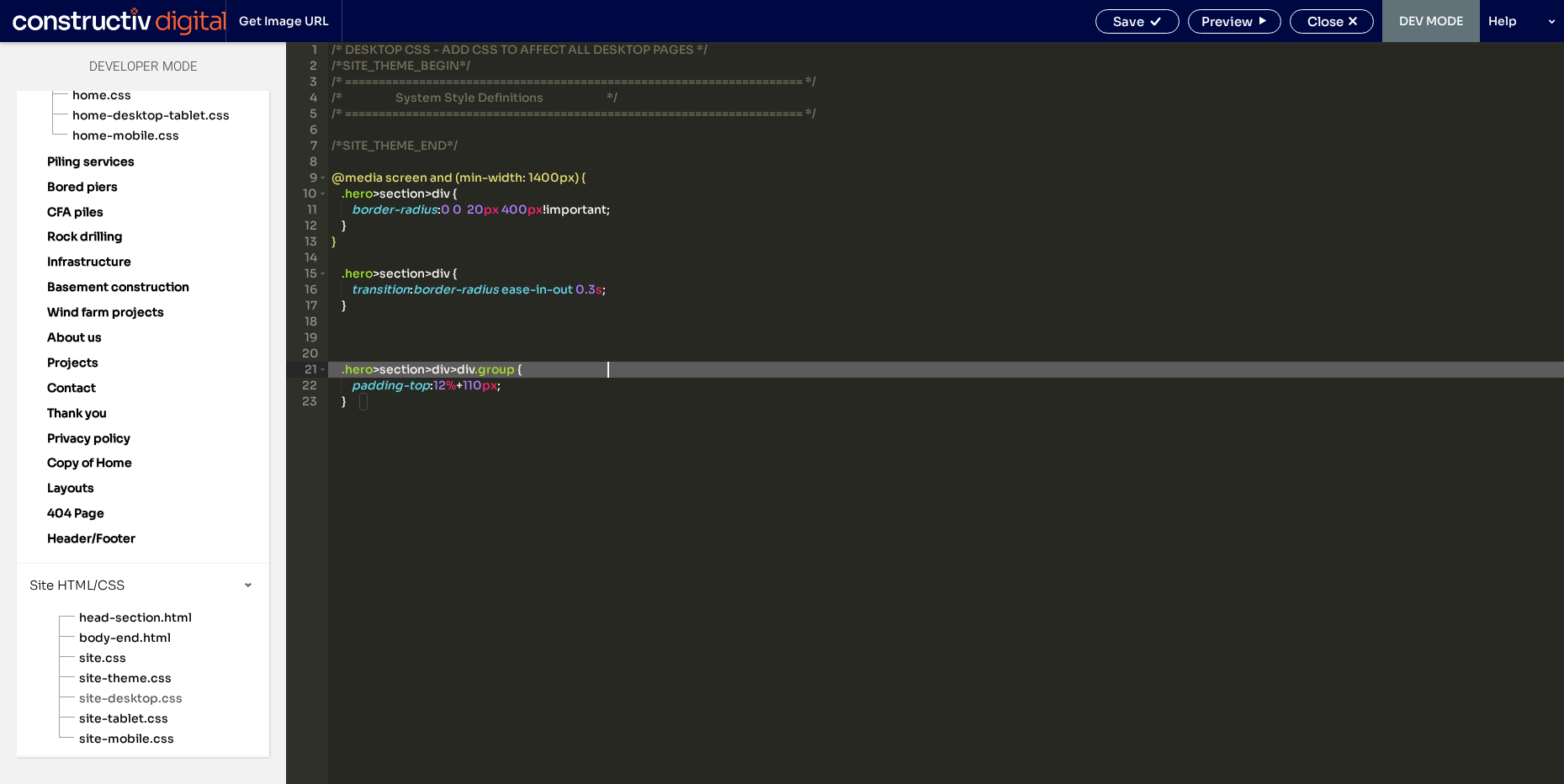 click on "/* DESKTOP CSS - ADD CSS TO AFFECT ALL DESKTOP PAGES */ /*SITE_THEME_BEGIN*/ /* ==================================================================== */ /*                     System Style Definitions                         */ /* ==================================================================== */ /*SITE_THEME_END*/ @media screen and (min-width: 1400px) {      .hero  >  section  >  div   {           border-radius :  0   0    20 px   400 px  !important;      } }      .hero  >  section  >  div   {           transition :  border-radius   ease-in-out   0.3 s ;      }                     .hero  >  section  >  div  >  div .group   {           padding-top :  12 %  +  110 px ;      }" at bounding box center (946, 429) 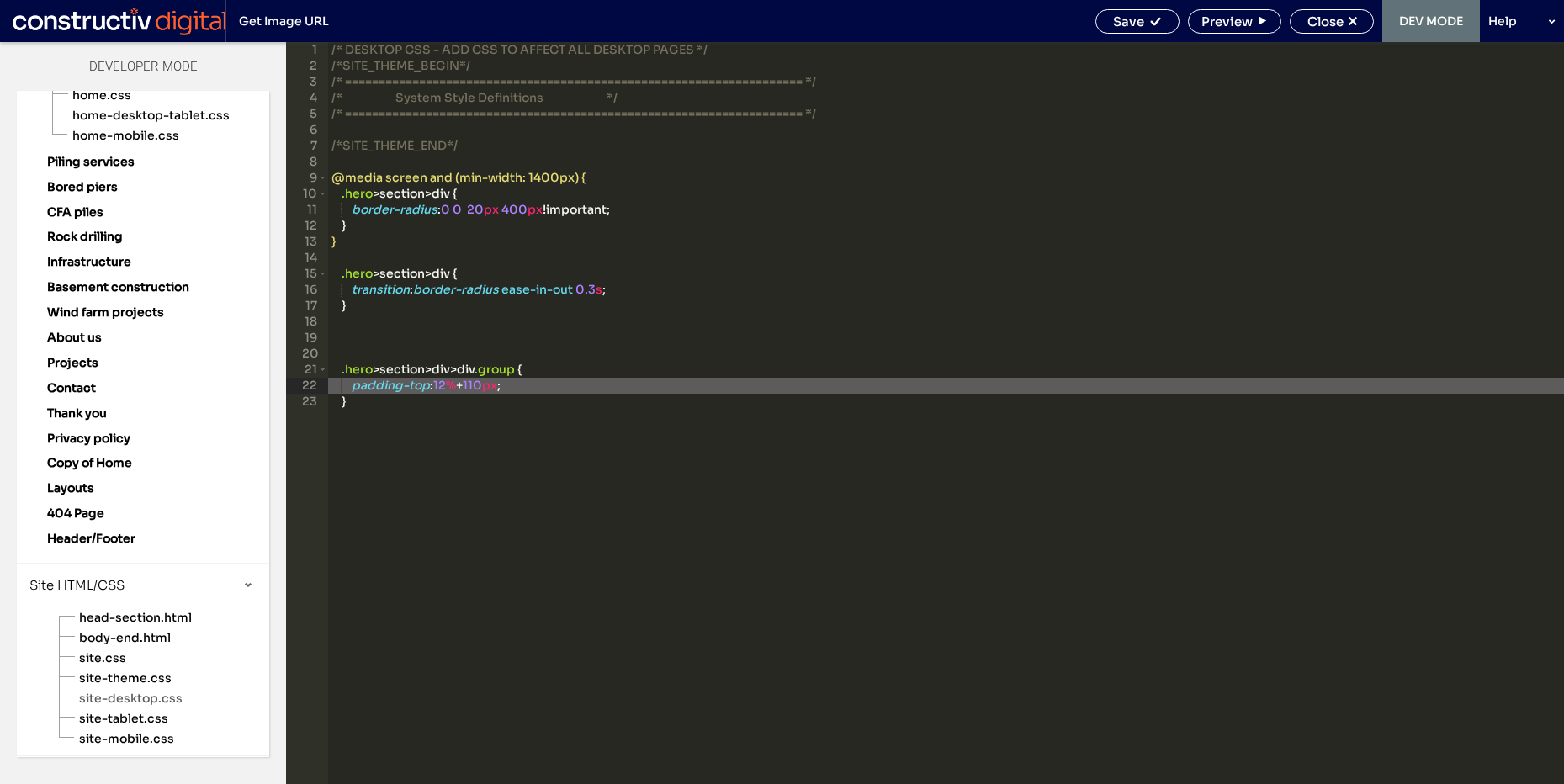drag, startPoint x: 763, startPoint y: 380, endPoint x: 623, endPoint y: 383, distance: 140.03214 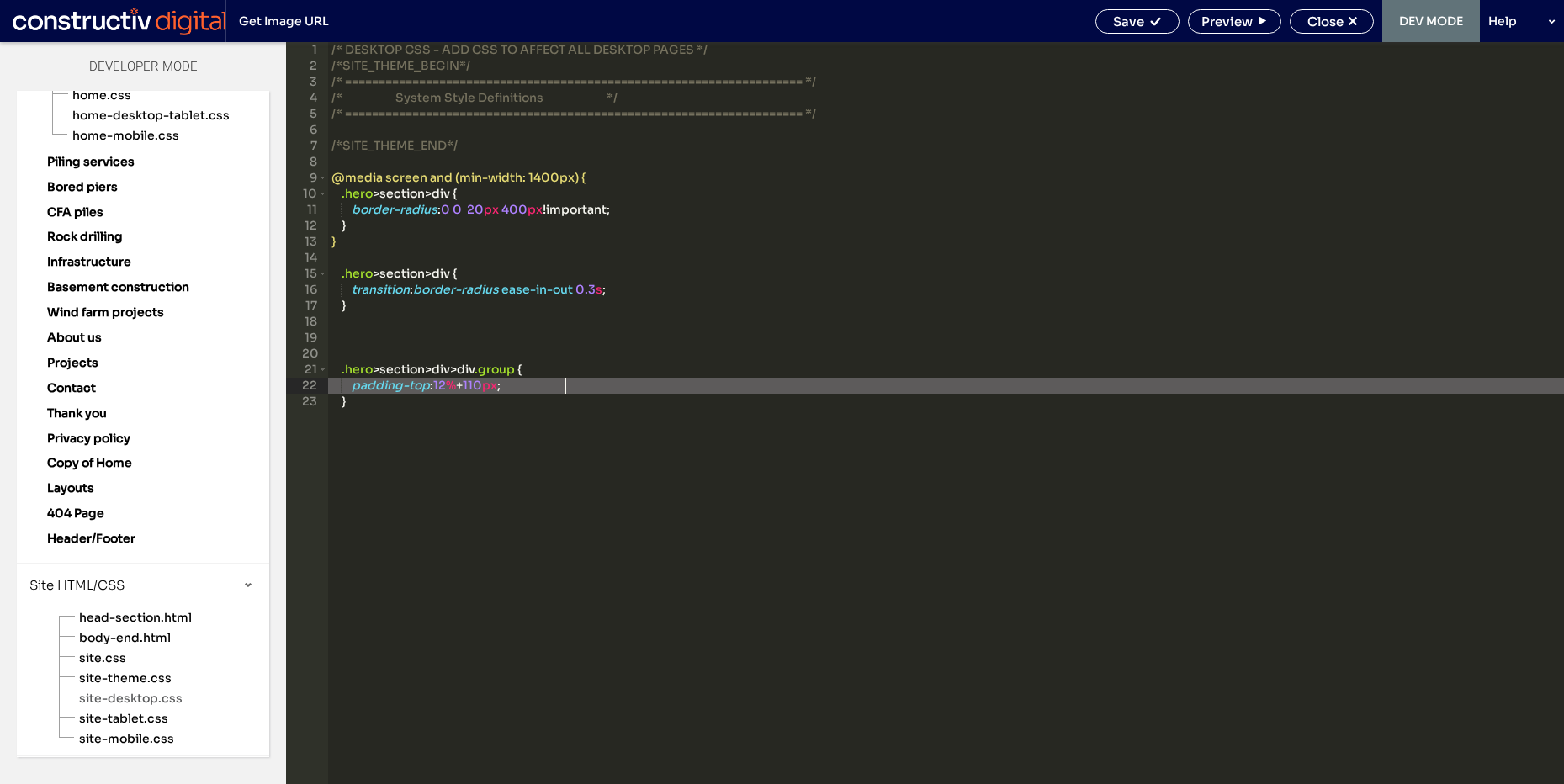 click on "/* DESKTOP CSS - ADD CSS TO AFFECT ALL DESKTOP PAGES */ /*SITE_THEME_BEGIN*/ /* ==================================================================== */ /*                     System Style Definitions                         */ /* ==================================================================== */ /*SITE_THEME_END*/ @media screen and (min-width: 1400px) {      .hero  >  section  >  div   {           border-radius :  0   0    20 px   400 px  !important;      } }      .hero  >  section  >  div   {           transition :  border-radius   ease-in-out   0.3 s ;      }                     .hero  >  section  >  div  >  div .group   {           padding-top :  12 %  +  110 px ;      }" at bounding box center [946, 429] 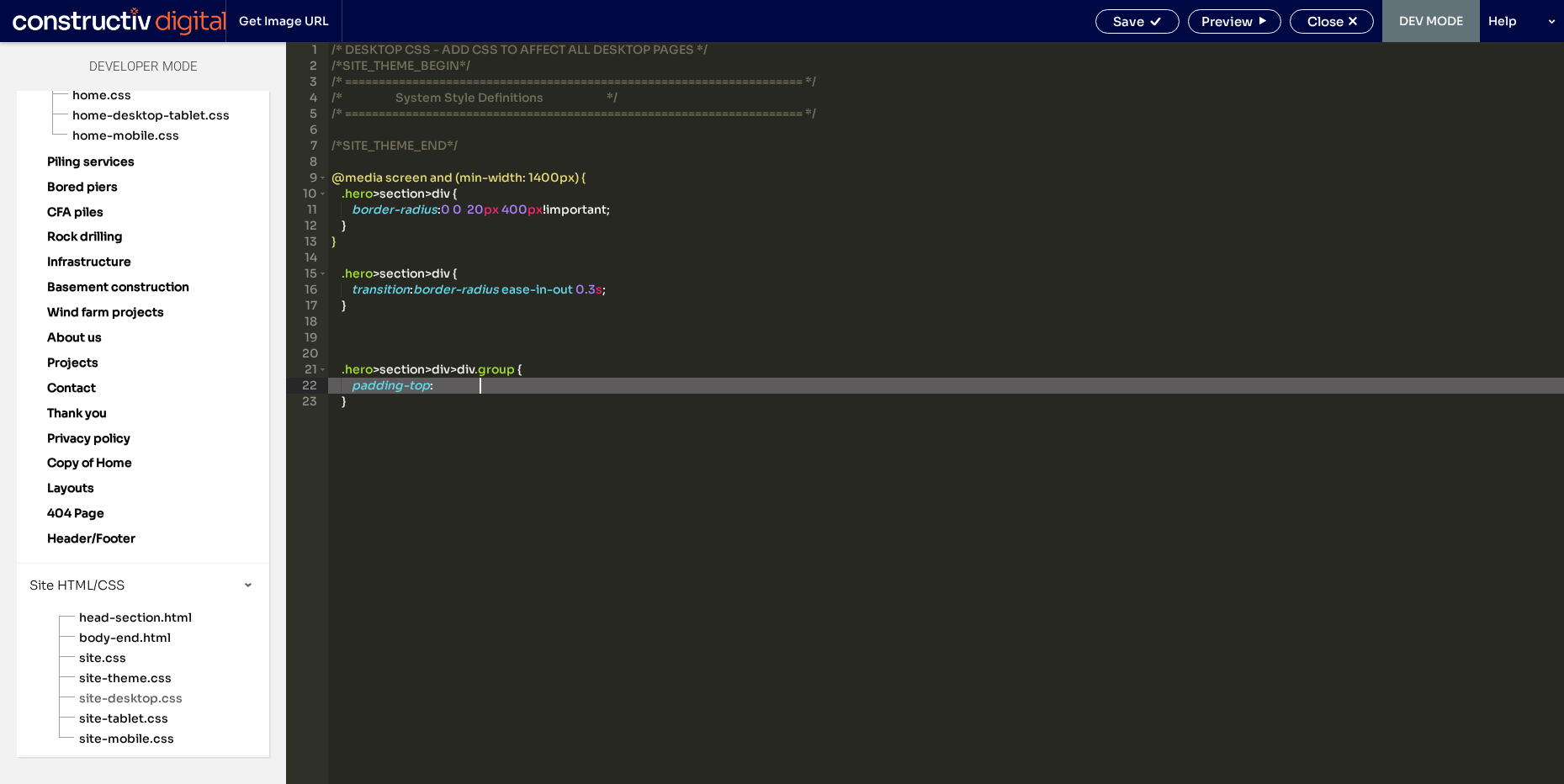 paste 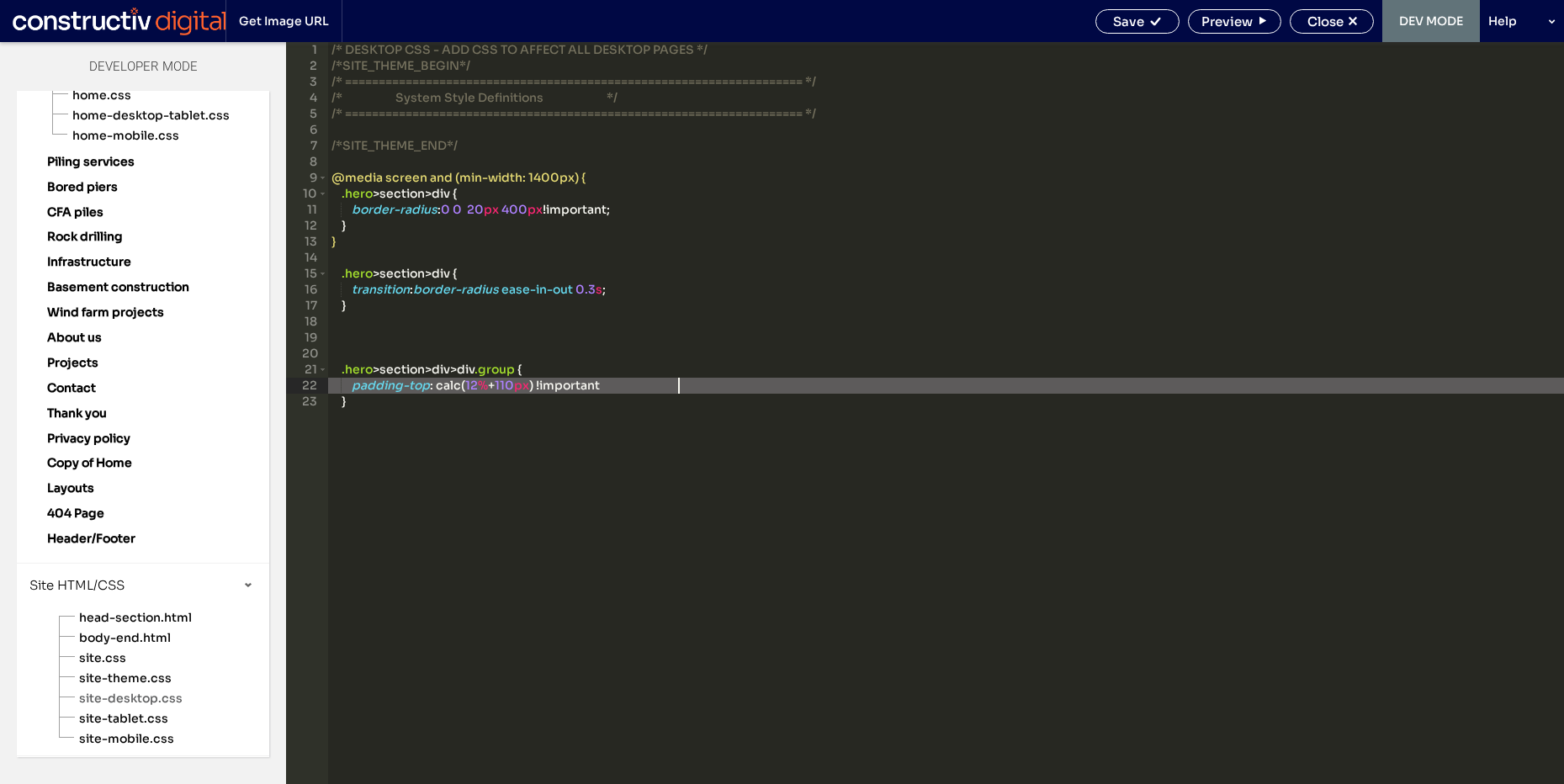 type on "**" 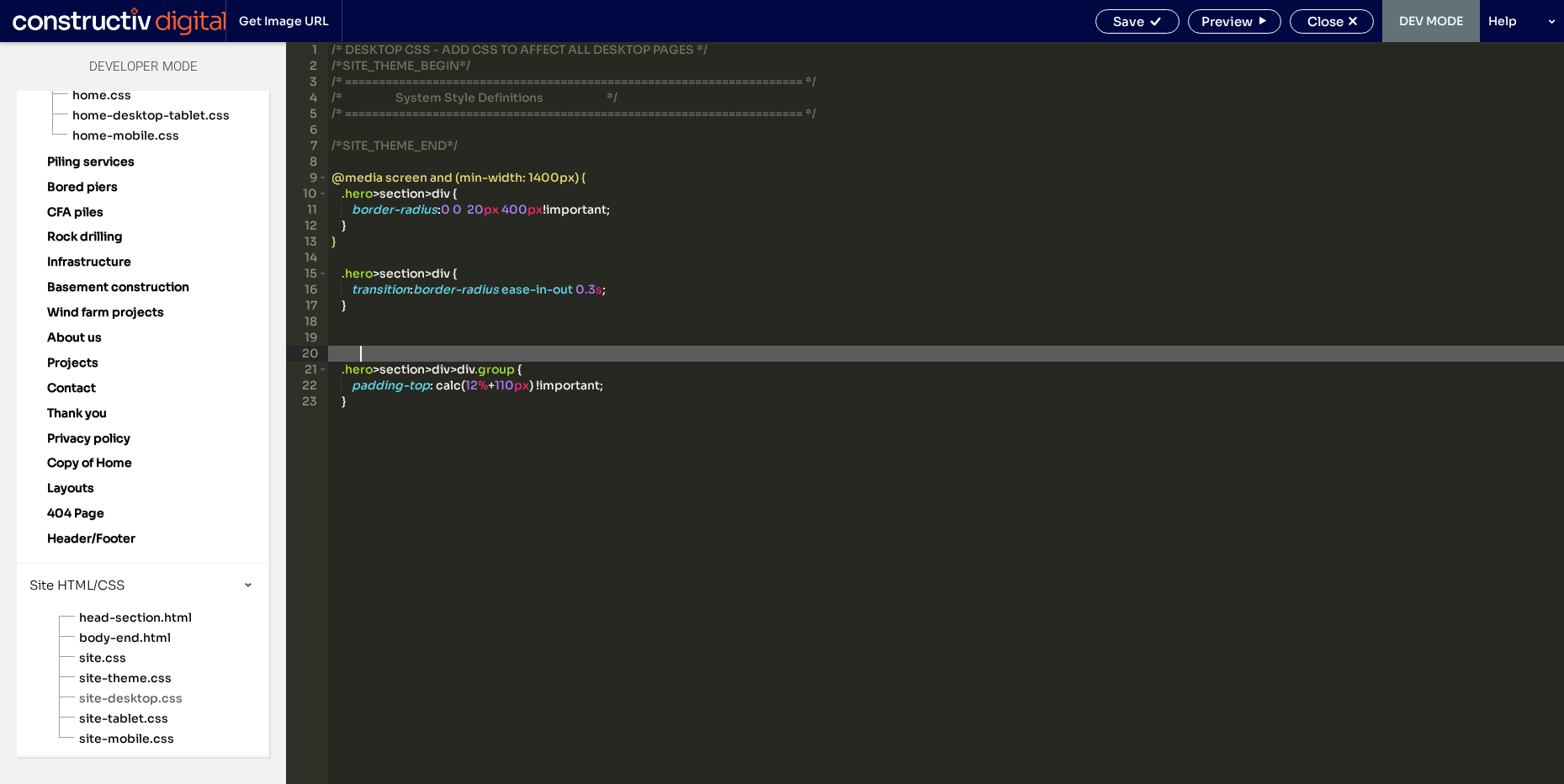 click on "/* DESKTOP CSS - ADD CSS TO AFFECT ALL DESKTOP PAGES */ /*SITE_THEME_BEGIN*/ /* ==================================================================== */ /*                     System Style Definitions                         */ /* ==================================================================== */ /*SITE_THEME_END*/ @media screen and (min-width: 1400px) {      .hero  >  section  >  div   {           border-radius :  0   0    20 px   400 px  !important;      } }      .hero  >  section  >  div   {           transition :  border-radius   ease-in-out   0.3 s ;      }                     .hero  >  section  >  div  >  div .group   {           padding-top : calc( 12 %  +  110 px ) !important;      }" at bounding box center (946, 429) 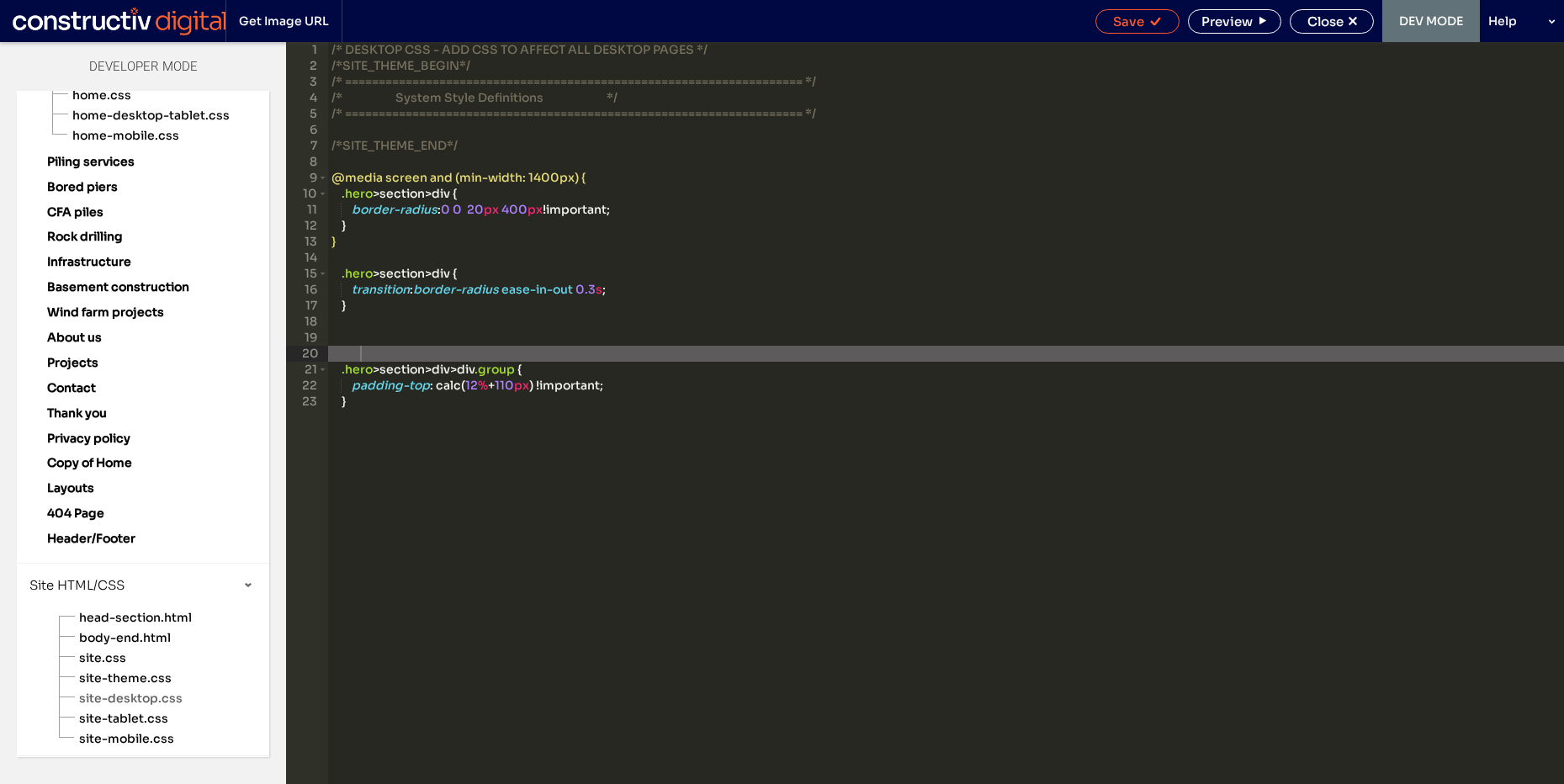 click on "Save" at bounding box center (1128, 21) 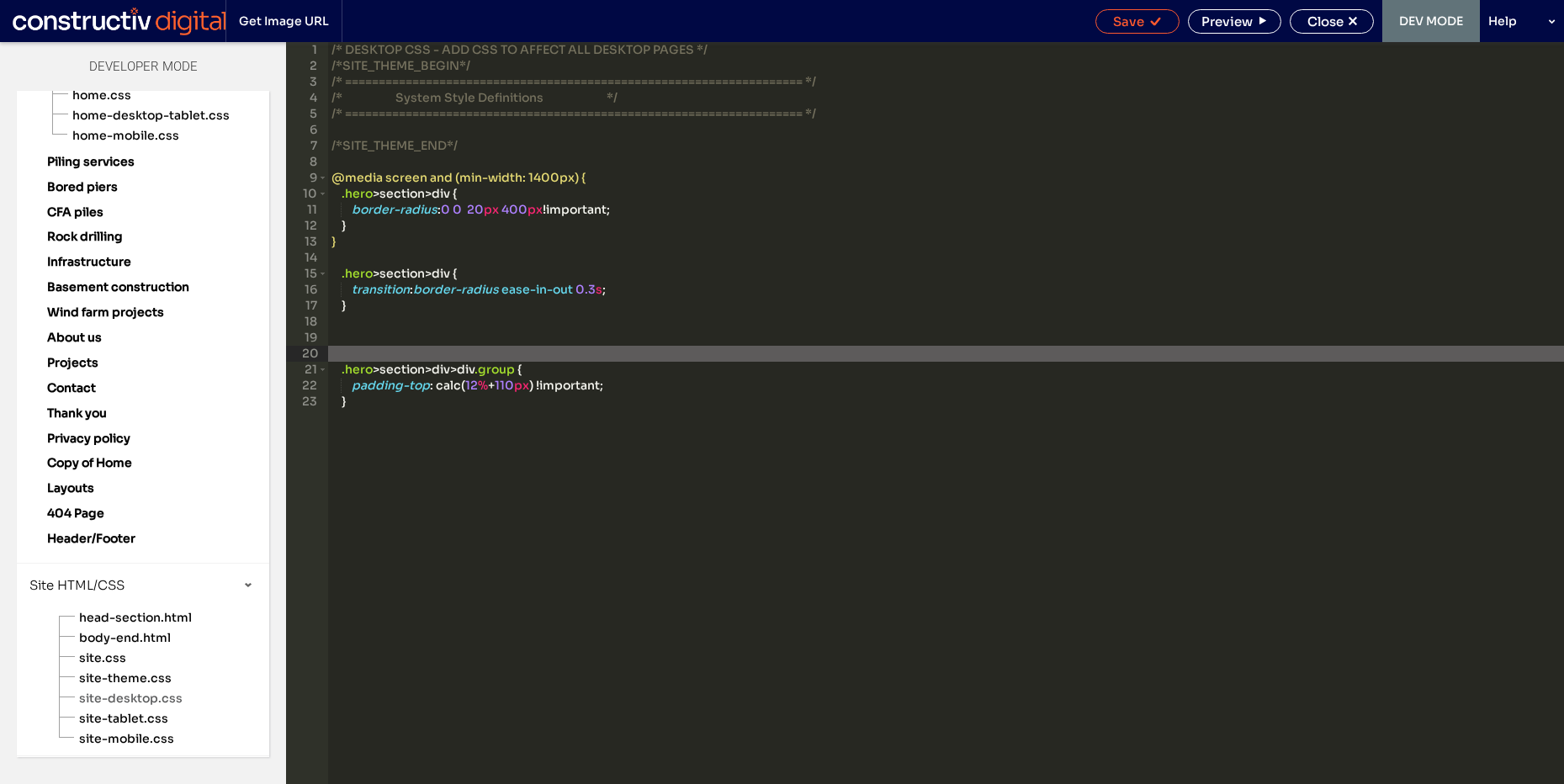 click on "Save" at bounding box center [1128, 21] 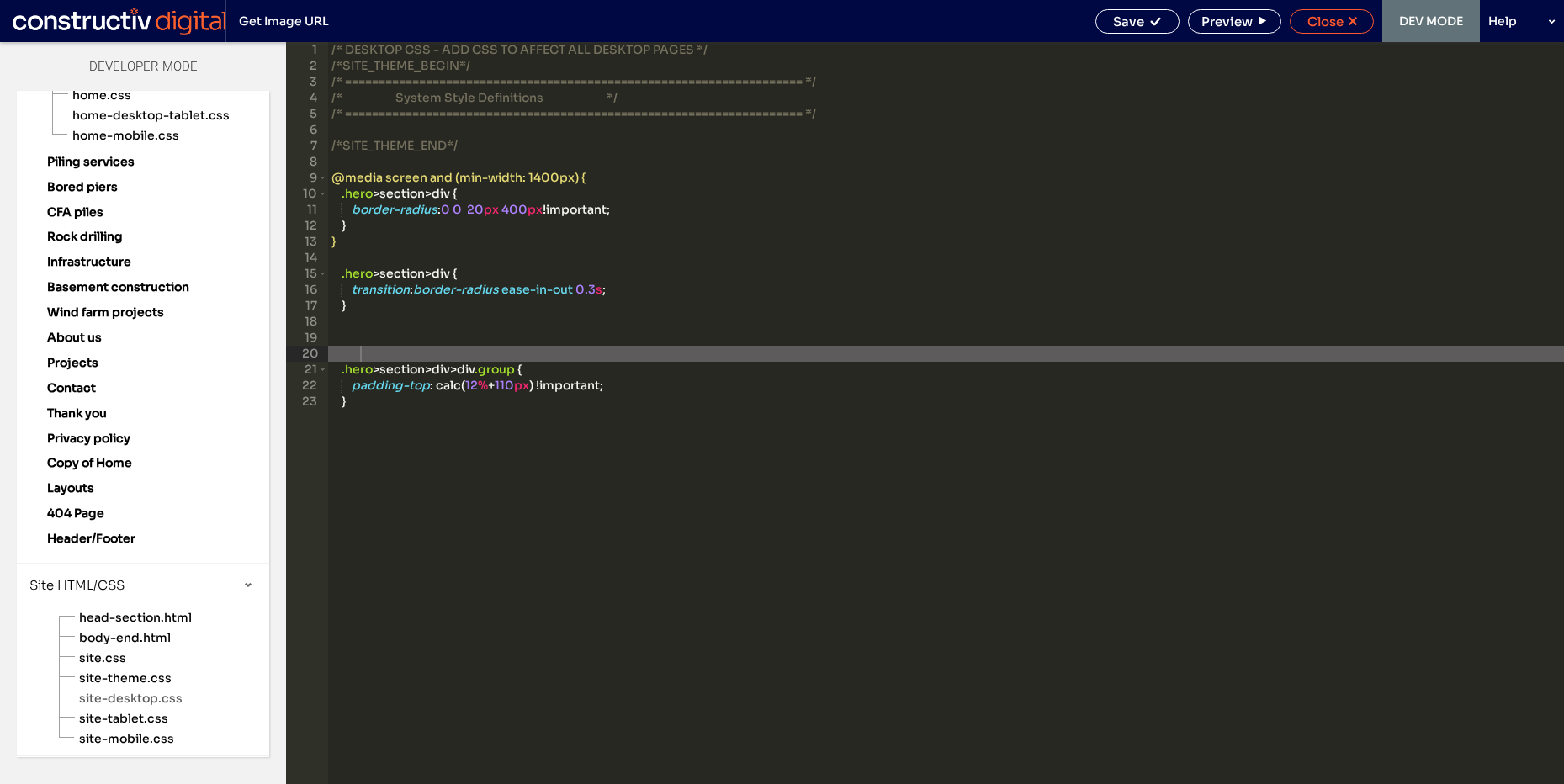click on "Close" at bounding box center (1325, 21) 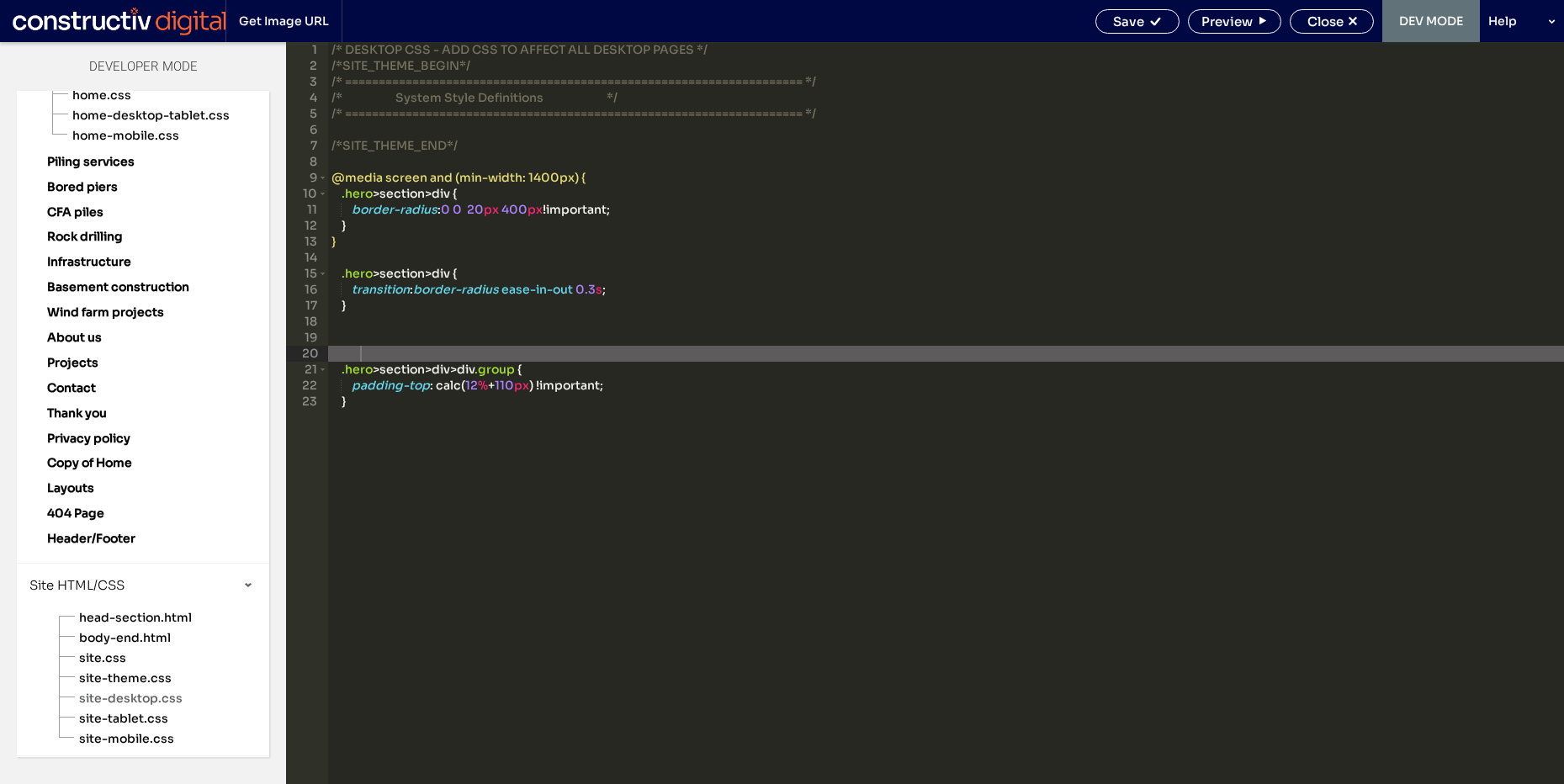 scroll, scrollTop: 65, scrollLeft: 0, axis: vertical 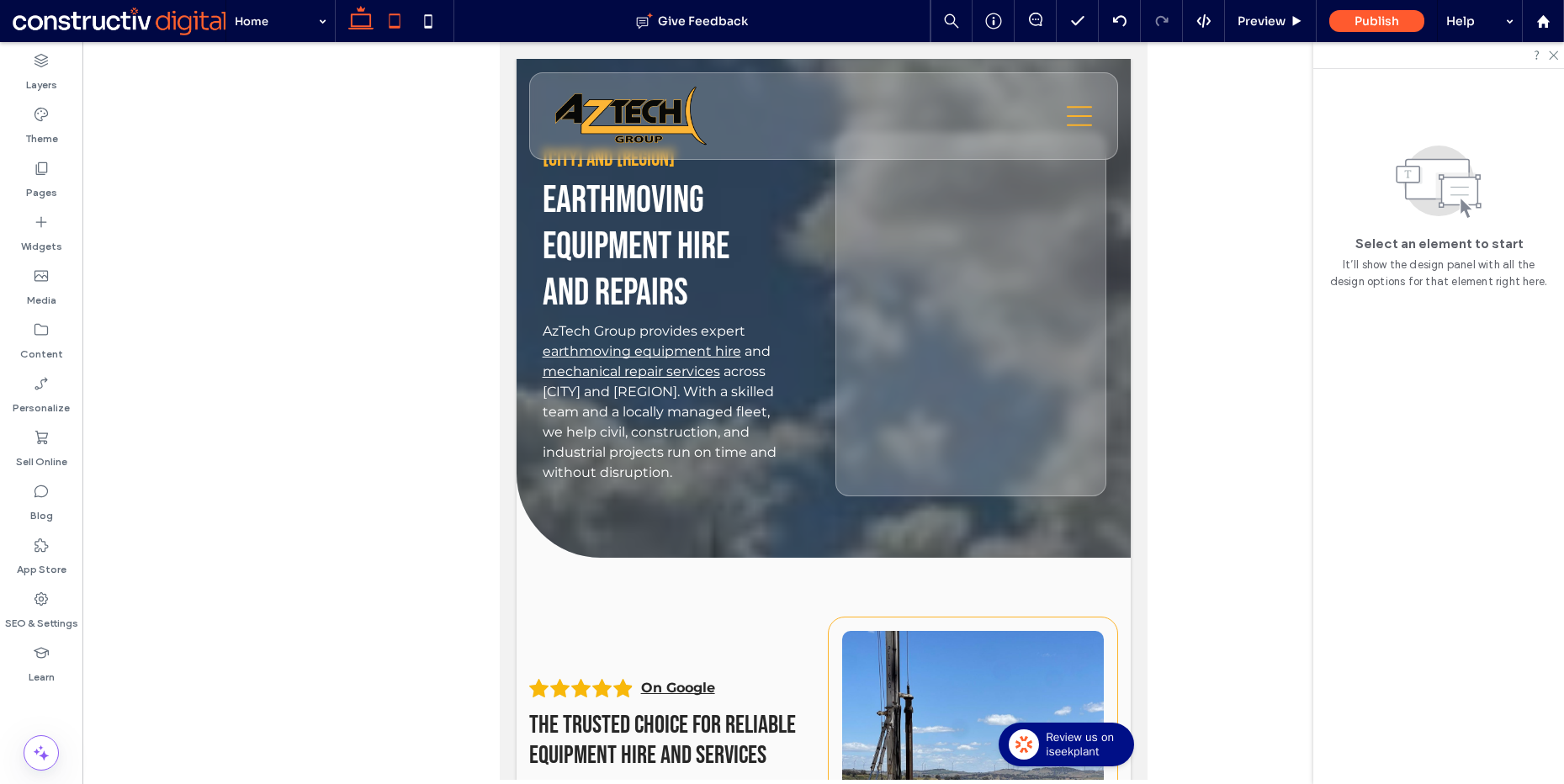 click 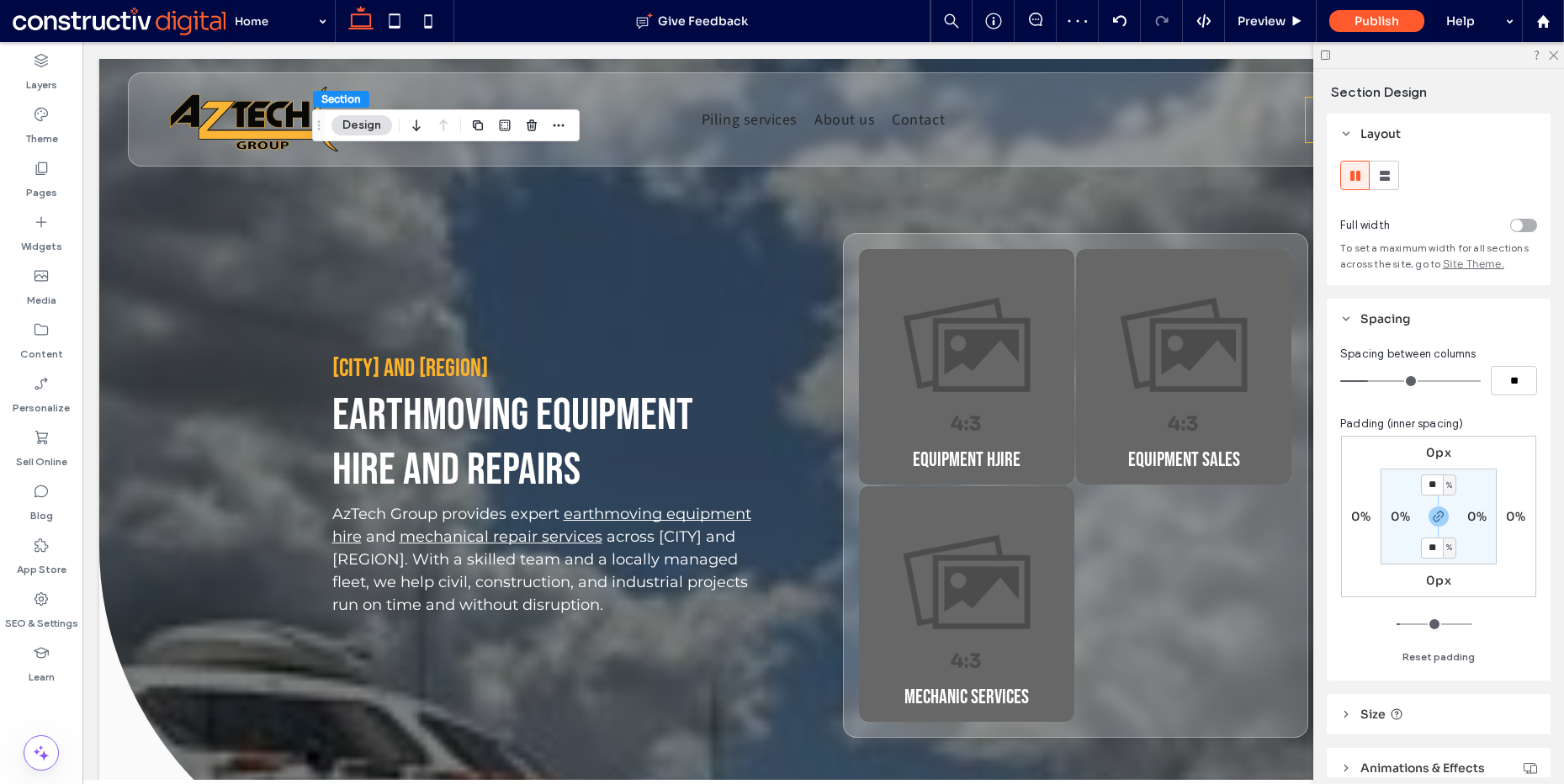 scroll, scrollTop: 3, scrollLeft: 0, axis: vertical 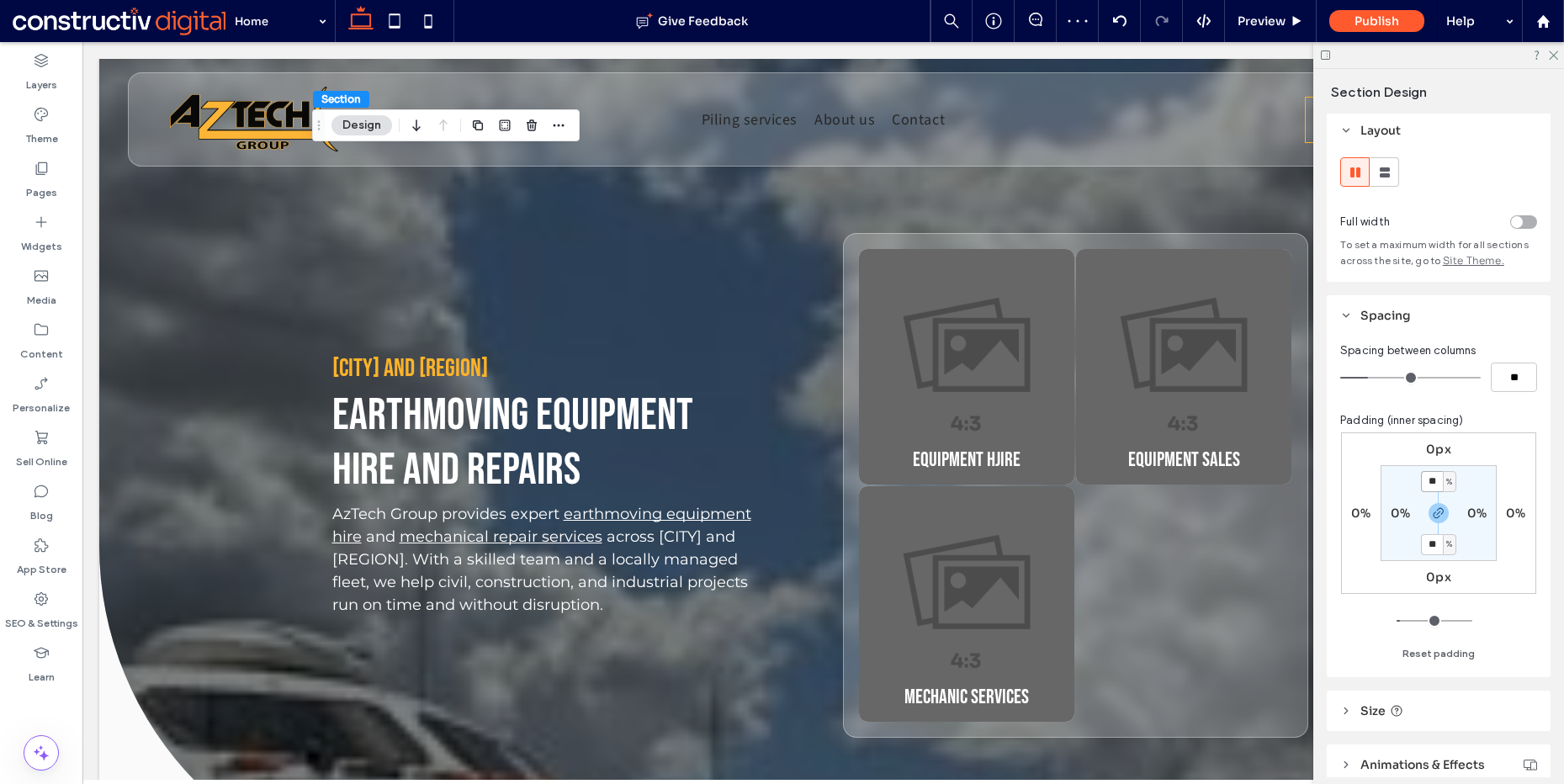 click on "**" at bounding box center (1432, 481) 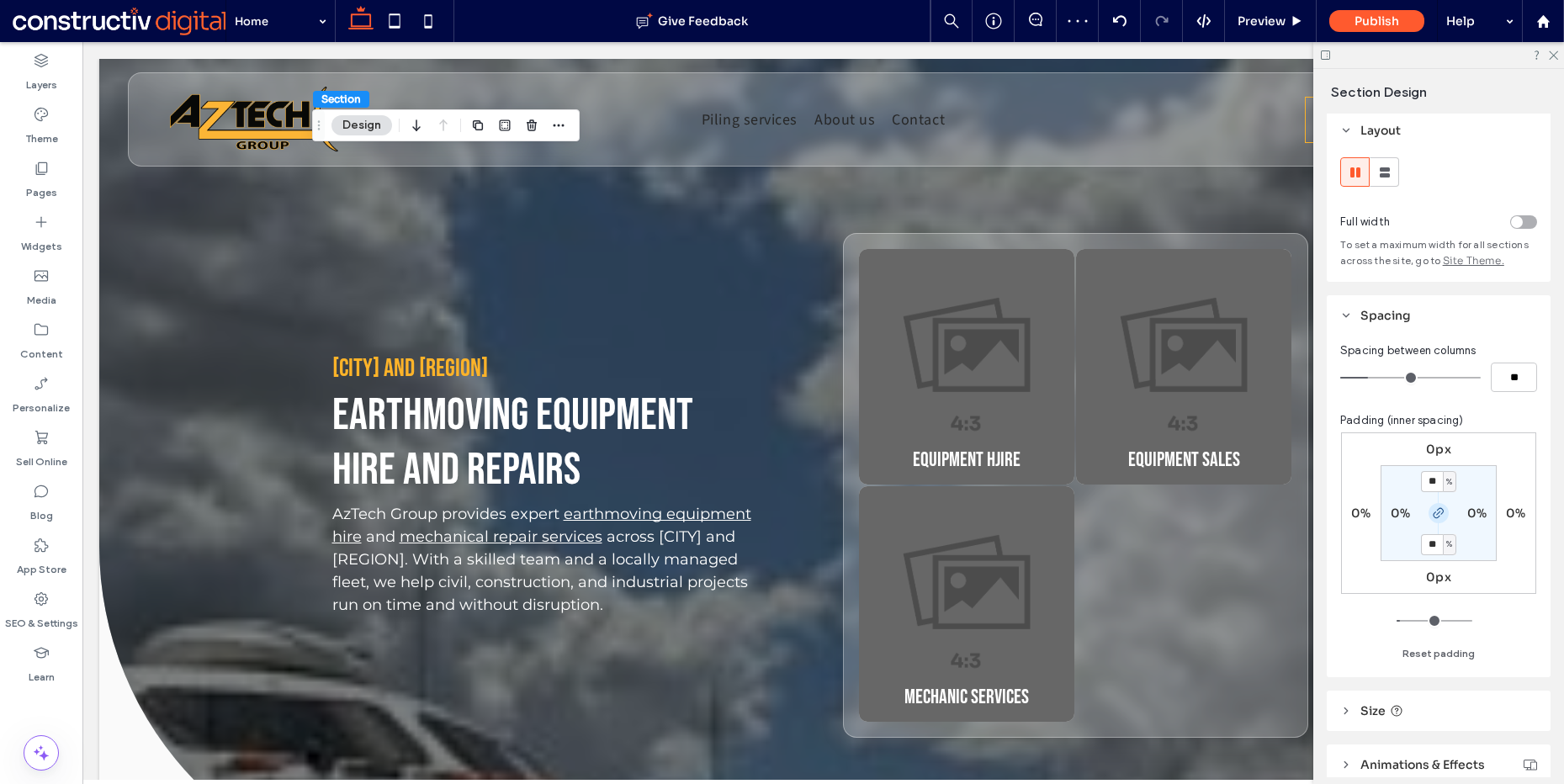 click 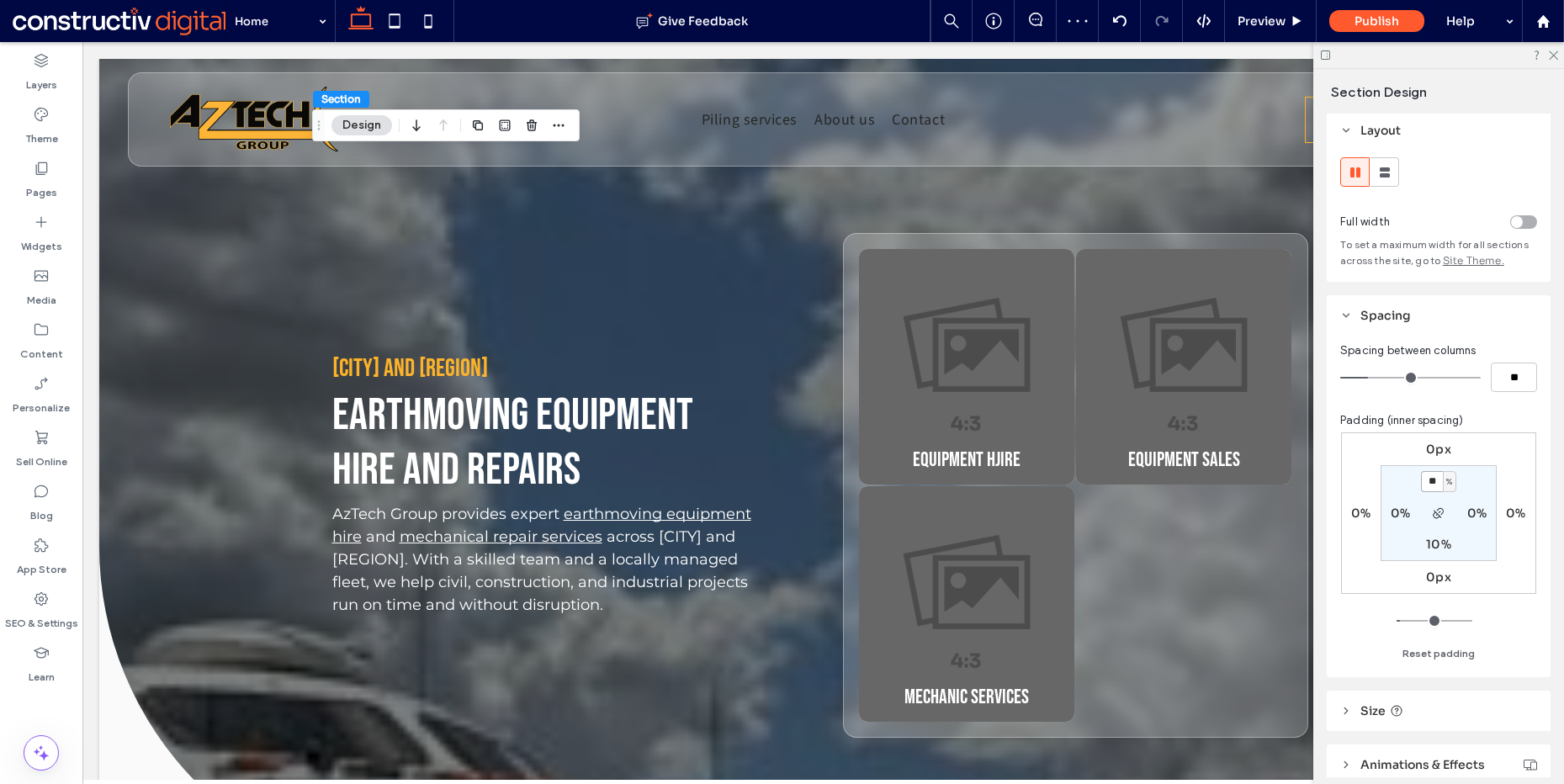 click on "**" at bounding box center [1432, 481] 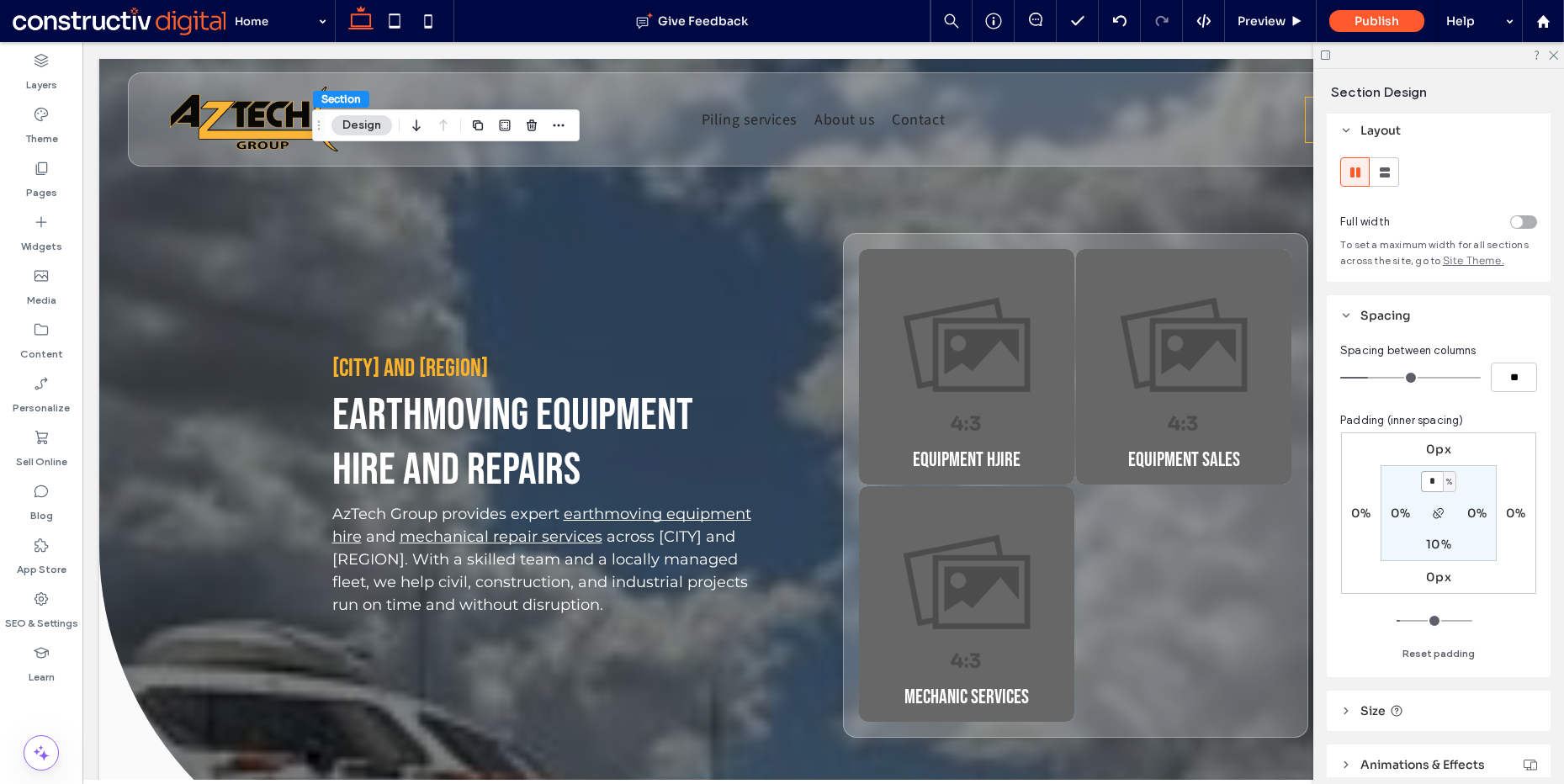 type on "*" 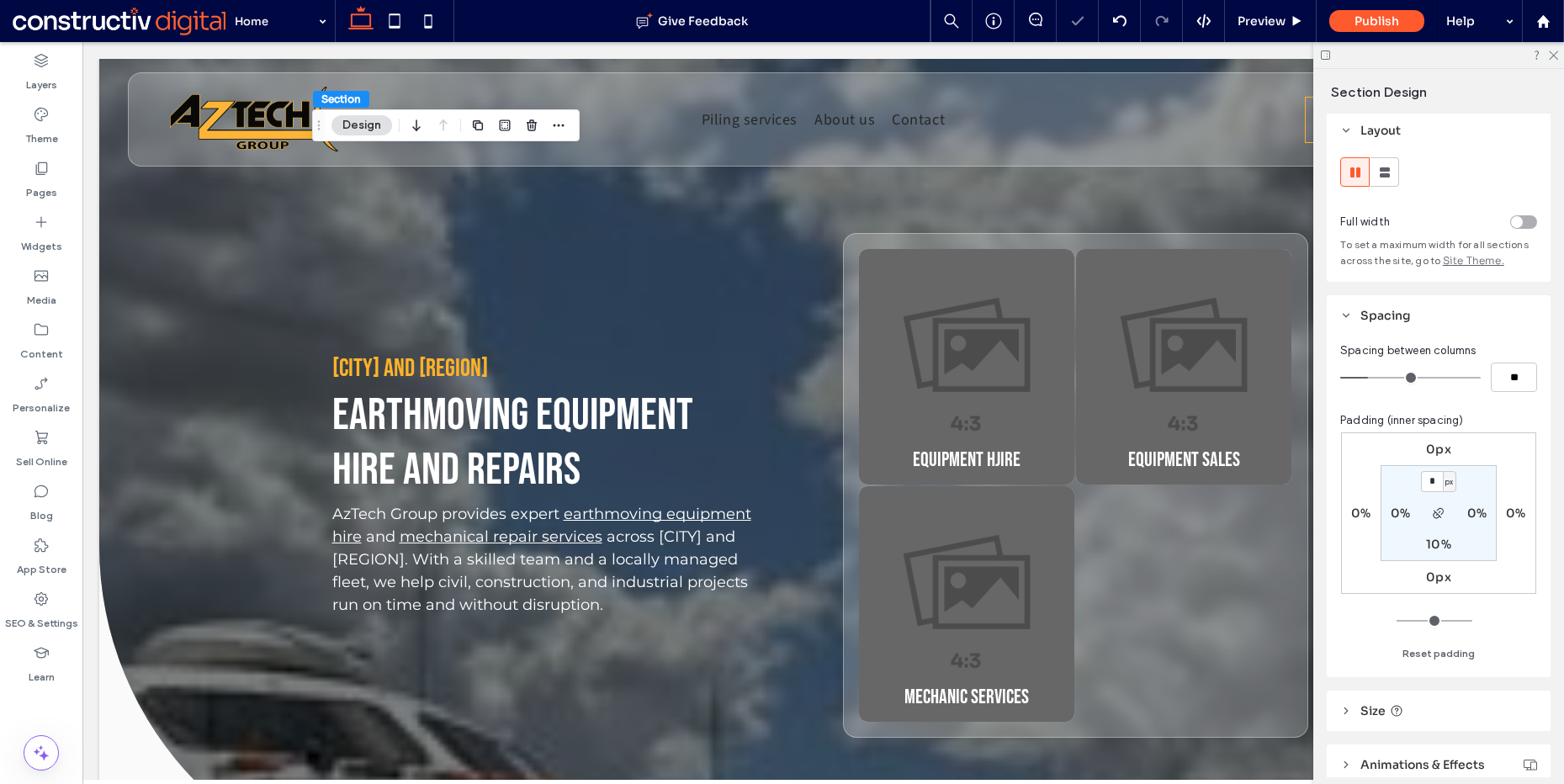 click on "10%" at bounding box center (1439, 544) 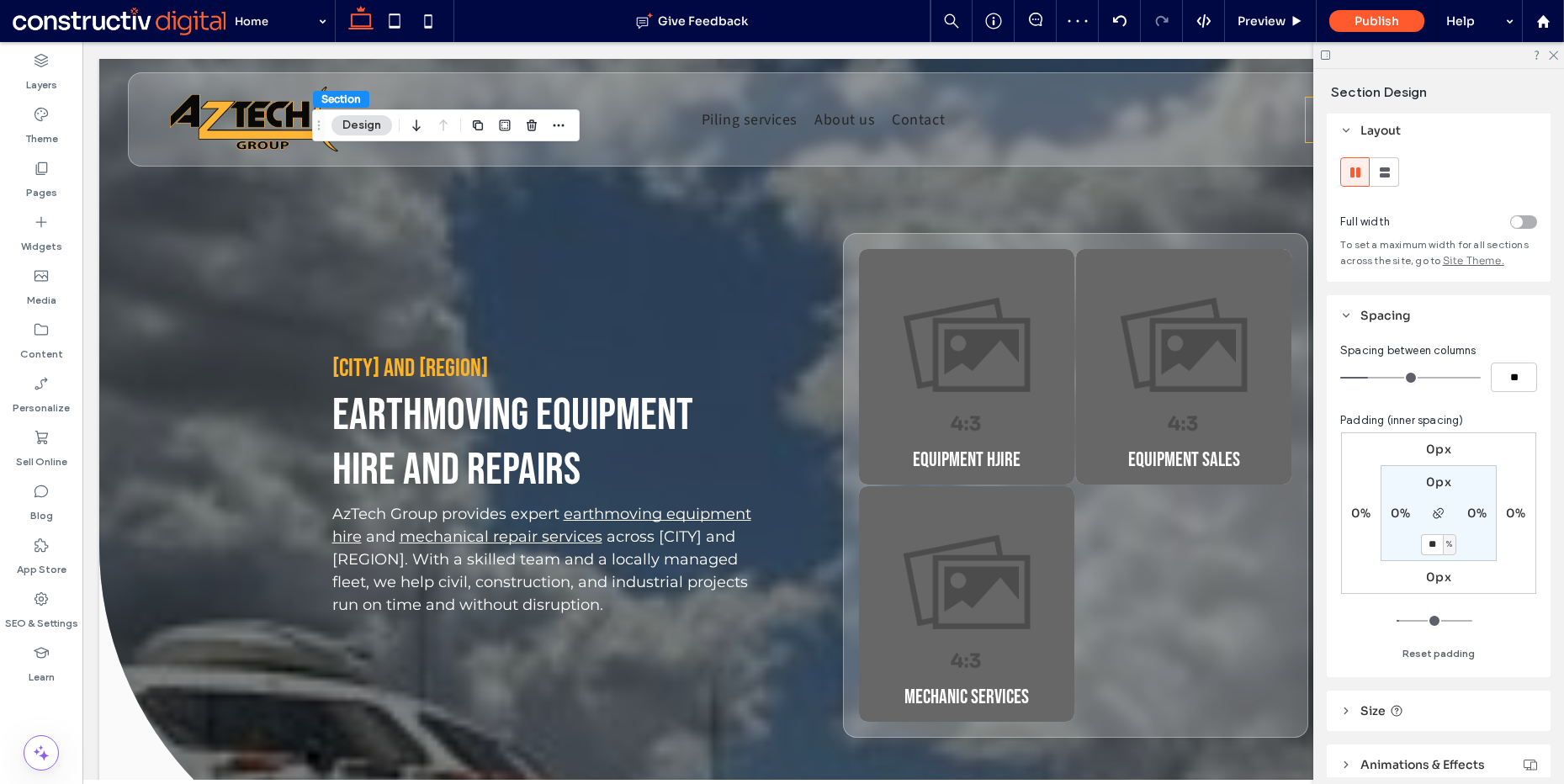 click on "0px" at bounding box center [1439, 482] 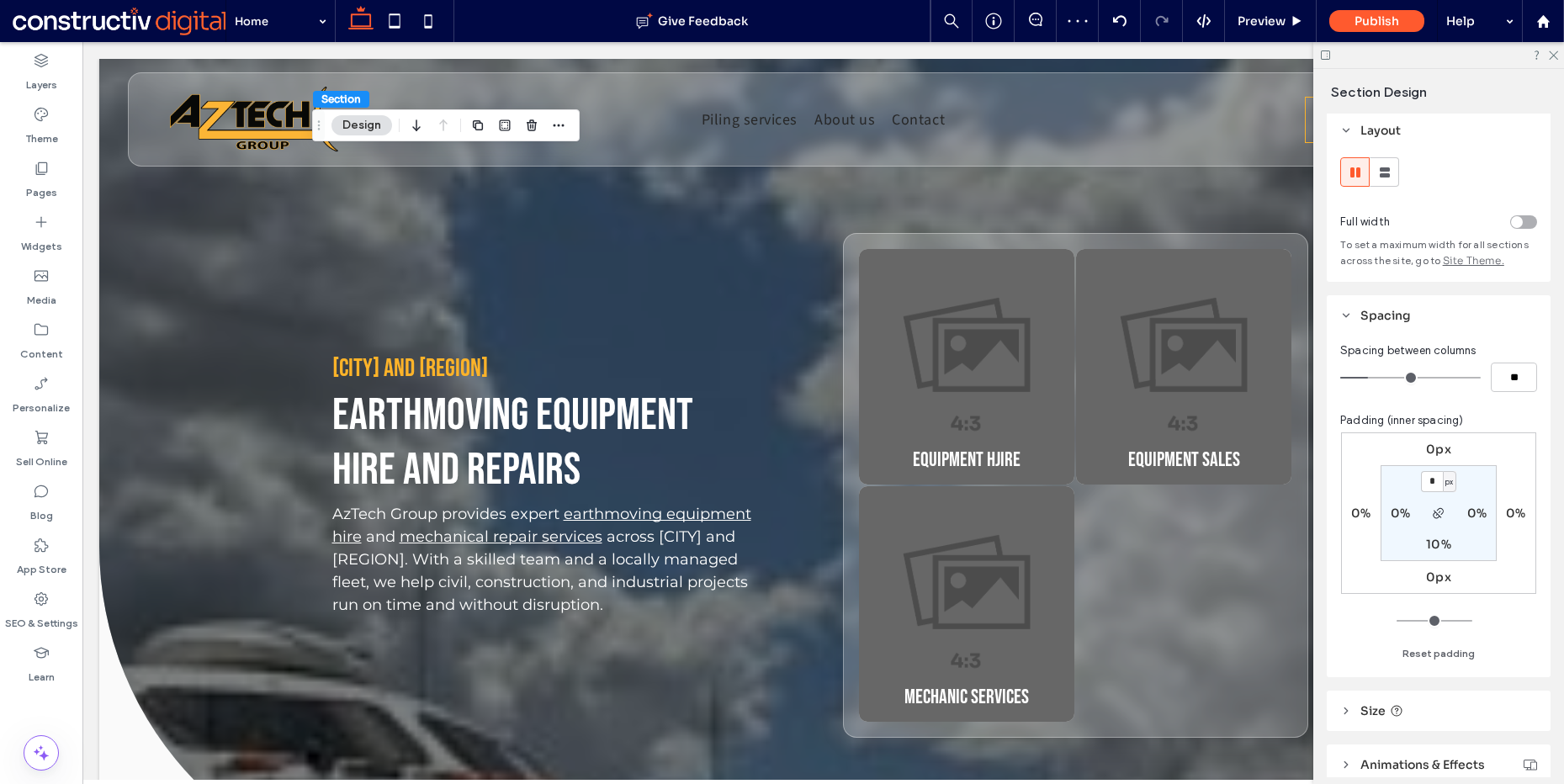 click on "px" at bounding box center (1450, 481) 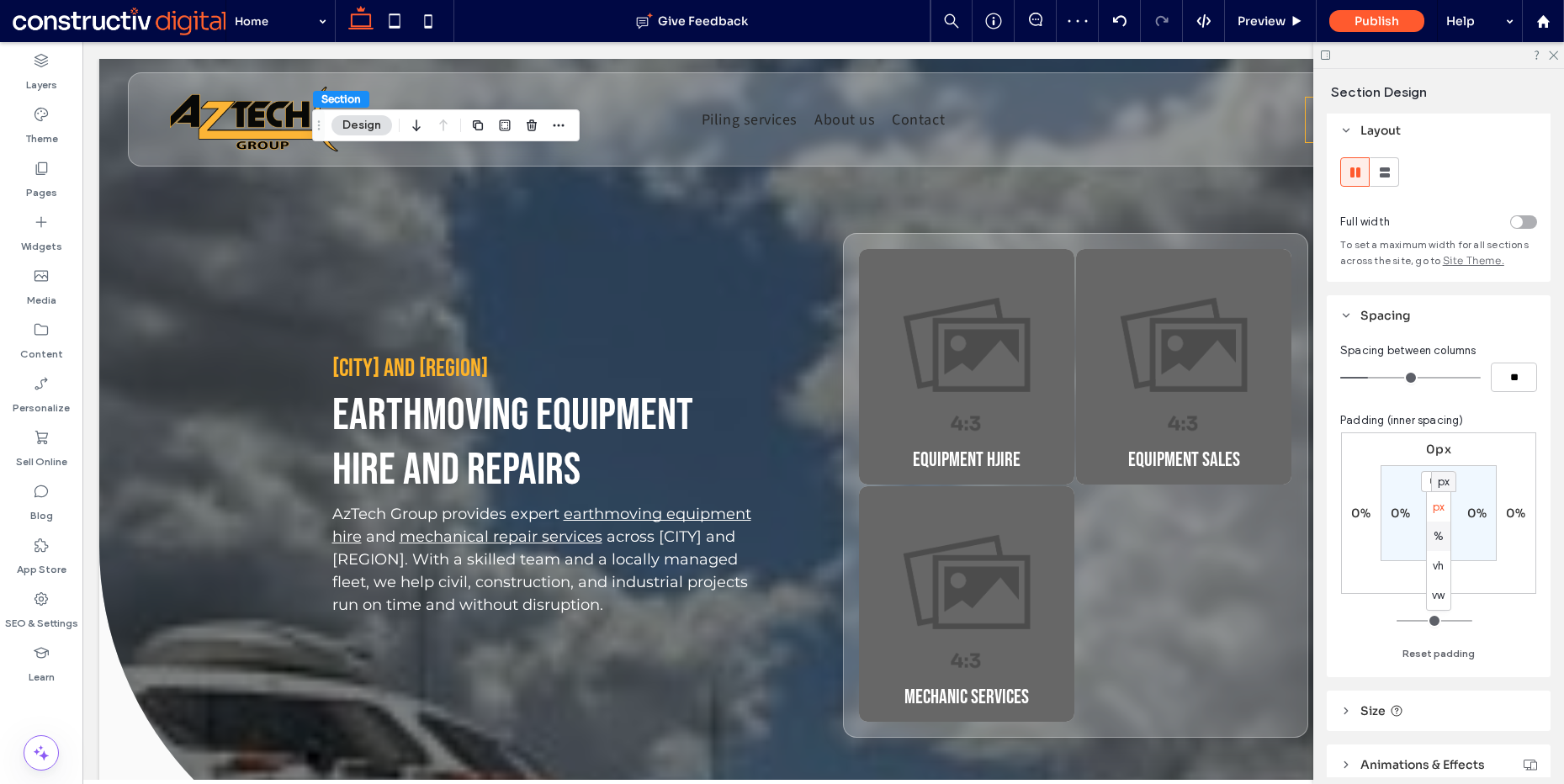 click on "%" at bounding box center (1439, 537) 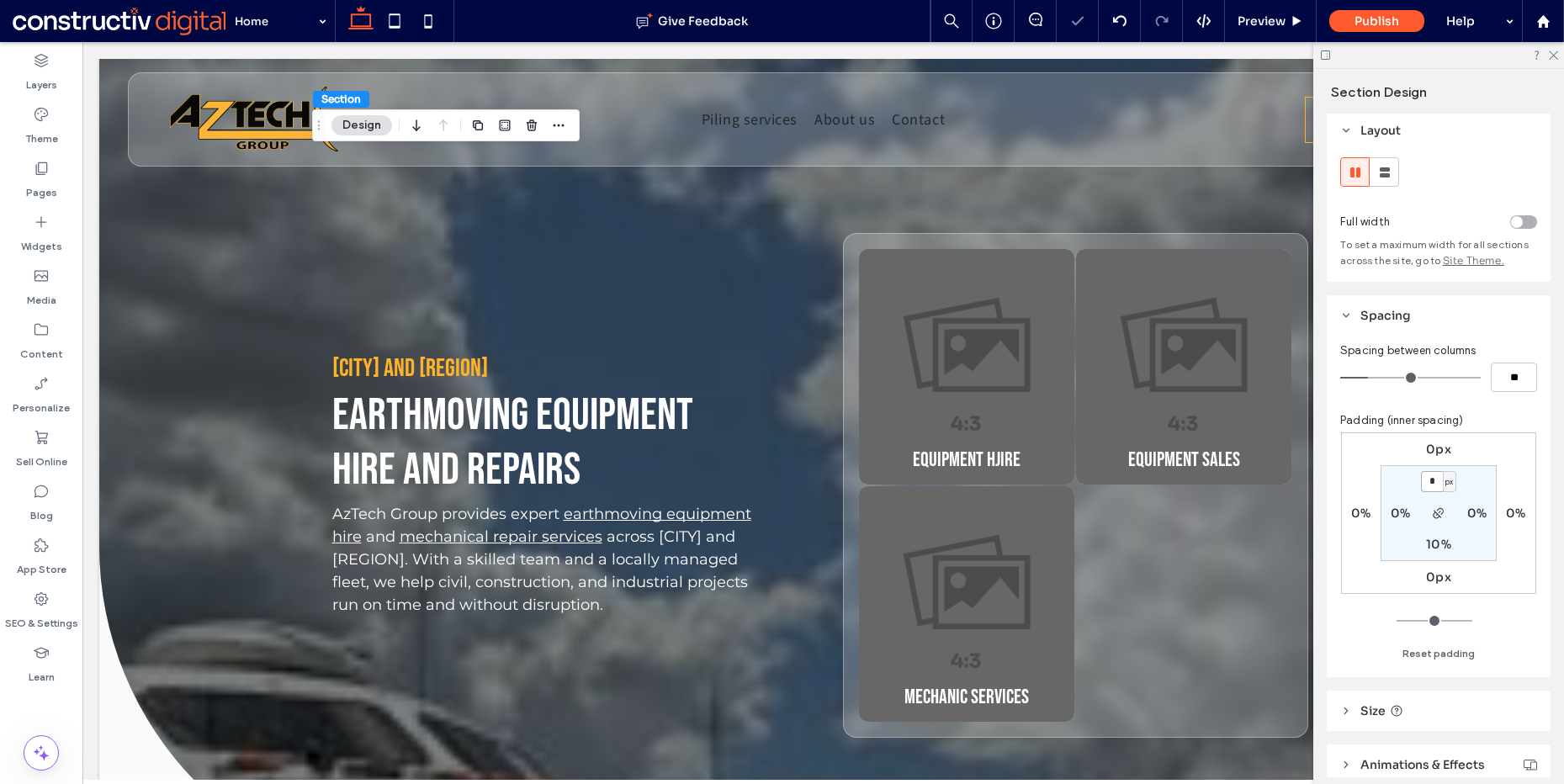 click on "*" at bounding box center [1432, 481] 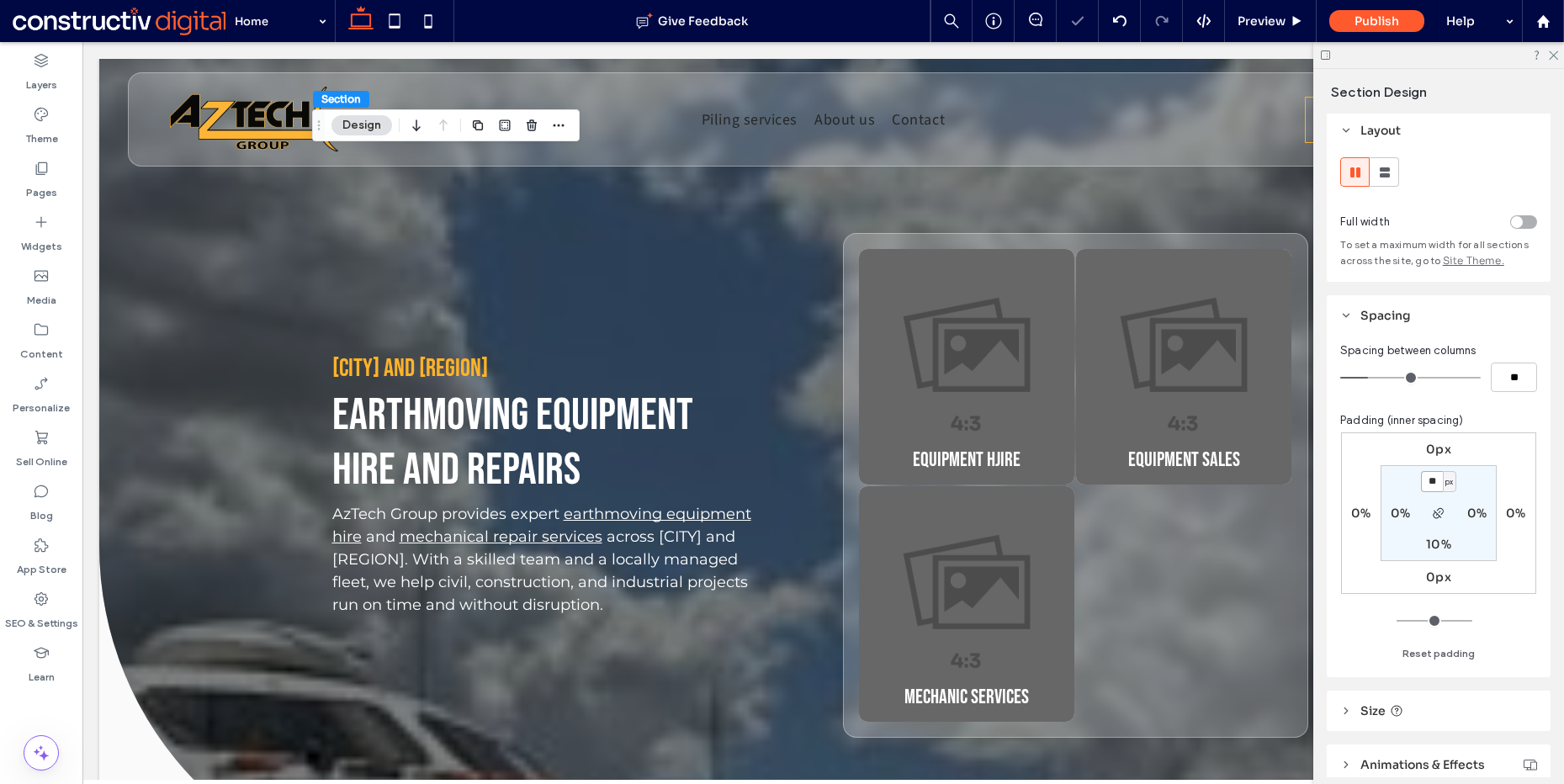 type on "**" 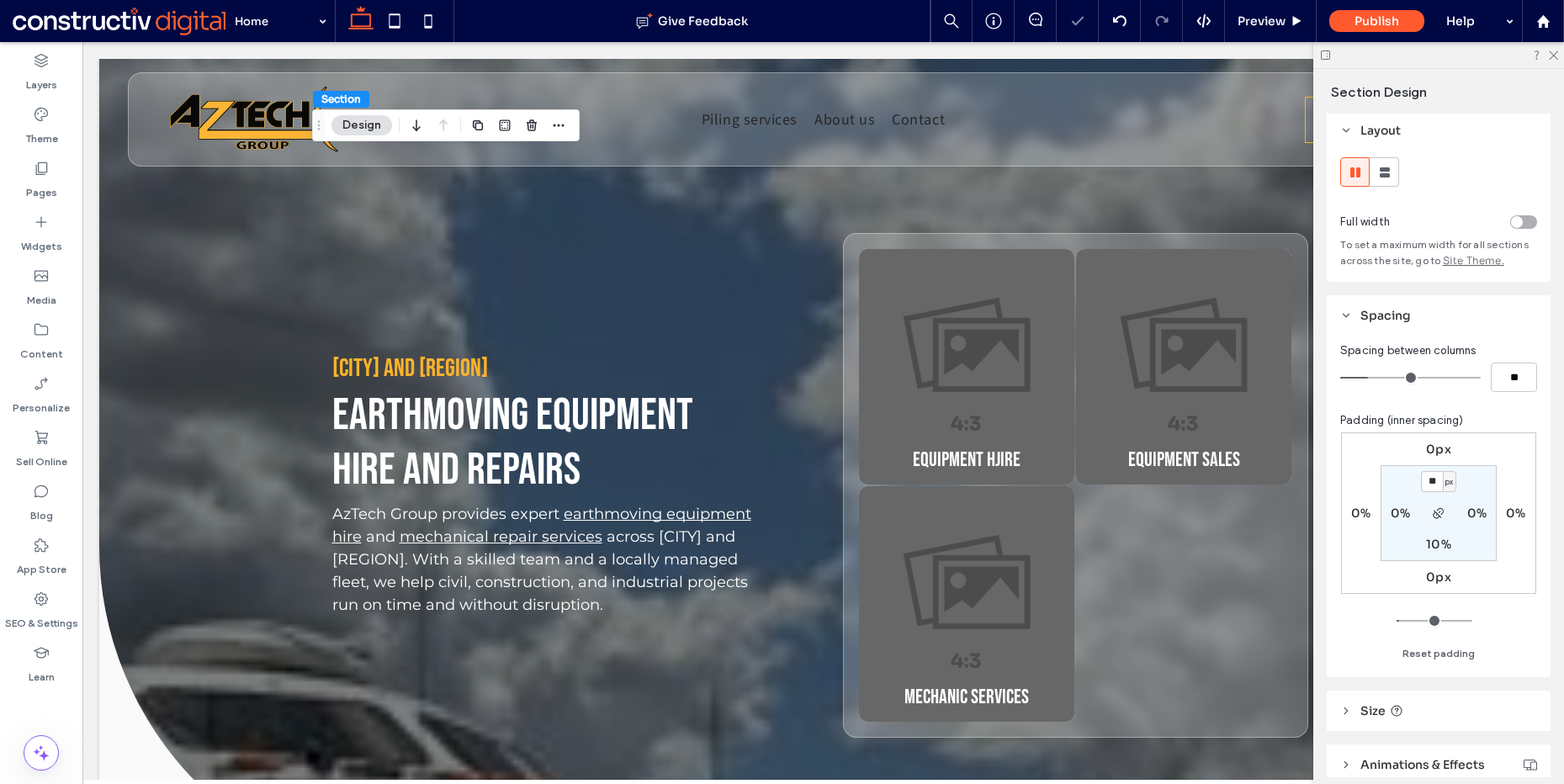 click on "px" at bounding box center [1449, 482] 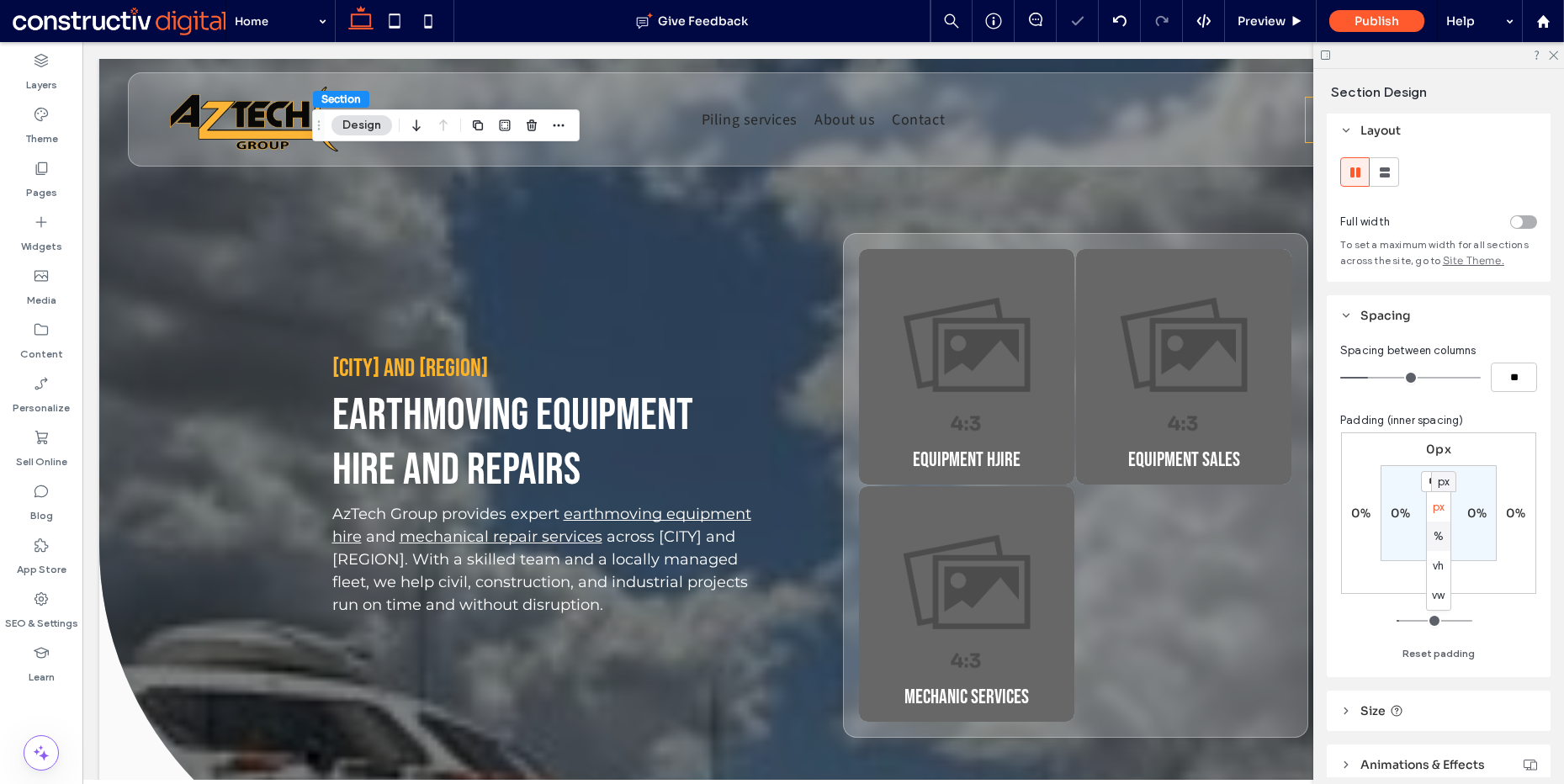 click on "%" at bounding box center (1439, 537) 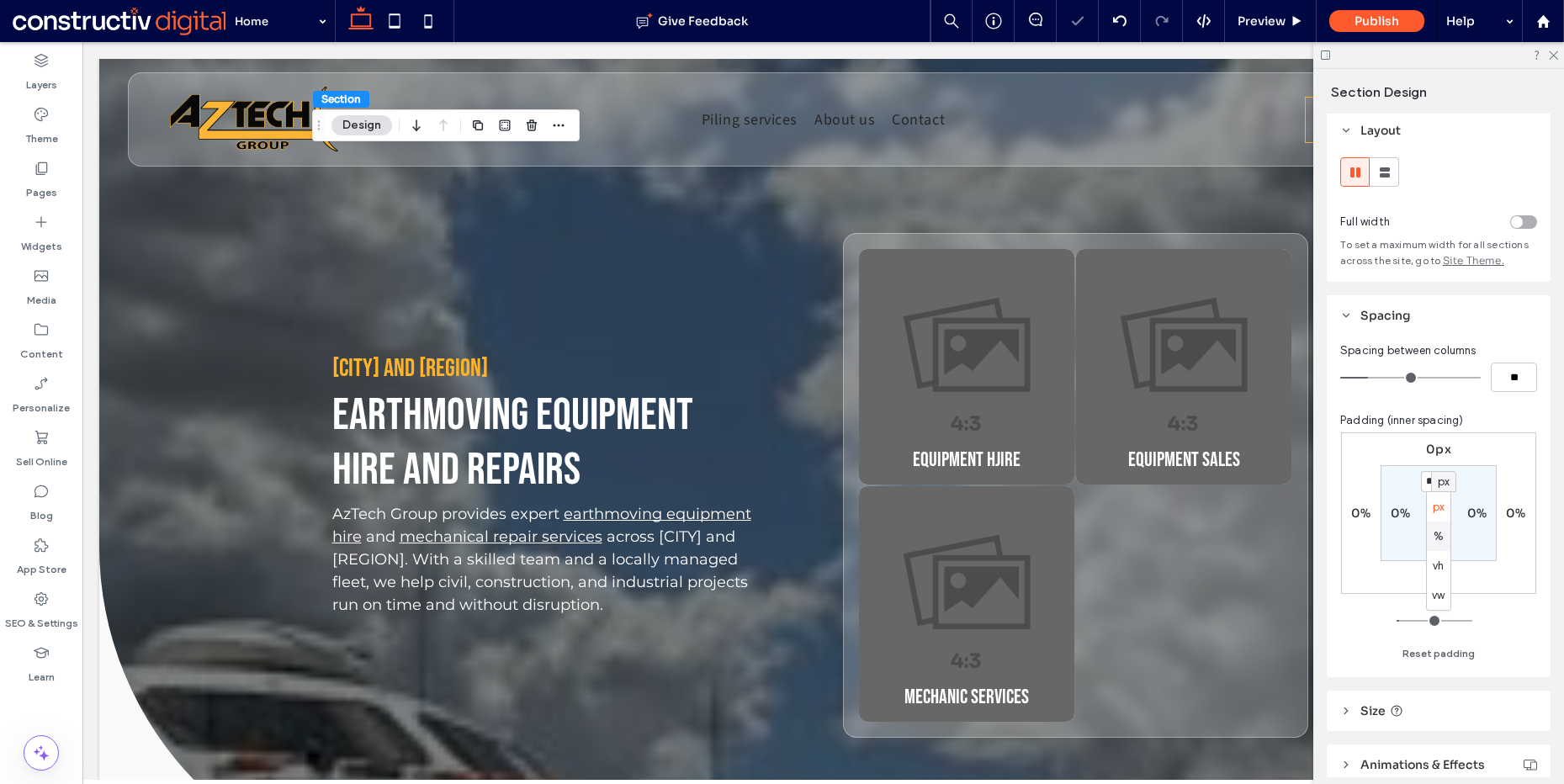 type on "*" 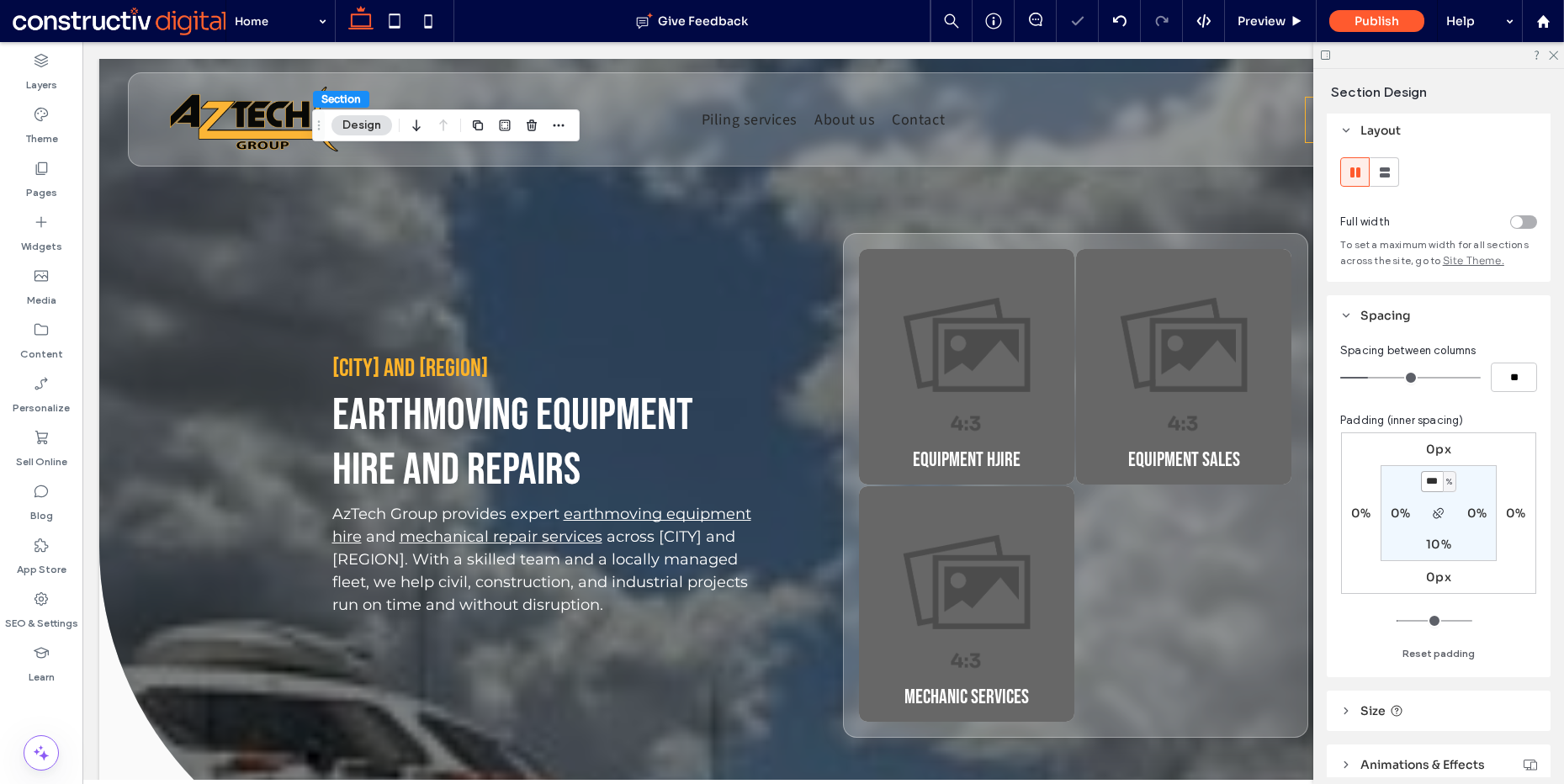 click on "***" at bounding box center [1432, 481] 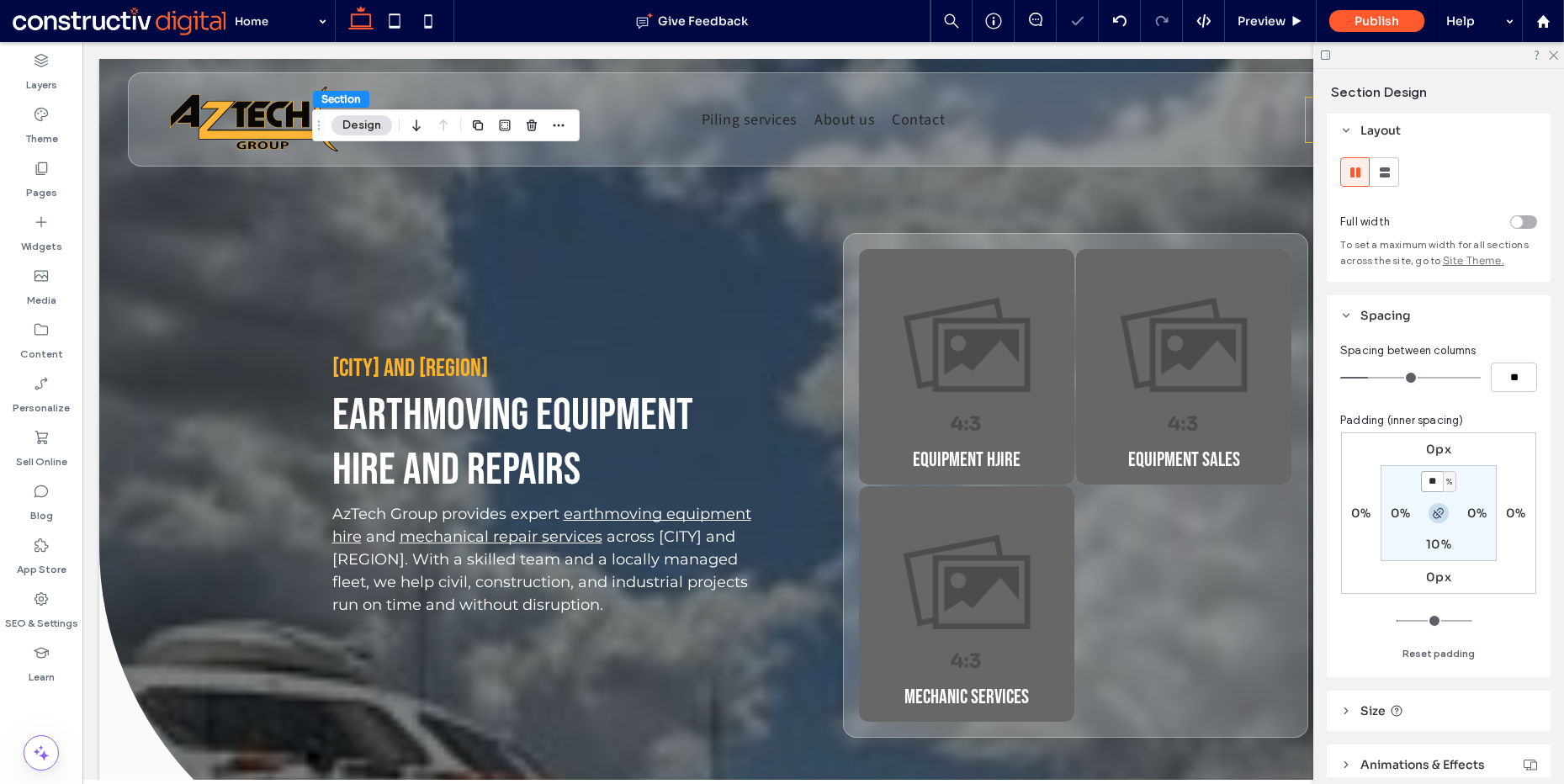 type on "**" 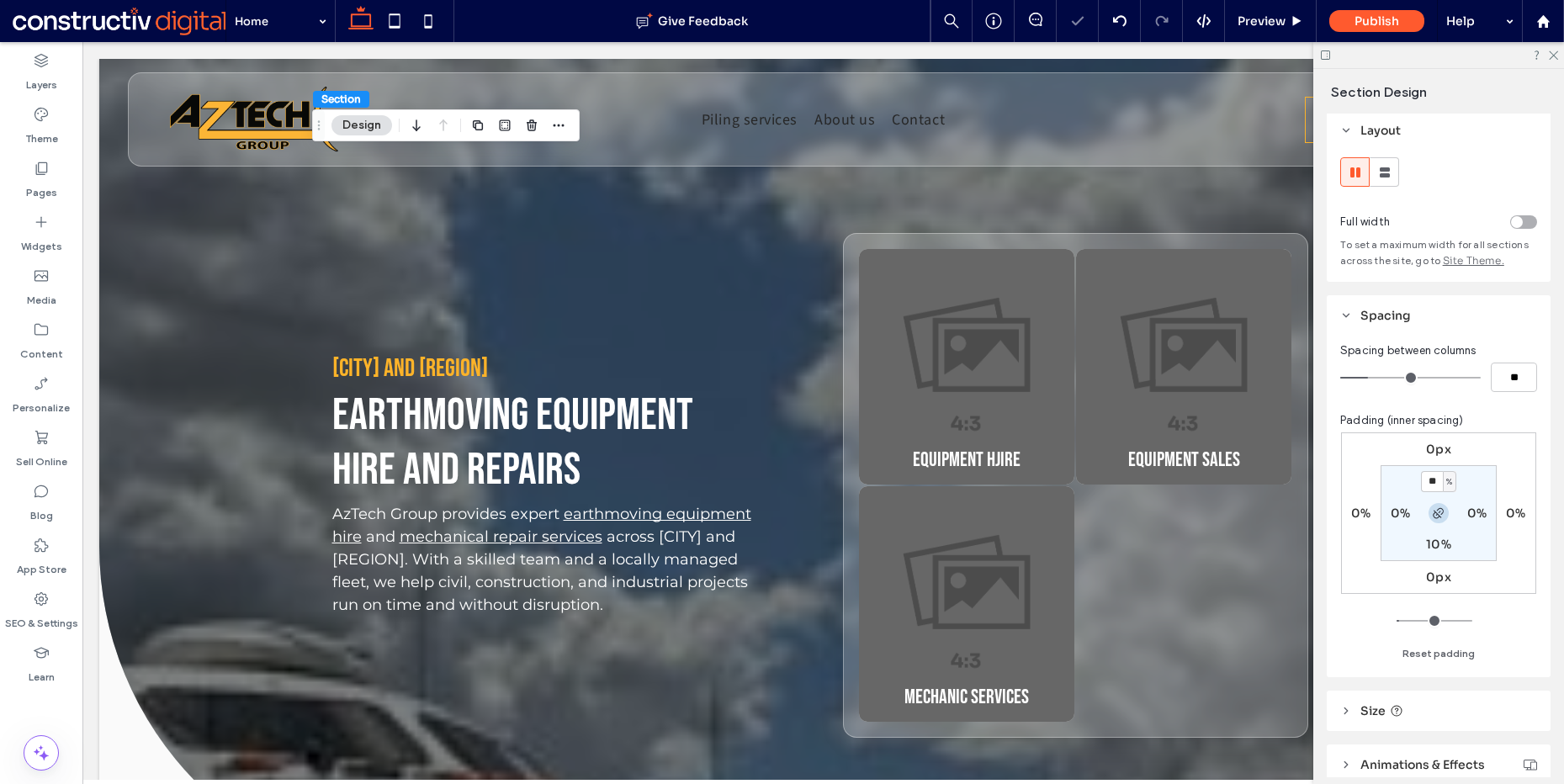 click 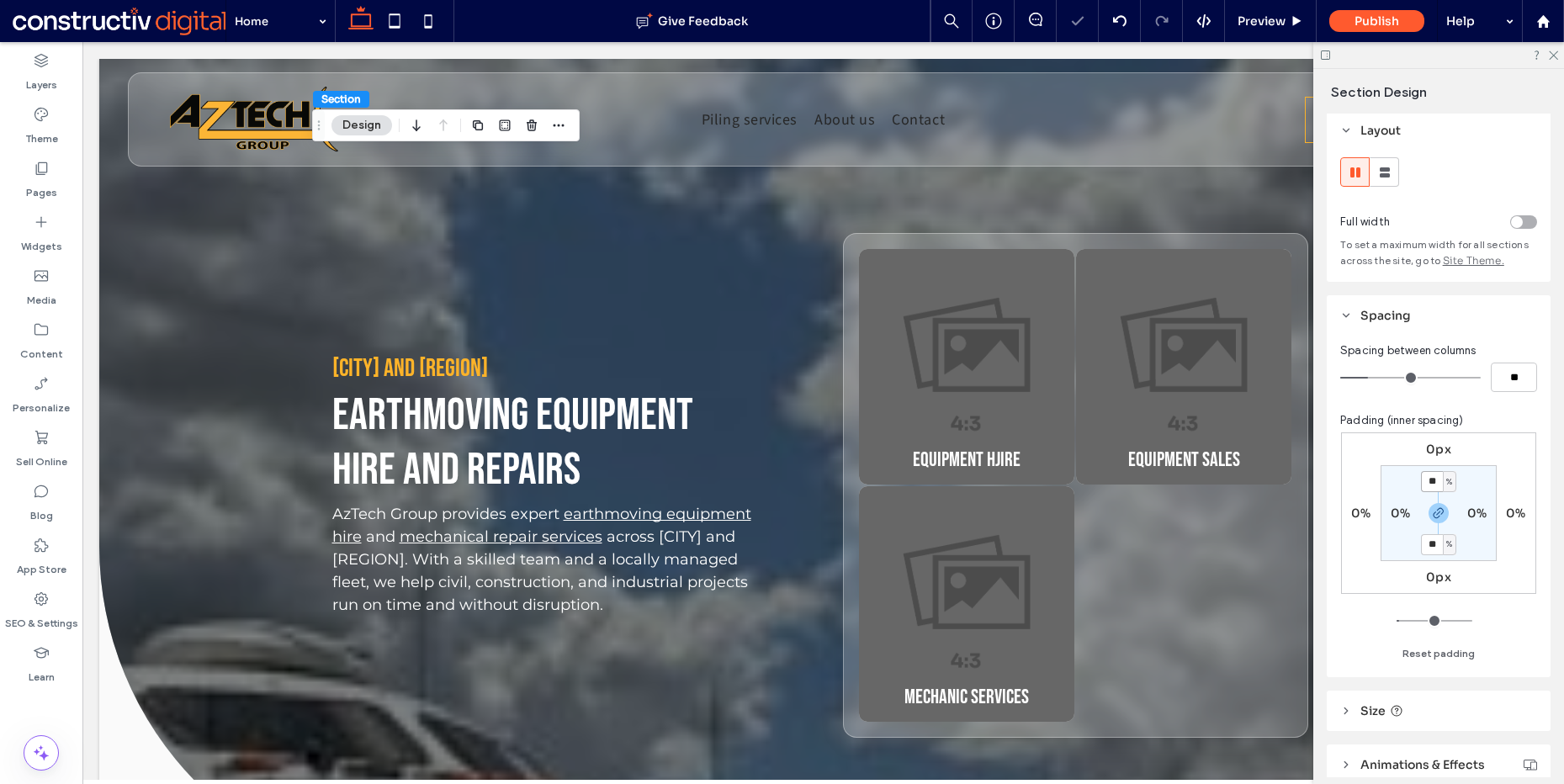 click on "**" at bounding box center (1432, 481) 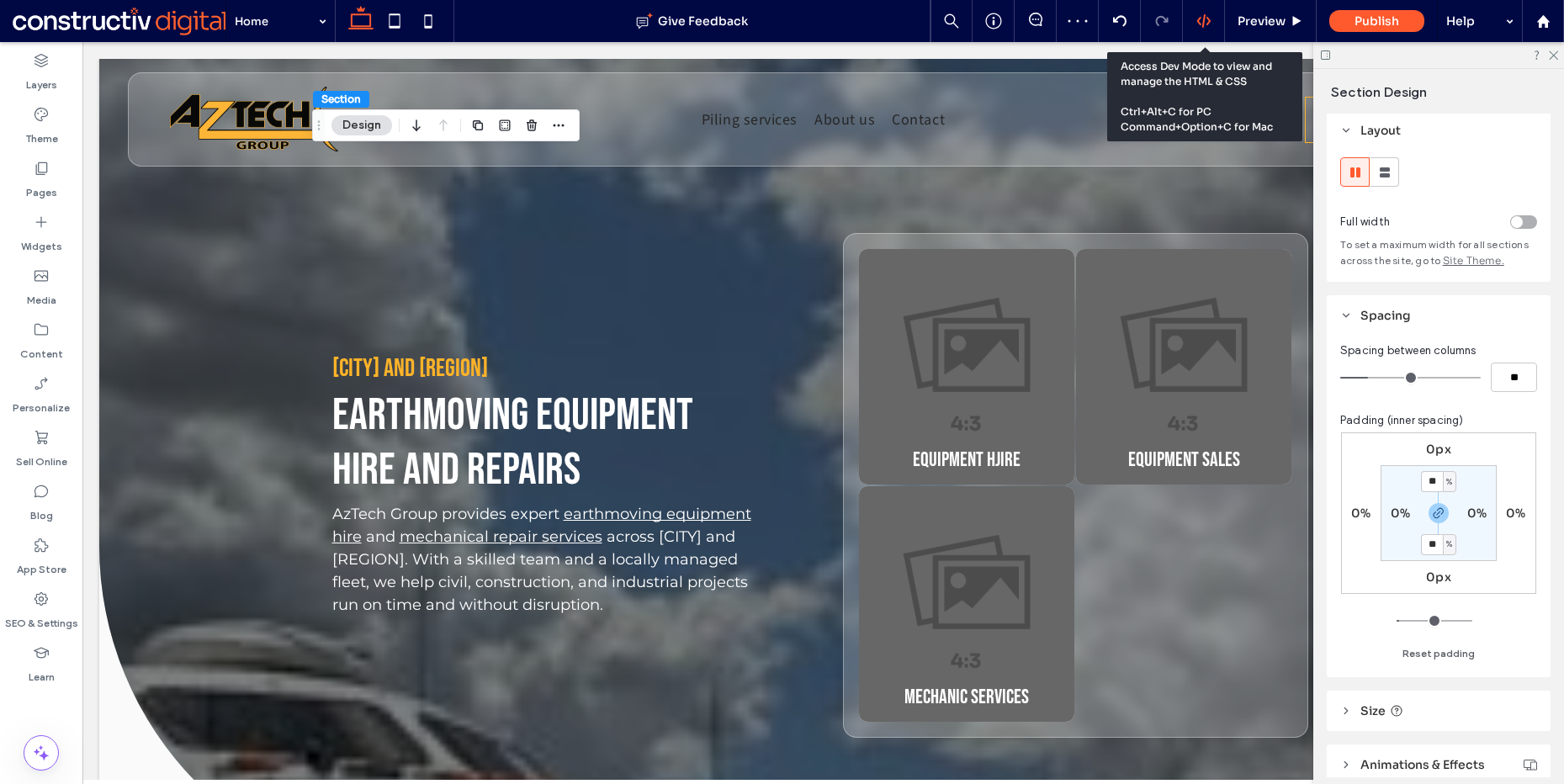 click at bounding box center (1204, 21) 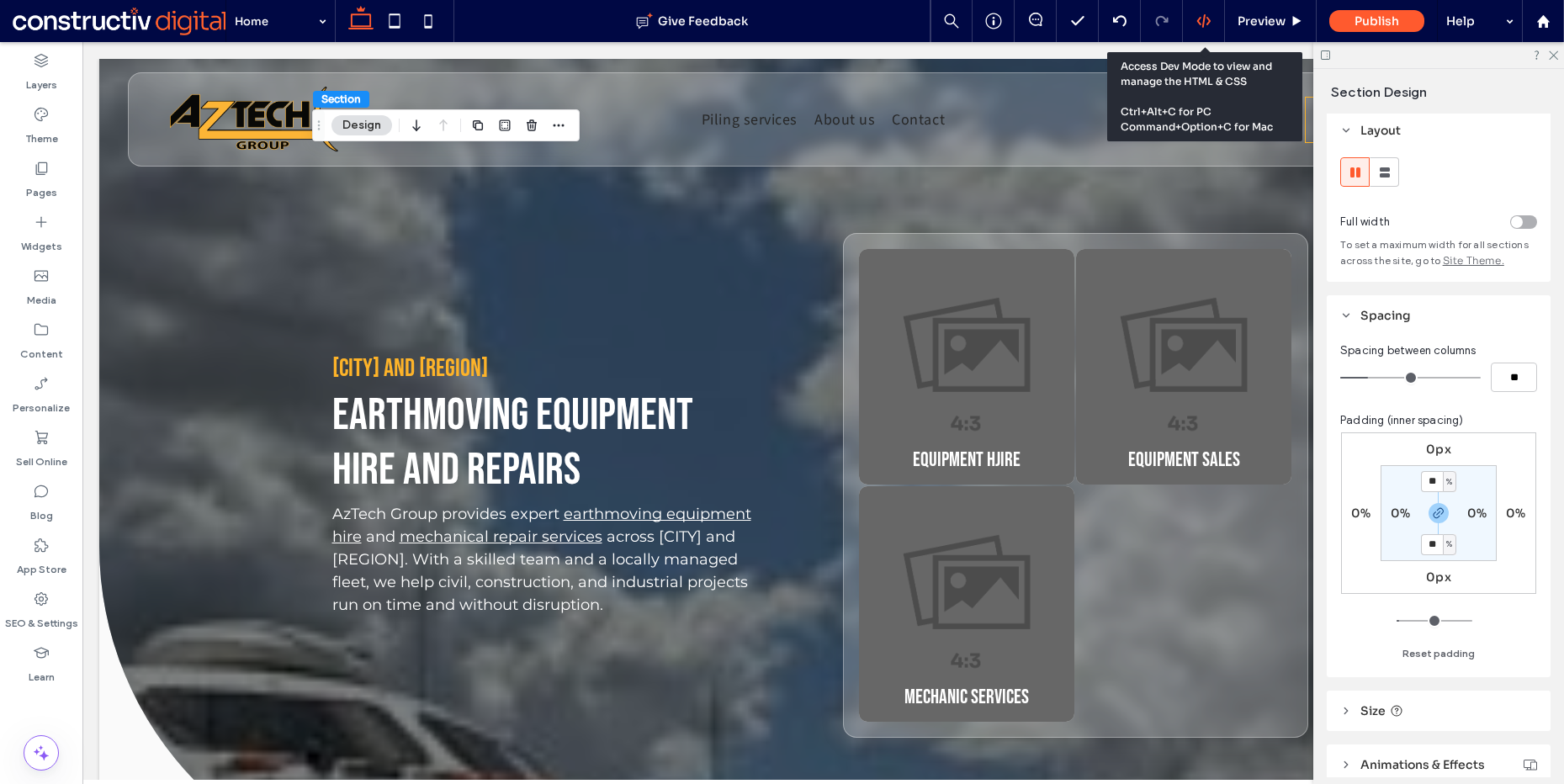 click 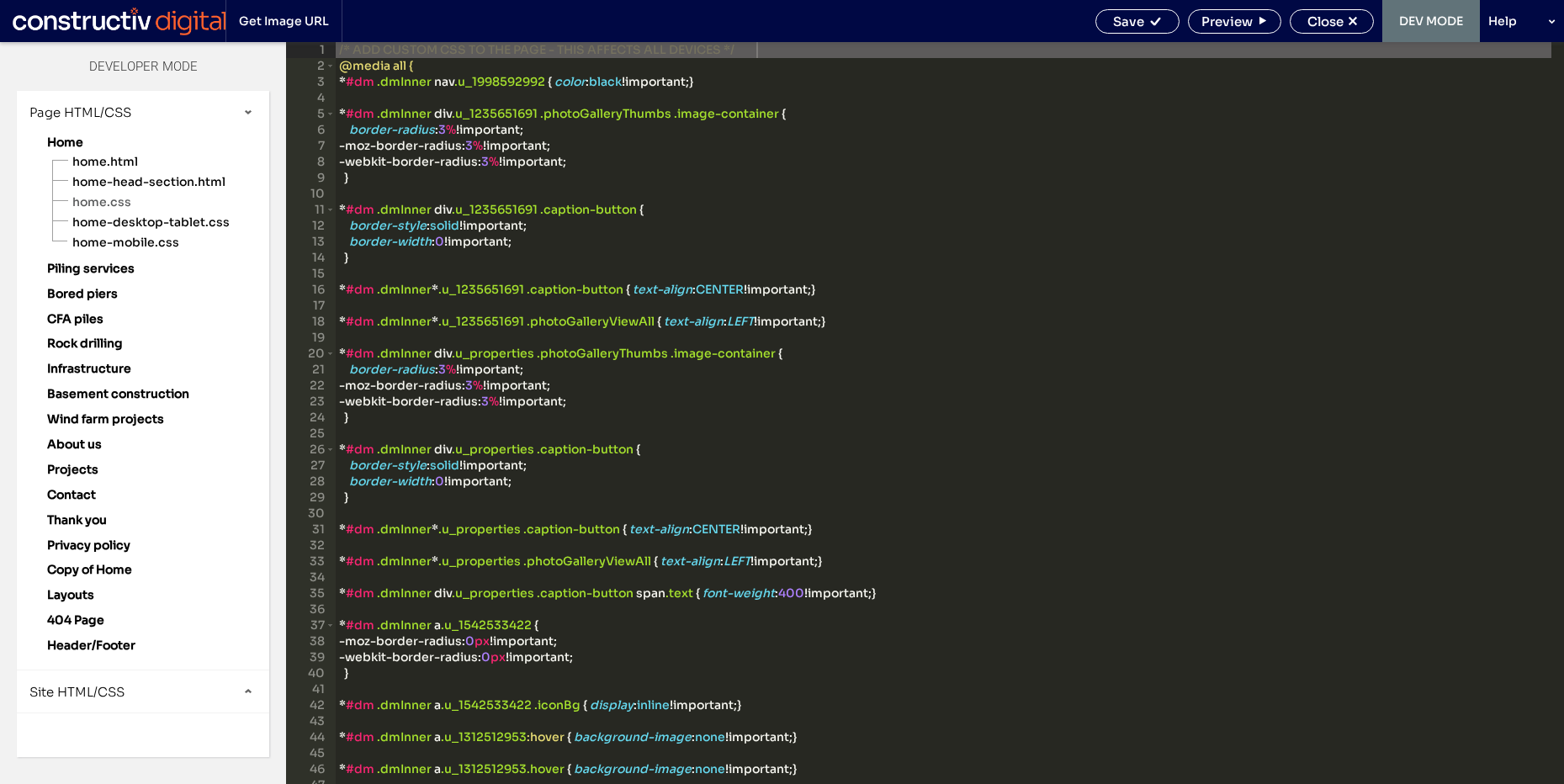 click on "Site HTML/CSS" at bounding box center (77, 691) 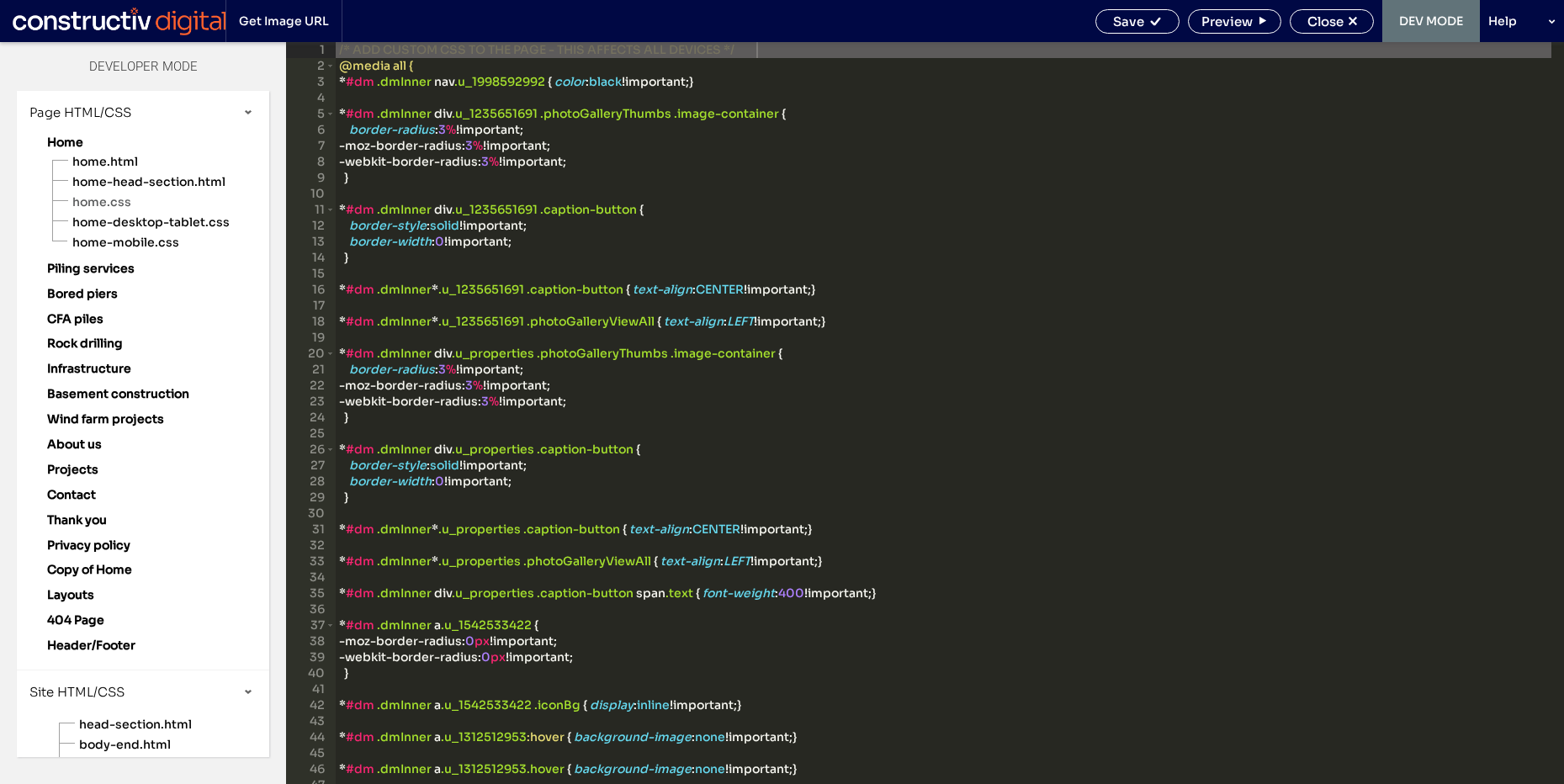 scroll, scrollTop: 107, scrollLeft: 0, axis: vertical 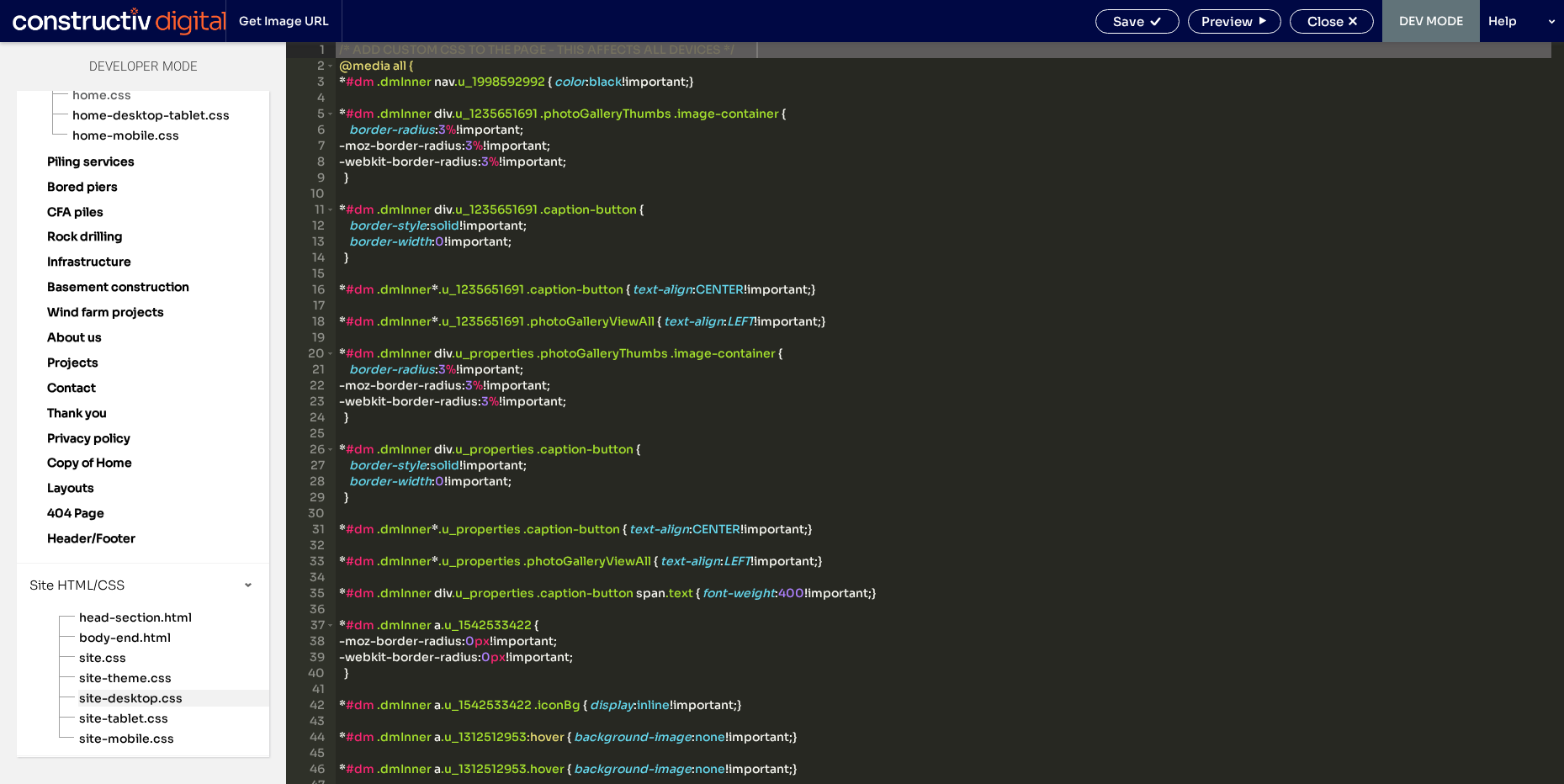 click on "site-desktop.css" at bounding box center [173, 698] 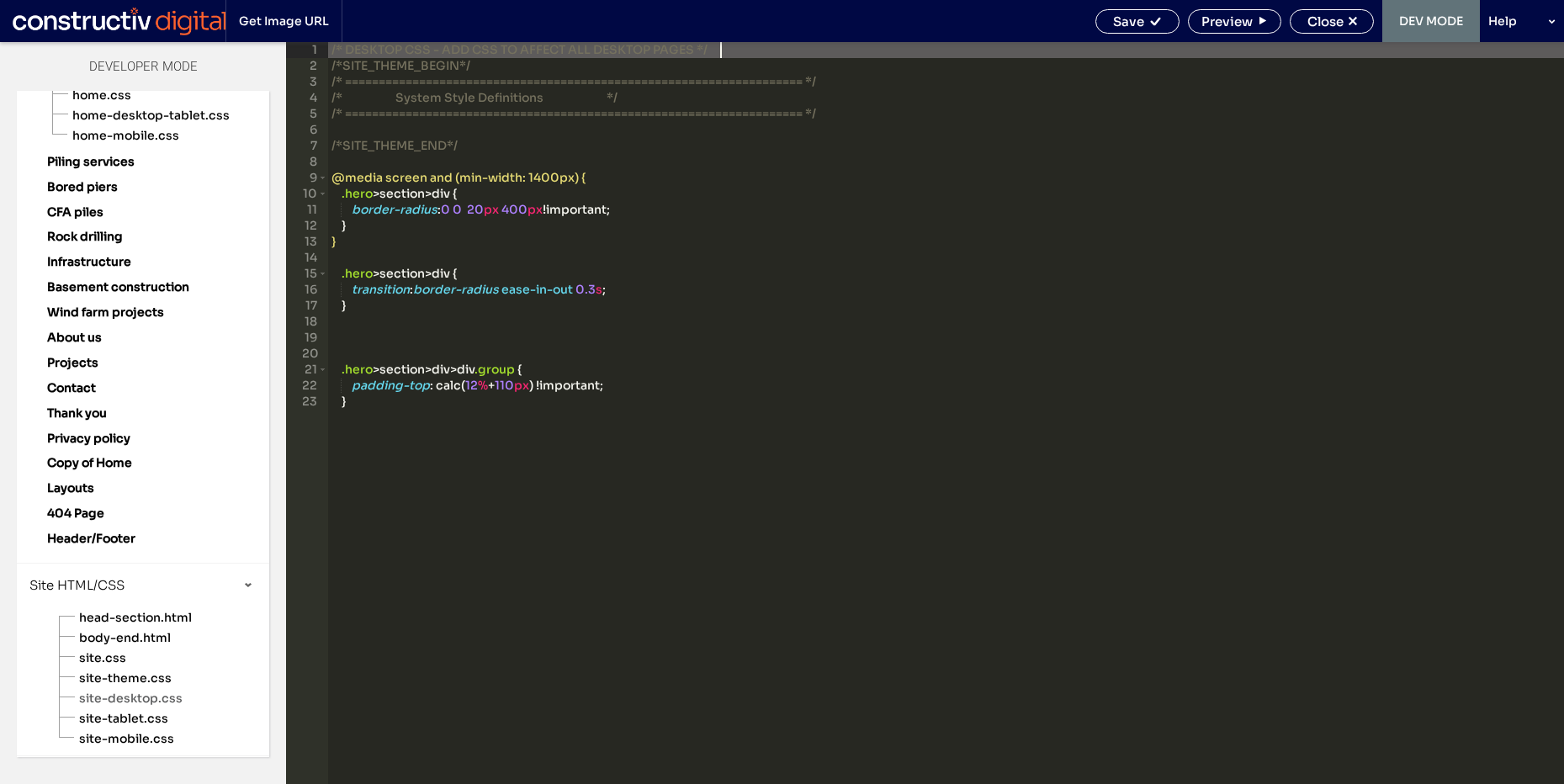 click on "/* DESKTOP CSS - ADD CSS TO AFFECT ALL DESKTOP PAGES */ /*SITE_THEME_BEGIN*/ /* ==================================================================== */ /*                     System Style Definitions                         */ /* ==================================================================== */ /*SITE_THEME_END*/ @media screen and (min-width: 1400px) {      .hero  >  section  >  div   {           border-radius :  0   0    20 px   400 px  !important;      } }      .hero  >  section  >  div   {           transition :  border-radius   ease-in-out   0.3 s ;      }                     .hero  >  section  >  div  >  div .group   {           padding-top : calc( 12 %  +  110 px ) !important;      }" at bounding box center (946, 429) 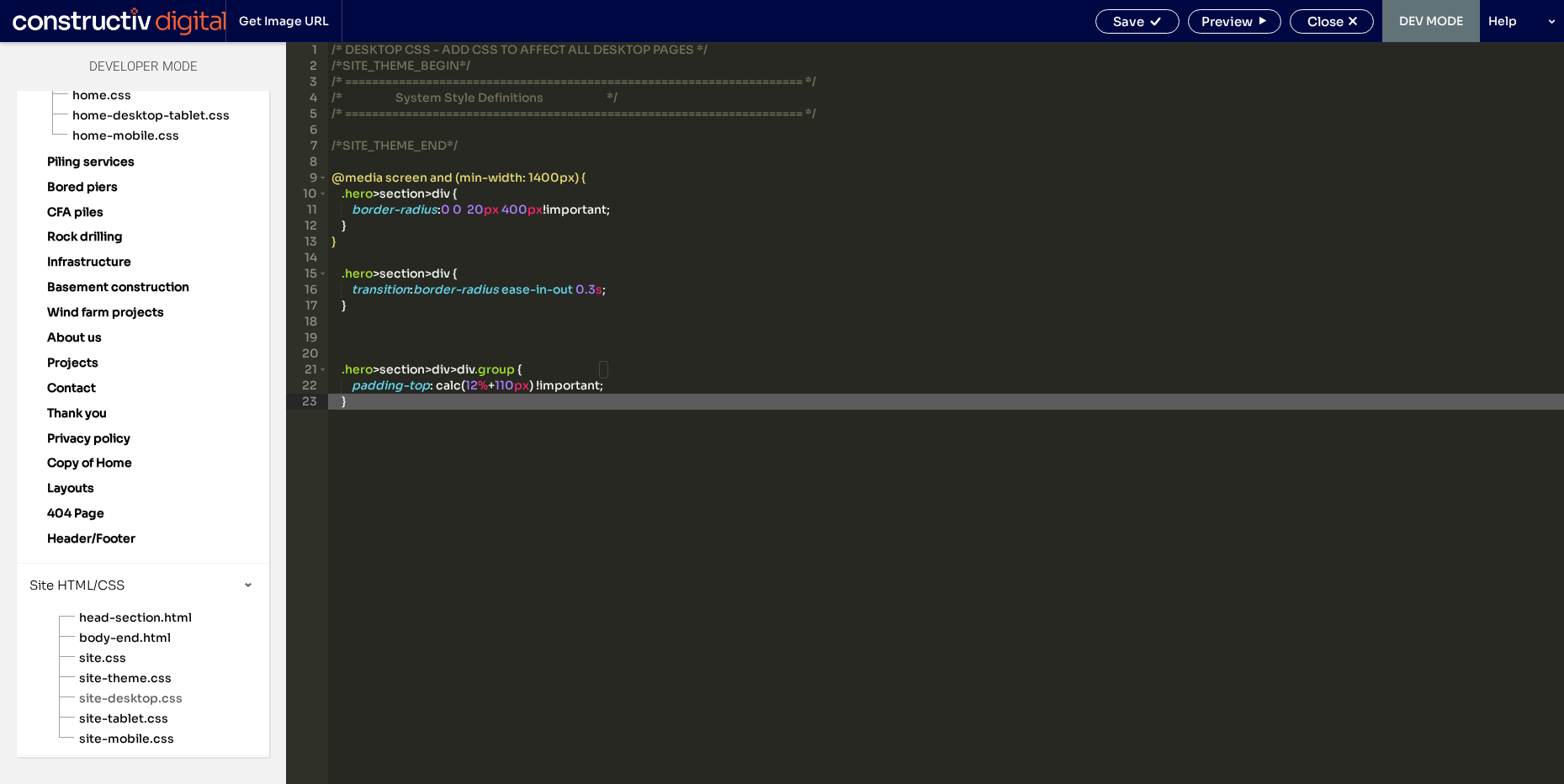 click on "/* DESKTOP CSS - ADD CSS TO AFFECT ALL DESKTOP PAGES */ /*SITE_THEME_BEGIN*/ /* ==================================================================== */ /*                     System Style Definitions                         */ /* ==================================================================== */ /*SITE_THEME_END*/ @media screen and (min-width: 1400px) {      .hero  >  section  >  div   {           border-radius :  0   0    20 px   400 px  !important;      } }      .hero  >  section  >  div   {           transition :  border-radius   ease-in-out   0.3 s ;      }                     .hero  >  section  >  div  >  div .group   {           padding-top : calc( 12 %  +  110 px ) !important;      }" at bounding box center [946, 429] 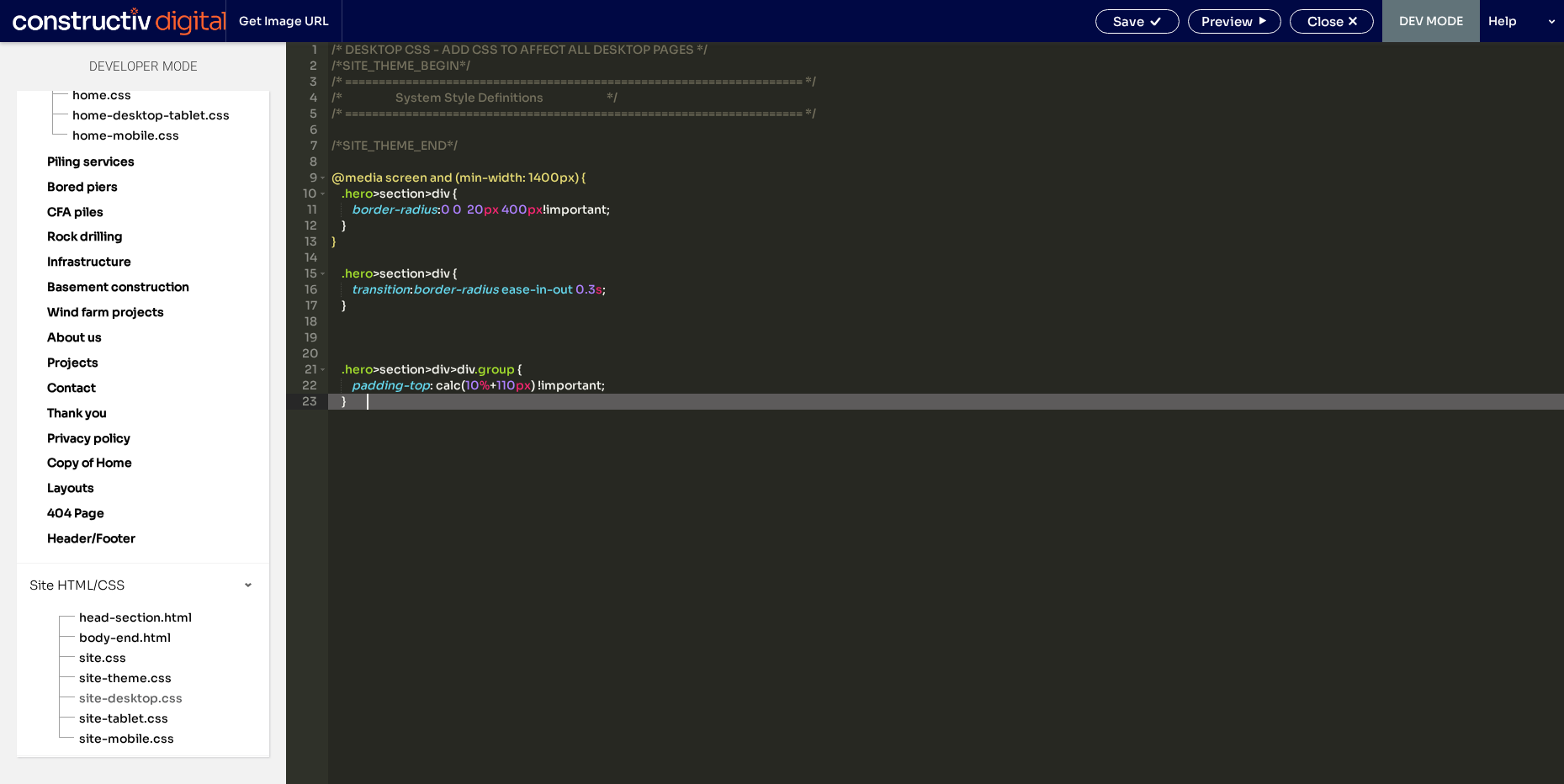 click on "/* DESKTOP CSS - ADD CSS TO AFFECT ALL DESKTOP PAGES */ /*SITE_THEME_BEGIN*/ /* ==================================================================== */ /*                     System Style Definitions                         */ /* ==================================================================== */ /*SITE_THEME_END*/ @media screen and (min-width: 1400px) {      .hero  >  section  >  div   {           border-radius :  0   0    20 px   400 px  !important;      } }      .hero  >  section  >  div   {           transition :  border-radius   ease-in-out   0.3 s ;      }                     .hero  >  section  >  div  >  div .group   {           padding-top : calc( 10 %  +  110 px ) !important;      }" at bounding box center [946, 429] 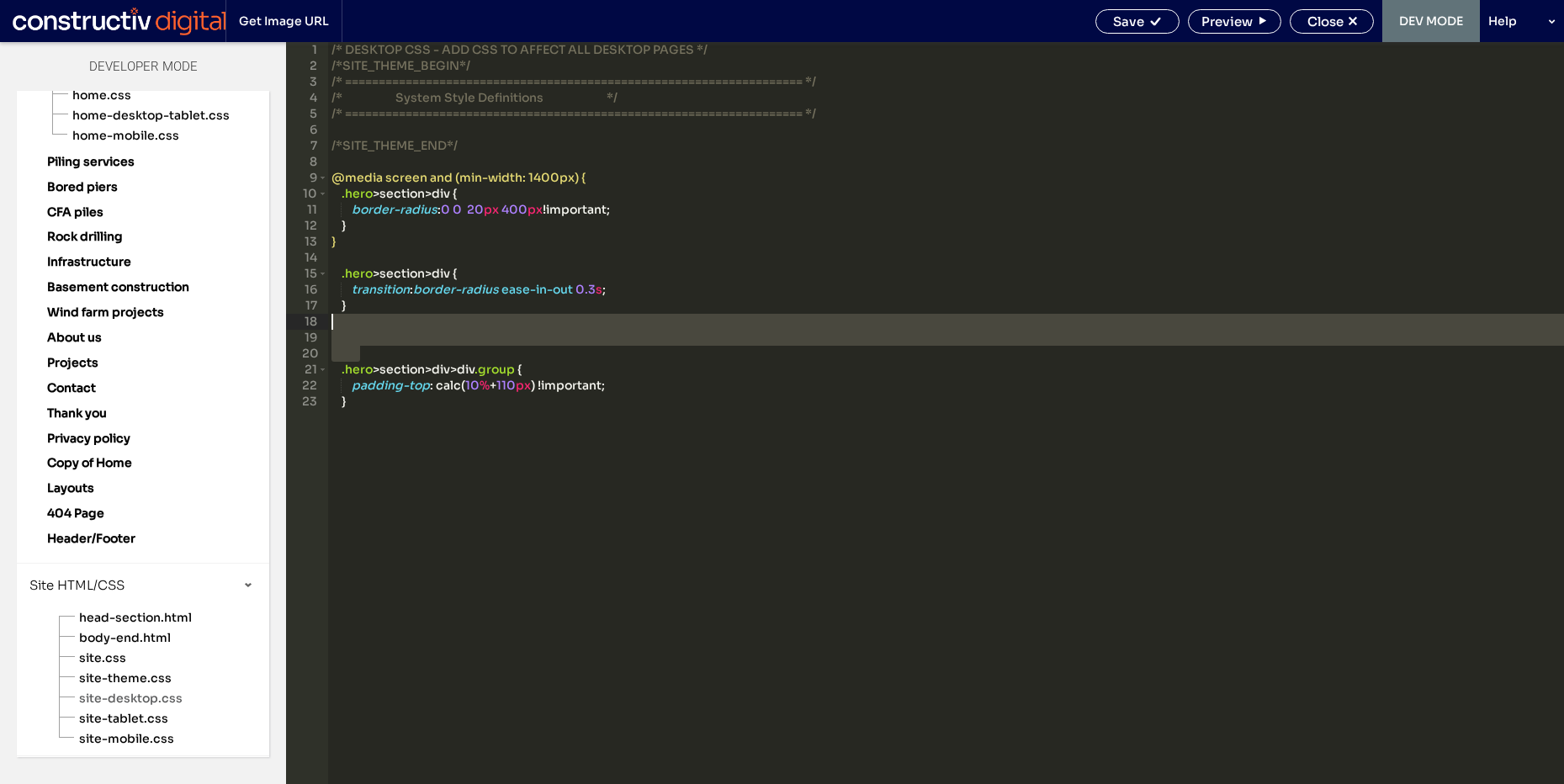 drag, startPoint x: 456, startPoint y: 355, endPoint x: 323, endPoint y: 326, distance: 136.12494 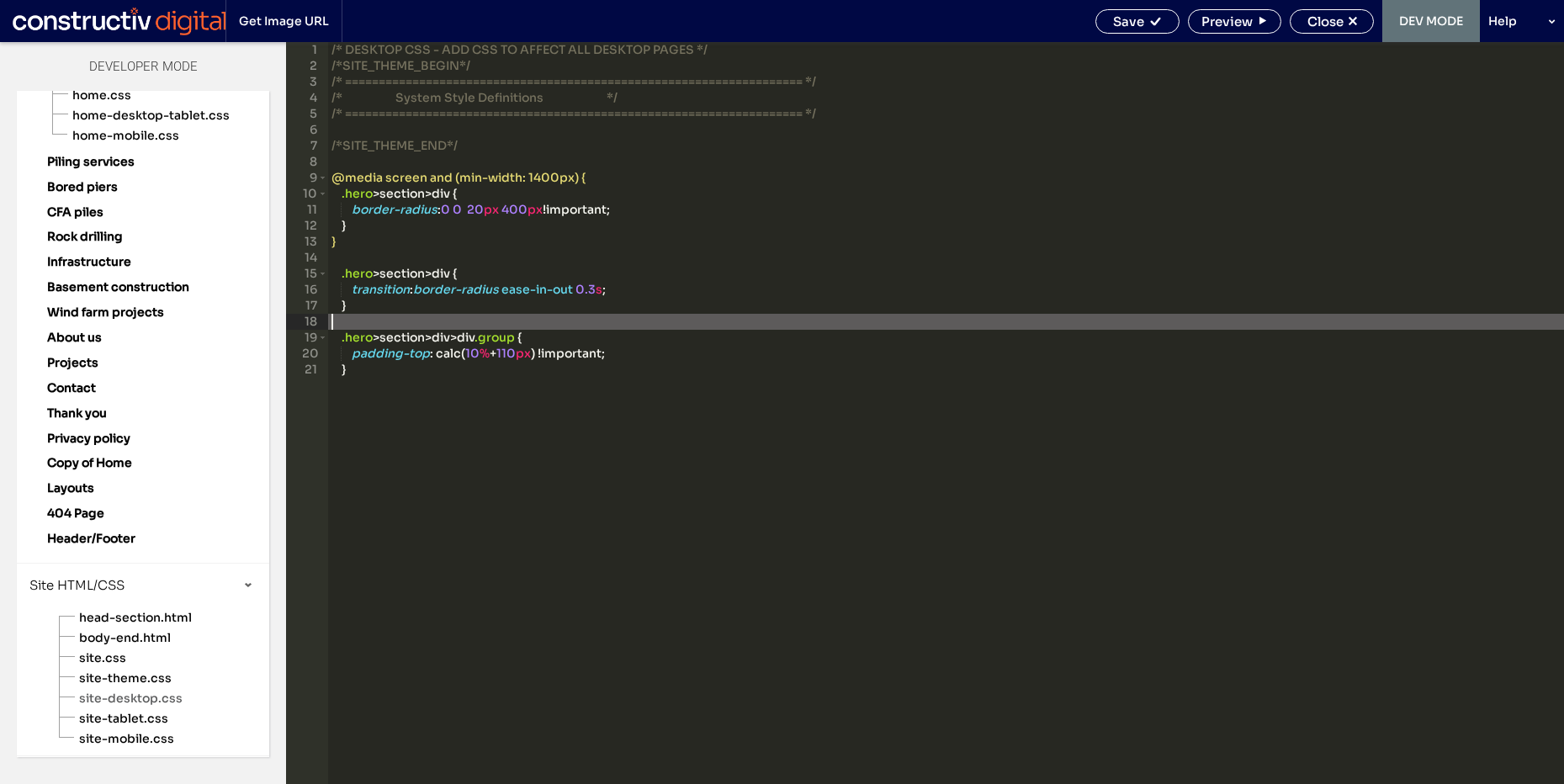 click on "/* DESKTOP CSS - ADD CSS TO AFFECT ALL DESKTOP PAGES */ /*SITE_THEME_BEGIN*/ /* ==================================================================== */ /*                     System Style Definitions                         */ /* ==================================================================== */ /*SITE_THEME_END*/ @media screen and (min-width: 1400px) {      .hero  >  section  >  div   {           border-radius :  0   0    20 px   400 px  !important;      } }      .hero  >  section  >  div   {           transition :  border-radius   ease-in-out   0.3 s ;      }      .hero  >  section  >  div  >  div .group   {           padding-top : calc( 10 %  +  110 px ) !important;      }" at bounding box center (946, 429) 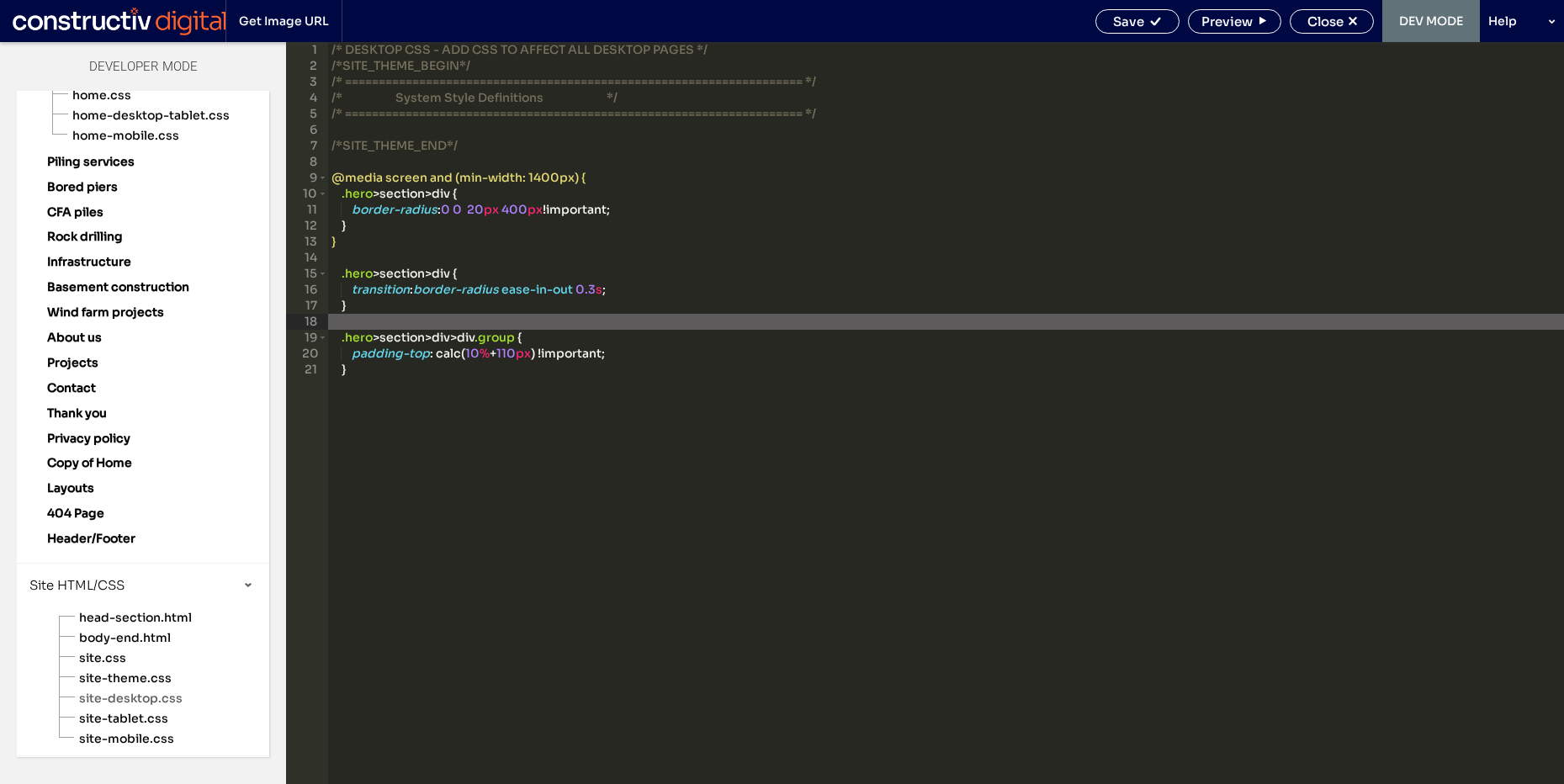 click on "/* DESKTOP CSS - ADD CSS TO AFFECT ALL DESKTOP PAGES */ /*SITE_THEME_BEGIN*/ /* ==================================================================== */ /*                     System Style Definitions                         */ /* ==================================================================== */ /*SITE_THEME_END*/ @media screen and (min-width: 1400px) {      .hero  >  section  >  div   {           border-radius :  0   0    20 px   400 px  !important;      } }      .hero  >  section  >  div   {           transition :  border-radius   ease-in-out   0.3 s ;      }      .hero  >  section  >  div  >  div .group   {           padding-top : calc( 10 %  +  110 px ) !important;      }" at bounding box center [946, 429] 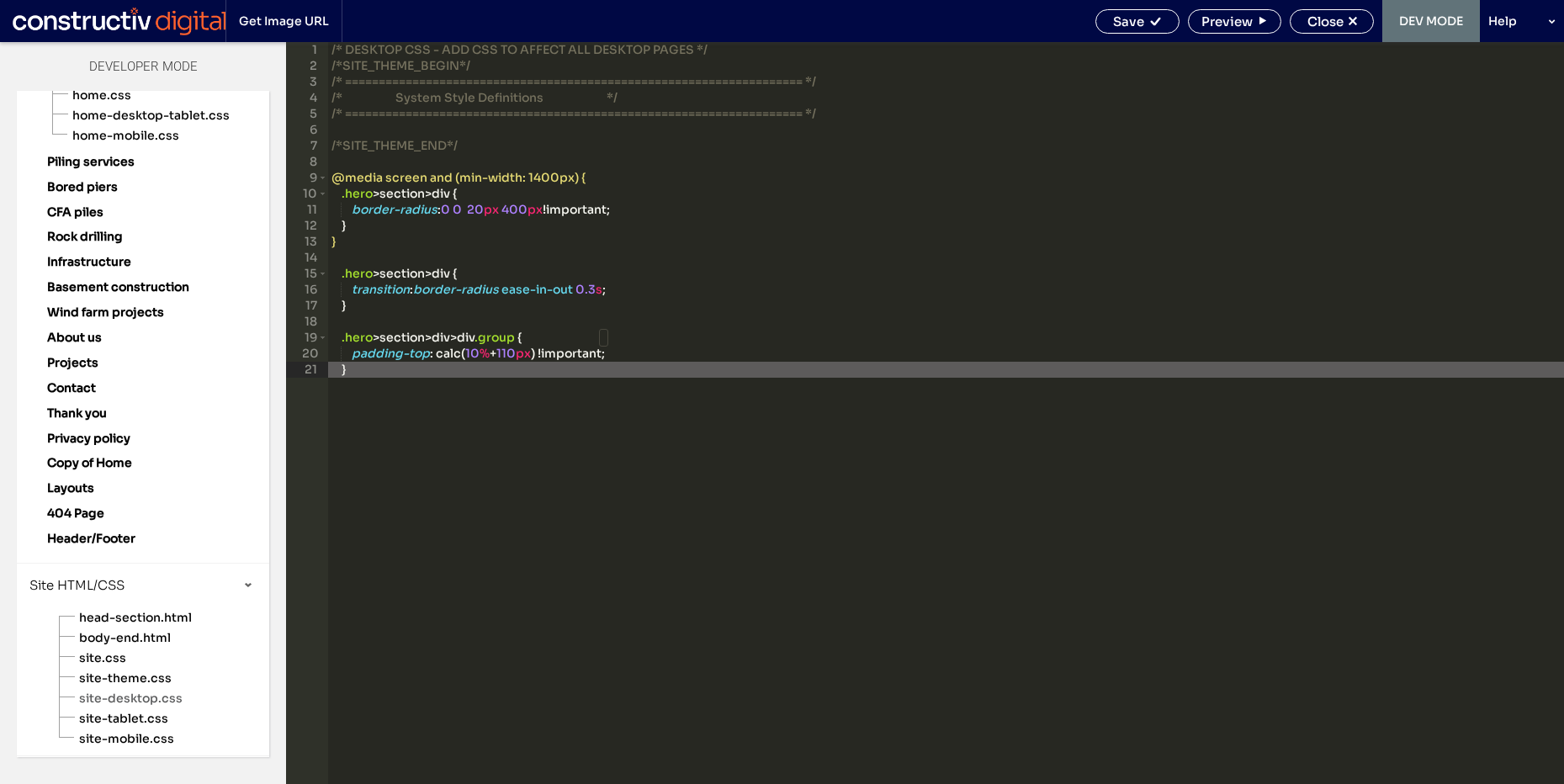 click on "/* DESKTOP CSS - ADD CSS TO AFFECT ALL DESKTOP PAGES */ /*SITE_THEME_BEGIN*/ /* ==================================================================== */ /*                     System Style Definitions                         */ /* ==================================================================== */ /*SITE_THEME_END*/ @media screen and (min-width: 1400px) {      .hero  >  section  >  div   {           border-radius :  0   0    20 px   400 px  !important;      } }      .hero  >  section  >  div   {           transition :  border-radius   ease-in-out   0.3 s ;      }      .hero  >  section  >  div  >  div .group   {           padding-top : calc( 10 %  +  110 px ) !important;      }" at bounding box center (946, 429) 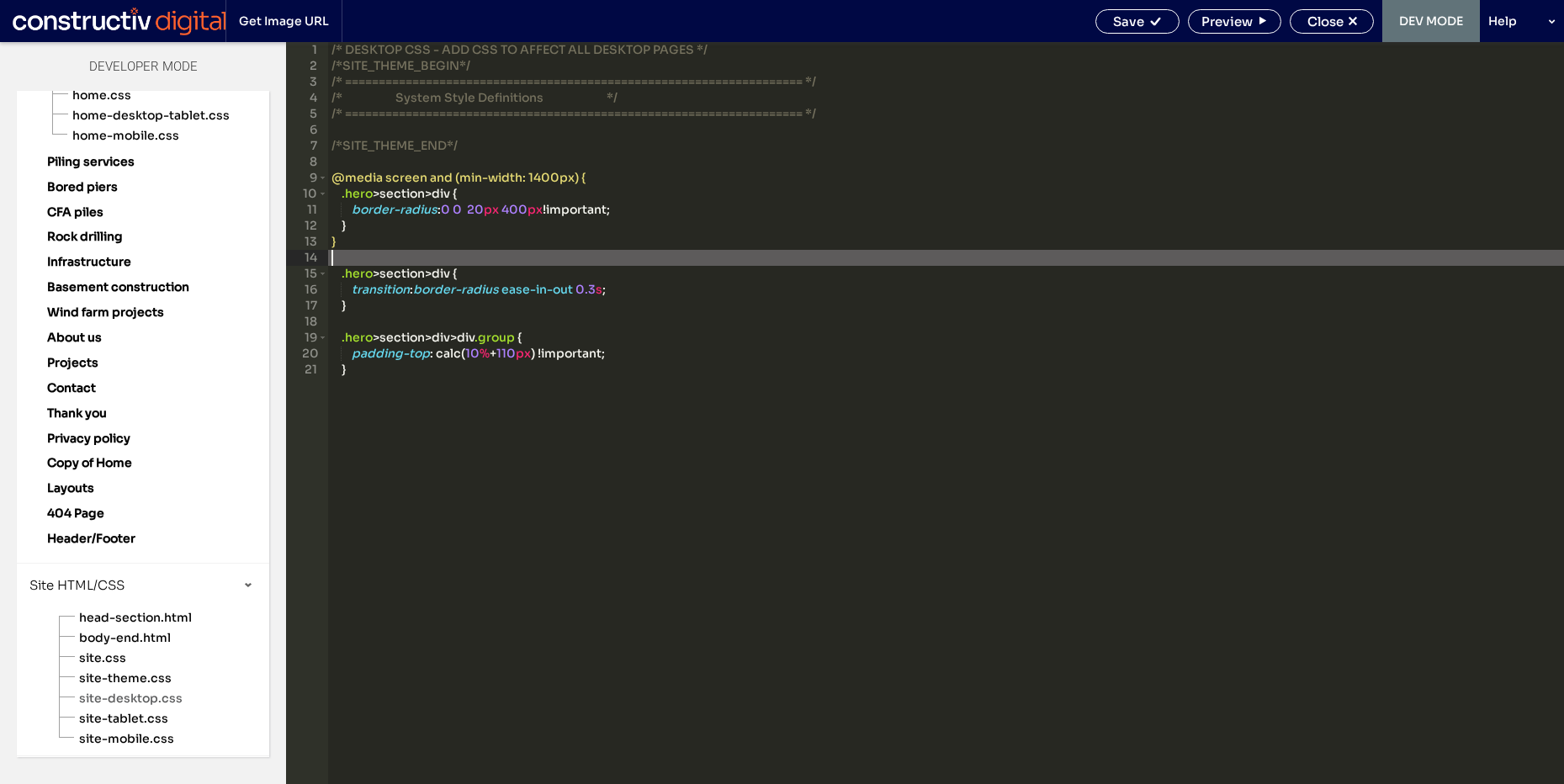 click on "/* DESKTOP CSS - ADD CSS TO AFFECT ALL DESKTOP PAGES */ /*SITE_THEME_BEGIN*/ /* ==================================================================== */ /*                     System Style Definitions                         */ /* ==================================================================== */ /*SITE_THEME_END*/ @media screen and (min-width: 1400px) {      .hero  >  section  >  div   {           border-radius :  0   0    20 px   400 px  !important;      } }      .hero  >  section  >  div   {           transition :  border-radius   ease-in-out   0.3 s ;      }      .hero  >  section  >  div  >  div .group   {           padding-top : calc( 10 %  +  110 px ) !important;      }" at bounding box center (946, 429) 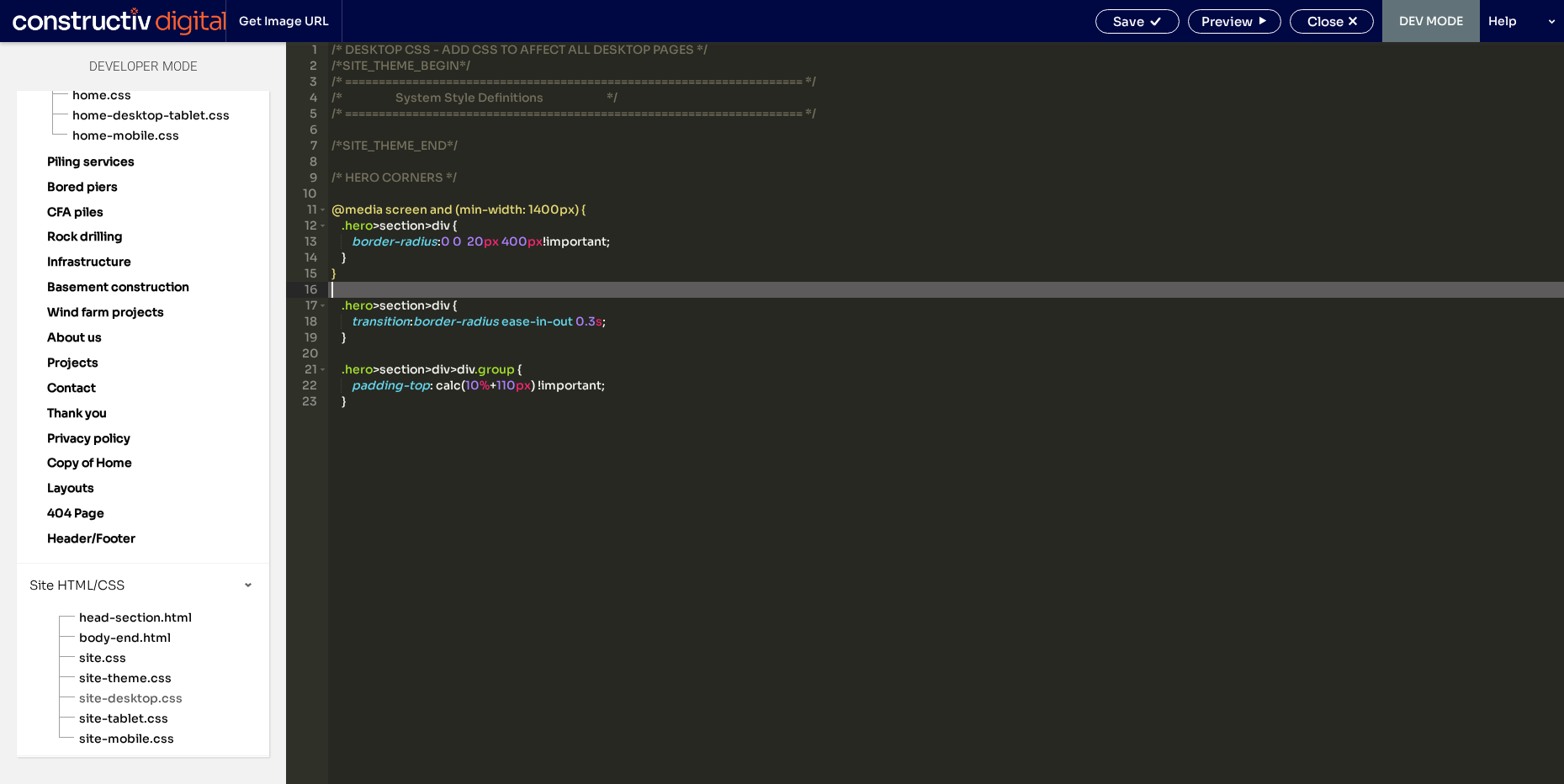 click on "/* DESKTOP CSS - ADD CSS TO AFFECT ALL DESKTOP PAGES */ /*SITE_THEME_BEGIN*/ /* ==================================================================== */ /*                     System Style Definitions                         */ /* ==================================================================== */ /*SITE_THEME_END*/ /* HERO CORNERS */ @media screen and (min-width: 1400px) {      .hero  >  section  >  div   {           border-radius :  0   0    20 px   400 px  !important;      } }      .hero  >  section  >  div   {           transition :  border-radius   ease-in-out   0.3 s ;      }      .hero  >  section  >  div  >  div .group   {           padding-top : calc( 10 %  +  110 px ) !important;      }" at bounding box center (946, 429) 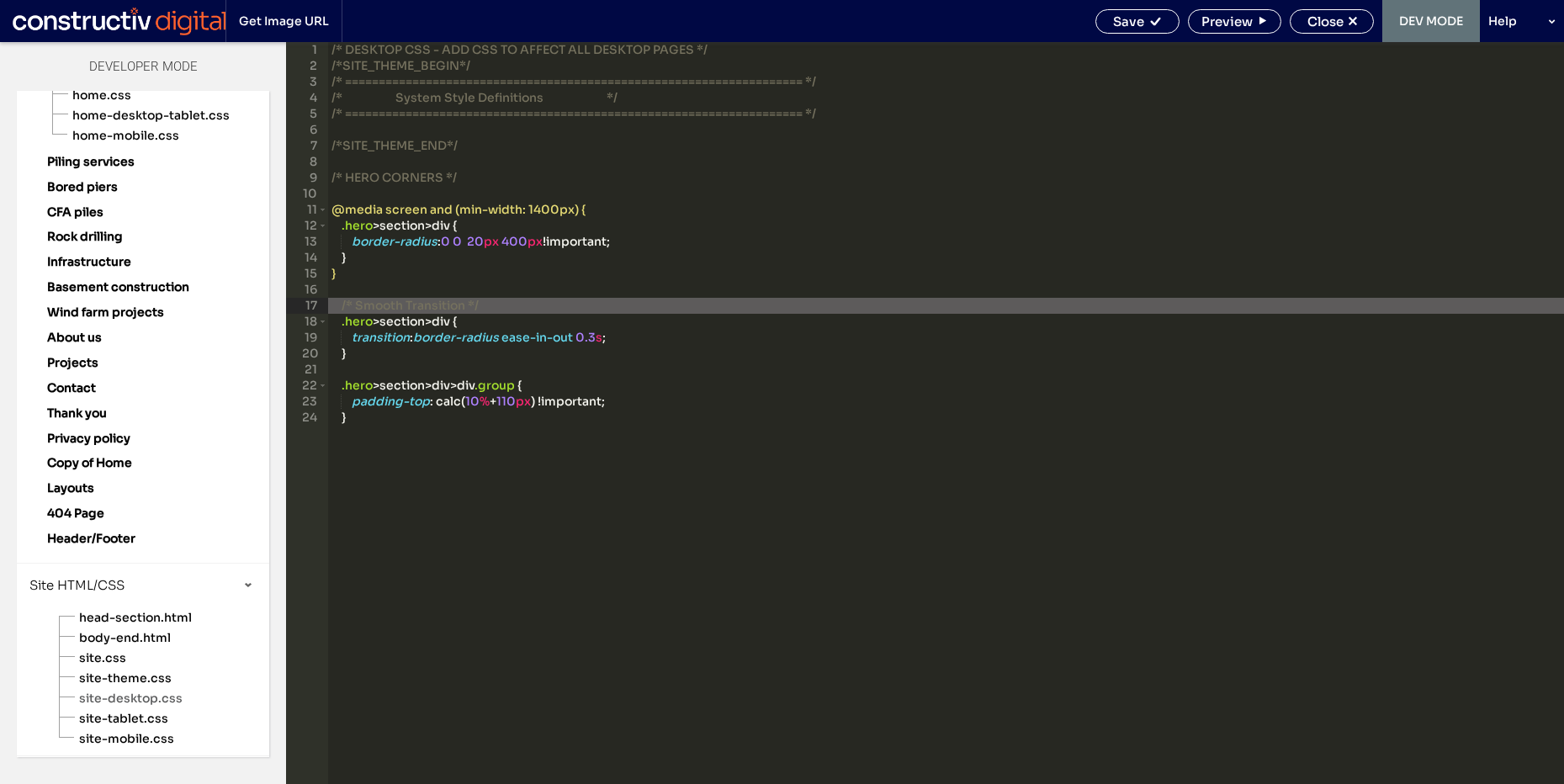 click on "/* DESKTOP CSS - ADD CSS TO AFFECT ALL DESKTOP PAGES */ /*SITE_THEME_BEGIN*/ /* ==================================================================== */ /*                     System Style Definitions                         */ /* ==================================================================== */ /*SITE_THEME_END*/ /* HERO CORNERS */ @media screen and (min-width: 1400px) {      .hero  >  section  >  div   {           border-radius :  0   0    20 px   400 px  !important;      } }      /* Smooth Transition */      .hero  >  section  >  div   {           transition :  border-radius   ease-in-out   0.3 s ;      }      .hero  >  section  >  div  >  div .group   {           padding-top : calc( 10 %  +  110 px ) !important;      }" at bounding box center (946, 429) 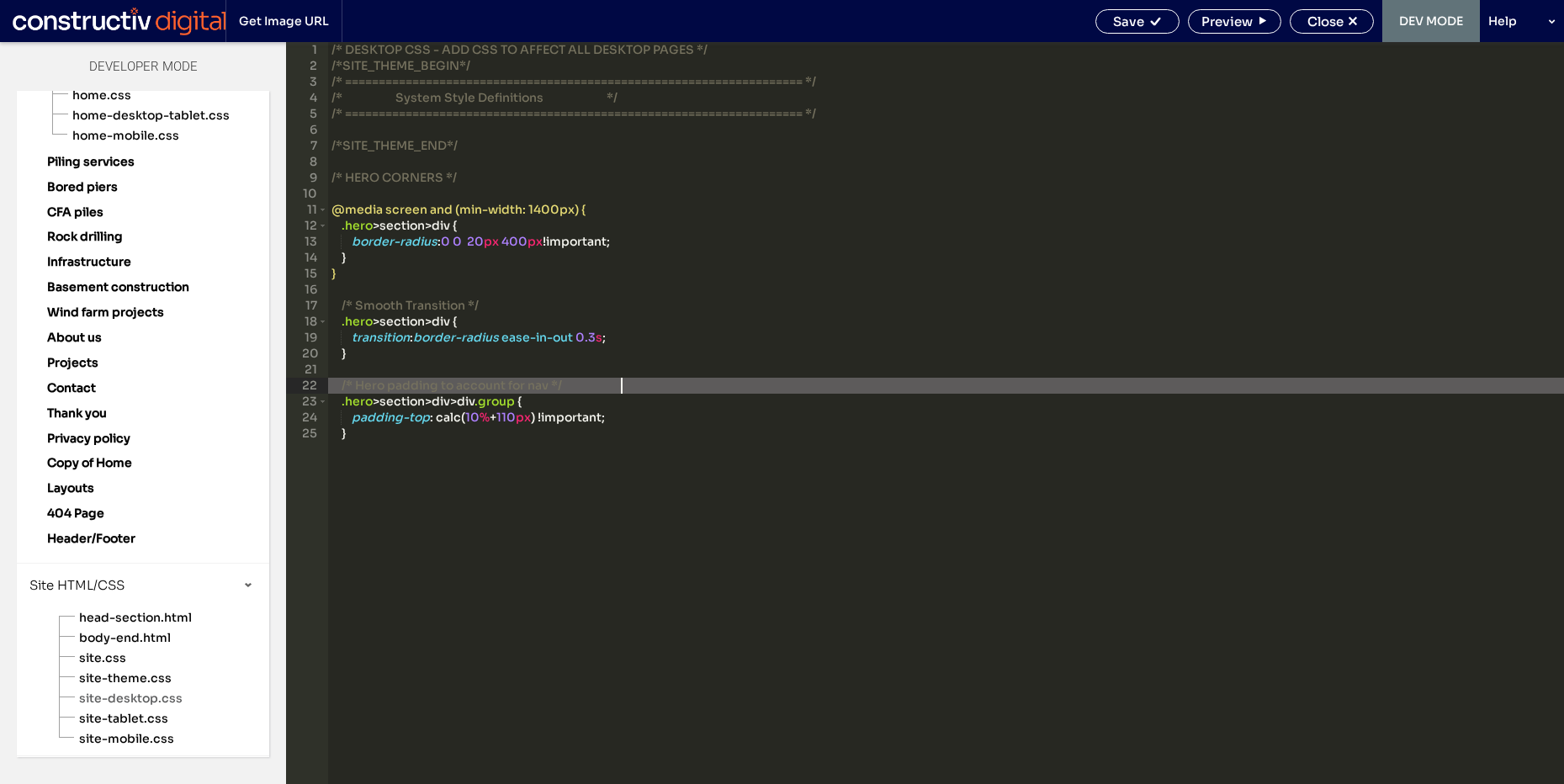 click on "/* DESKTOP CSS - ADD CSS TO AFFECT ALL DESKTOP PAGES */ /*SITE_THEME_BEGIN*/ /* ==================================================================== */ /*                     System Style Definitions                         */ /* ==================================================================== */ /*SITE_THEME_END*/ /* HERO CORNERS */ @media screen and (min-width: 1400px) {      .hero  >  section  >  div   {           border-radius :  0   0    20 px   400 px  !important;      } }      /* Smooth Transition */      .hero  >  section  >  div   {           transition :  border-radius   ease-in-out   0.3 s ;      }      /* Hero padding to account for nav */      .hero  >  section  >  div  >  div .group   {           padding-top : calc( 10 %  +  110 px ) !important;      }" at bounding box center [946, 429] 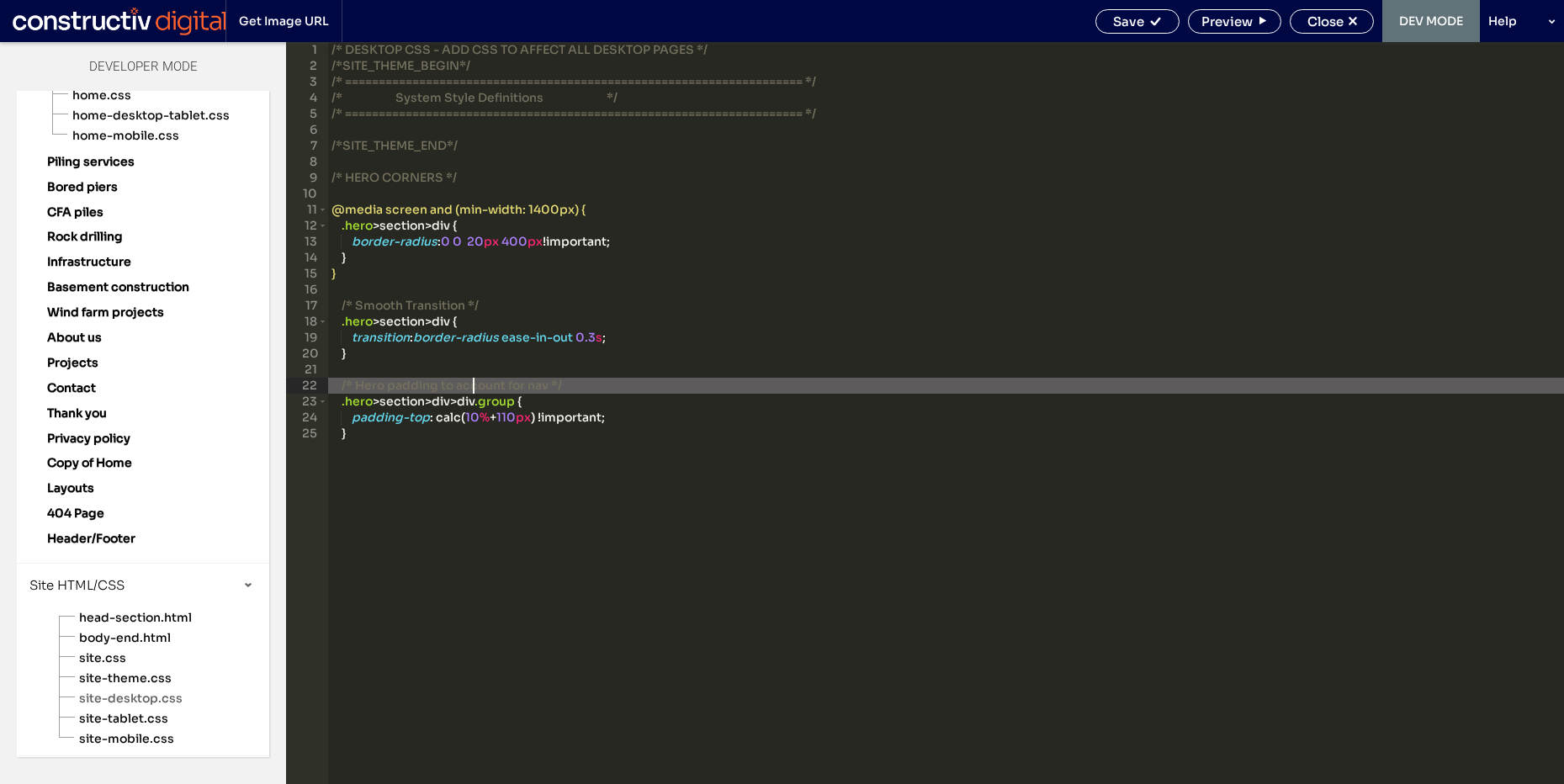 click on "/* DESKTOP CSS - ADD CSS TO AFFECT ALL DESKTOP PAGES */ /*SITE_THEME_BEGIN*/ /* ==================================================================== */ /*                     System Style Definitions                         */ /* ==================================================================== */ /*SITE_THEME_END*/ /* HERO CORNERS */ @media screen and (min-width: 1400px) {      .hero  >  section  >  div   {           border-radius :  0   0    20 px   400 px  !important;      } }      /* Smooth Transition */      .hero  >  section  >  div   {           transition :  border-radius   ease-in-out   0.3 s ;      }      /* Hero padding to account for nav */      .hero  >  section  >  div  >  div .group   {           padding-top : calc( 10 %  +  110 px ) !important;      }" at bounding box center [946, 429] 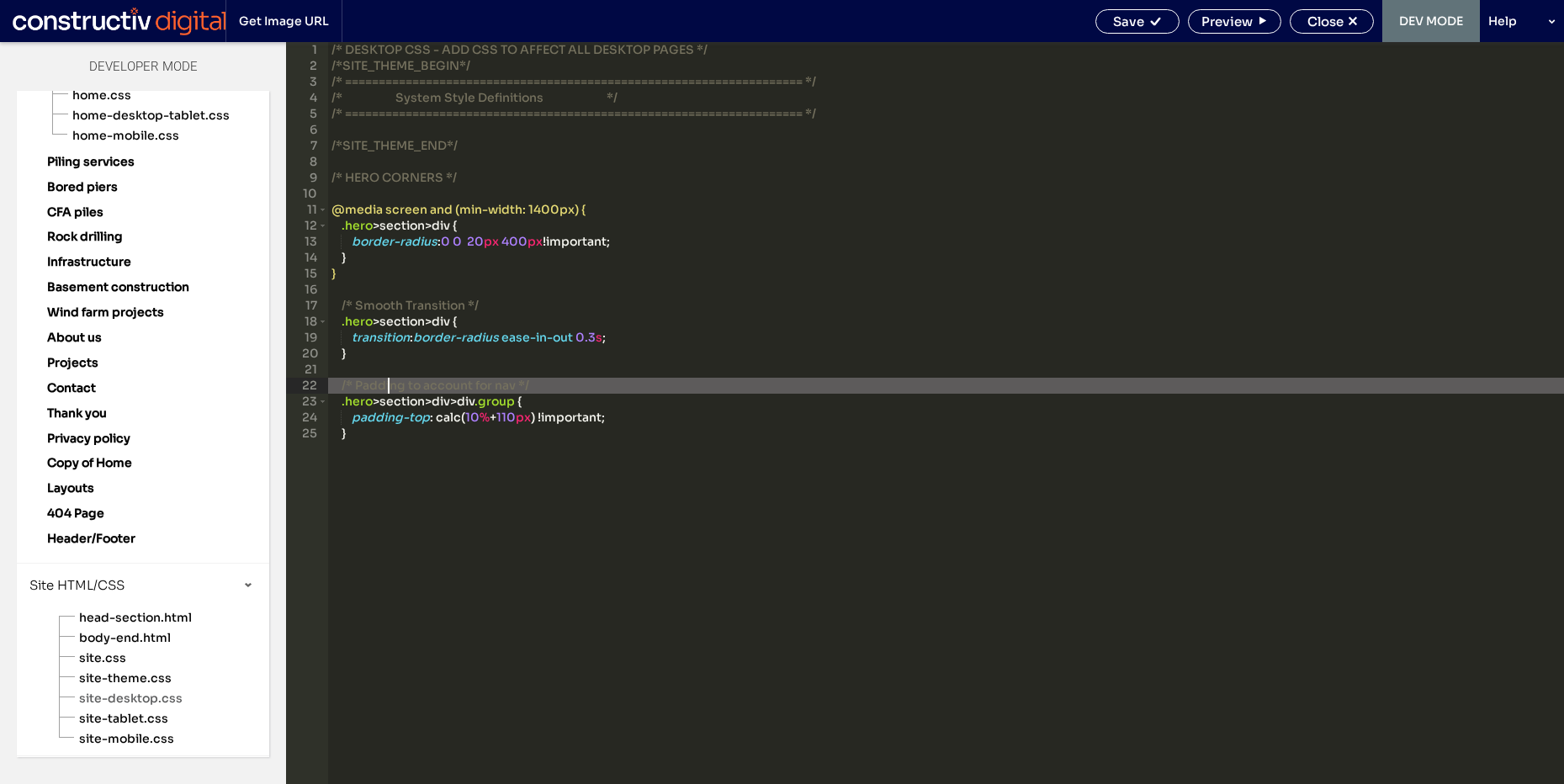 click on "/* DESKTOP CSS - ADD CSS TO AFFECT ALL DESKTOP PAGES */ /*SITE_THEME_BEGIN*/ /* ==================================================================== */ /*                     System Style Definitions                         */ /* ==================================================================== */ /*SITE_THEME_END*/ /* HERO CORNERS */ @media screen and (min-width: 1400px) {      .hero  >  section  >  div   {           border-radius :  0   0    20 px   400 px  !important;      } }      /* Smooth Transition */      .hero  >  section  >  div   {           transition :  border-radius   ease-in-out   0.3 s ;      }      /* Padding to account for nav */      .hero  >  section  >  div  >  div .group   {           padding-top : calc( 10 %  +  110 px ) !important;      }" at bounding box center (946, 429) 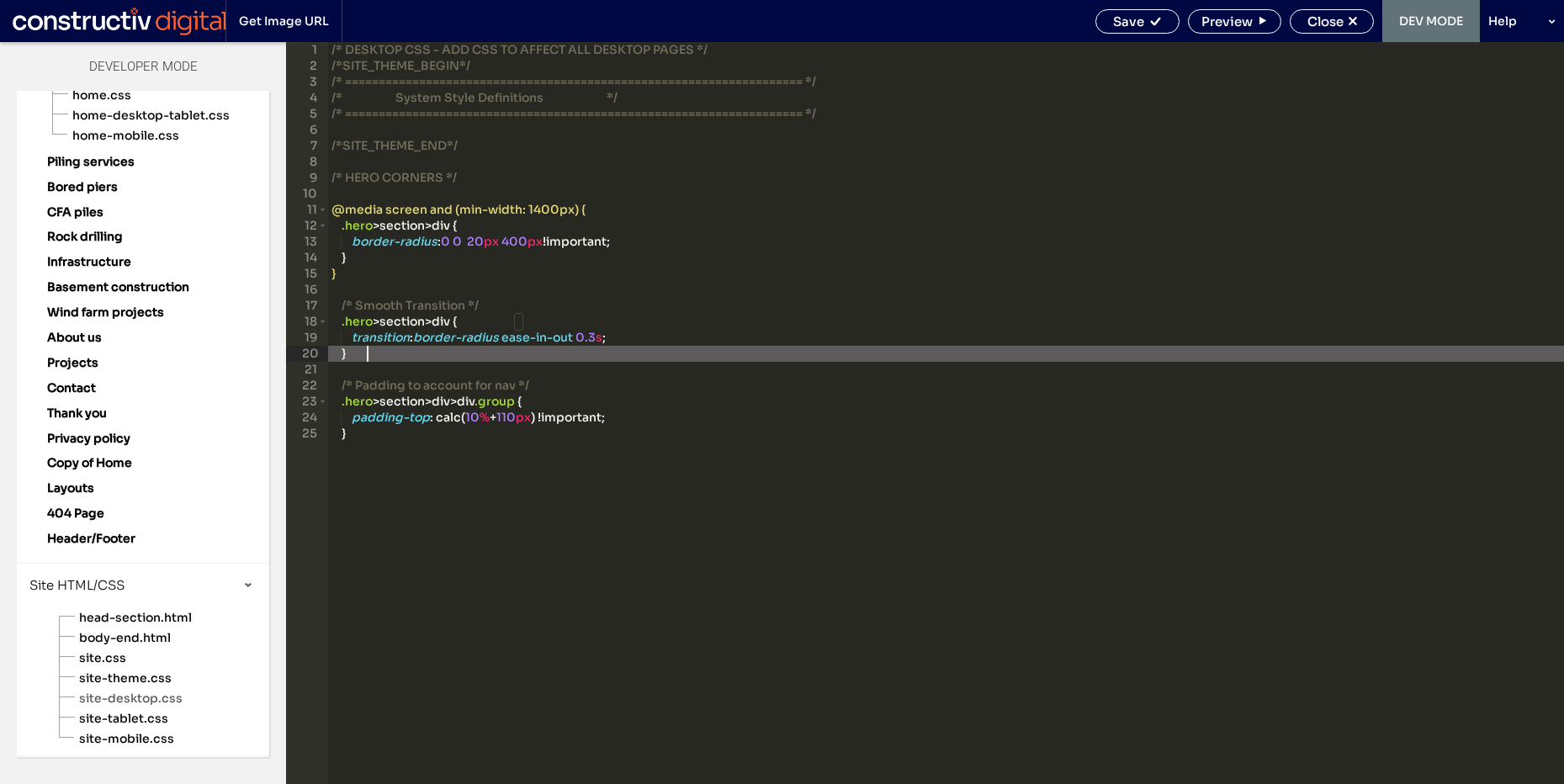 click on "/* DESKTOP CSS - ADD CSS TO AFFECT ALL DESKTOP PAGES */ /*SITE_THEME_BEGIN*/ /* ==================================================================== */ /*                     System Style Definitions                         */ /* ==================================================================== */ /*SITE_THEME_END*/ /* HERO CORNERS */ @media screen and (min-width: 1400px) {      .hero  >  section  >  div   {           border-radius :  0   0    20 px   400 px  !important;      } }      /* Smooth Transition */      .hero  >  section  >  div   {           transition :  border-radius   ease-in-out   0.3 s ;      }      /* Padding to account for nav */      .hero  >  section  >  div  >  div .group   {           padding-top : calc( 10 %  +  110 px ) !important;      }" at bounding box center (946, 429) 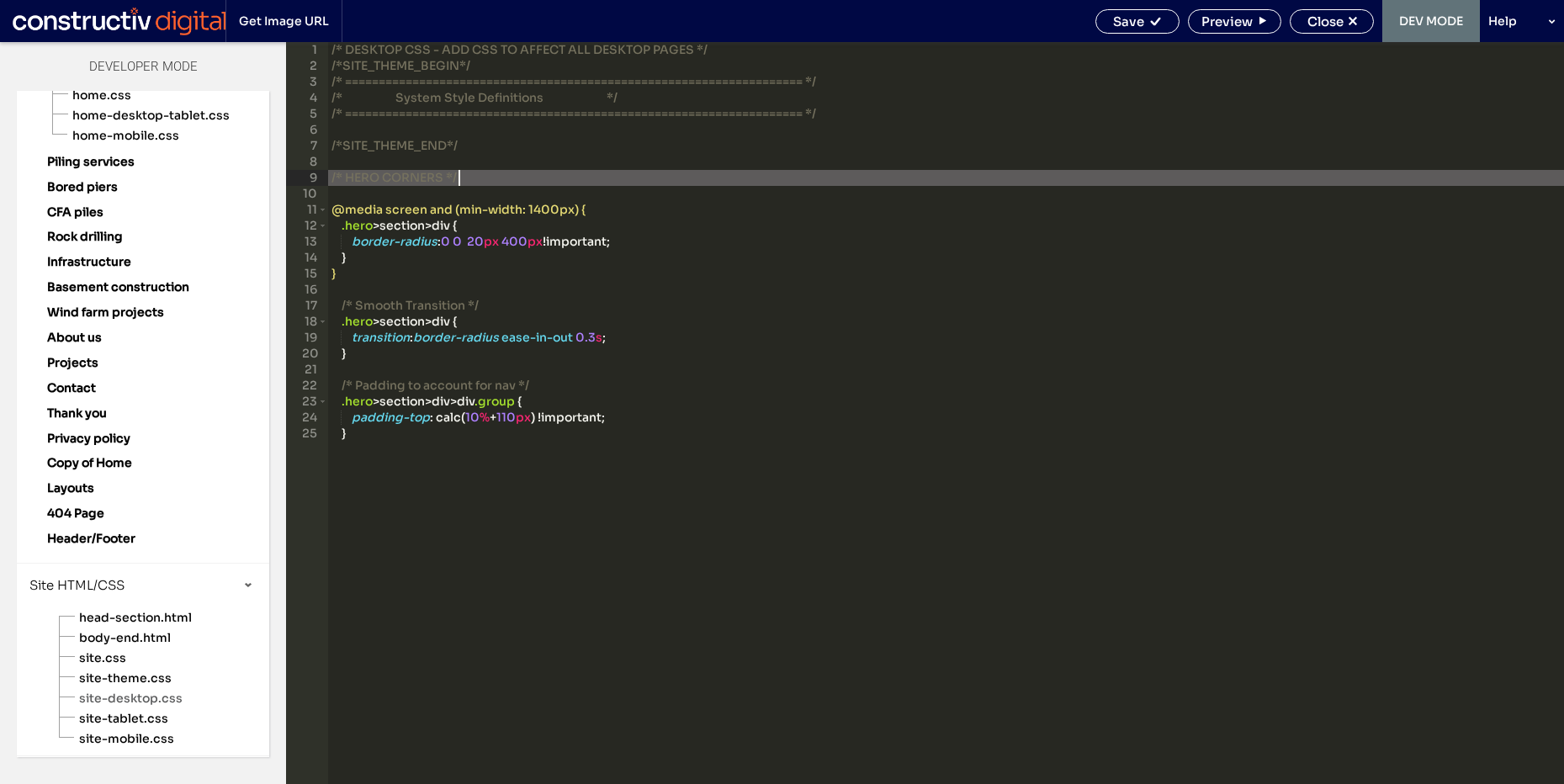 click on "/* DESKTOP CSS - ADD CSS TO AFFECT ALL DESKTOP PAGES */ /*SITE_THEME_BEGIN*/ /* ==================================================================== */ /*                     System Style Definitions                         */ /* ==================================================================== */ /*SITE_THEME_END*/ /* HERO CORNERS */ @media screen and (min-width: 1400px) {      .hero  >  section  >  div   {           border-radius :  0   0    20 px   400 px  !important;      } }      /* Smooth Transition */      .hero  >  section  >  div   {           transition :  border-radius   ease-in-out   0.3 s ;      }      /* Padding to account for nav */      .hero  >  section  >  div  >  div .group   {           padding-top : calc( 10 %  +  110 px ) !important;      }" at bounding box center [946, 429] 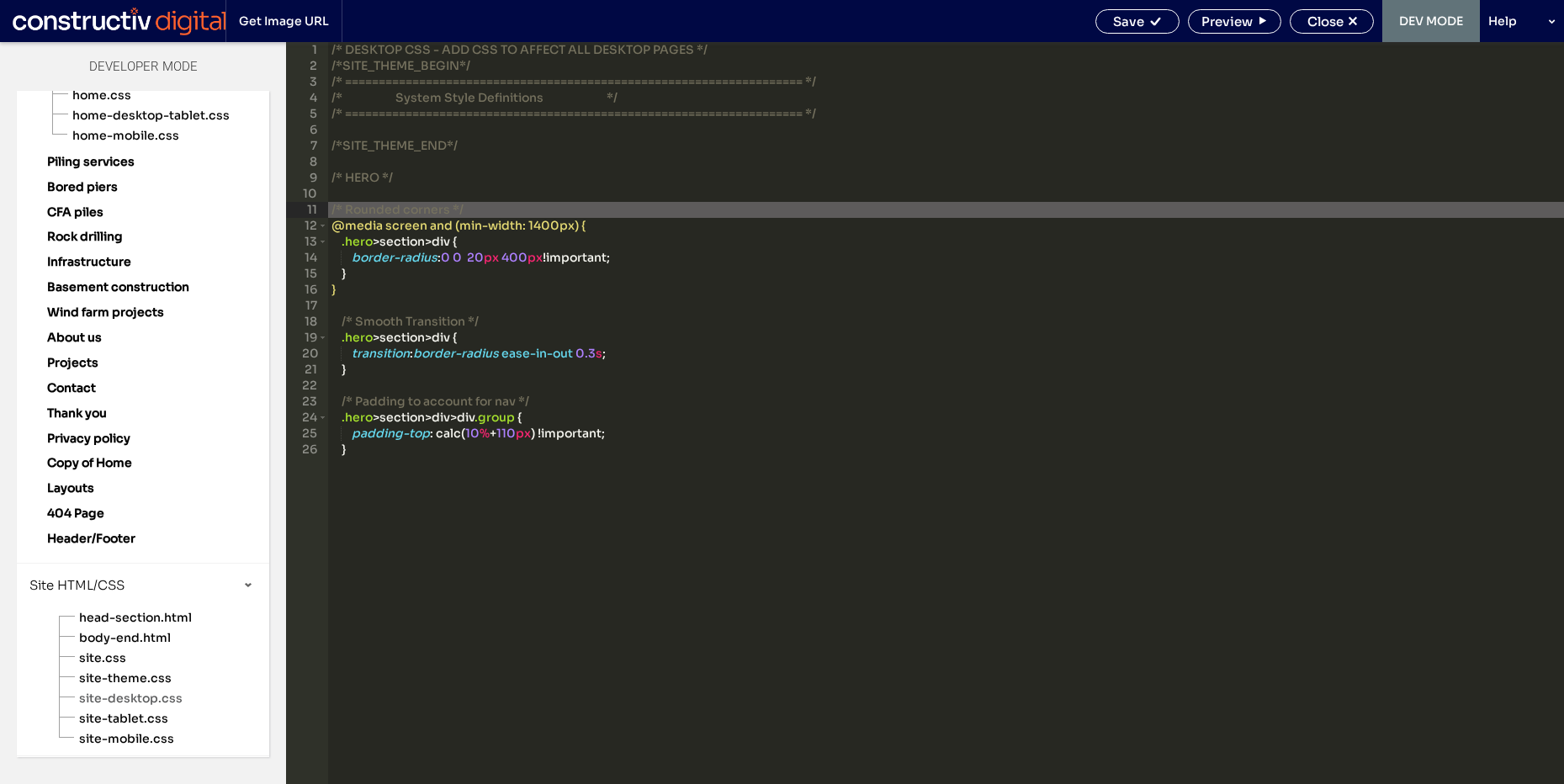 click on "/* DESKTOP CSS - ADD CSS TO AFFECT ALL DESKTOP PAGES */ /*SITE_THEME_BEGIN*/ /* ==================================================================== */ /*                     System Style Definitions                         */ /* ==================================================================== */ /*SITE_THEME_END*/ /* HERO */ /* Rounded corners */ @media screen and (min-width: 1400px) {      .hero  >  section  >  div   {           border-radius :  0   0    20 px   400 px  !important;      } }      /* Smooth Transition */      .hero  >  section  >  div   {           transition :  border-radius   ease-in-out   0.3 s ;      }      /* Padding to account for nav */      .hero  >  section  >  div  >  div .group   {           padding-top : calc( 10 %  +  110 px ) !important;      }" at bounding box center [946, 429] 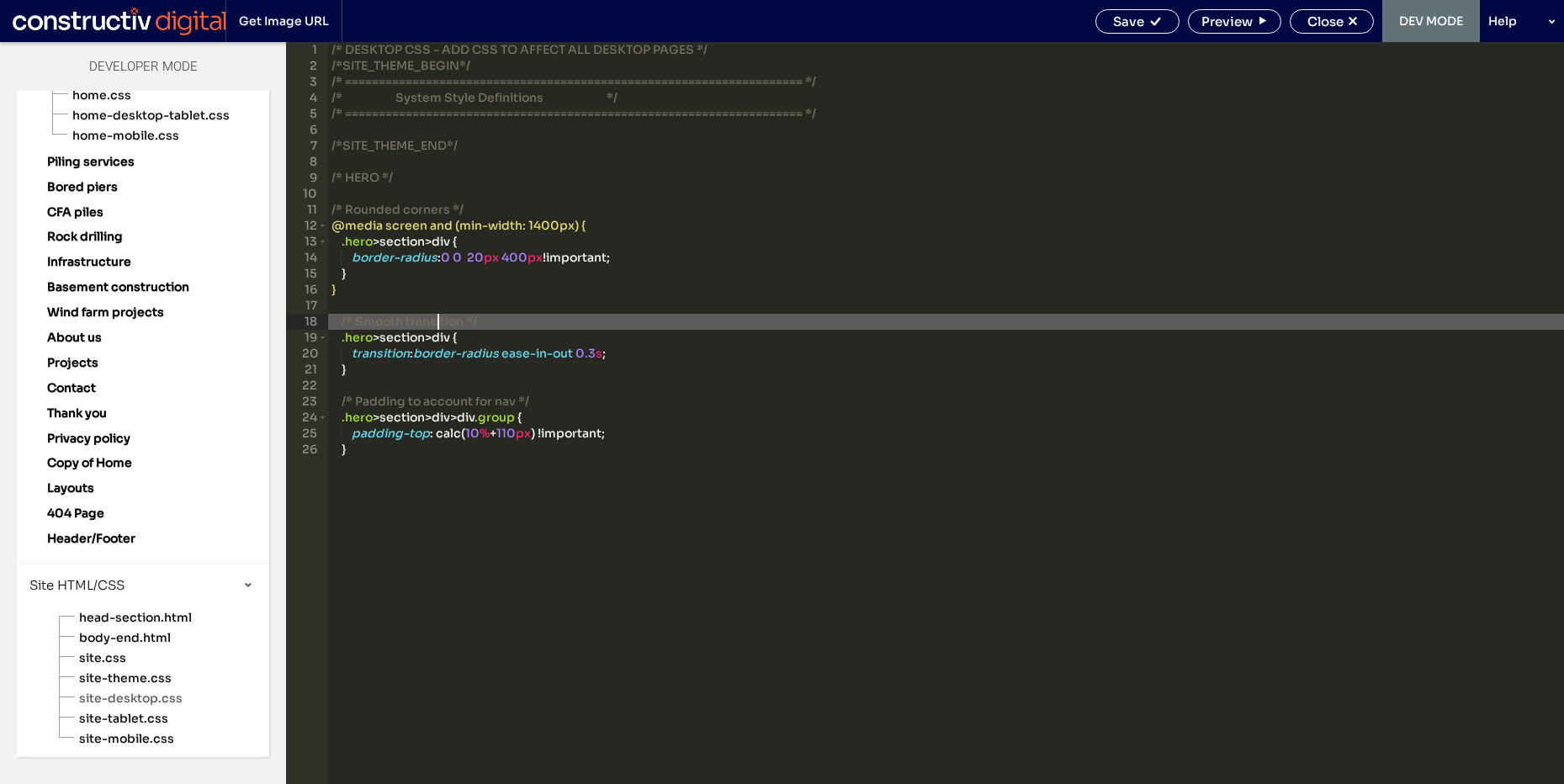 click on "/* DESKTOP CSS - ADD CSS TO AFFECT ALL DESKTOP PAGES */ /*SITE_THEME_BEGIN*/ /* ==================================================================== */ /*                     System Style Definitions                         */ /* ==================================================================== */ /*SITE_THEME_END*/ /* HERO */ /* Rounded corners */ @media screen and (min-width: 1400px) {      .hero  >  section  >  div   {           border-radius :  0   0    20 px   400 px  !important;      } }      /* Smooth transition */      .hero  >  section  >  div   {           transition :  border-radius   ease-in-out   0.3 s ;      }      /* Padding to account for nav */      .hero  >  section  >  div  >  div .group   {           padding-top : calc( 10 %  +  110 px ) !important;      }" at bounding box center (946, 429) 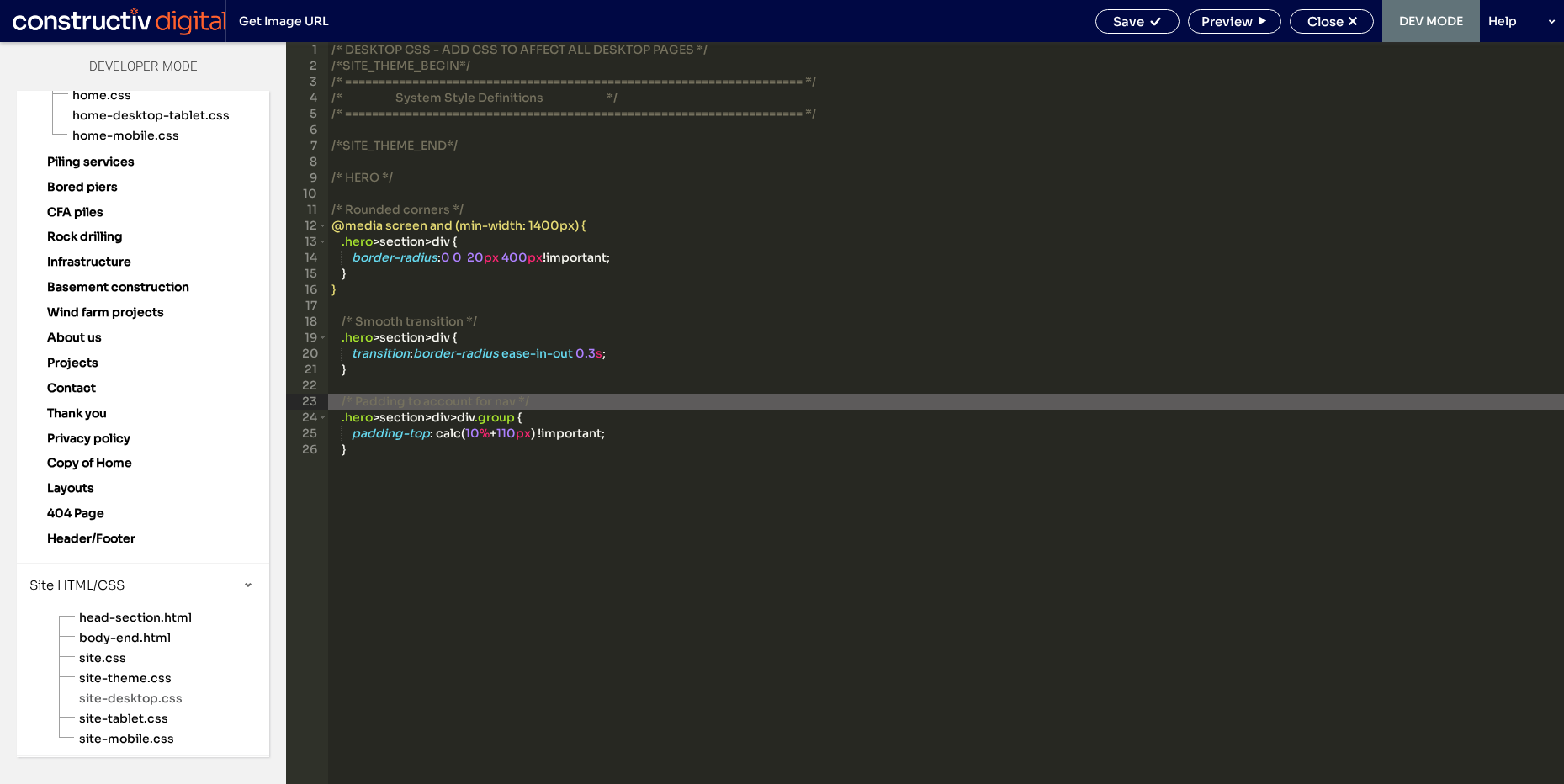 click on "/* DESKTOP CSS - ADD CSS TO AFFECT ALL DESKTOP PAGES */ /*SITE_THEME_BEGIN*/ /* ==================================================================== */ /*                     System Style Definitions                         */ /* ==================================================================== */ /*SITE_THEME_END*/ /* HERO */ /* Rounded corners */ @media screen and (min-width: 1400px) {      .hero  >  section  >  div   {           border-radius :  0   0    20 px   400 px  !important;      } }      /* Smooth transition */      .hero  >  section  >  div   {           transition :  border-radius   ease-in-out   0.3 s ;      }      /* Padding to account for nav */      .hero  >  section  >  div  >  div .group   {           padding-top : calc( 10 %  +  110 px ) !important;      }" at bounding box center (946, 429) 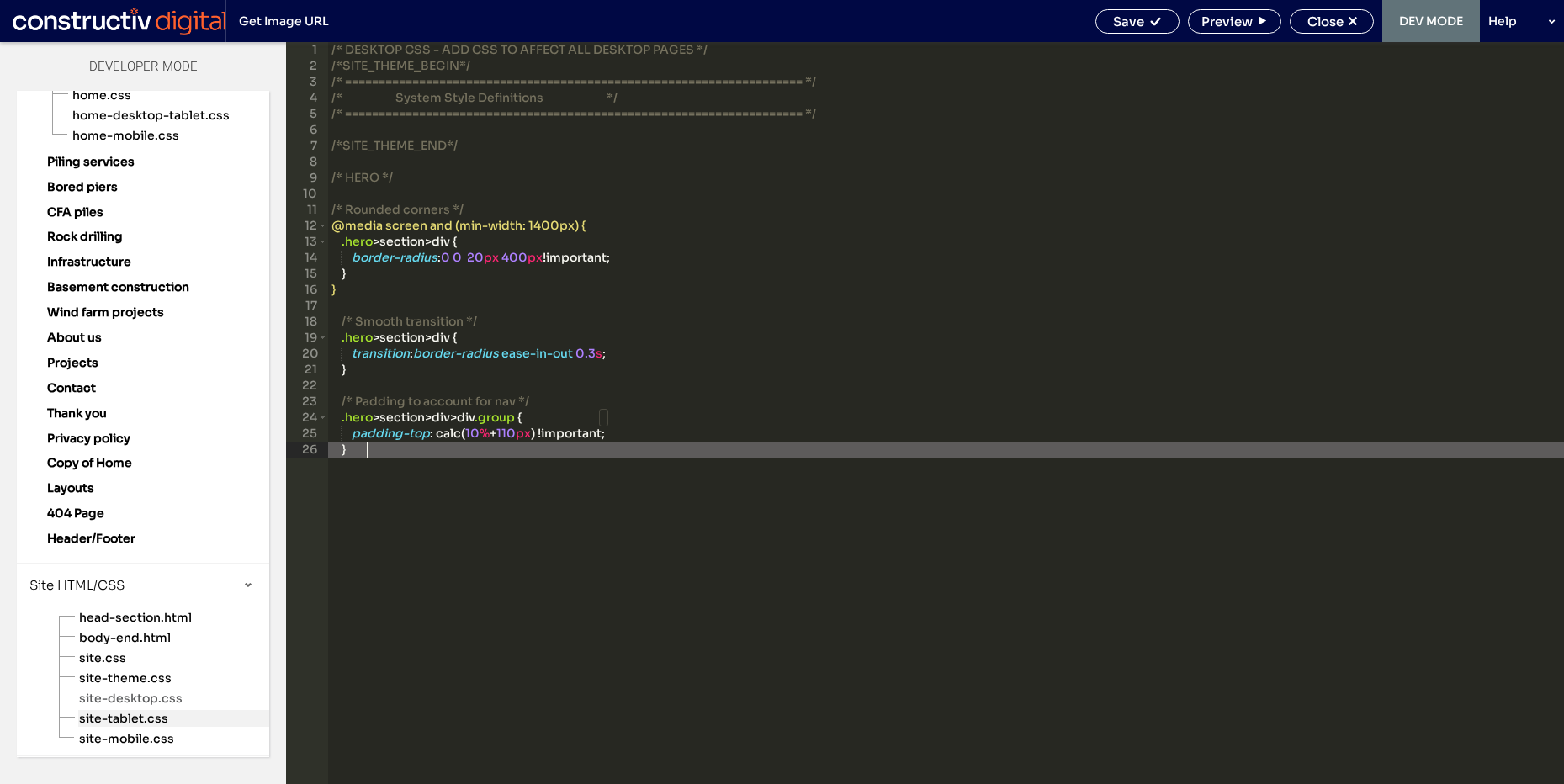 click on "site-tablet.css" at bounding box center (173, 718) 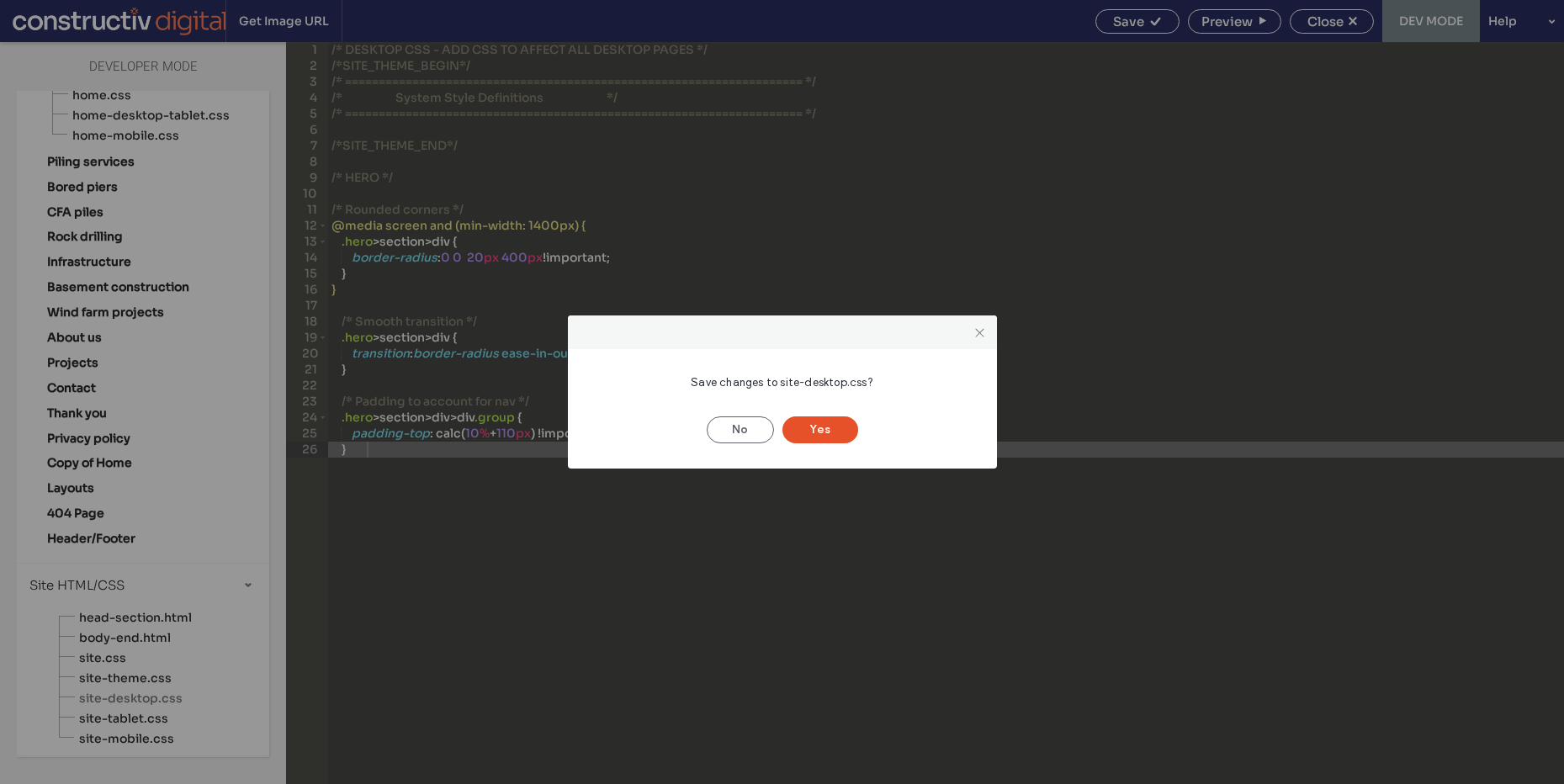 click on "Yes" at bounding box center (820, 430) 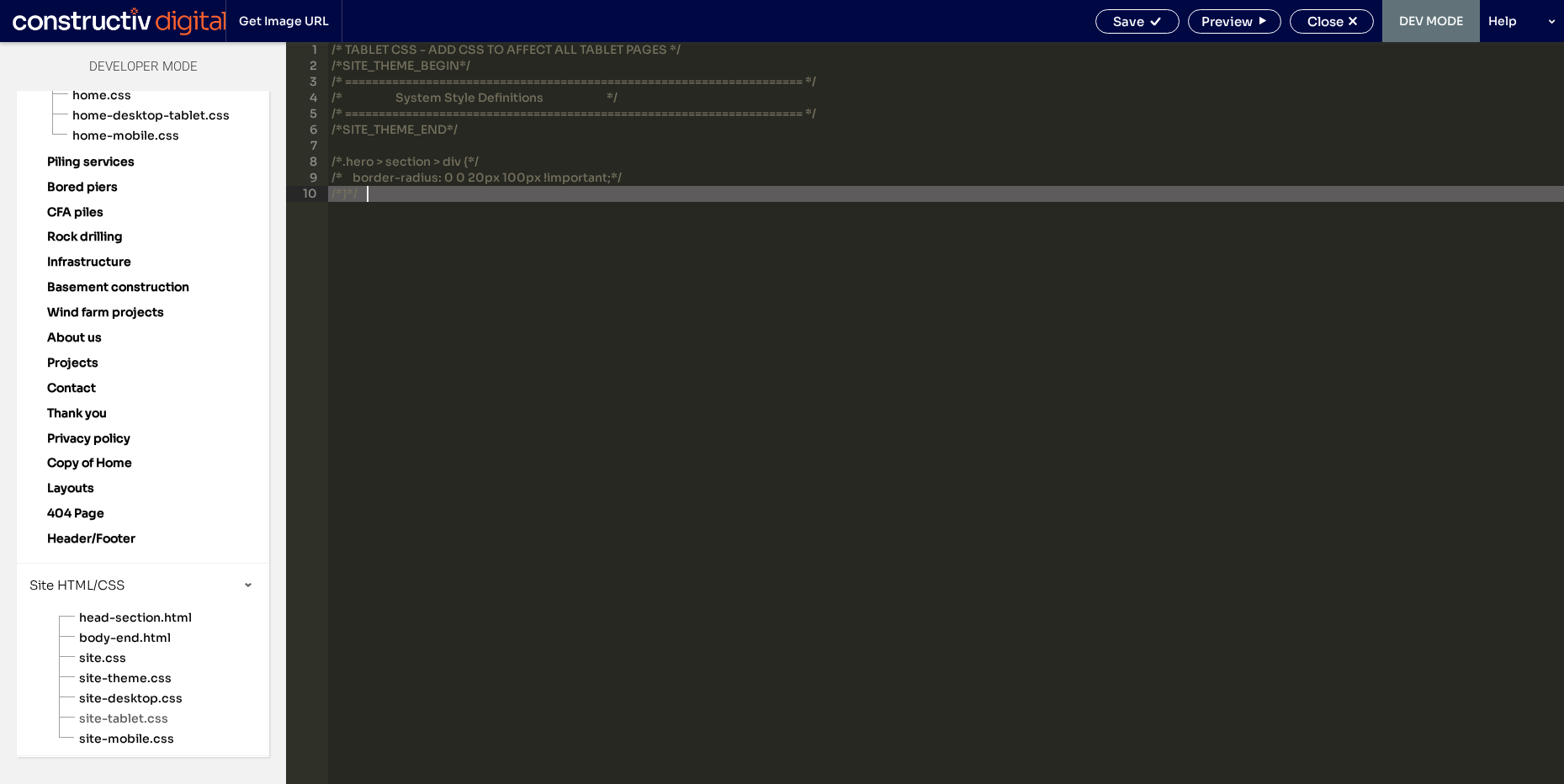drag, startPoint x: 496, startPoint y: 363, endPoint x: 453, endPoint y: 273, distance: 99.74467 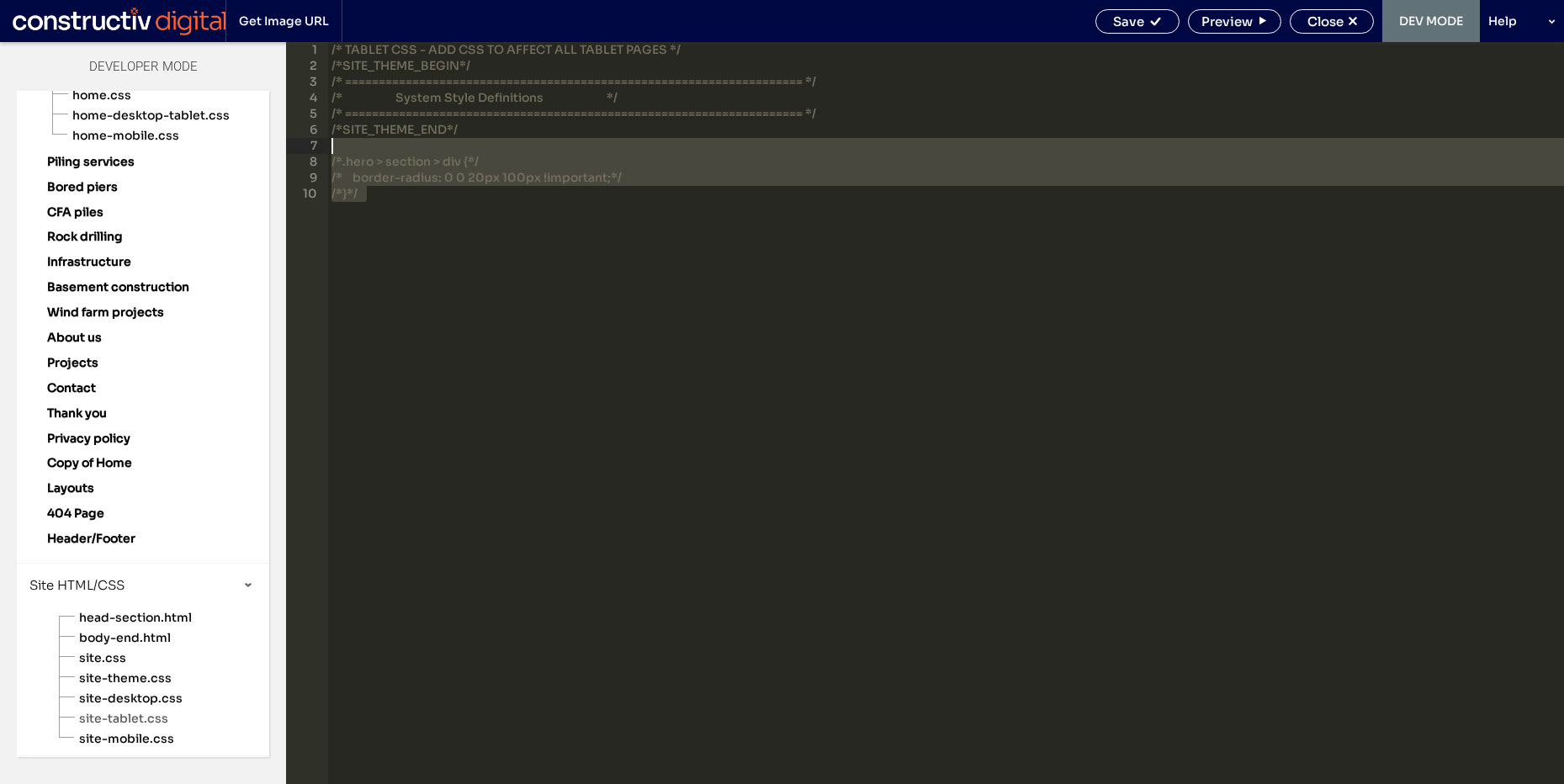 drag, startPoint x: 453, startPoint y: 273, endPoint x: 311, endPoint y: 142, distance: 193.19679 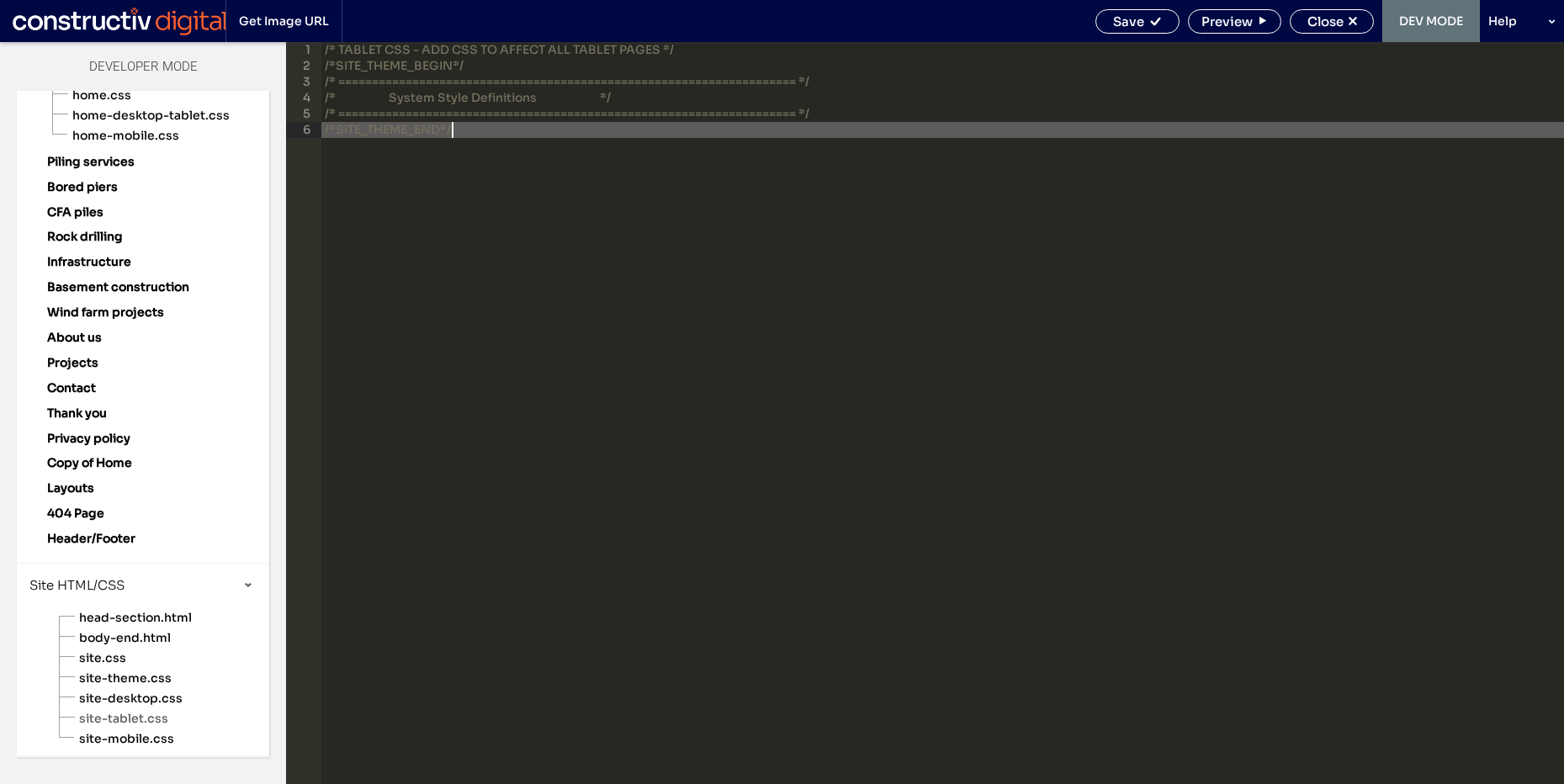 click on "/* TABLET CSS - ADD CSS TO AFFECT ALL TABLET PAGES */ /*SITE_THEME_BEGIN*/ /* ==================================================================== */ /*                     System Style Definitions                         */ /* ==================================================================== */ /*SITE_THEME_END*/" at bounding box center (942, 429) 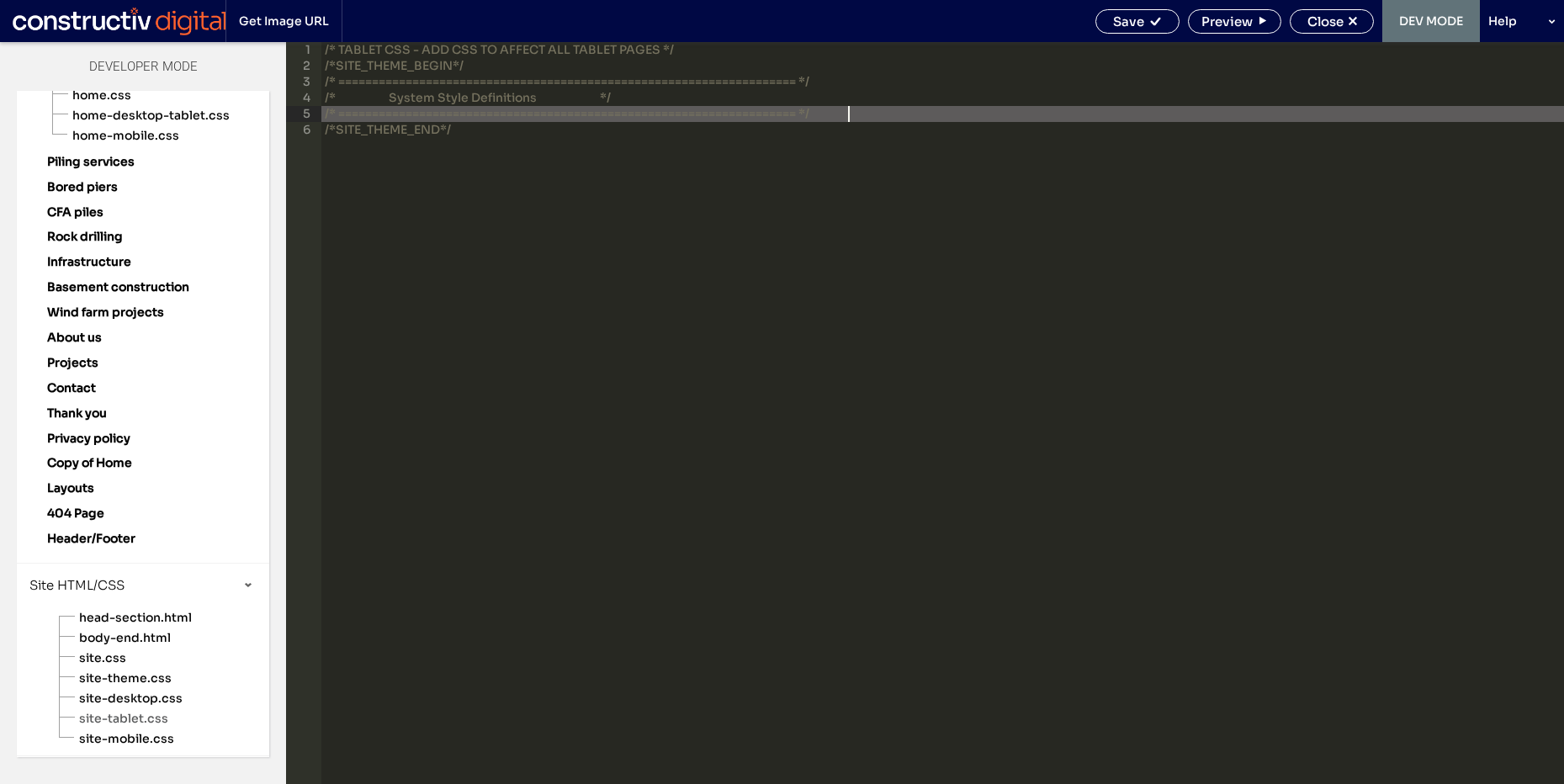 click on "/* TABLET CSS - ADD CSS TO AFFECT ALL TABLET PAGES */ /*SITE_THEME_BEGIN*/ /* ==================================================================== */ /*                     System Style Definitions                         */ /* ==================================================================== */ /*SITE_THEME_END*/" at bounding box center [942, 429] 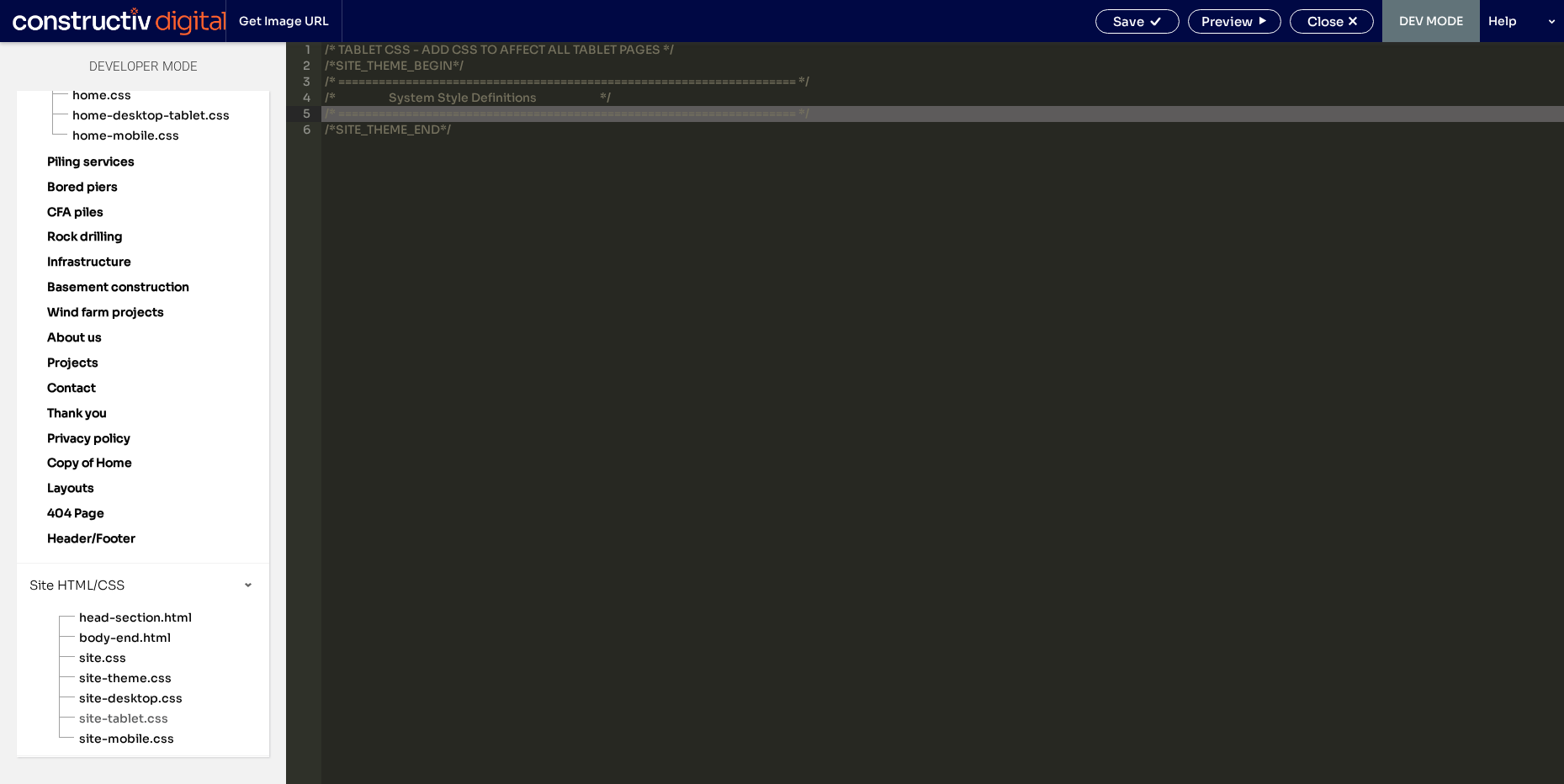 type on "**" 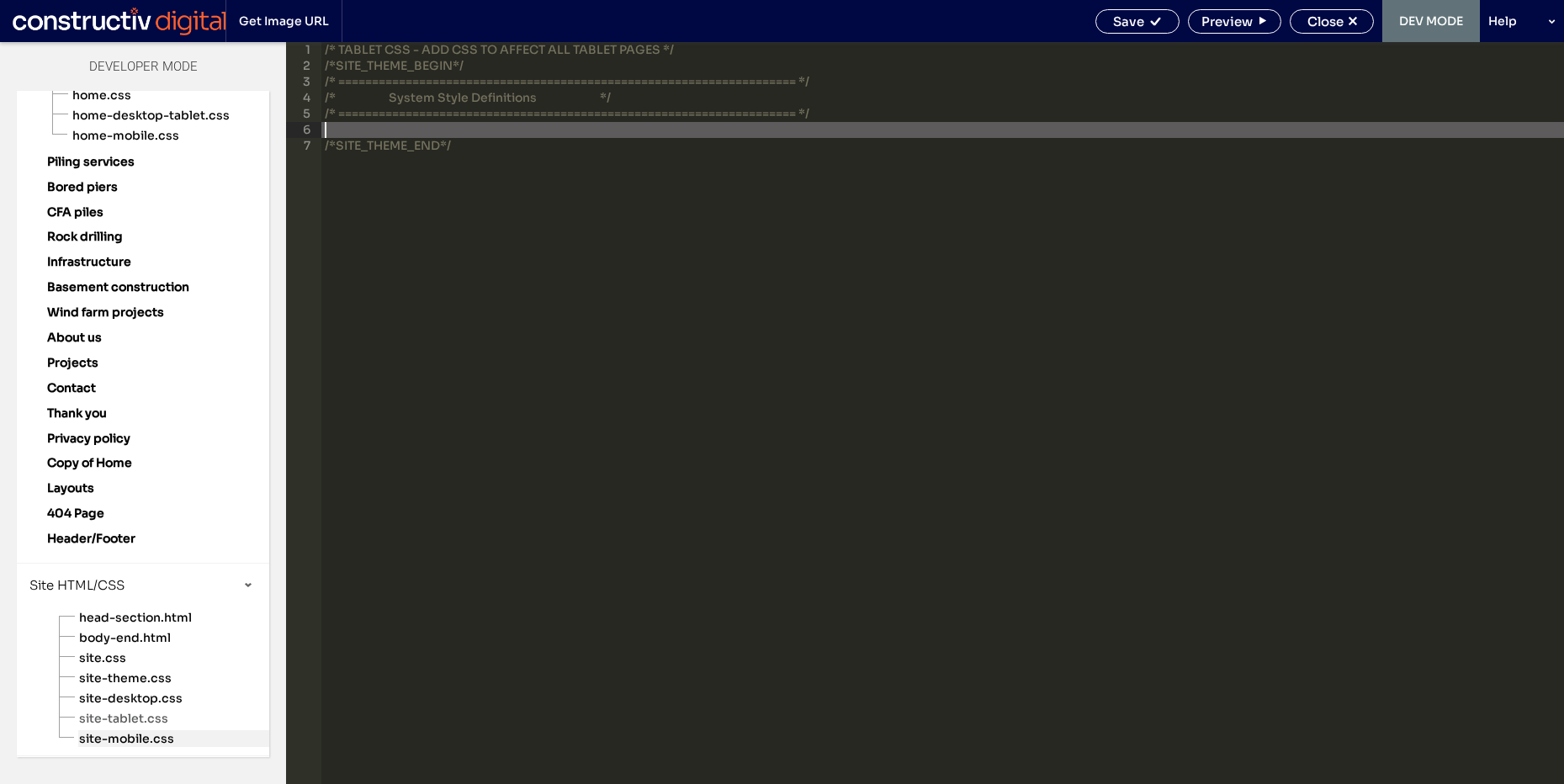 click on "site-mobile.css" at bounding box center (173, 739) 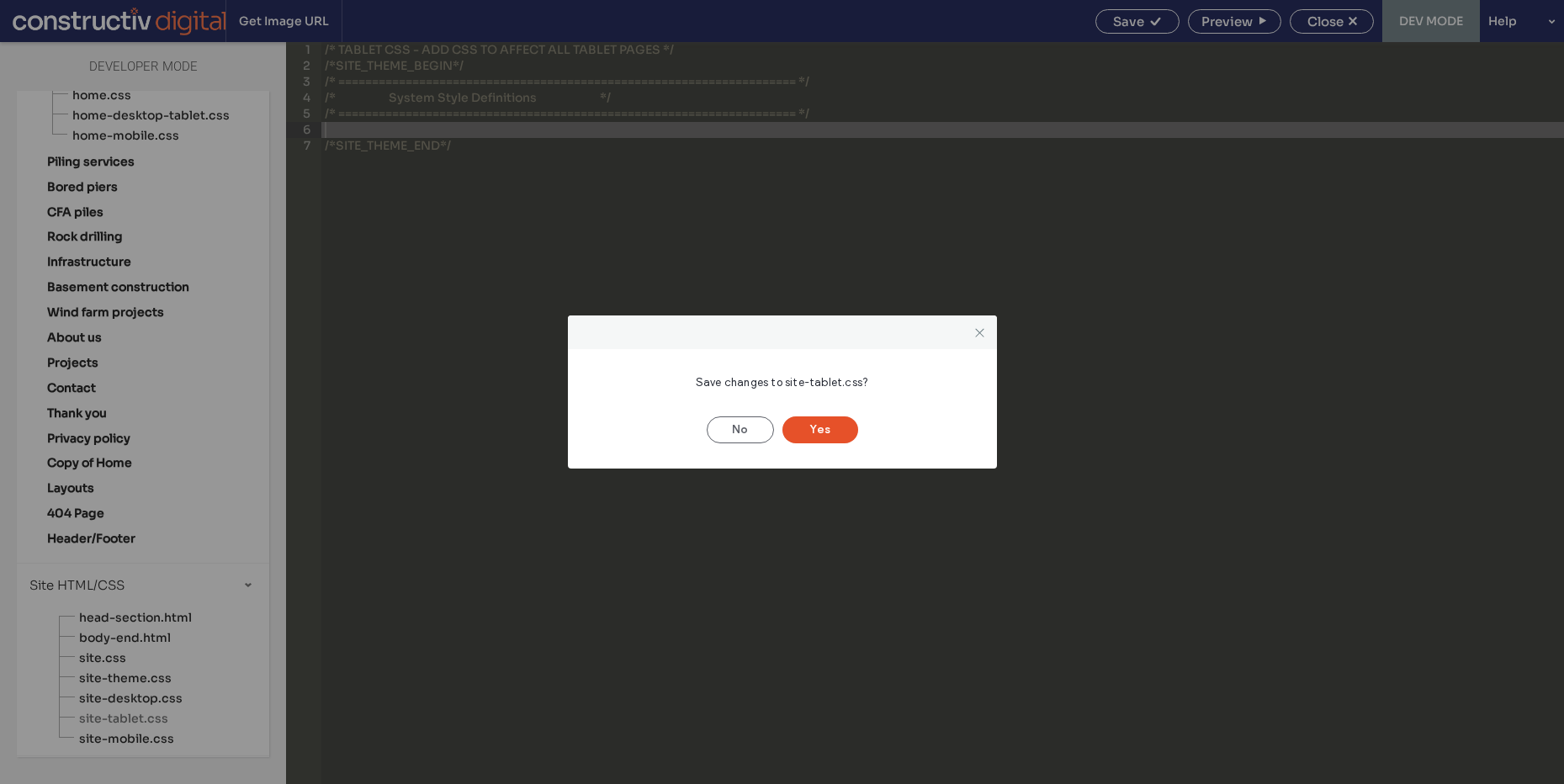 click on "Yes" at bounding box center (820, 430) 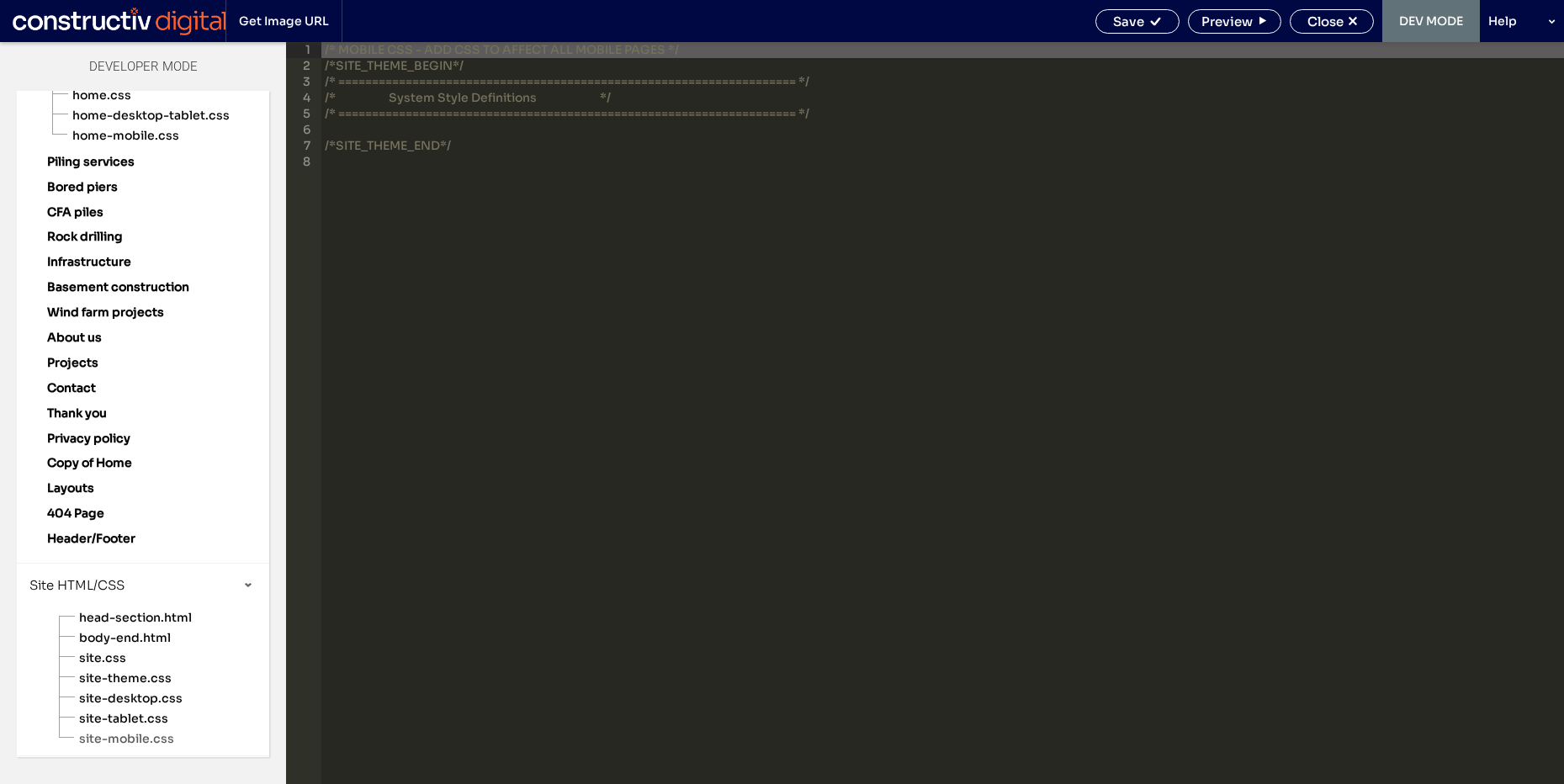 click on "/* MOBILE CSS - ADD CSS TO AFFECT ALL MOBILE PAGES */ /*SITE_THEME_BEGIN*/ /* ==================================================================== */ /*                     System Style Definitions                         */ /* ==================================================================== */ /*SITE_THEME_END*/" at bounding box center [942, 429] 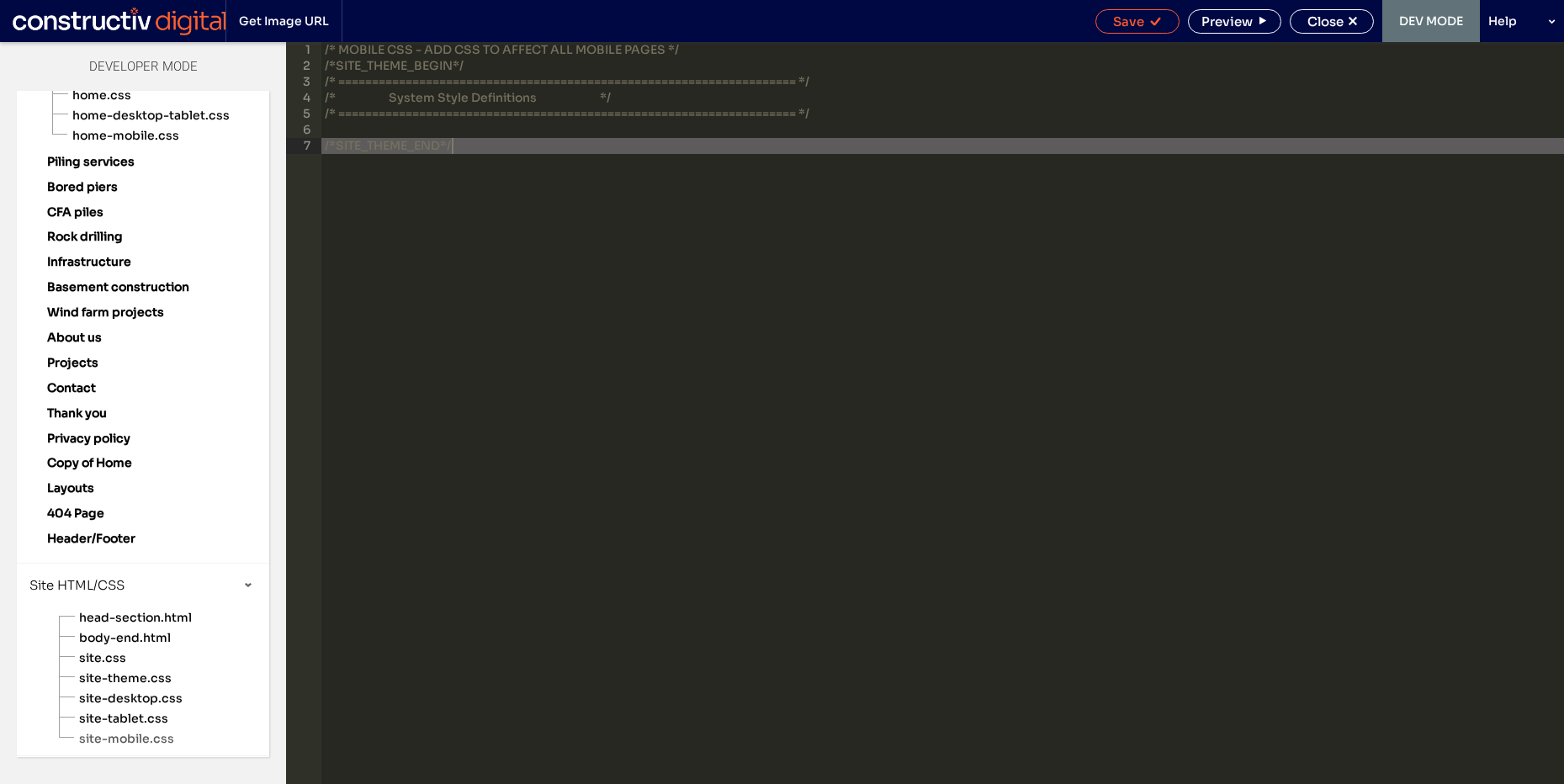 click on "Save" at bounding box center (1128, 21) 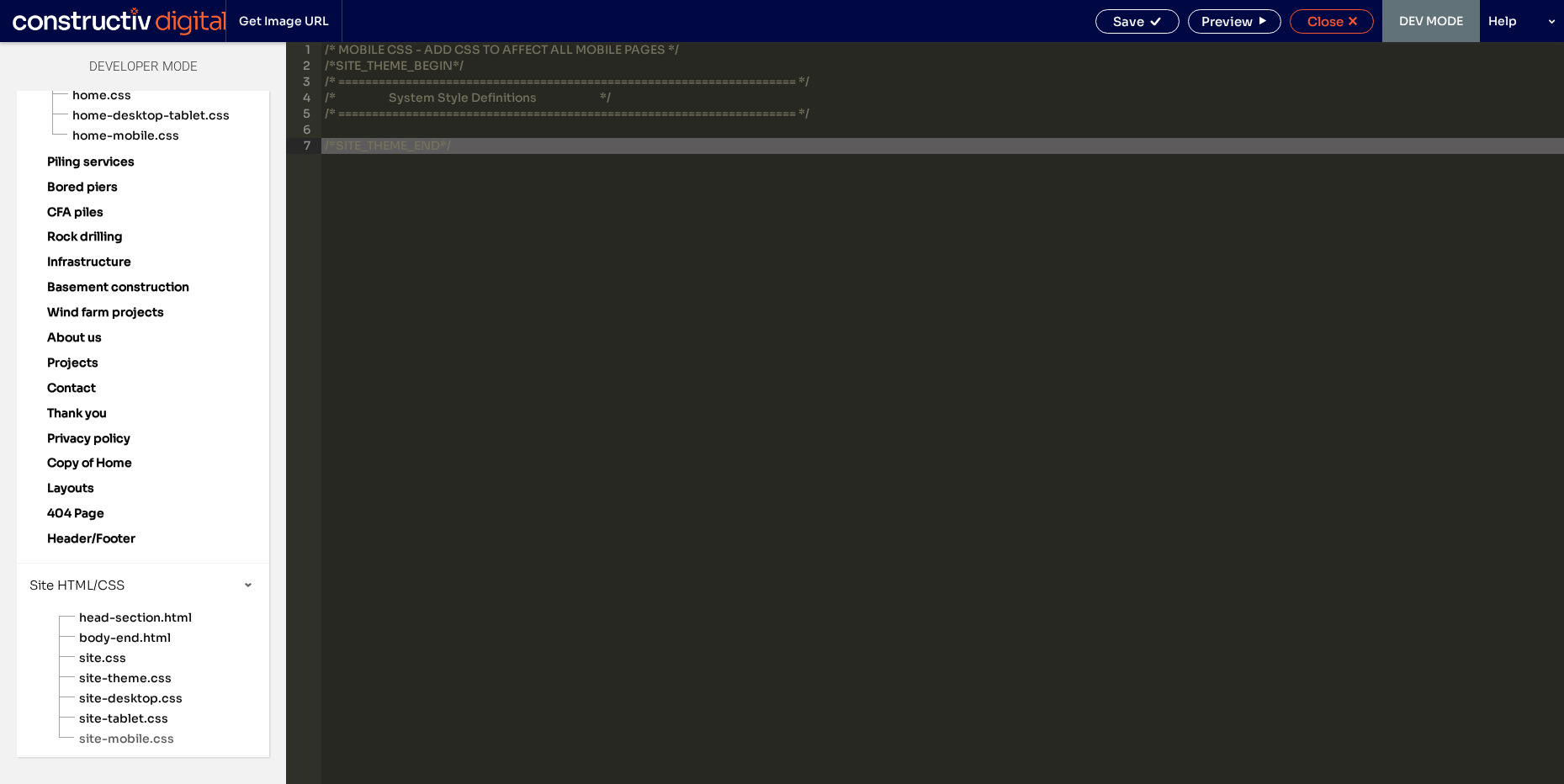 click on "Close" at bounding box center (1325, 21) 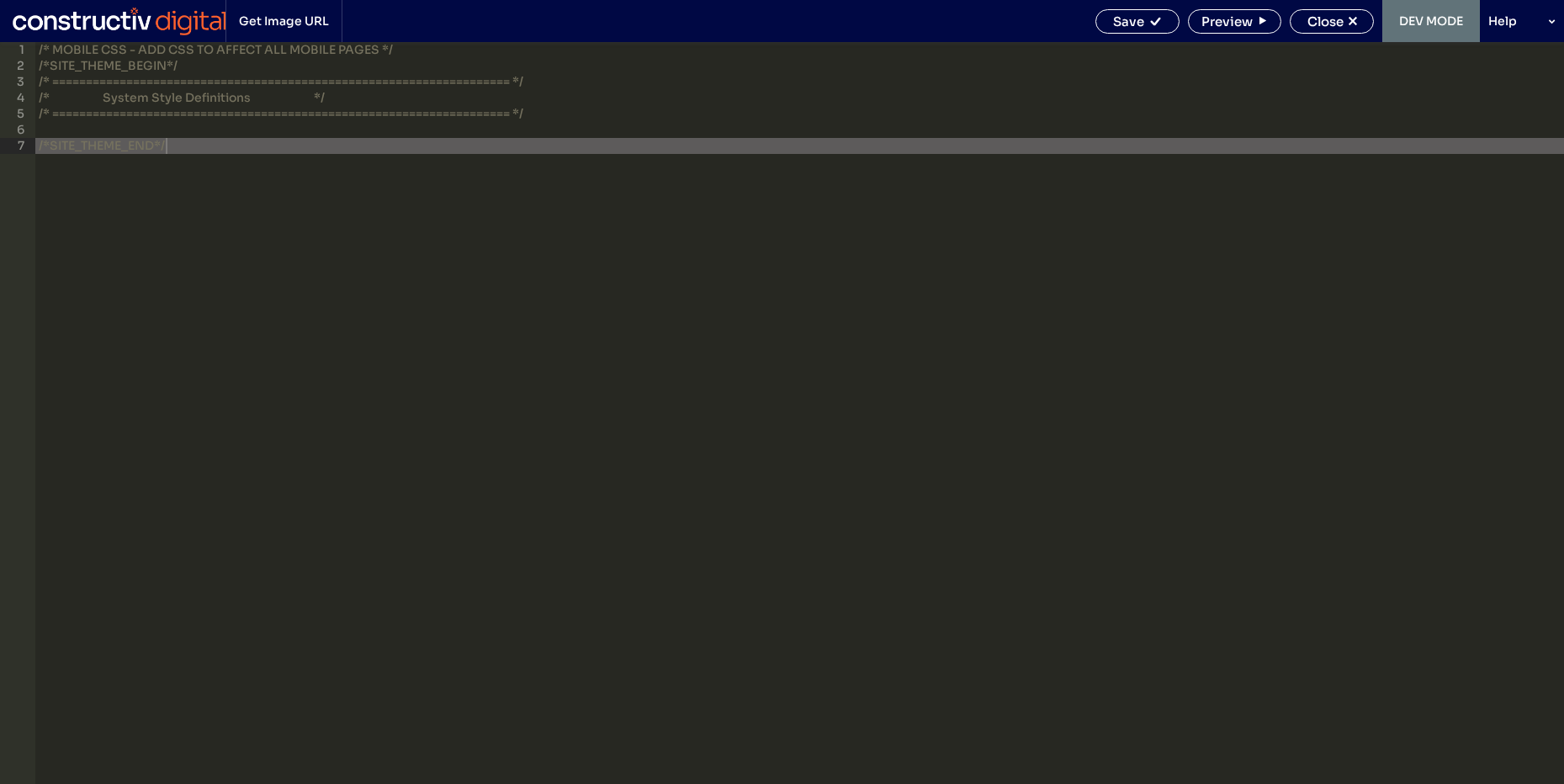 scroll, scrollTop: 65, scrollLeft: 0, axis: vertical 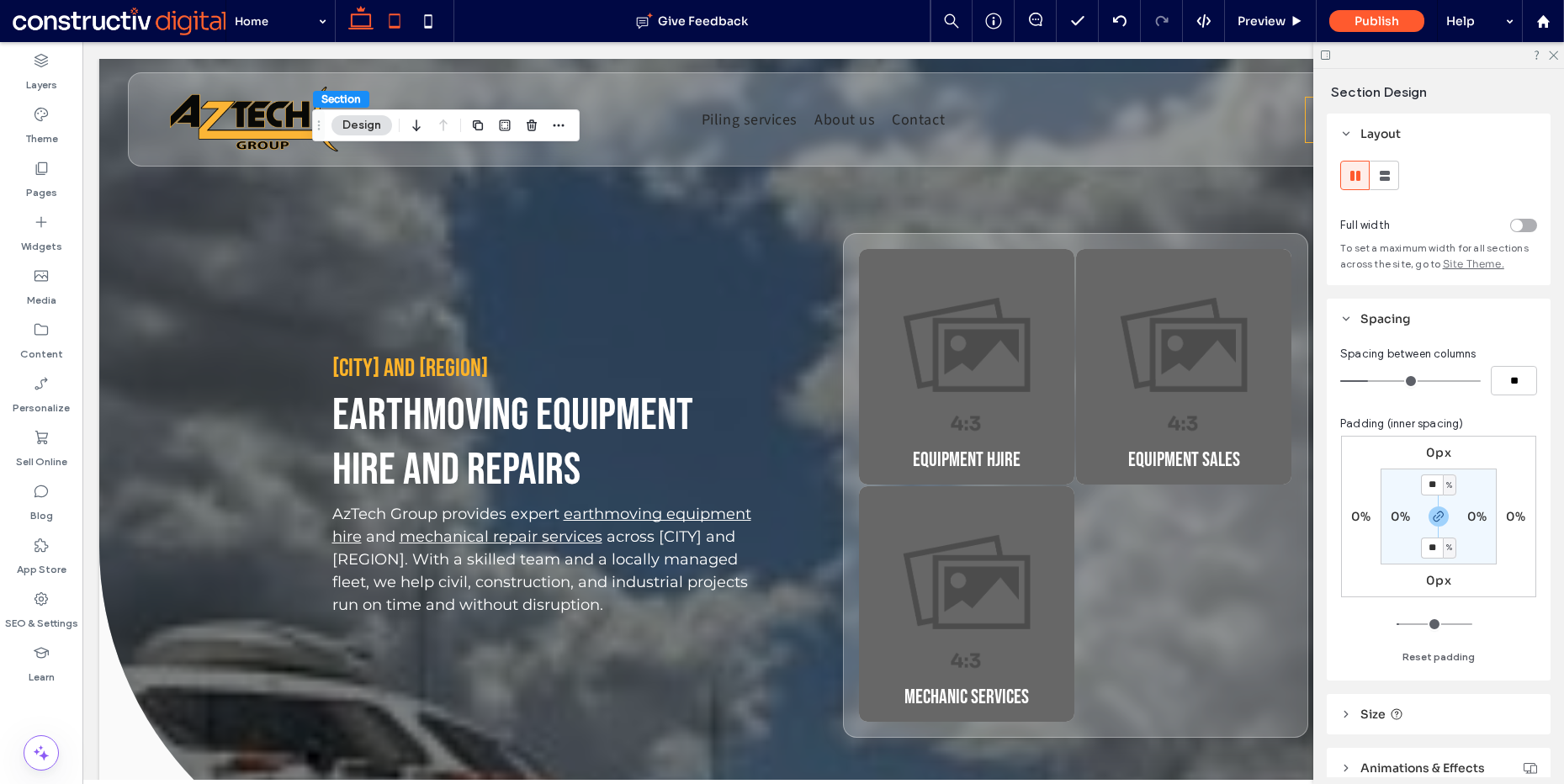 click 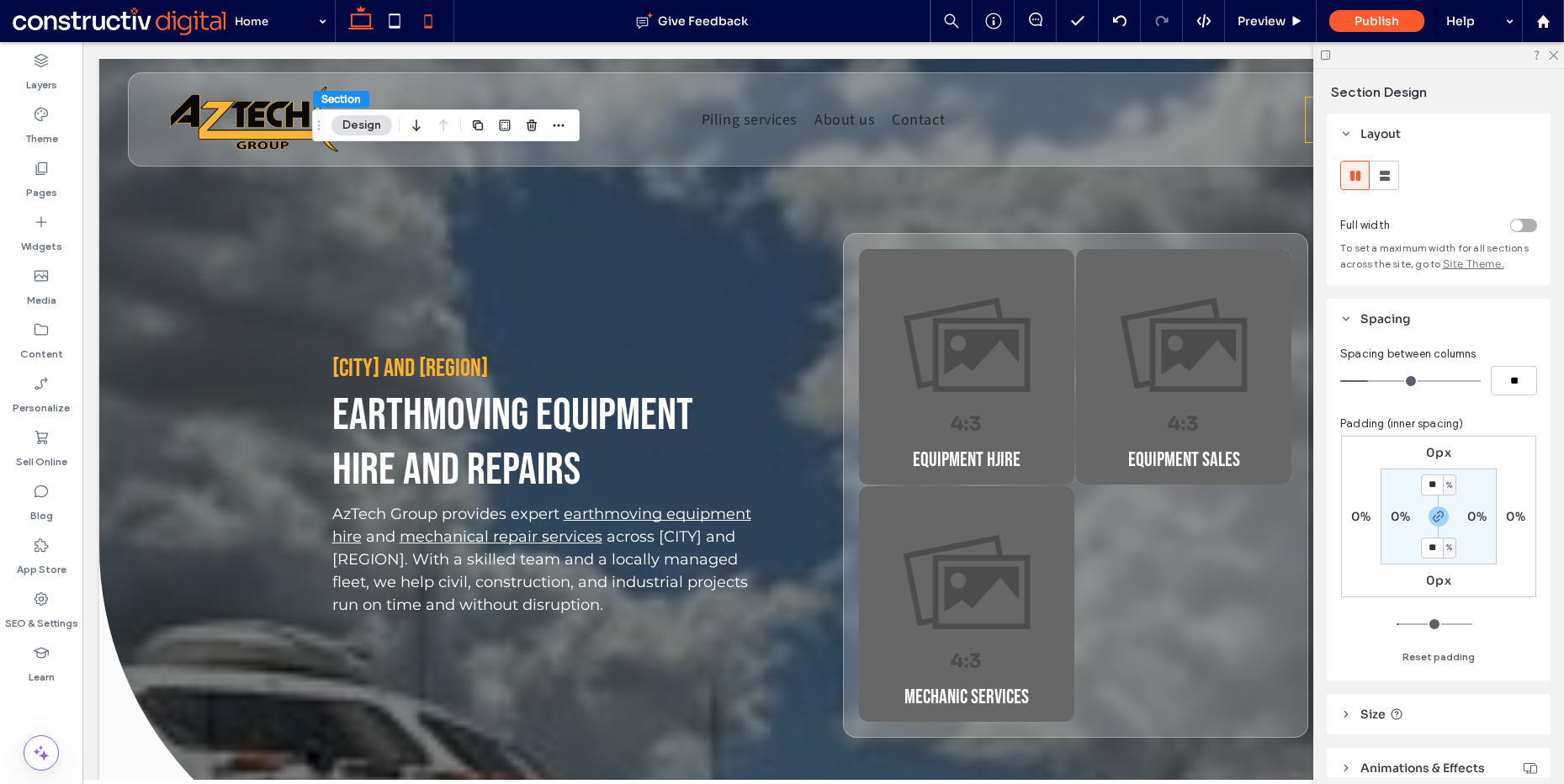 type on "**" 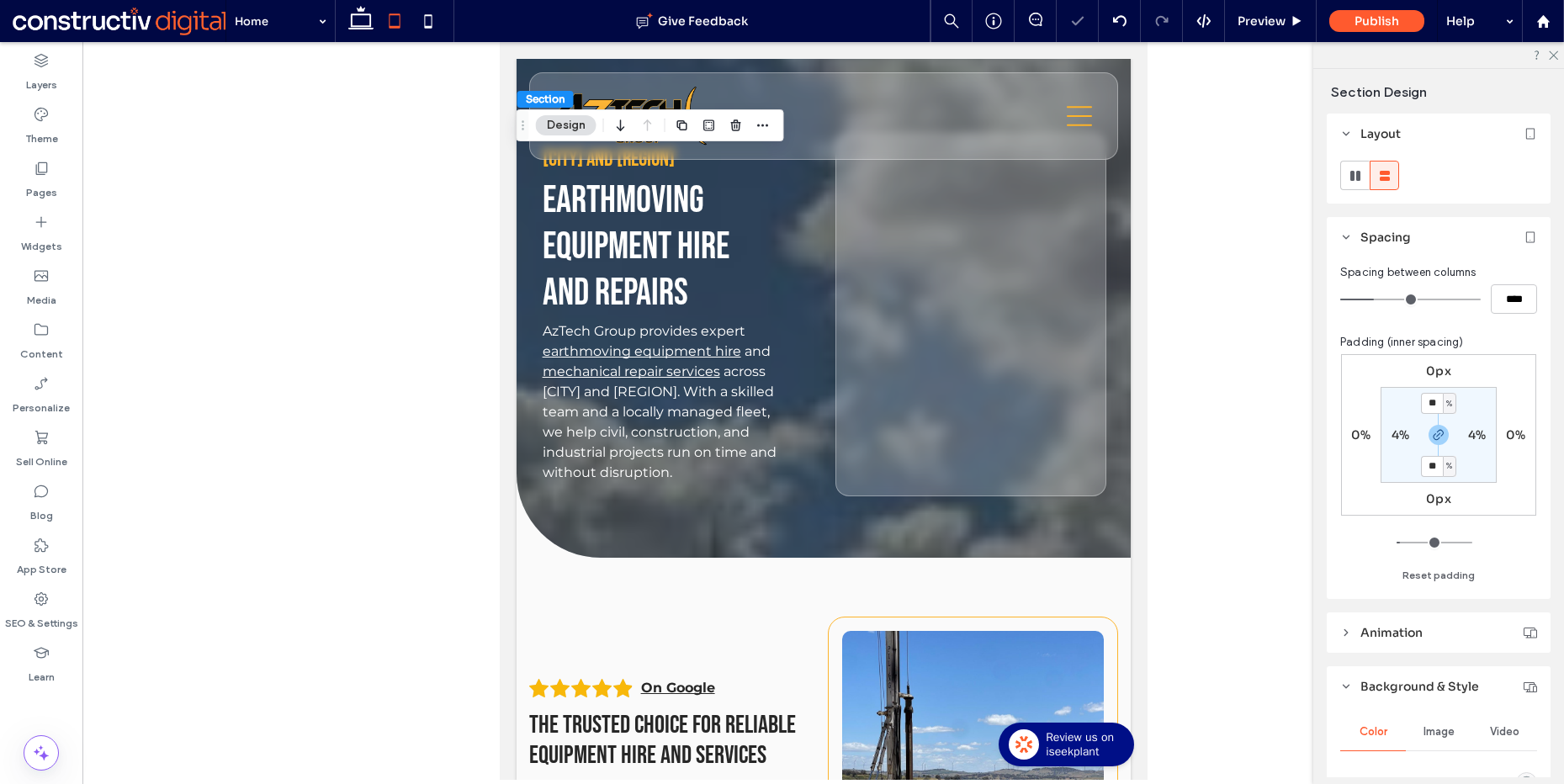 click on "%" at bounding box center (1450, 404) 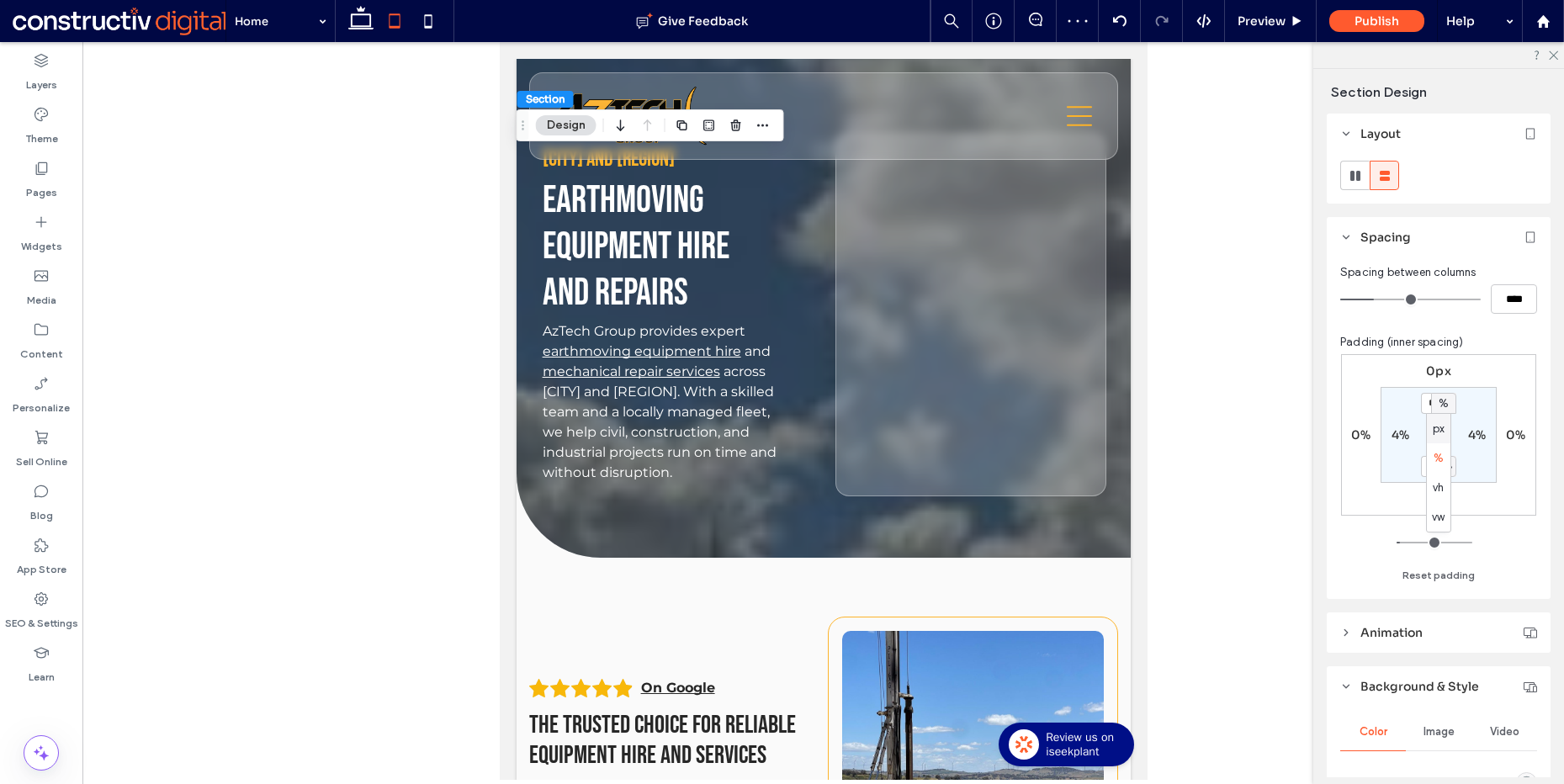 click on "%" at bounding box center (1444, 404) 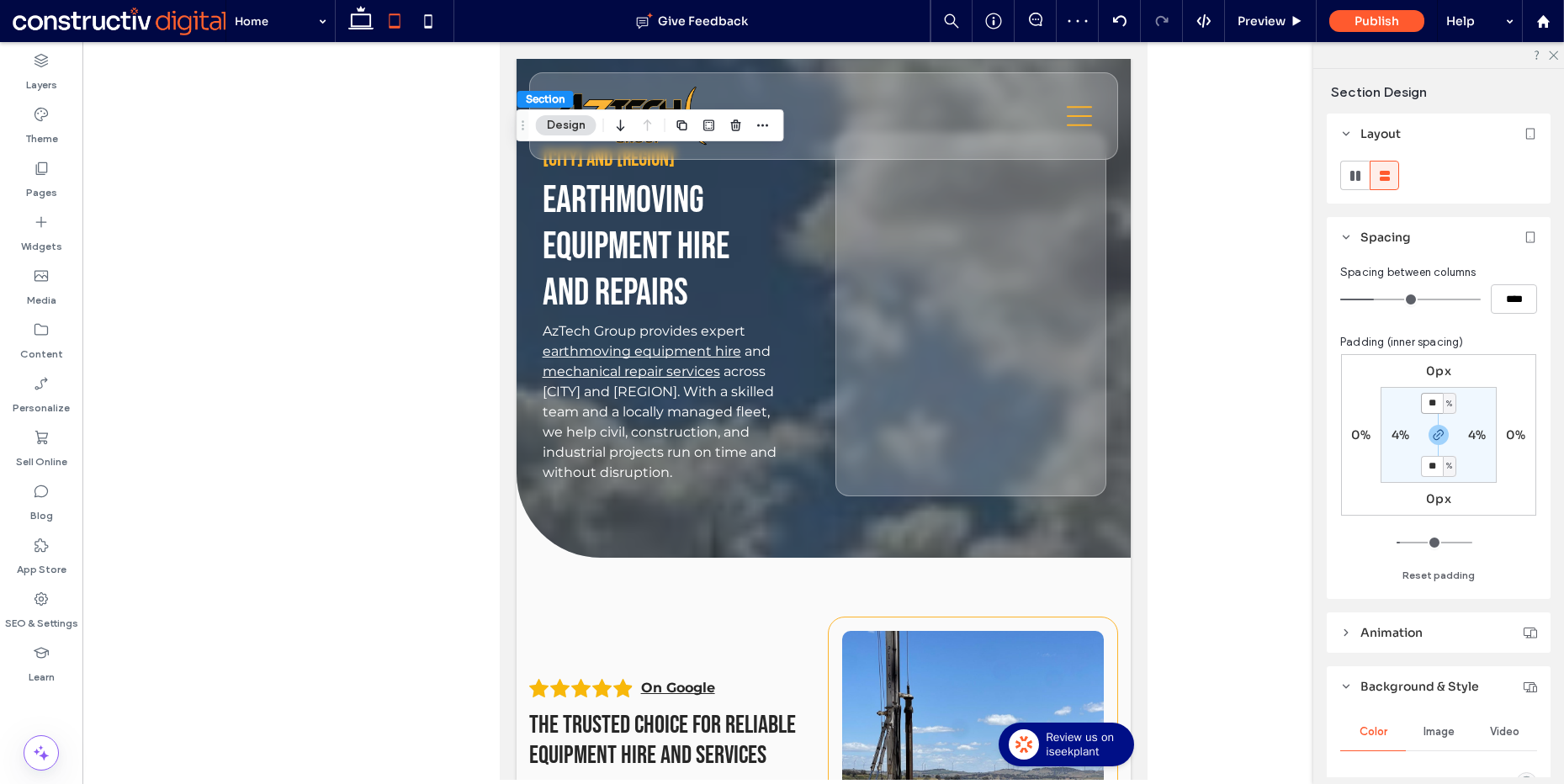 click on "**" at bounding box center [1432, 403] 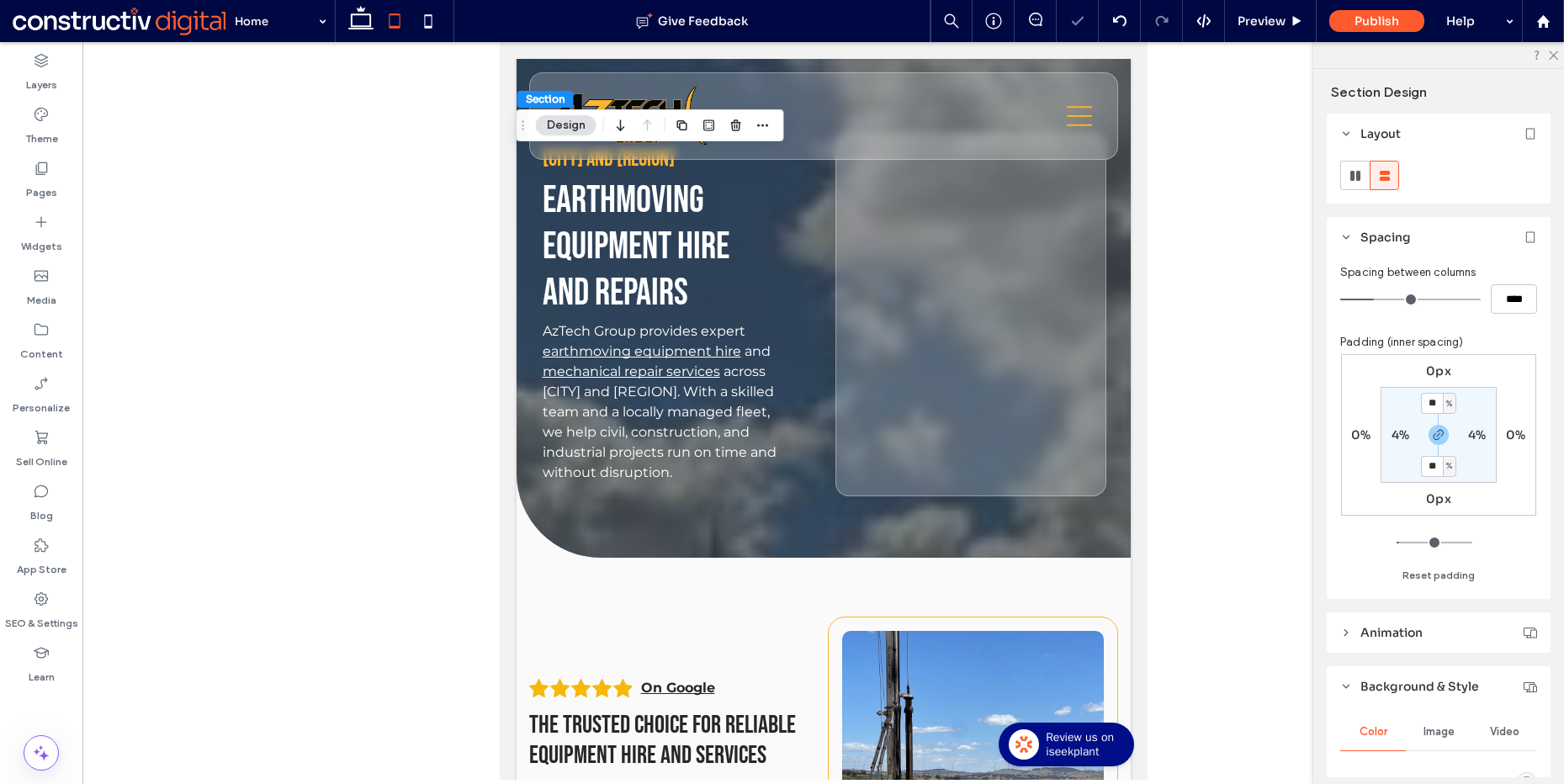click on "4%" at bounding box center [1400, 435] 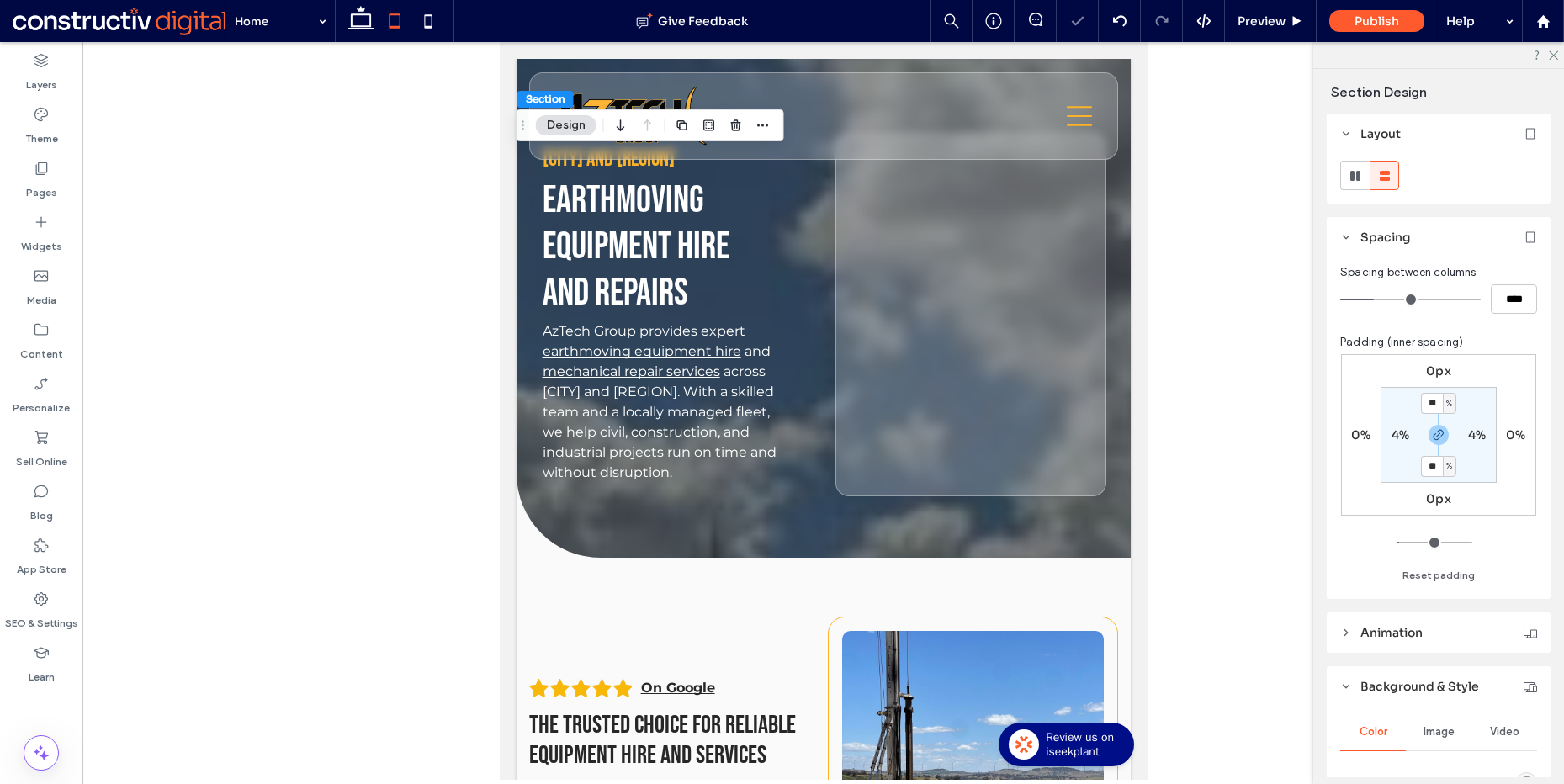 type on "*" 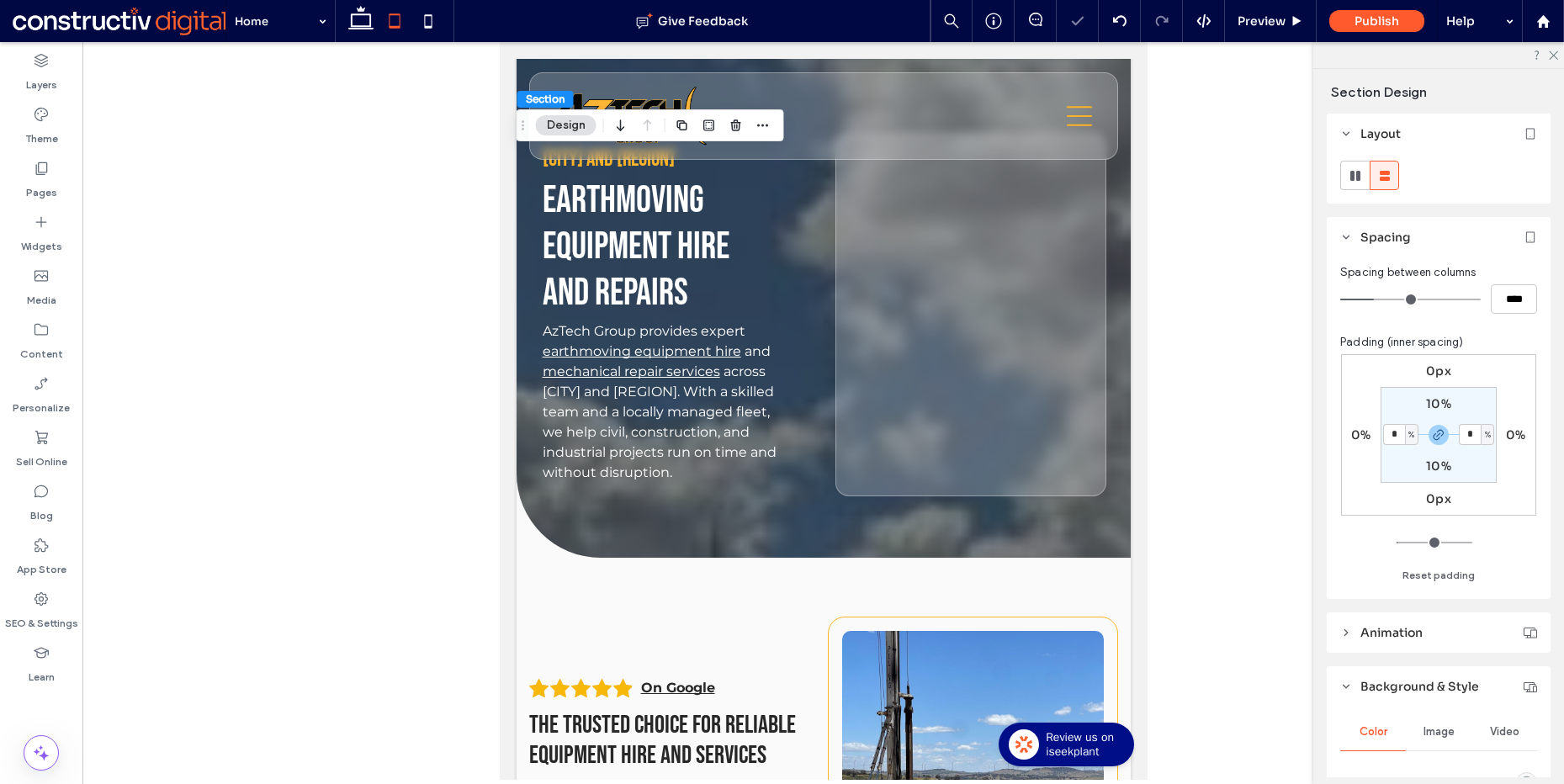 type on "*" 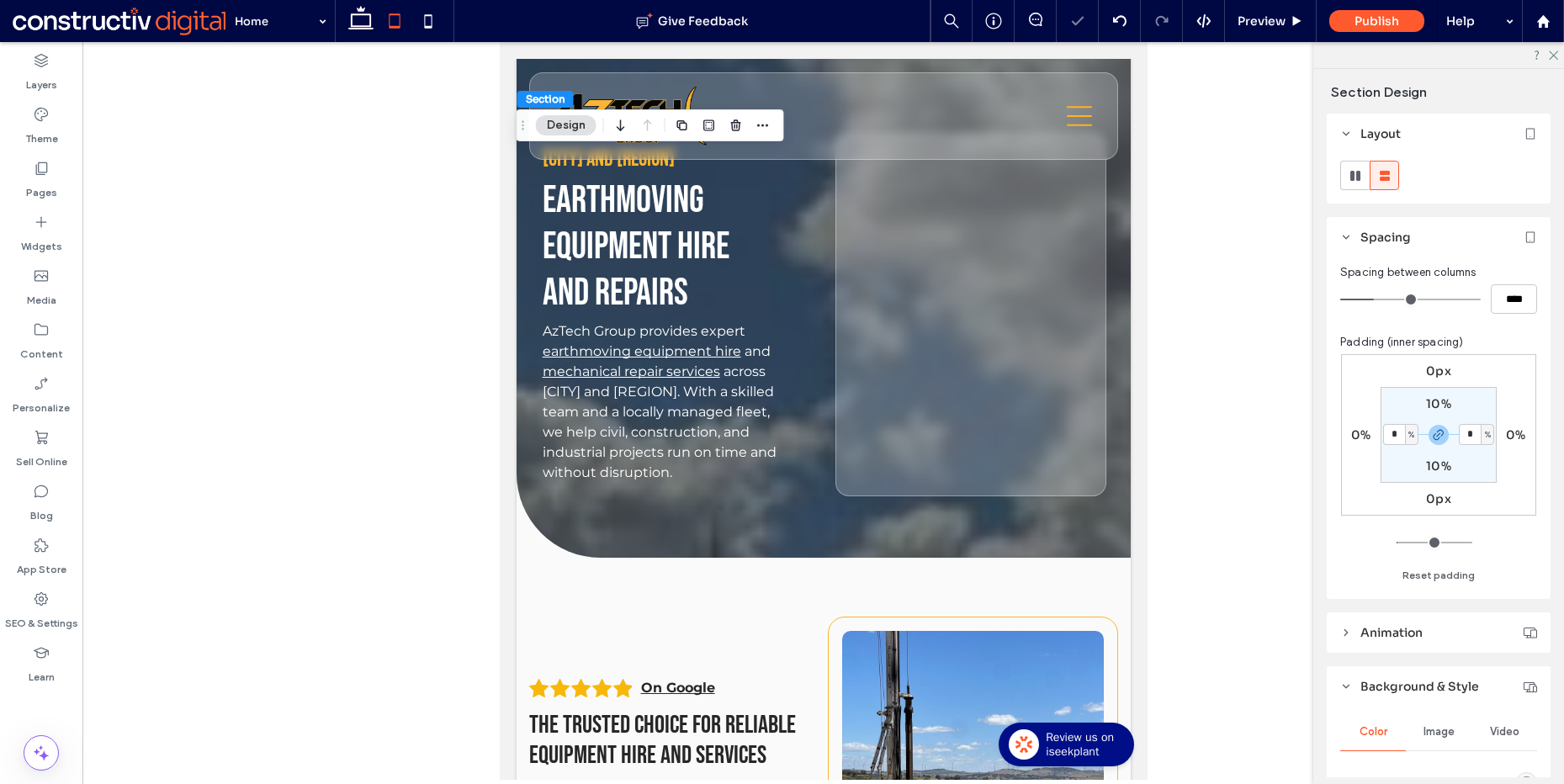 type on "*" 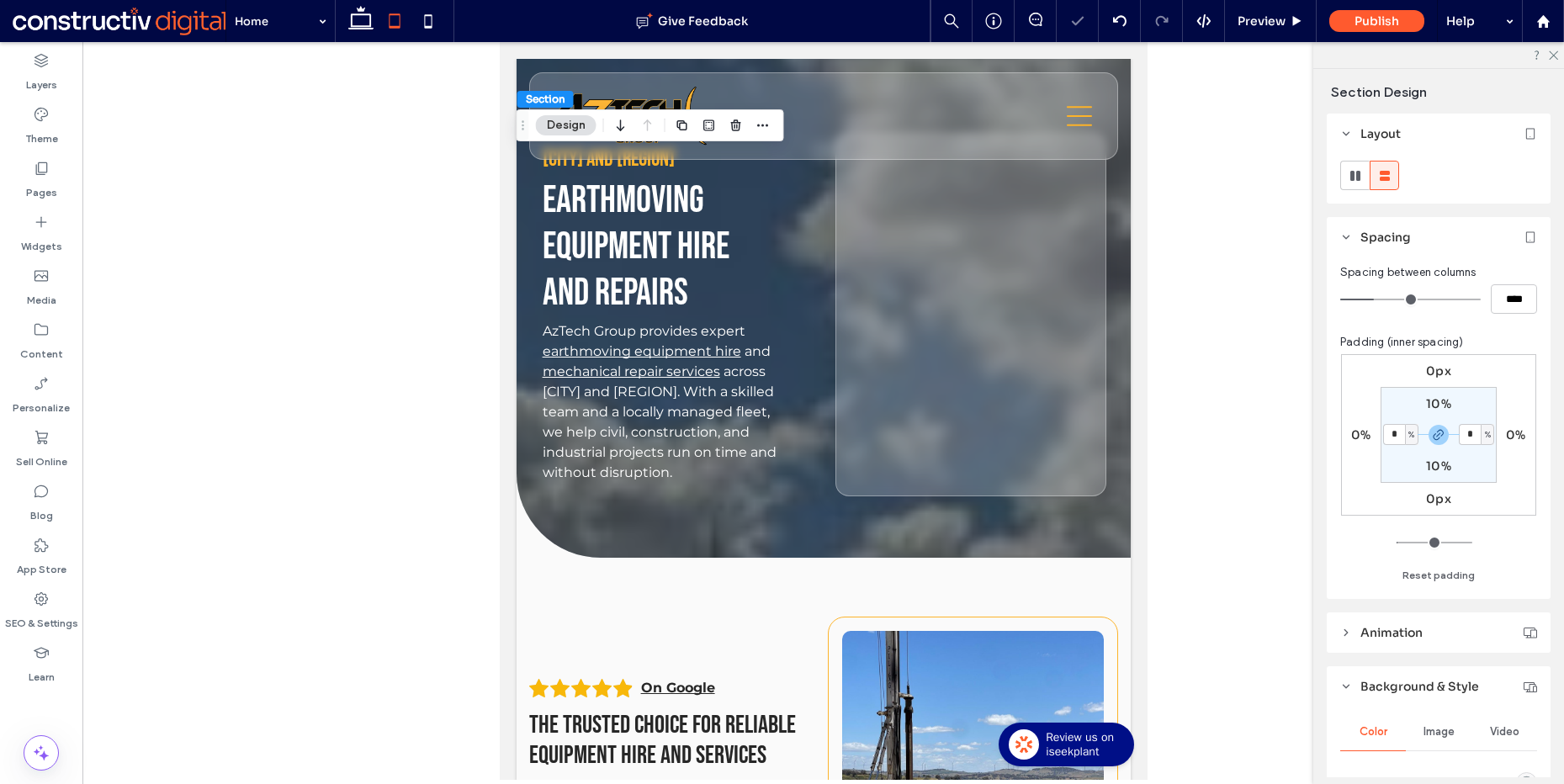 type on "*" 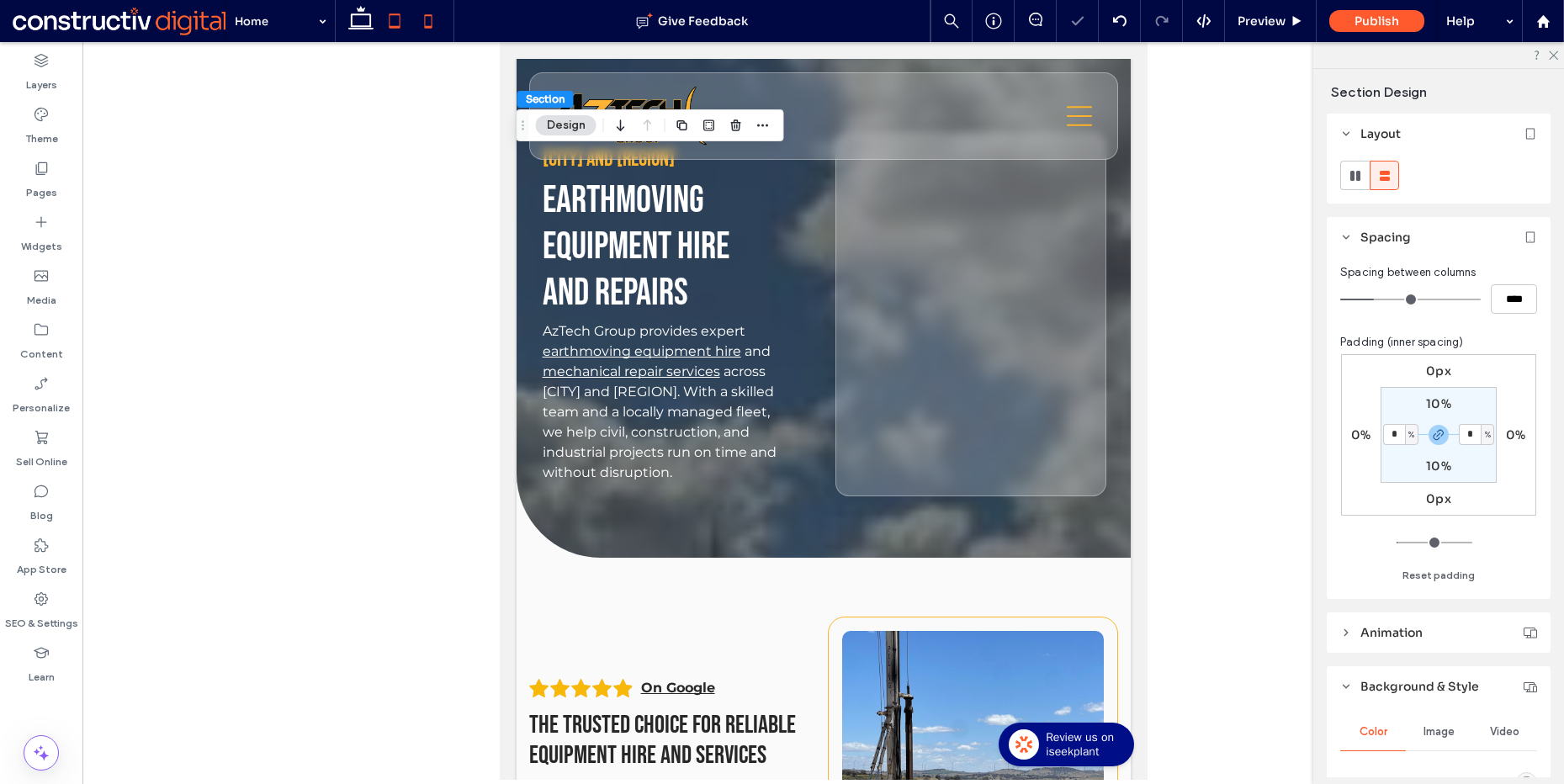 click 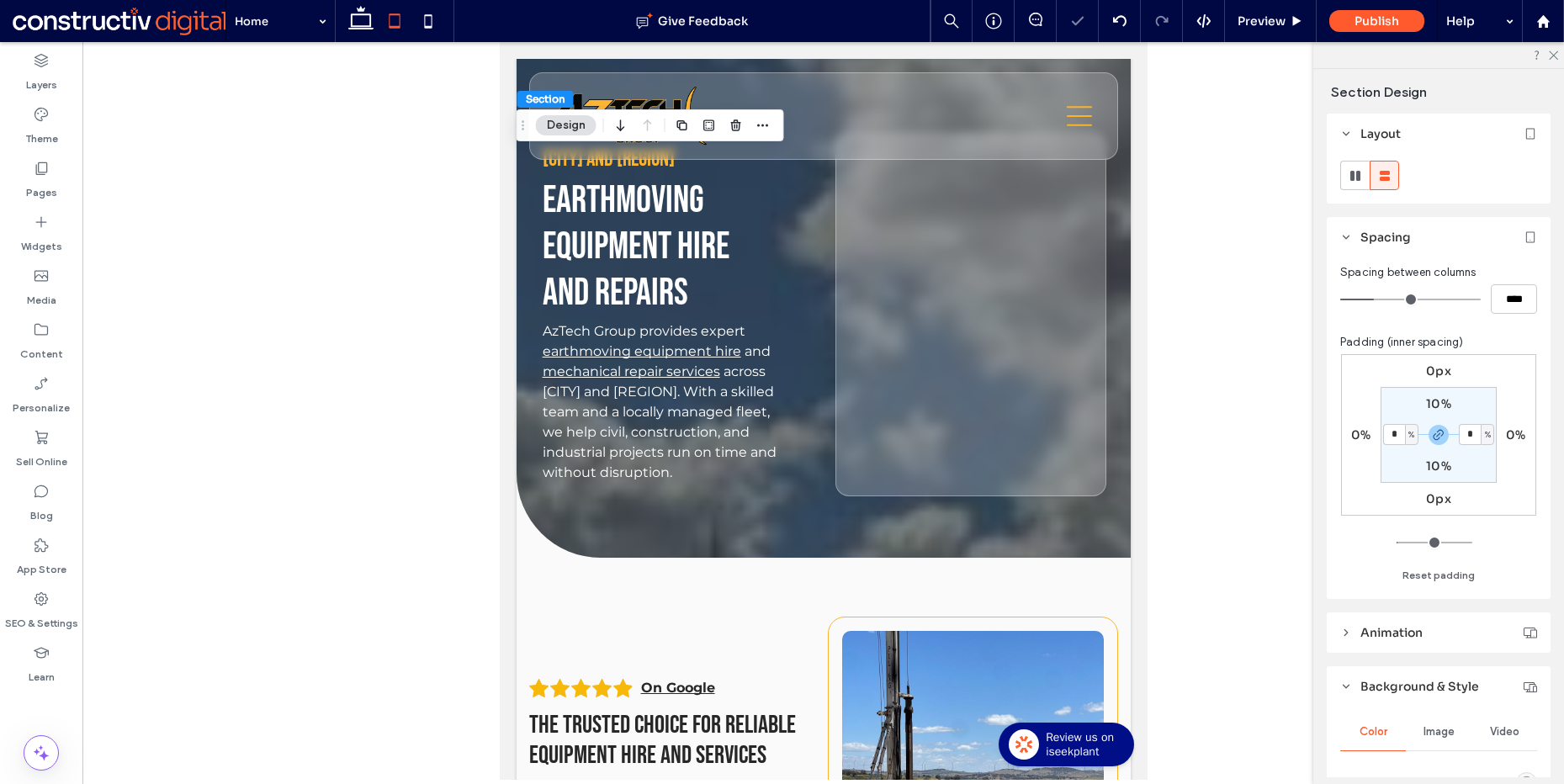 type on "*" 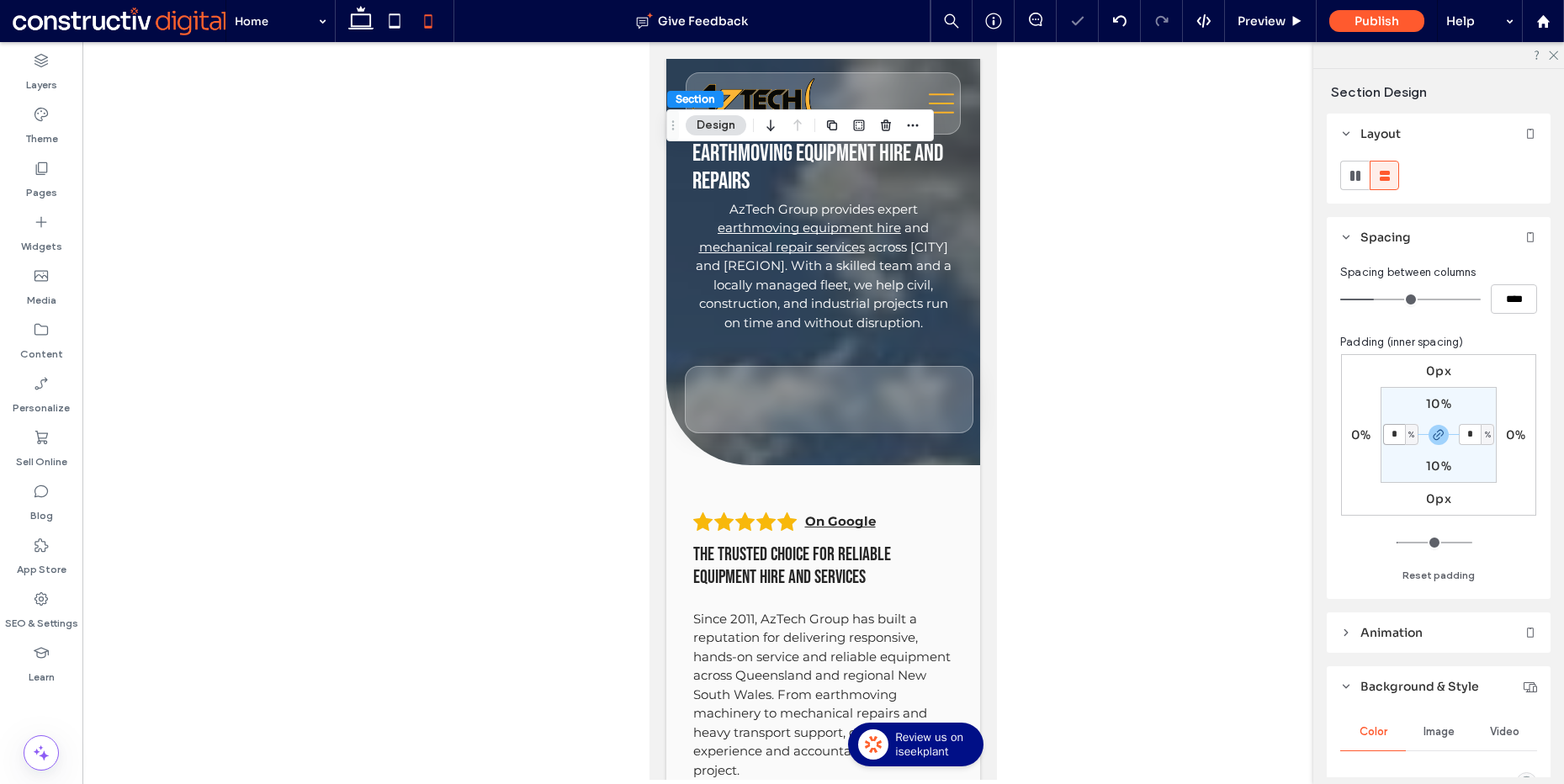 click on "*" at bounding box center [1394, 434] 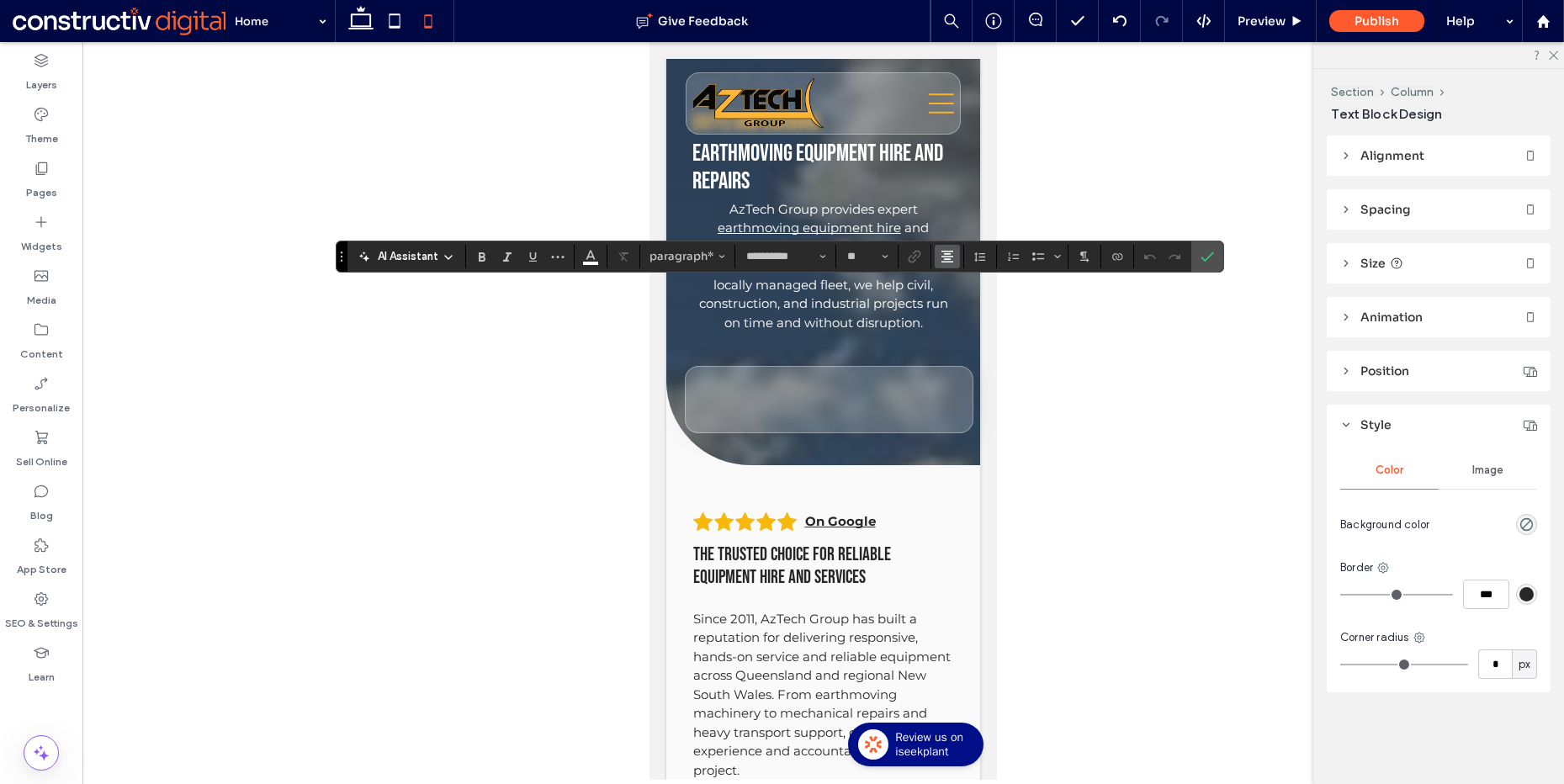 click 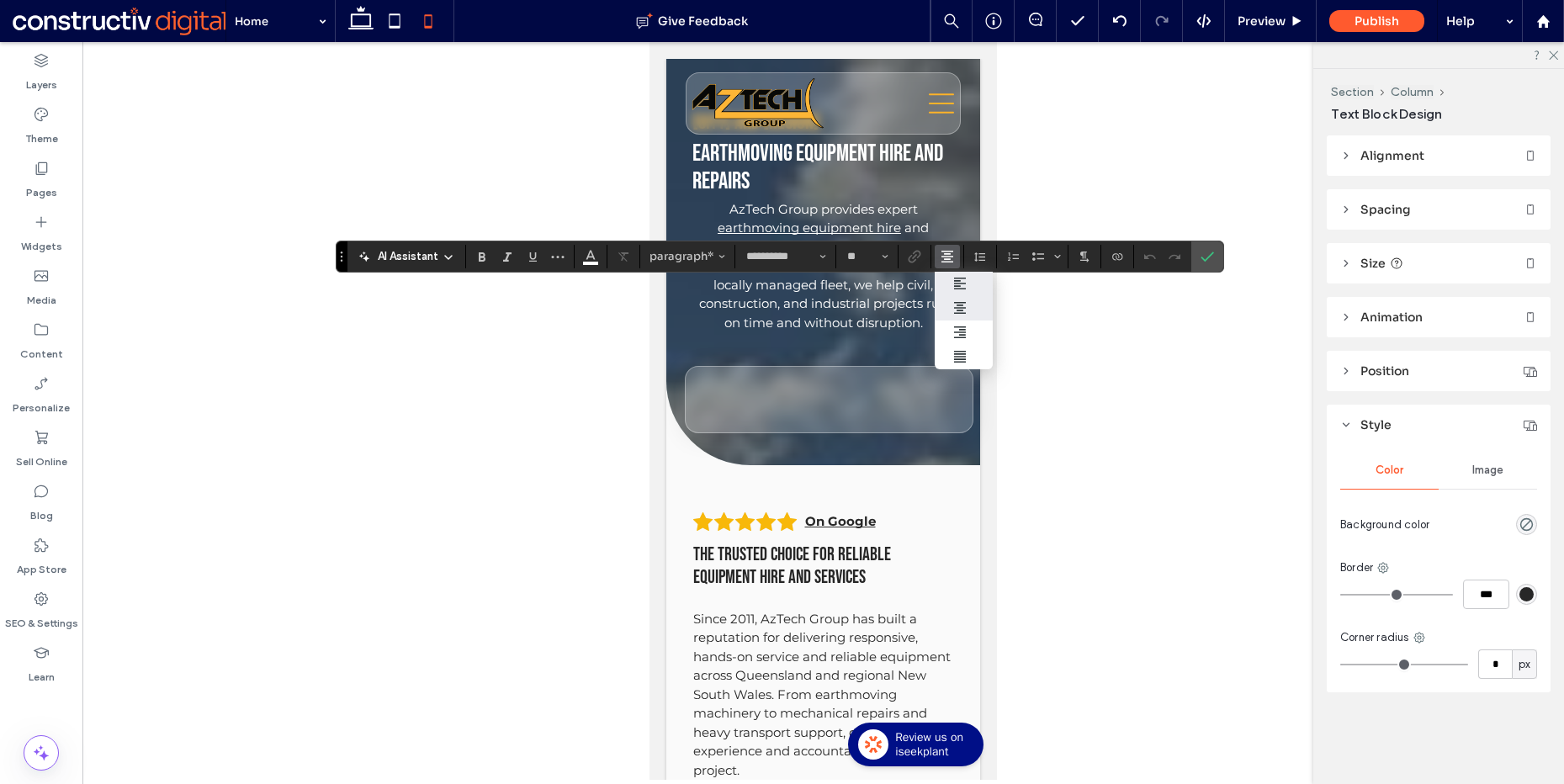 click at bounding box center [944, 283] 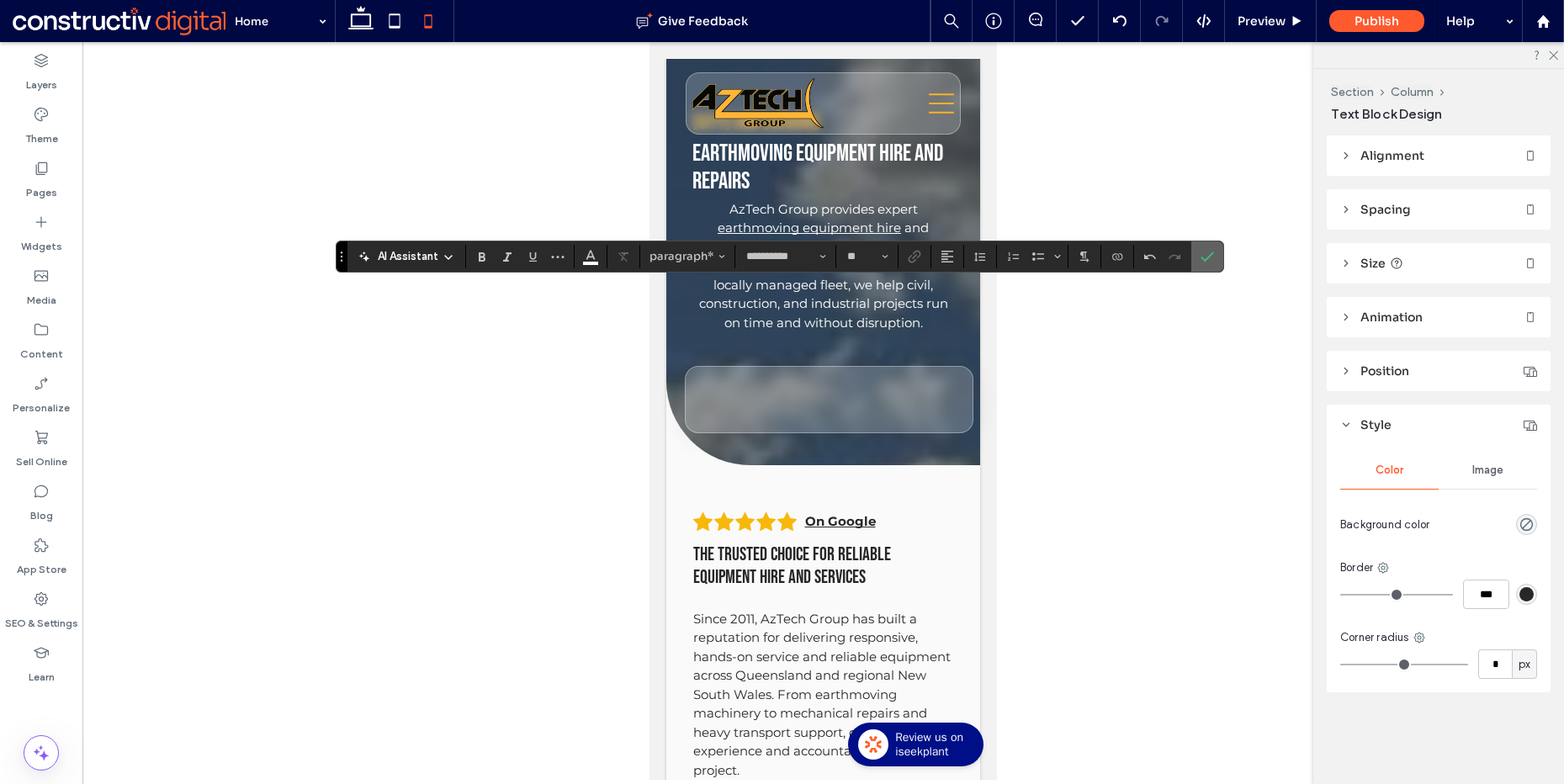 click at bounding box center [1204, 257] 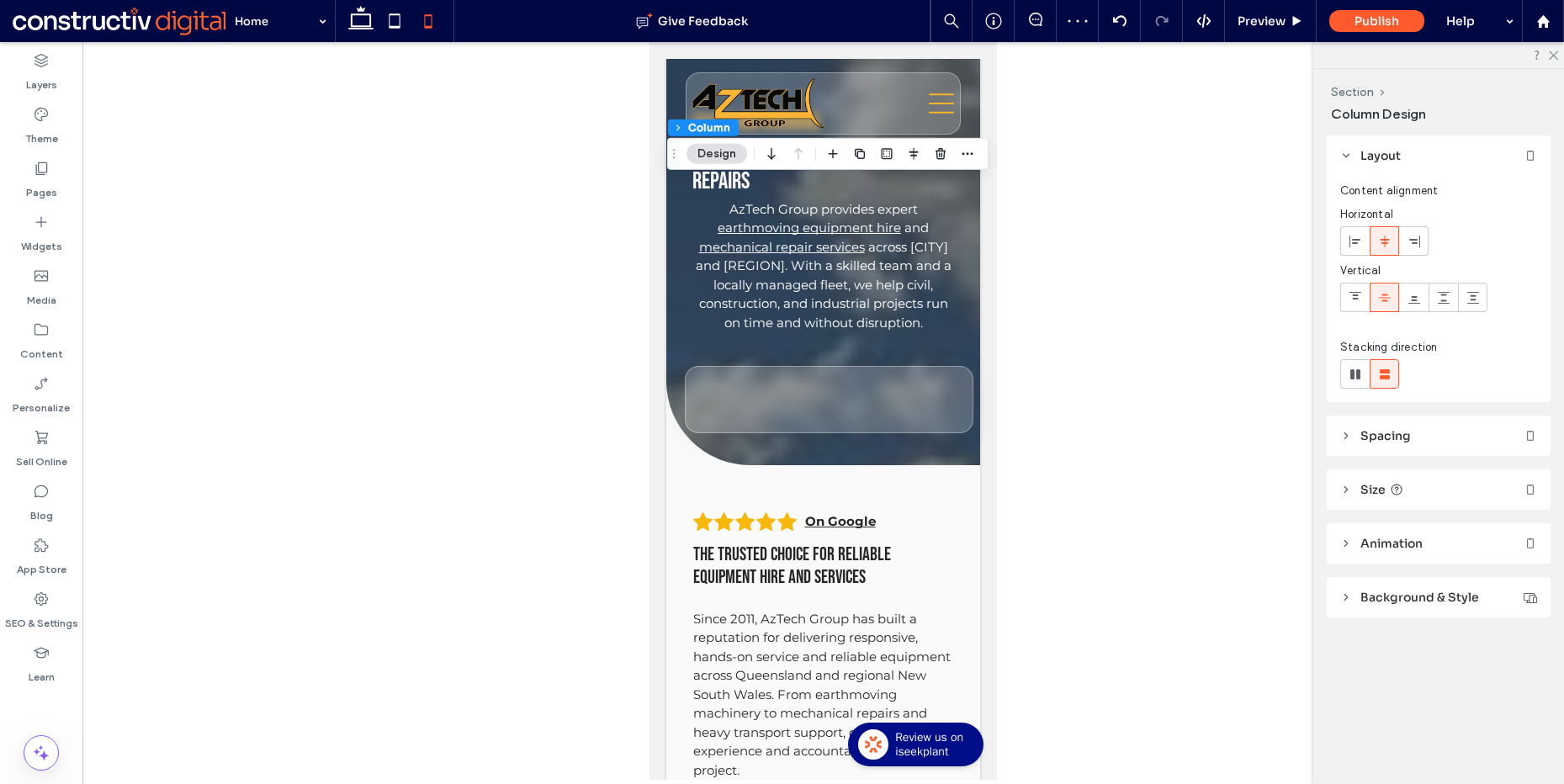 click on "Spacing" at bounding box center [1439, 436] 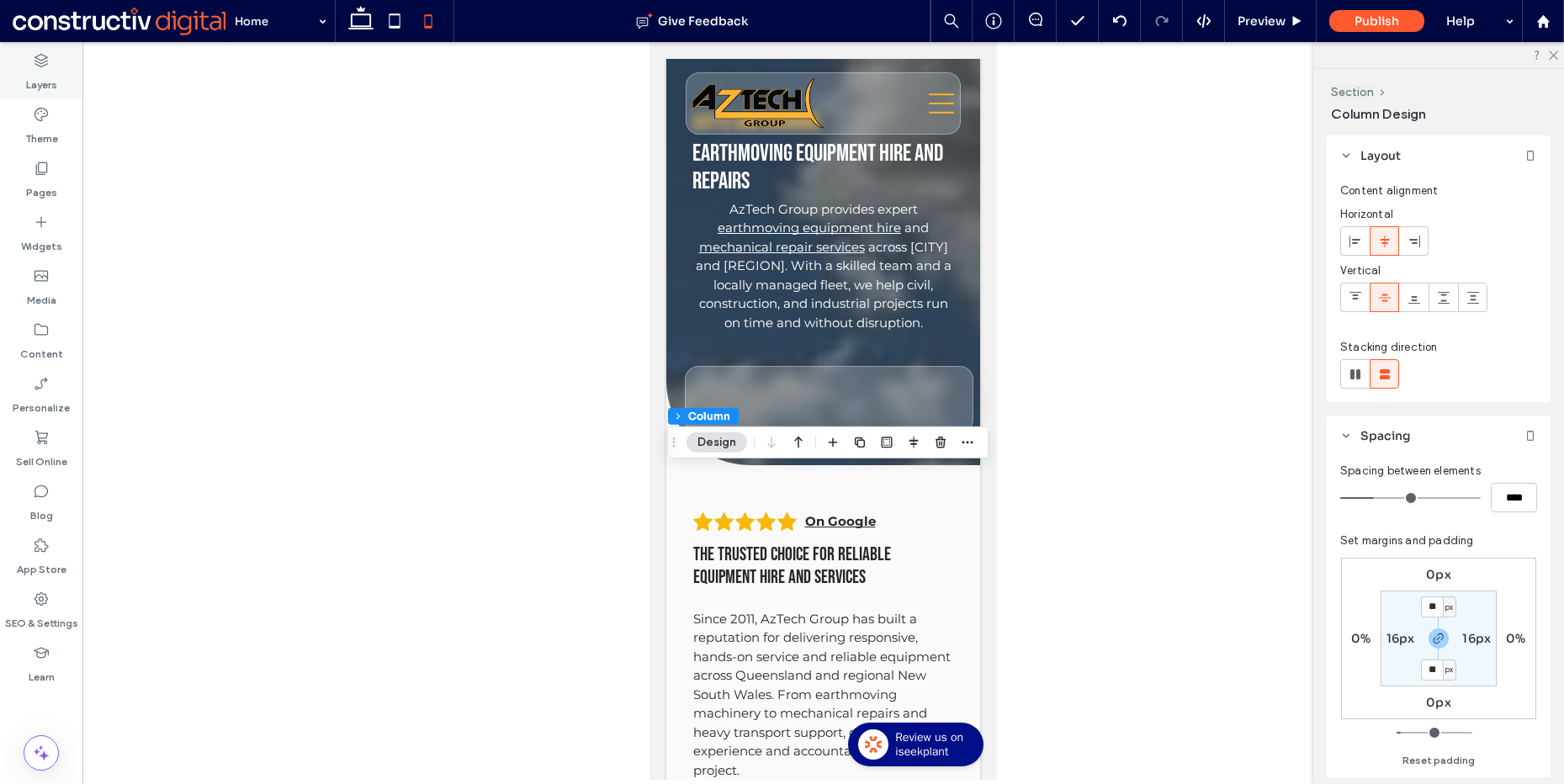 click on "Layers" at bounding box center (41, 72) 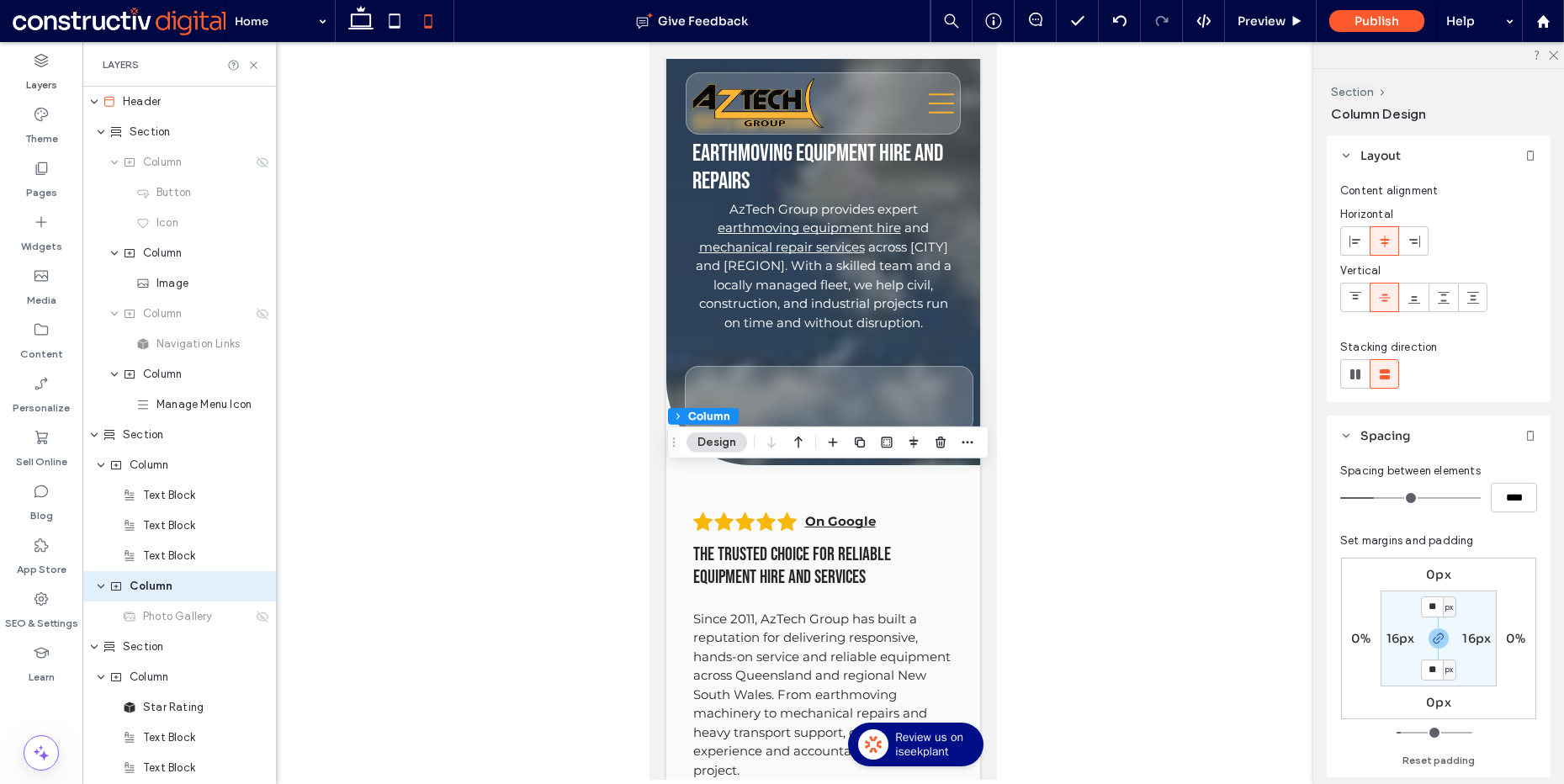 scroll, scrollTop: 151, scrollLeft: 0, axis: vertical 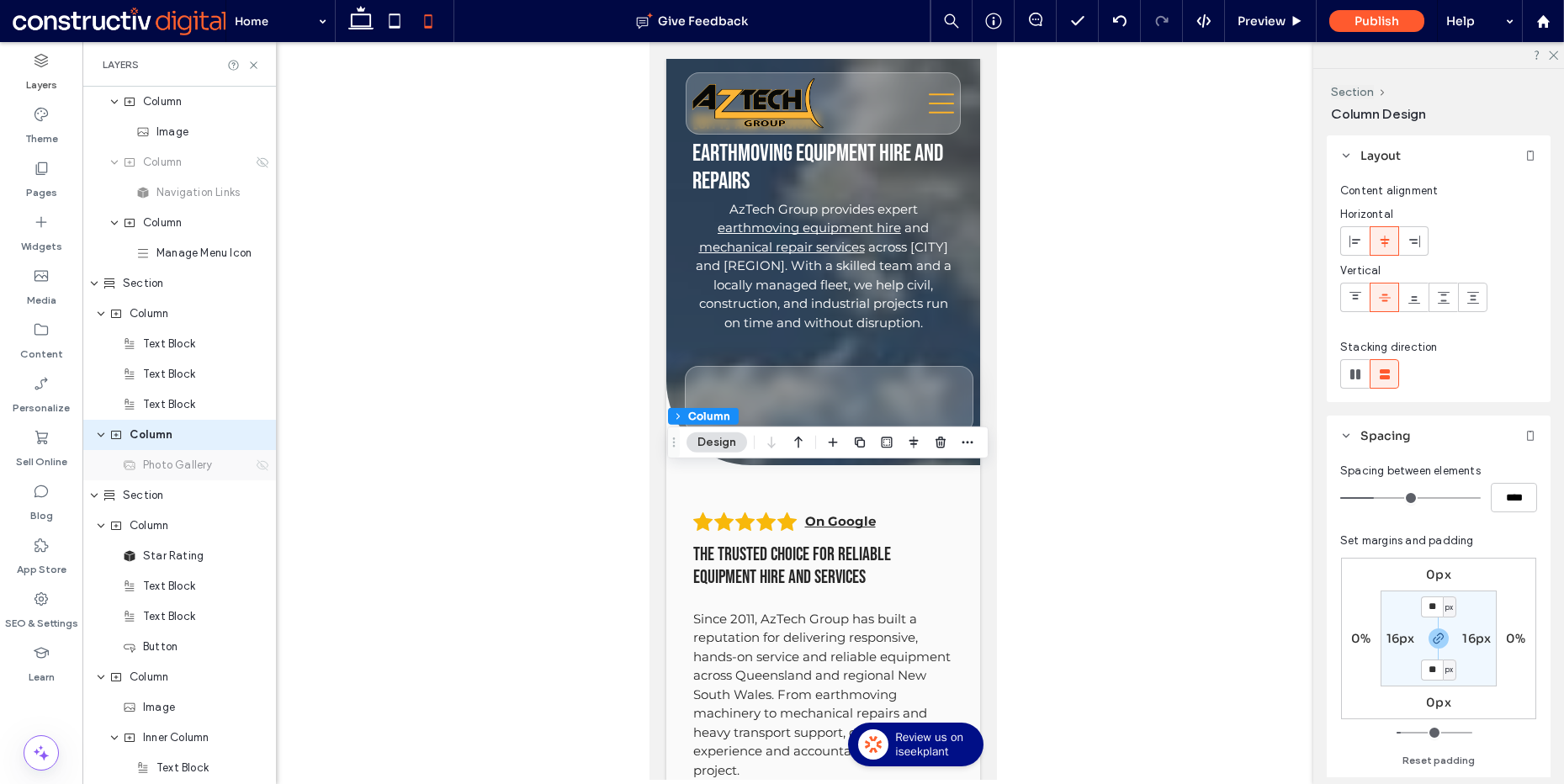 click 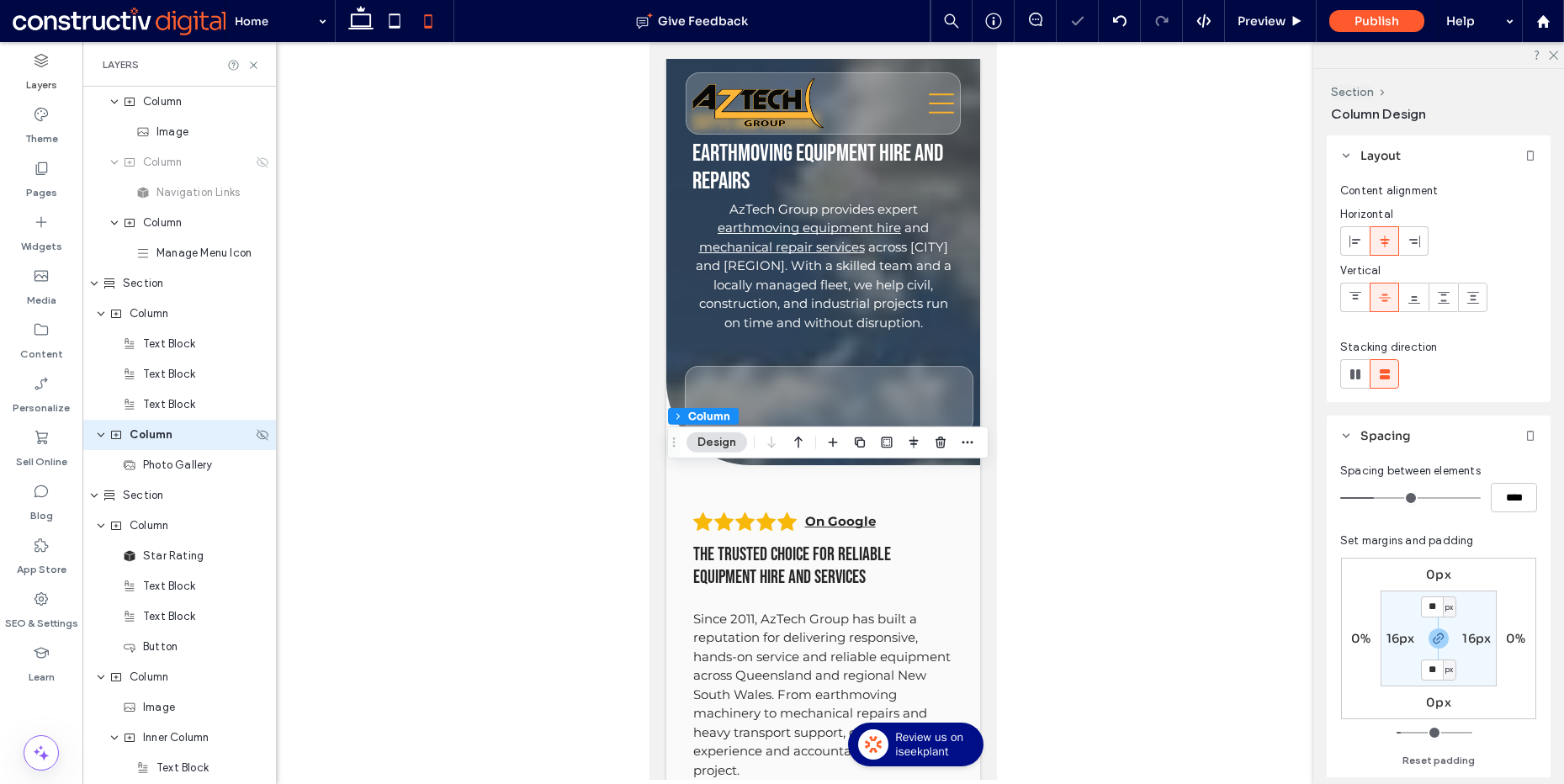 click 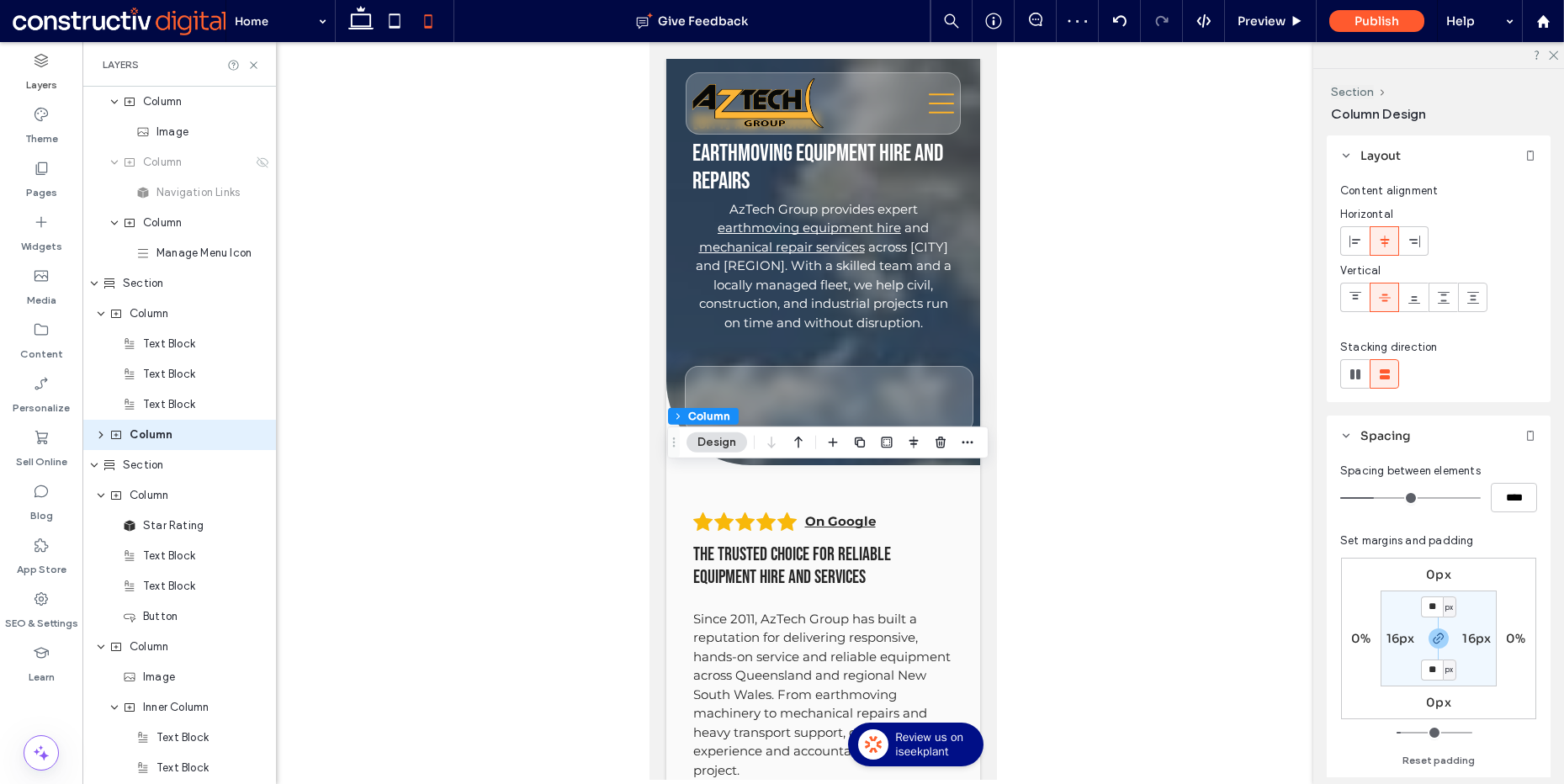 drag, startPoint x: 253, startPoint y: 439, endPoint x: 332, endPoint y: 438, distance: 79.00633 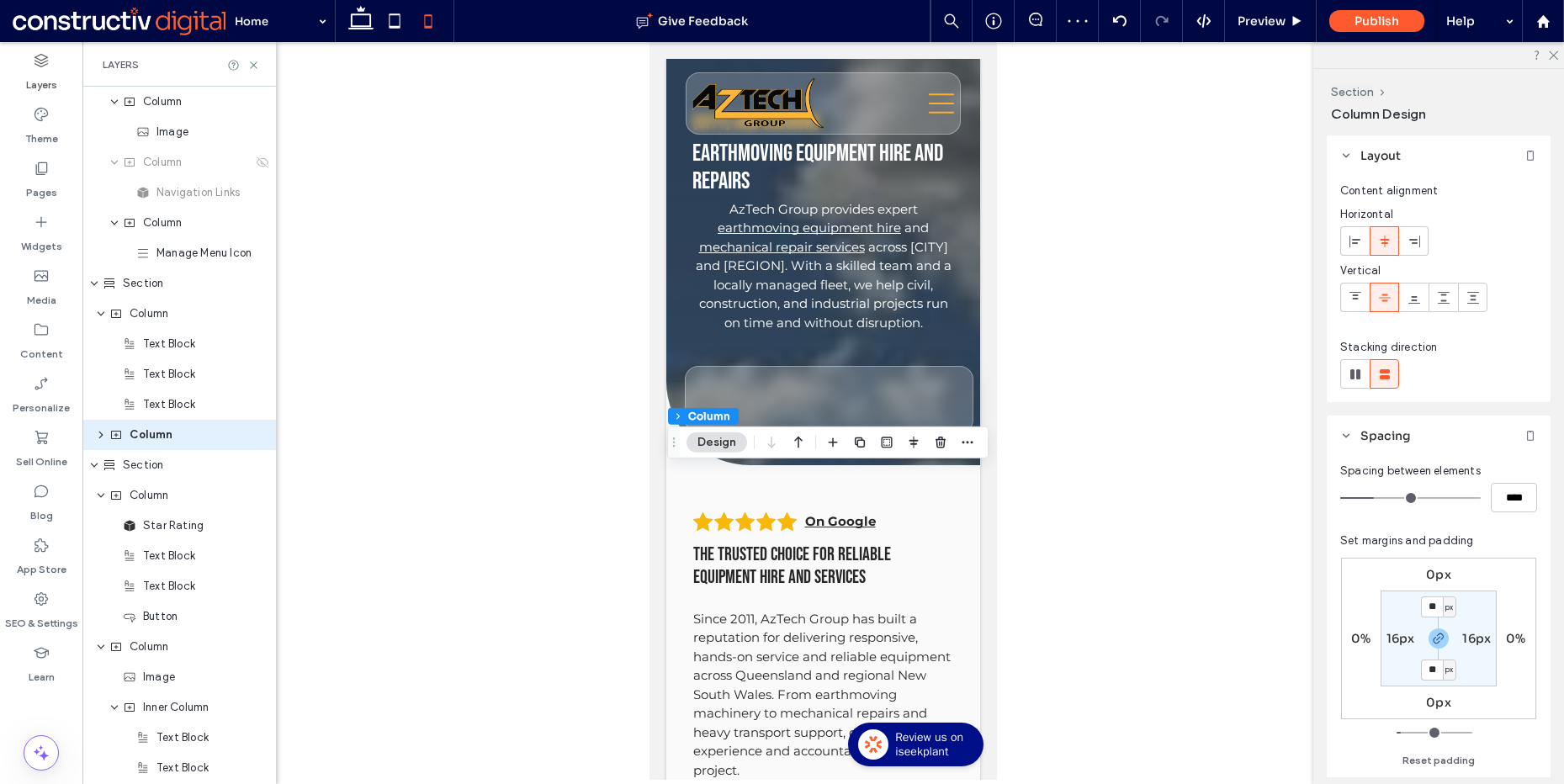 click 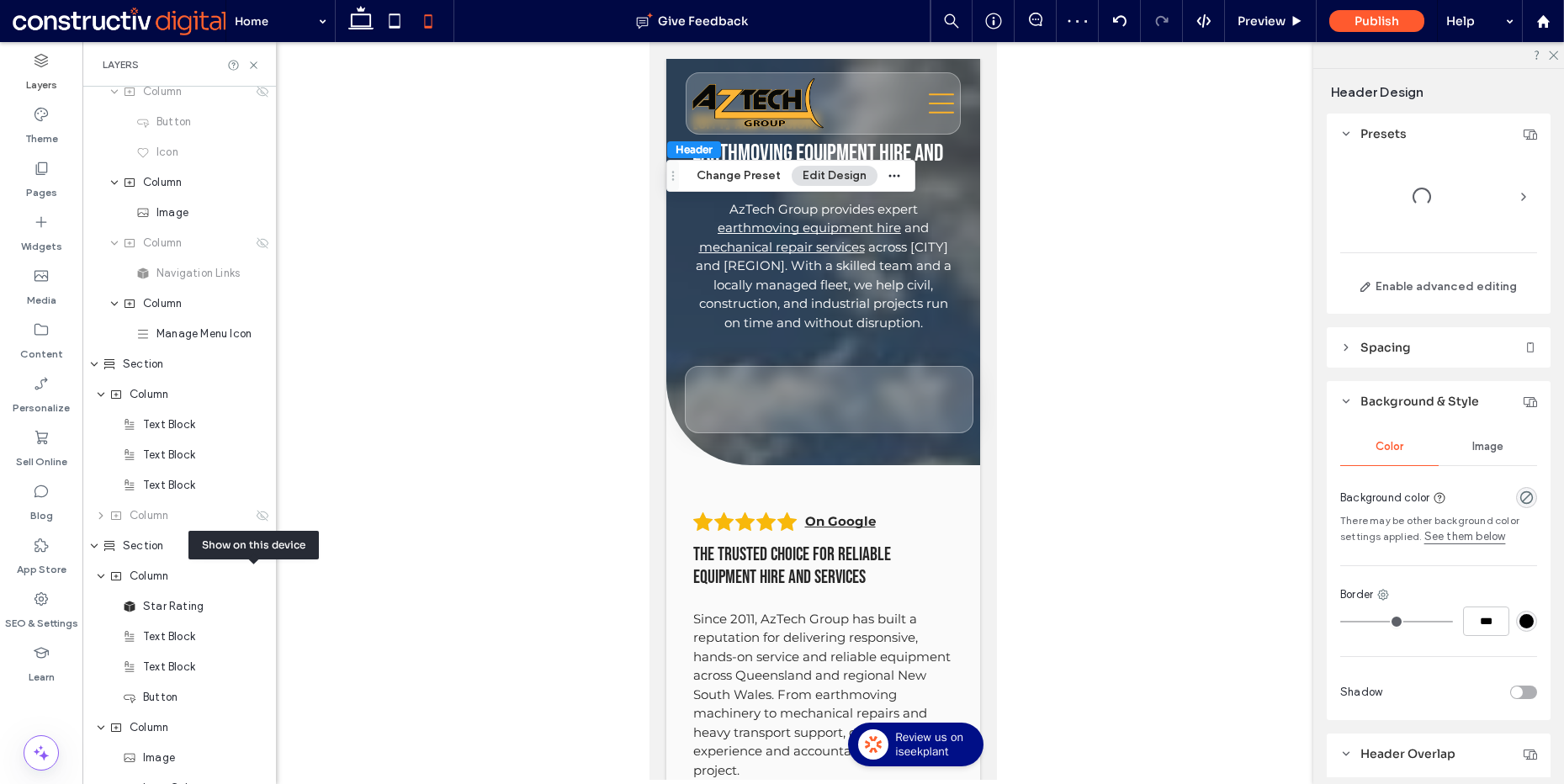 scroll, scrollTop: 0, scrollLeft: 0, axis: both 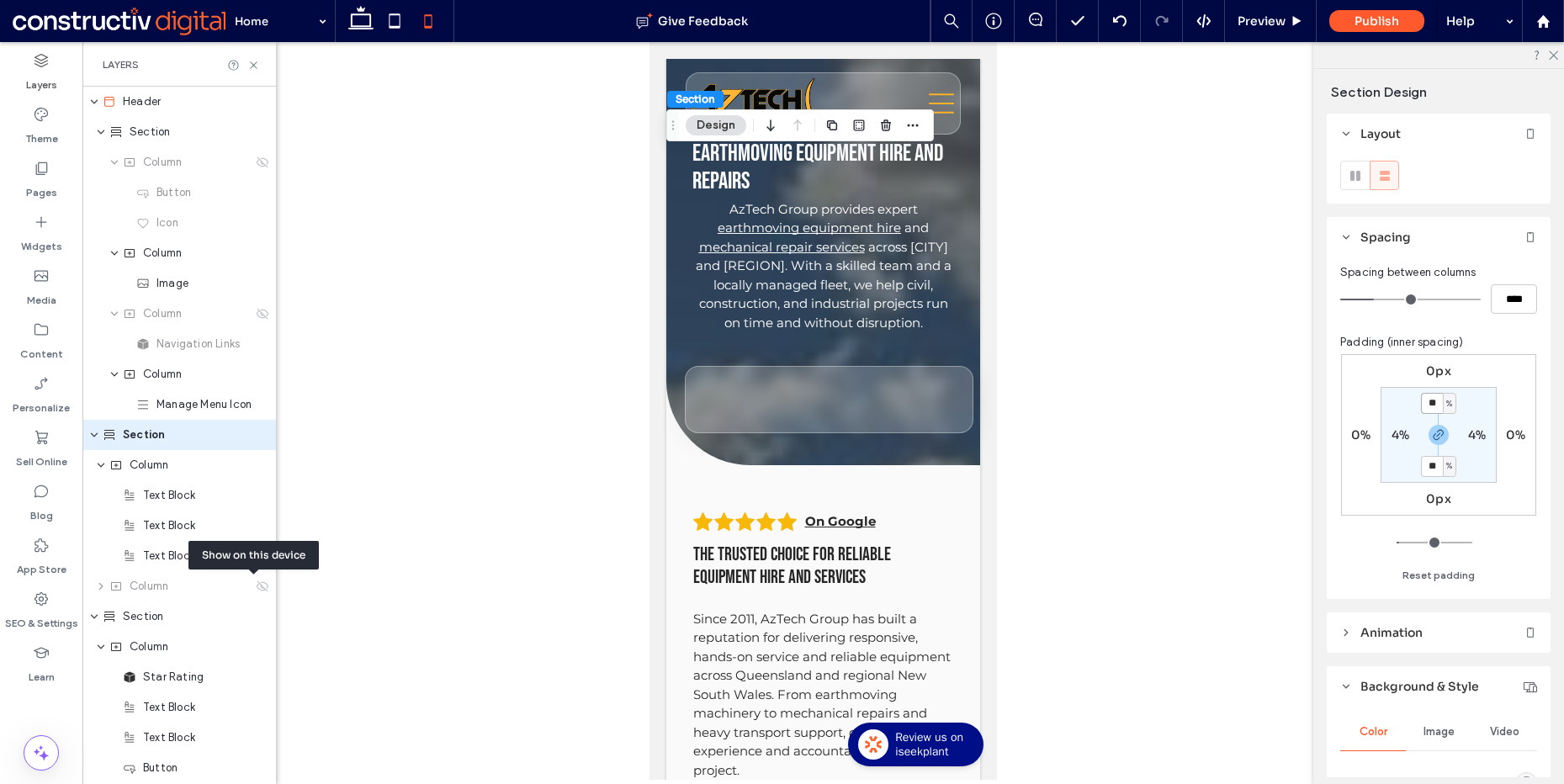 click on "**" at bounding box center [1432, 403] 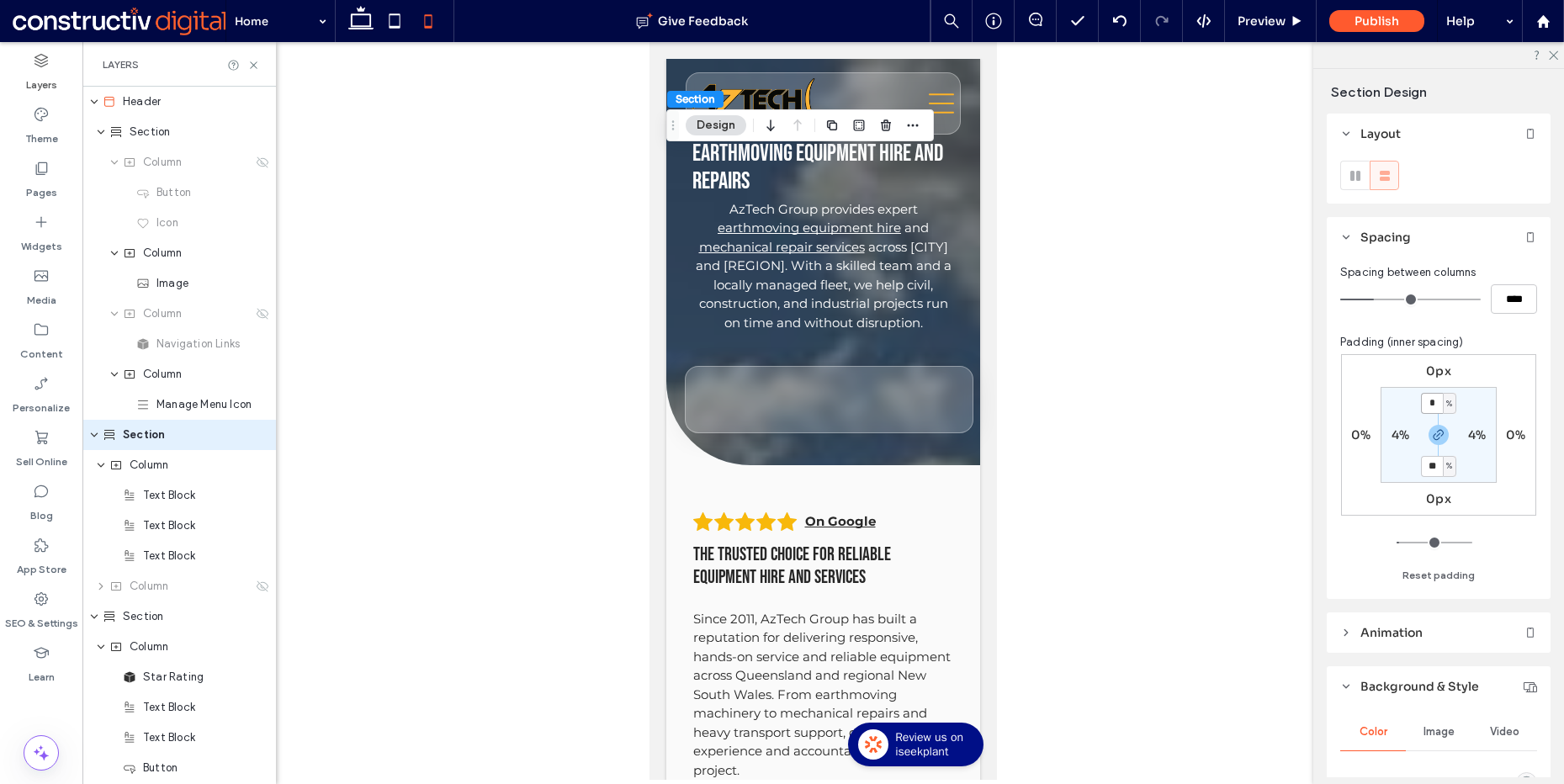 type on "*" 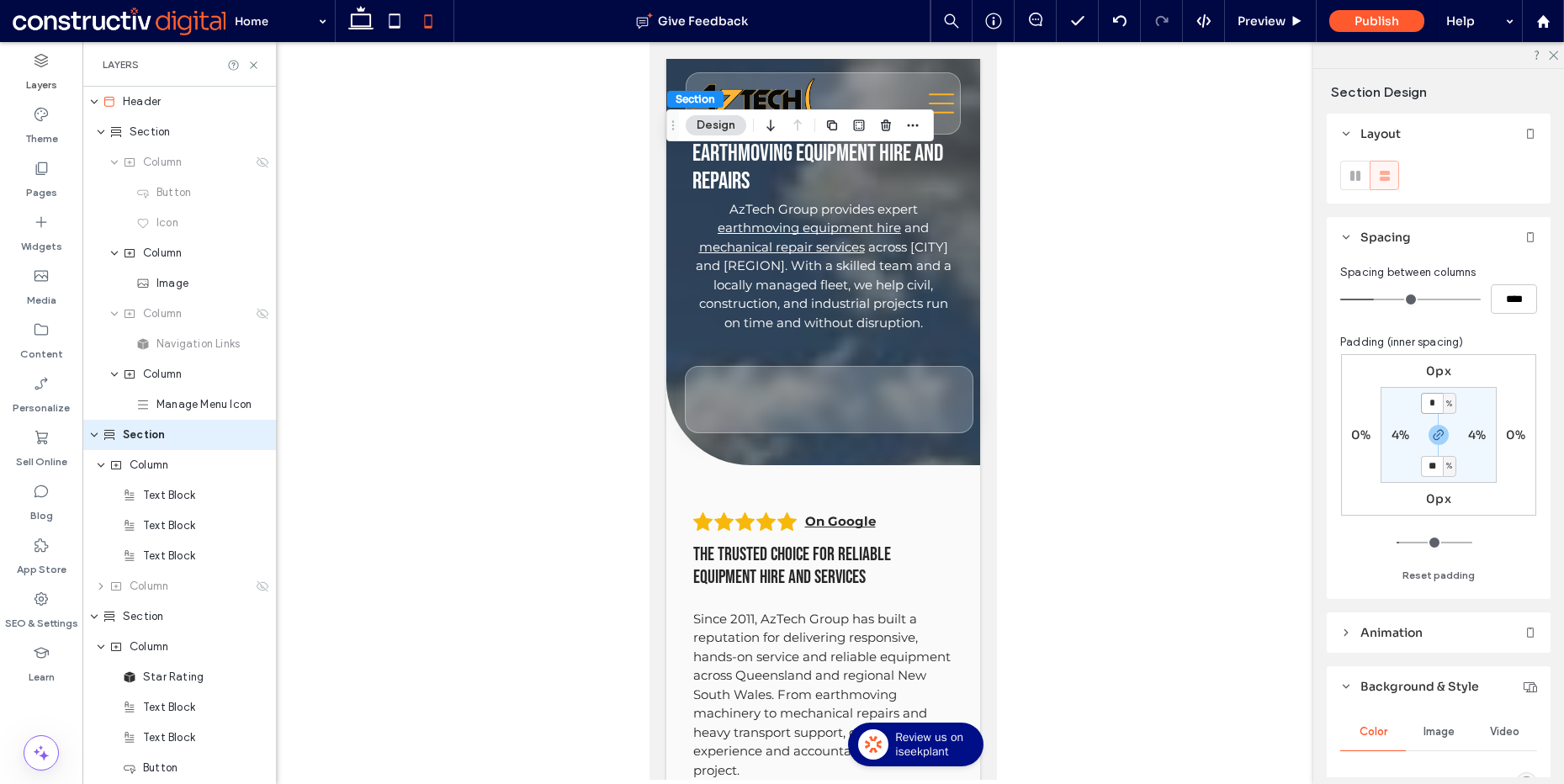type on "*" 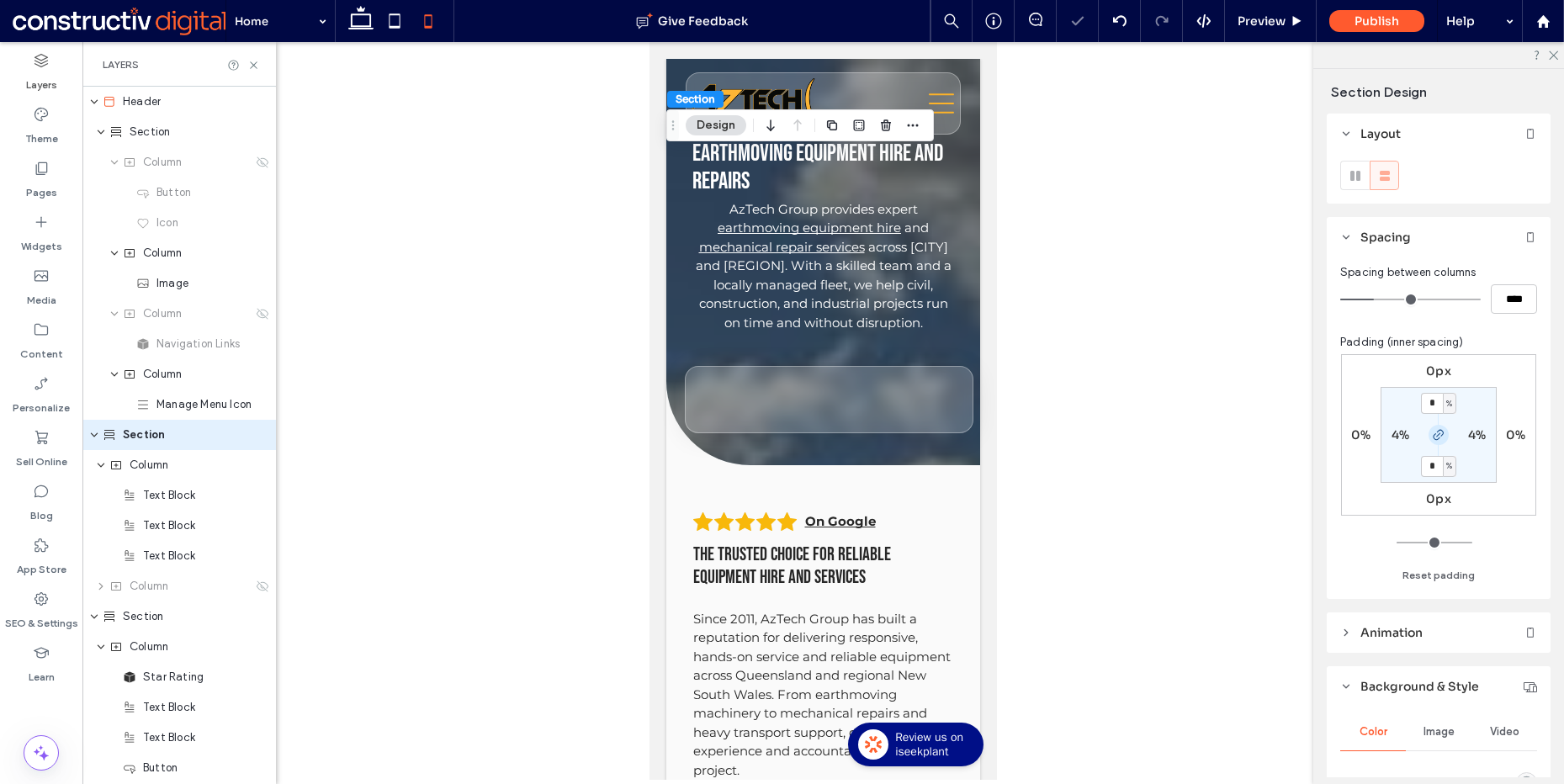 click 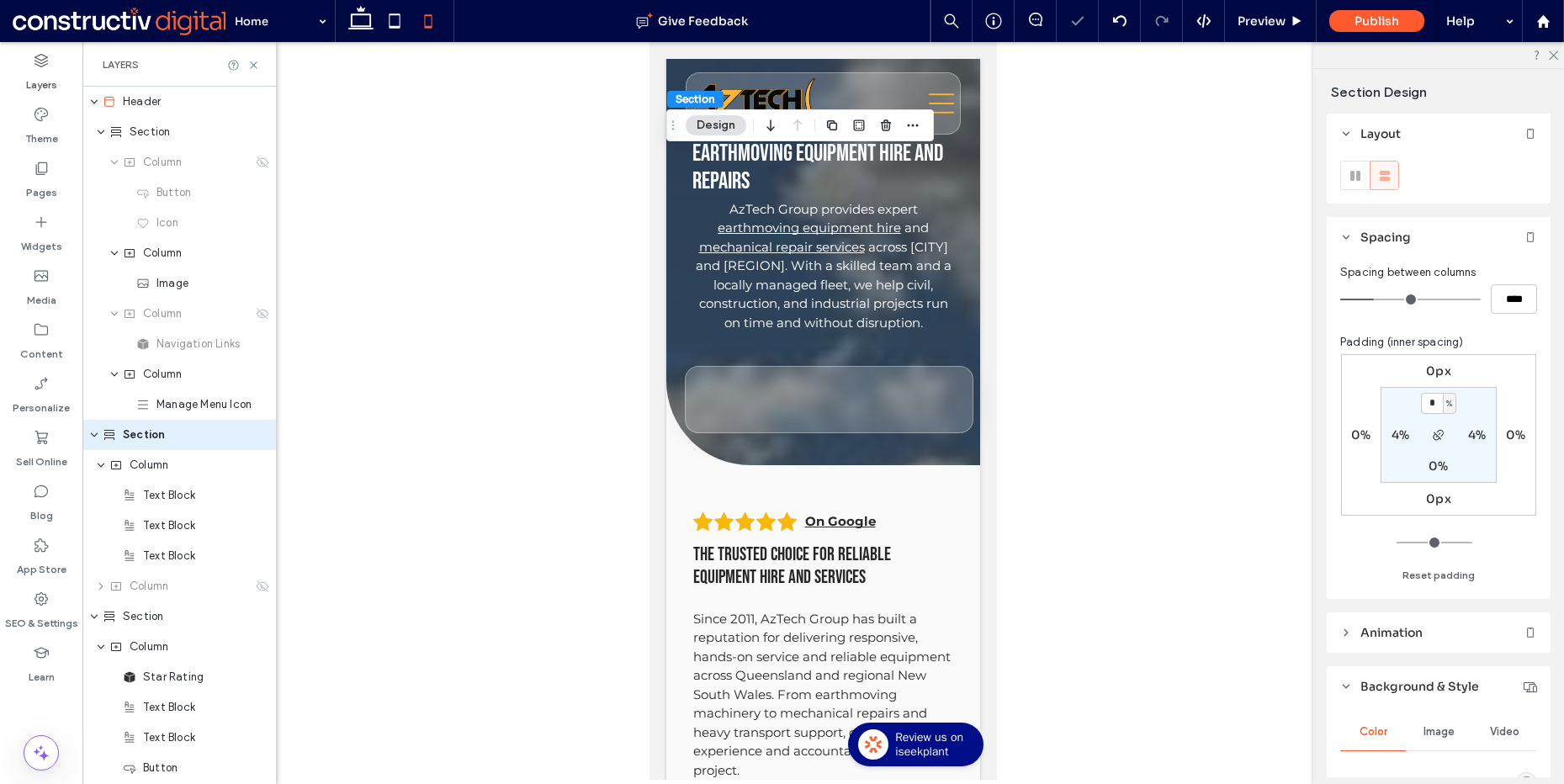 click on "0%" at bounding box center (1438, 466) 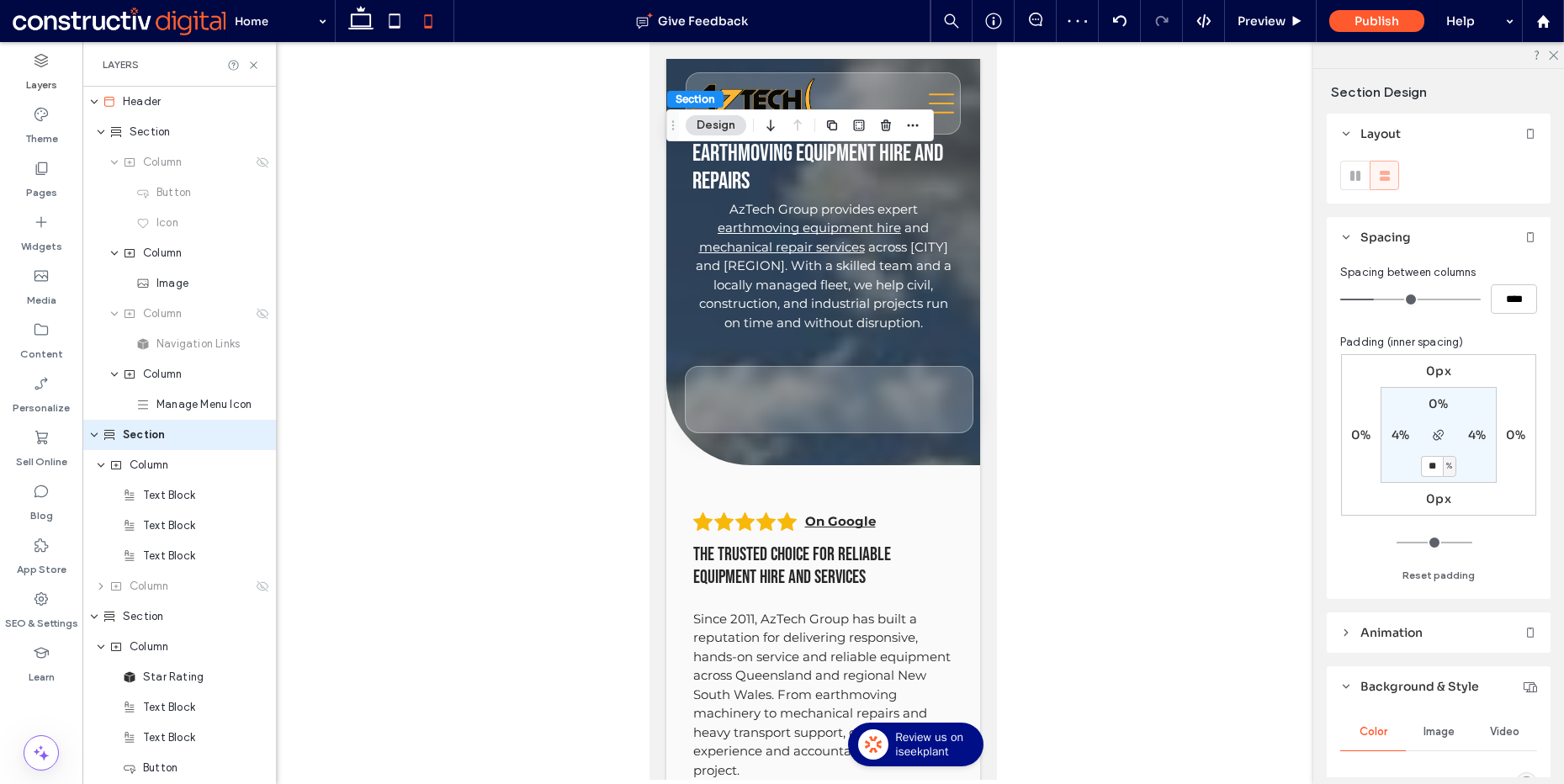 type on "**" 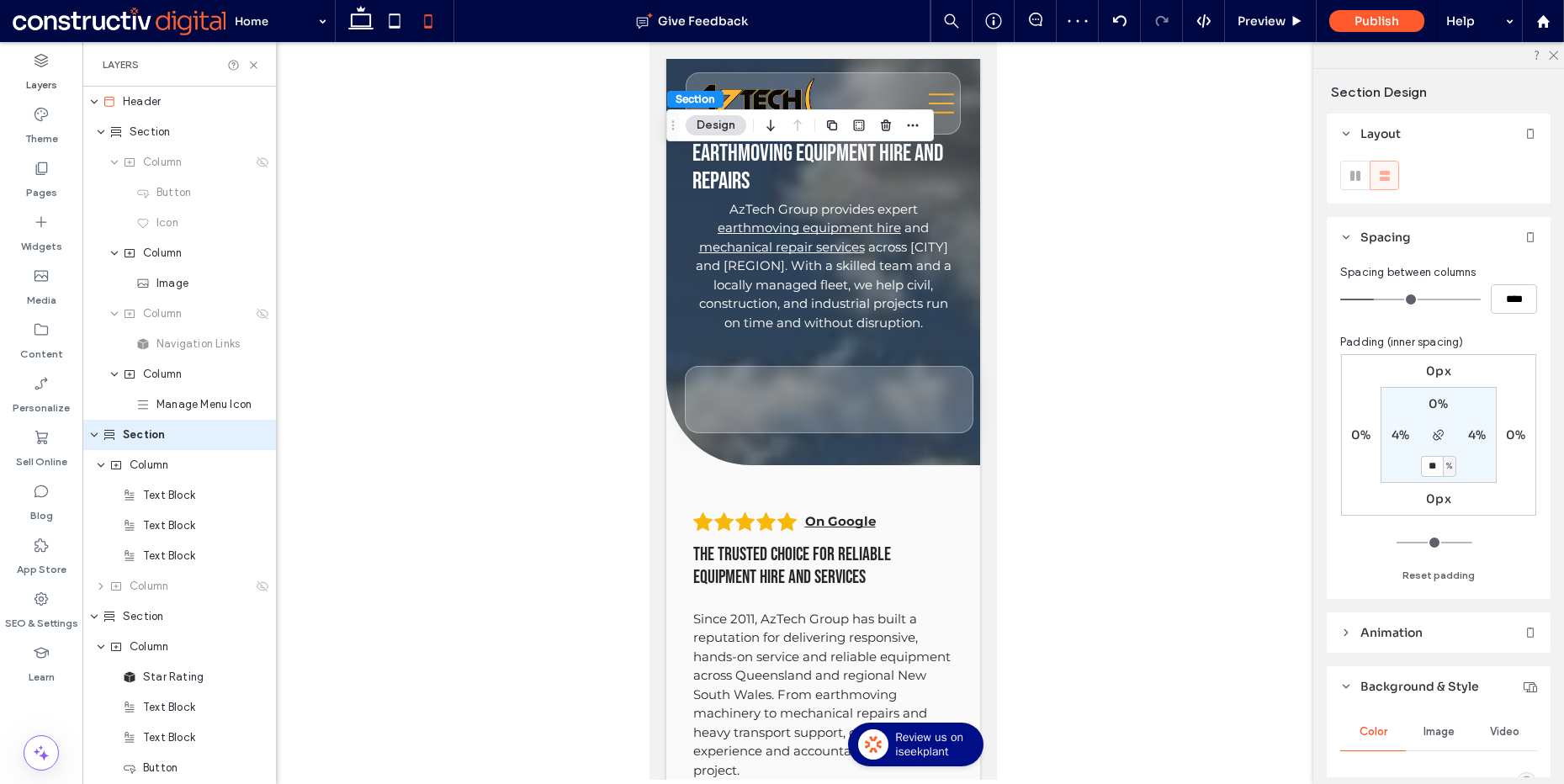 type on "**" 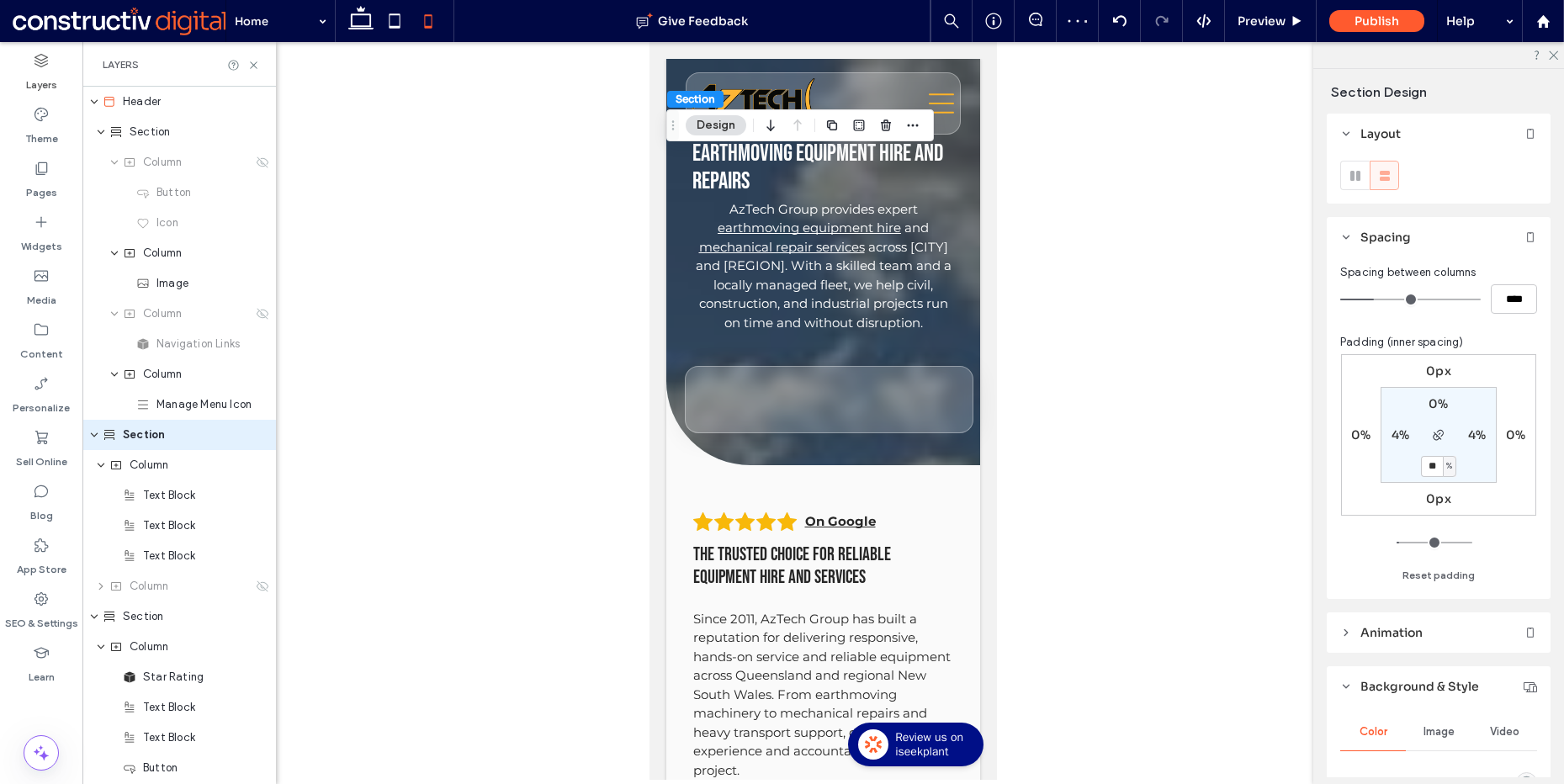 click on "**" at bounding box center [1432, 466] 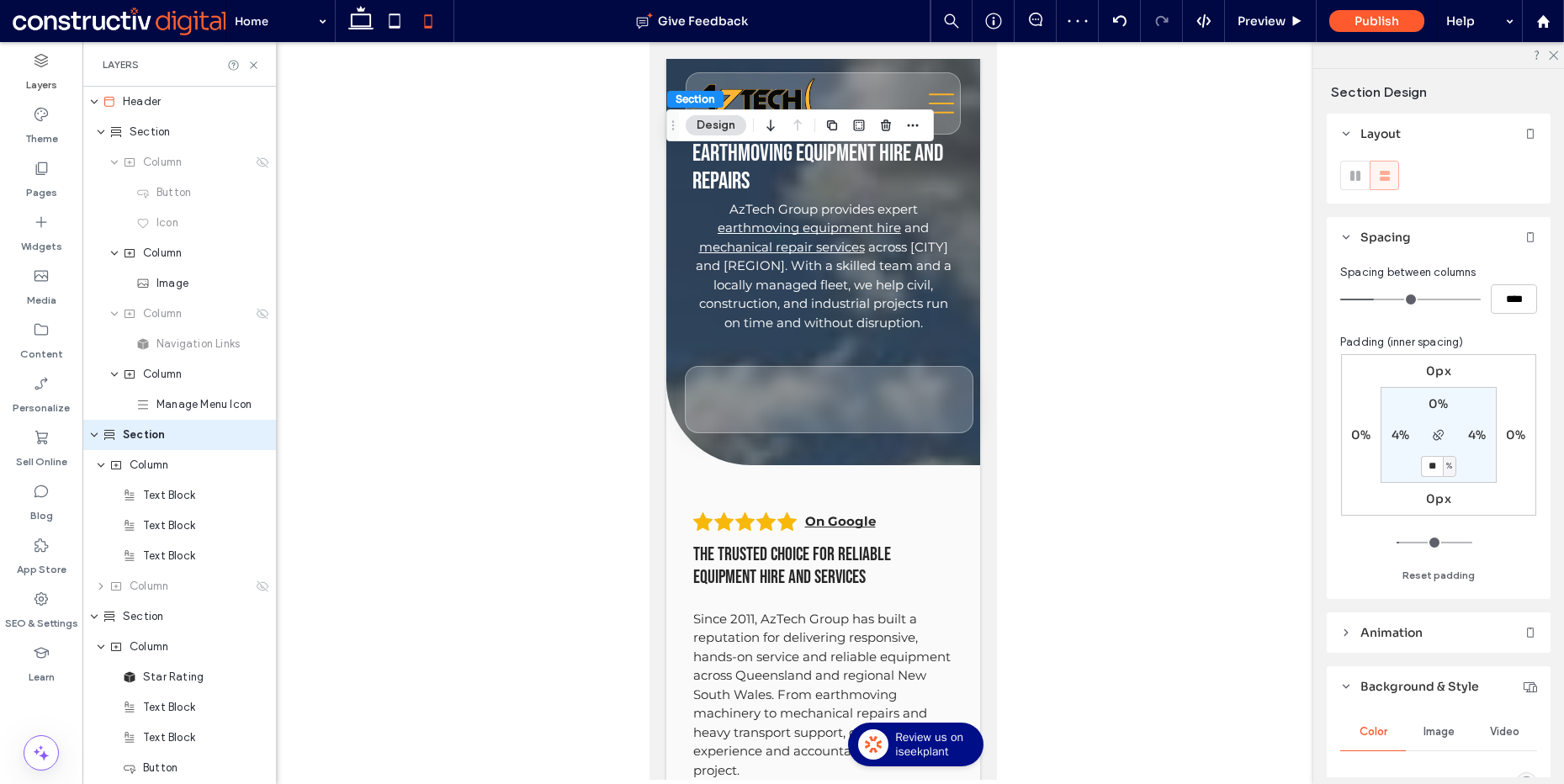click on "**" at bounding box center (1432, 466) 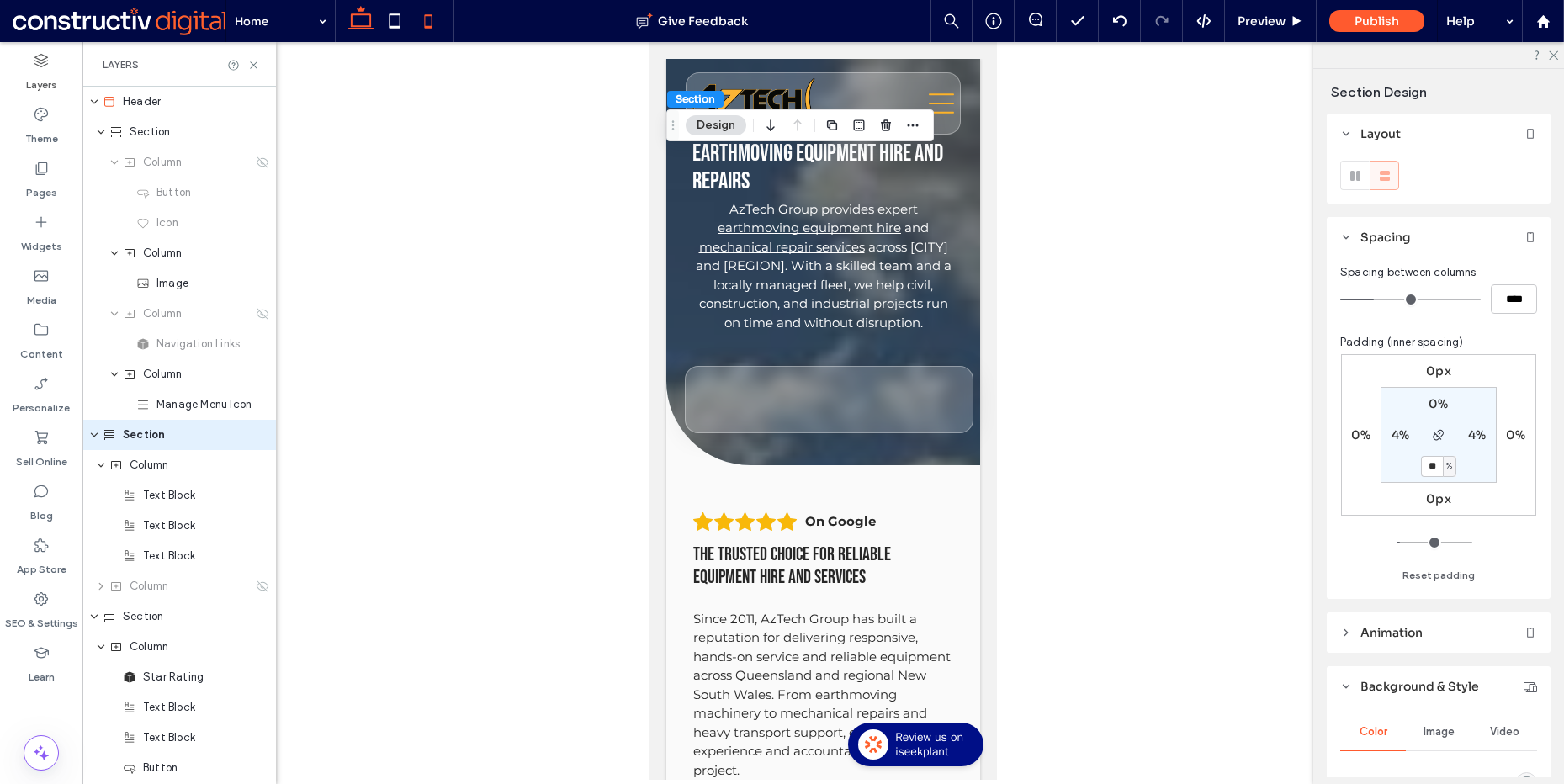 click 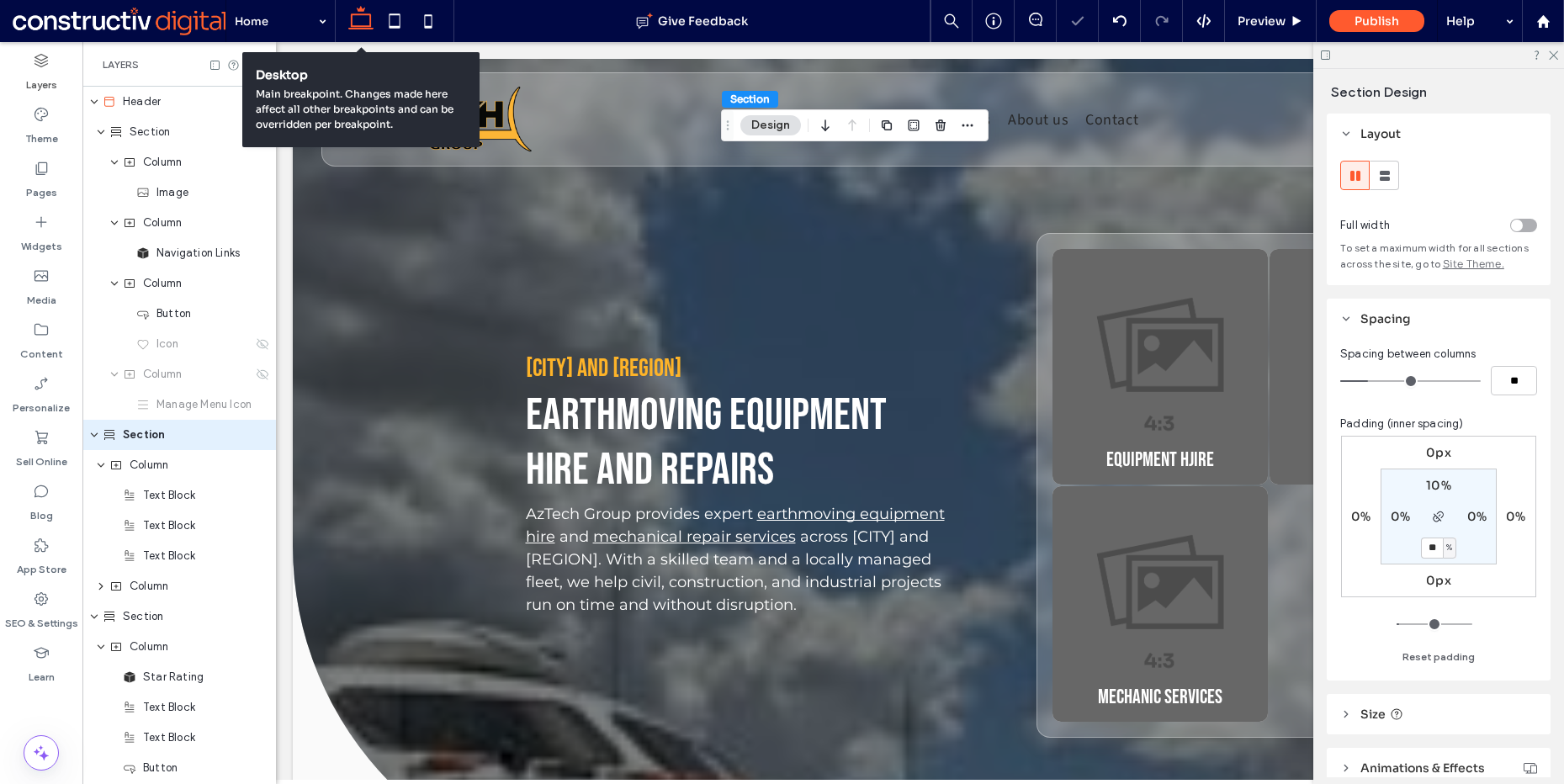 type on "**" 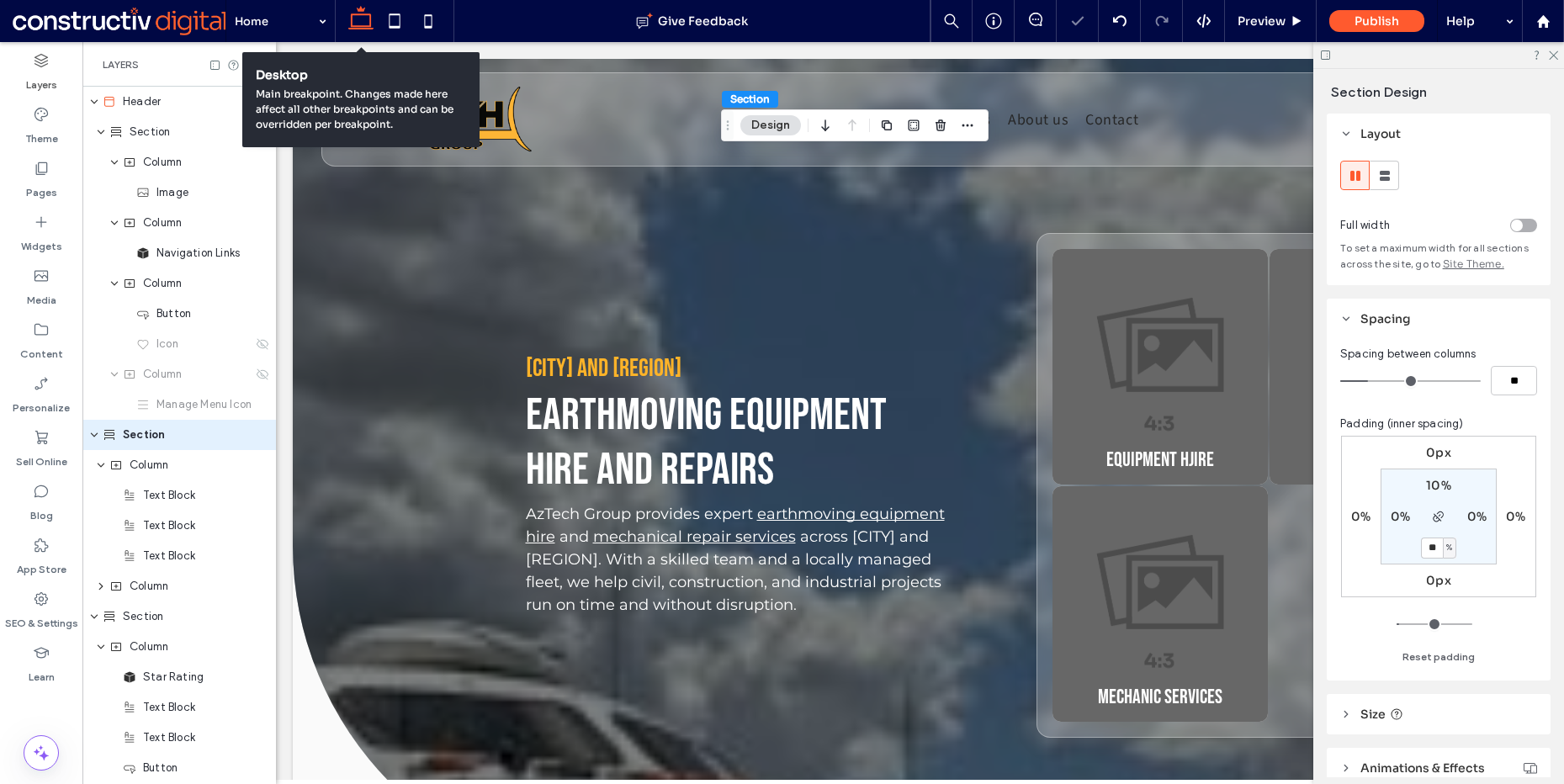 type on "**" 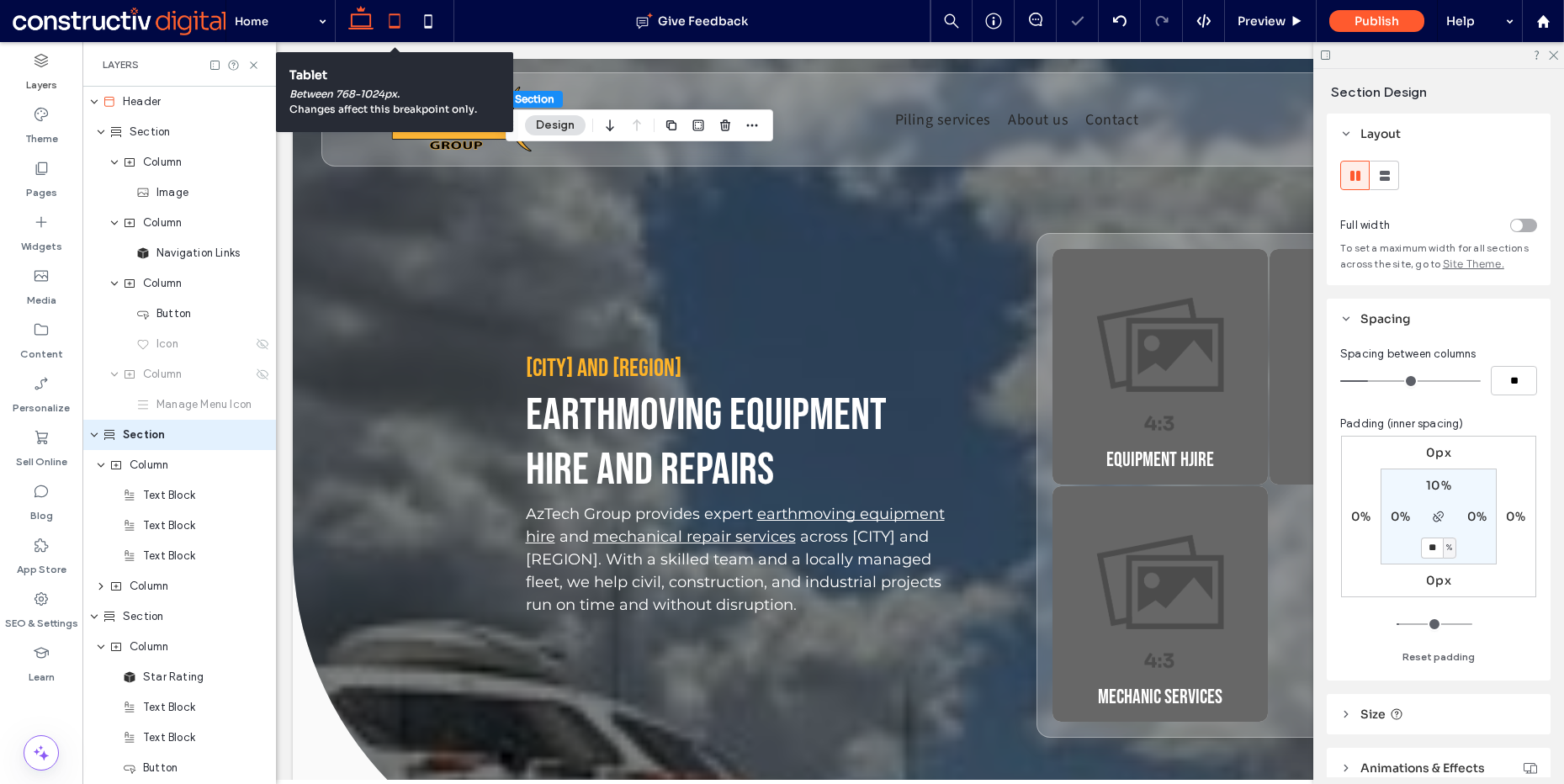 click 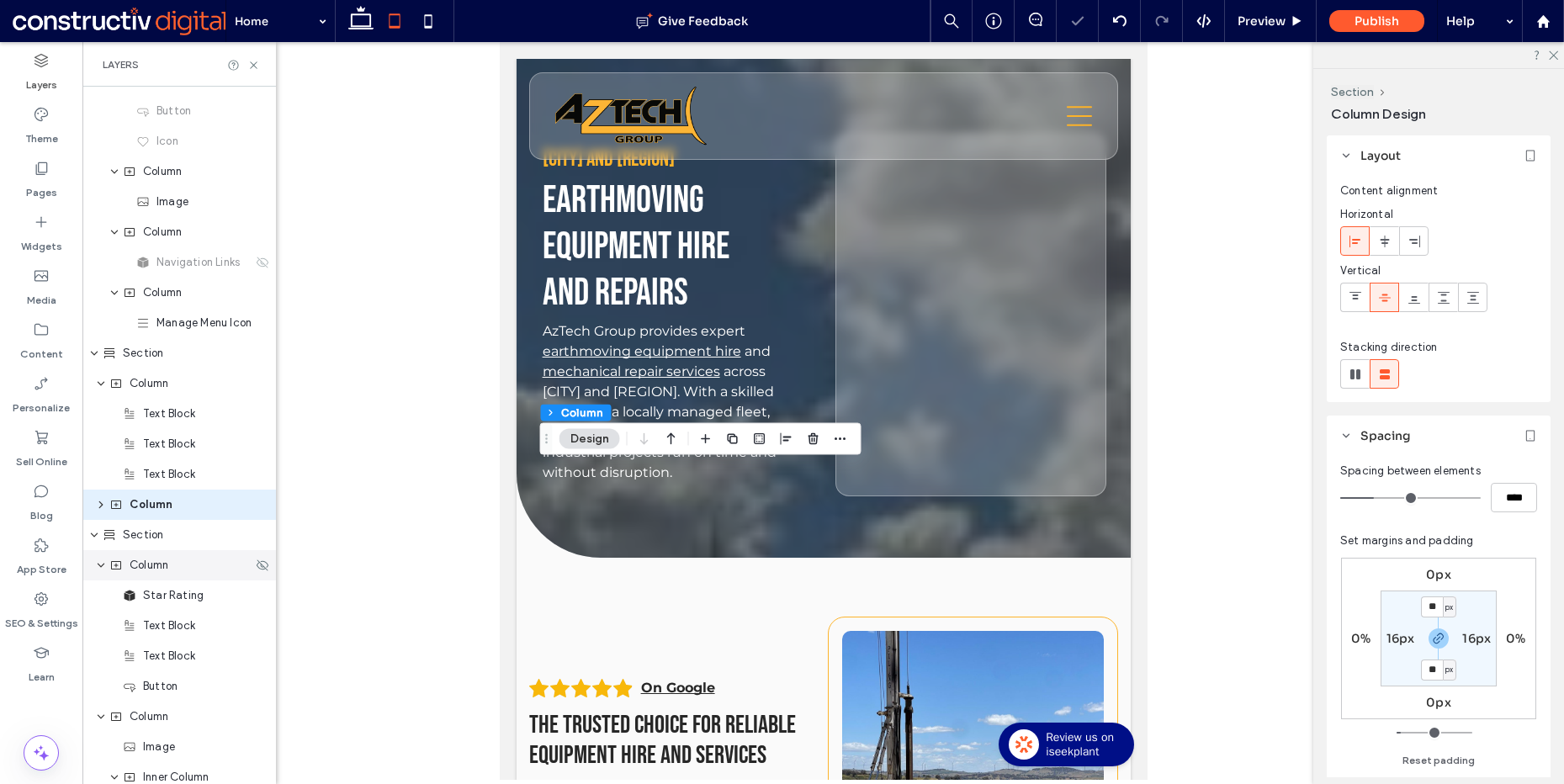 scroll, scrollTop: 151, scrollLeft: 0, axis: vertical 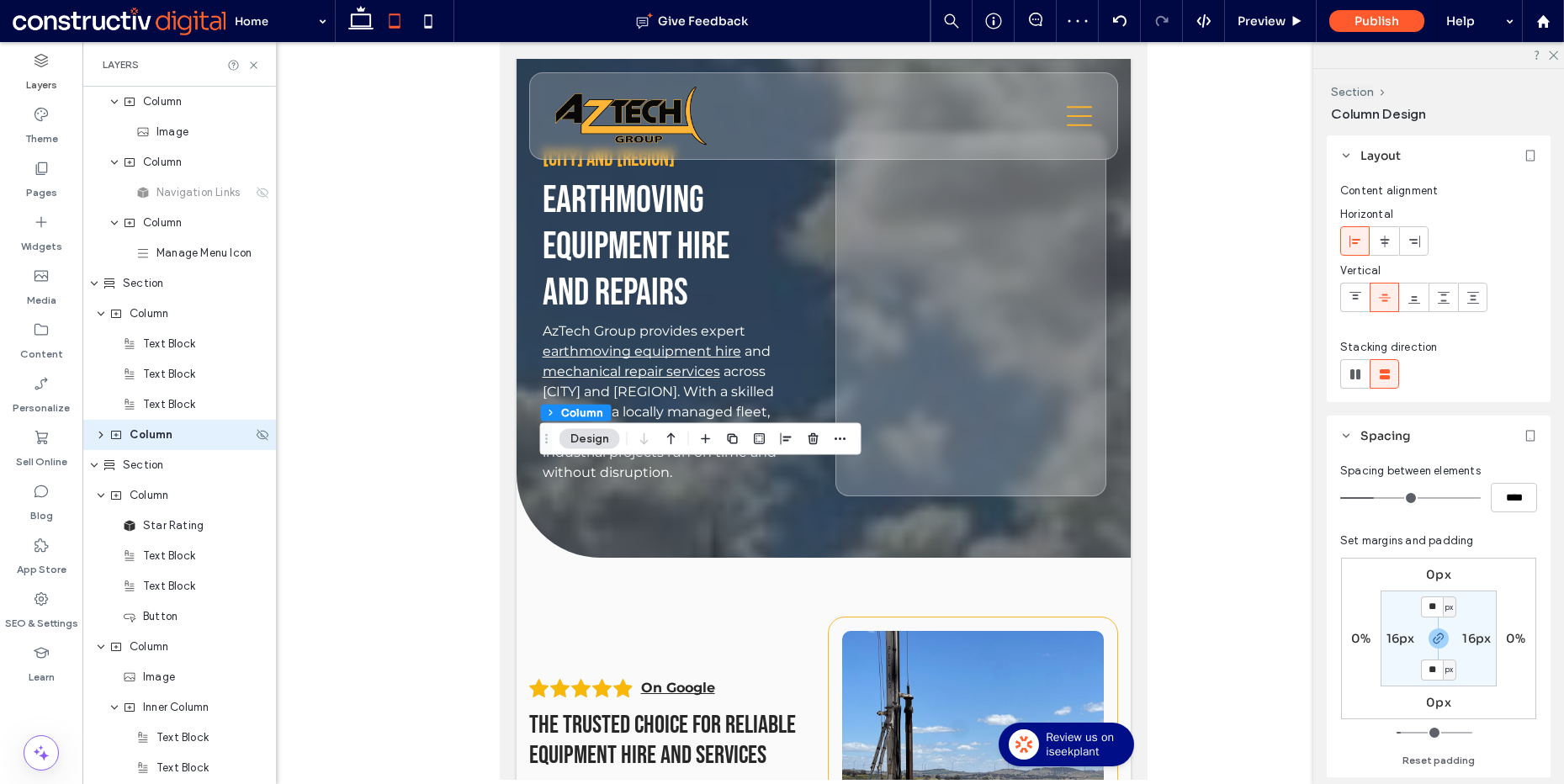 click 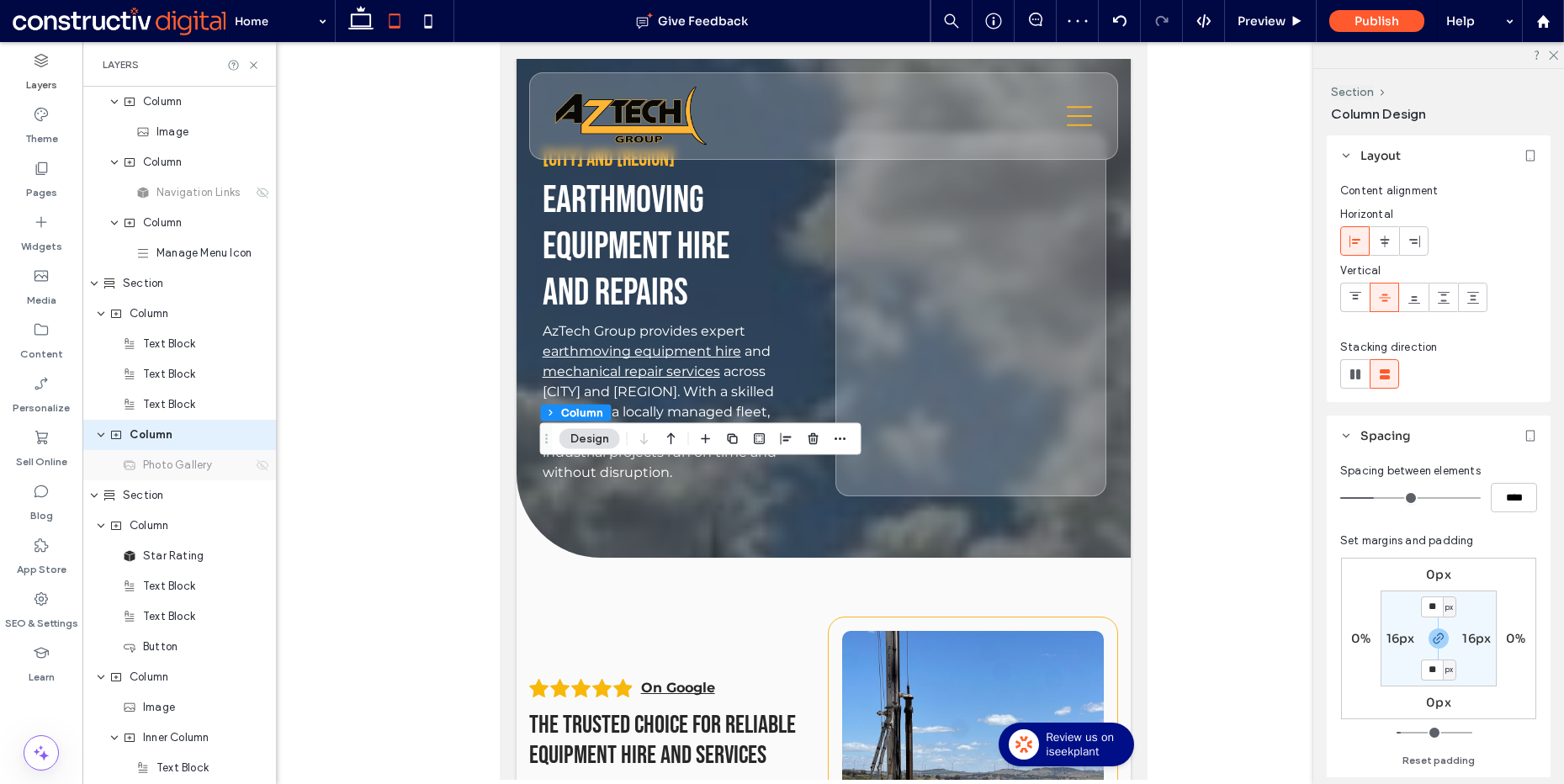 click 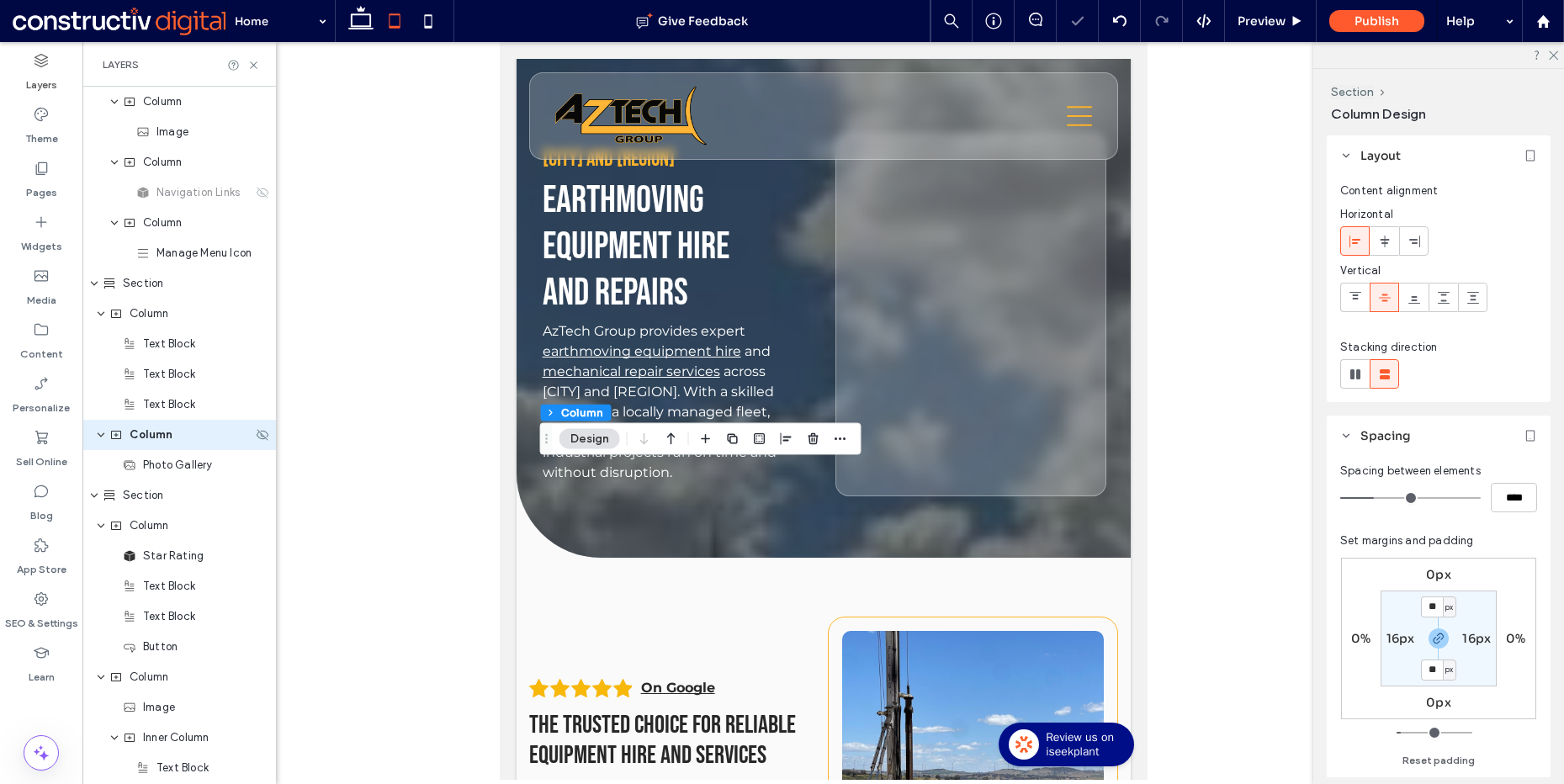 click on "Column" at bounding box center [151, 435] 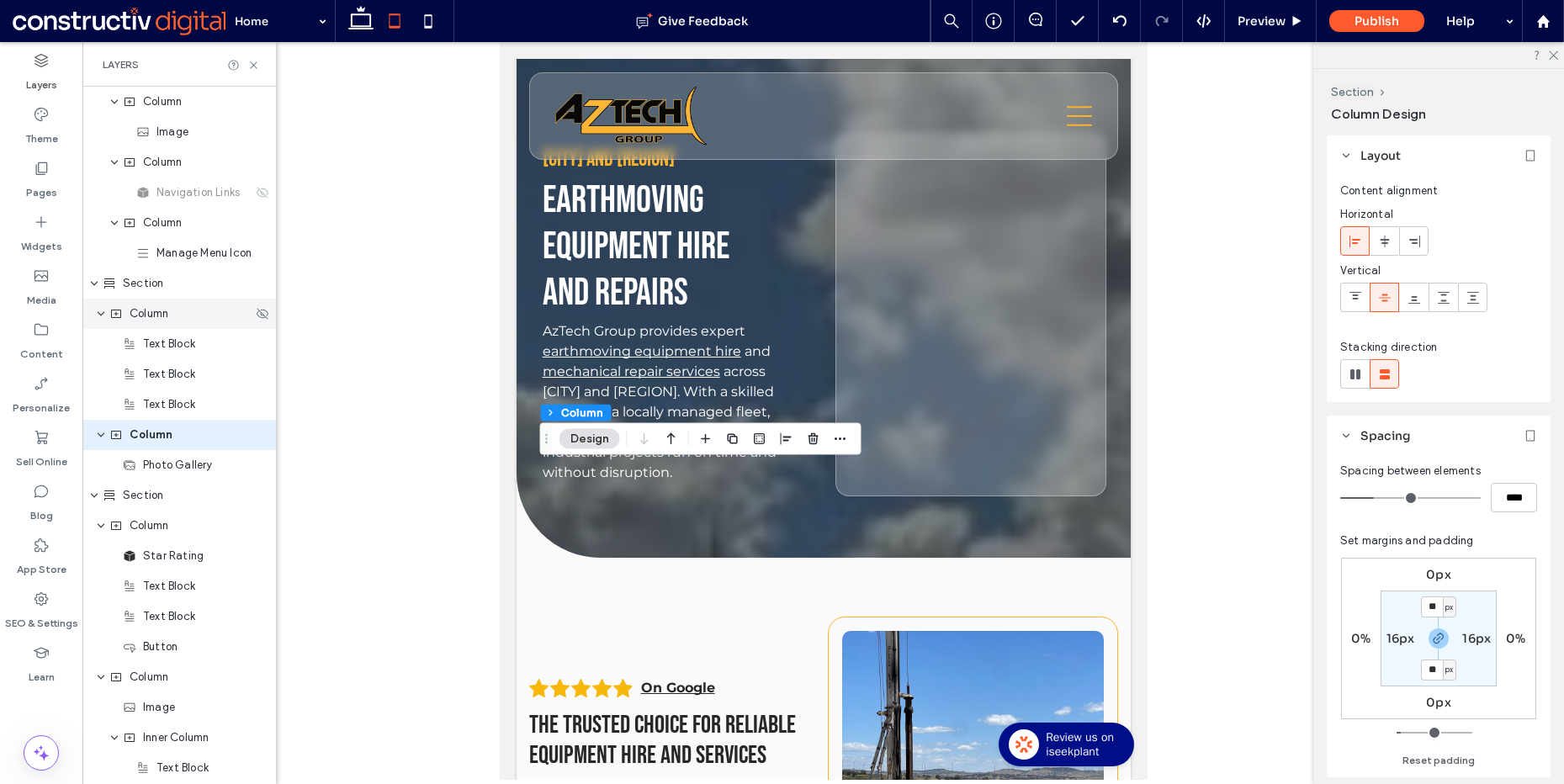 click on "Column" at bounding box center (149, 314) 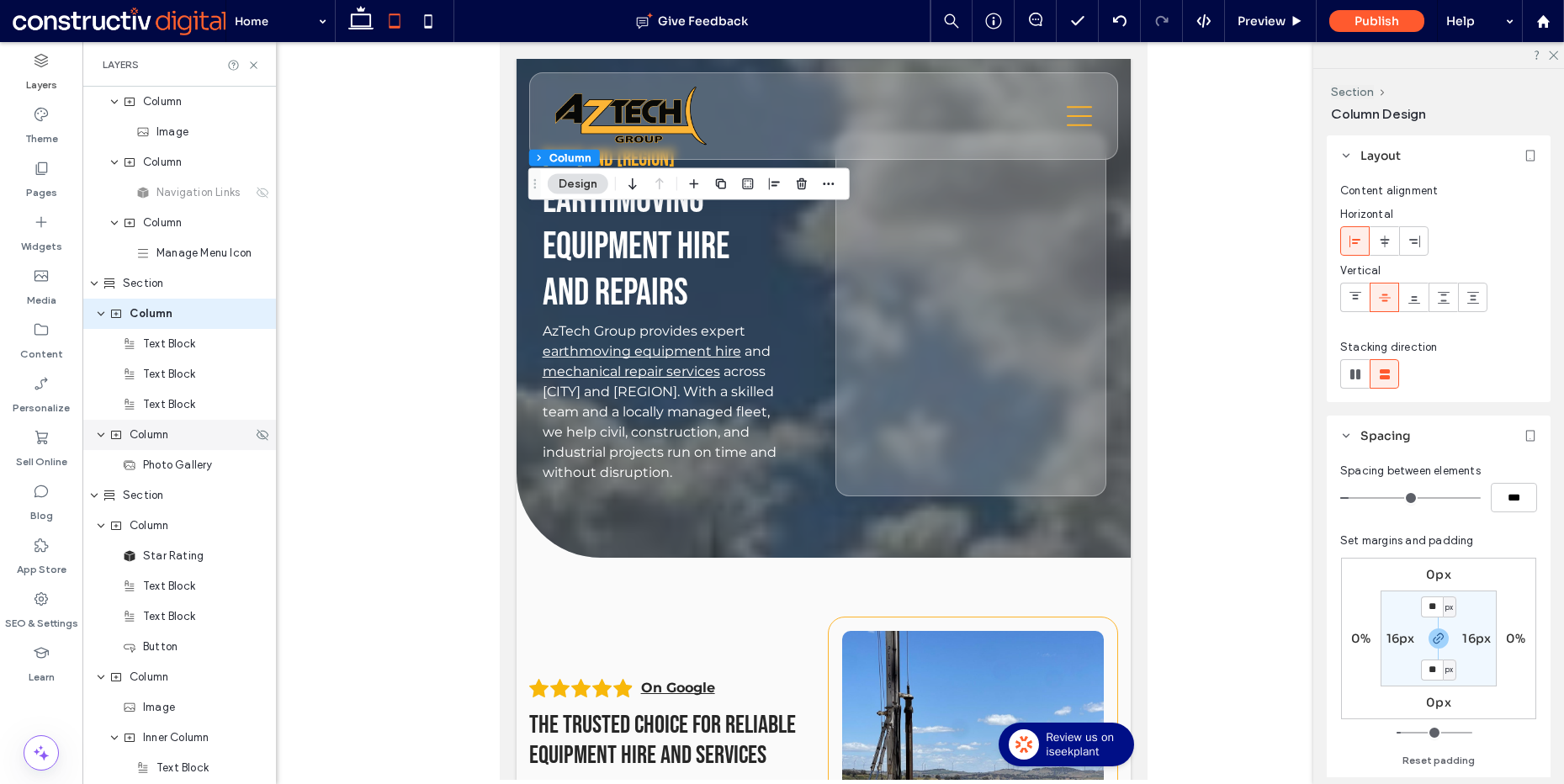 click on "Column" at bounding box center [181, 435] 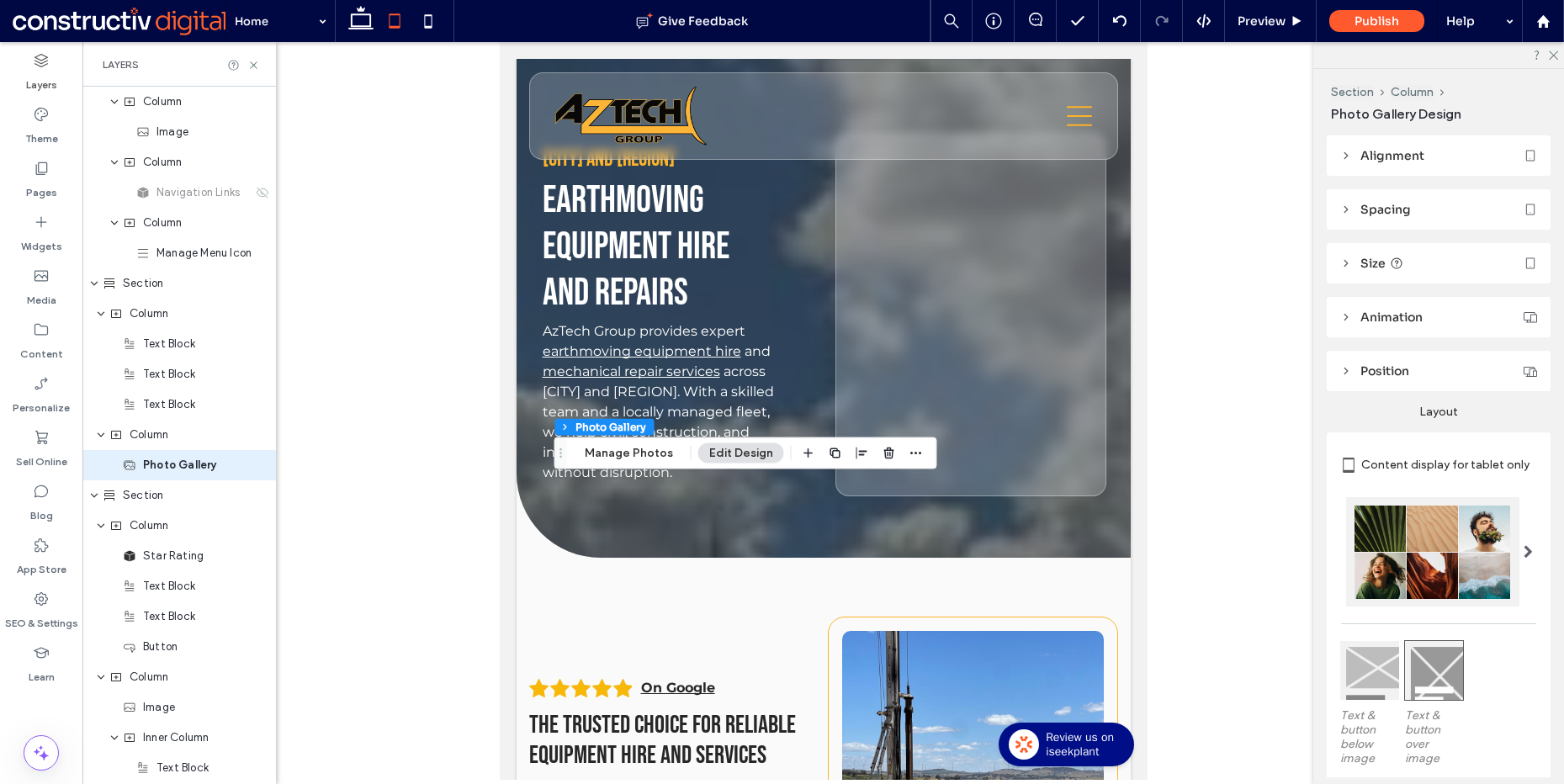 scroll, scrollTop: 182, scrollLeft: 0, axis: vertical 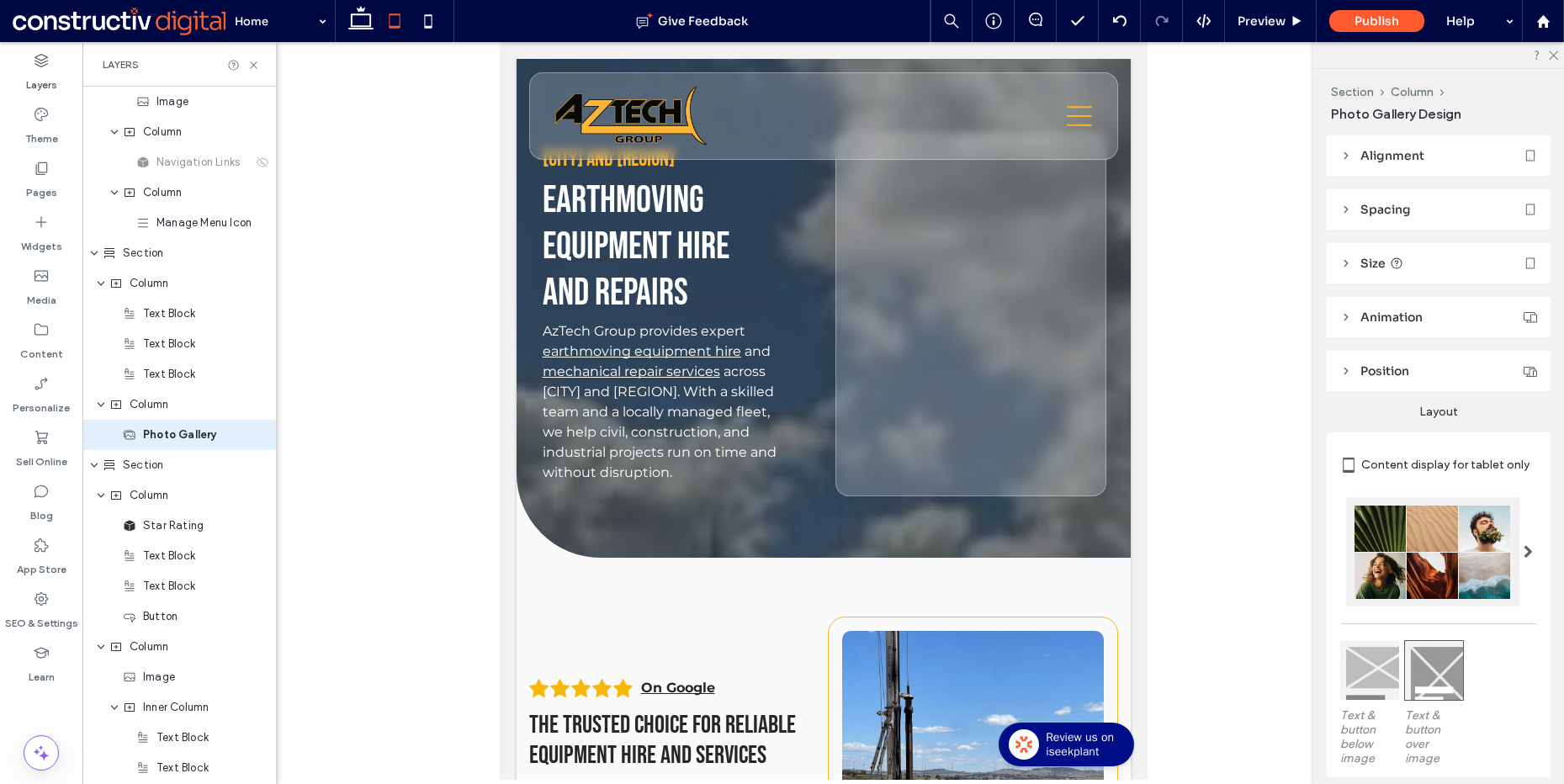 type on "**" 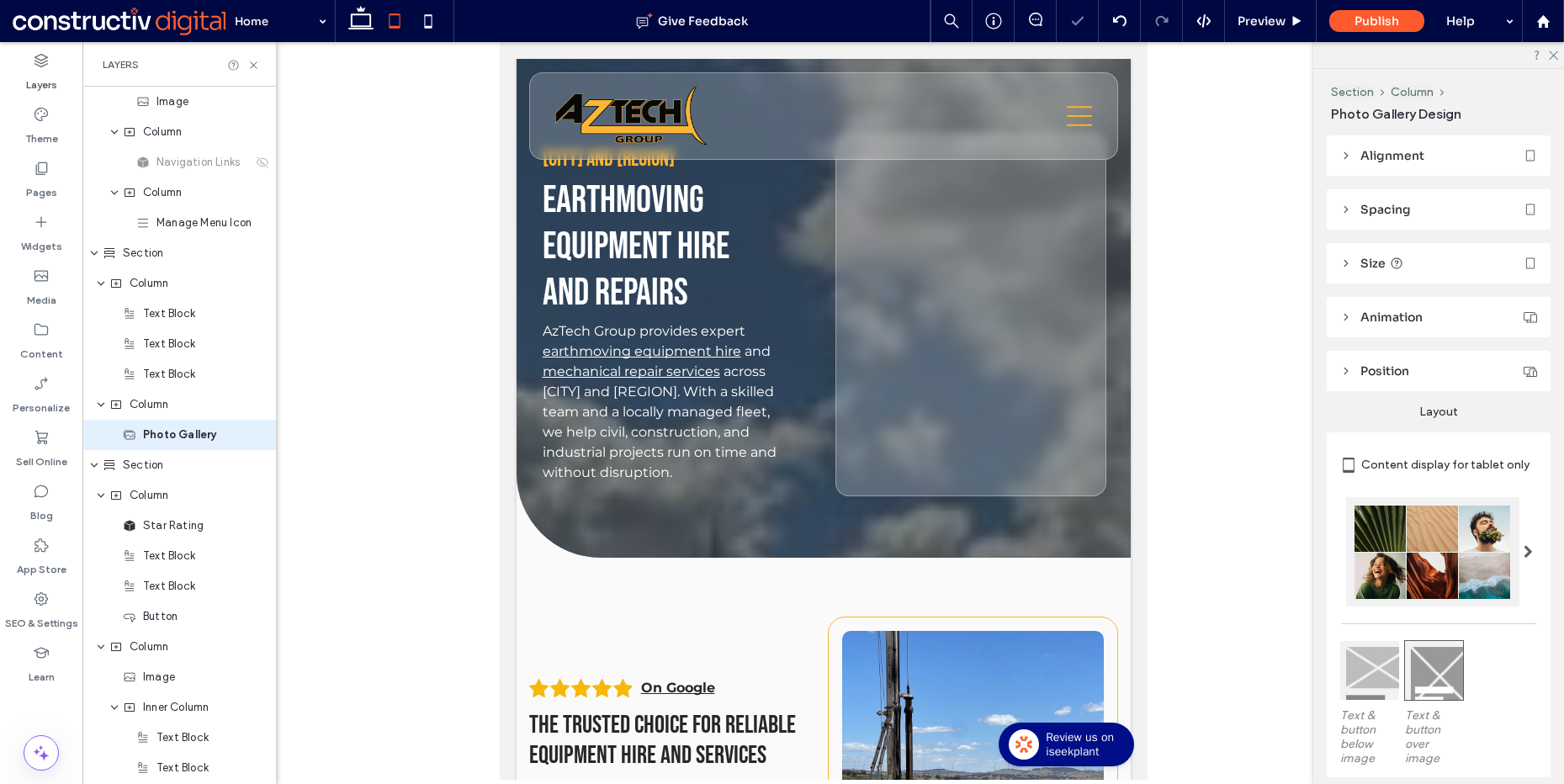 type on "****" 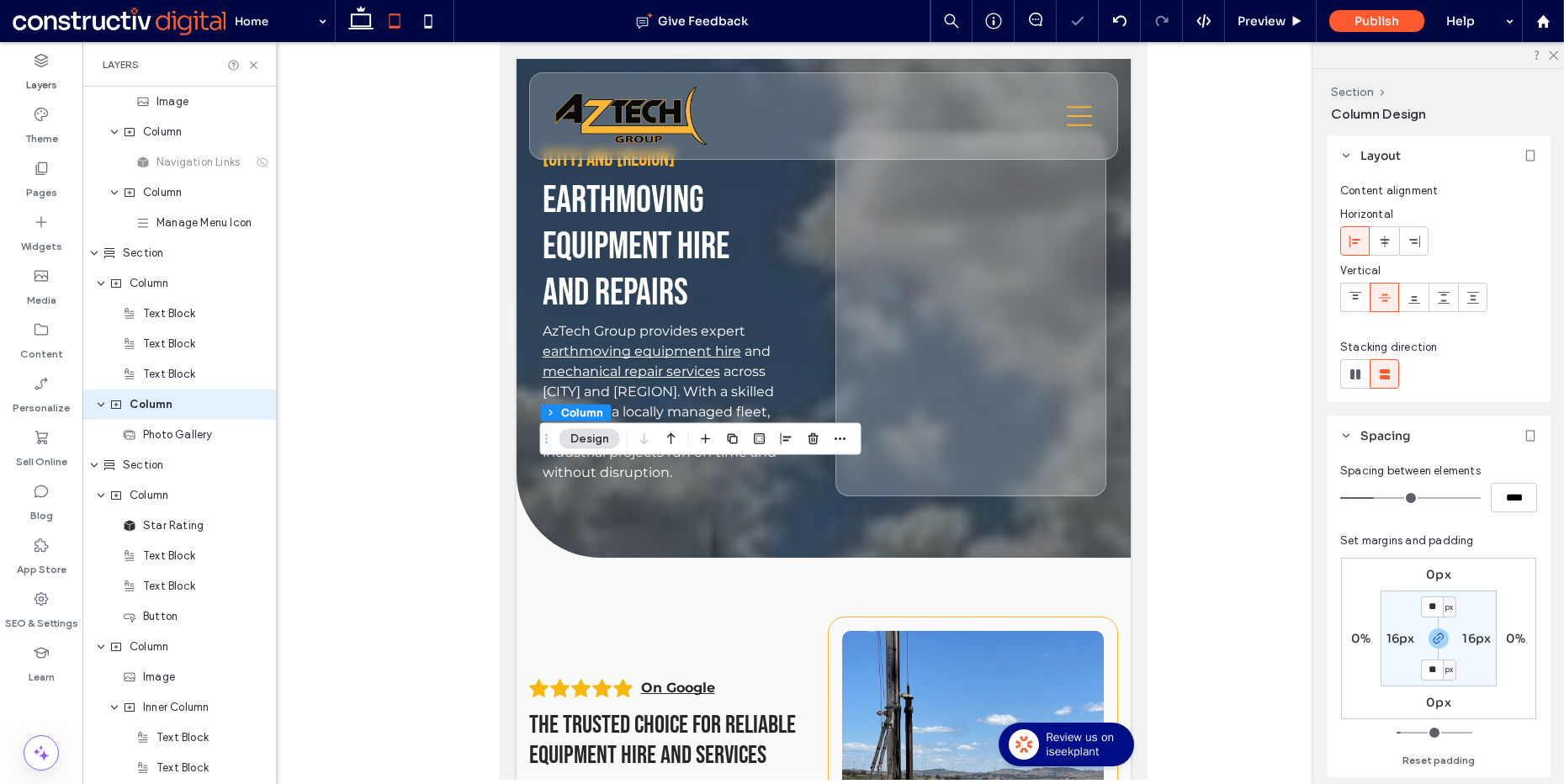 scroll, scrollTop: 151, scrollLeft: 0, axis: vertical 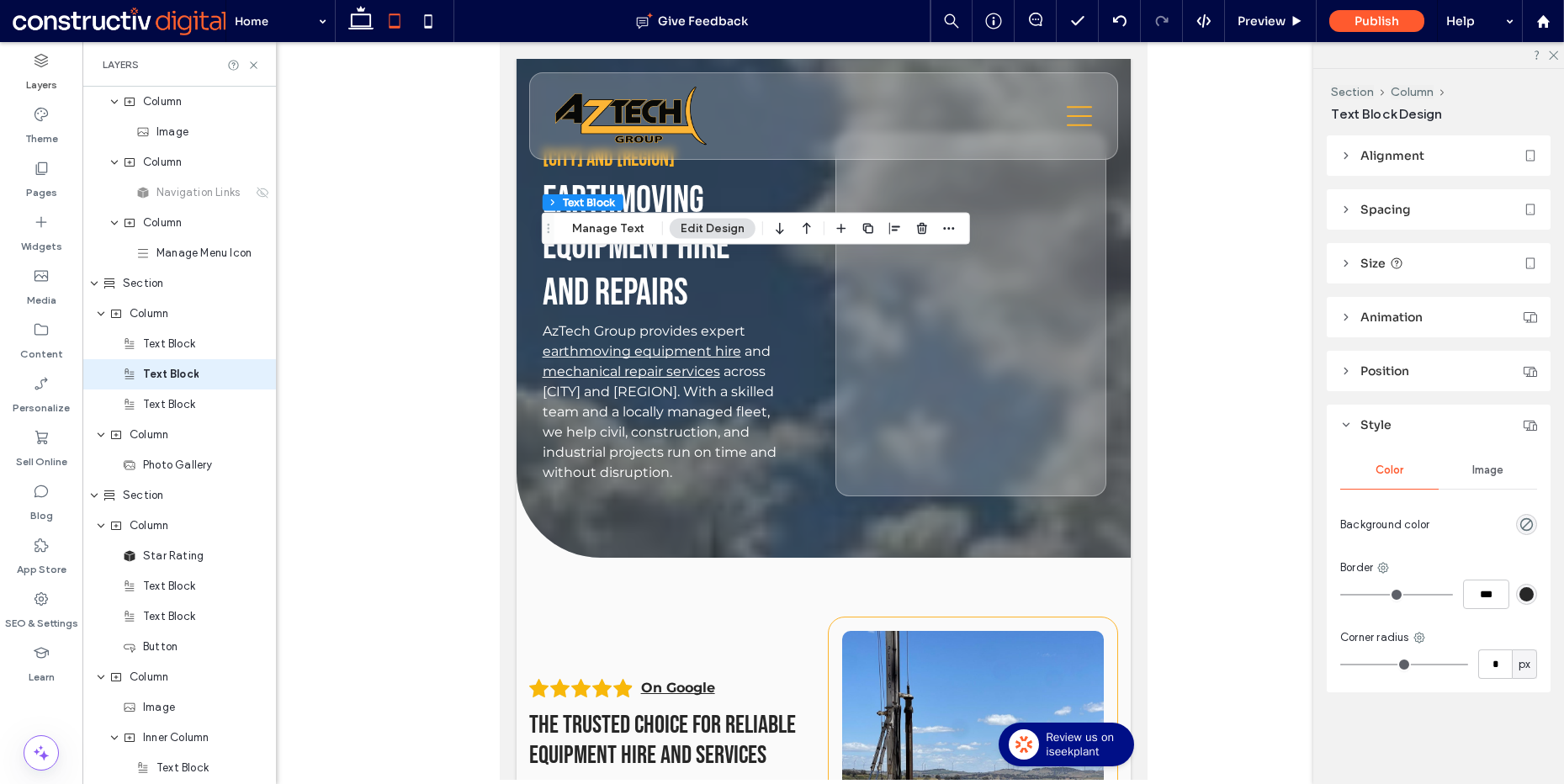 click on "Size" at bounding box center (1439, 263) 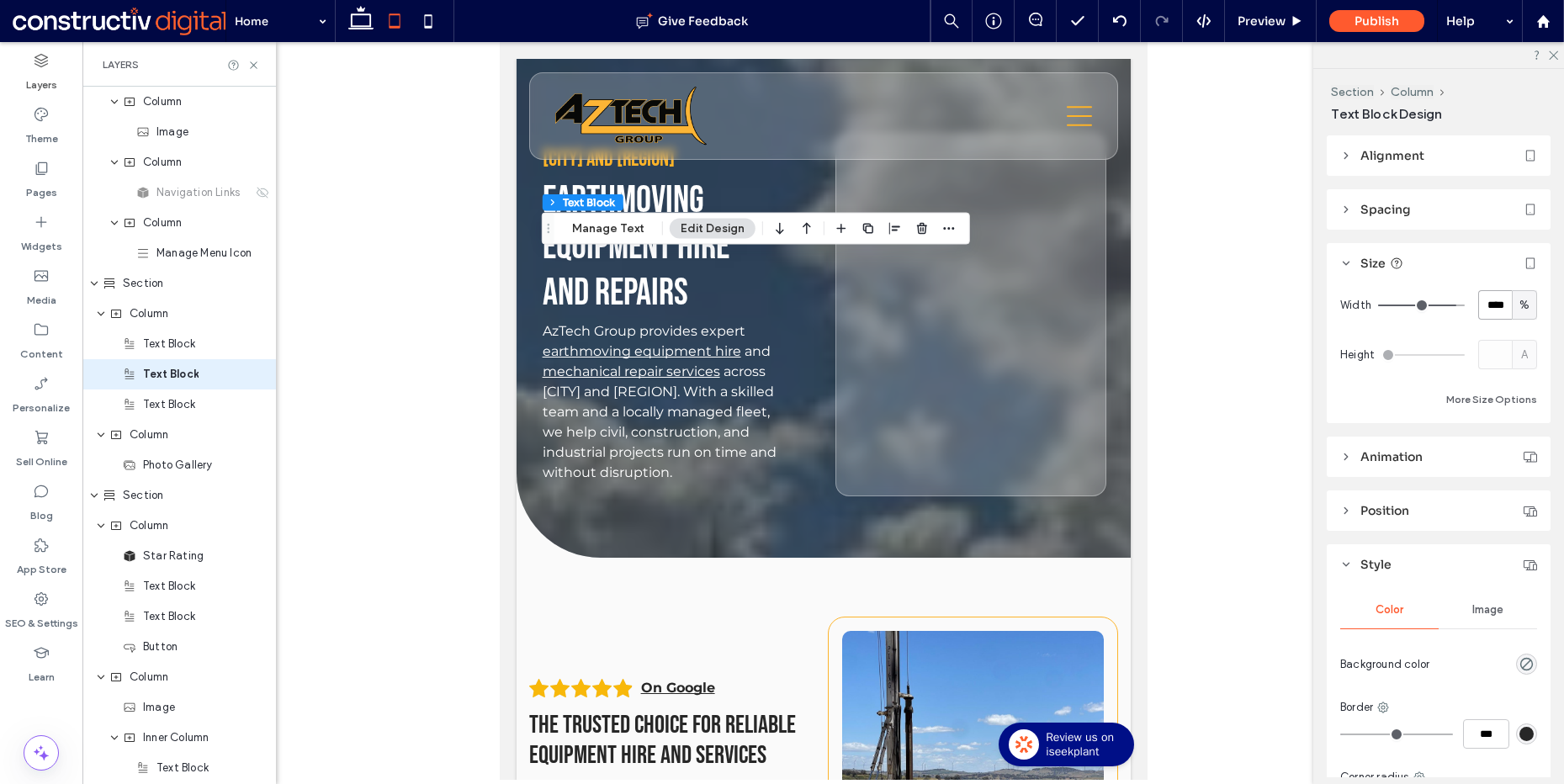 click on "****" at bounding box center [1495, 305] 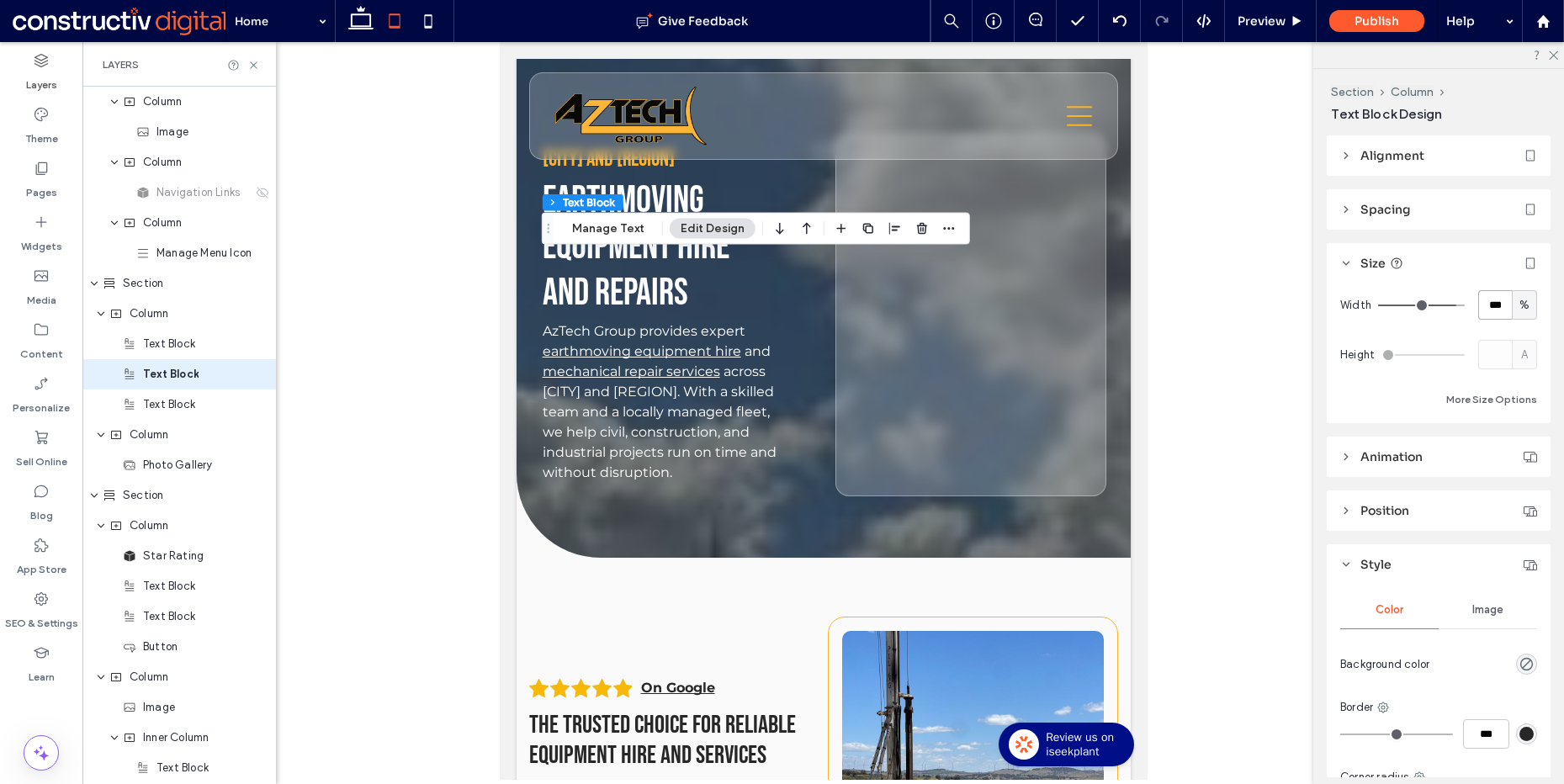 type on "***" 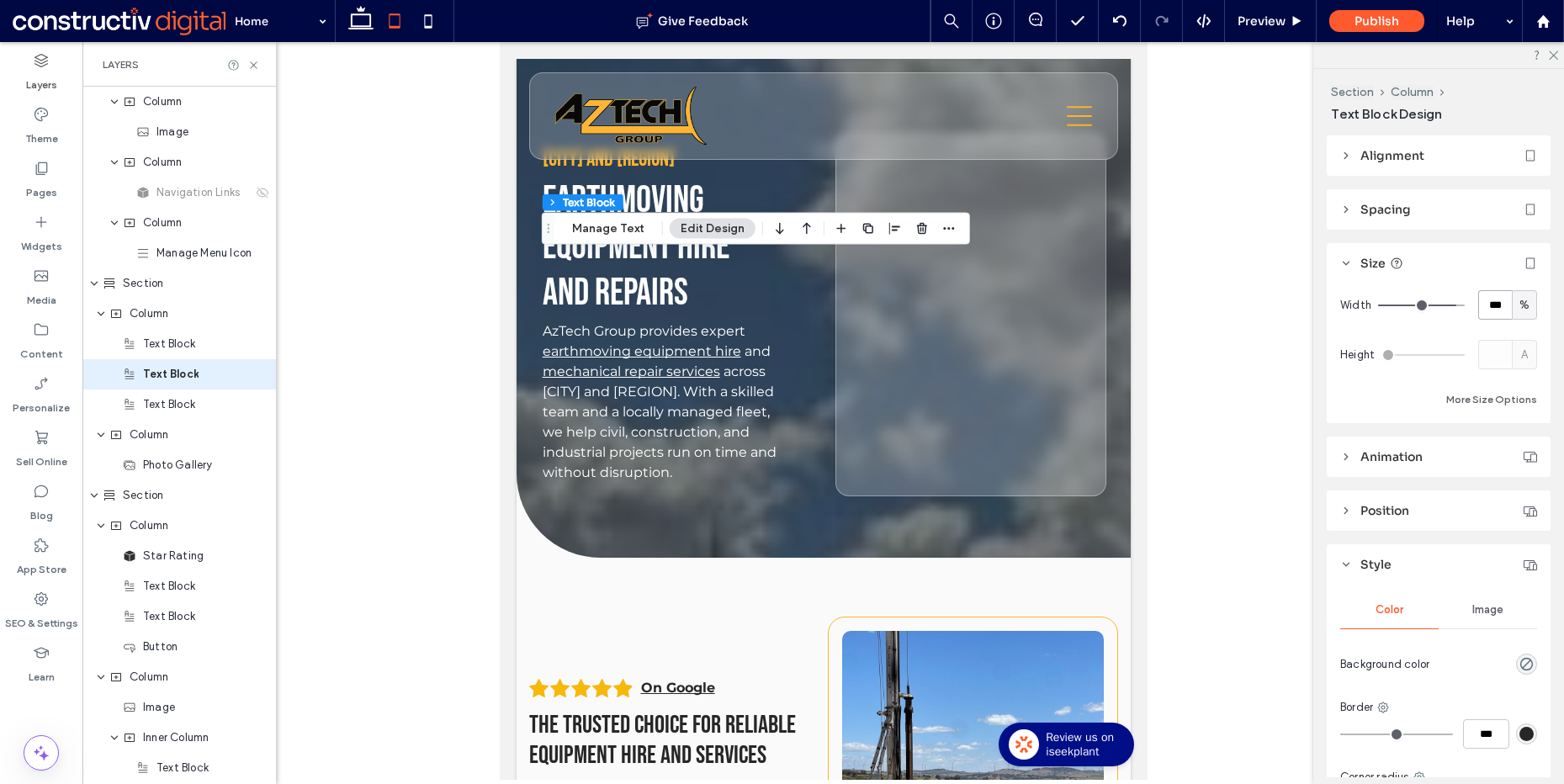 type on "***" 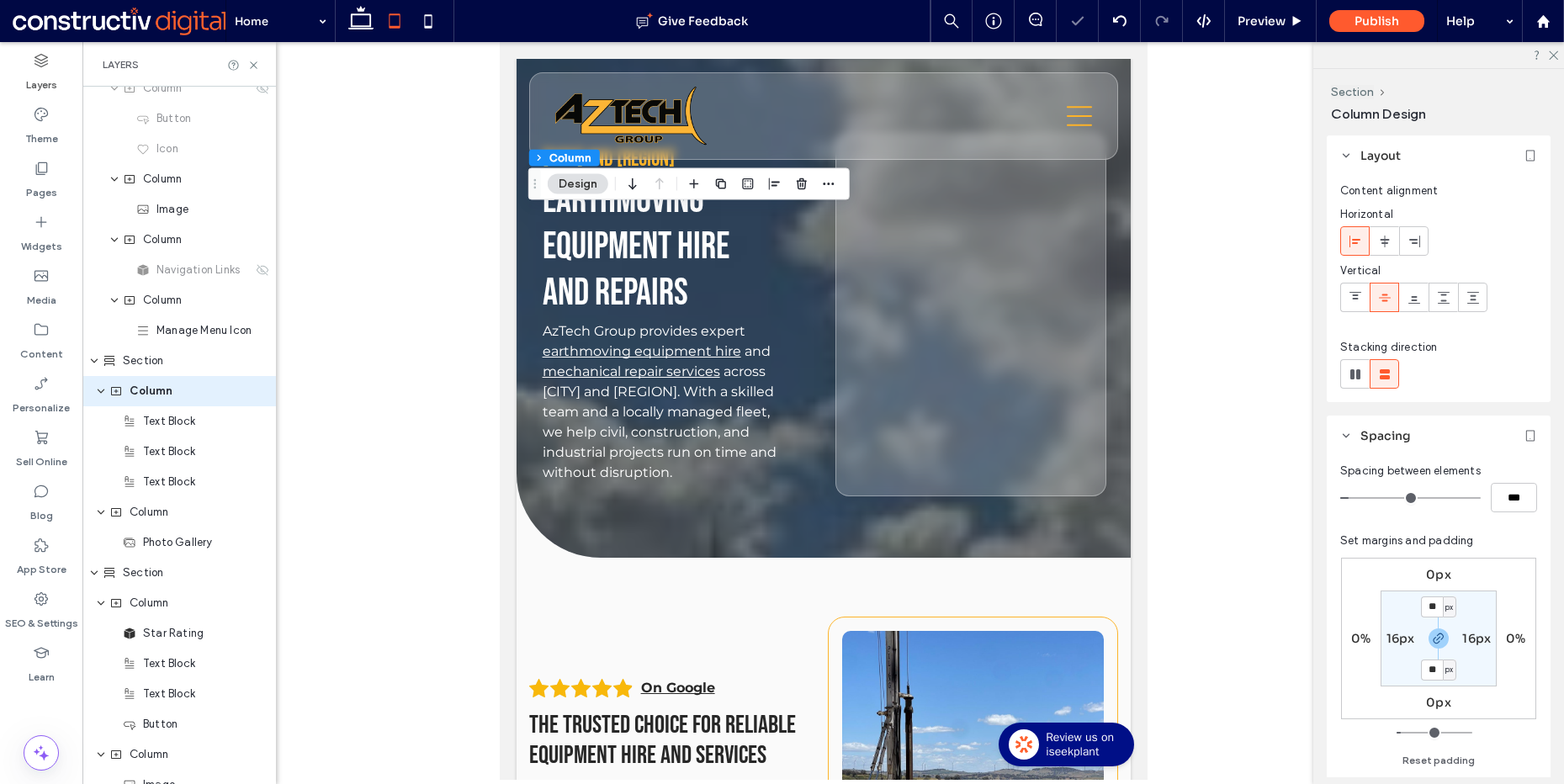 scroll, scrollTop: 30, scrollLeft: 0, axis: vertical 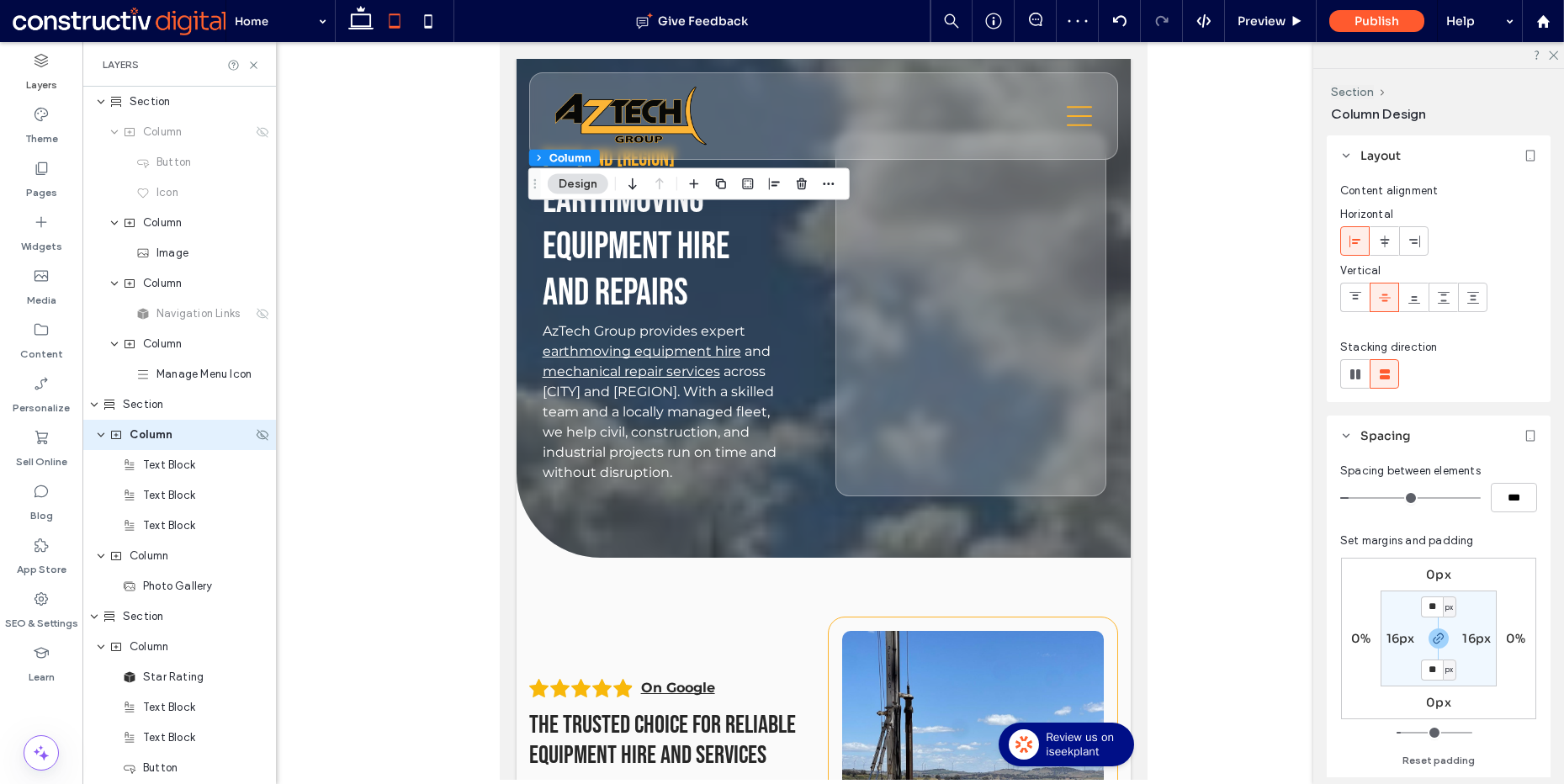 click 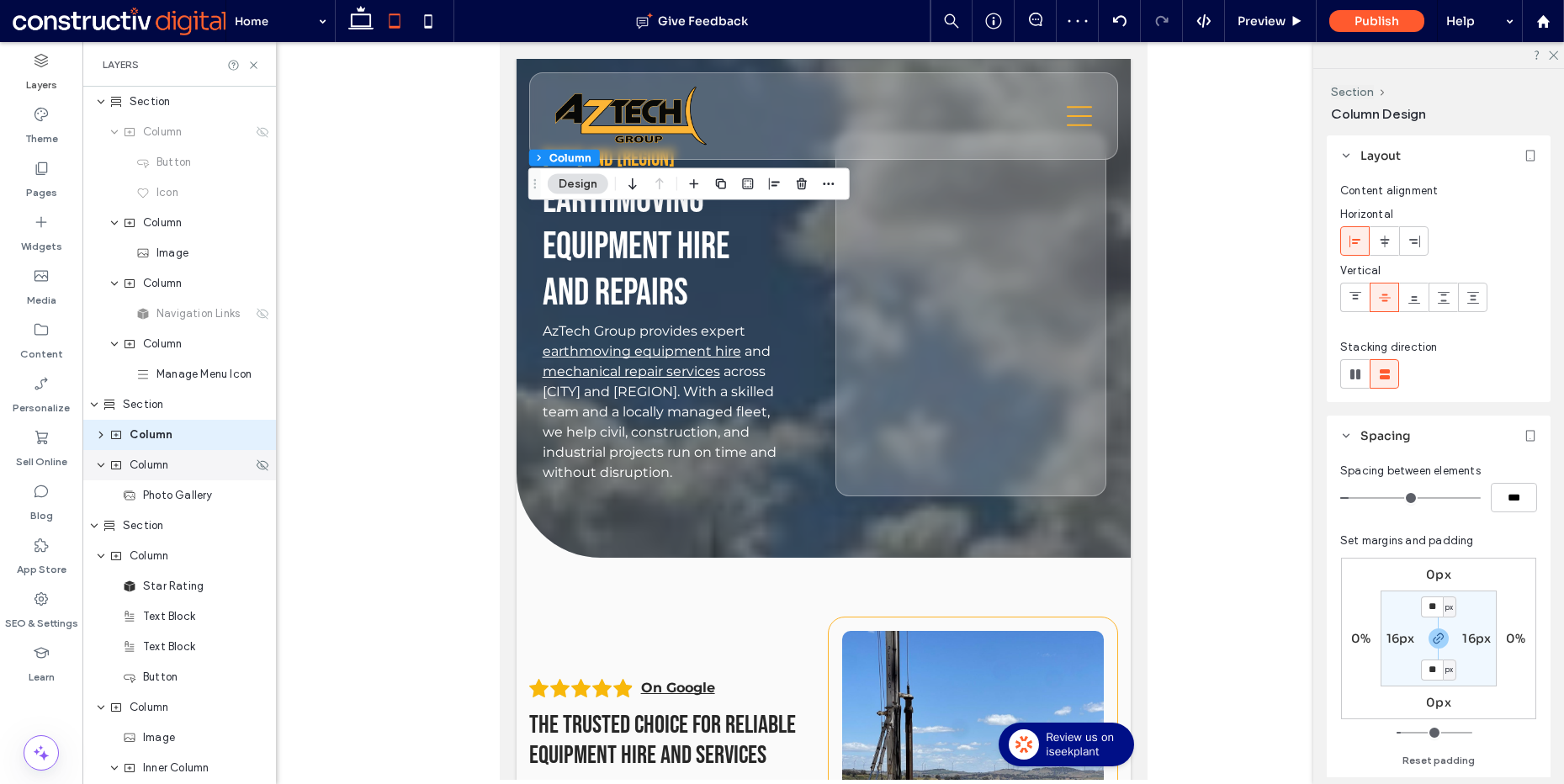 click on "Column" at bounding box center (149, 465) 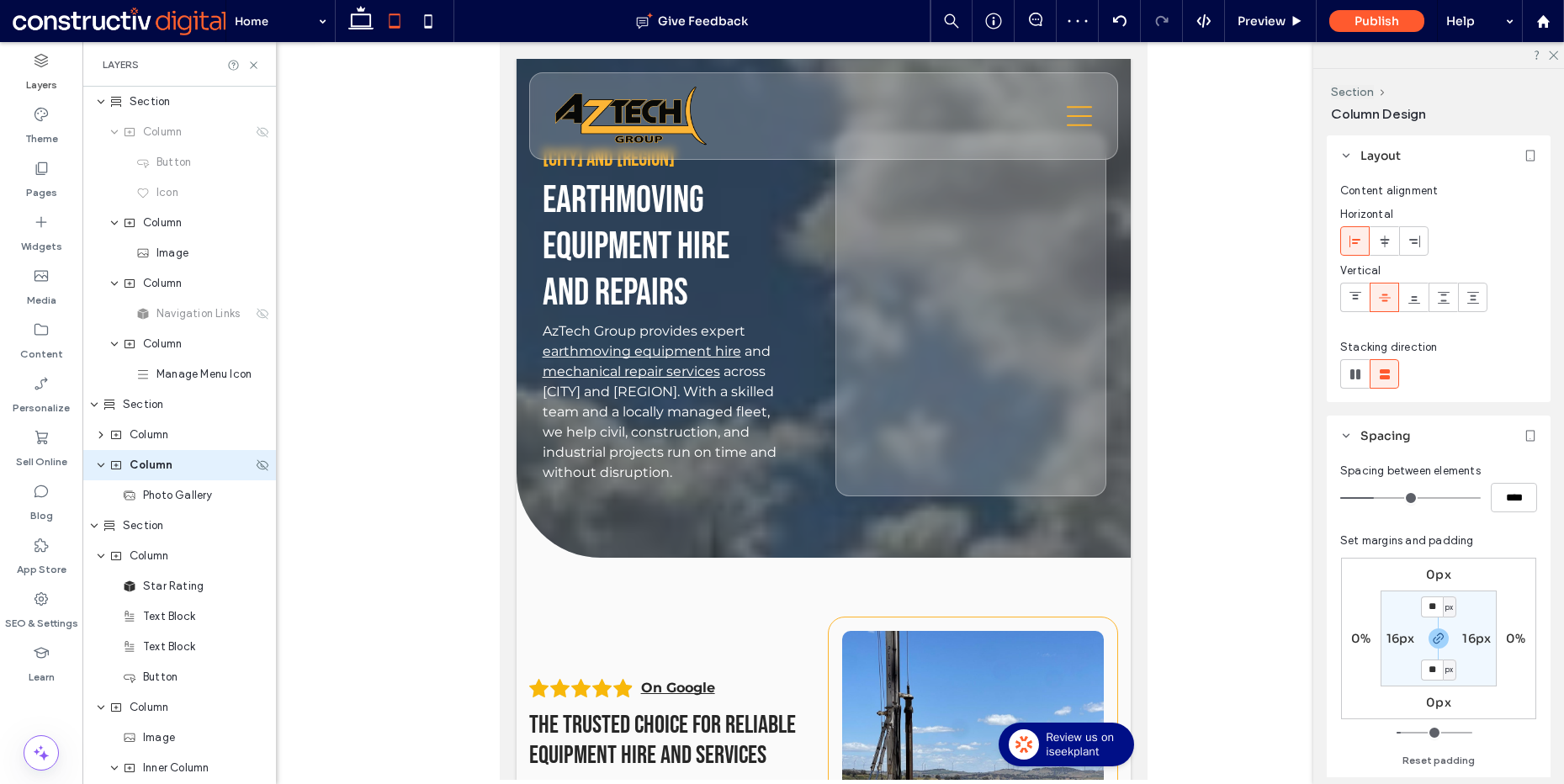 scroll, scrollTop: 61, scrollLeft: 0, axis: vertical 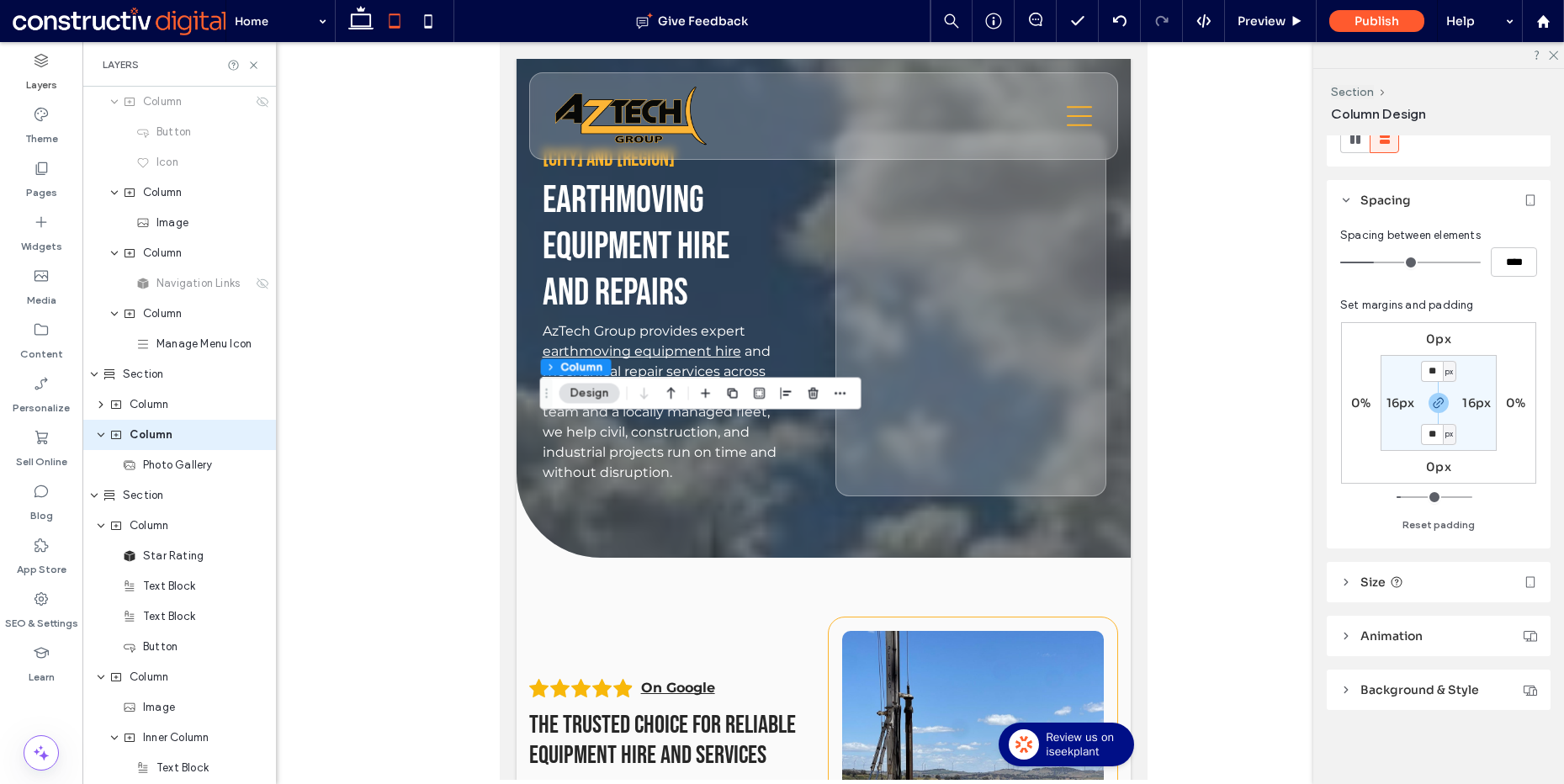 click on "Size" at bounding box center (1439, 582) 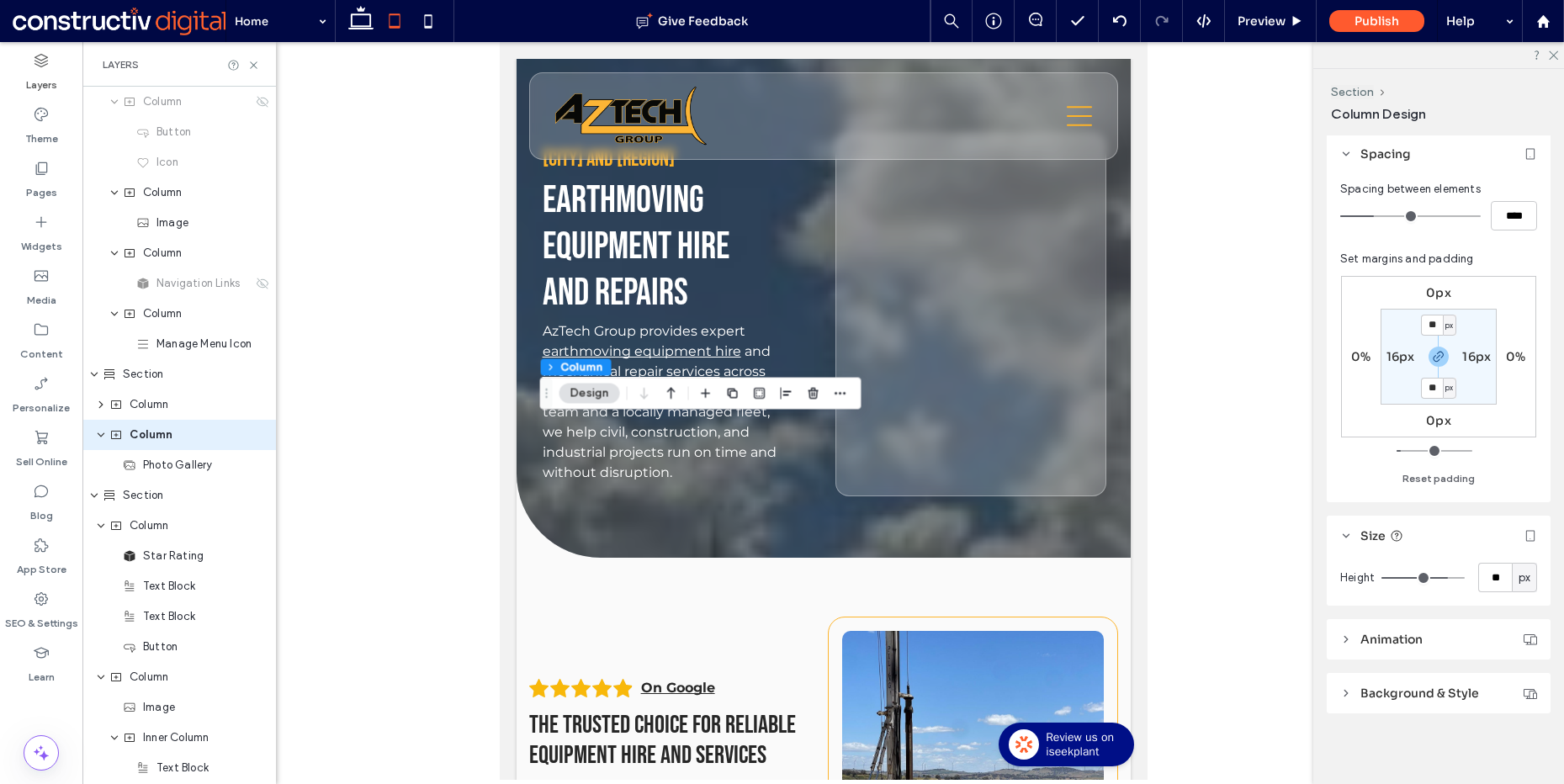 scroll, scrollTop: 283, scrollLeft: 0, axis: vertical 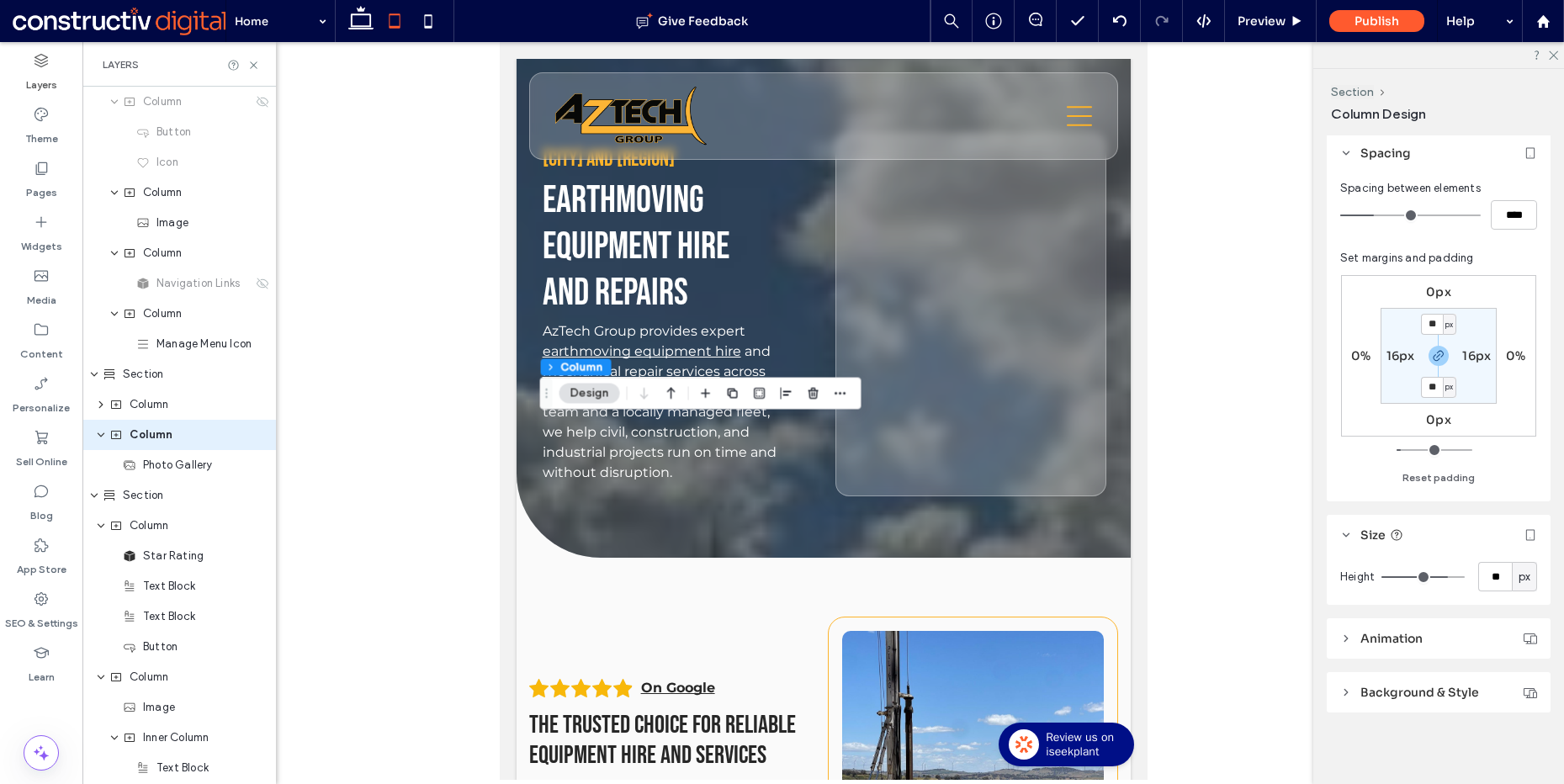 click on "px" at bounding box center (1524, 577) 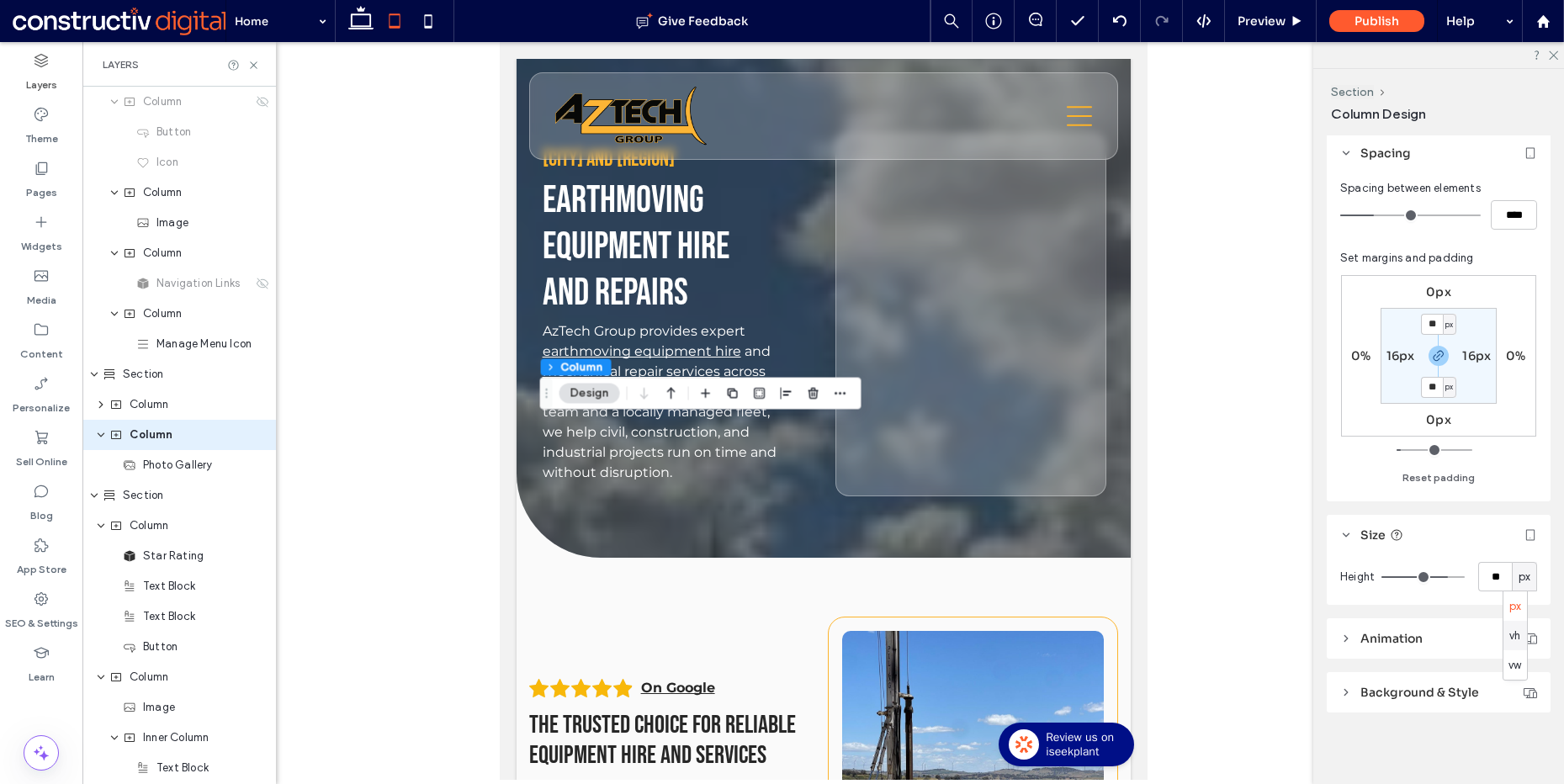 click on "Size" at bounding box center (1439, 535) 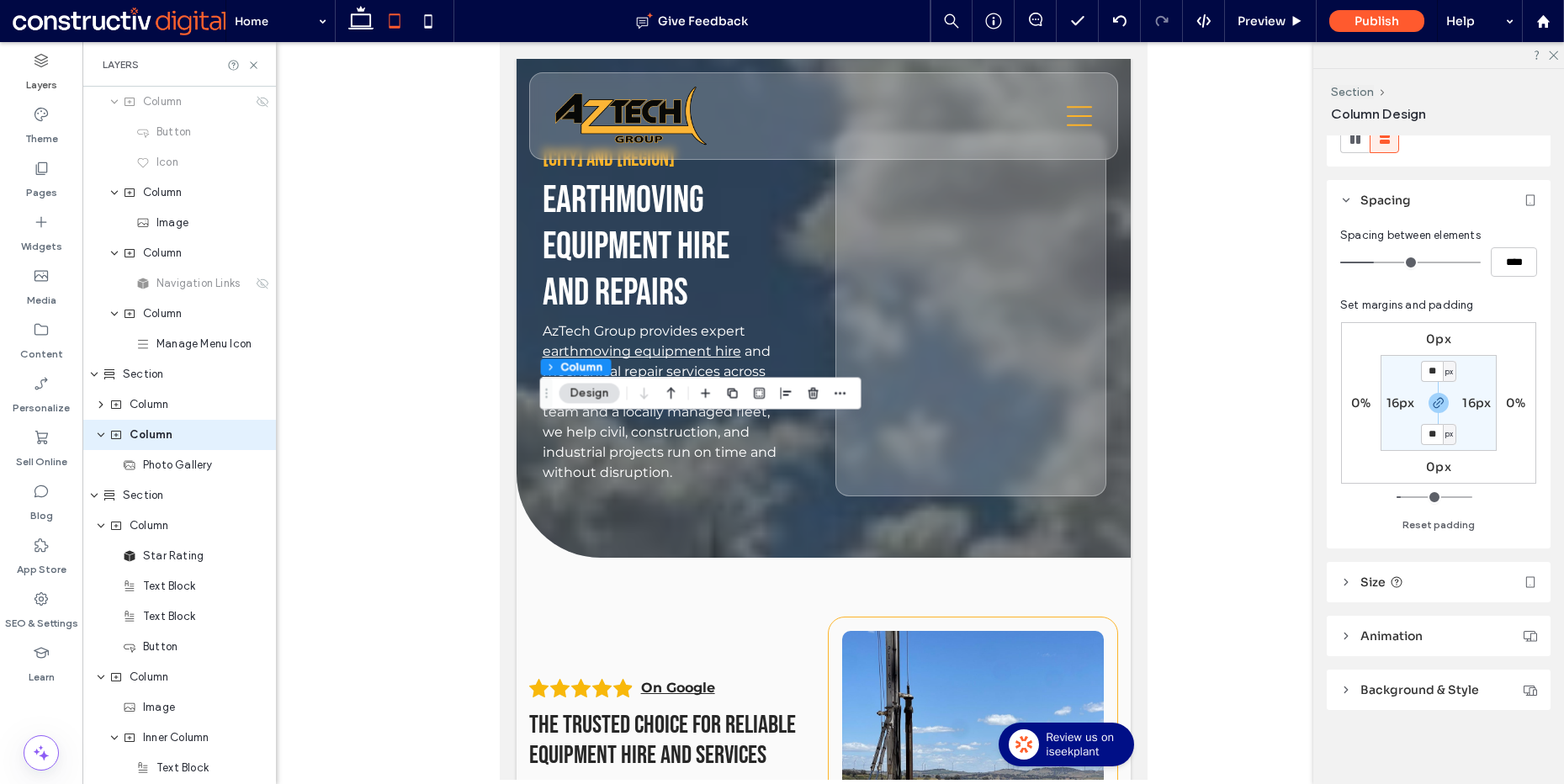 scroll, scrollTop: 236, scrollLeft: 0, axis: vertical 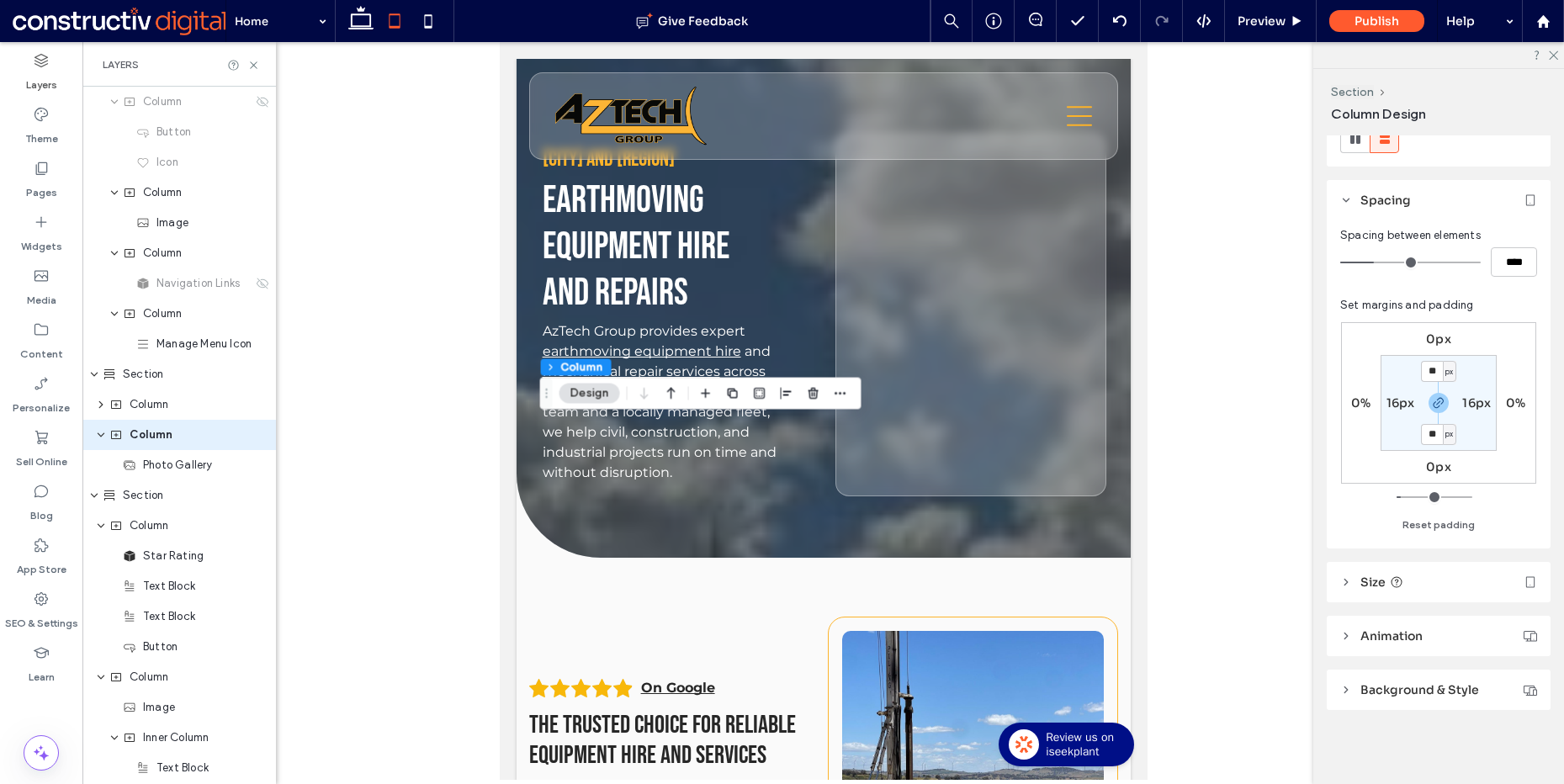click on "16px" at bounding box center [1477, 403] 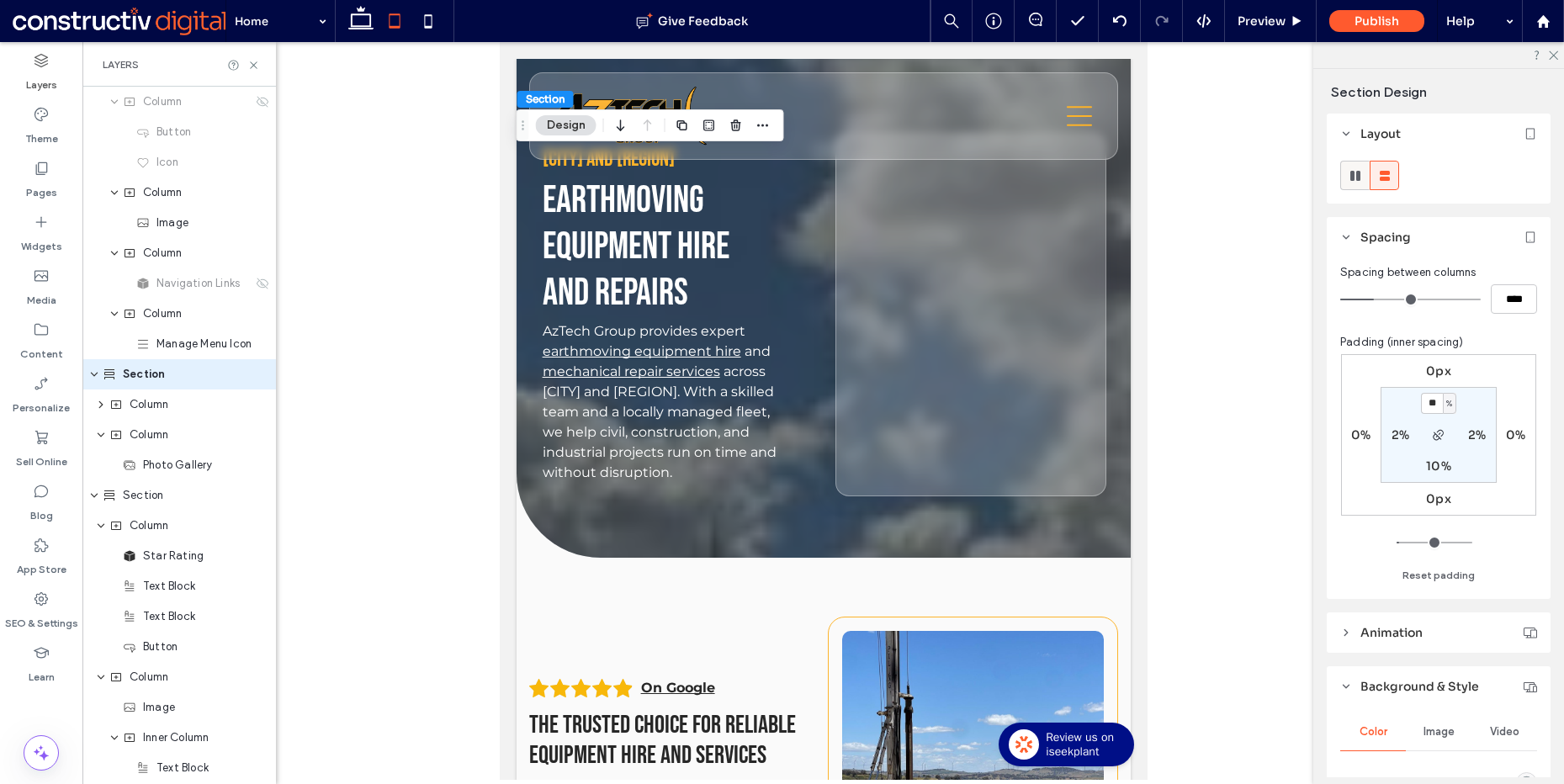 click at bounding box center [1355, 175] 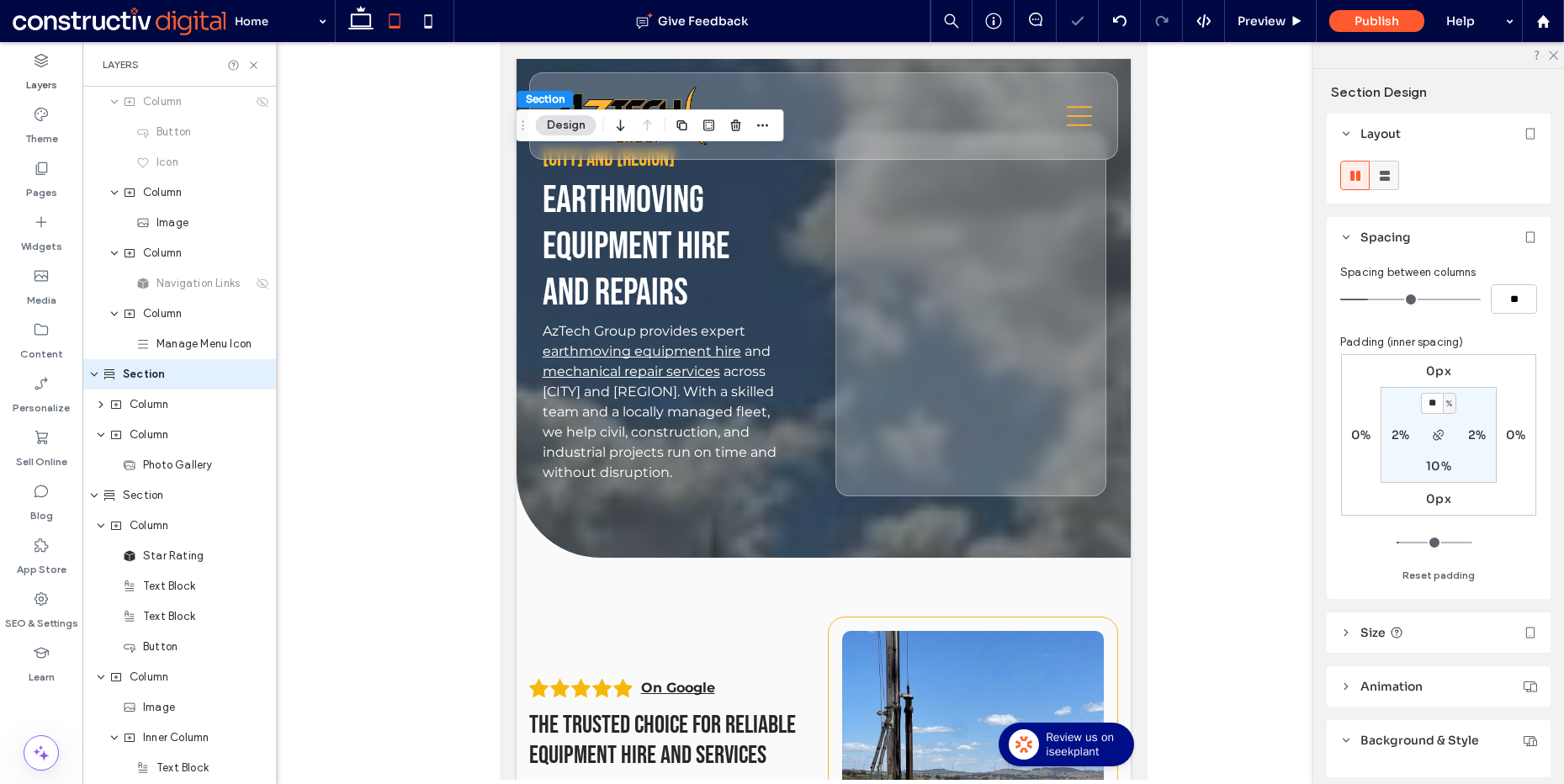 click 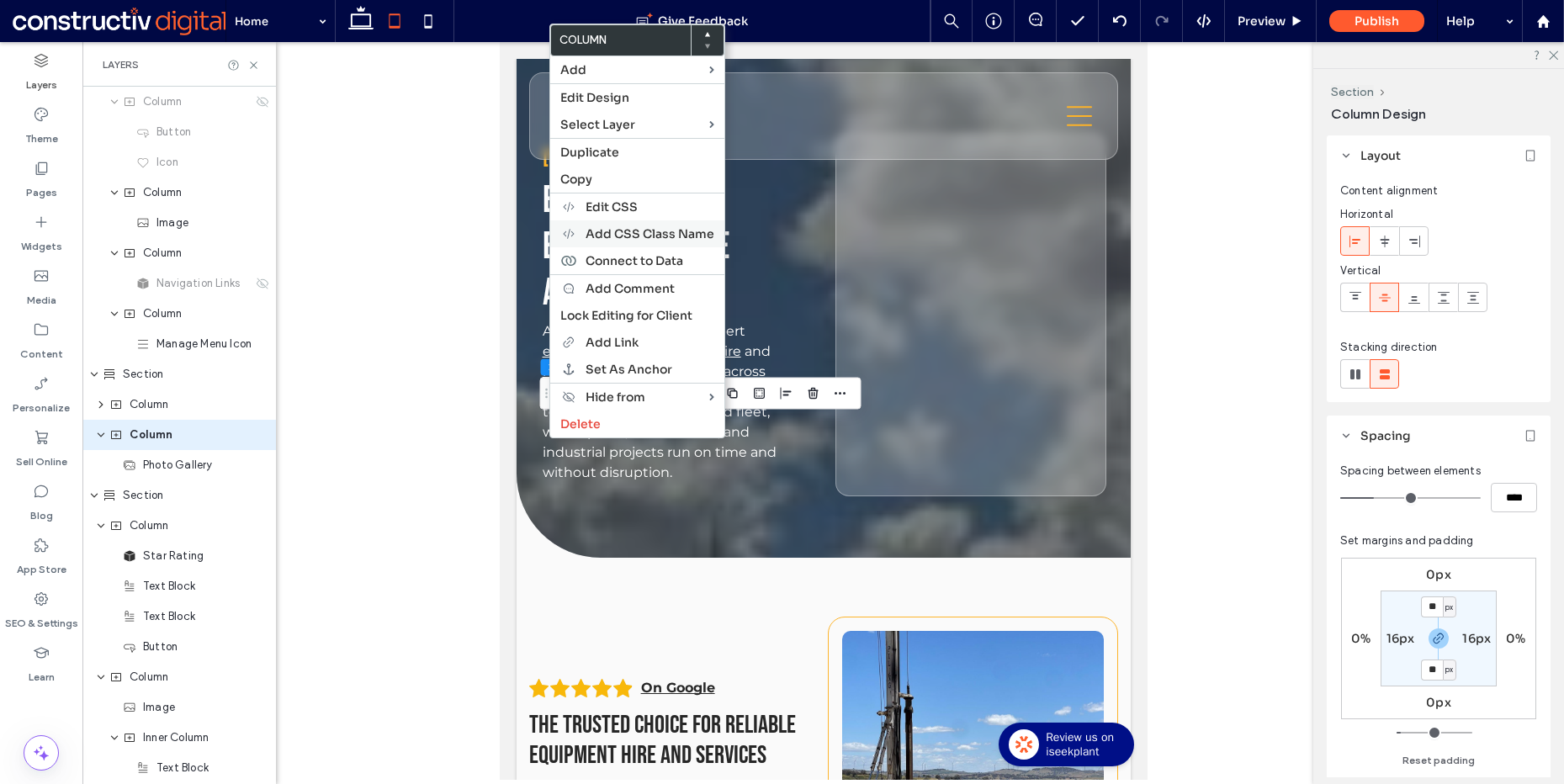 click on "Add CSS Class Name" at bounding box center (649, 234) 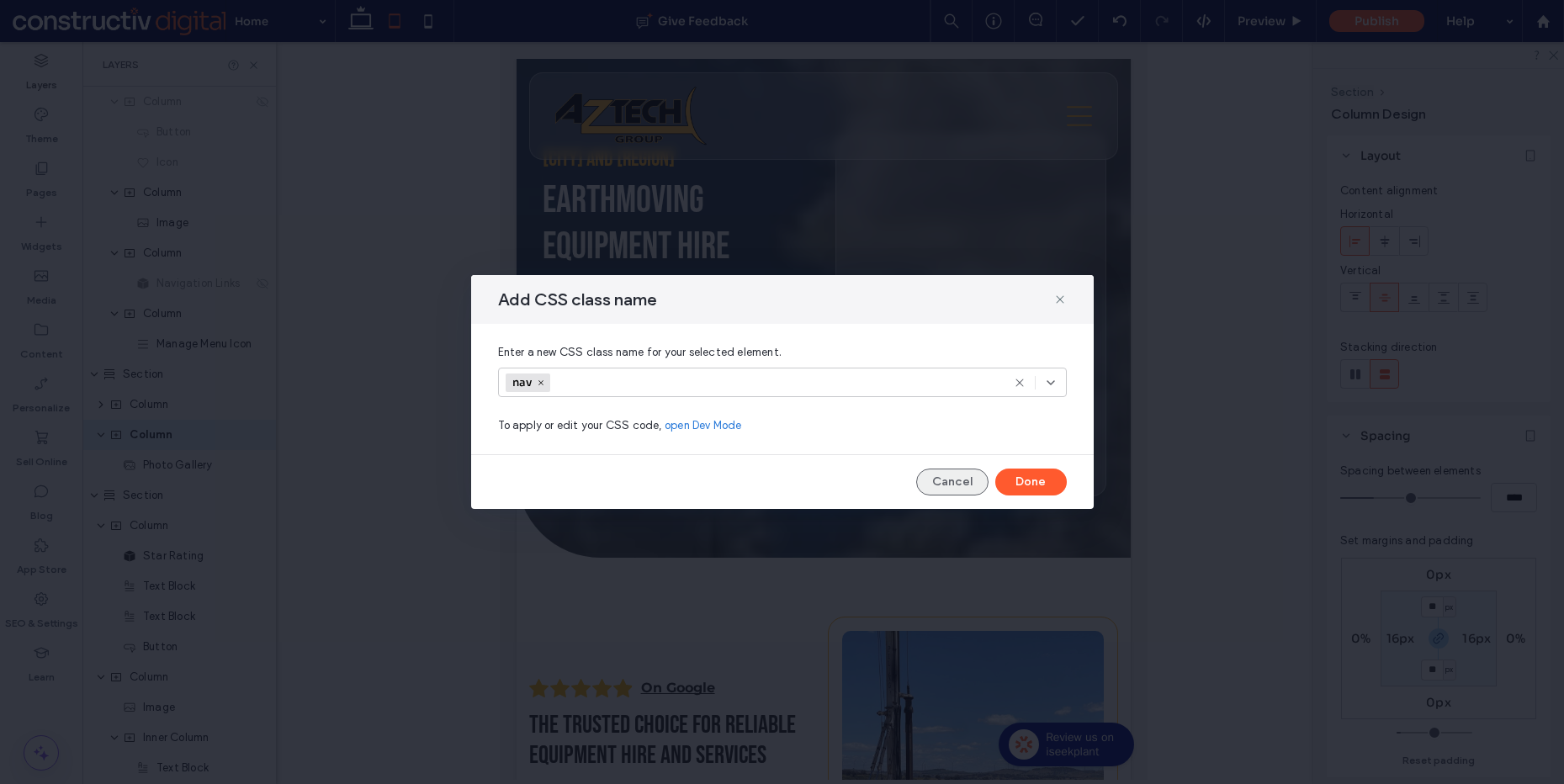 click on "Cancel" at bounding box center [952, 482] 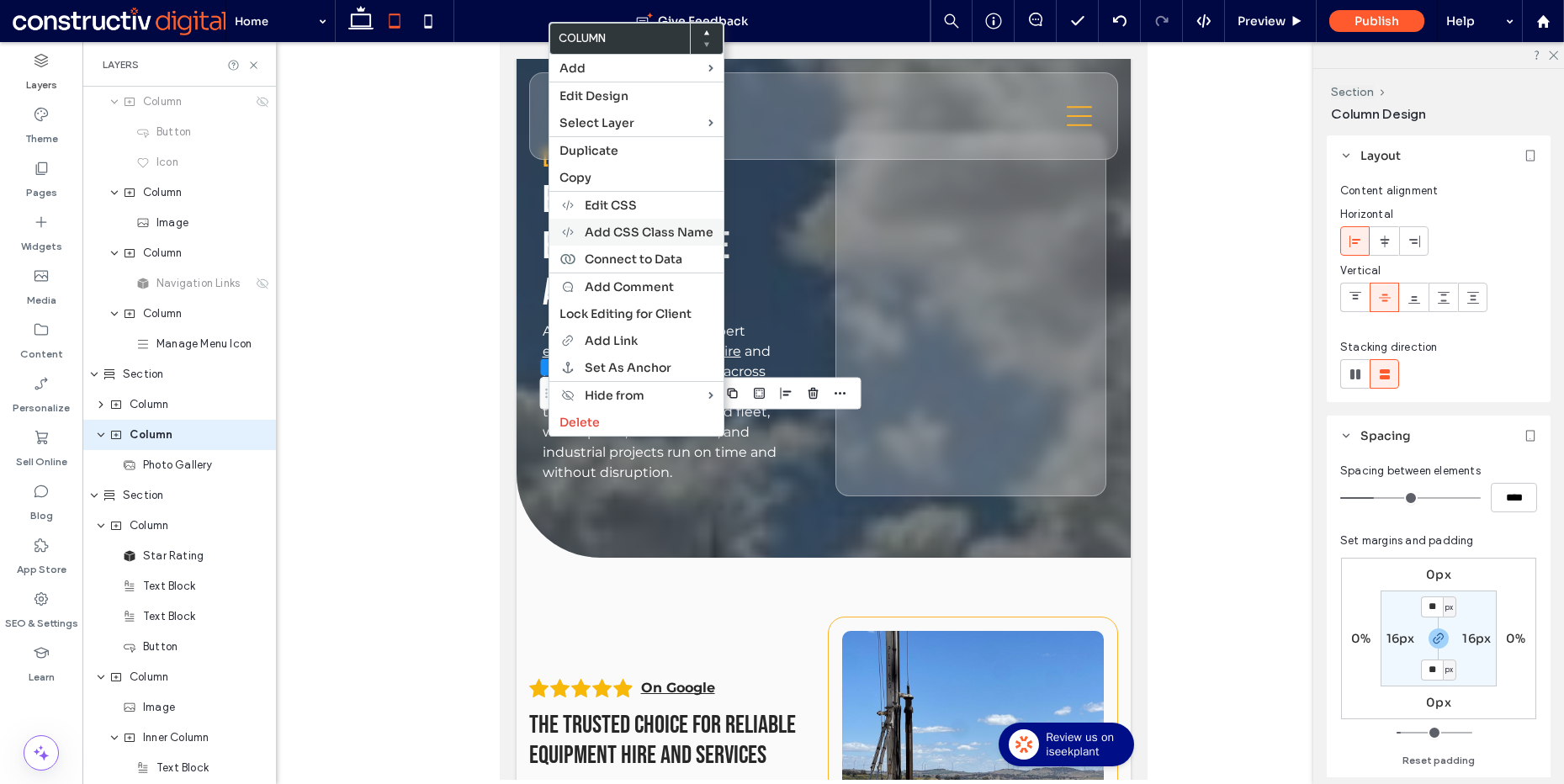 click on "Add CSS Class Name" at bounding box center (649, 232) 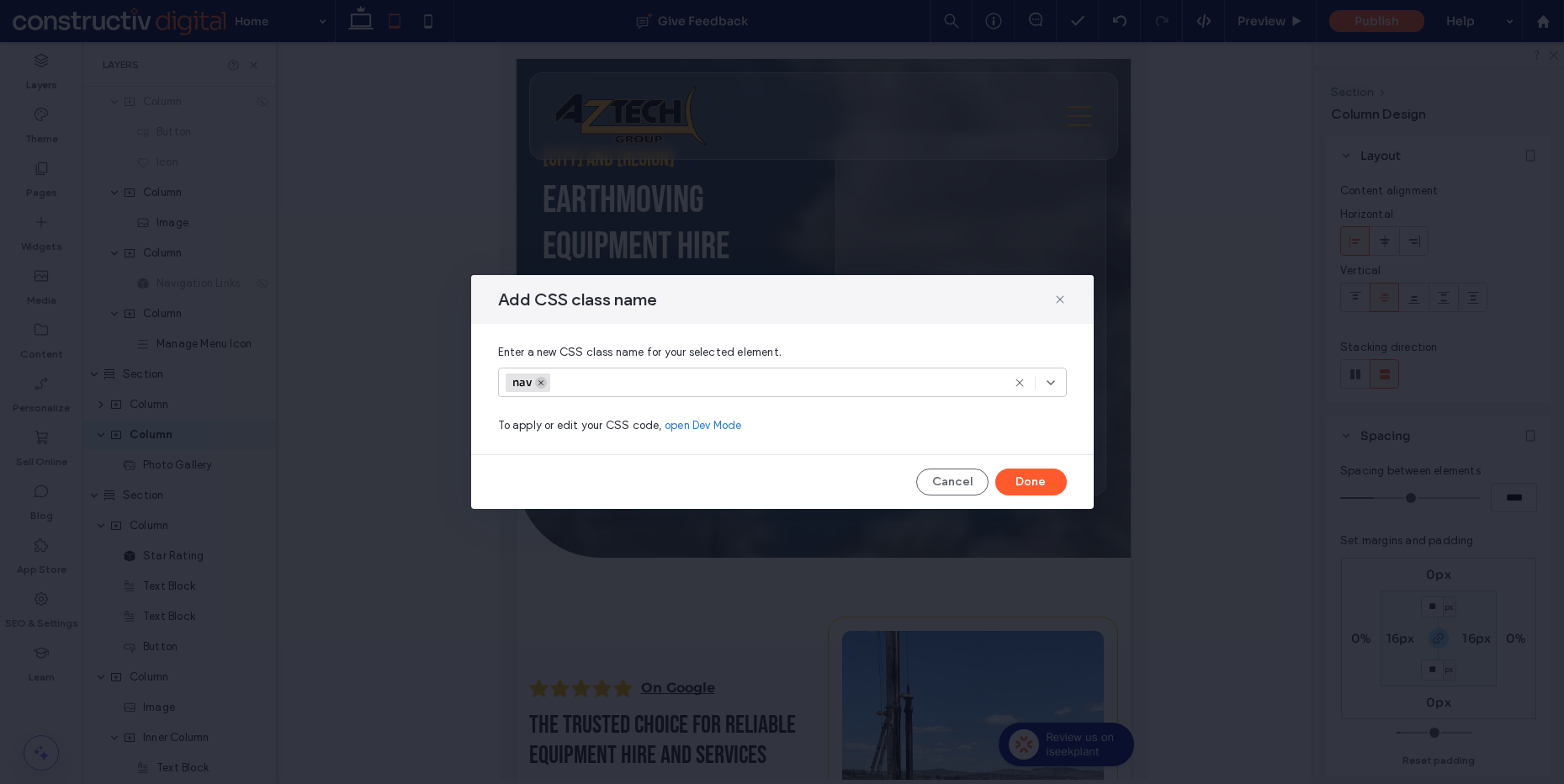 click 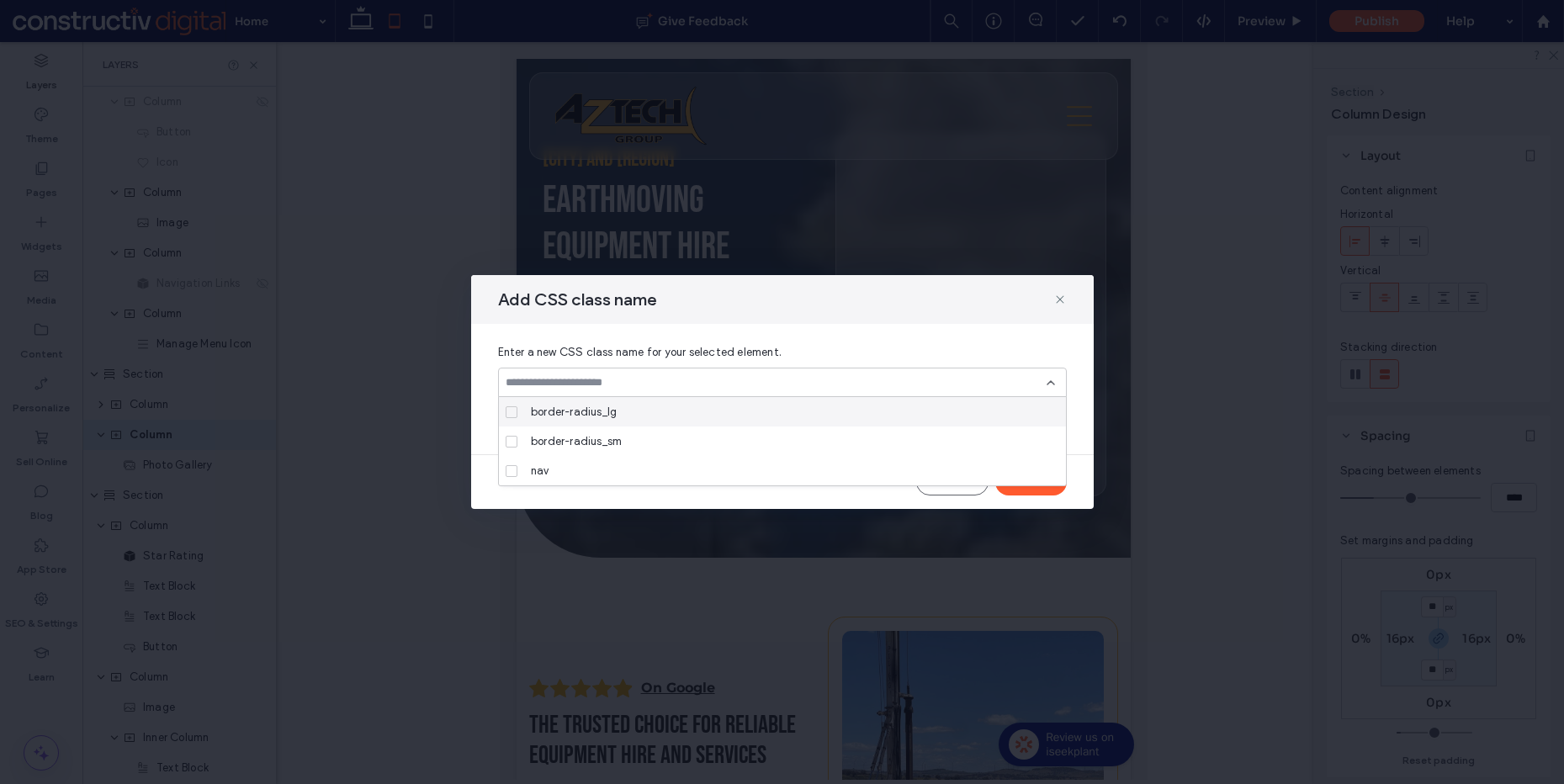 click at bounding box center [776, 383] 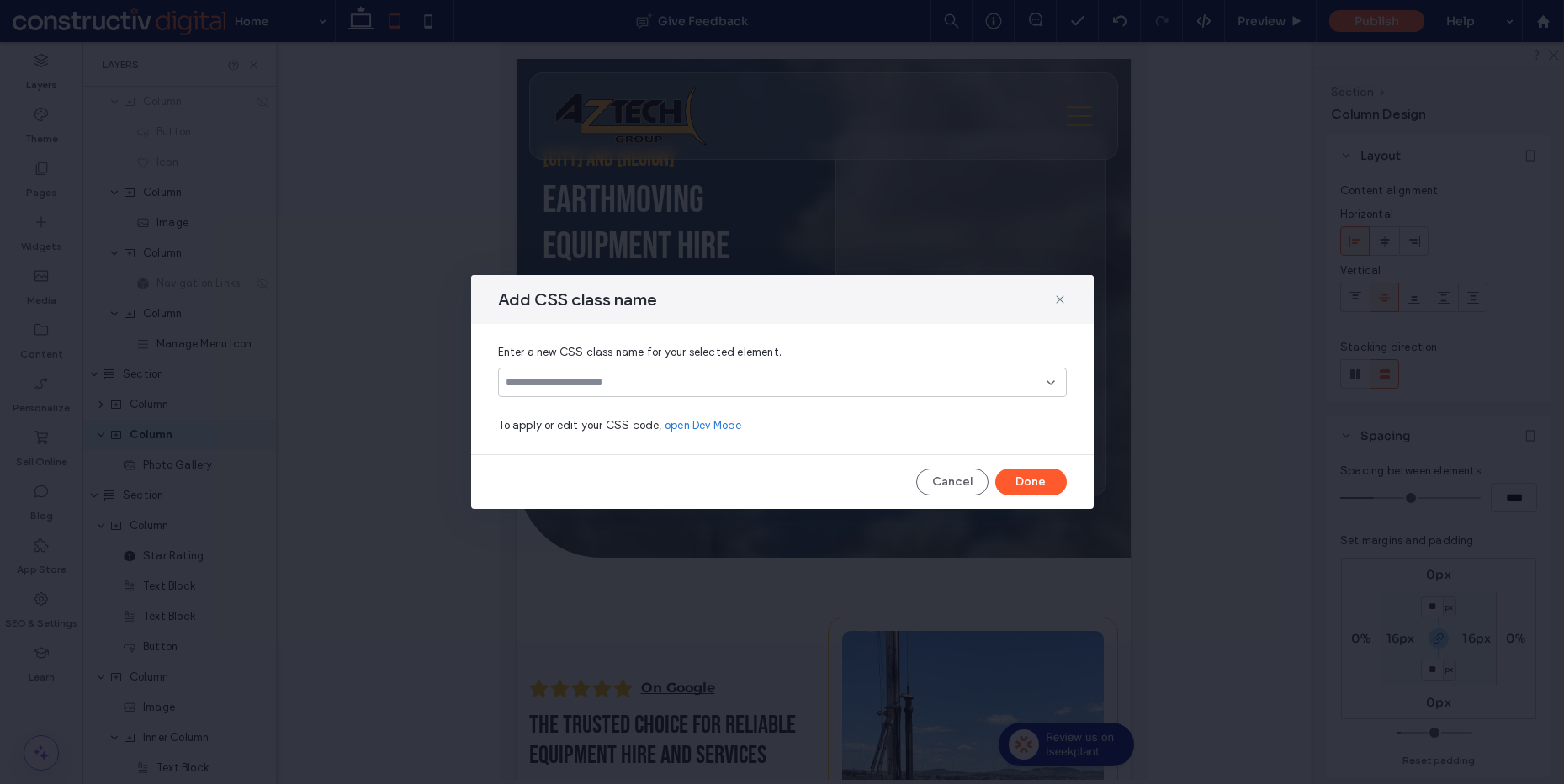 click at bounding box center [776, 383] 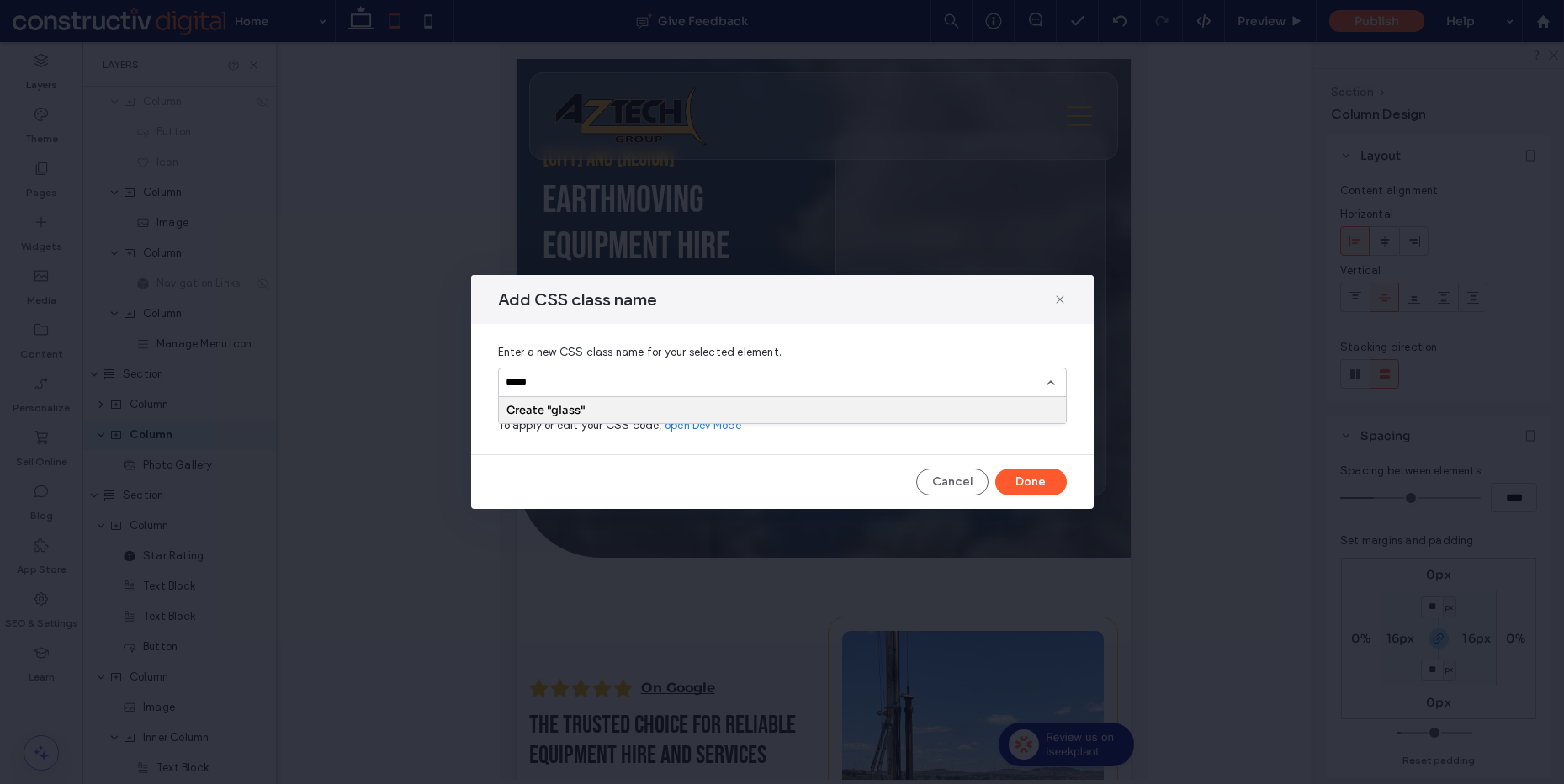 type on "*****" 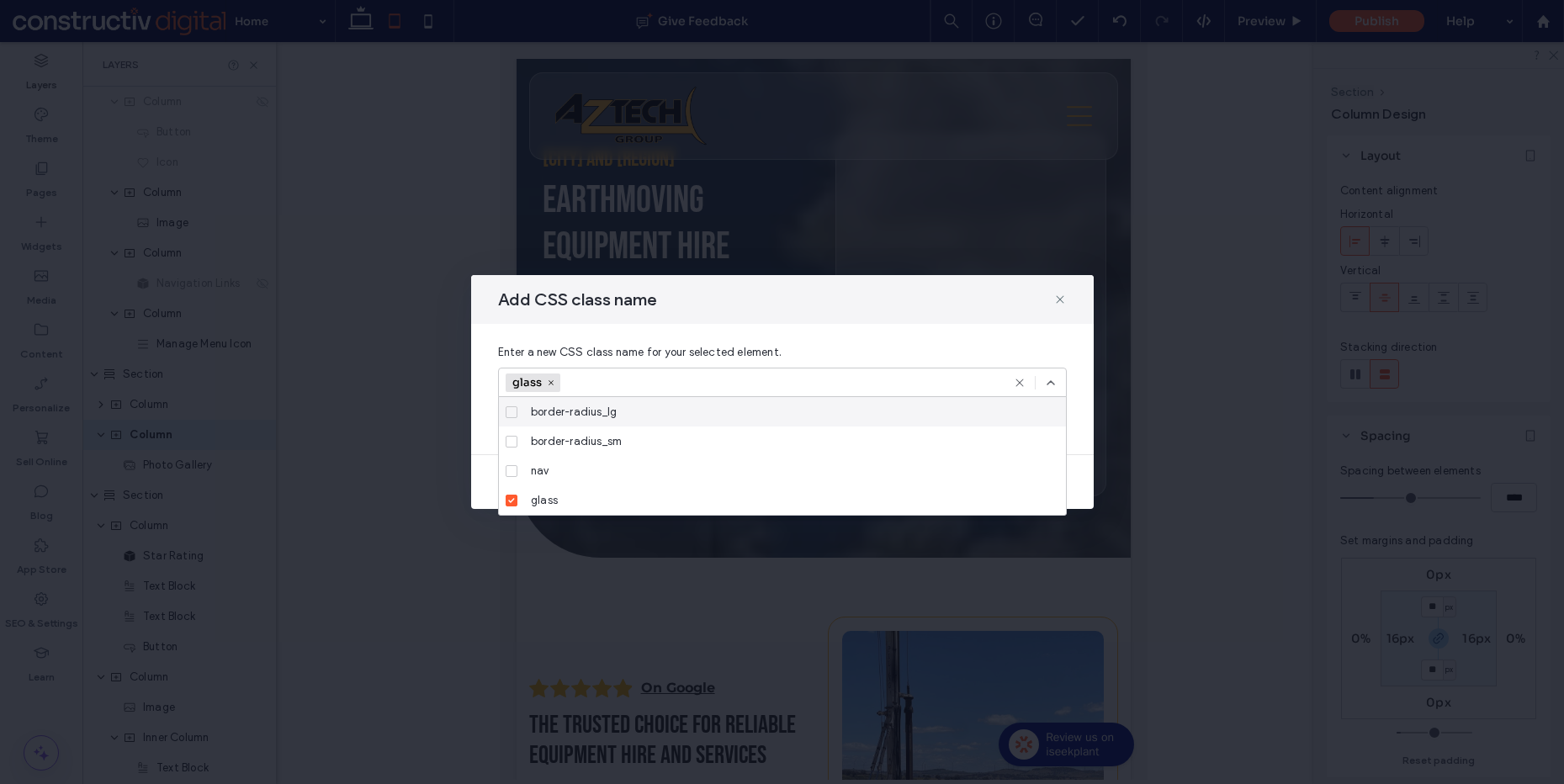 click on "Add CSS class name" at bounding box center [782, 299] 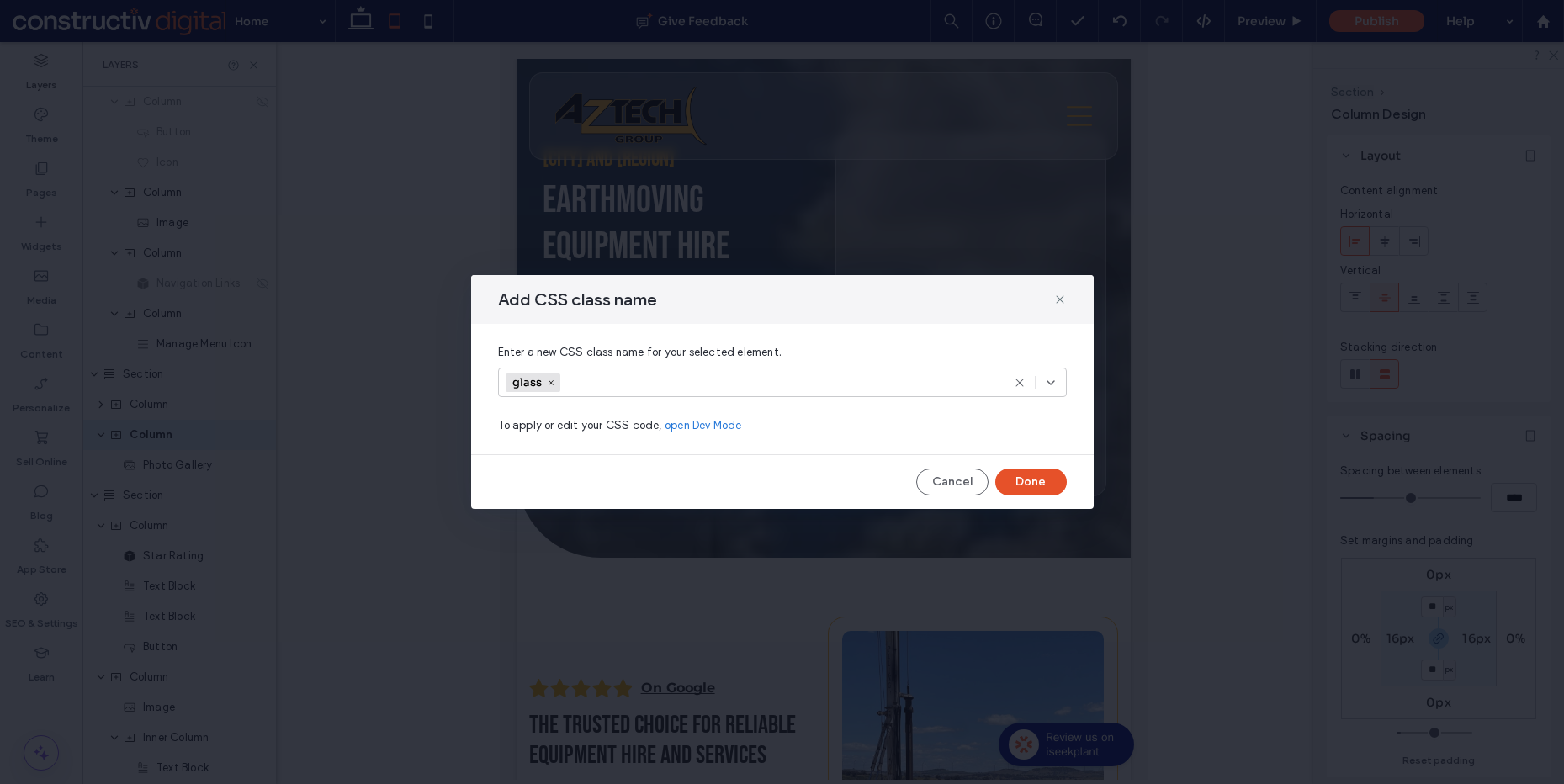 click on "Done" at bounding box center [1031, 482] 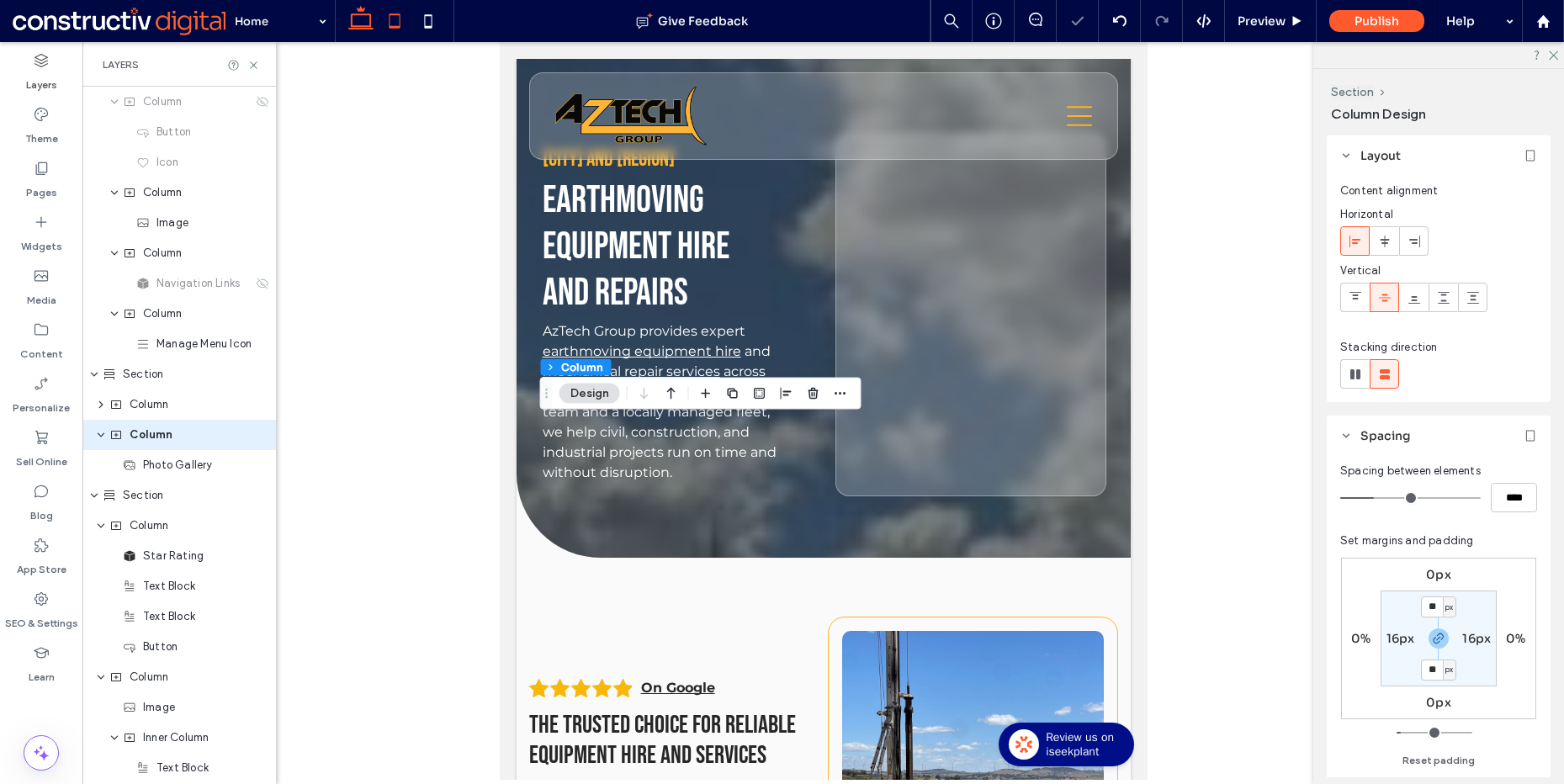 click 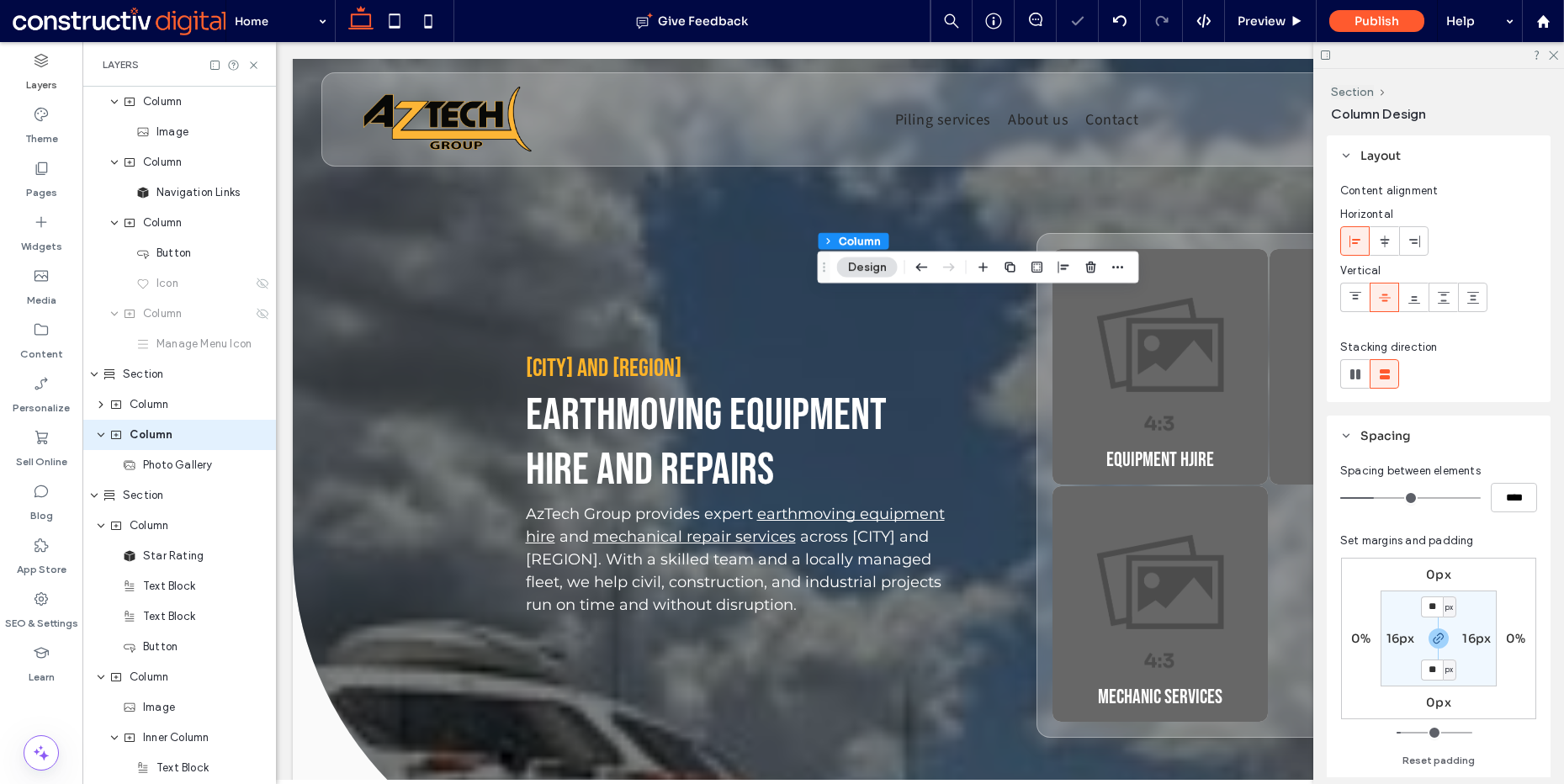 type on "**" 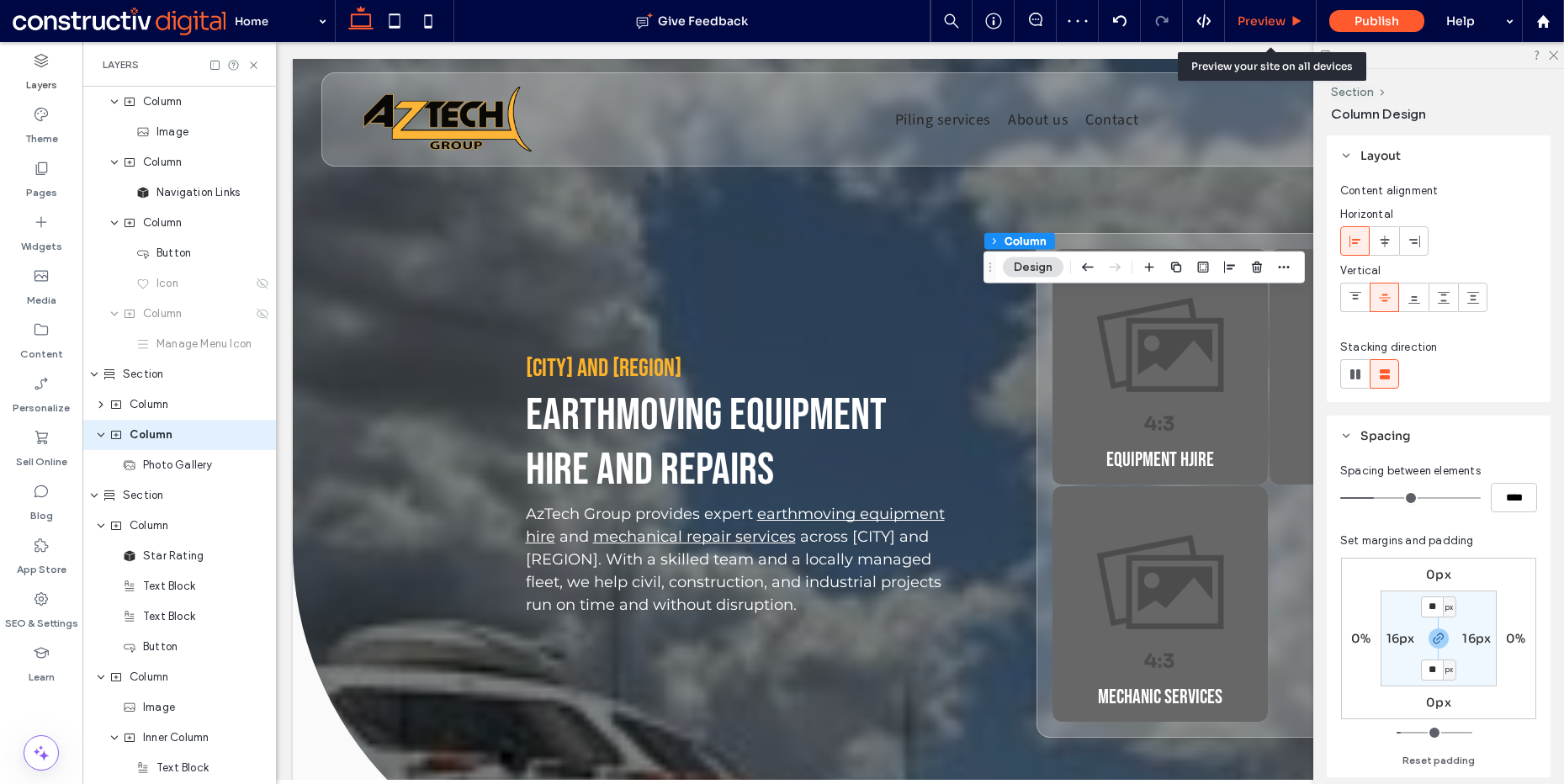 click on "Preview" at bounding box center [1261, 21] 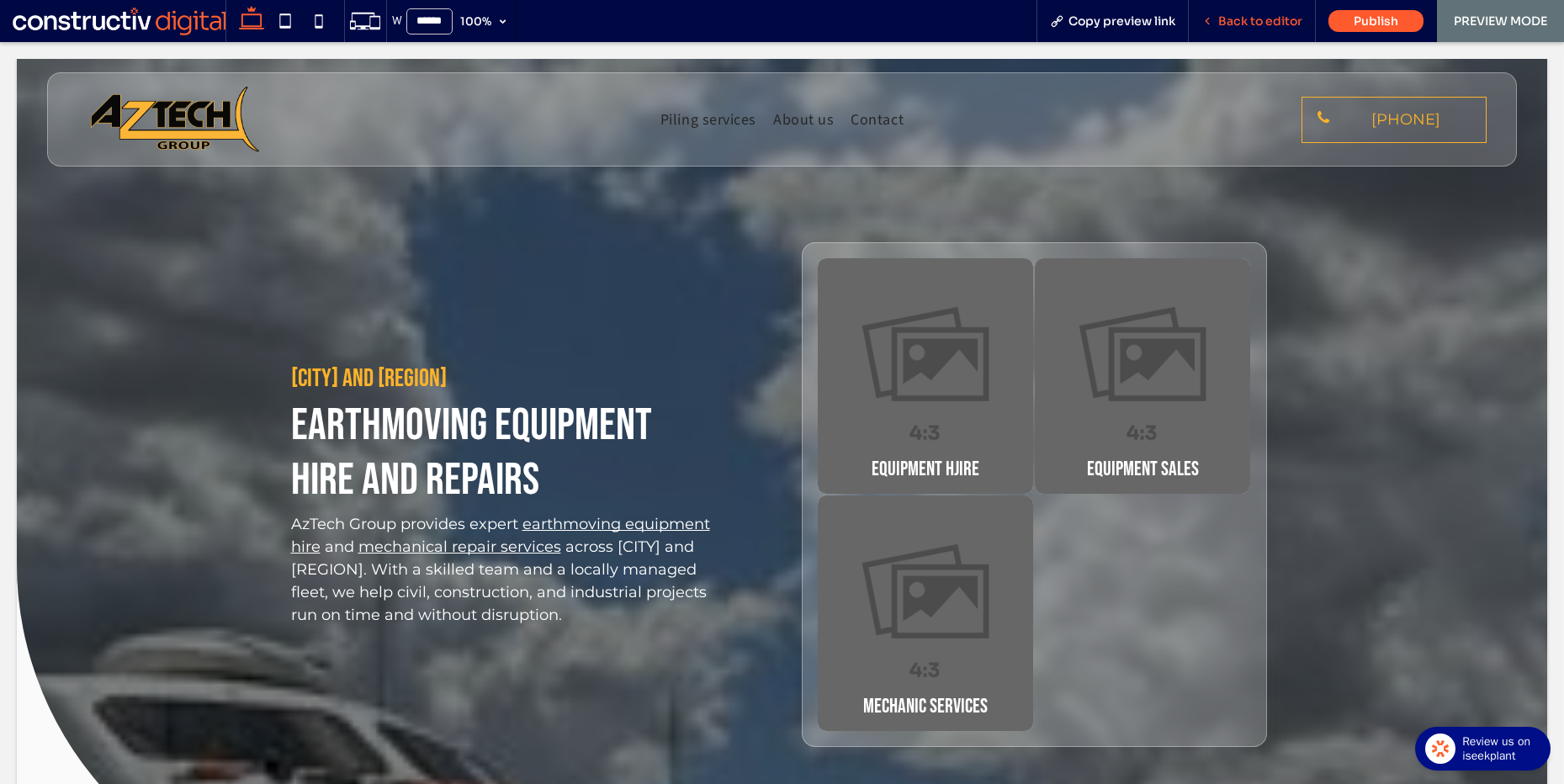 click on "Back to editor" at bounding box center (1260, 21) 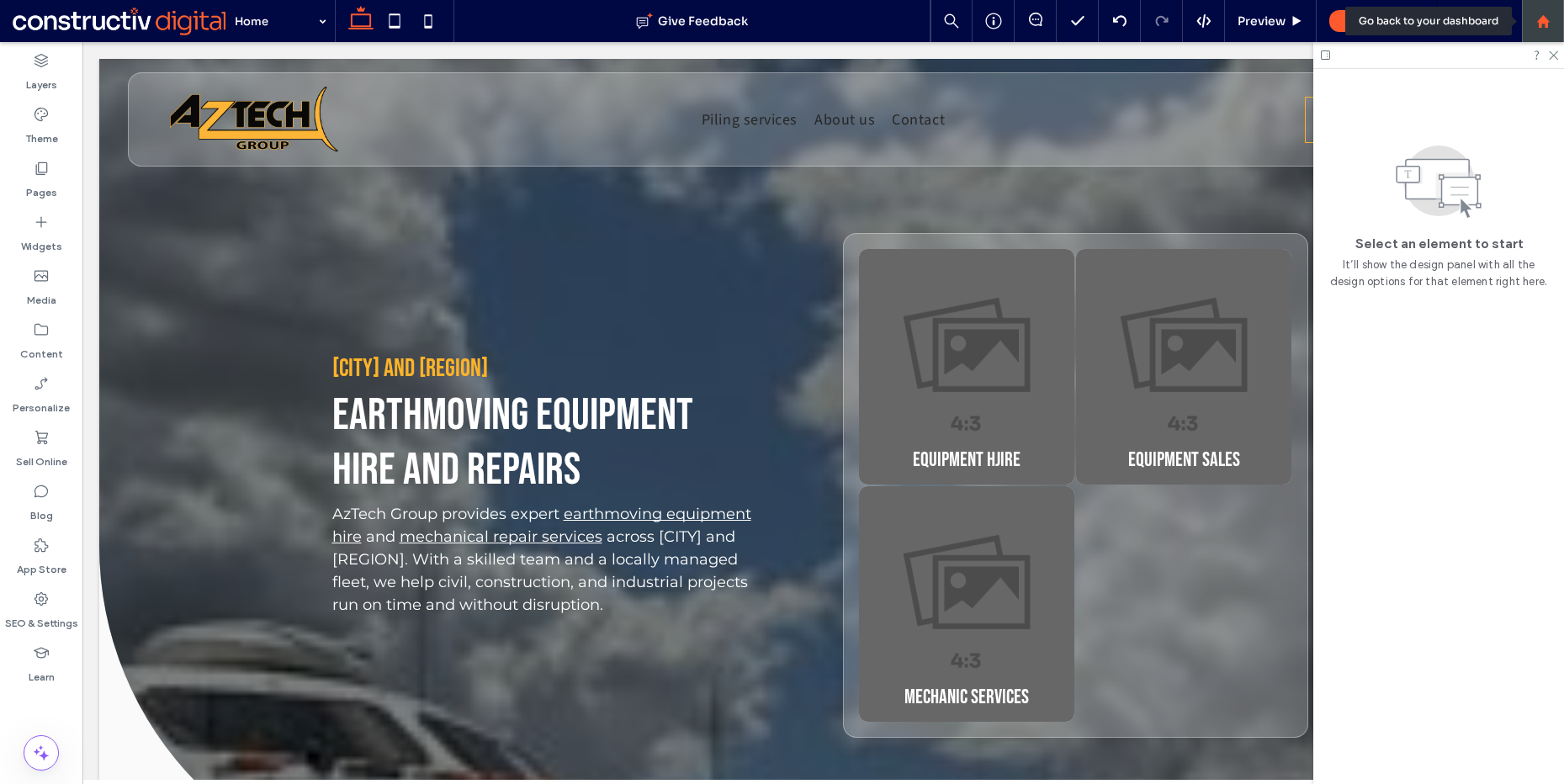 click at bounding box center [1543, 21] 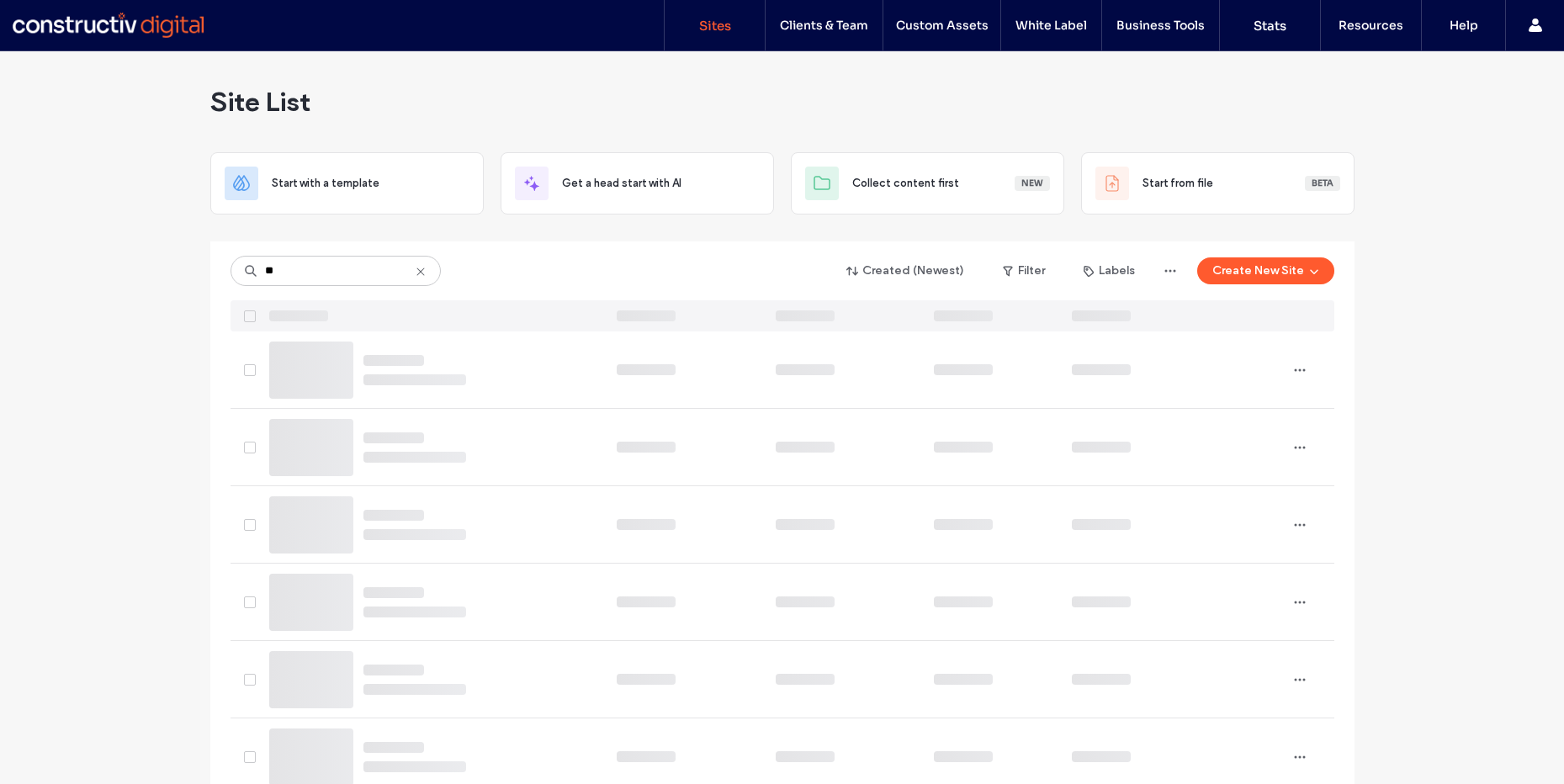 scroll, scrollTop: 0, scrollLeft: 0, axis: both 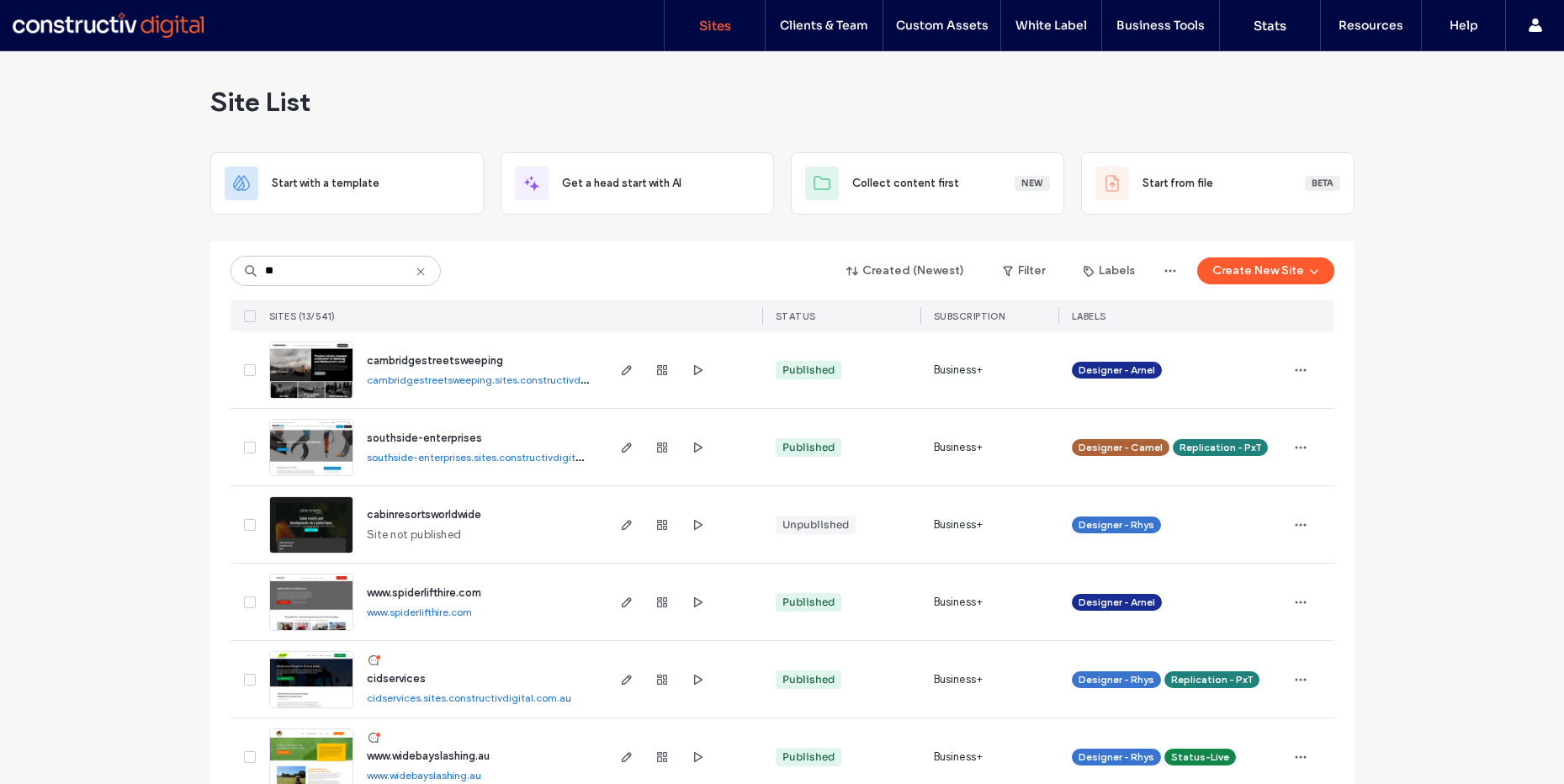 click on "**" at bounding box center [336, 271] 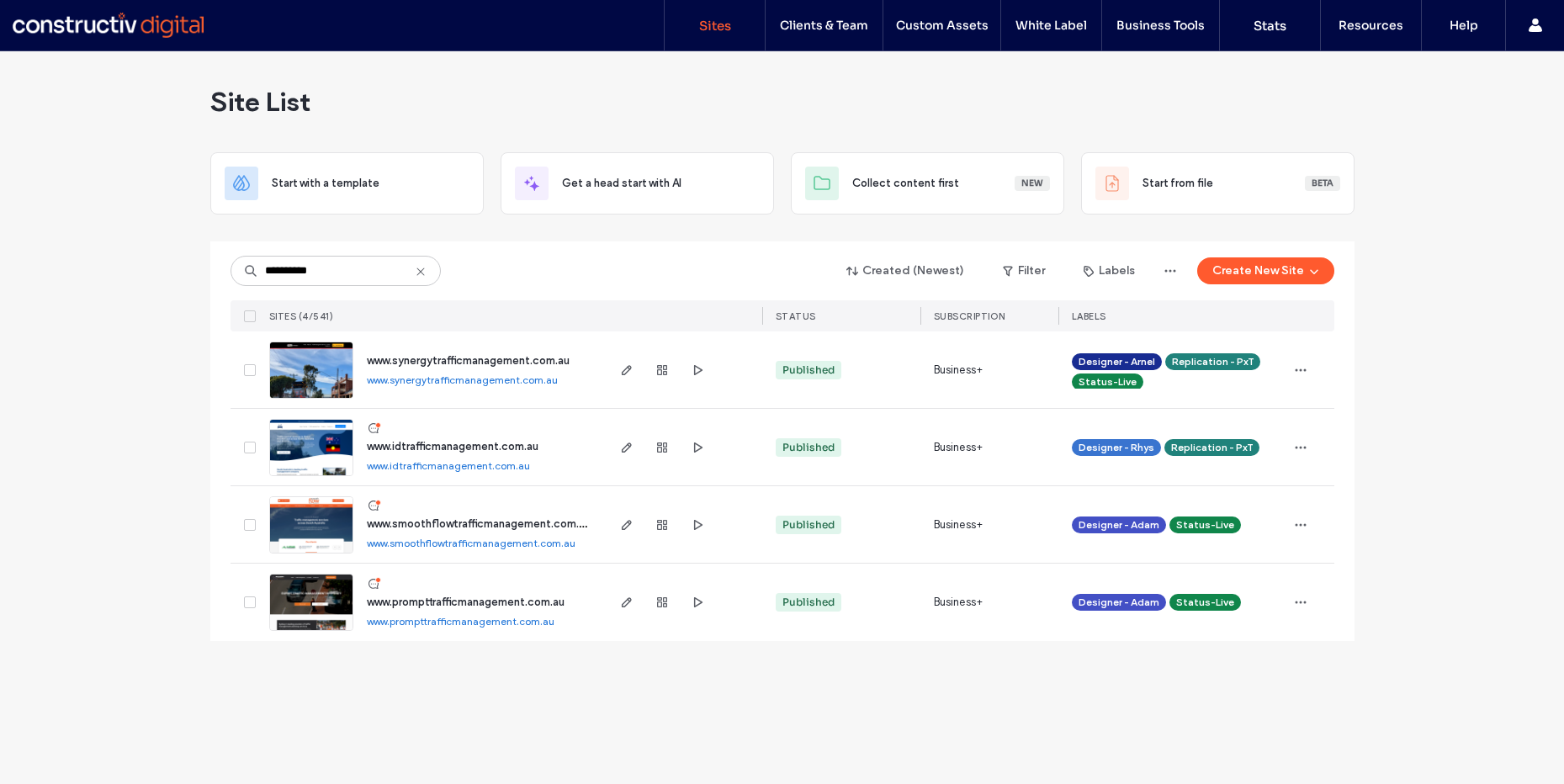 type on "**********" 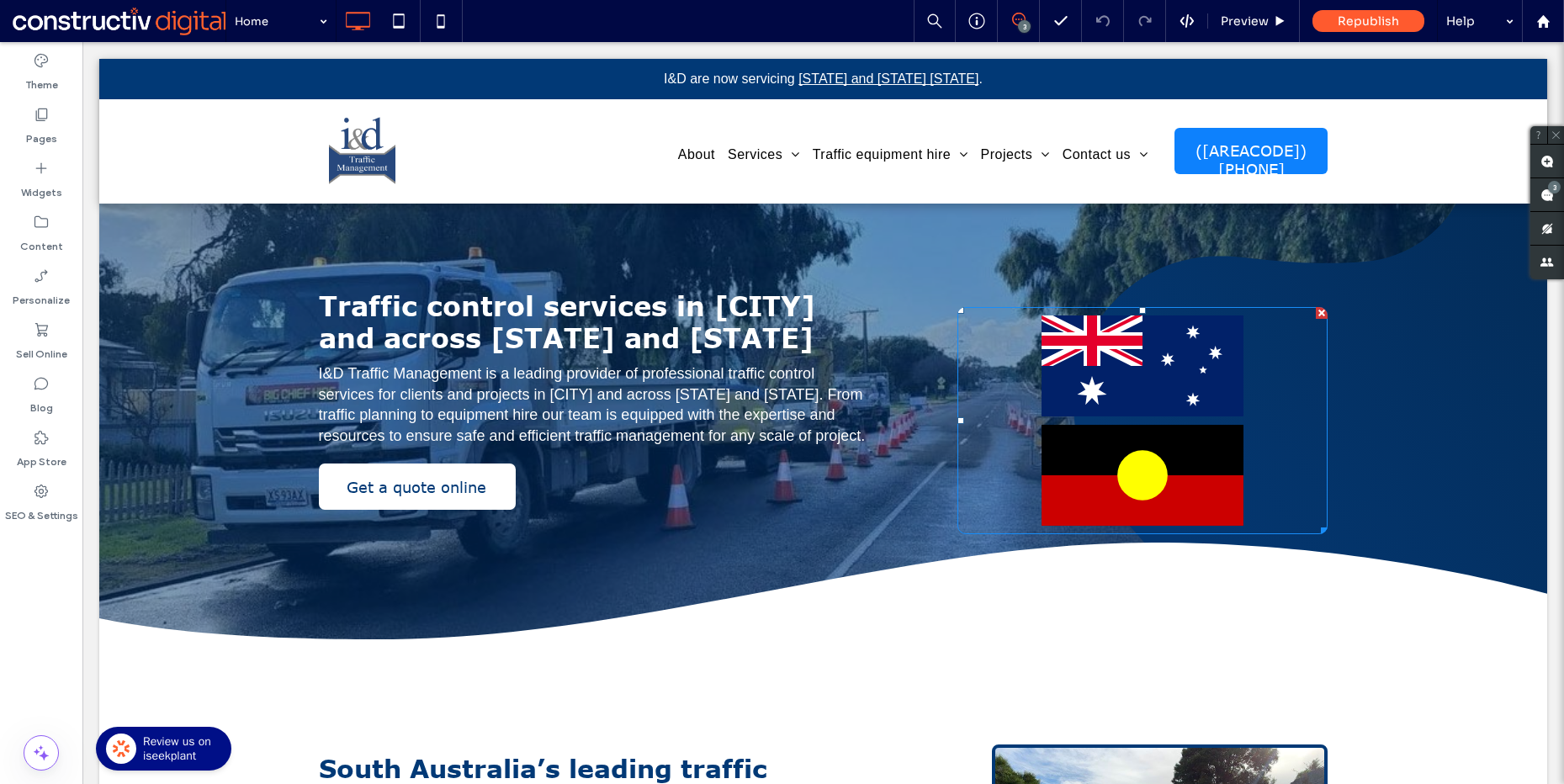 scroll, scrollTop: 0, scrollLeft: 0, axis: both 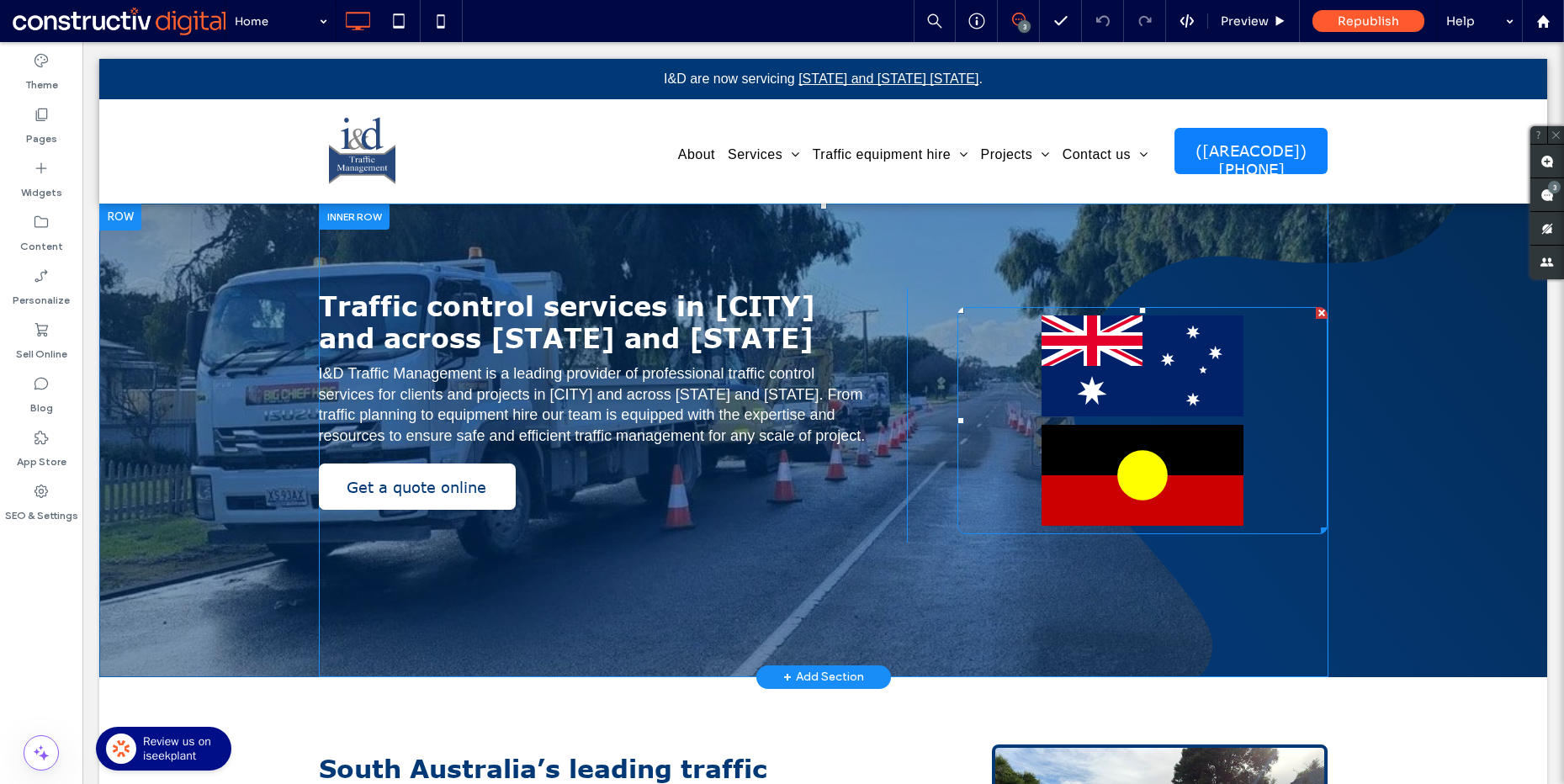 click on "Portraits of people from around the globe
Button" at bounding box center [1143, 475] 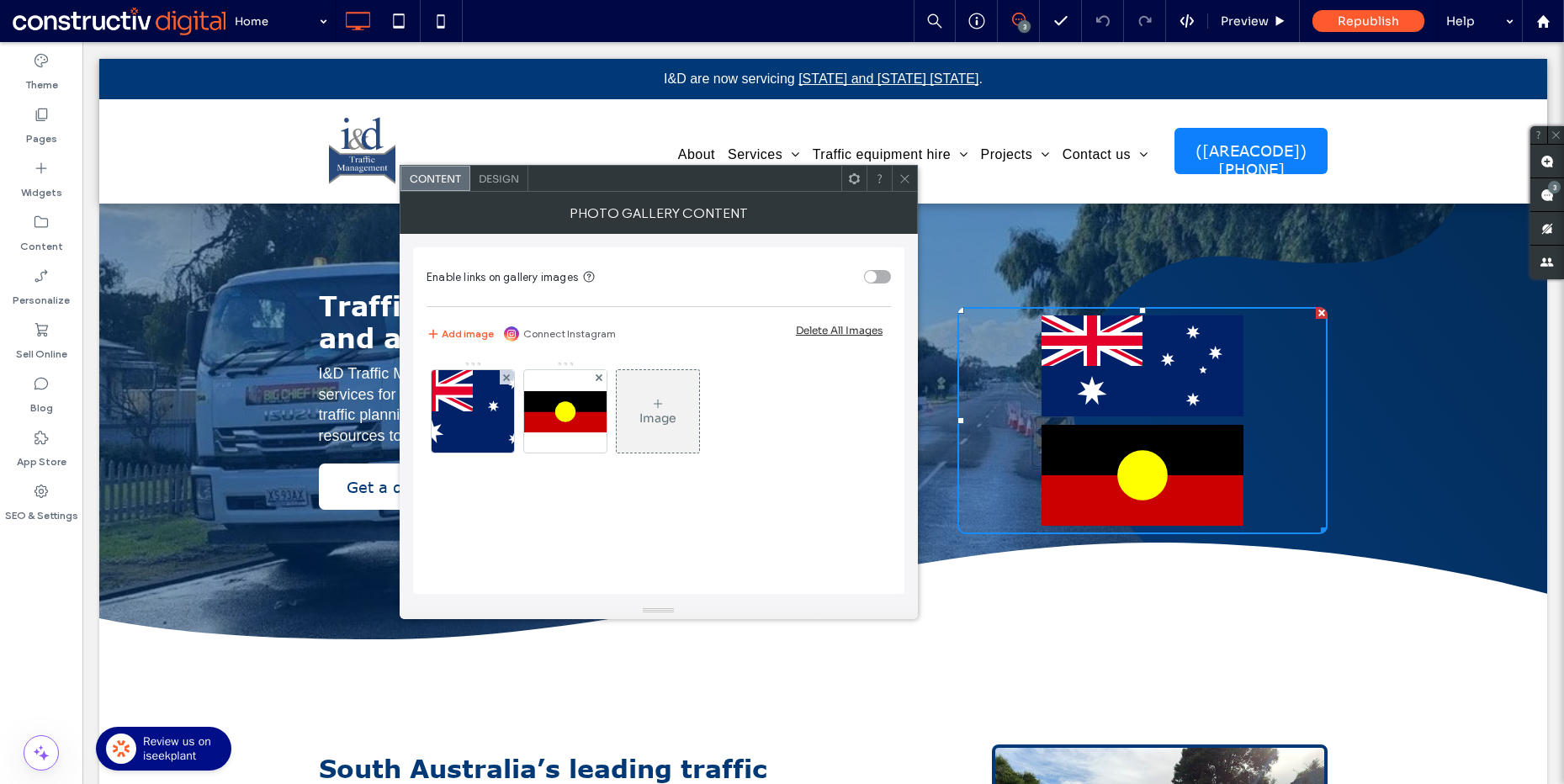 click on "Design" at bounding box center (499, 178) 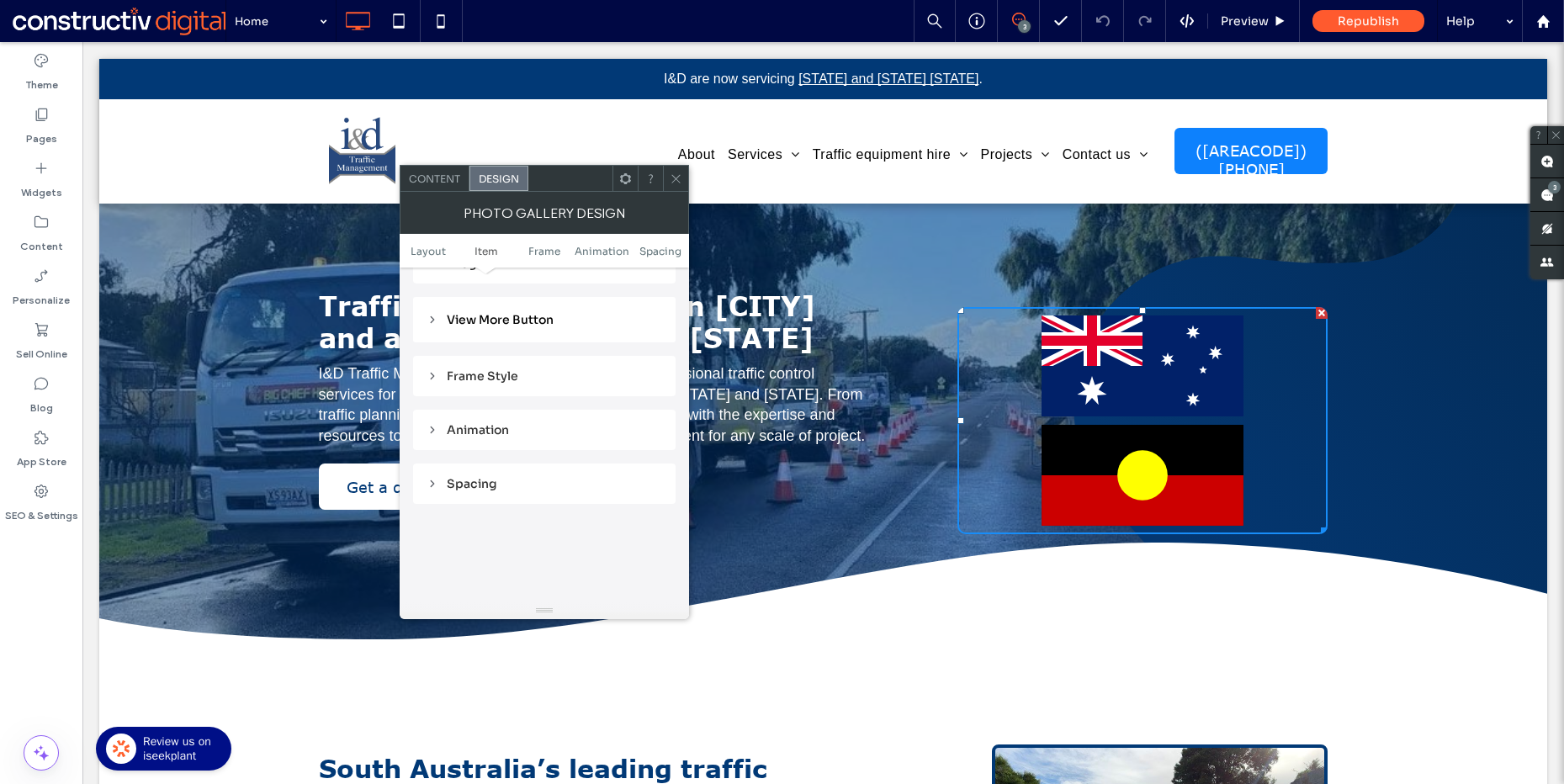 scroll, scrollTop: 508, scrollLeft: 0, axis: vertical 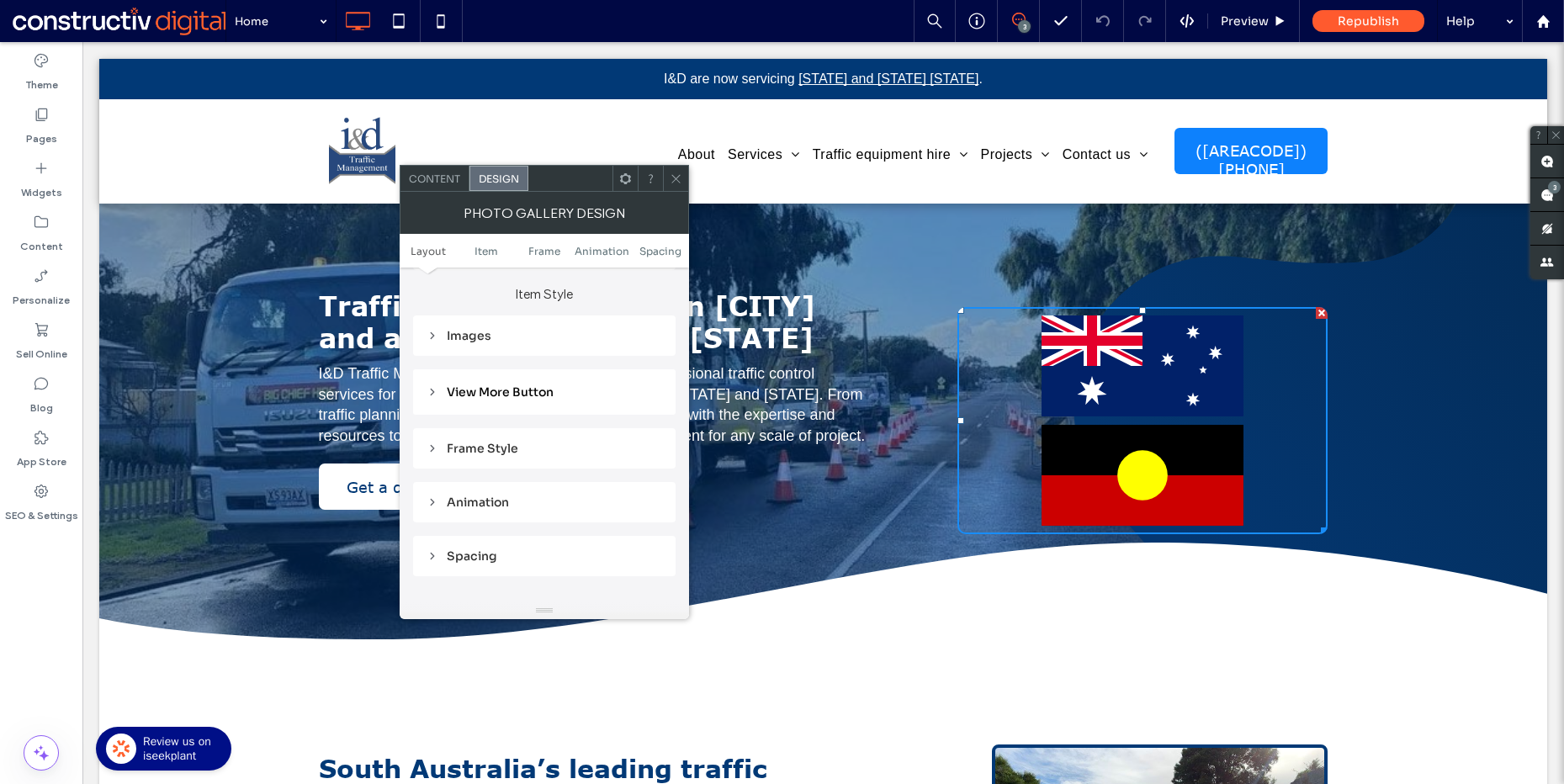 click on "Images" at bounding box center [544, 336] 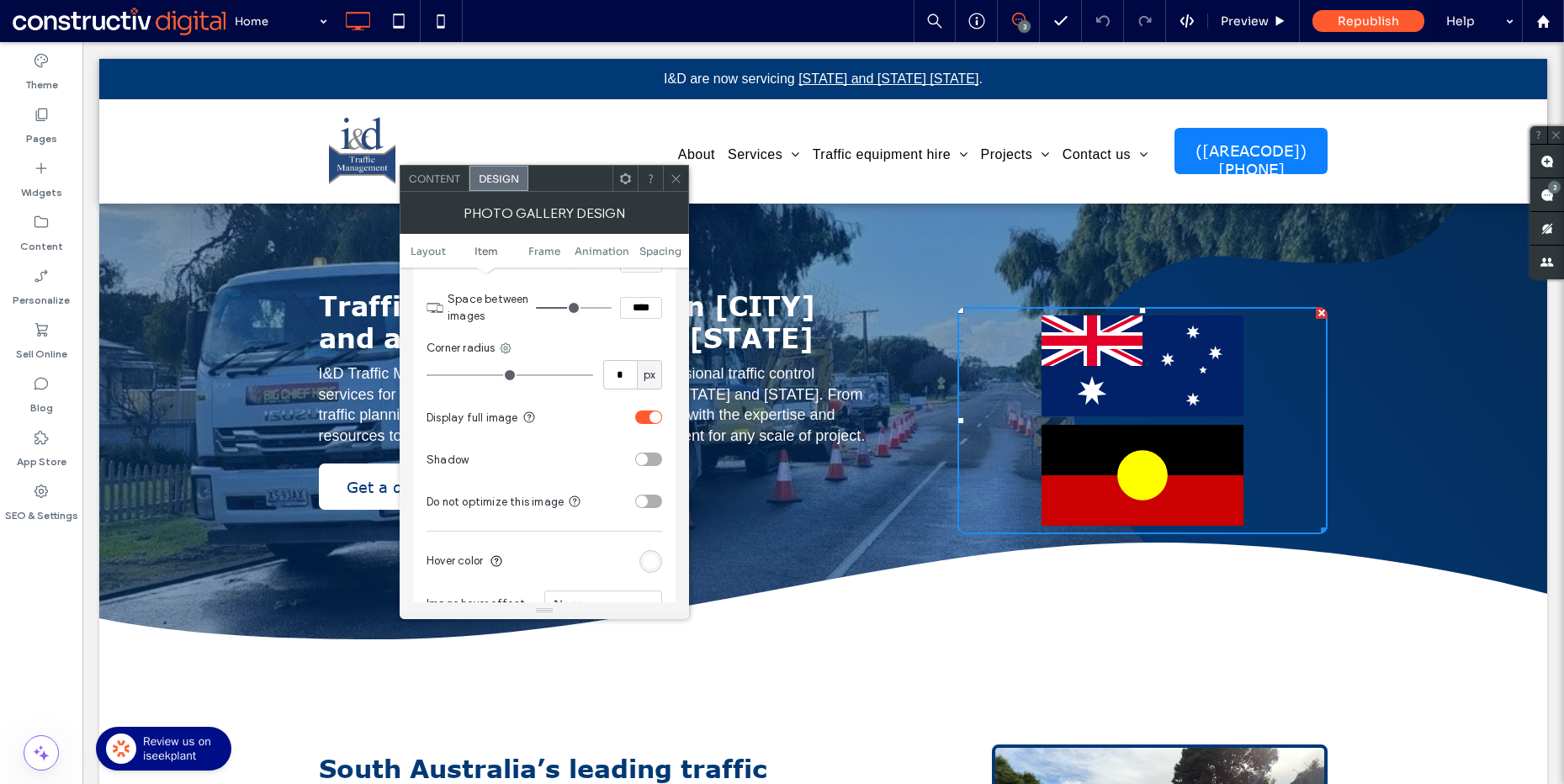 scroll, scrollTop: 634, scrollLeft: 0, axis: vertical 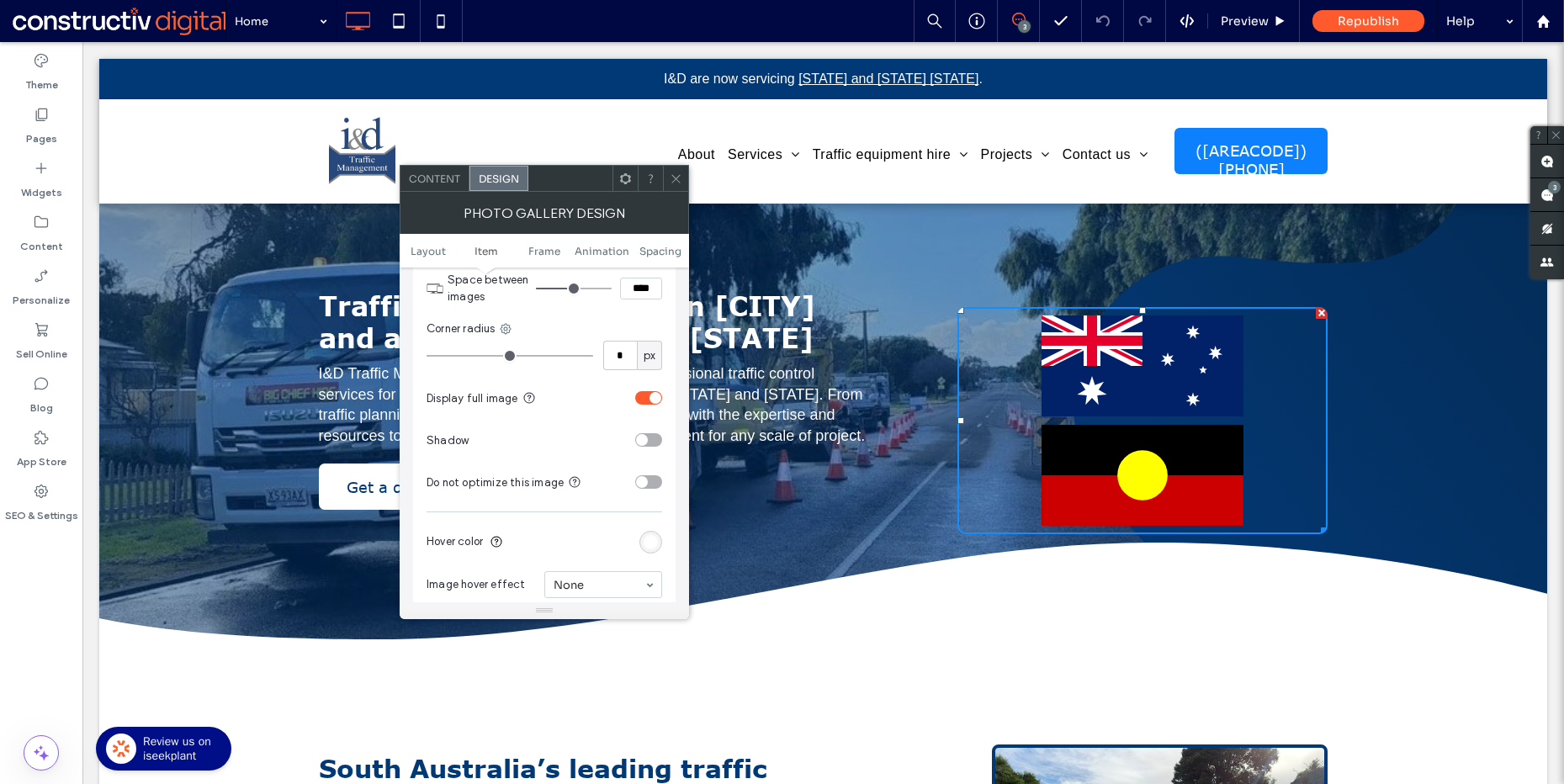 click 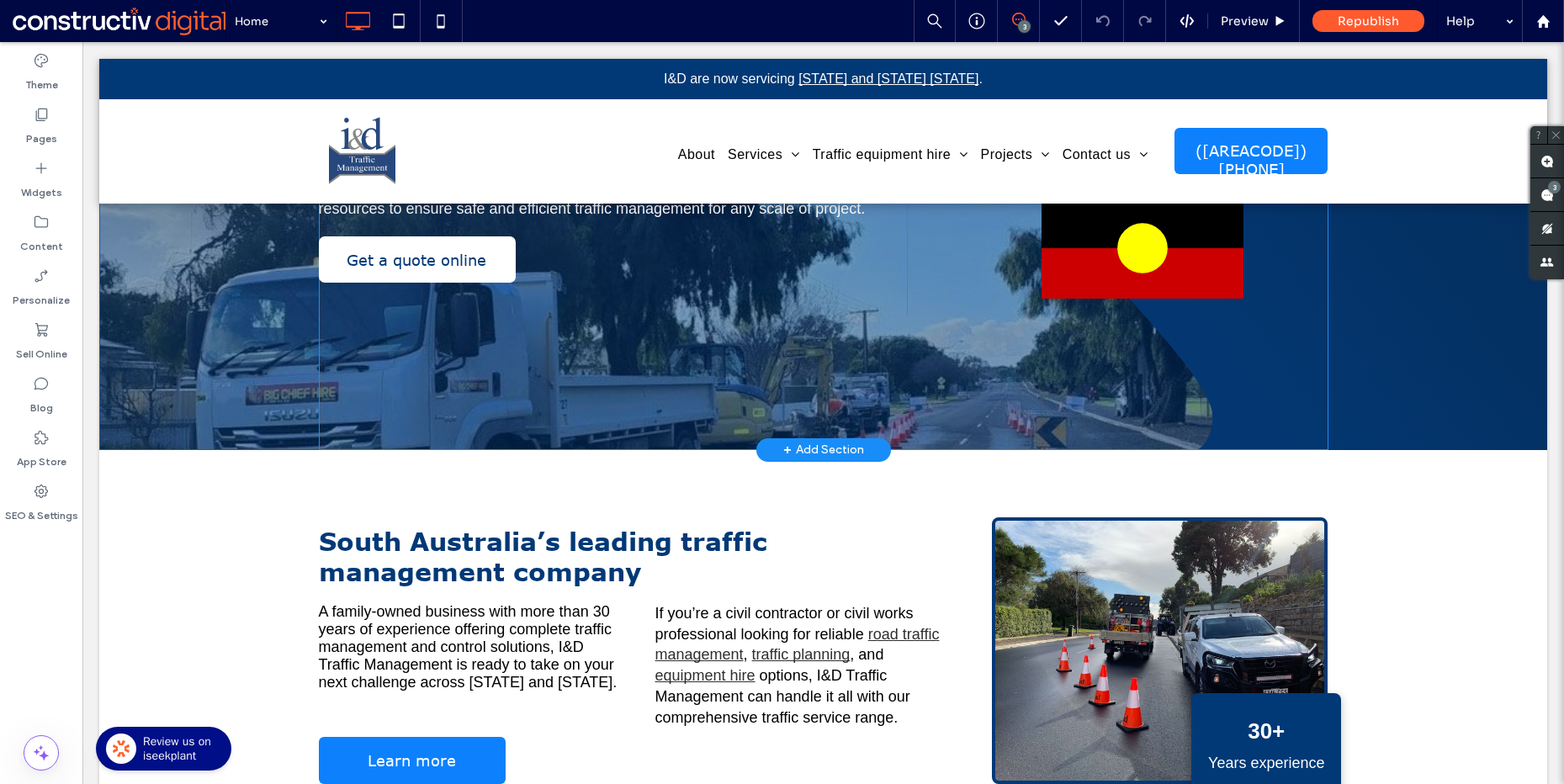 scroll, scrollTop: 35, scrollLeft: 0, axis: vertical 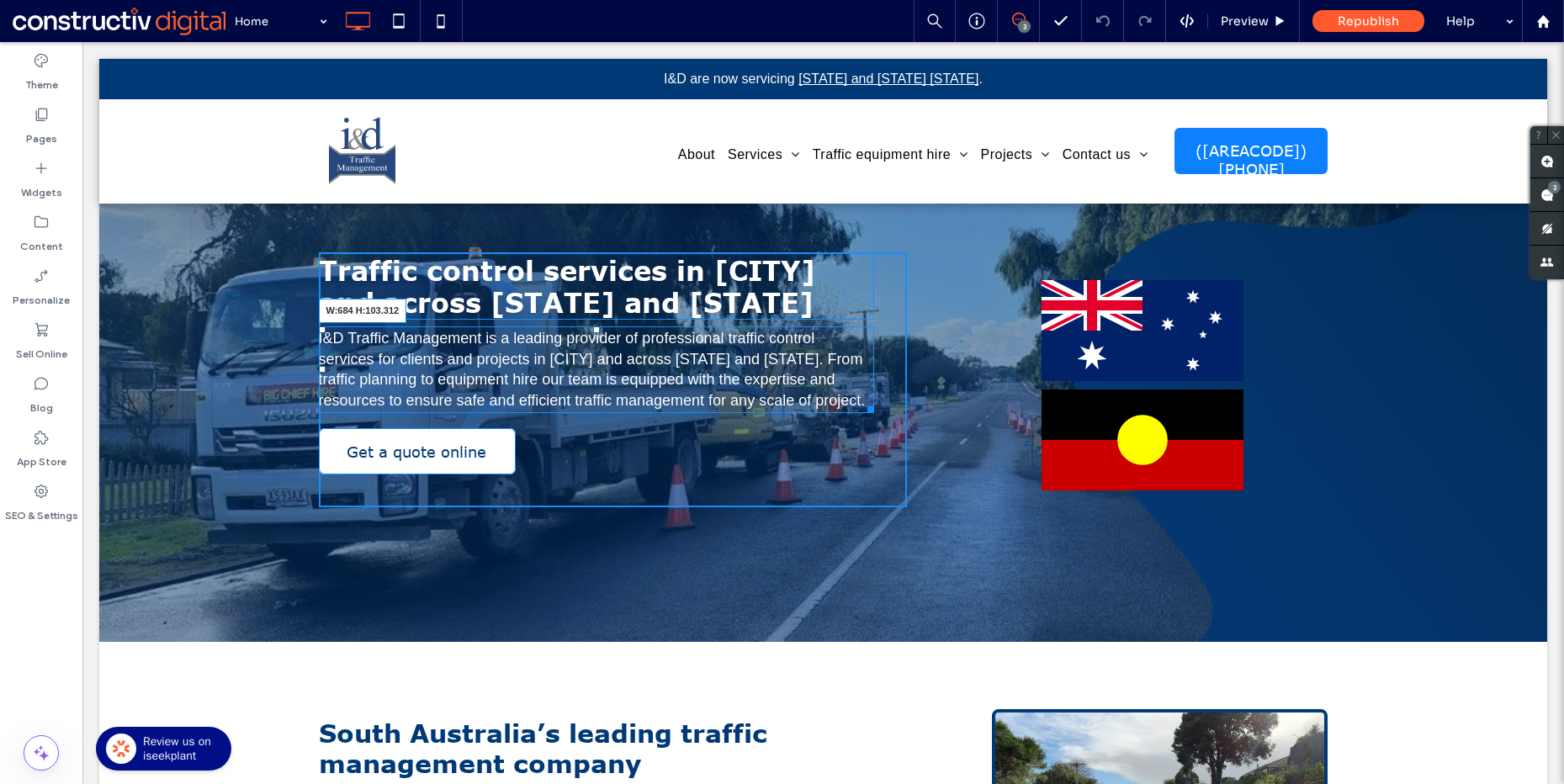 drag, startPoint x: 856, startPoint y: 464, endPoint x: 927, endPoint y: 504, distance: 81.49233 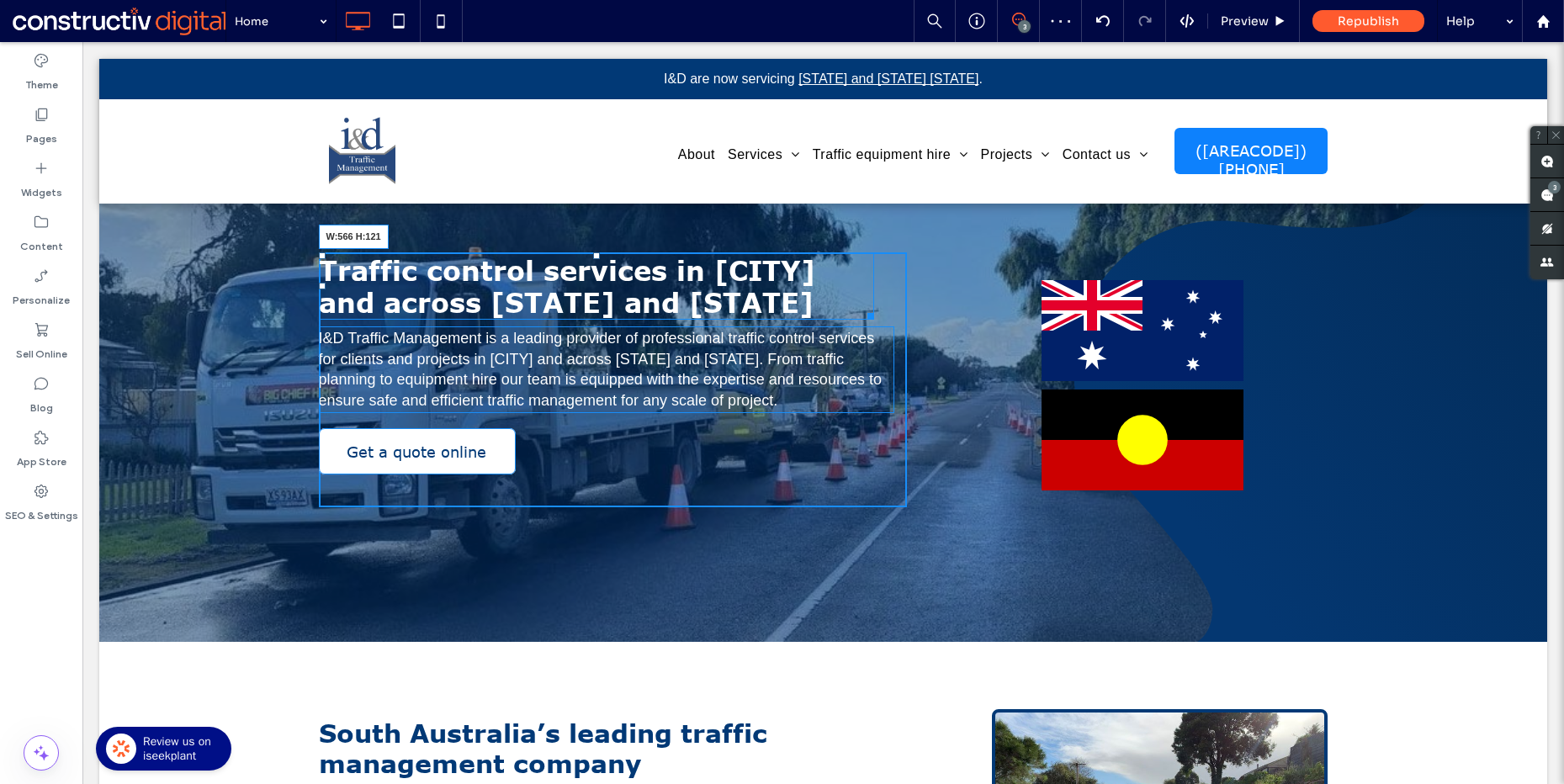 drag, startPoint x: 855, startPoint y: 347, endPoint x: 660, endPoint y: 419, distance: 207.86775 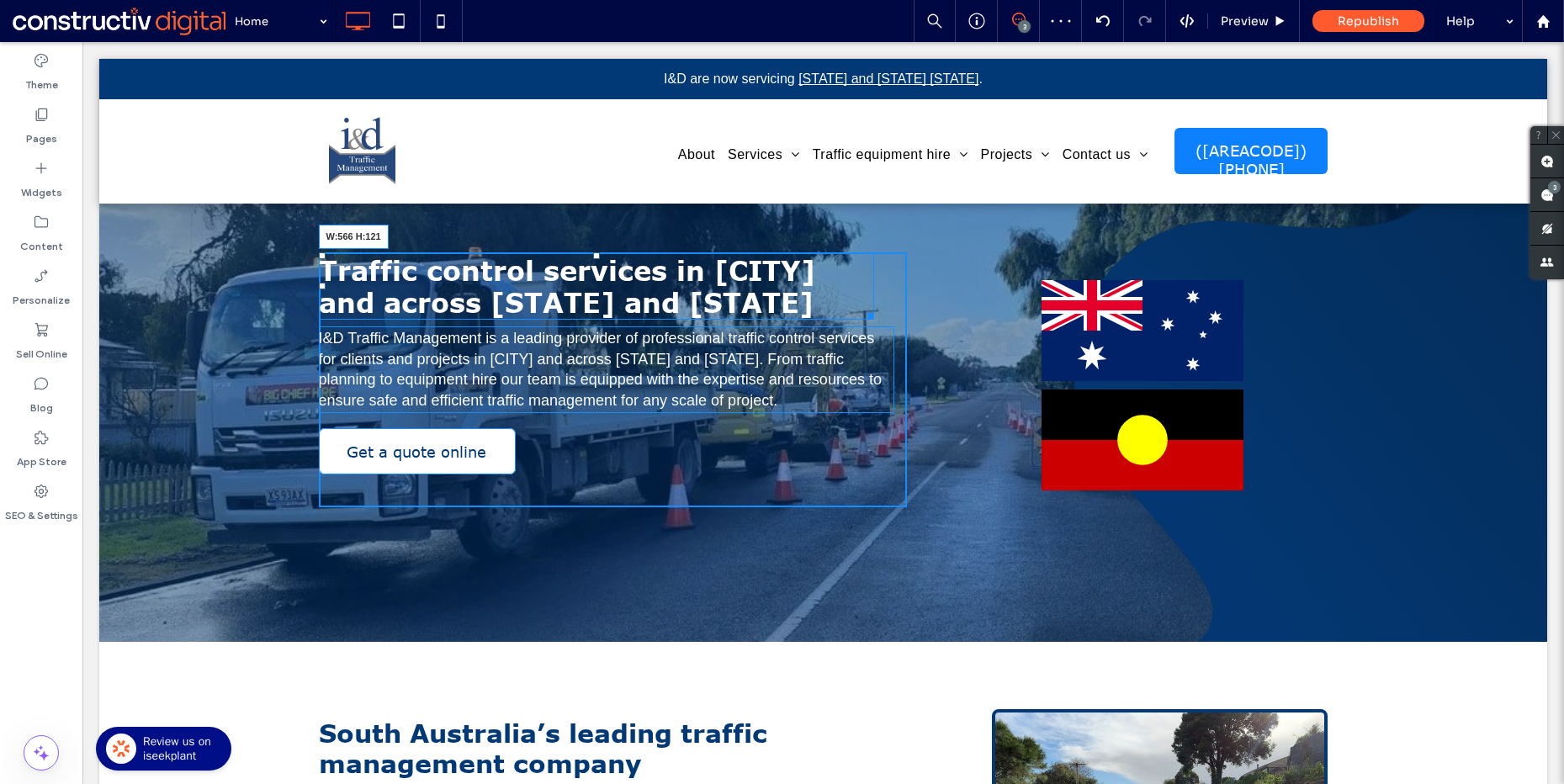 click on "Traffic control services in [CITY] and across [STATE] and [STATE]
W:566 H:121" at bounding box center [596, 286] 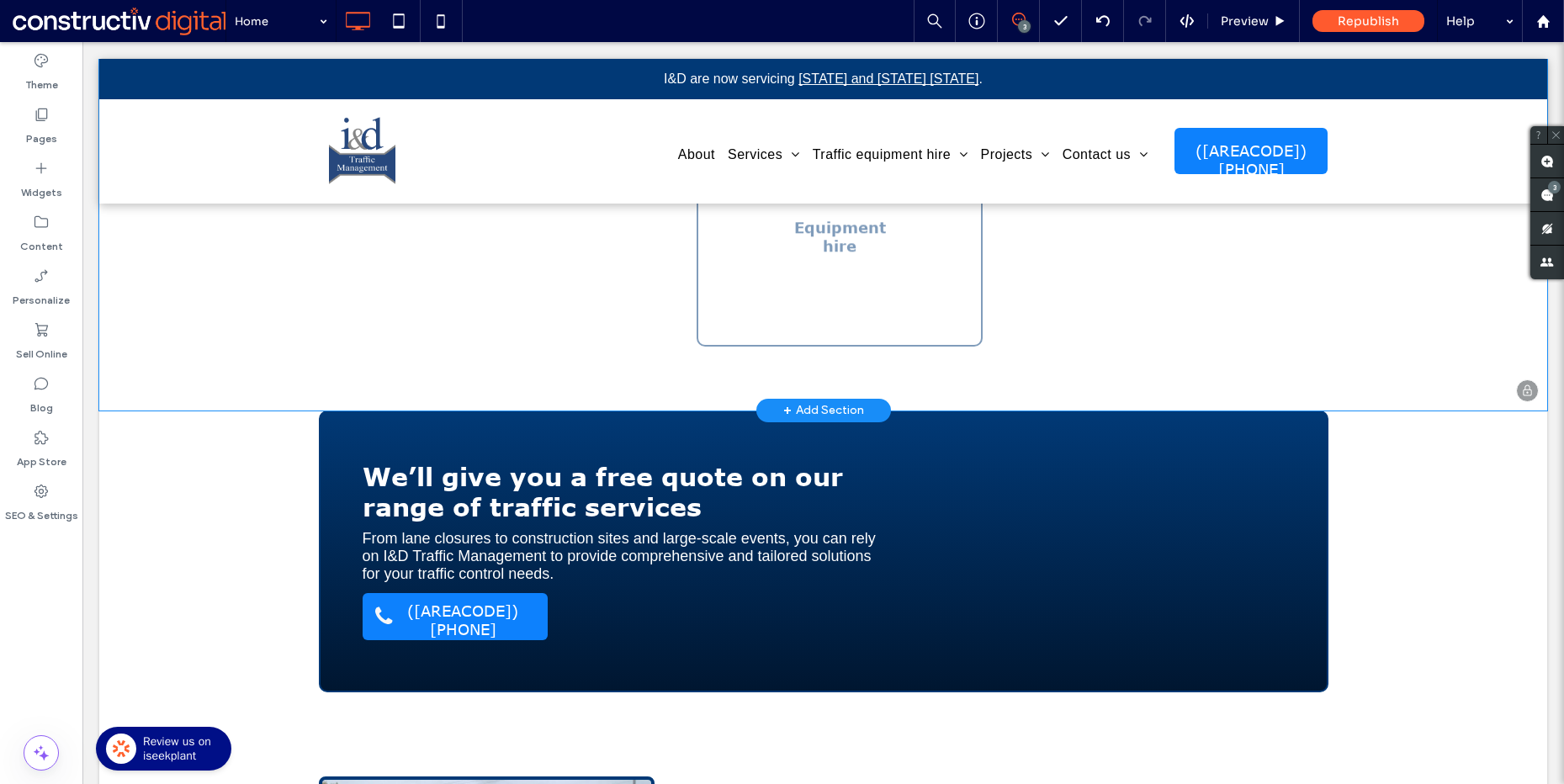scroll, scrollTop: 1031, scrollLeft: 0, axis: vertical 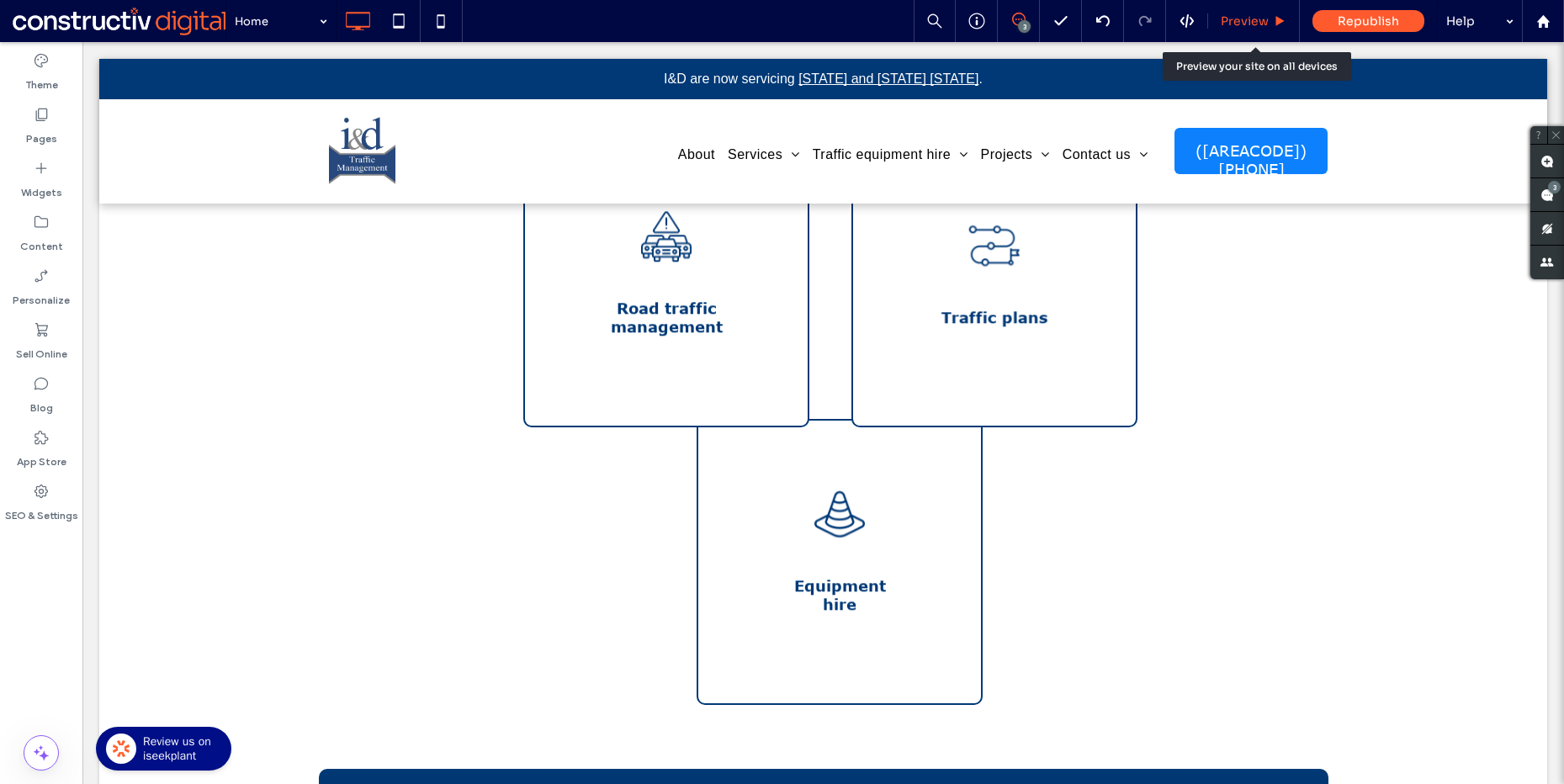 click on "Preview" at bounding box center [1254, 21] 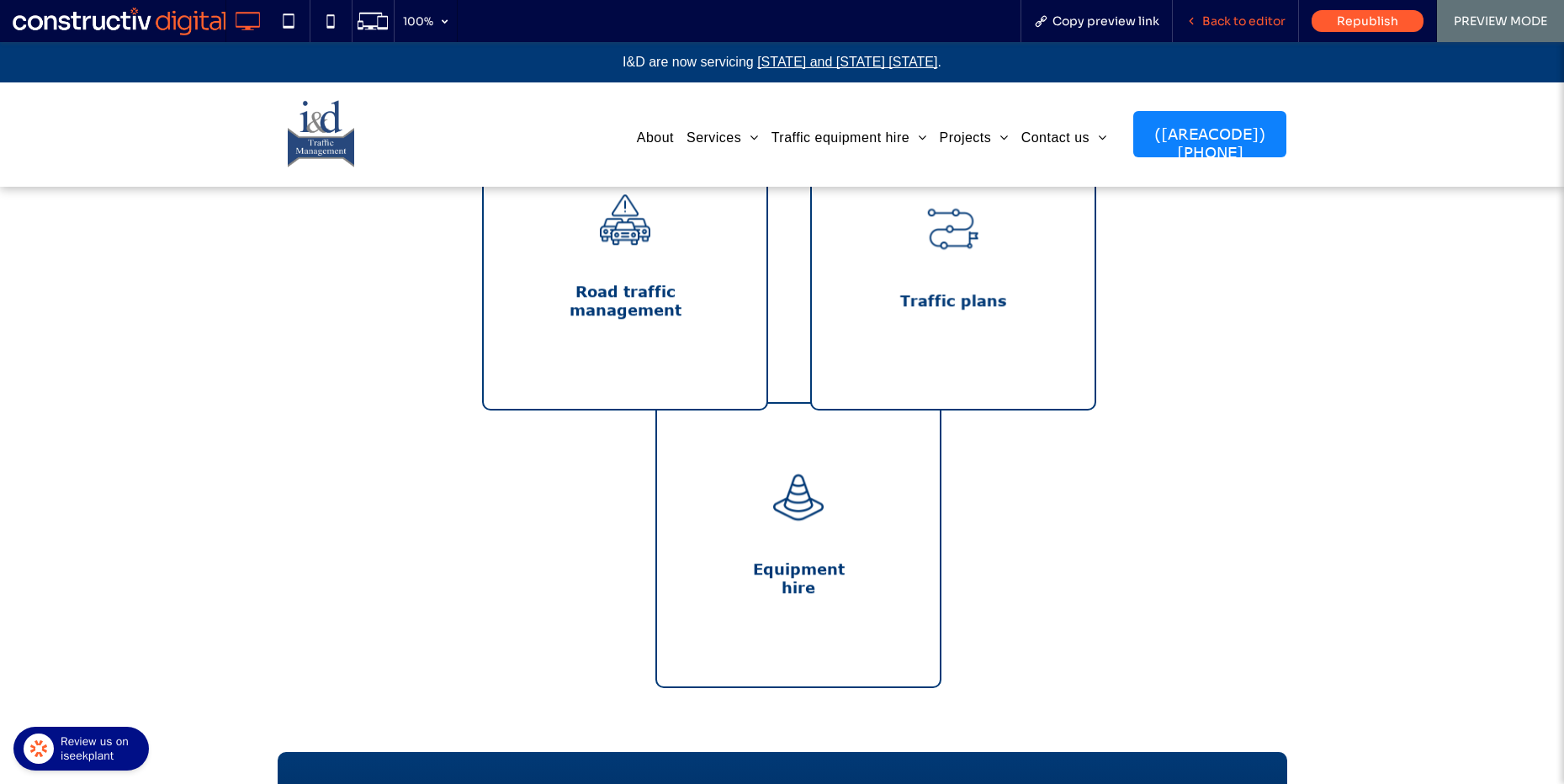 click on "Back to editor" at bounding box center (1243, 21) 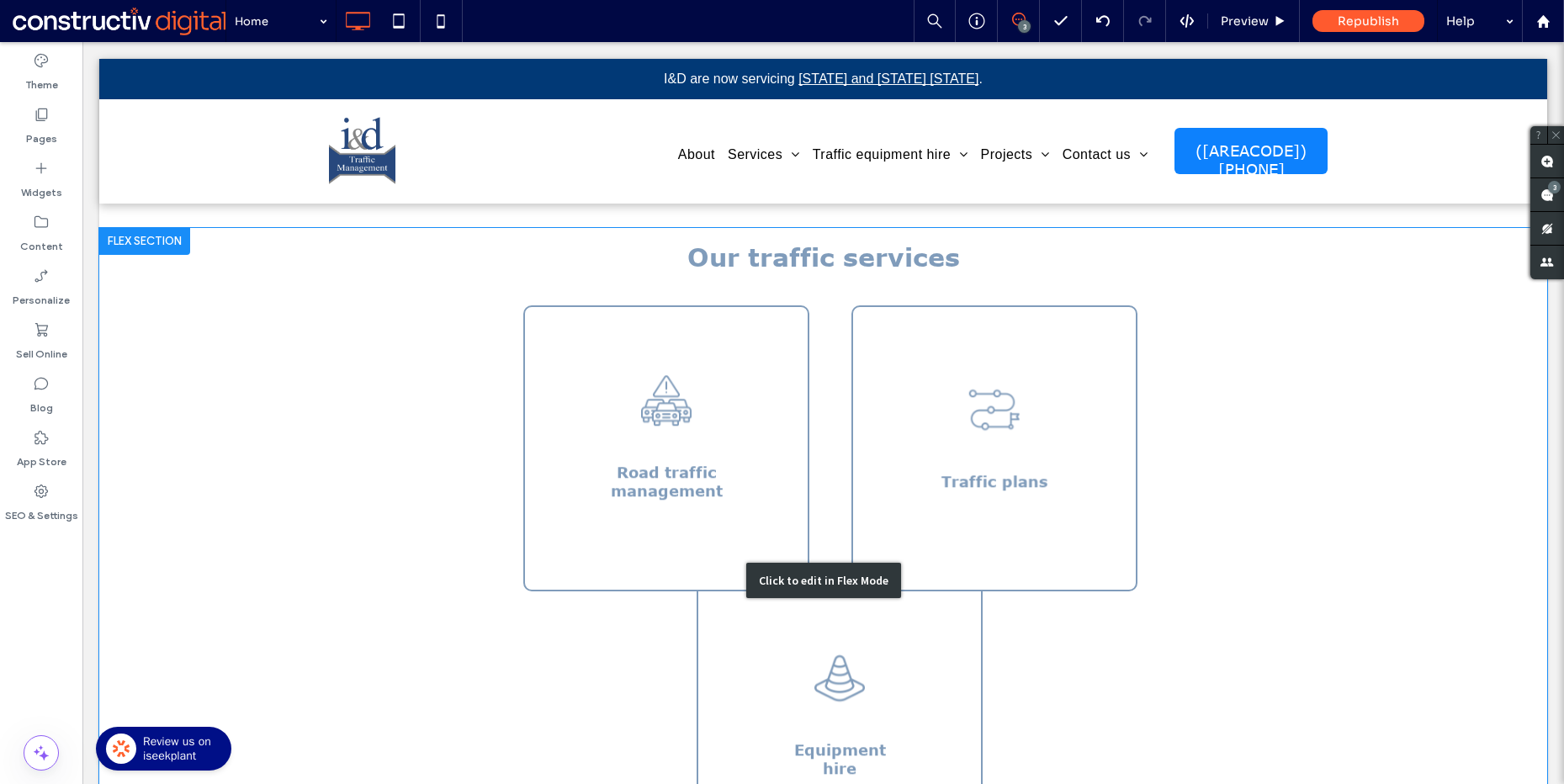 click on "Click to edit in Flex Mode" at bounding box center [823, 580] 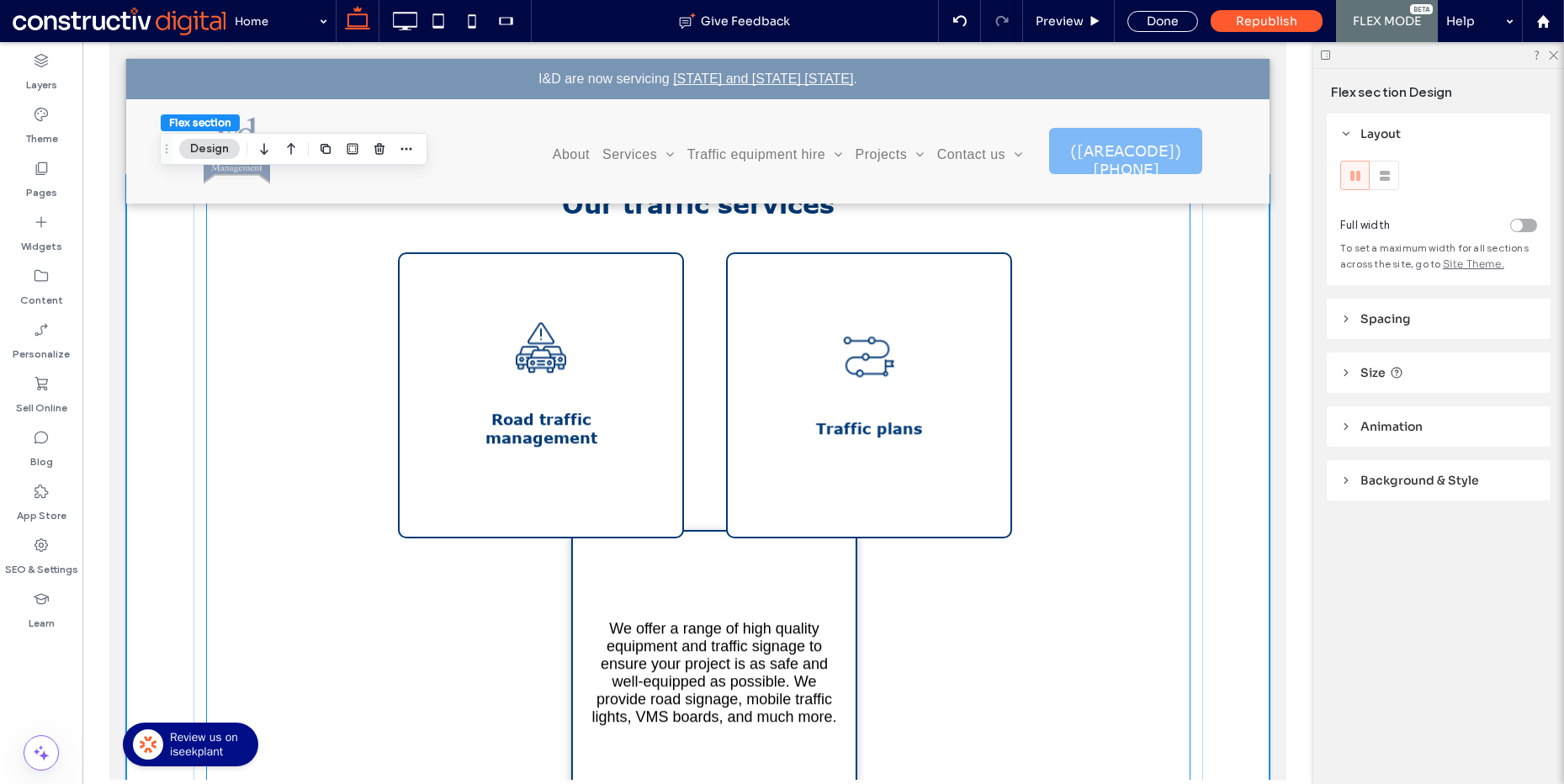 scroll, scrollTop: 1015, scrollLeft: 0, axis: vertical 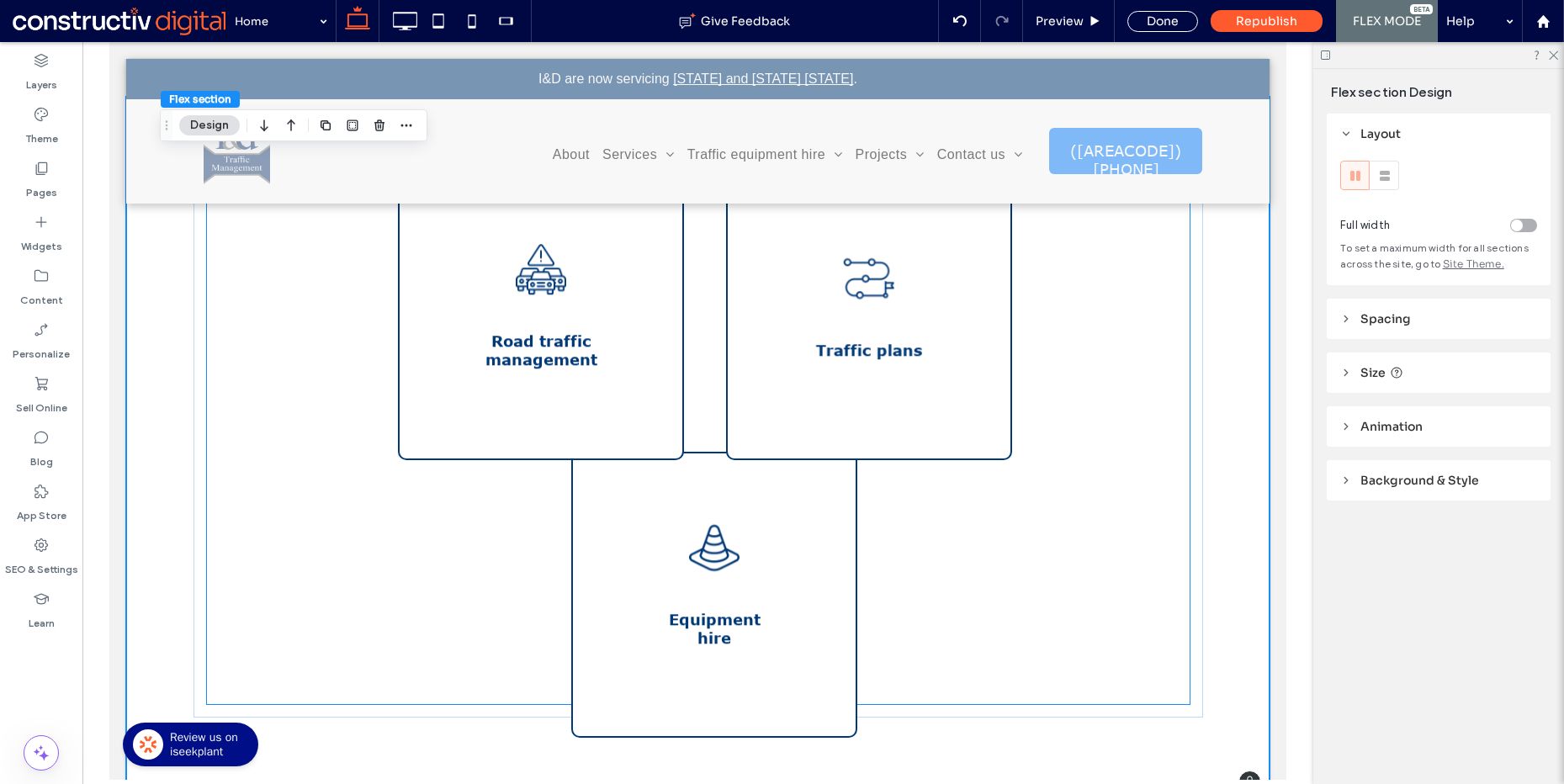 click on "Equipment hire
We offer a range of high quality equipment and traffic signage to ensure your project is as safe and well-equipped as possible. We provide road signage, mobile traffic lights, VMS boards, and much more.
Traffic plans
If you need a detailed traffic plan for your civil works or event, the professional team at I&D Traffic Management assists with comprehensive traffic guidance schemes, required permits, admin tasks, and more.
Road traffic management
No matter the size of your project, our team of professional traffic controllers provide all necessary services to effectively maintain traffic flow and ensure safety throughout your civil or commercial works." at bounding box center (698, 439) 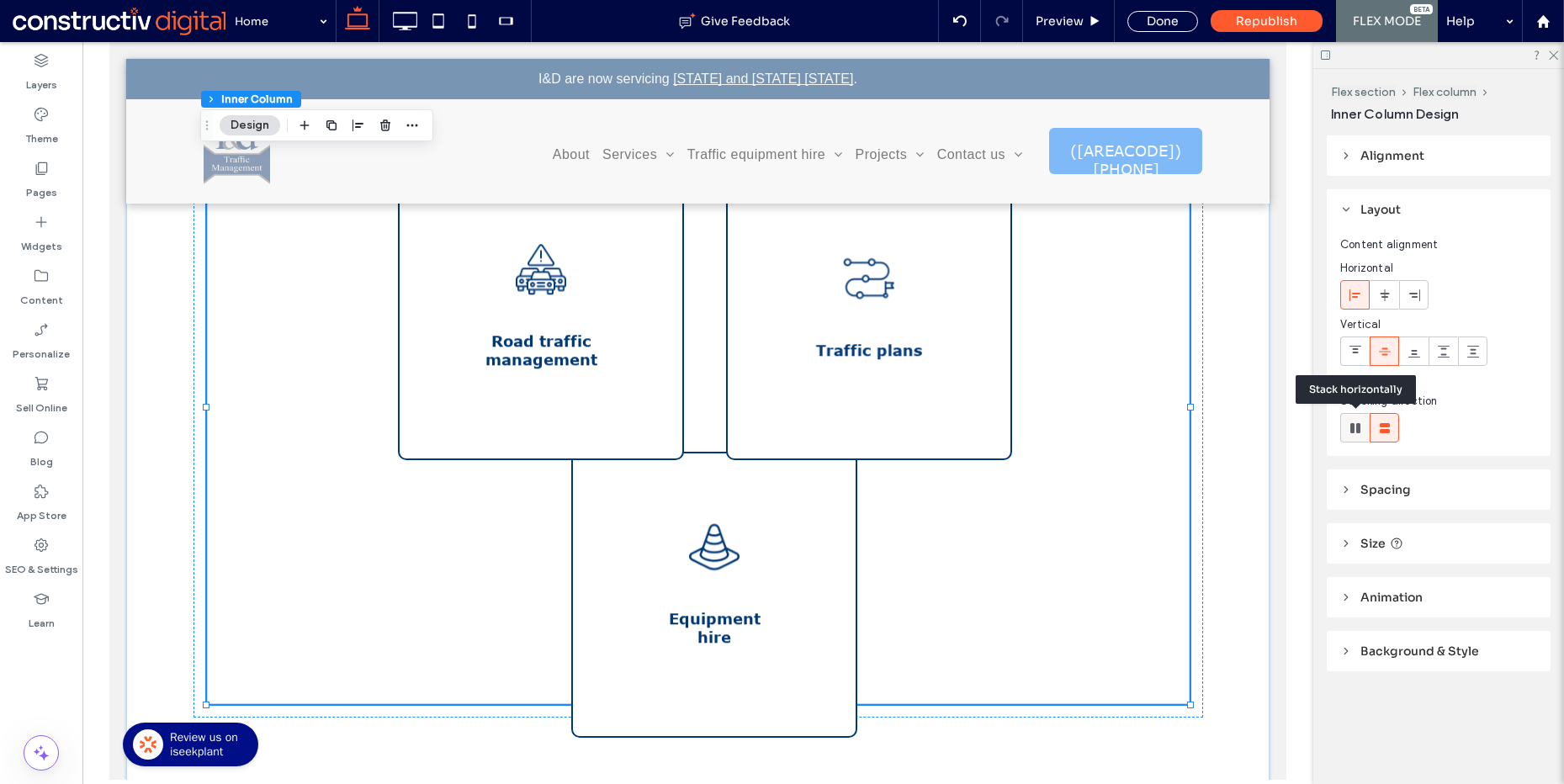 click 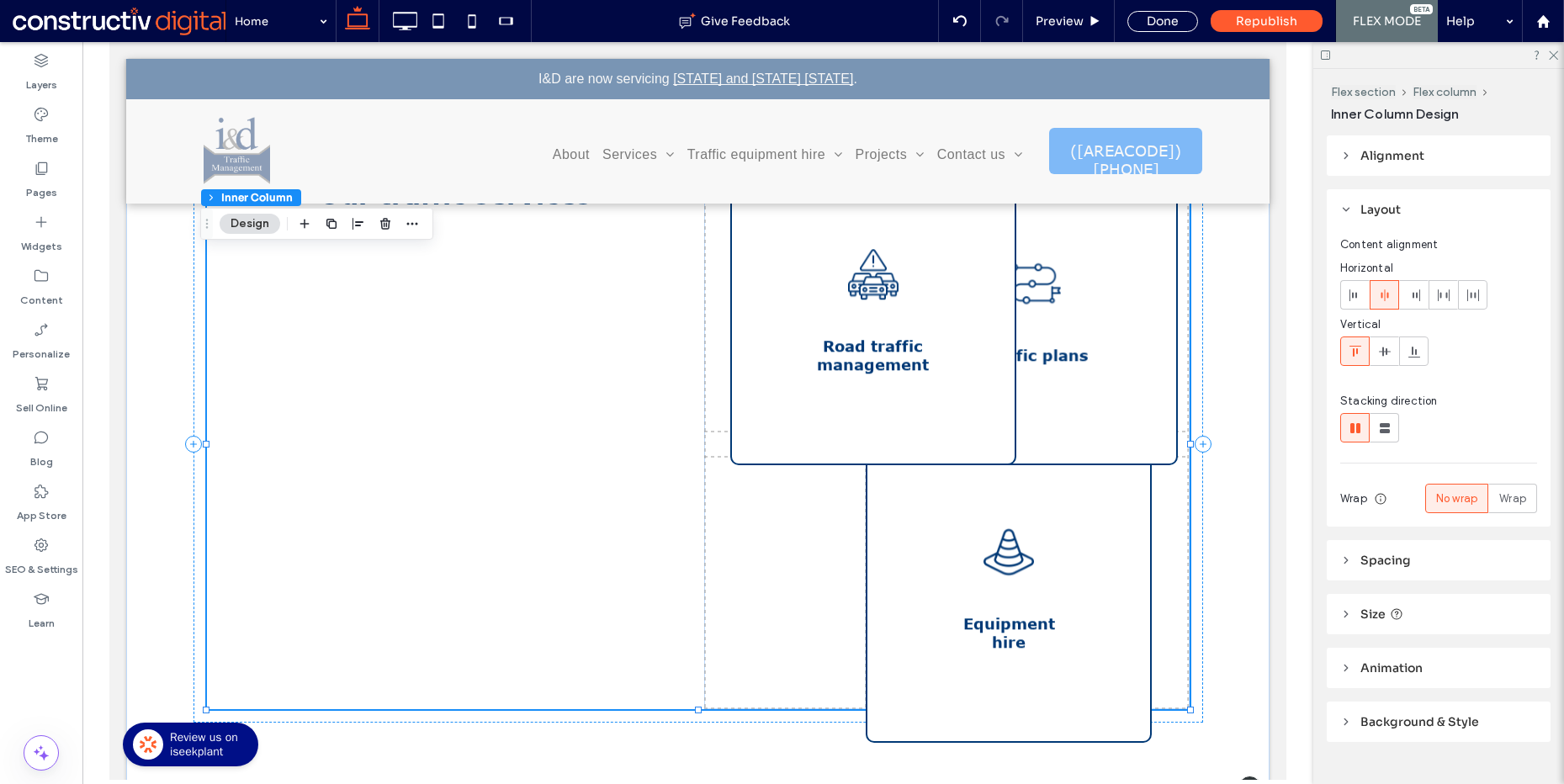 scroll, scrollTop: 867, scrollLeft: 0, axis: vertical 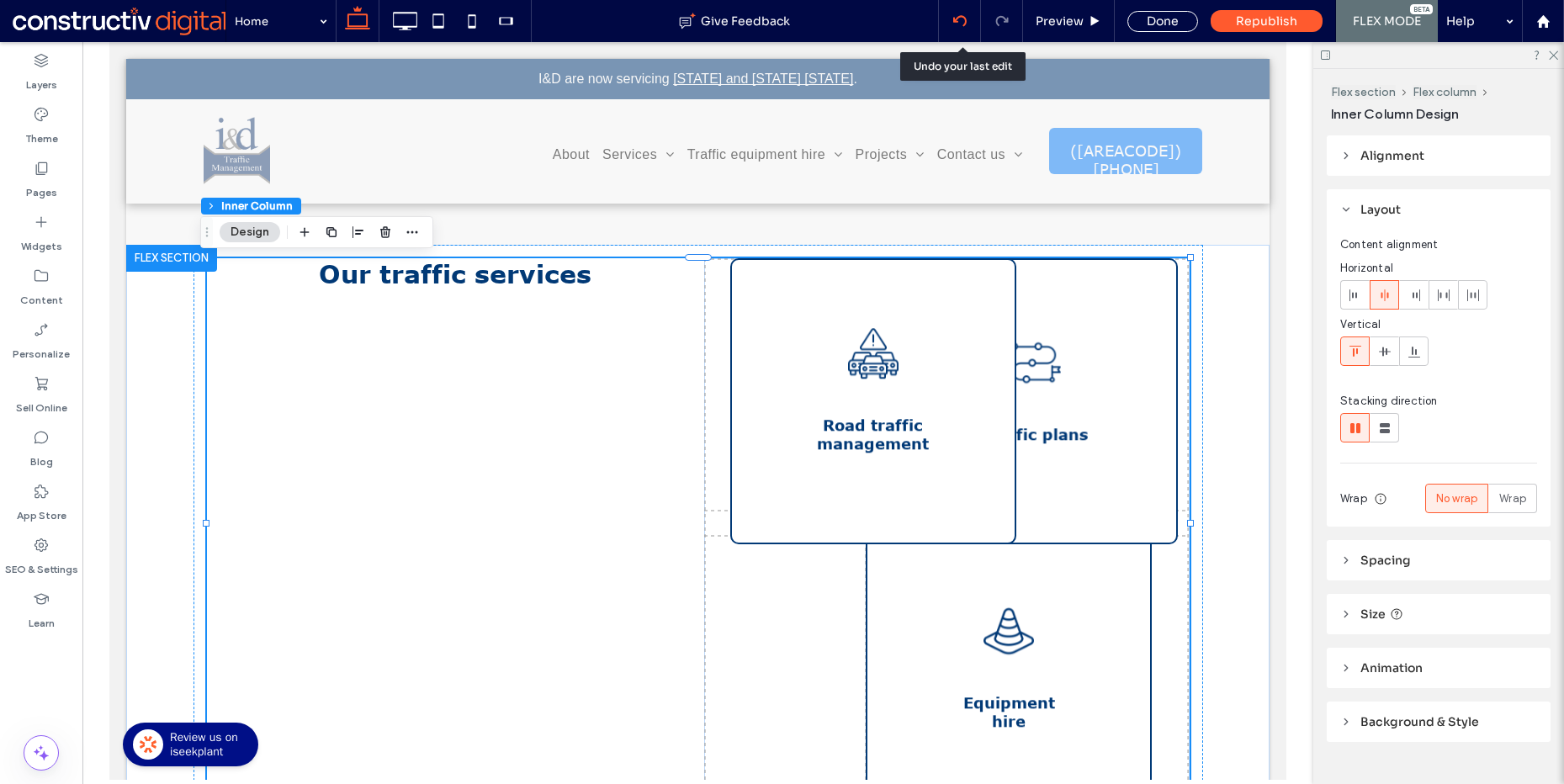 click 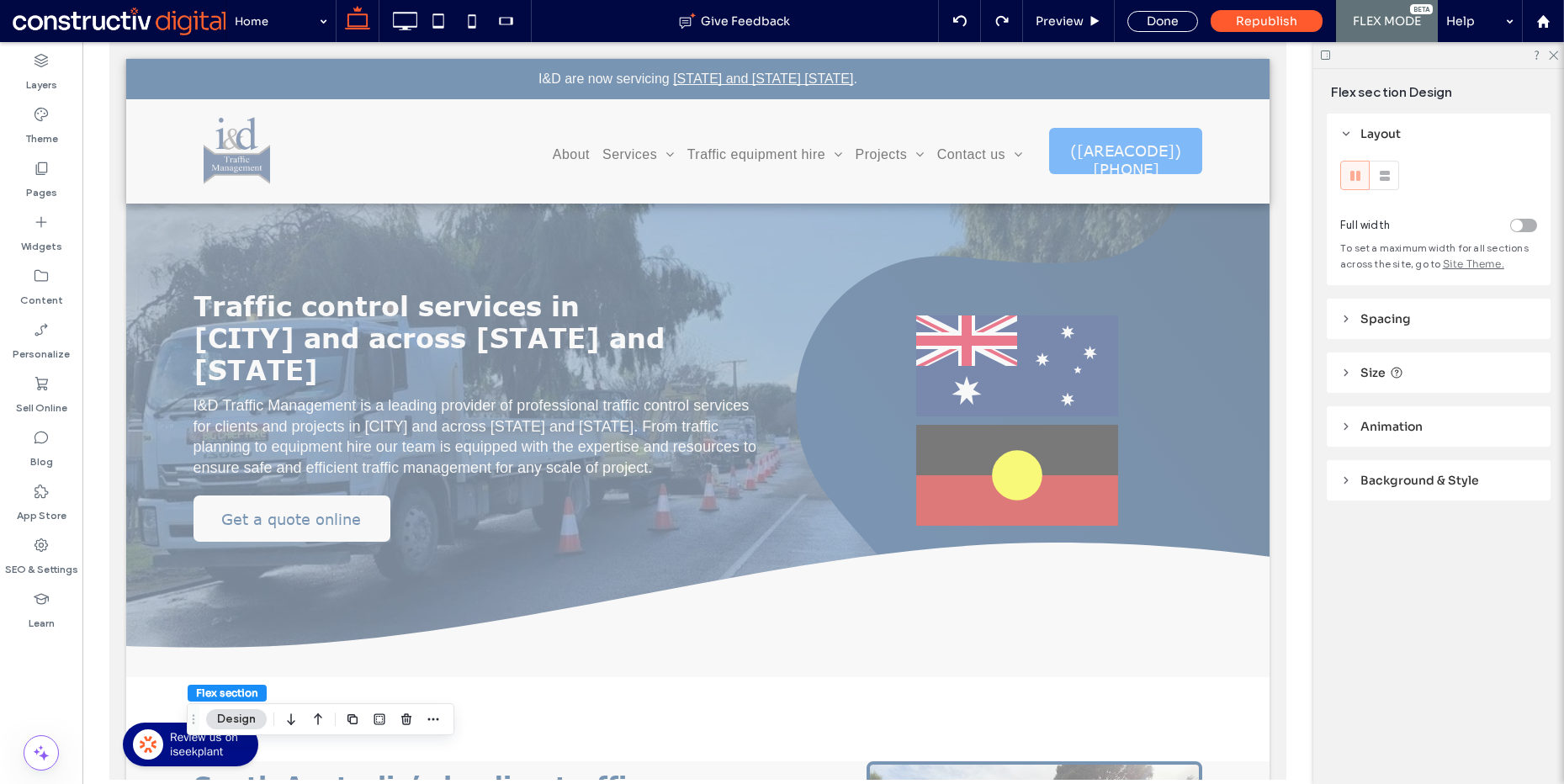 scroll, scrollTop: 131, scrollLeft: 0, axis: vertical 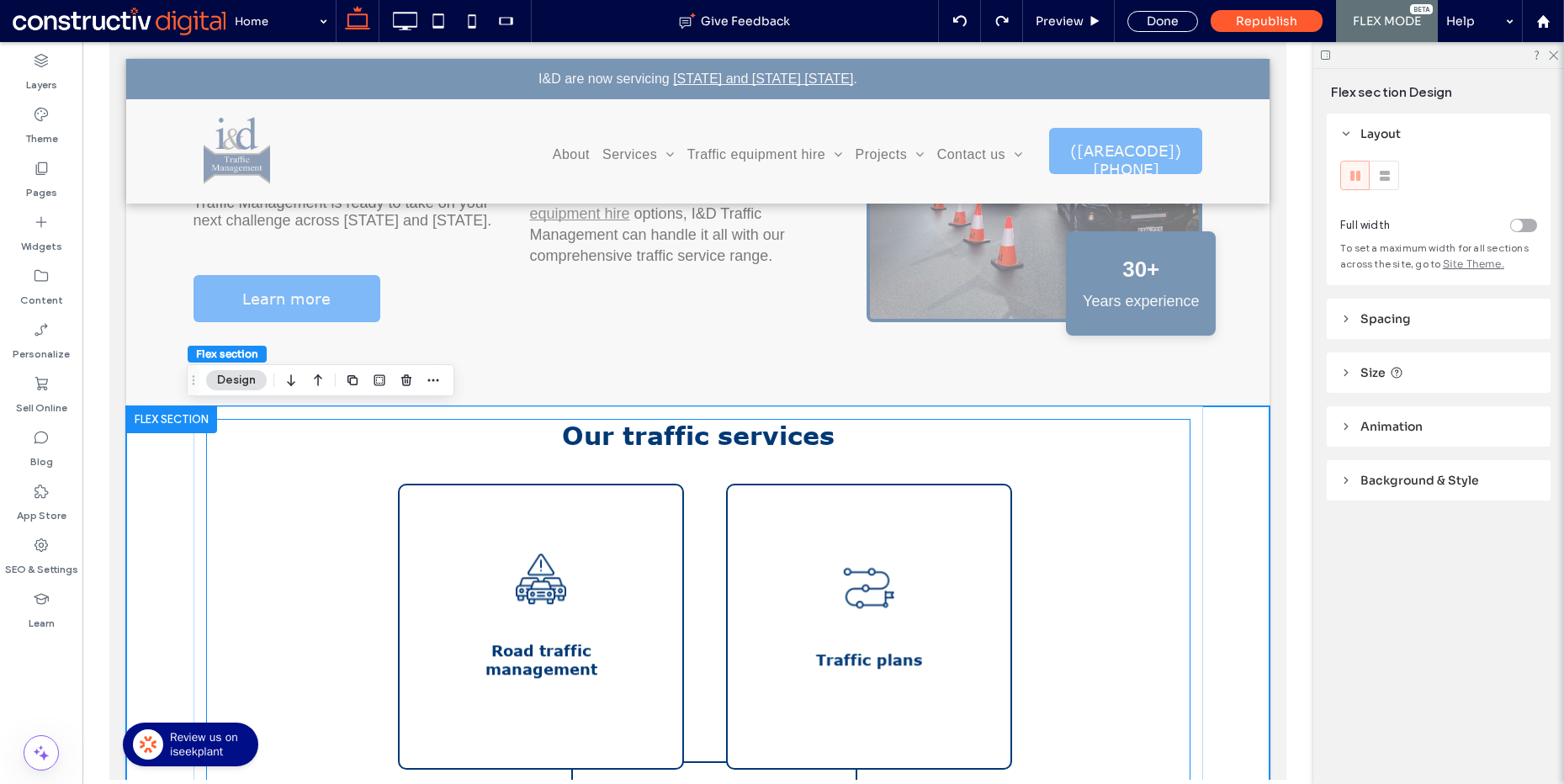 click on "Equipment hire
We offer a range of high quality equipment and traffic signage to ensure your project is as safe and well-equipped as possible. We provide road signage, mobile traffic lights, VMS boards, and much more.
Traffic plans
If you need a detailed traffic plan for your civil works or event, the professional team at I&D Traffic Management assists with comprehensive traffic guidance schemes, required permits, admin tasks, and more.
Road traffic management
No matter the size of your project, our team of professional traffic controllers provide all necessary services to effectively maintain traffic flow and ensure safety throughout your civil or commercial works." at bounding box center (698, 749) 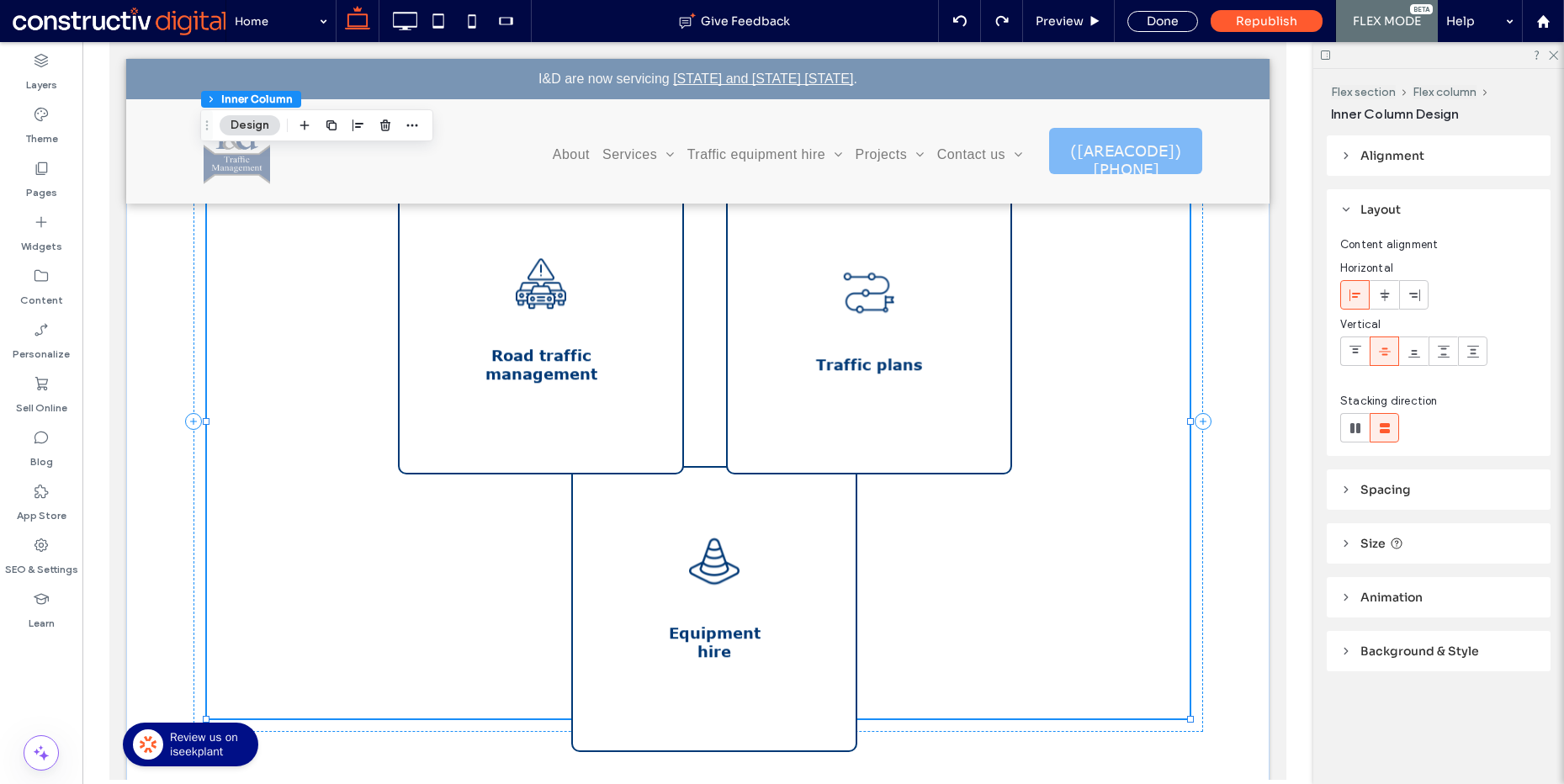 click on "Equipment hire
We offer a range of high quality equipment and traffic signage to ensure your project is as safe and well-equipped as possible. We provide road signage, mobile traffic lights, VMS boards, and much more.
Traffic plans
If you need a detailed traffic plan for your civil works or event, the professional team at I&D Traffic Management assists with comprehensive traffic guidance schemes, required permits, admin tasks, and more.
Road traffic management
No matter the size of your project, our team of professional traffic controllers provide all necessary services to effectively maintain traffic flow and ensure safety throughout your civil or commercial works." at bounding box center [698, 453] 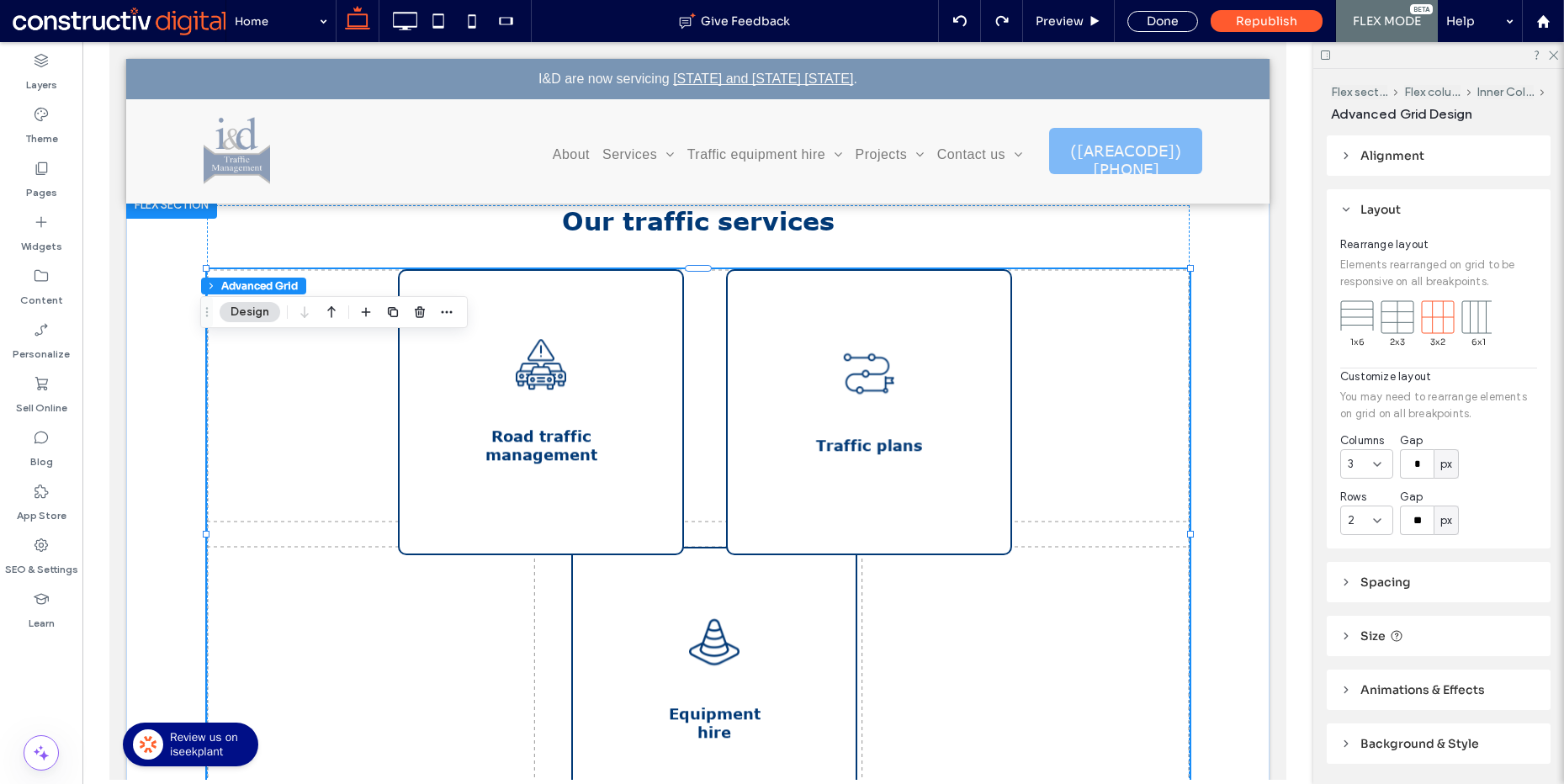 scroll, scrollTop: 846, scrollLeft: 0, axis: vertical 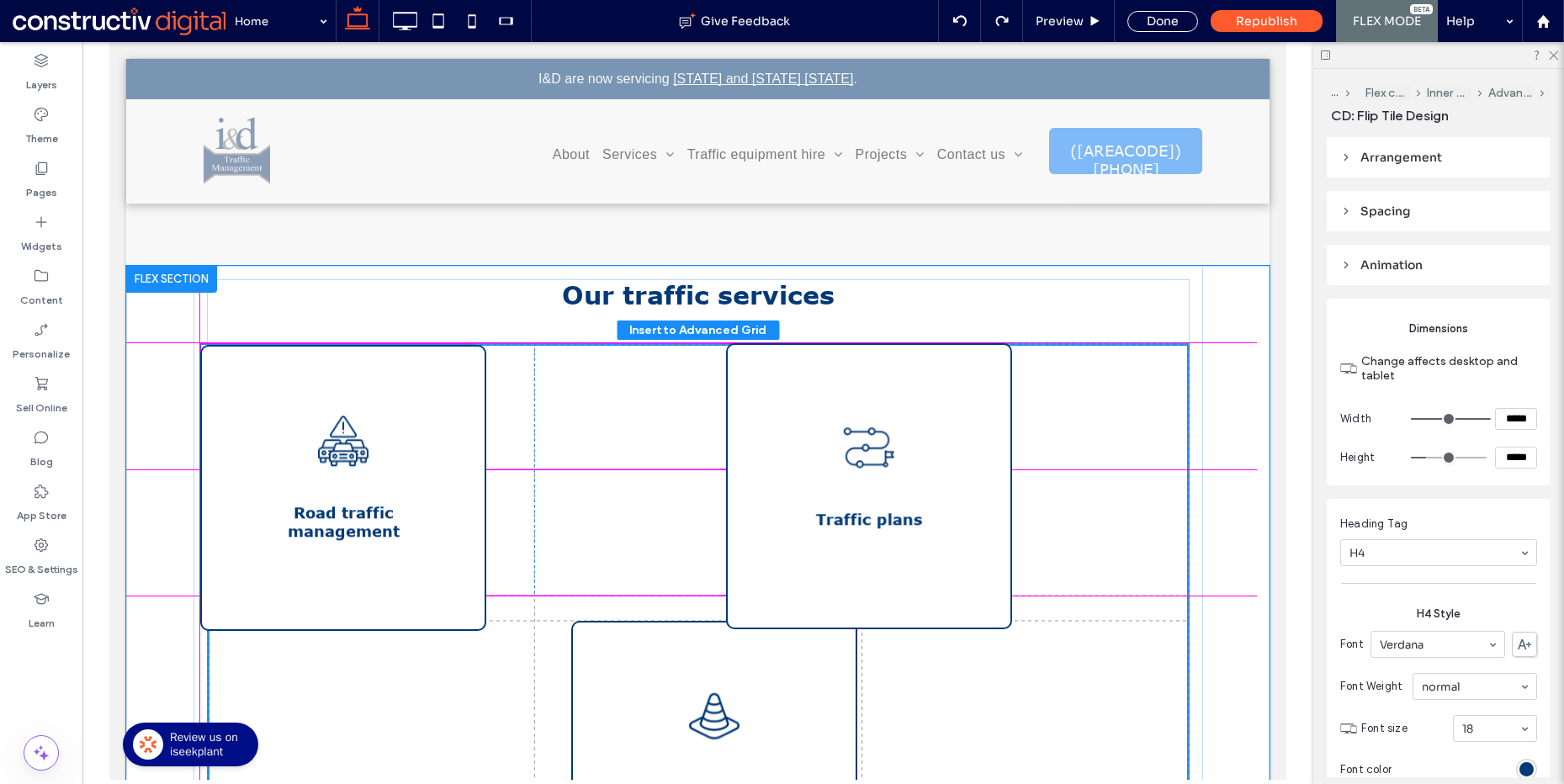 drag, startPoint x: 554, startPoint y: 409, endPoint x: 366, endPoint y: 411, distance: 188.01064 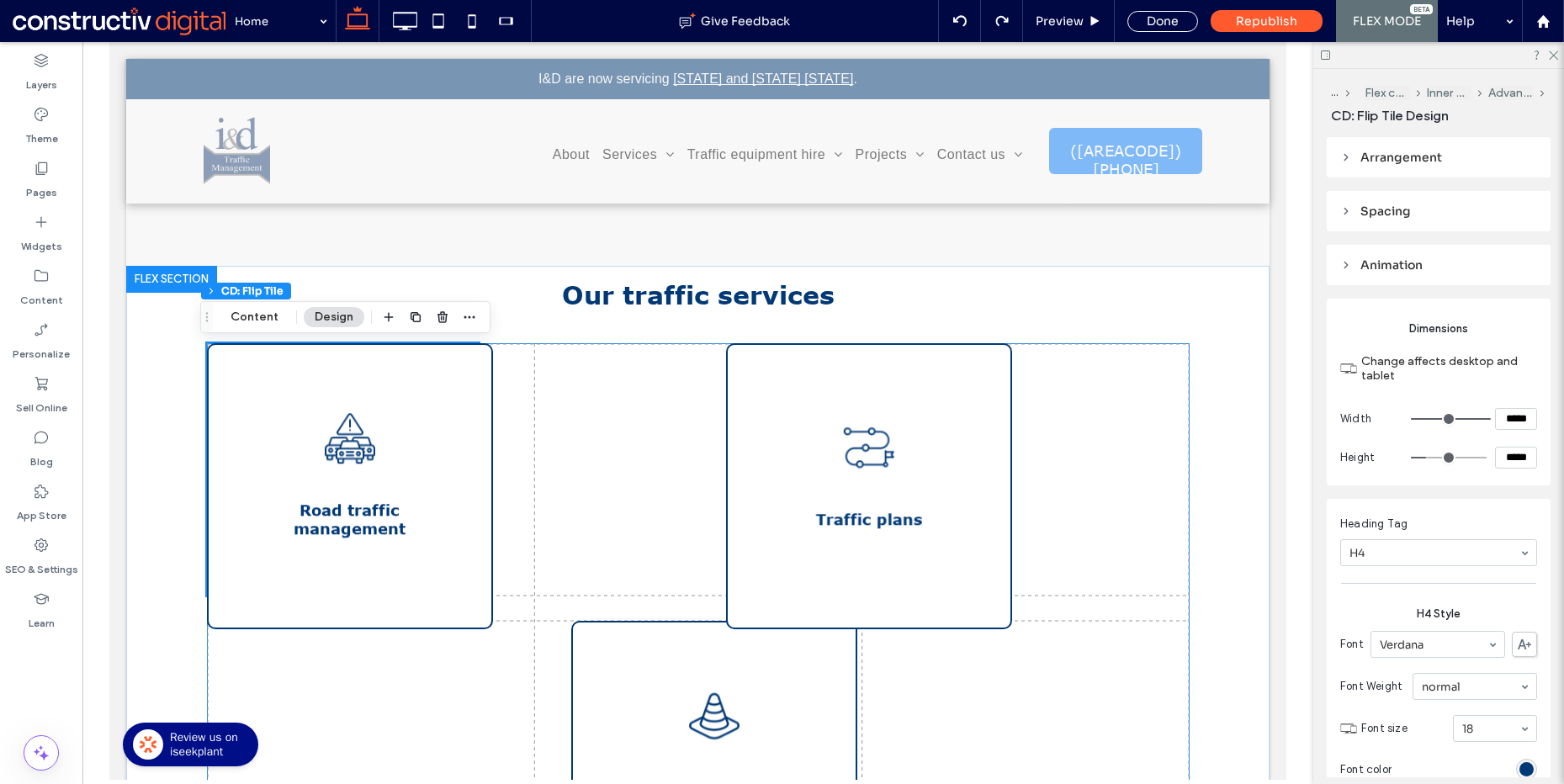 click on "Equipment hire
We offer a range of high quality equipment and traffic signage to ensure your project is as safe and well-equipped as possible. We provide road signage, mobile traffic lights, VMS boards, and much more.
Traffic plans
If you need a detailed traffic plan for your civil works or event, the professional team at I&D Traffic Management assists with comprehensive traffic guidance schemes, required permits, admin tasks, and more.
Road traffic management
No matter the size of your project, our team of professional traffic controllers provide all necessary services to effectively maintain traffic flow and ensure safety throughout your civil or commercial works." at bounding box center [698, 608] 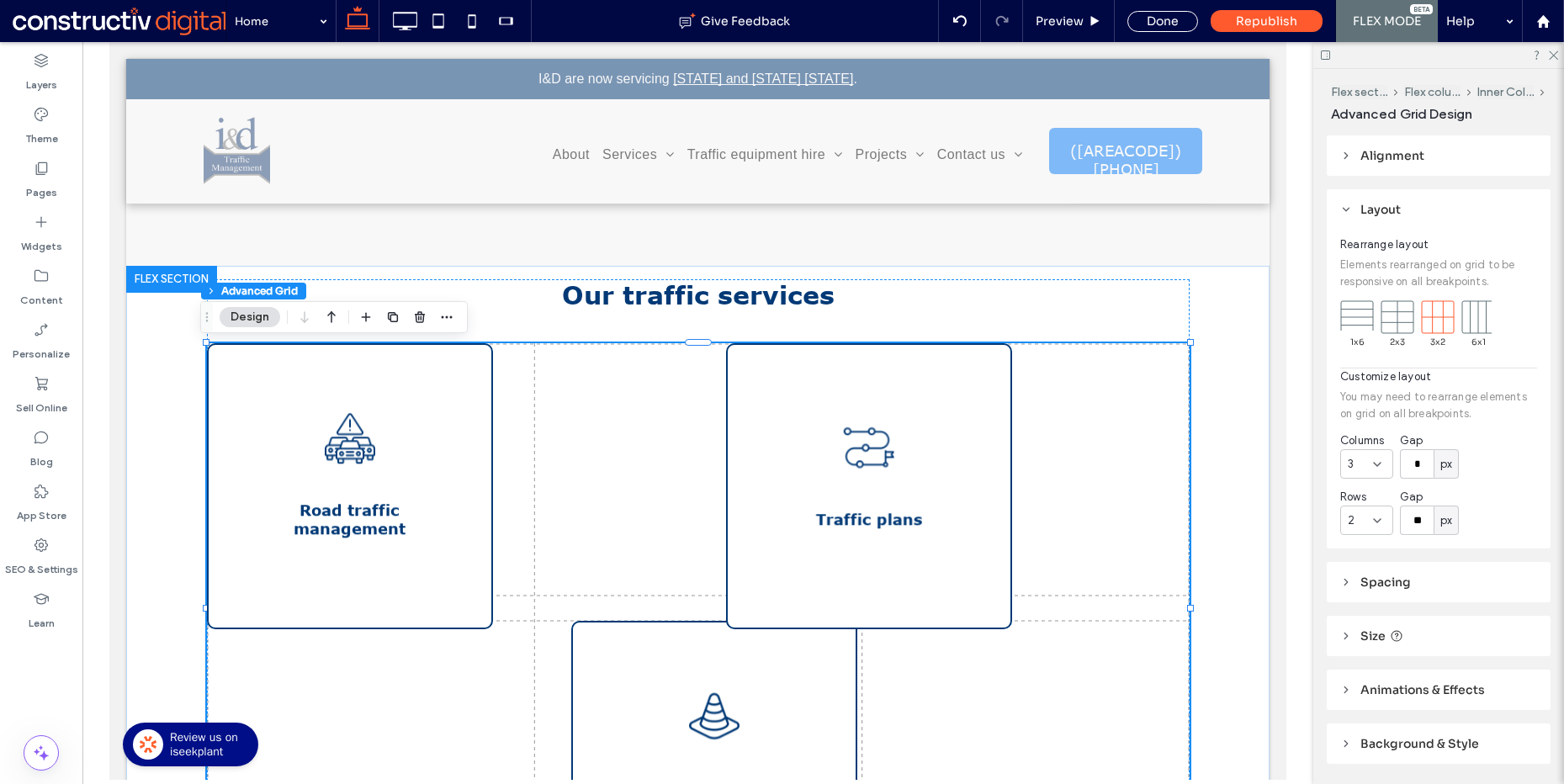 click on "2" at bounding box center [1366, 520] 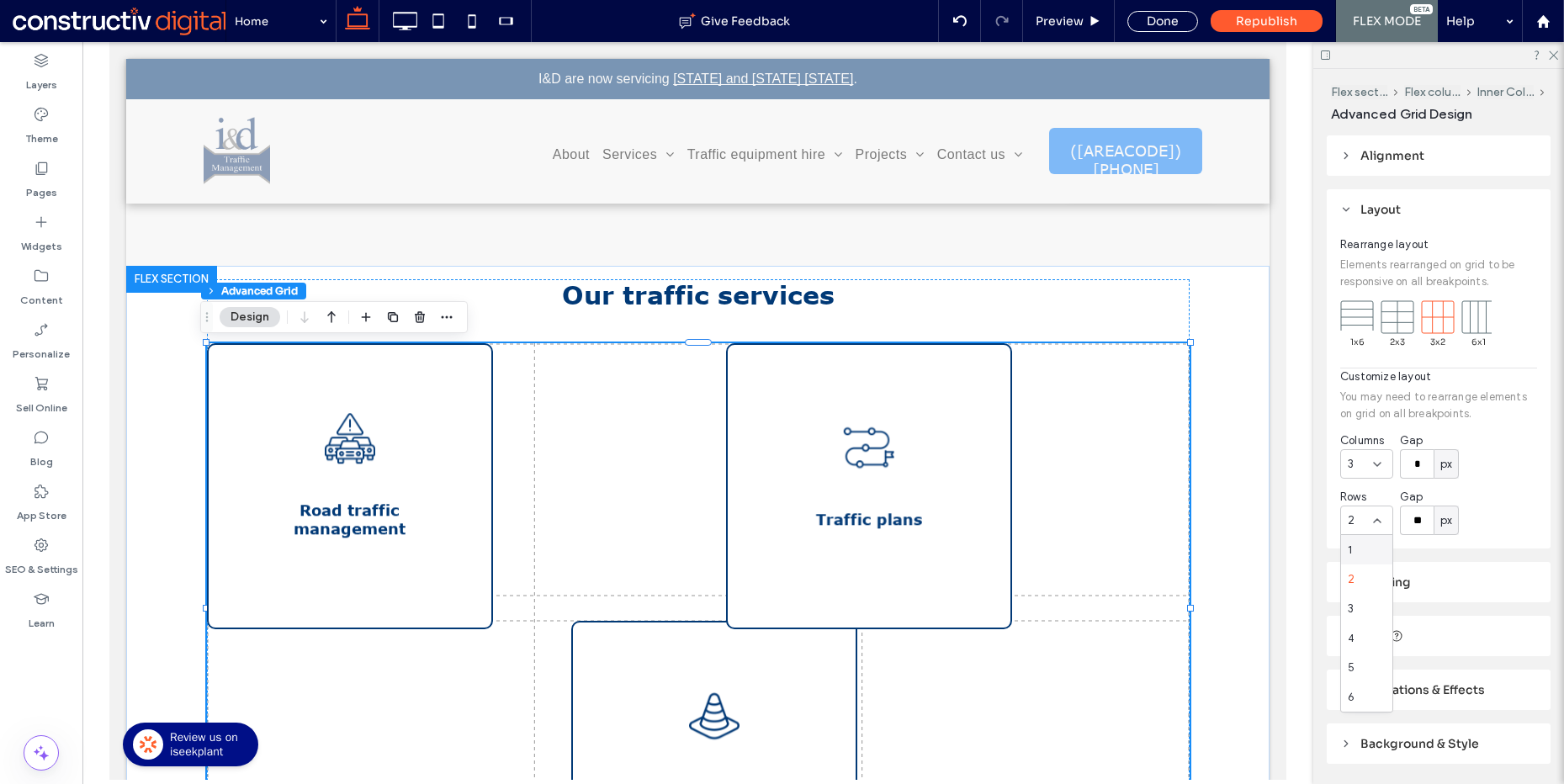 click on "1" at bounding box center (1366, 549) 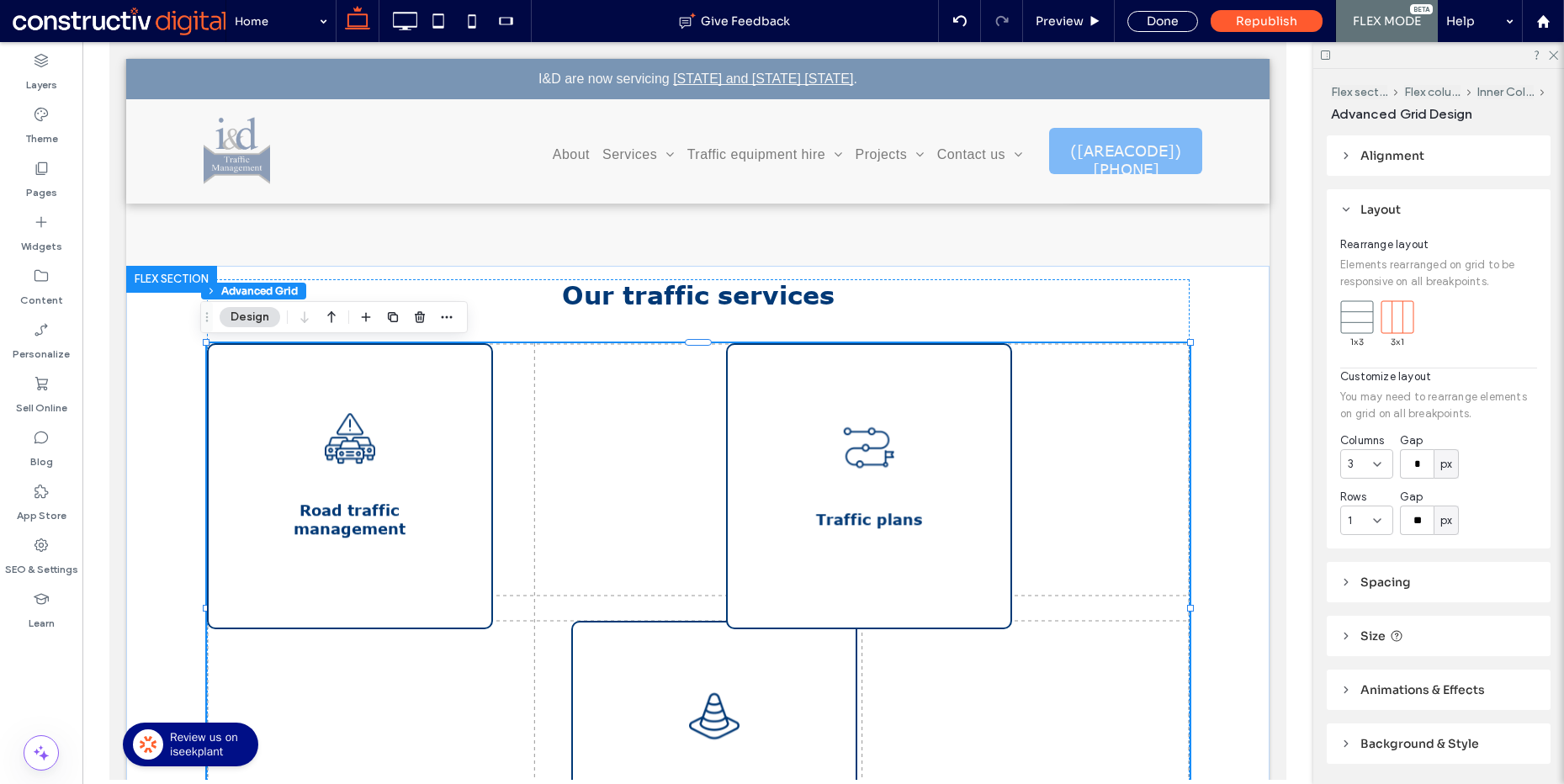 type on "***" 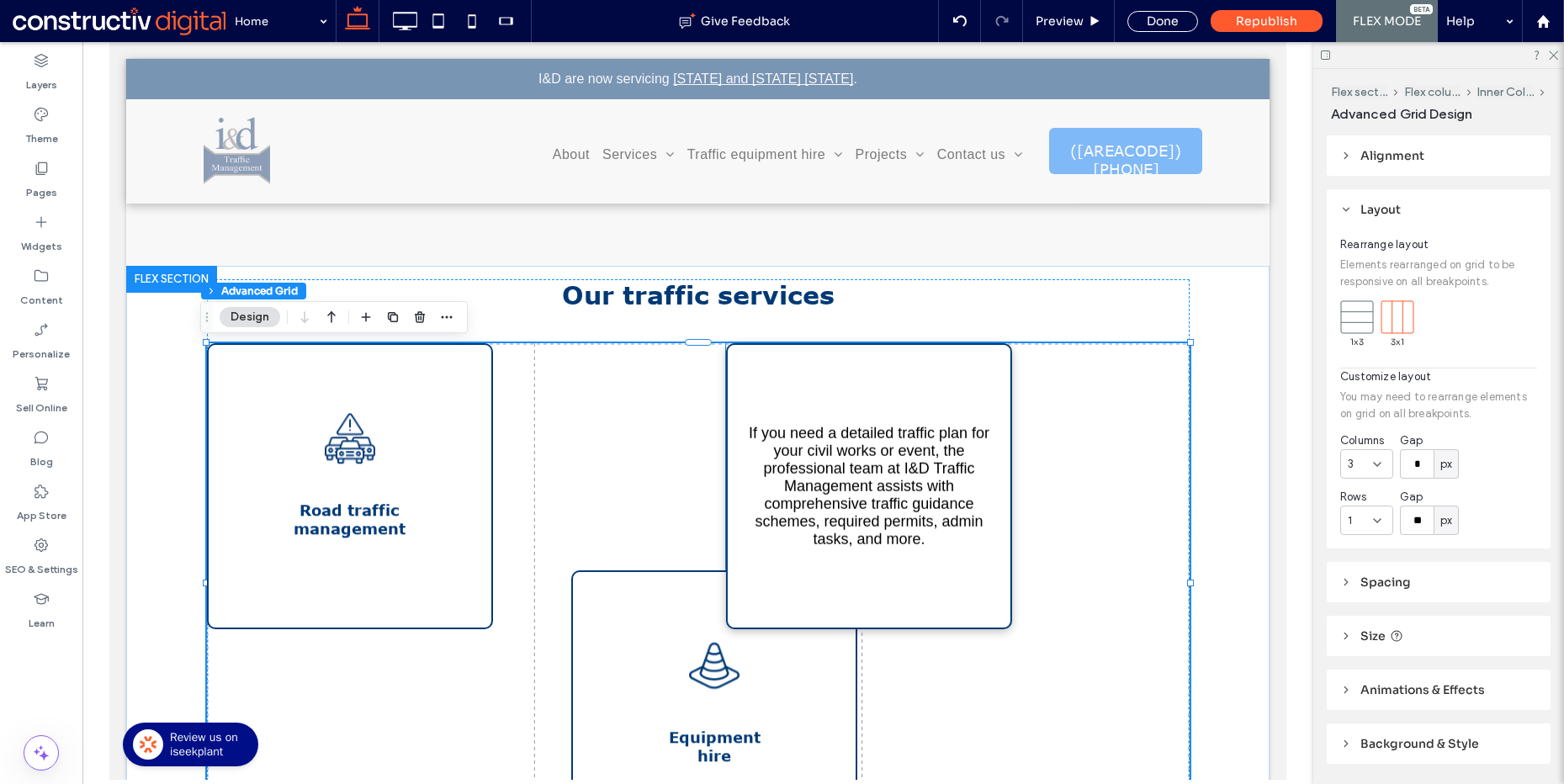 click on "If you need a detailed traffic plan for your civil works or event, the professional team at I&D Traffic Management assists with comprehensive traffic guidance schemes, required permits, admin tasks, and more." at bounding box center [869, 485] 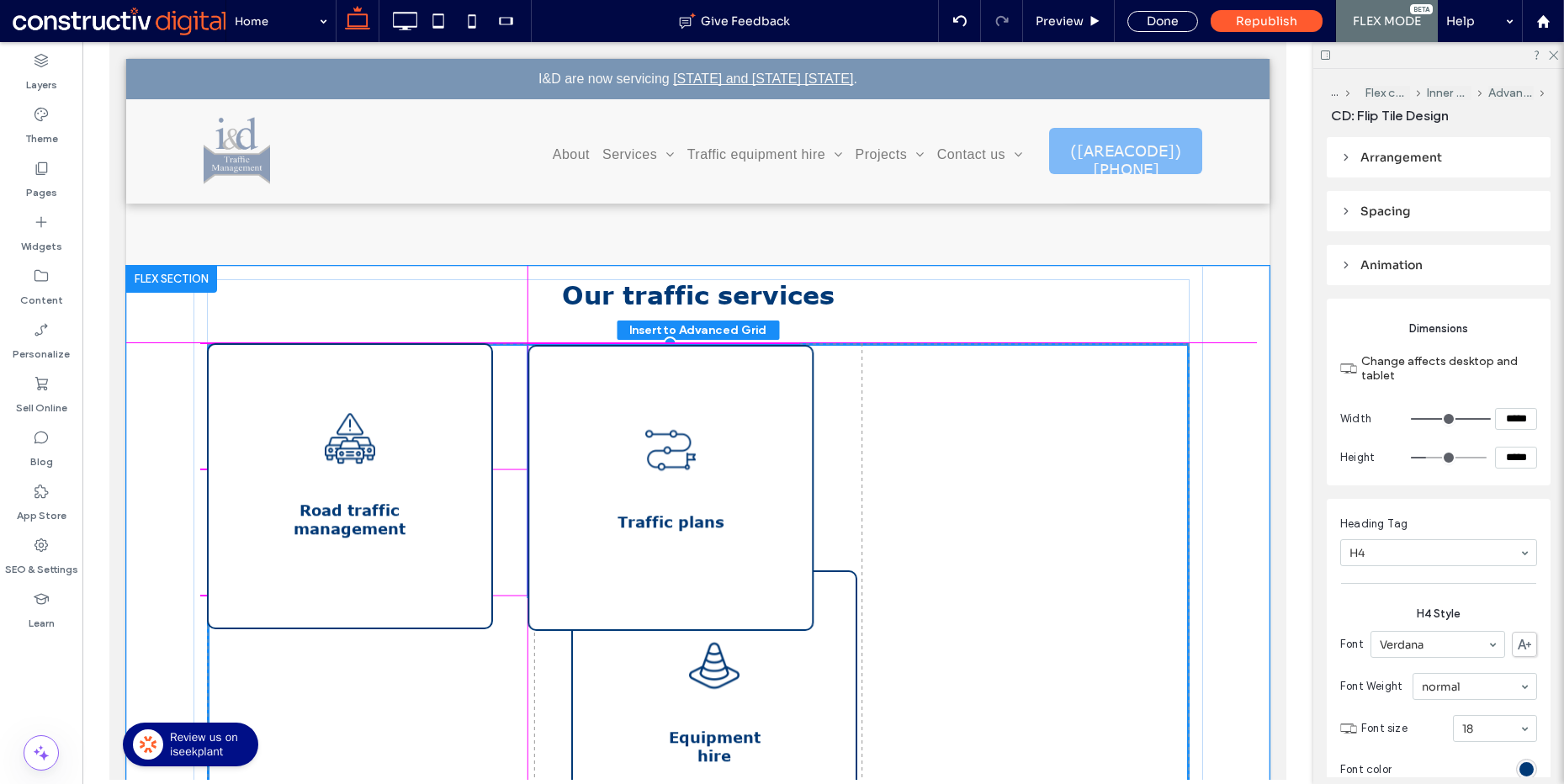 drag, startPoint x: 885, startPoint y: 412, endPoint x: 692, endPoint y: 416, distance: 193.04145 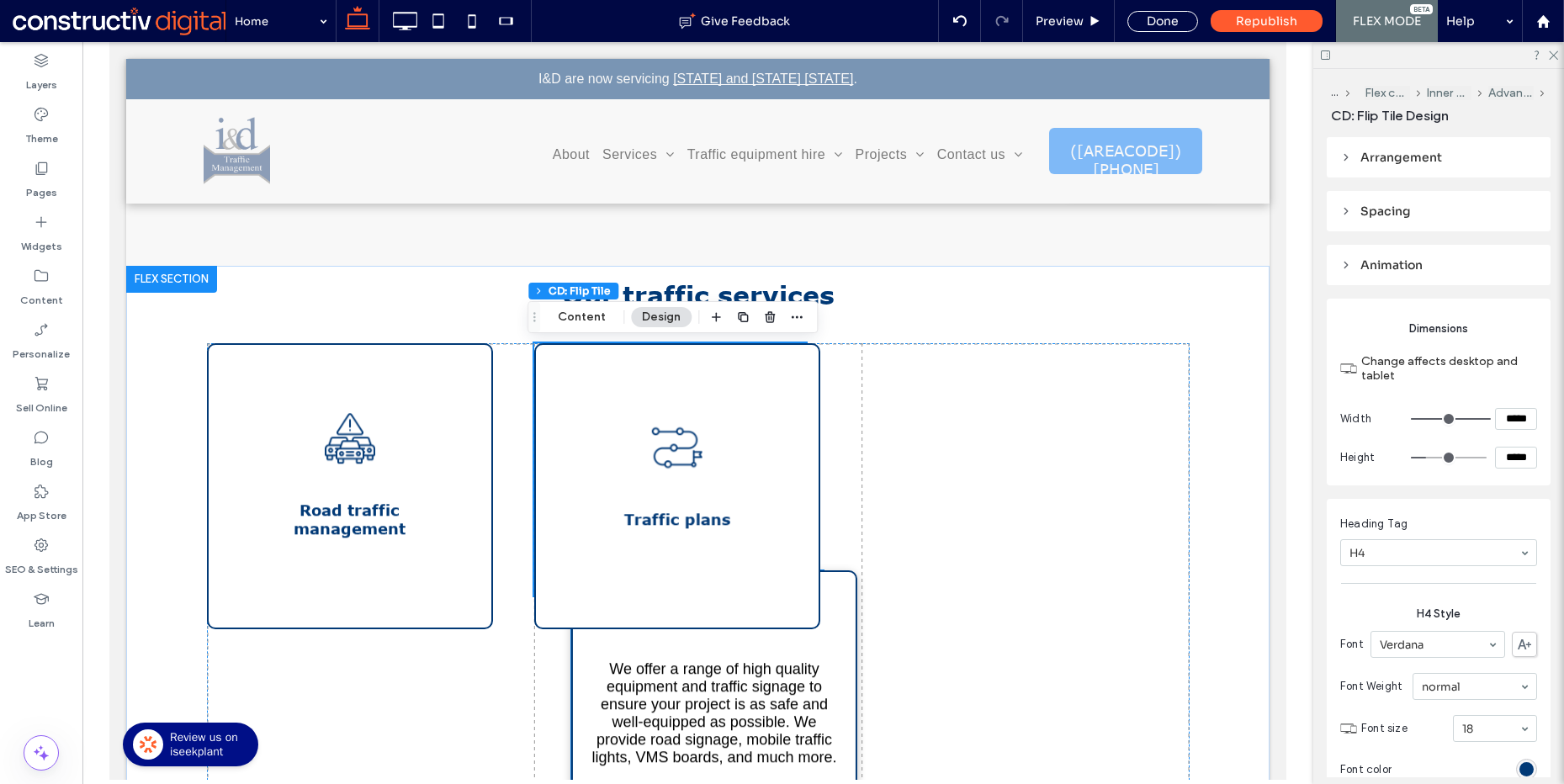 click on "We offer a range of high quality equipment and traffic signage to ensure your project is as safe and well-equipped as possible. We provide road signage, mobile traffic lights, VMS boards, and much more." at bounding box center (714, 713) 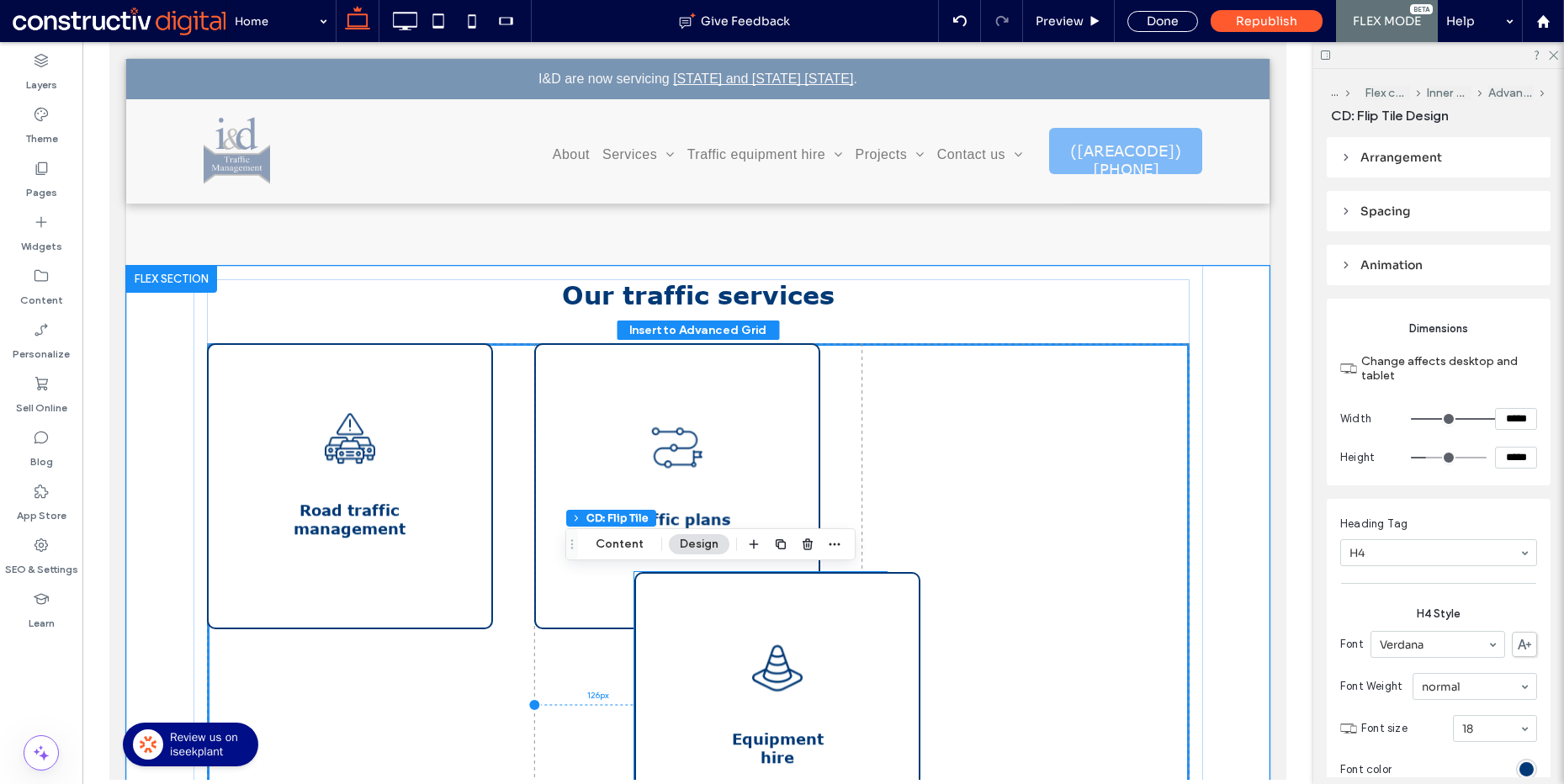 scroll, scrollTop: 867, scrollLeft: 0, axis: vertical 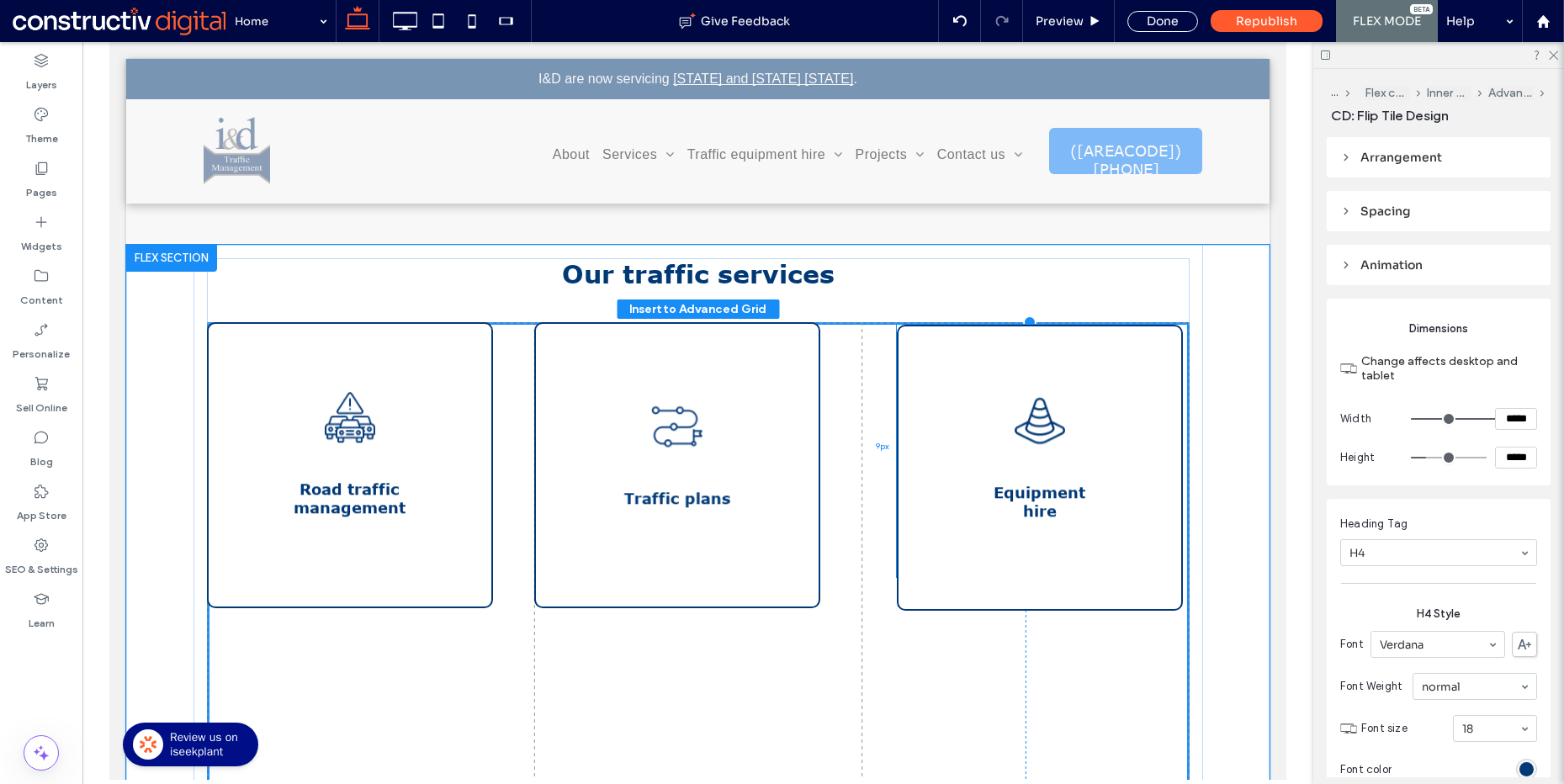 drag, startPoint x: 626, startPoint y: 687, endPoint x: 957, endPoint y: 440, distance: 413.00121 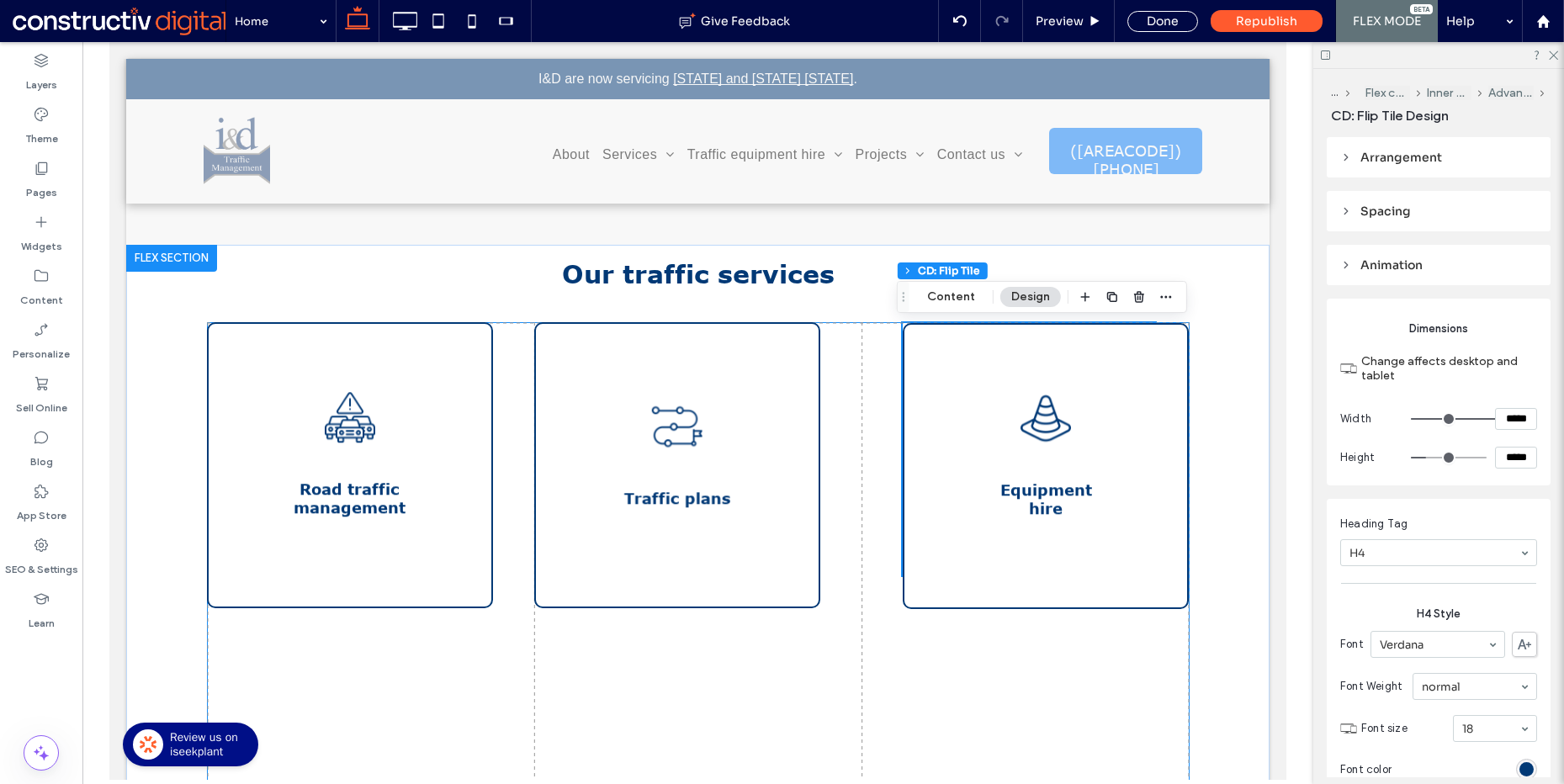 click on "Equipment hire
We offer a range of high quality equipment and traffic signage to ensure your project is as safe and well-equipped as possible. We provide road signage, mobile traffic lights, VMS boards, and much more.
Traffic plans
If you need a detailed traffic plan for your civil works or event, the professional team at I&D Traffic Management assists with comprehensive traffic guidance schemes, required permits, admin tasks, and more.
Road traffic management
No matter the size of your project, our team of professional traffic controllers provide all necessary services to effectively maintain traffic flow and ensure safety throughout your civil or commercial works." at bounding box center (698, 562) 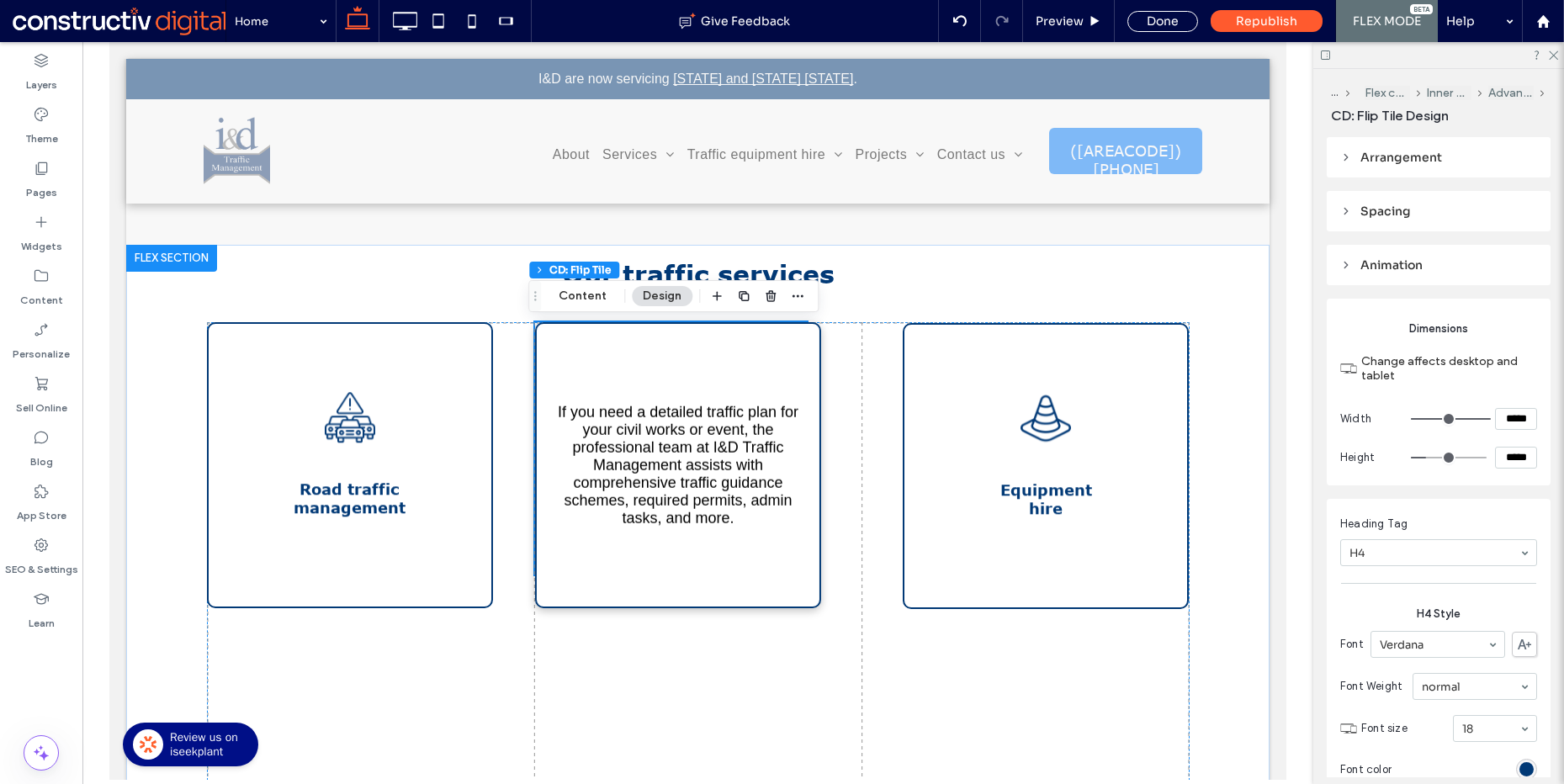 click on "Traffic plans
If you need a detailed traffic plan for your civil works or event, the professional team at I&D Traffic Management assists with comprehensive traffic guidance schemes, required permits, admin tasks, and more." at bounding box center (678, 465) 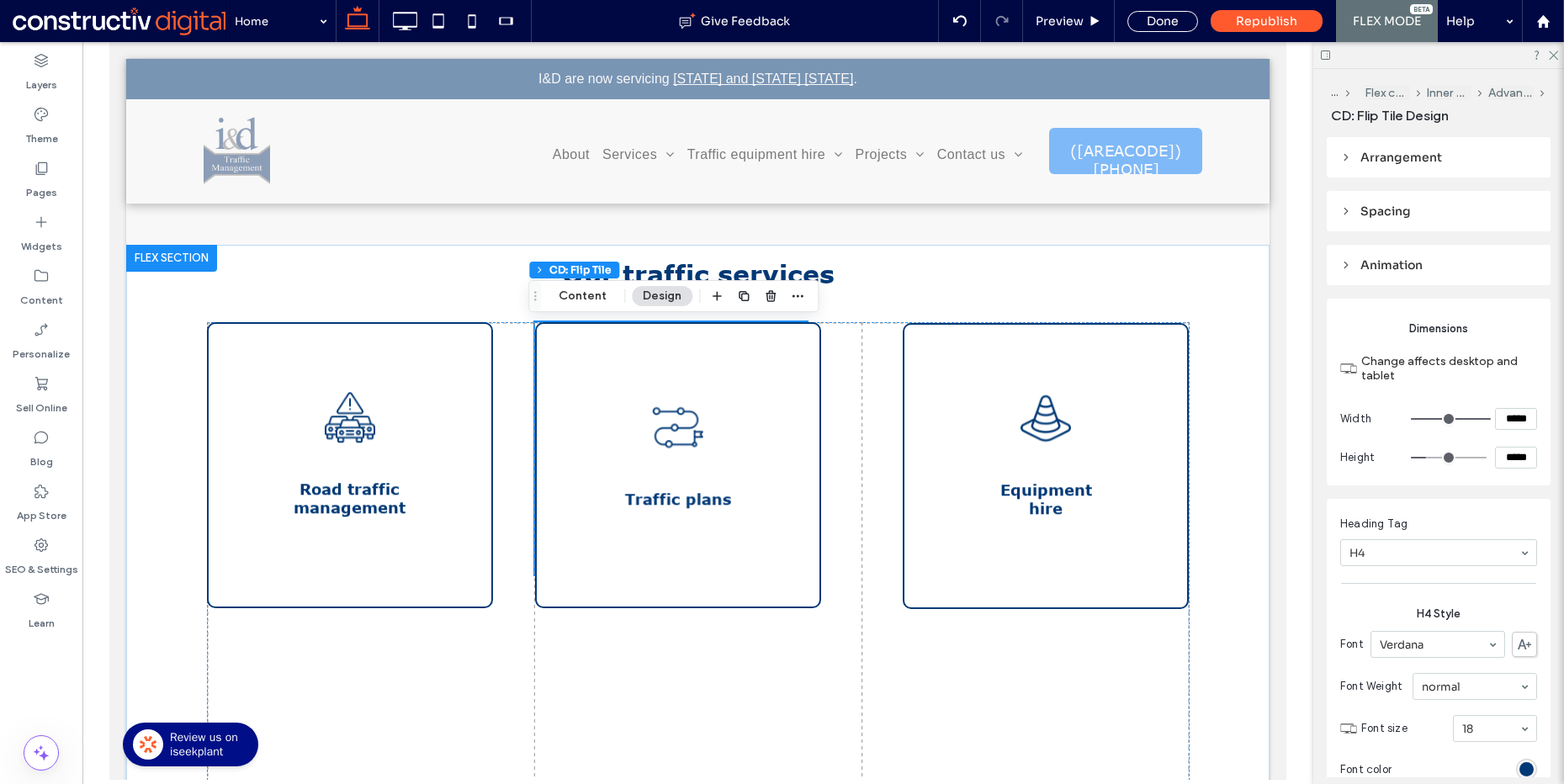 click on "Arrangement" at bounding box center [1439, 157] 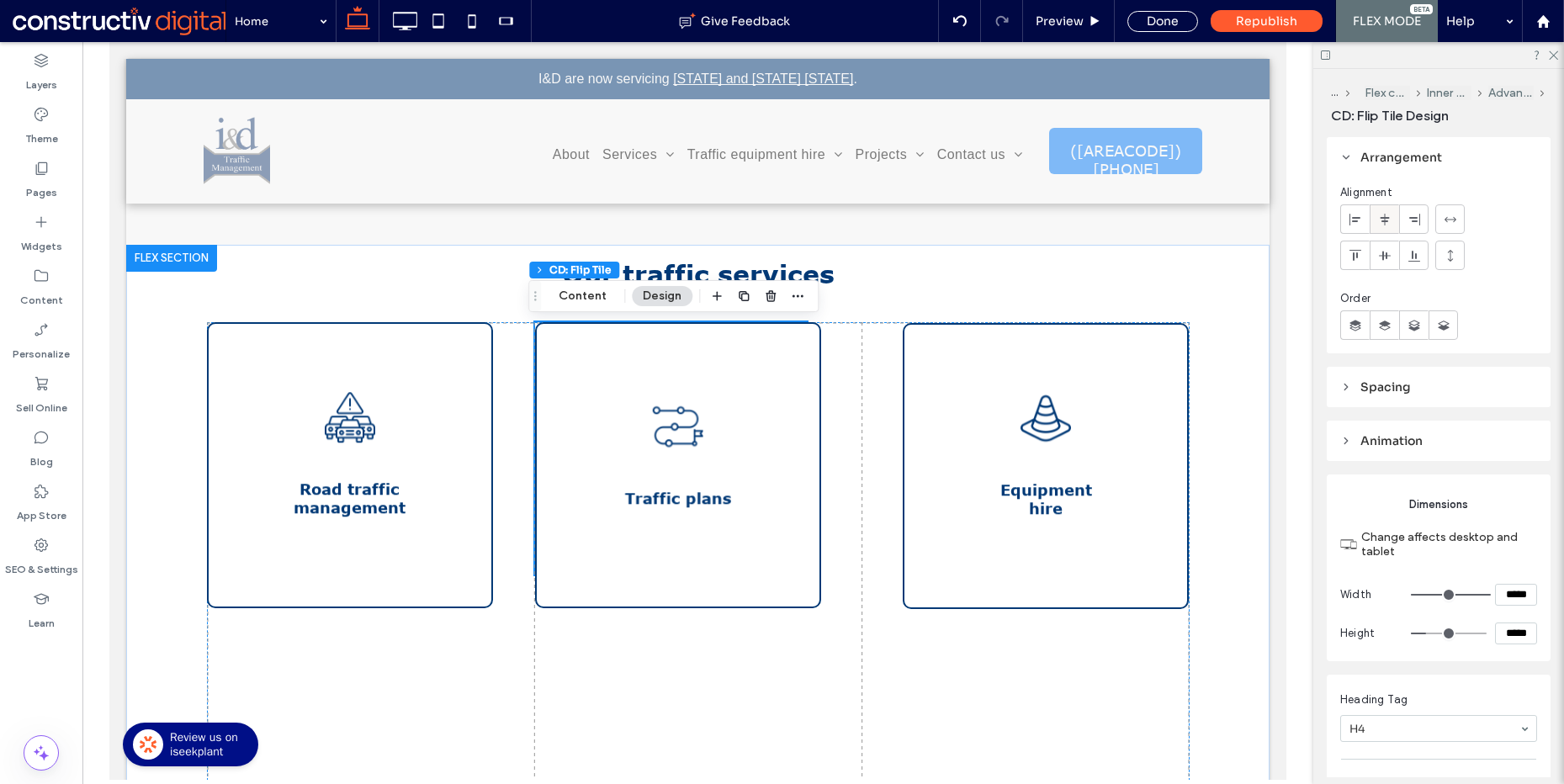 click 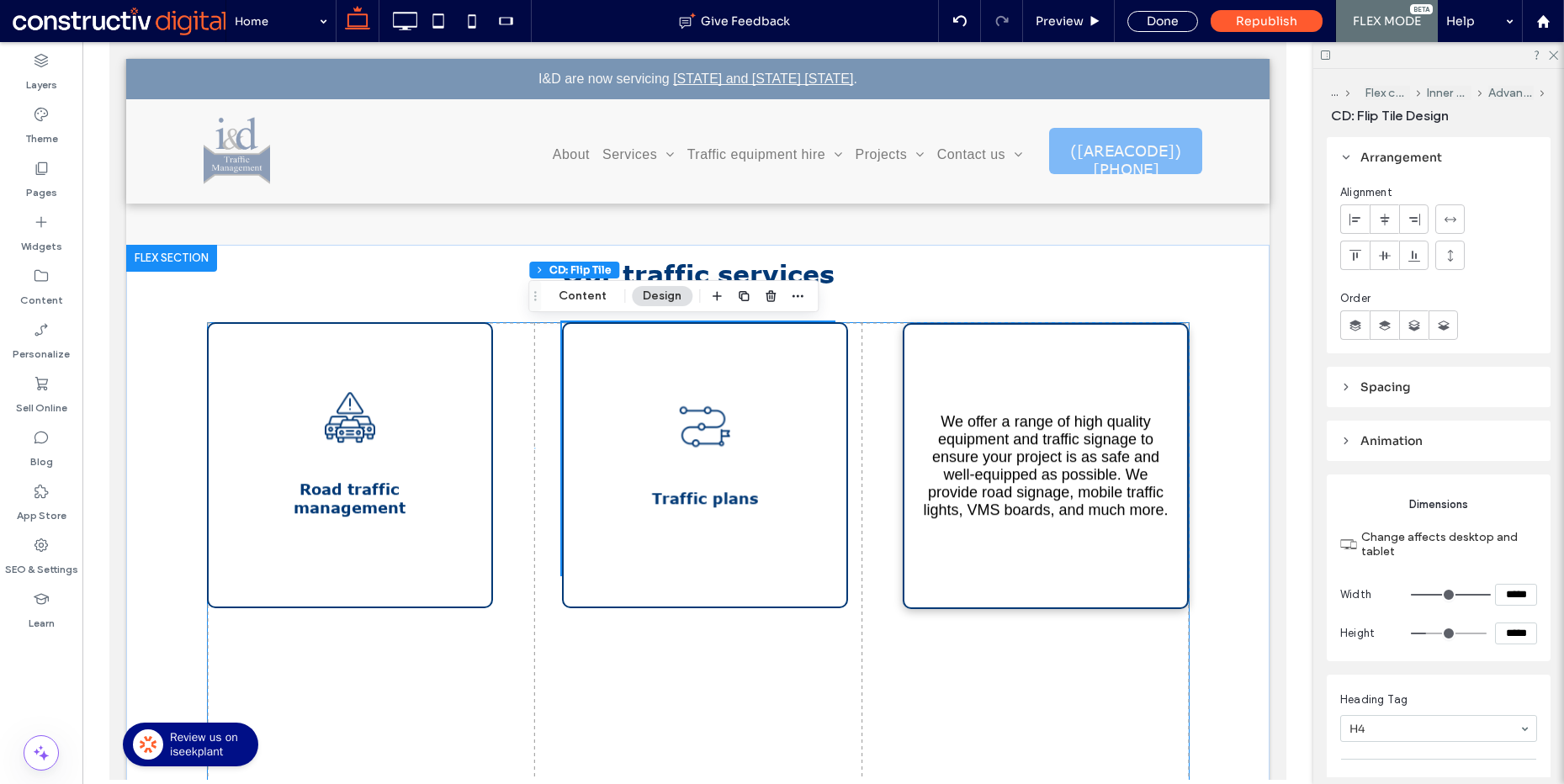 click on "Equipment hire
We offer a range of high quality equipment and traffic signage to ensure your project is as safe and well-equipped as possible. We provide road signage, mobile traffic lights, VMS boards, and much more.
Traffic plans
If you need a detailed traffic plan for your civil works or event, the professional team at I&D Traffic Management assists with comprehensive traffic guidance schemes, required permits, admin tasks, and more.
Road traffic management
No matter the size of your project, our team of professional traffic controllers provide all necessary services to effectively maintain traffic flow and ensure safety throughout your civil or commercial works.
1px
0px" at bounding box center [698, 562] 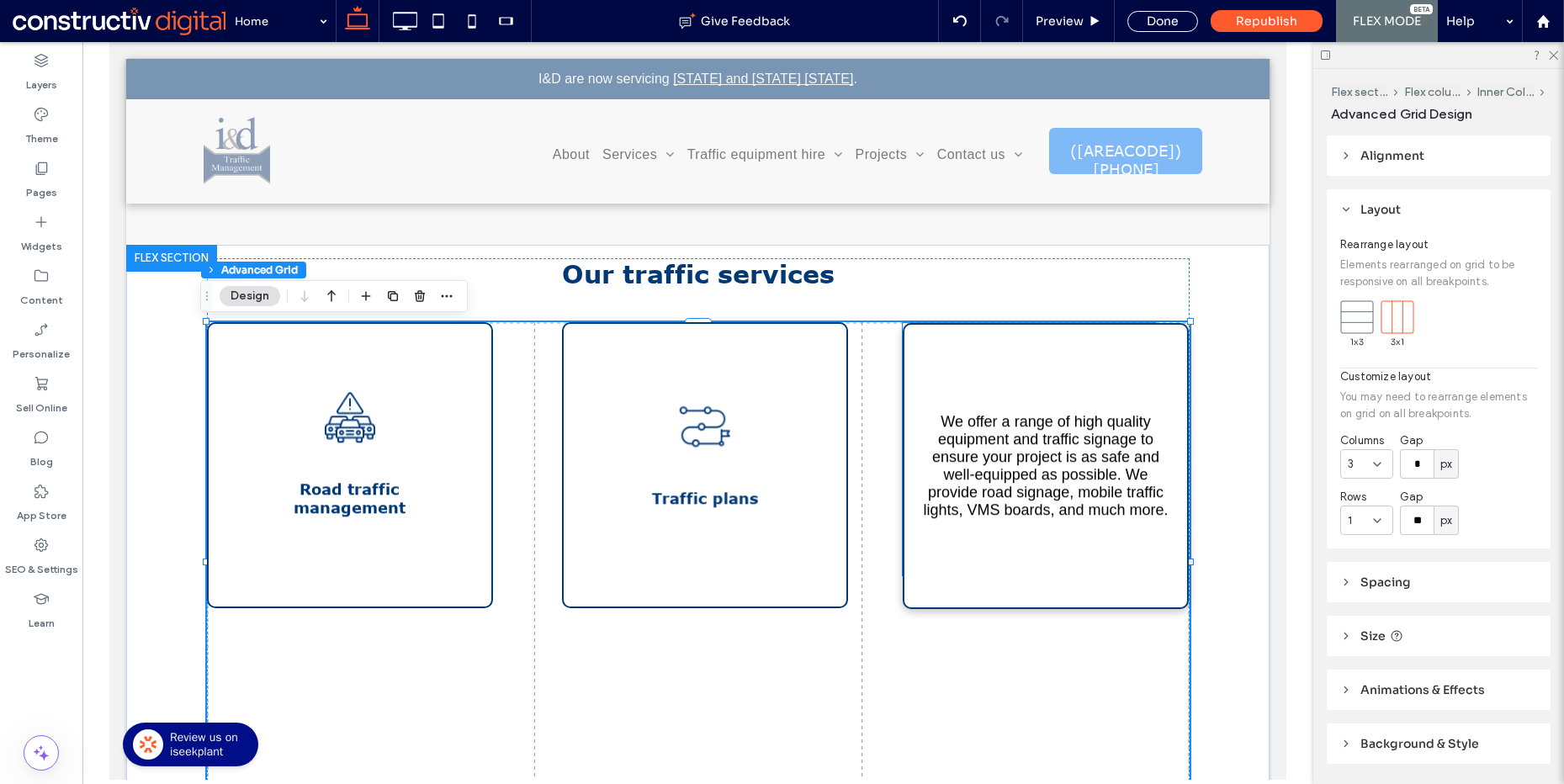 click on "We offer a range of high quality equipment and traffic signage to ensure your project is as safe and well-equipped as possible. We provide road signage, mobile traffic lights, VMS boards, and much more." at bounding box center (1046, 466) 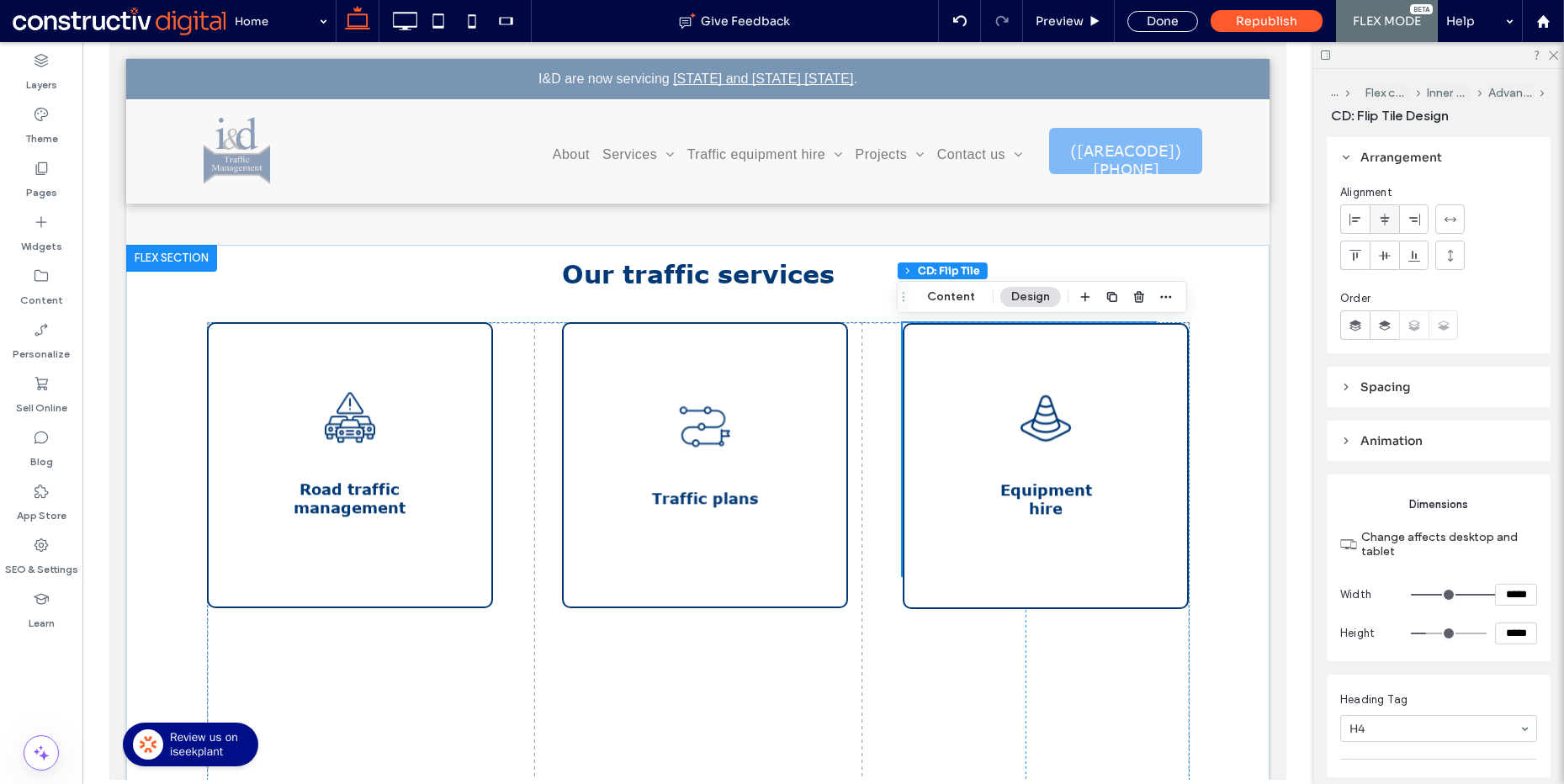click 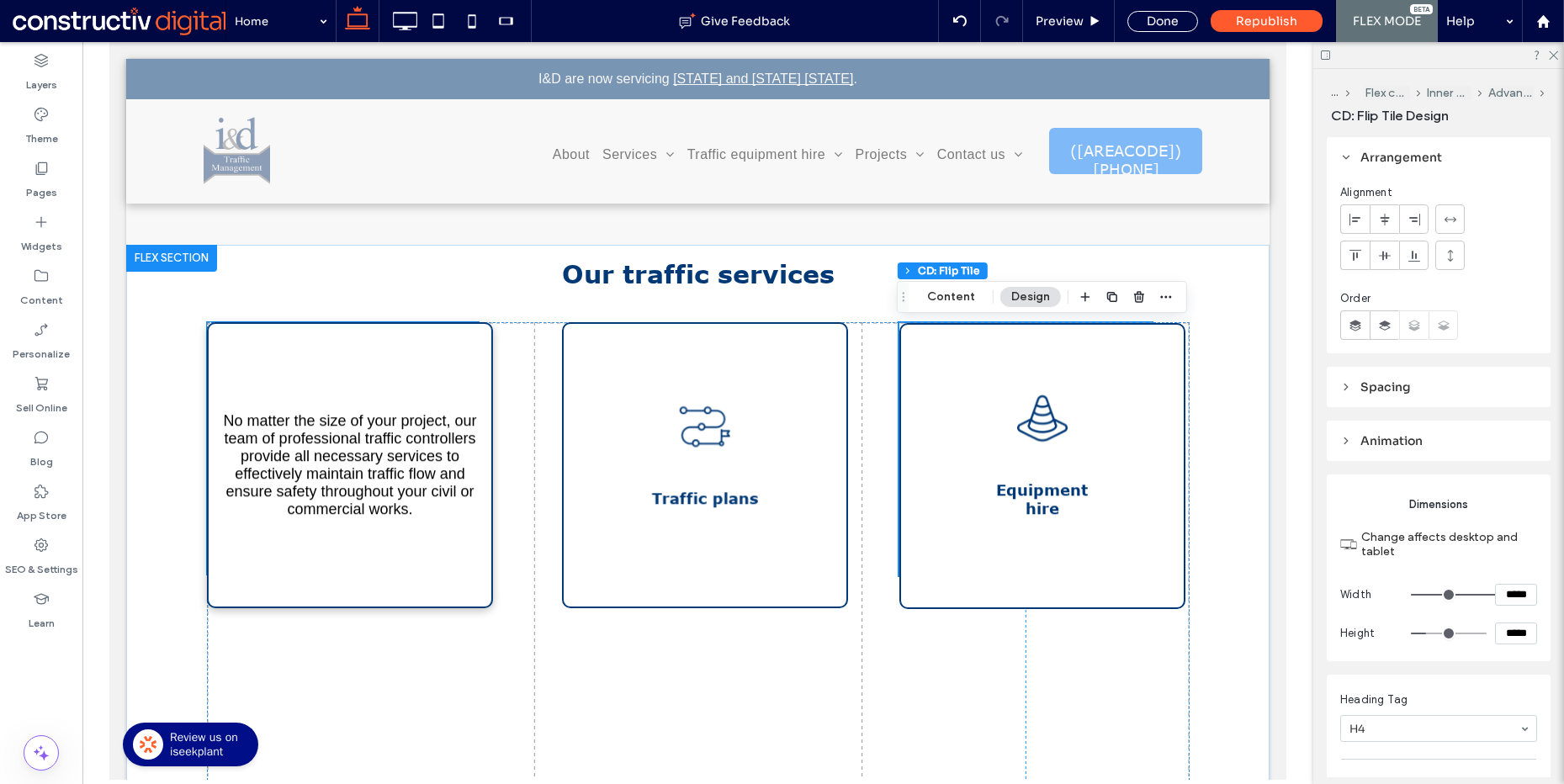 click on "Road traffic management
No matter the size of your project, our team of professional traffic controllers provide all necessary services to effectively maintain traffic flow and ensure safety throughout your civil or commercial works." at bounding box center (350, 465) 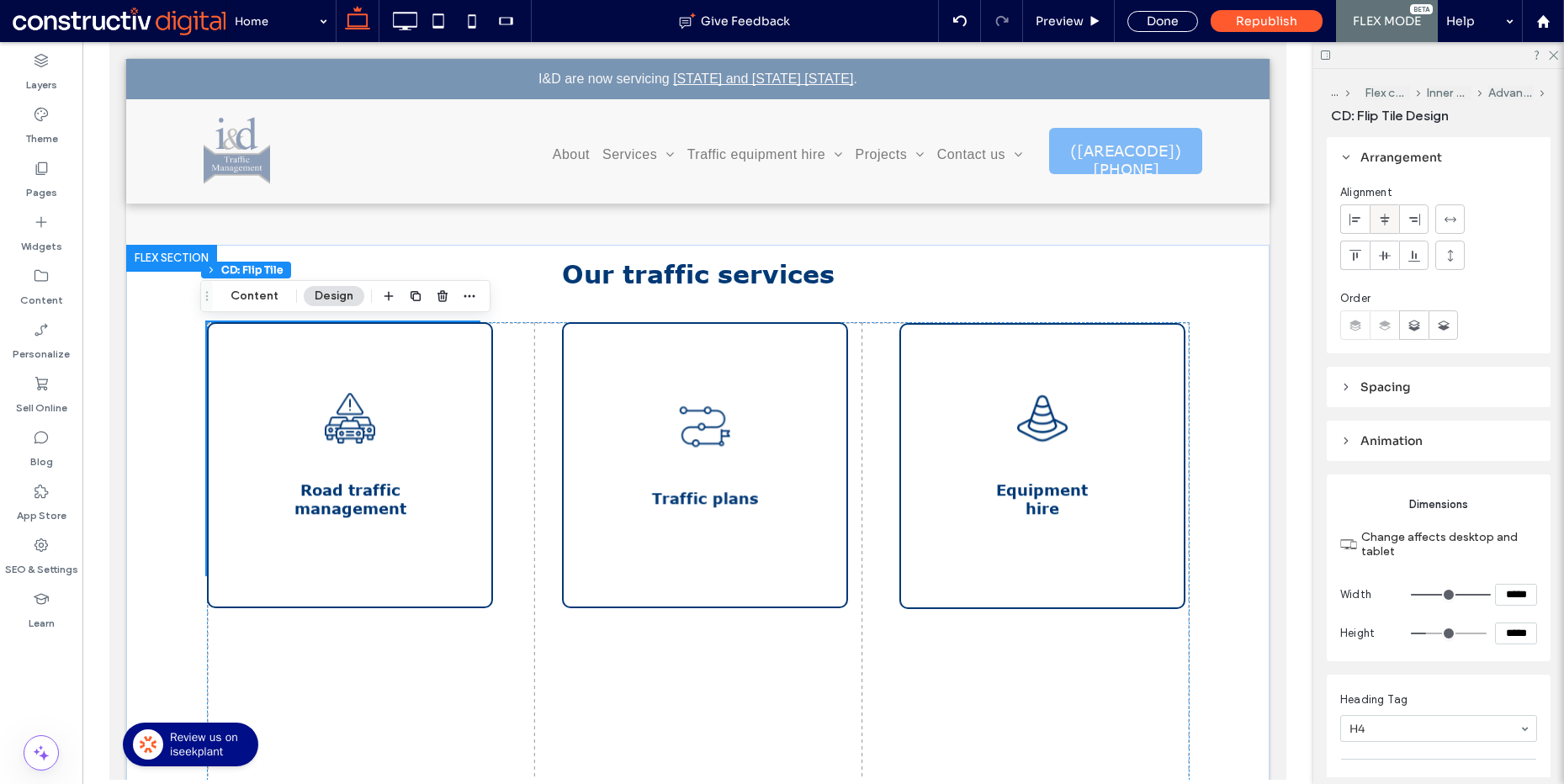 click 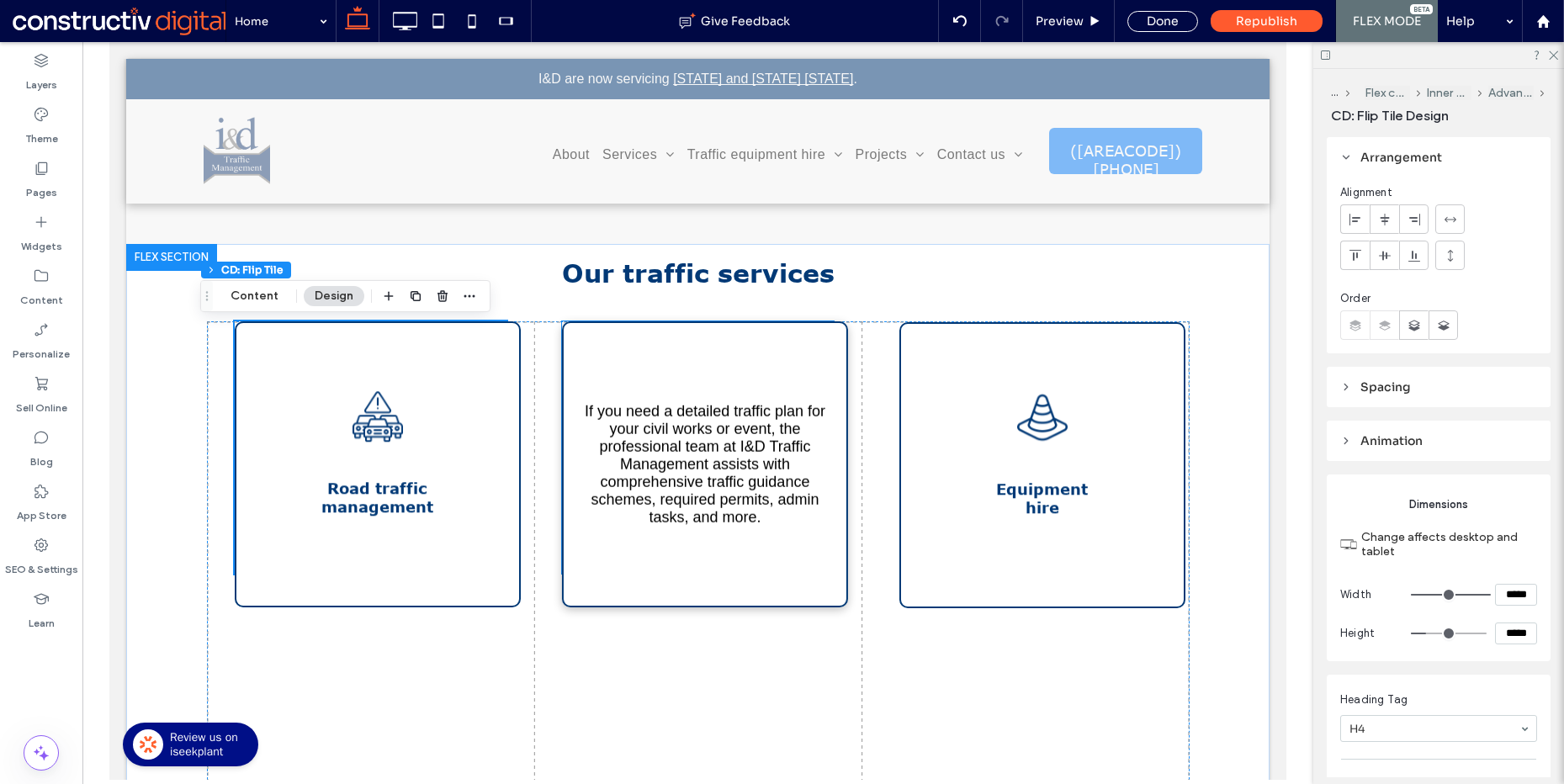 scroll, scrollTop: 1029, scrollLeft: 0, axis: vertical 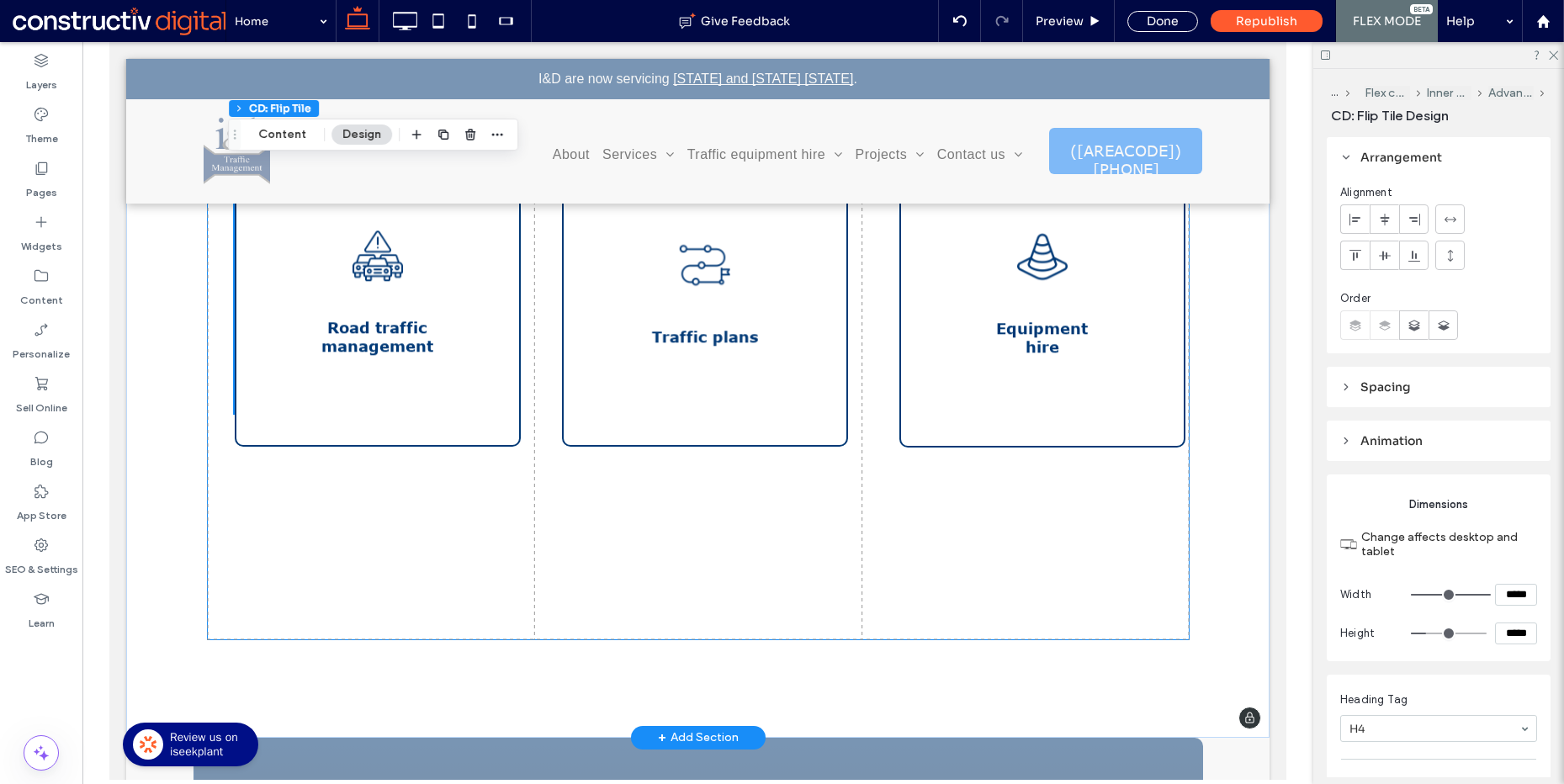 click on "Equipment hire
We offer a range of high quality equipment and traffic signage to ensure your project is as safe and well-equipped as possible. We provide road signage, mobile traffic lights, VMS boards, and much more.
Traffic plans
If you need a detailed traffic plan for your civil works or event, the professional team at I&D Traffic Management assists with comprehensive traffic guidance schemes, required permits, admin tasks, and more.
Road traffic management
No matter the size of your project, our team of professional traffic controllers provide all necessary services to effectively maintain traffic flow and ensure safety throughout your civil or commercial works.
0px
0px" at bounding box center (698, 400) 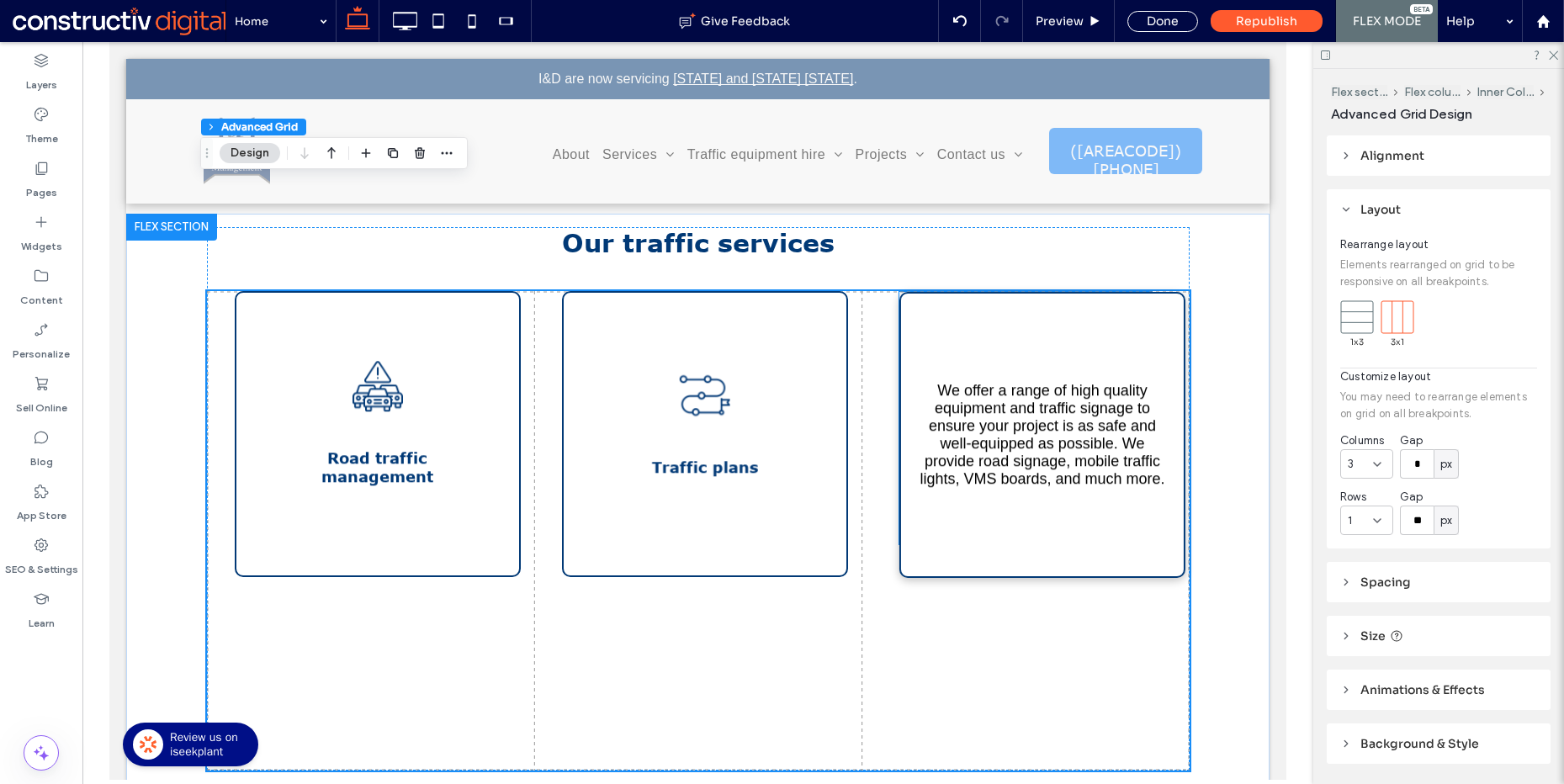 scroll, scrollTop: 881, scrollLeft: 0, axis: vertical 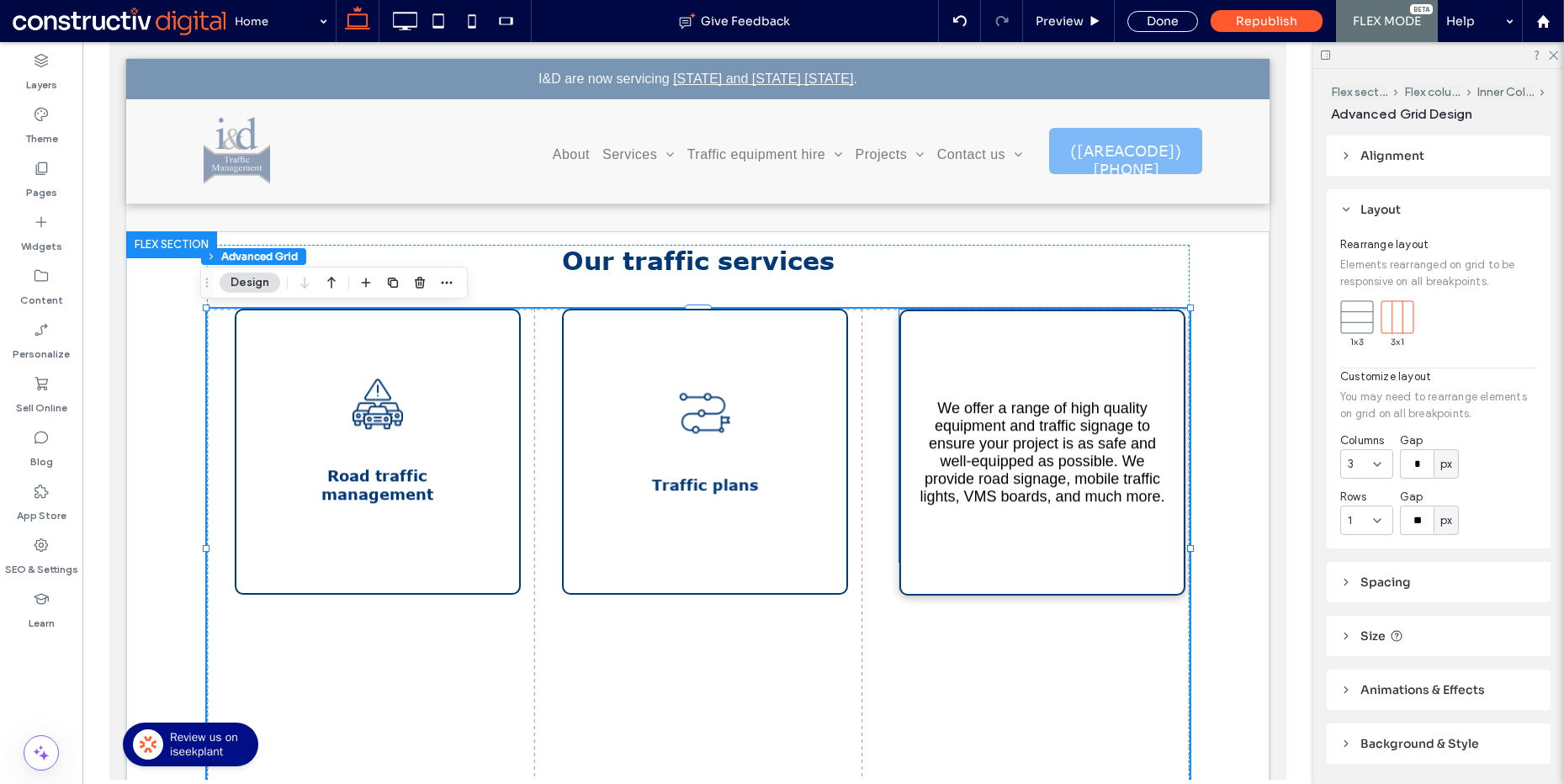 click on "We offer a range of high quality equipment and traffic signage to ensure your project is as safe and well-equipped as possible. We provide road signage, mobile traffic lights, VMS boards, and much more." at bounding box center [1042, 453] 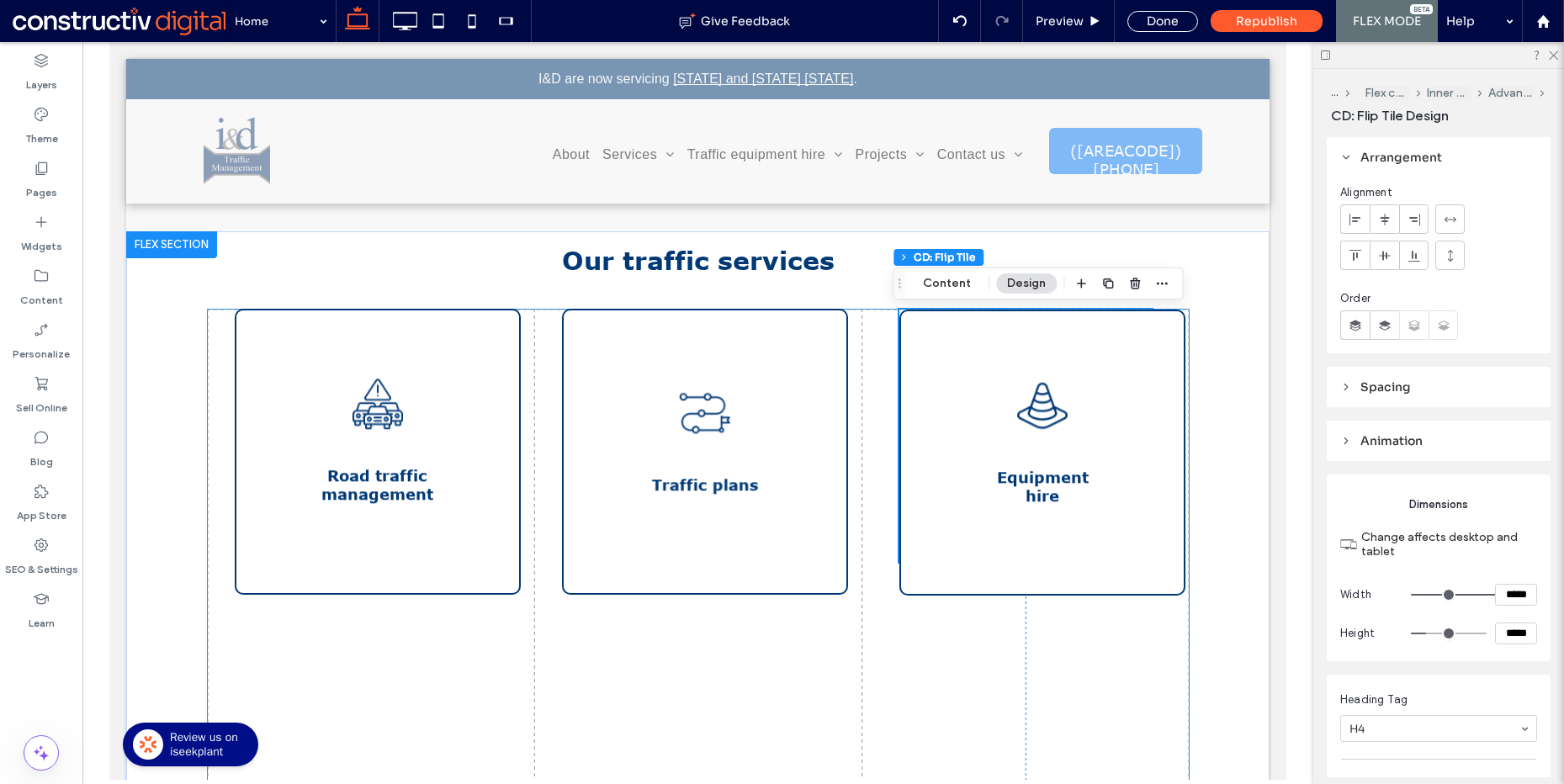 click on "Equipment hire
We offer a range of high quality equipment and traffic signage to ensure your project is as safe and well-equipped as possible. We provide road signage, mobile traffic lights, VMS boards, and much more.
Traffic plans
If you need a detailed traffic plan for your civil works or event, the professional team at I&D Traffic Management assists with comprehensive traffic guidance schemes, required permits, admin tasks, and more.
Road traffic management
No matter the size of your project, our team of professional traffic controllers provide all necessary services to effectively maintain traffic flow and ensure safety throughout your civil or commercial works.
44px
1px" at bounding box center [698, 548] 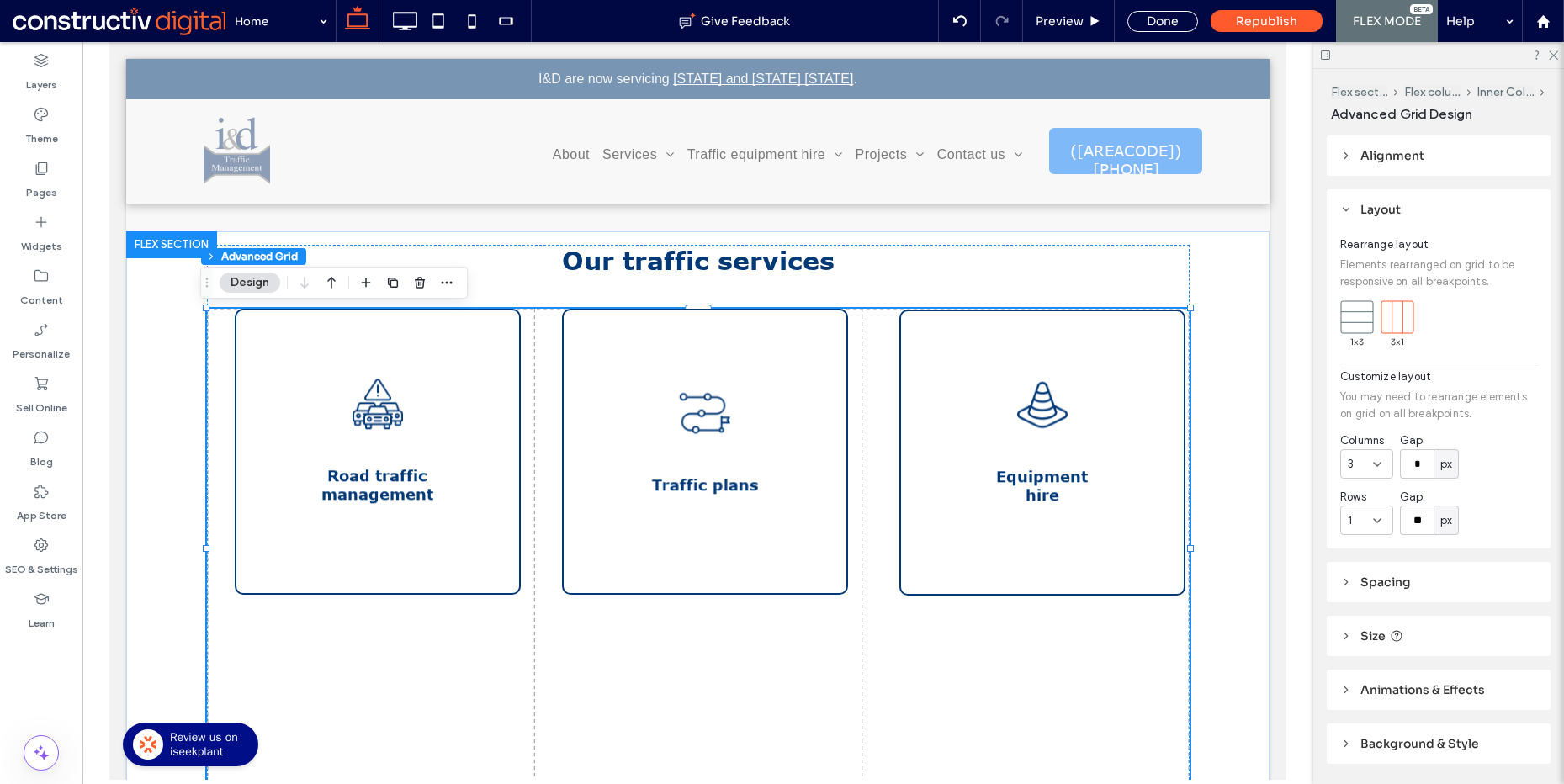 click on "Alignment" at bounding box center (1392, 156) 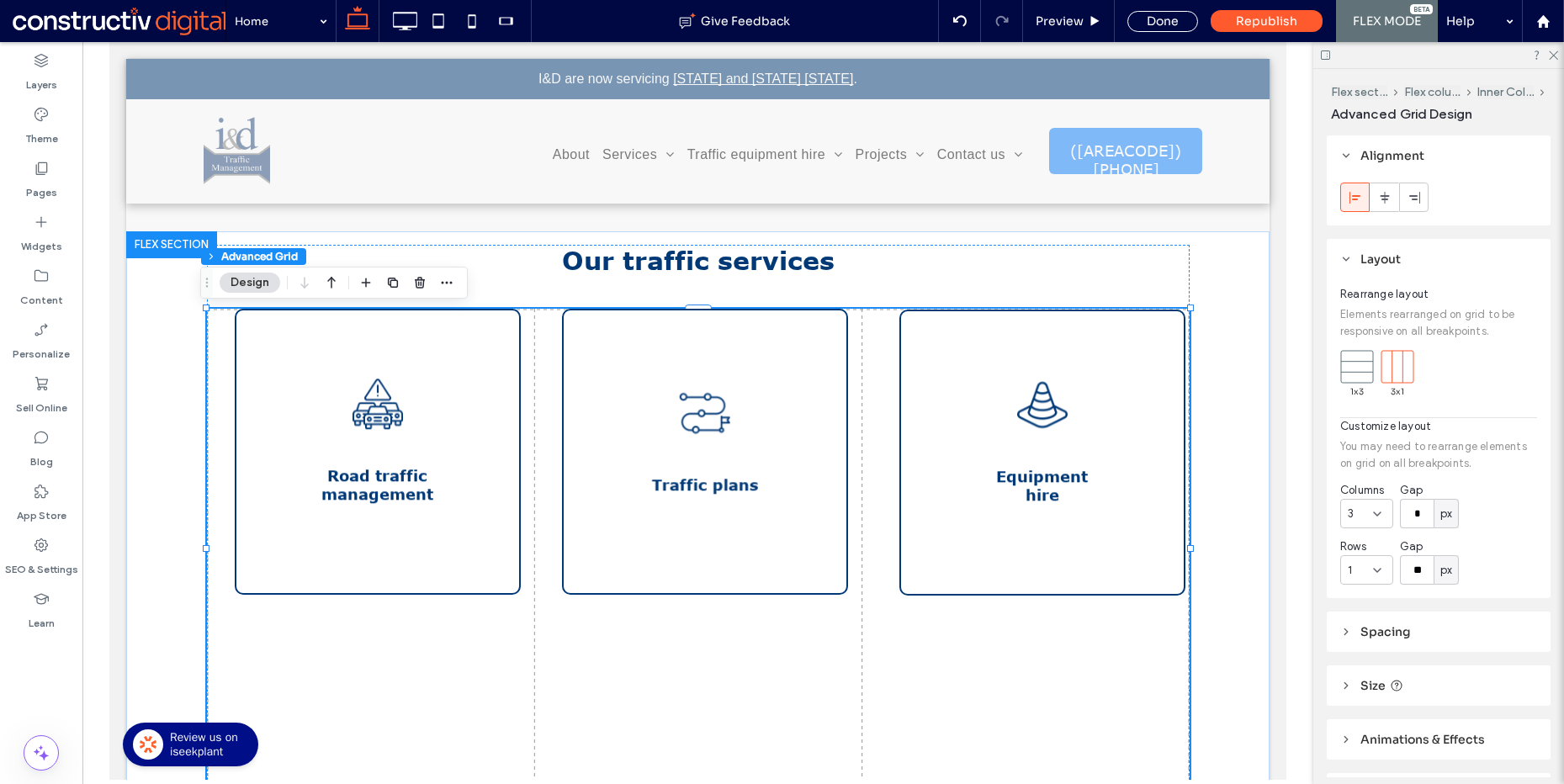 click on "Alignment" at bounding box center [1392, 156] 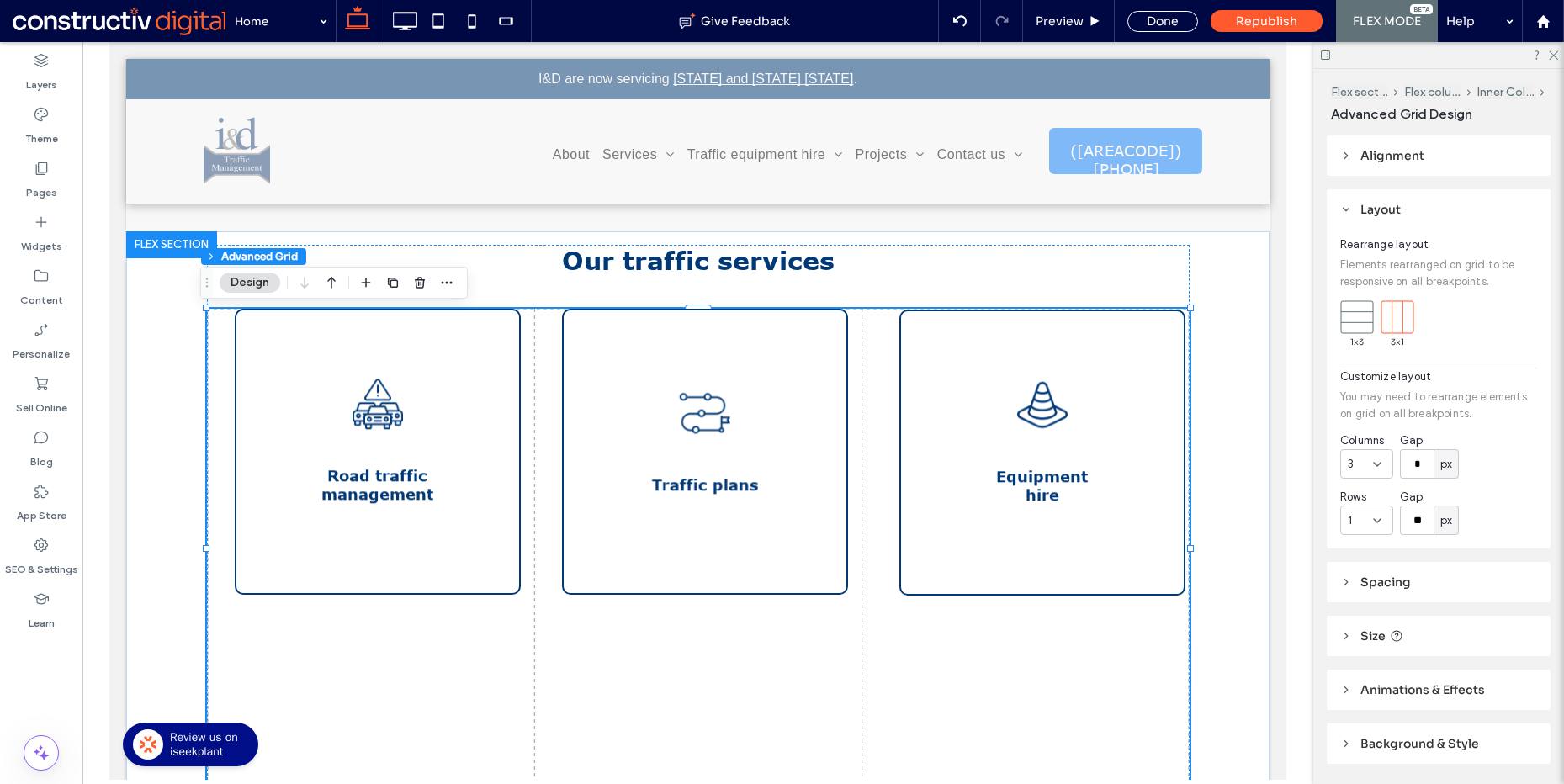 click on "Spacing" at bounding box center (1439, 582) 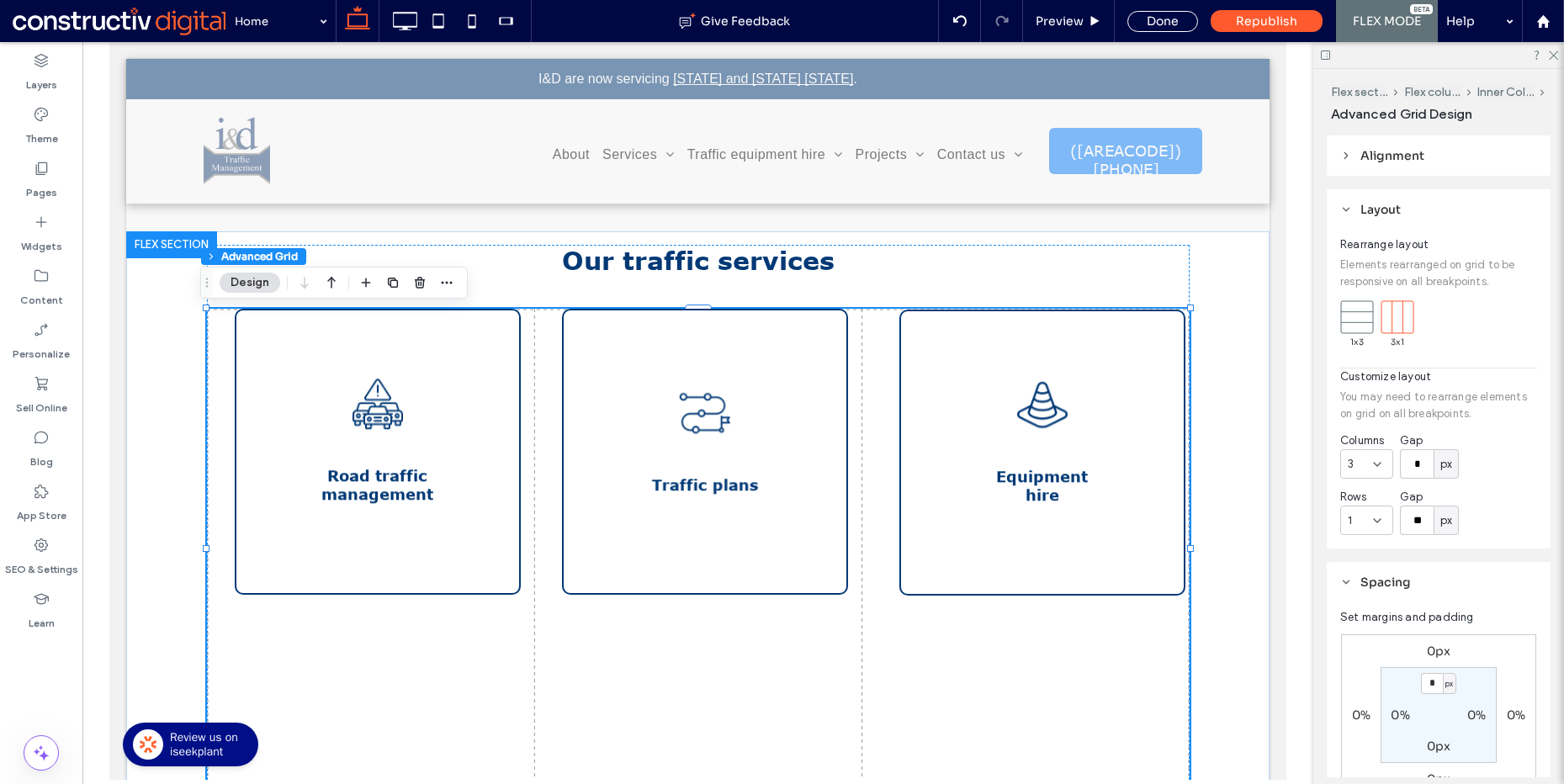 click on "Spacing" at bounding box center (1386, 582) 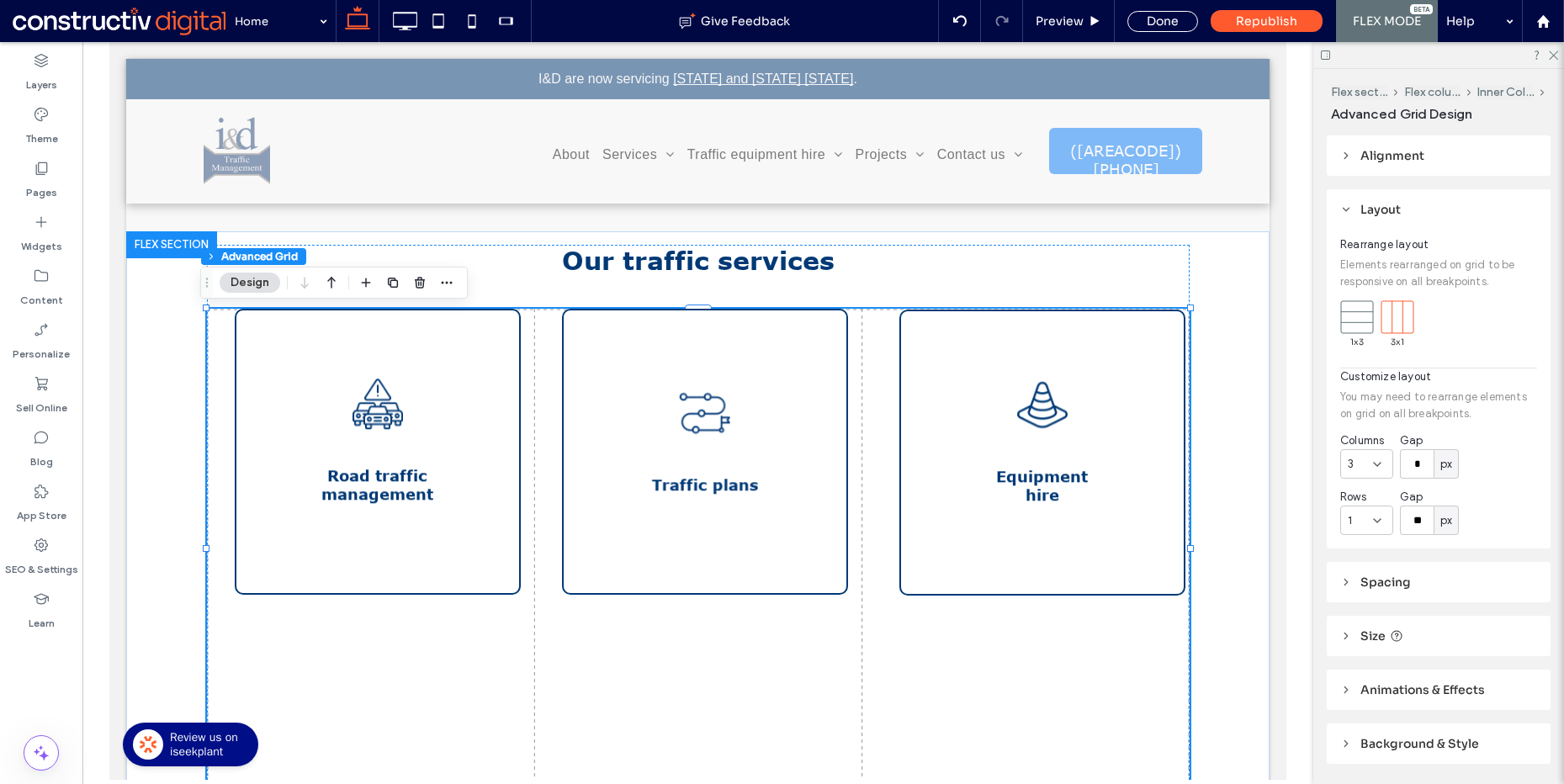 click on "Size" at bounding box center (1373, 636) 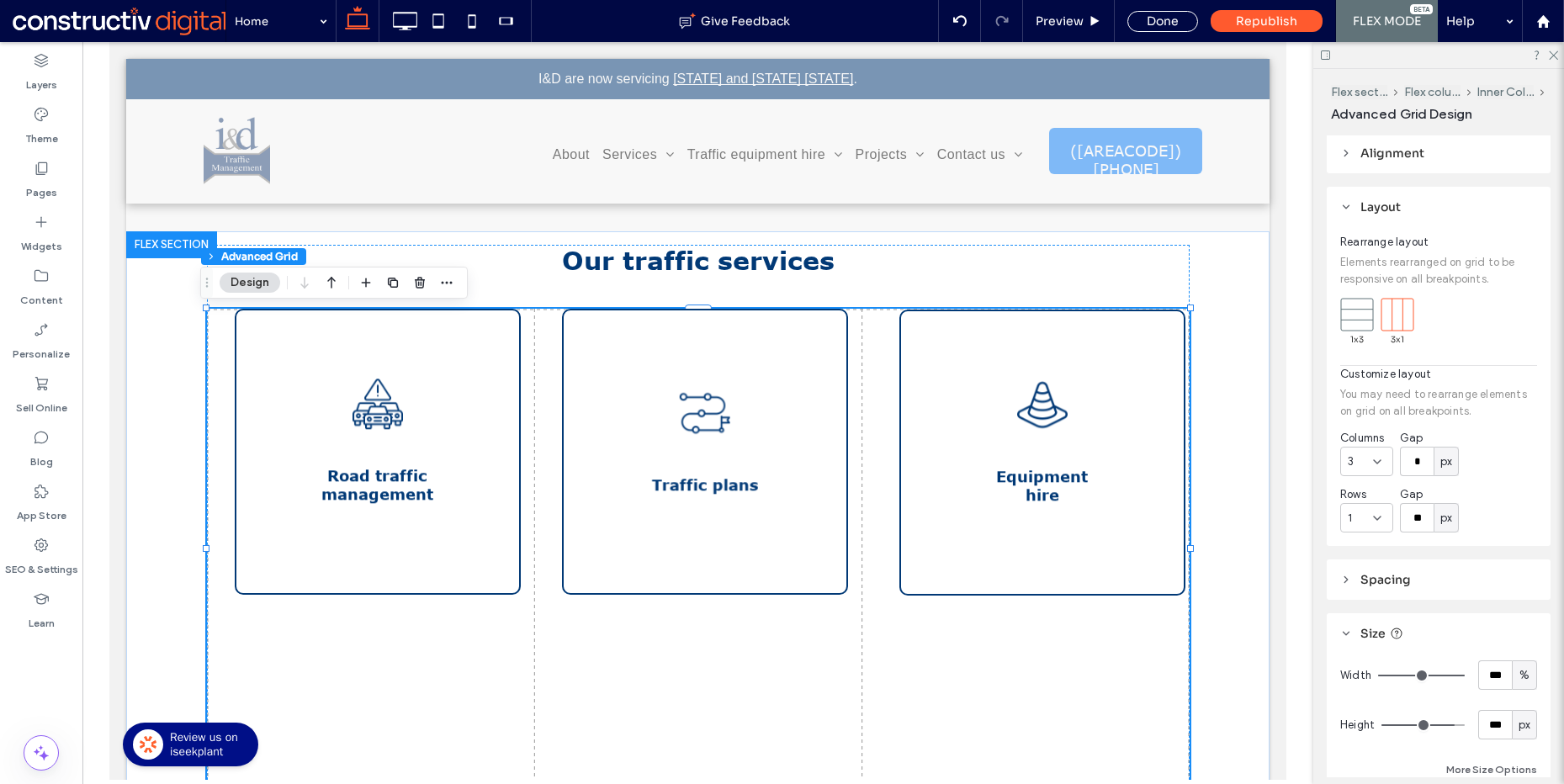 scroll, scrollTop: 3, scrollLeft: 0, axis: vertical 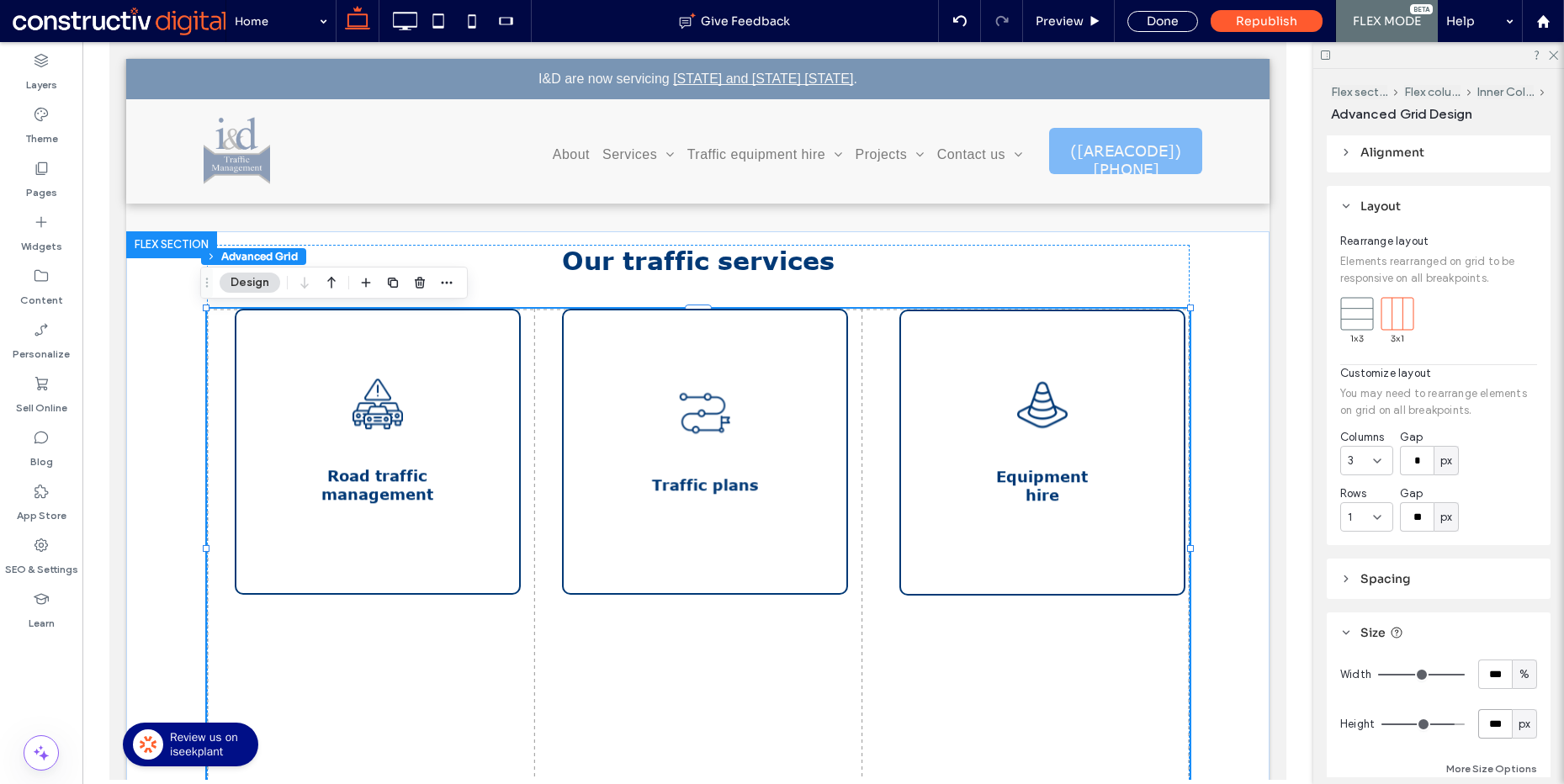 click on "***" at bounding box center [1495, 723] 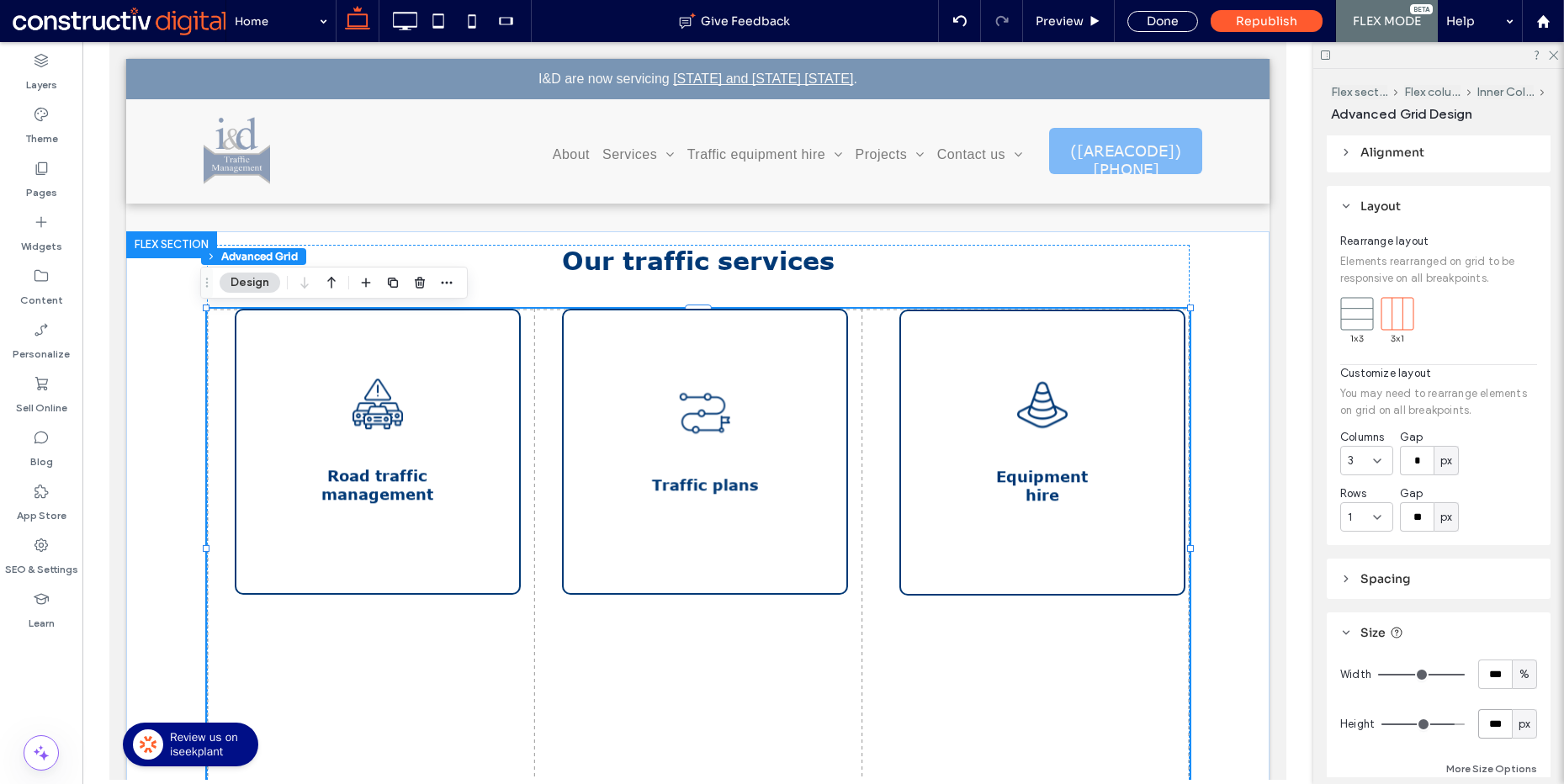 type on "***" 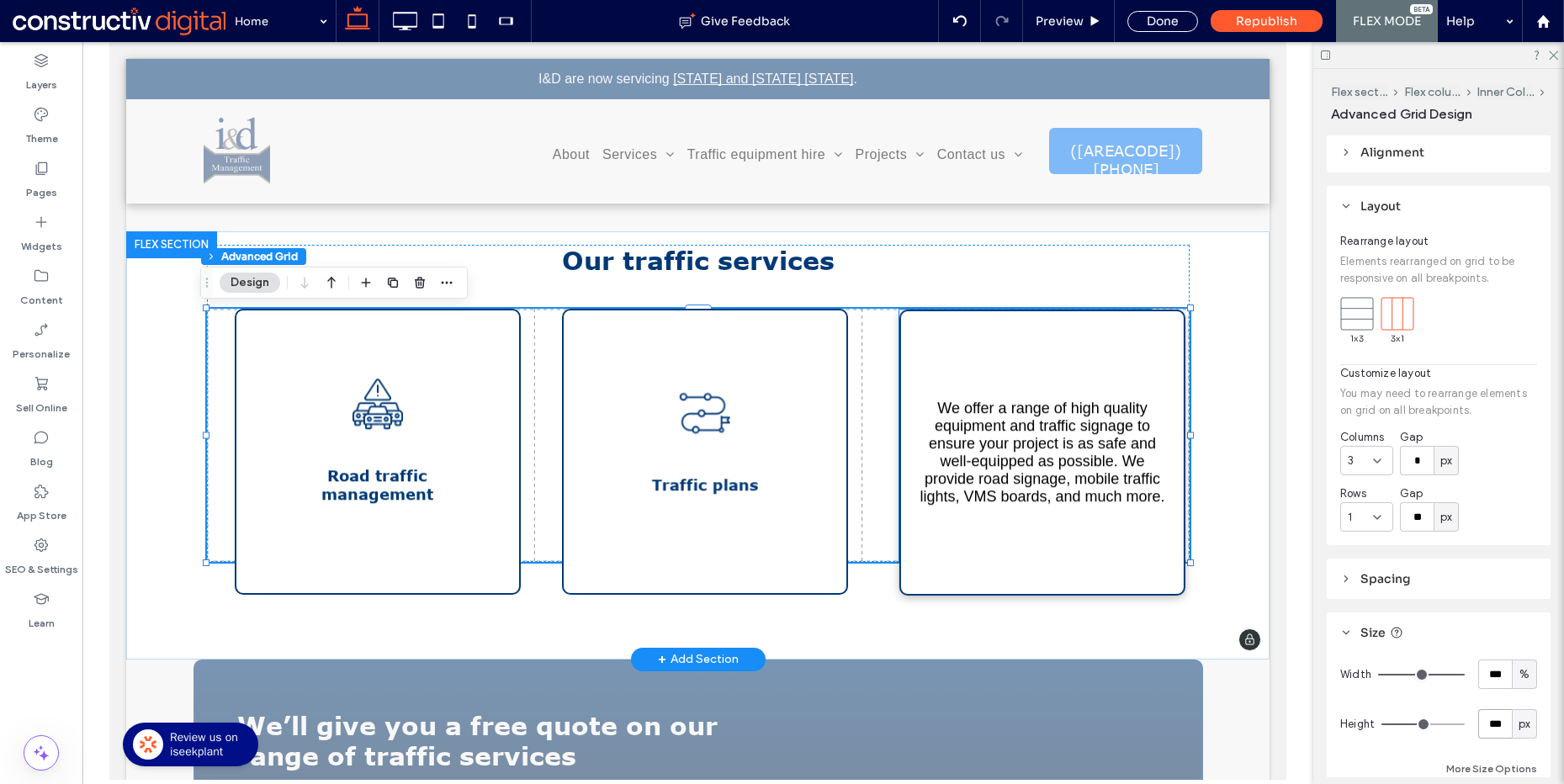 click on "We offer a range of high quality equipment and traffic signage to ensure your project is as safe and well-equipped as possible. We provide road signage, mobile traffic lights, VMS boards, and much more." at bounding box center (1042, 453) 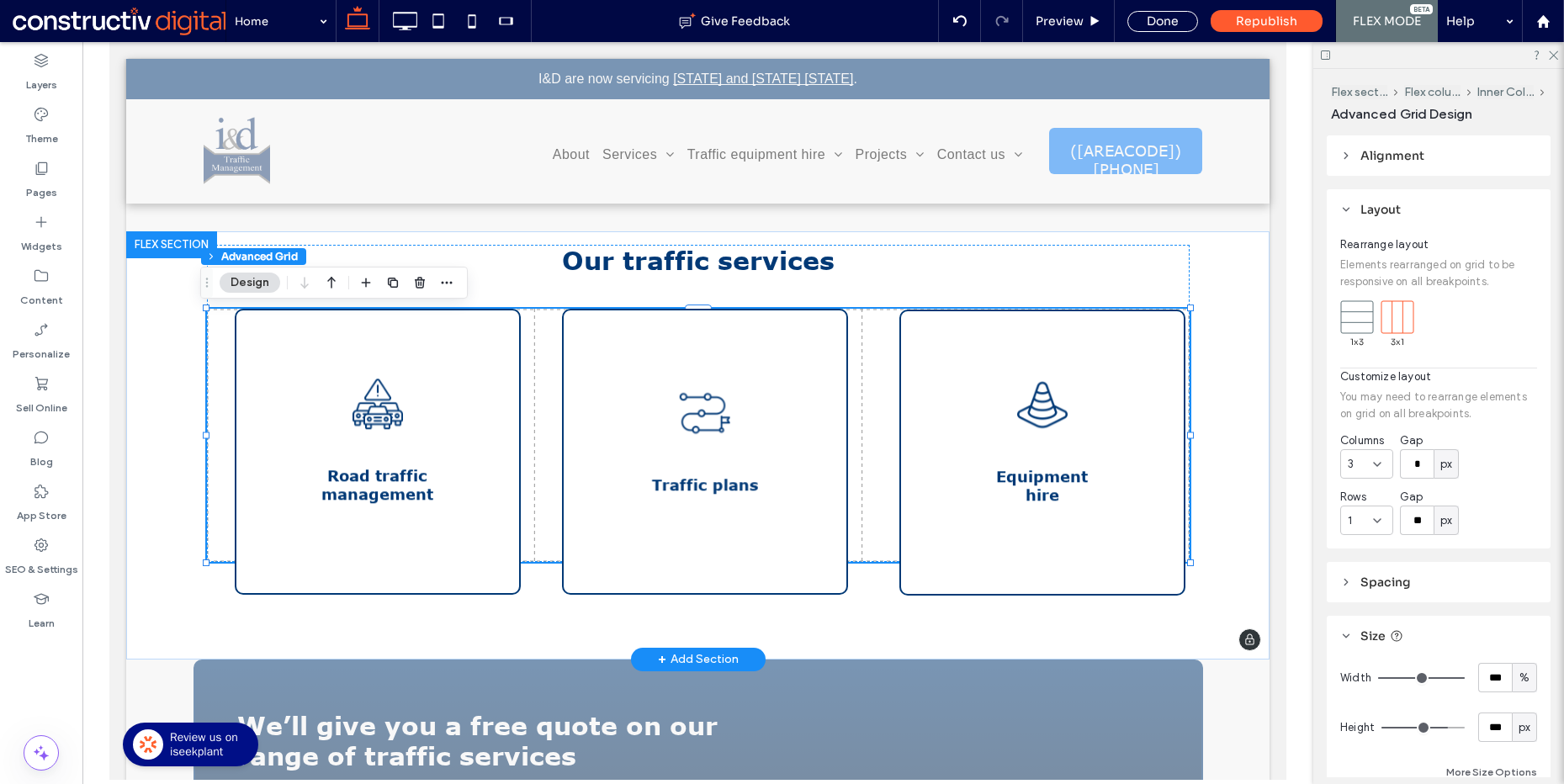 click on "Equipment hire
We offer a range of high quality equipment and traffic signage to ensure your project is as safe and well-equipped as possible. We provide road signage, mobile traffic lights, VMS boards, and much more.
Traffic plans
If you need a detailed traffic plan for your civil works or event, the professional team at I&D Traffic Management assists with comprehensive traffic guidance schemes, required permits, admin tasks, and more.
Road traffic management
No matter the size of your project, our team of professional traffic controllers provide all necessary services to effectively maintain traffic flow and ensure safety throughout your civil or commercial works." at bounding box center (698, 435) 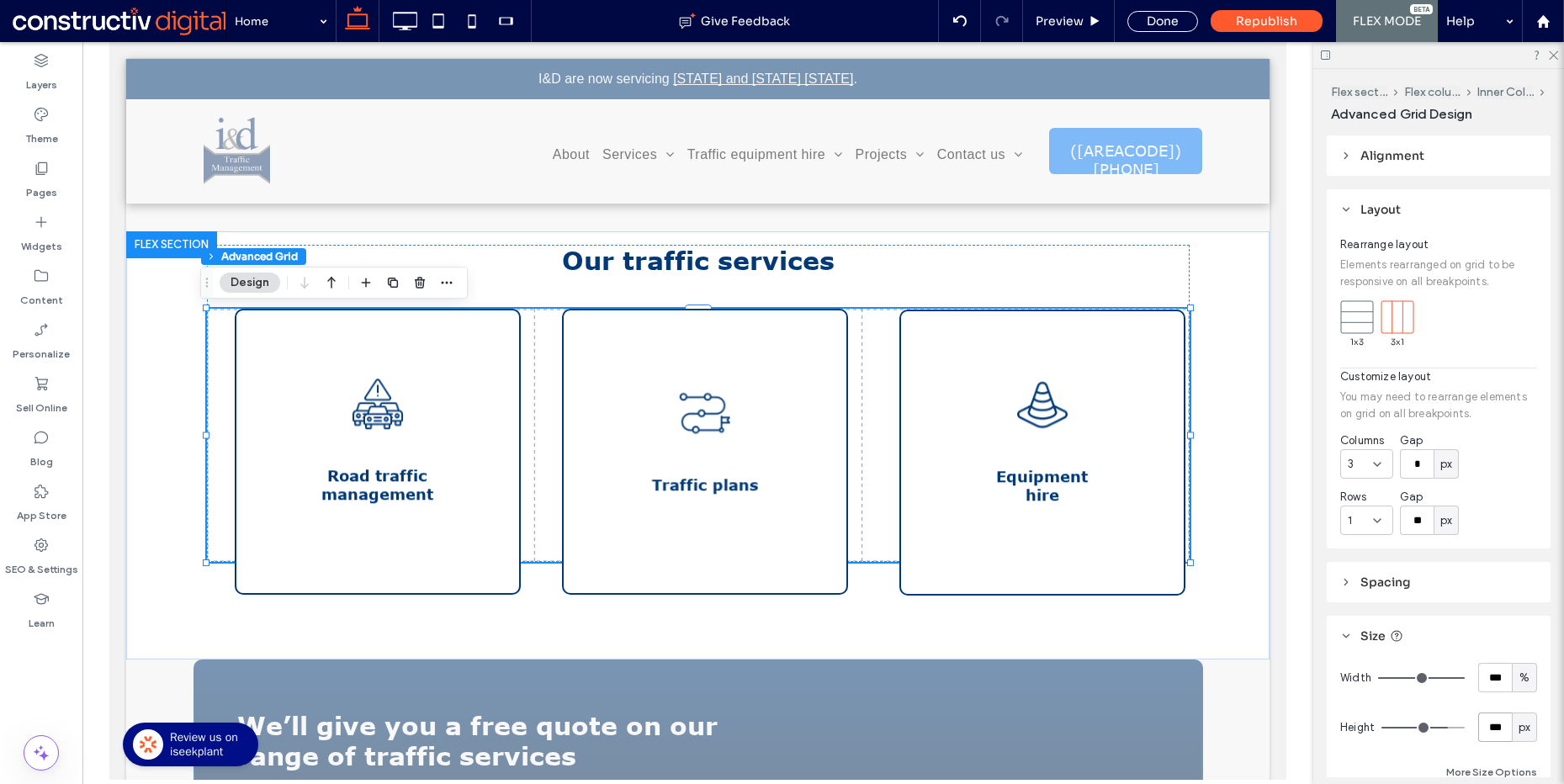 click on "***" at bounding box center [1495, 727] 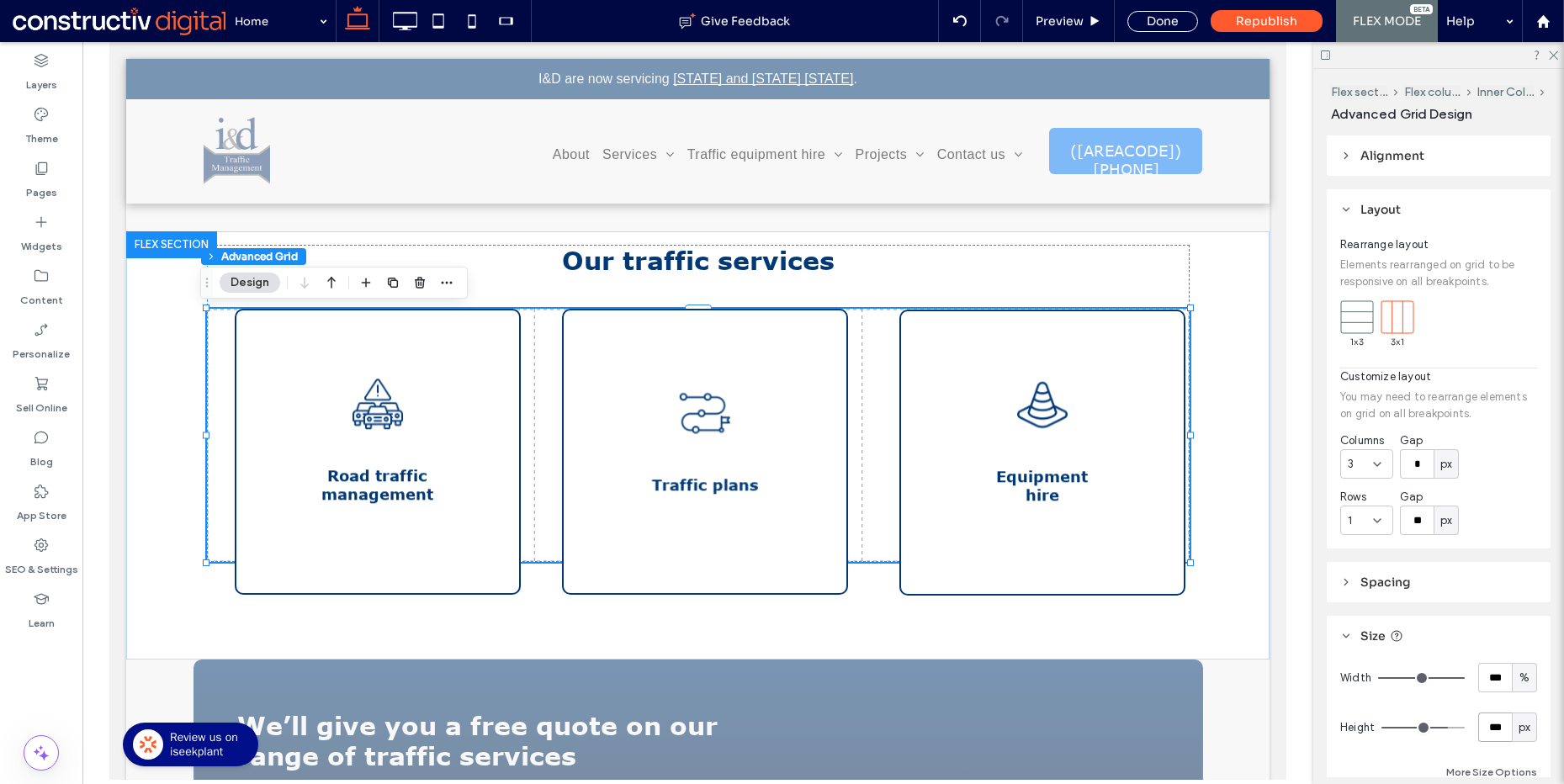 type on "***" 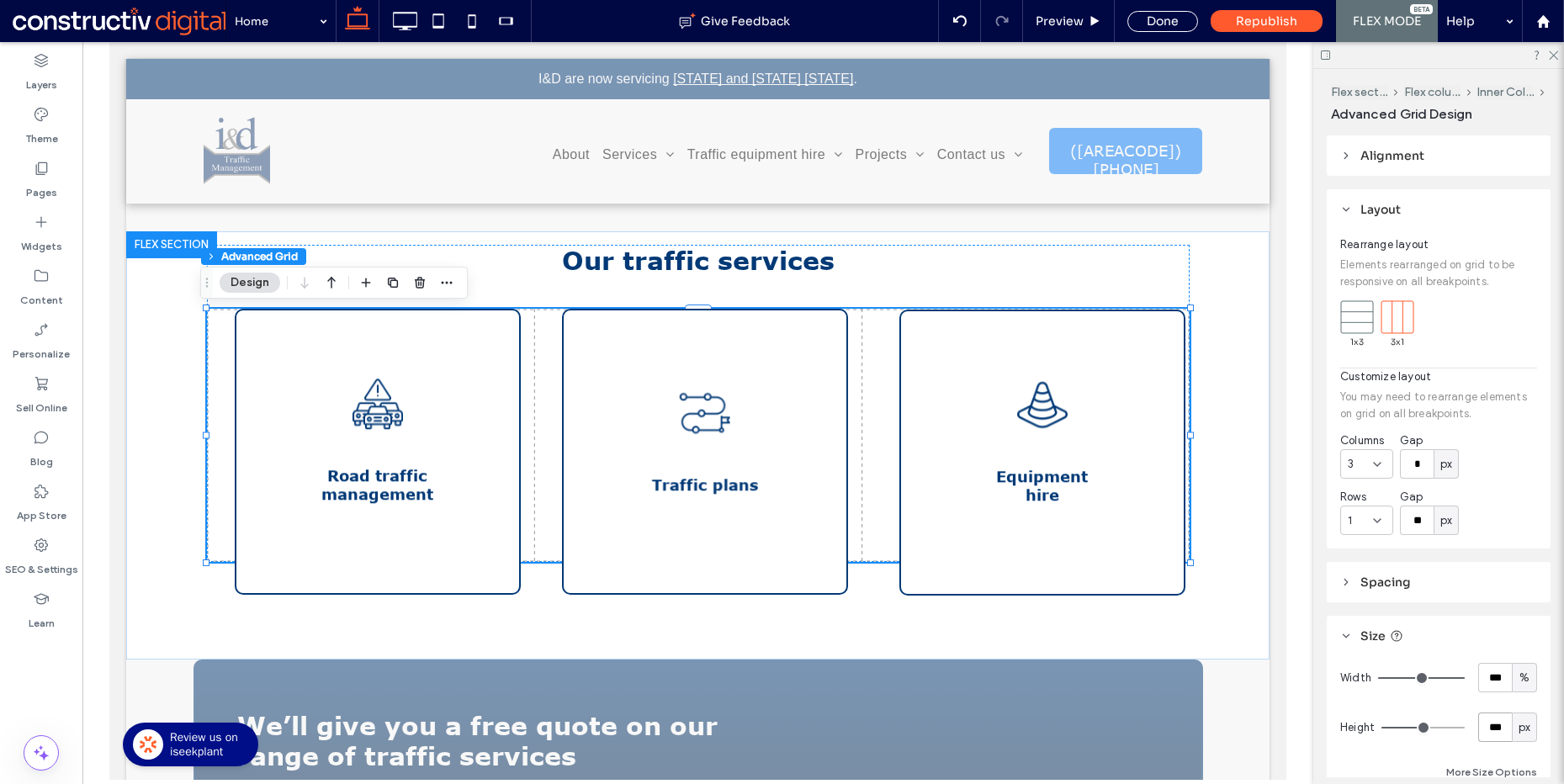 click on "***" at bounding box center [1495, 727] 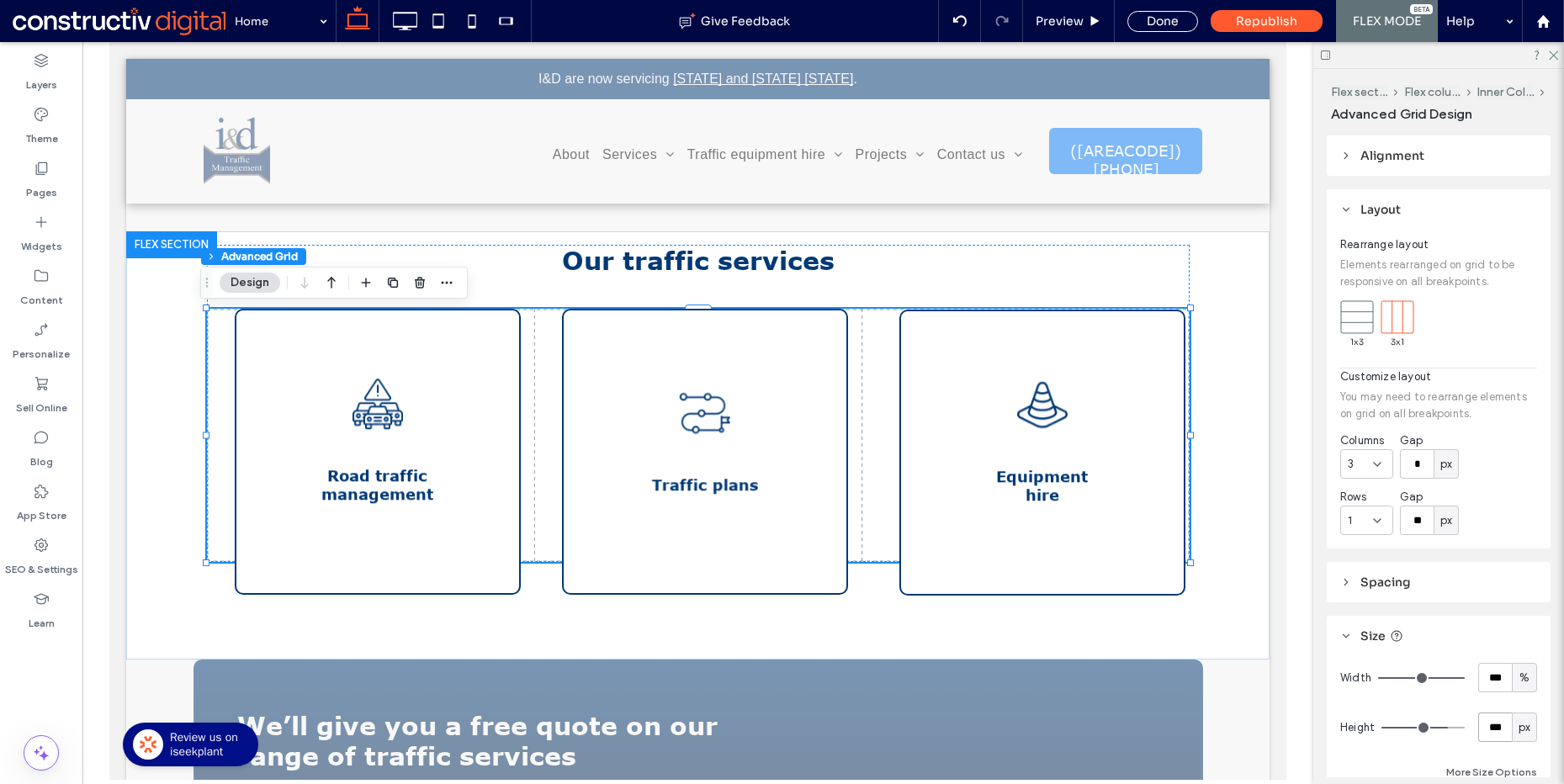 click on "***" at bounding box center [1495, 727] 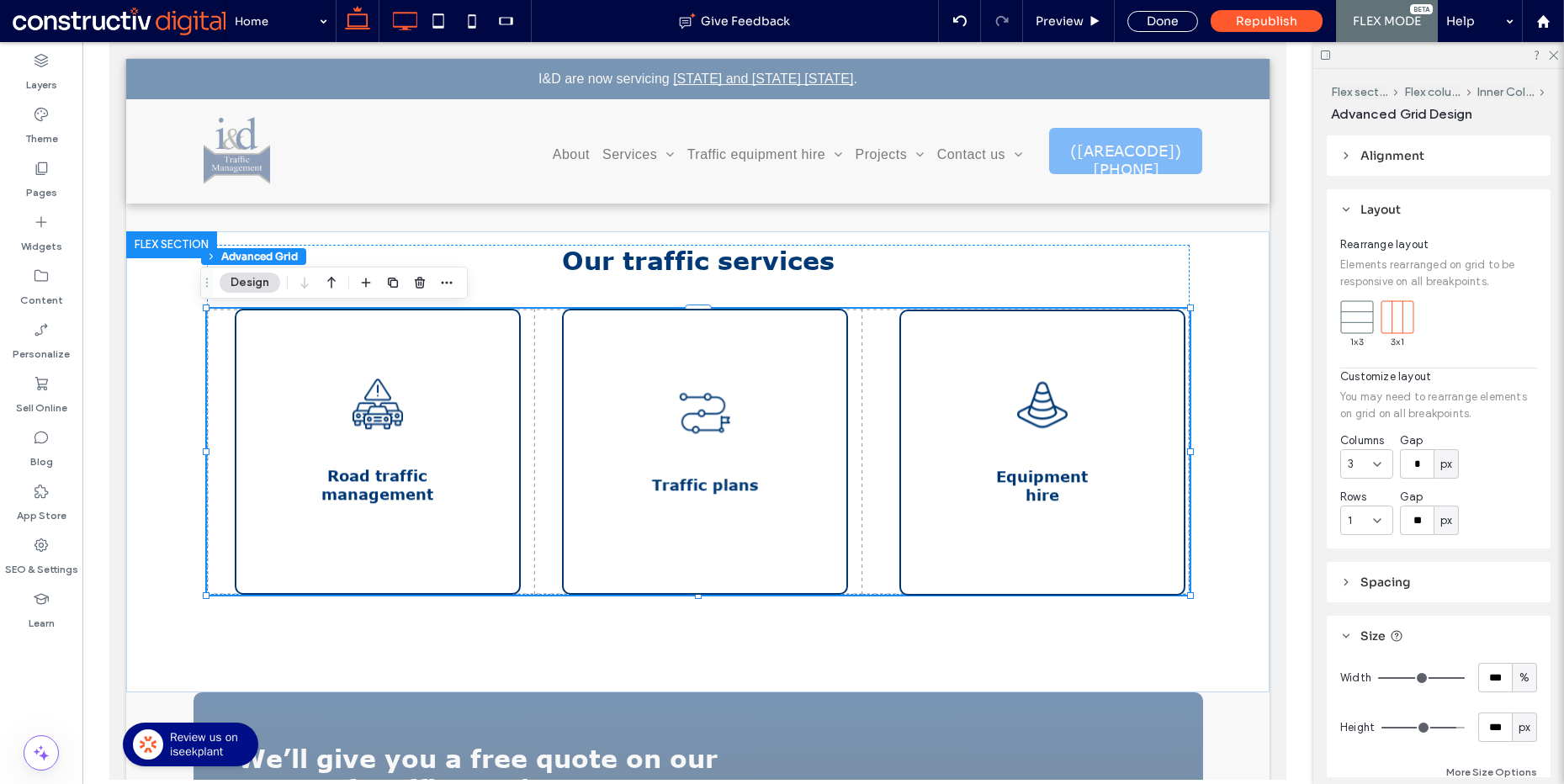click 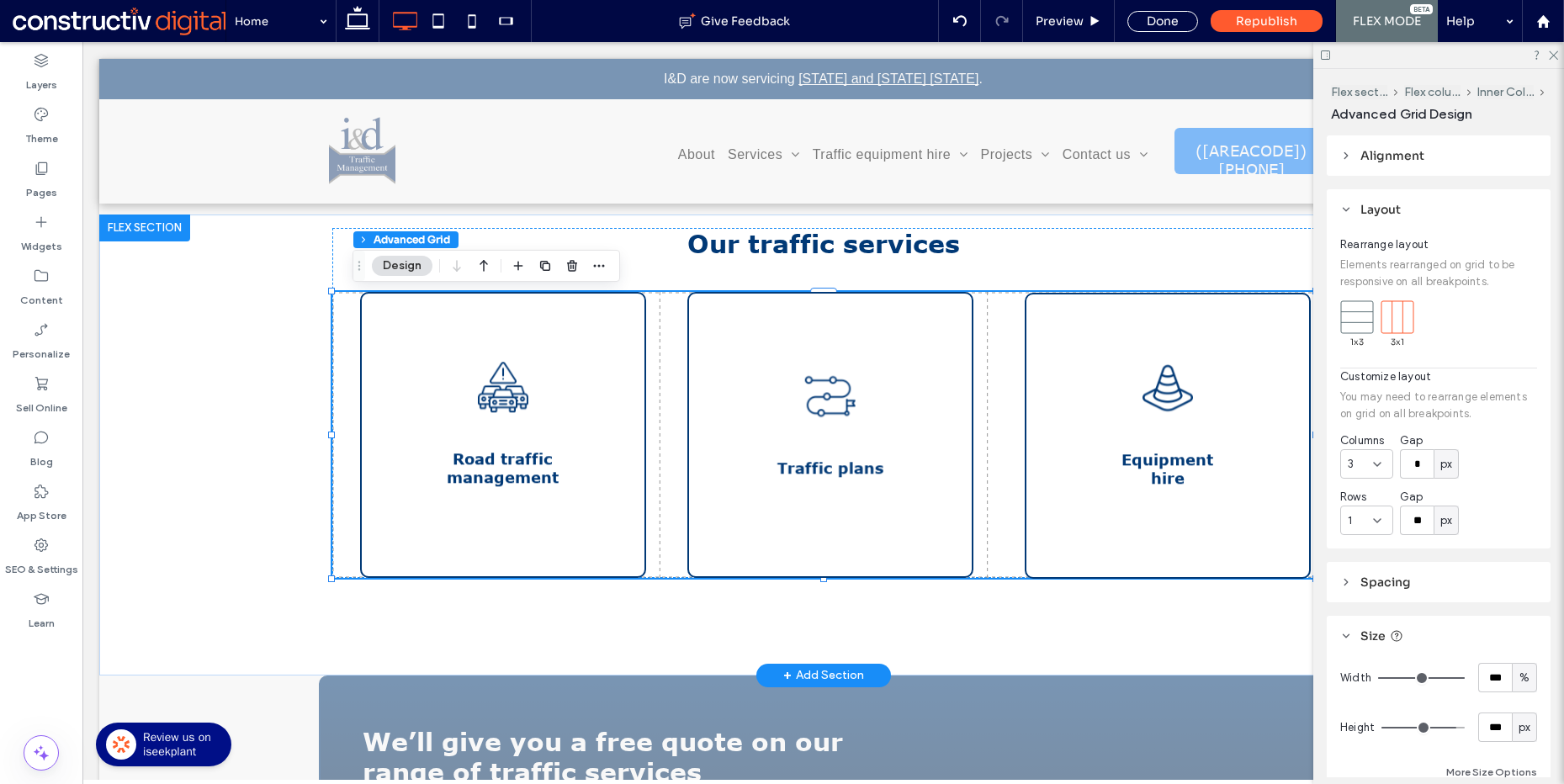 click on "Equipment hire
We offer a range of high quality equipment and traffic signage to ensure your project is as safe and well-equipped as possible. We provide road signage, mobile traffic lights, VMS boards, and much more.
Traffic plans
If you need a detailed traffic plan for your civil works or event, the professional team at I&D Traffic Management assists with comprehensive traffic guidance schemes, required permits, admin tasks, and more.
Road traffic management
No matter the size of your project, our team of professional traffic controllers provide all necessary services to effectively maintain traffic flow and ensure safety throughout your civil or commercial works." at bounding box center (824, 435) 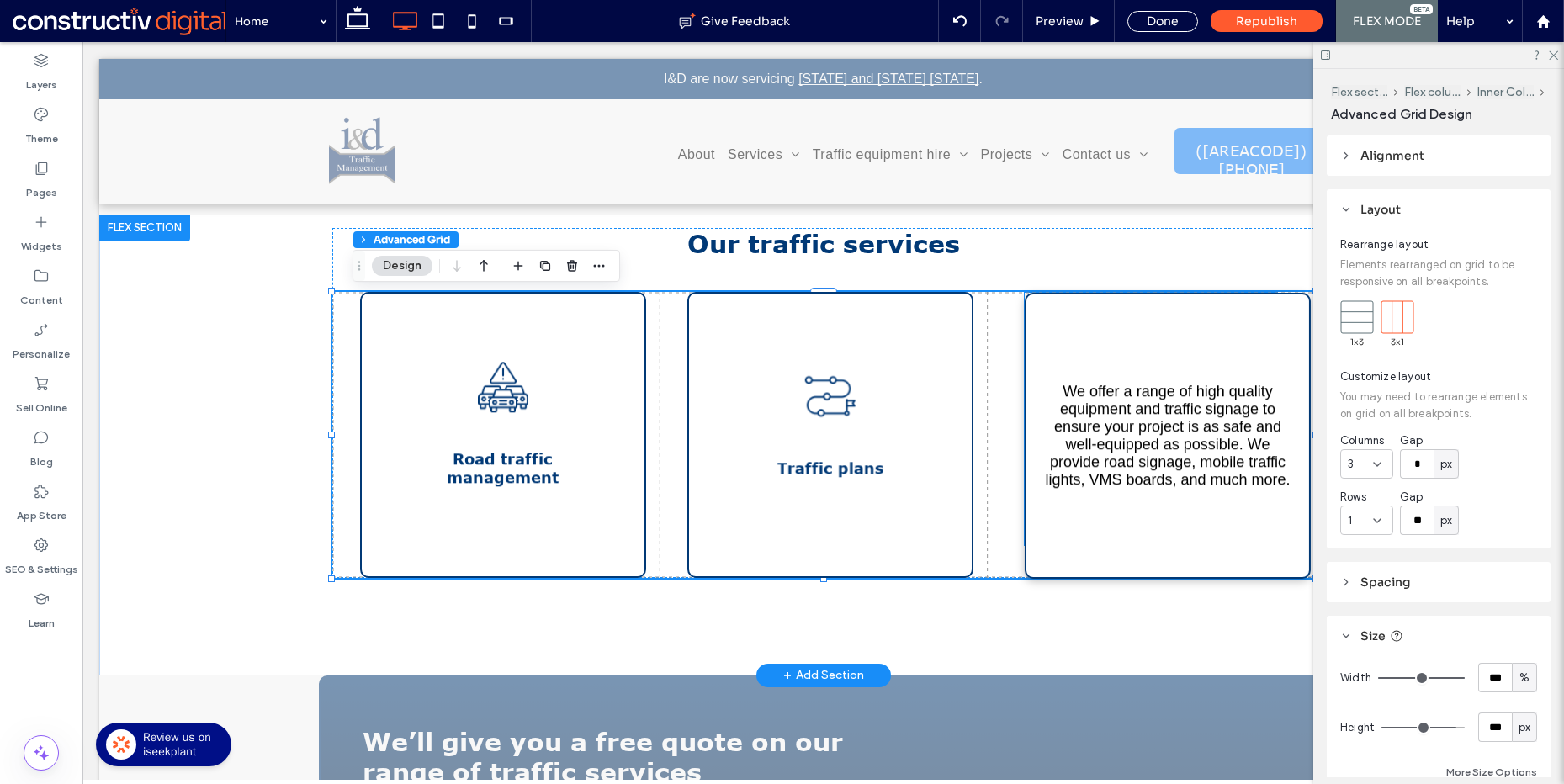 click on "We offer a range of high quality equipment and traffic signage to ensure your project is as safe and well-equipped as possible. We provide road signage, mobile traffic lights, VMS boards, and much more." at bounding box center [1168, 436] 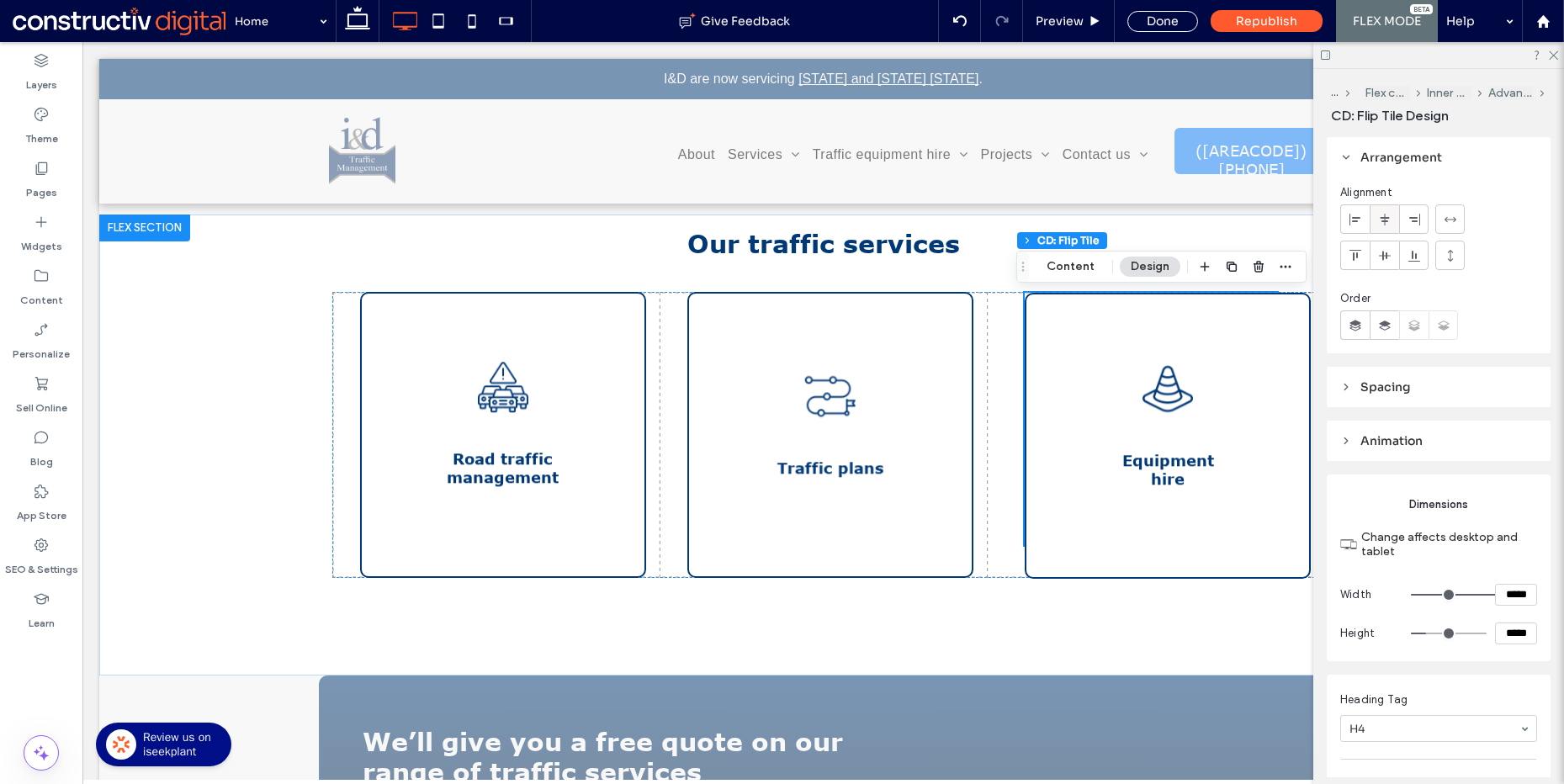 click 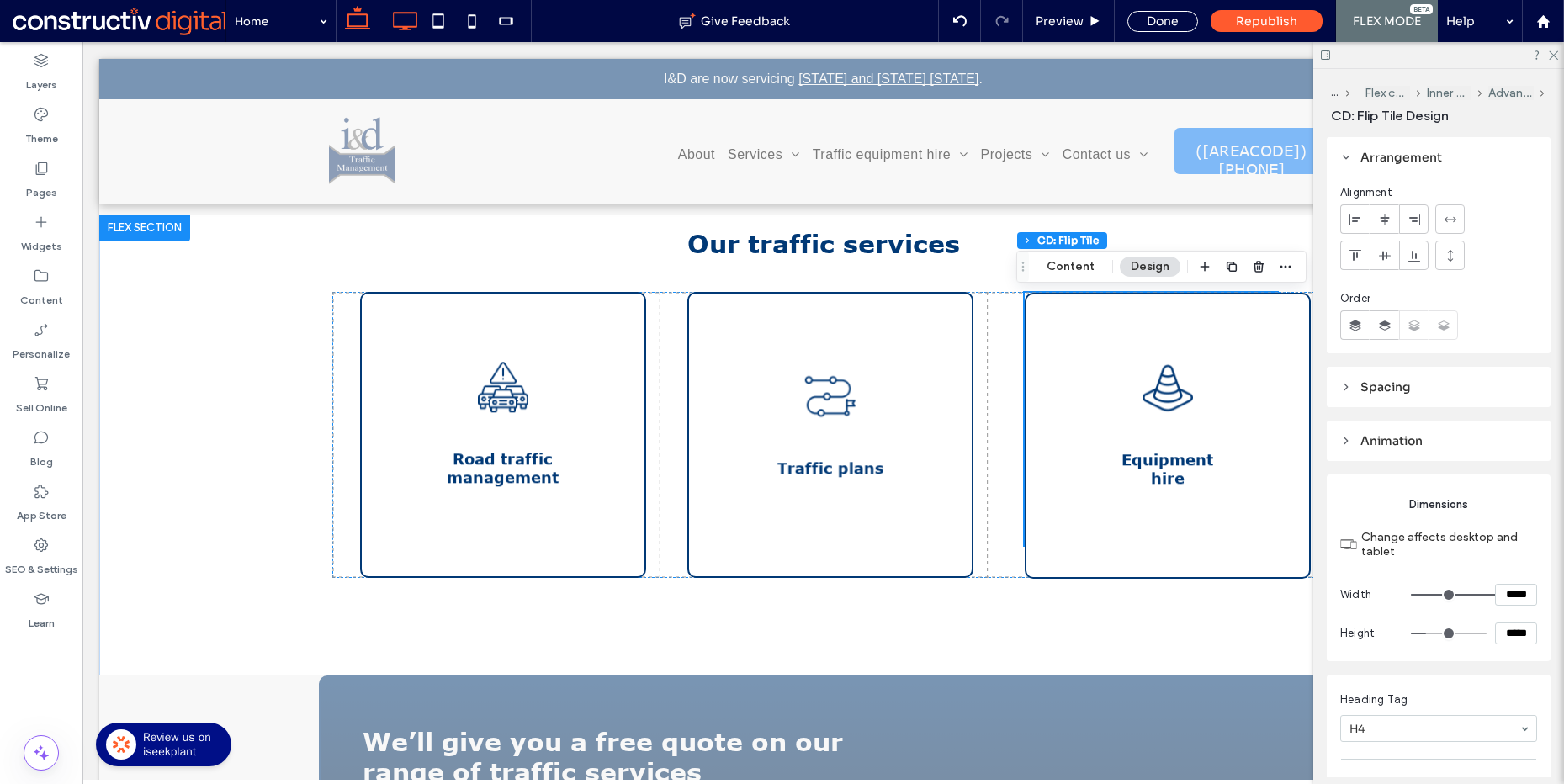 click 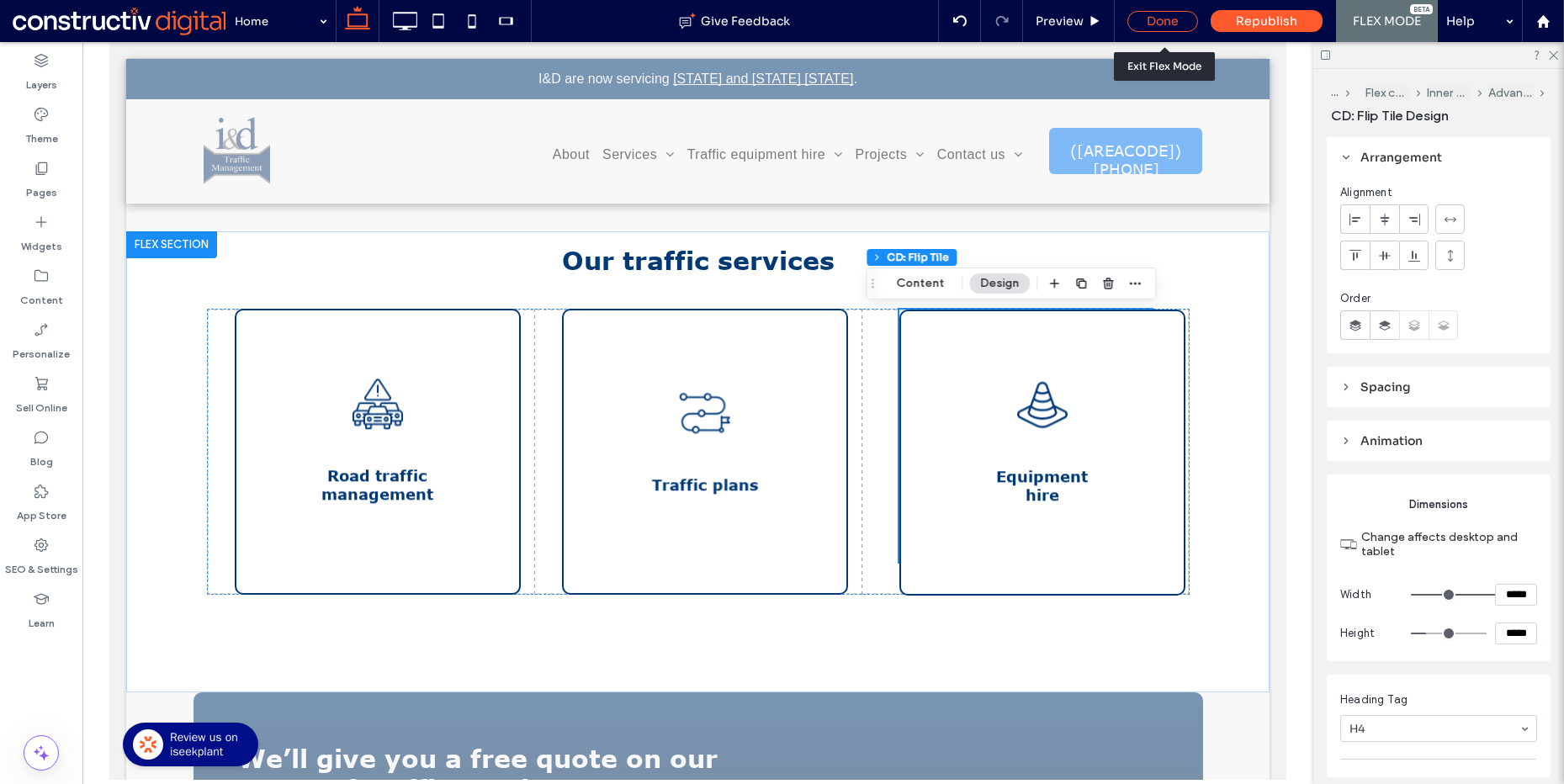 click on "Done" at bounding box center (1163, 21) 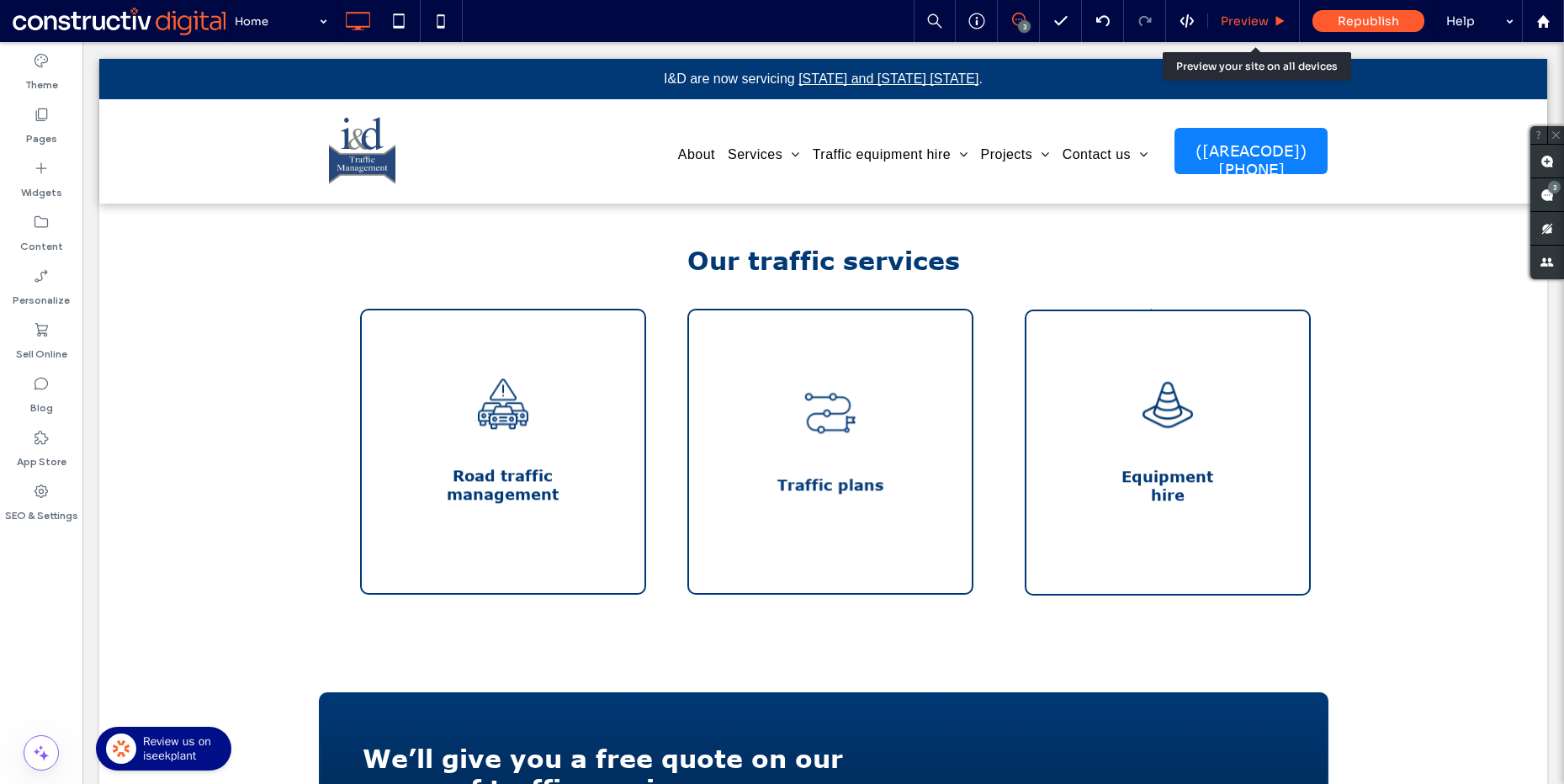 click on "Preview" at bounding box center [1244, 21] 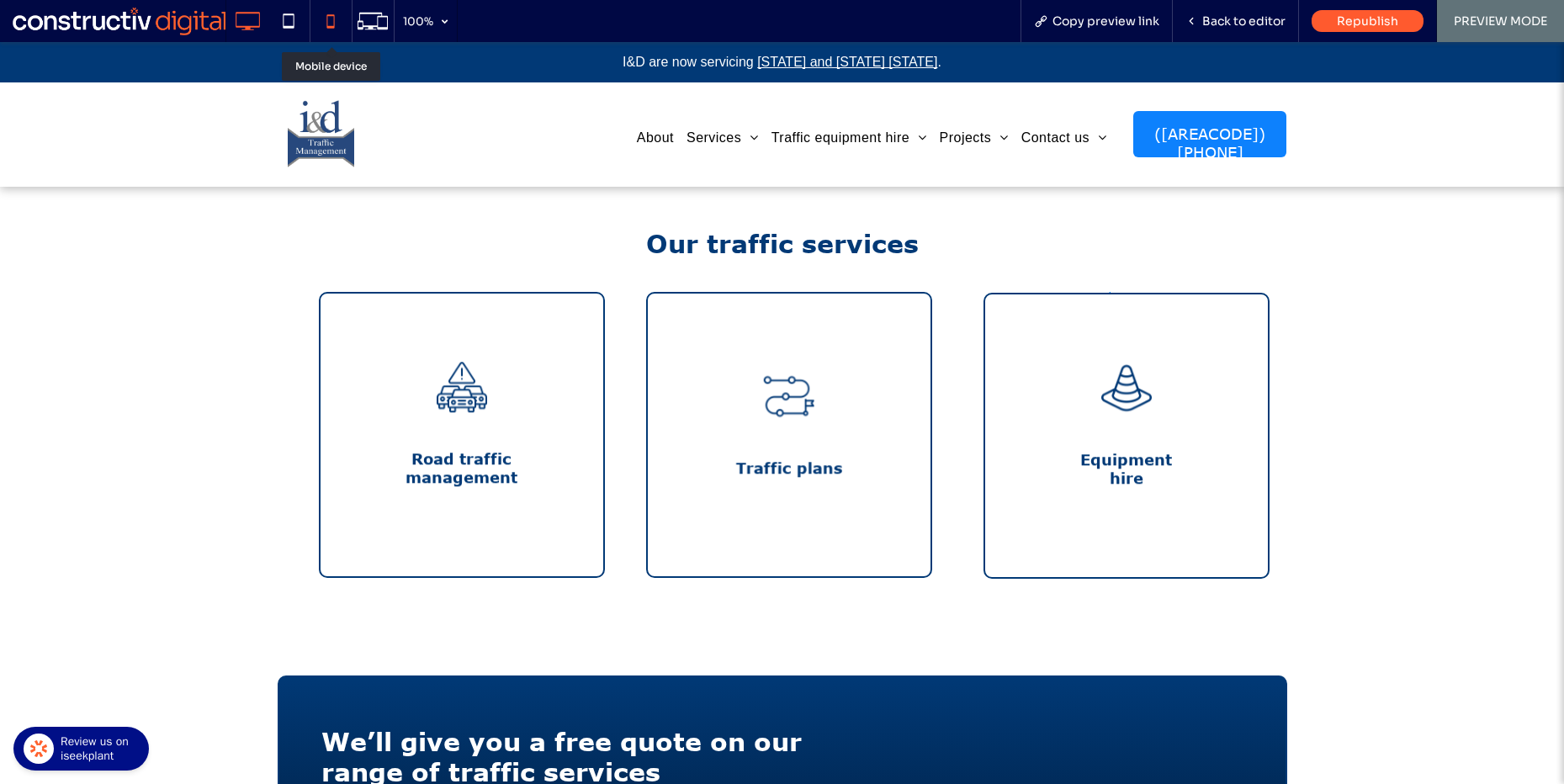 click 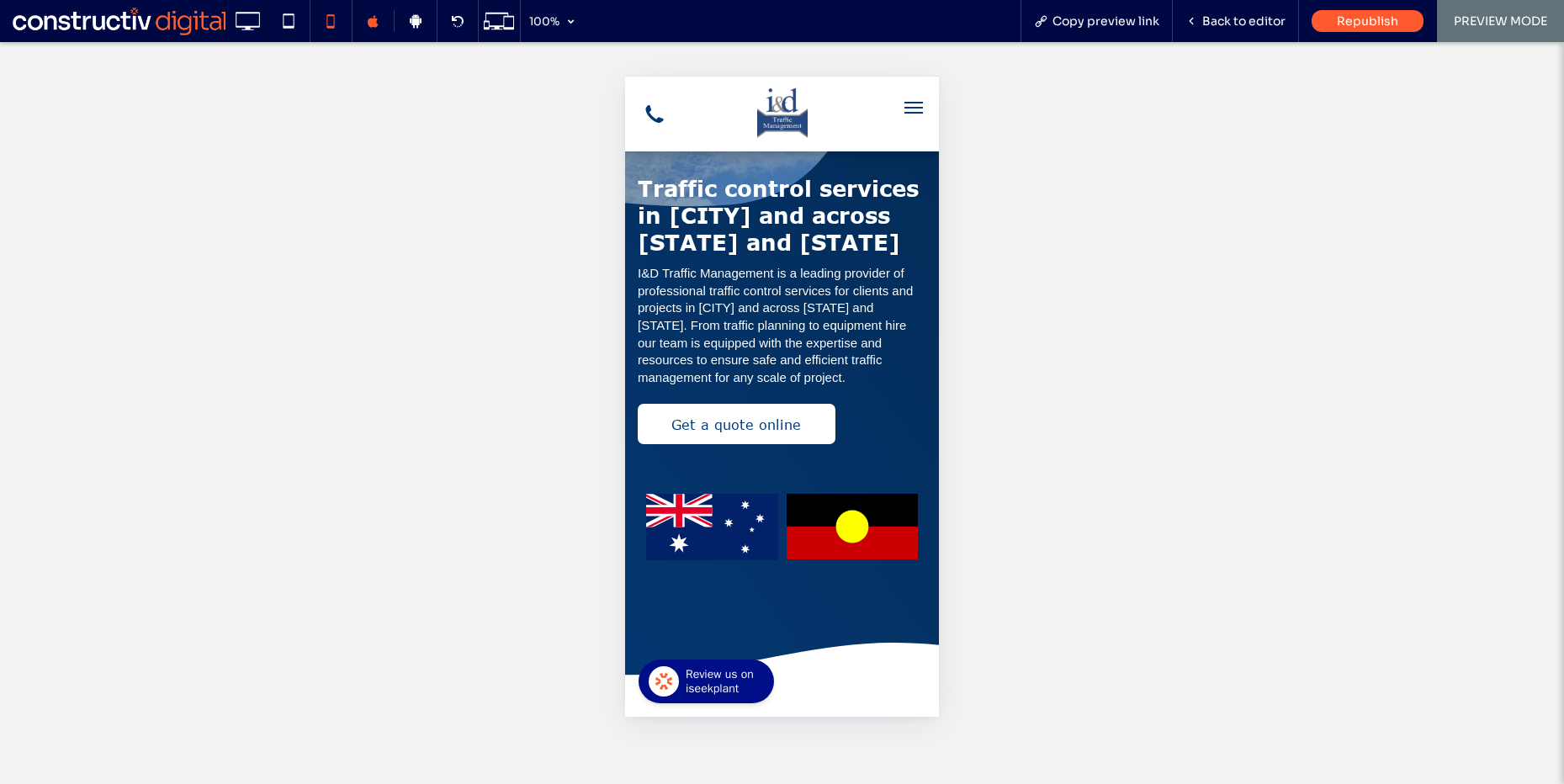 scroll, scrollTop: 0, scrollLeft: 0, axis: both 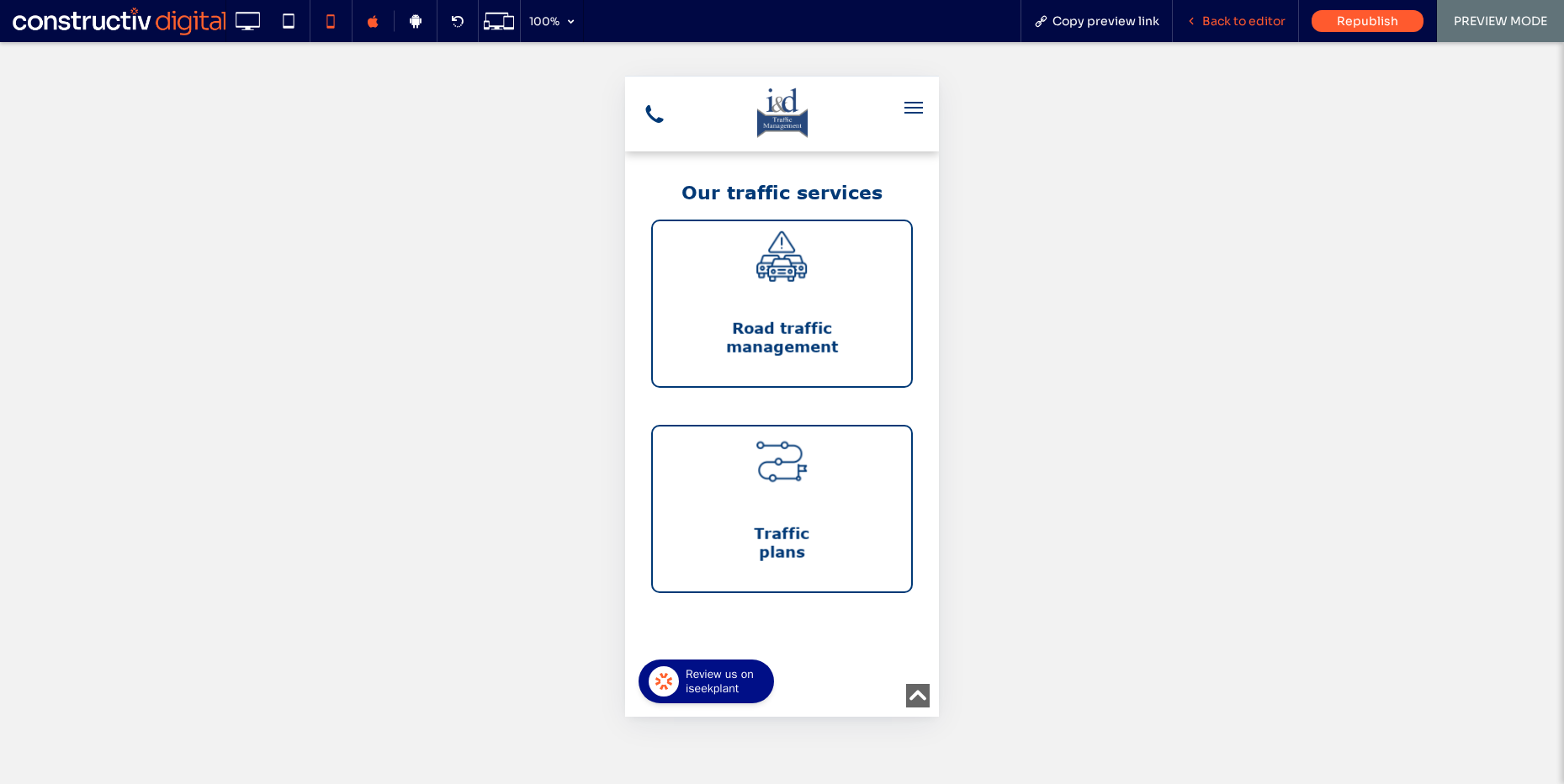 click on "Back to editor" at bounding box center (1243, 21) 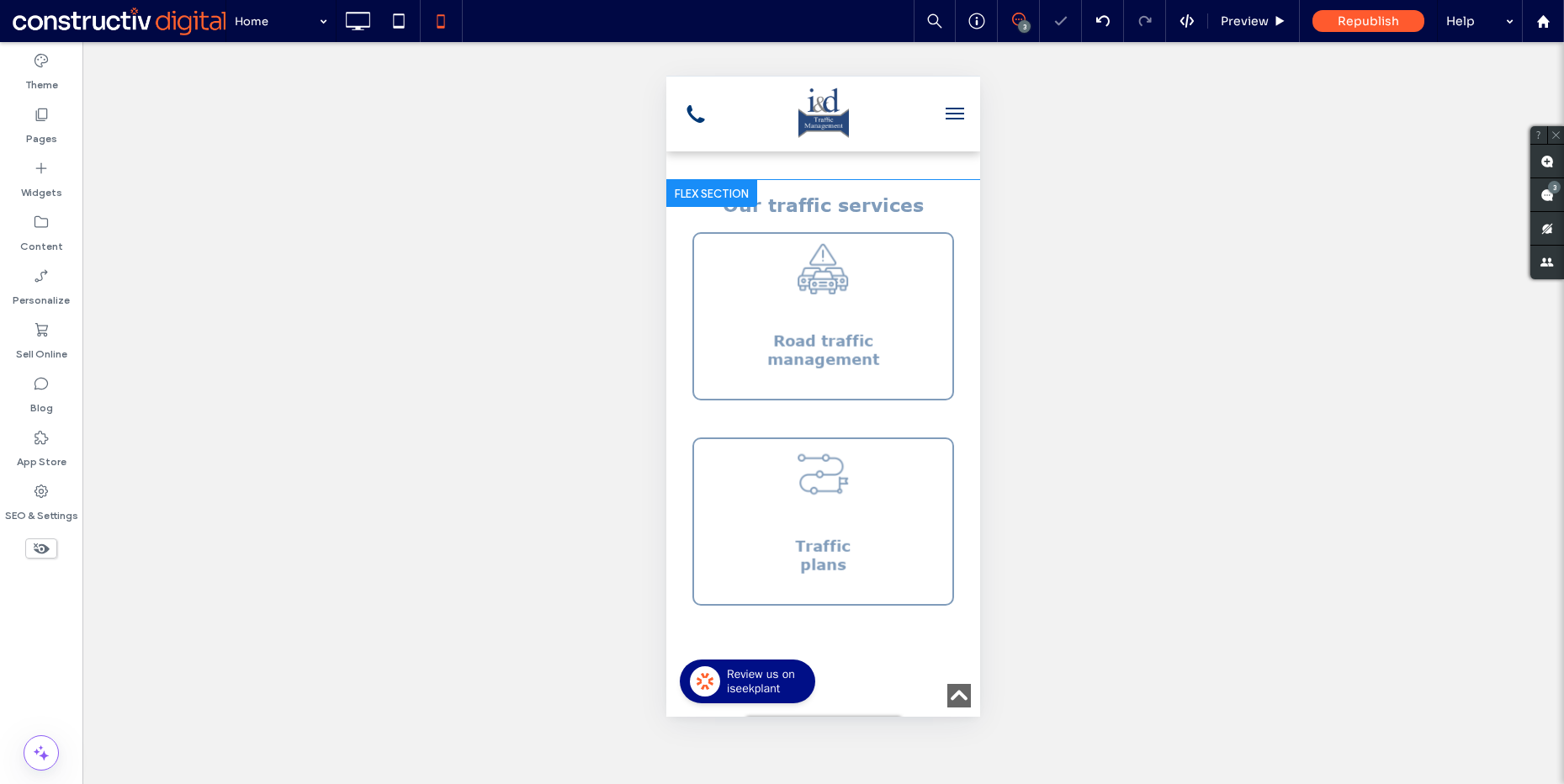 click on "Click to edit in Flex Mode" at bounding box center (823, 734) 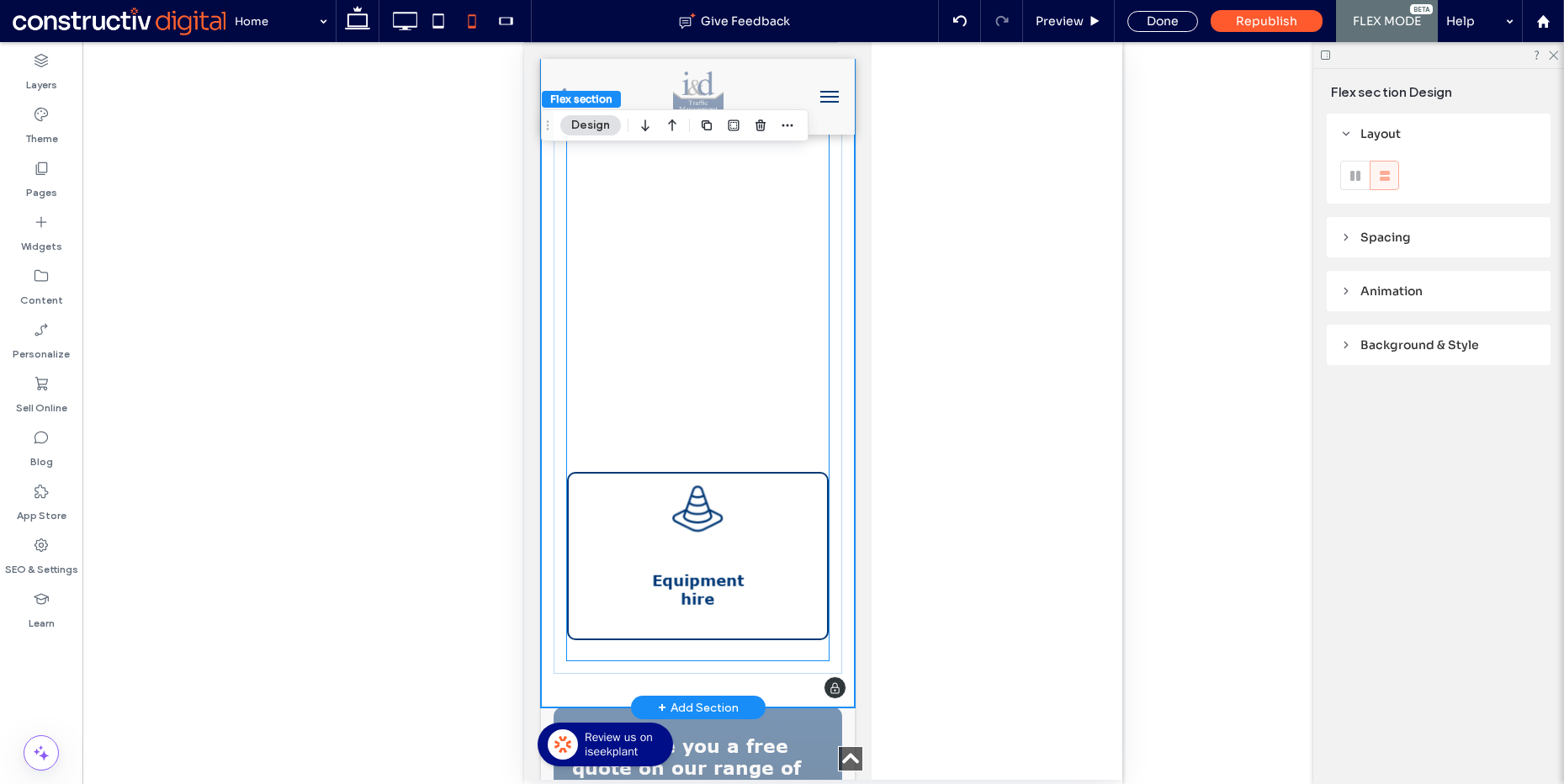 click on "Equipment hire
We offer a range of high quality equipment and traffic signage to ensure your project is as safe and well-equipped as possible. We provide road signage, mobile traffic lights, VMS boards, and much more.
Traffic plans
If you need a detailed traffic plan for your civil works or event, the professional team at I&D Traffic Management assists with comprehensive traffic guidance schemes, required permits, admin tasks, and more.
Road traffic management
No matter the size of your project, our team of professional traffic controllers provide all necessary services to effectively maintain traffic flow and ensure safety throughout your civil or commercial works." at bounding box center [697, 156] 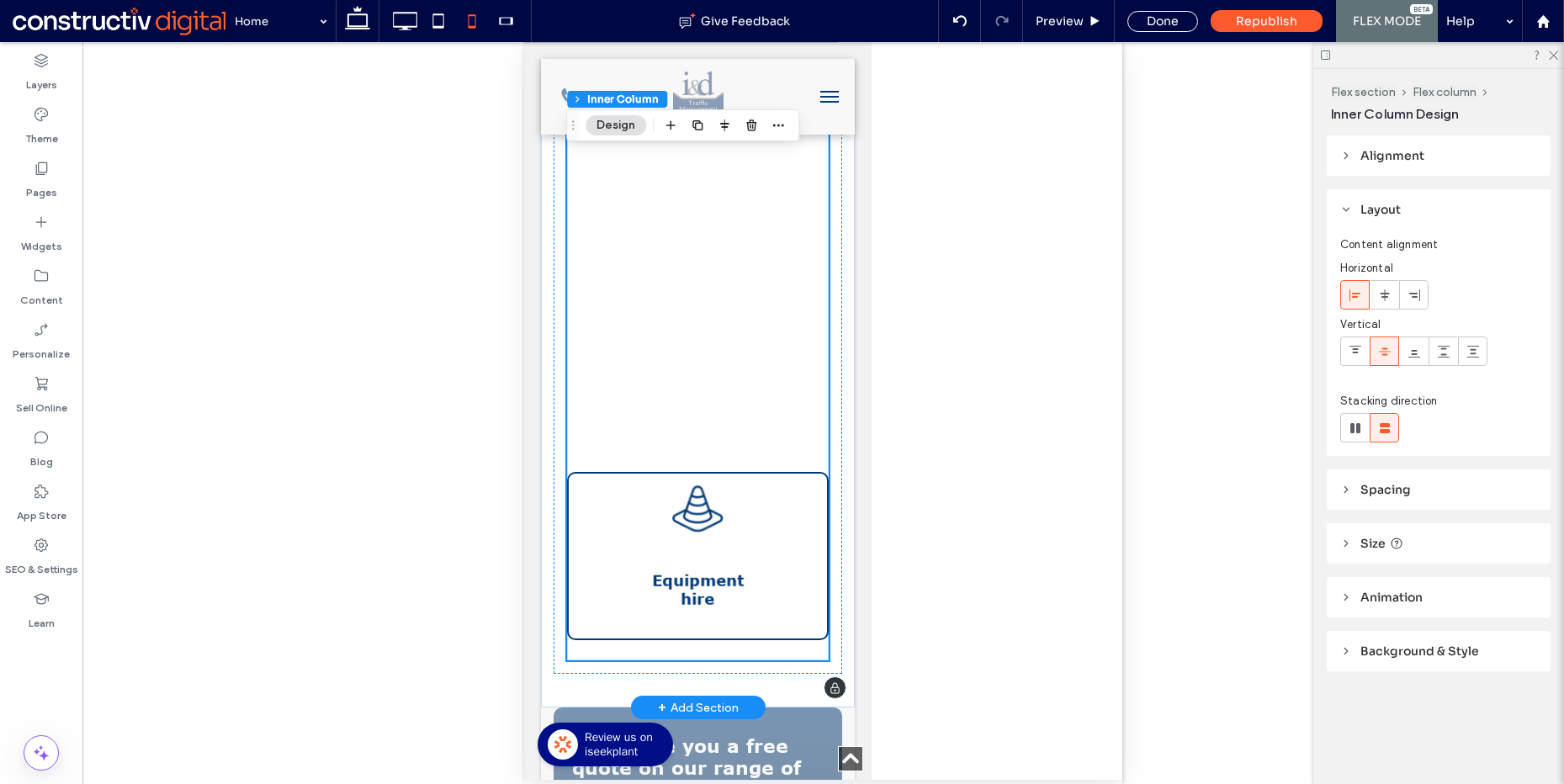 scroll, scrollTop: 1127, scrollLeft: 0, axis: vertical 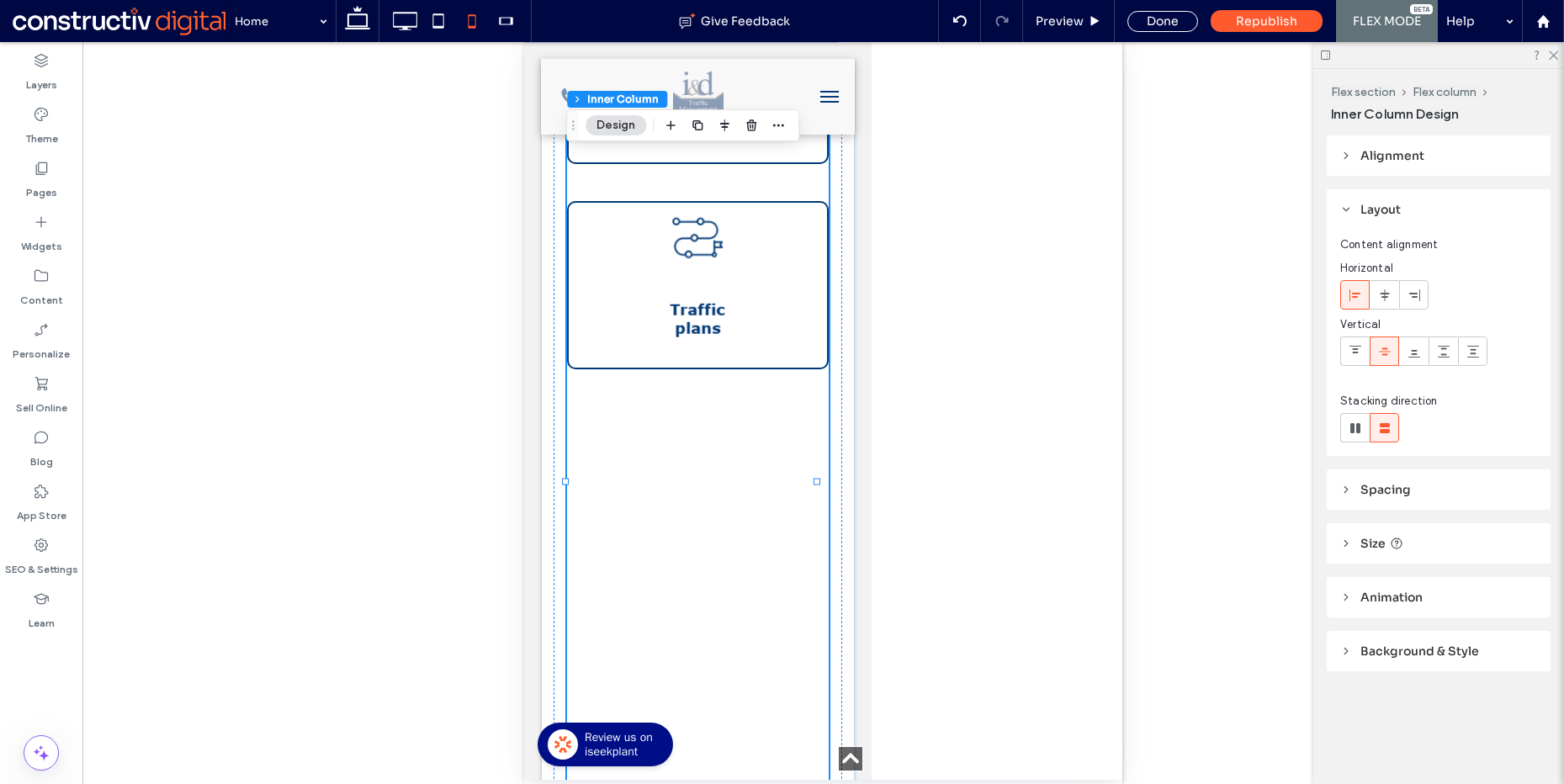 click on "Equipment hire
We offer a range of high quality equipment and traffic signage to ensure your project is as safe and well-equipped as possible. We provide road signage, mobile traffic lights, VMS boards, and much more.
Traffic plans
If you need a detailed traffic plan for your civil works or event, the professional team at I&D Traffic Management assists with comprehensive traffic guidance schemes, required permits, admin tasks, and more.
Road traffic management
No matter the size of your project, our team of professional traffic controllers provide all necessary services to effectively maintain traffic flow and ensure safety throughout your civil or commercial works." at bounding box center (697, 501) 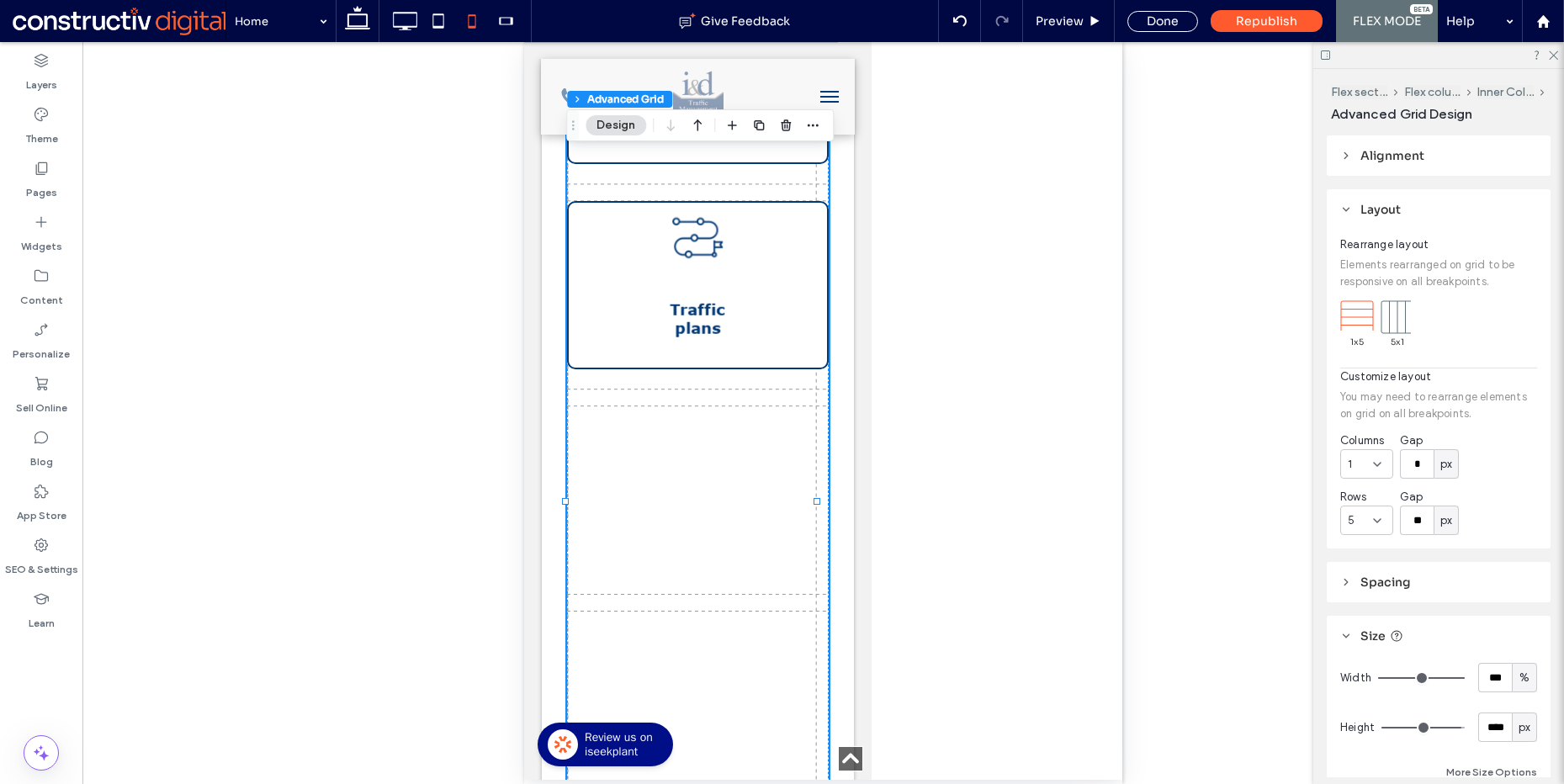 click on "Equipment hire
We offer a range of high quality equipment and traffic signage to ensure your project is as safe and well-equipped as possible. We provide road signage, mobile traffic lights, VMS boards, and much more.
Traffic plans
If you need a detailed traffic plan for your civil works or event, the professional team at I&D Traffic Management assists with comprehensive traffic guidance schemes, required permits, admin tasks, and more.
Road traffic management
No matter the size of your project, our team of professional traffic controllers provide all necessary services to effectively maintain traffic flow and ensure safety throughout your civil or commercial works." at bounding box center [697, 501] 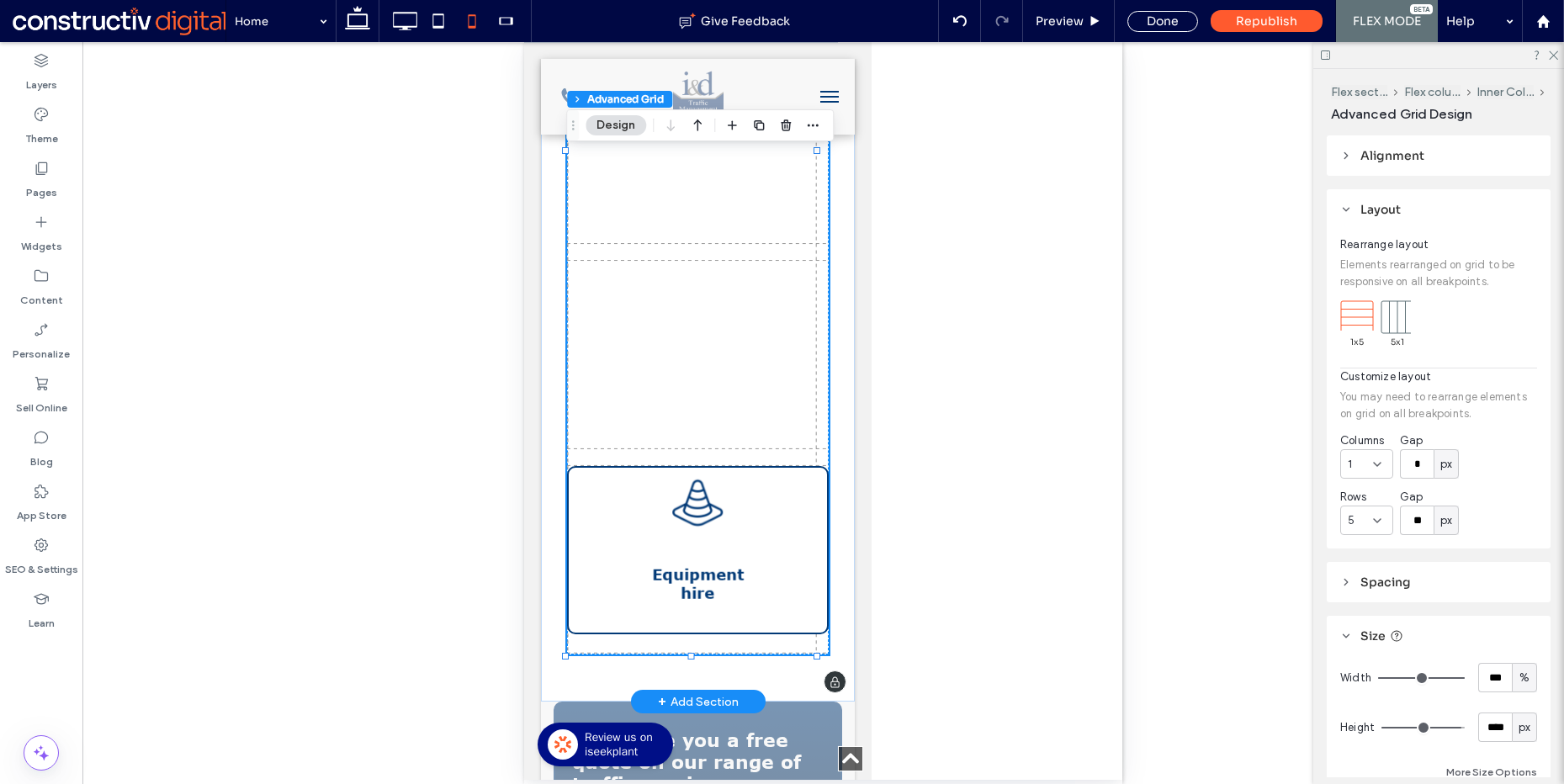scroll, scrollTop: 1456, scrollLeft: 0, axis: vertical 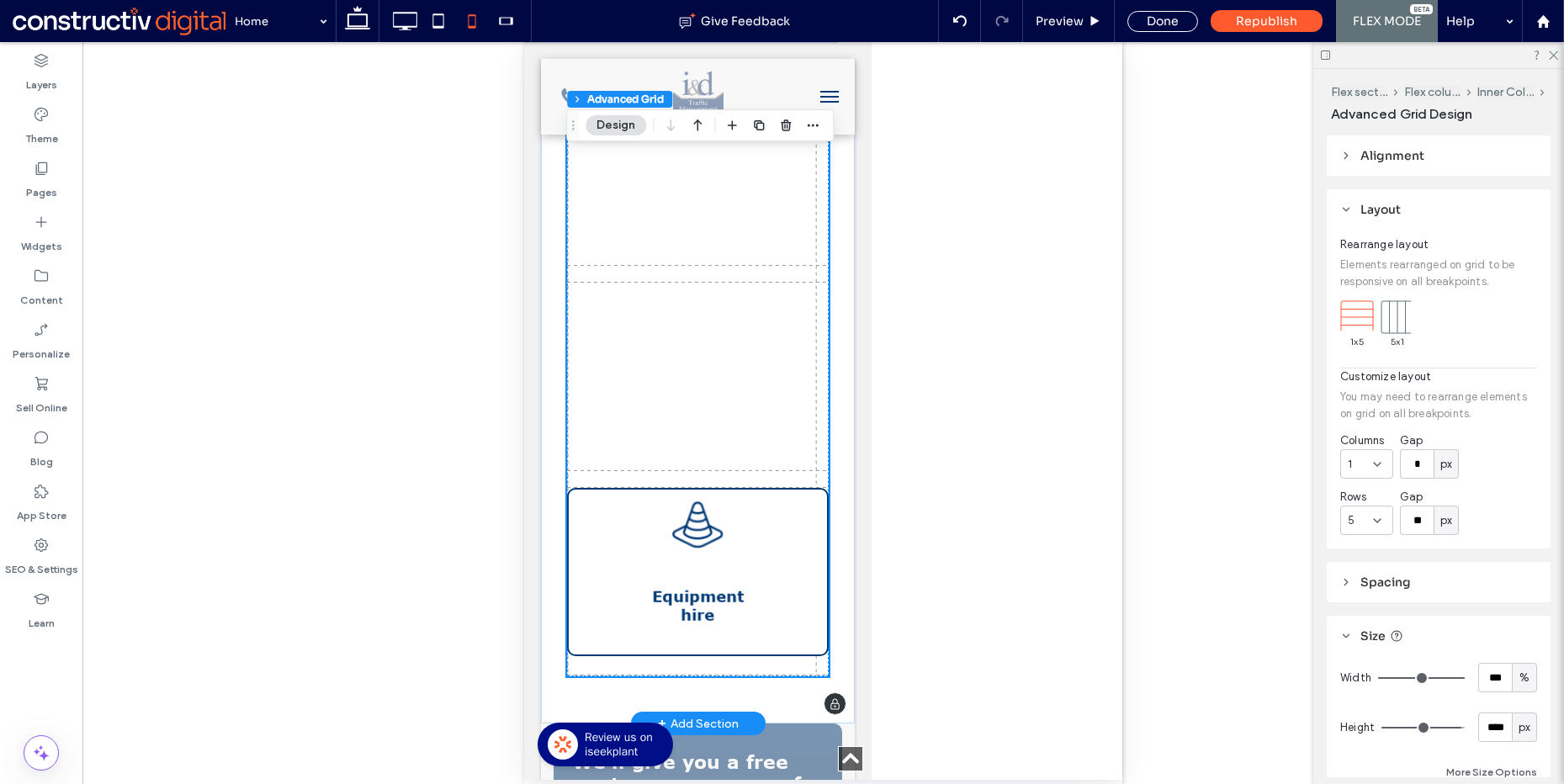 click on "Equipment hire
We offer a range of high quality equipment and traffic signage to ensure your project is as safe and well-equipped as possible. We provide road signage, mobile traffic lights, VMS boards, and much more.
Traffic plans
If you need a detailed traffic plan for your civil works or event, the professional team at I&D Traffic Management assists with comprehensive traffic guidance schemes, required permits, admin tasks, and more.
Road traffic management
No matter the size of your project, our team of professional traffic controllers provide all necessary services to effectively maintain traffic flow and ensure safety throughout your civil or commercial works." at bounding box center (697, 172) 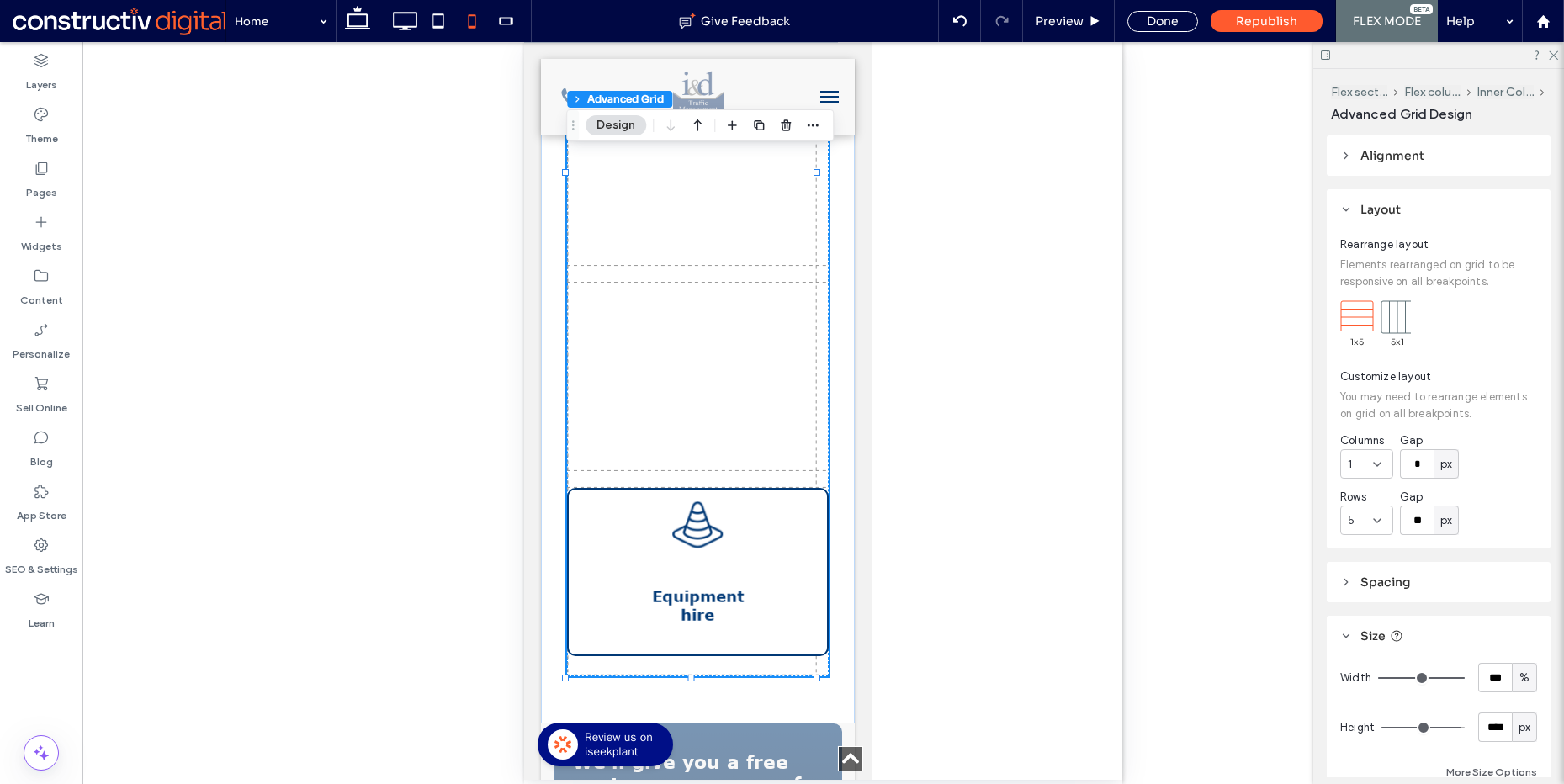 click 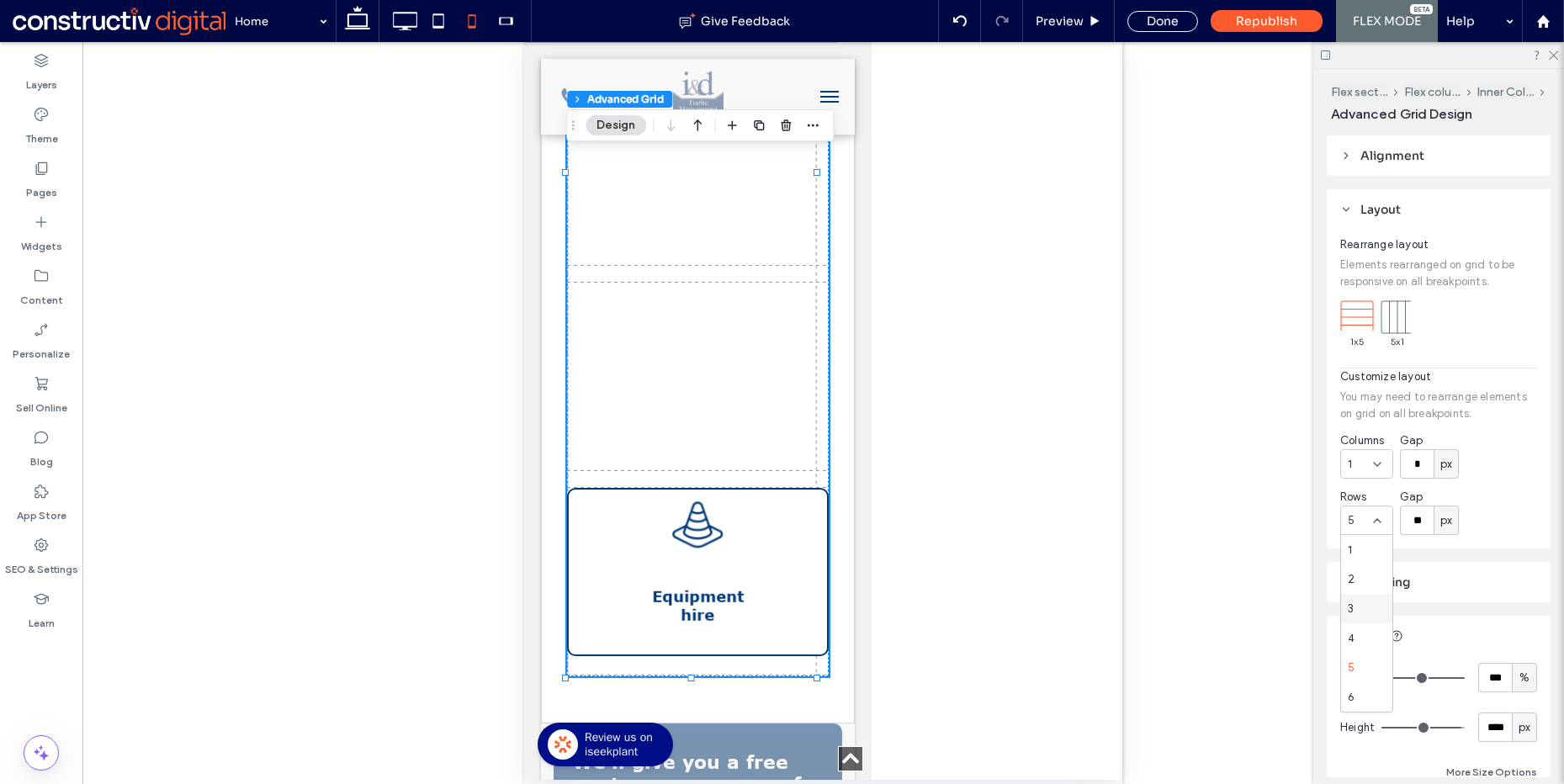 click on "3" at bounding box center (1366, 608) 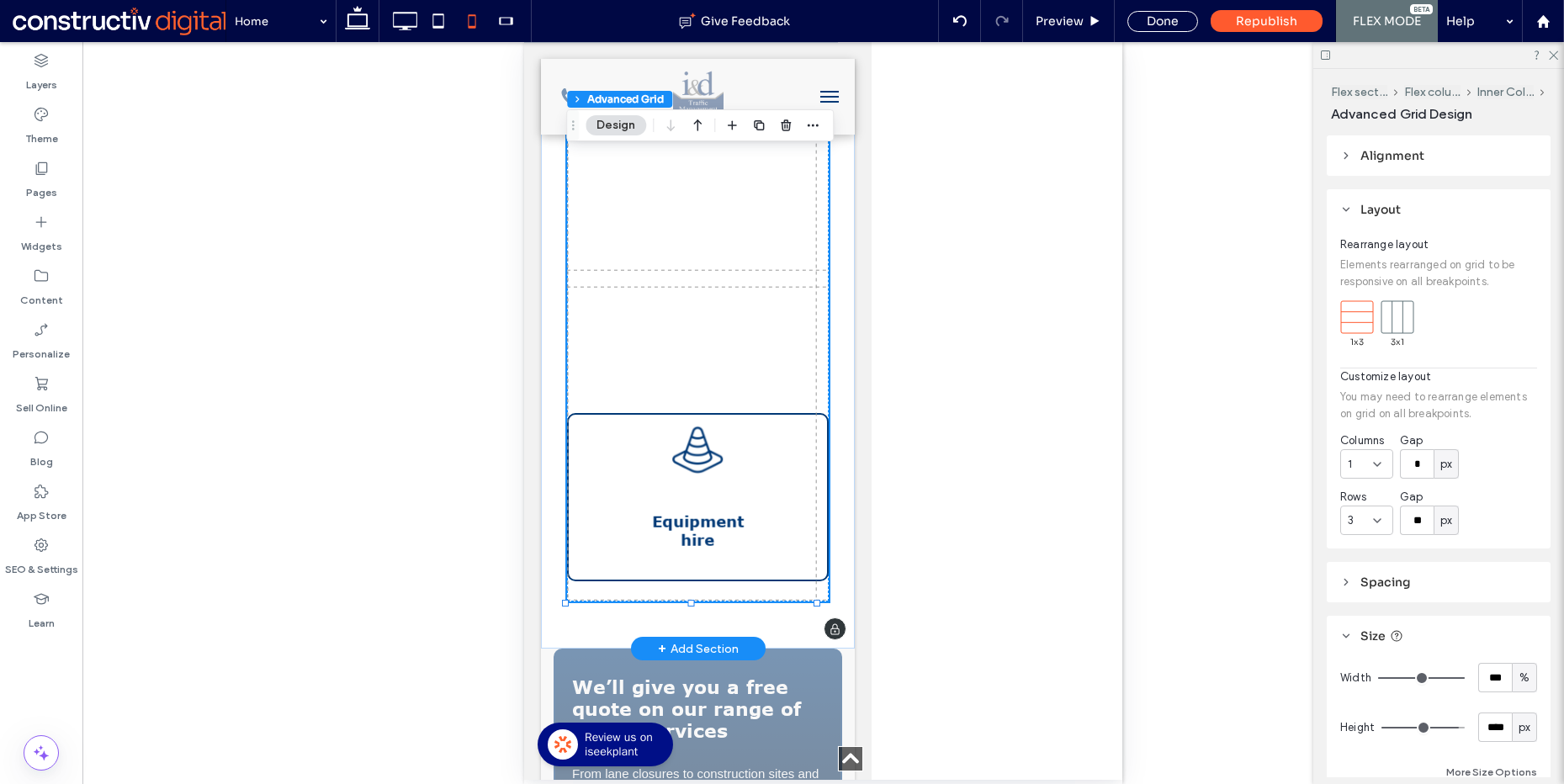 click on "Equipment hire
We offer a range of high quality equipment and traffic signage to ensure your project is as safe and well-equipped as possible. We provide road signage, mobile traffic lights, VMS boards, and much more.
Traffic plans
If you need a detailed traffic plan for your civil works or event, the professional team at I&D Traffic Management assists with comprehensive traffic guidance schemes, required permits, admin tasks, and more.
Road traffic management
No matter the size of your project, our team of professional traffic controllers provide all necessary services to effectively maintain traffic flow and ensure safety throughout your civil or commercial works." at bounding box center [697, 114] 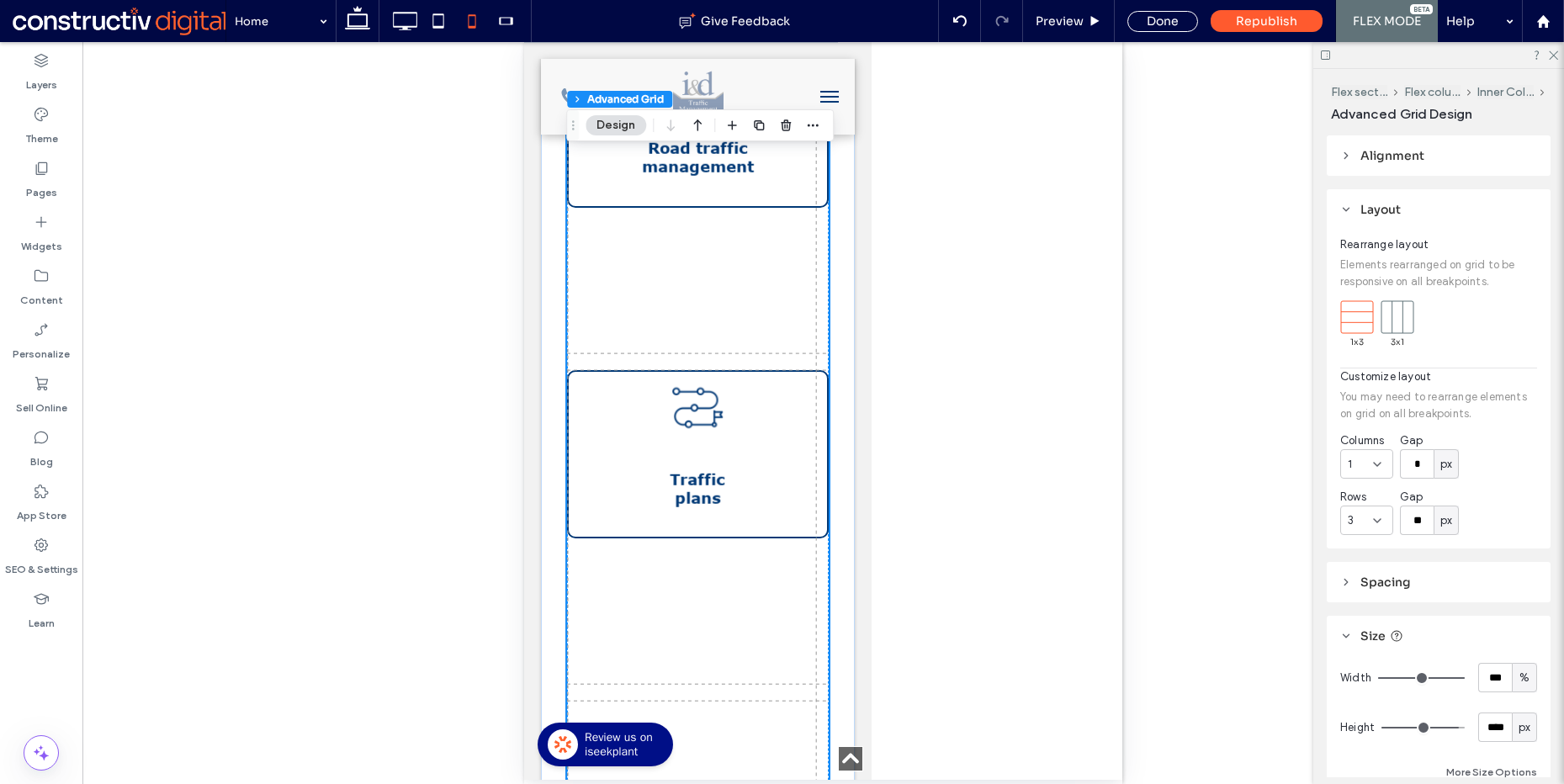 scroll, scrollTop: 926, scrollLeft: 0, axis: vertical 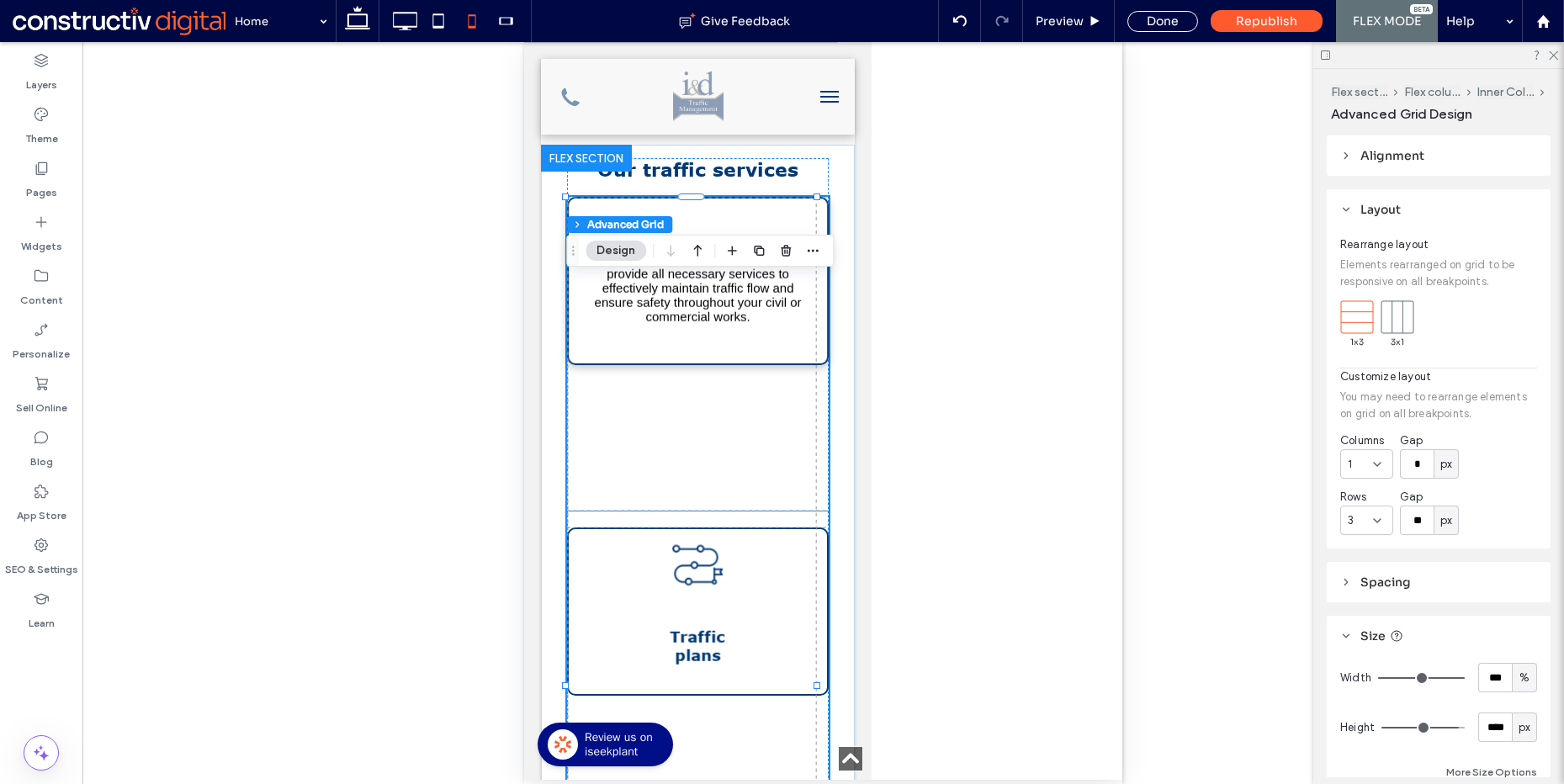 click on "Road traffic management
No matter the size of your project, our team of professional traffic controllers provide all necessary services to effectively maintain traffic flow and ensure safety throughout your civil or commercial works." at bounding box center (697, 281) 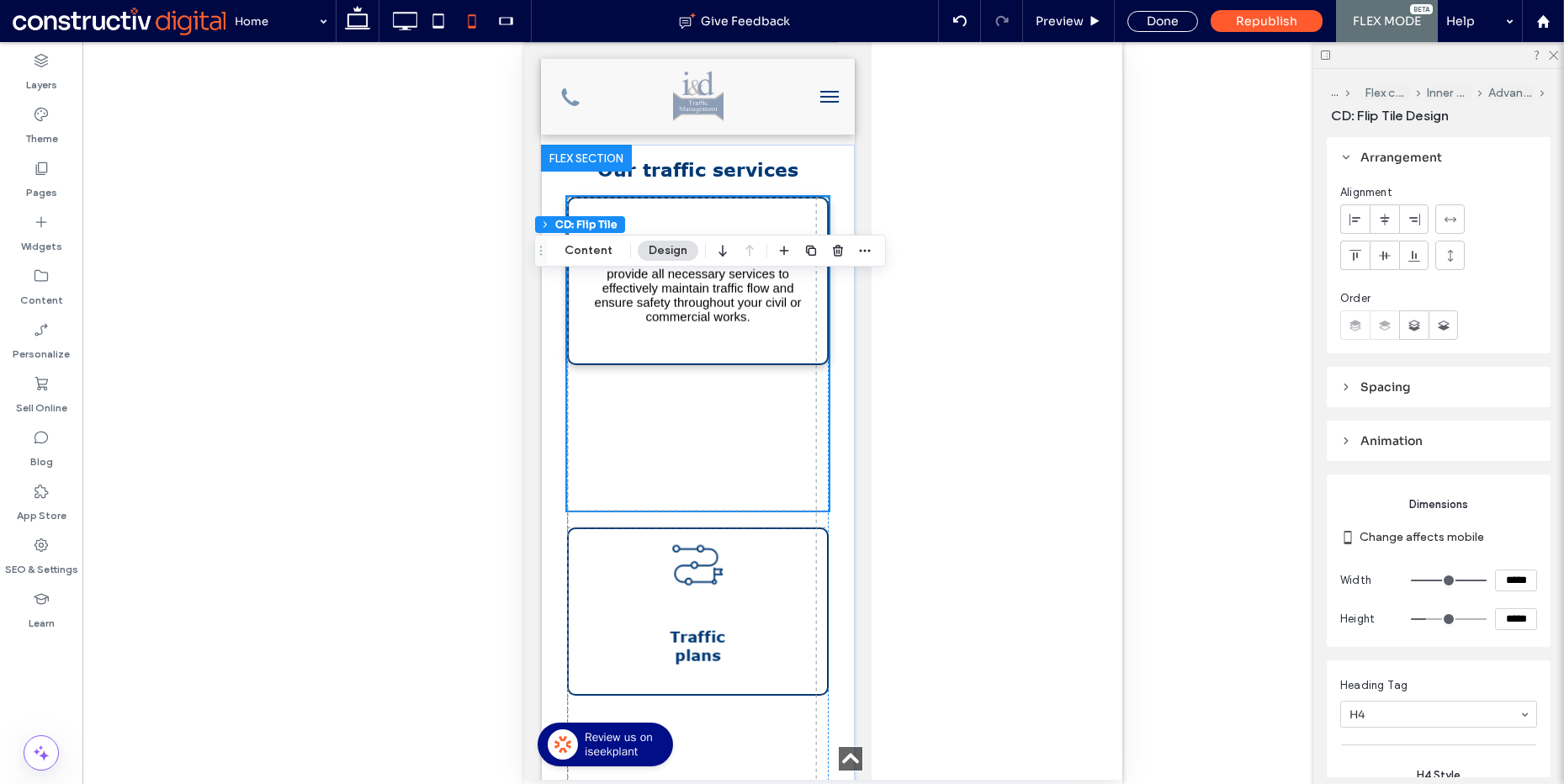 click on "No matter the size of your project, our team of professional traffic controllers provide all necessary services to effectively maintain traffic flow and ensure safety throughout your civil or commercial works." at bounding box center (697, 281) 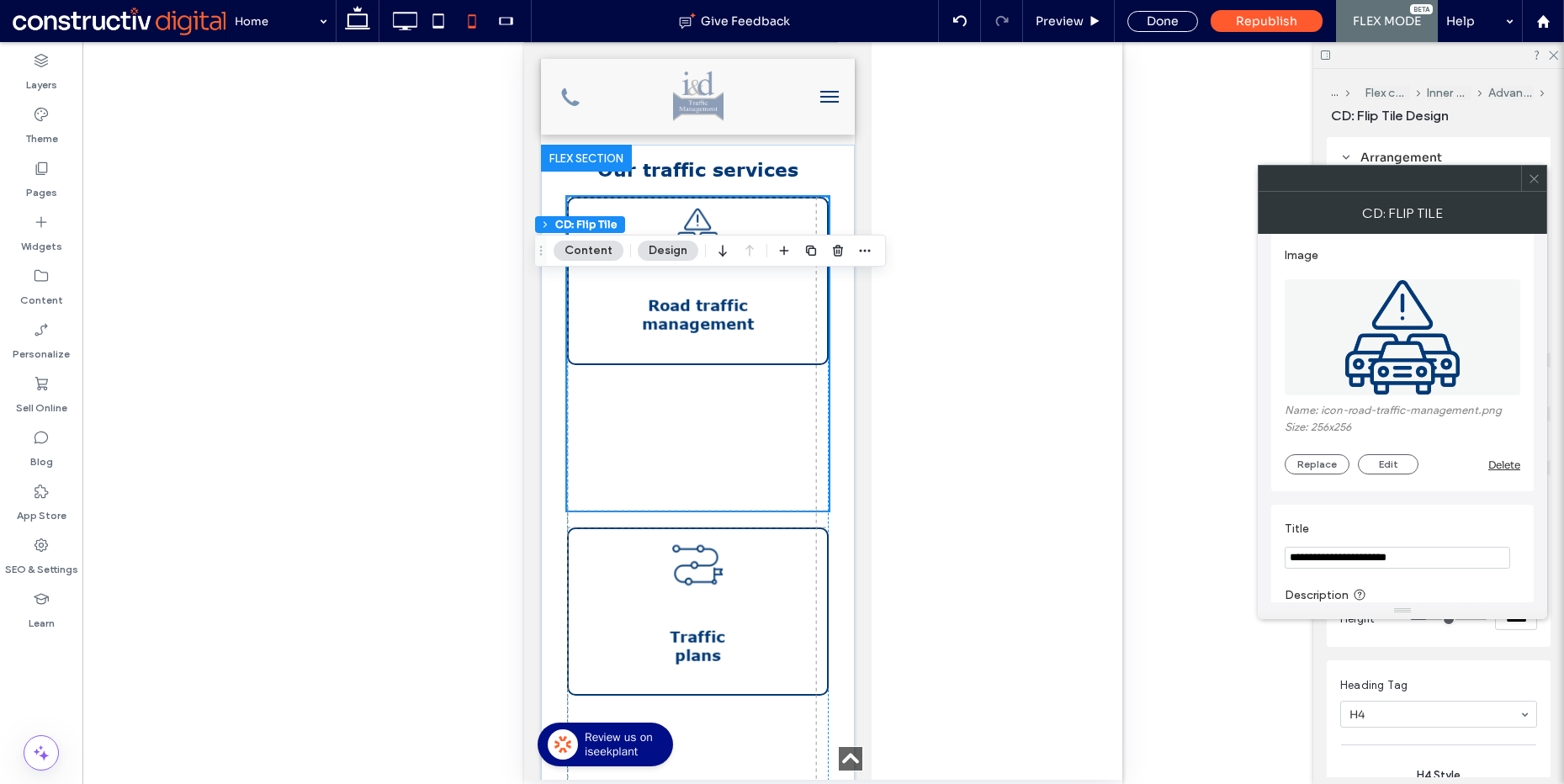 scroll, scrollTop: 245, scrollLeft: 0, axis: vertical 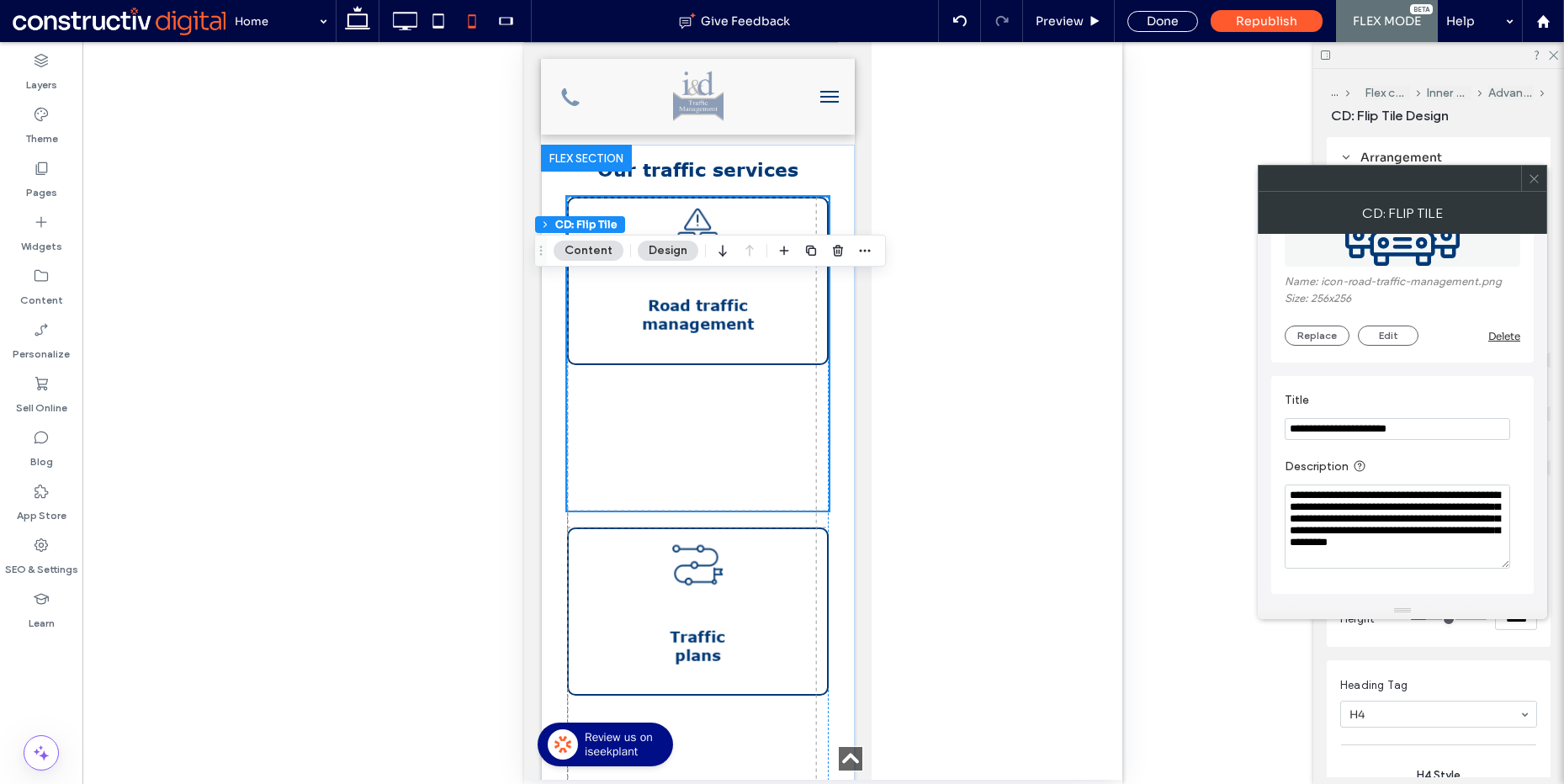 click at bounding box center [1534, 178] 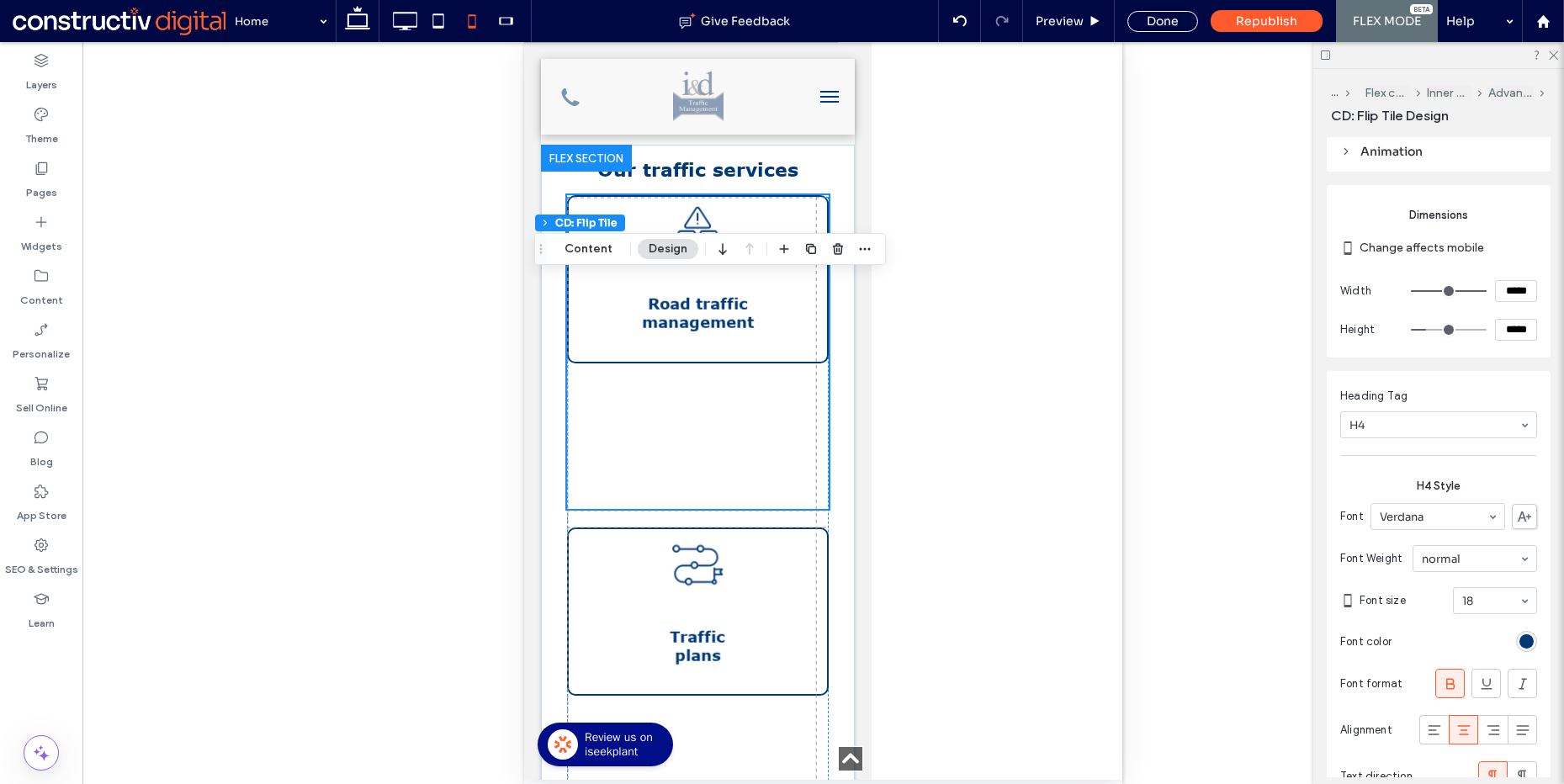 scroll, scrollTop: 0, scrollLeft: 0, axis: both 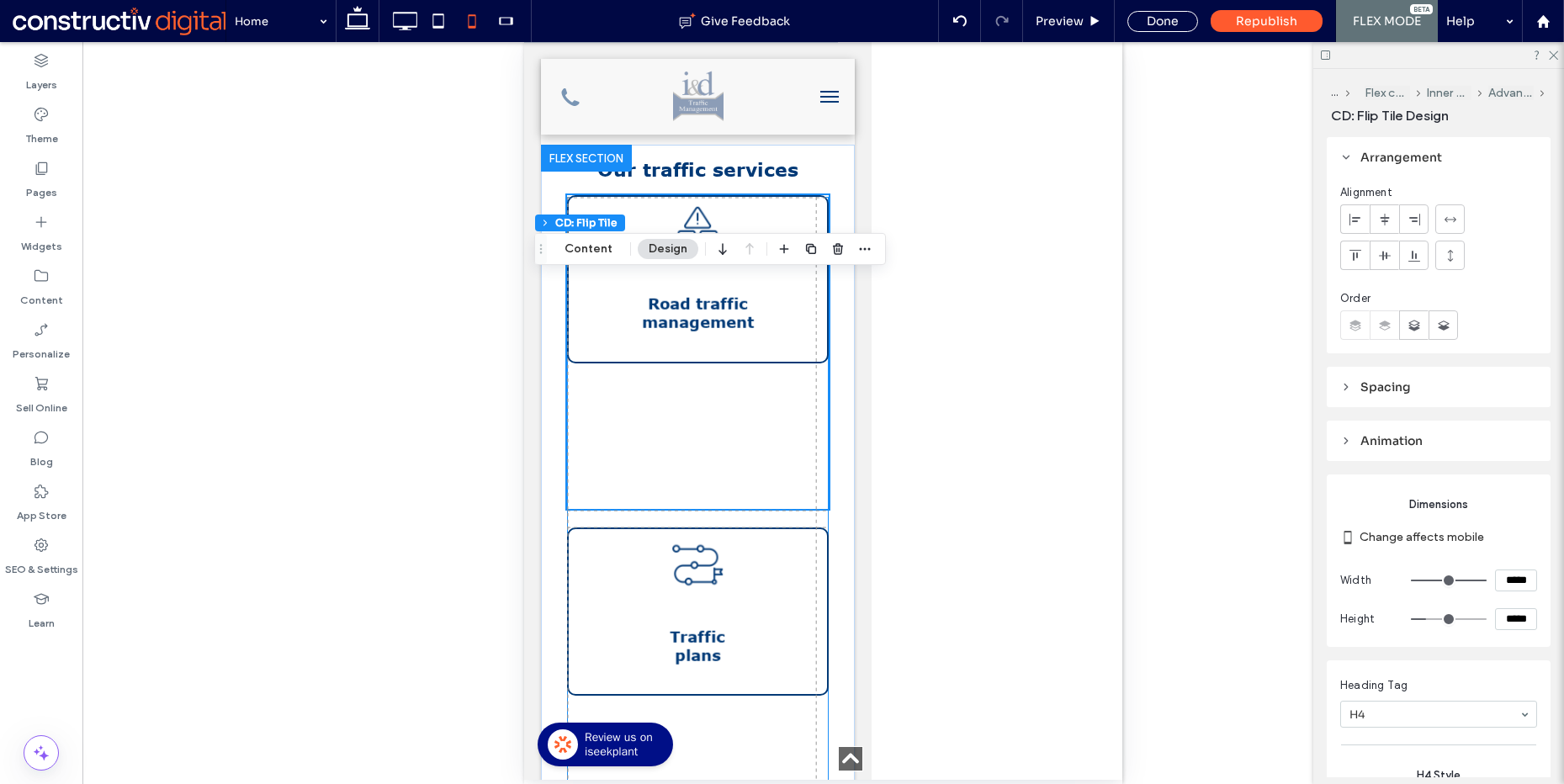 click on "Equipment hire
We offer a range of high quality equipment and traffic signage to ensure your project is as safe and well-equipped as possible. We provide road signage, mobile traffic lights, VMS boards, and much more.
Traffic plans
If you need a detailed traffic plan for your civil works or event, the professional team at I&D Traffic Management assists with comprehensive traffic guidance schemes, required permits, admin tasks, and more.
Road traffic management
No matter the size of your project, our team of professional traffic controllers provide all necessary services to effectively maintain traffic flow and ensure safety throughout your civil or commercial works." at bounding box center [697, 685] 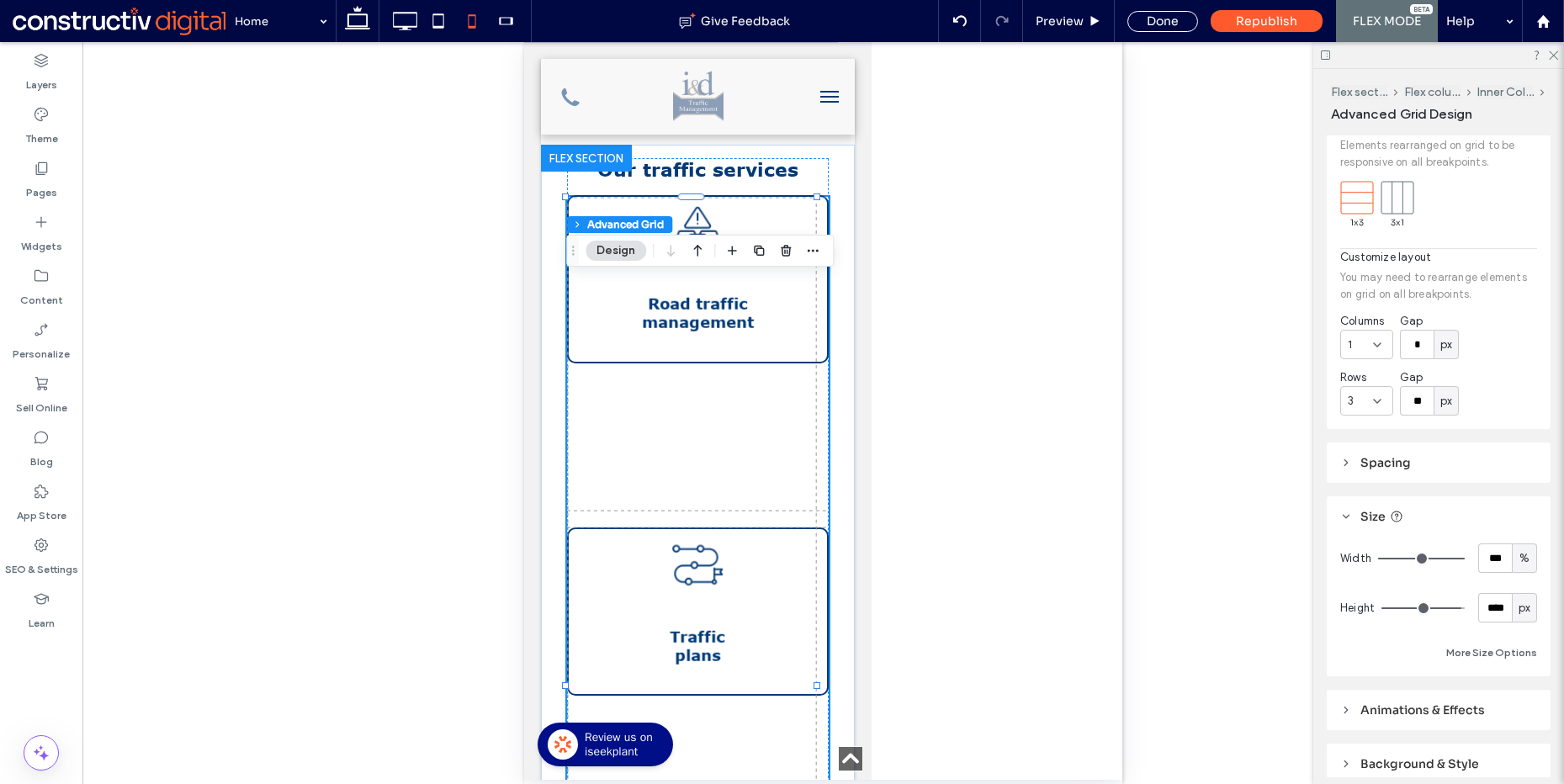 scroll, scrollTop: 124, scrollLeft: 0, axis: vertical 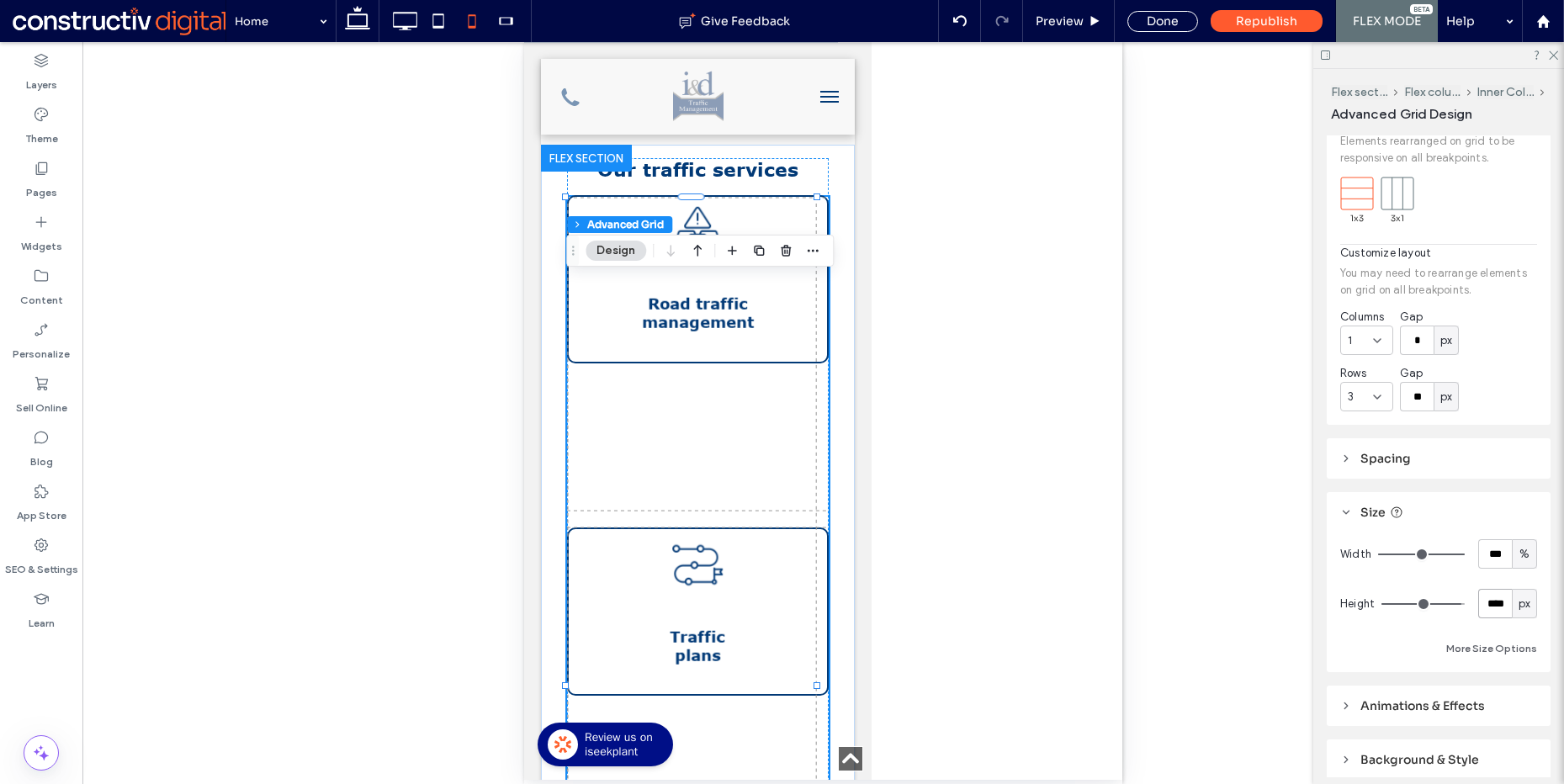 click on "****" at bounding box center [1495, 603] 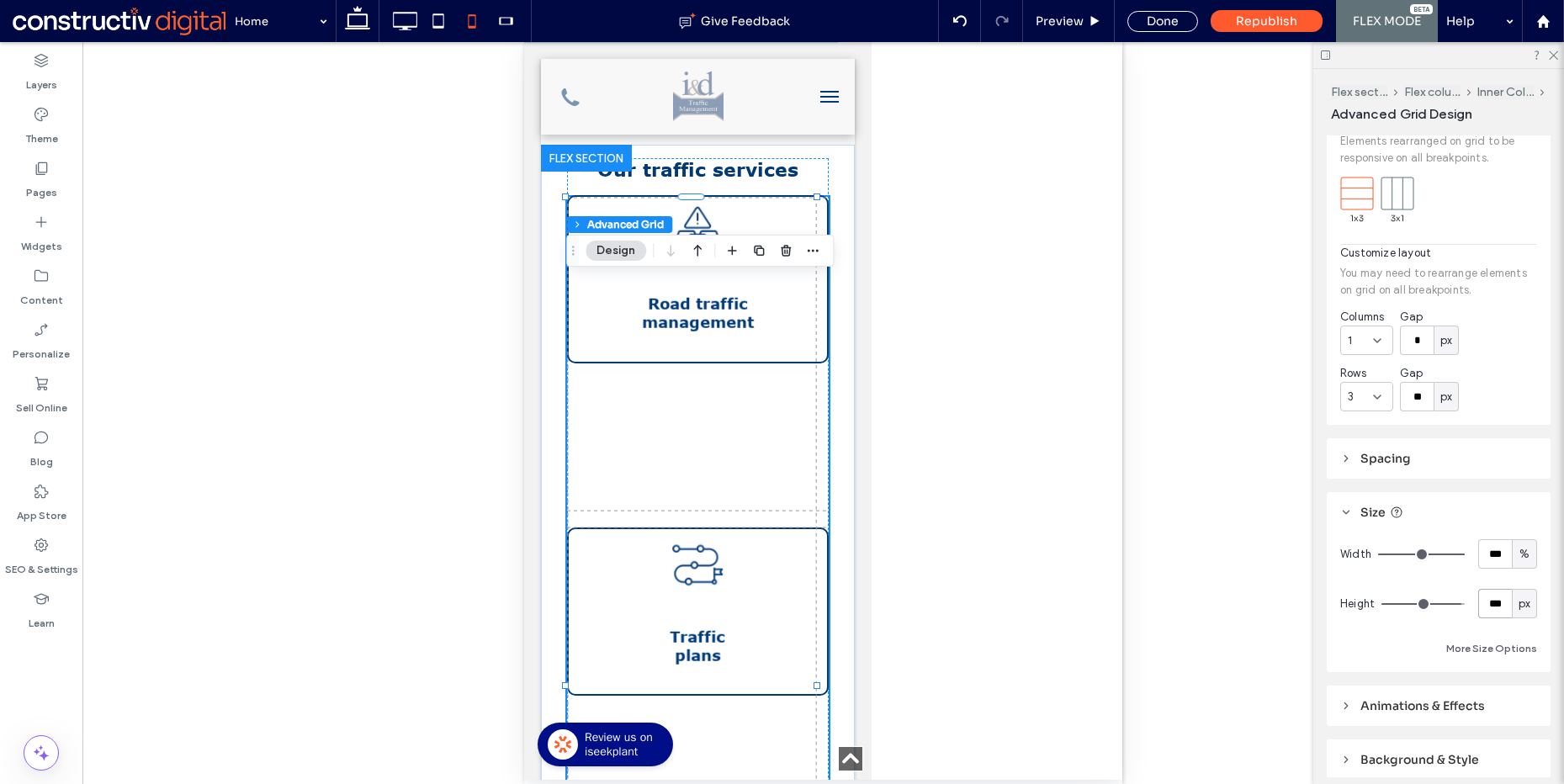 type on "***" 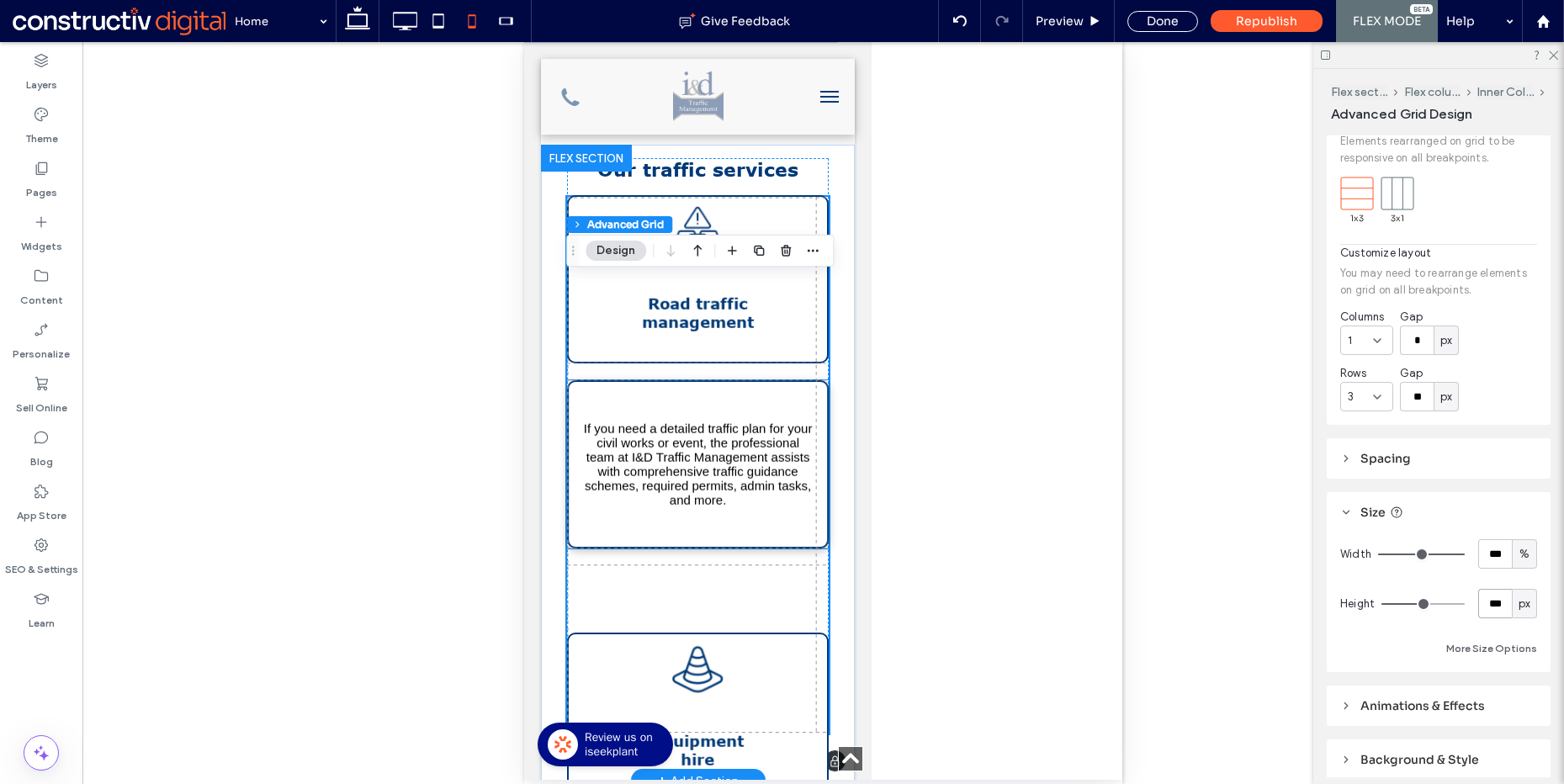 scroll, scrollTop: 1231, scrollLeft: 0, axis: vertical 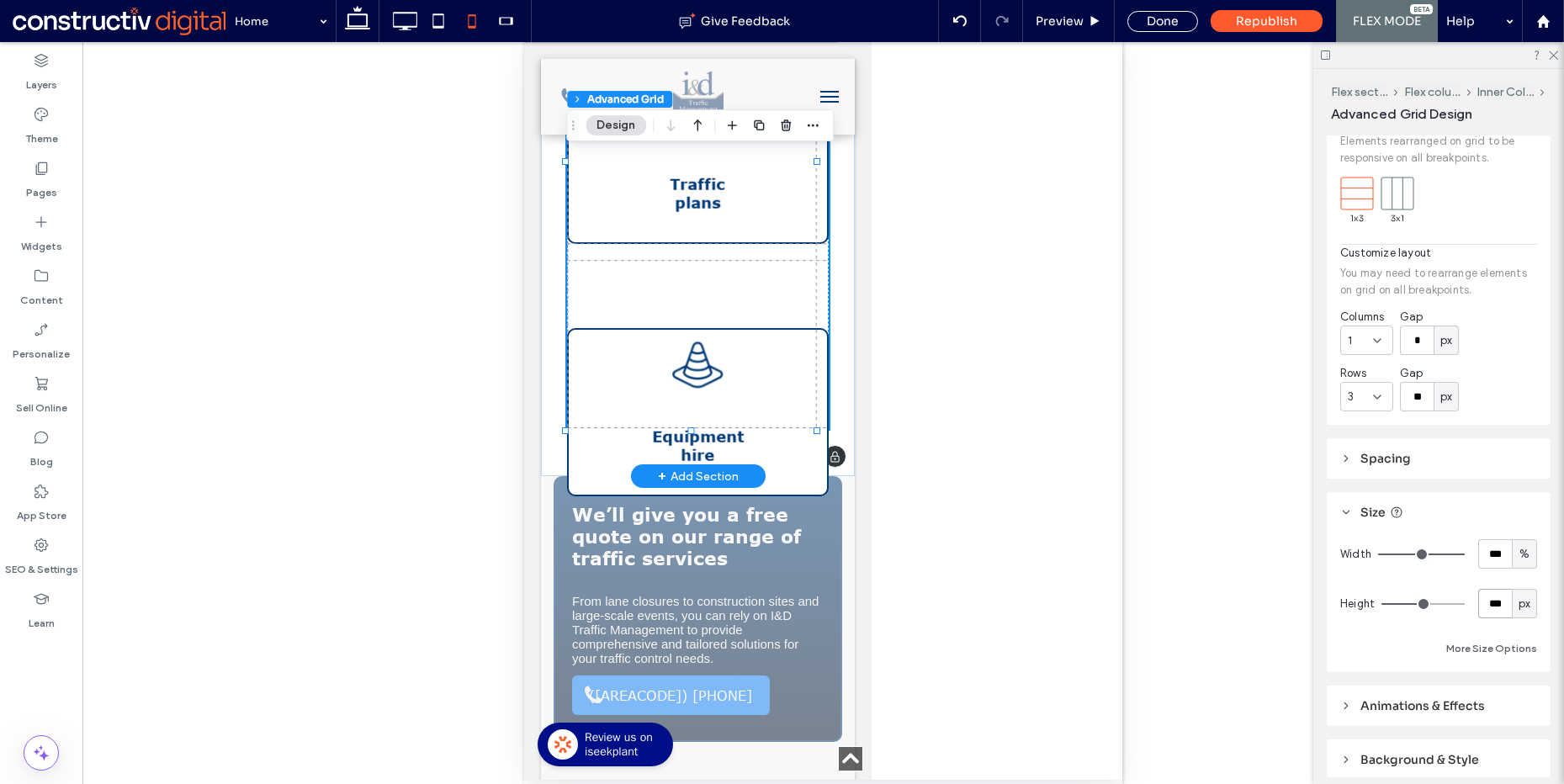 click on "Equipment hire
We offer a range of high quality equipment and traffic signage to ensure your project is as safe and well-equipped as possible. We provide road signage, mobile traffic lights, VMS boards, and much more.
Traffic plans
If you need a detailed traffic plan for your civil works or event, the professional team at I&D Traffic Management assists with comprehensive traffic guidance schemes, required permits, admin tasks, and more.
Road traffic management
No matter the size of your project, our team of professional traffic controllers provide all necessary services to effectively maintain traffic flow and ensure safety throughout your civil or commercial works." at bounding box center (697, 161) 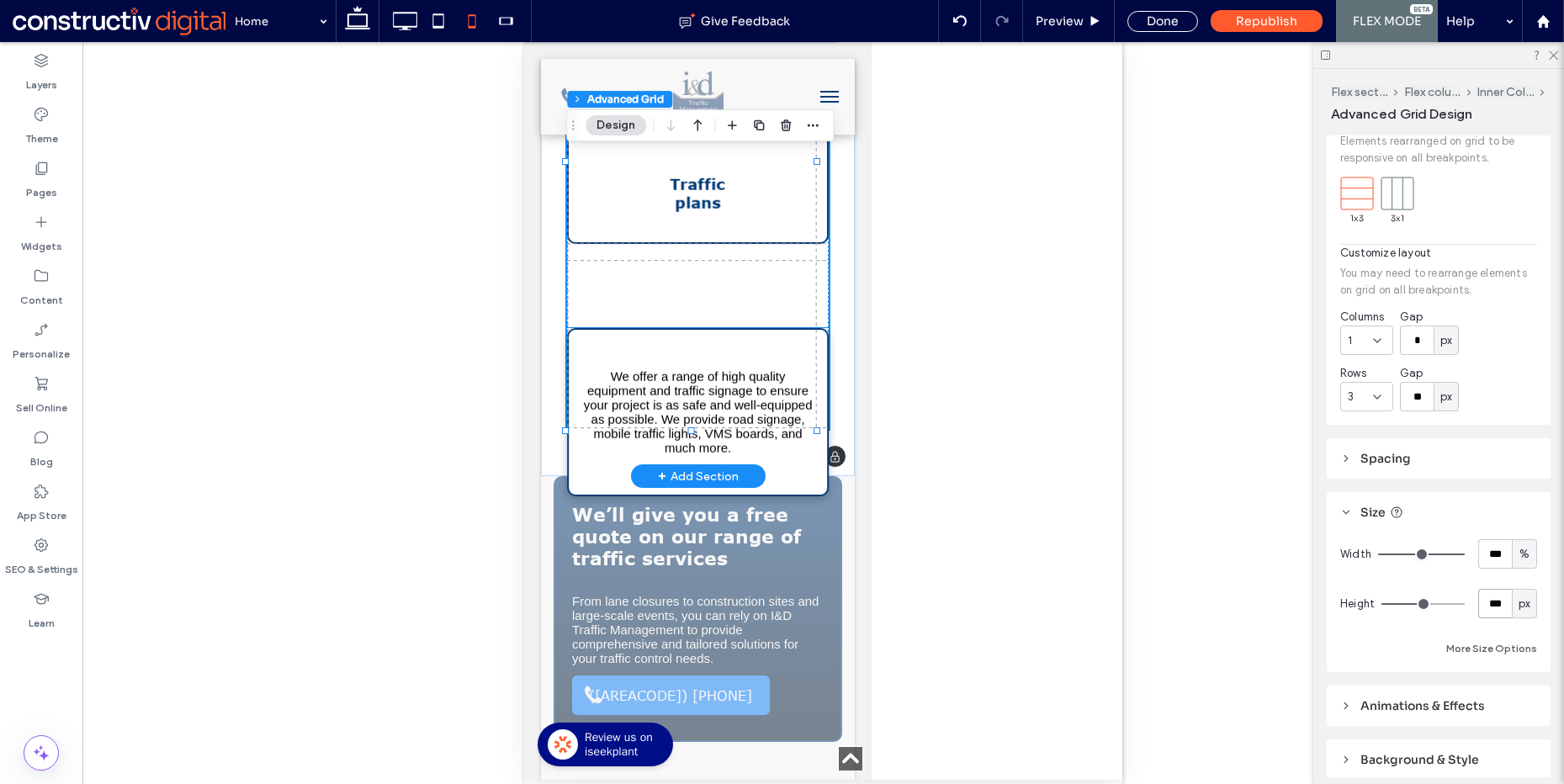 click on "We offer a range of high quality equipment and traffic signage to ensure your project is as safe and well-equipped as possible. We provide road signage, mobile traffic lights, VMS boards, and much more." at bounding box center [697, 412] 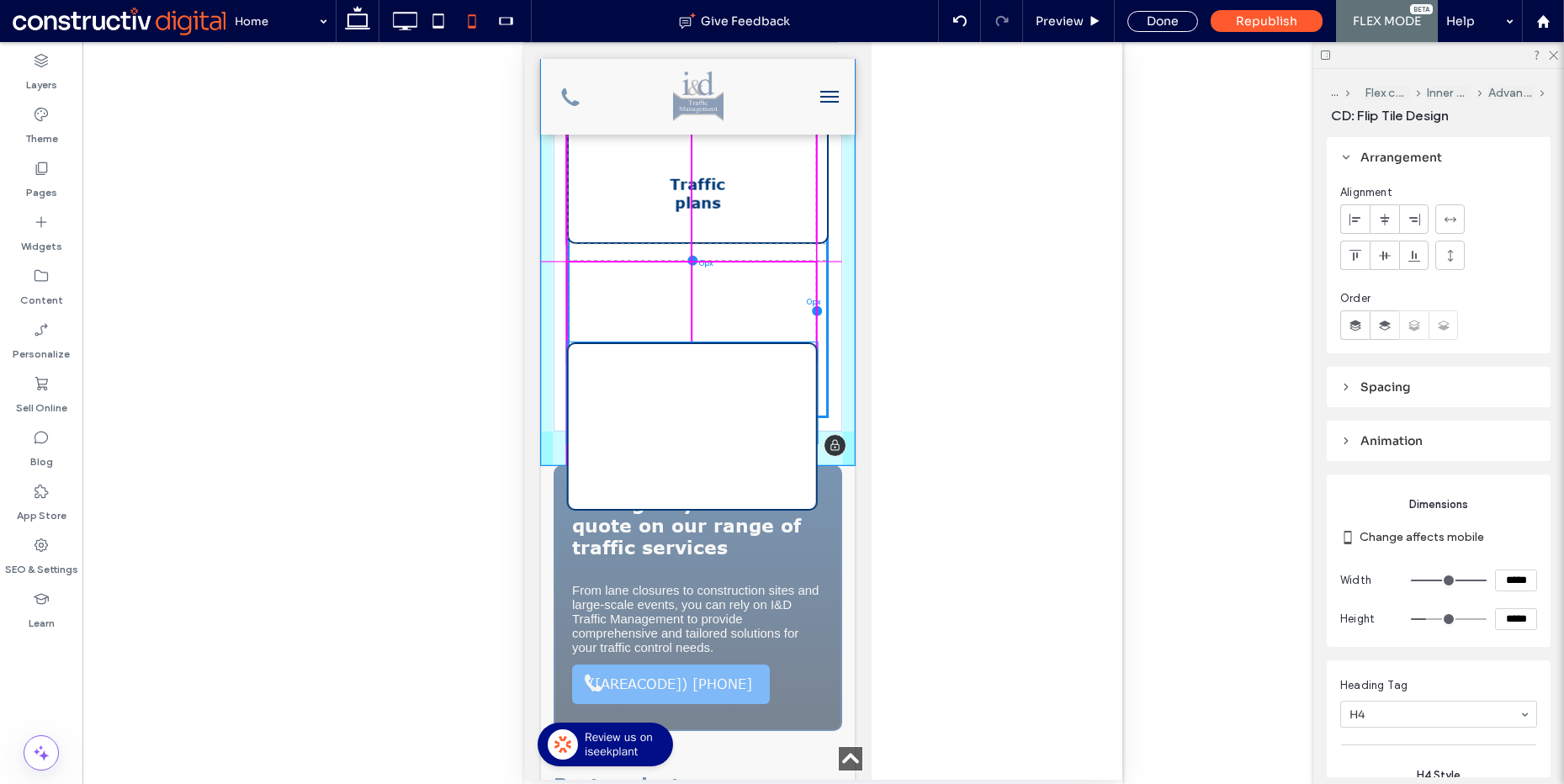 drag, startPoint x: 663, startPoint y: 449, endPoint x: 665, endPoint y: 381, distance: 68.02941 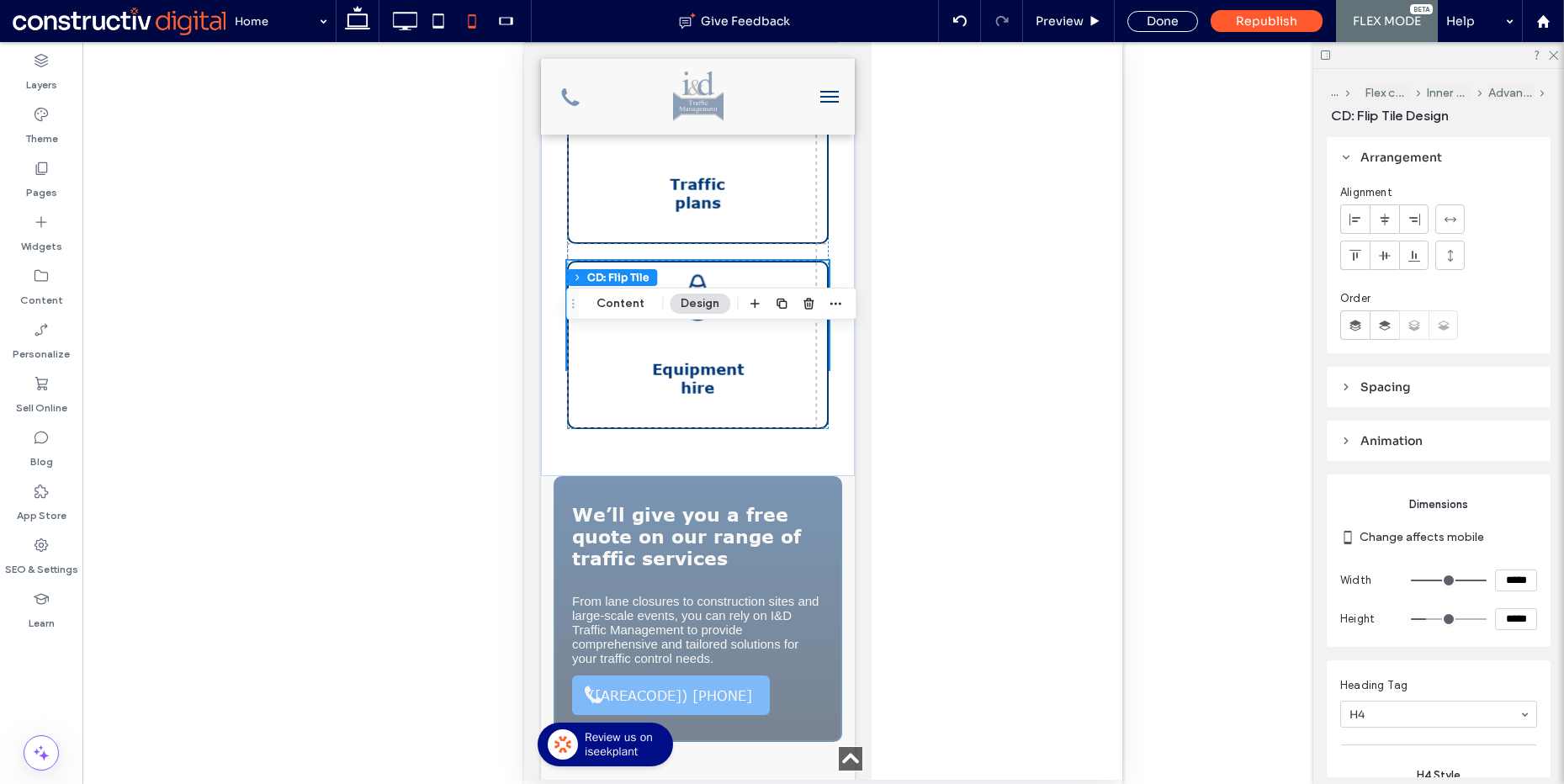 scroll, scrollTop: 1242, scrollLeft: 0, axis: vertical 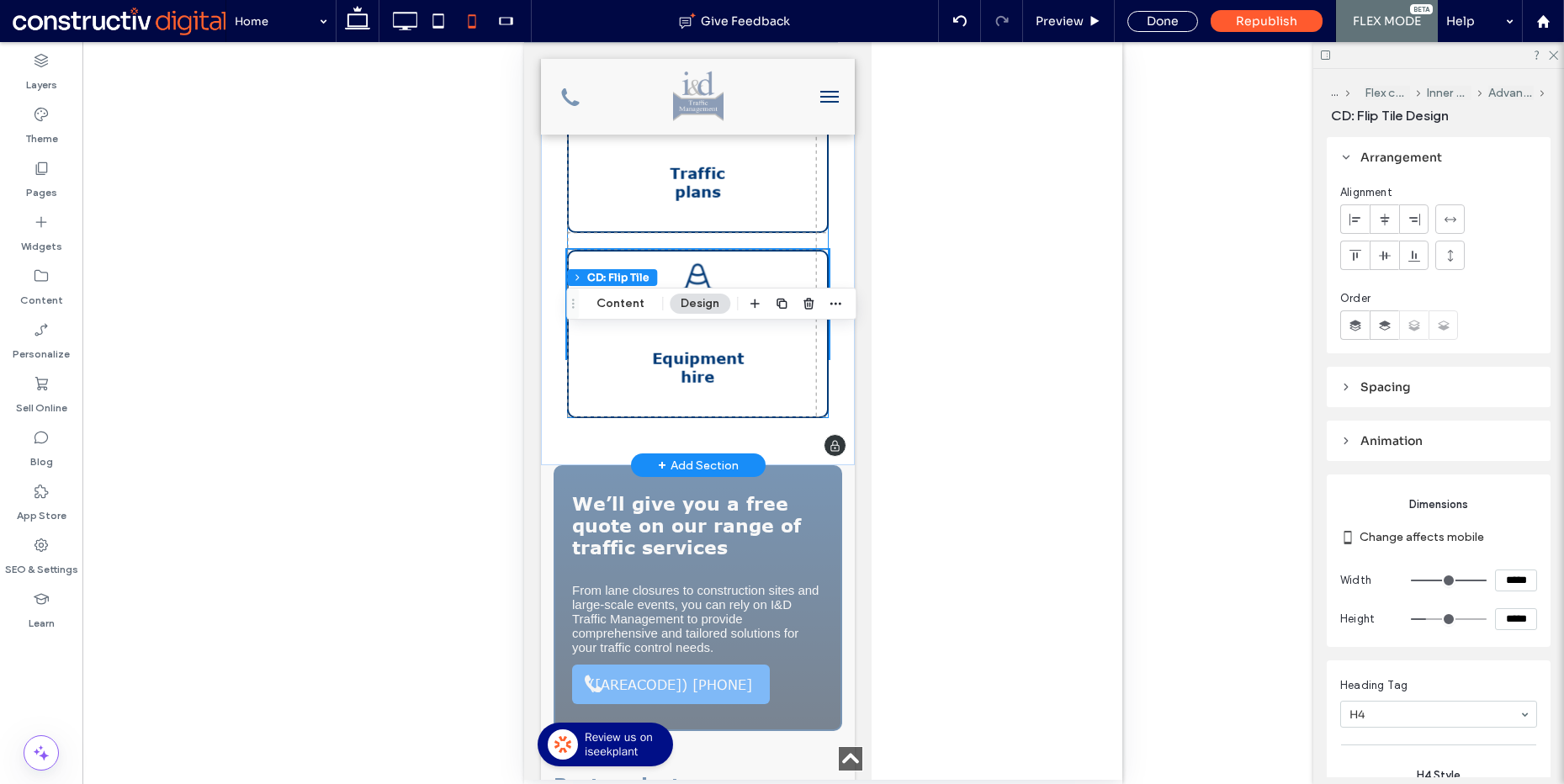 click on "Equipment hire
We offer a range of high quality equipment and traffic signage to ensure your project is as safe and well-equipped as possible. We provide road signage, mobile traffic lights, VMS boards, and much more.
Traffic plans
If you need a detailed traffic plan for your civil works or event, the professional team at I&D Traffic Management assists with comprehensive traffic guidance schemes, required permits, admin tasks, and more.
Road traffic management
No matter the size of your project, our team of professional traffic controllers provide all necessary services to effectively maintain traffic flow and ensure safety throughout your civil or commercial works." at bounding box center (697, 150) 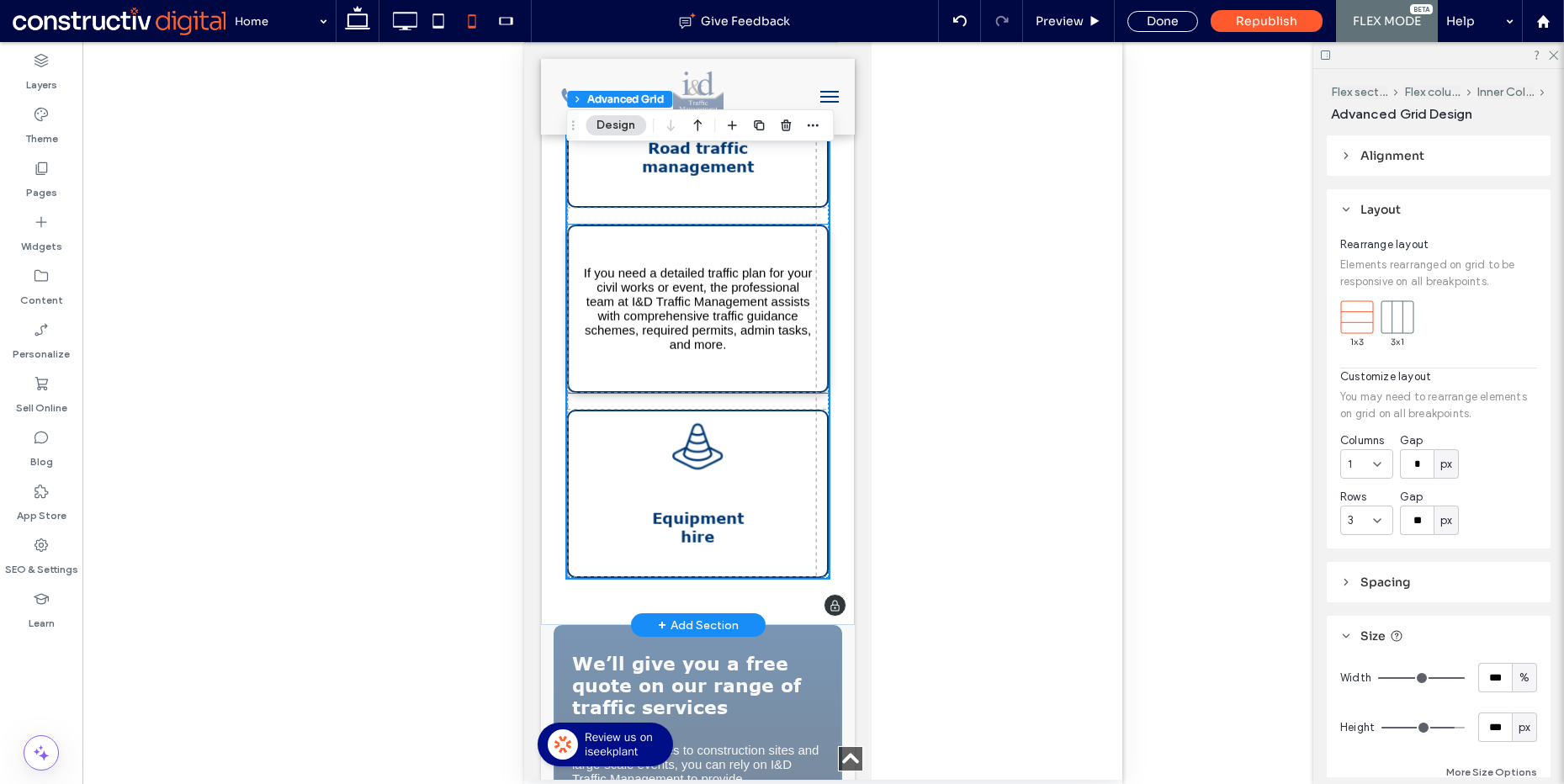 scroll, scrollTop: 1071, scrollLeft: 0, axis: vertical 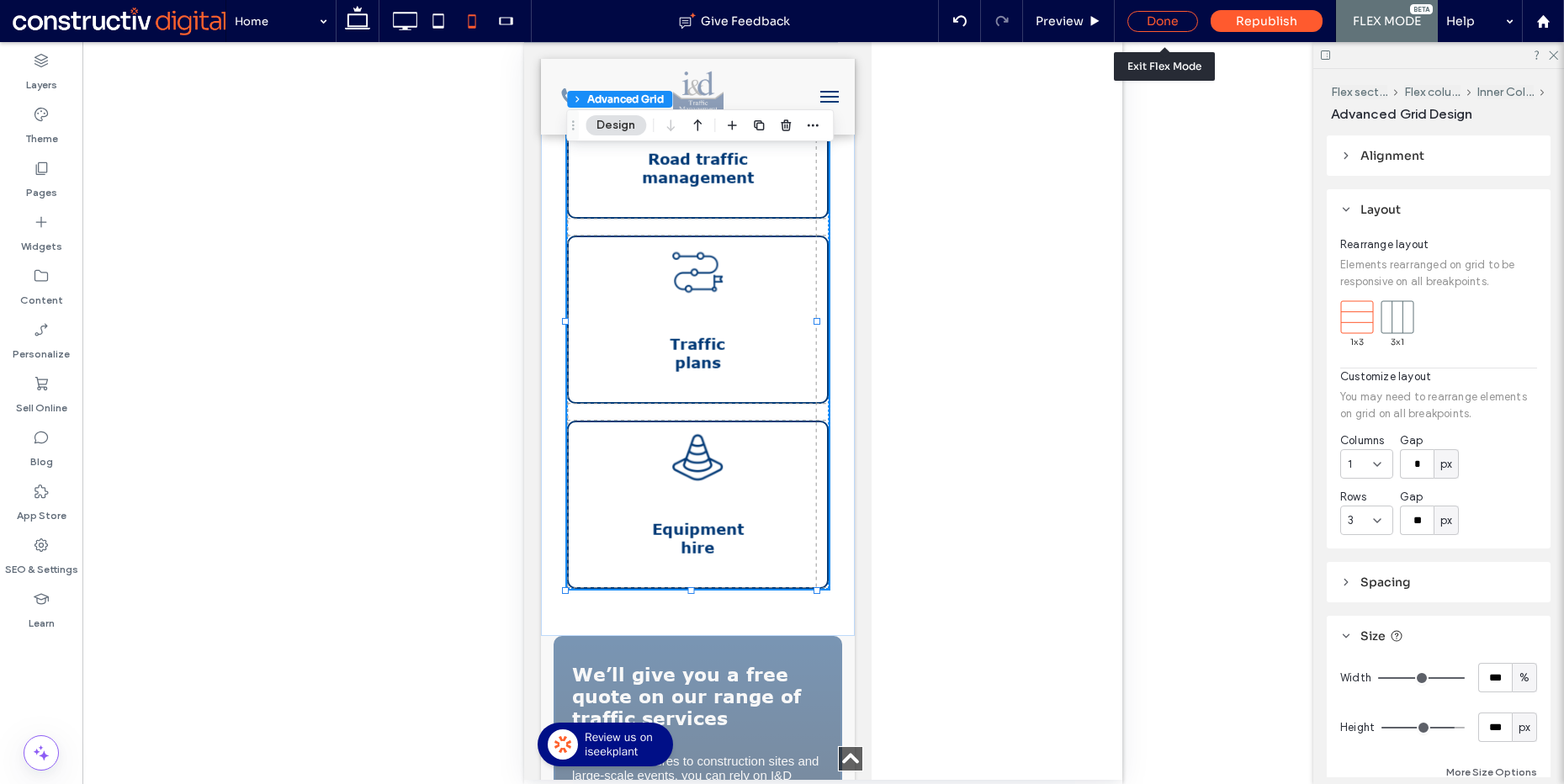 drag, startPoint x: 1169, startPoint y: 22, endPoint x: 266, endPoint y: 196, distance: 919.6113 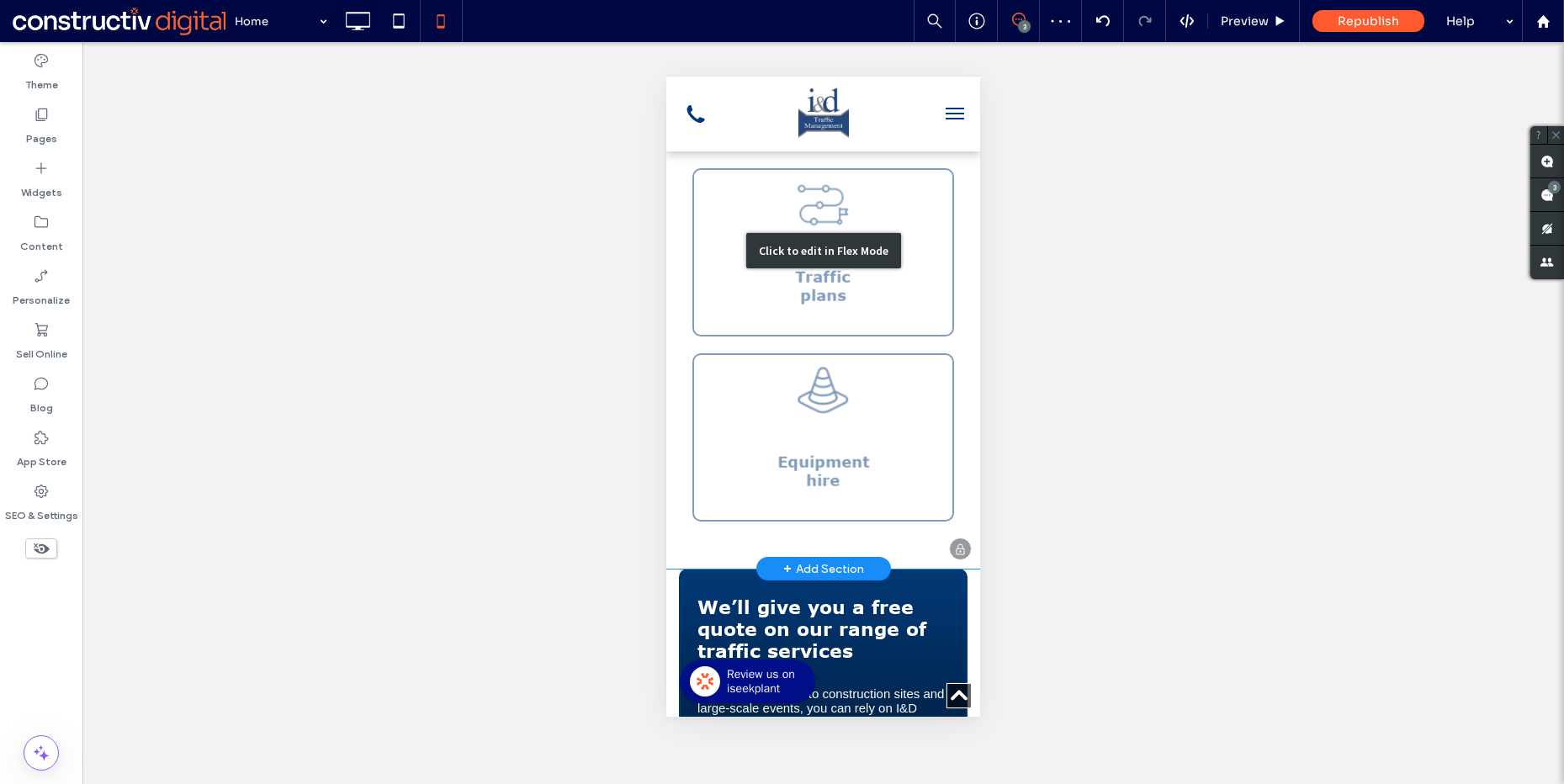 scroll, scrollTop: 1208, scrollLeft: 0, axis: vertical 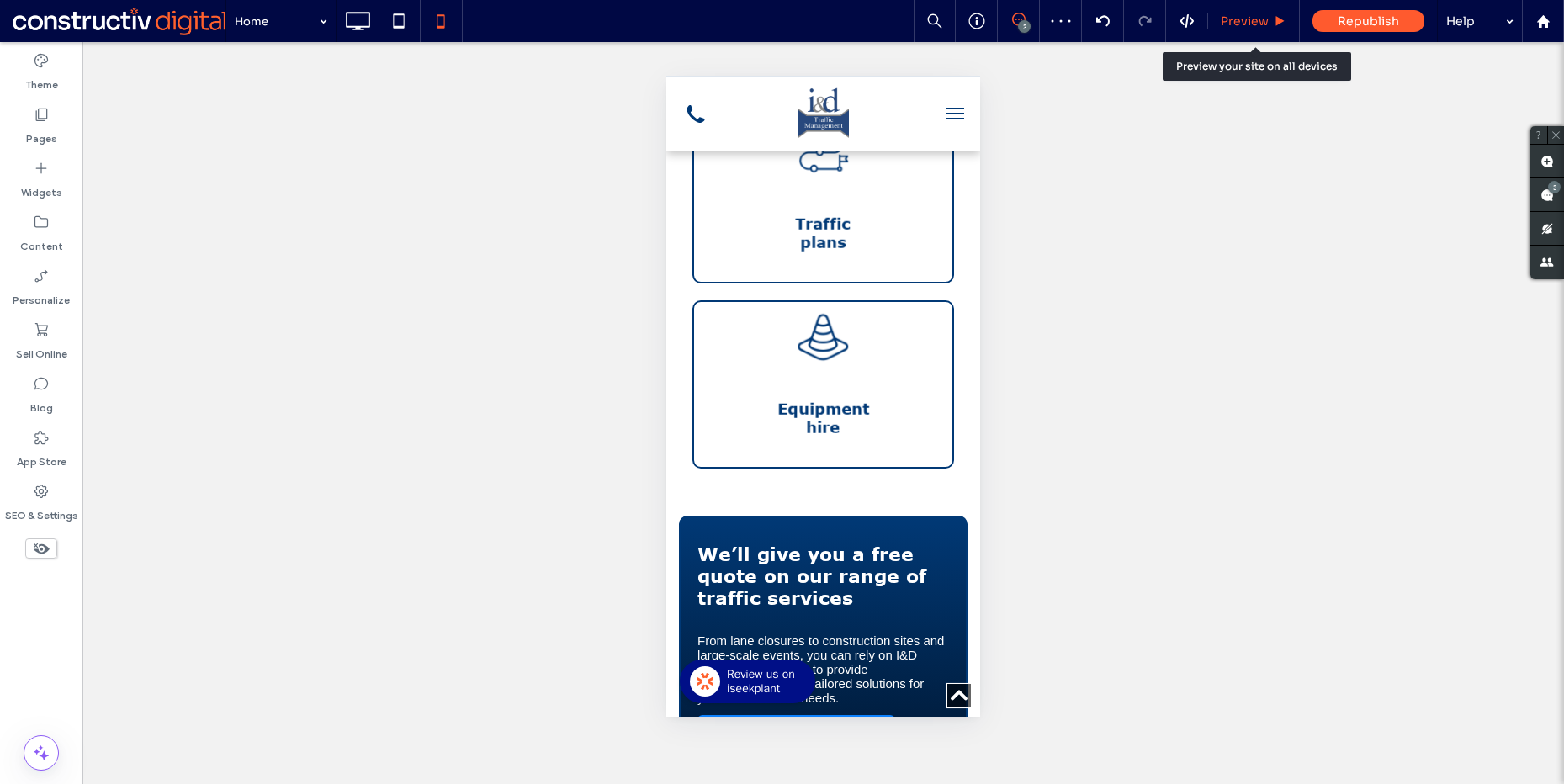 click on "Preview" at bounding box center (1254, 21) 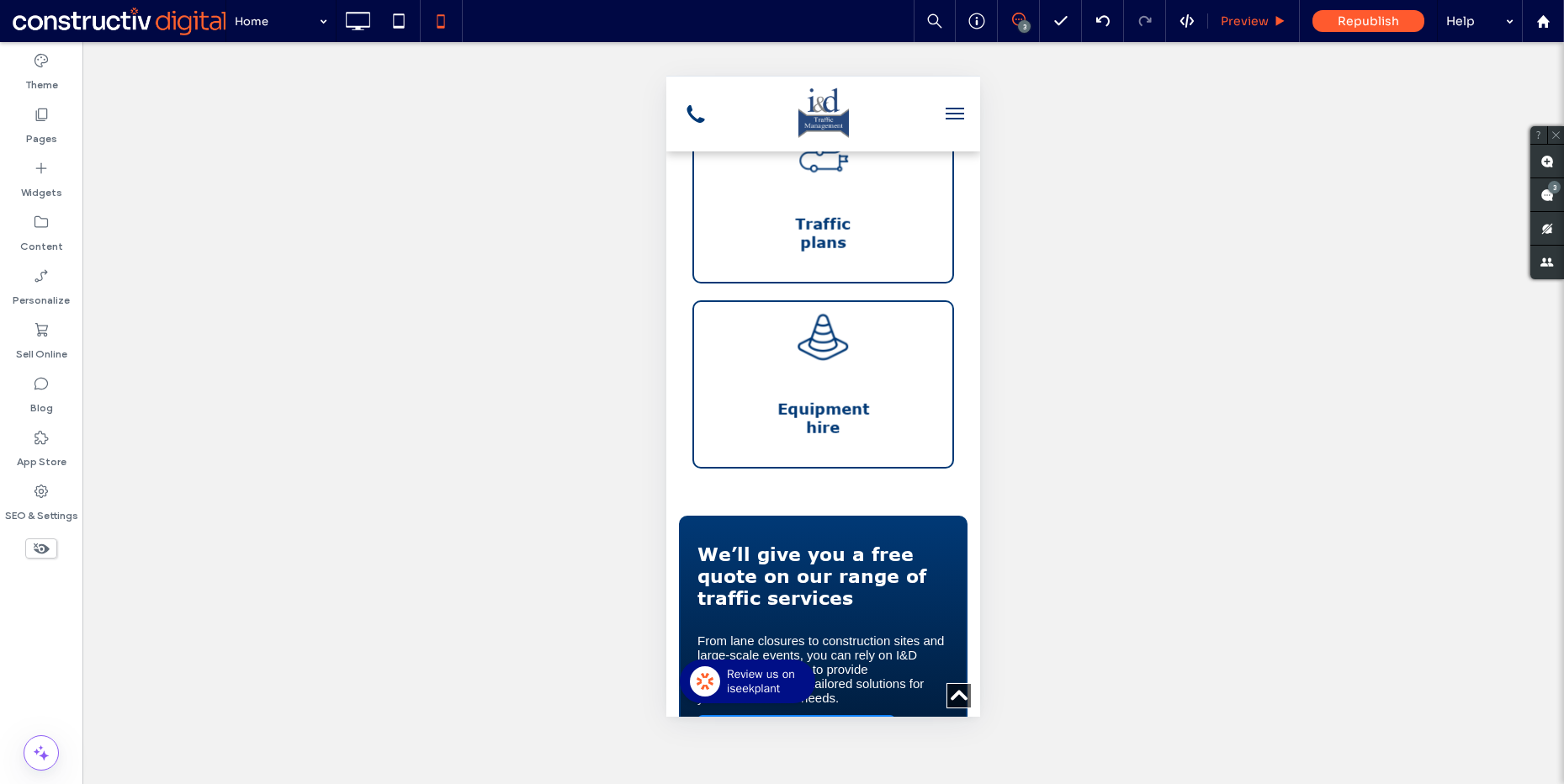 click on "Preview" at bounding box center [1244, 21] 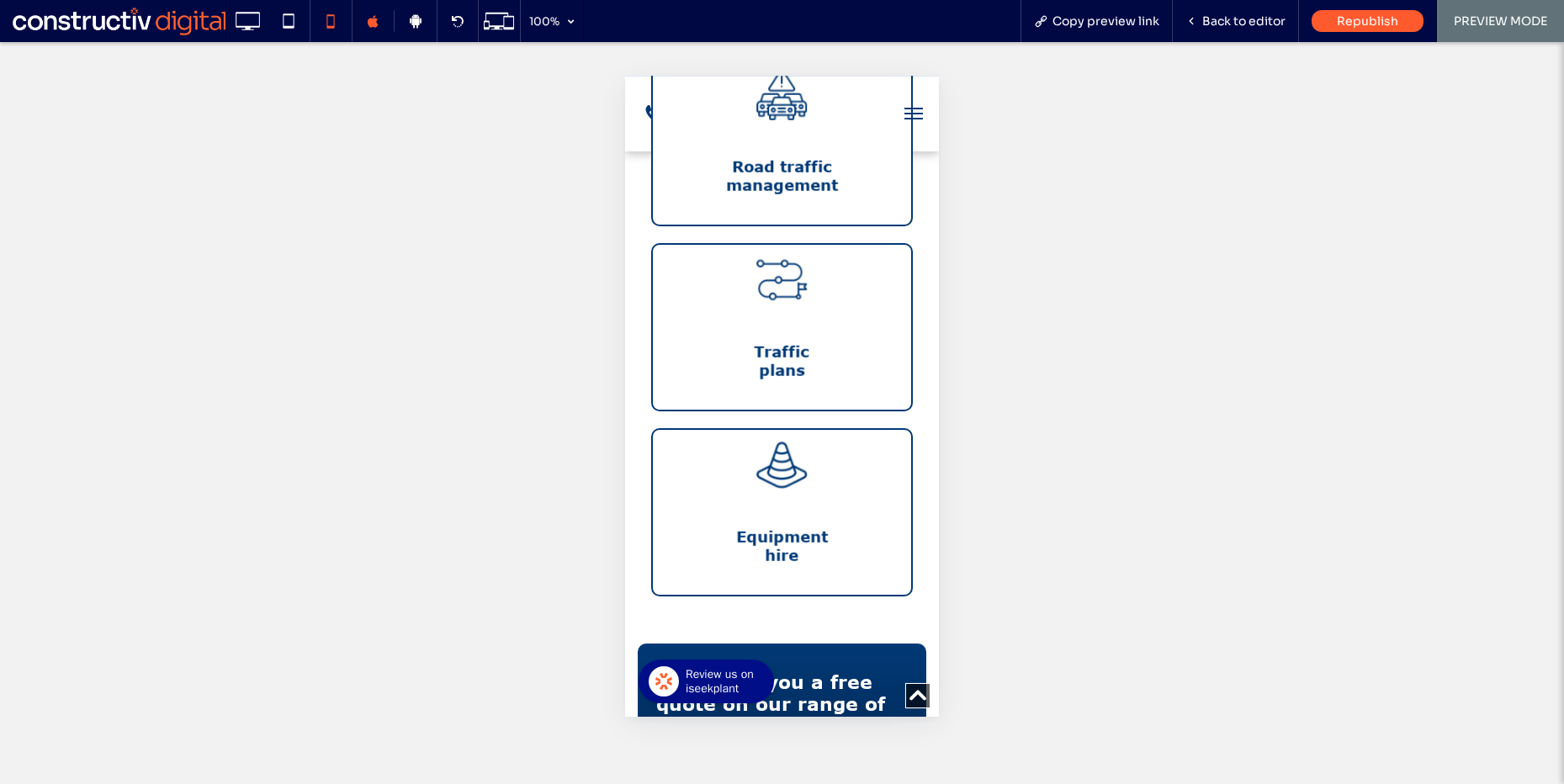scroll, scrollTop: 1040, scrollLeft: 0, axis: vertical 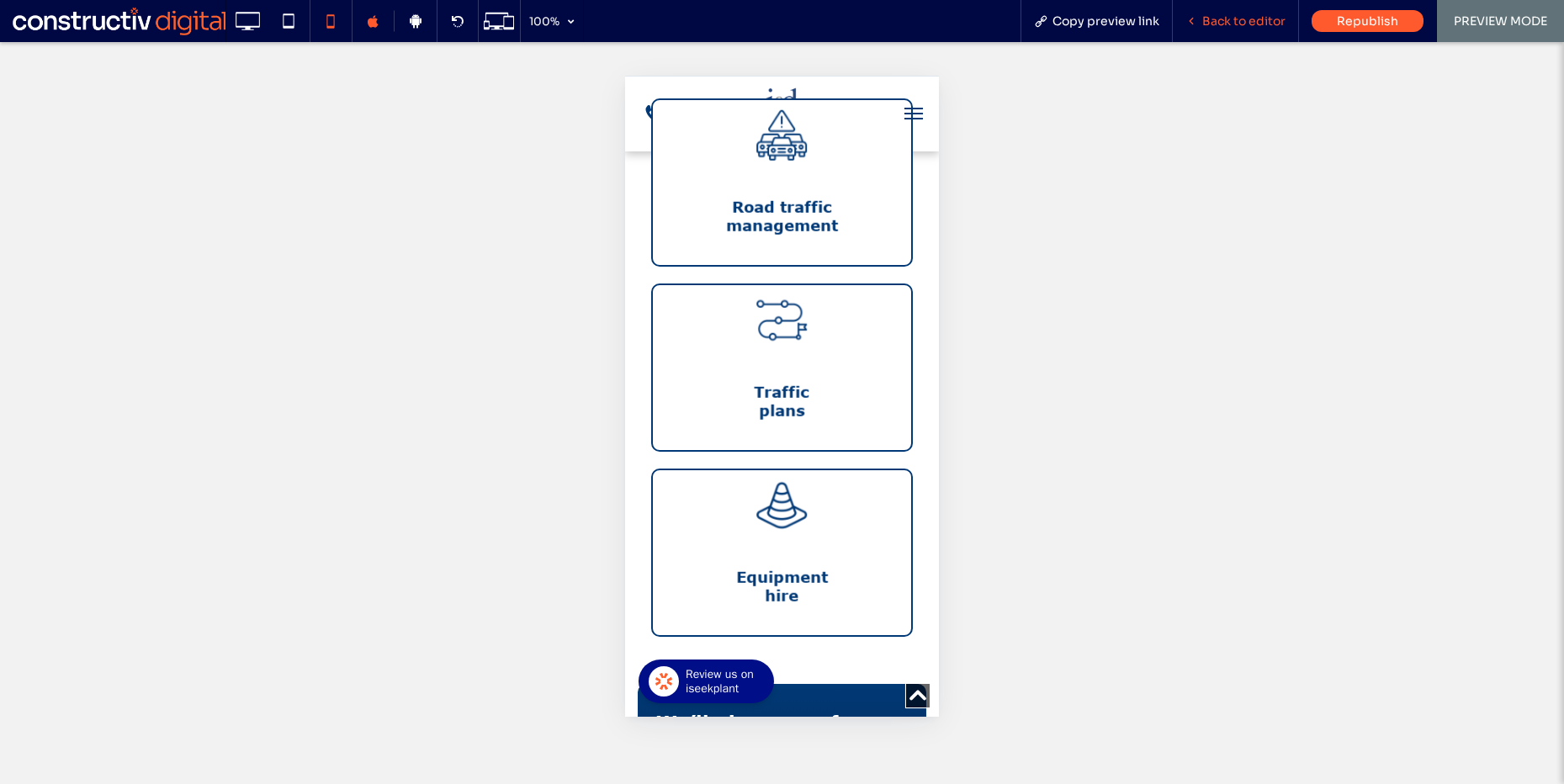 click on "Back to editor" at bounding box center [1243, 21] 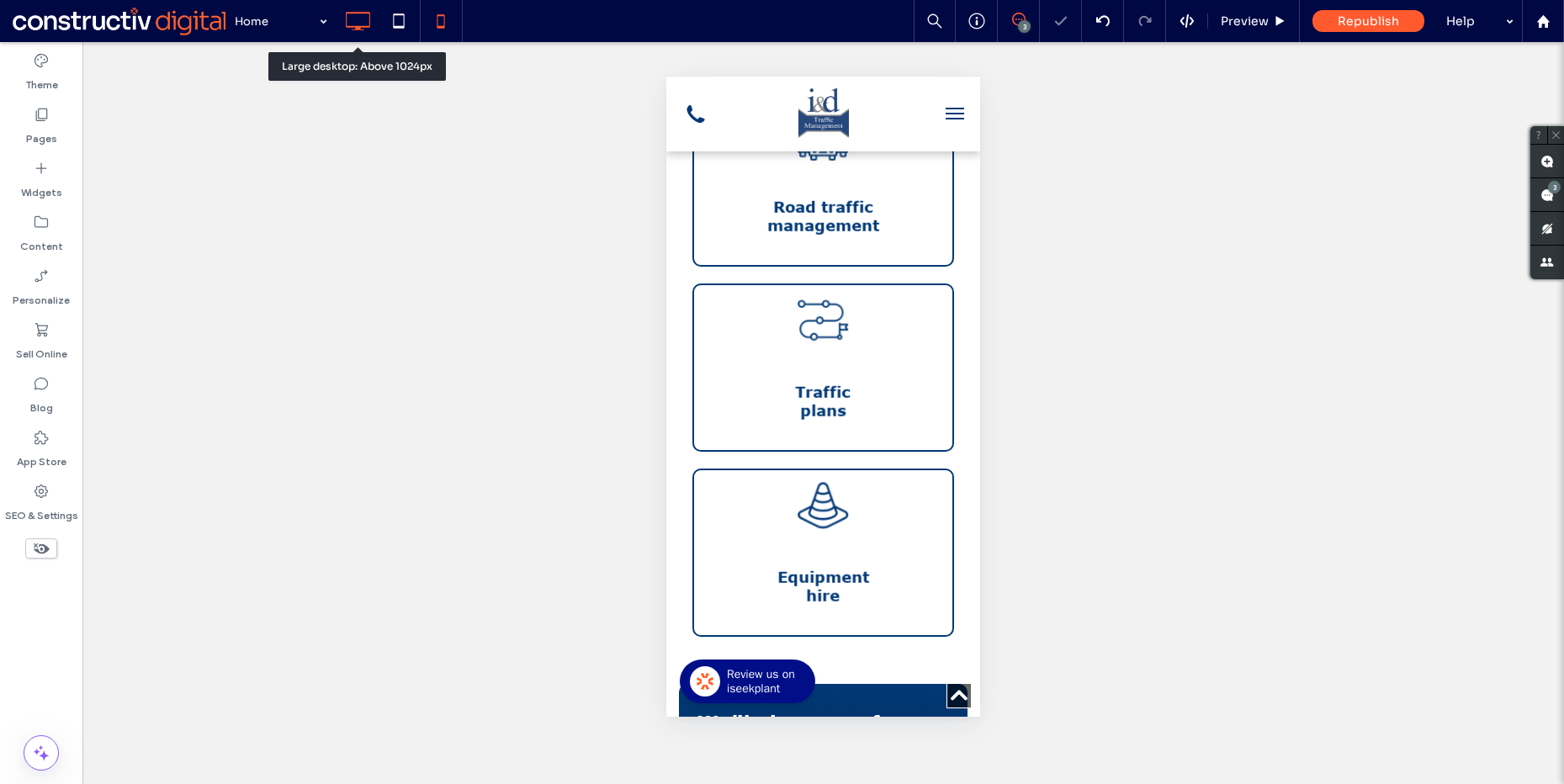 click 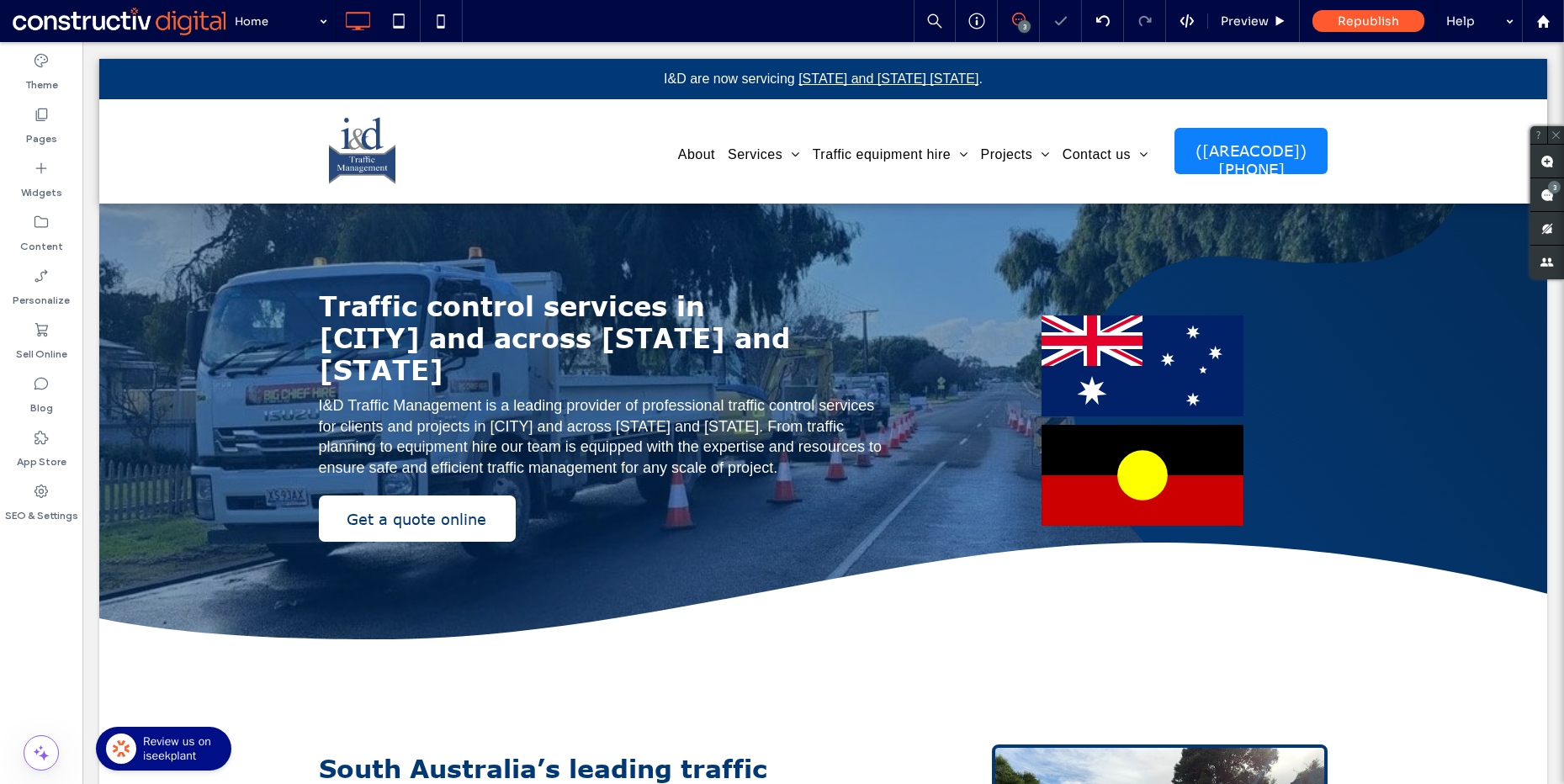 scroll, scrollTop: 1535, scrollLeft: 0, axis: vertical 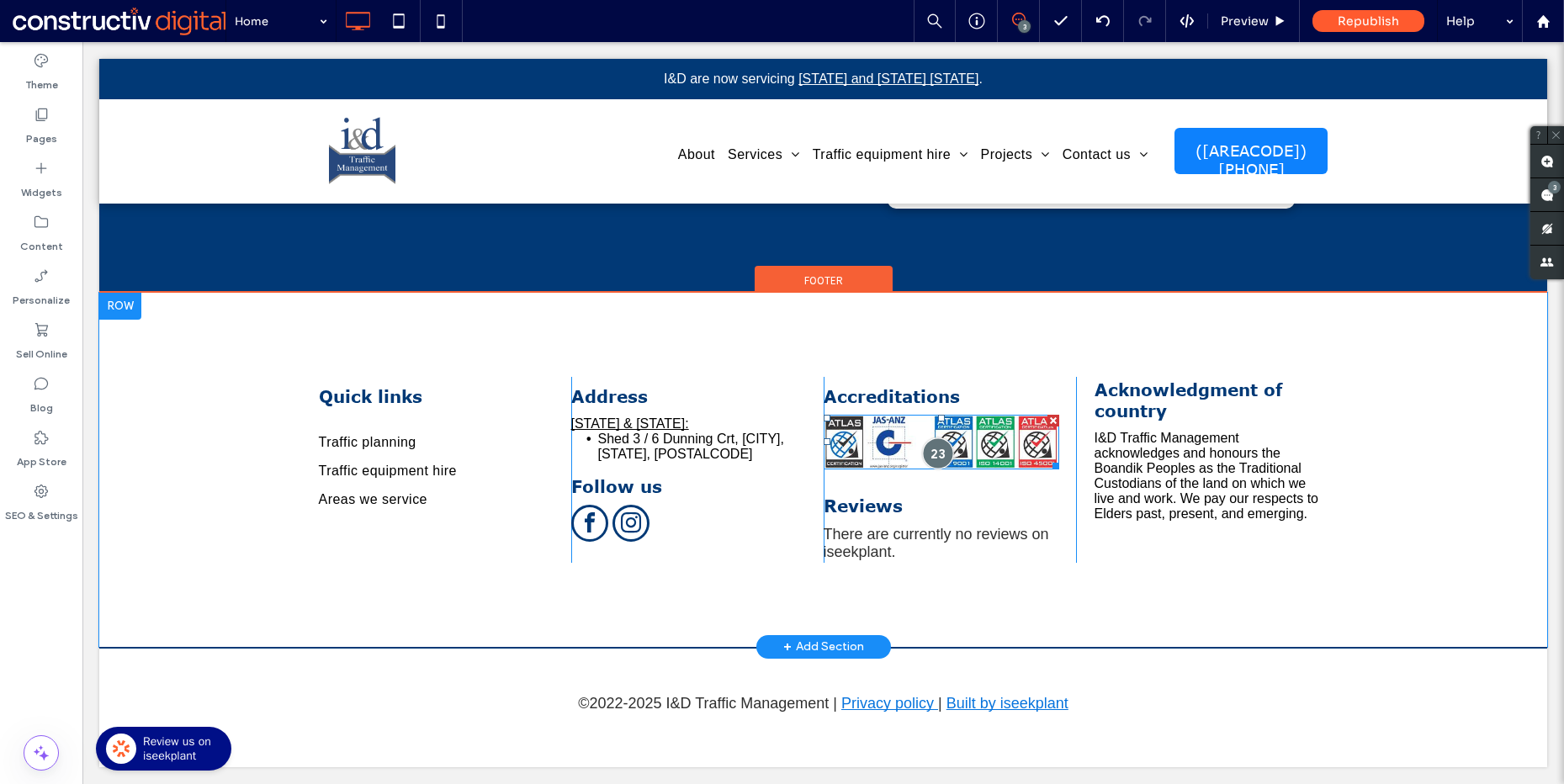 click at bounding box center [937, 453] 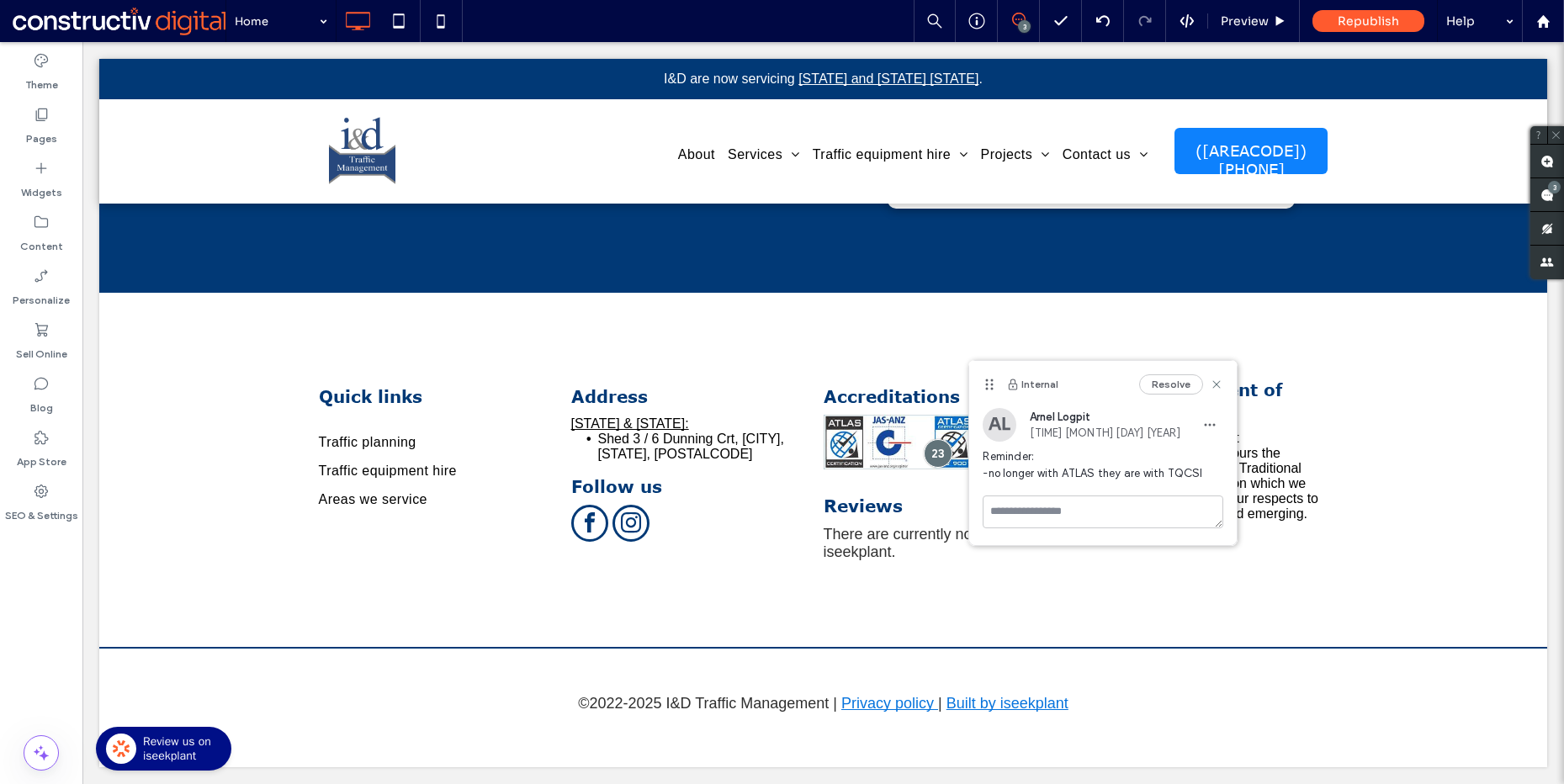 drag, startPoint x: 41, startPoint y: 585, endPoint x: 61, endPoint y: 584, distance: 20.024984 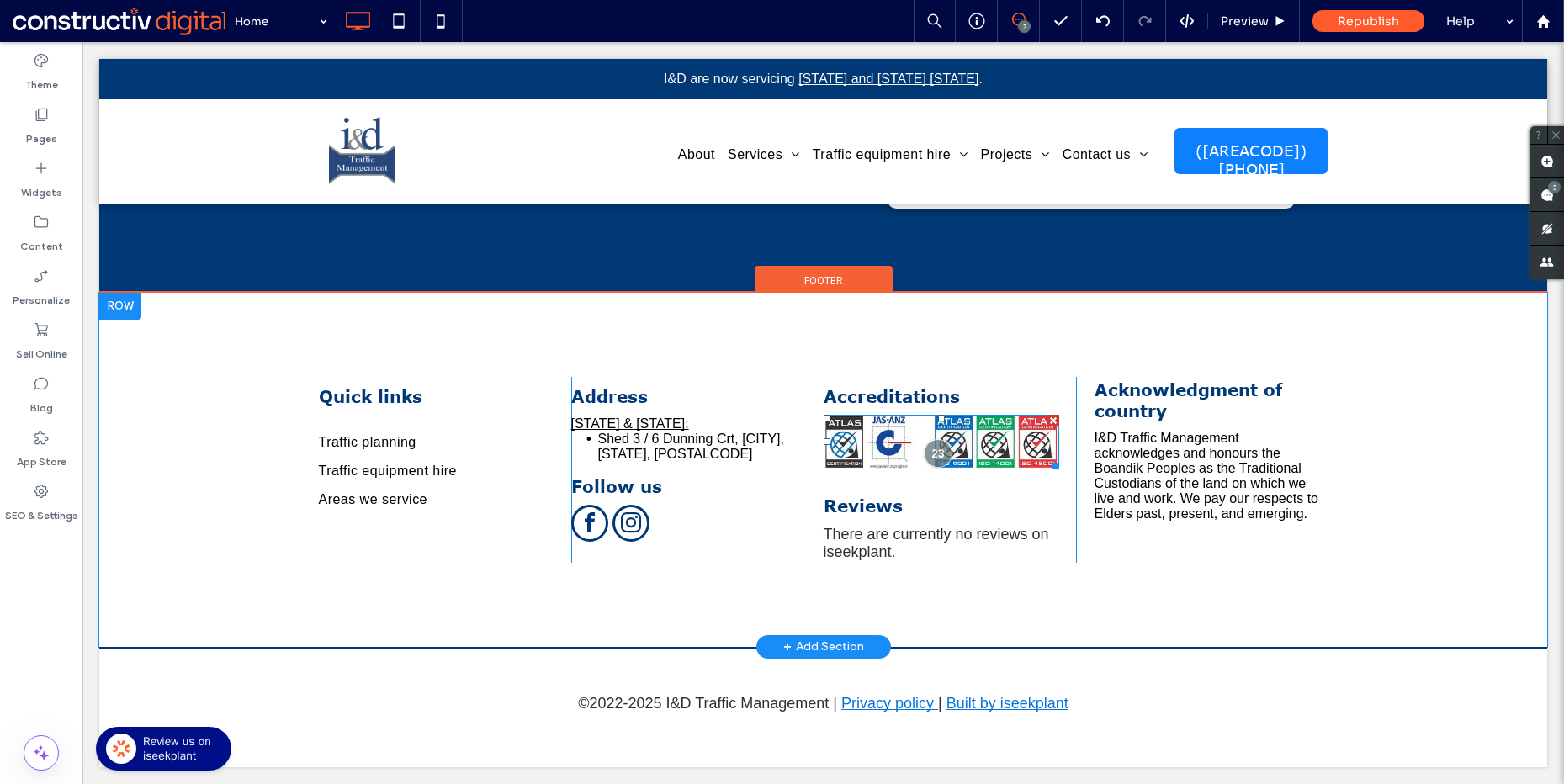 click at bounding box center [941, 442] 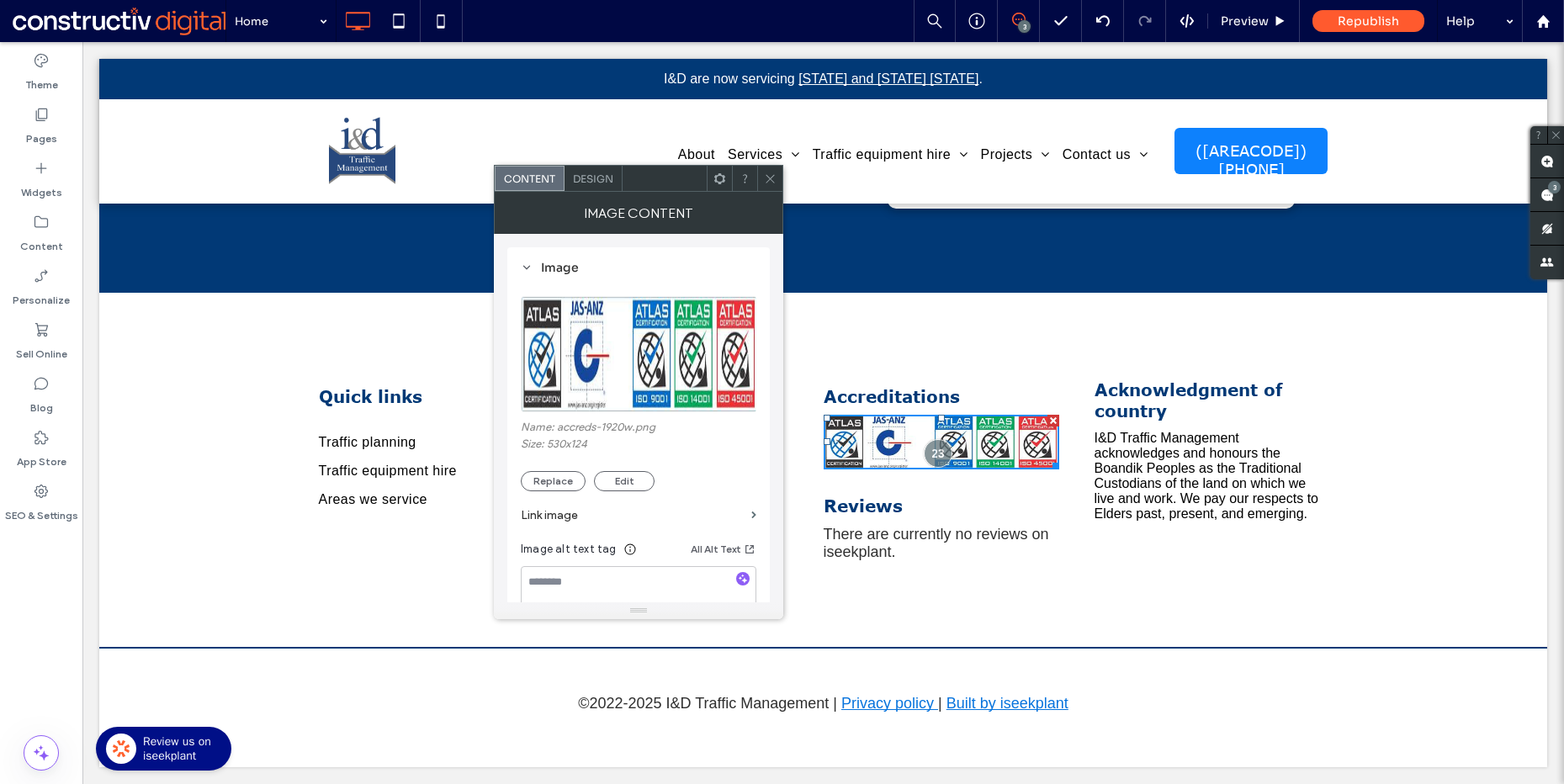 click at bounding box center (639, 354) 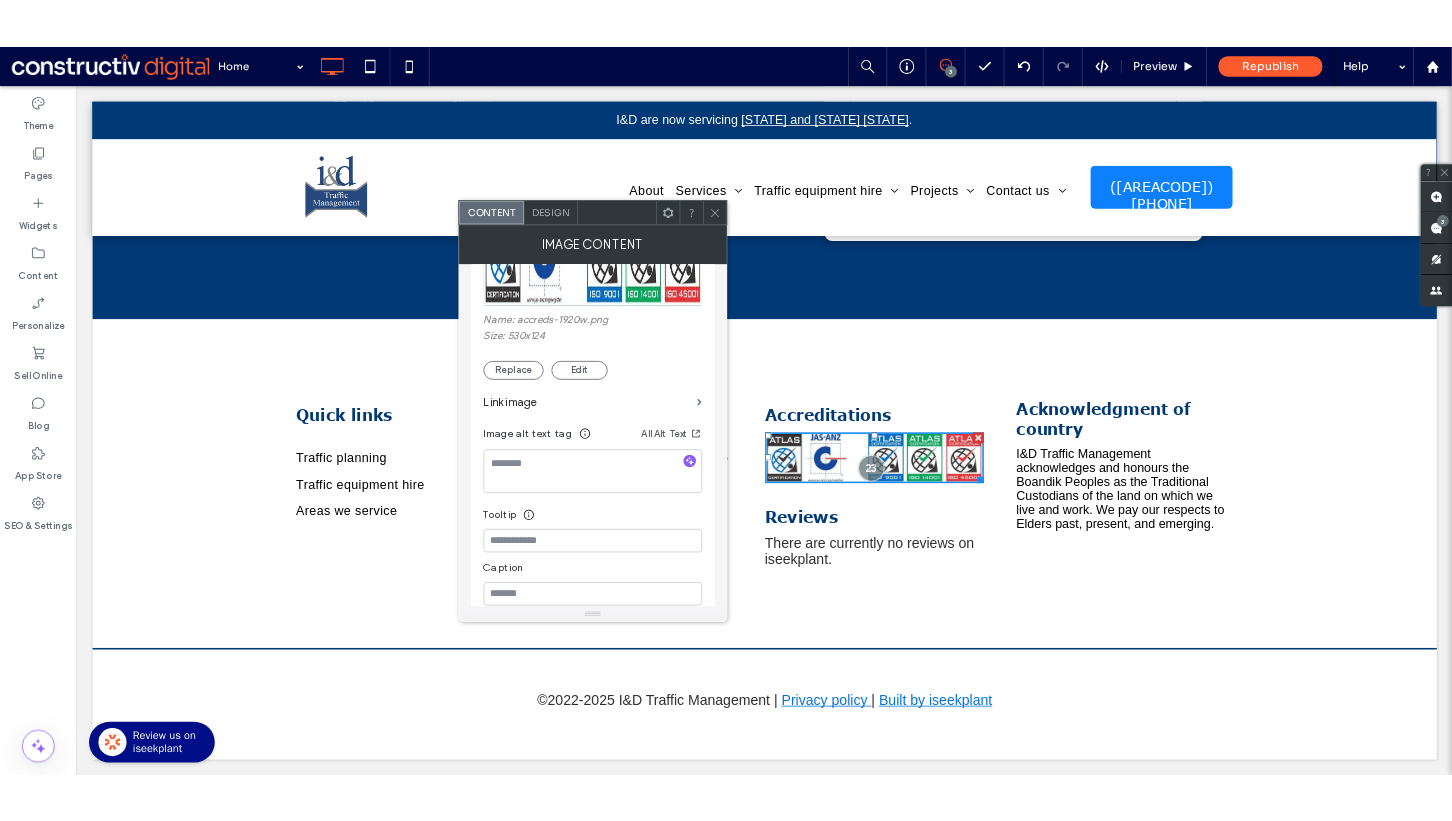 scroll, scrollTop: 0, scrollLeft: 0, axis: both 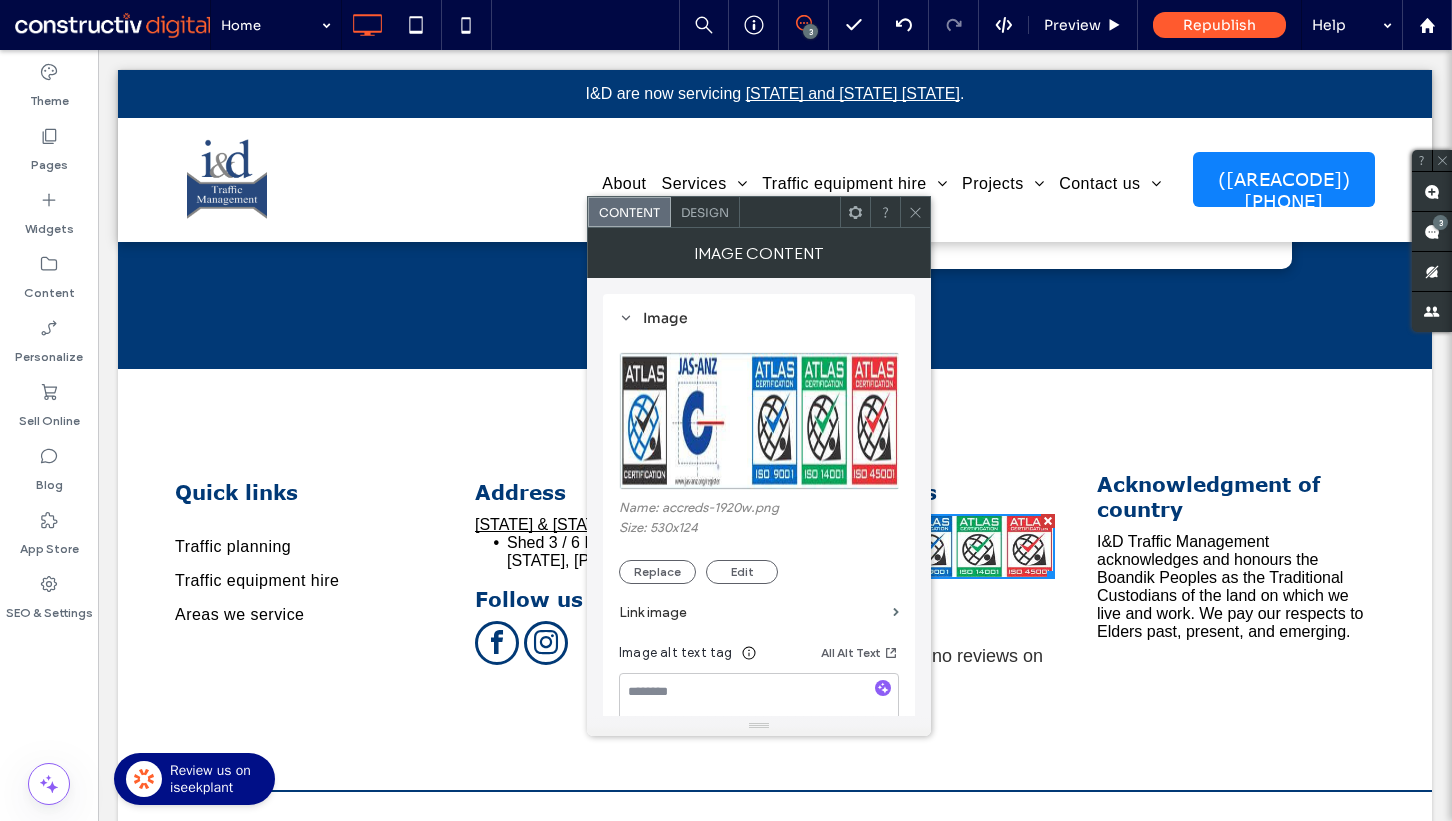 click on "Home 3 Preview Republish Help" at bounding box center (831, 25) 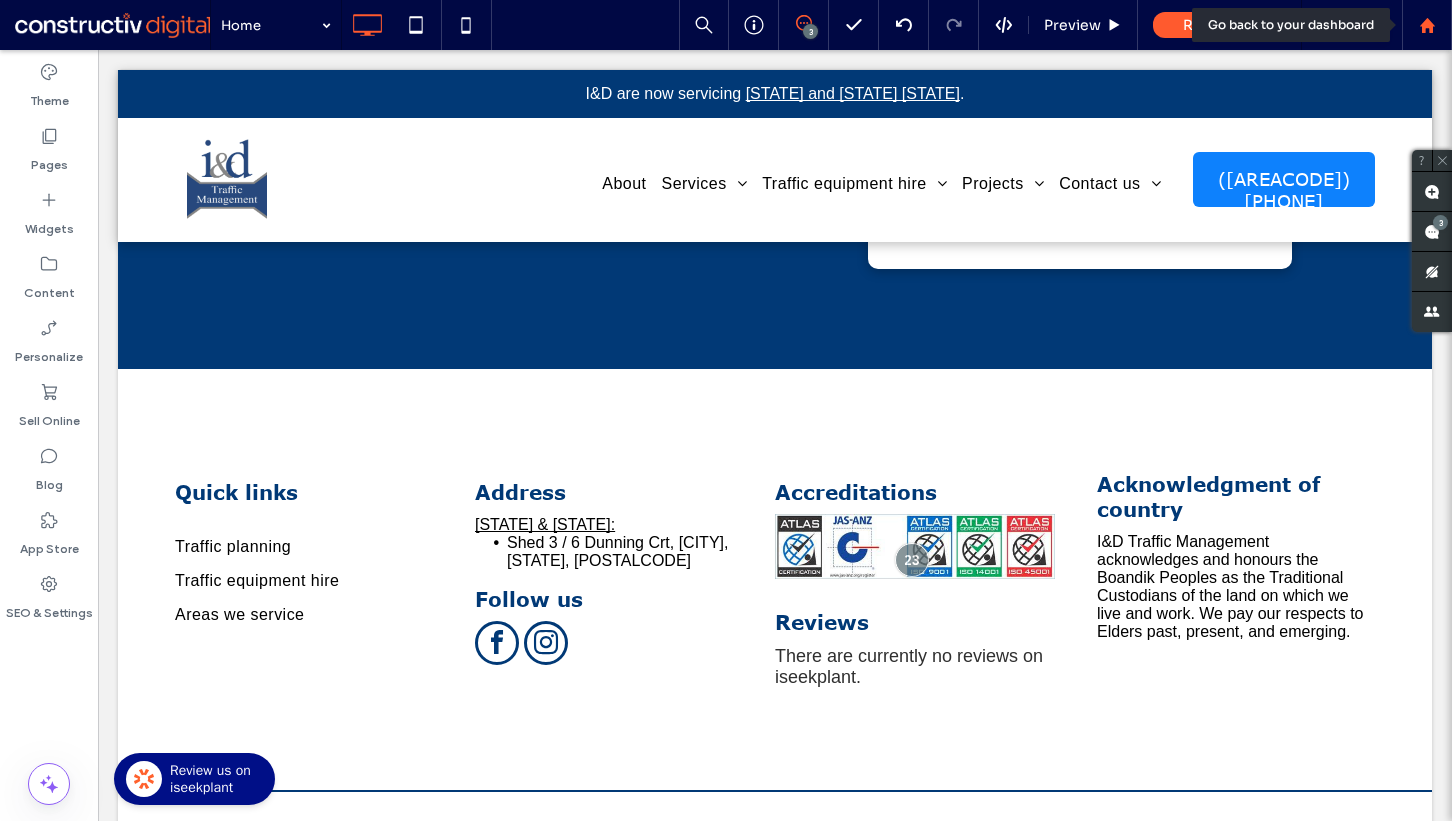 click 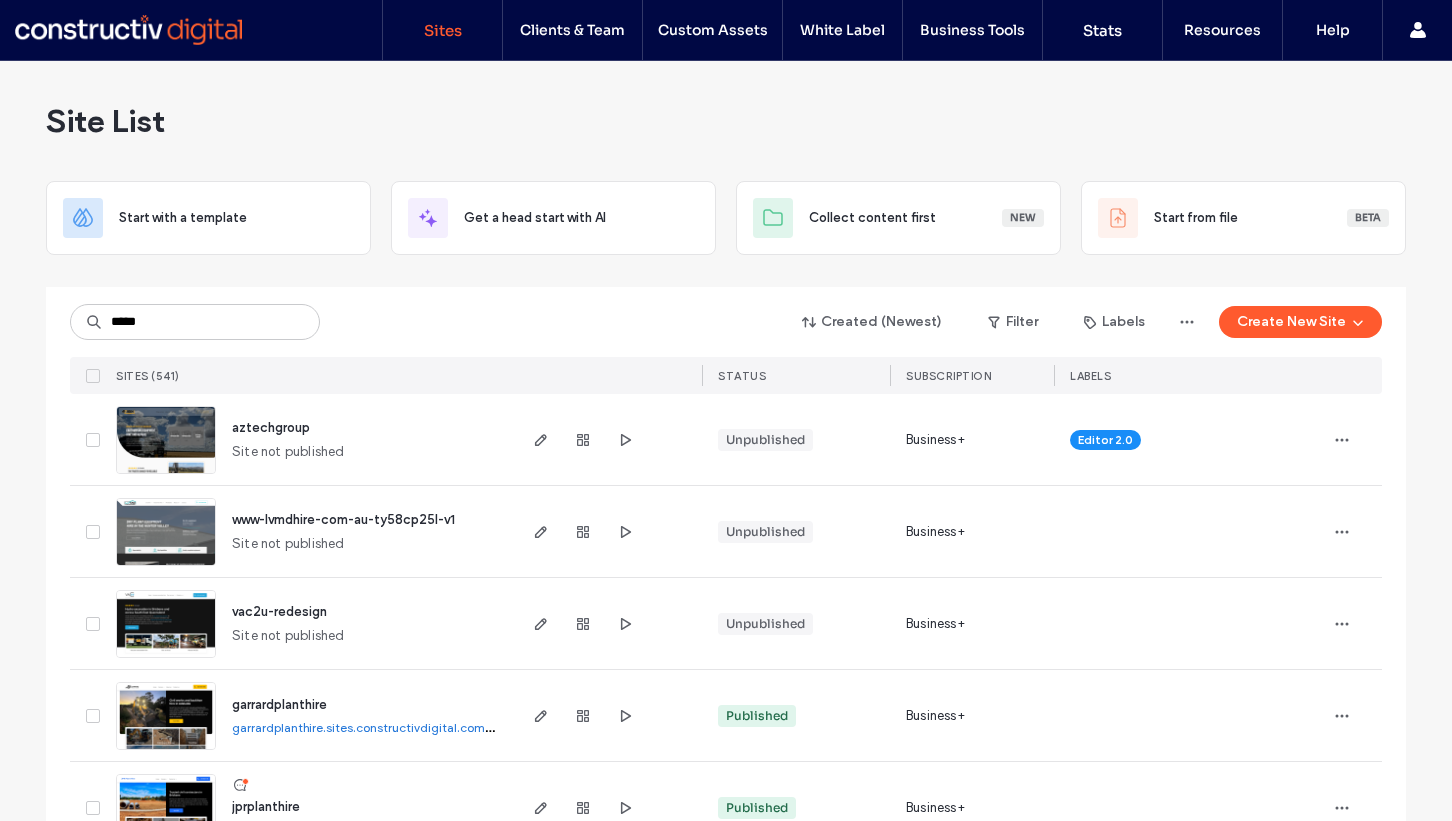 scroll, scrollTop: 0, scrollLeft: 0, axis: both 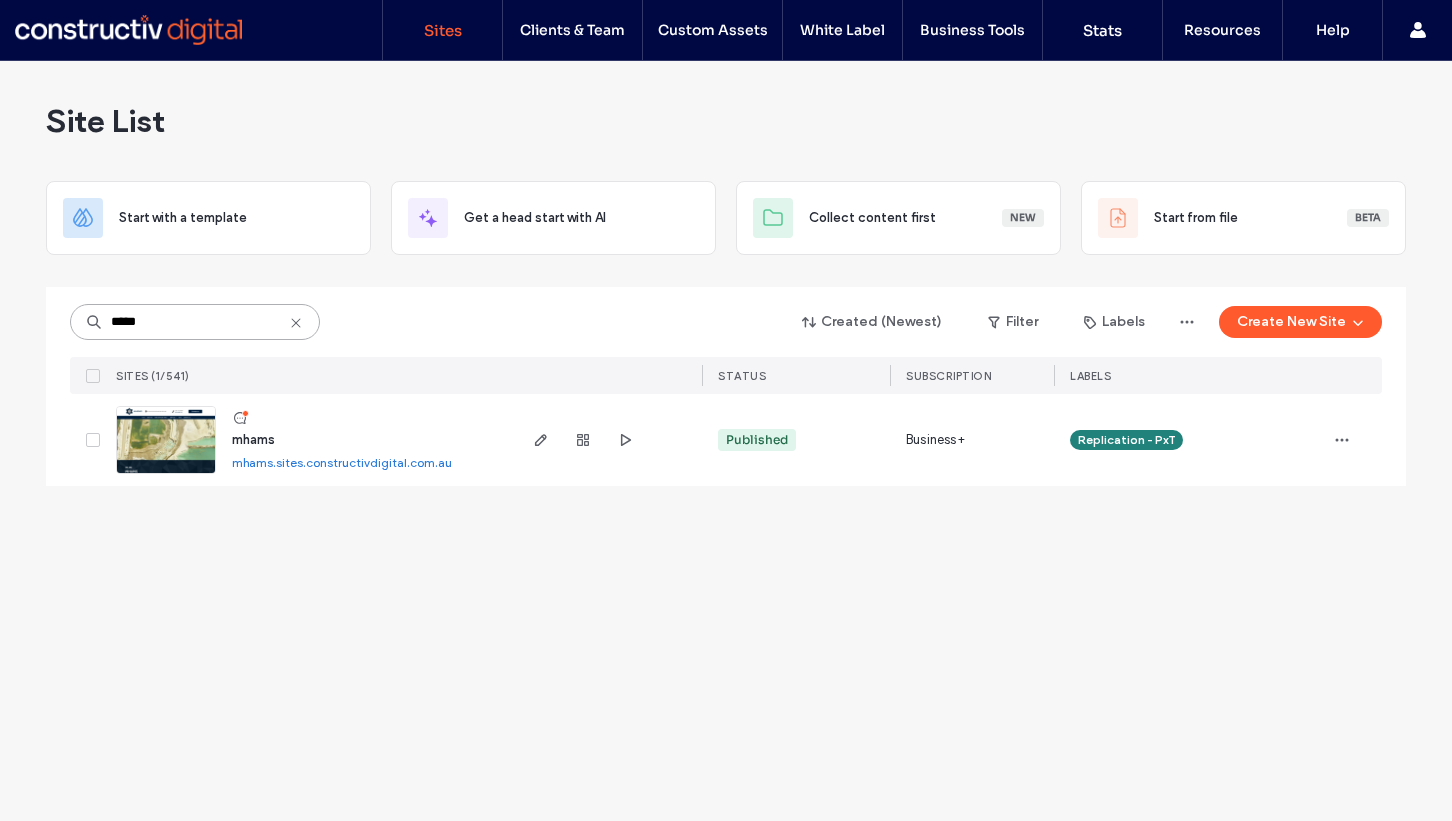 click on "*****" at bounding box center (195, 322) 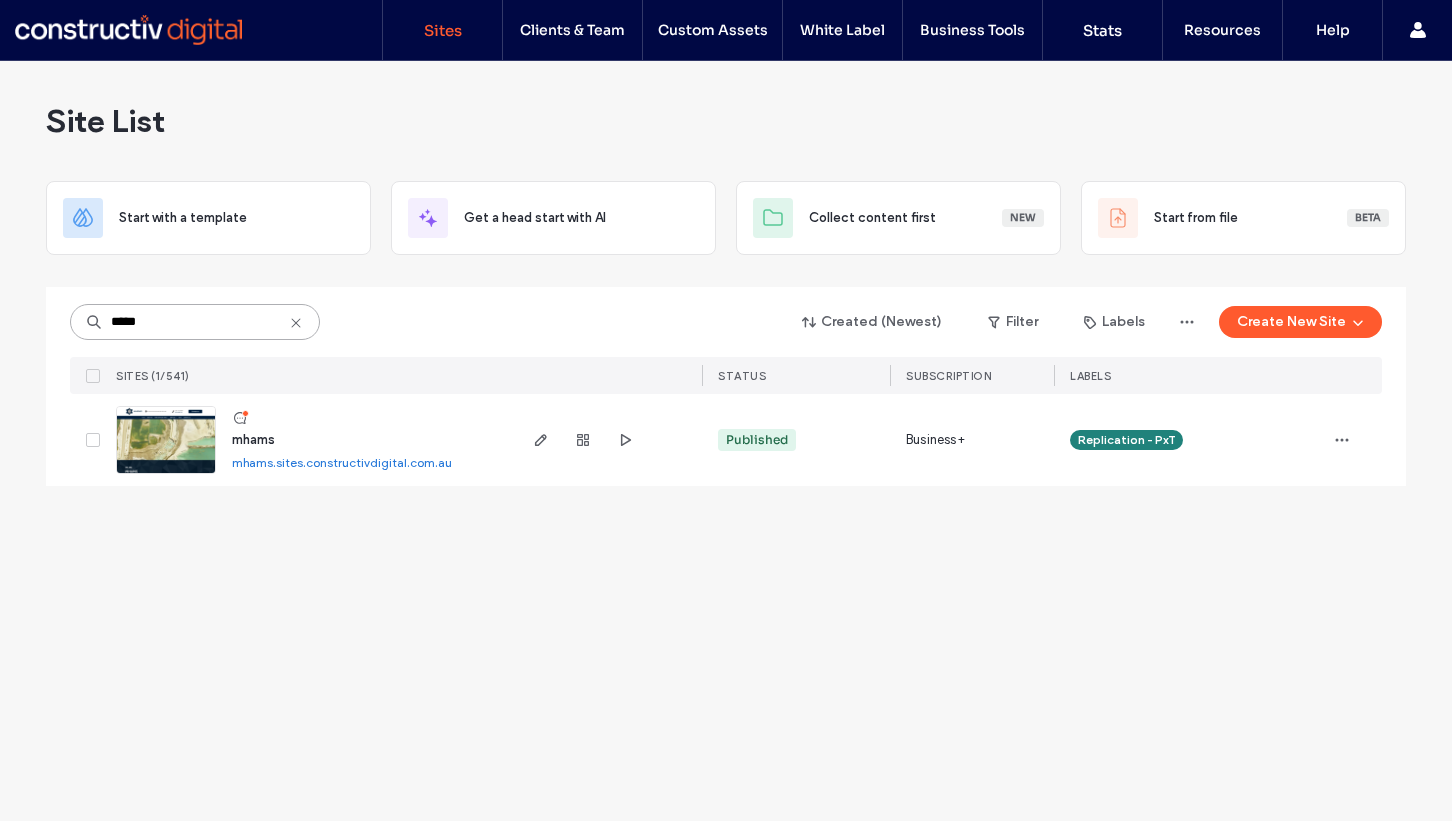 click on "*****" at bounding box center [195, 322] 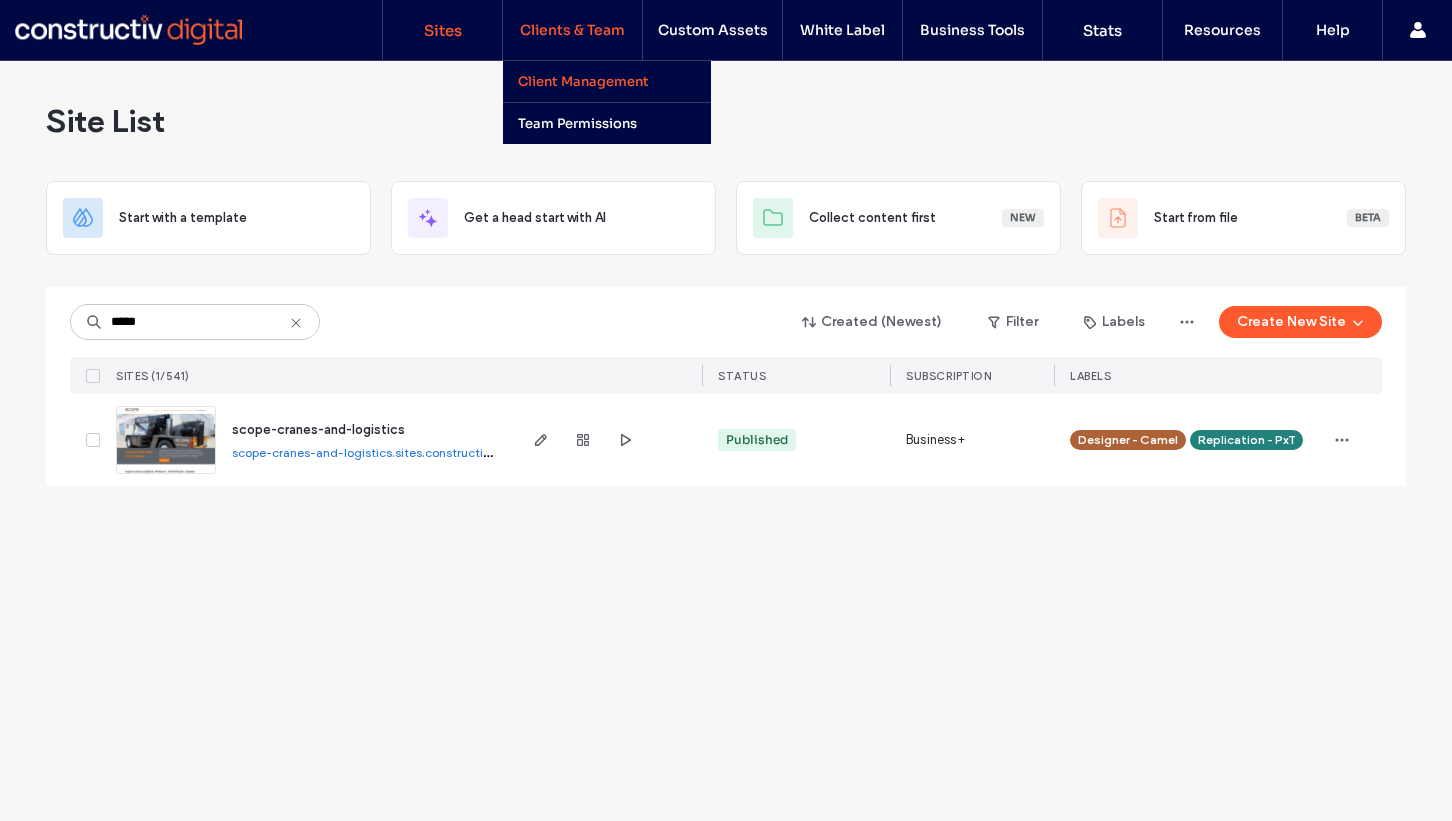 click on "Client Management" at bounding box center (583, 81) 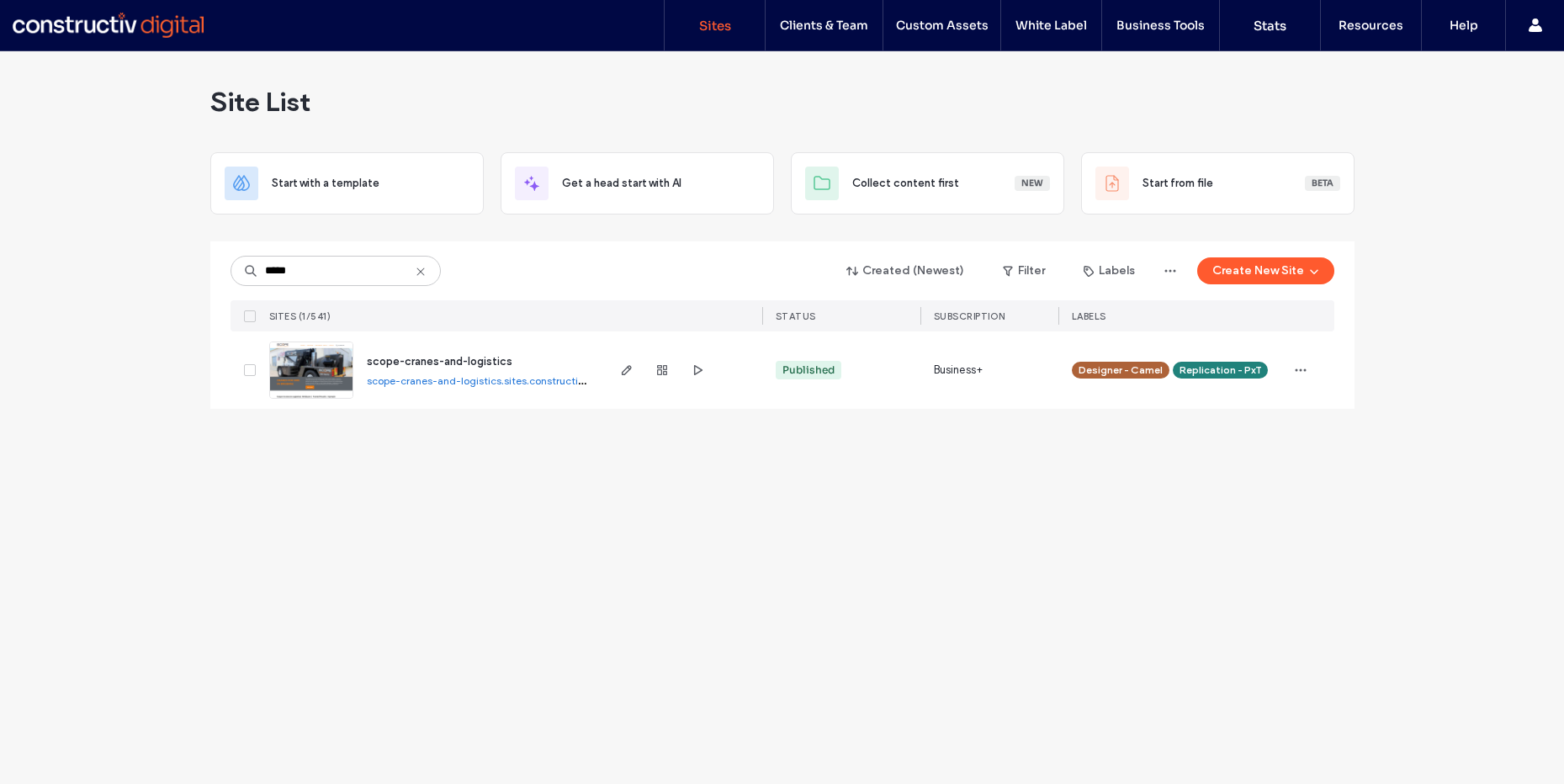 click on "Site List Start with a template Get a head start with AI Collect content first New Start from file Beta ***** Created (Newest) Filter Labels Create New Site SITES (1/541) STATUS SUBSCRIPTION LABELS scope-cranes-and-logistics scope-cranes-and-logistics.sites.constructivdigital.com.au Published Business+ Designer - Camel Replication - PxT" at bounding box center (782, 417) 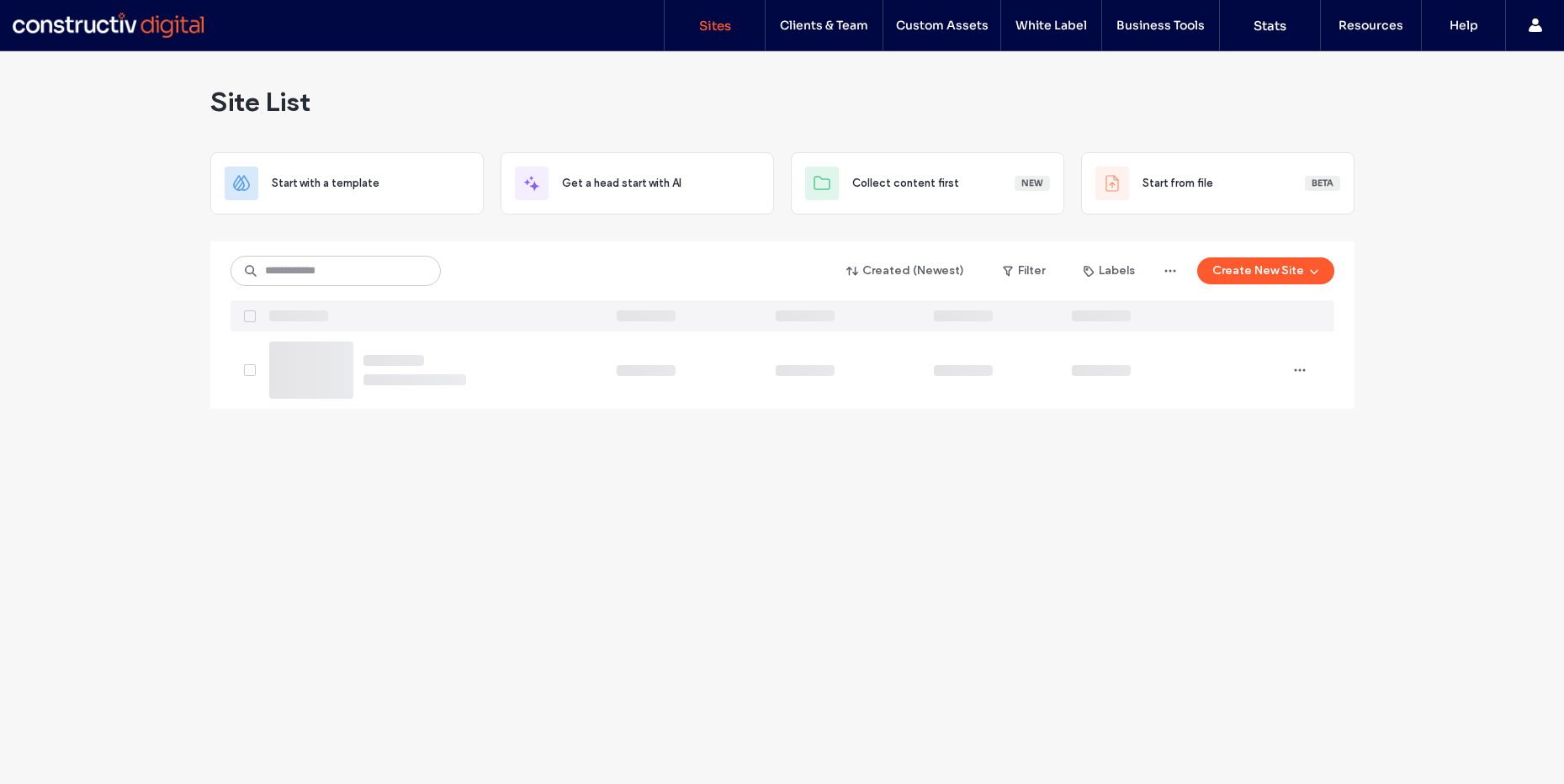 click on "Site List Start with a template Get a head start with AI Collect content first New Start from file Beta Created (Newest) Filter Labels Create New Site" at bounding box center [782, 417] 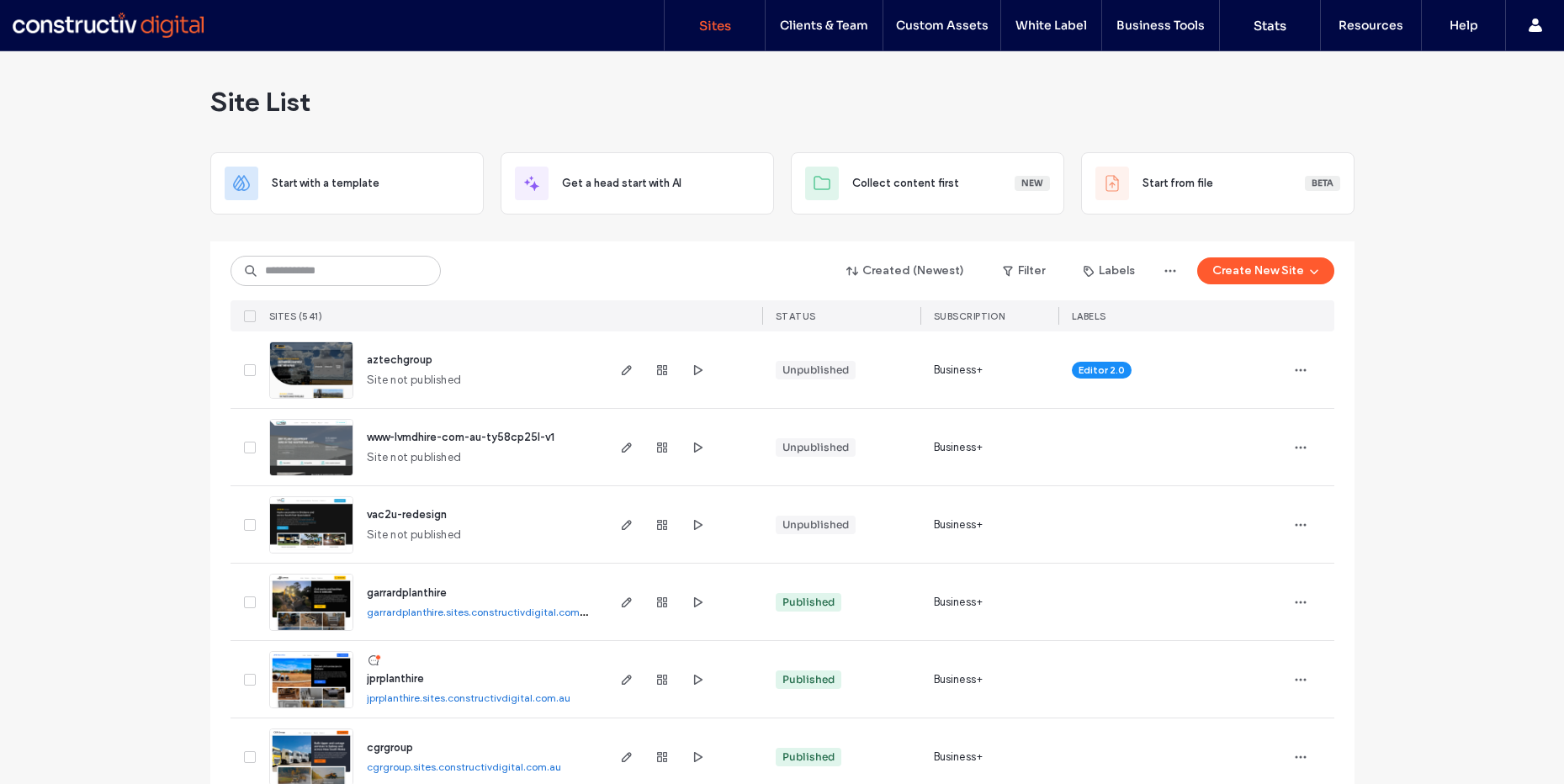 drag, startPoint x: 109, startPoint y: 195, endPoint x: 35, endPoint y: 195, distance: 74 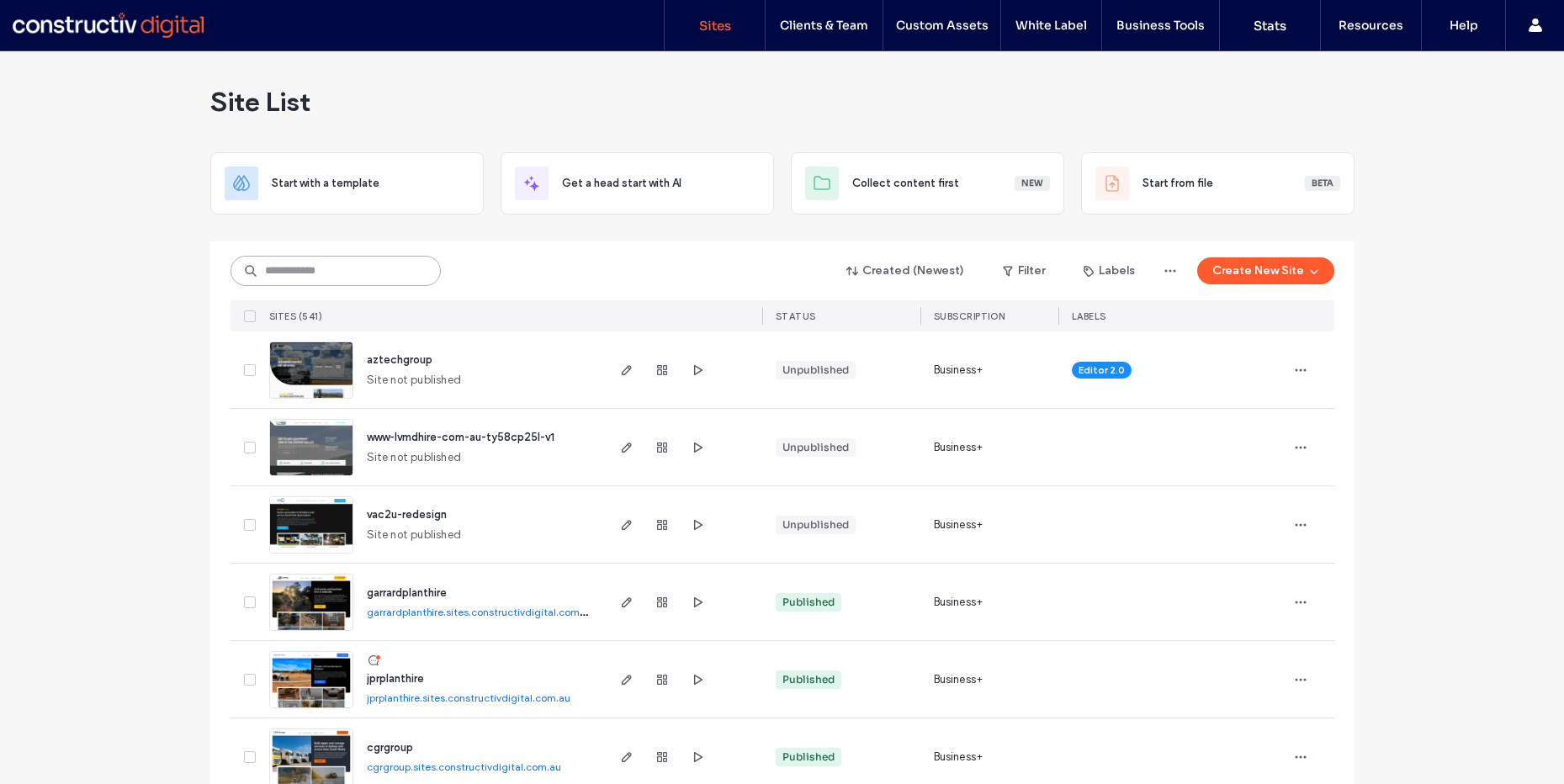 click at bounding box center [336, 271] 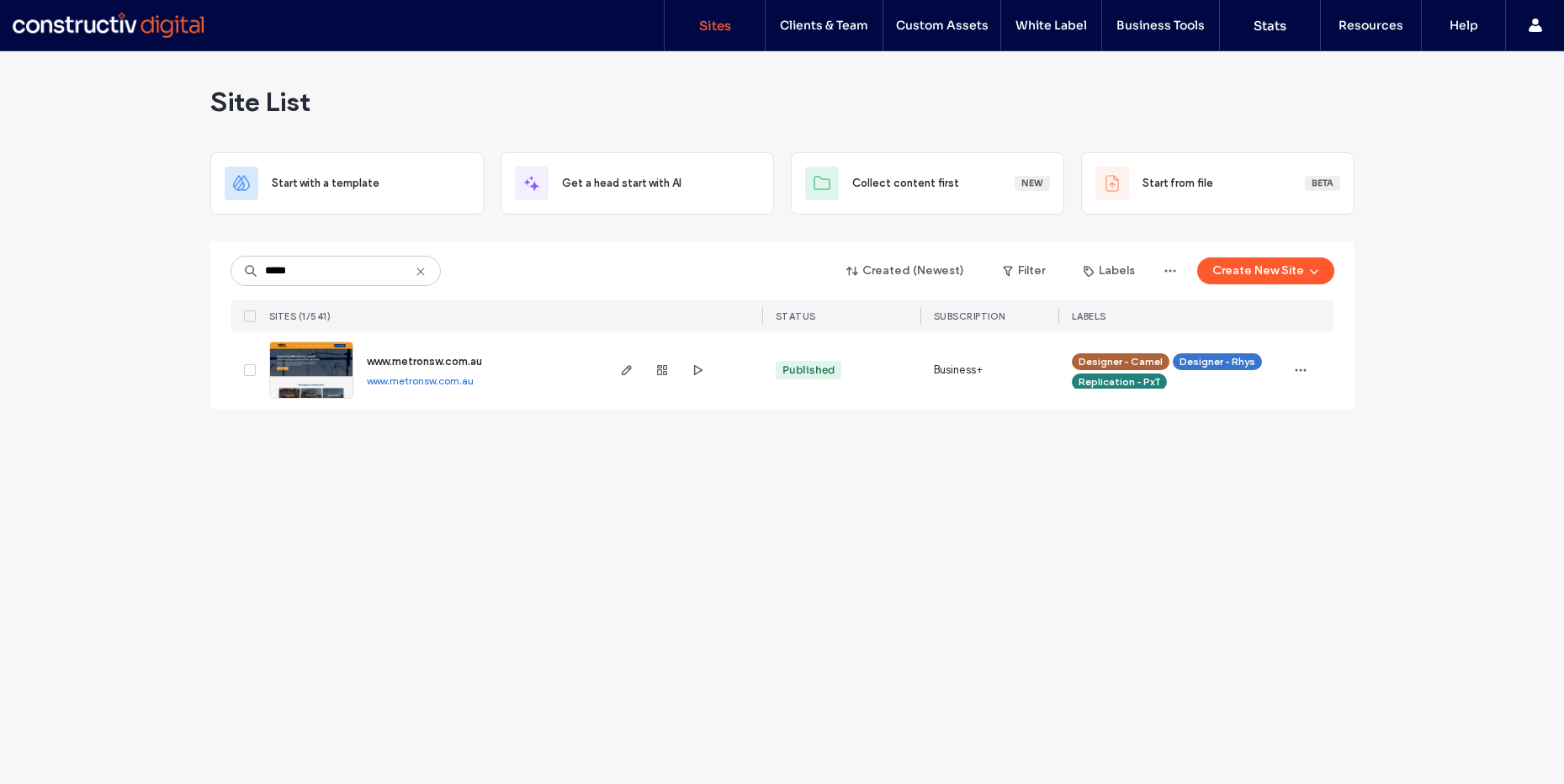 click on "Site List Start with a template Get a head start with AI Collect content first New Start from file Beta ***** Created (Newest) Filter Labels Create New Site SITES (1/541) STATUS SUBSCRIPTION LABELS www.metronsw.com.au www.metronsw.com.au Published Business+ Designer - Camel Designer - Rhys Replication - PxT" at bounding box center (782, 417) 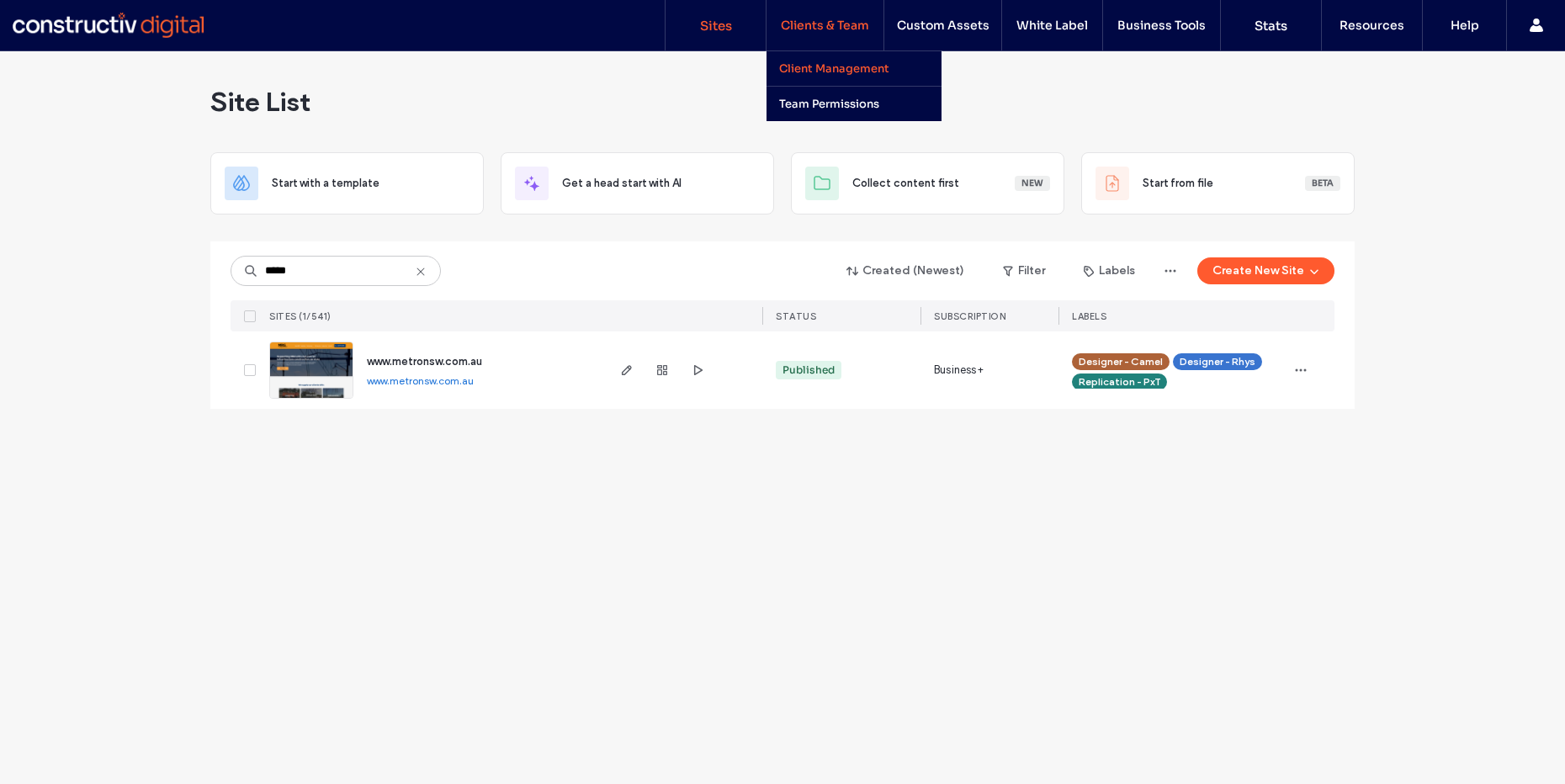 click on "Client Management" at bounding box center (834, 68) 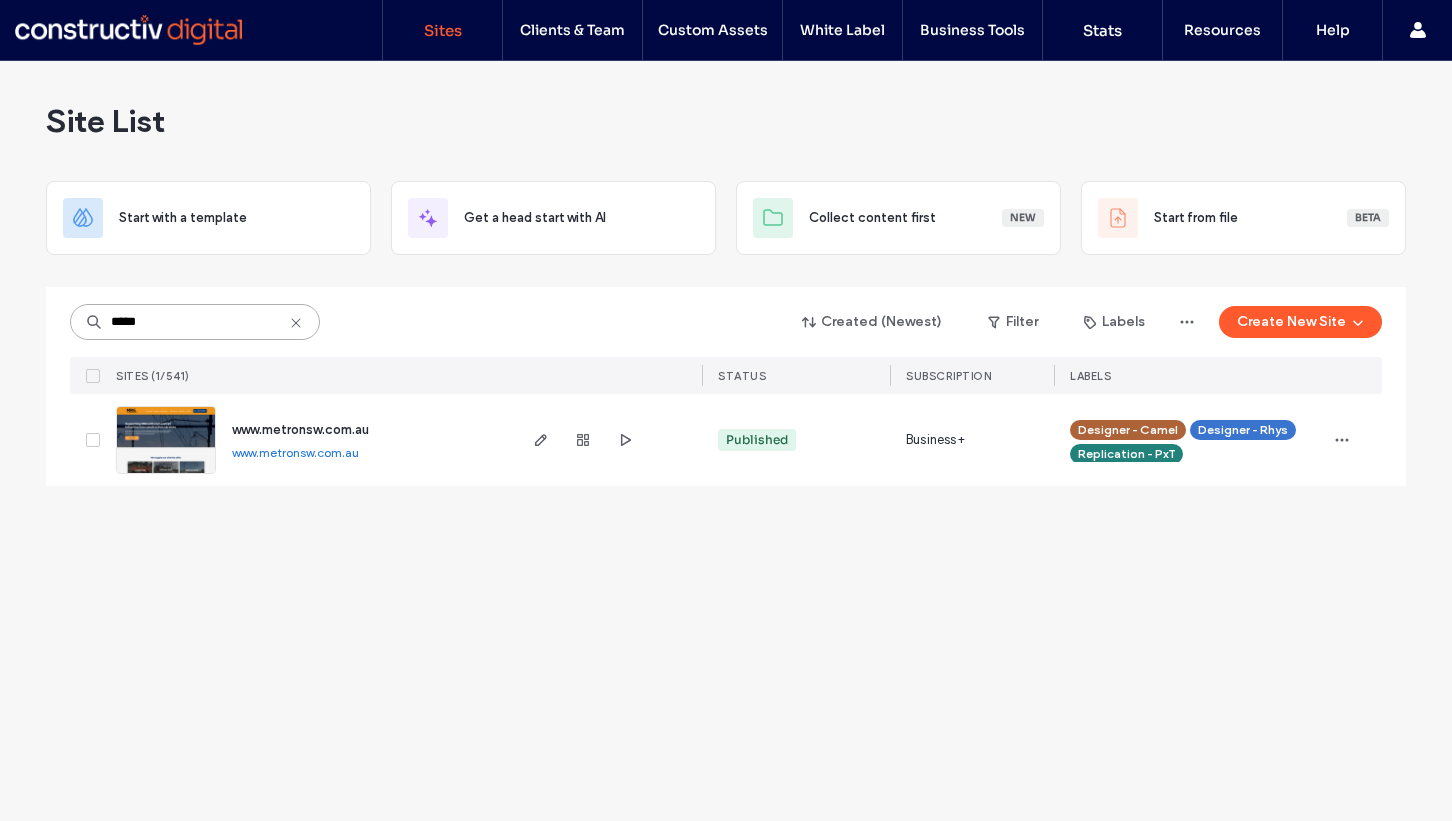 click on "*****" at bounding box center [195, 322] 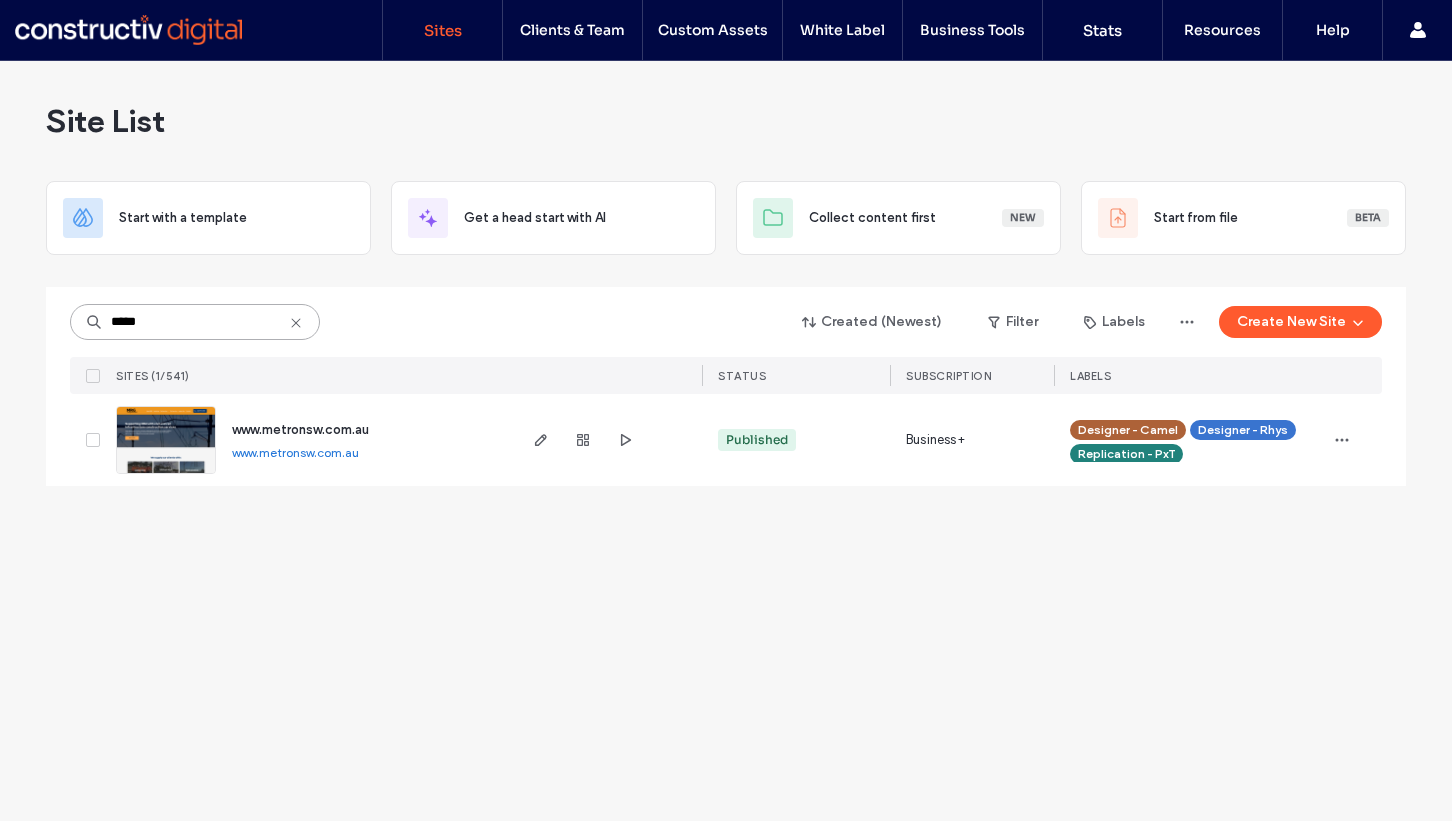 type on "*****" 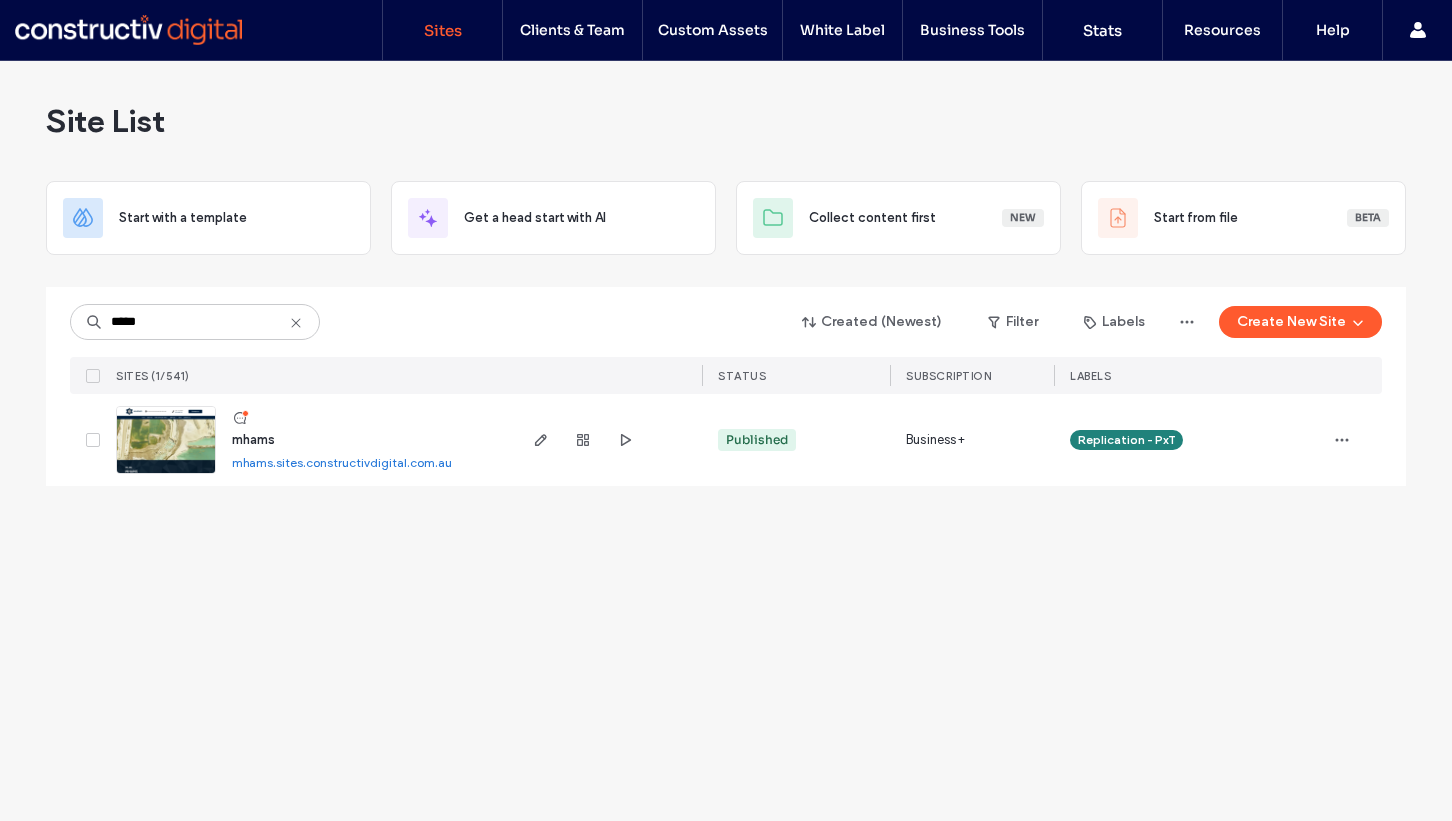 click on "mhams" at bounding box center [253, 440] 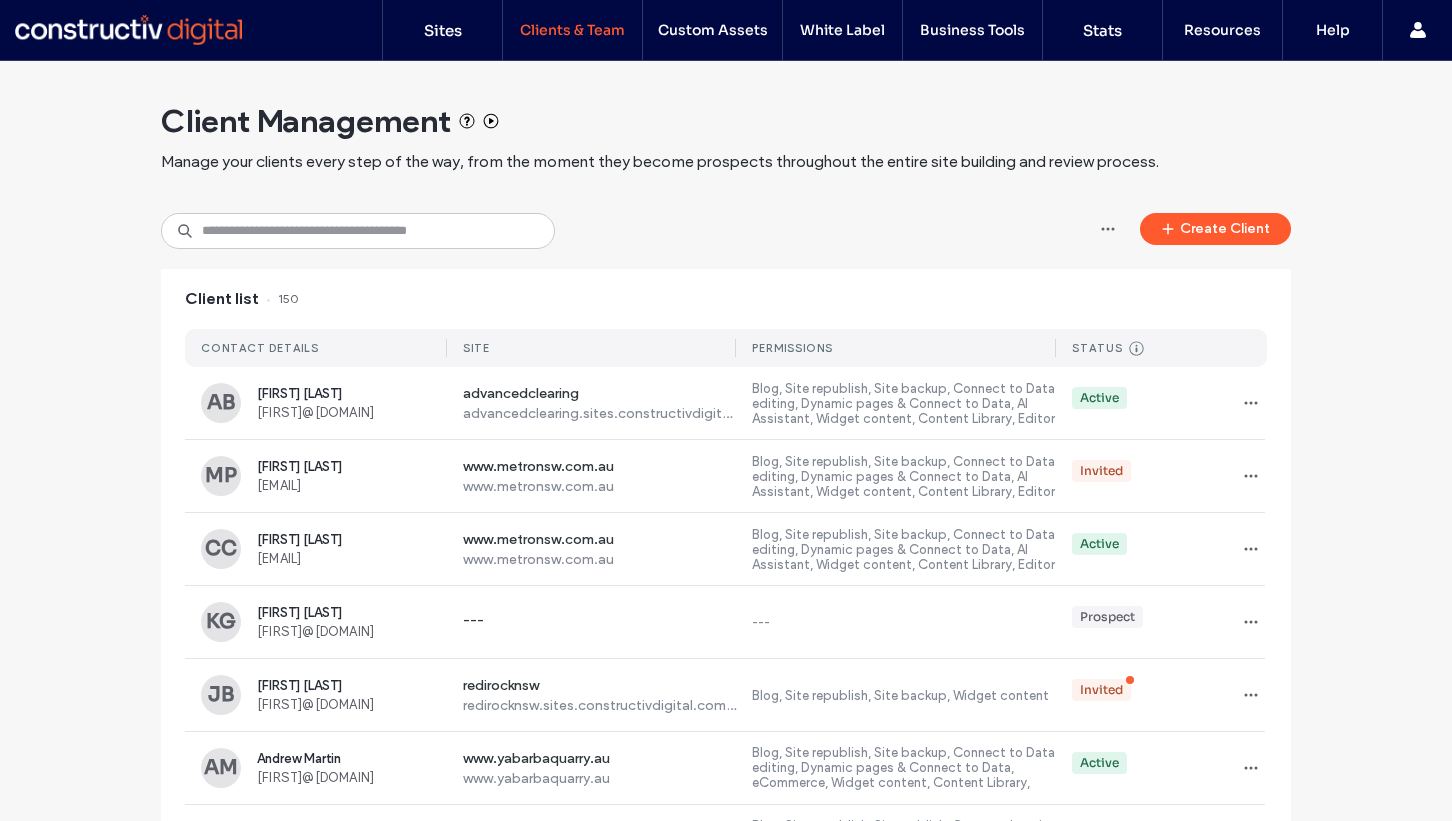 scroll, scrollTop: 0, scrollLeft: 0, axis: both 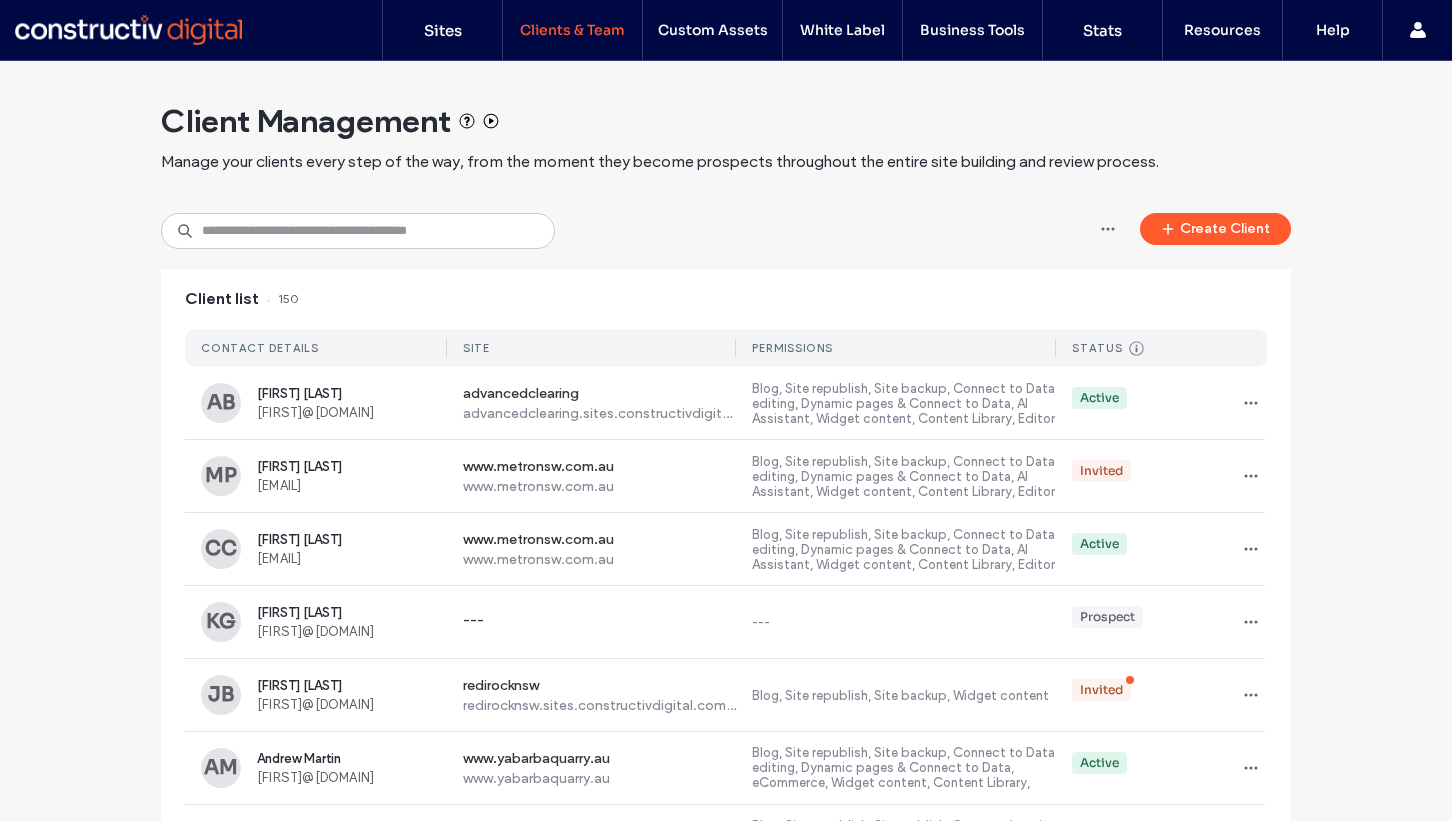 click on "Client Management Manage your clients every step of the way, from the moment they become prospects
throughout the entire site building and review process.  Create Client Client list 150 CONTACT DETAILS SITE PERMISSIONS STATUS Prospect Client created  Site Assigned A site has been assigned to the client but they don’t have access to it. Invited A set up URL has been generated/sent but the client hasn’t used it.  Active Client has activated their account and logged in to the platform.  Suspended Client can't access the platform  AB Andrew Brown andrew@advancedclearing.com.au advancedclearing advancedclearing.sites.constructivdigital.com.au Blog, Site republish, Site backup, Connect to Data editing, Dynamic pages & Connect to Data, AI Assistant, Widget content, Content Library, Editor Active MP Michael Petrovski mpetrovski@metronsw.com.au www.metronsw.com.au www.metronsw.com.au Invited CC Chris Cakovski ccakovski@metronsw.com.au www.metronsw.com.au www.metronsw.com.au Active KG Karl Gawlik --- --- Prospect" at bounding box center (726, 1061) 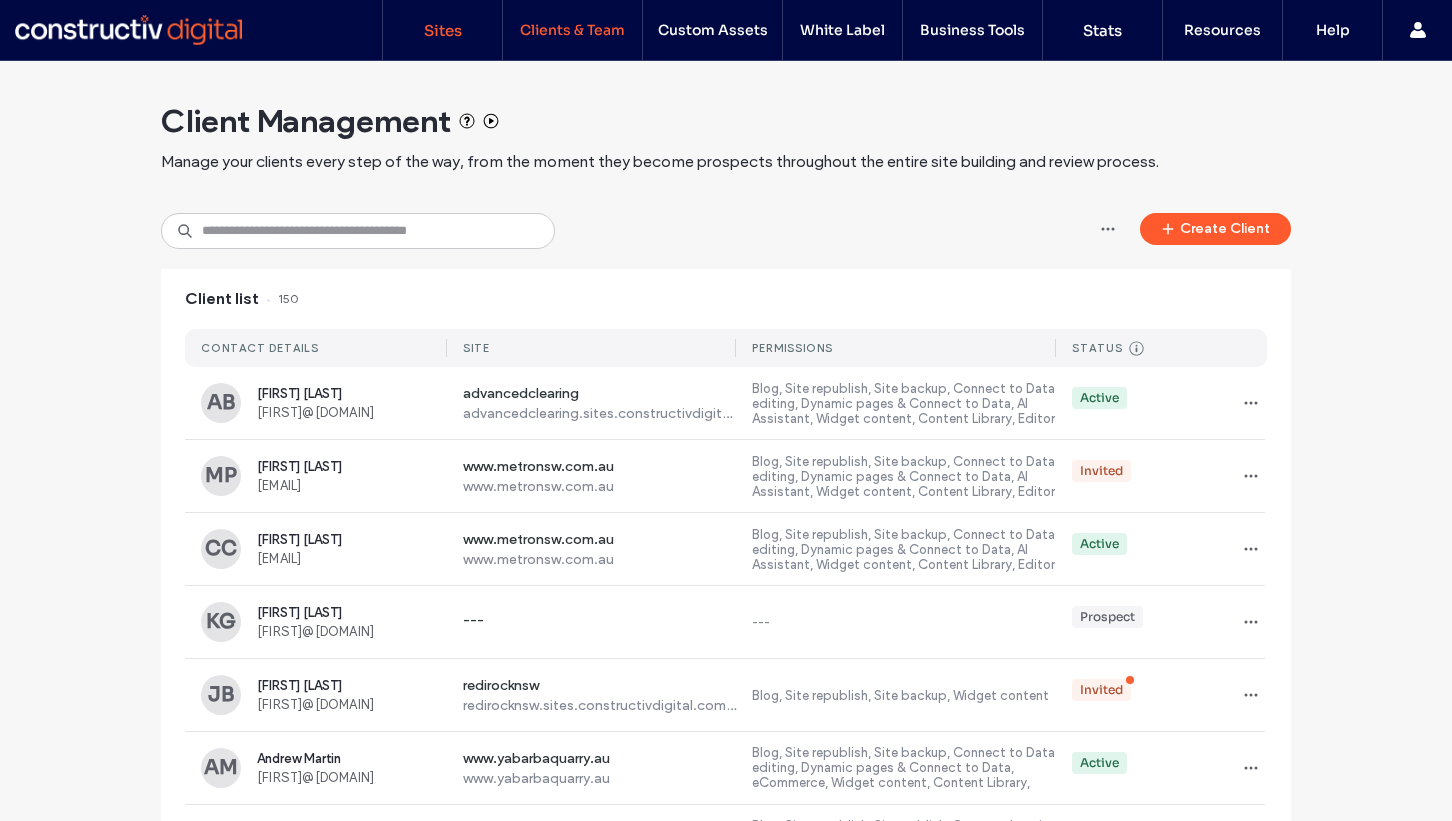 click on "Sites" at bounding box center (443, 30) 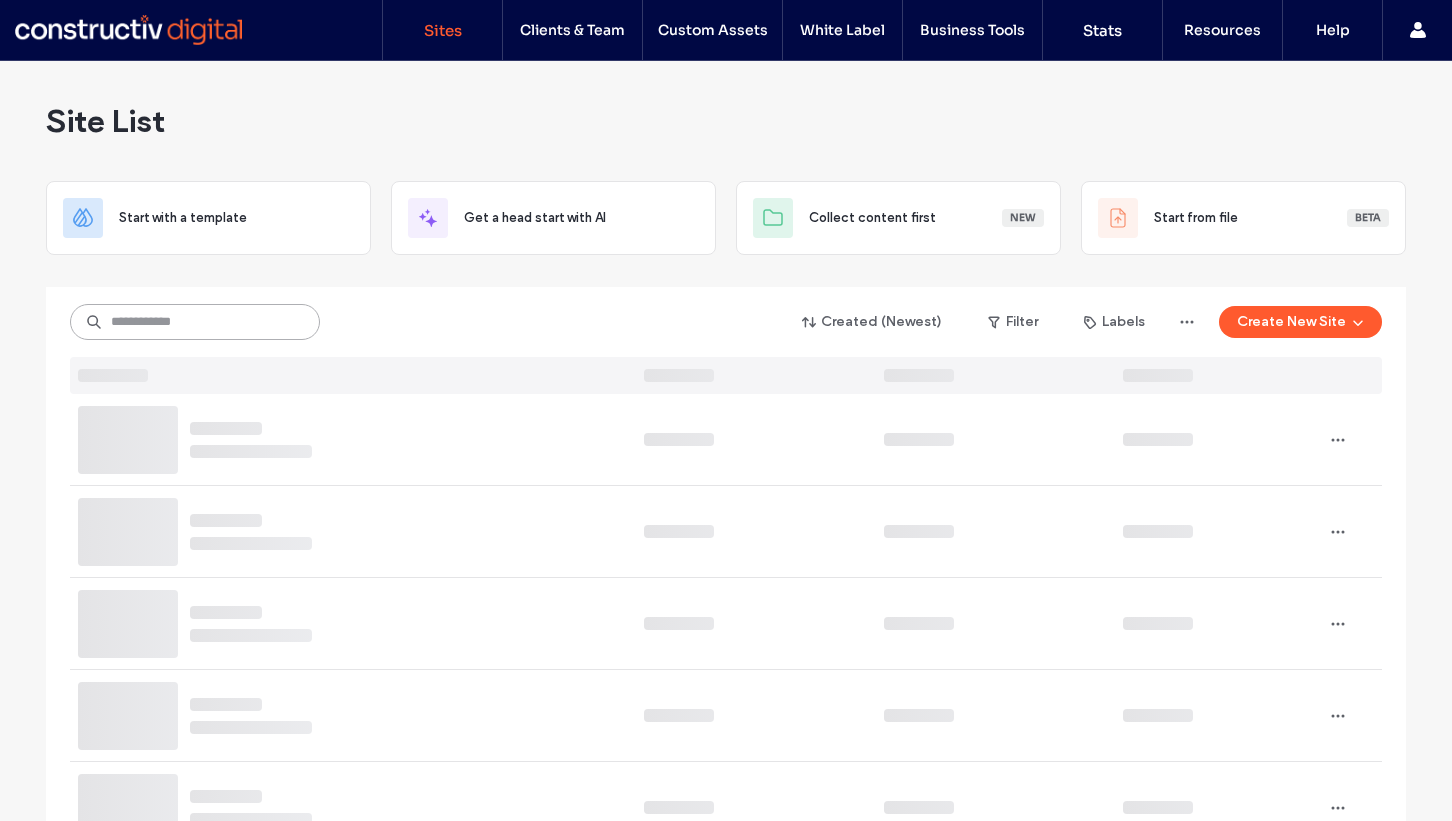 click at bounding box center (195, 322) 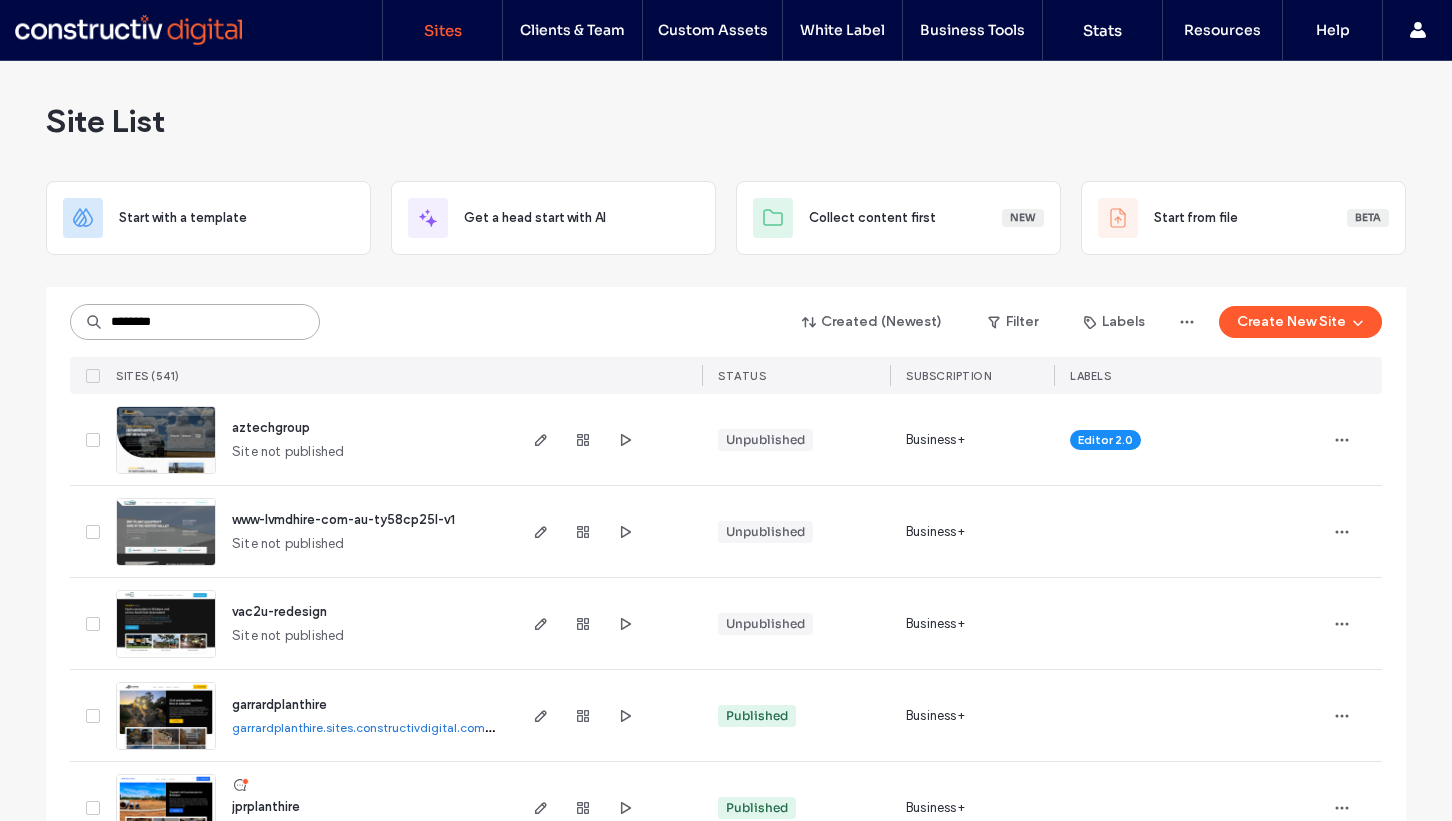 type on "********" 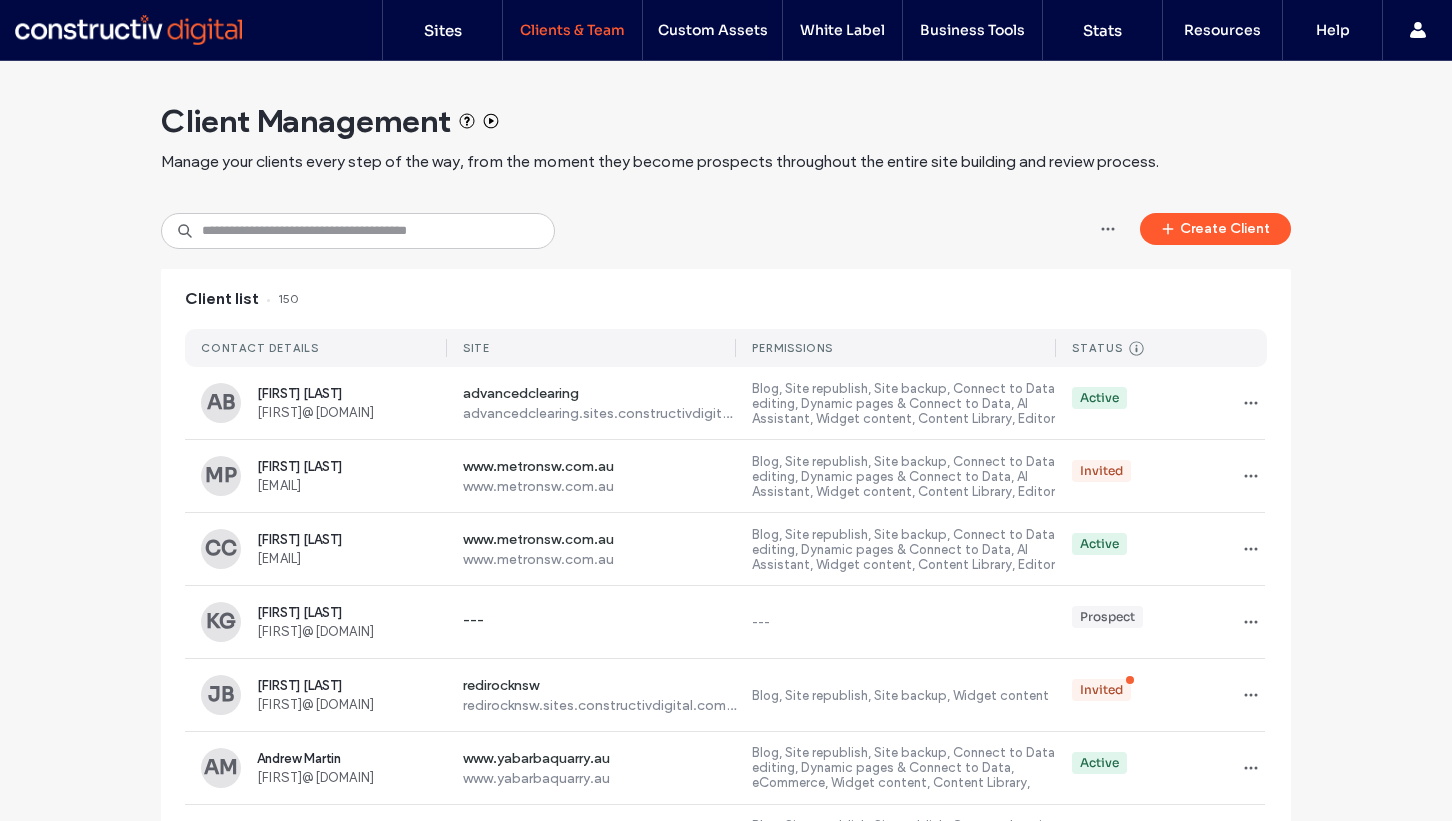click on "Client Management Manage your clients every step of the way, from the moment they become prospects
throughout the entire site building and review process.  Create Client Client list 150 CONTACT DETAILS SITE PERMISSIONS STATUS Prospect Client created  Site Assigned A site has been assigned to the client but they don’t have access to it. Invited A set up URL has been generated/sent but the client hasn’t used it.  Active Client has activated their account and logged in to the platform.  Suspended Client can't access the platform  AB Andrew Brown andrew@advancedclearing.com.au advancedclearing advancedclearing.sites.constructivdigital.com.au Blog, Site republish, Site backup, Connect to Data editing, Dynamic pages & Connect to Data, AI Assistant, Widget content, Content Library, Editor Active MP Michael Petrovski mpetrovski@metronsw.com.au www.metronsw.com.au www.metronsw.com.au Invited CC Chris Cakovski ccakovski@metronsw.com.au www.metronsw.com.au www.metronsw.com.au Active KG Karl Gawlik --- --- Prospect" at bounding box center [726, 1061] 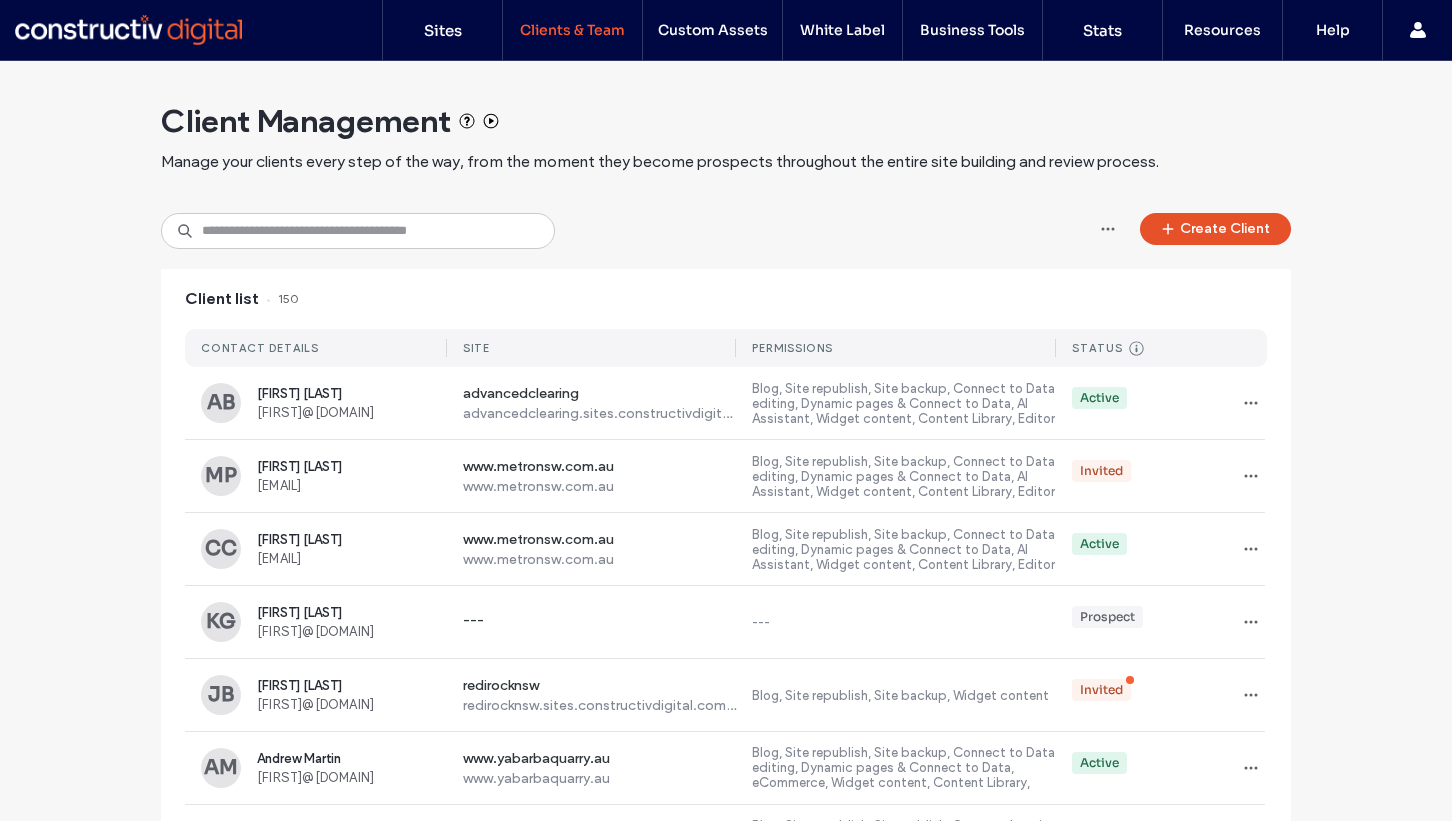 click on "Create Client" at bounding box center (1215, 229) 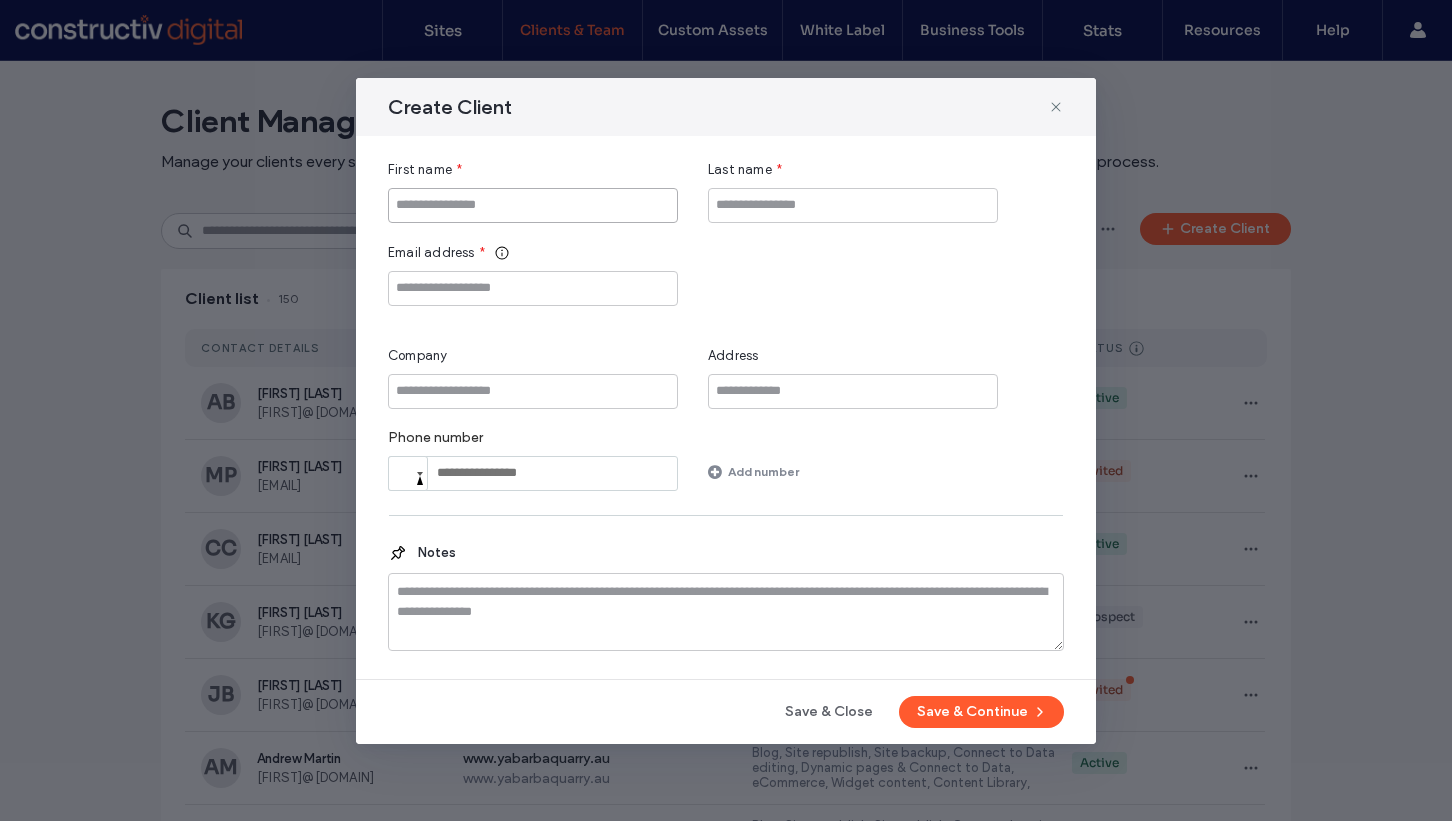 click at bounding box center [533, 205] 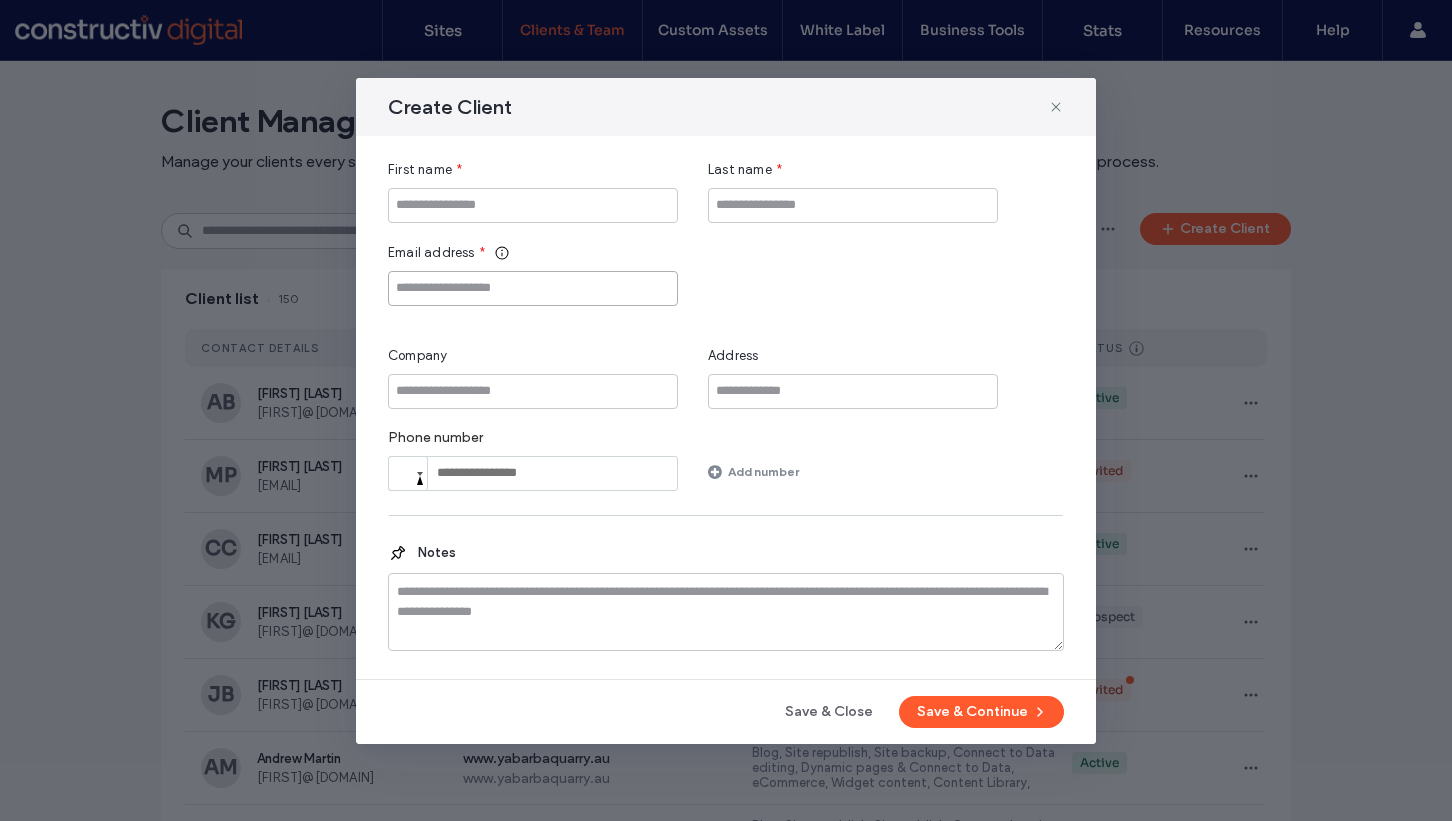 click at bounding box center (533, 288) 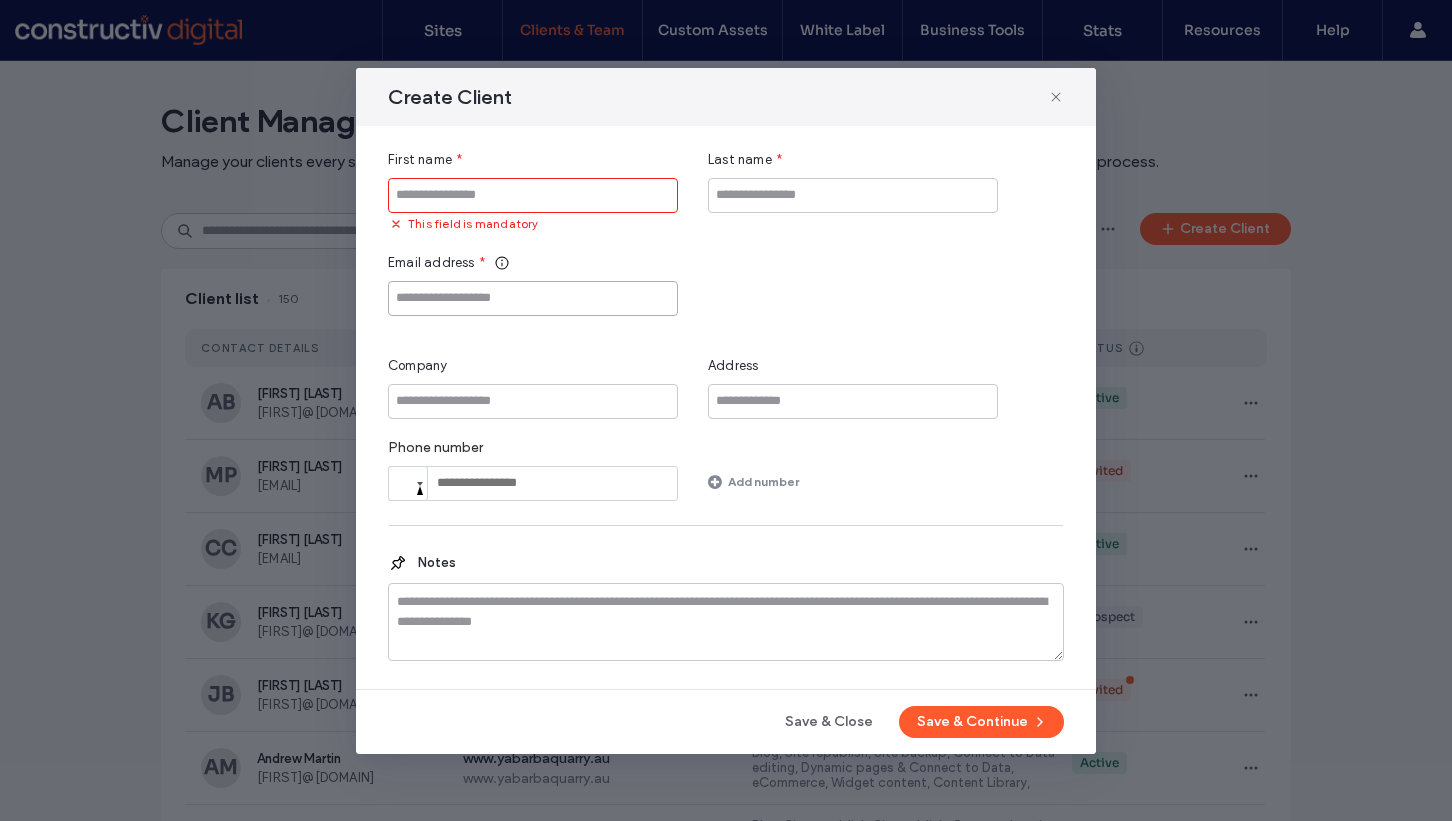 paste on "**********" 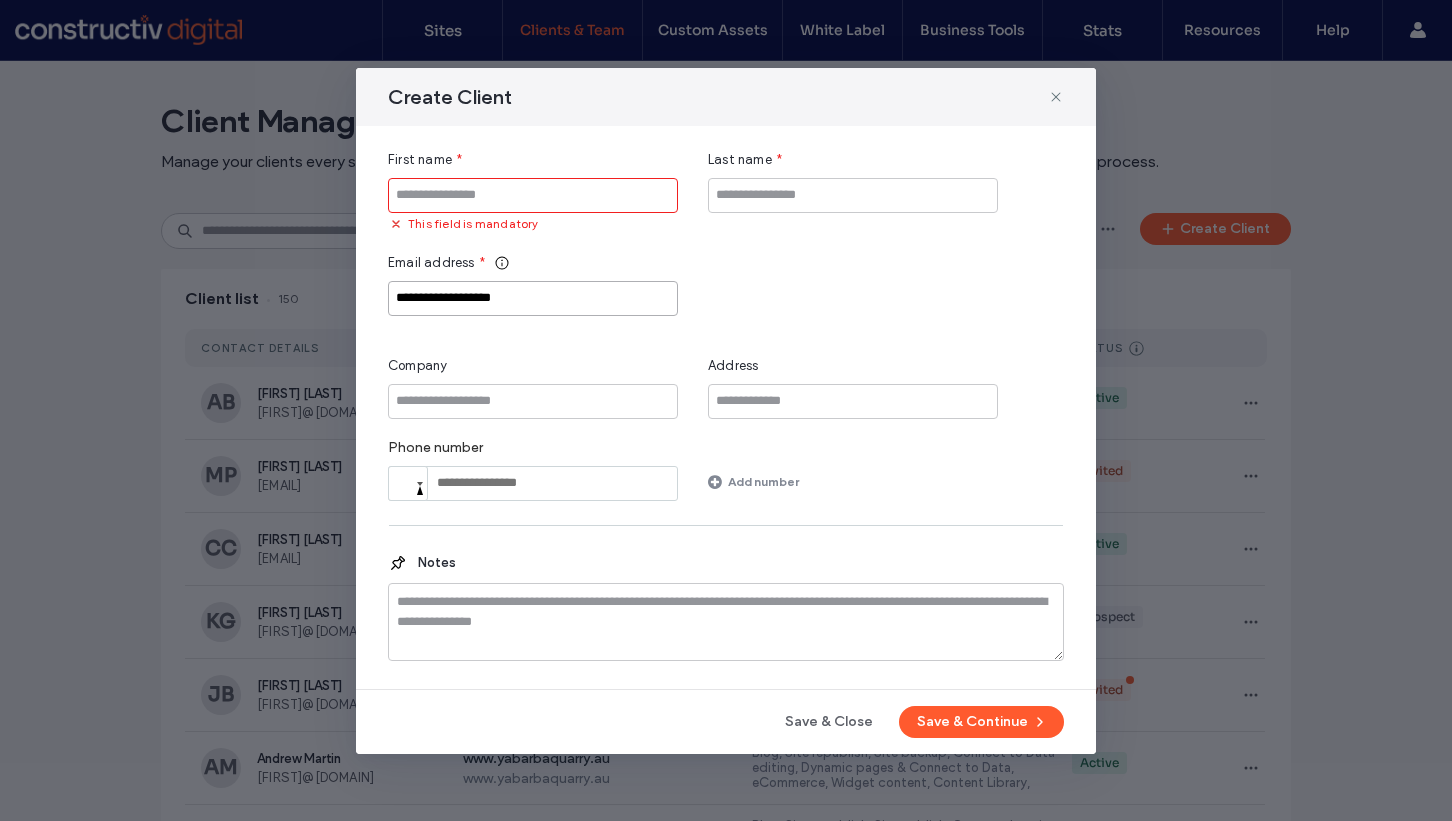 type on "**********" 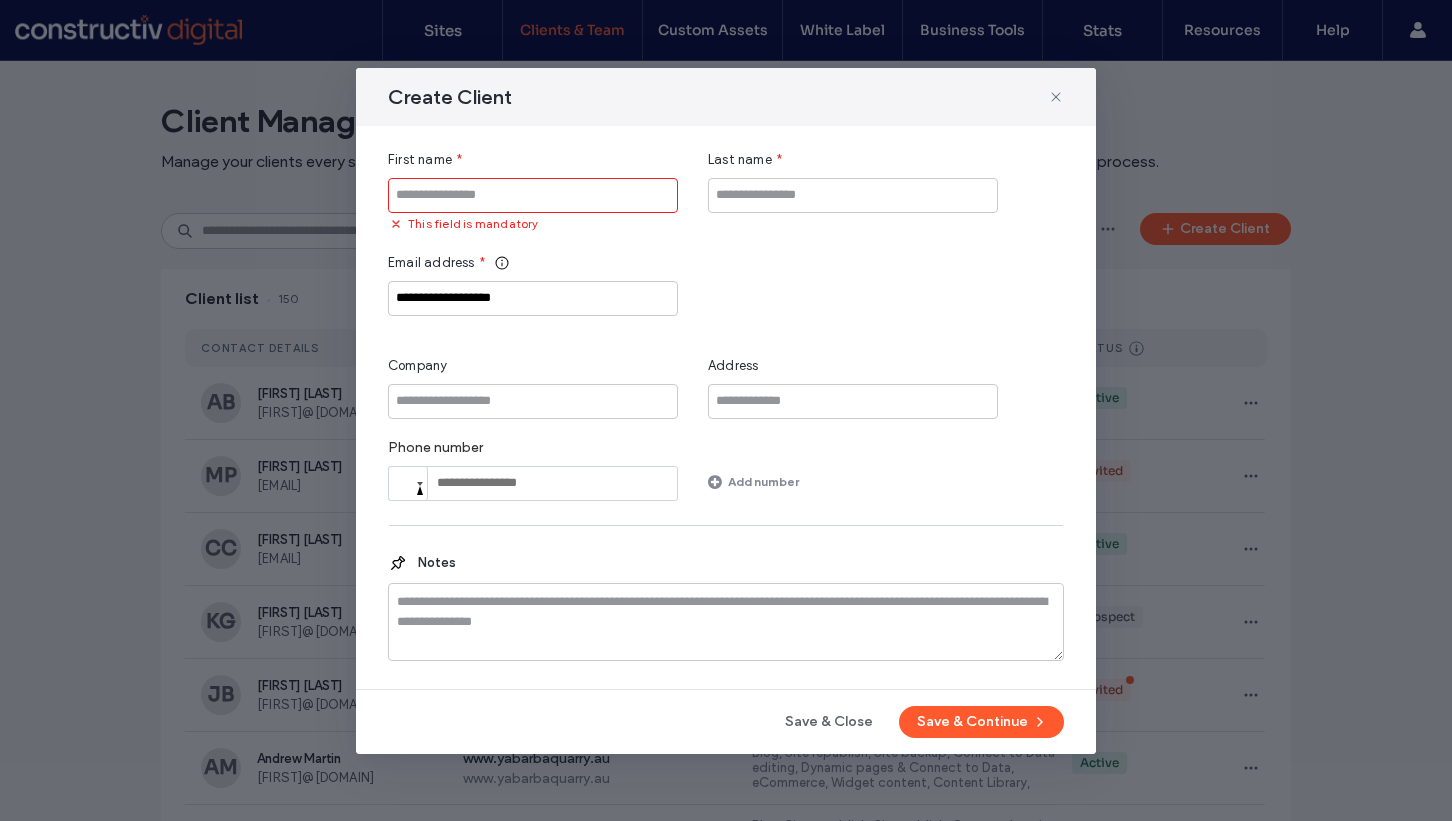 click at bounding box center (533, 195) 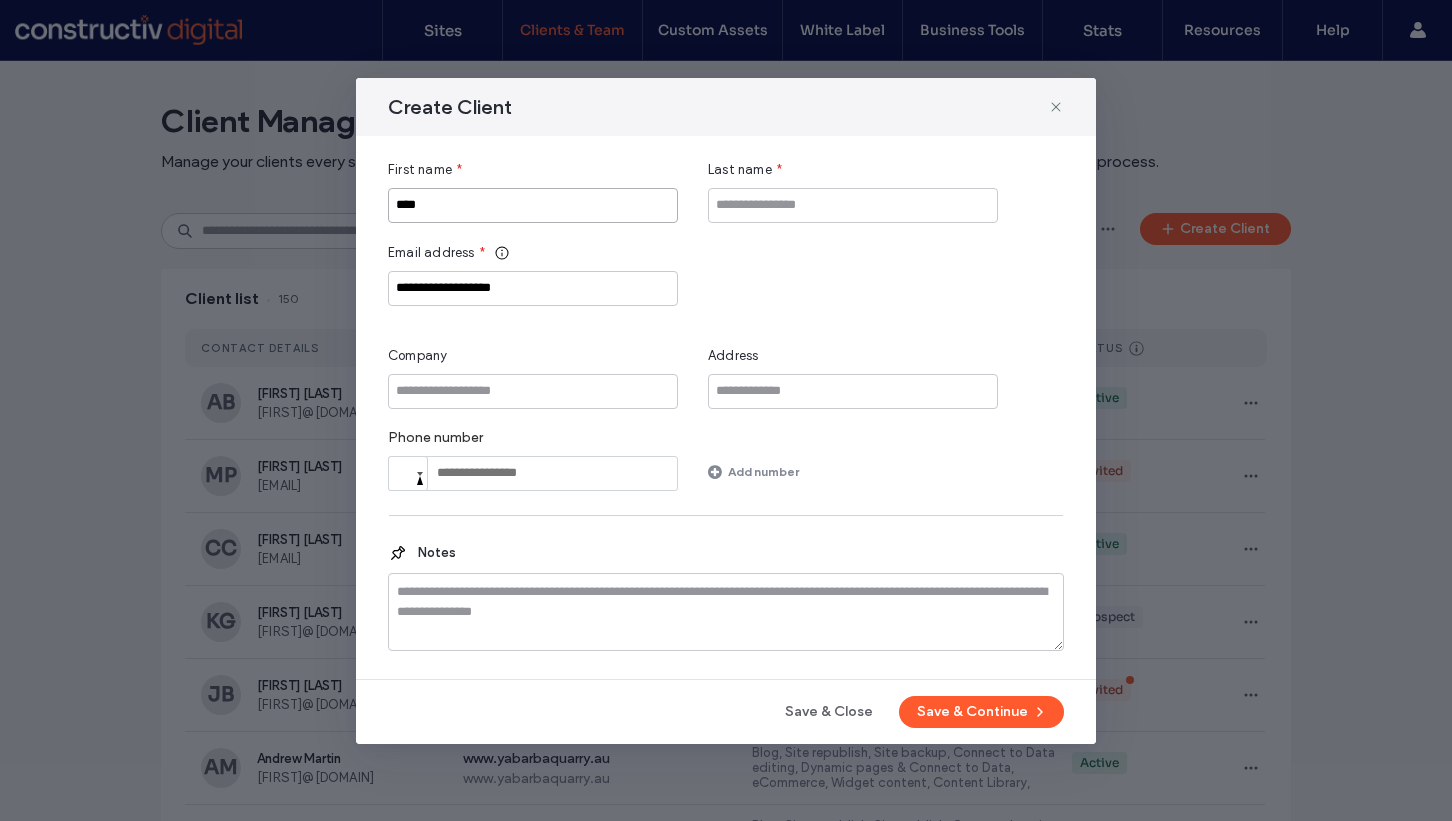 type on "****" 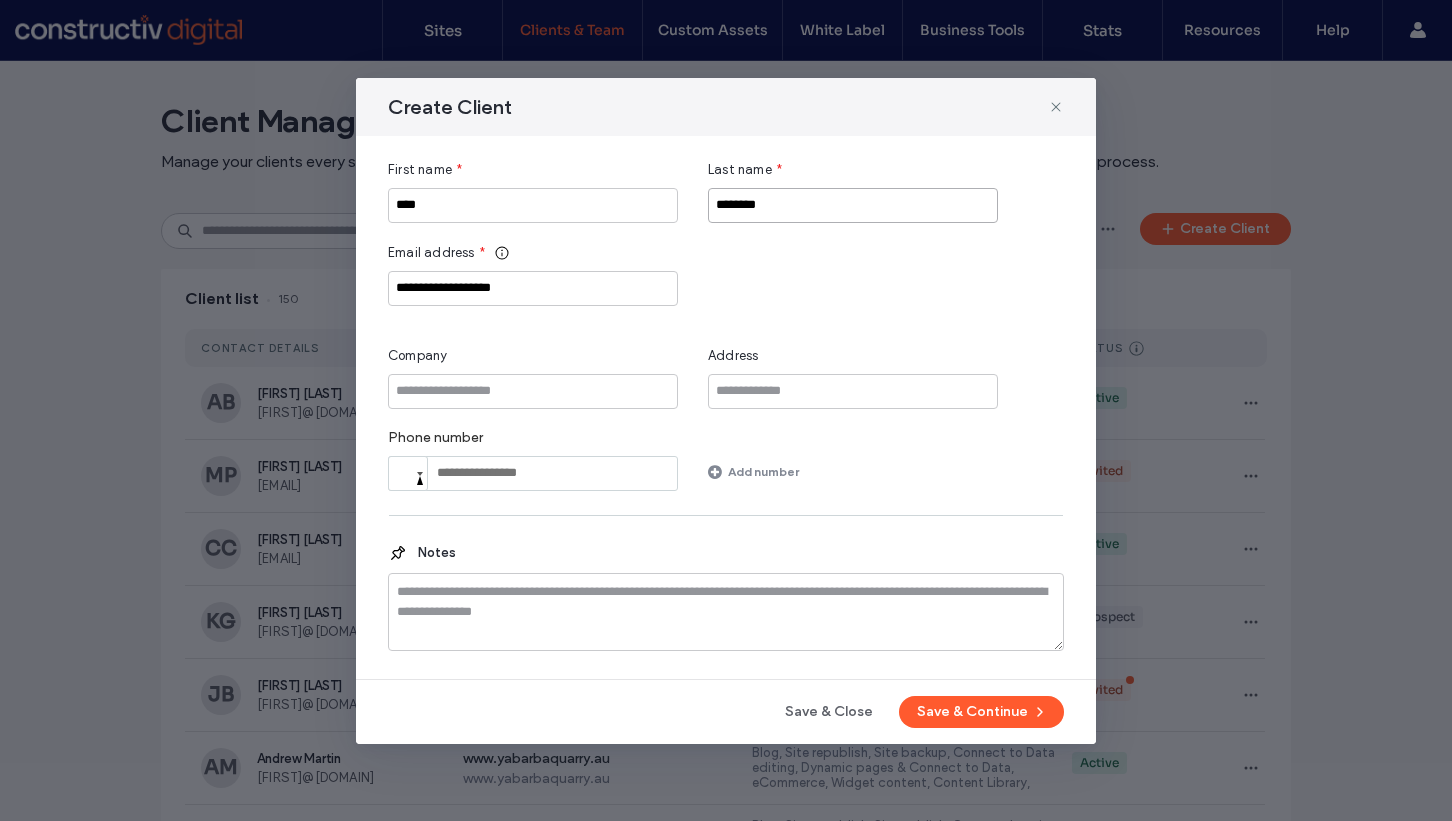type on "********" 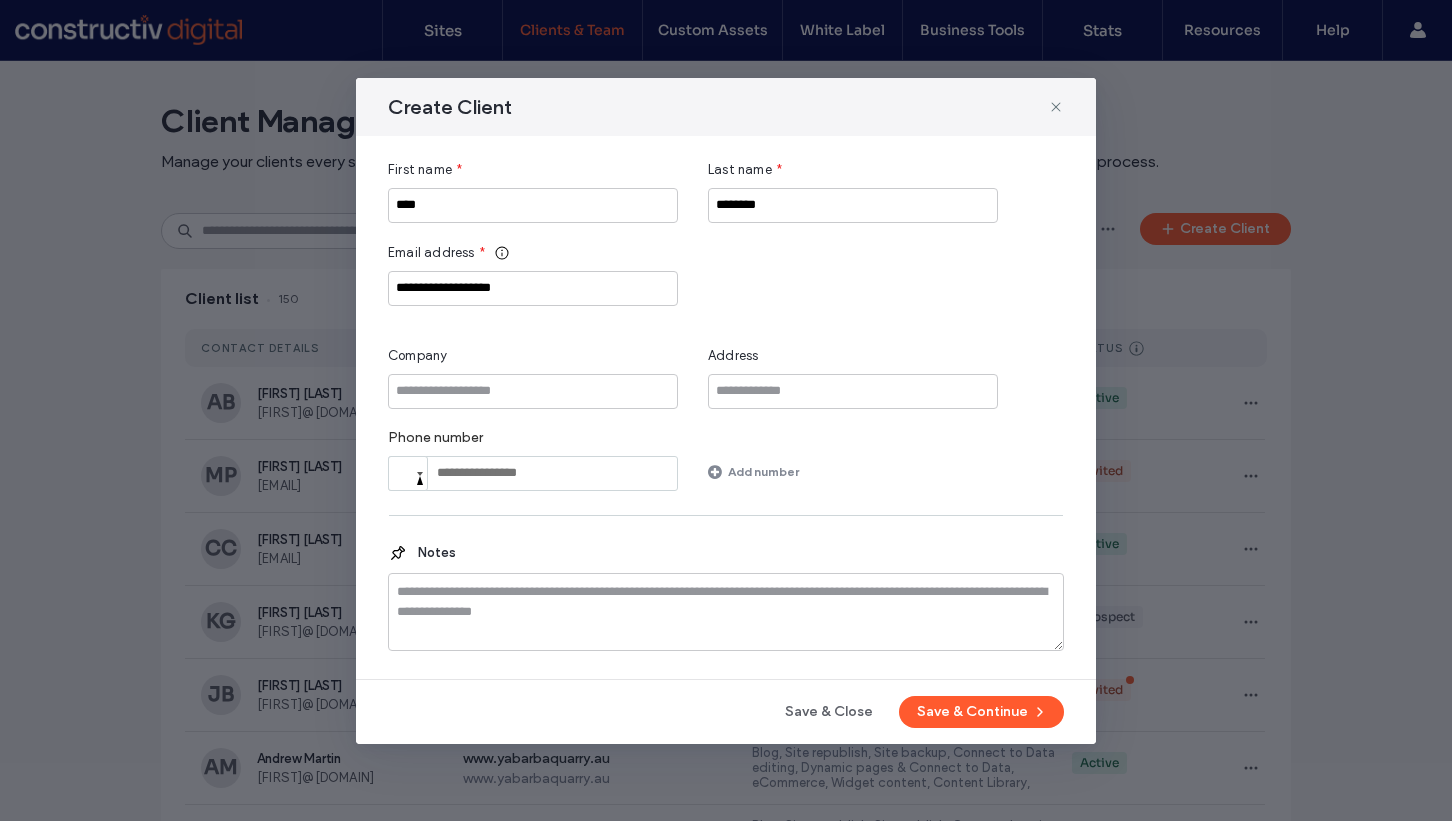 click on "**********" at bounding box center (726, 274) 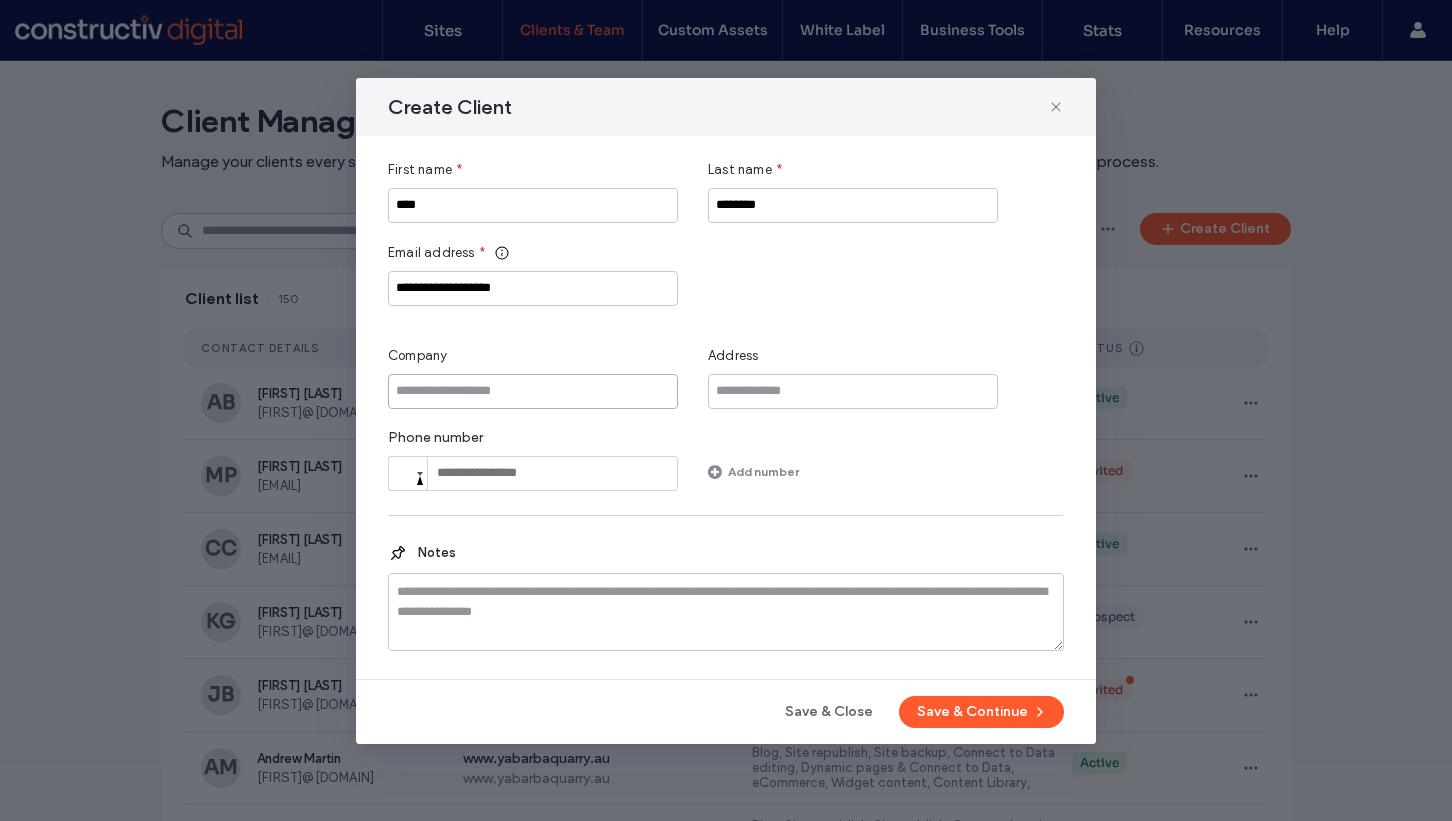 click at bounding box center [533, 391] 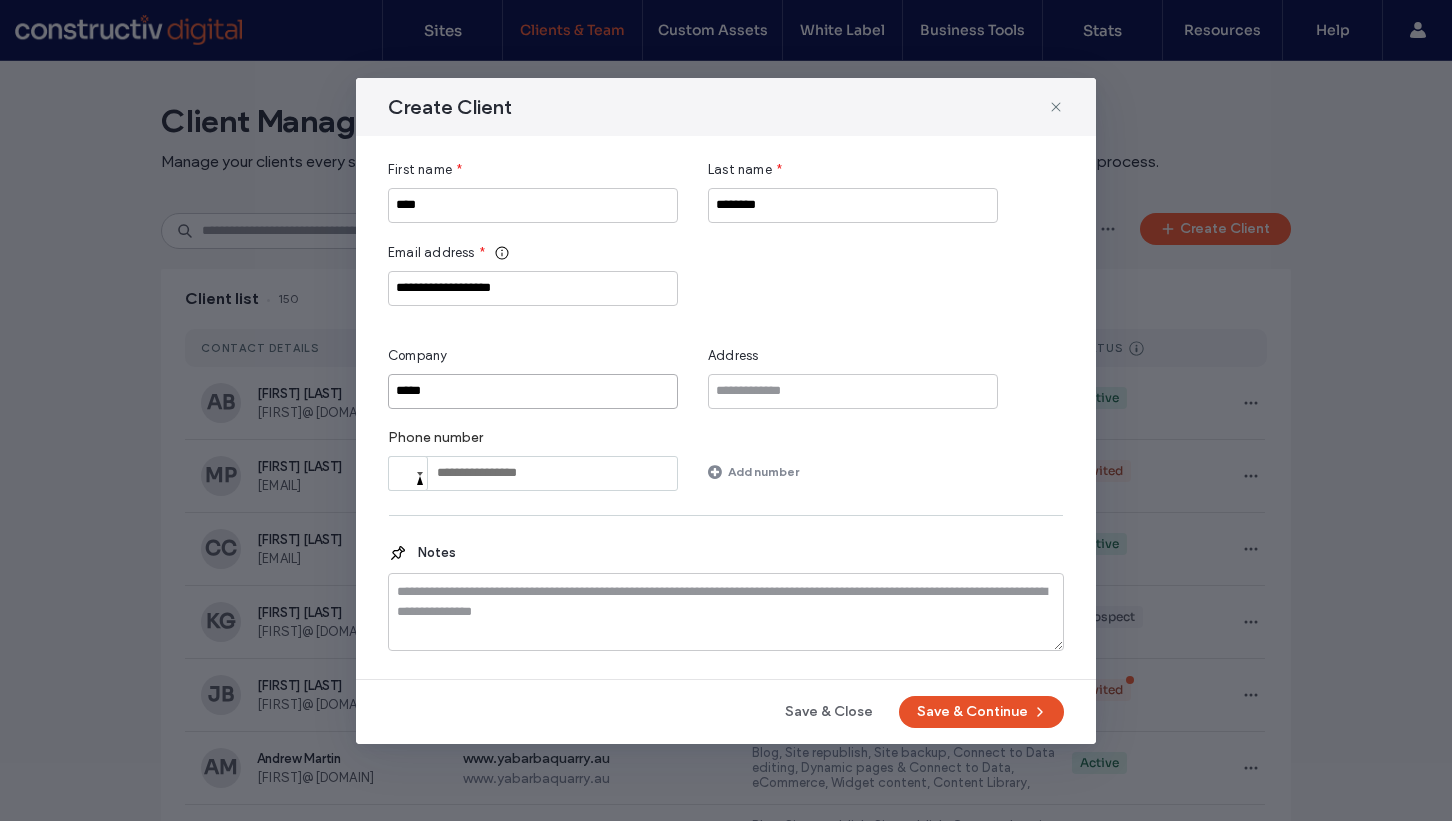 type on "*****" 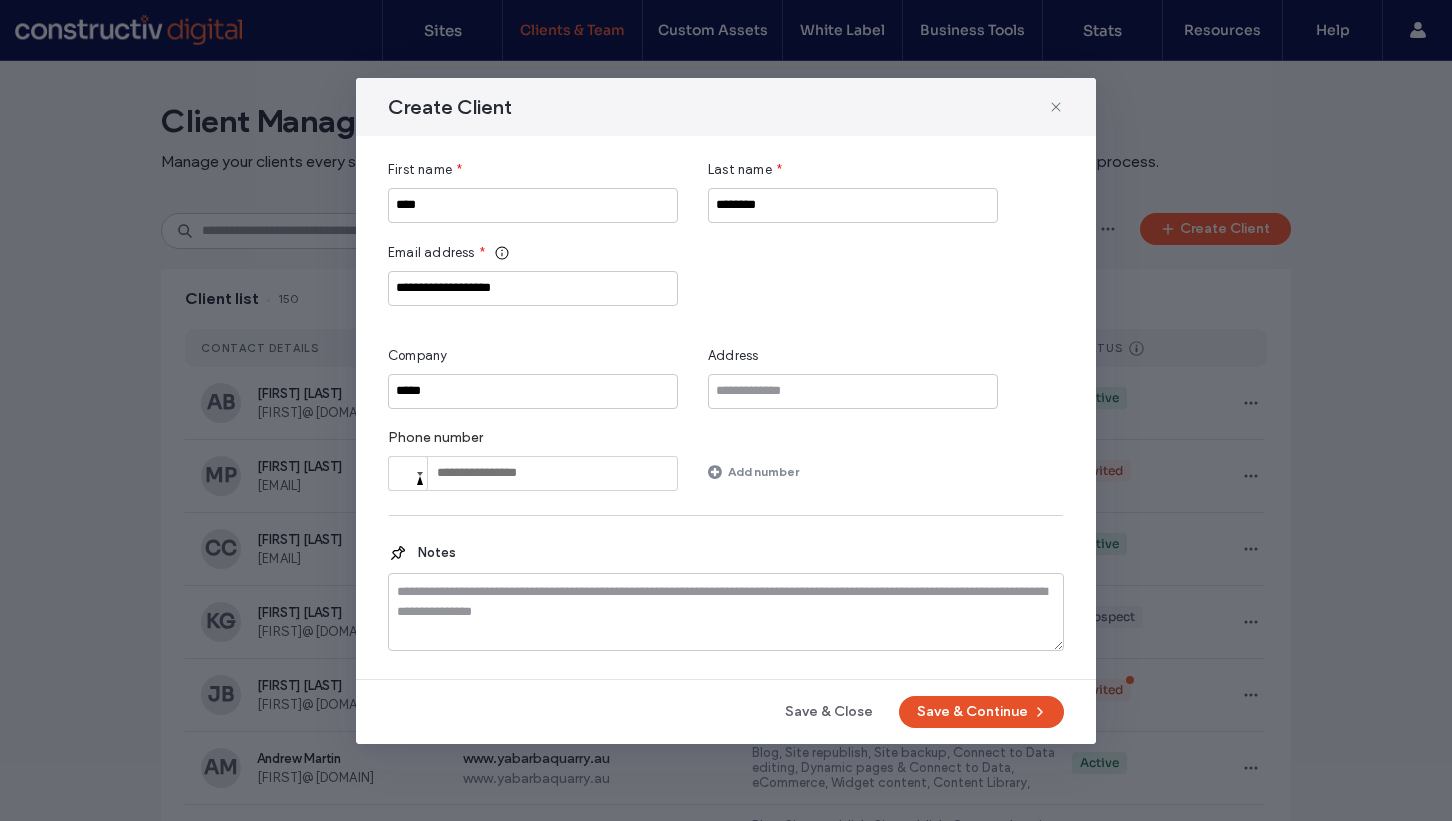 click on "Save & Continue" at bounding box center (981, 712) 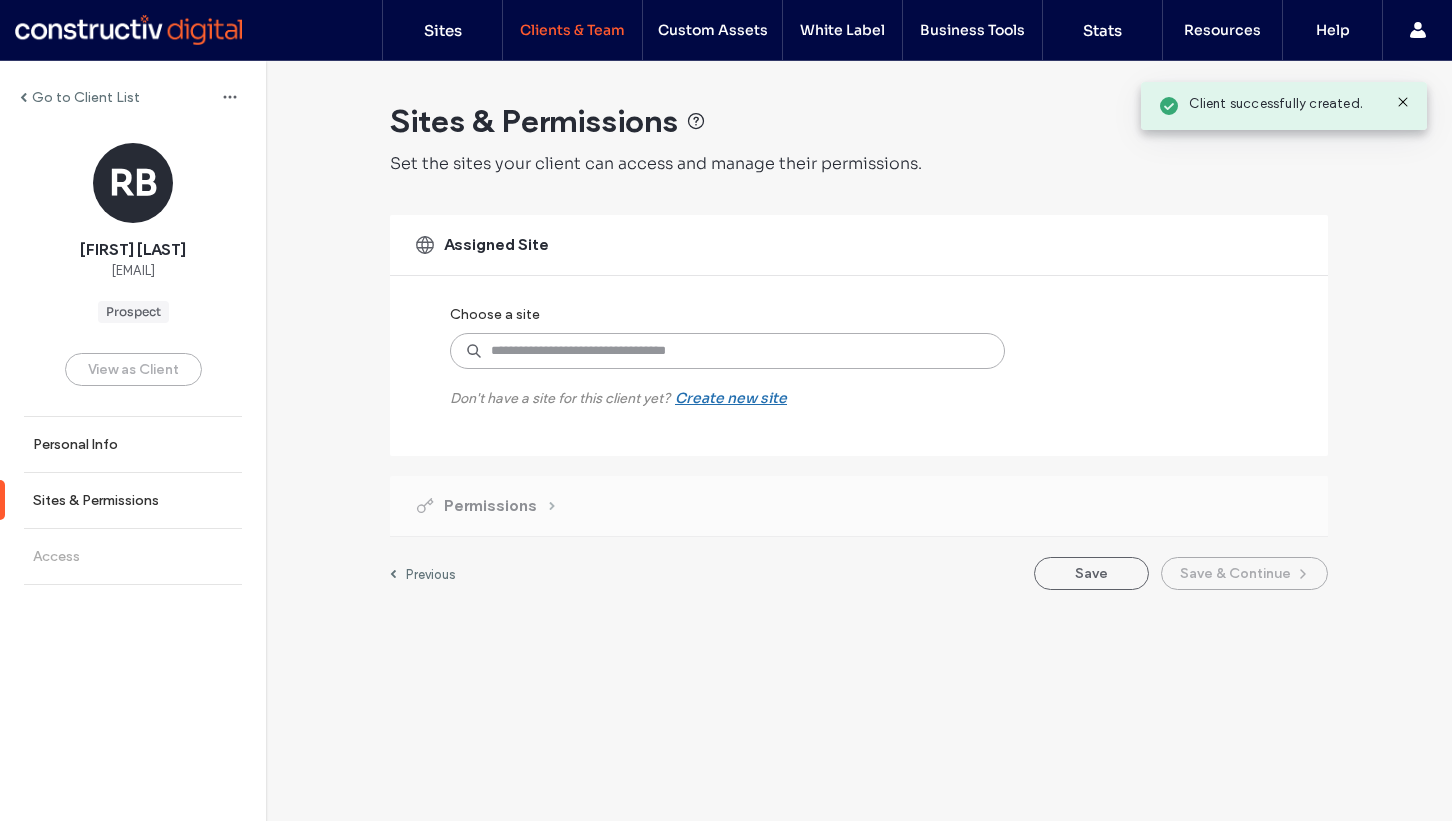 click at bounding box center (727, 351) 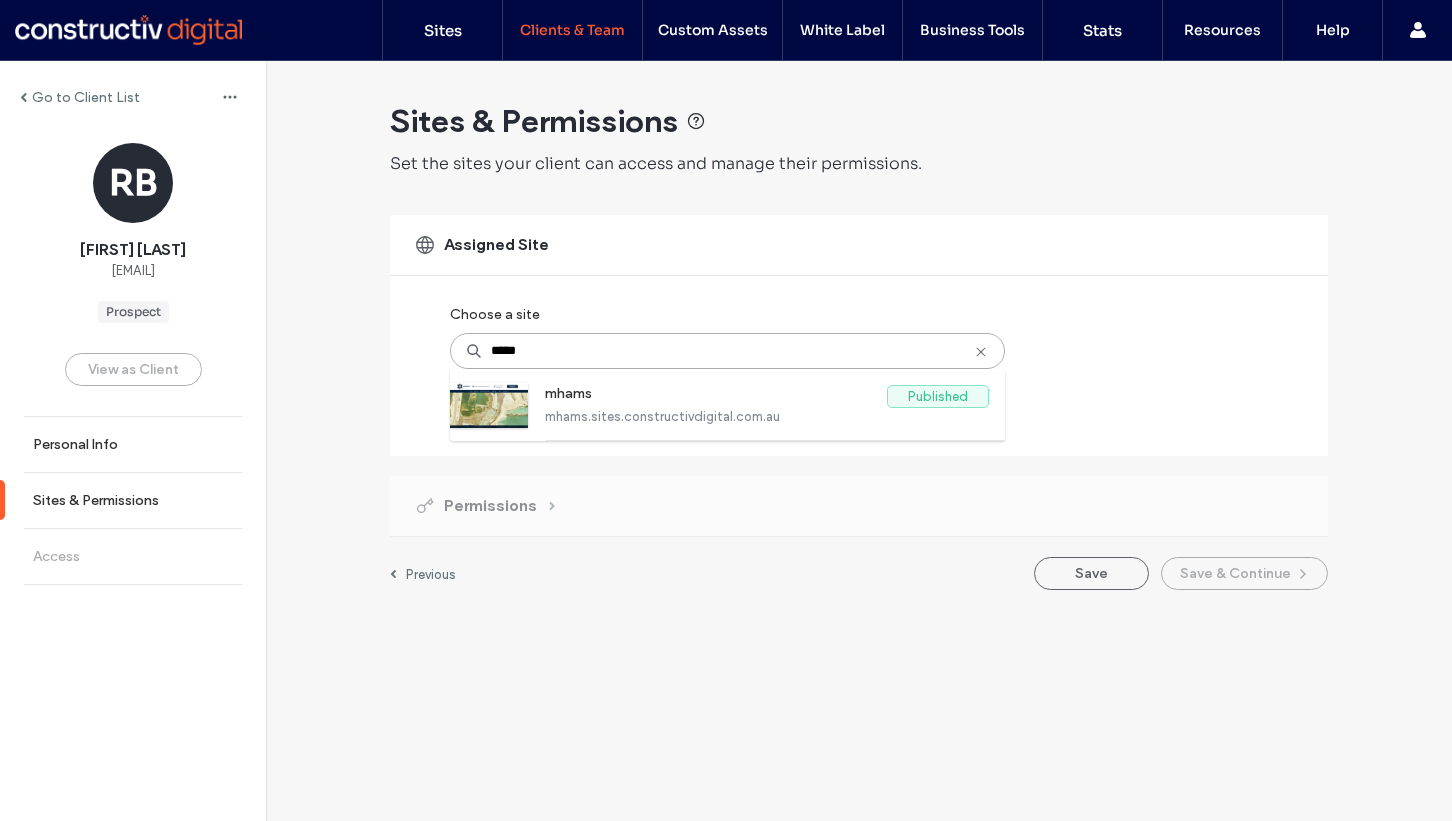 type on "*****" 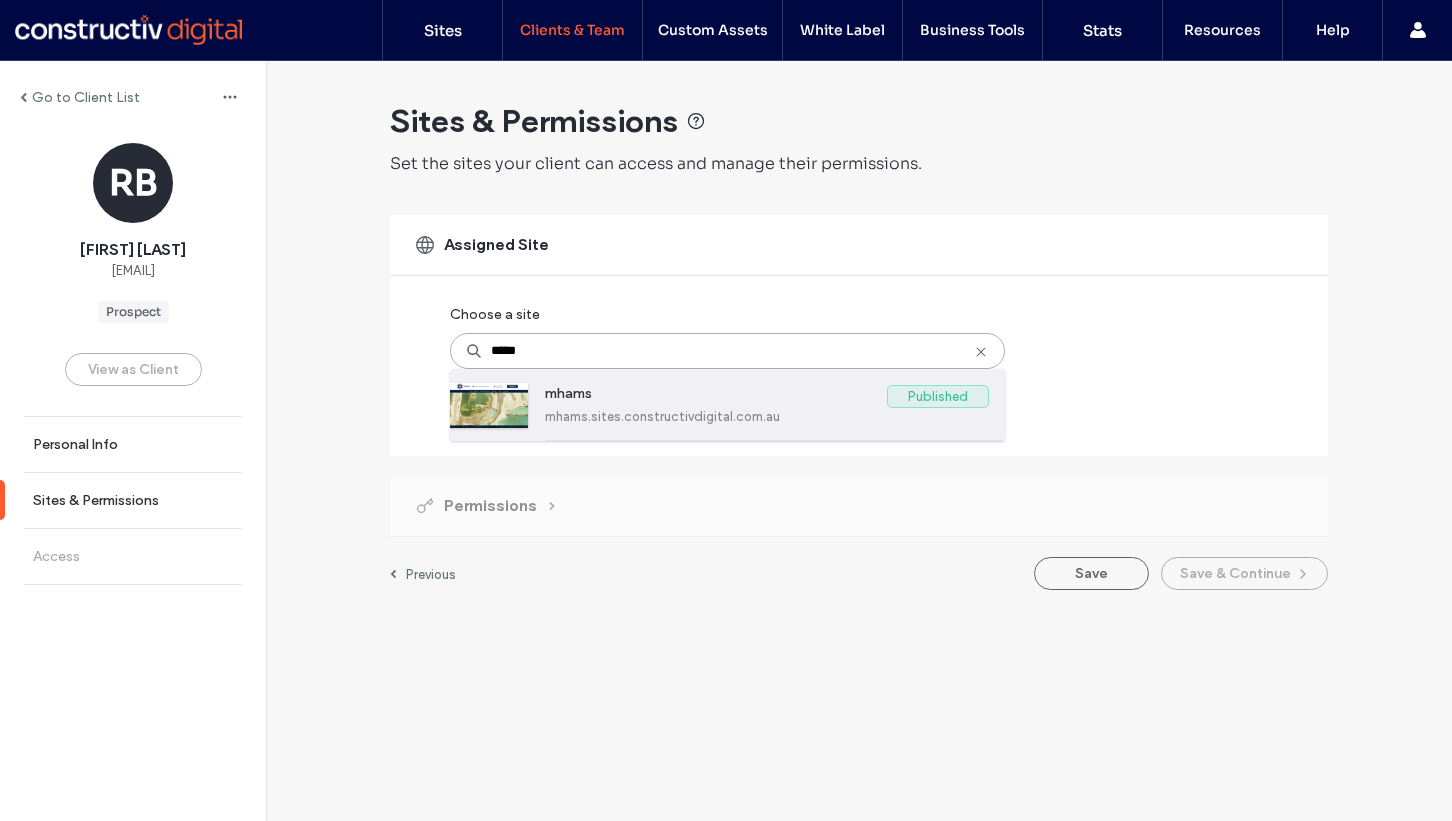 click on "mhams" at bounding box center (716, 397) 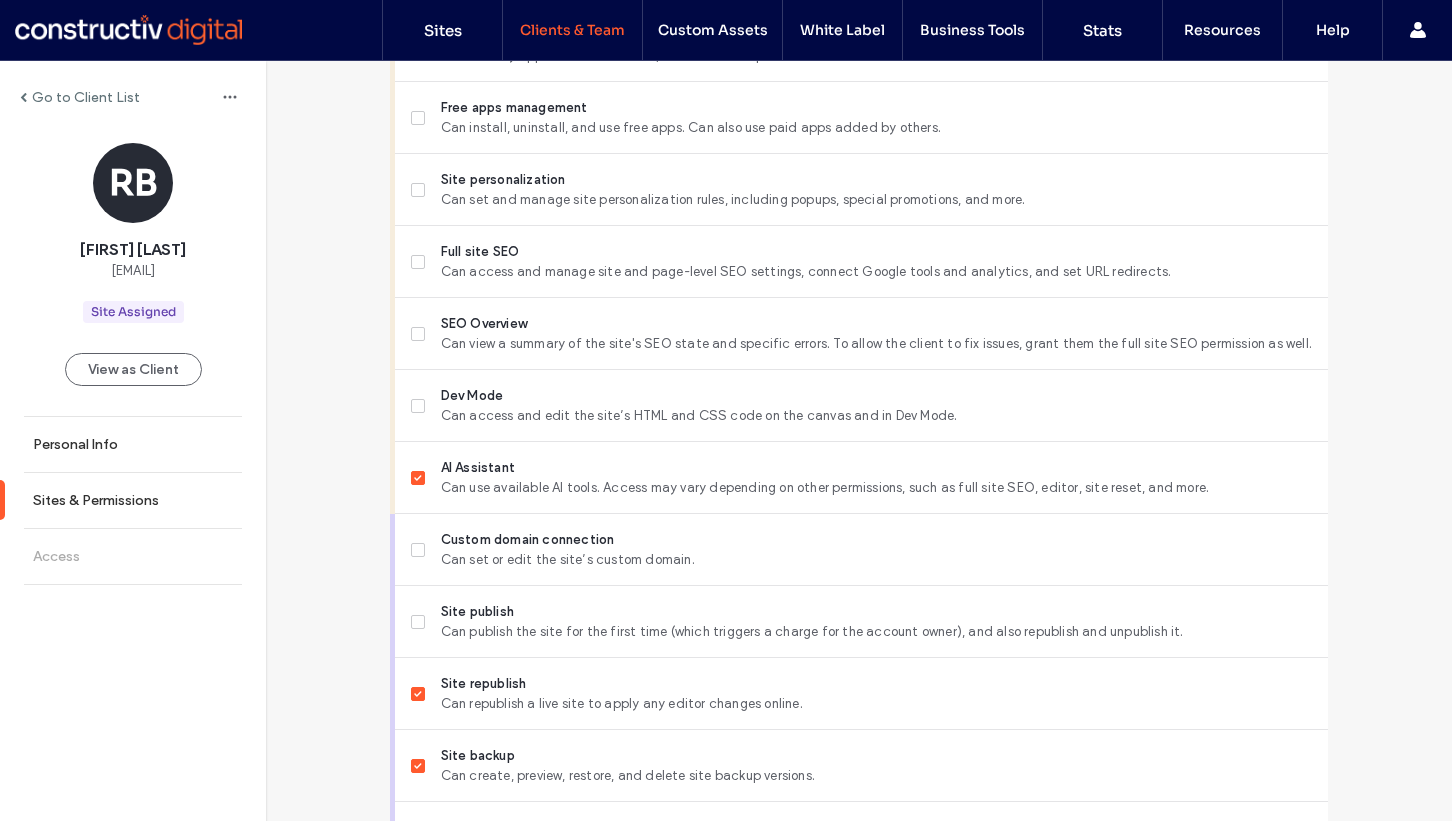 scroll, scrollTop: 1623, scrollLeft: 0, axis: vertical 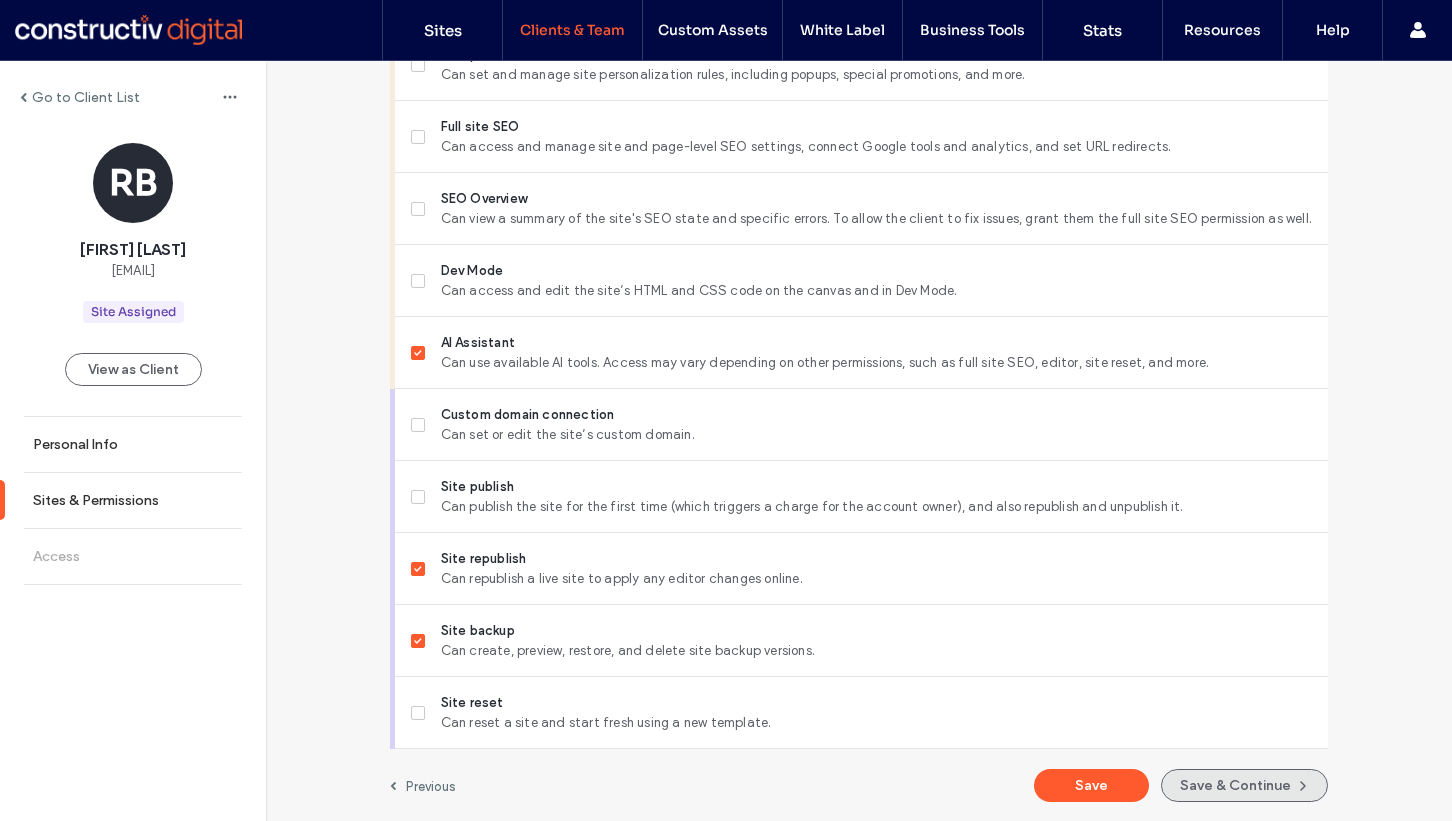 click on "Save & Continue" at bounding box center [1244, 785] 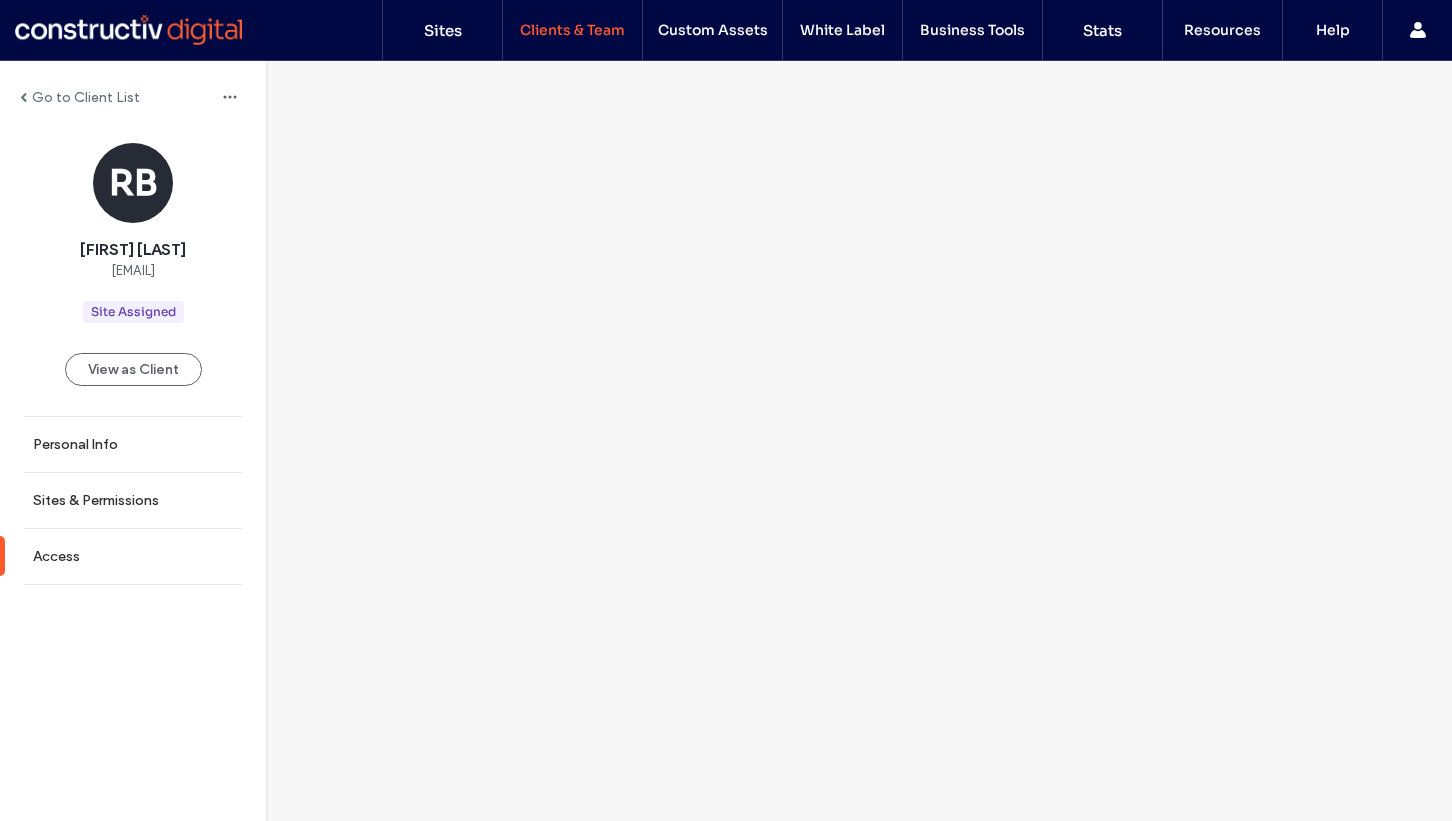 scroll, scrollTop: 0, scrollLeft: 0, axis: both 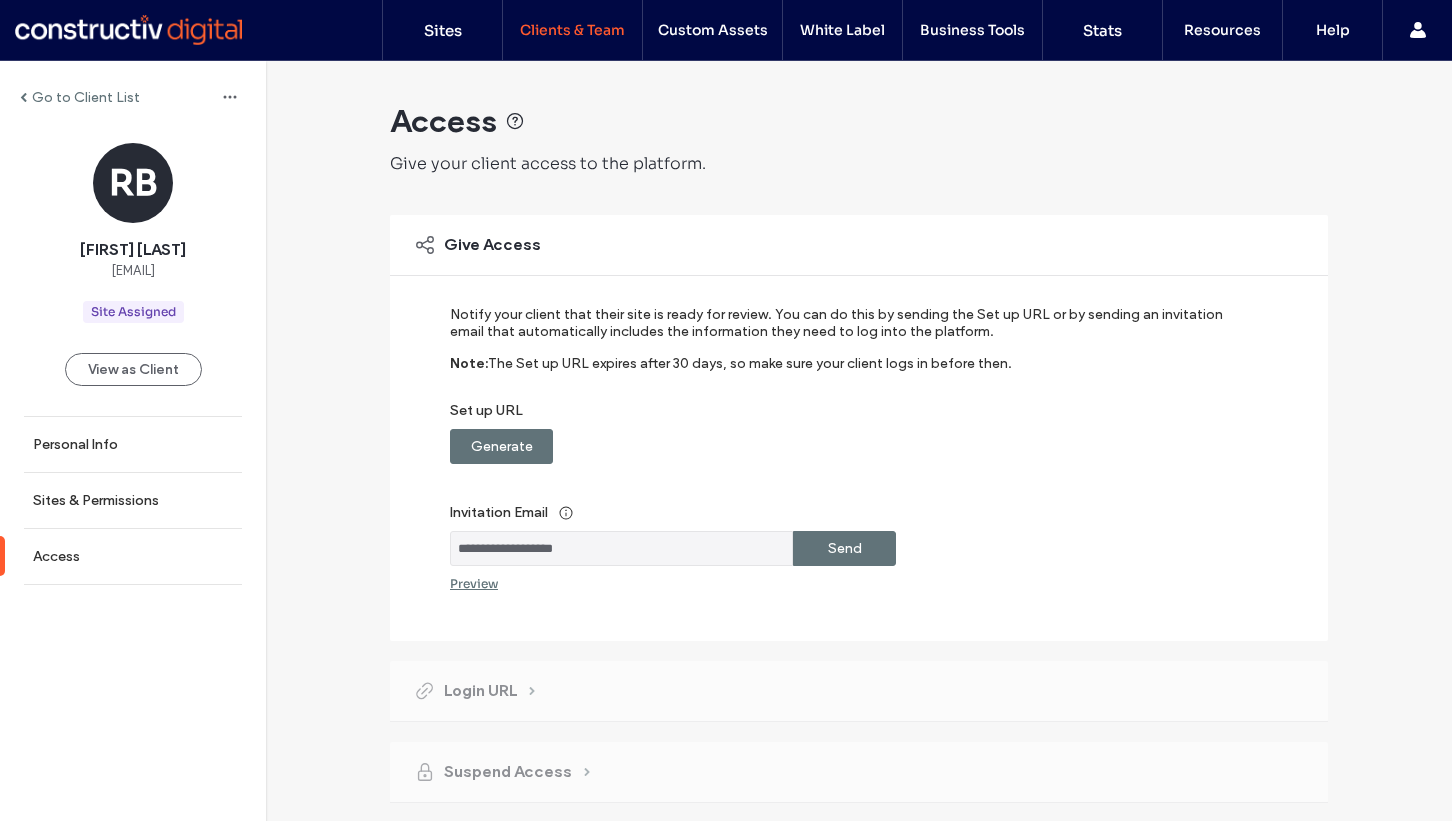 click on "Send" at bounding box center (845, 548) 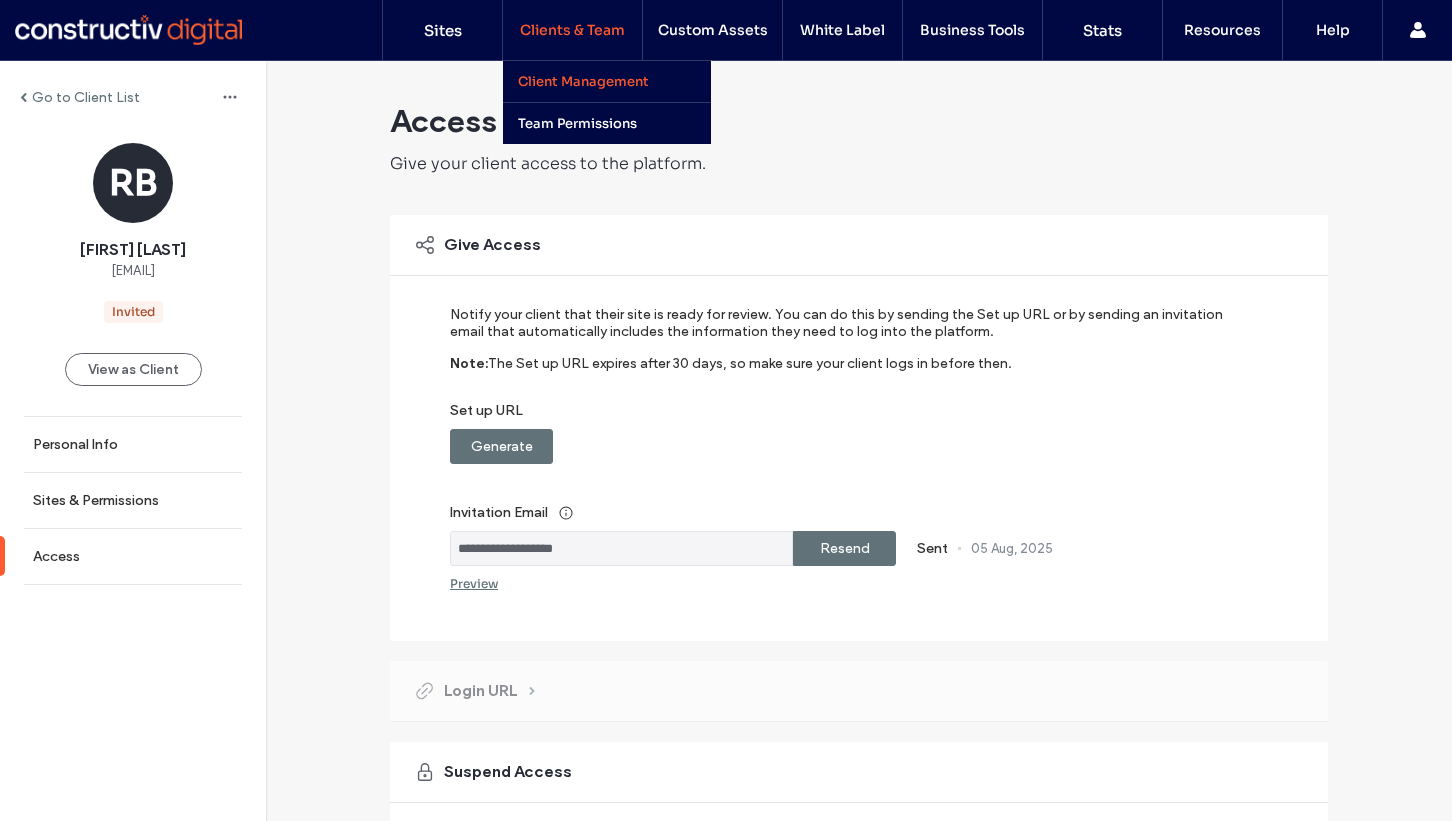 click on "Client Management" at bounding box center (583, 81) 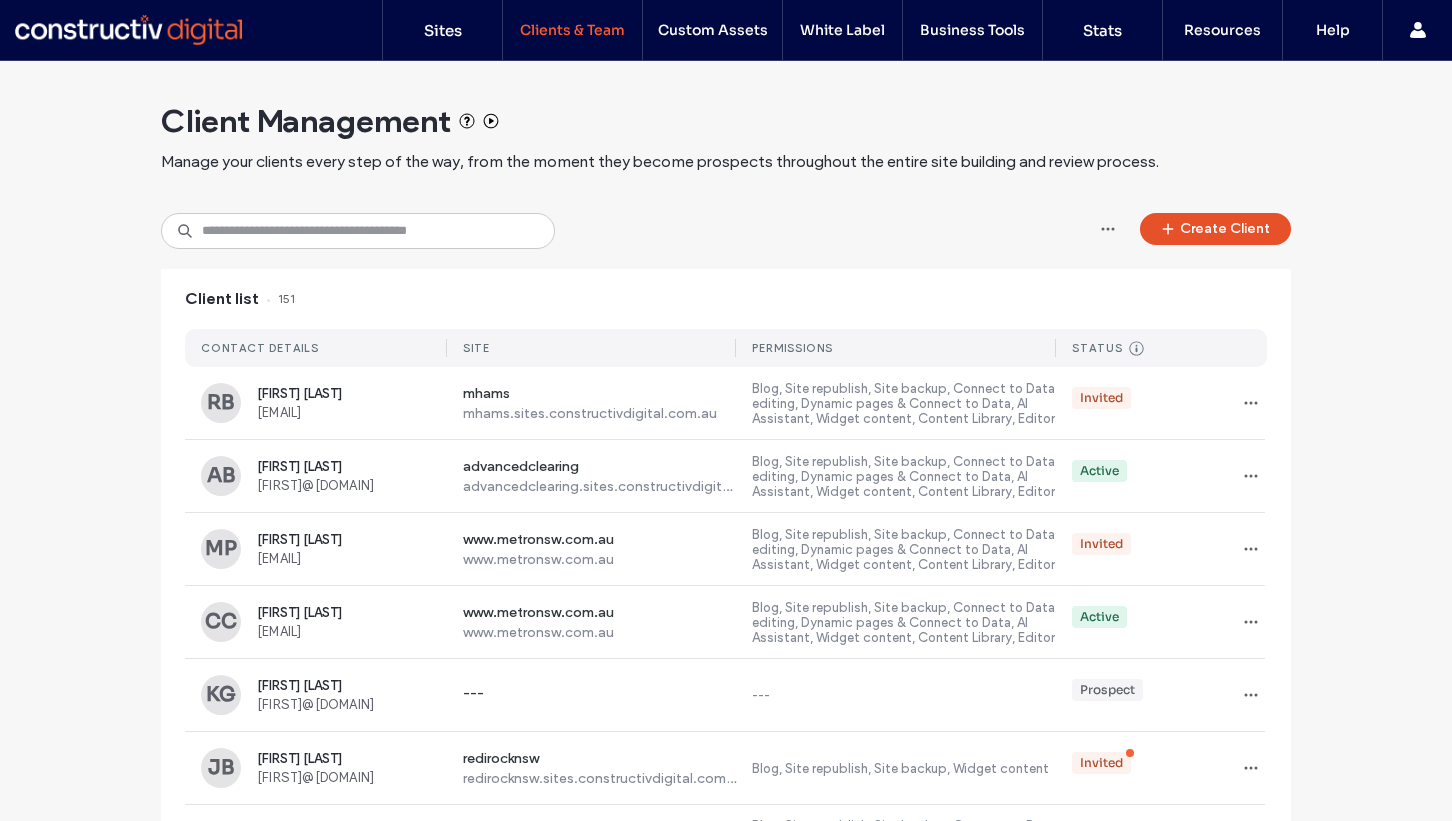 click on "Create Client" at bounding box center [1215, 229] 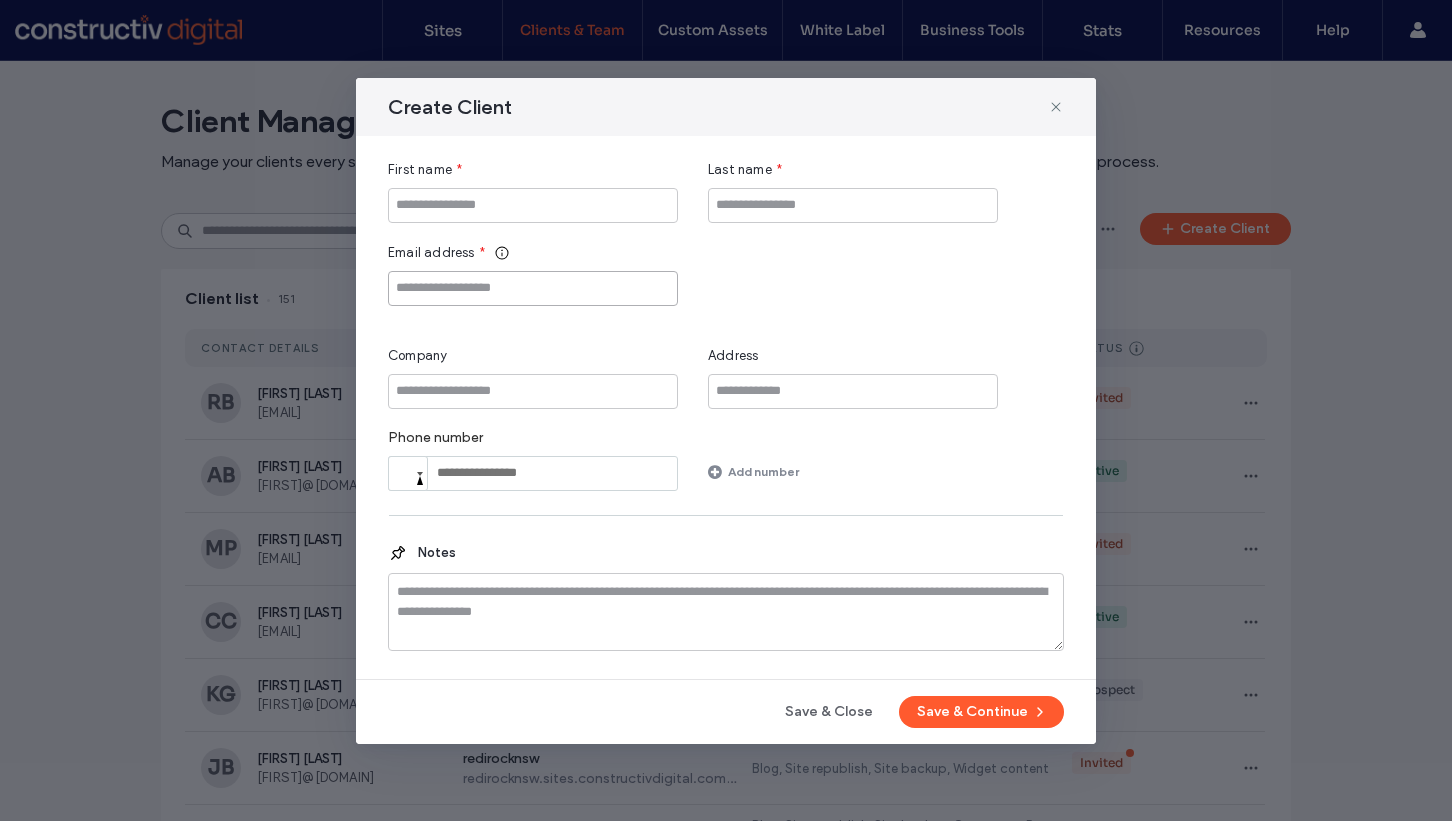 click at bounding box center [533, 288] 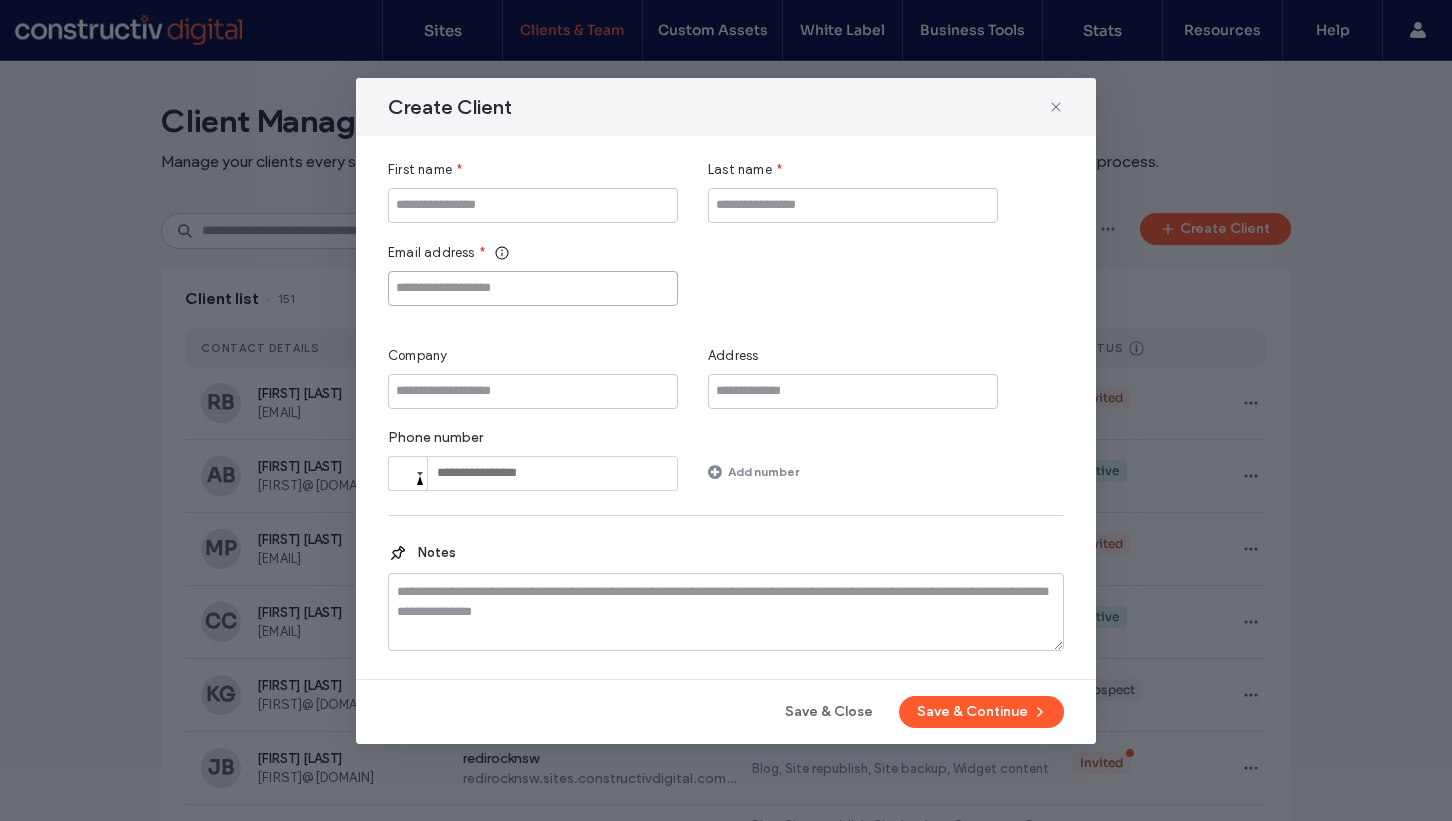 paste on "**********" 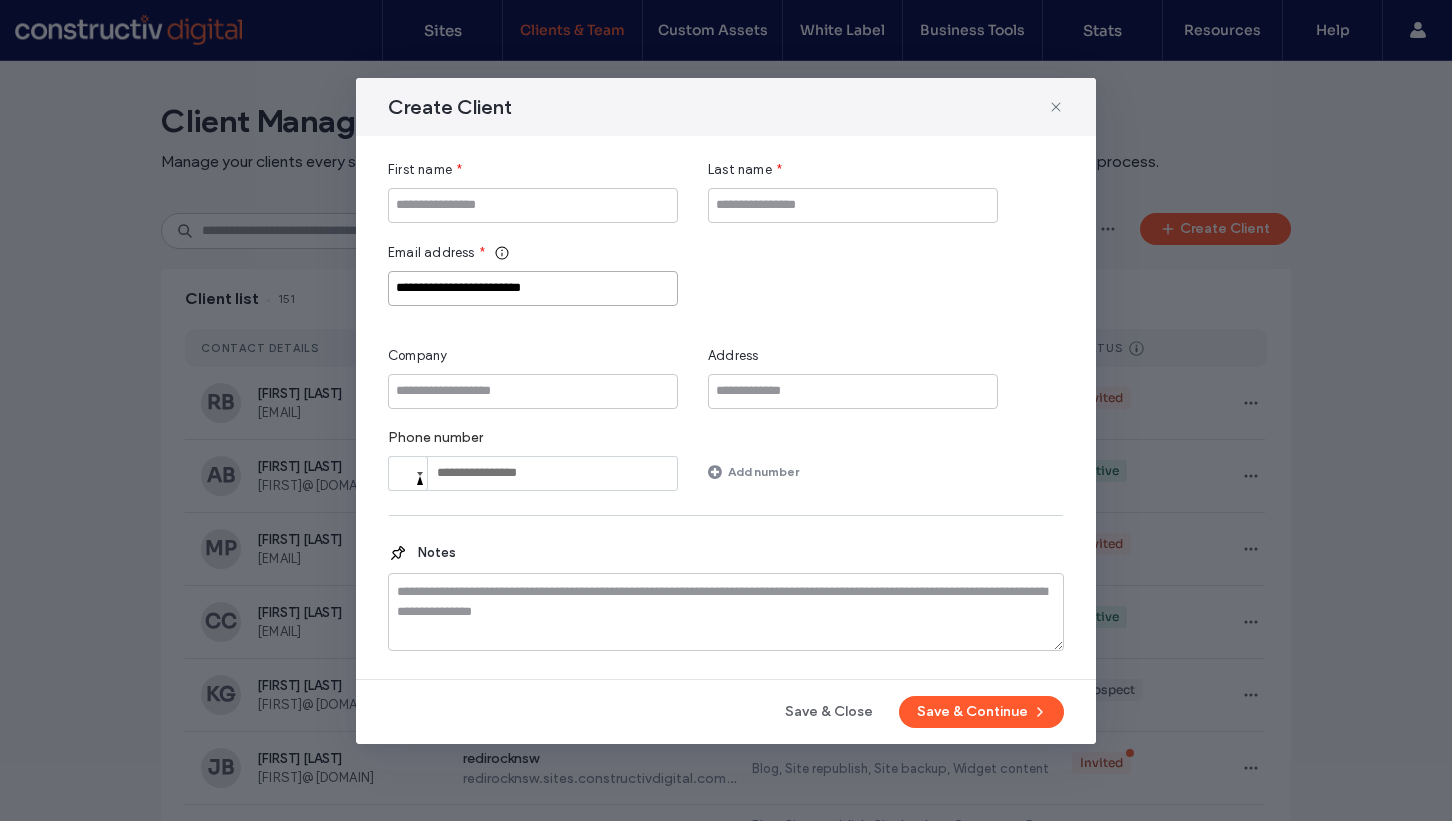 type on "**********" 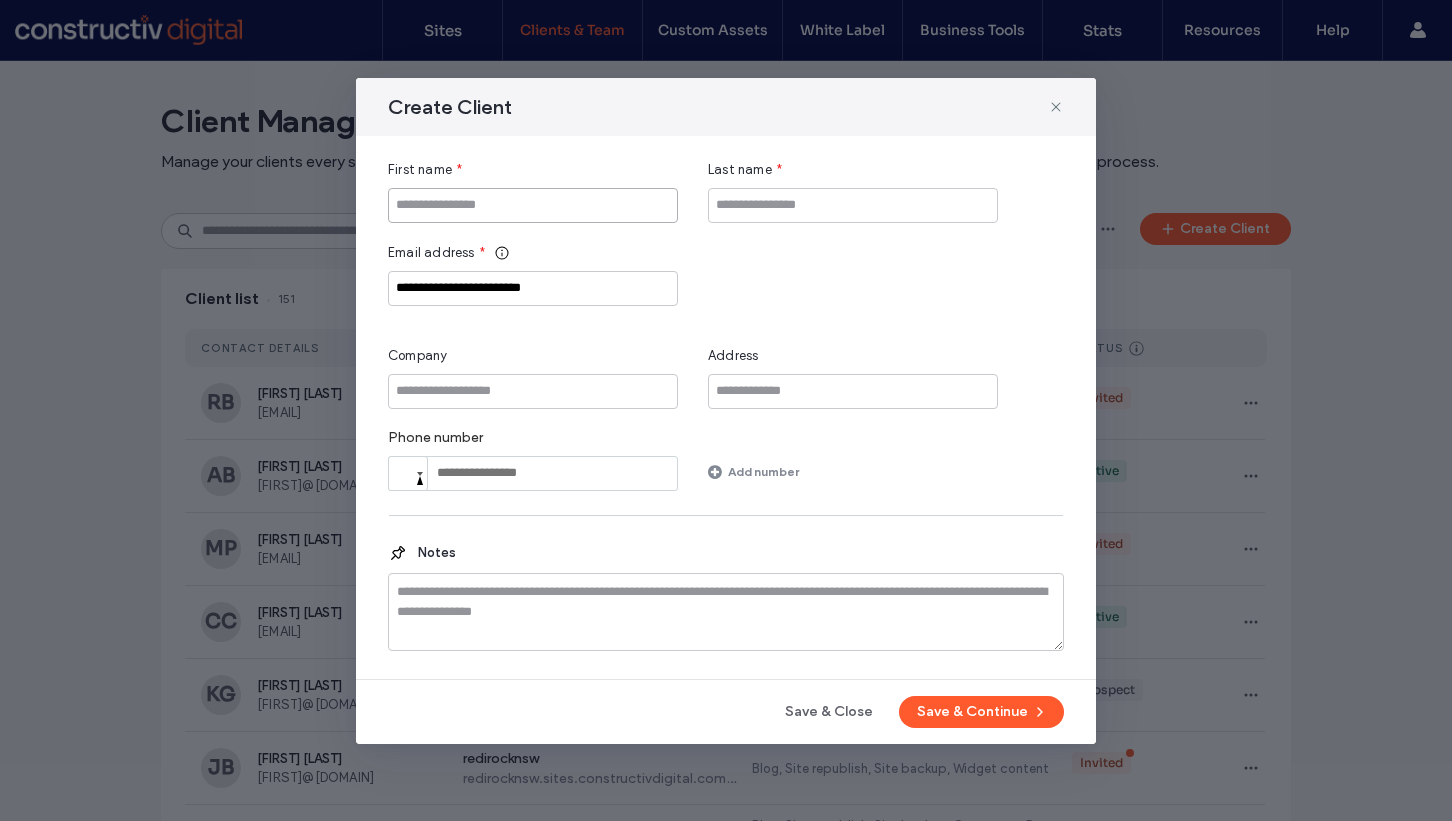 click at bounding box center [533, 205] 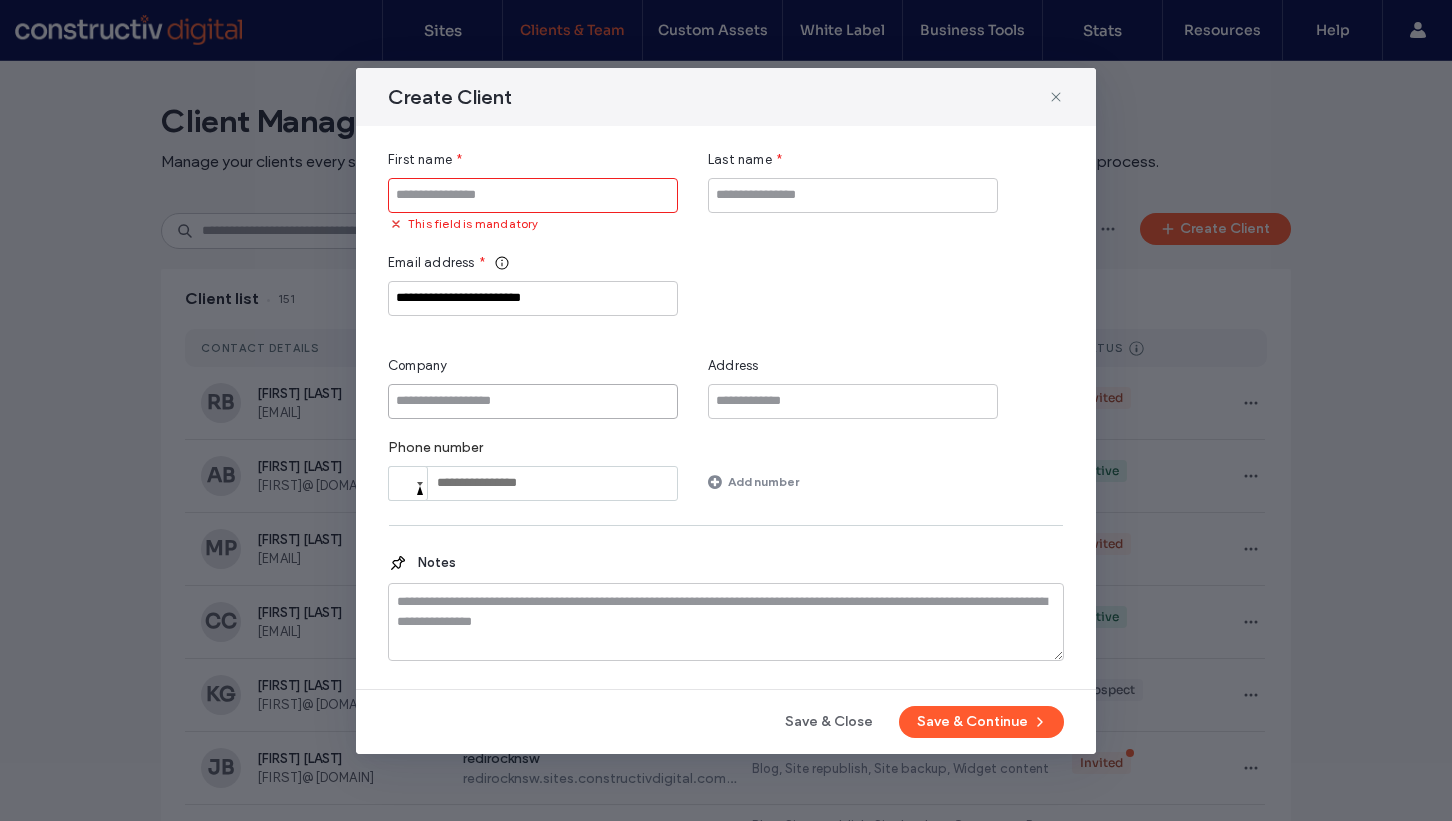click on "Company" at bounding box center [533, 387] 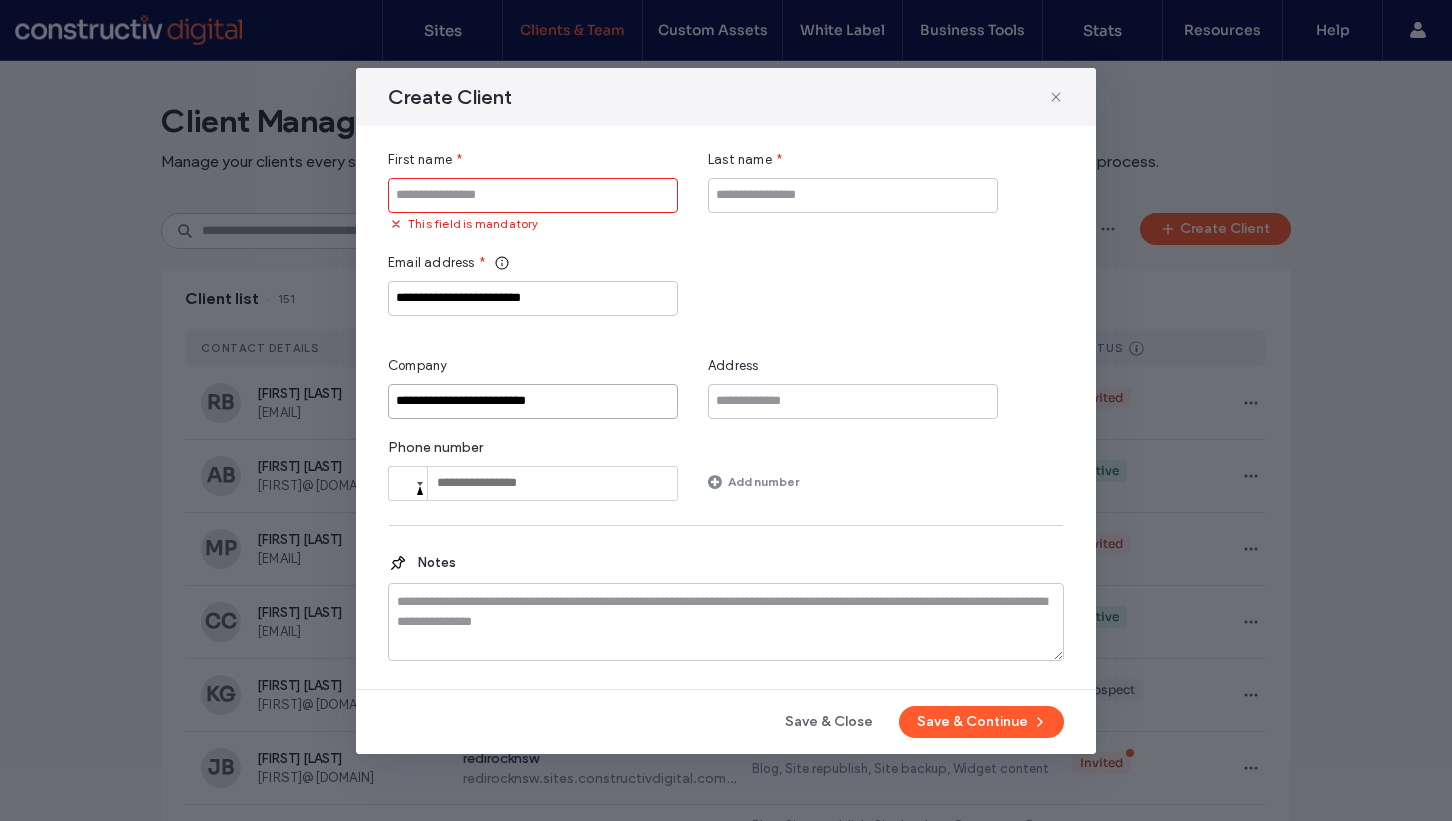 type on "**********" 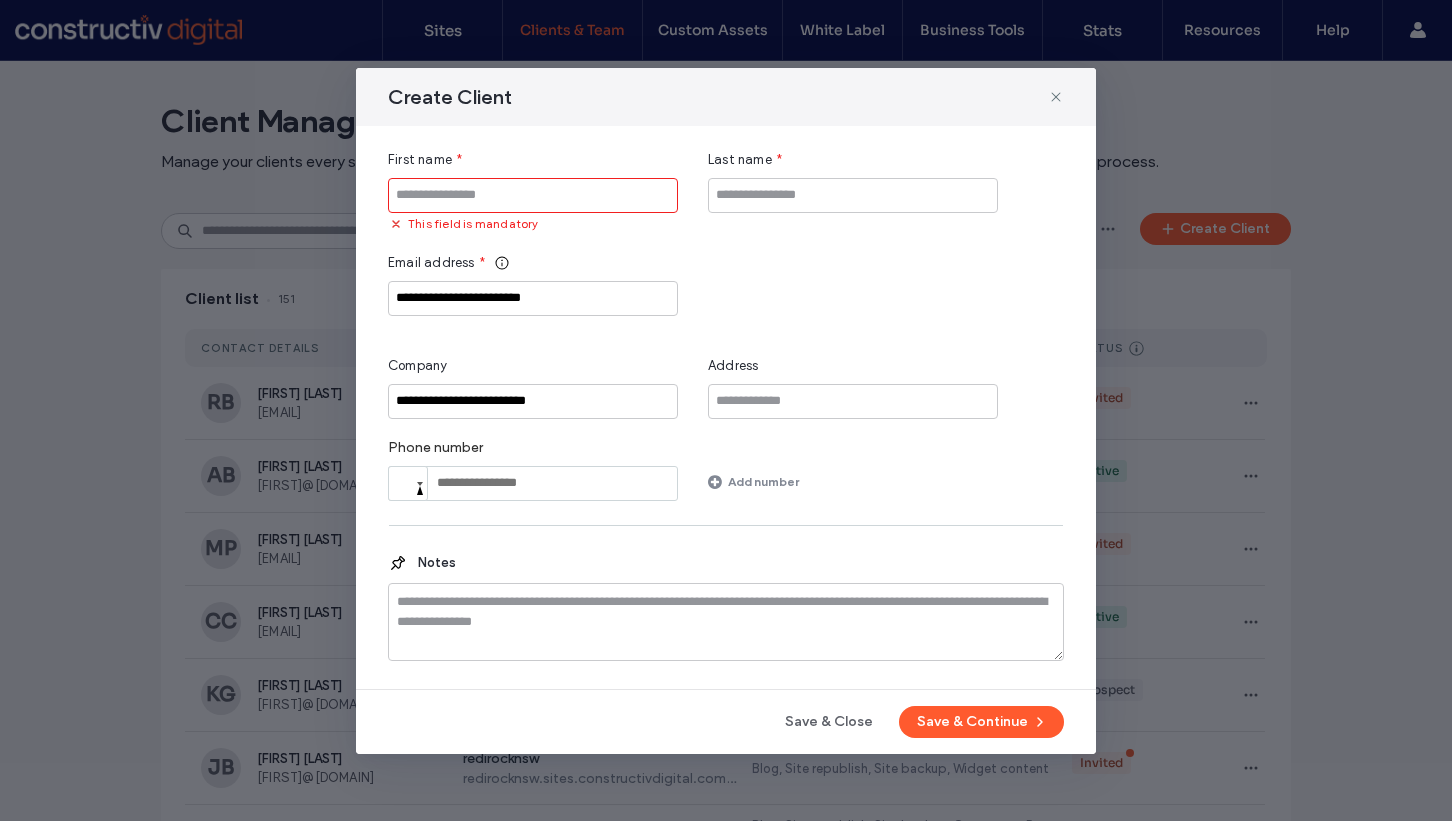 click at bounding box center [533, 195] 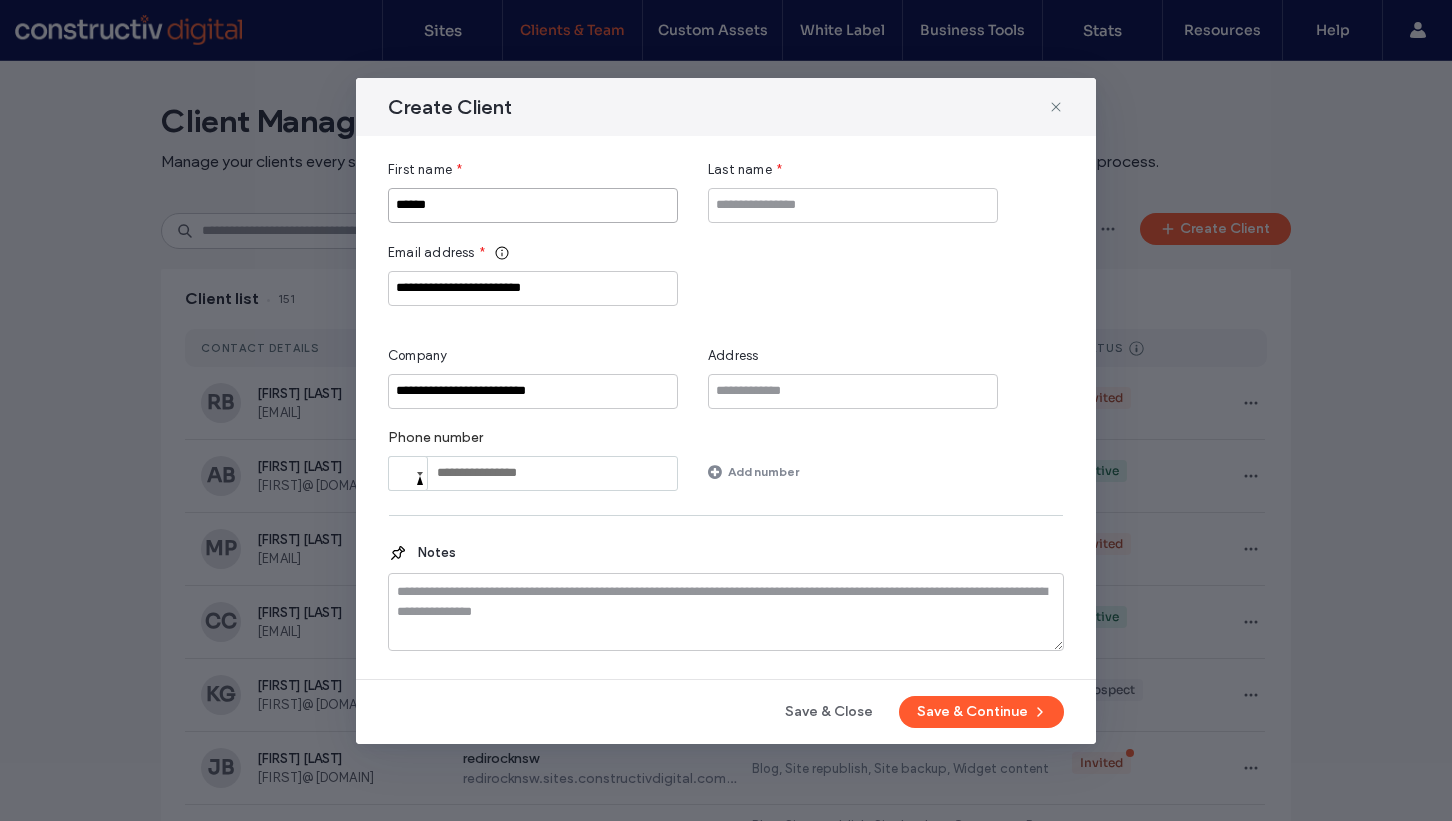 type on "******" 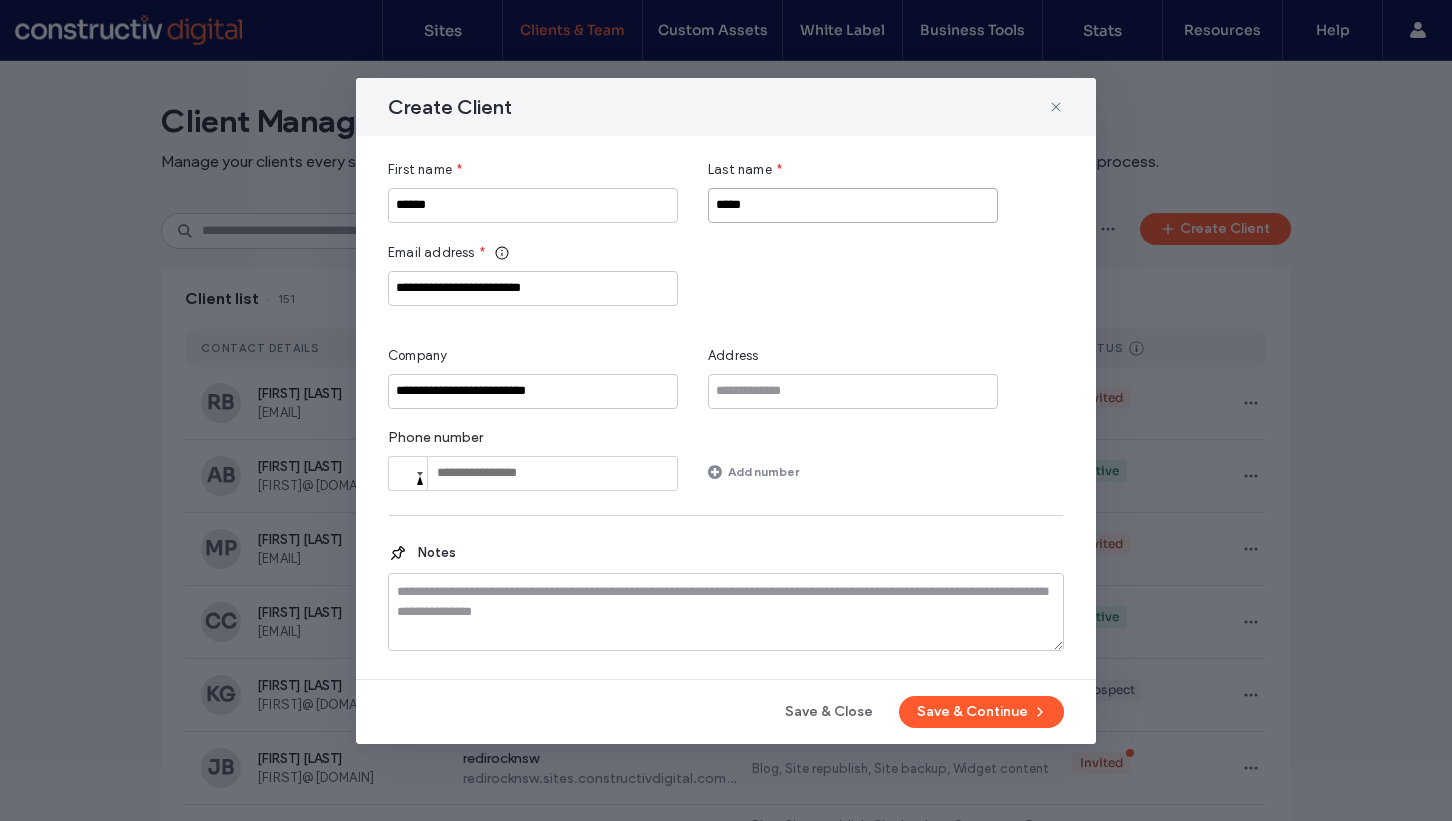 type on "*****" 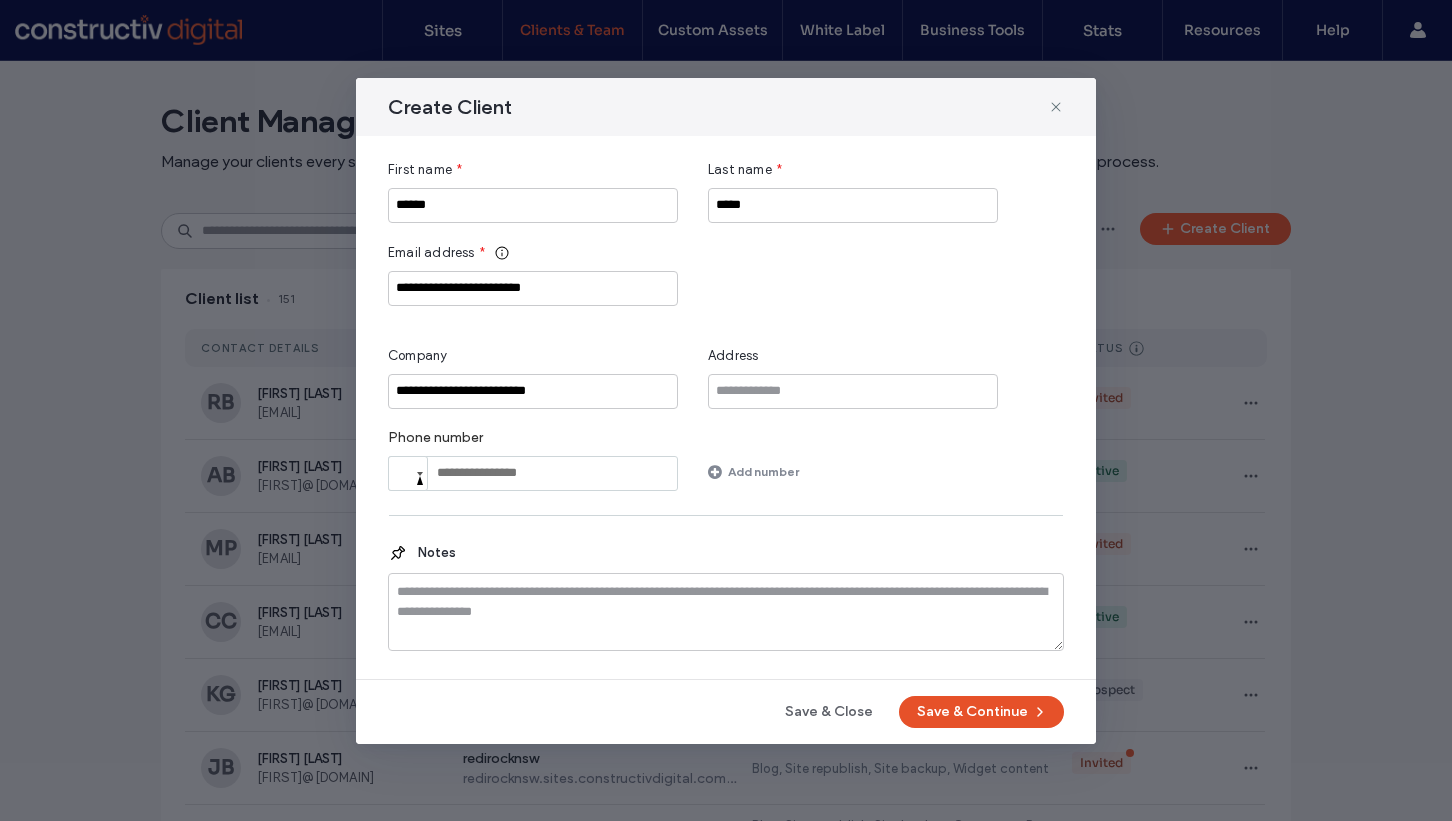 click on "Save & Continue" at bounding box center [981, 712] 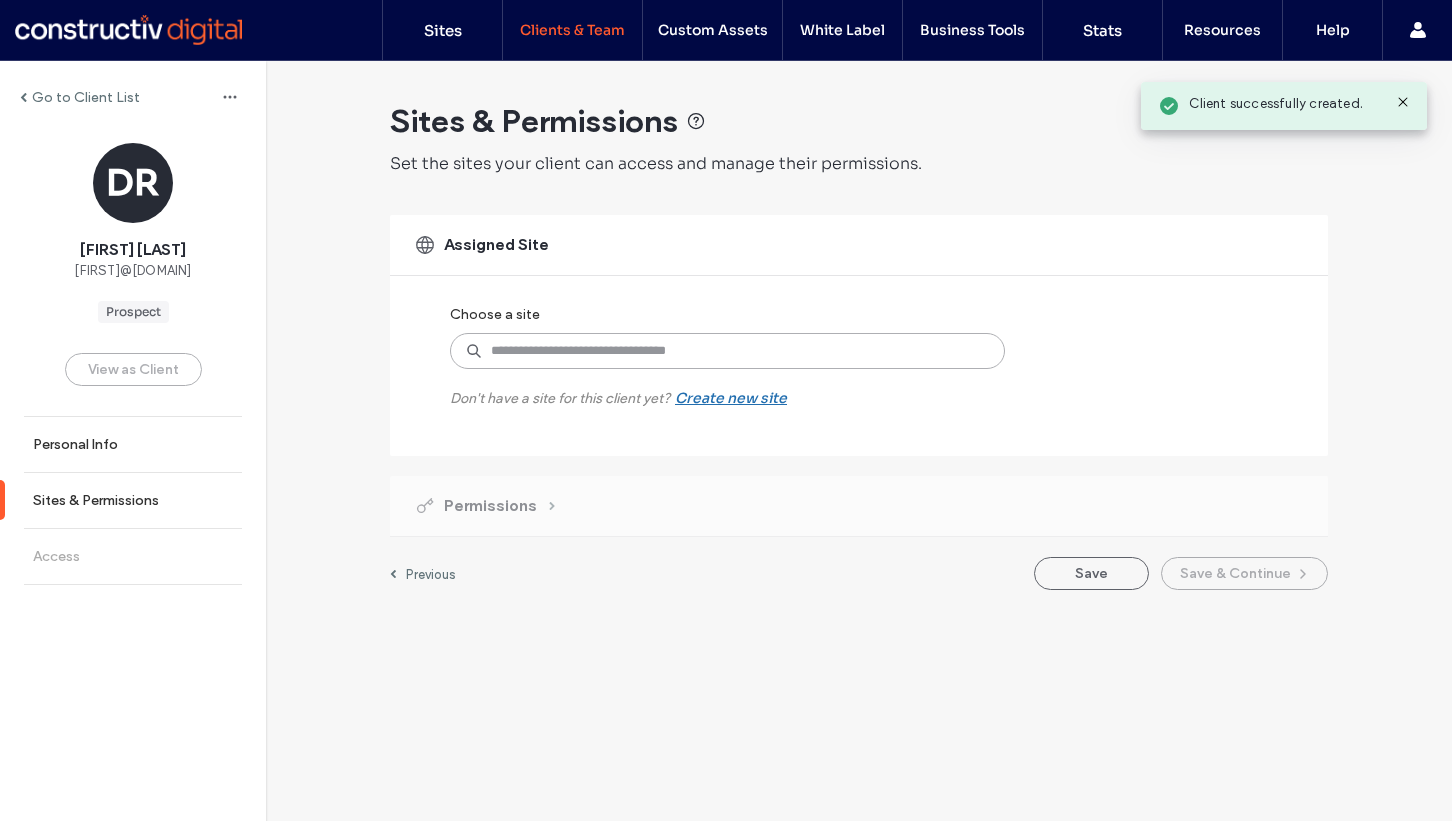 click at bounding box center (727, 351) 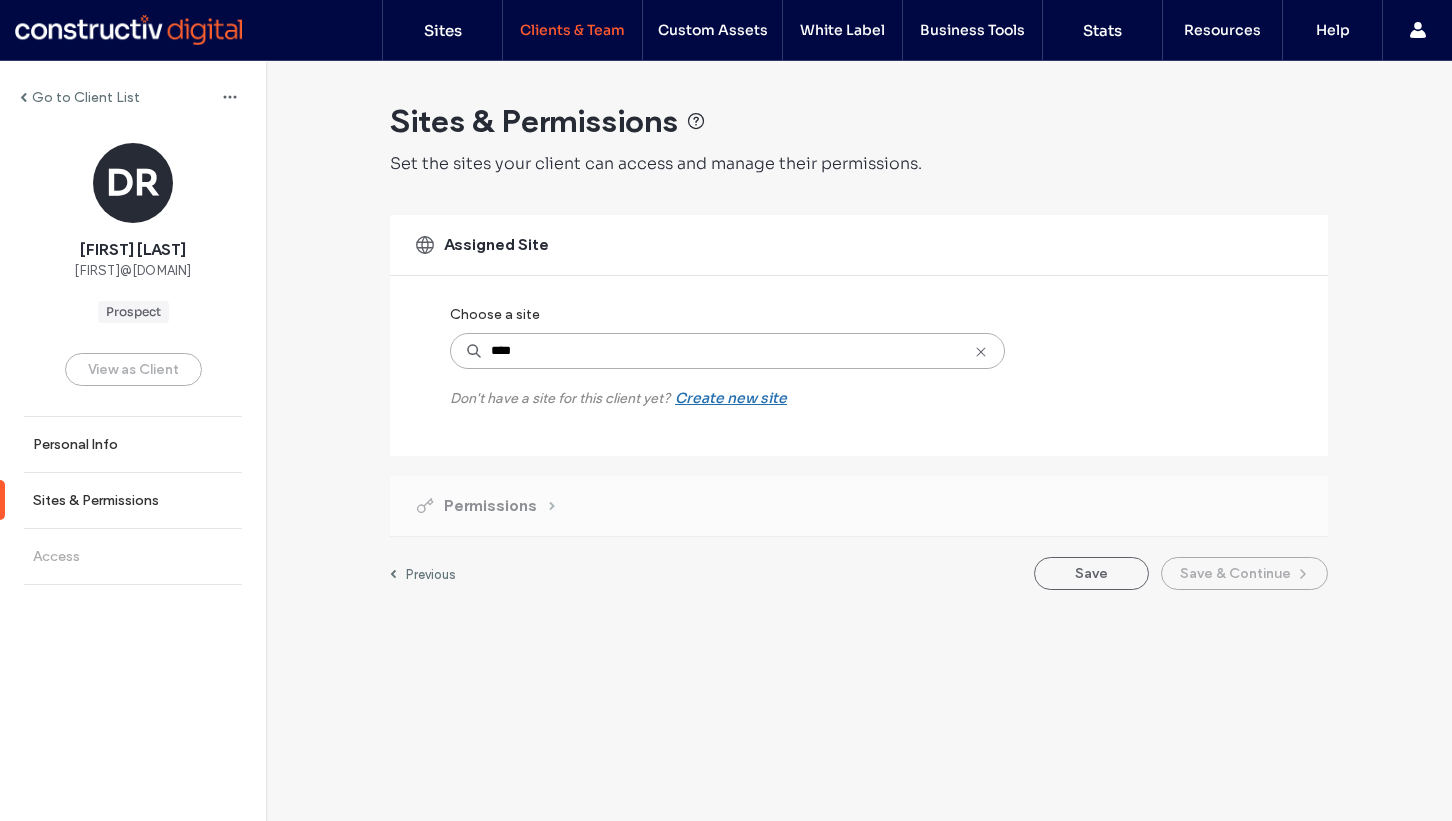 type on "*****" 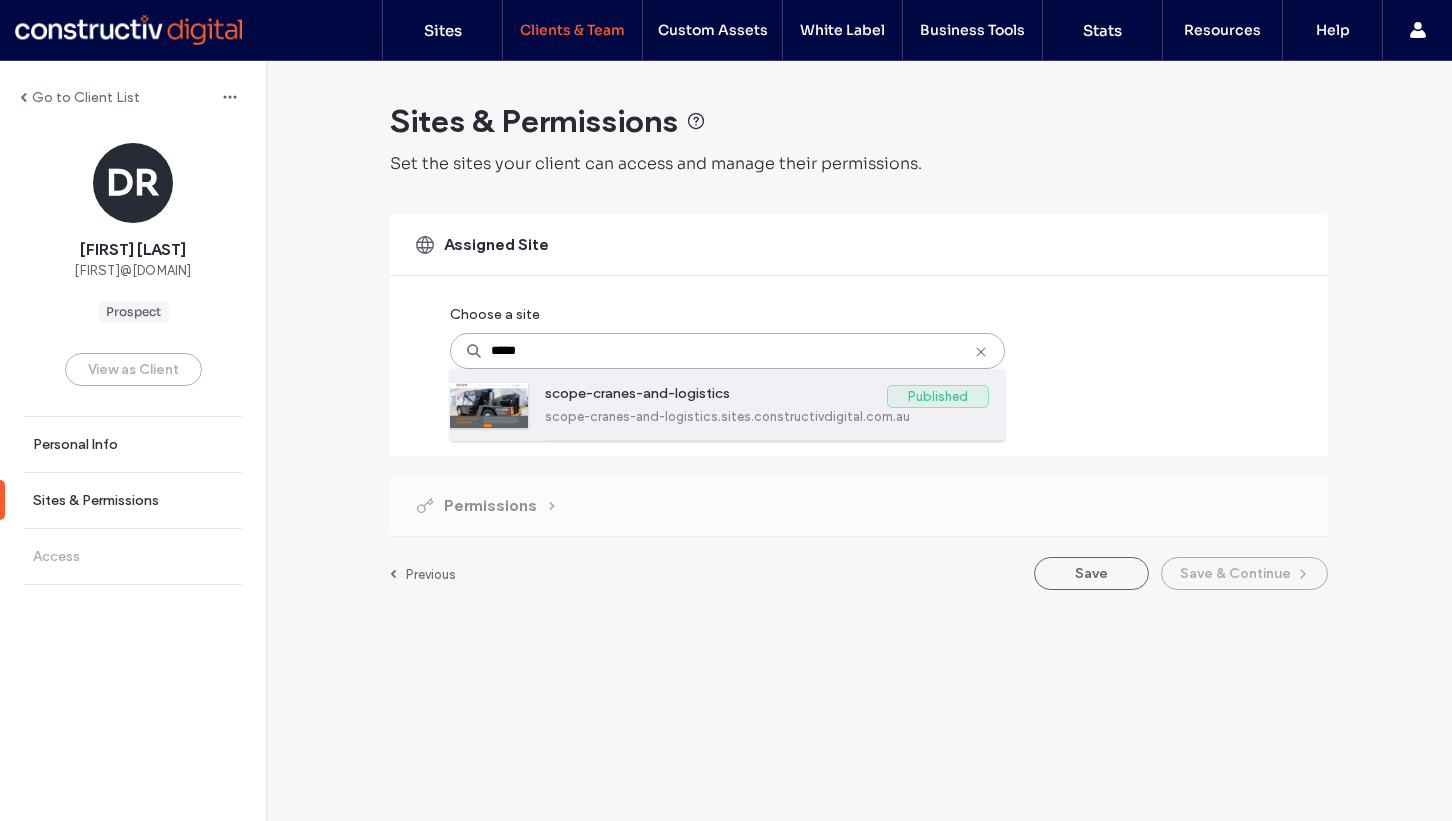 click on "scope-cranes-and-logistics" at bounding box center (716, 397) 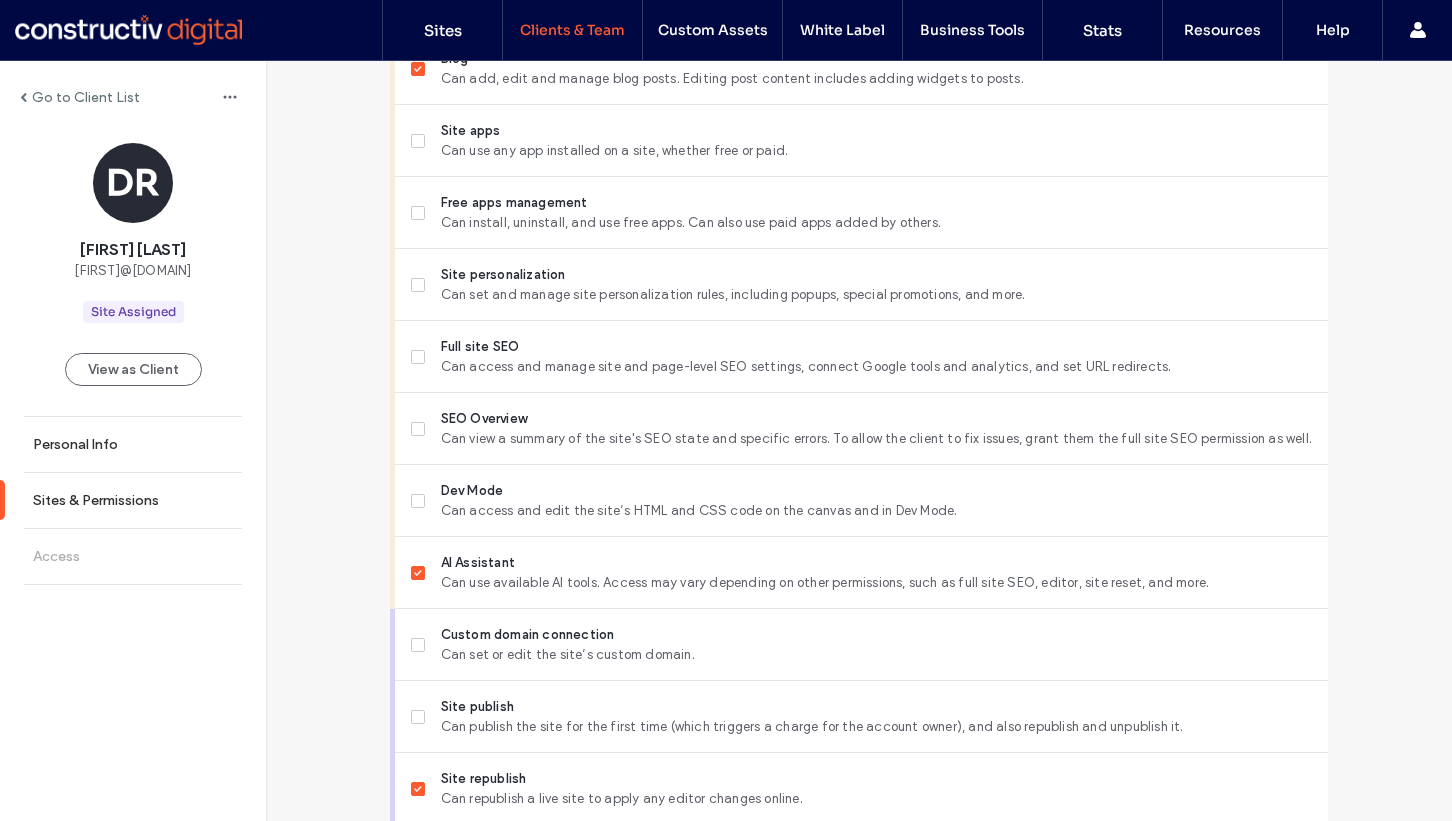 scroll, scrollTop: 1623, scrollLeft: 0, axis: vertical 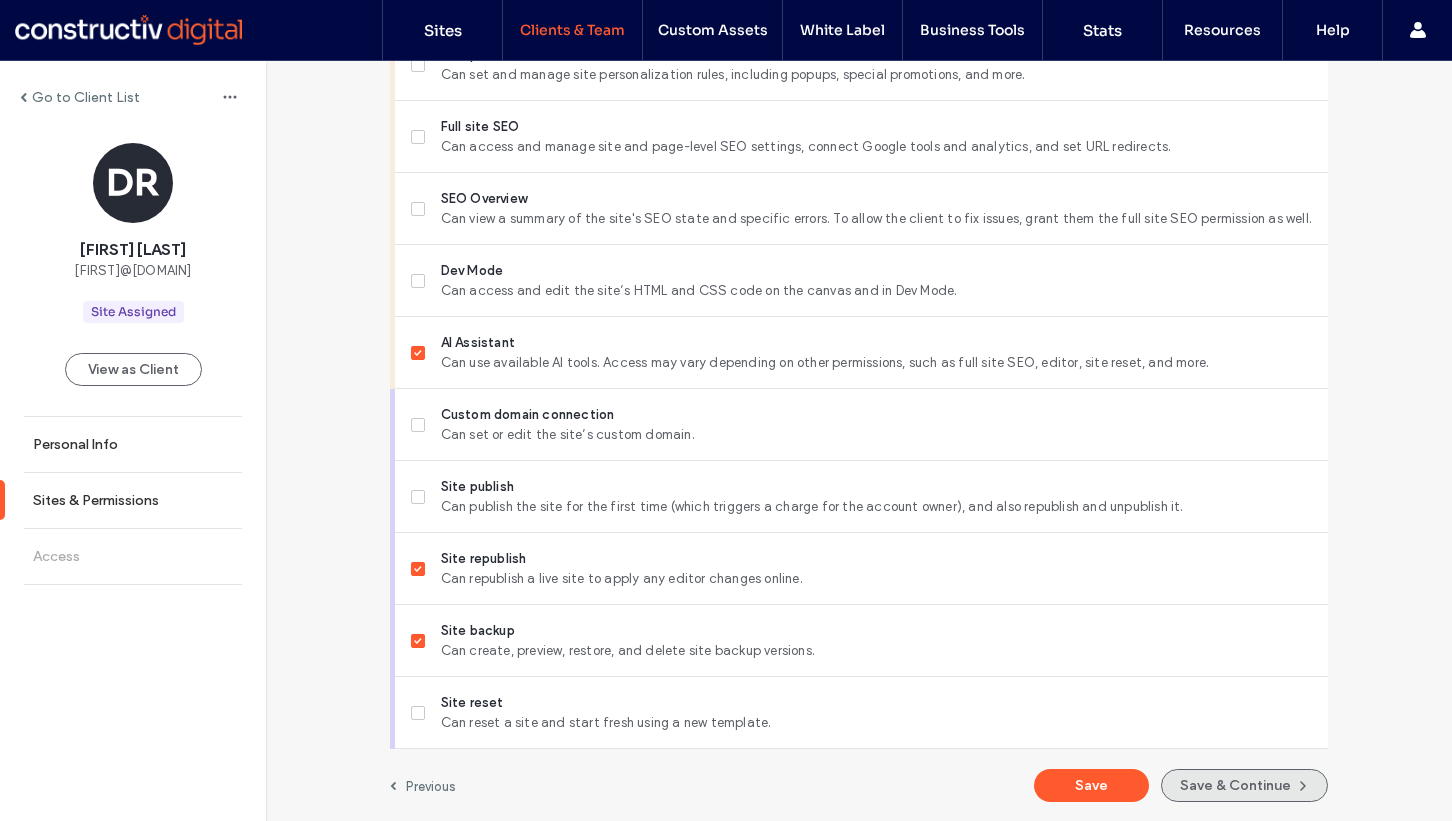 click on "Save & Continue" at bounding box center (1244, 785) 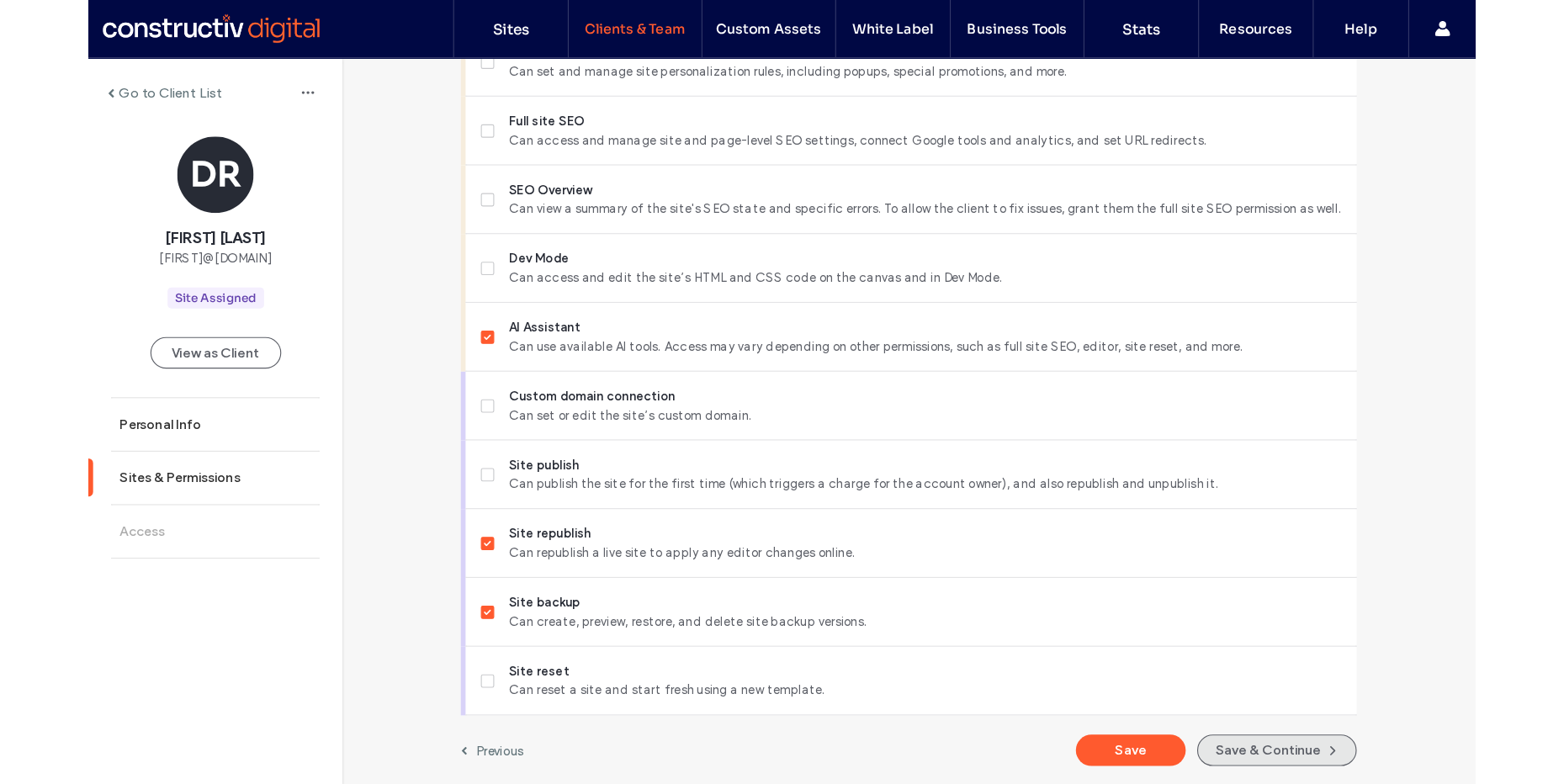 scroll, scrollTop: 0, scrollLeft: 0, axis: both 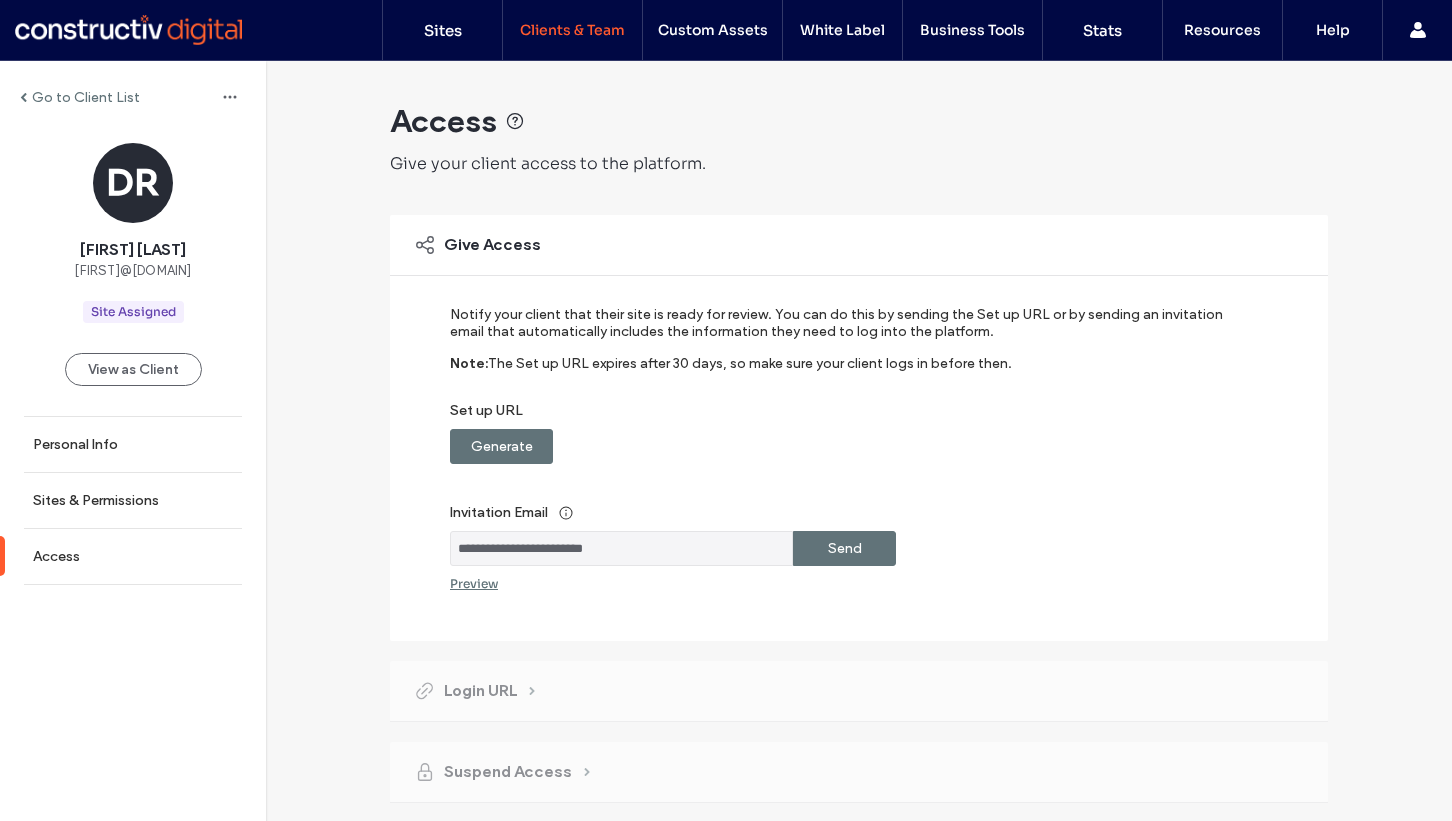 click on "Send" at bounding box center [845, 548] 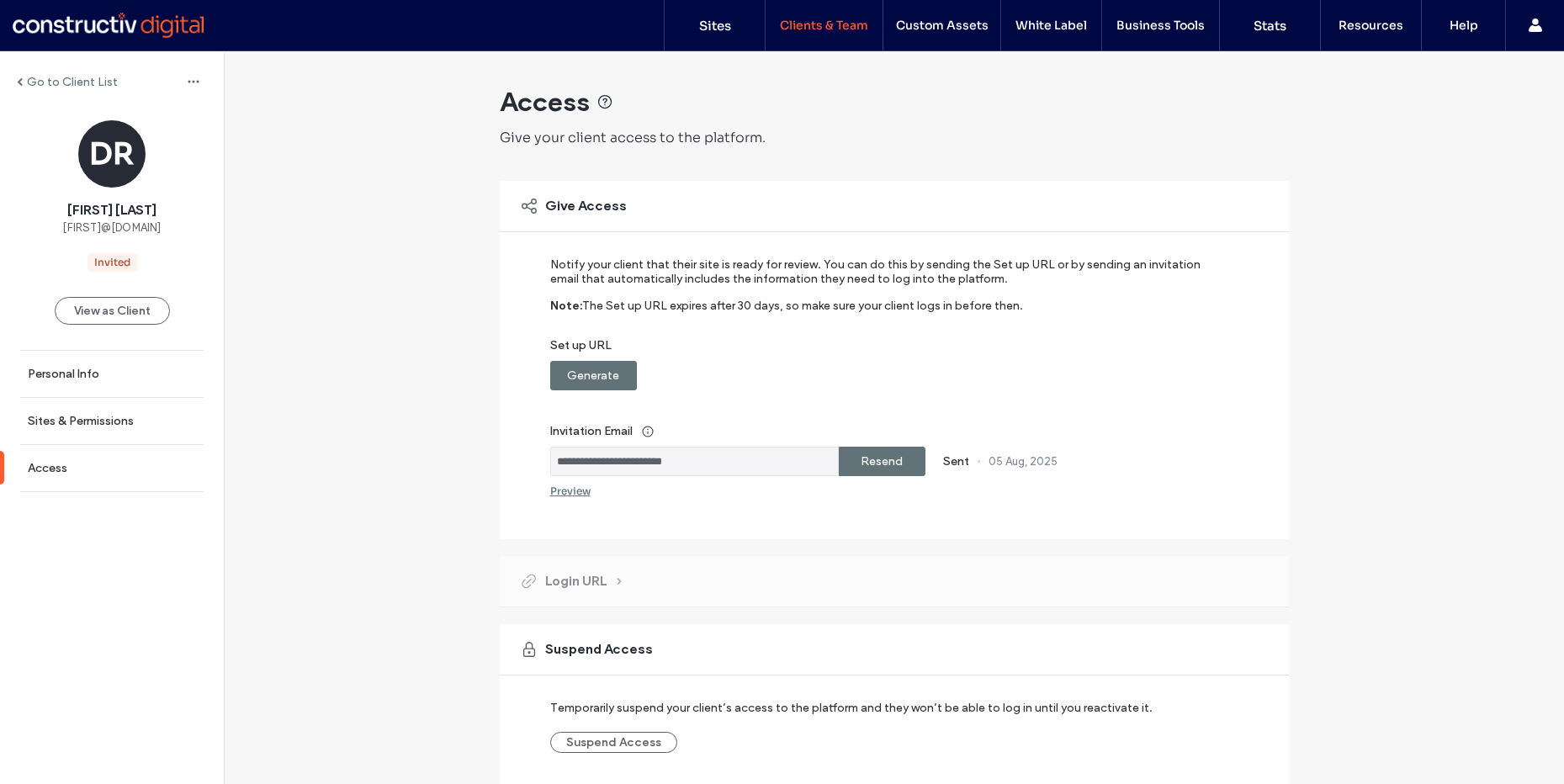 click on "**********" at bounding box center [893, 449] 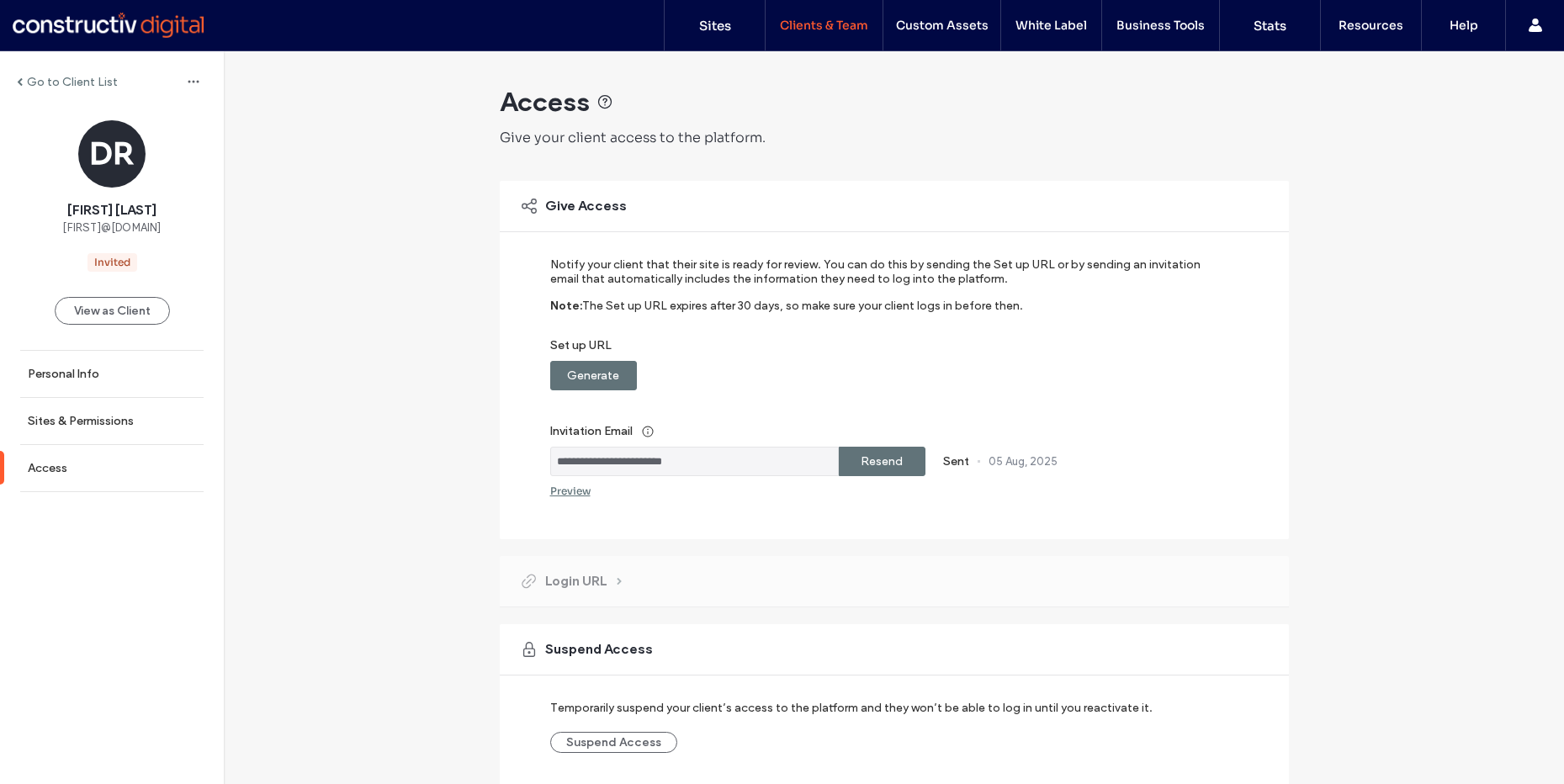 click on "Go to Client List DR Daniel Rouse daniel@scopecranes.com.au Invited View as Client Personal Info Sites & Permissions Access" at bounding box center (112, 418) 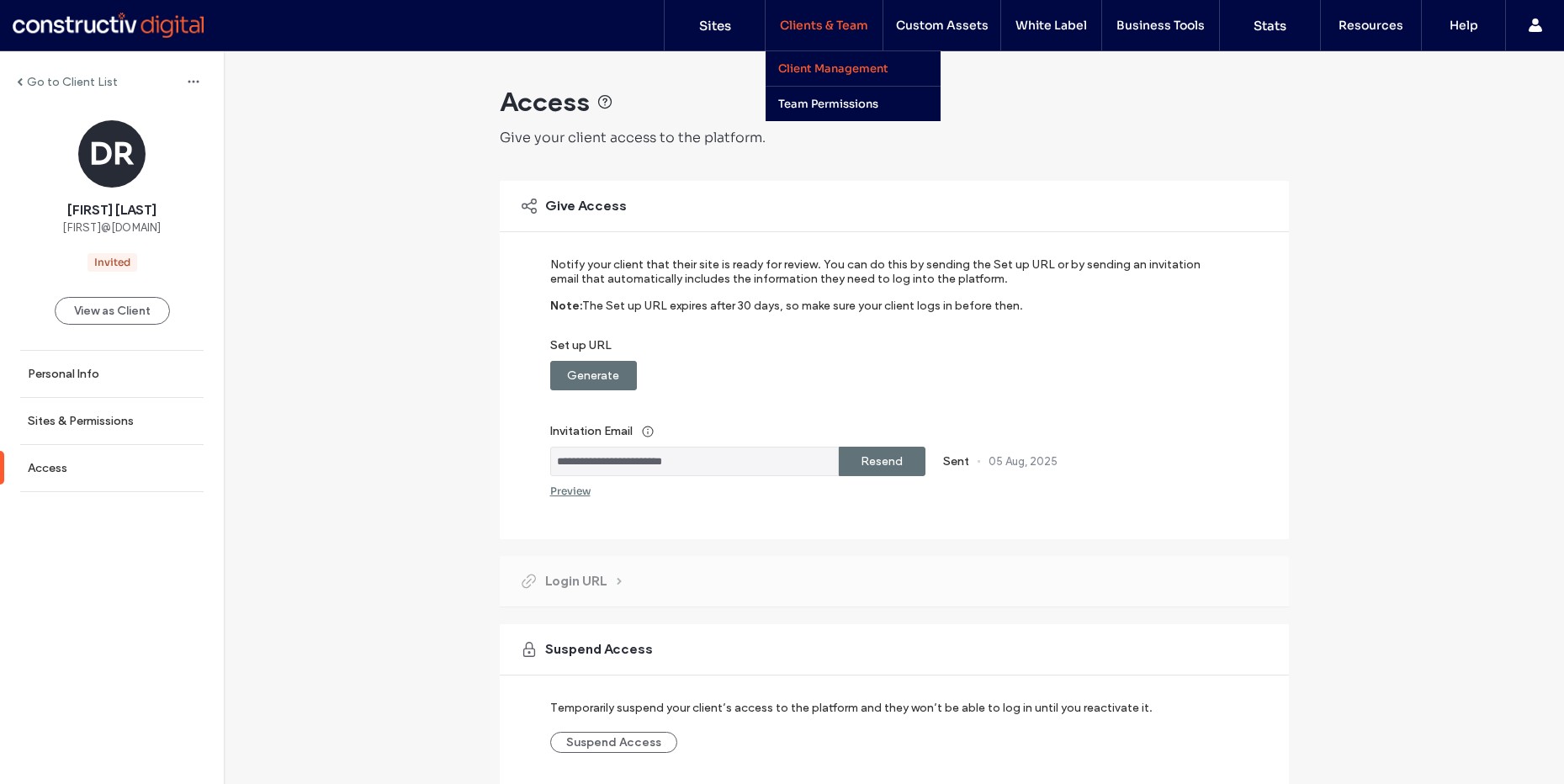 click on "Client Management" at bounding box center [833, 68] 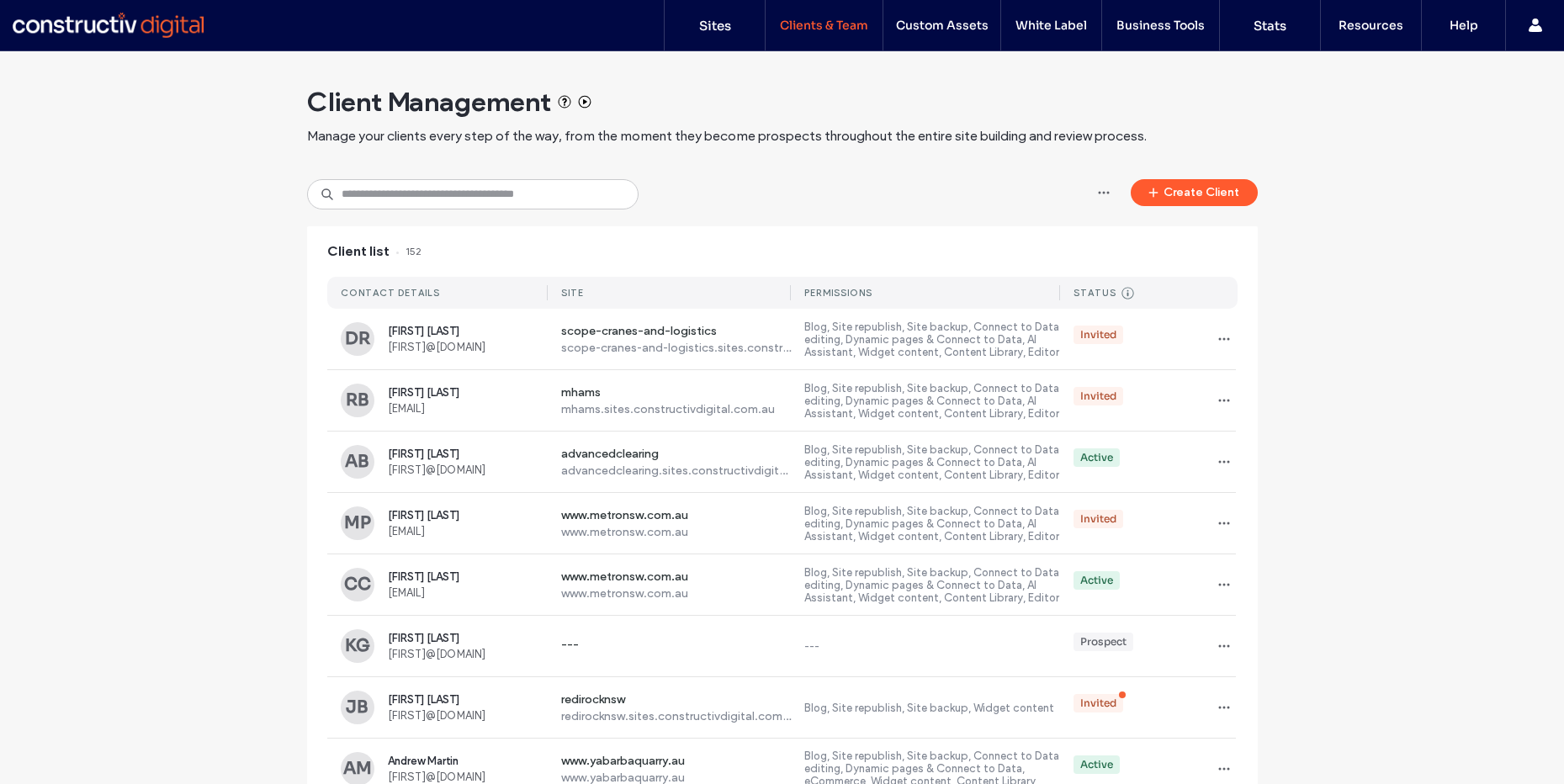 click on "Client Management Manage your clients every step of the way, from the moment they become prospects
throughout the entire site building and review process.  Create Client Client list 152 CONTACT DETAILS SITE PERMISSIONS STATUS Prospect Client created  Site Assigned A site has been assigned to the client but they don’t have access to it. Invited A set up URL has been generated/sent but the client hasn’t used it.  Active Client has activated their account and logged in to the platform.  Suspended Client can't access the platform  DR Daniel Rouse daniel@scopecranes.com.au scope-cranes-and-logistics scope-cranes-and-logistics.sites.constructivdigital.com.au Blog, Site republish, Site backup, Connect to Data editing, Dynamic pages & Connect to Data, AI Assistant, Widget content, Content Library, Editor Invited RB Ryan Brinkley mine.hams@yahoo.com mhams mhams.sites.constructivdigital.com.au Invited AB Andrew Brown andrew@advancedclearing.com.au advancedclearing advancedclearing.sites.constructivdigital.com.au" at bounding box center [782, 893] 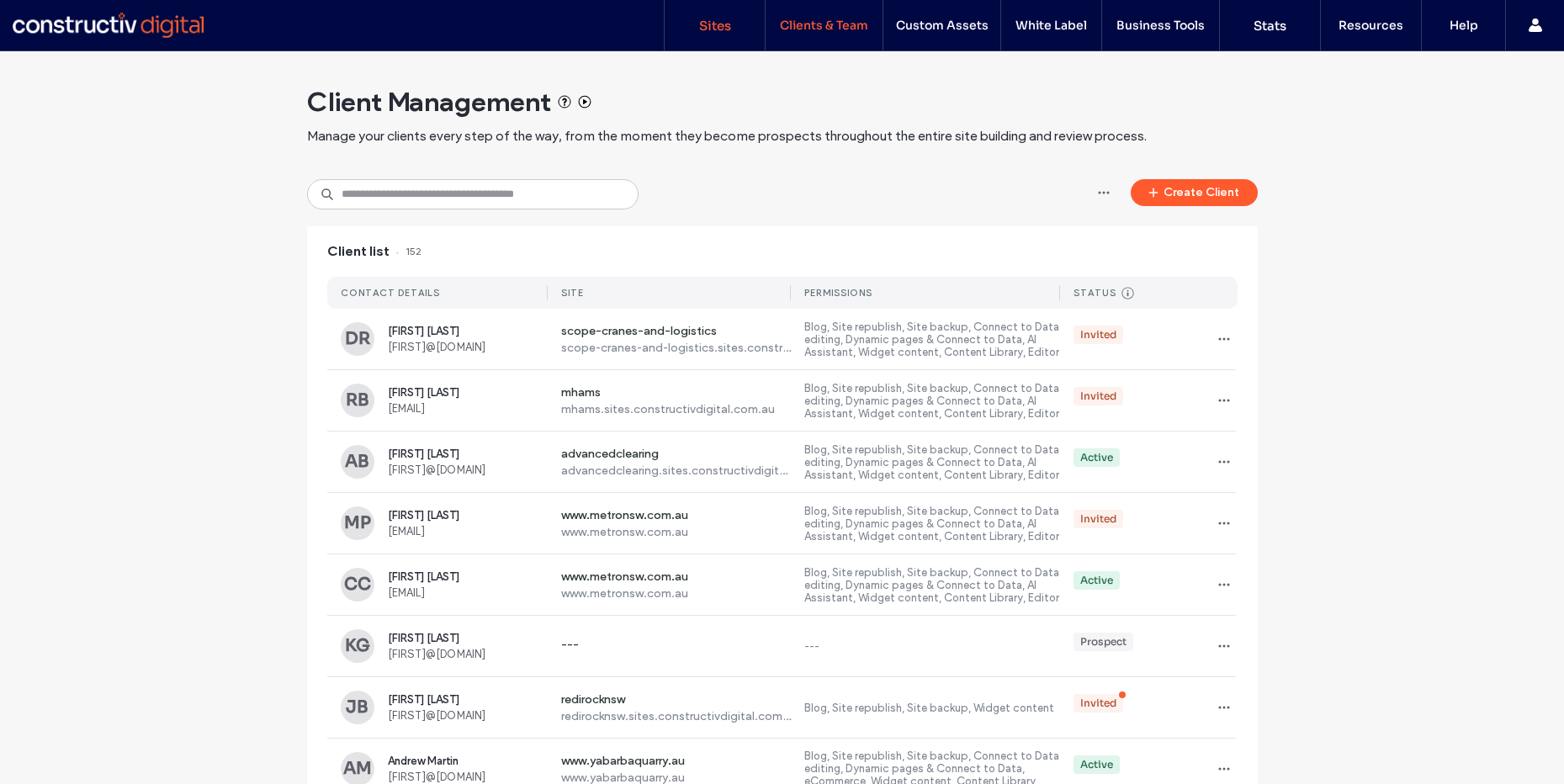 click on "Sites" at bounding box center (714, 25) 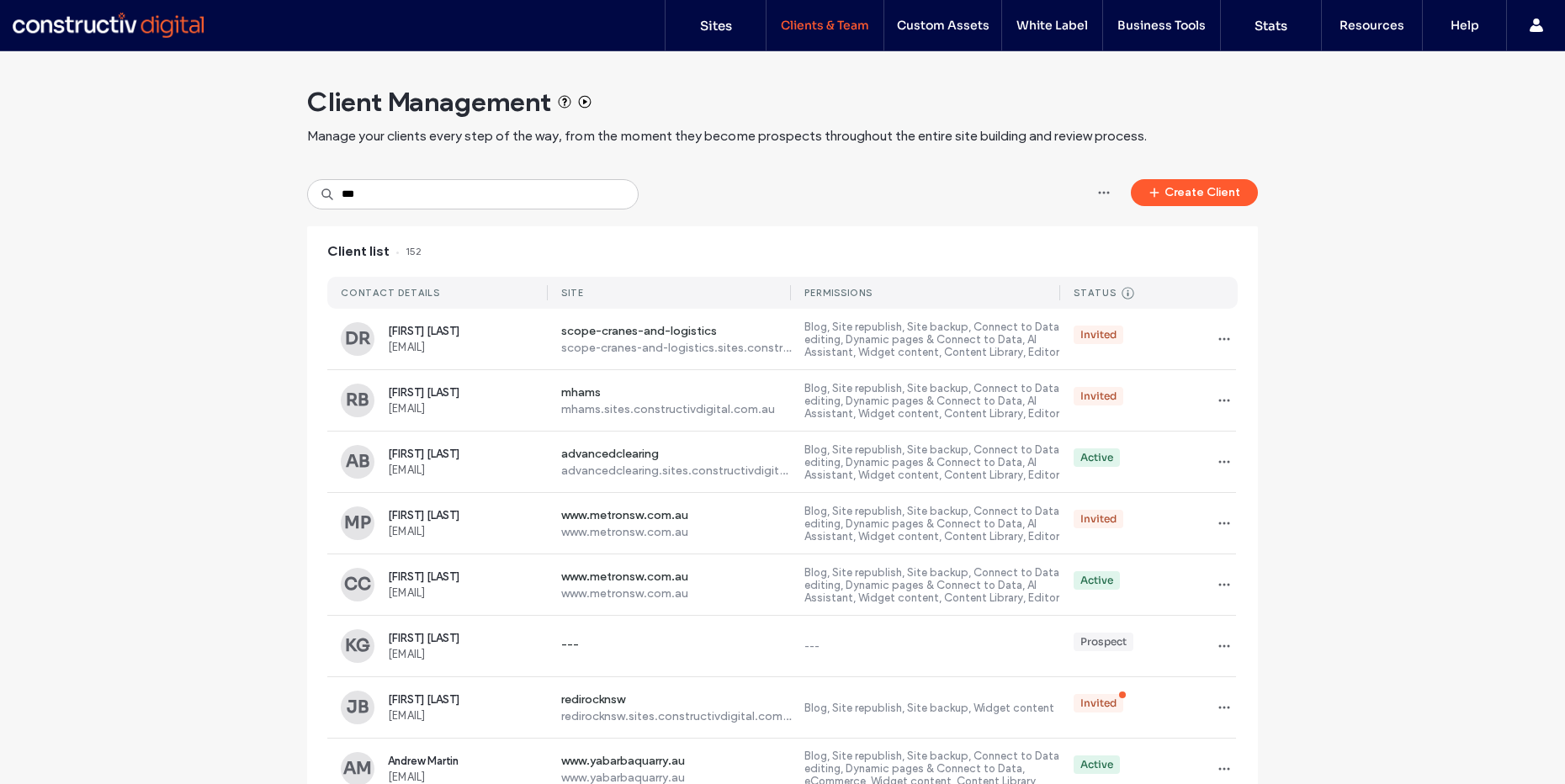 scroll, scrollTop: 0, scrollLeft: 0, axis: both 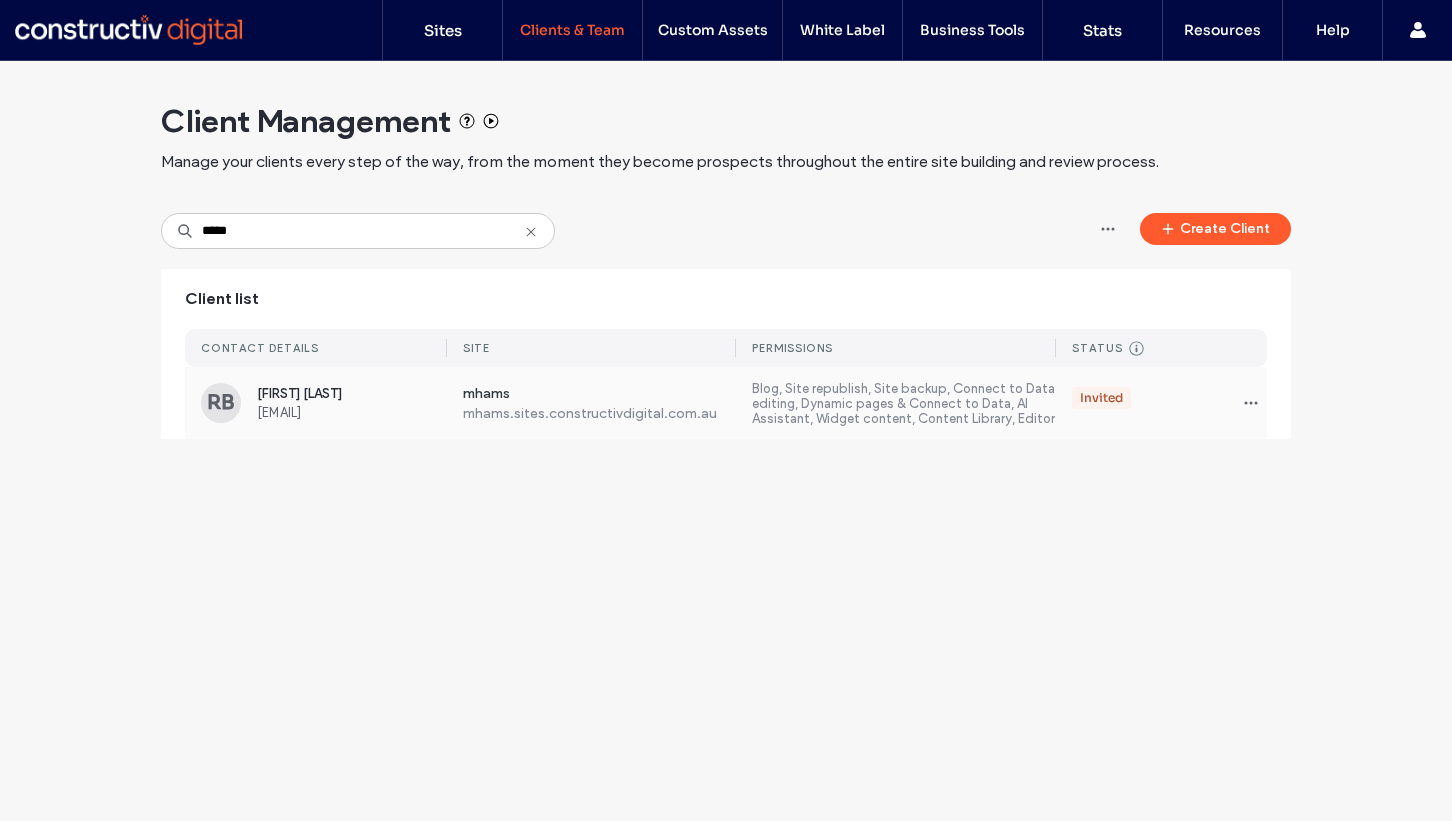 click on "[FIRST] [LAST]" at bounding box center (352, 393) 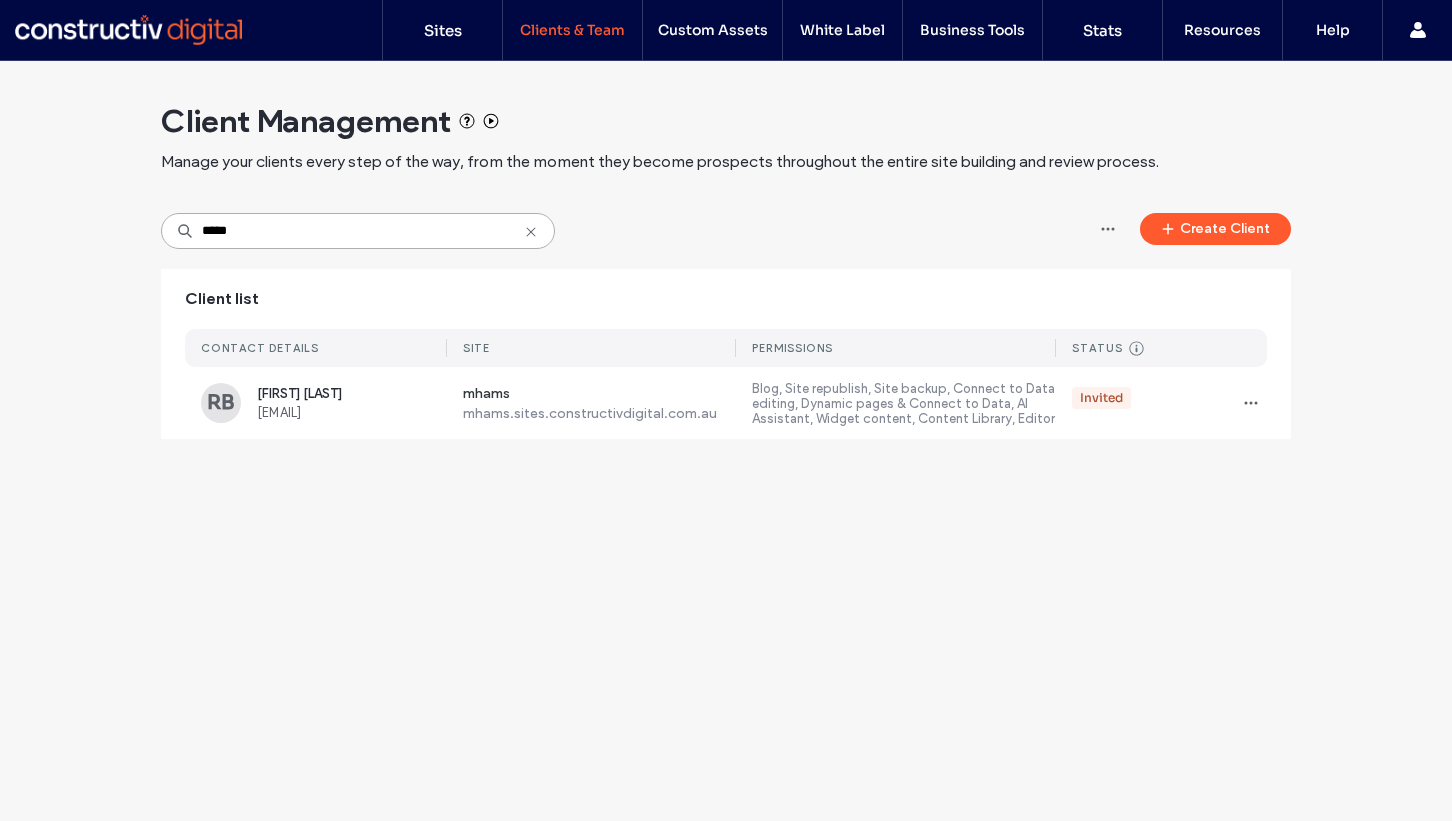click on "*****" at bounding box center [358, 231] 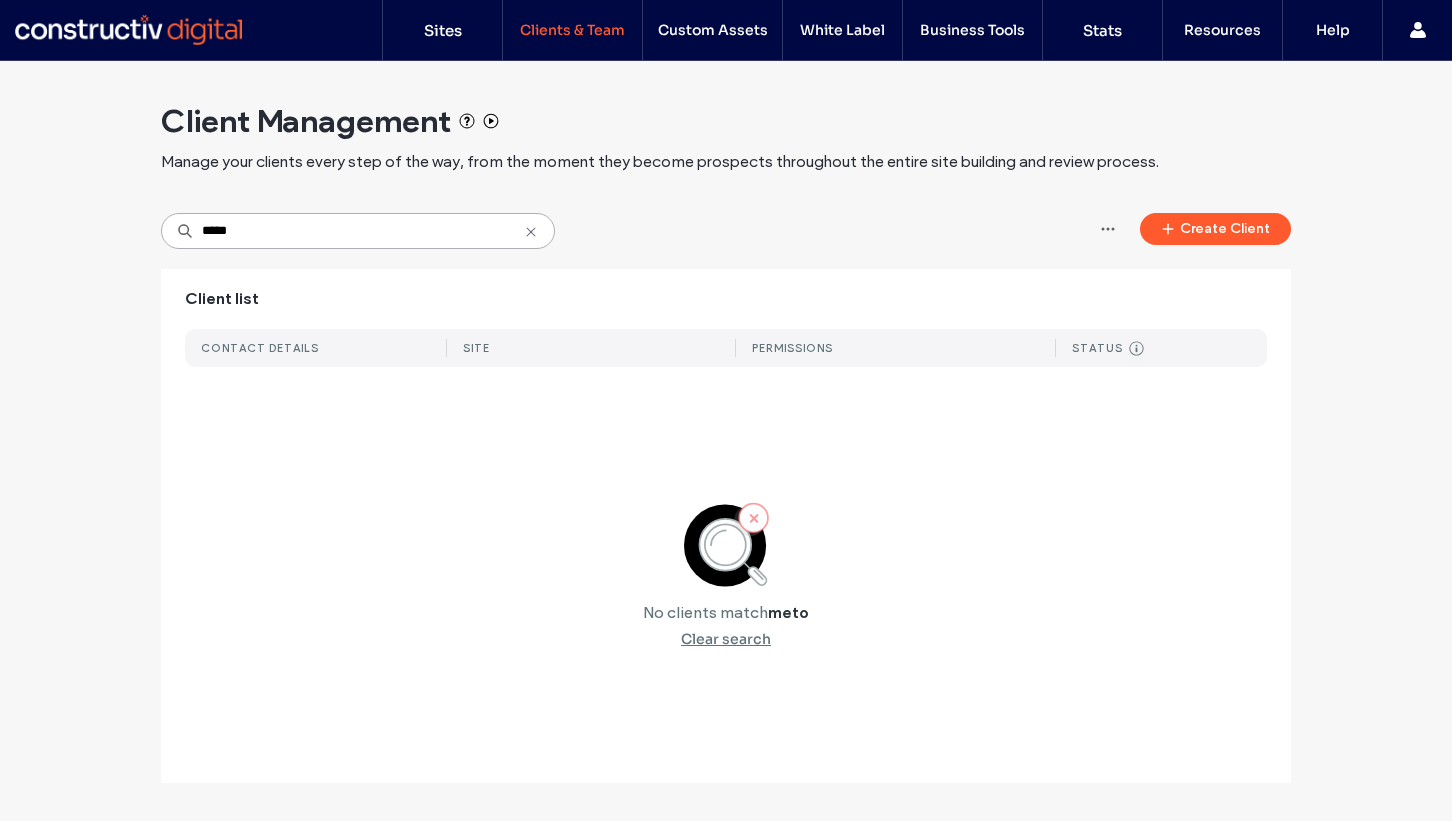 type on "*****" 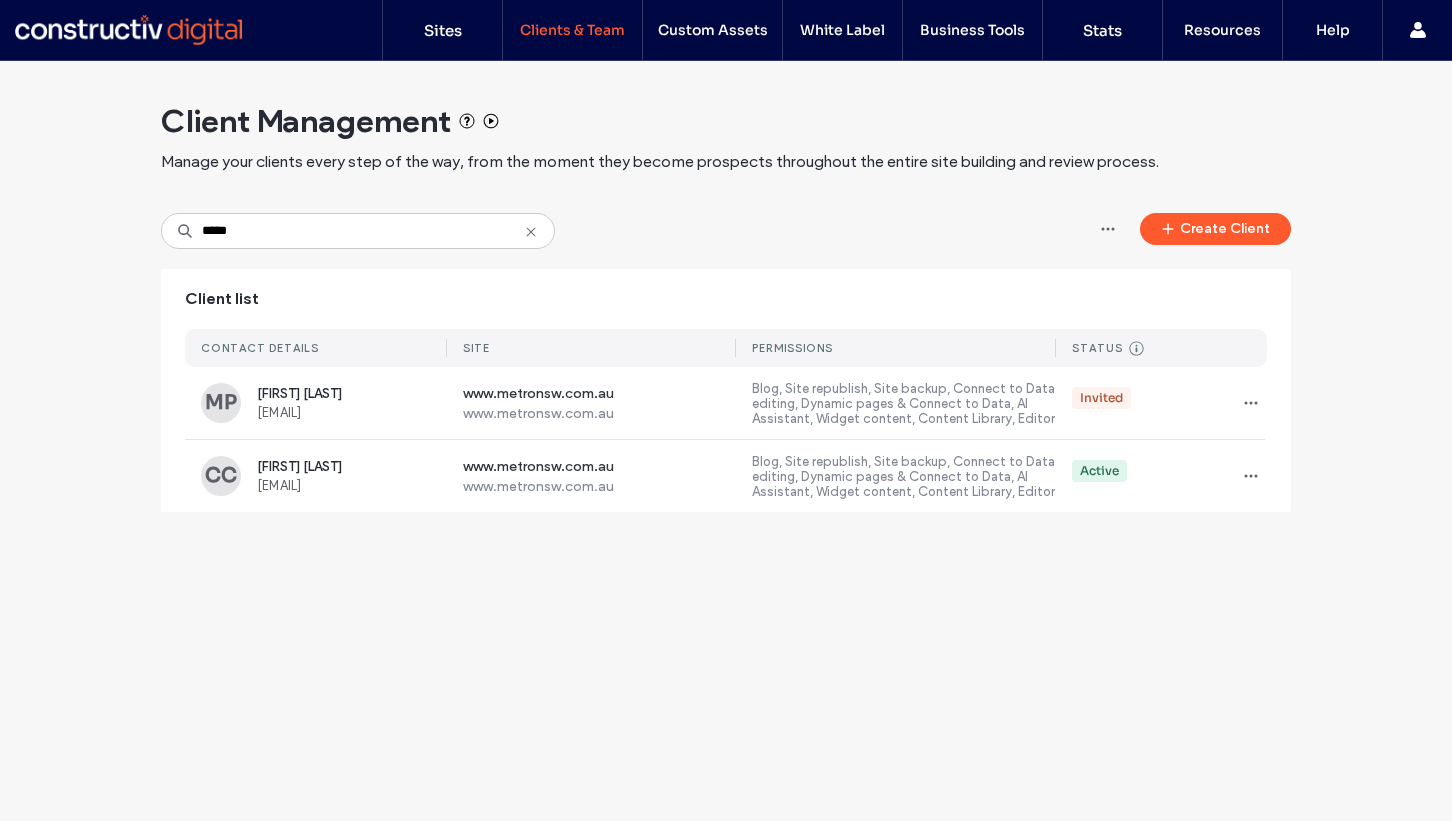 click 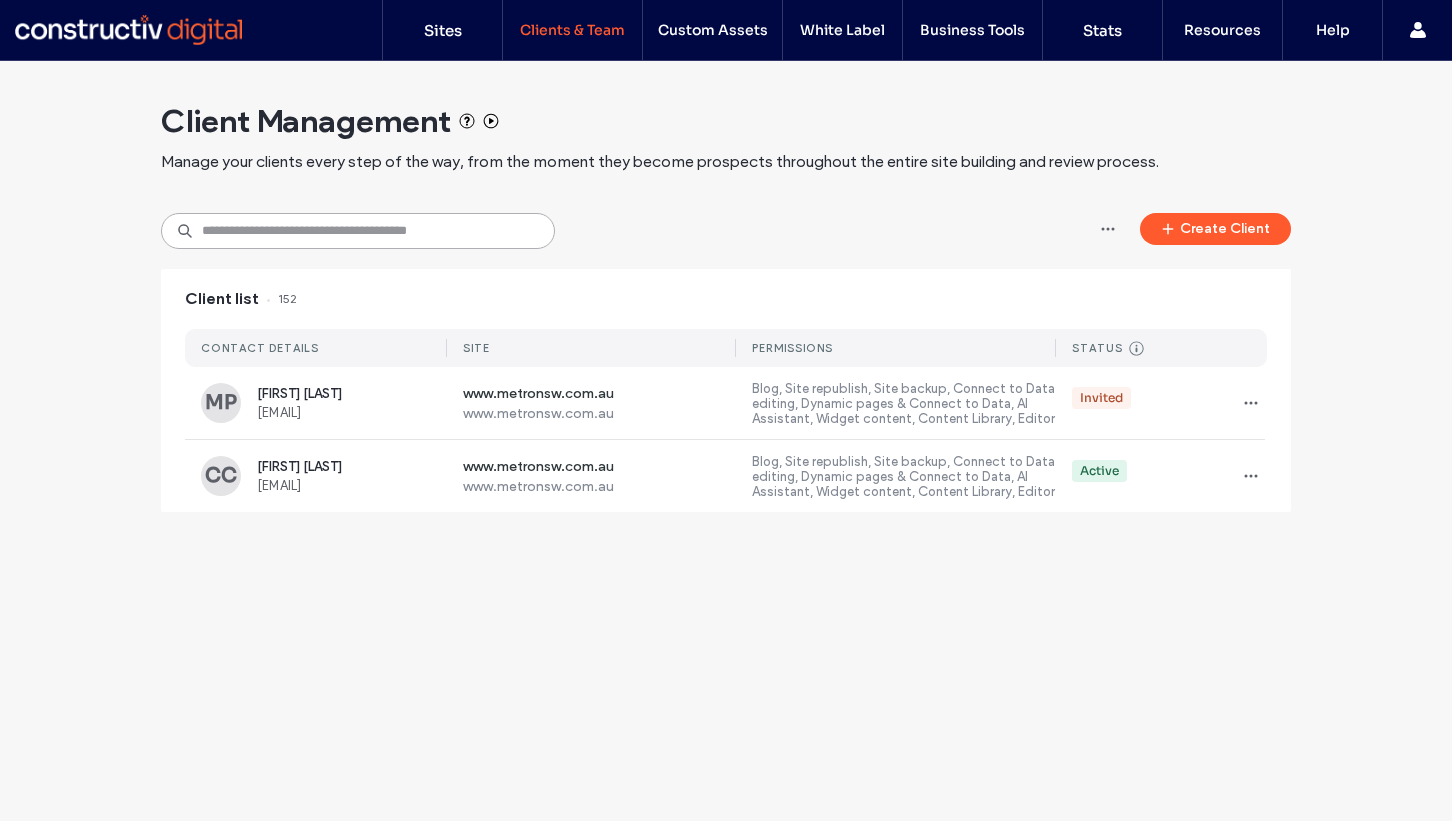 click at bounding box center [358, 231] 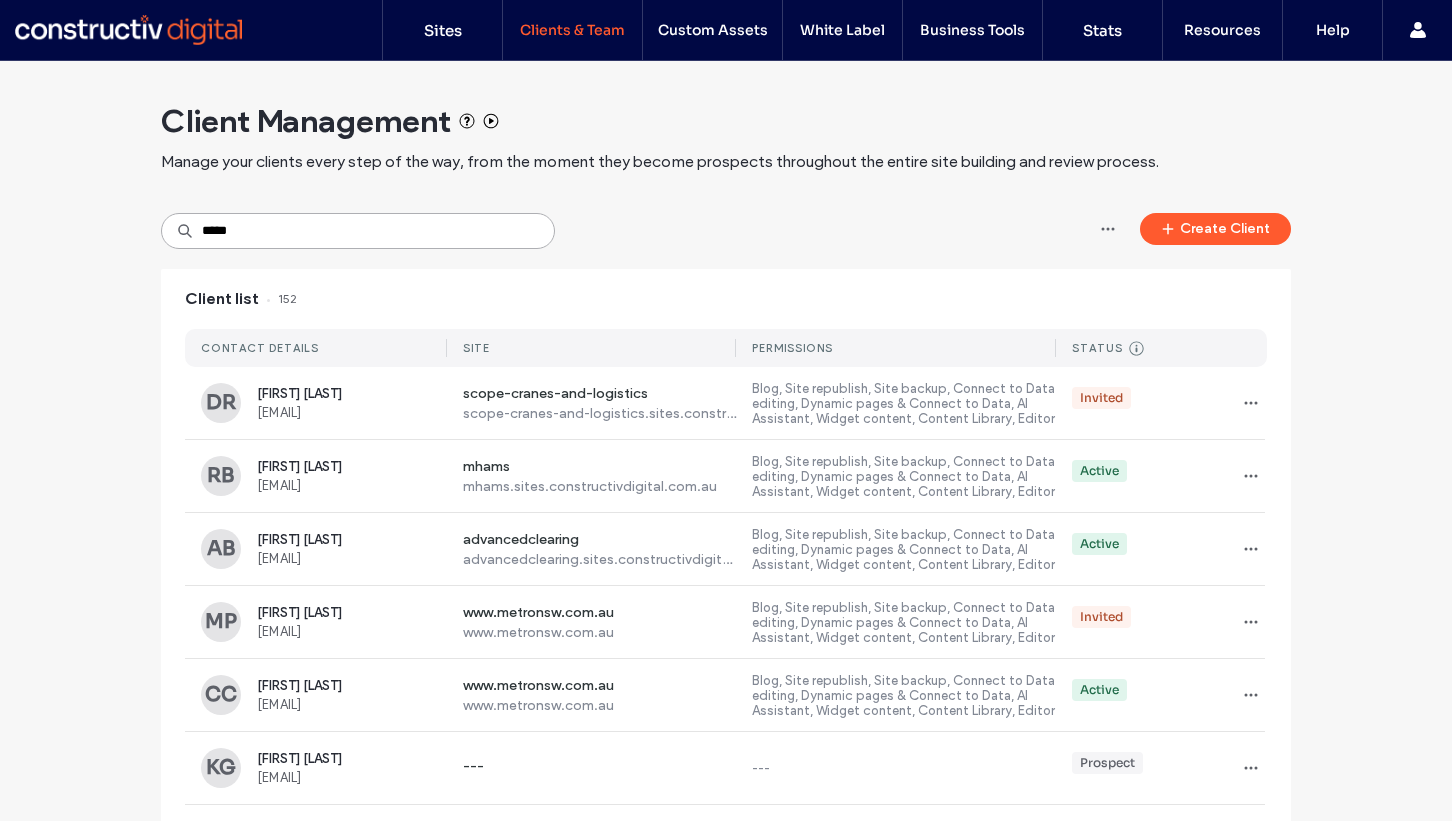 type on "*****" 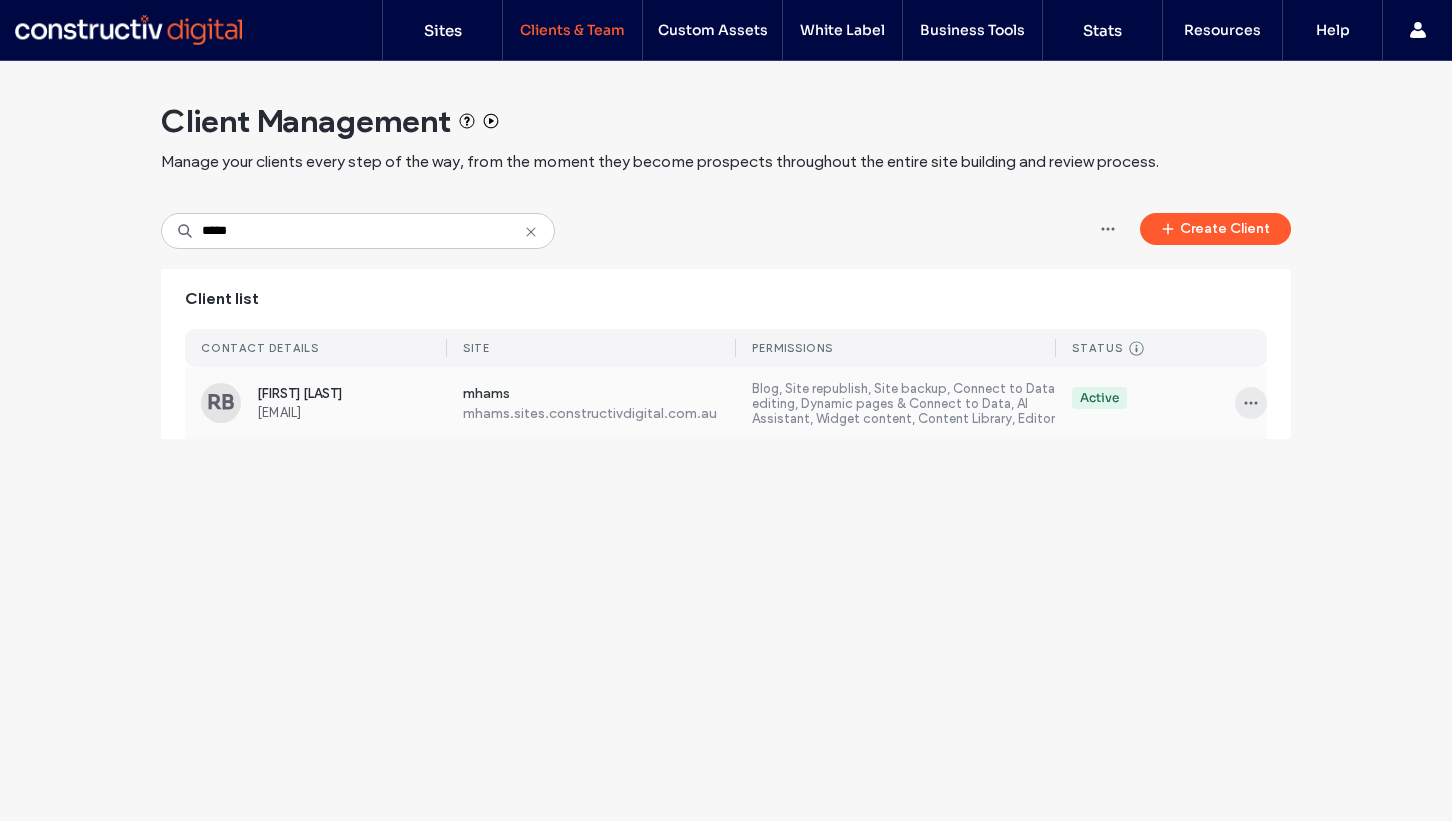 click at bounding box center [1251, 403] 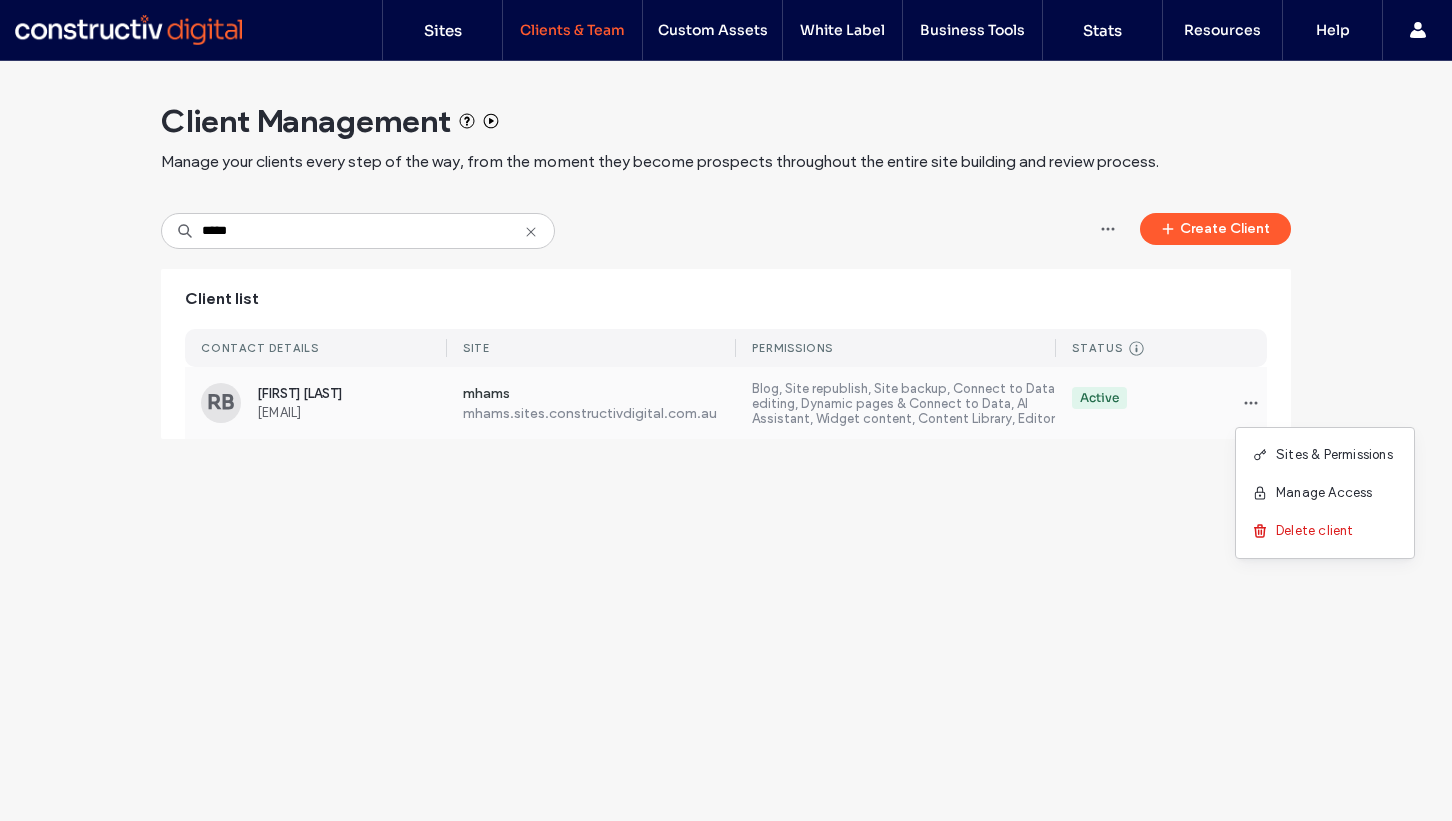 click on "mhams.sites.constructivdigital.com.au" at bounding box center (600, 413) 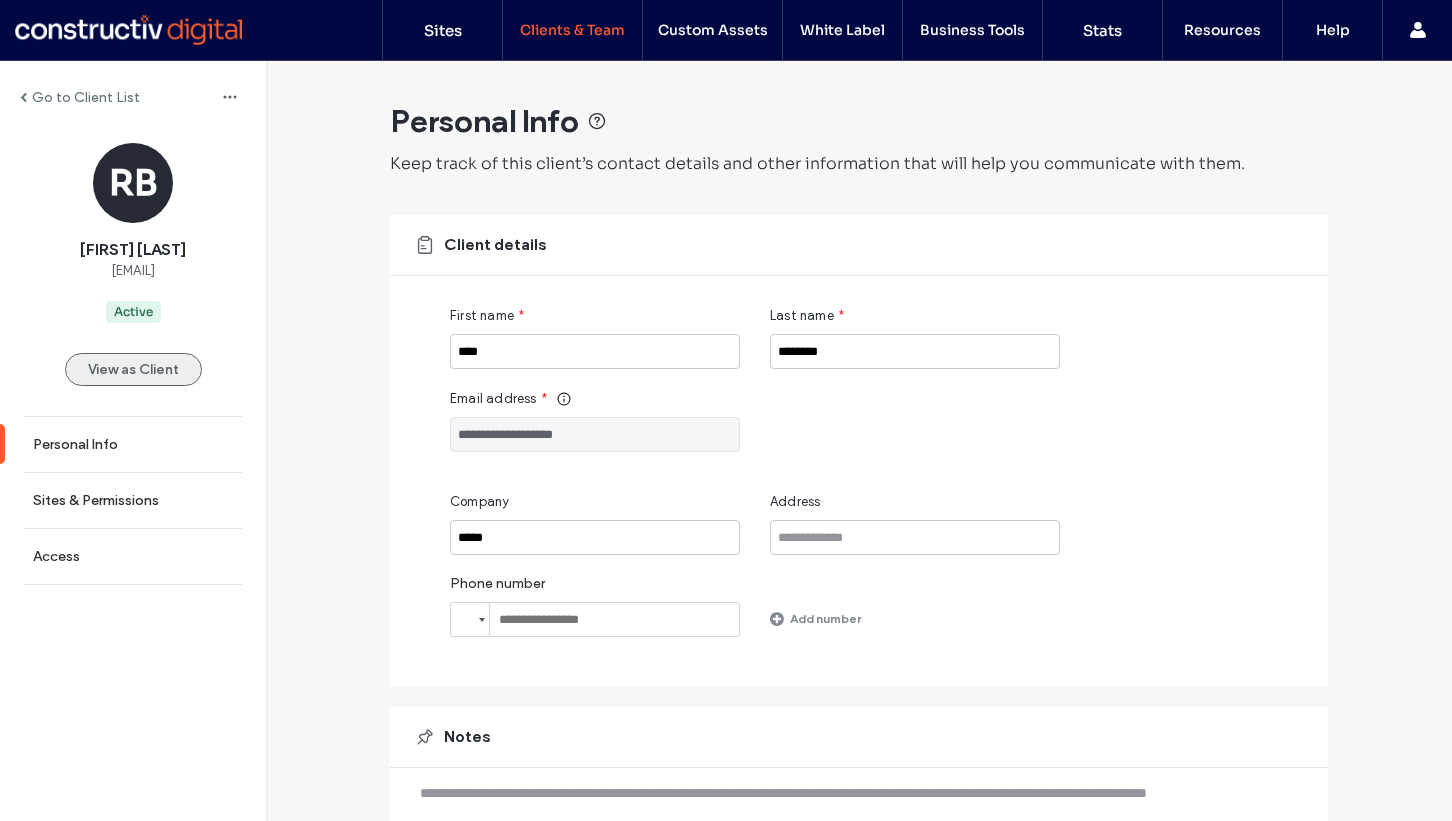 click on "View as Client" at bounding box center (133, 369) 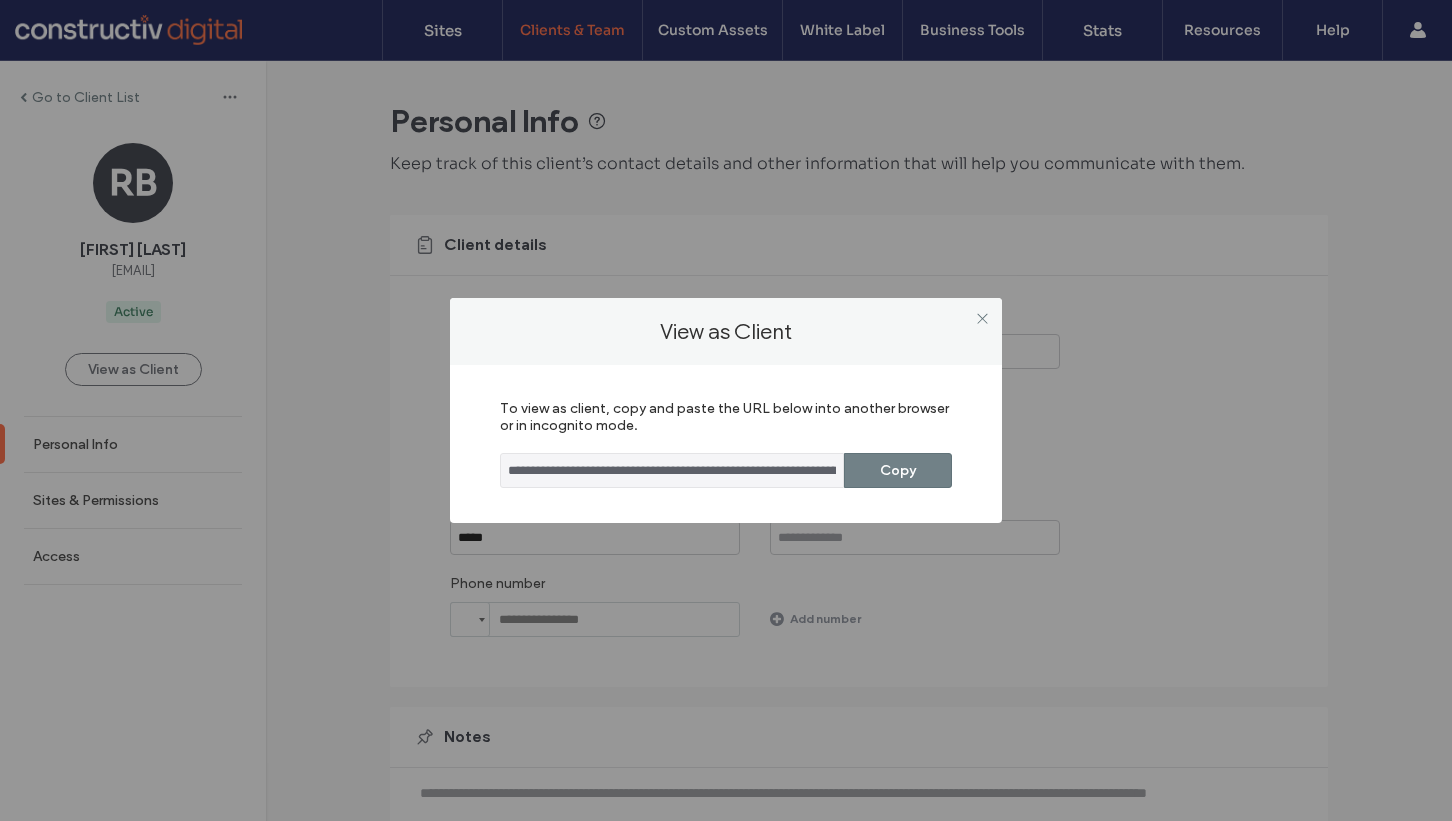 click on "Copy" at bounding box center [898, 470] 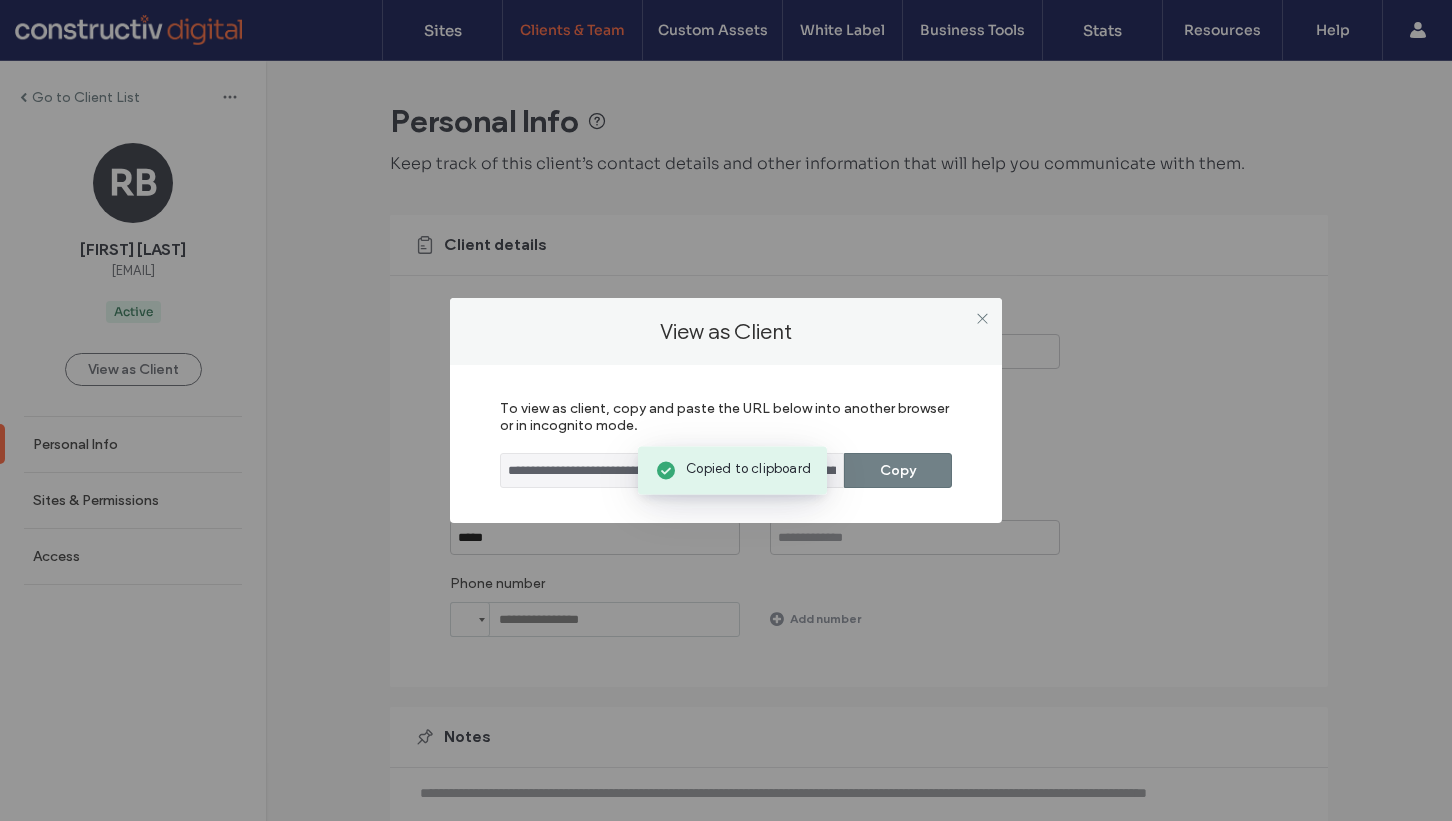 click on "Copy" at bounding box center [898, 470] 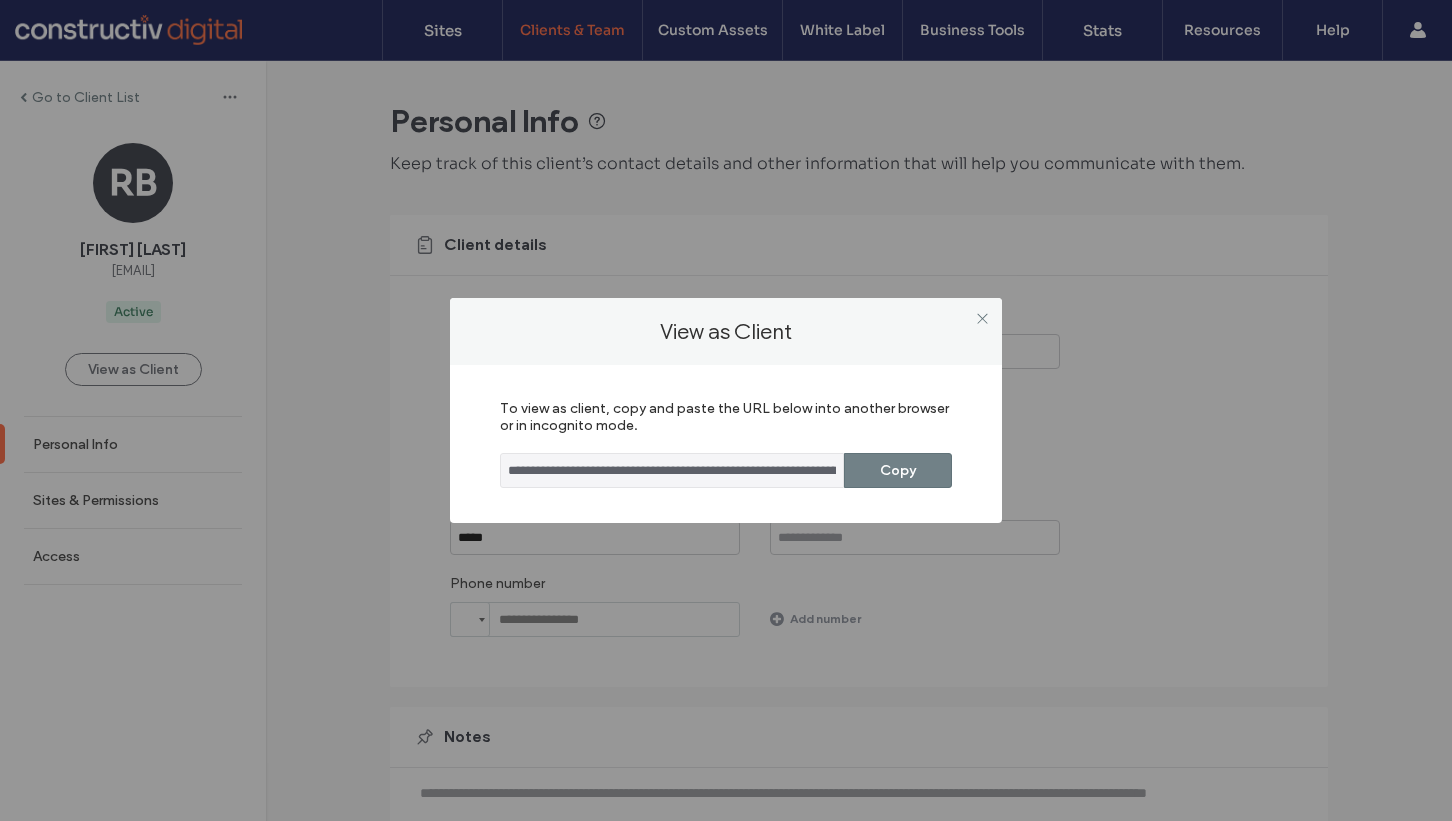 click on "Copy" at bounding box center [898, 470] 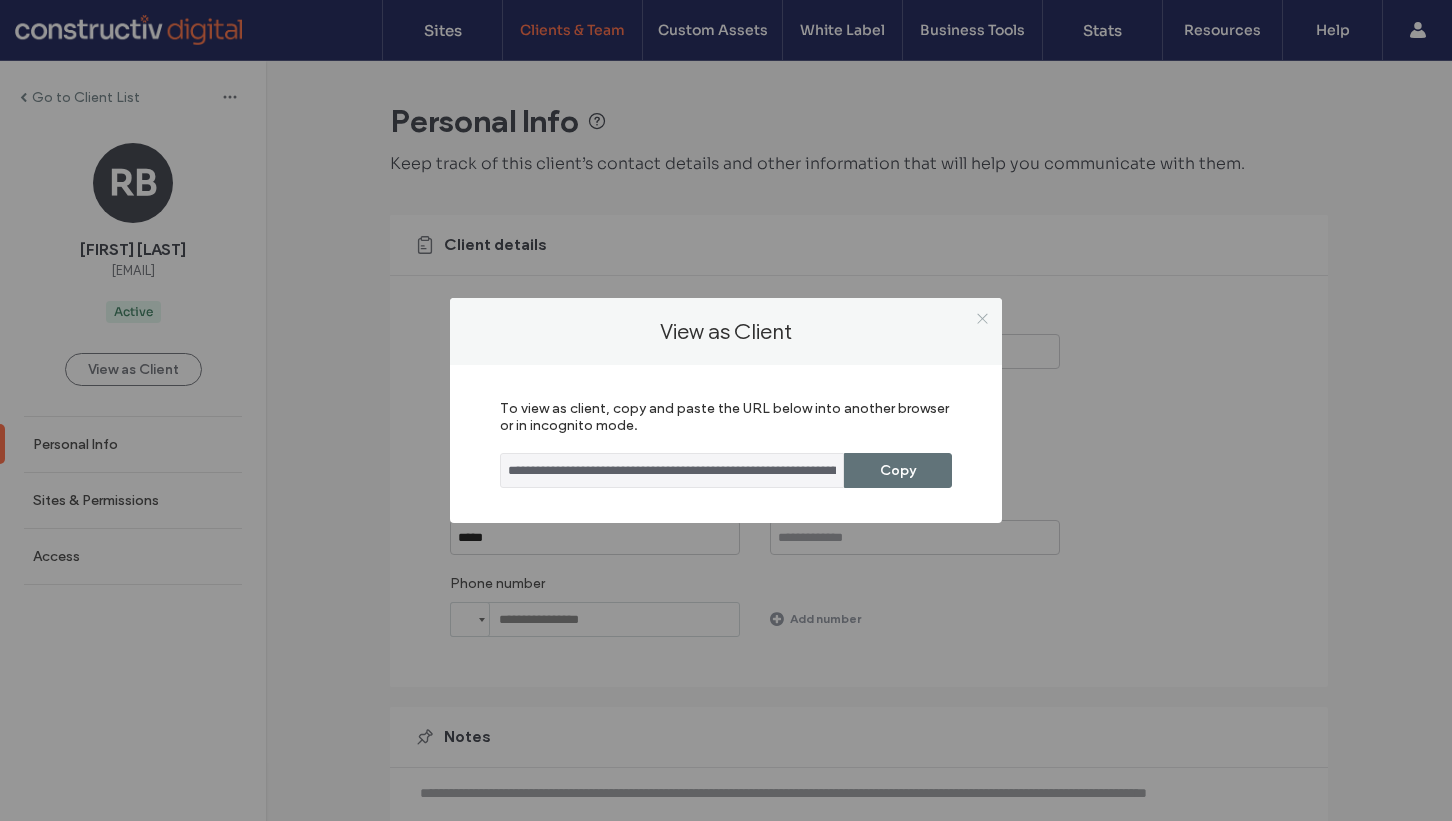 click 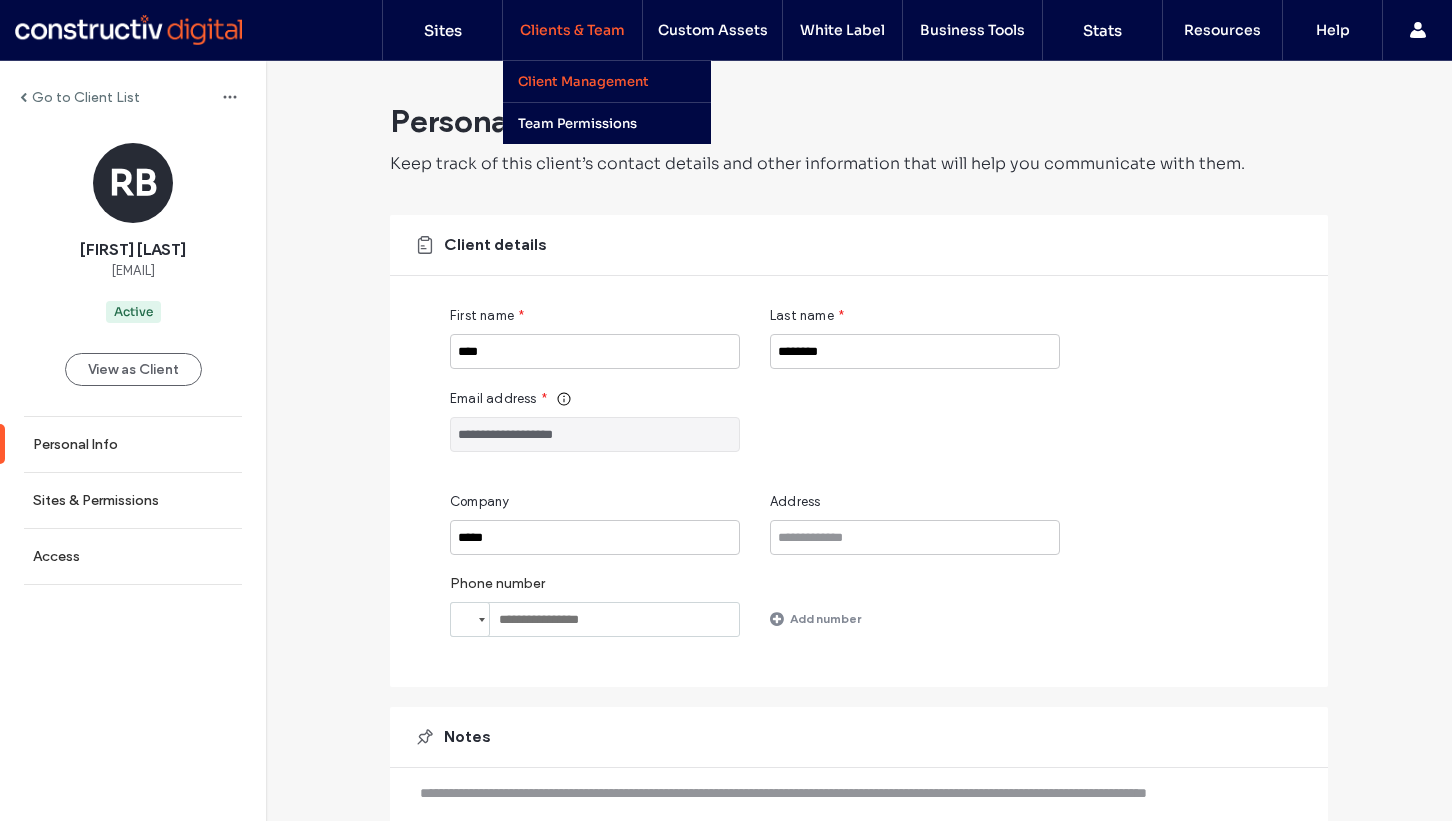 click on "Client Management" at bounding box center [583, 81] 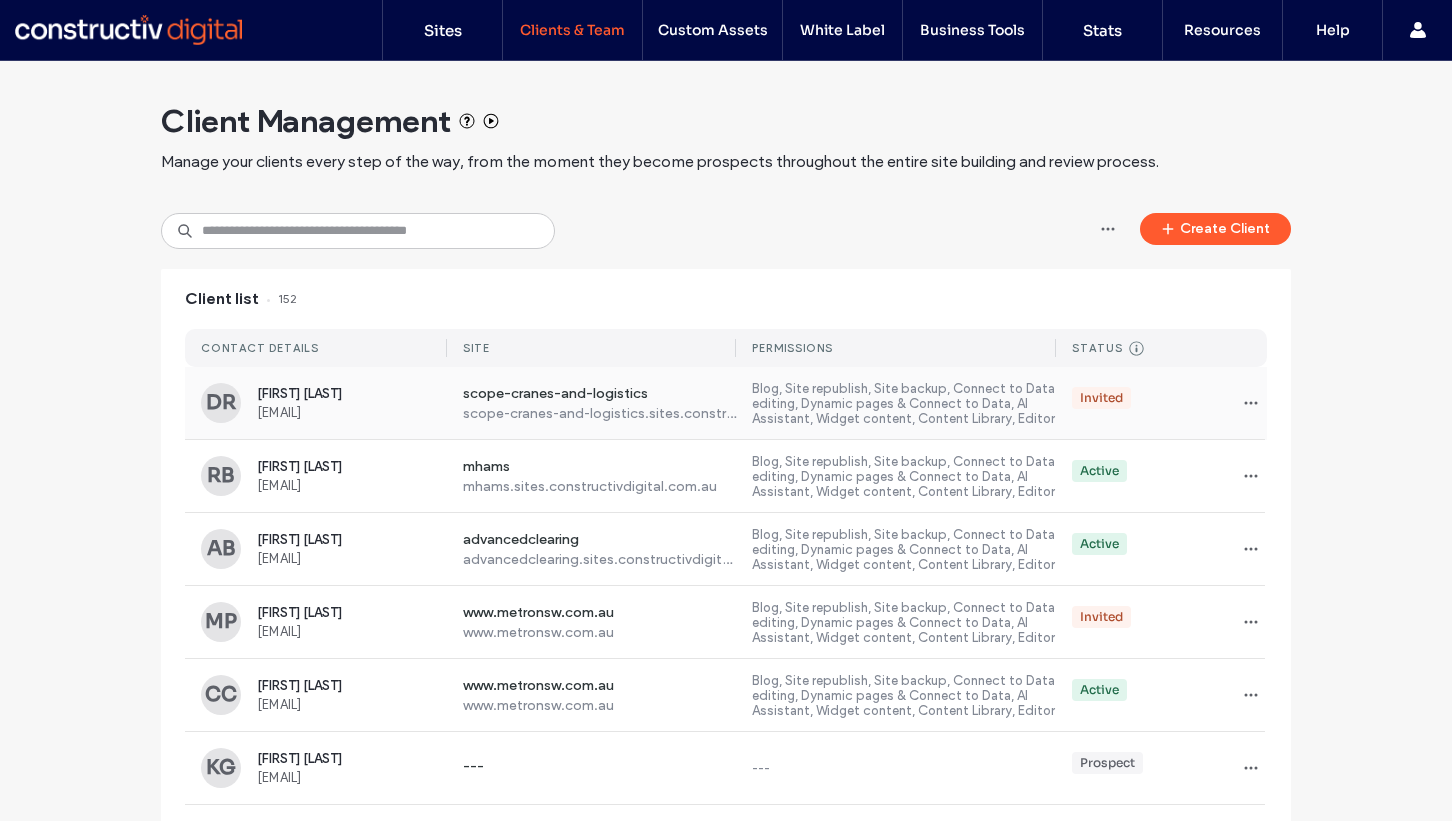 click on "scope-cranes-and-logistics scope-cranes-and-logistics.sites.constructivdigital.com.au" at bounding box center (591, 403) 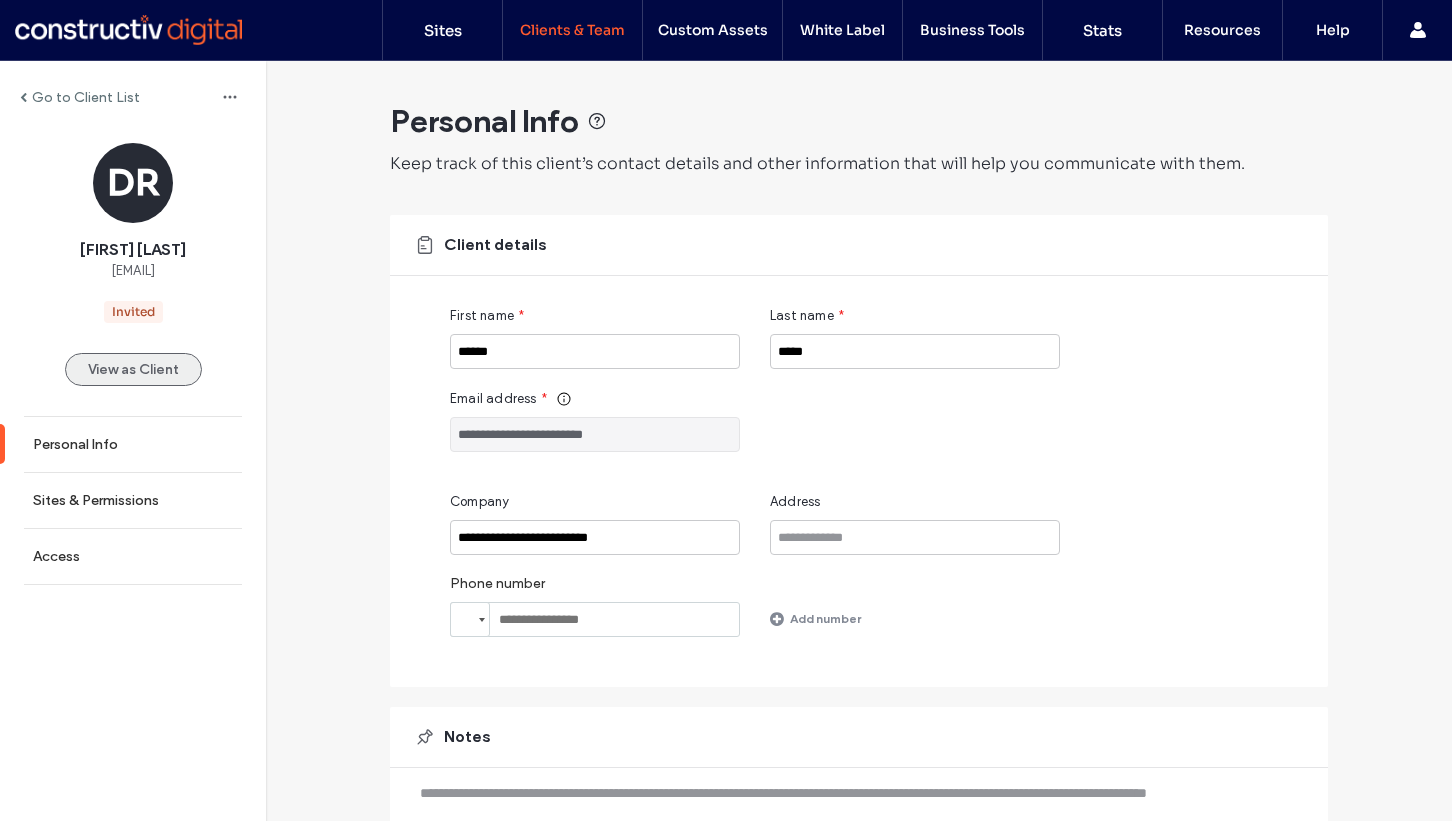 click on "View as Client" at bounding box center (133, 369) 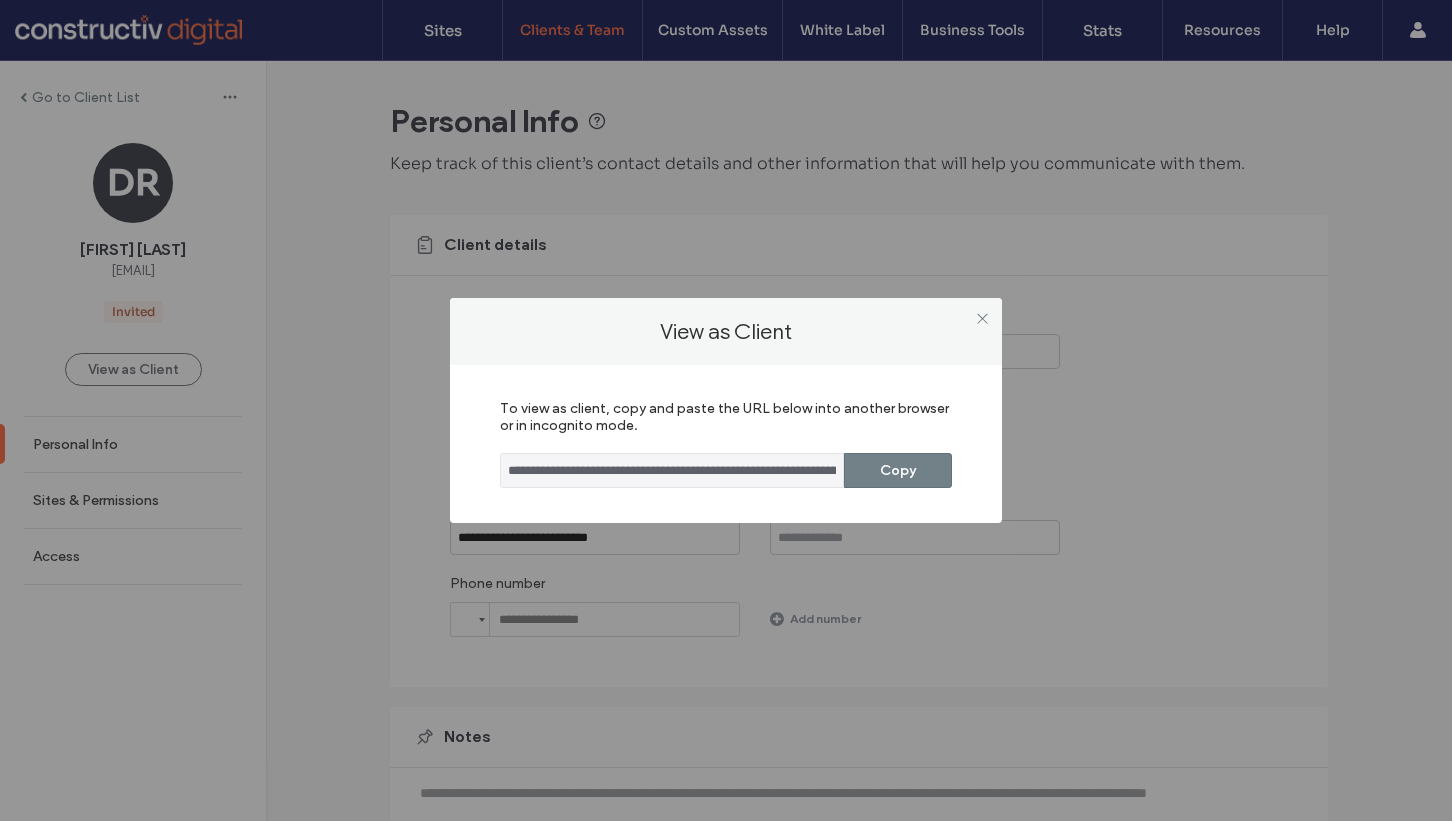 click on "Copy" at bounding box center (898, 470) 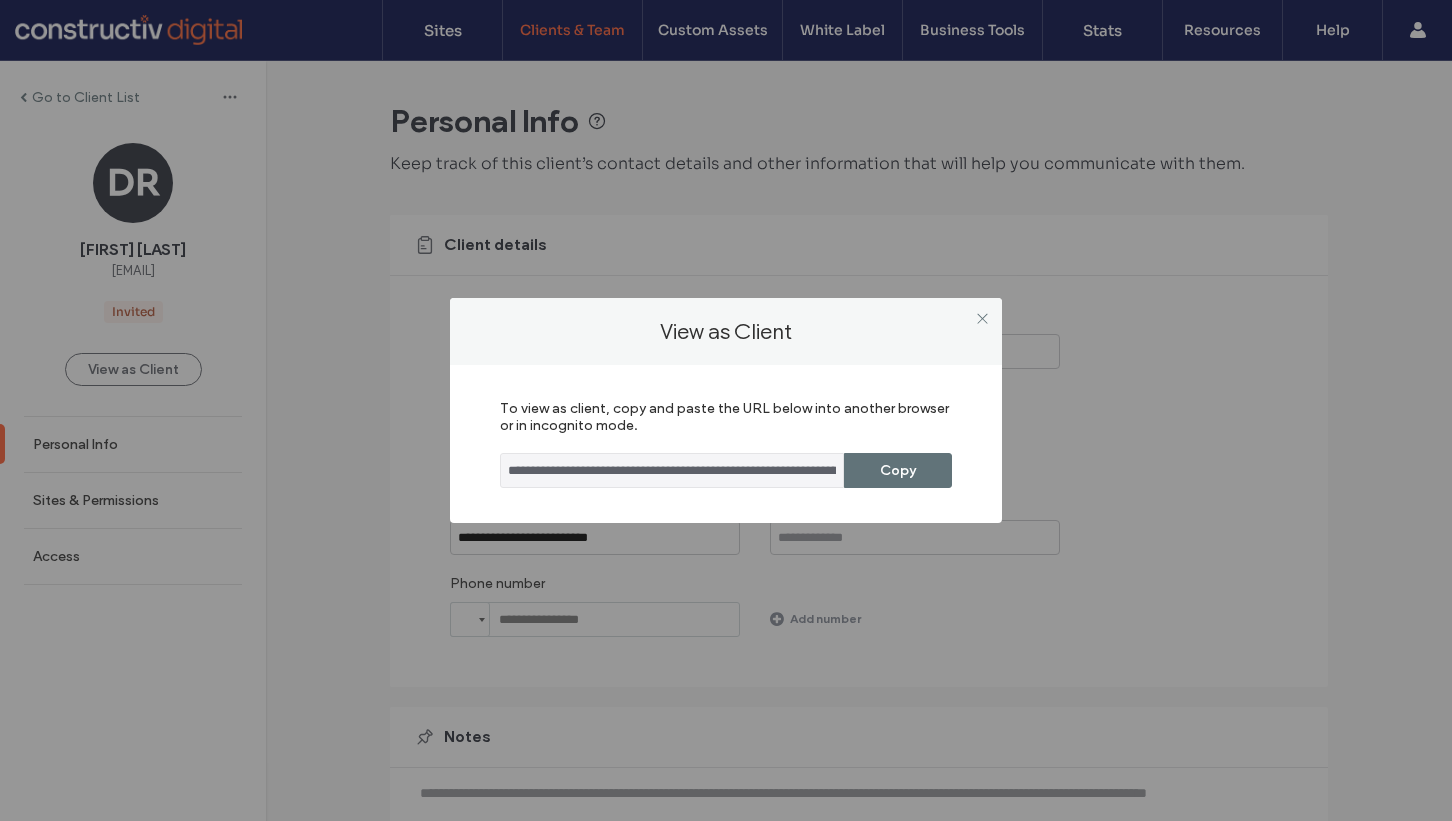 click at bounding box center (982, 318) 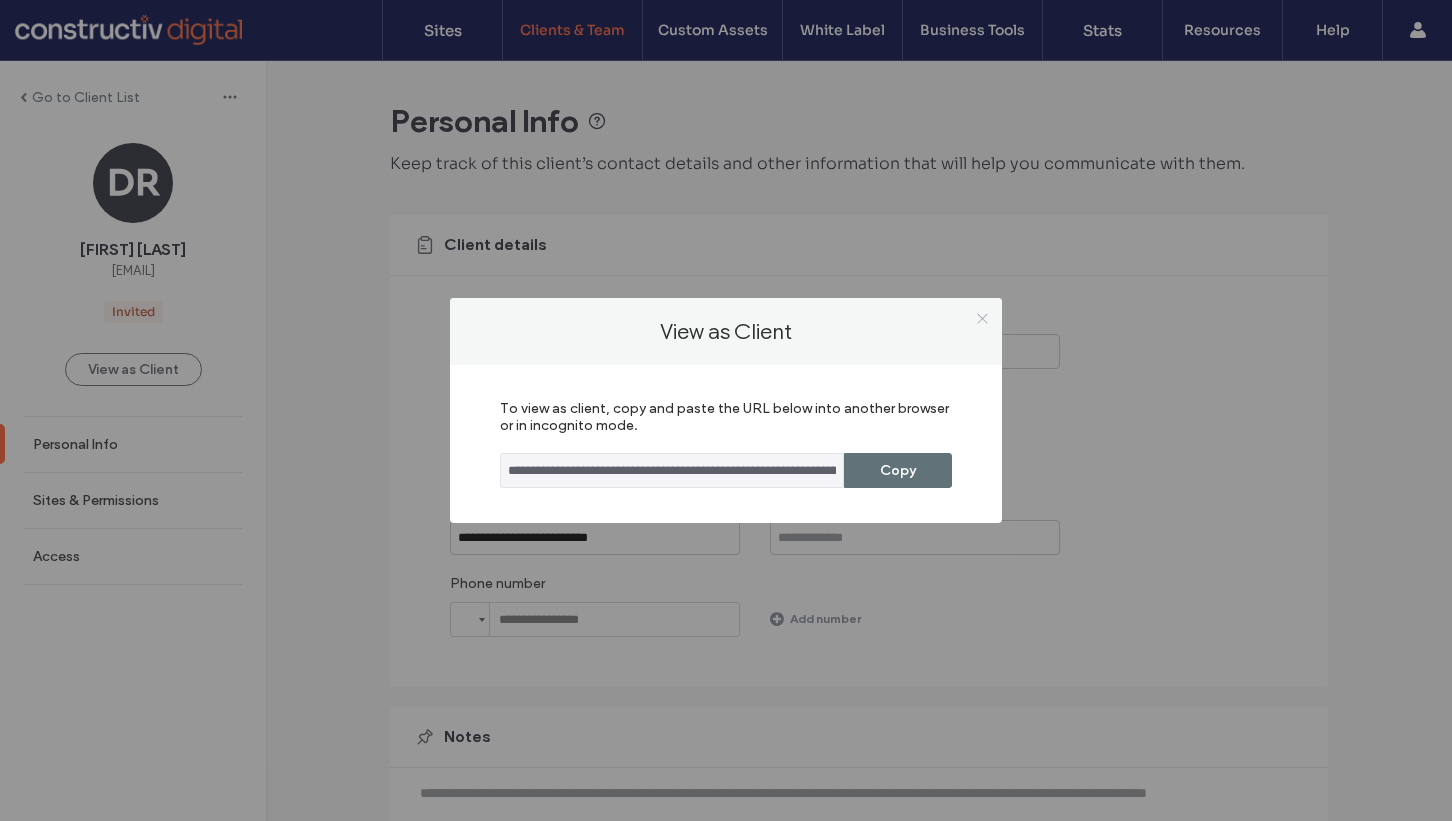 click 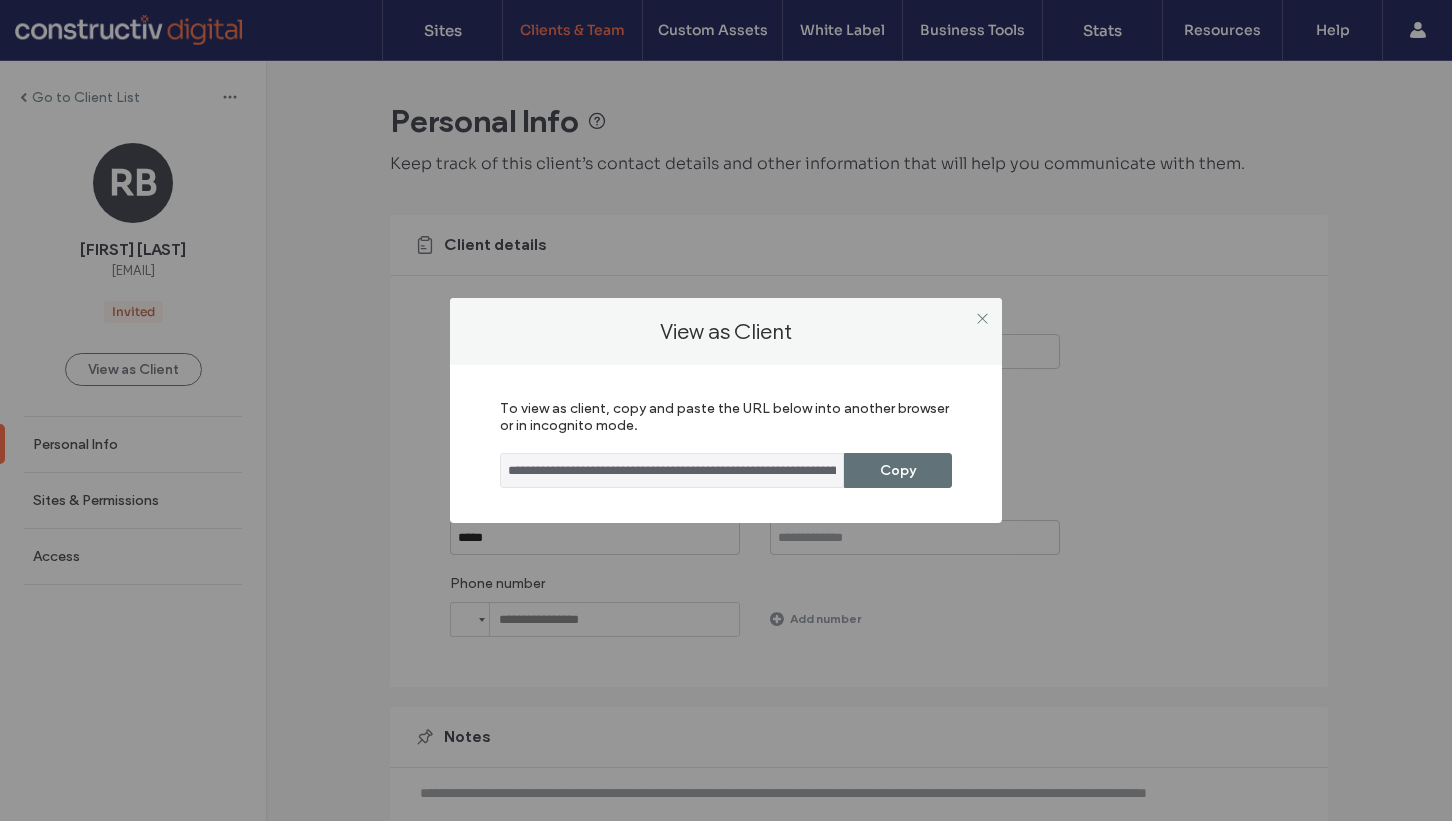 scroll, scrollTop: 0, scrollLeft: 0, axis: both 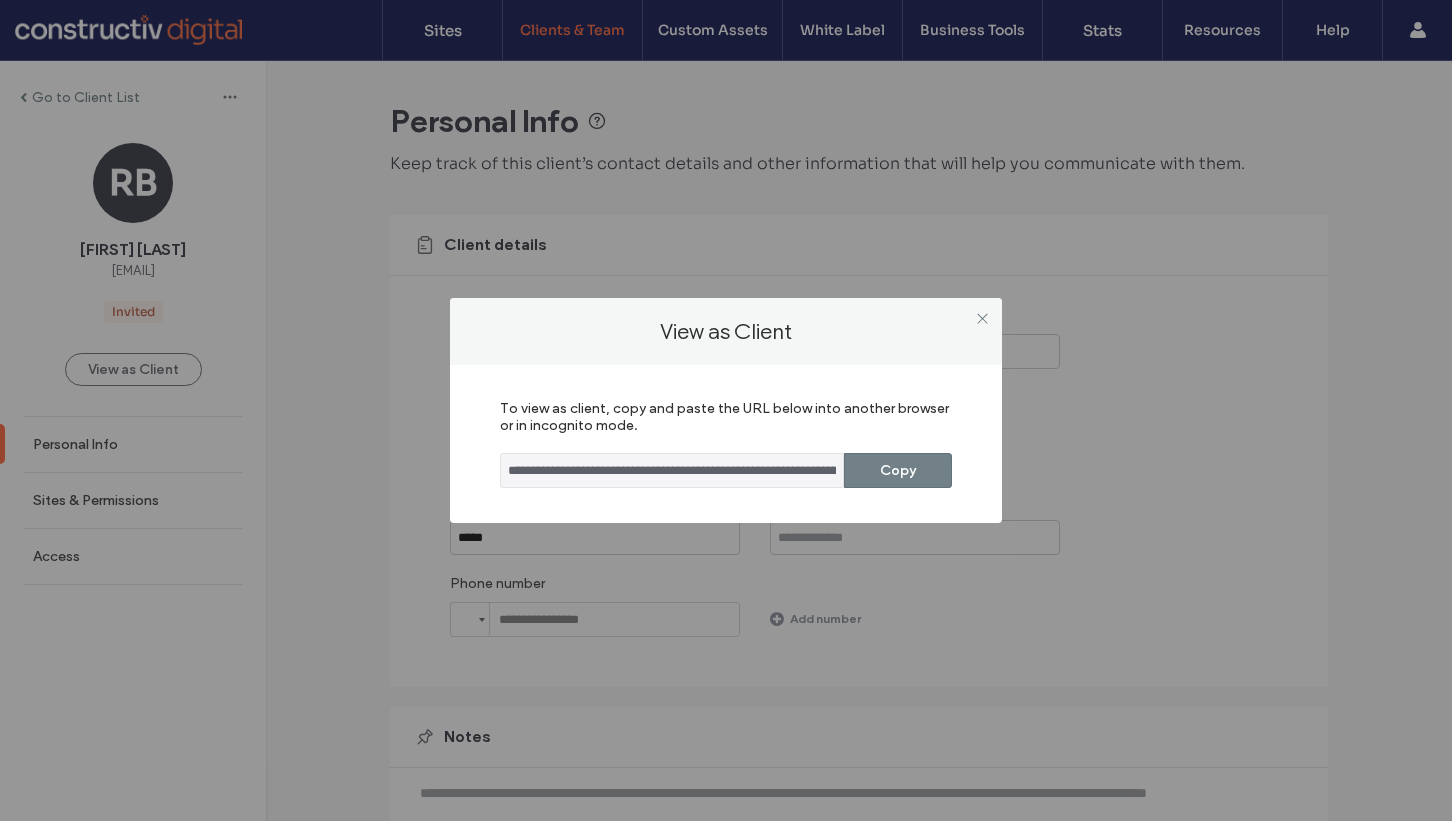 click on "Copy" at bounding box center [898, 470] 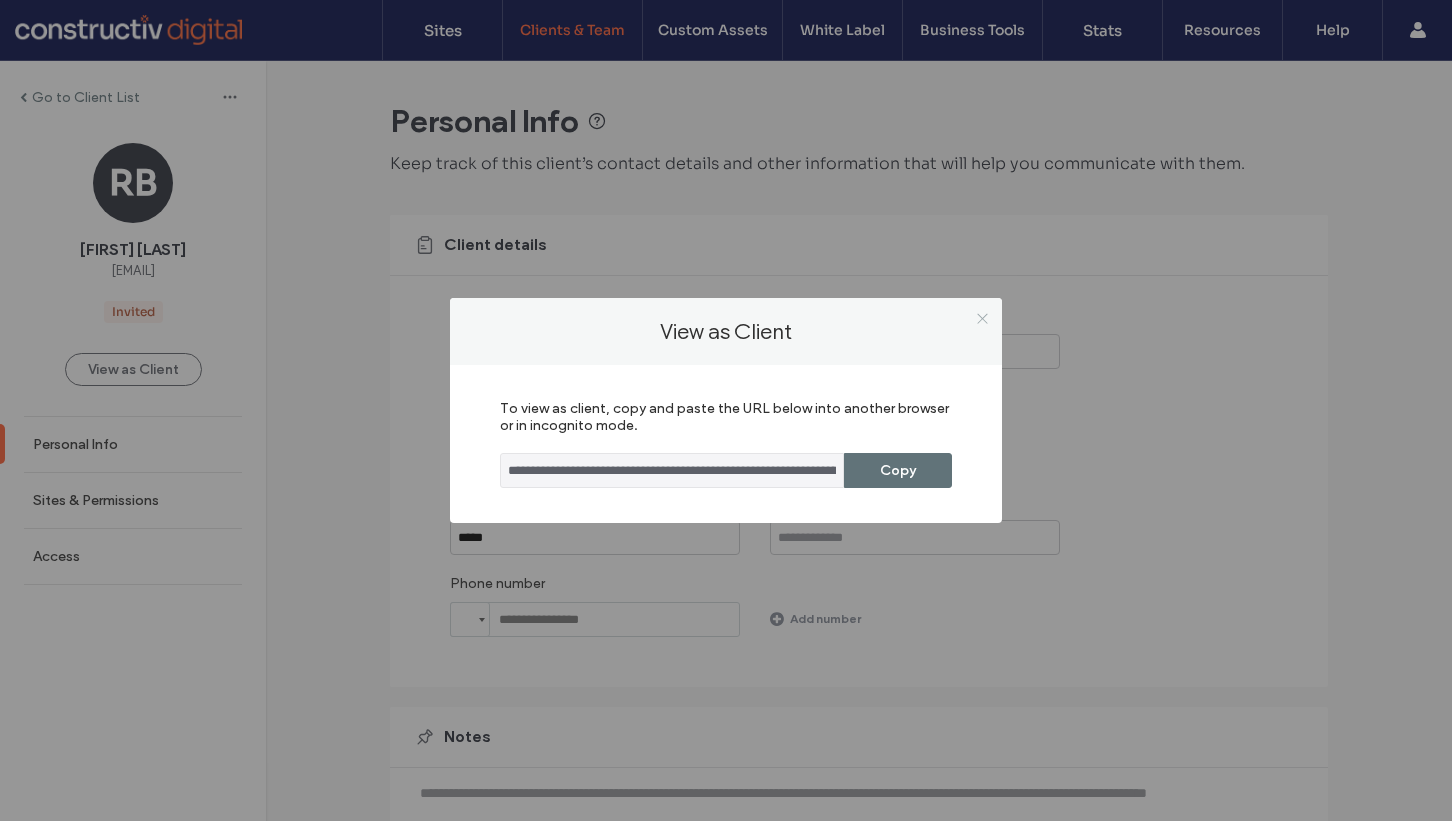 click 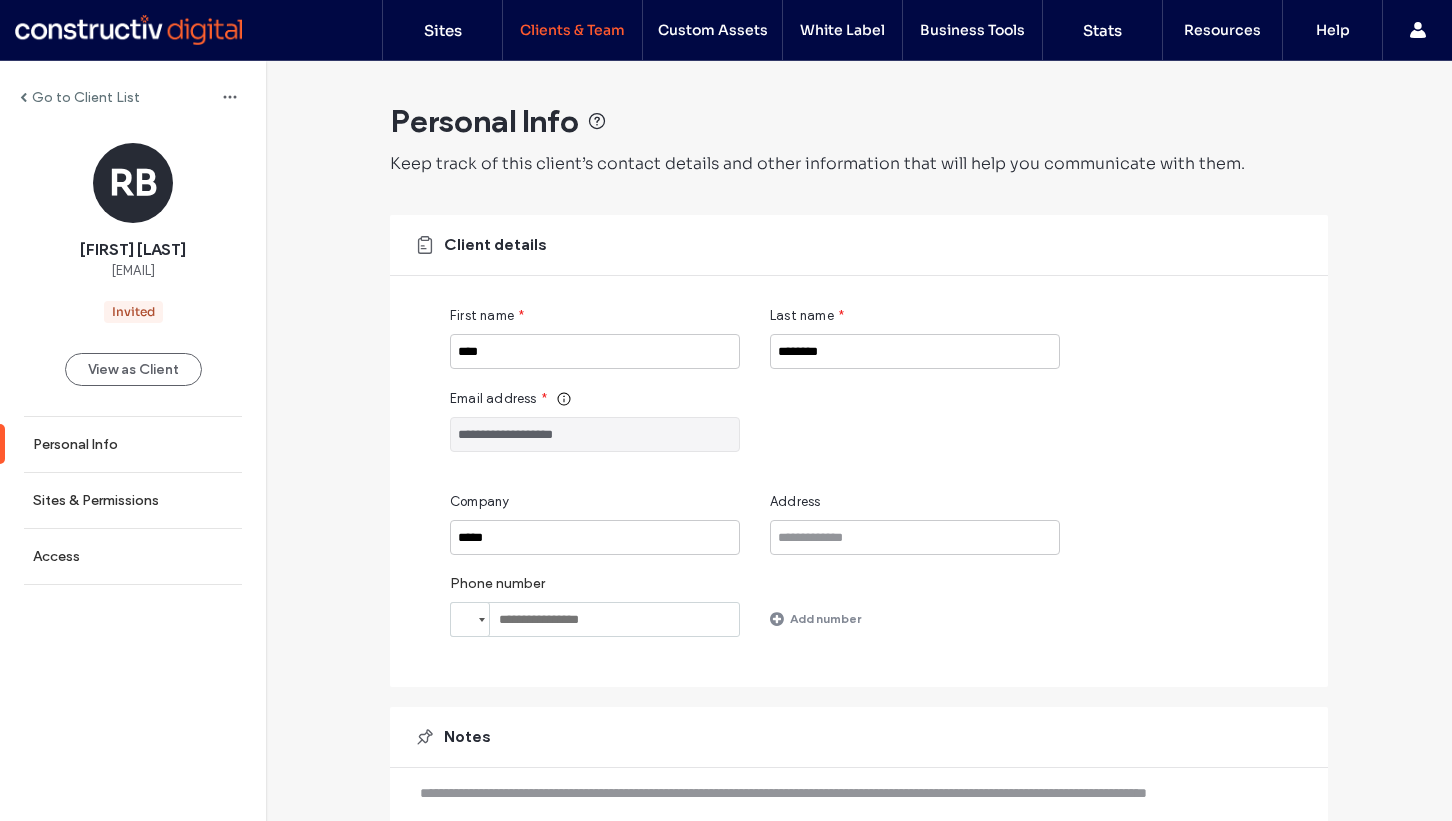 click on "Go to Client List" at bounding box center (86, 97) 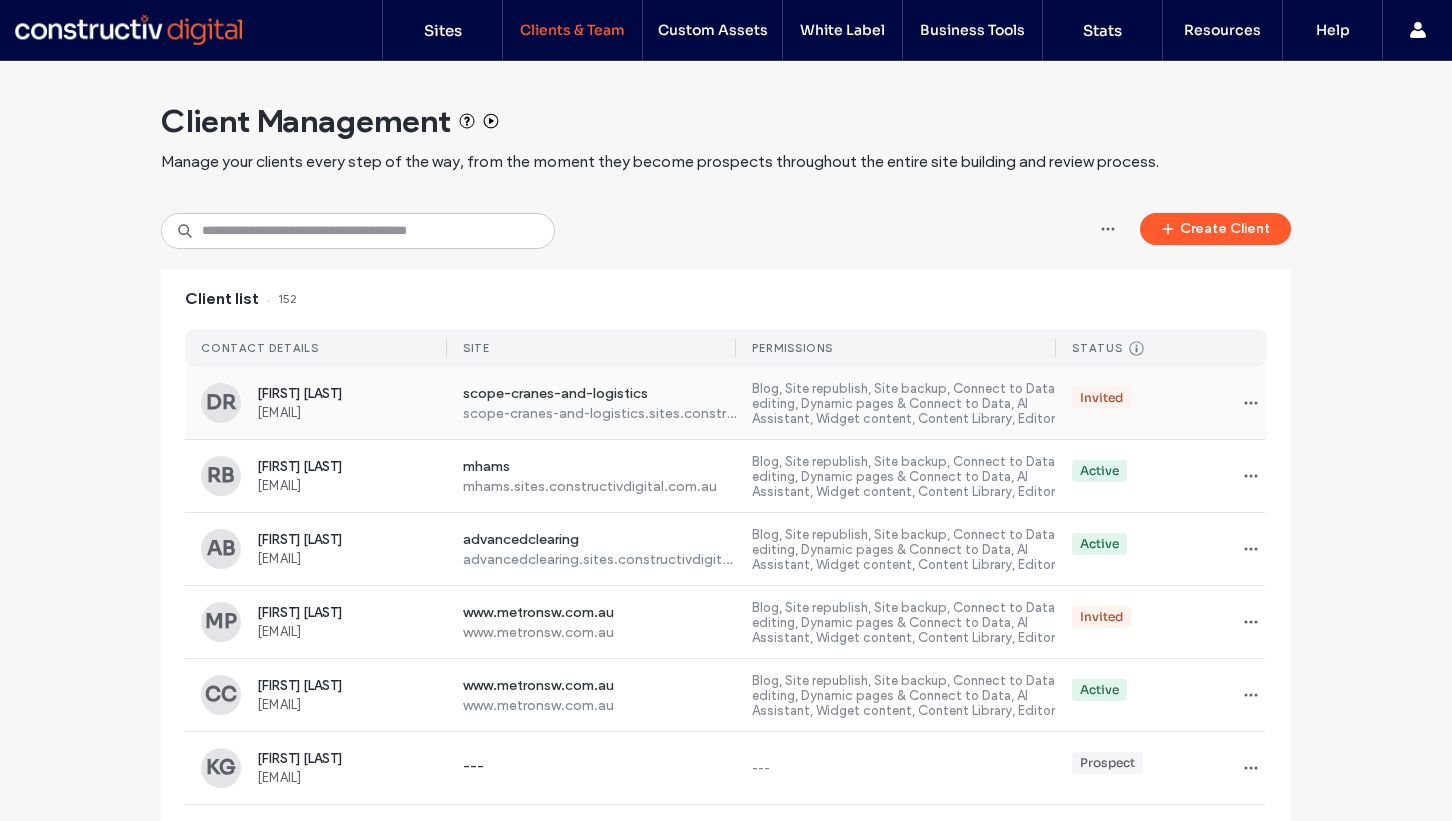 click on "Blog, Site republish, Site backup, Connect to Data editing, Dynamic pages & Connect to Data, AI Assistant, Widget content, Content Library, Editor" at bounding box center (904, 403) 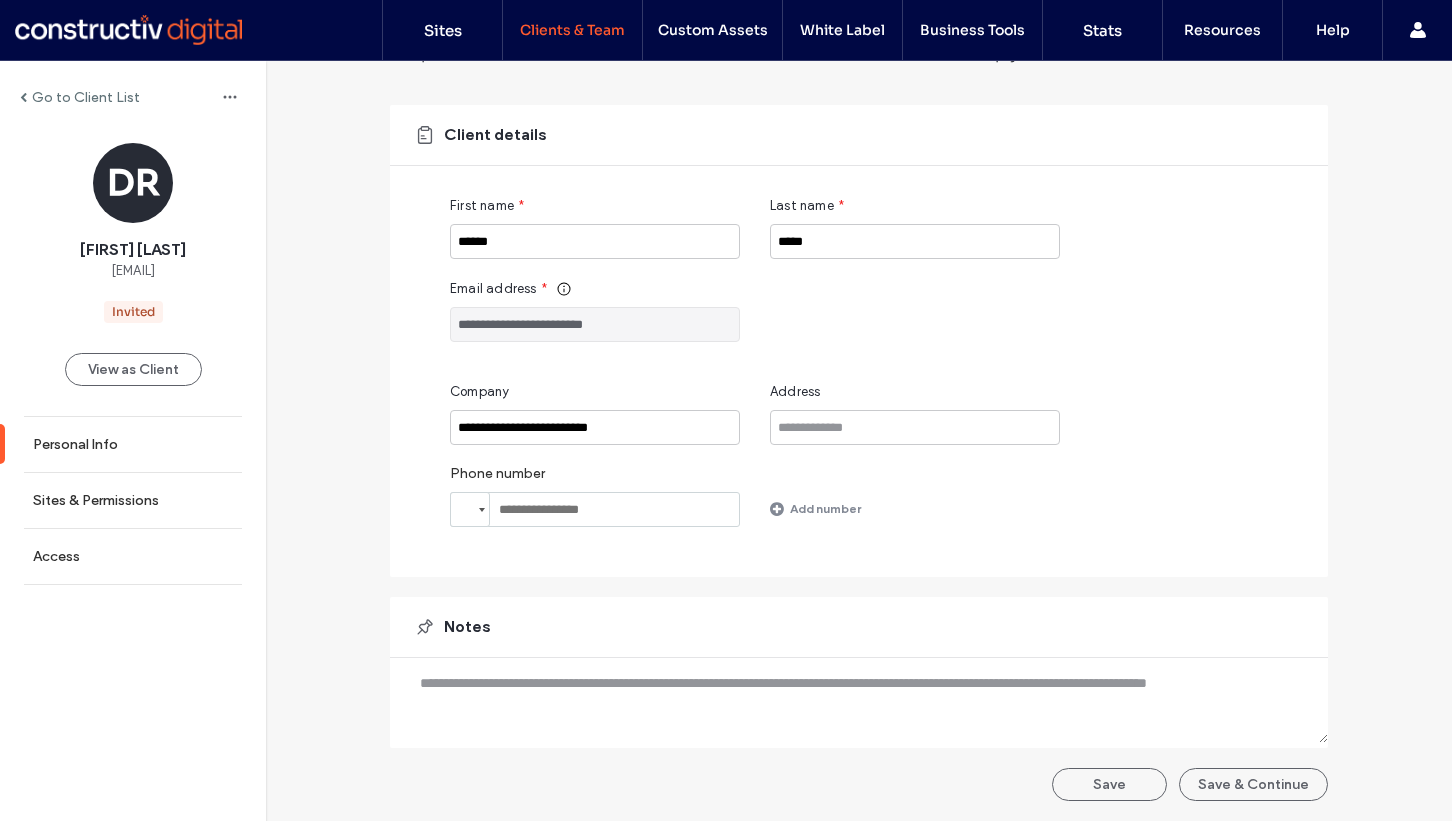 scroll, scrollTop: 0, scrollLeft: 0, axis: both 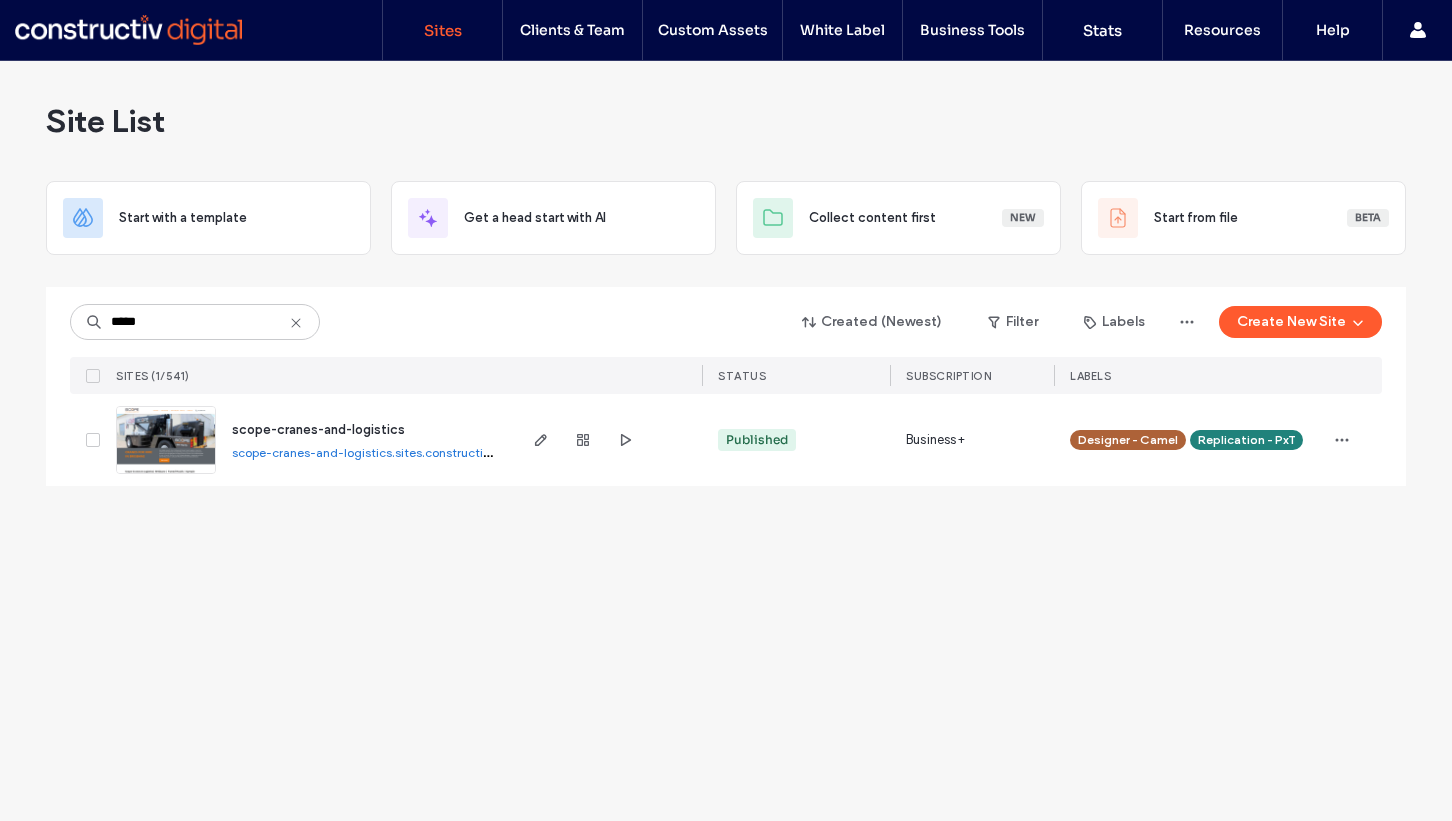 click on "scope-cranes-and-logistics" at bounding box center [318, 429] 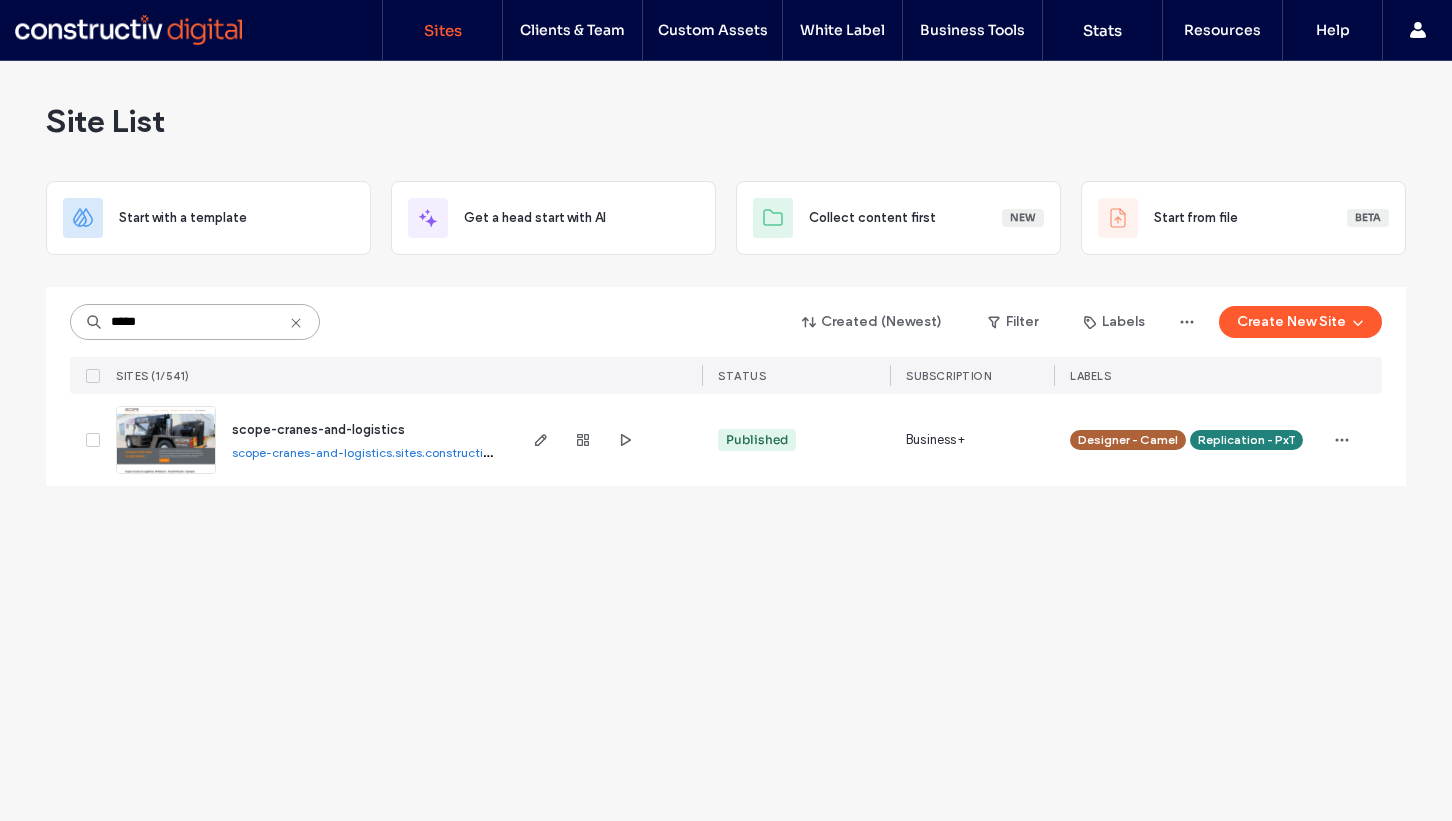 click on "*****" at bounding box center [195, 322] 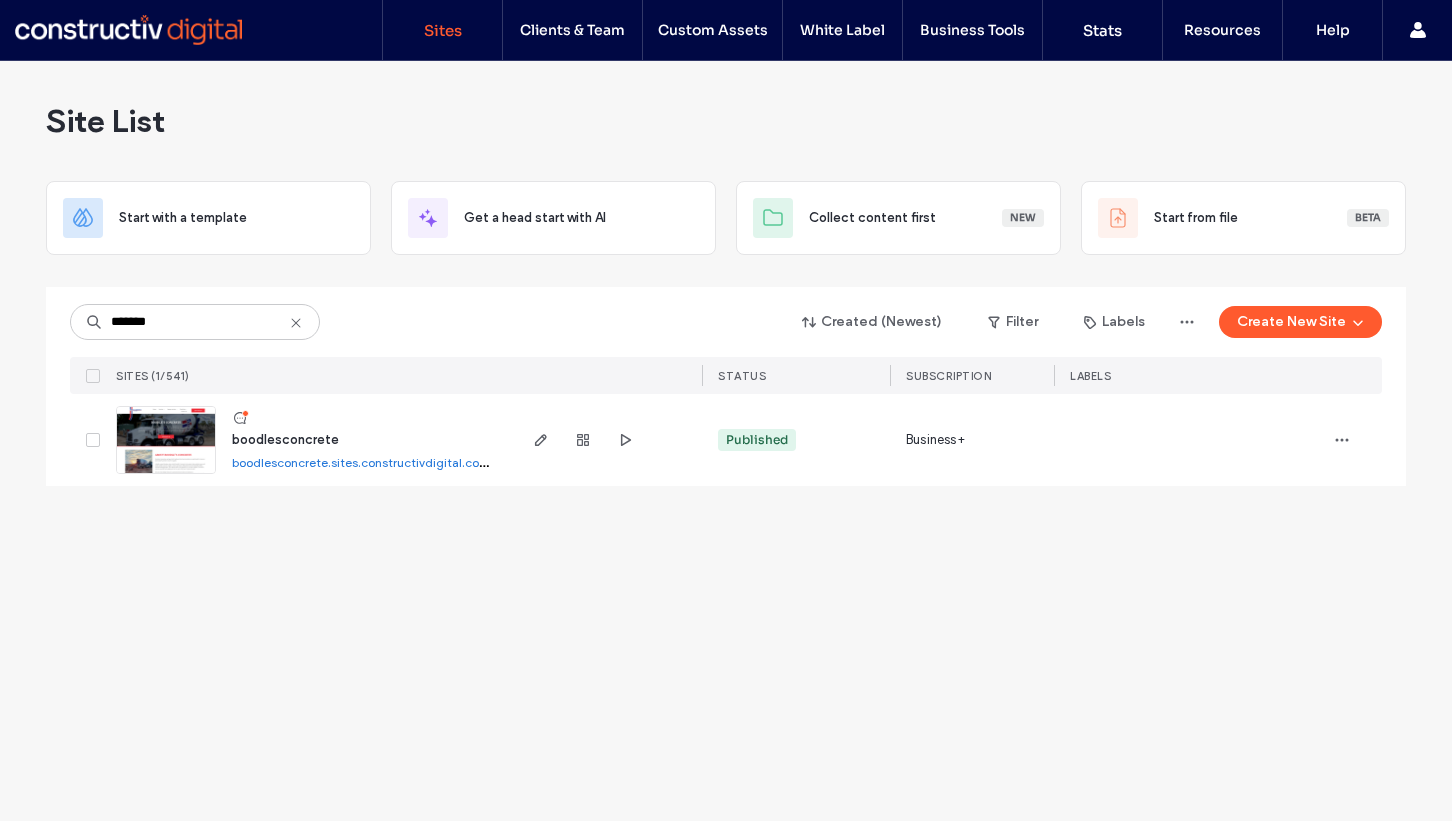 click on "boodlesconcrete" at bounding box center [285, 439] 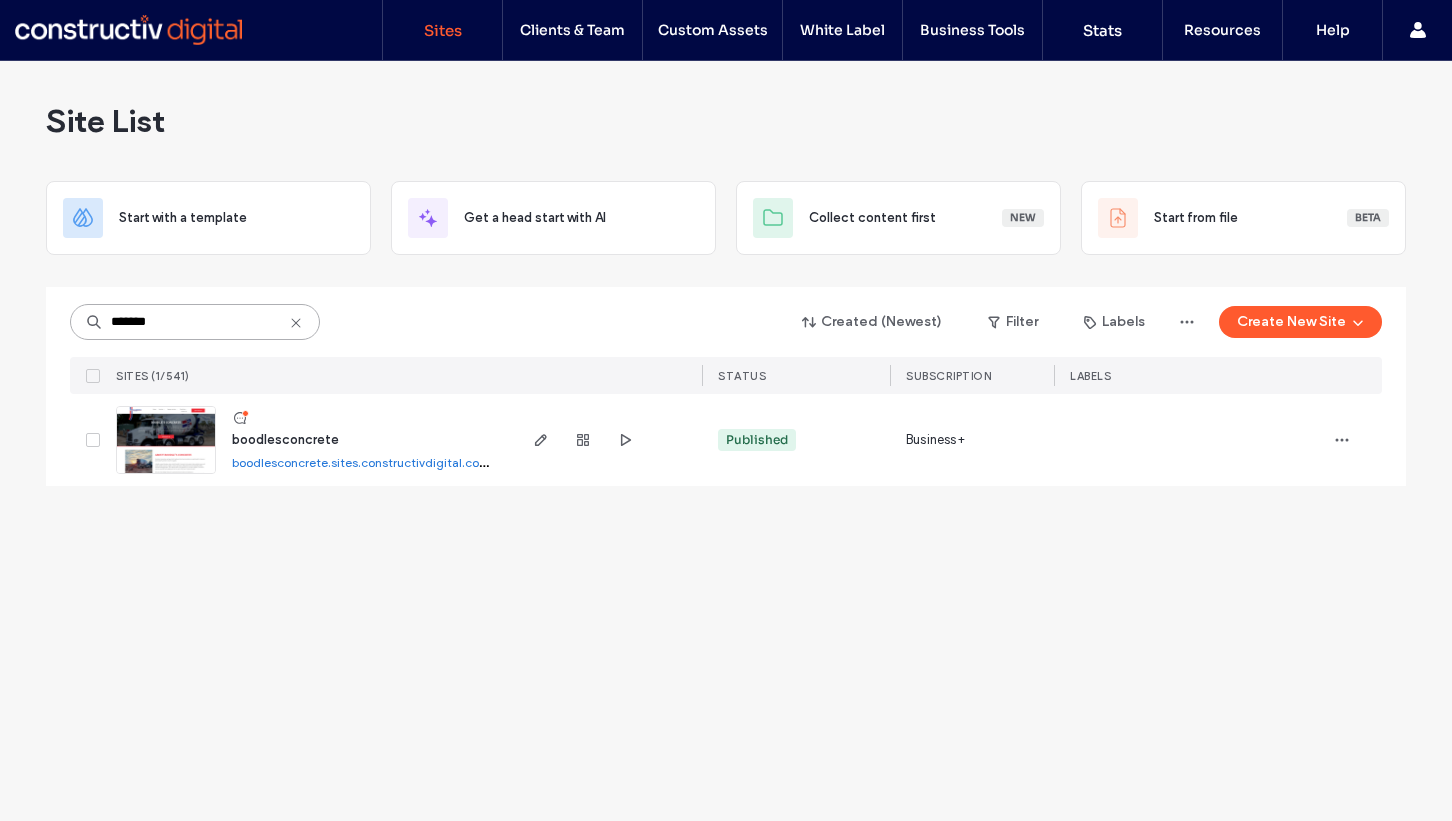 click on "*******" at bounding box center (195, 322) 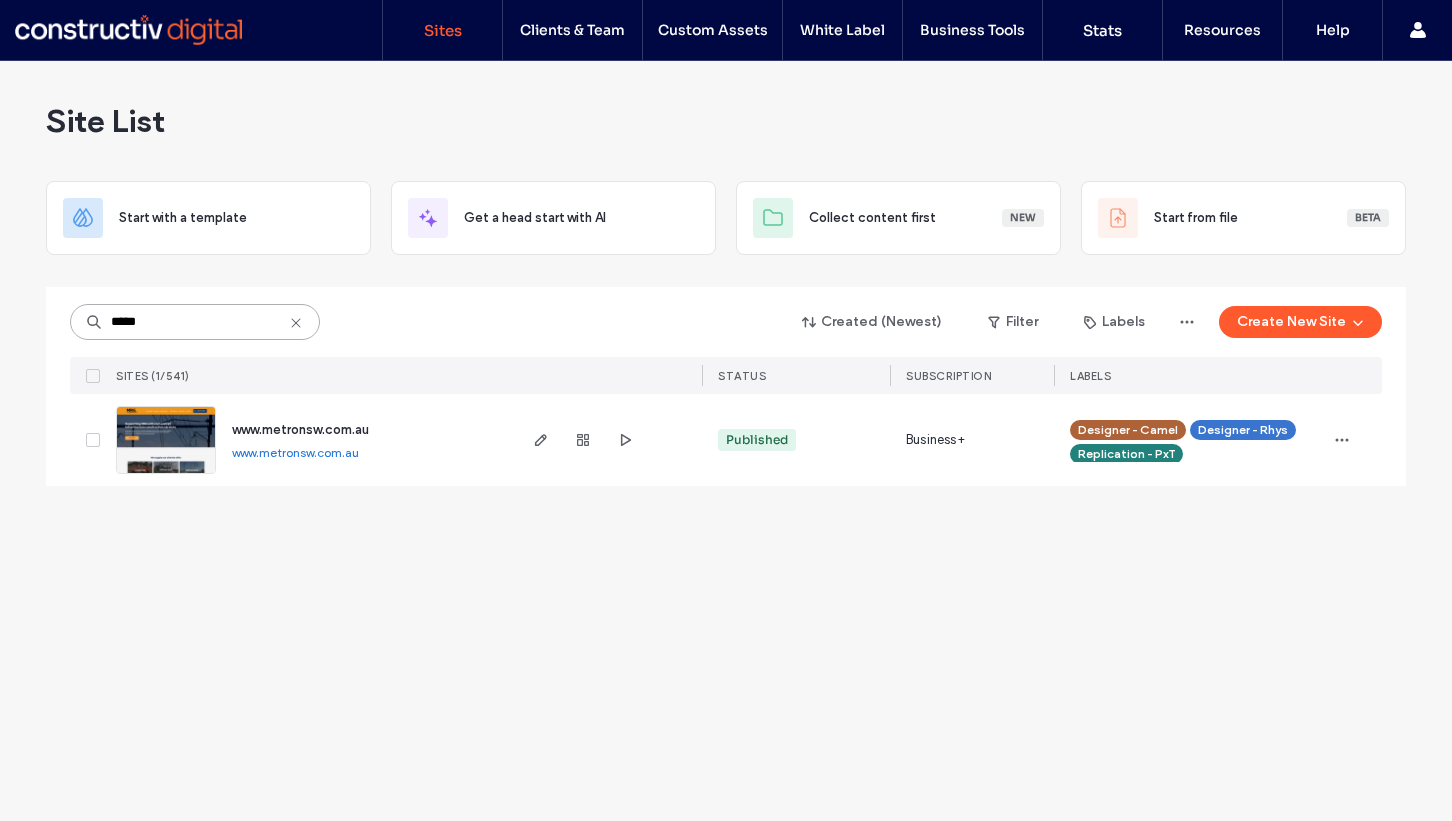 paste on "*******" 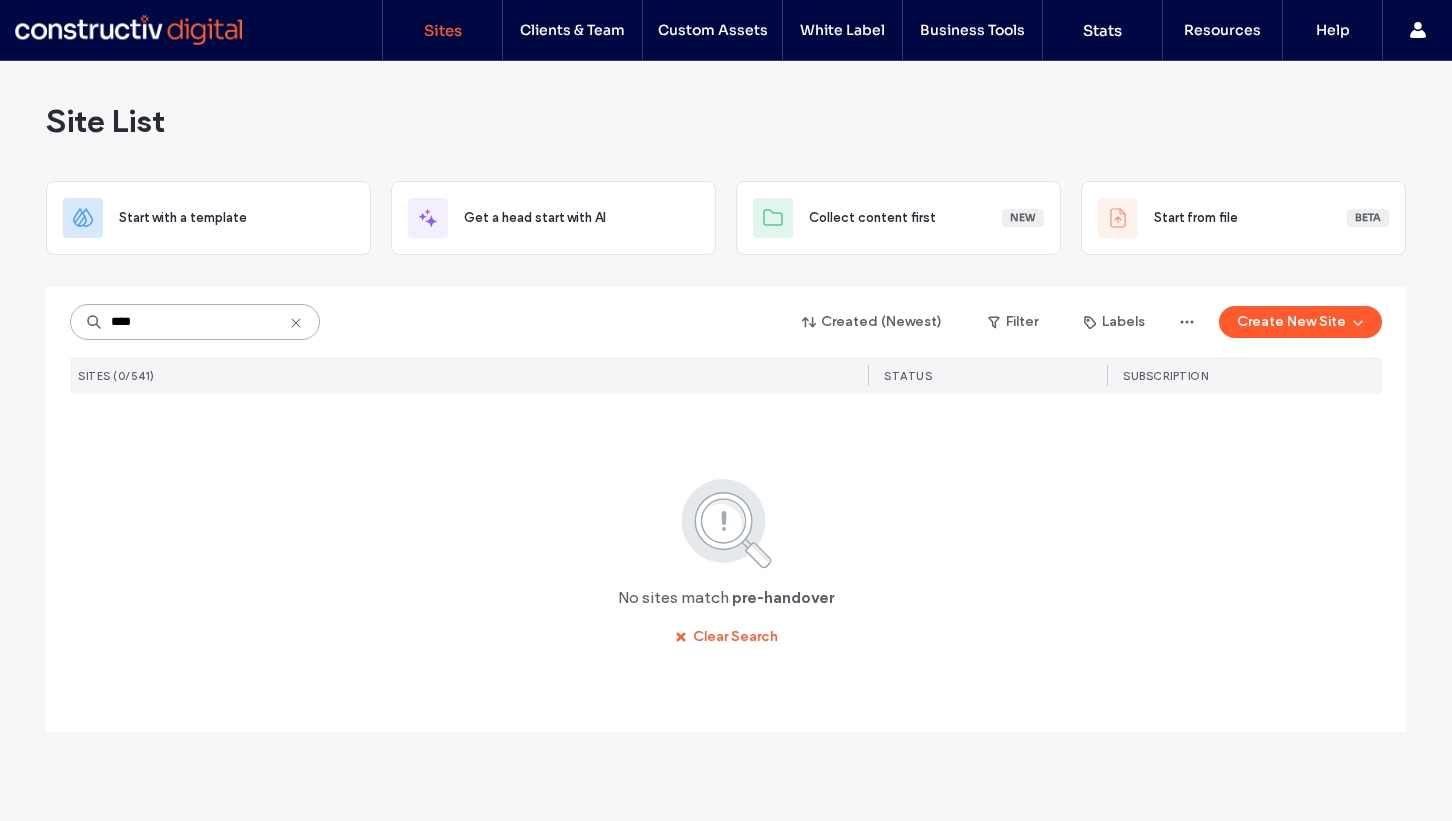 type on "*****" 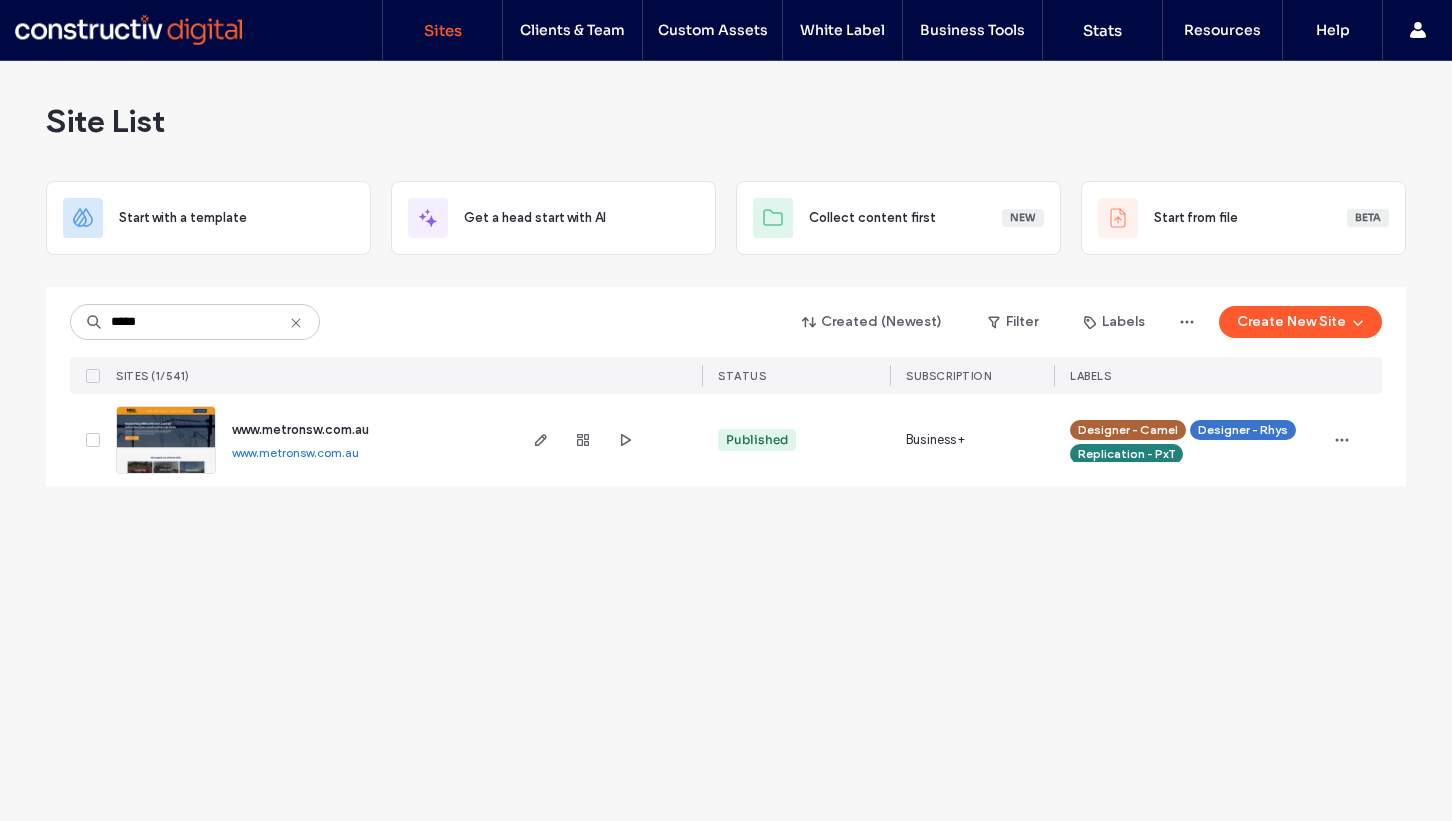 click on "www.metronsw.com.au" at bounding box center (300, 429) 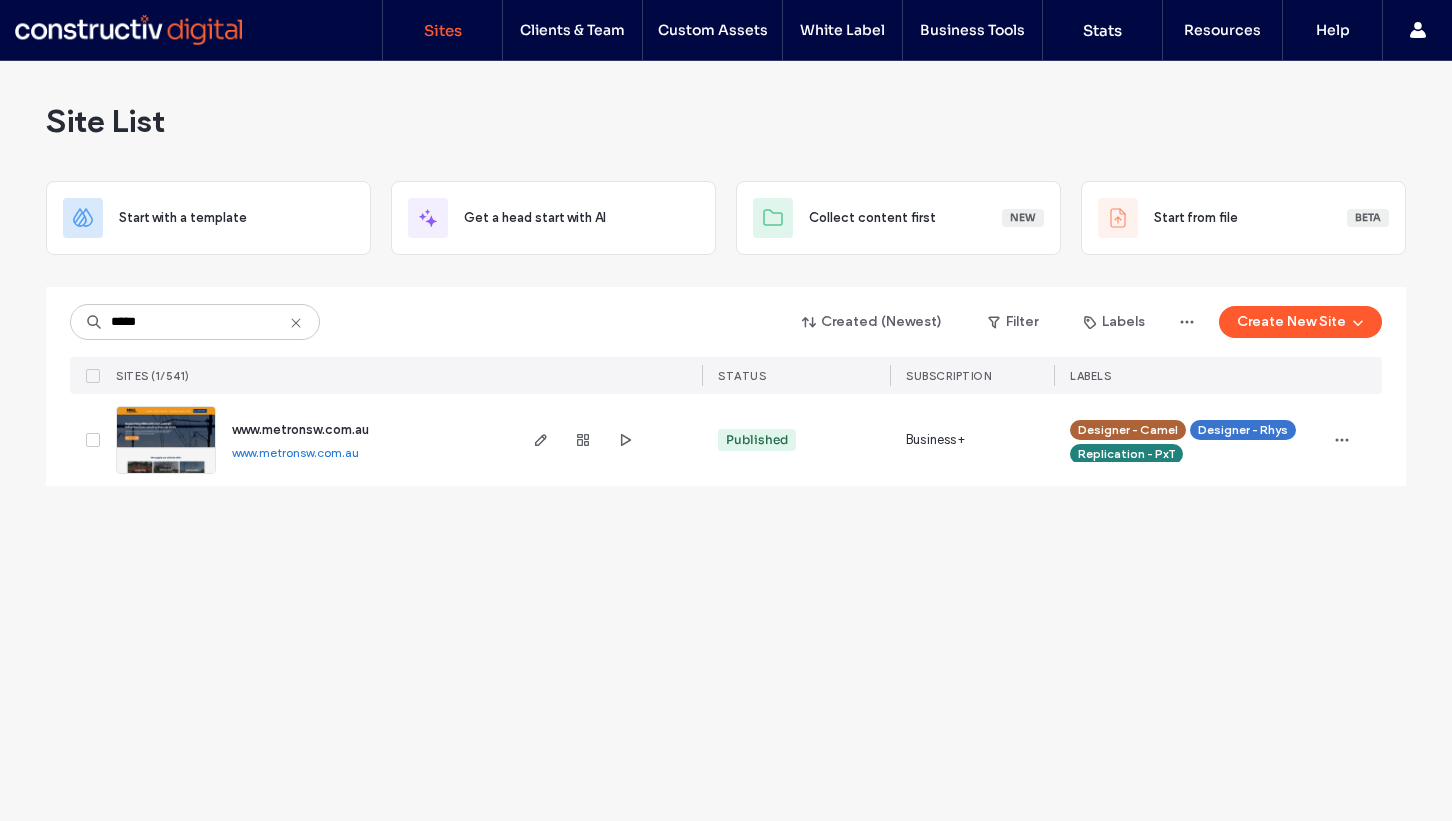 click on "Site List Start with a template Get a head start with AI Collect content first New Start from file Beta ***** Created (Newest) Filter Labels Create New Site SITES (1/541) STATUS SUBSCRIPTION LABELS www.metronsw.com.au www.metronsw.com.au Published Business+ Designer - Camel Designer - Rhys Replication - PxT" at bounding box center (726, 441) 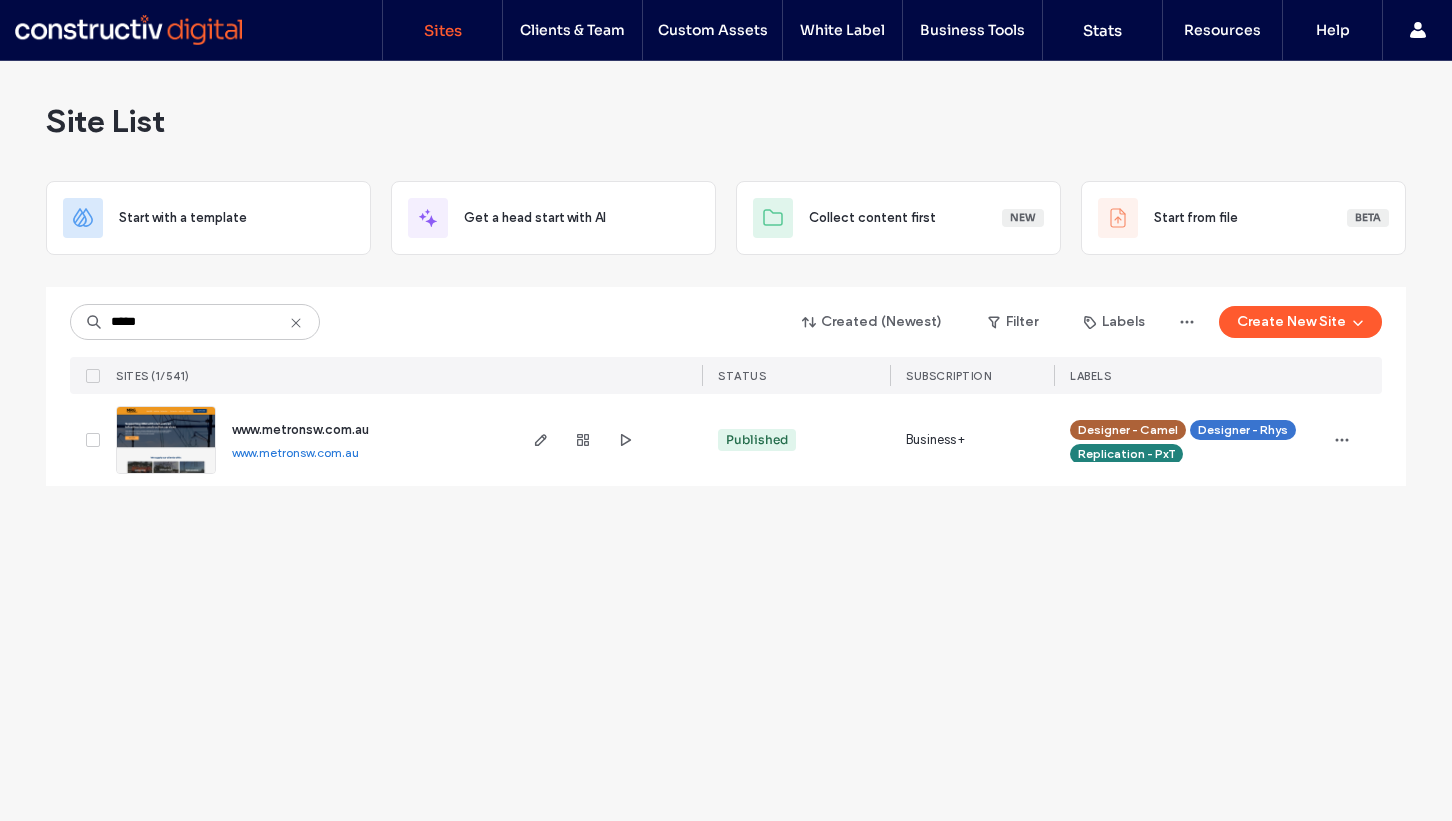click 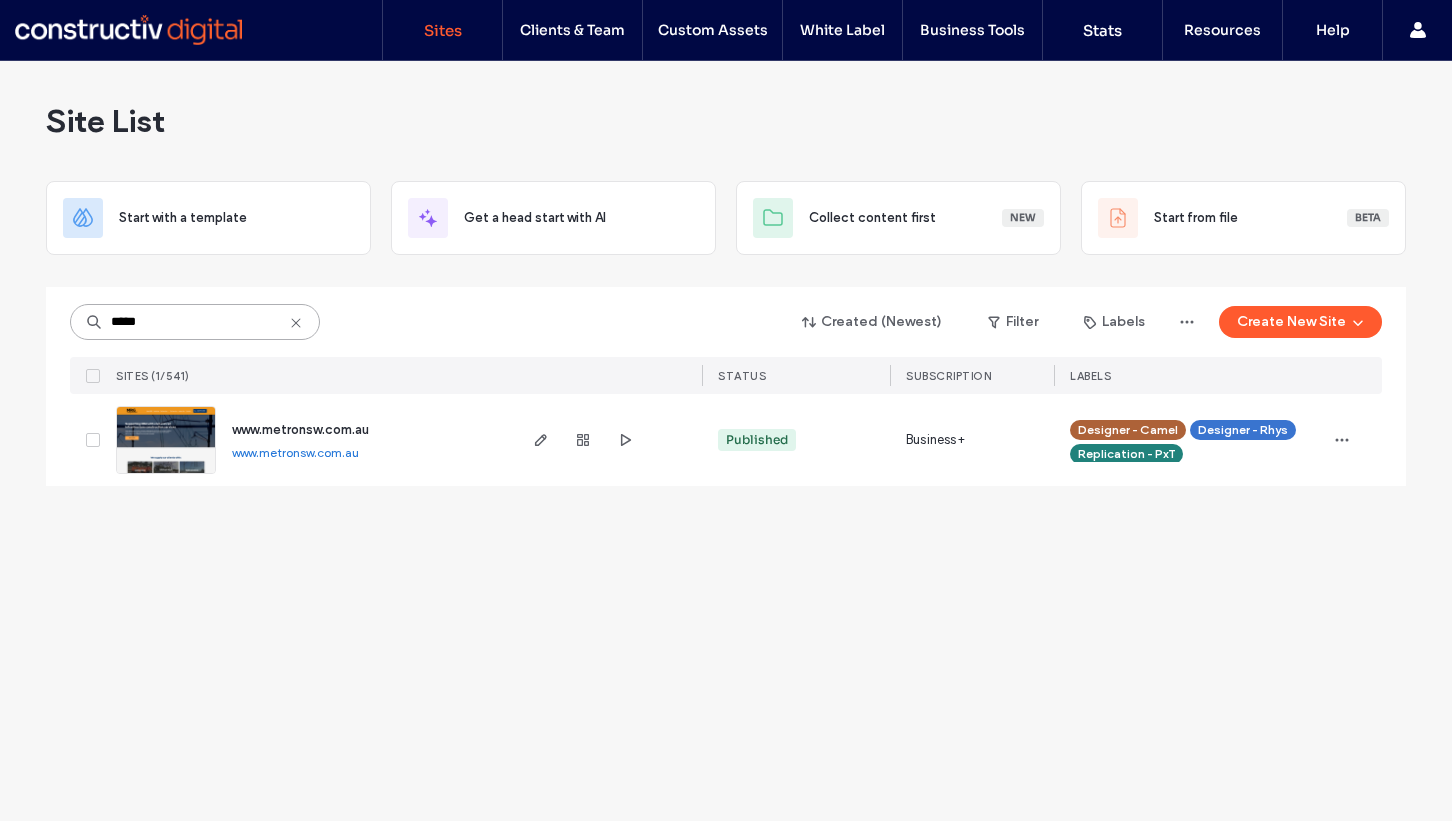 type 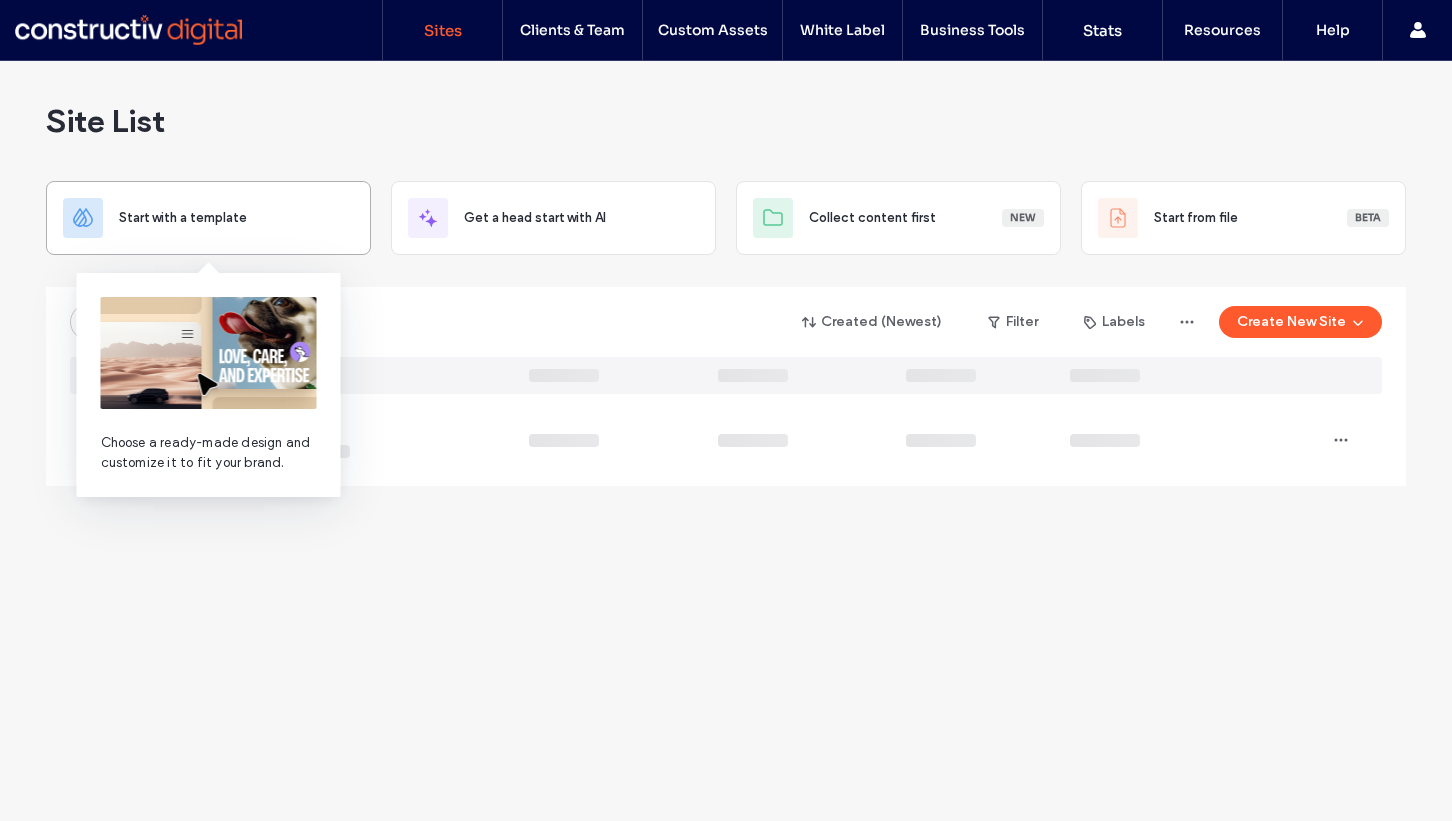 click on "Start with a template" at bounding box center (208, 218) 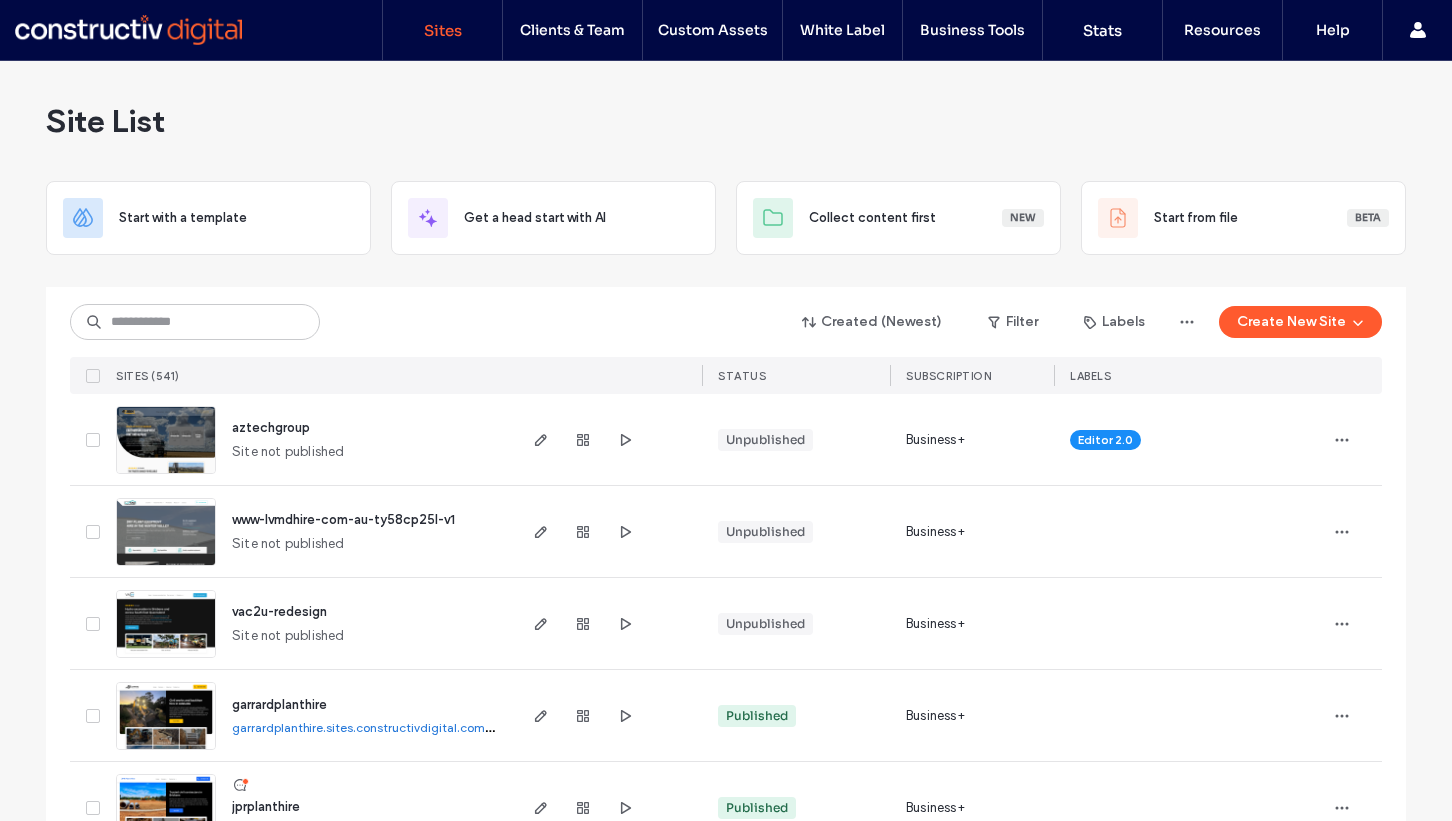 click on "Site List" at bounding box center (726, 121) 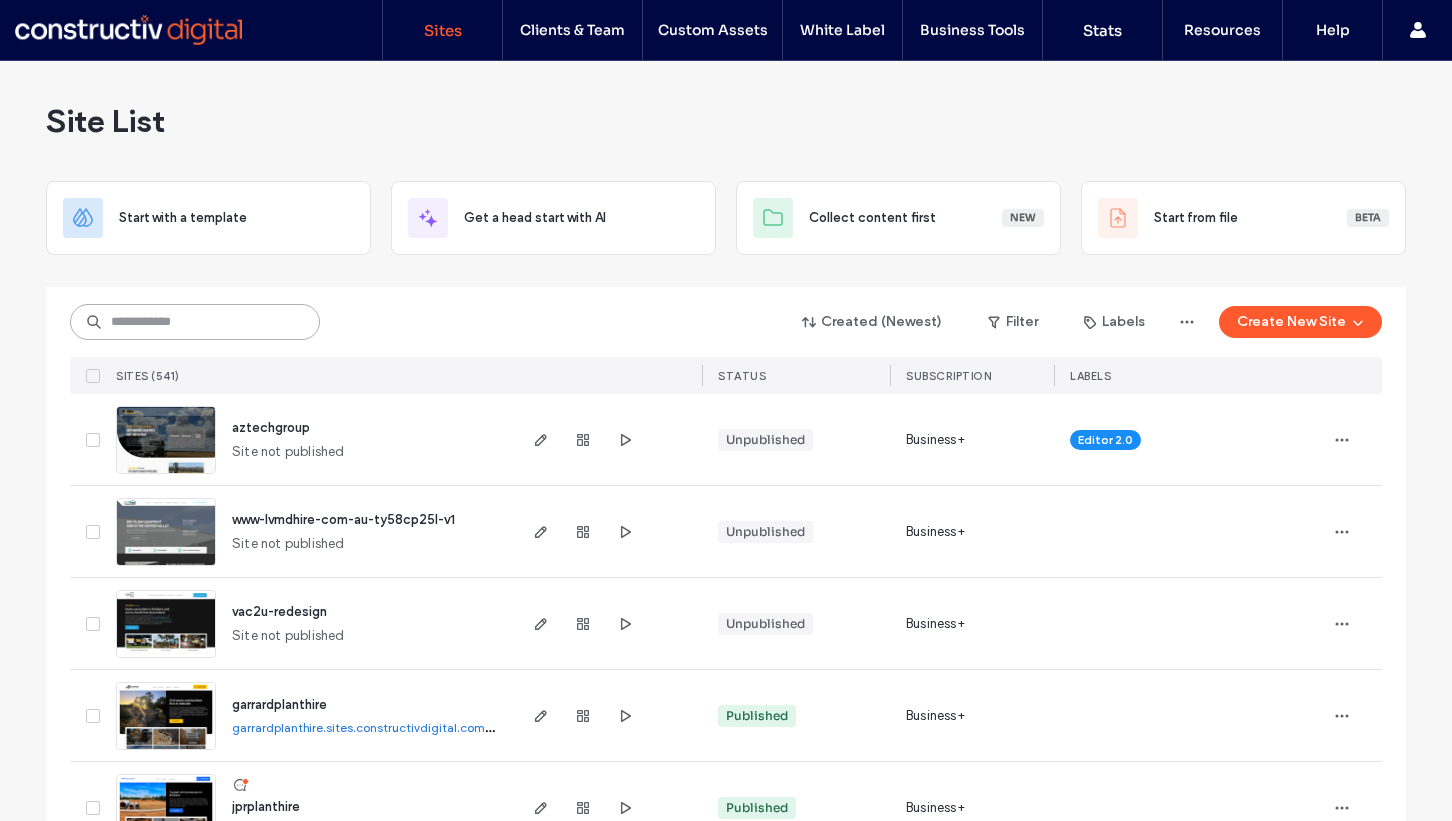 click at bounding box center (195, 322) 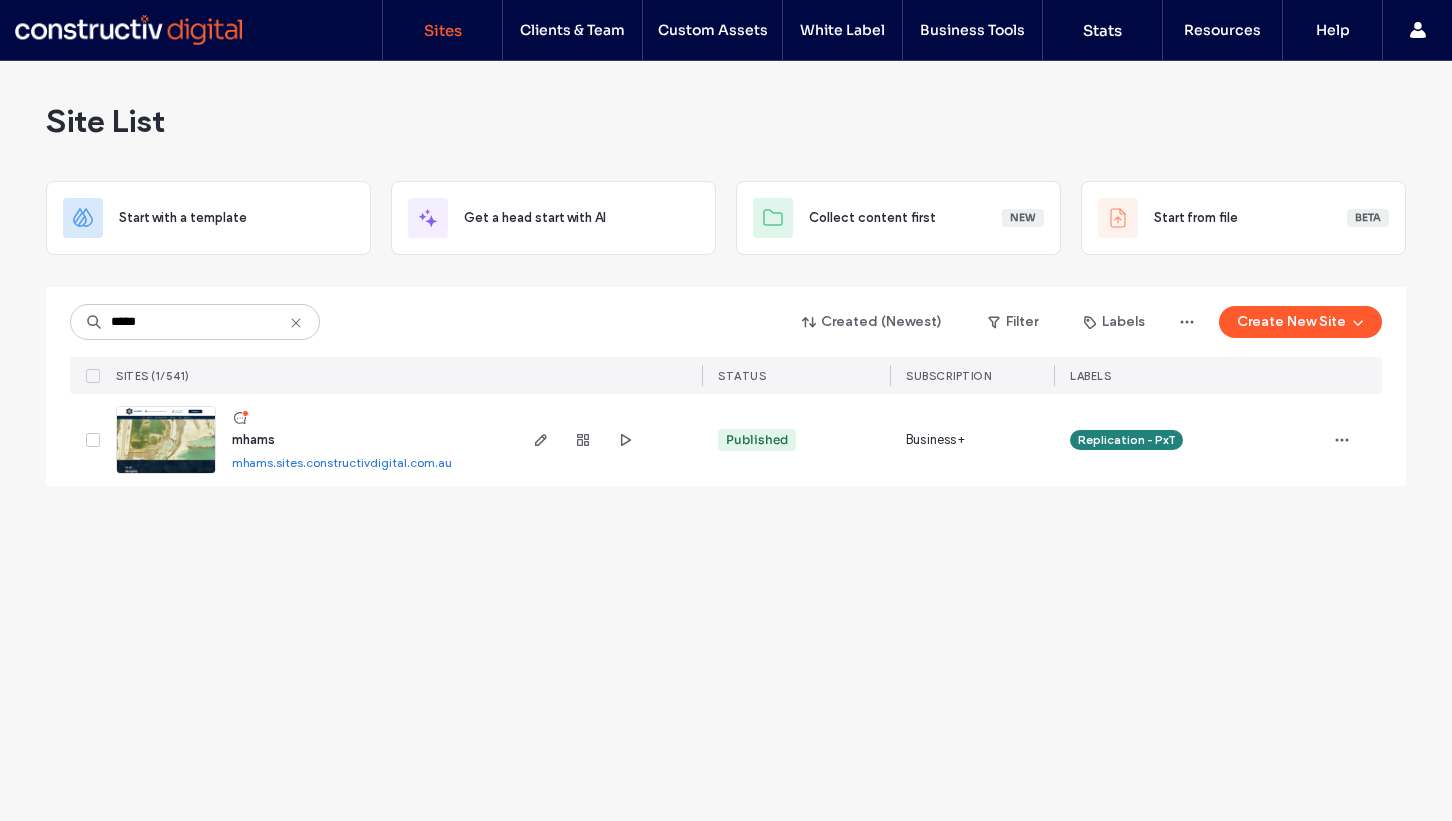 click on "mhams" at bounding box center [253, 439] 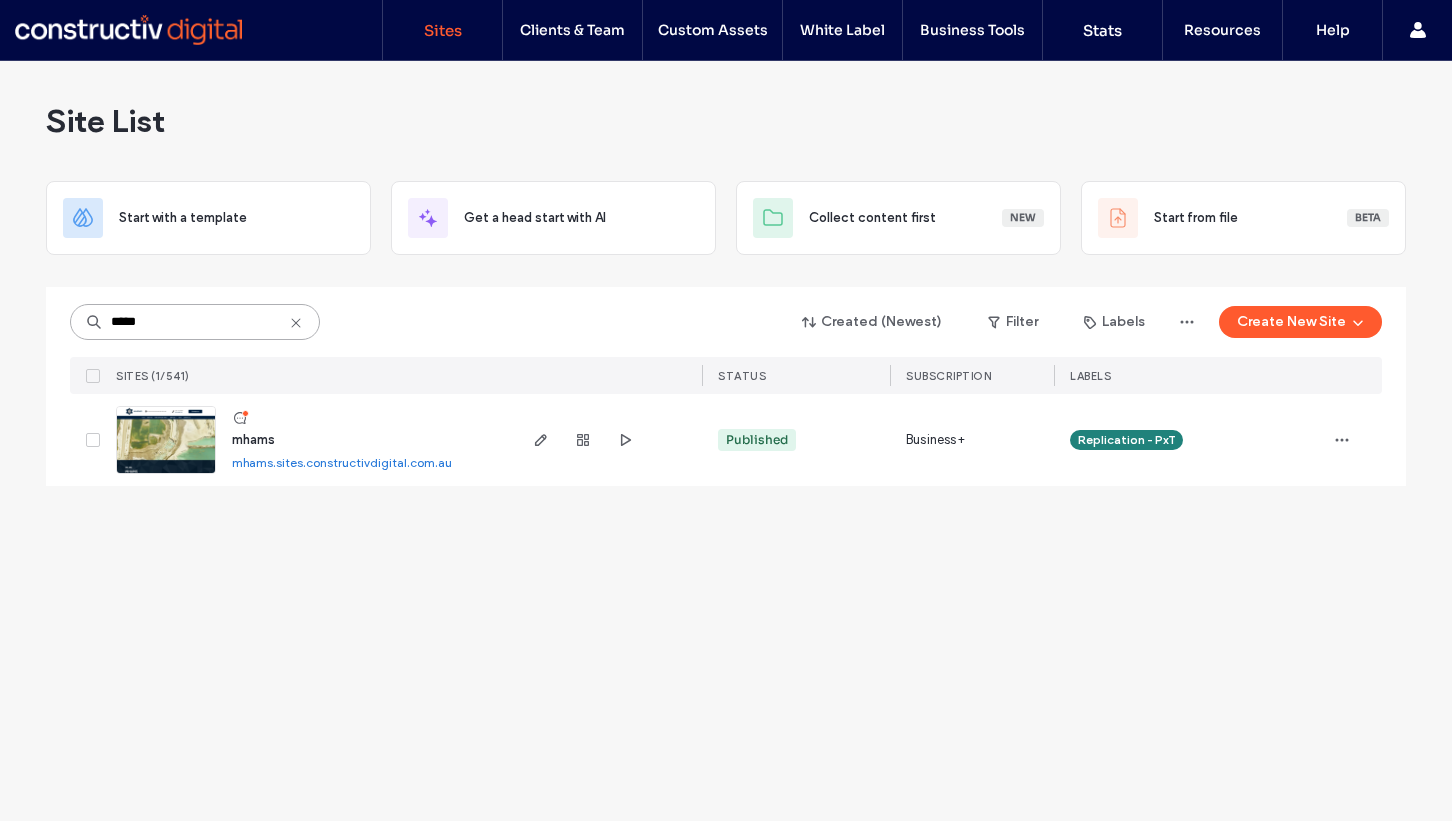 click on "*****" at bounding box center (195, 322) 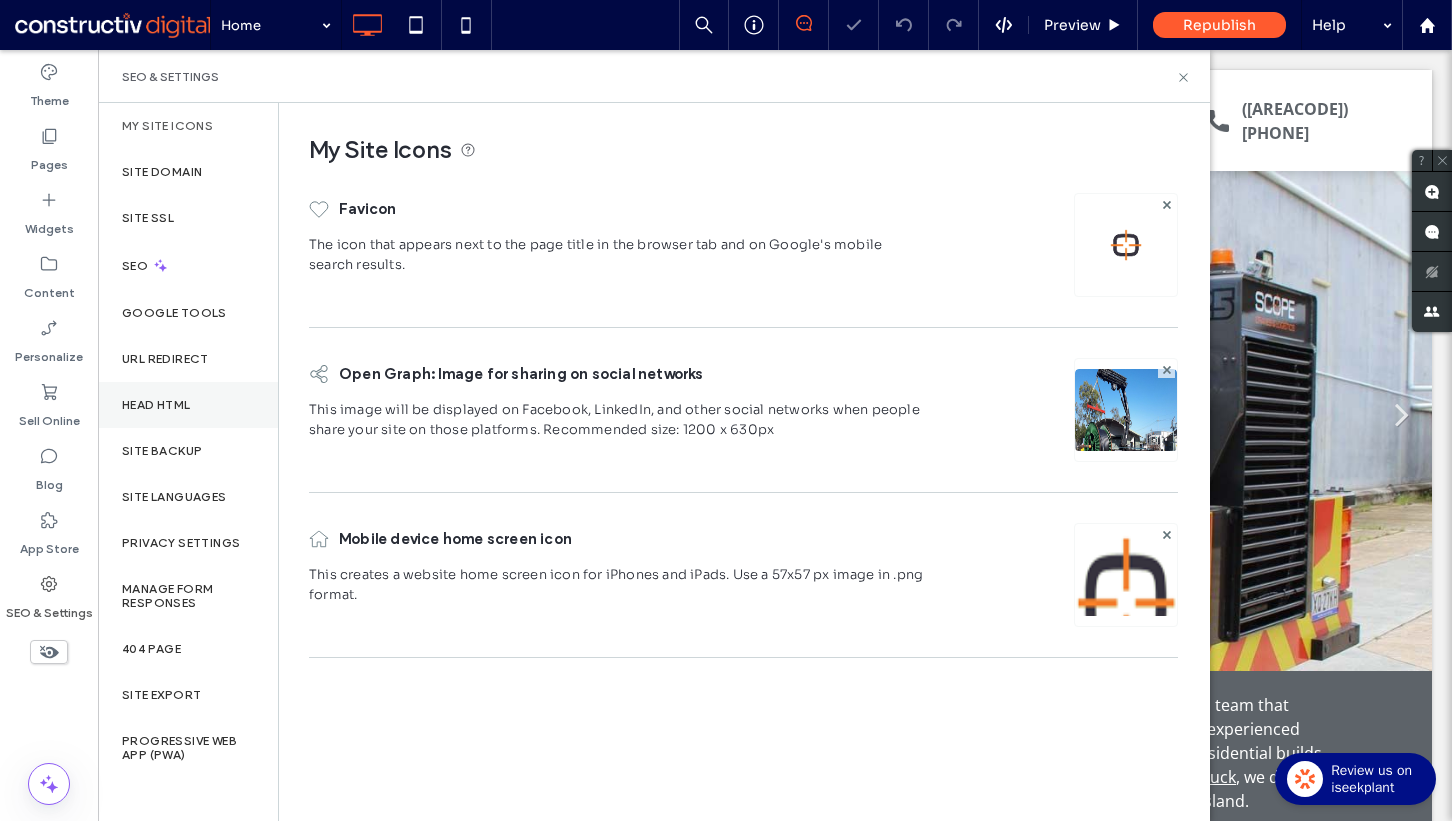 scroll, scrollTop: 0, scrollLeft: 0, axis: both 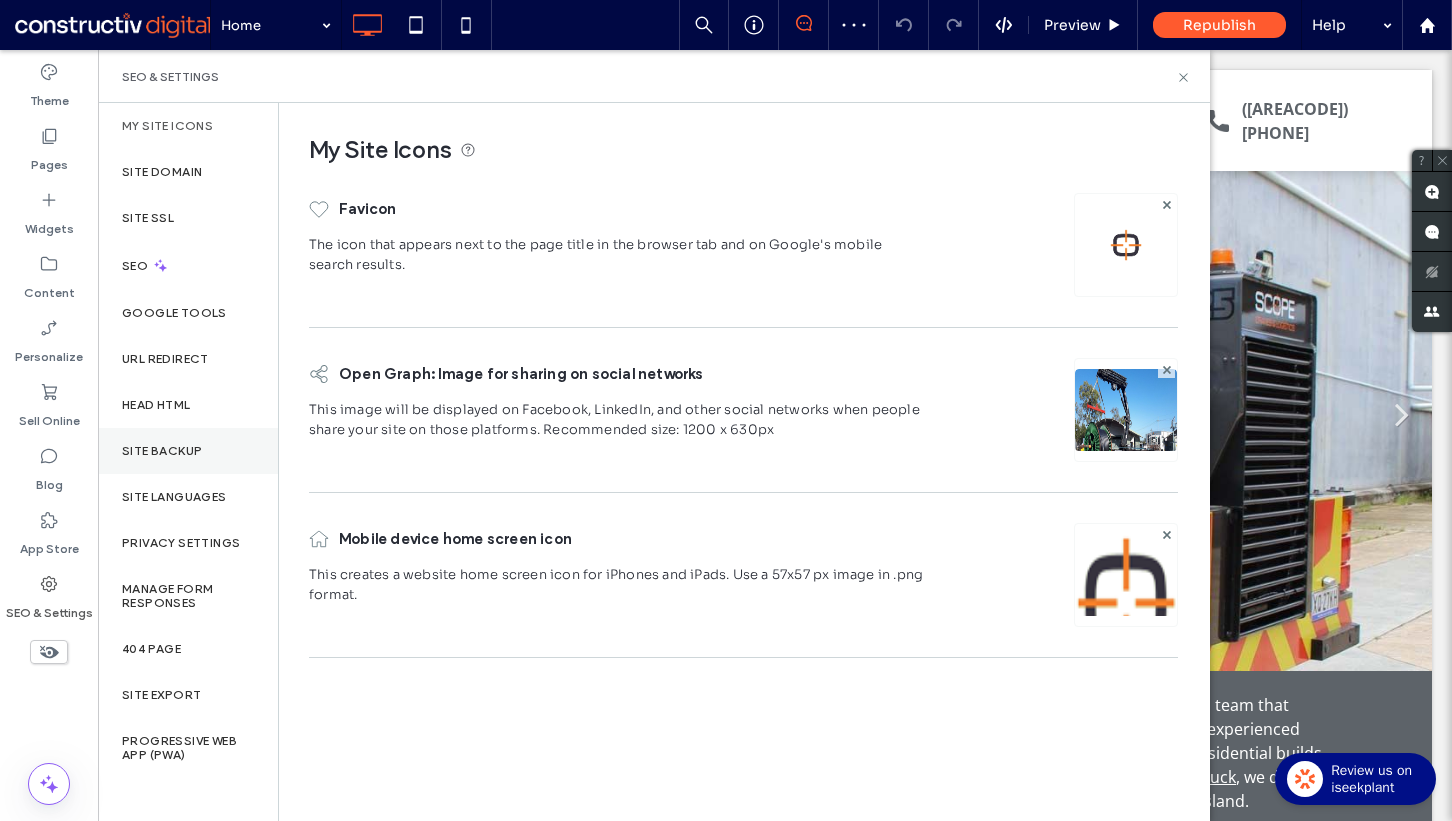 click on "Site Backup" at bounding box center [162, 451] 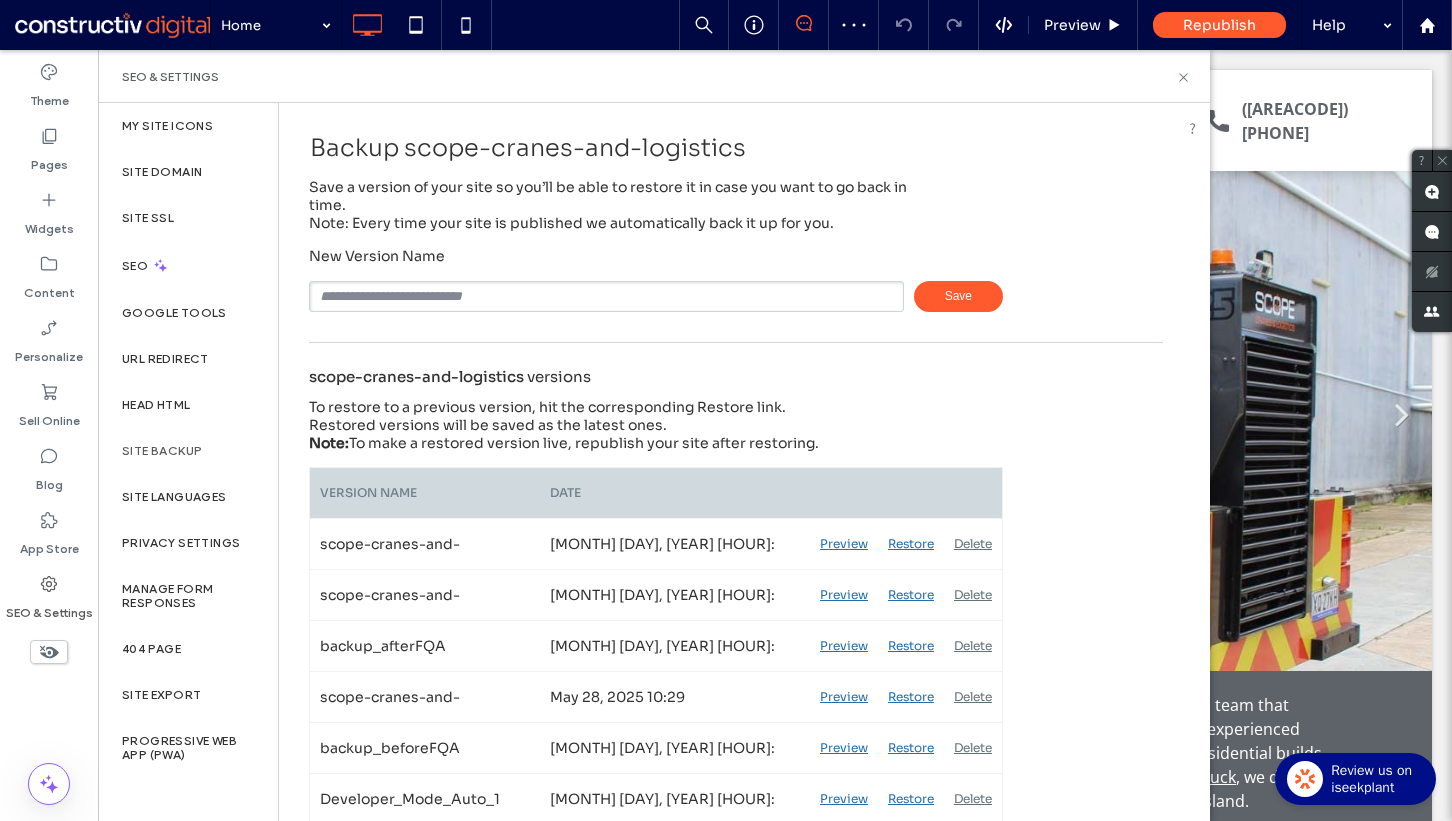 click at bounding box center (606, 296) 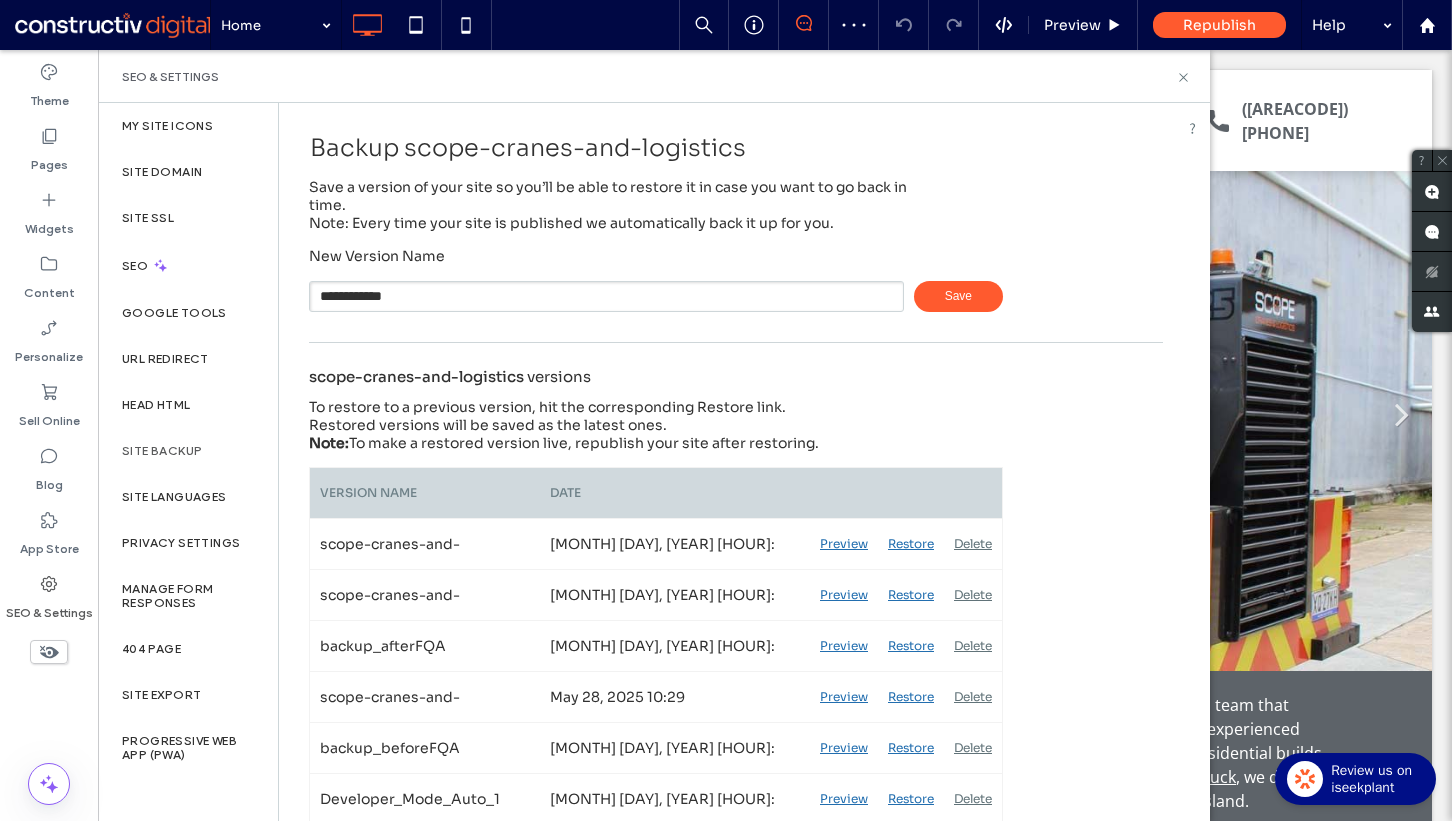 type on "**********" 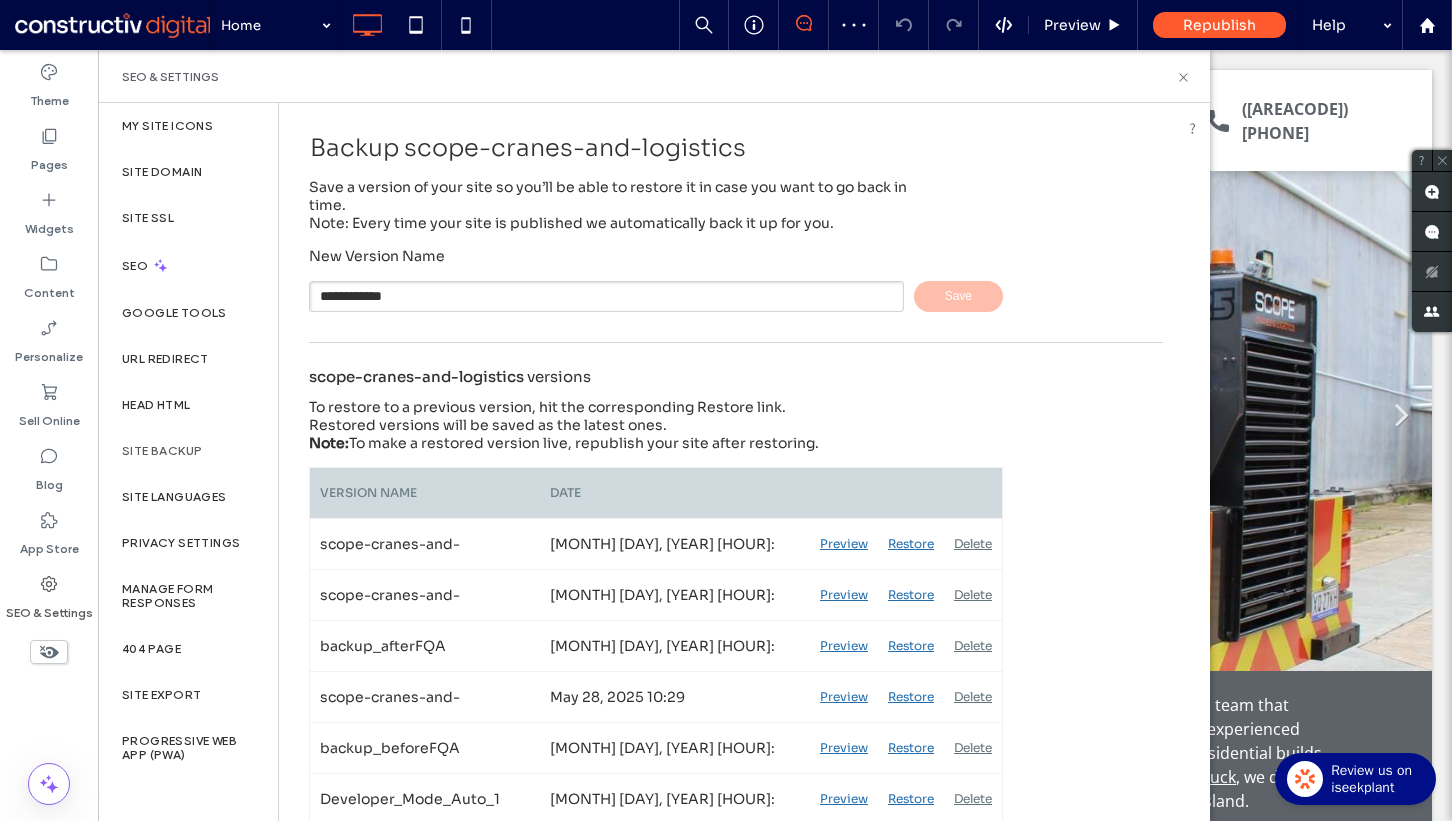 type 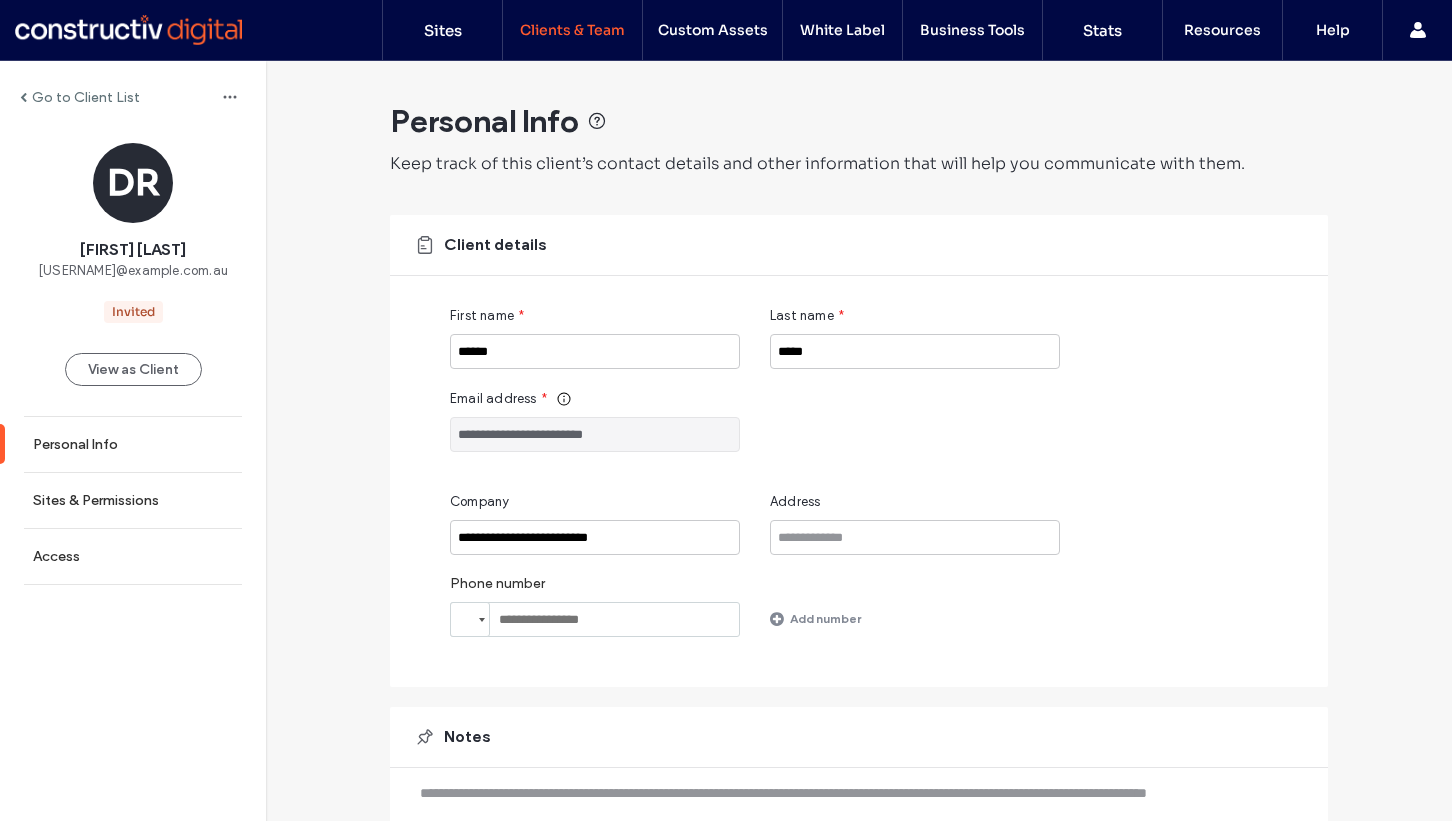 scroll, scrollTop: 0, scrollLeft: 0, axis: both 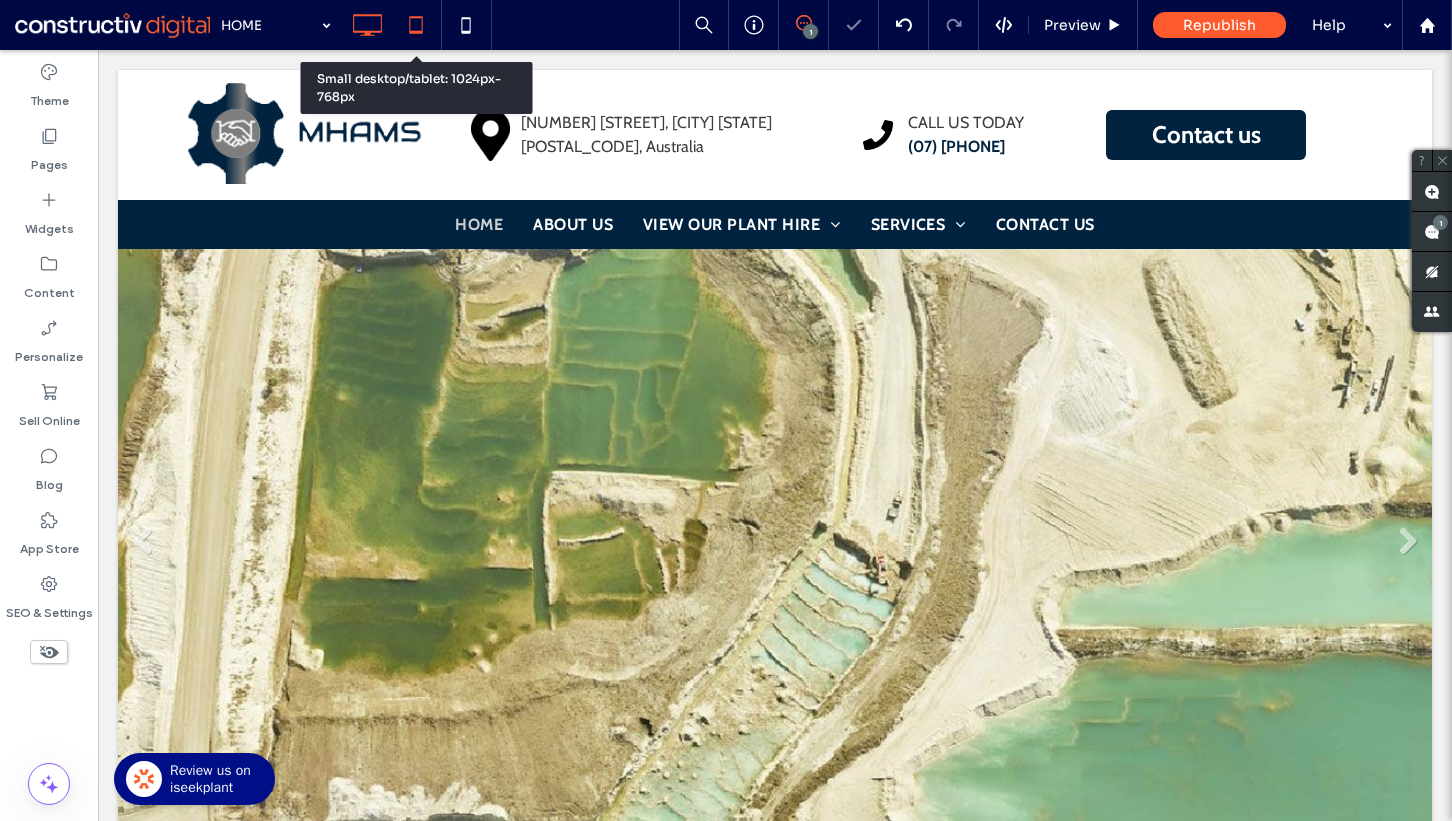click 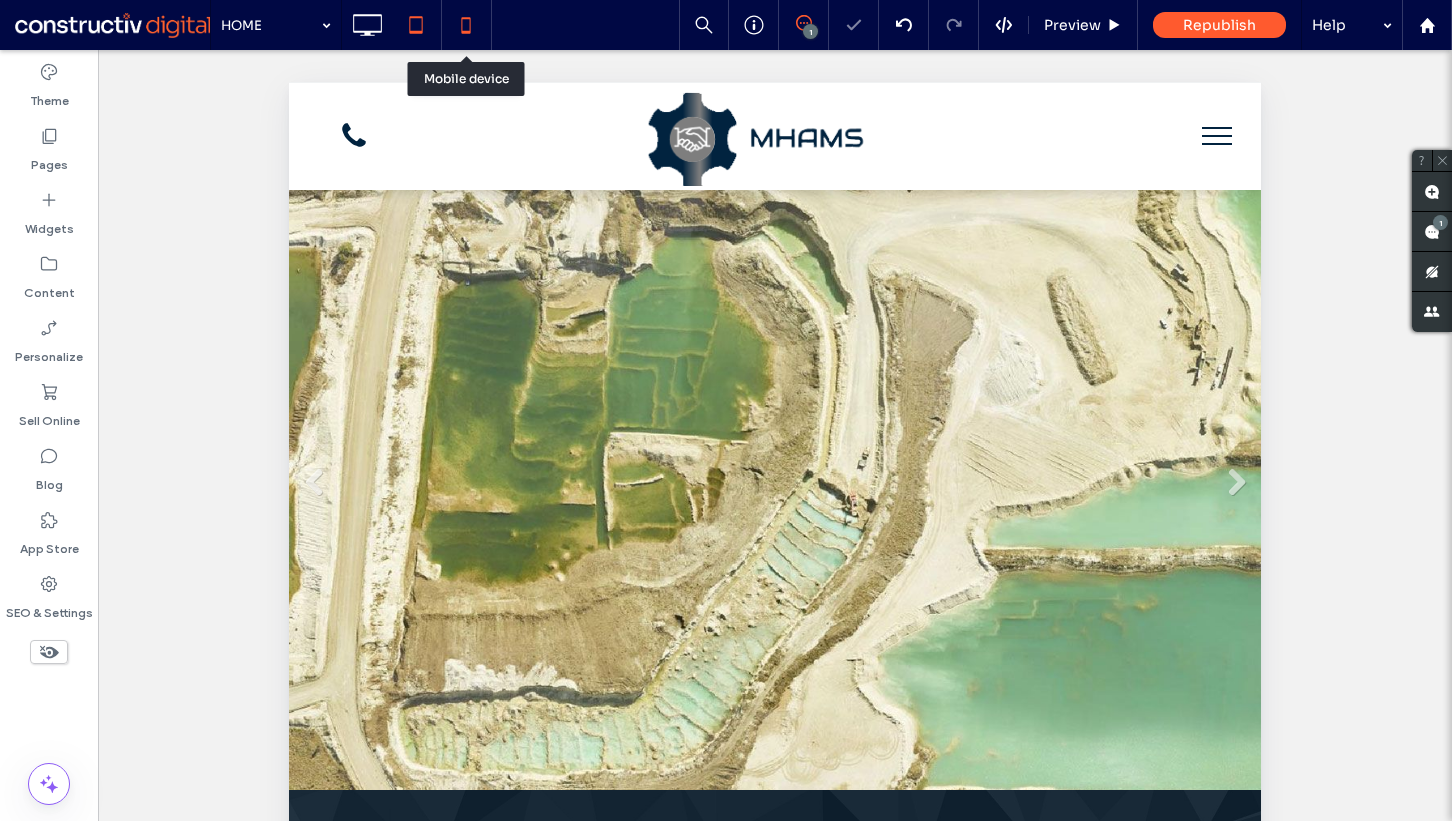 click 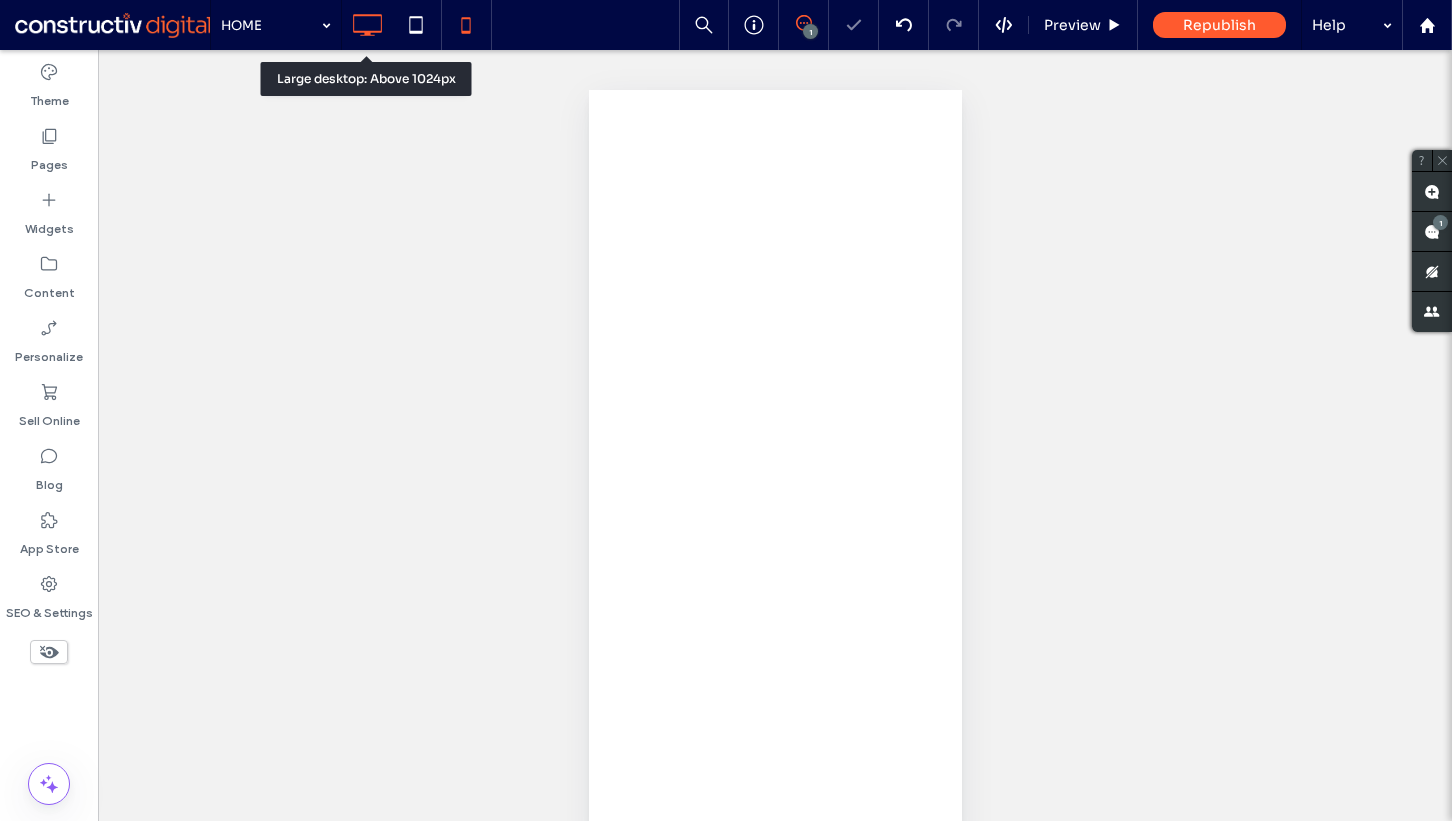 click 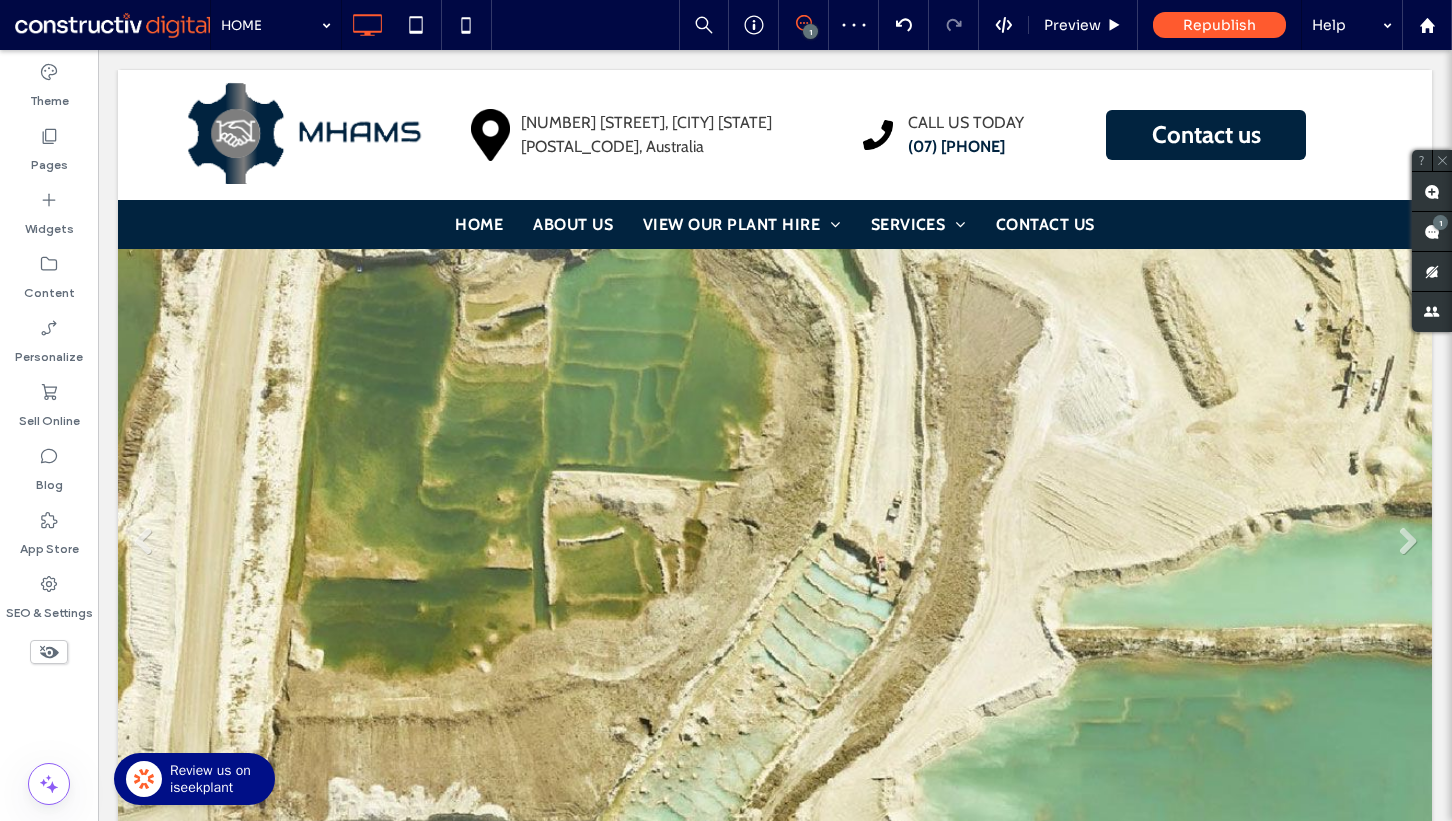 scroll, scrollTop: 4303, scrollLeft: 0, axis: vertical 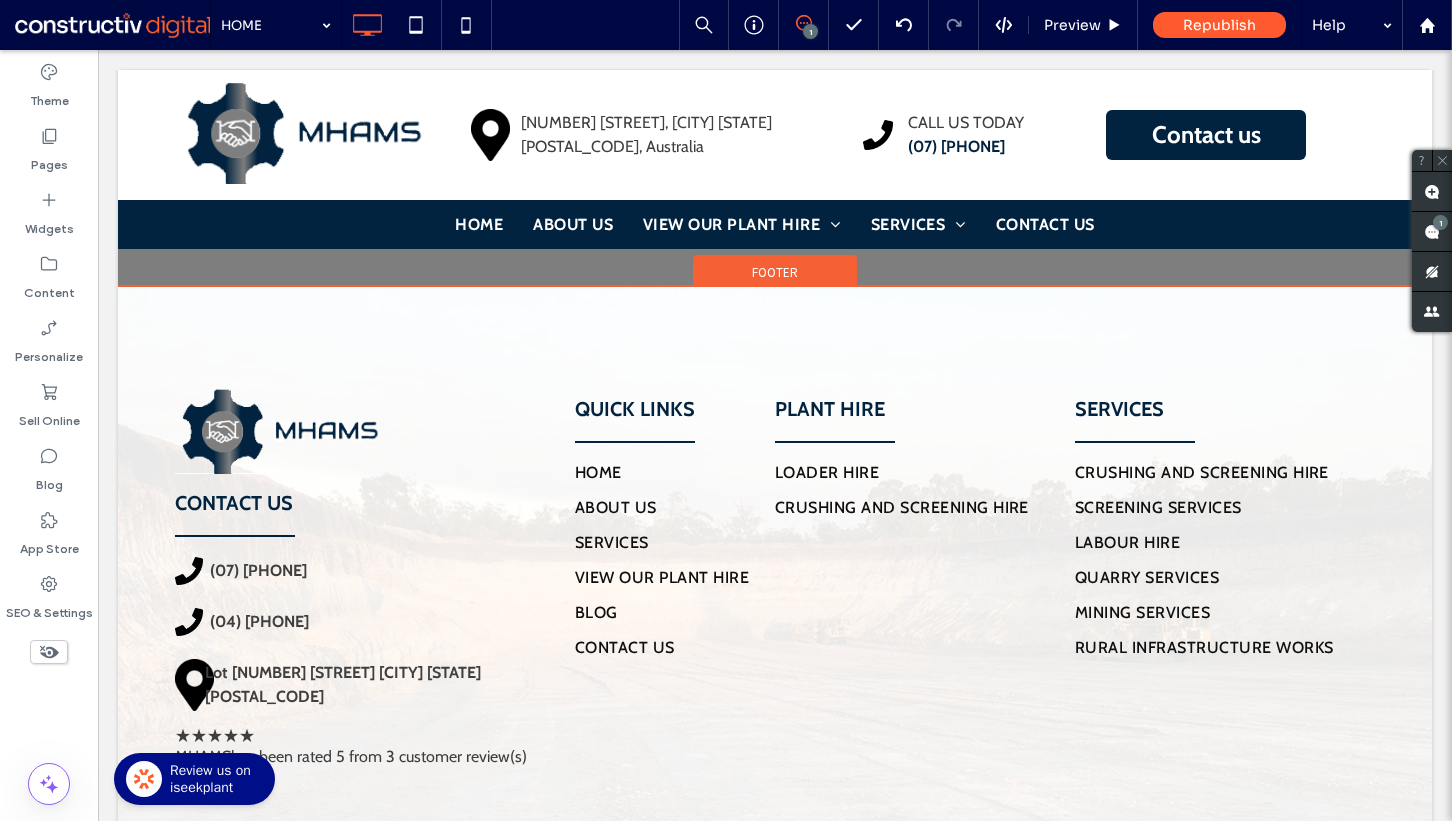 click on "Footer" at bounding box center (775, 272) 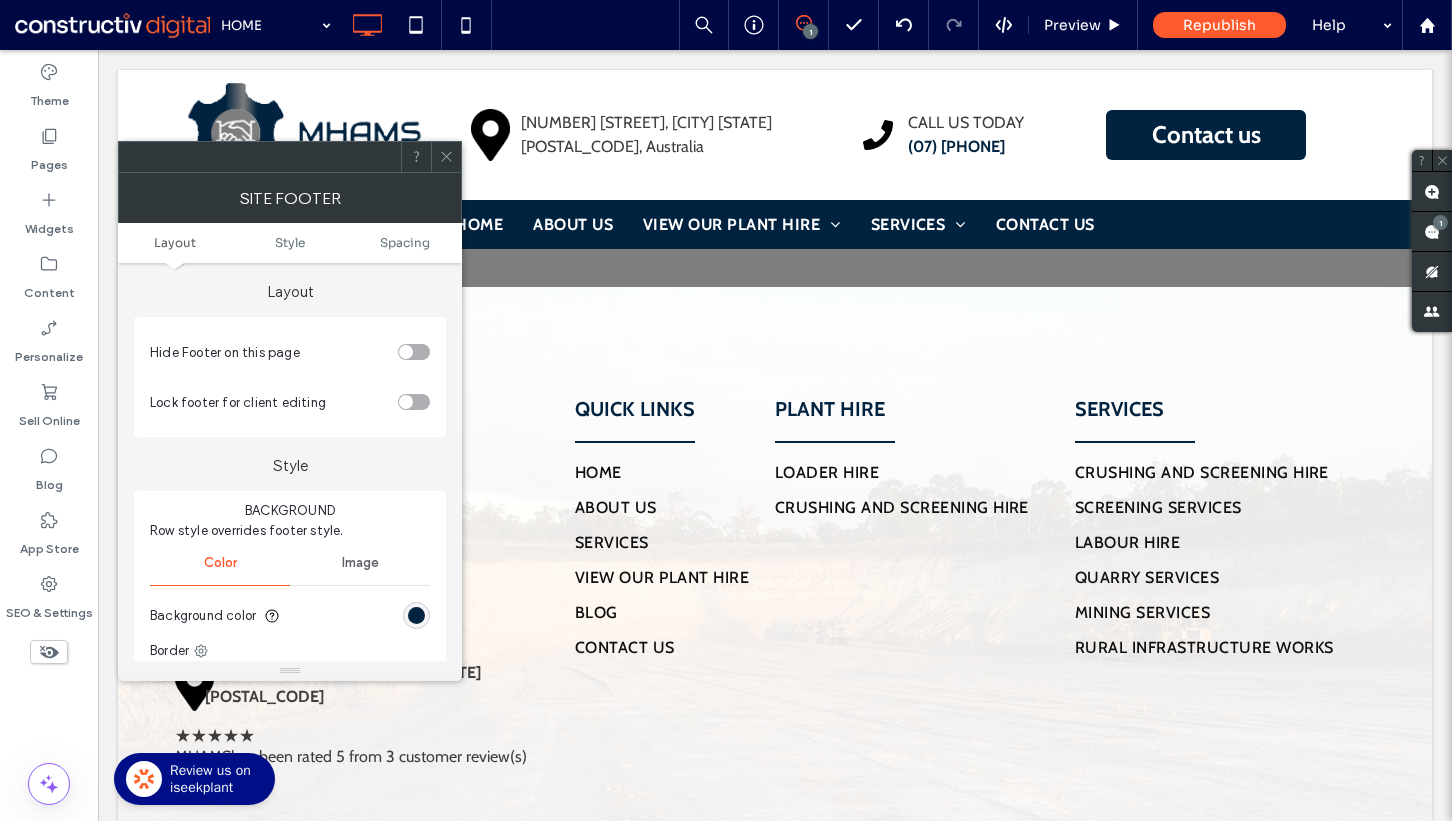 click 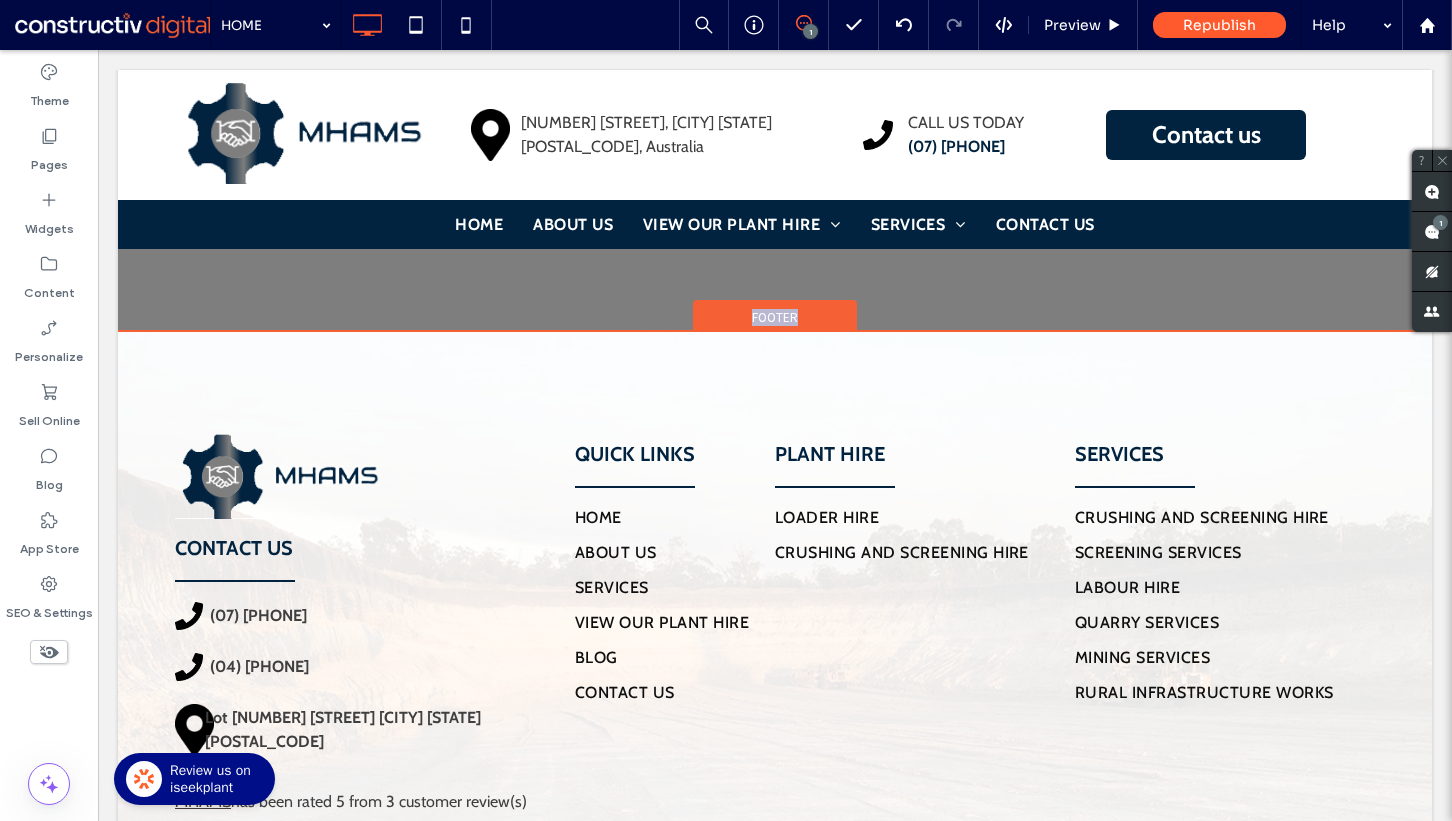 scroll, scrollTop: 6317, scrollLeft: 0, axis: vertical 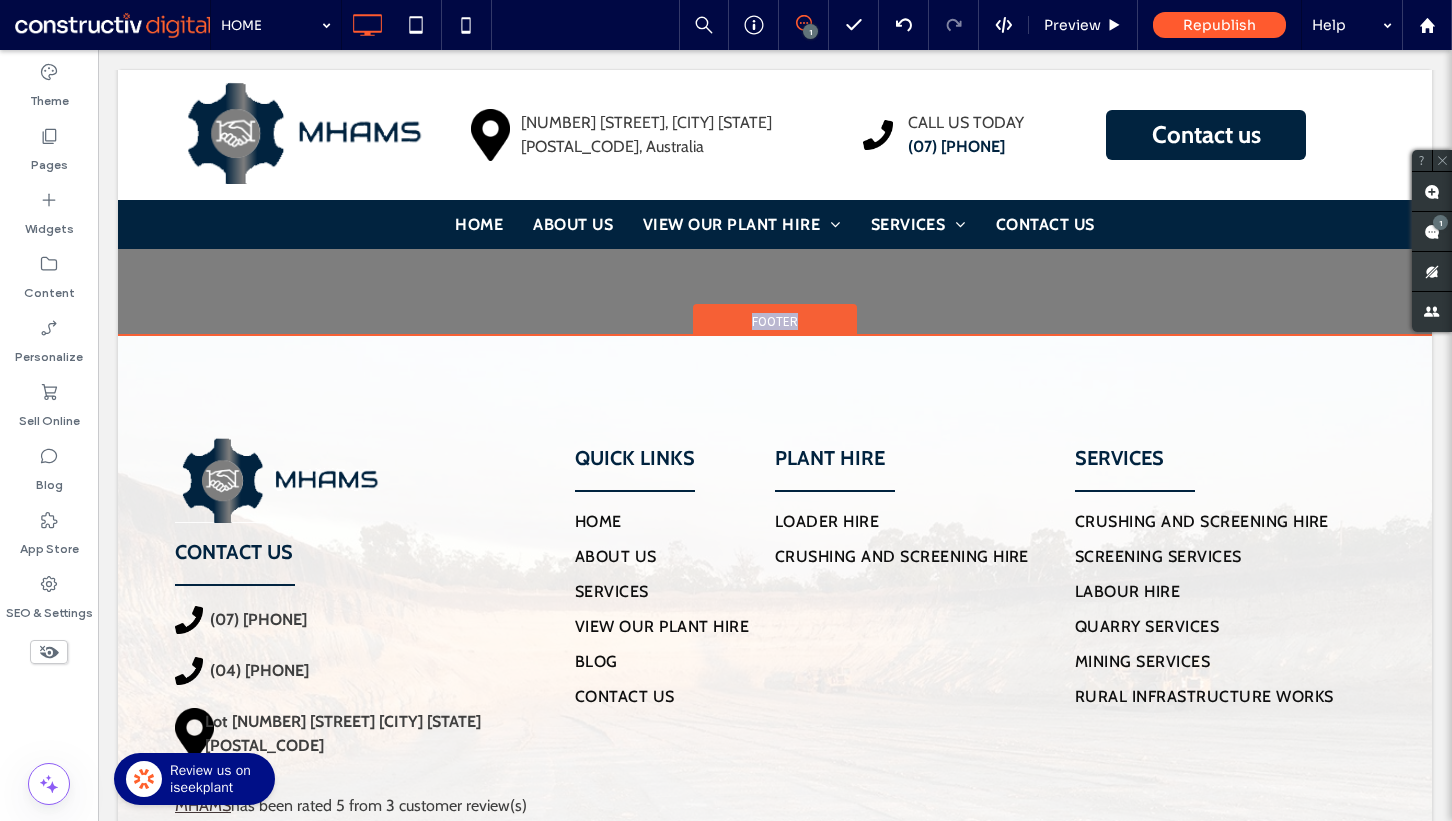 click on "Footer" at bounding box center (775, 319) 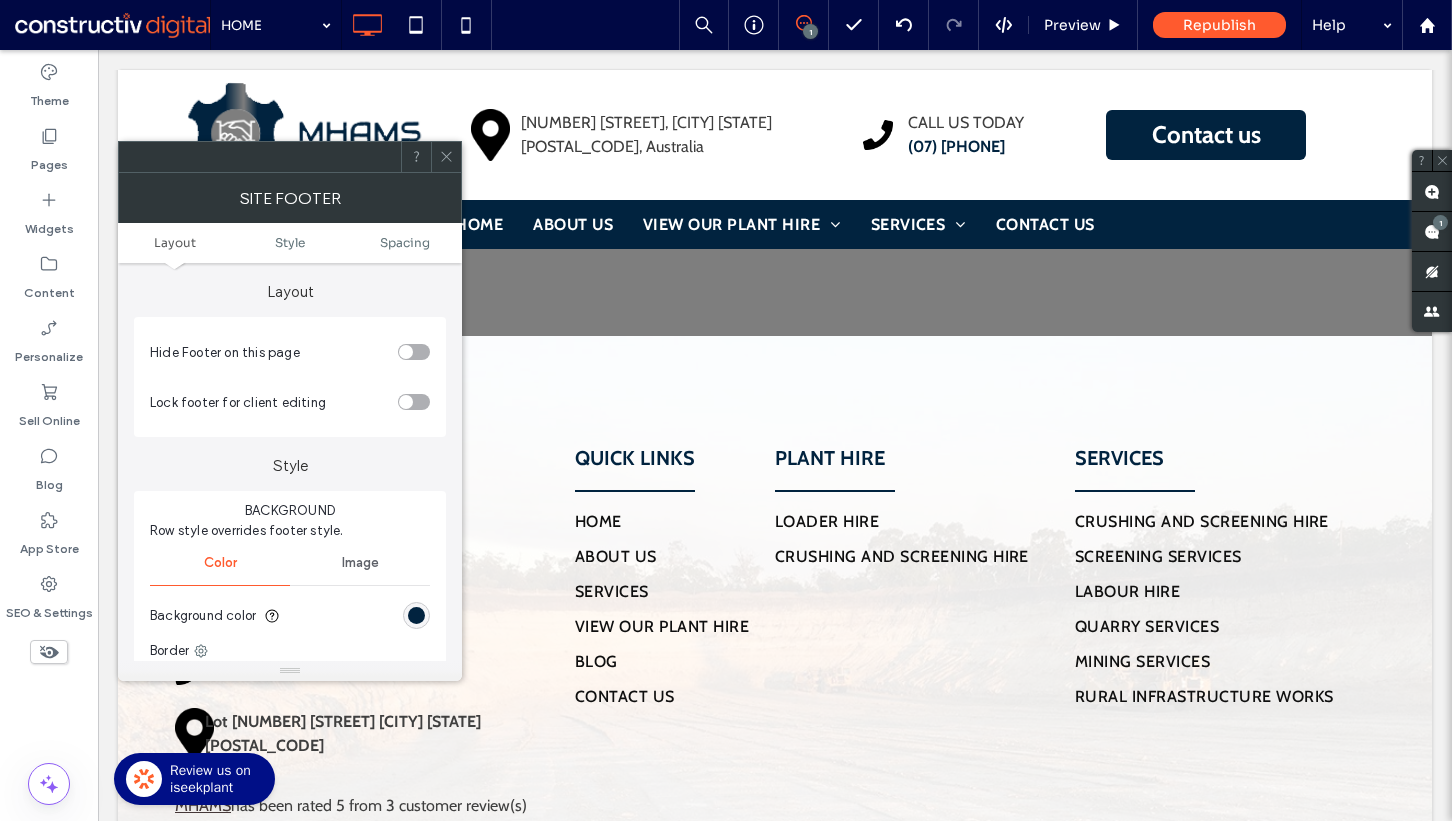 scroll, scrollTop: 76, scrollLeft: 0, axis: vertical 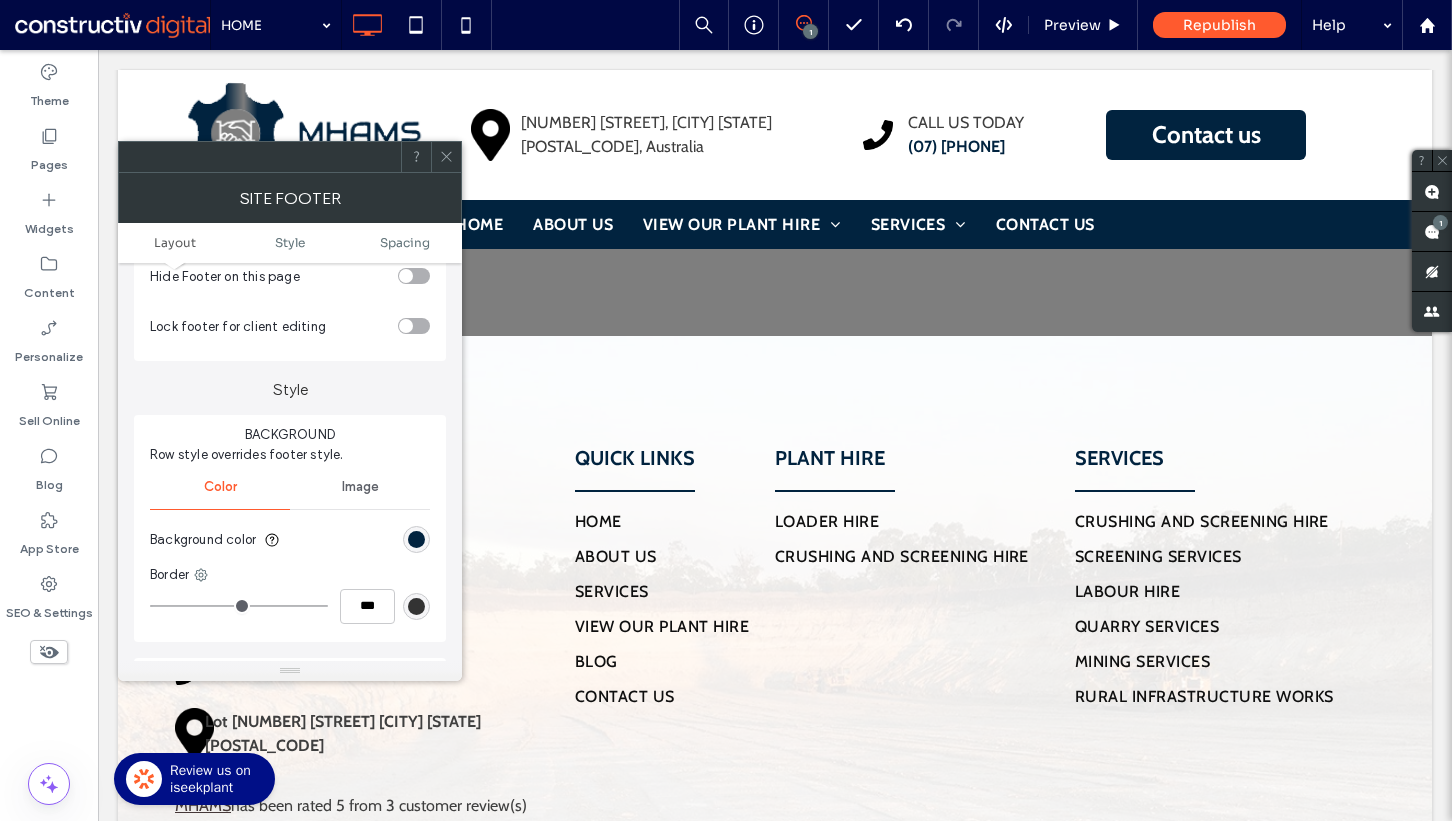 click 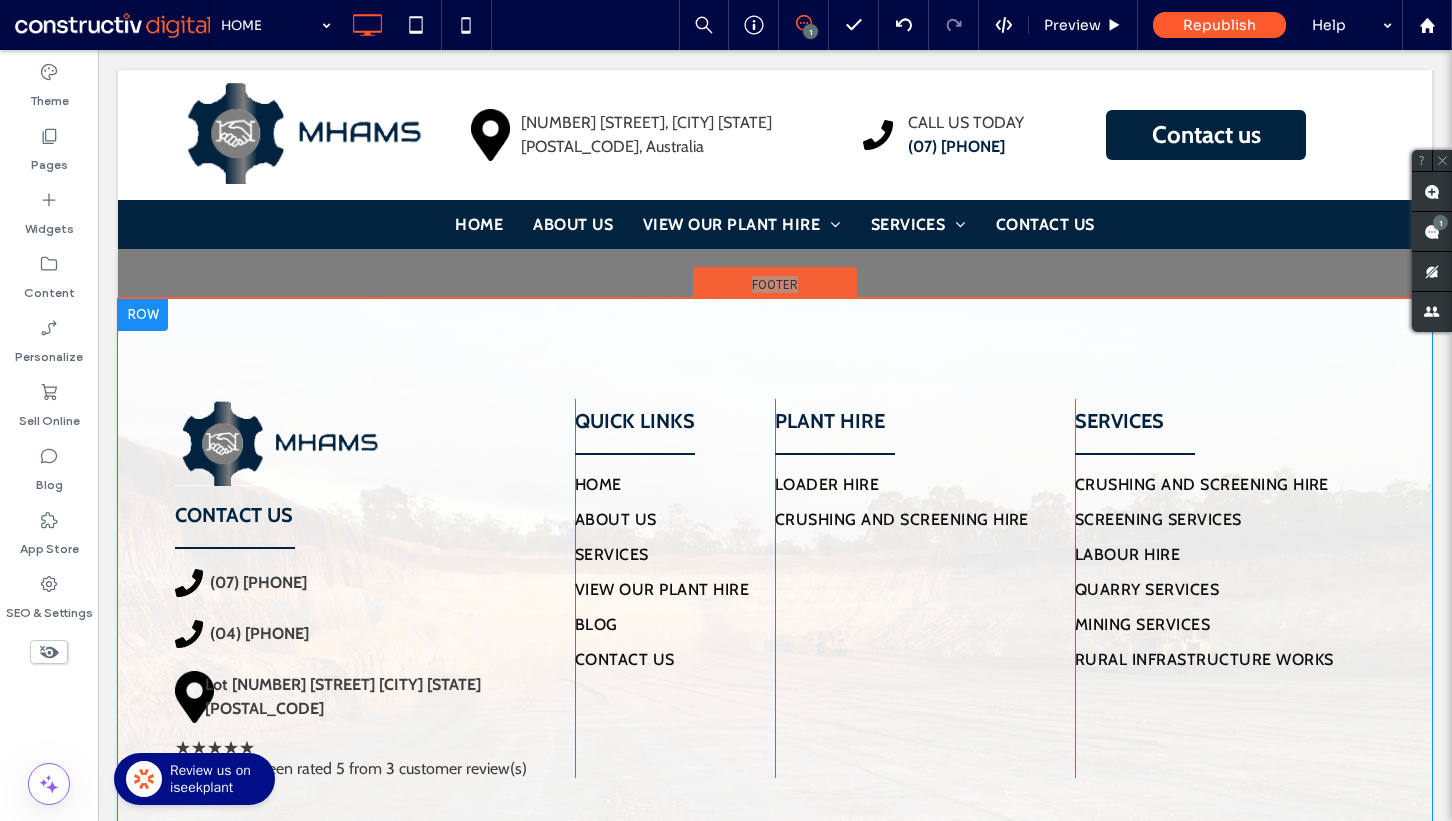 scroll, scrollTop: 6355, scrollLeft: 0, axis: vertical 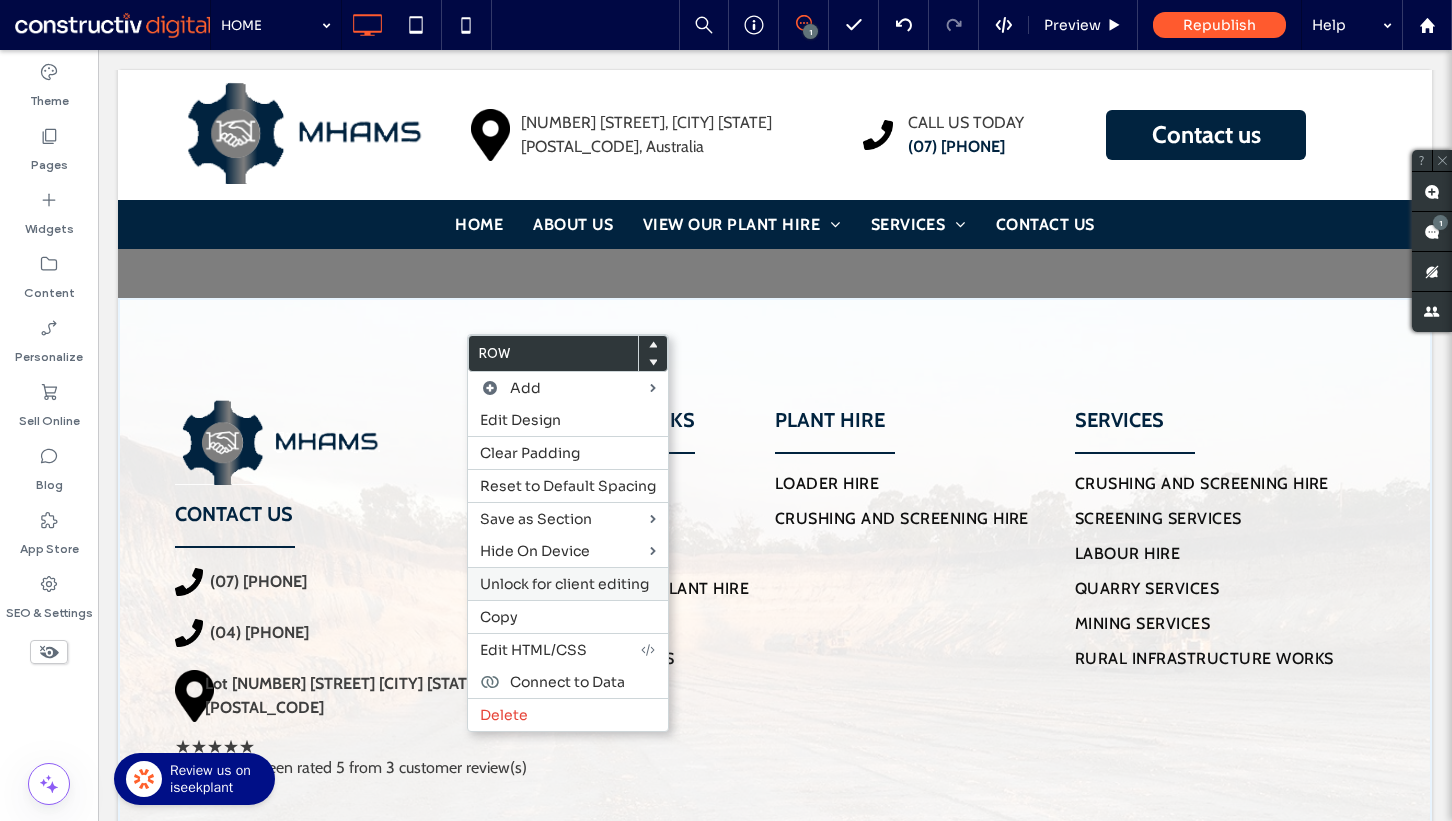 click on "Unlock for client editing" at bounding box center (564, 584) 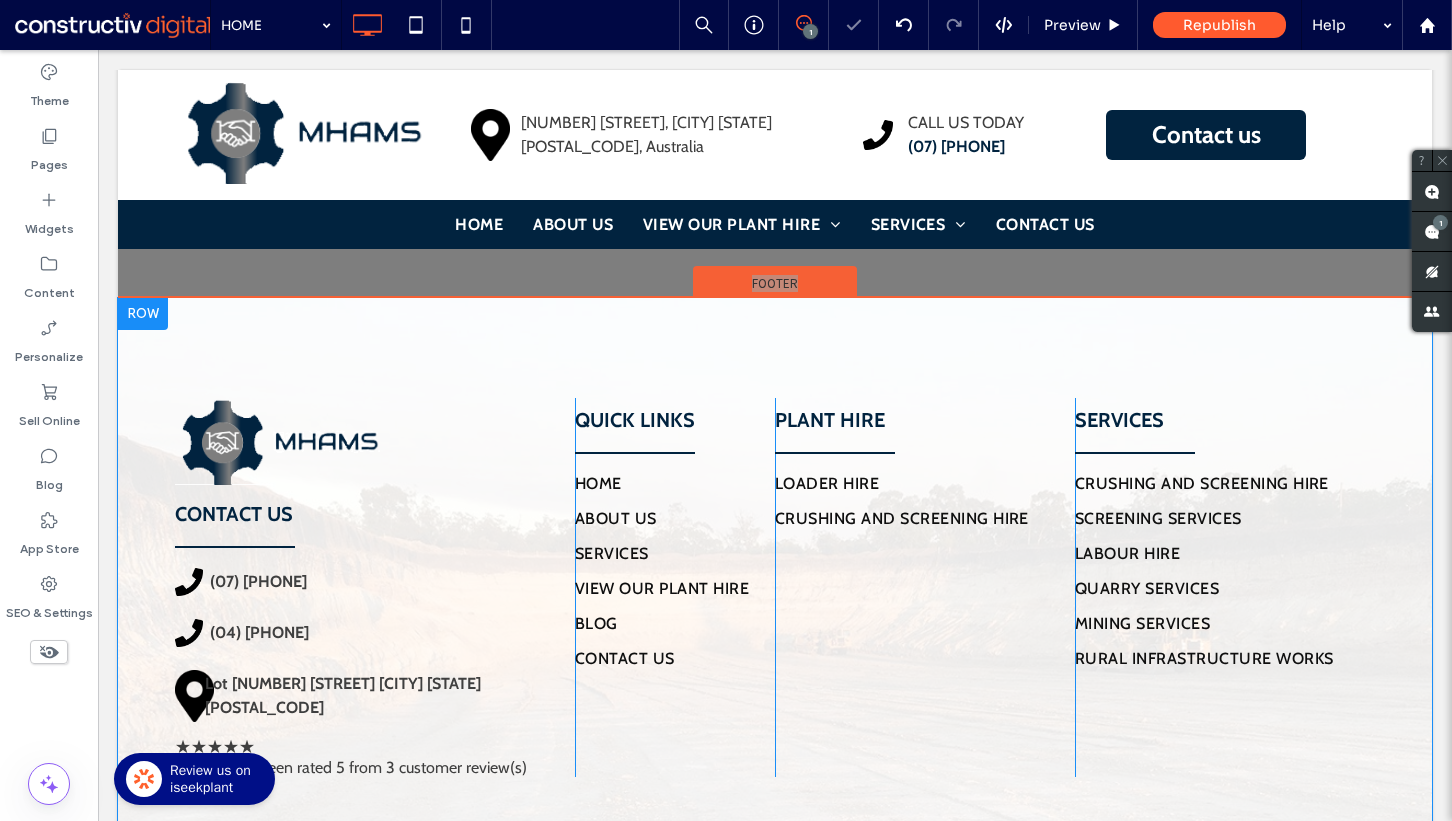 scroll, scrollTop: 6472, scrollLeft: 0, axis: vertical 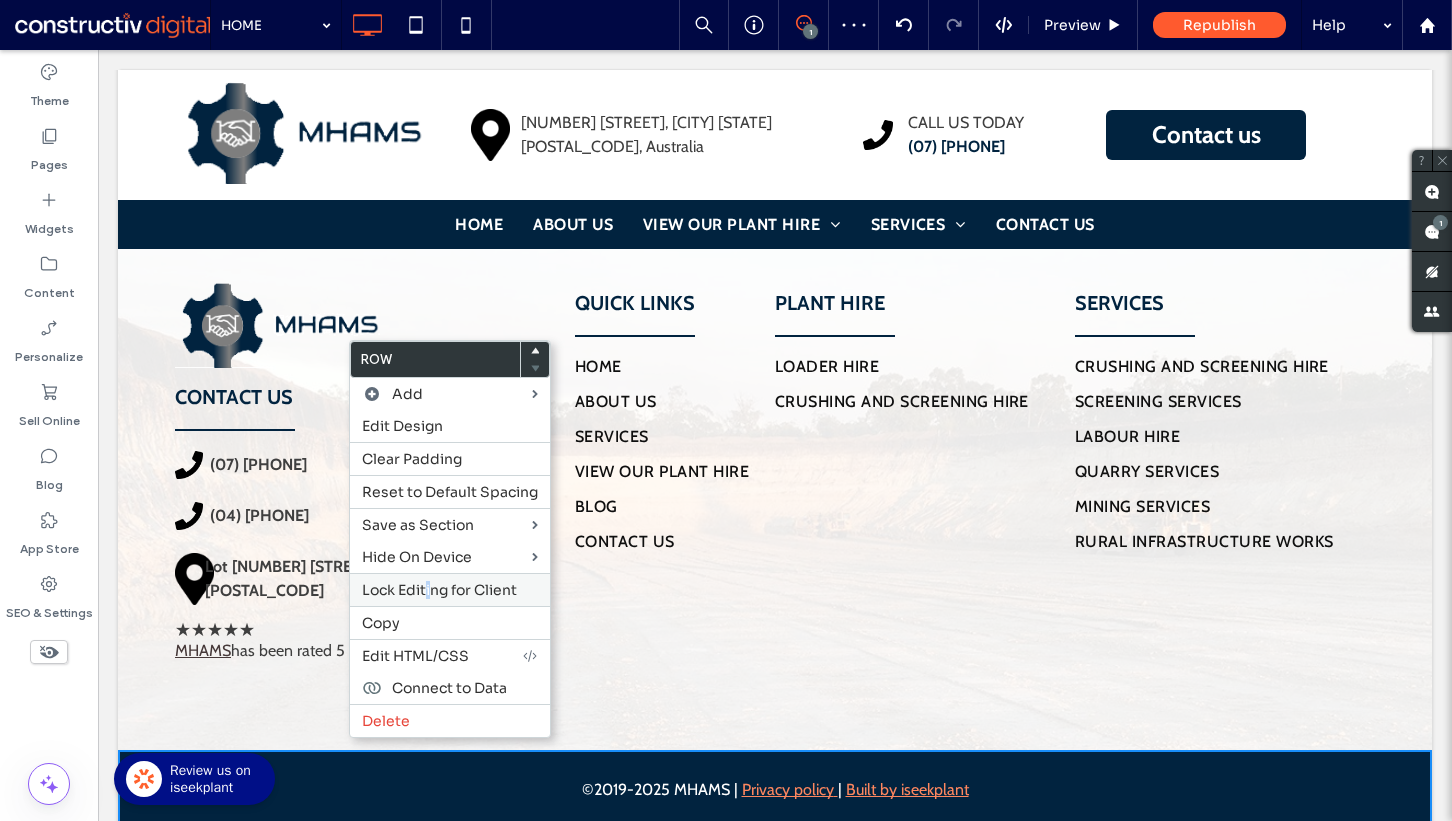 click on "Lock Editing for Client" at bounding box center [439, 590] 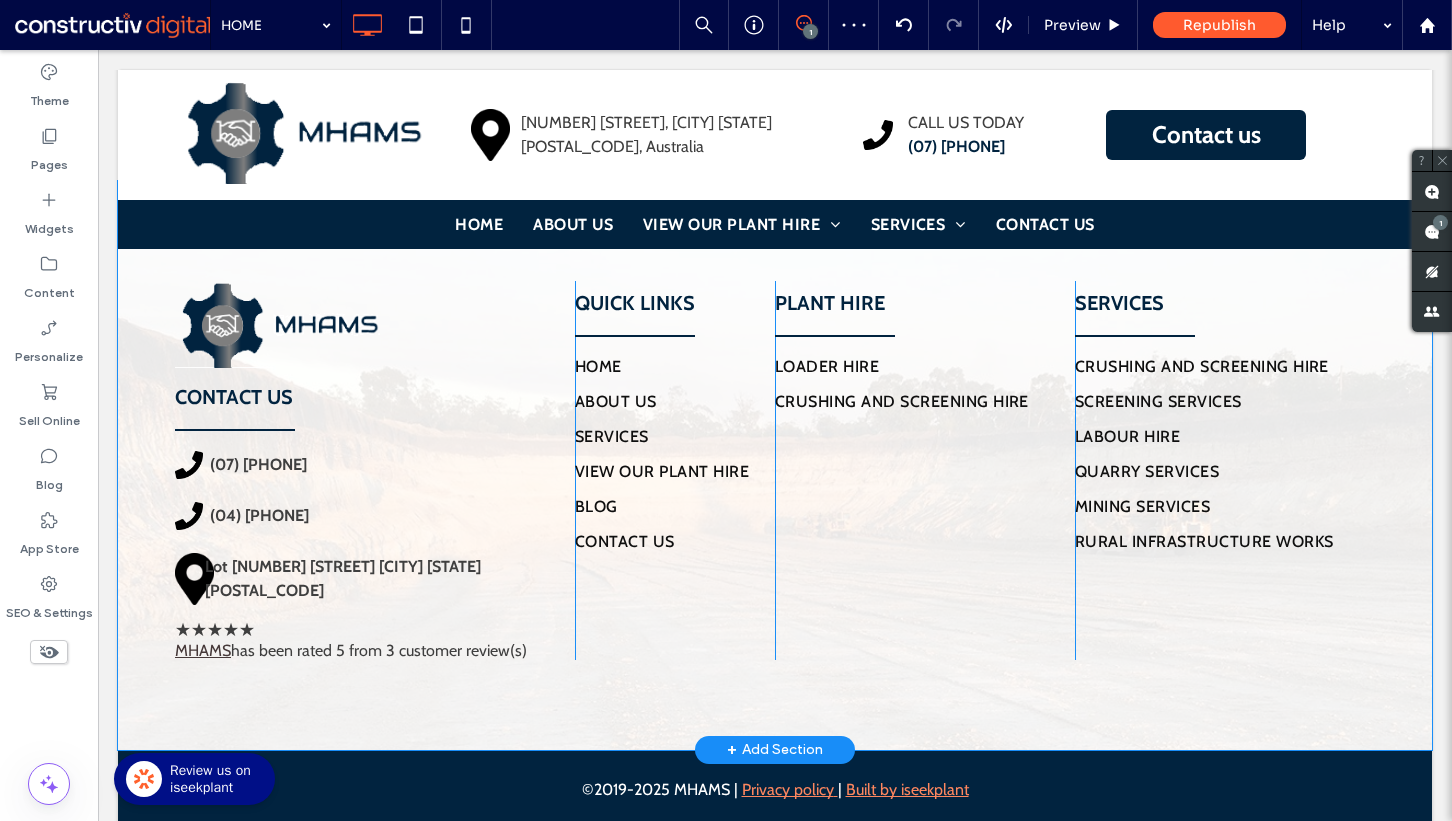 click on "CONTACT US
(07) [PHONE]
(04) [PHONE]
Lot [NUMBER] [STREET] [CITY] [STATE] [POSTAL_CODE]
★★★★★
MHAMS  has been rated 5 from 3 customer review(s)
Click To Paste
QUICK LINKS
HOME
ABOUT US
SERVICES
VIEW OUR PLANT HIRE
BLOG
CONTACT US
Click To Paste
PLANT HIRE
LOADER HIRE
CRUSHING AND SCREENING HIRE
Click To Paste
SERVICES
CRUSHING AND SCREENING HIRE
SCREENING SERVICES
LABOUR HIRE
QUARRY SERVICES
MINING SERVICES
RURAL INFRASTRUCTURE WORKS
Click To Paste
+ Add Section" at bounding box center (775, 465) 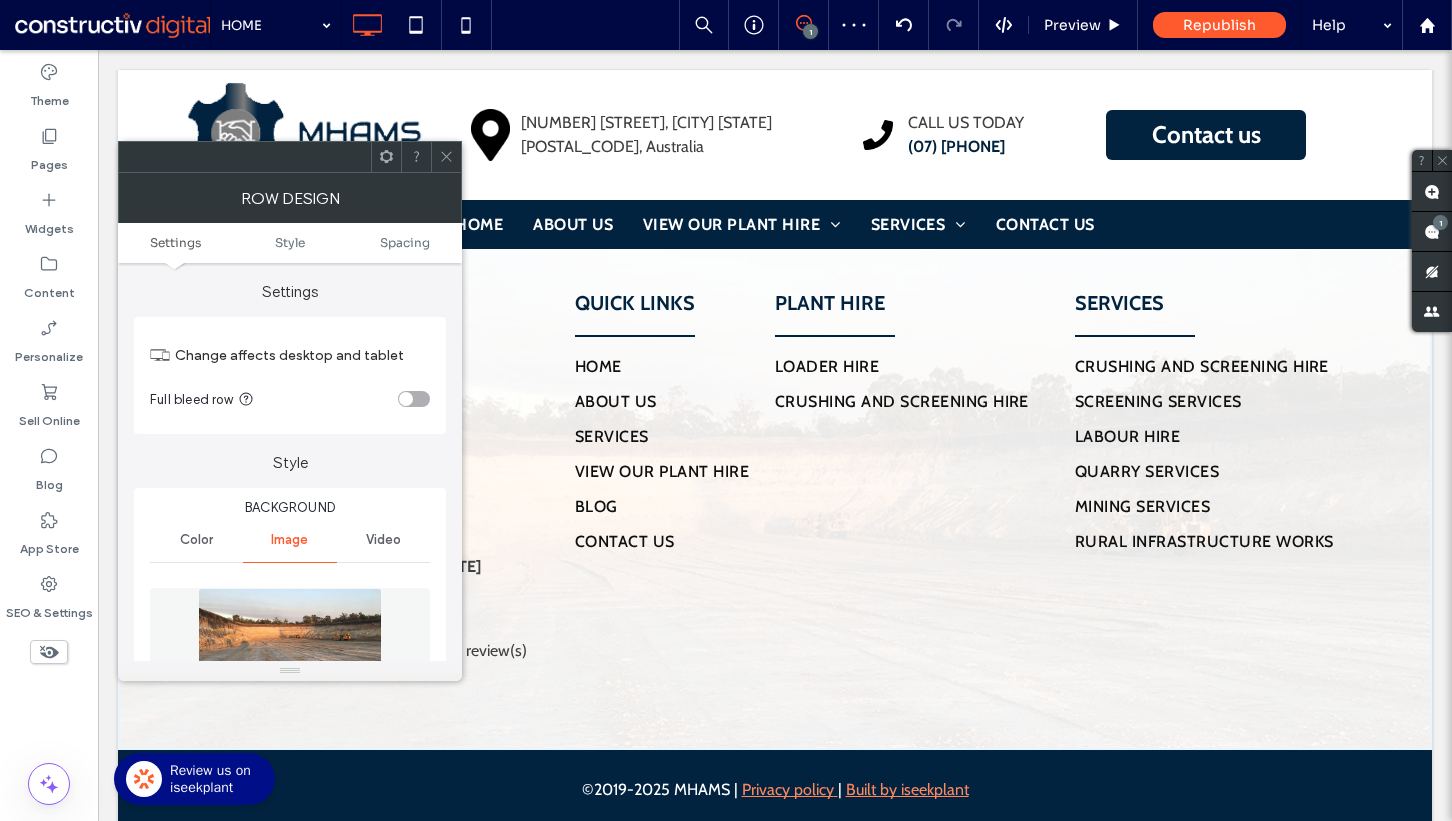 click 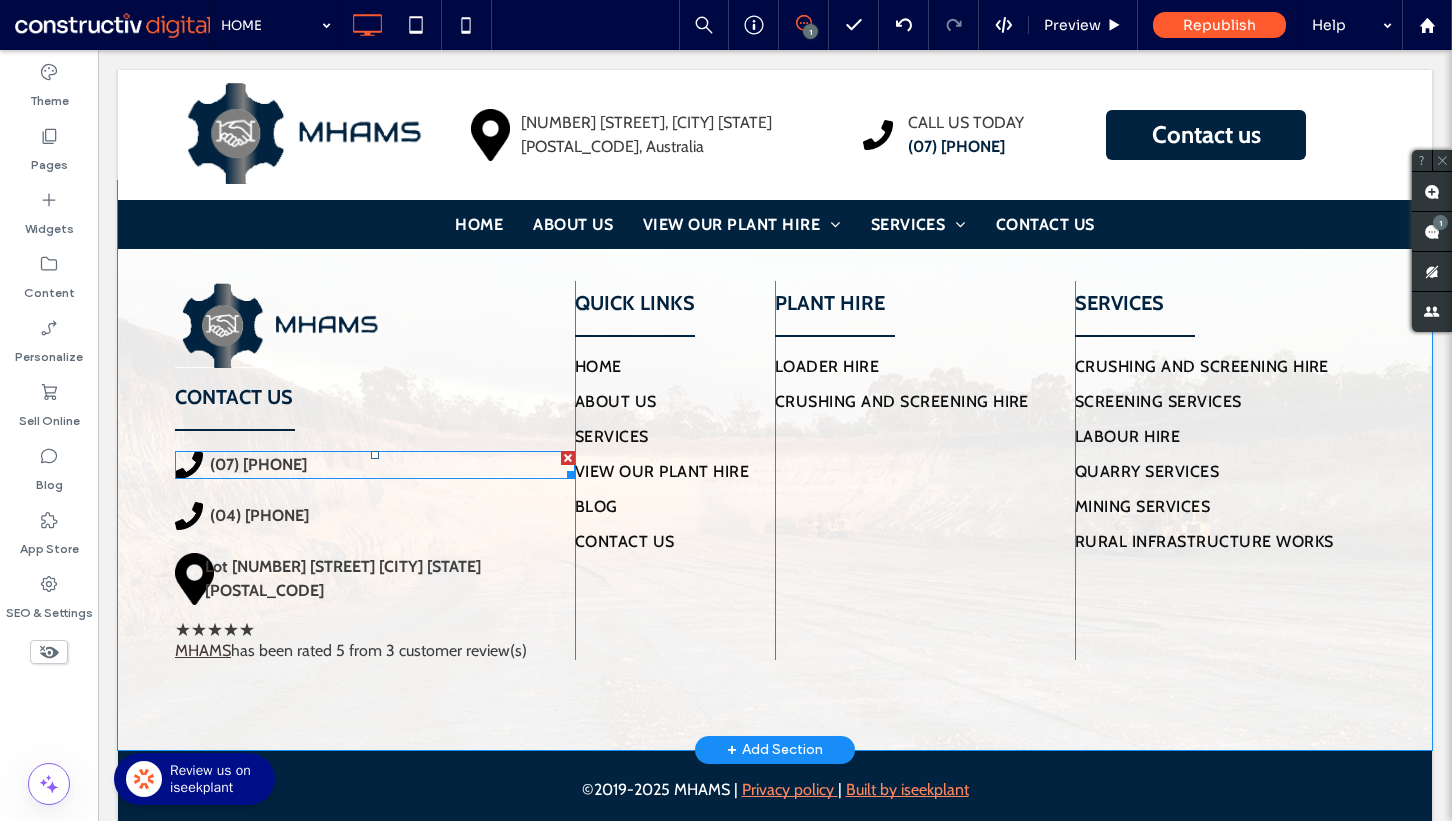 click on "(07) [PHONE]" at bounding box center (258, 464) 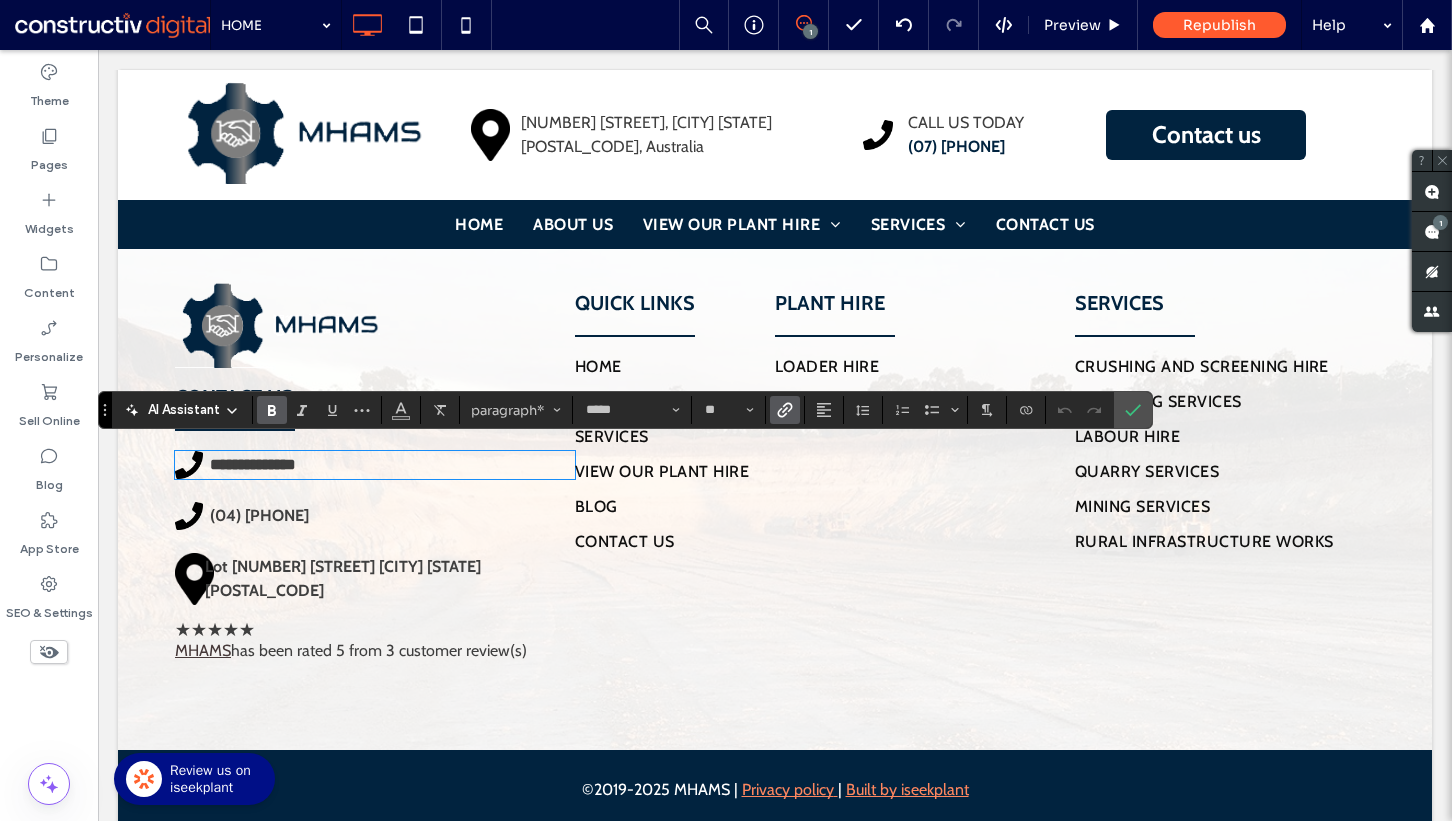 type 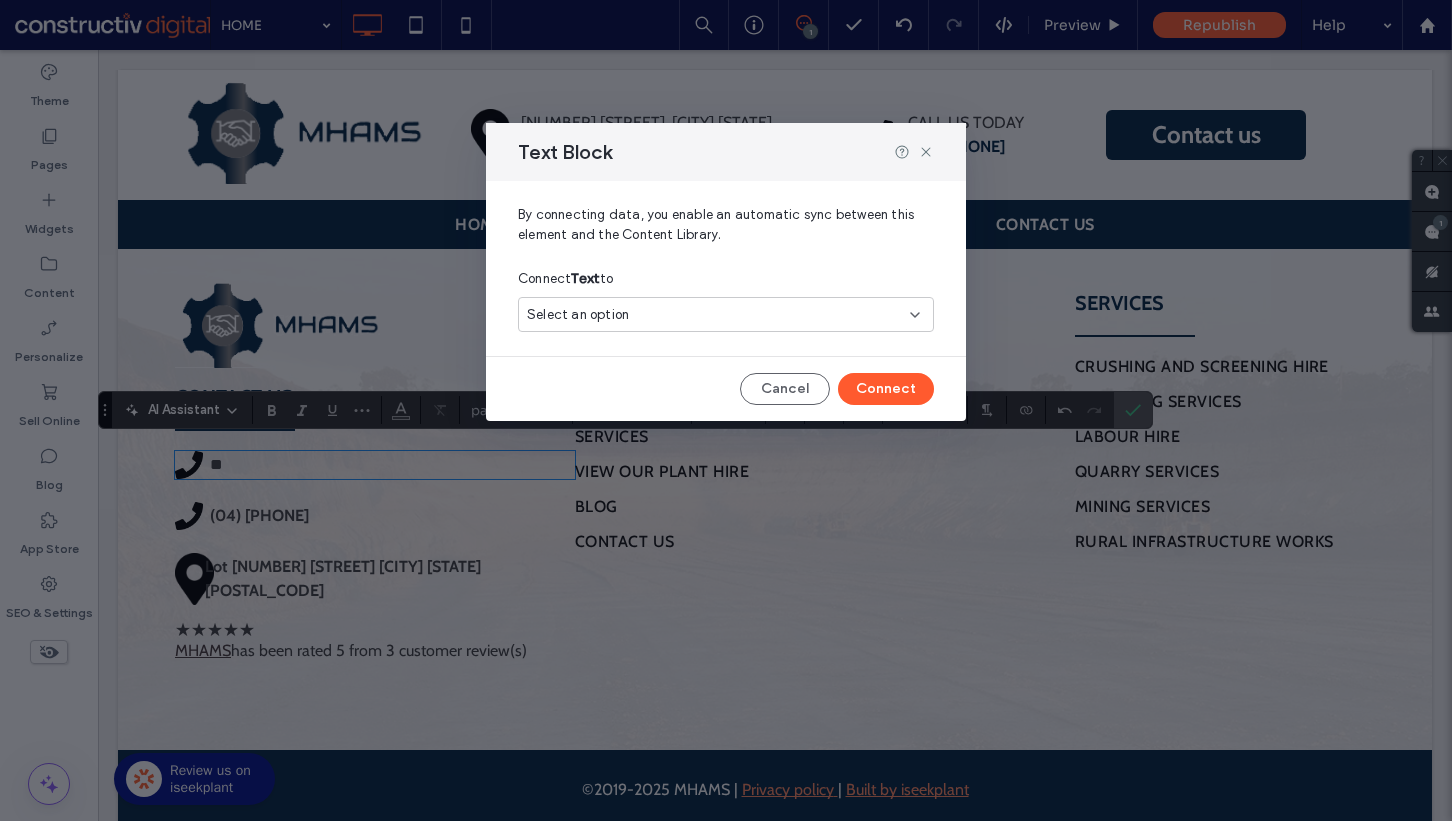 click on "Select an option" at bounding box center [578, 315] 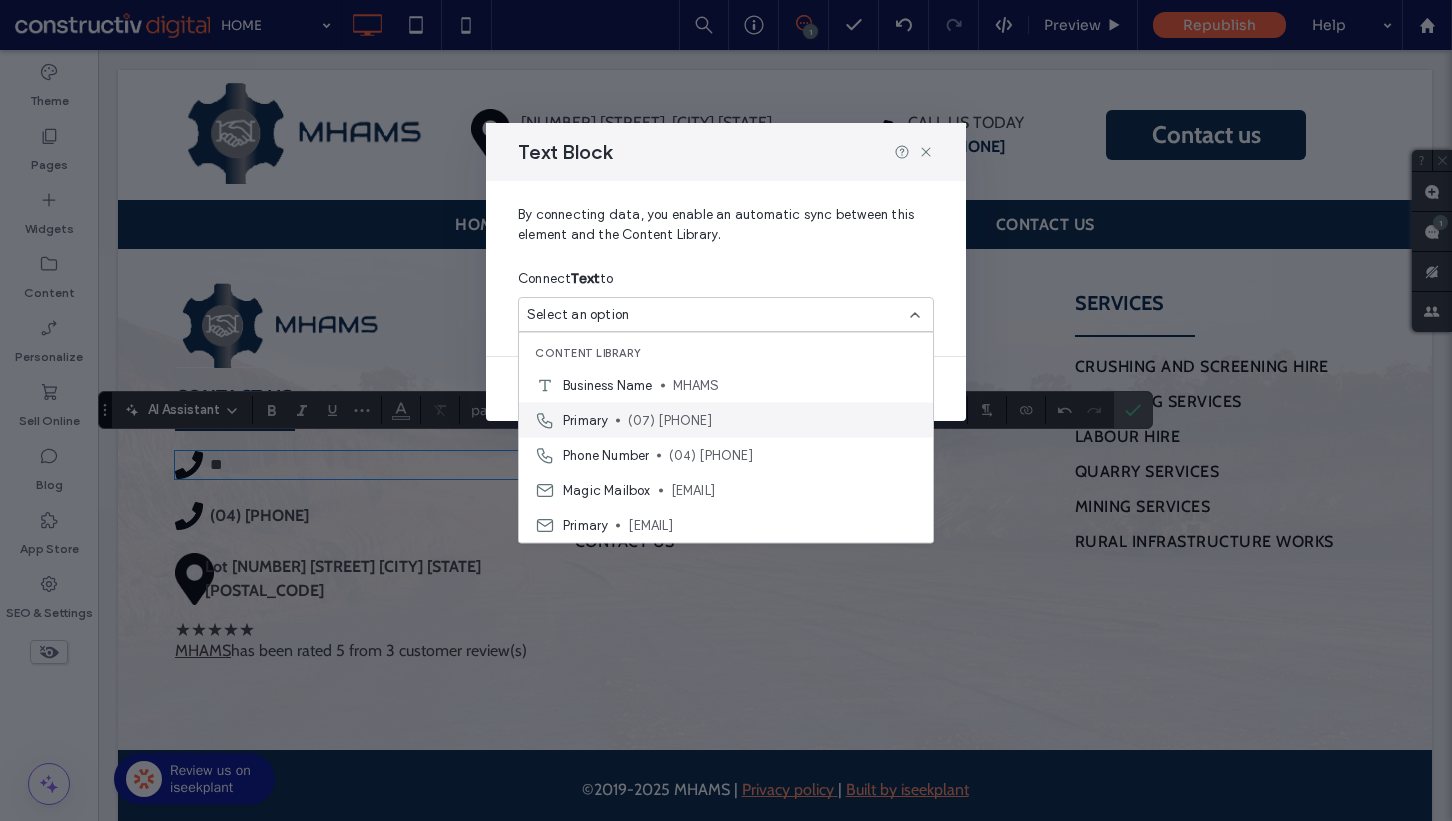 click on "(07) [PHONE]" at bounding box center [772, 420] 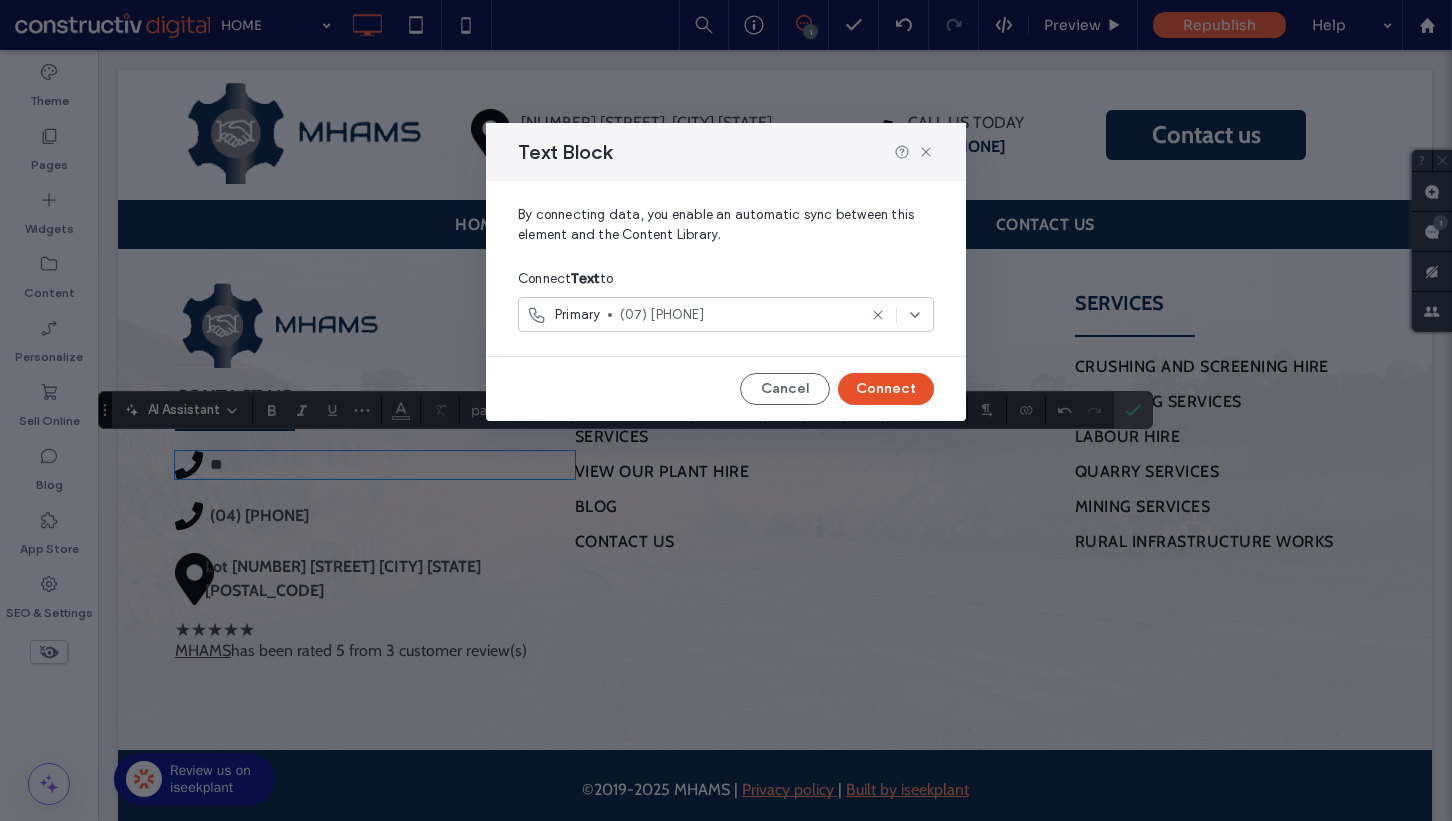 drag, startPoint x: 877, startPoint y: 387, endPoint x: 468, endPoint y: 376, distance: 409.1479 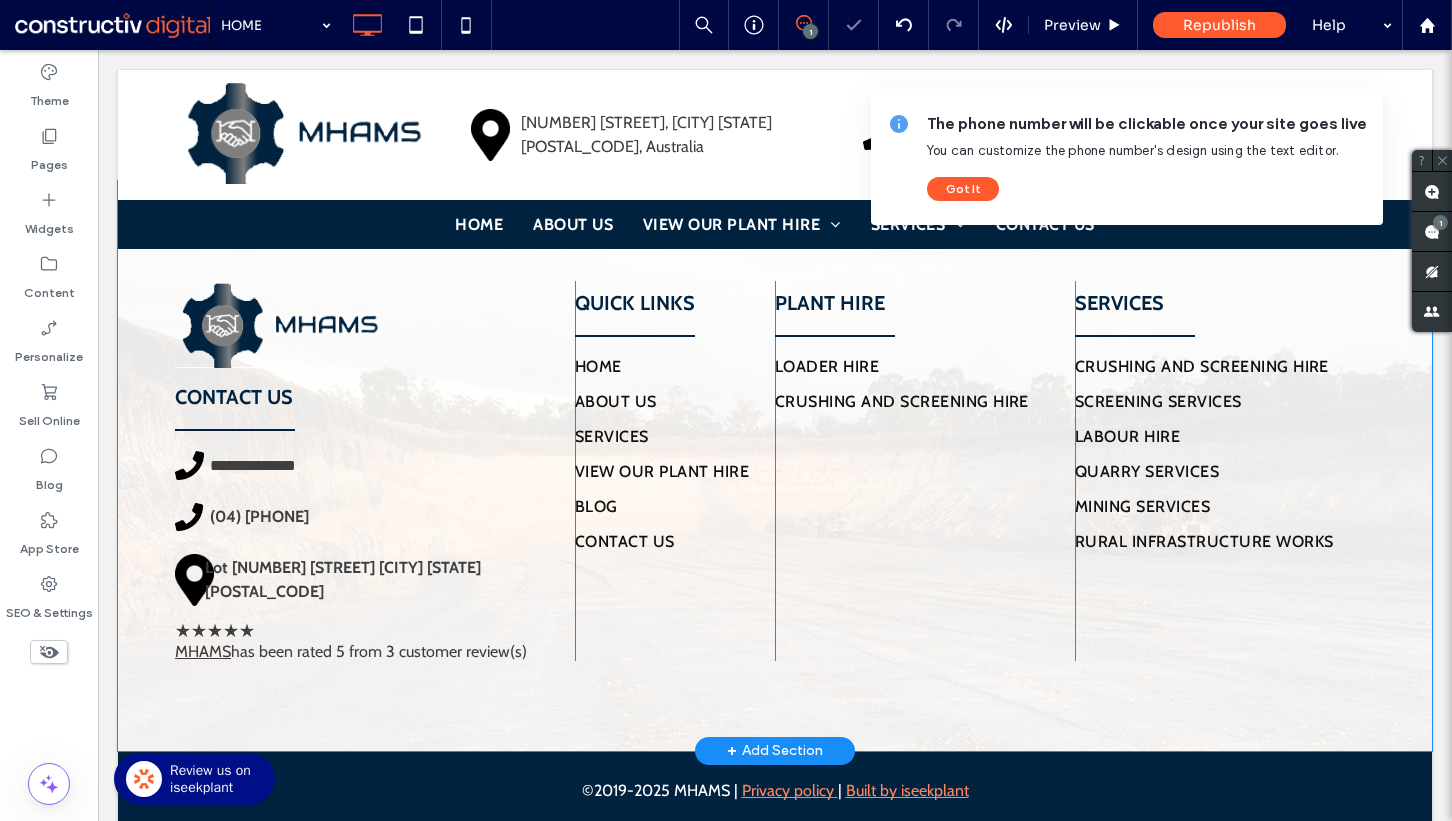 click on "**********" at bounding box center (375, 471) 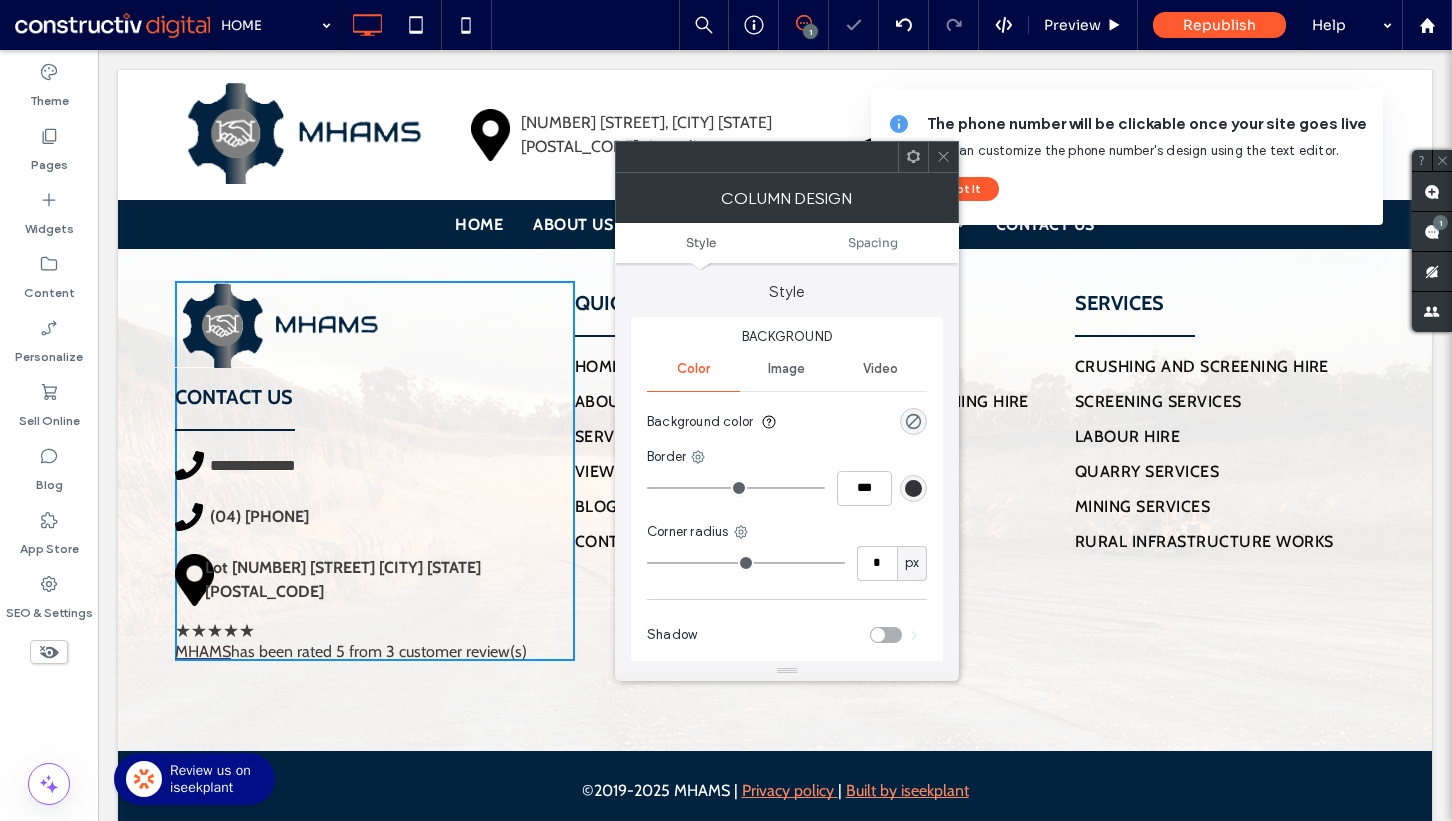 click 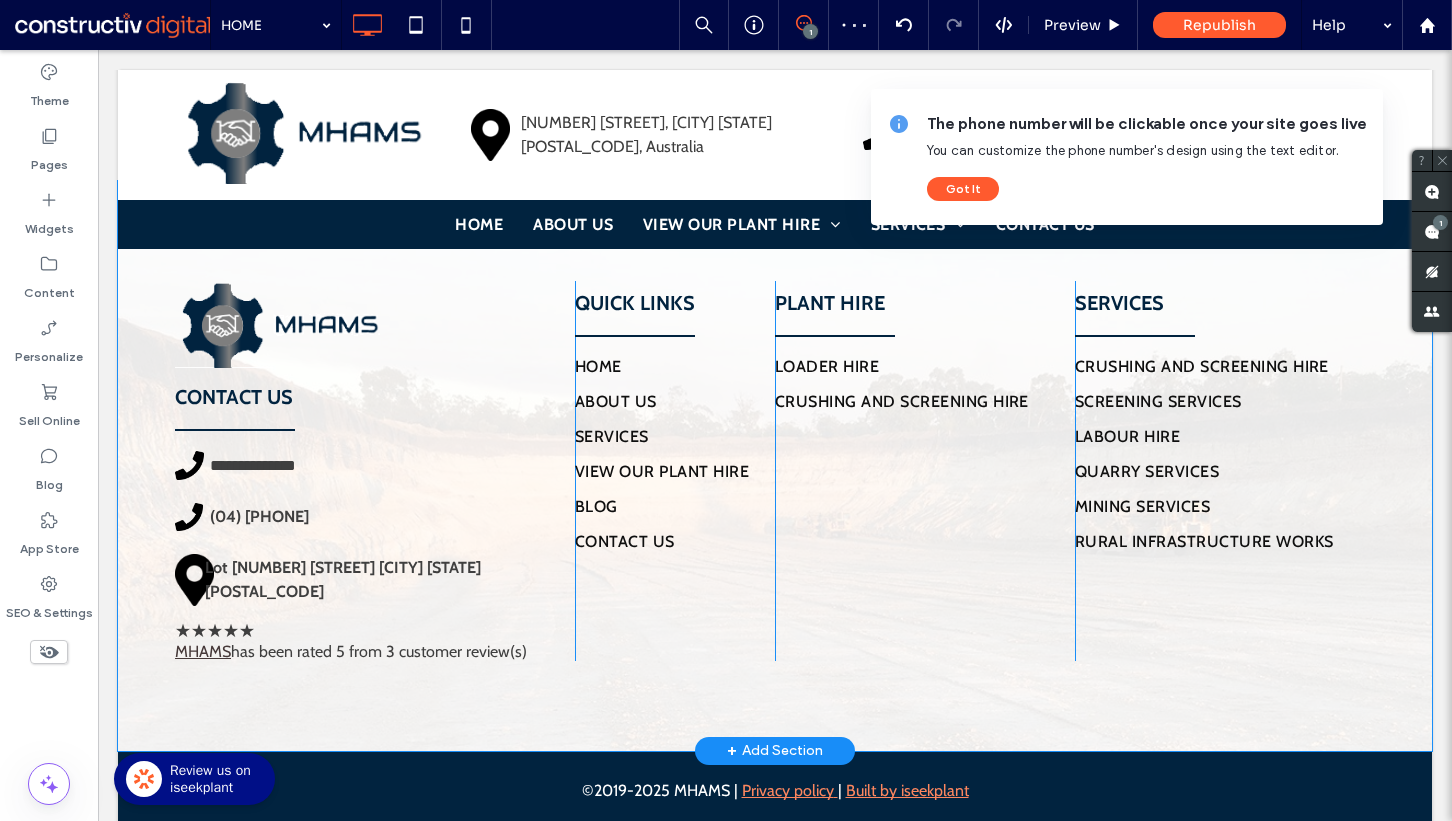 click on "(04) [PHONE]" at bounding box center (392, 517) 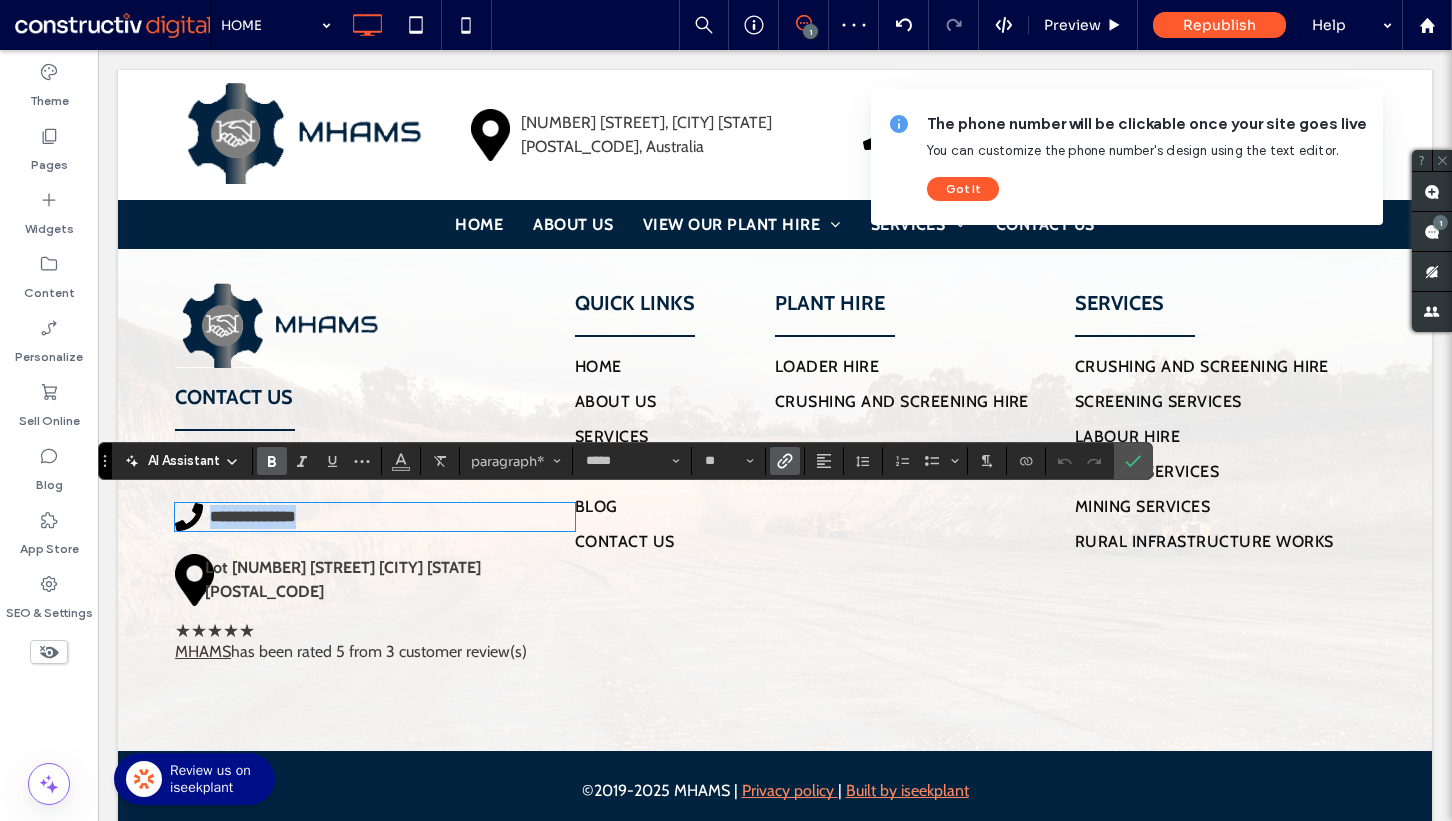 type 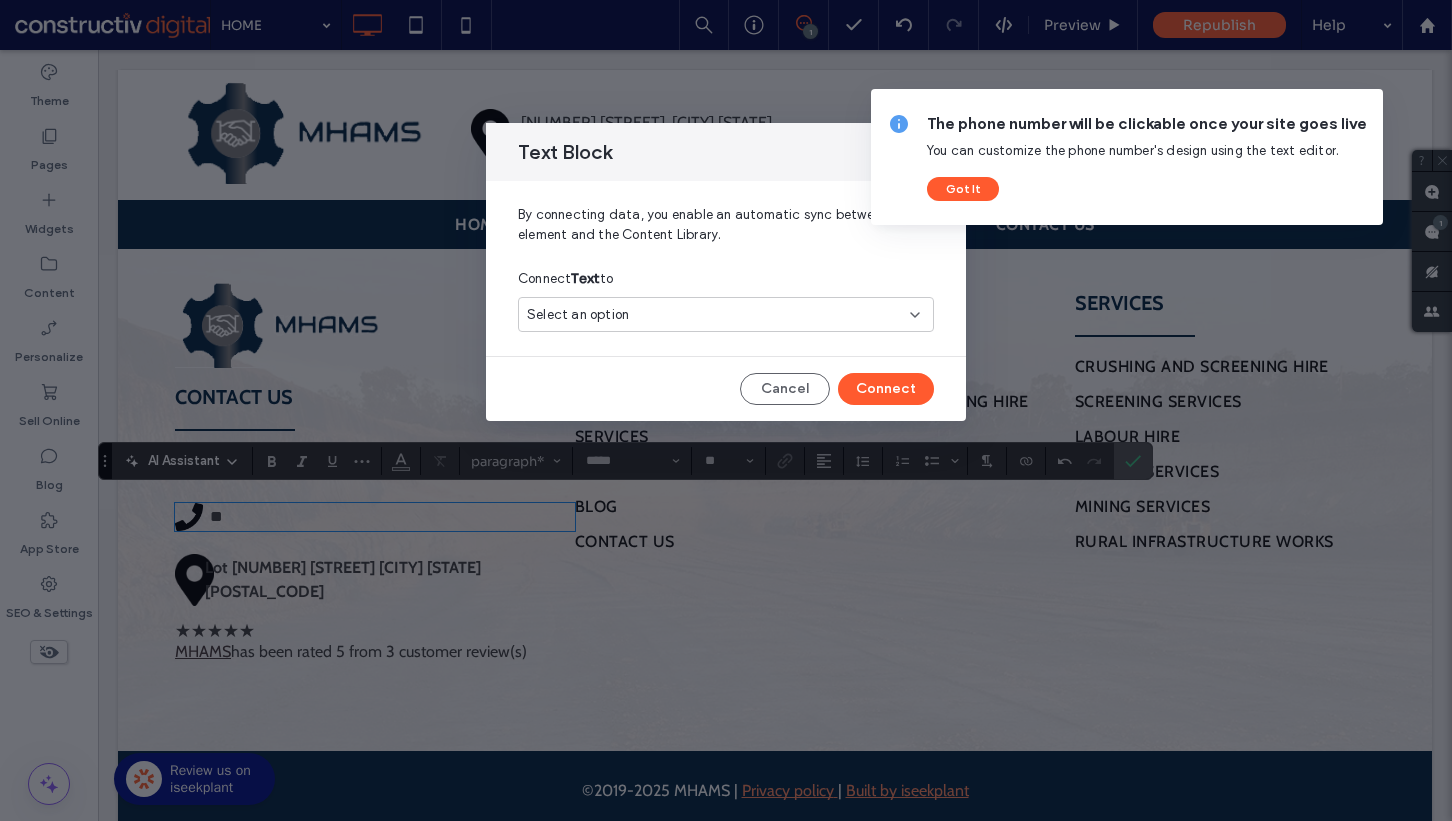 click on "Select an option" at bounding box center (726, 314) 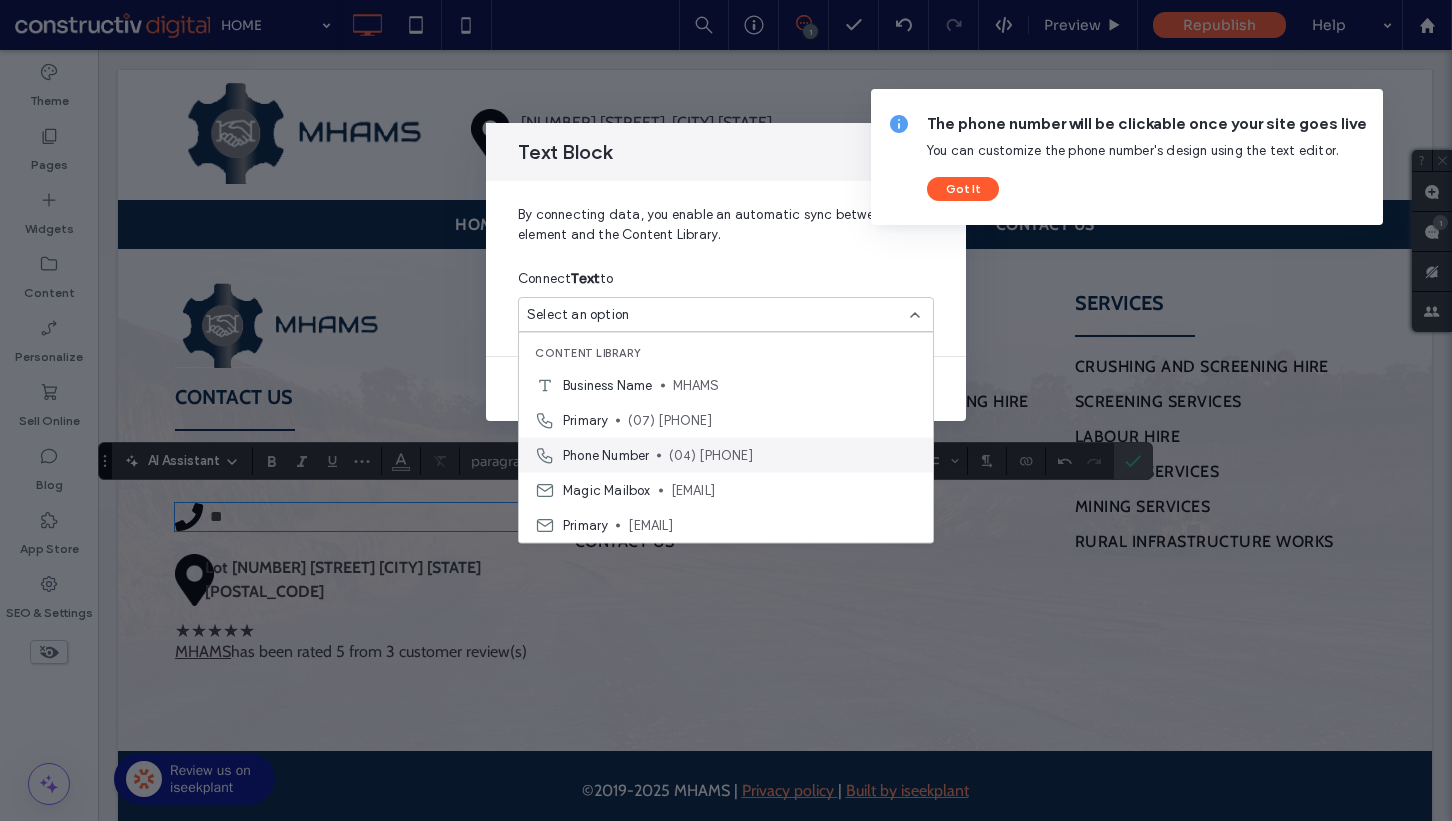 click on "(04) [PHONE]" at bounding box center (793, 455) 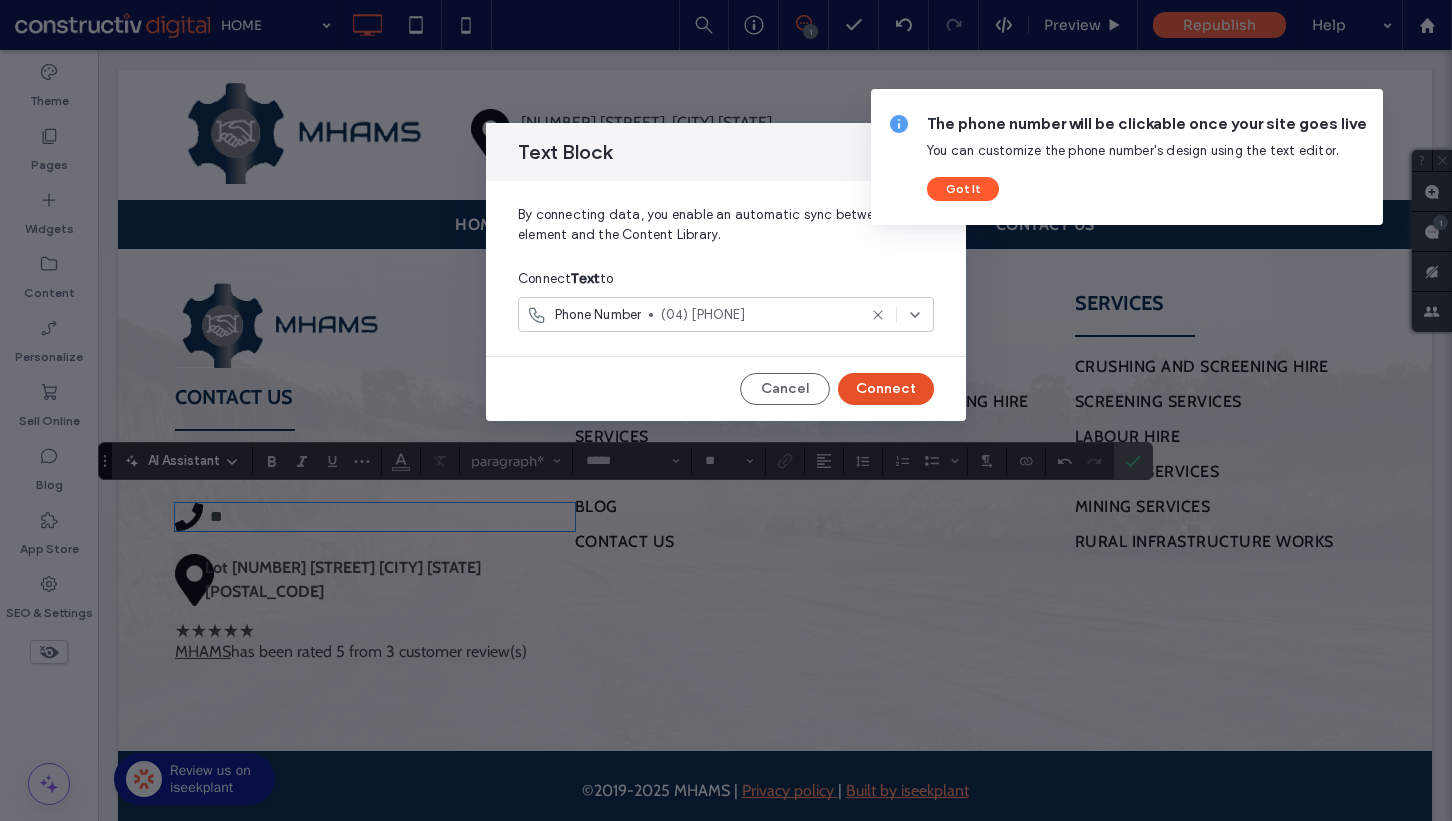 click on "Connect" at bounding box center [886, 389] 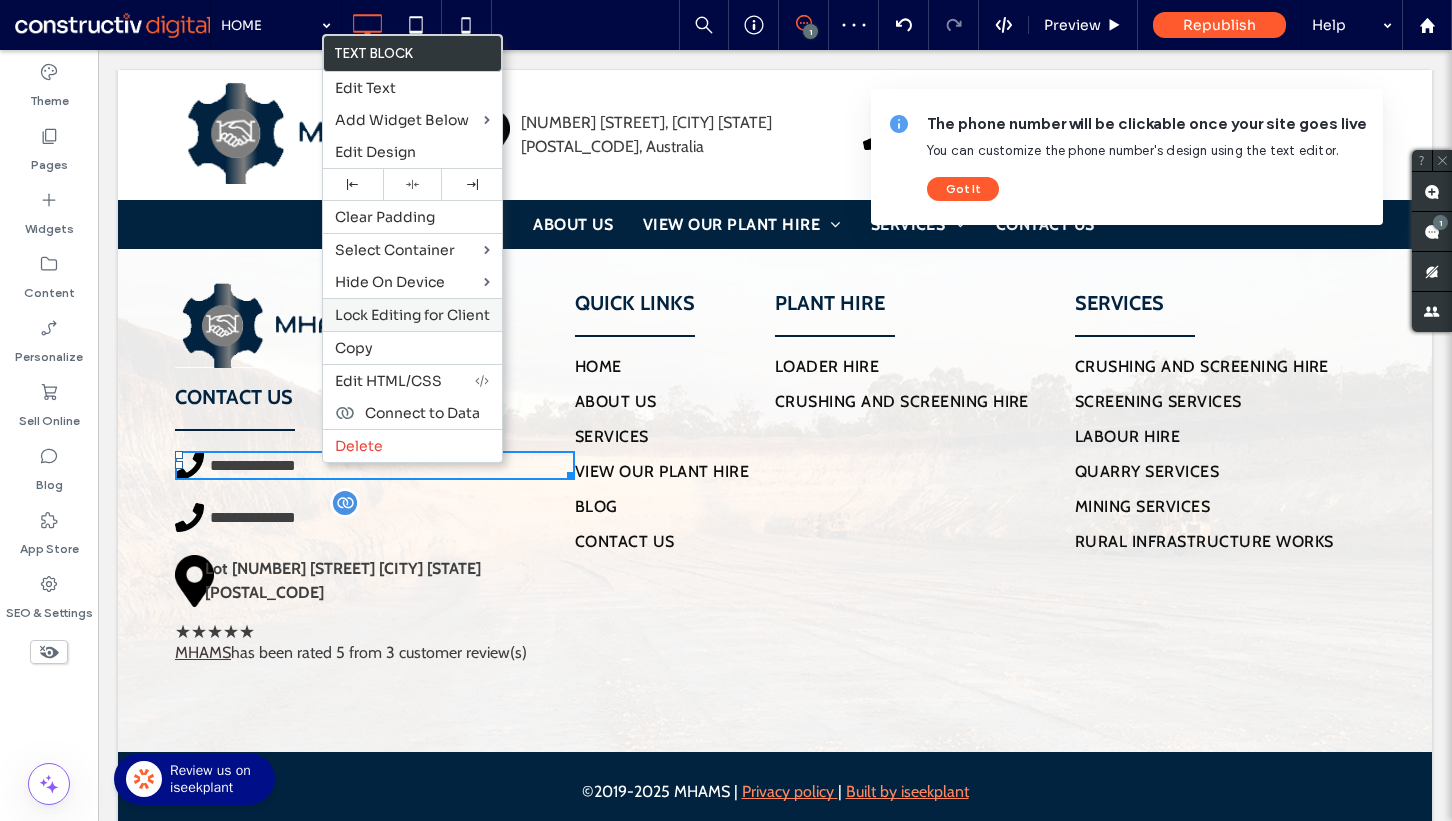 click on "Lock Editing for Client" at bounding box center [412, 315] 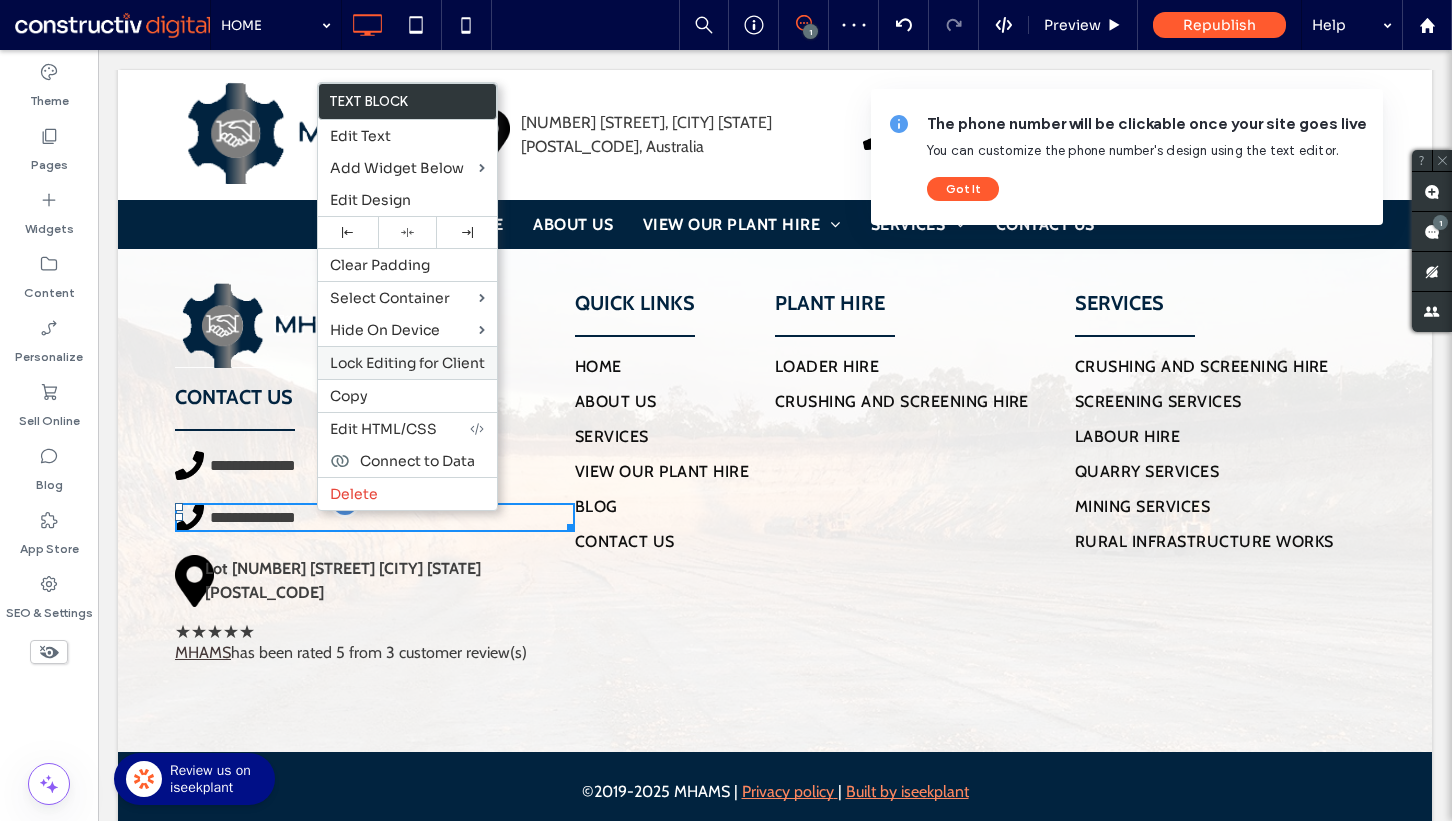 click on "Lock Editing for Client" at bounding box center [407, 363] 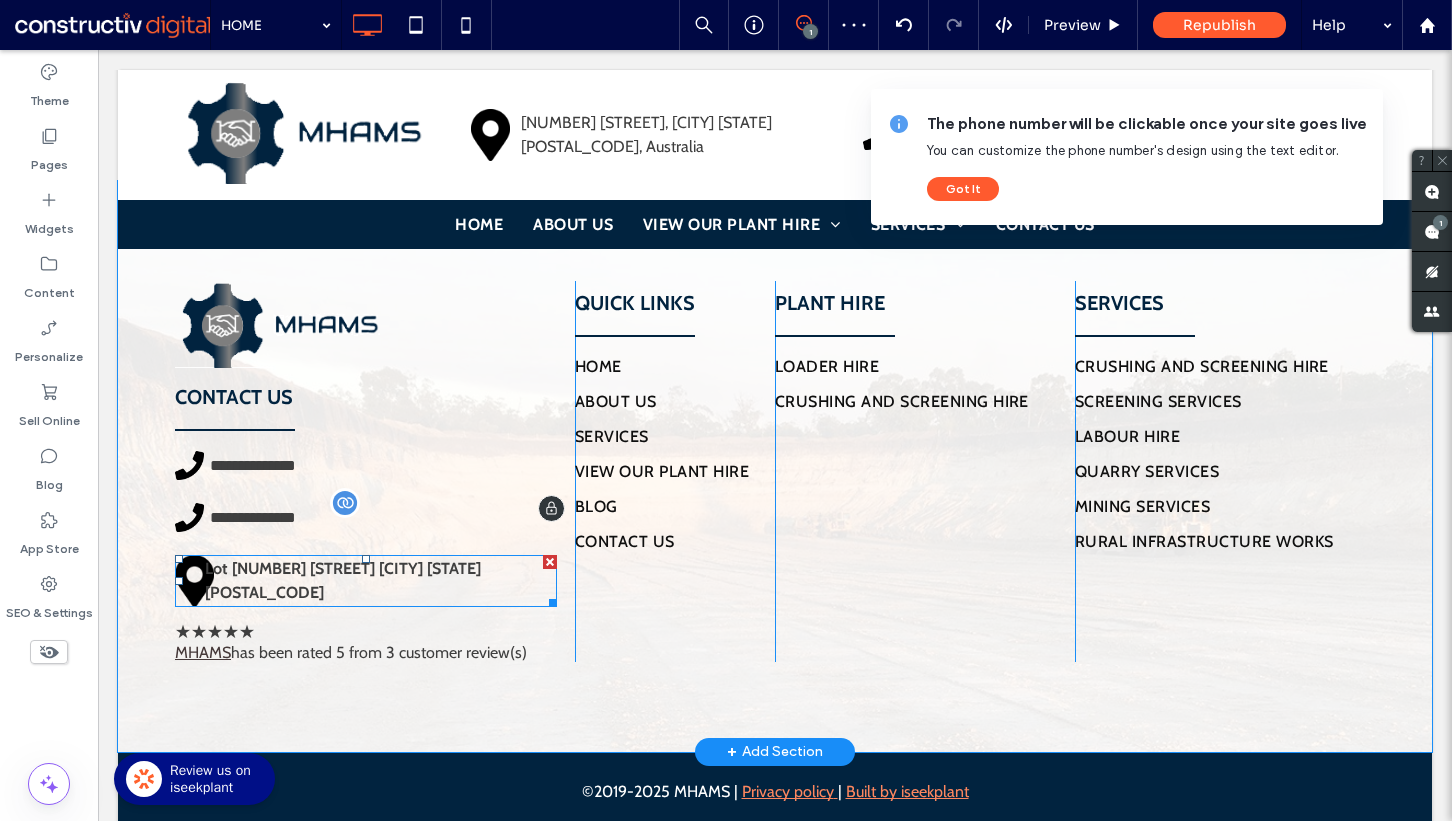 click on "Lot [NUMBER] [STREET] [CITY] [STATE] [POSTAL_CODE]" at bounding box center [343, 580] 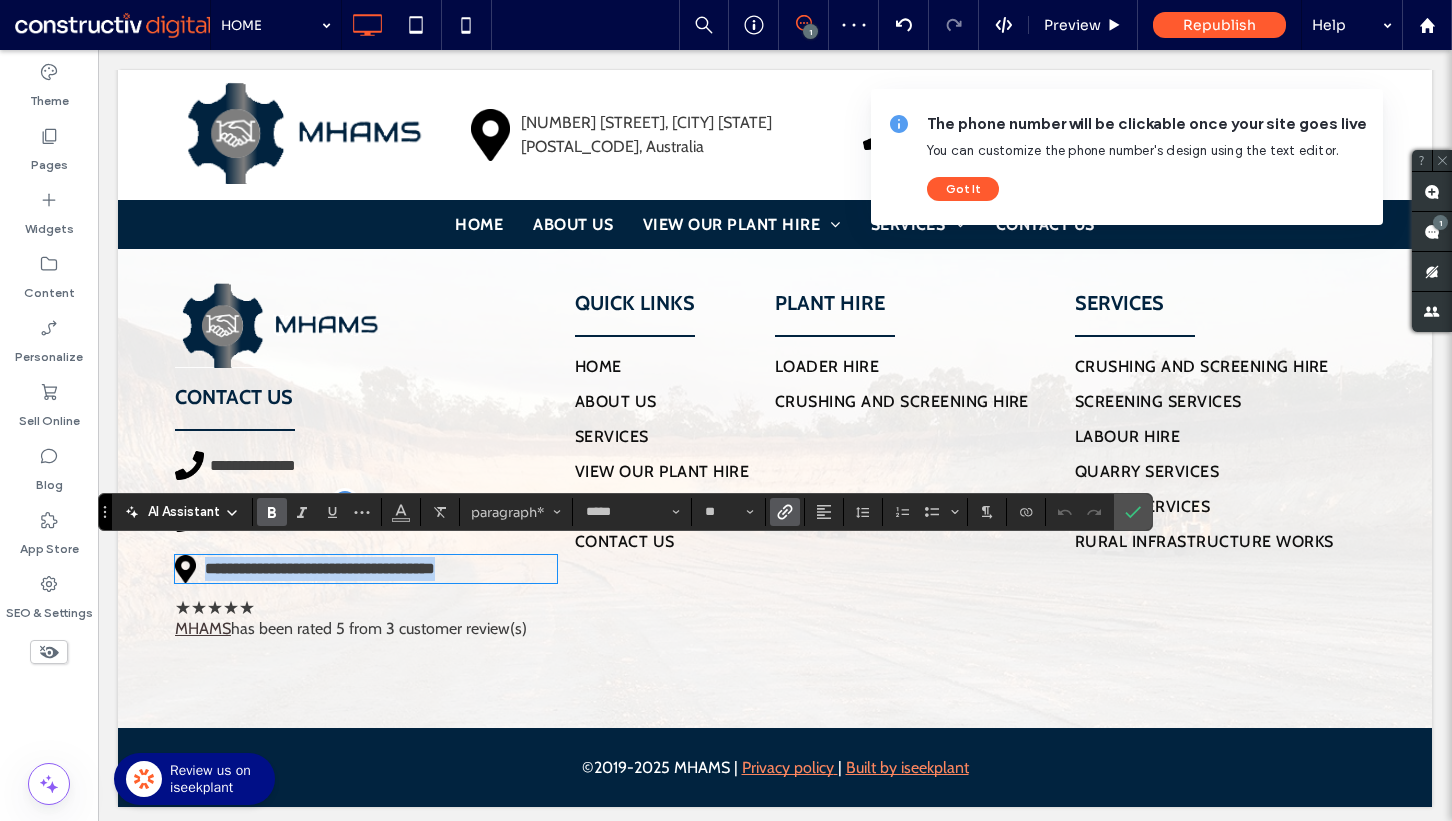 type 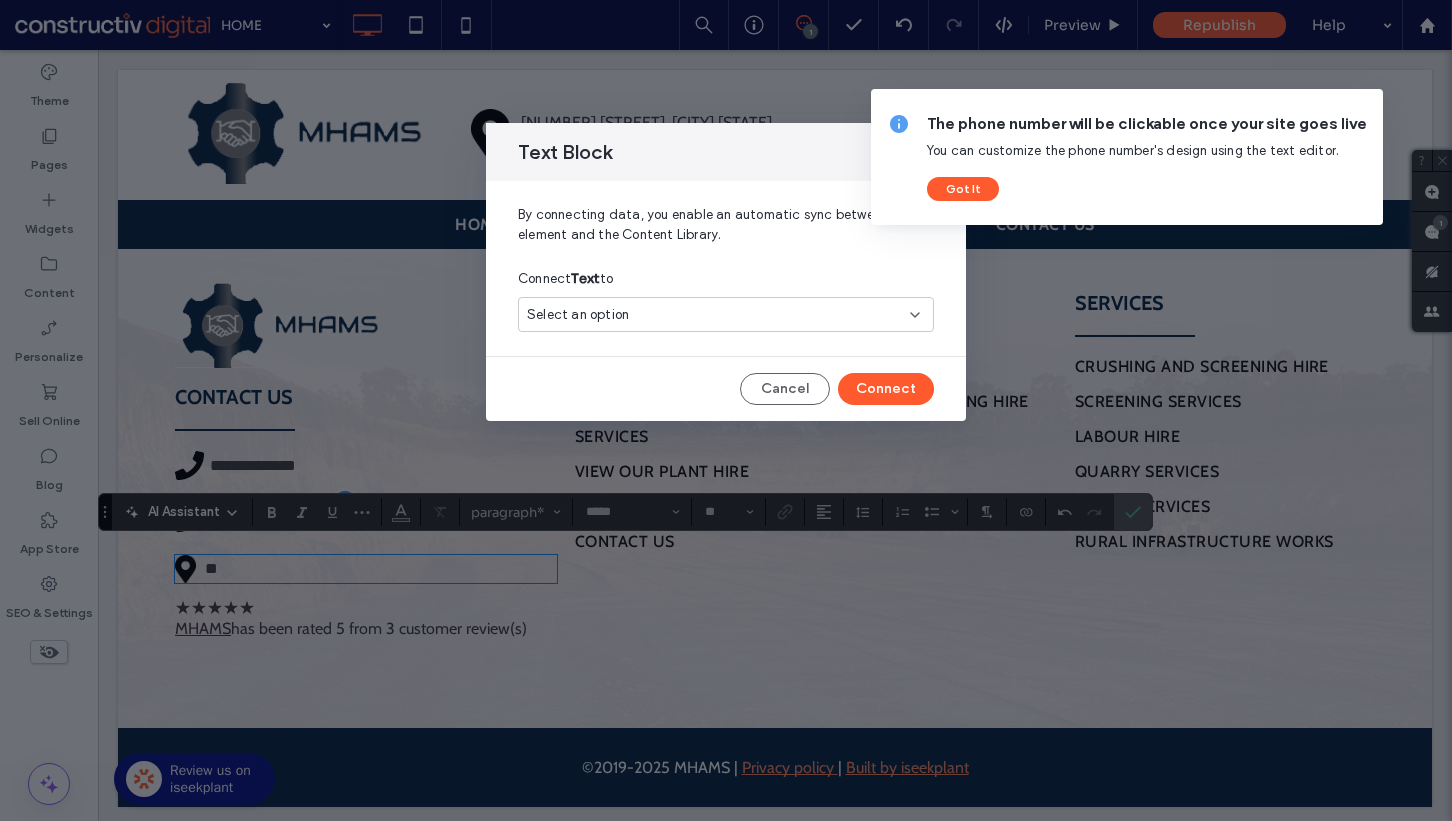click on "Select an option" at bounding box center [578, 315] 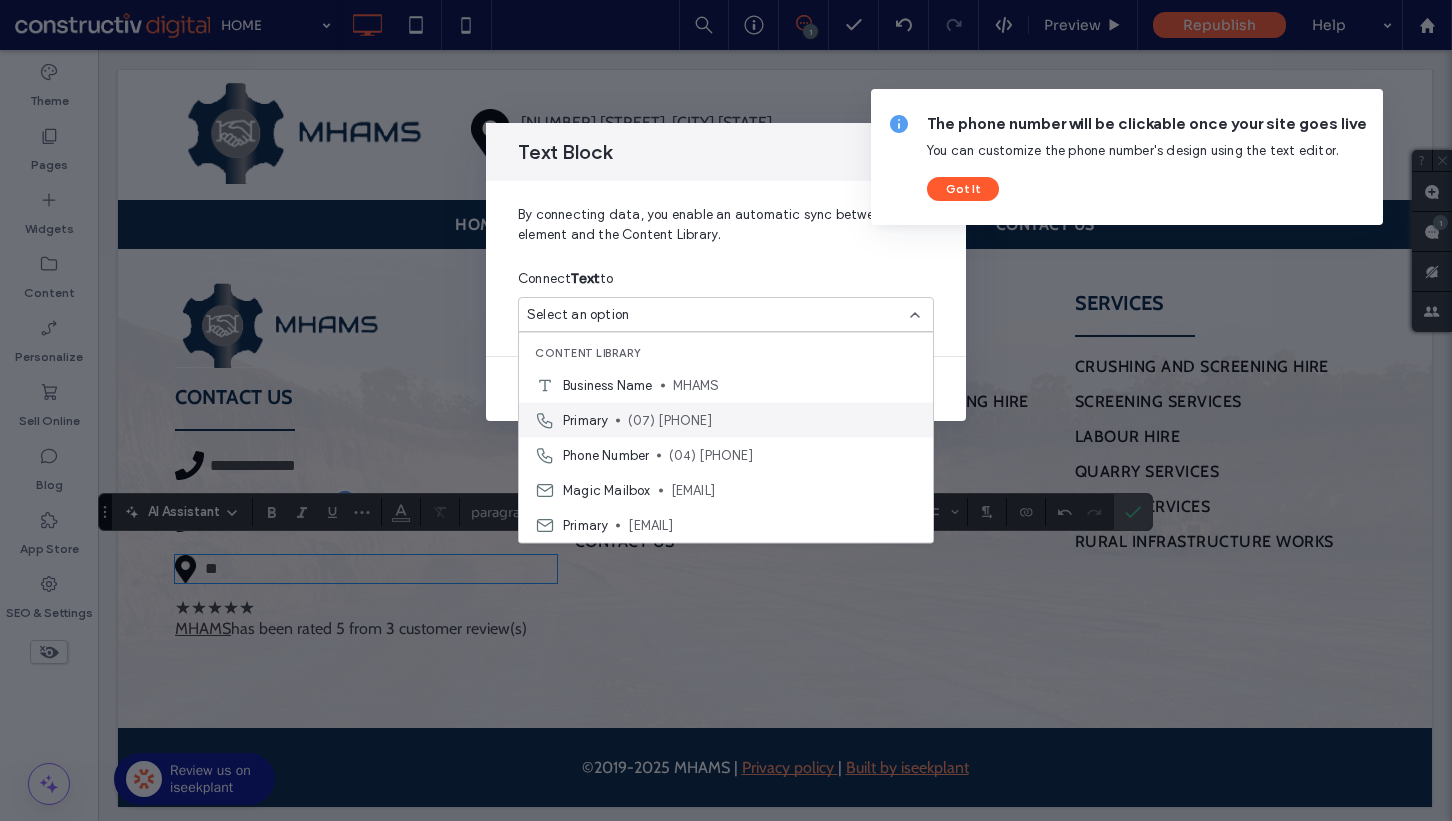 scroll, scrollTop: 35, scrollLeft: 0, axis: vertical 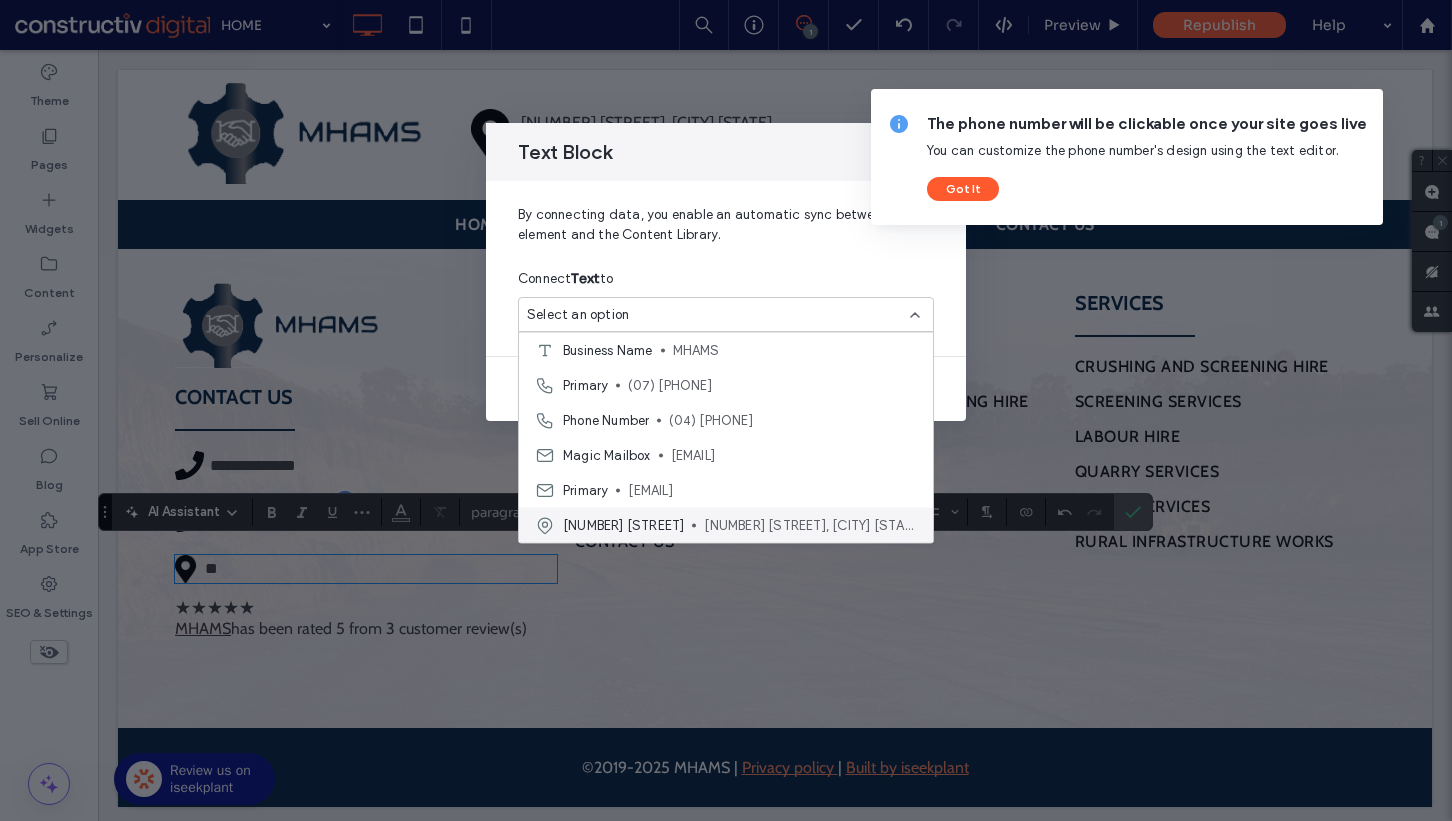 click on "[NUMBER] [STREET], [CITY] [STATE] [POSTAL_CODE], Australia" at bounding box center [810, 525] 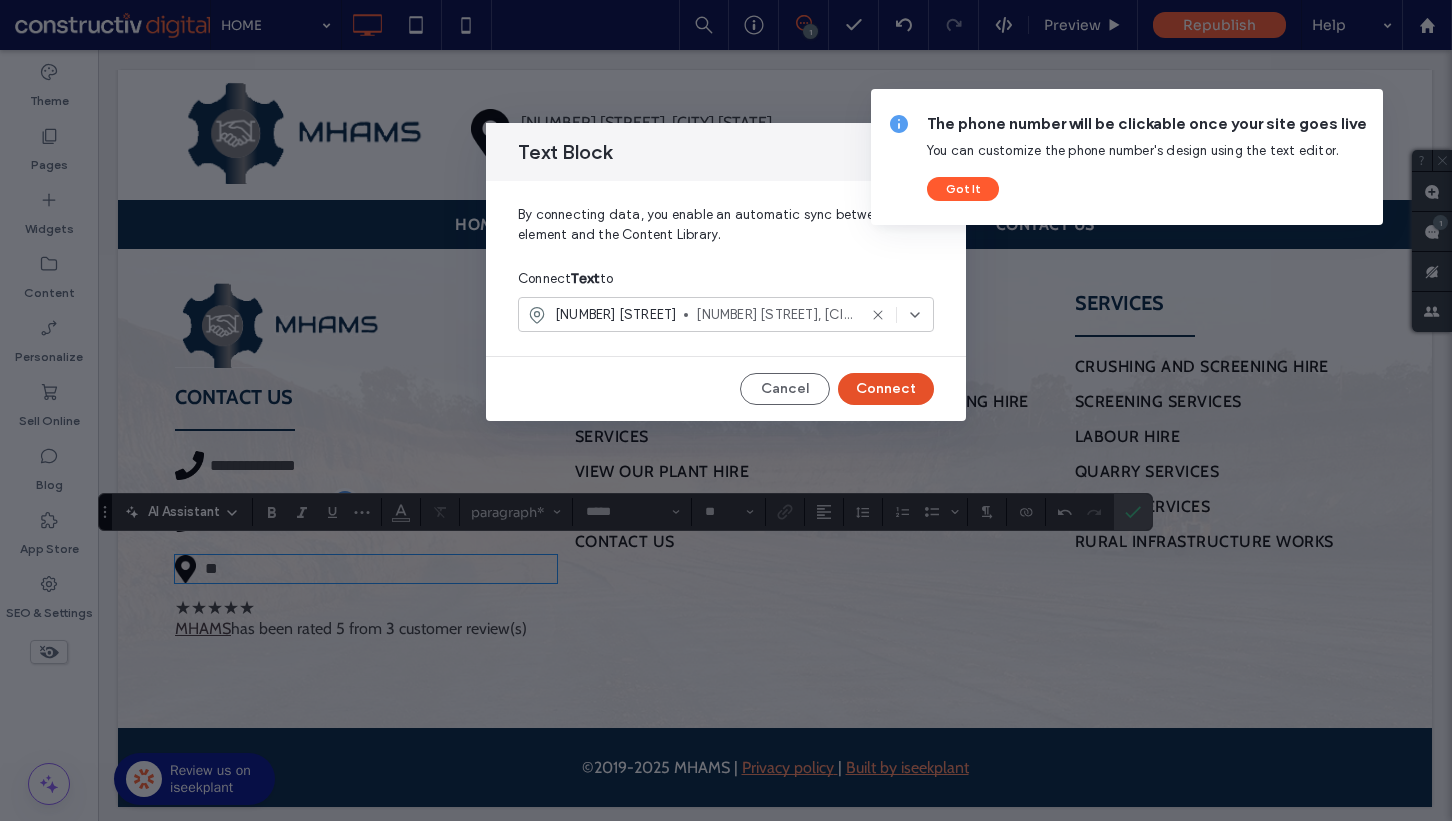 drag, startPoint x: 887, startPoint y: 388, endPoint x: 608, endPoint y: 435, distance: 282.9311 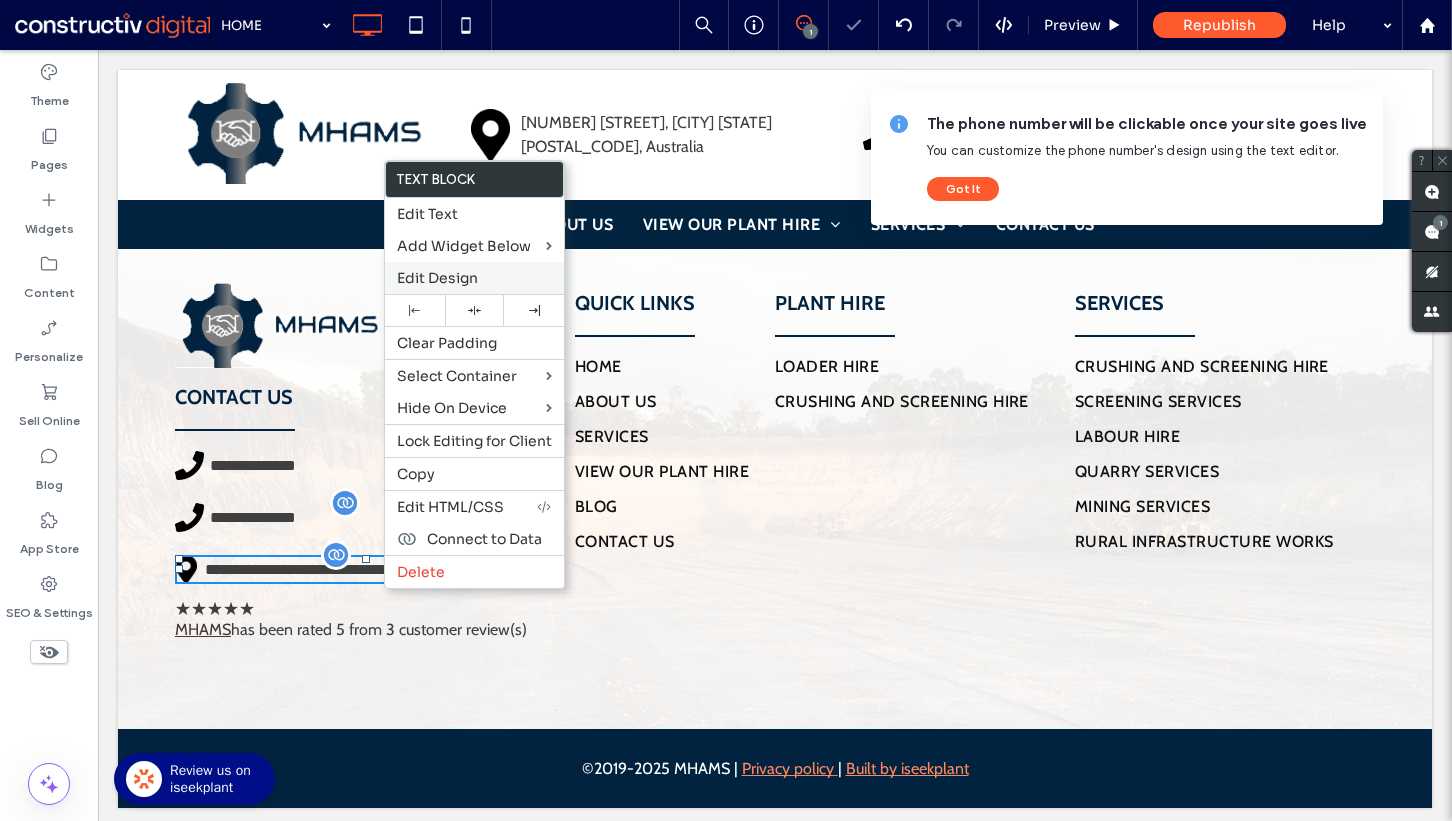 click on "Edit Design" at bounding box center [437, 278] 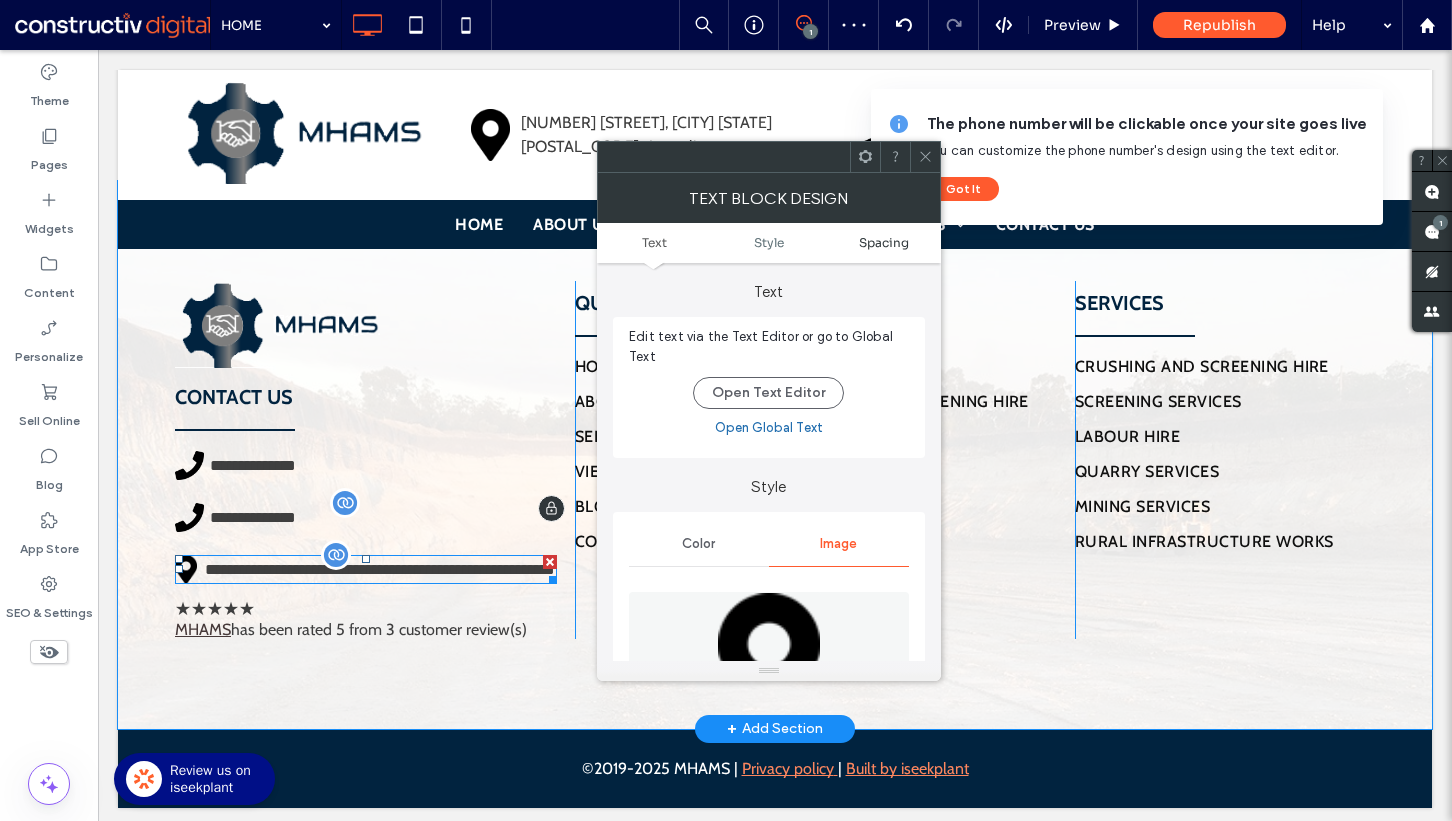 click on "Spacing" at bounding box center (884, 242) 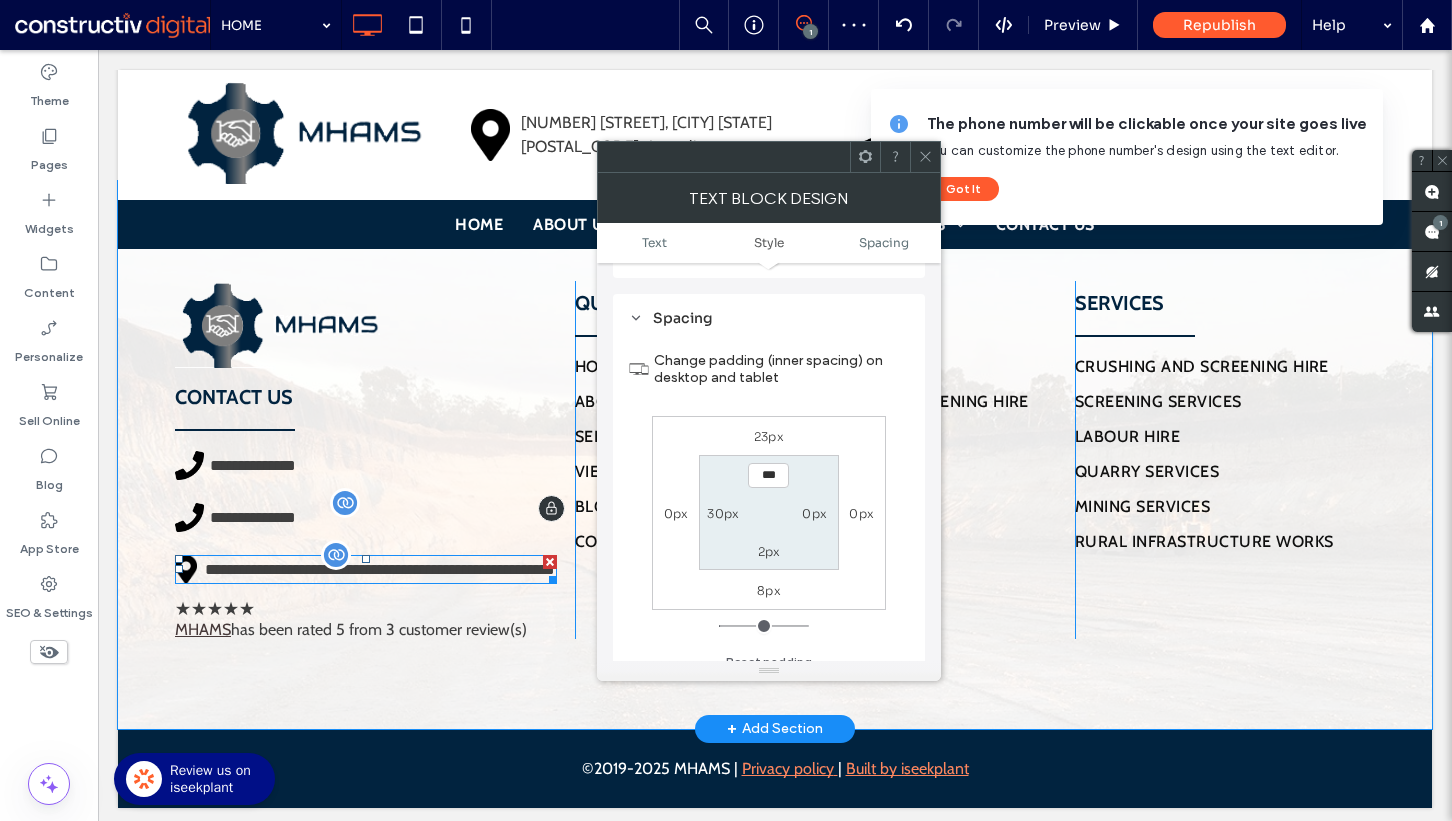 scroll, scrollTop: 1070, scrollLeft: 0, axis: vertical 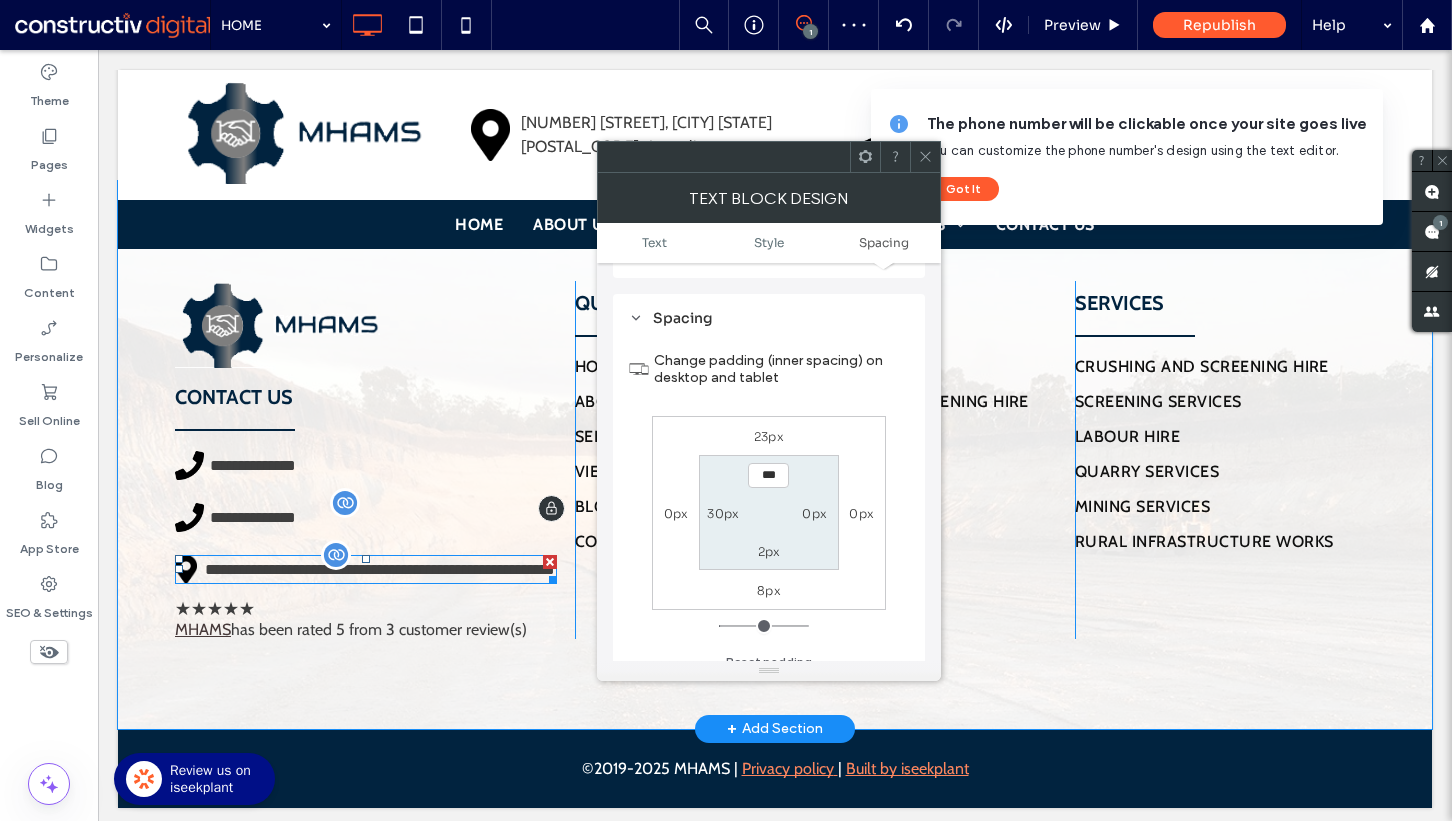 click on "30px" at bounding box center [723, 513] 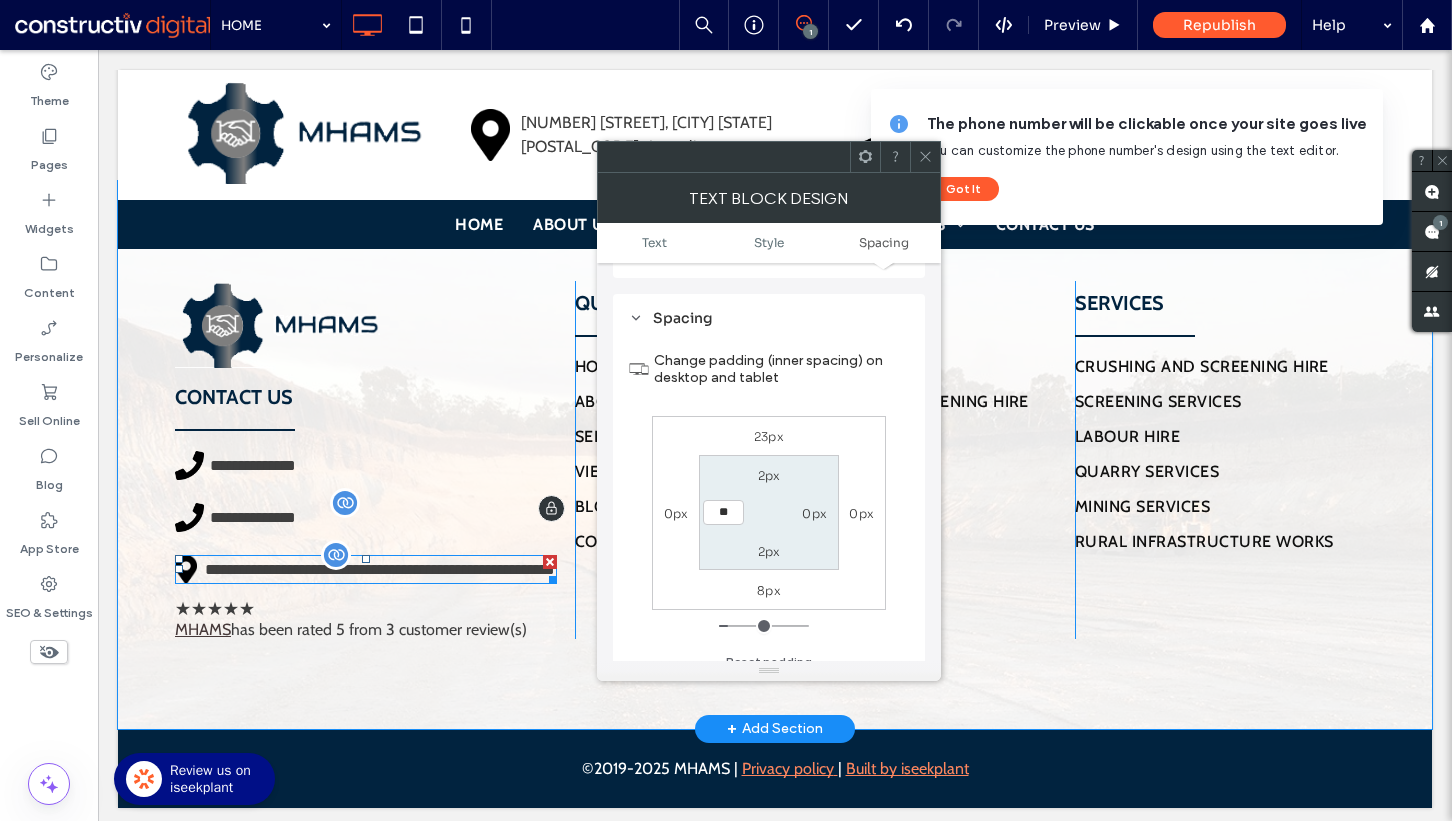 type on "**" 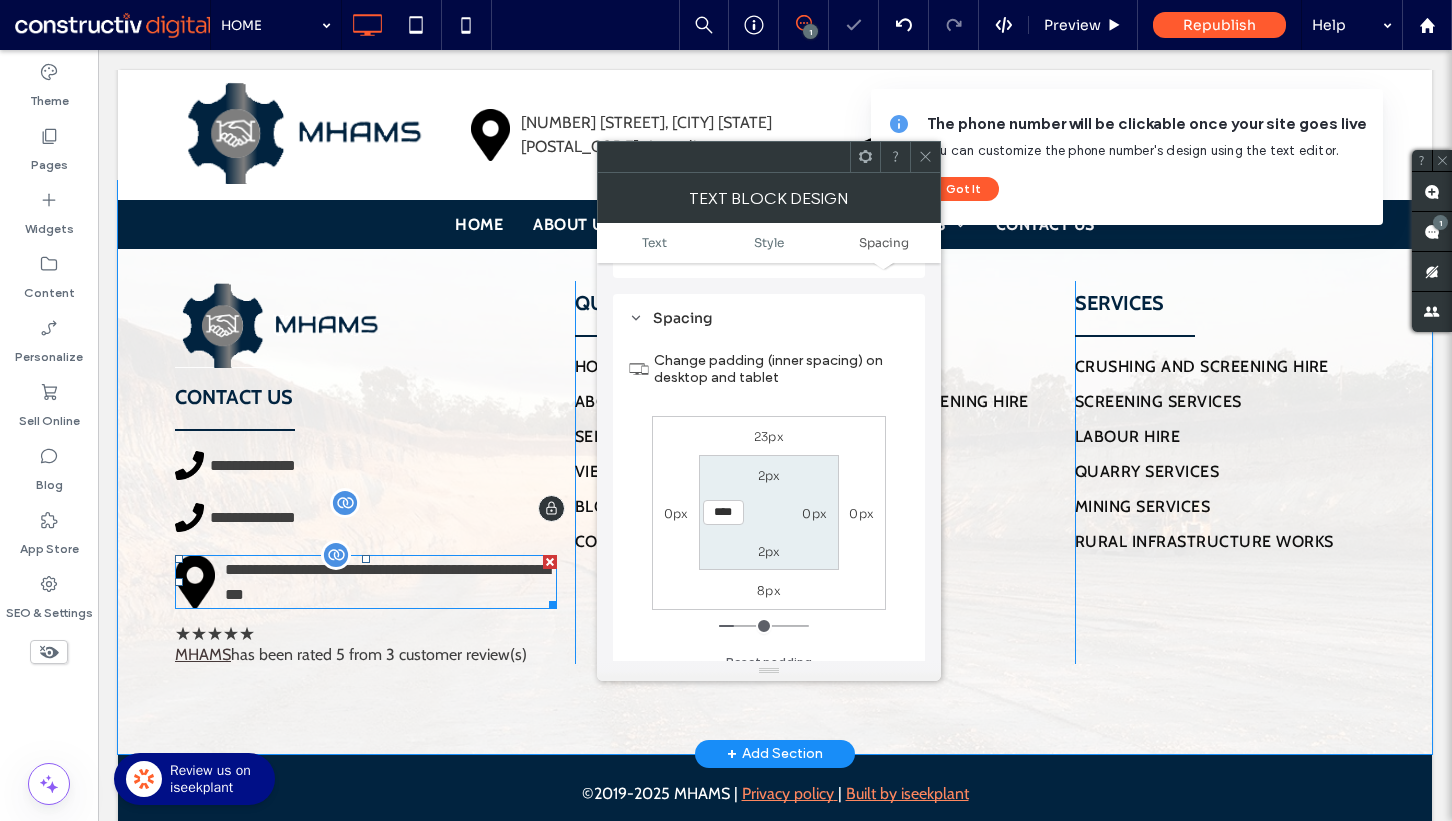 click 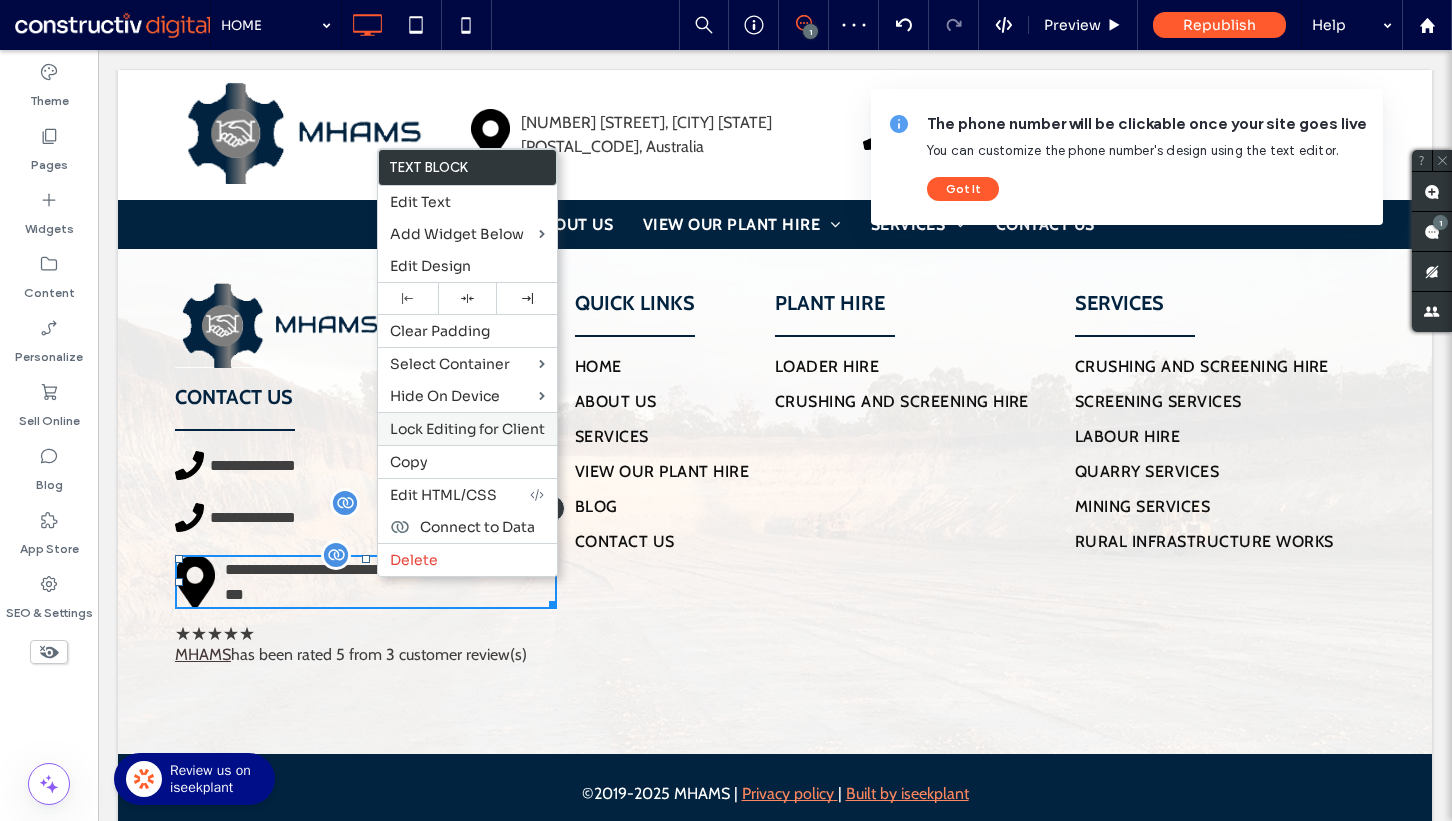 click on "Lock Editing for Client" at bounding box center [467, 429] 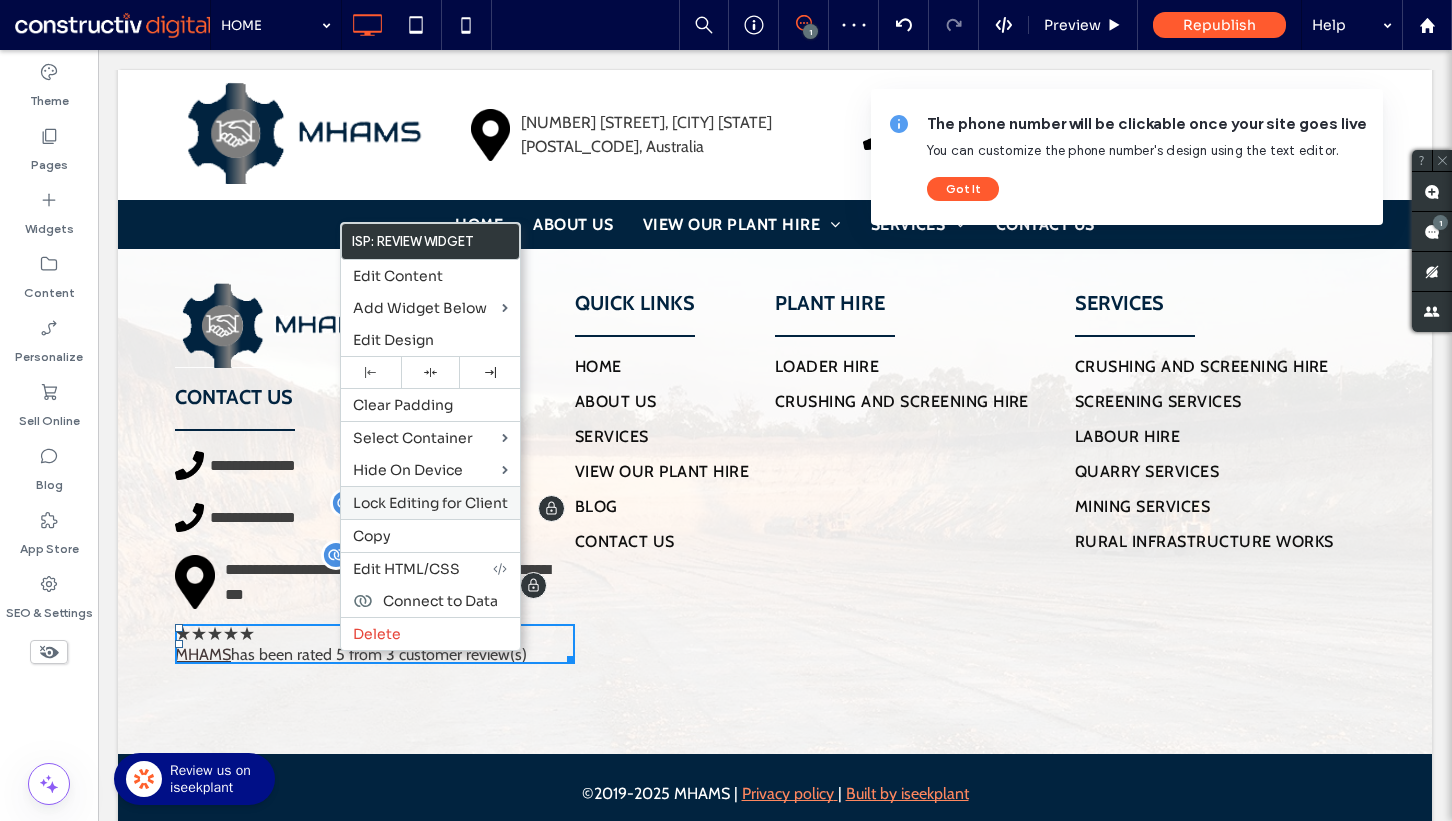 click on "Lock Editing for Client" at bounding box center [430, 503] 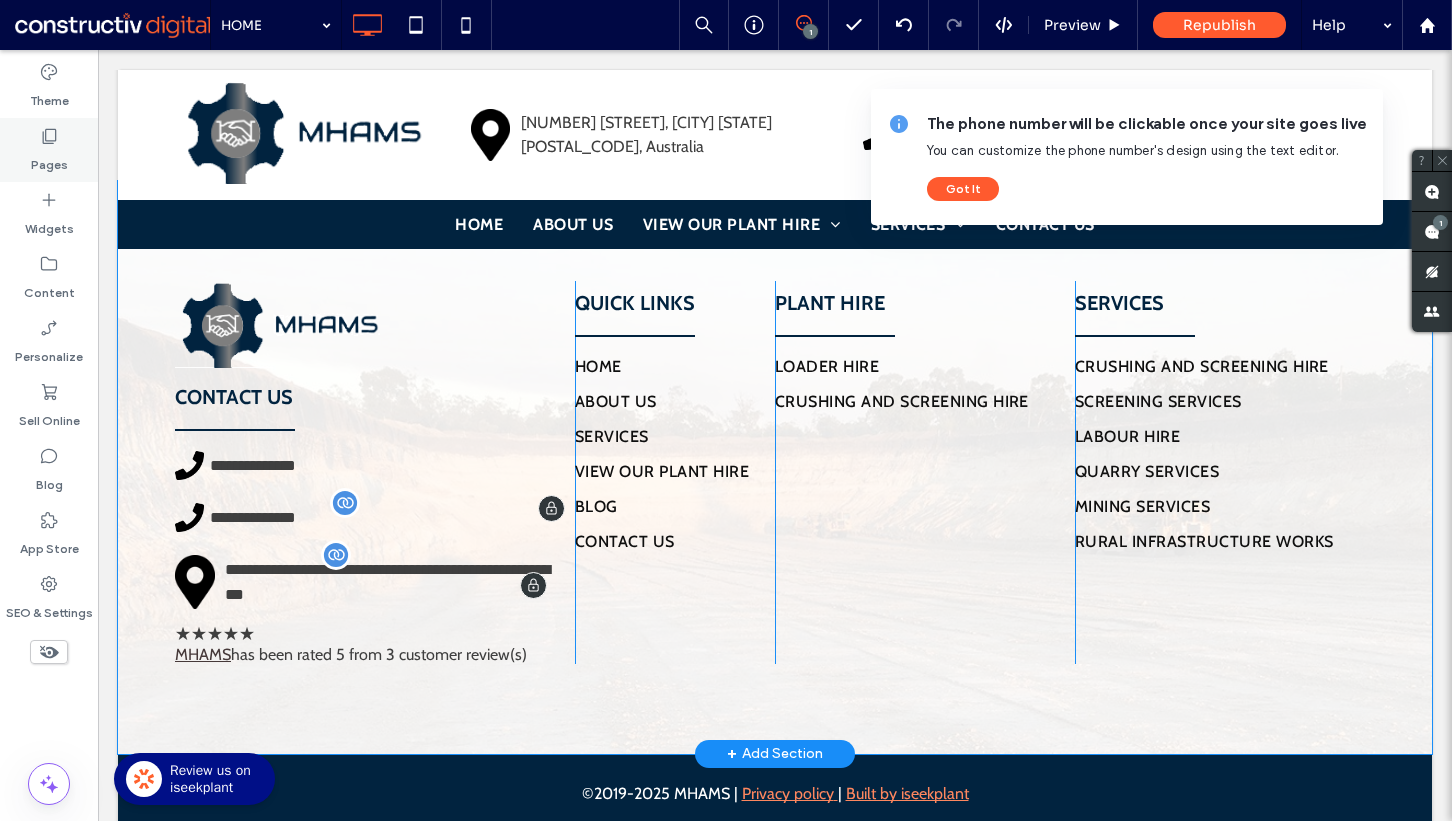 click 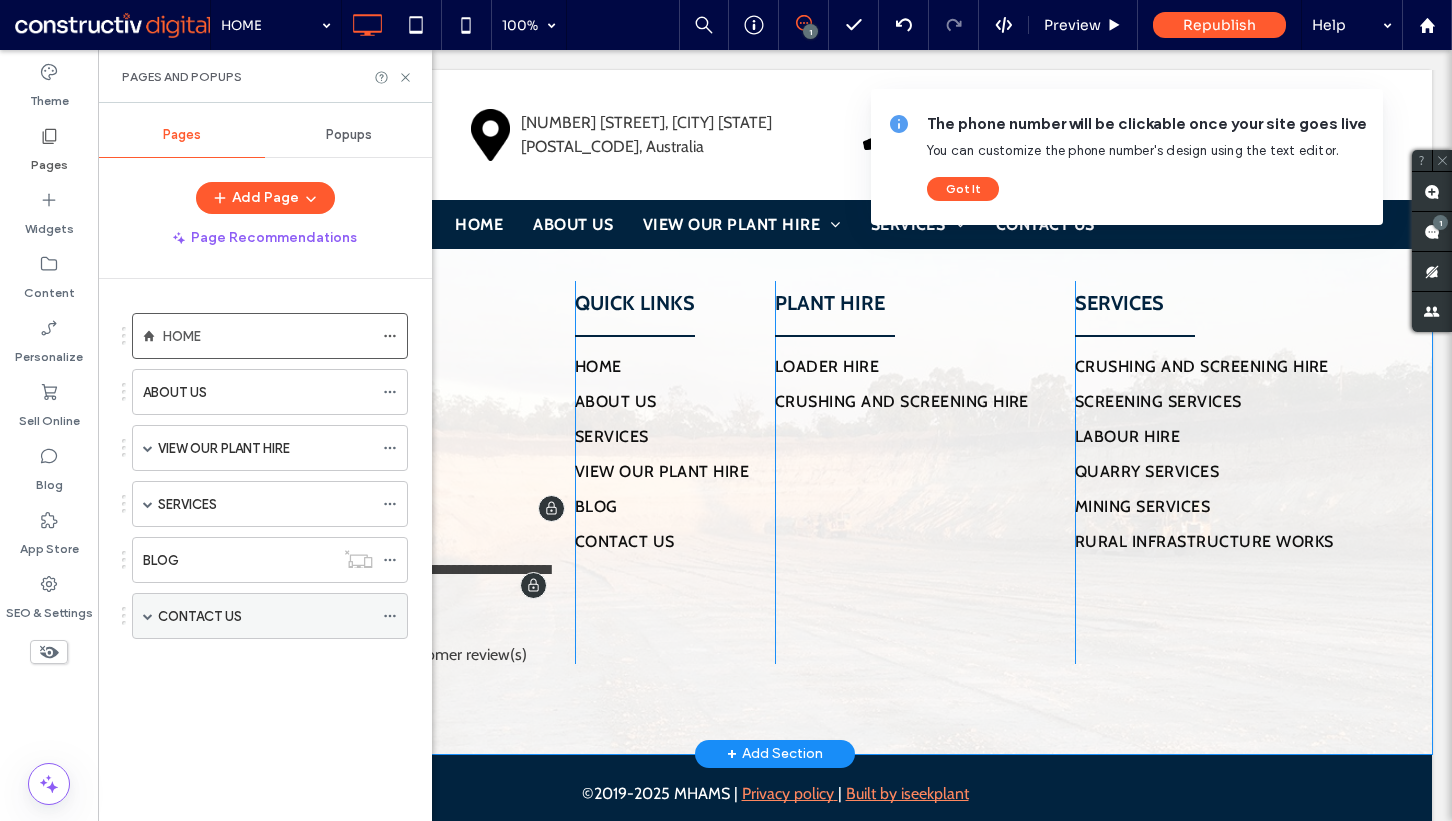 click on "CONTACT US" at bounding box center [265, 616] 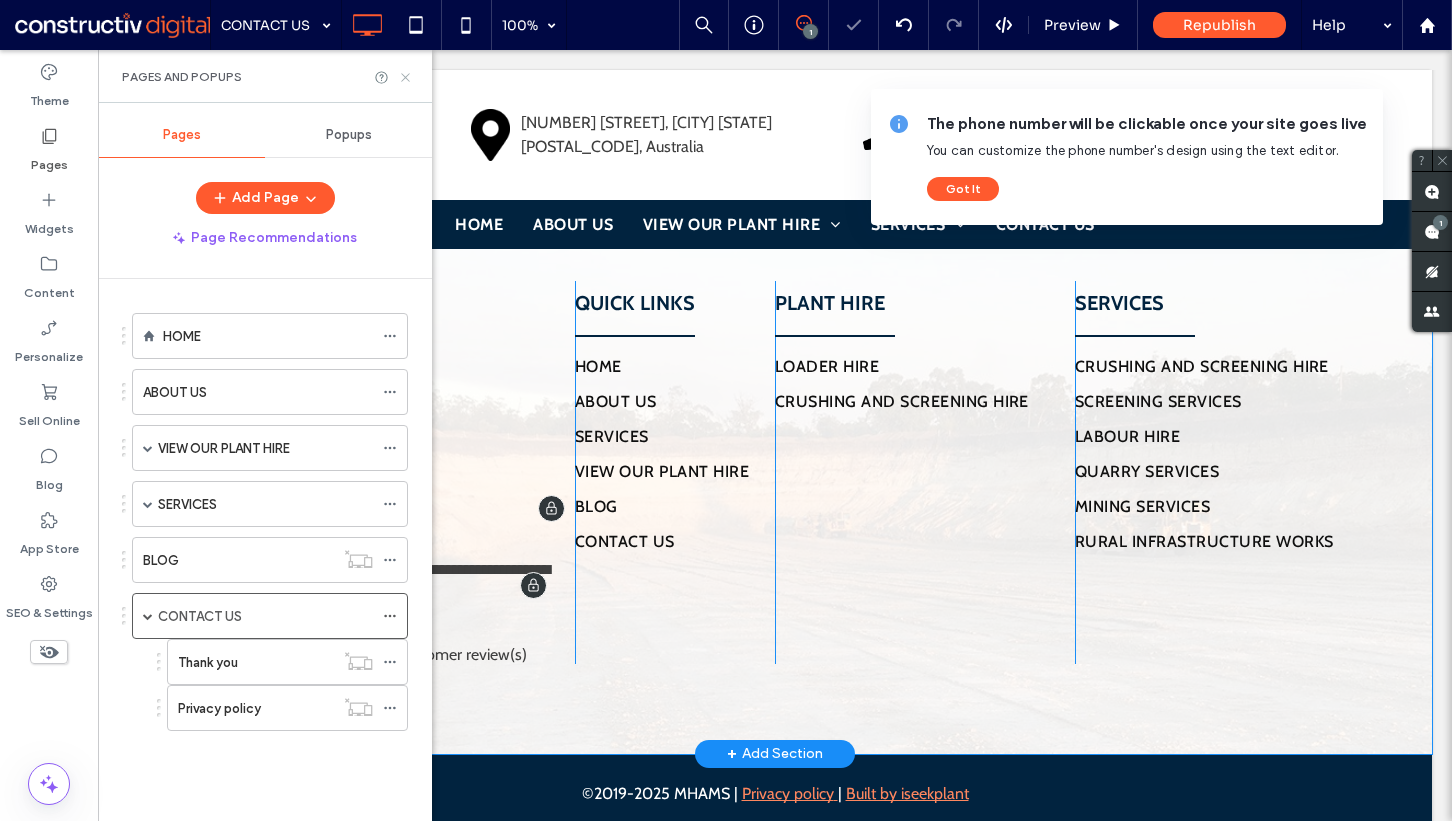 click 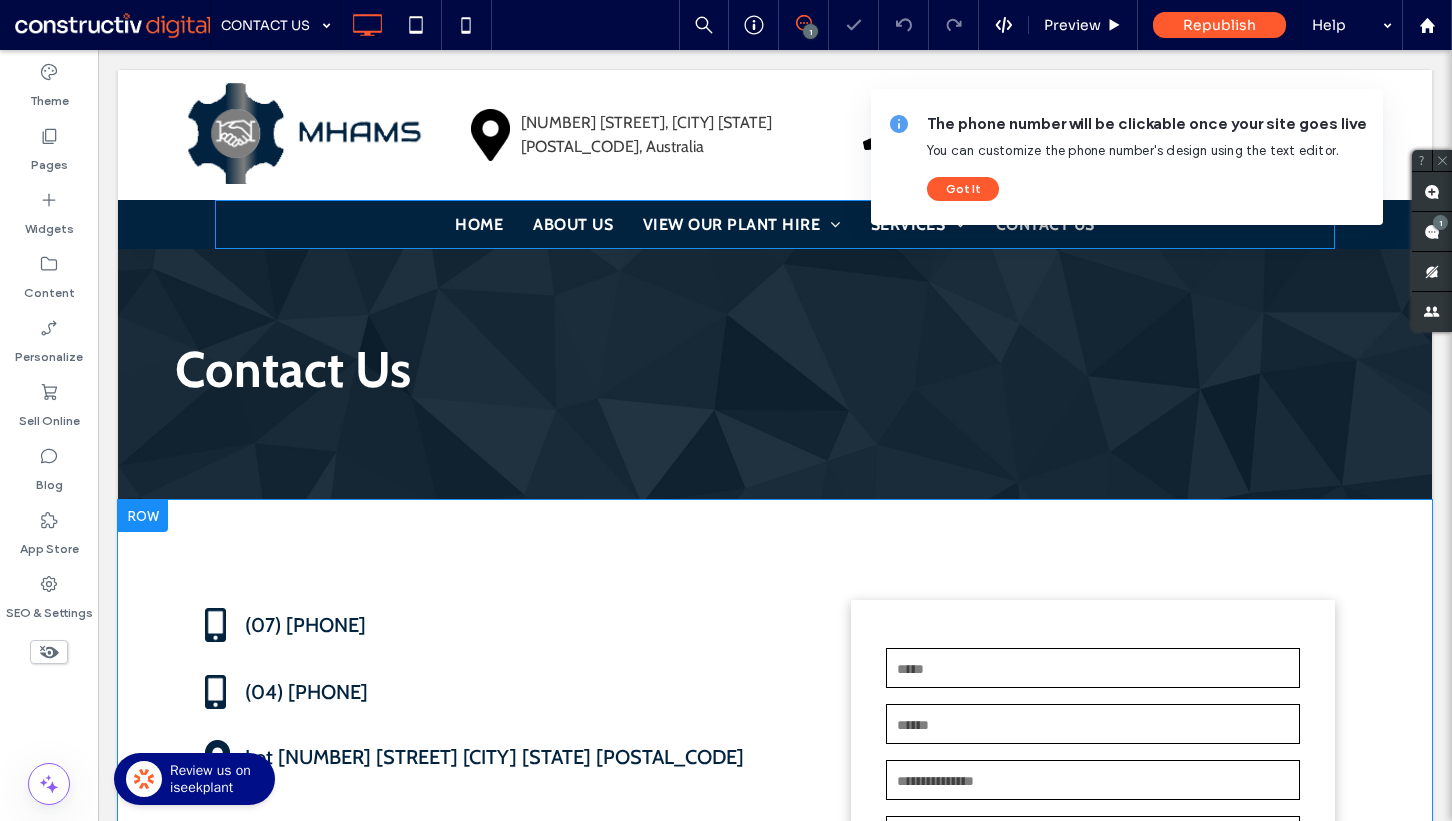 scroll, scrollTop: 0, scrollLeft: 0, axis: both 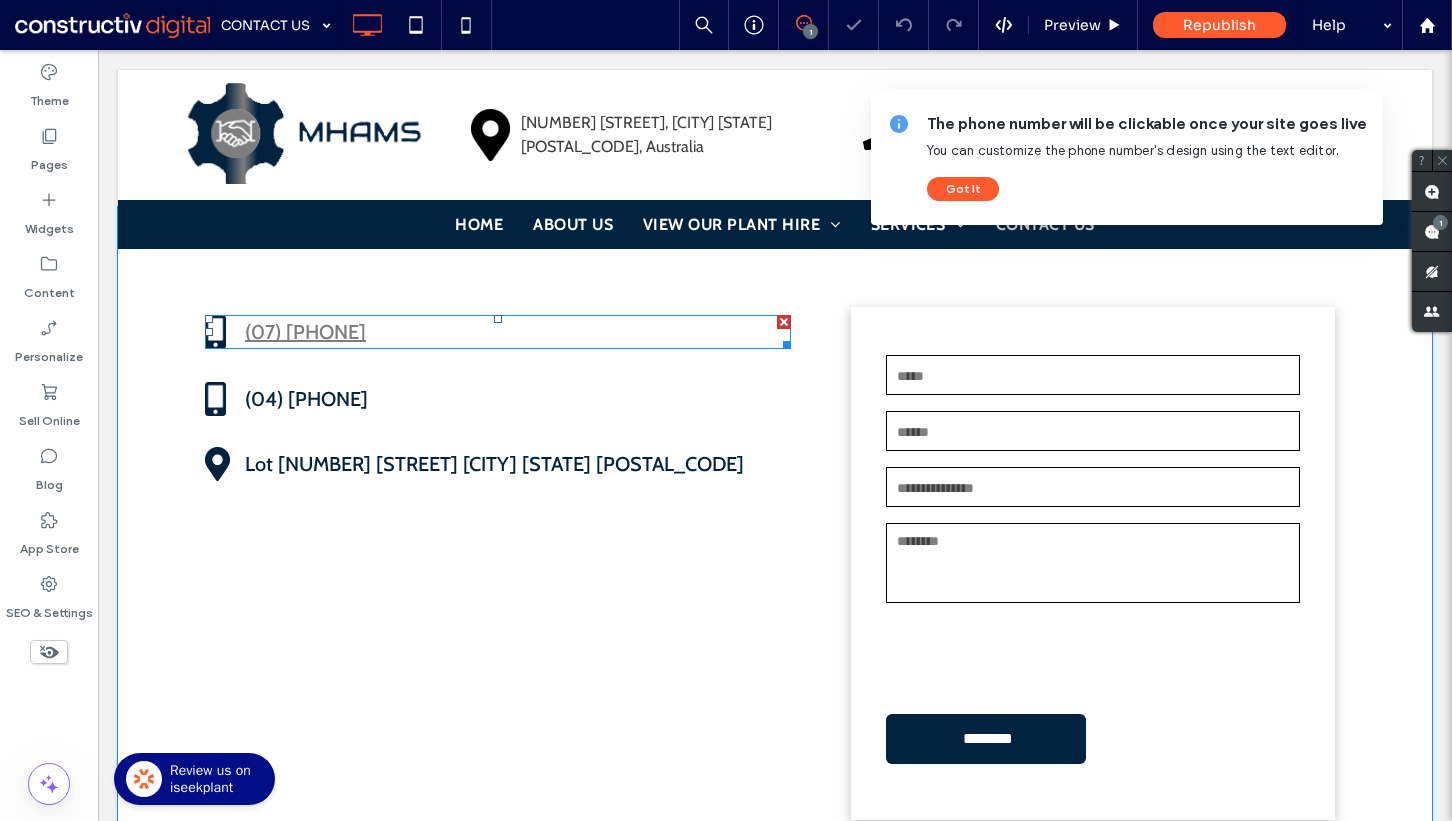 click on "(07) [PHONE]" at bounding box center [305, 332] 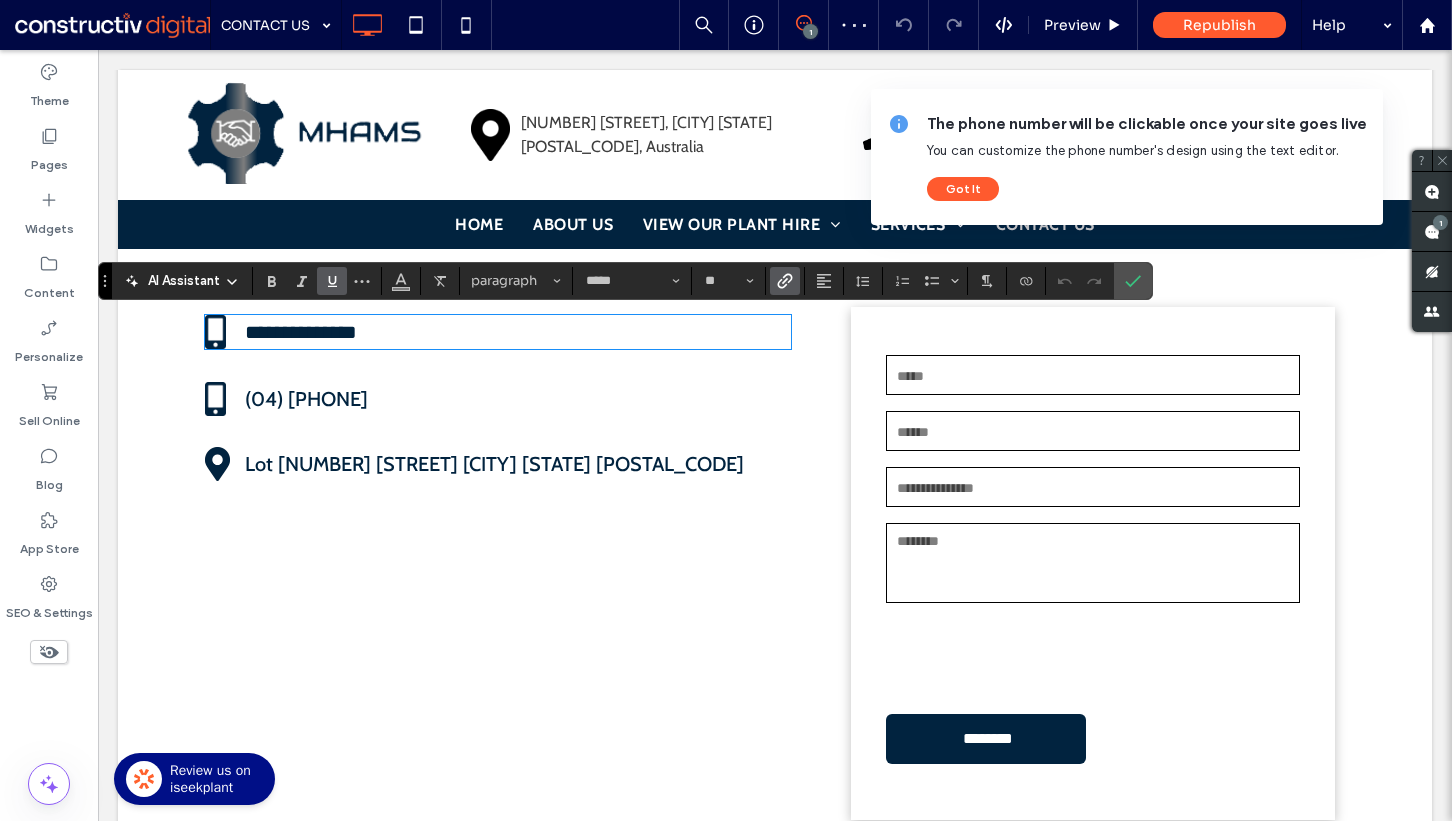 type 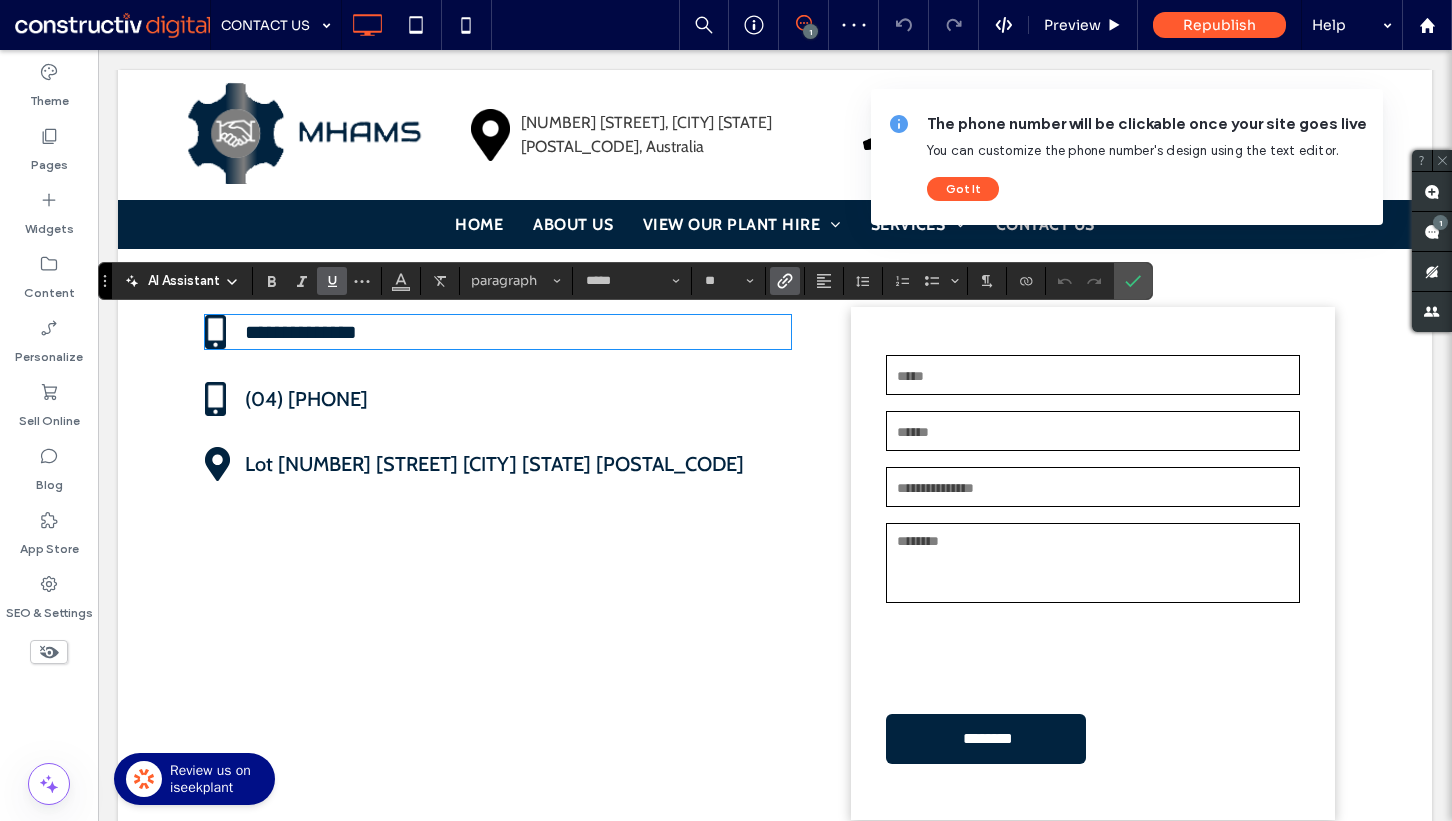 type on "**" 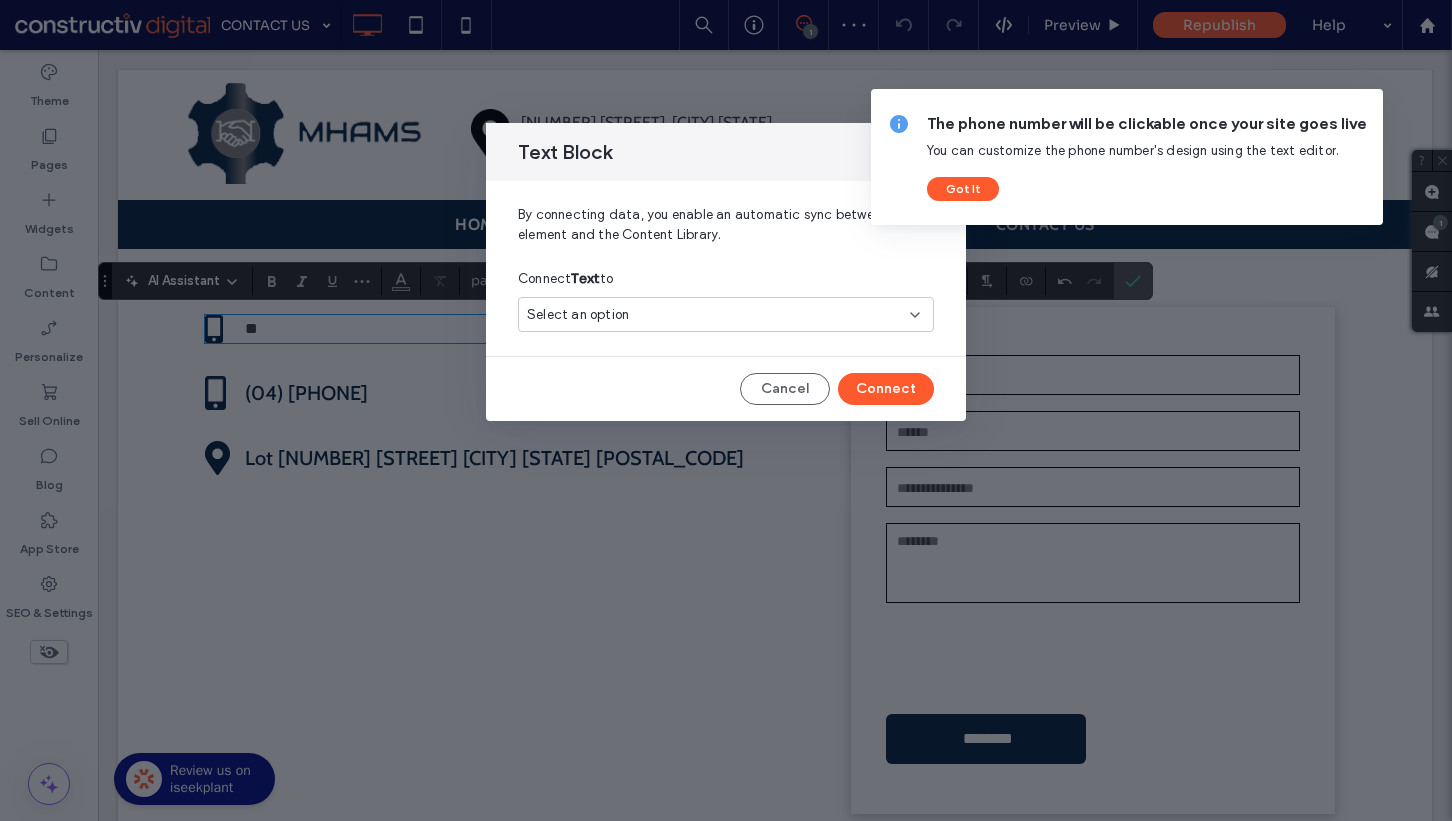 click on "Select an option" at bounding box center (578, 315) 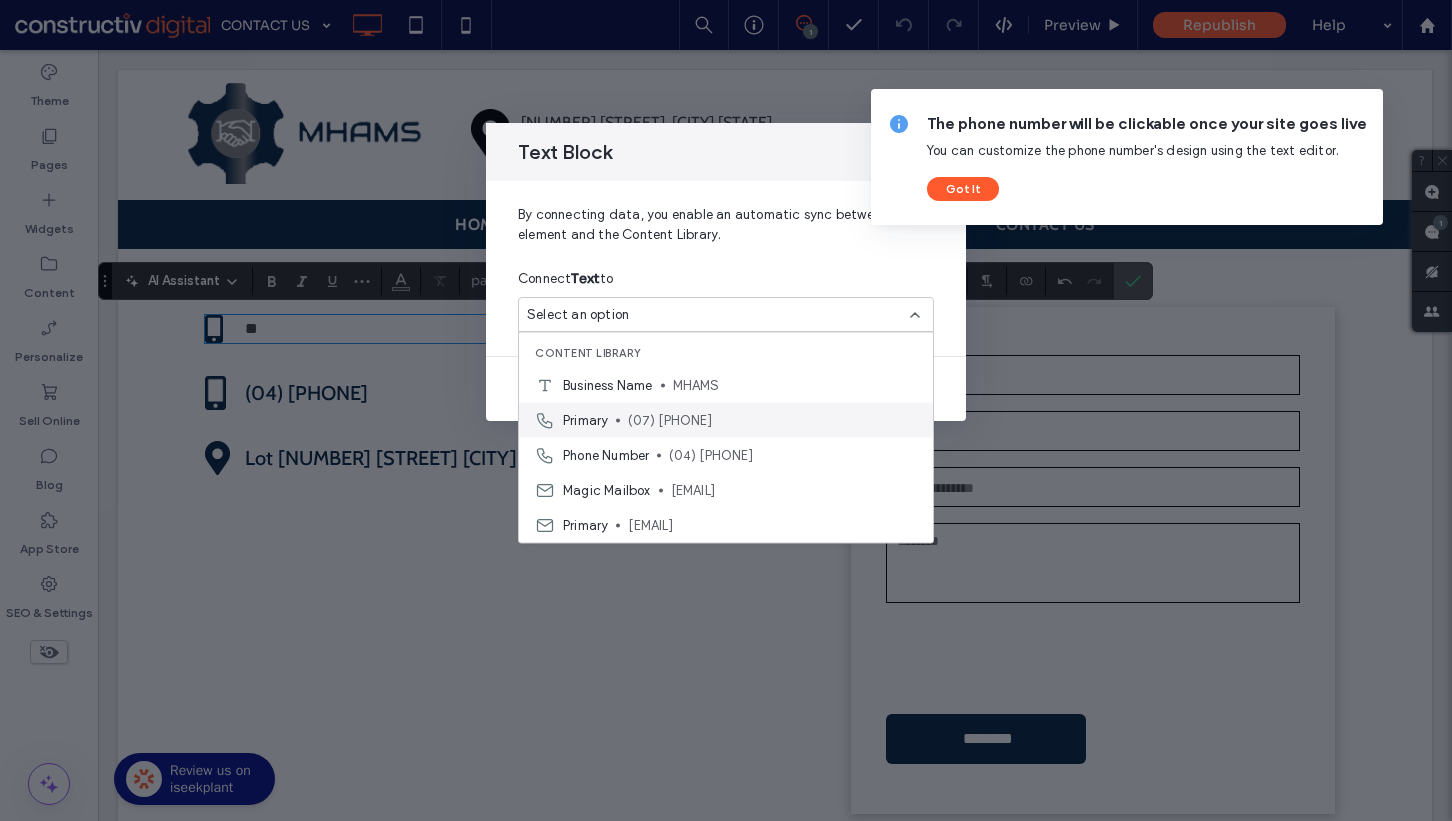 click on "(07) [PHONE]" at bounding box center [772, 420] 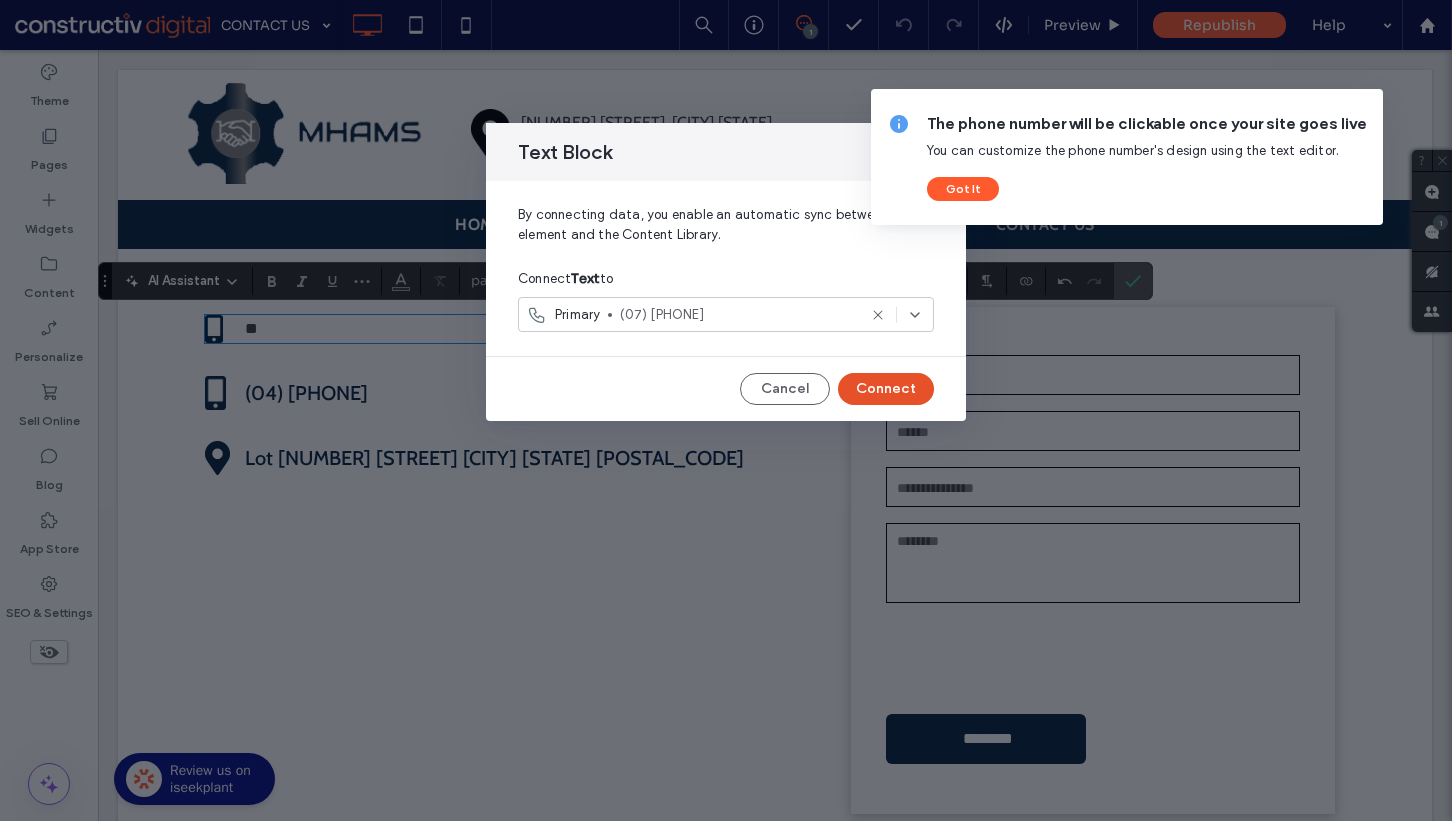 click on "Connect" at bounding box center [886, 389] 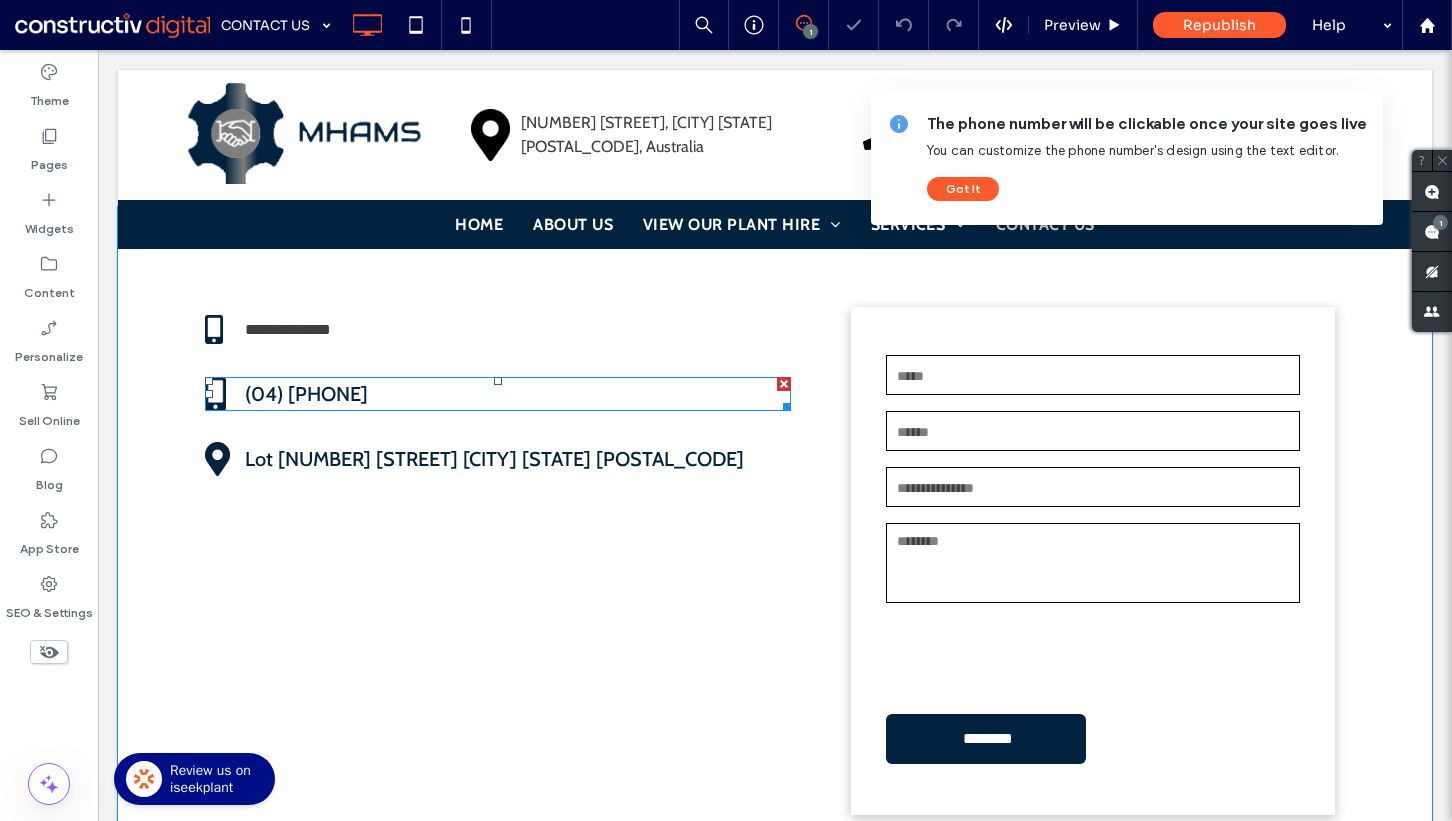 click on "(04) [PHONE]" at bounding box center (518, 394) 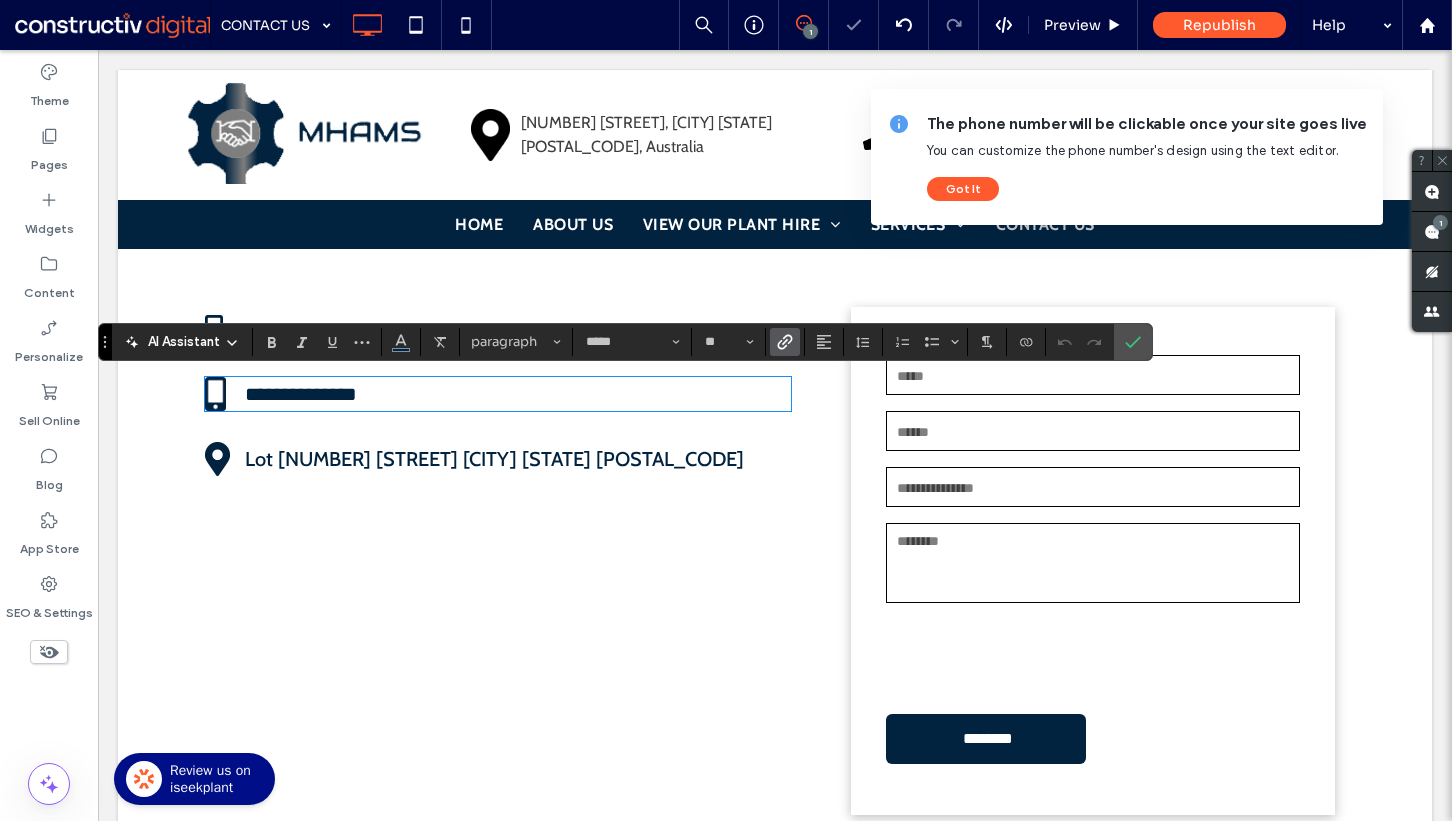 type 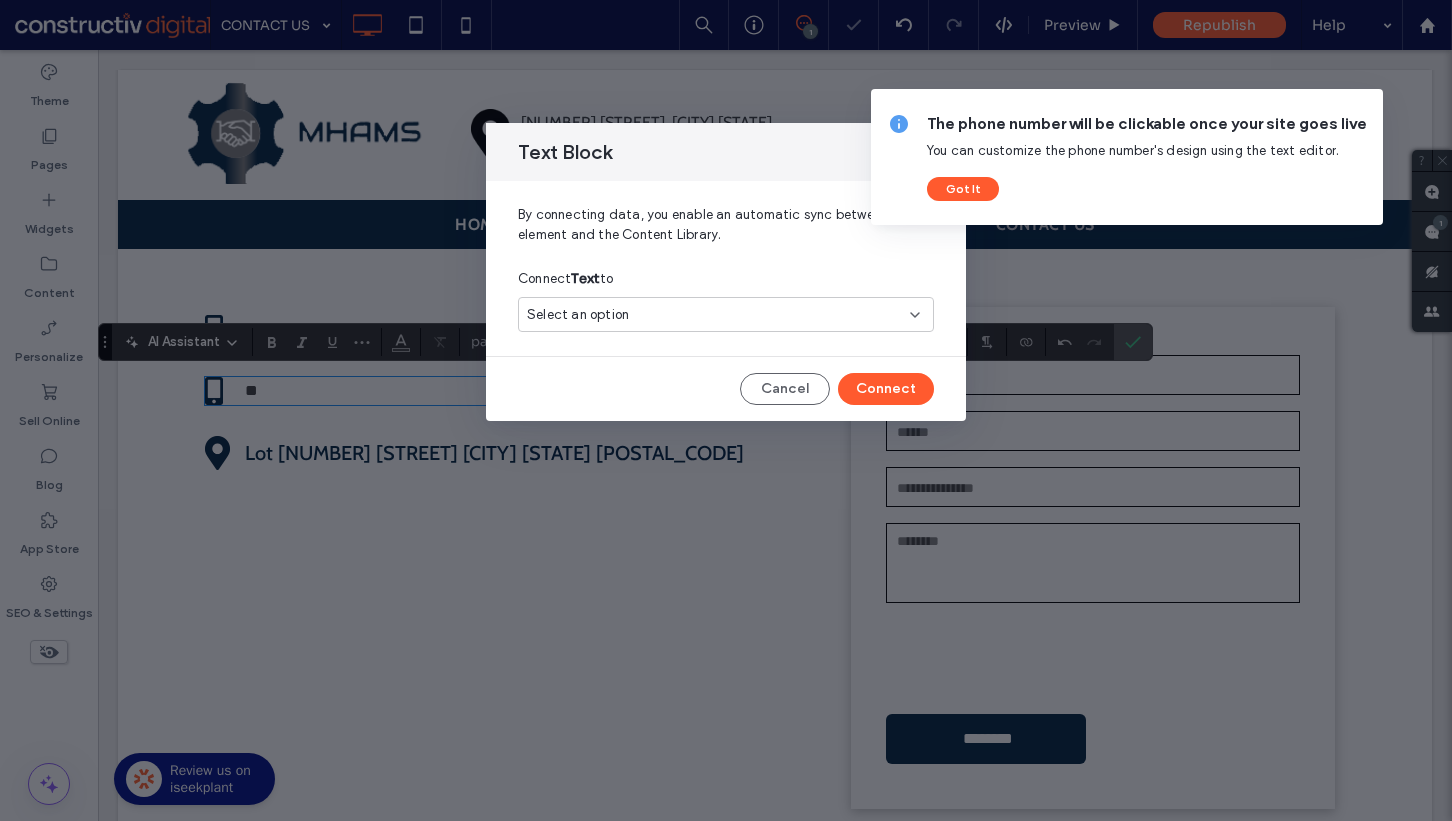 click on "Select an option" at bounding box center (578, 315) 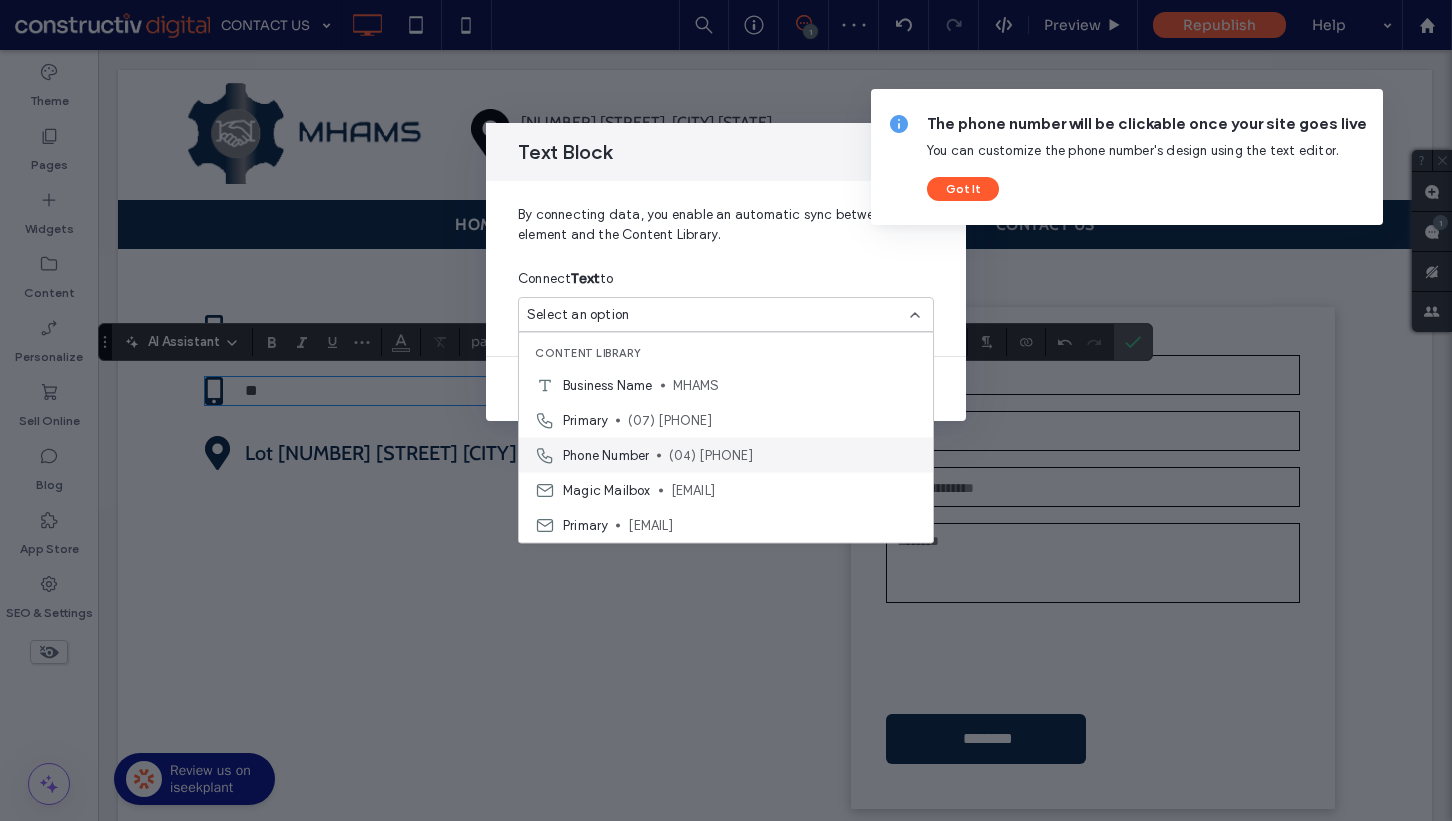 click on "(04) [PHONE]" at bounding box center (793, 455) 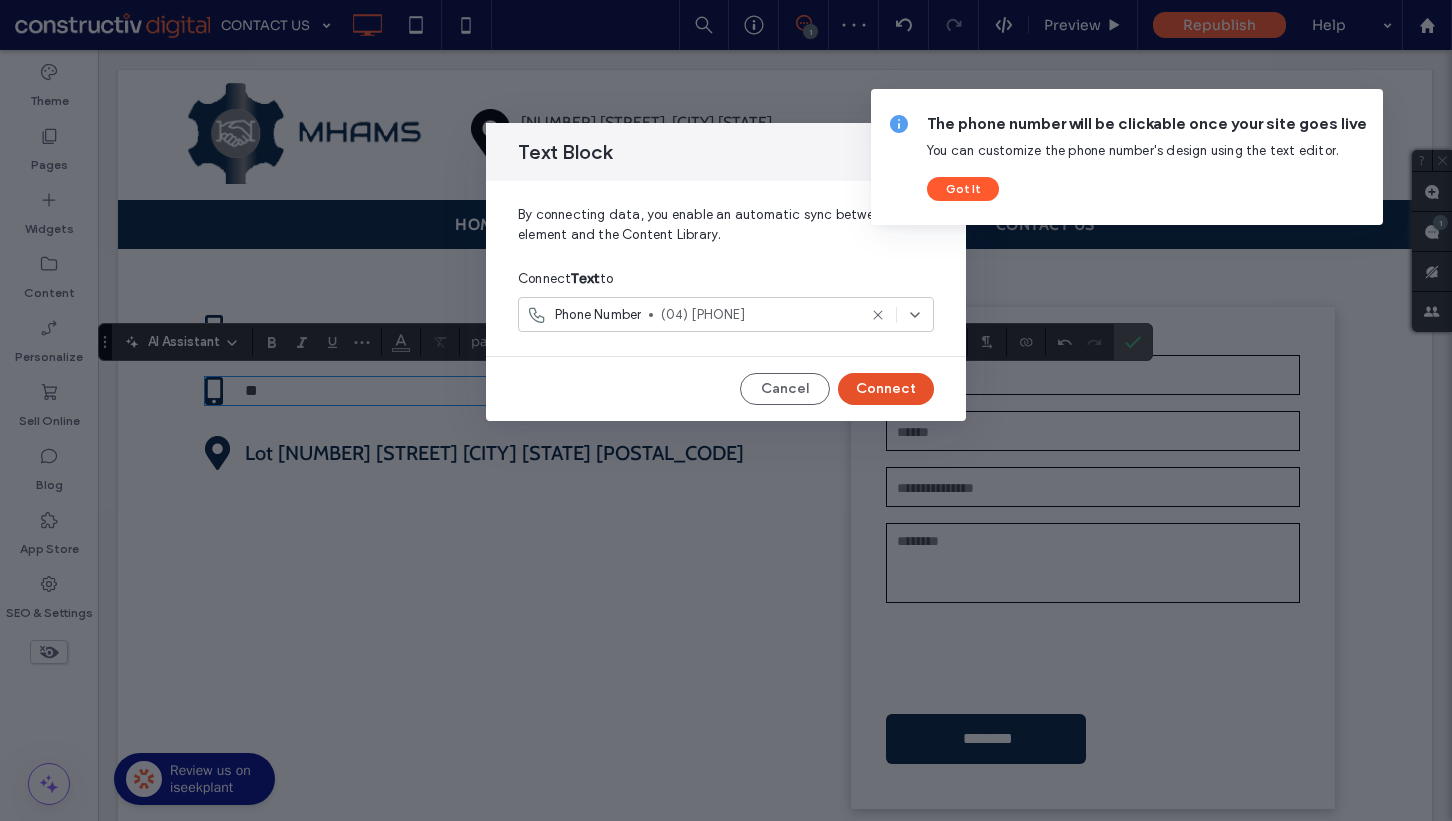 drag, startPoint x: 858, startPoint y: 383, endPoint x: 430, endPoint y: 408, distance: 428.72952 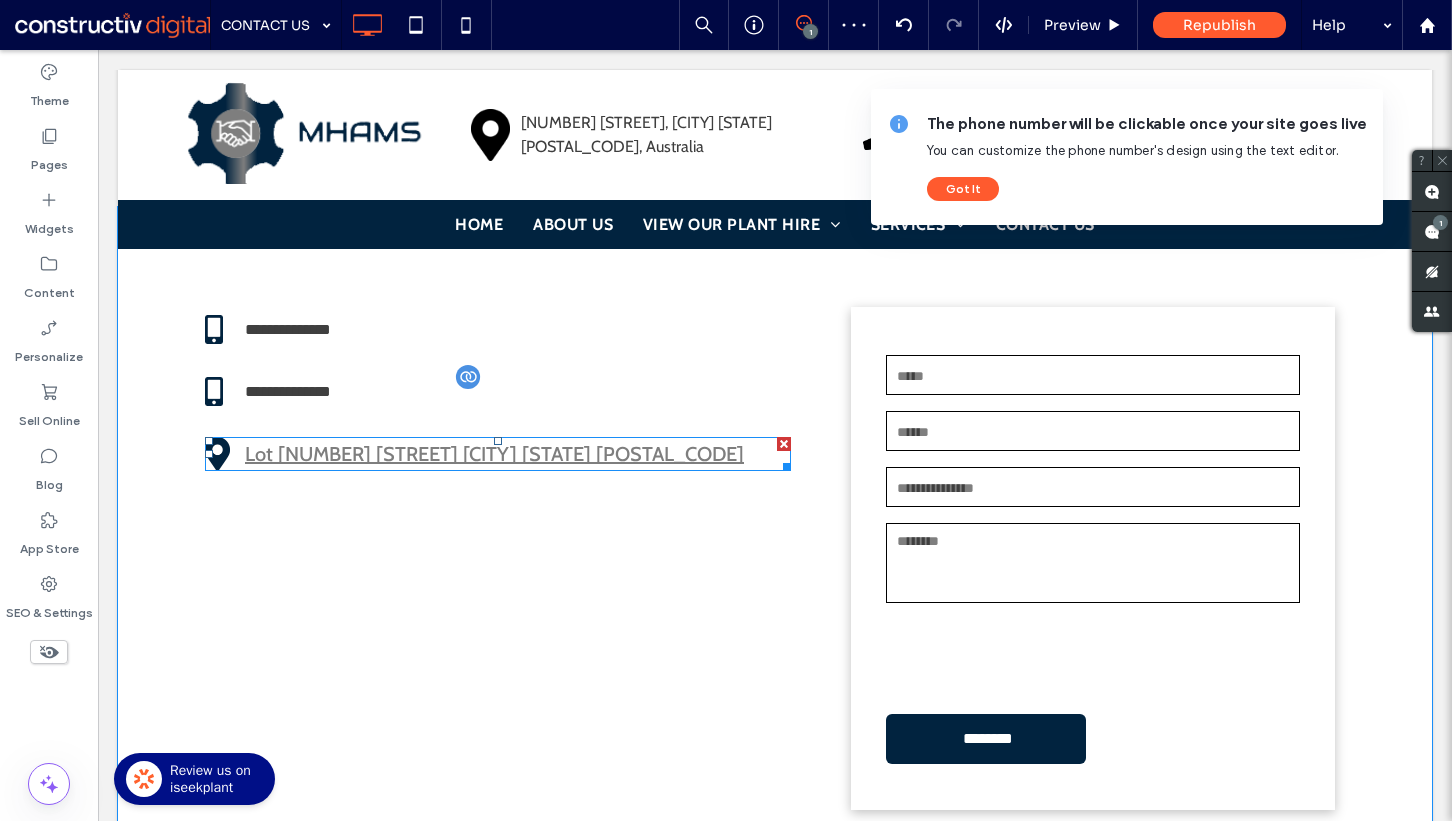 click on "Lot [NUMBER] [STREET] [CITY] [STATE] [POSTAL_CODE]" at bounding box center [494, 454] 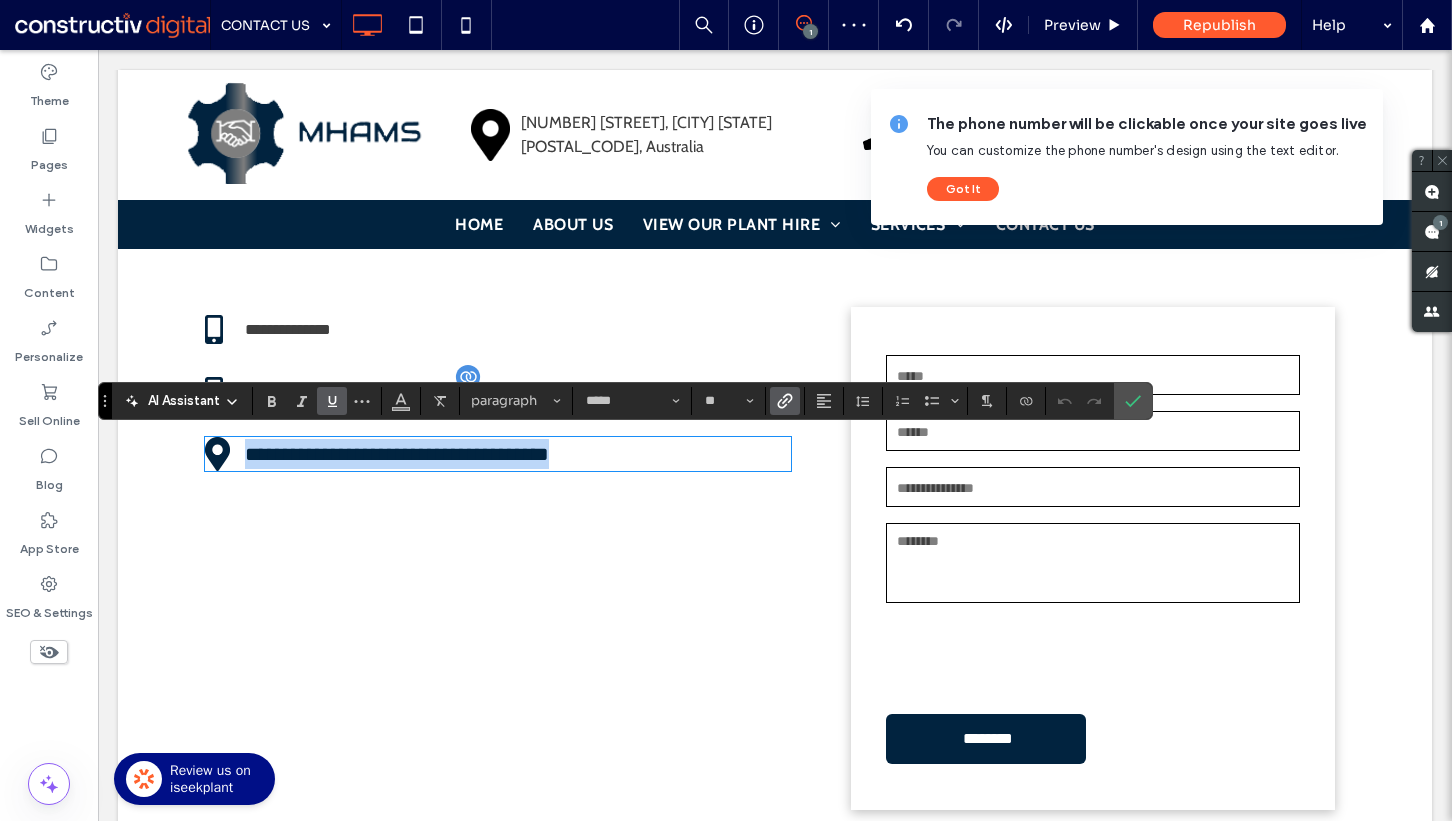 type 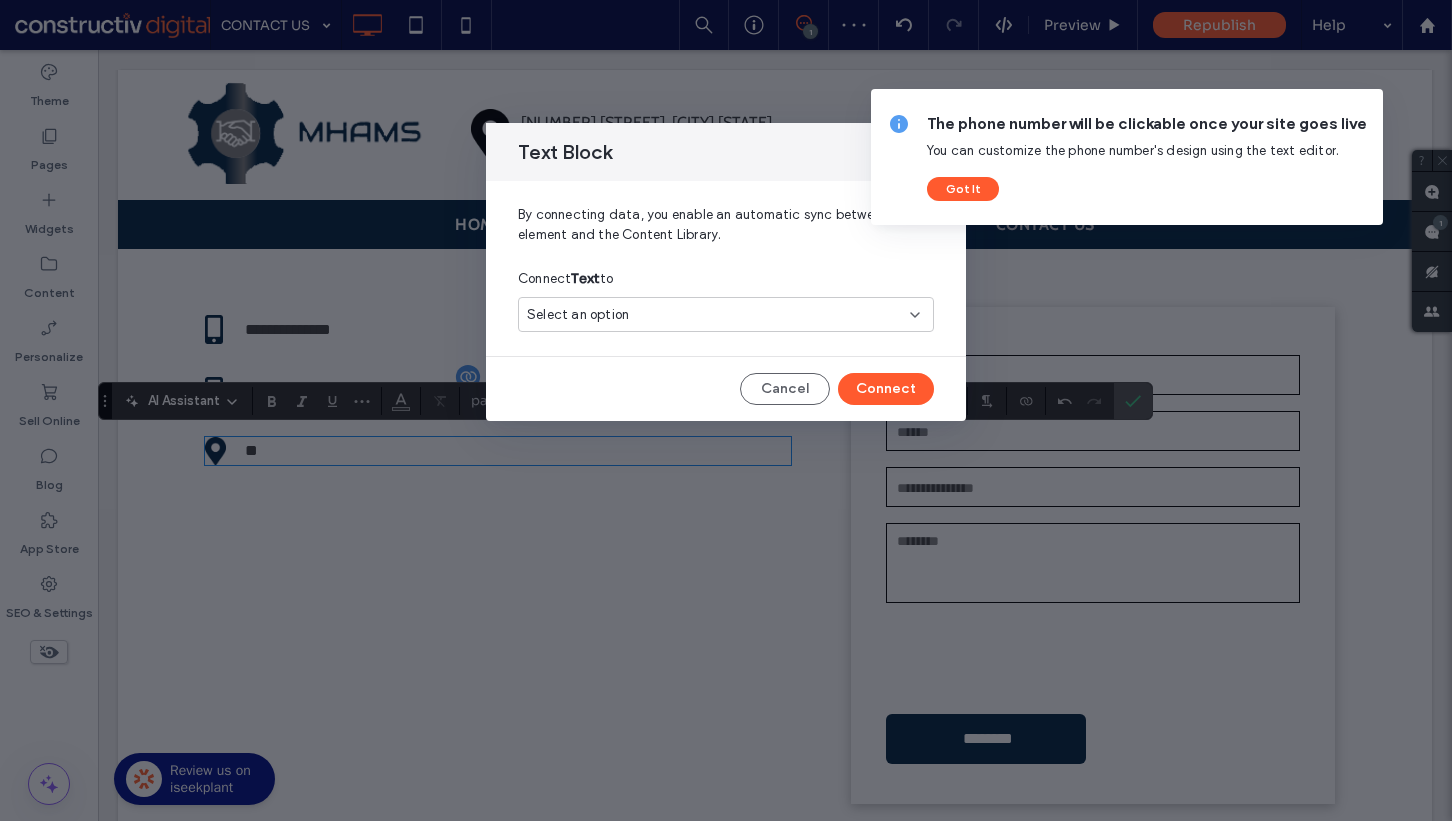click on "Select an option" at bounding box center [714, 315] 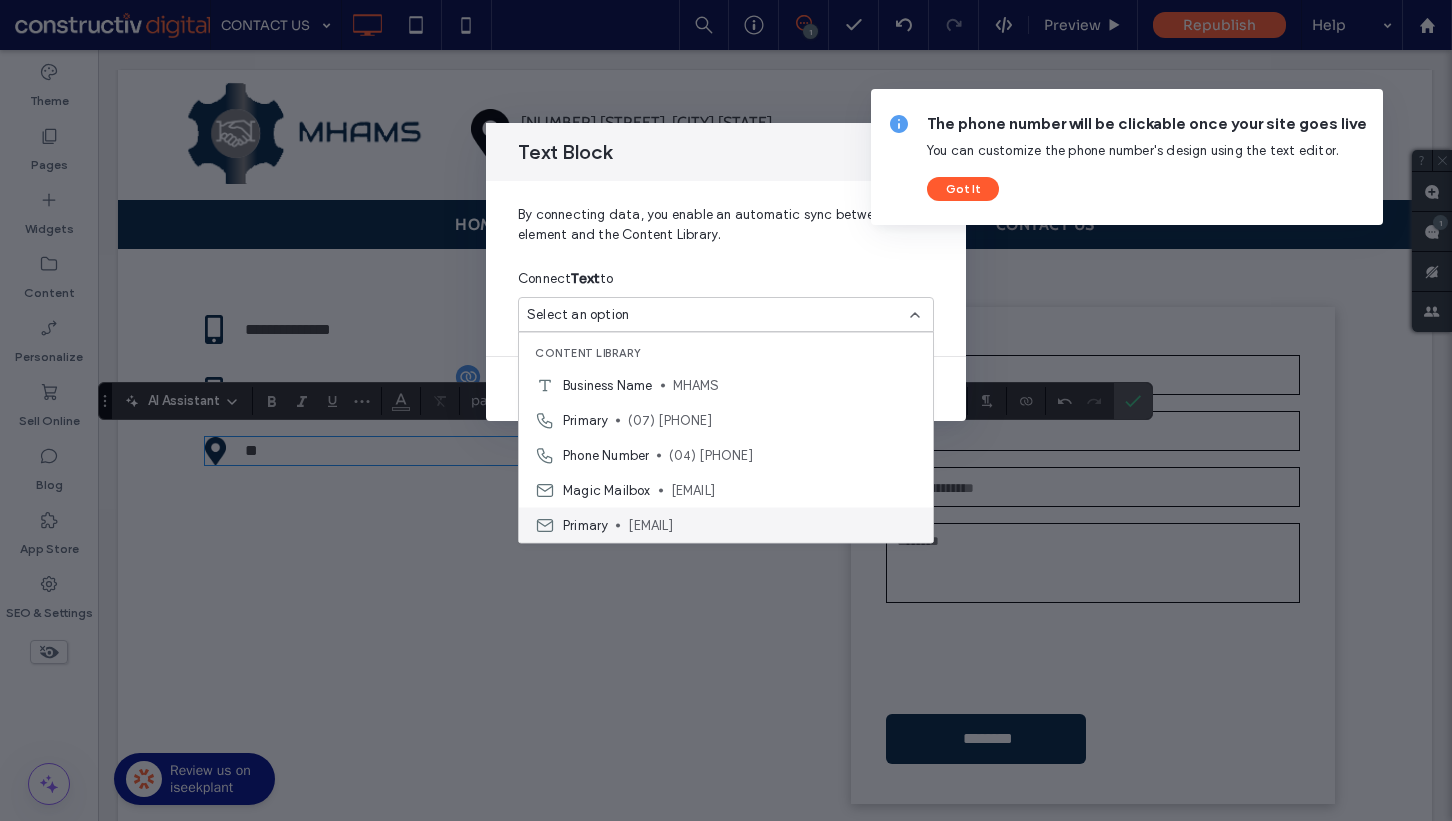 scroll, scrollTop: 35, scrollLeft: 0, axis: vertical 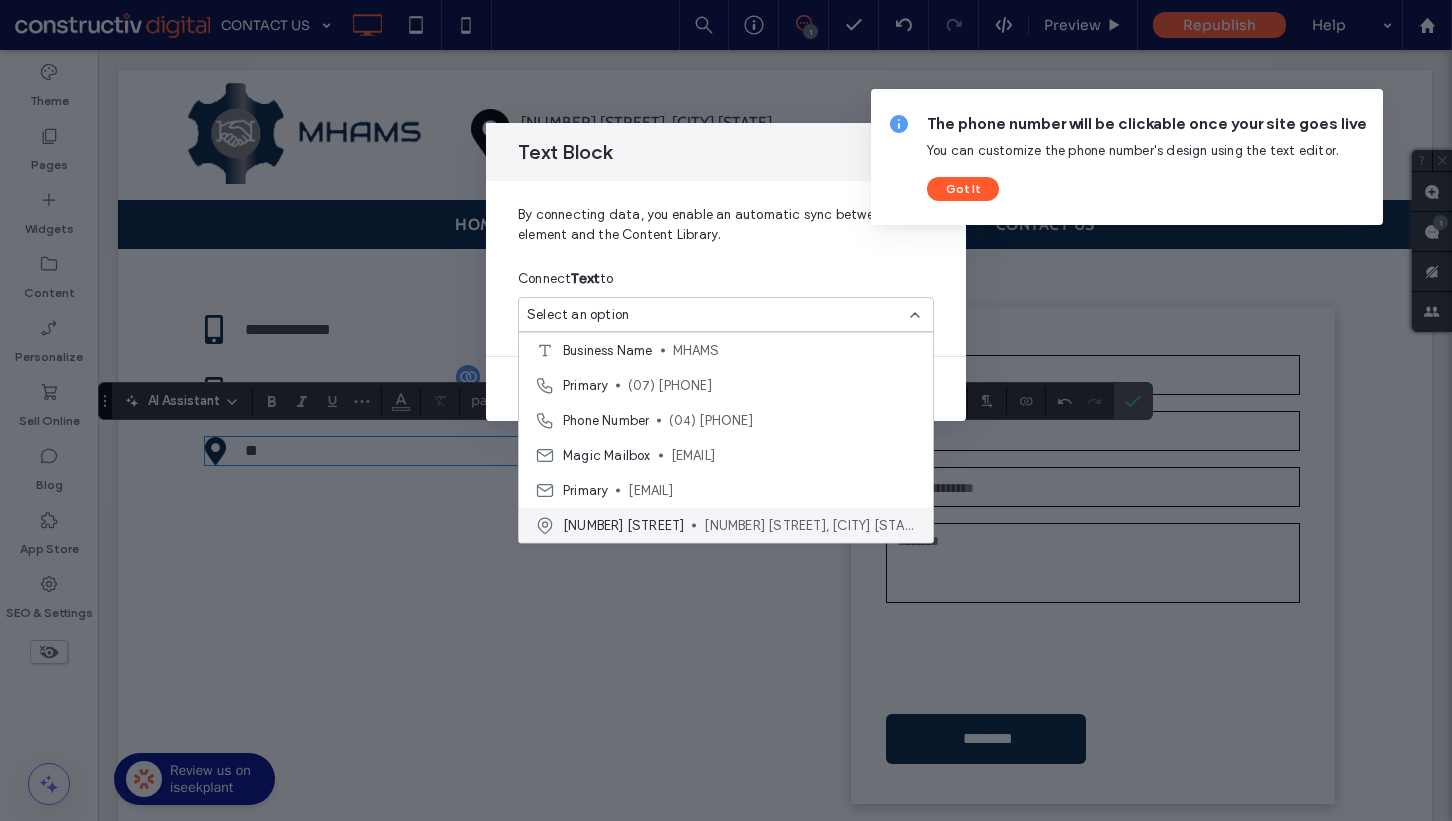 click on "[NUMBER] [STREET], [CITY] [STATE] [POSTAL_CODE], Australia" at bounding box center [810, 525] 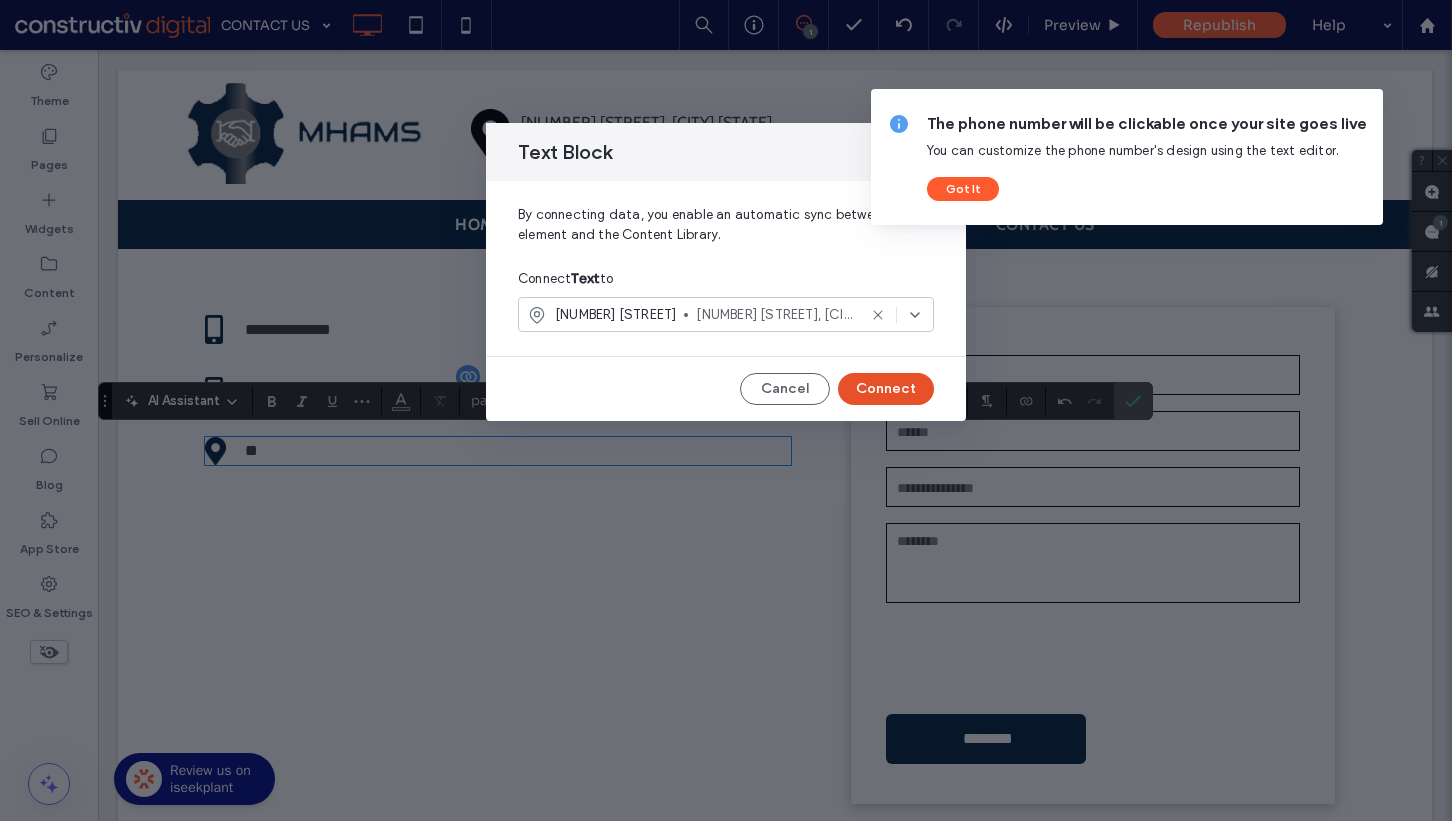 drag, startPoint x: 872, startPoint y: 382, endPoint x: 773, endPoint y: 332, distance: 110.909874 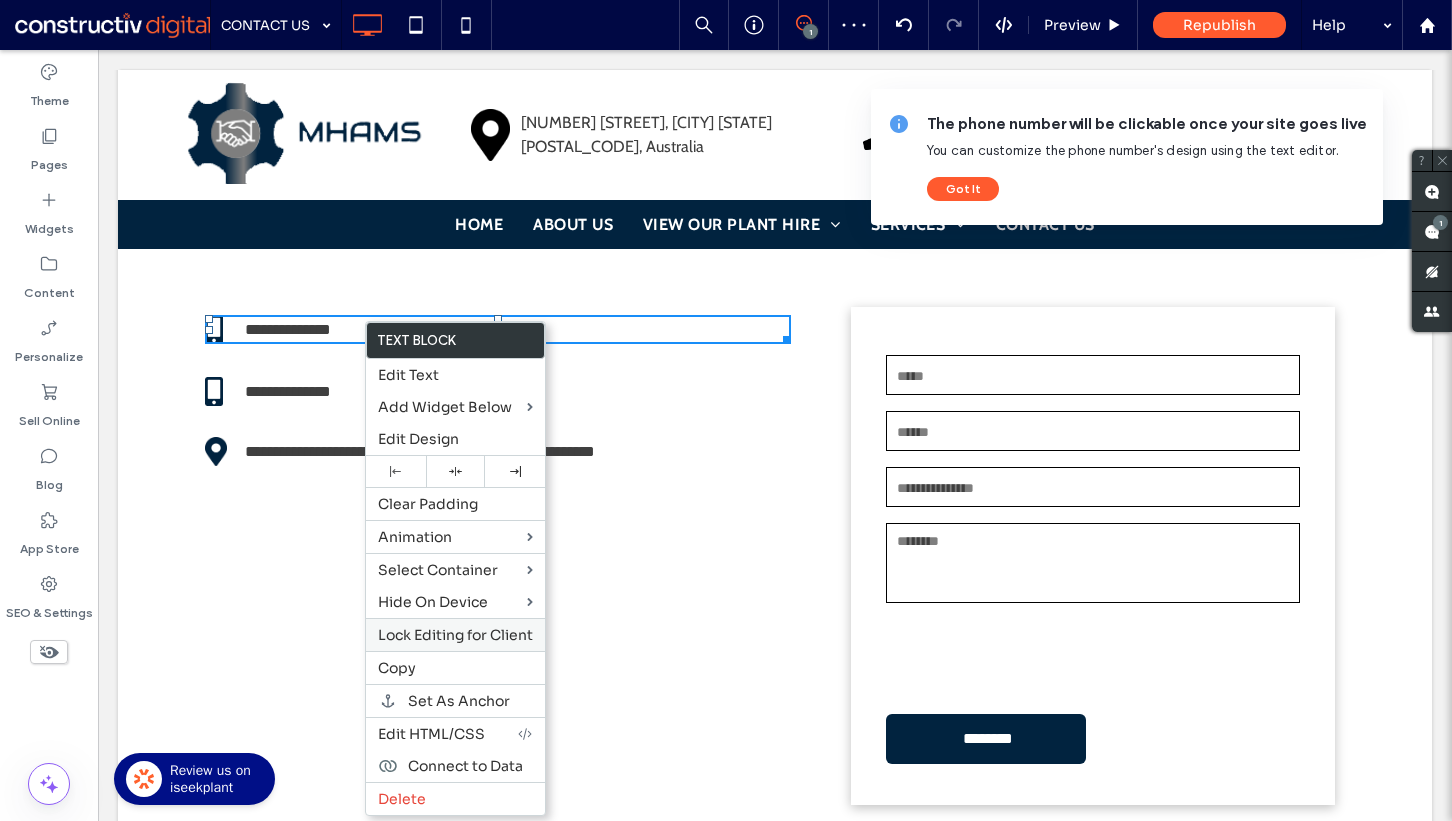 click on "Lock Editing for Client" at bounding box center [455, 635] 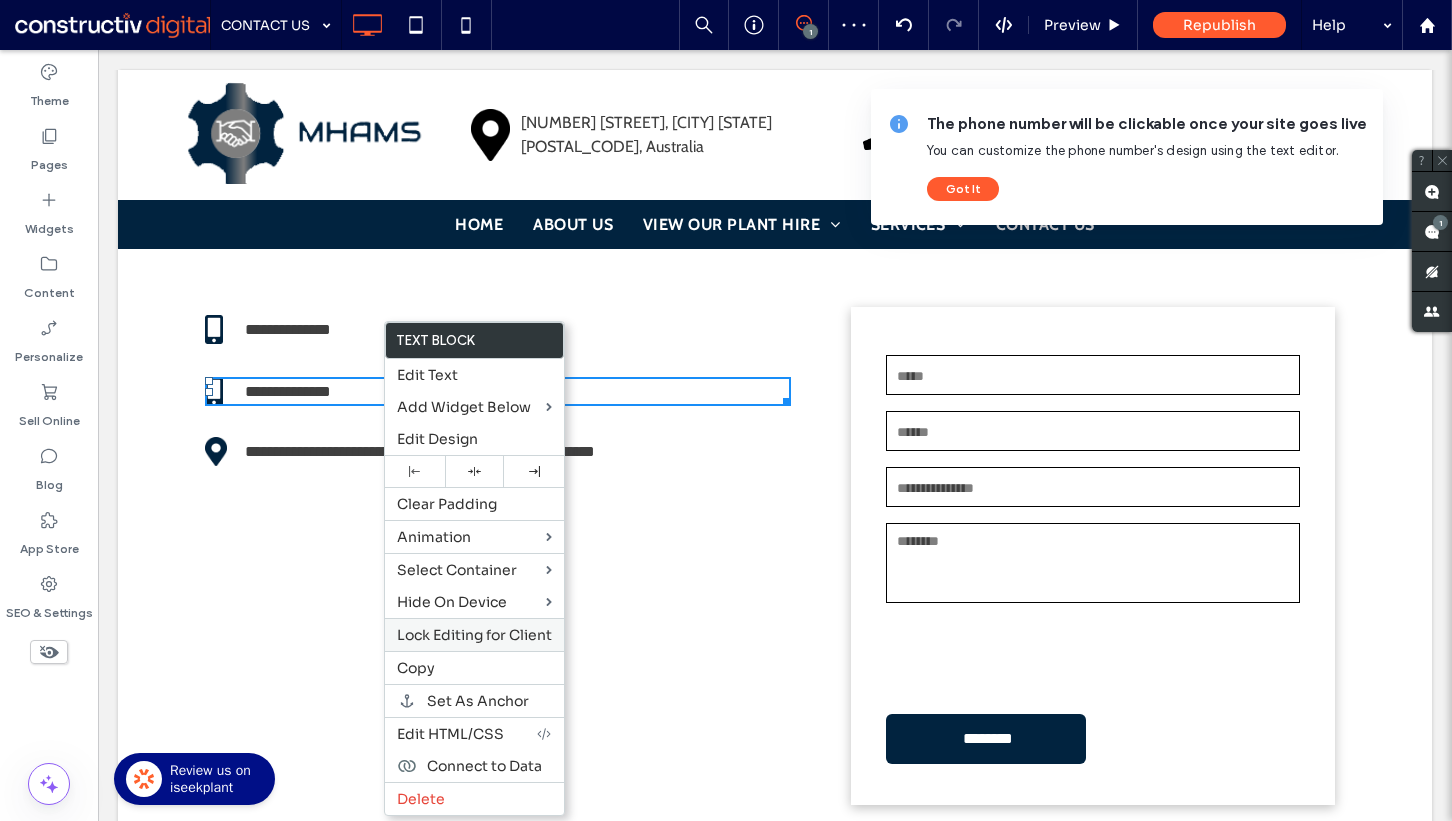 click on "Lock Editing for Client" at bounding box center (474, 635) 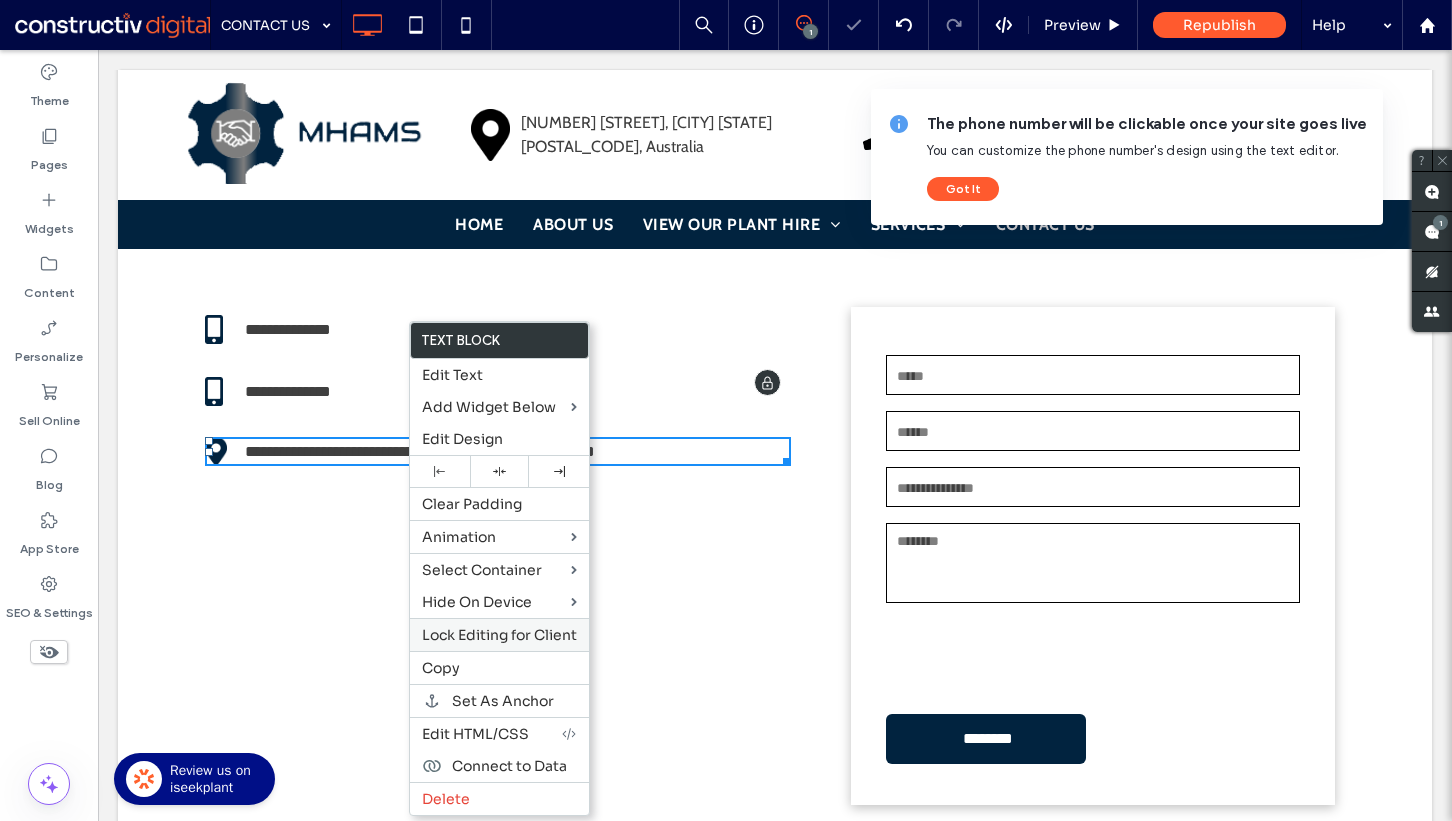 click on "Lock Editing for Client" at bounding box center (499, 635) 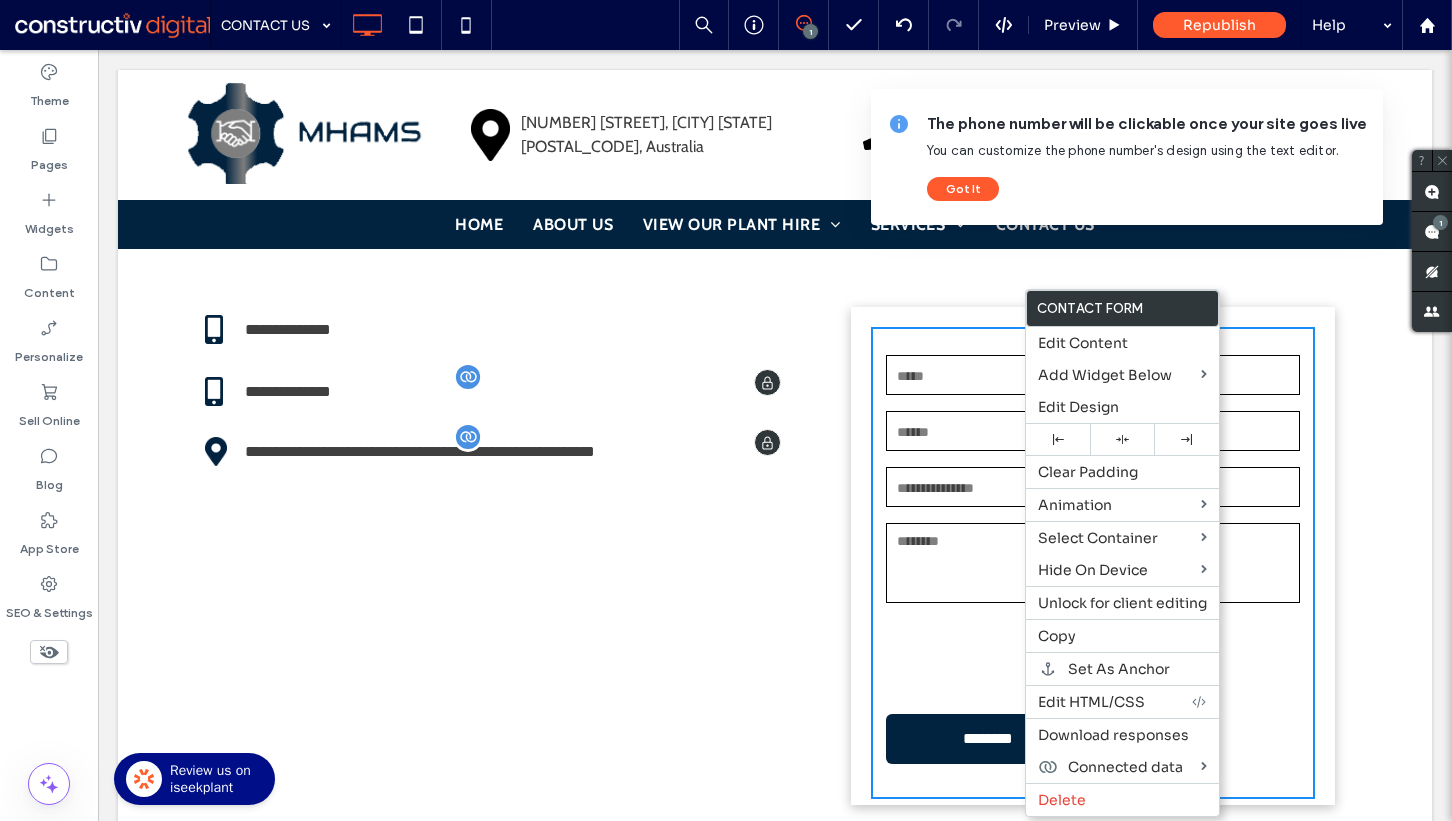 click on "**********" at bounding box center (775, 551) 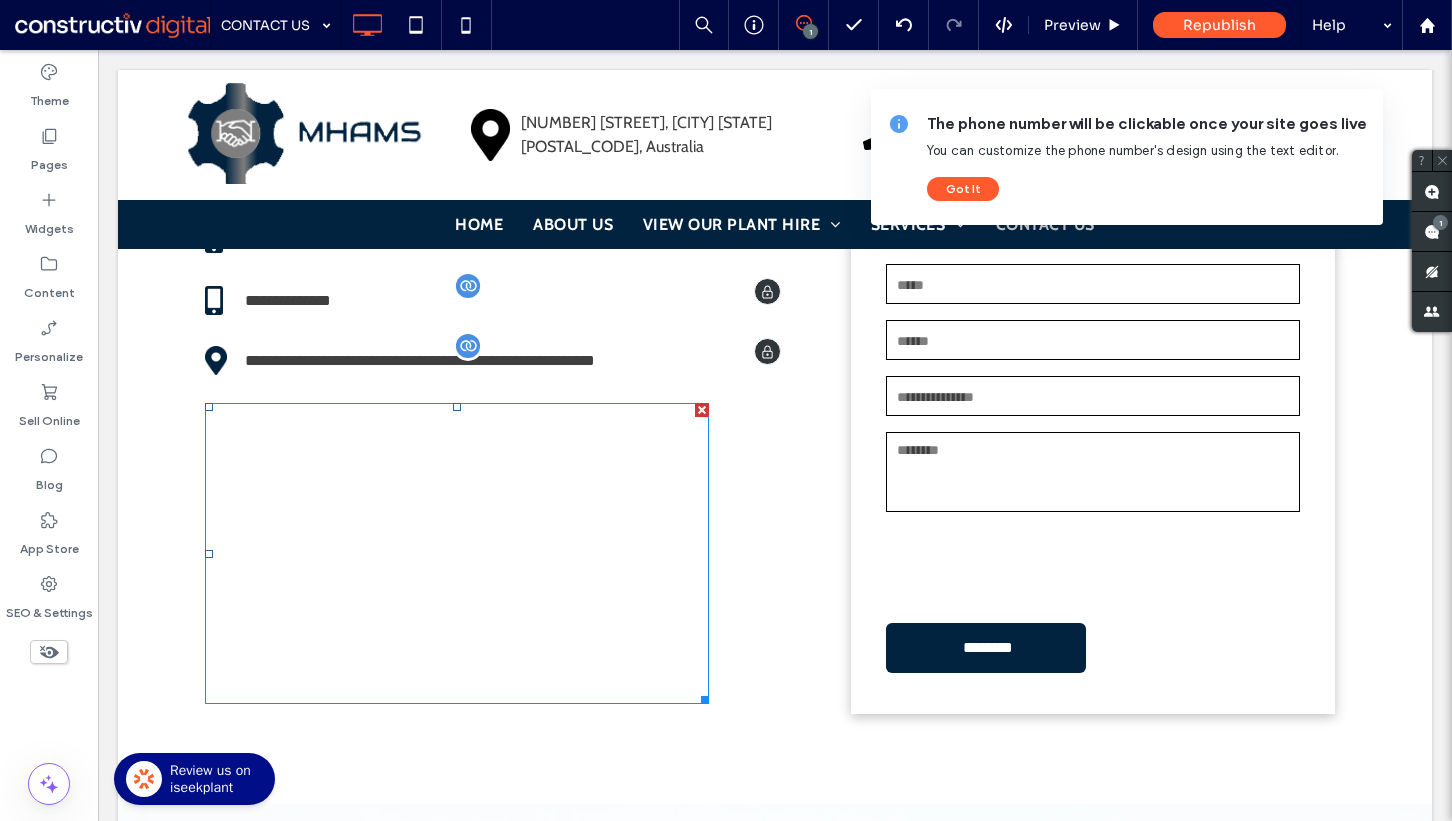 scroll, scrollTop: 405, scrollLeft: 0, axis: vertical 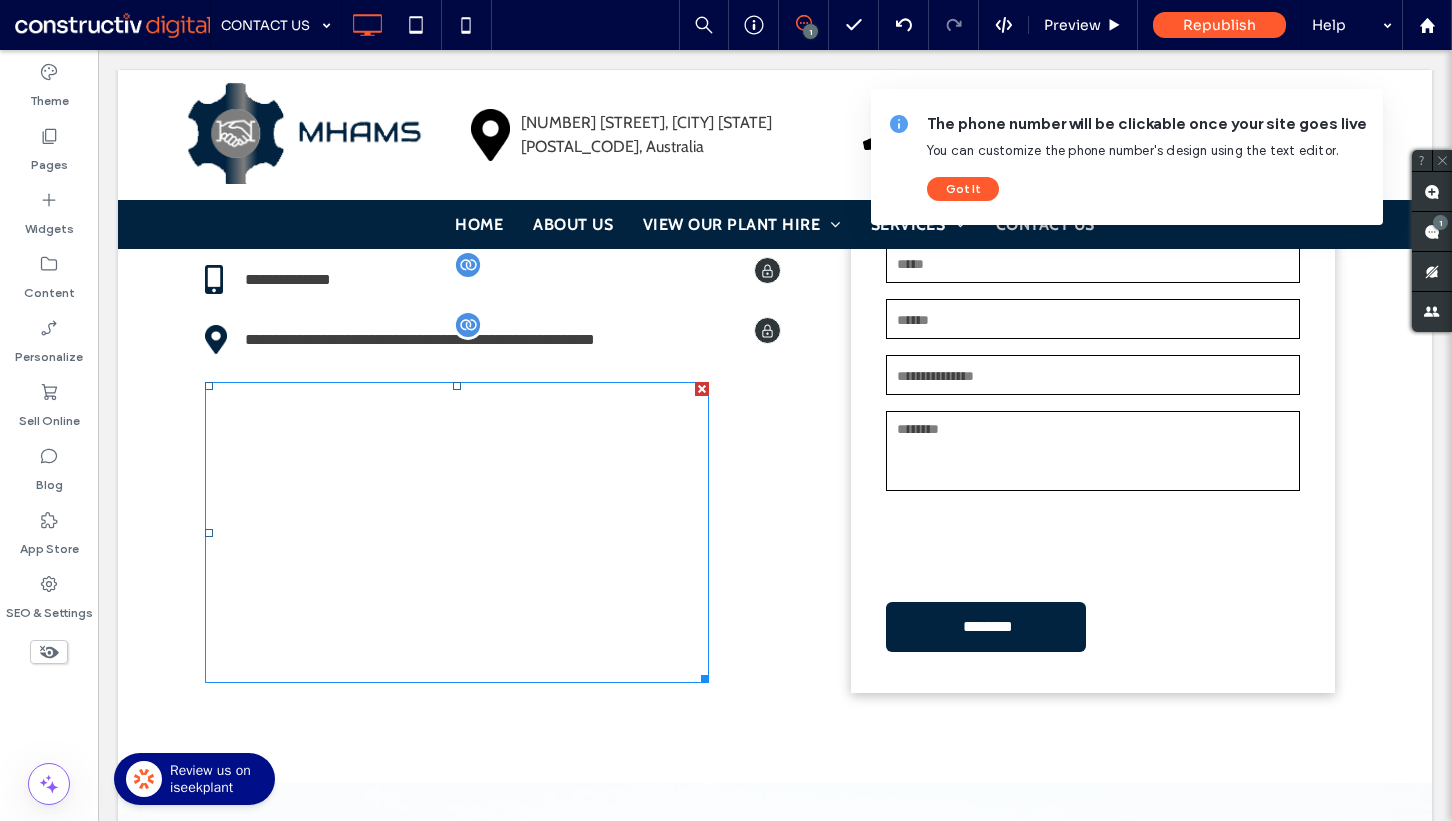 click at bounding box center (457, 532) 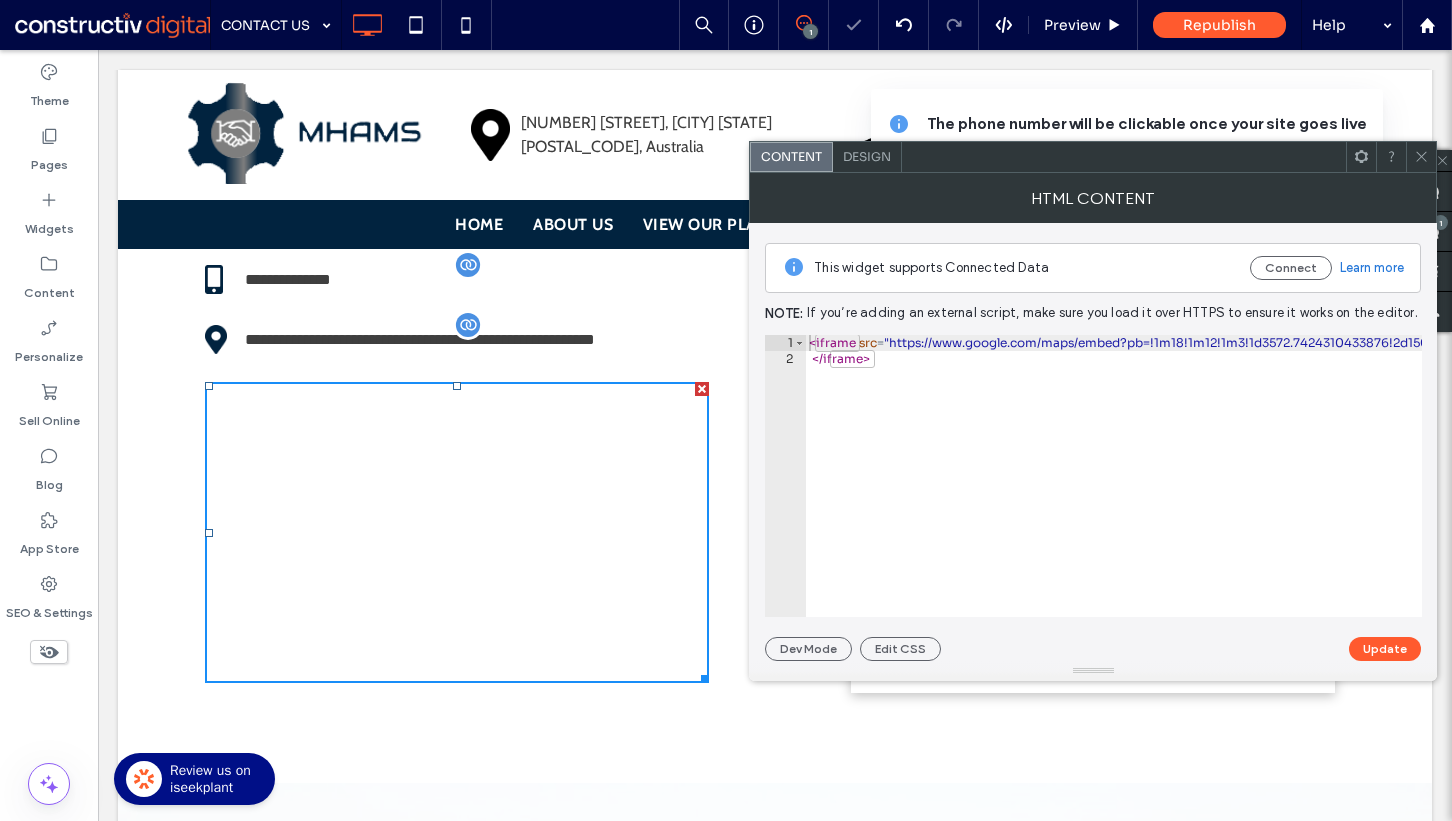 type on "*********" 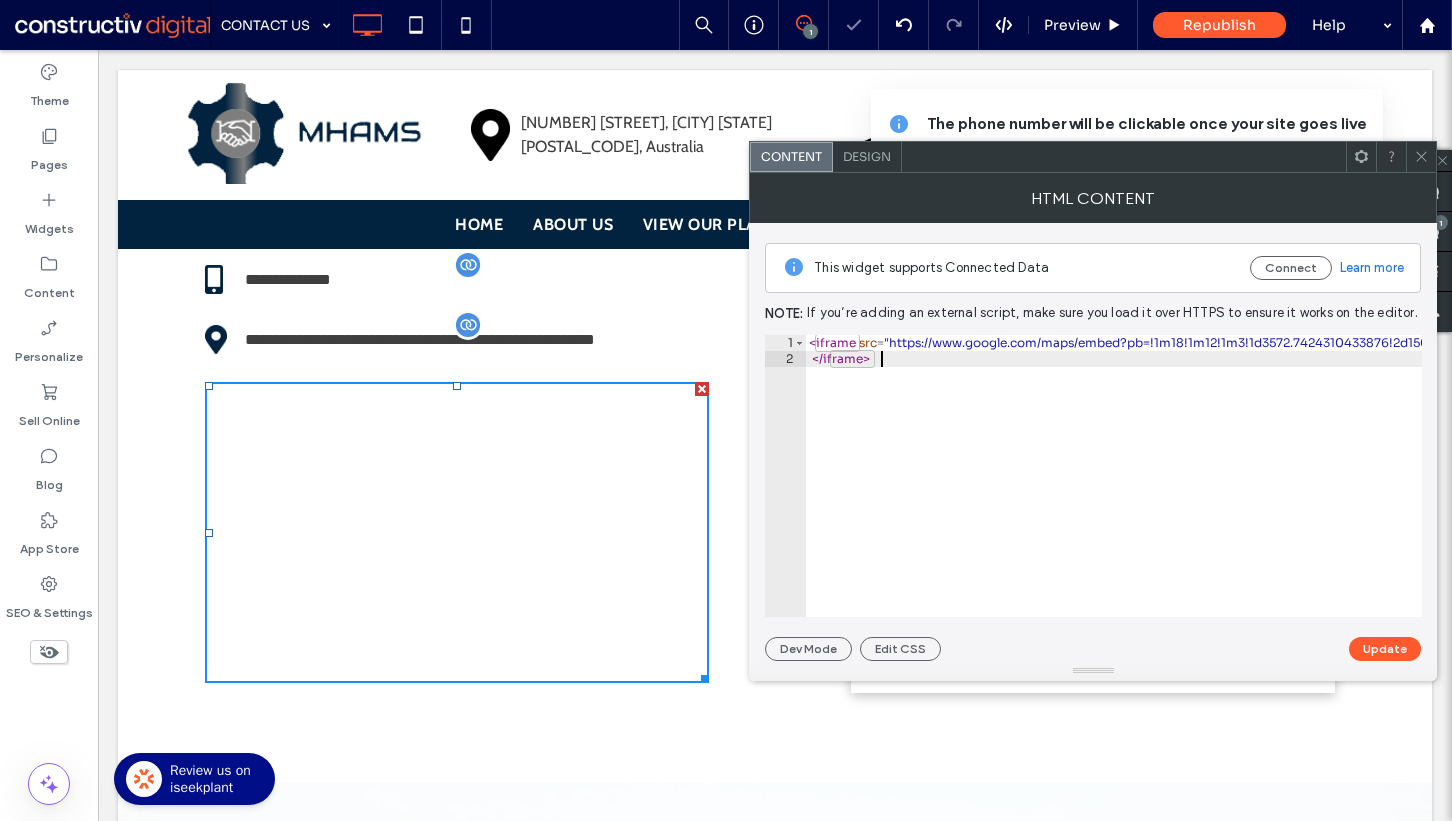click on "< iframe   src = "https://www.google.com/maps/embed?pb=!1m18!1m12!1m3!1d3572.7424310433876!2d150.05760981557992!3d-26.43178727968465!2m3!1f0!2f0!3f0!3m2!1i1024!2i768!4f13.1!3m3!1m2!1s0x6bbeb9b23c044901%3A0x65dcb62a4907ac1a!2sGurulmundi%20Rd%2C%20Gurulmundi%20QLD%204415!5e0!3m2!1sen!2sau!4v1567118963186!5m2!1sen!2sau"   width = "500"   height = "300"   frameborder = "0"   style = "border:0;"   allowfullscreen = "" >   </ iframe >" at bounding box center [2220, 492] 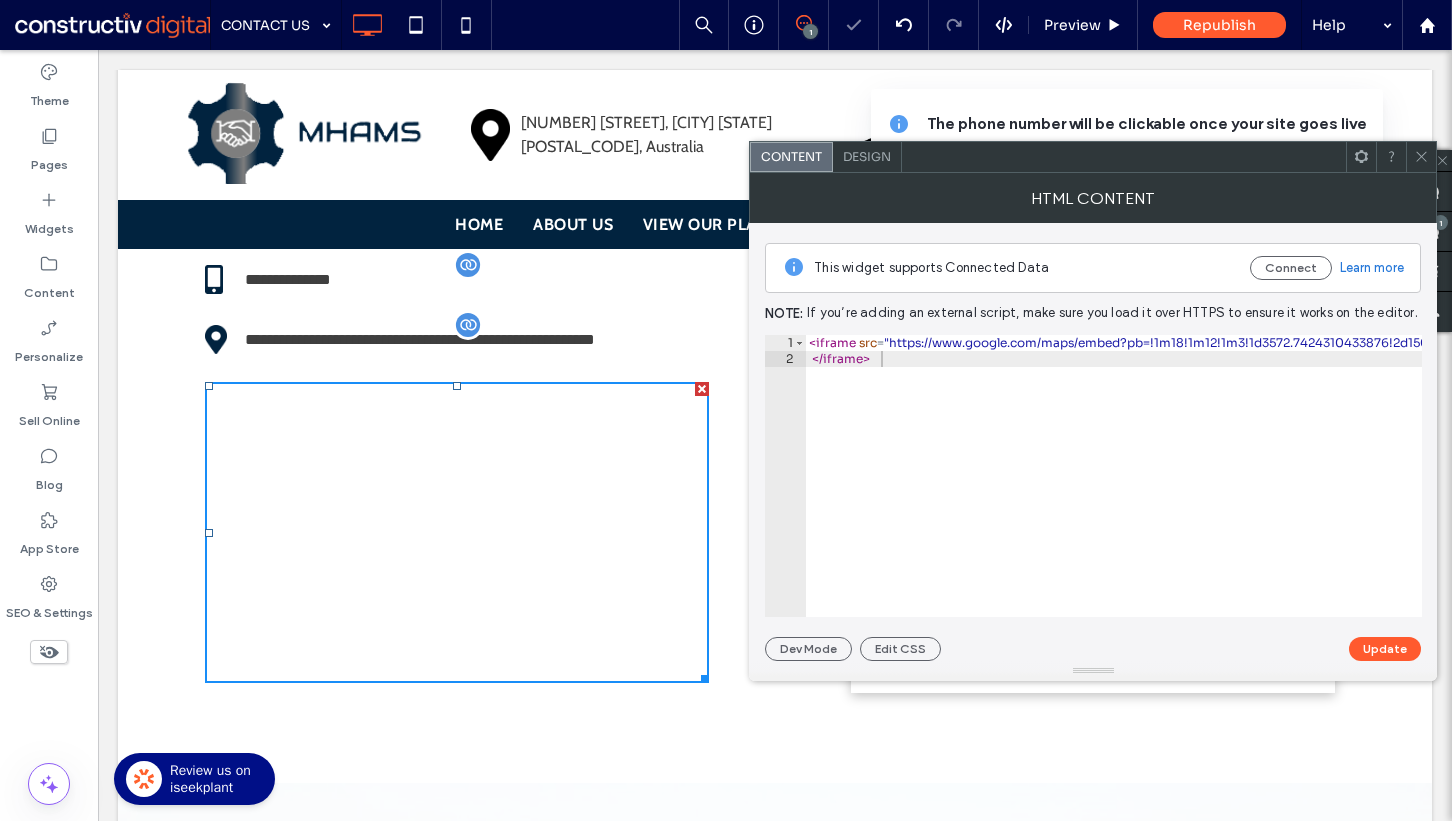 click at bounding box center [1421, 157] 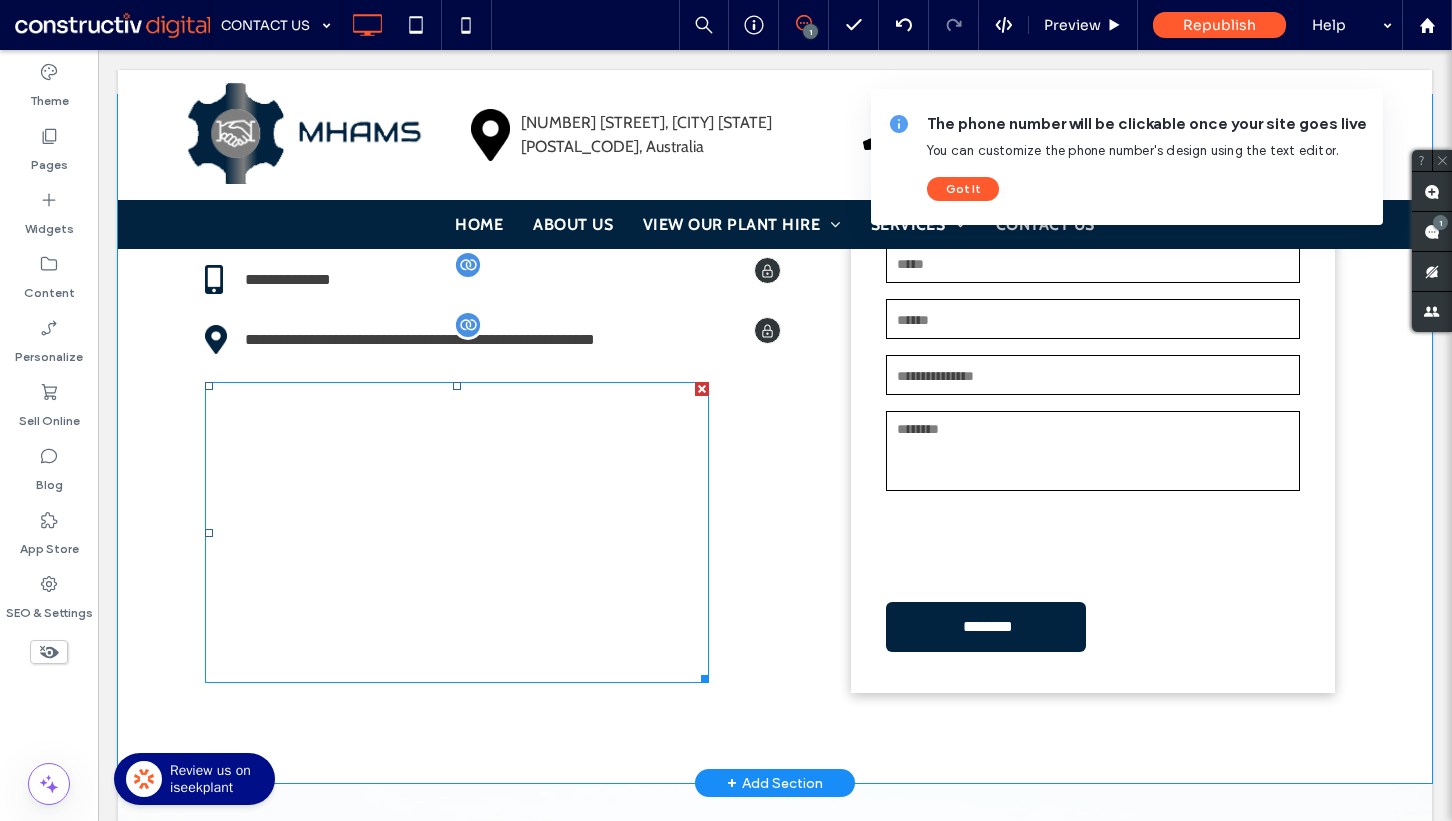 click at bounding box center (457, 532) 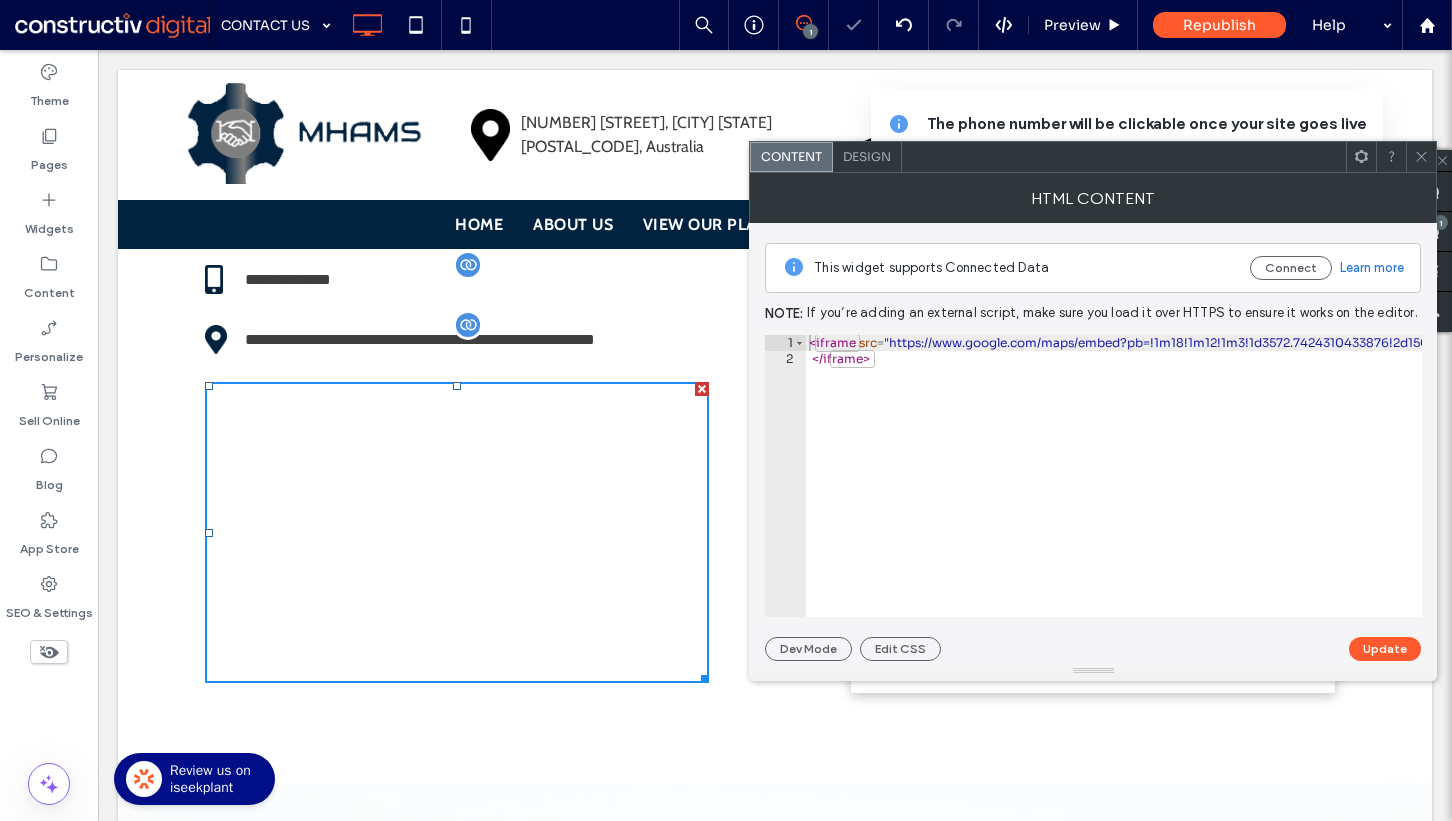 type on "*********" 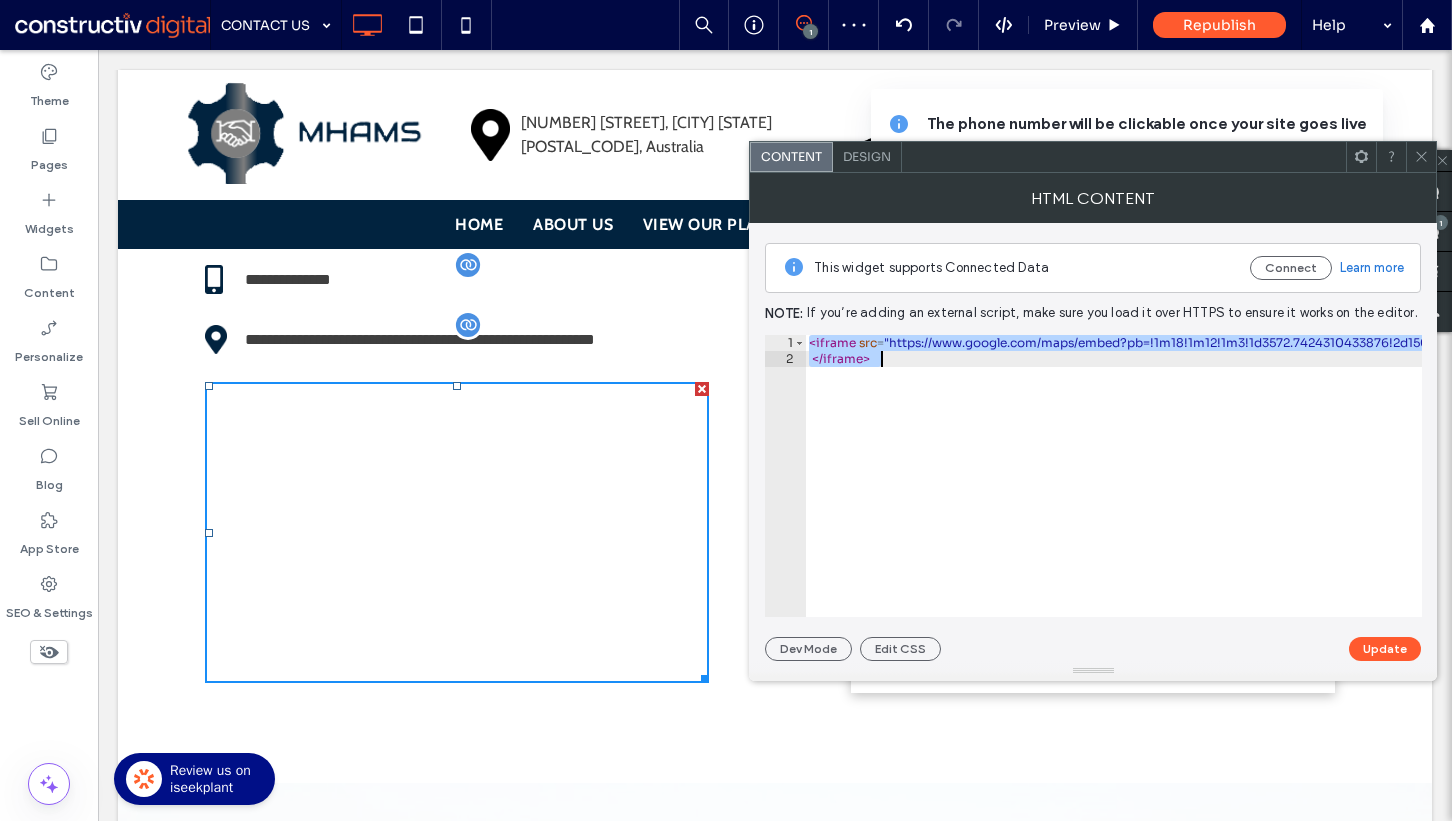 paste on "**********" 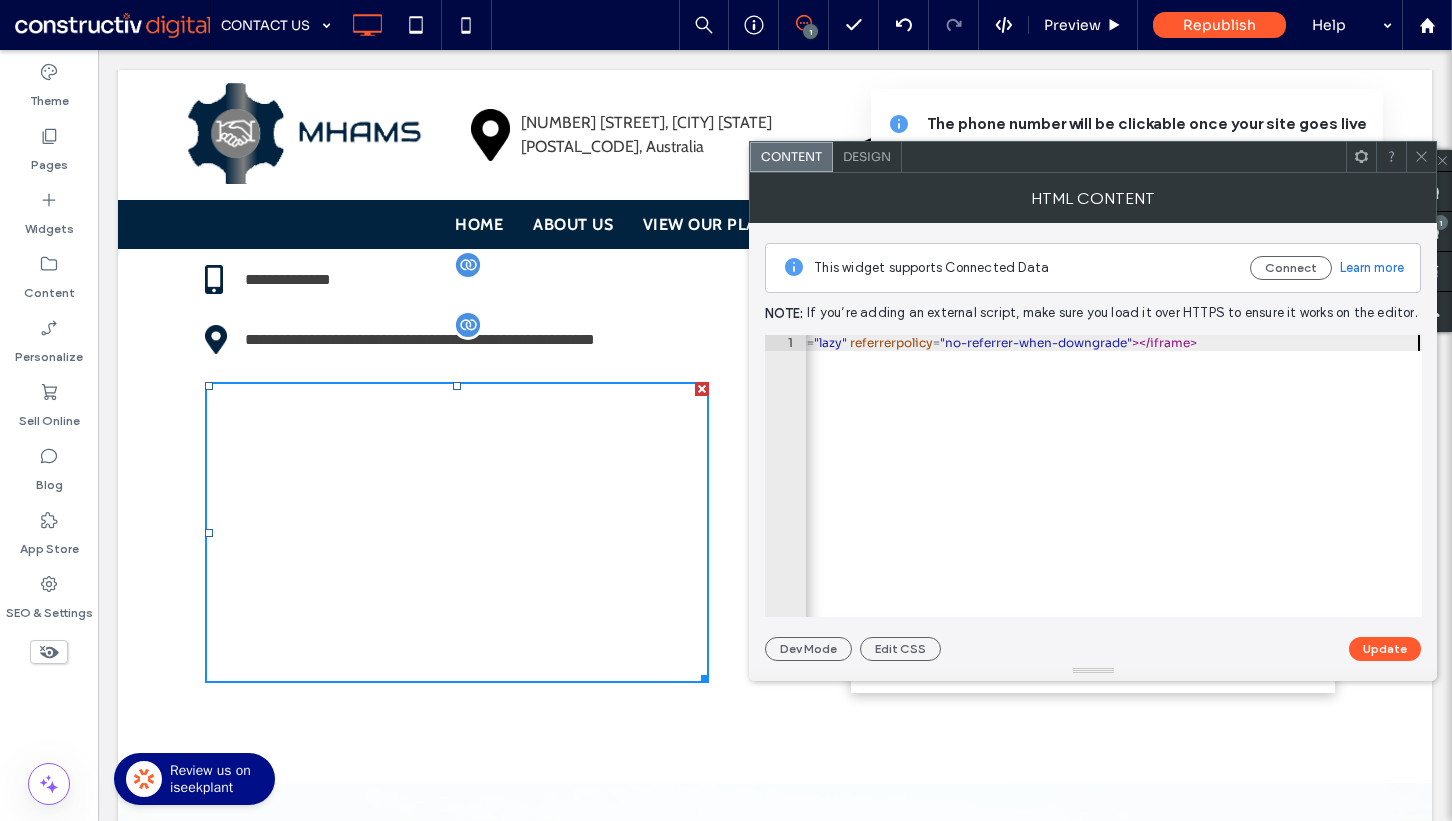 click on "< iframe   src = "https://www.google.com/maps/embed?pb=!1m18!1m12!1m3!1d28581.938253025415!2d150.0597985!3d-26.4317921!2m3!1f0!2f0!3f0!3m2!1i1024!2i768!4f13.1!3m3!1m2!1s0x6bbeb9b21ce3f463%3A0x69b4d8977f9cef80!2sMHAMS!5e0!3m2!1sen!2sau!4v1754353605616!5m2!1sen!2sau"   width = "800"   height = "600"   style = "border:0;"   allowfullscreen = ""   loading = "lazy"   referrerpolicy = "no-referrer-when-downgrade" > </ iframe >" at bounding box center (10, 492) 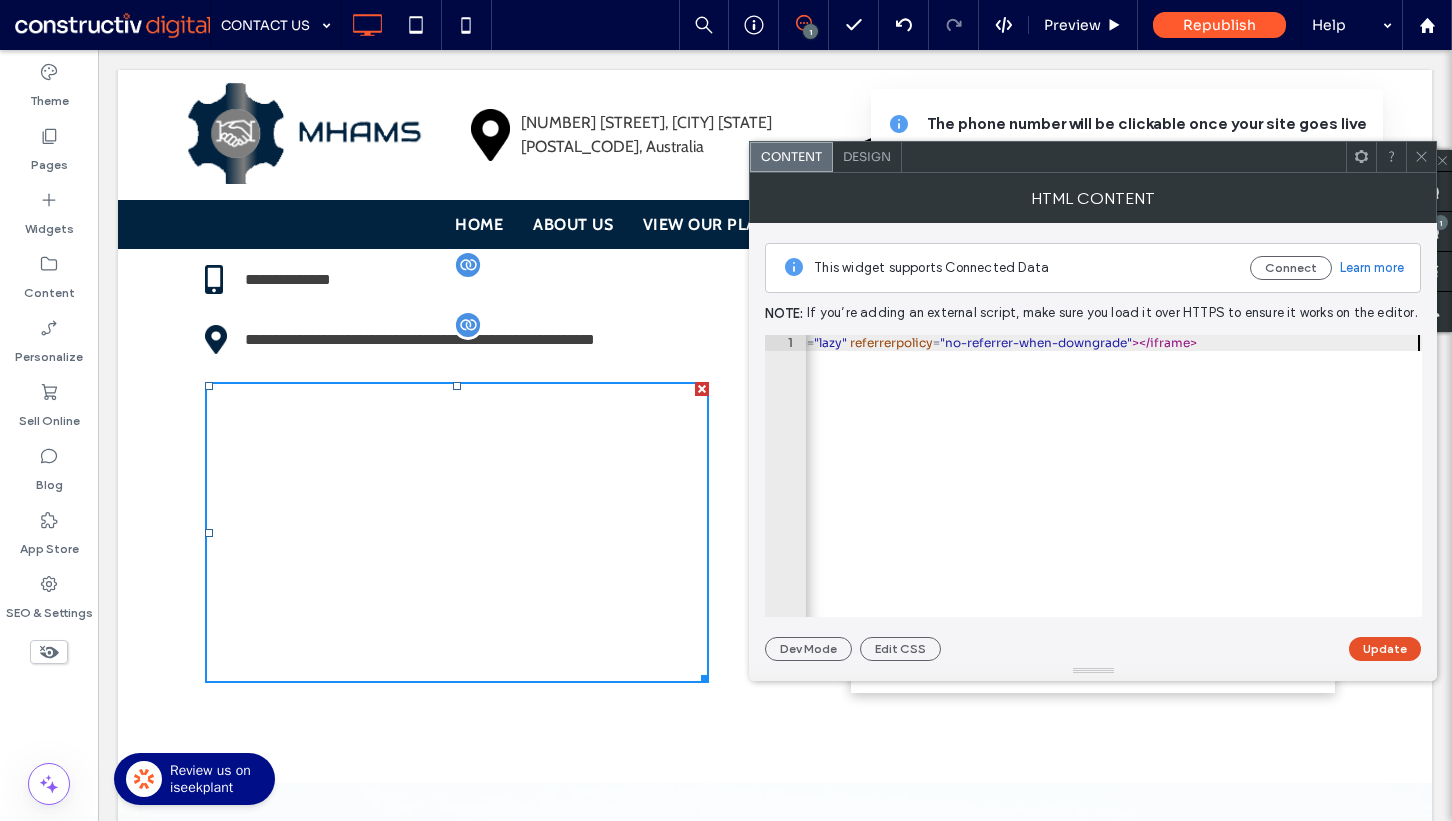 click on "Update" at bounding box center (1385, 649) 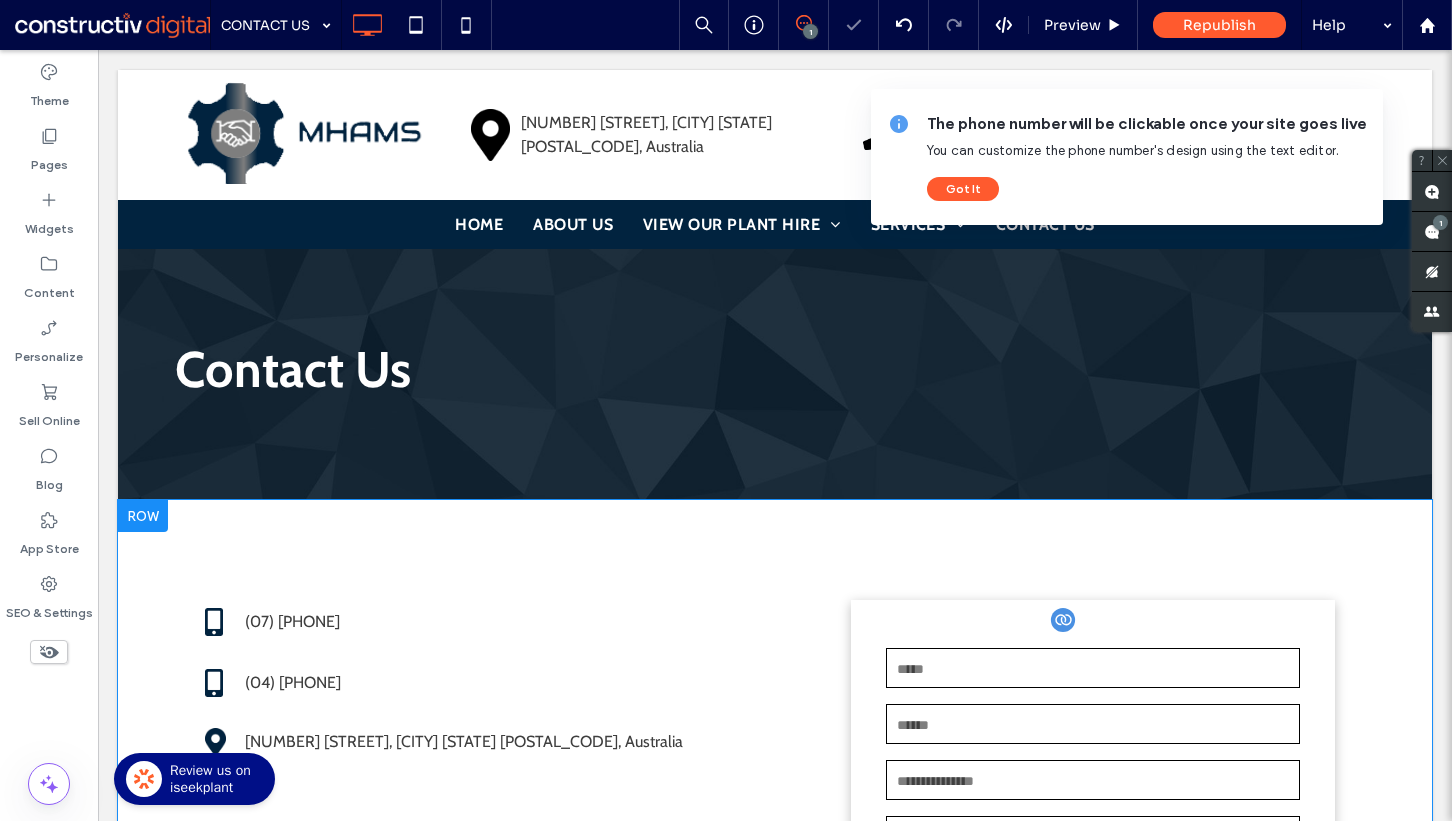 scroll, scrollTop: 479, scrollLeft: 0, axis: vertical 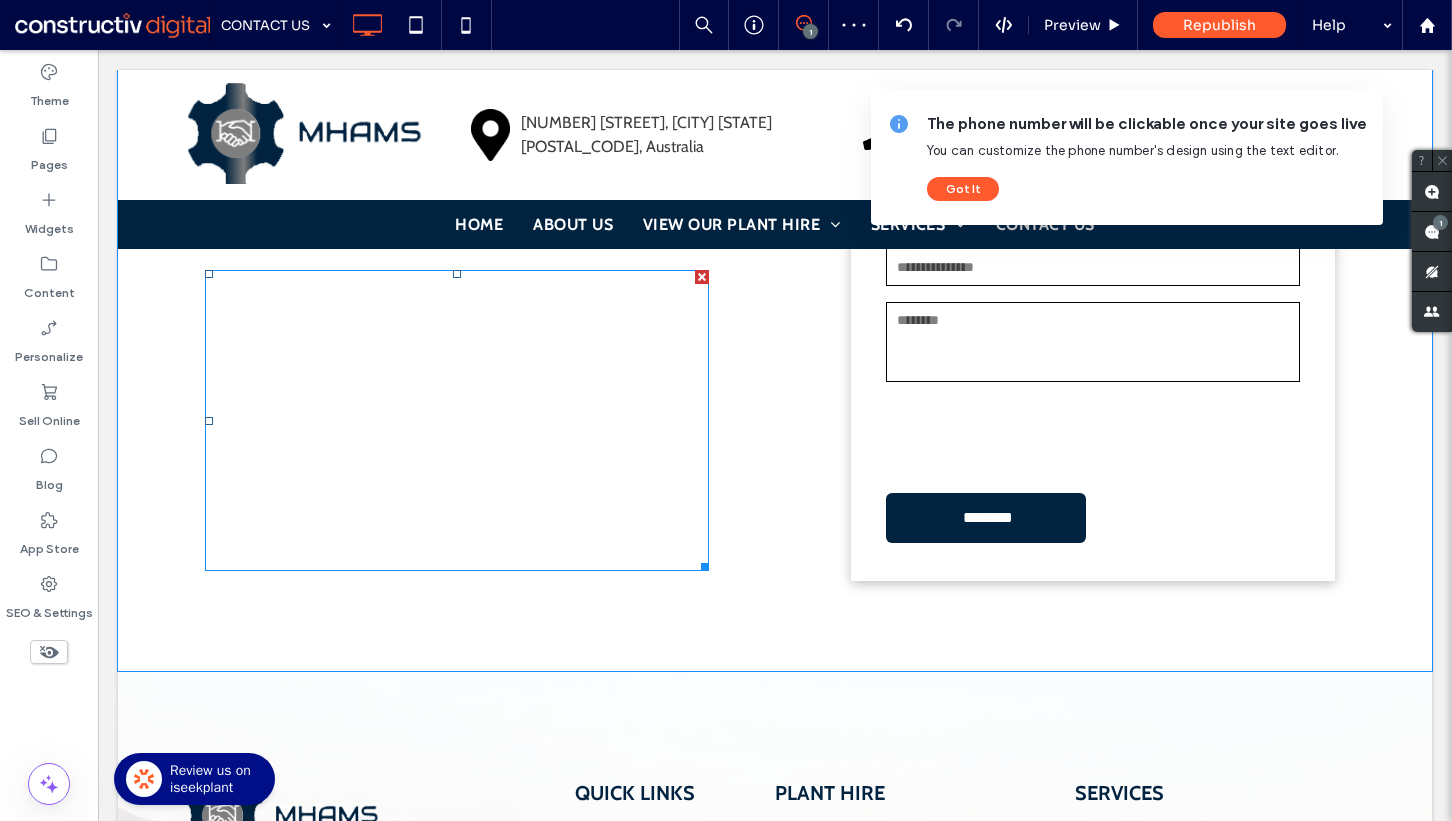 click at bounding box center (702, 277) 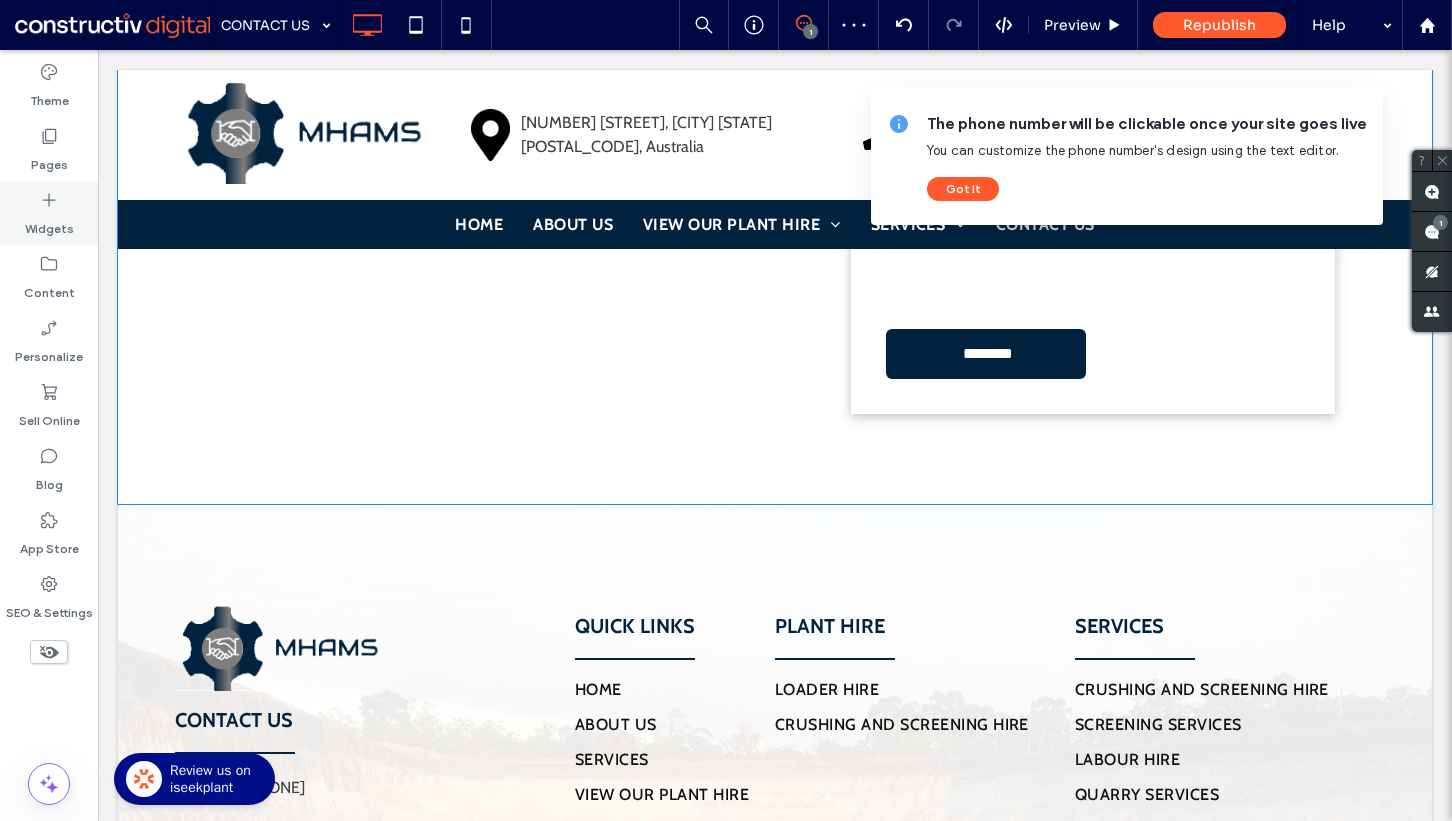 click on "Widgets" at bounding box center (49, 224) 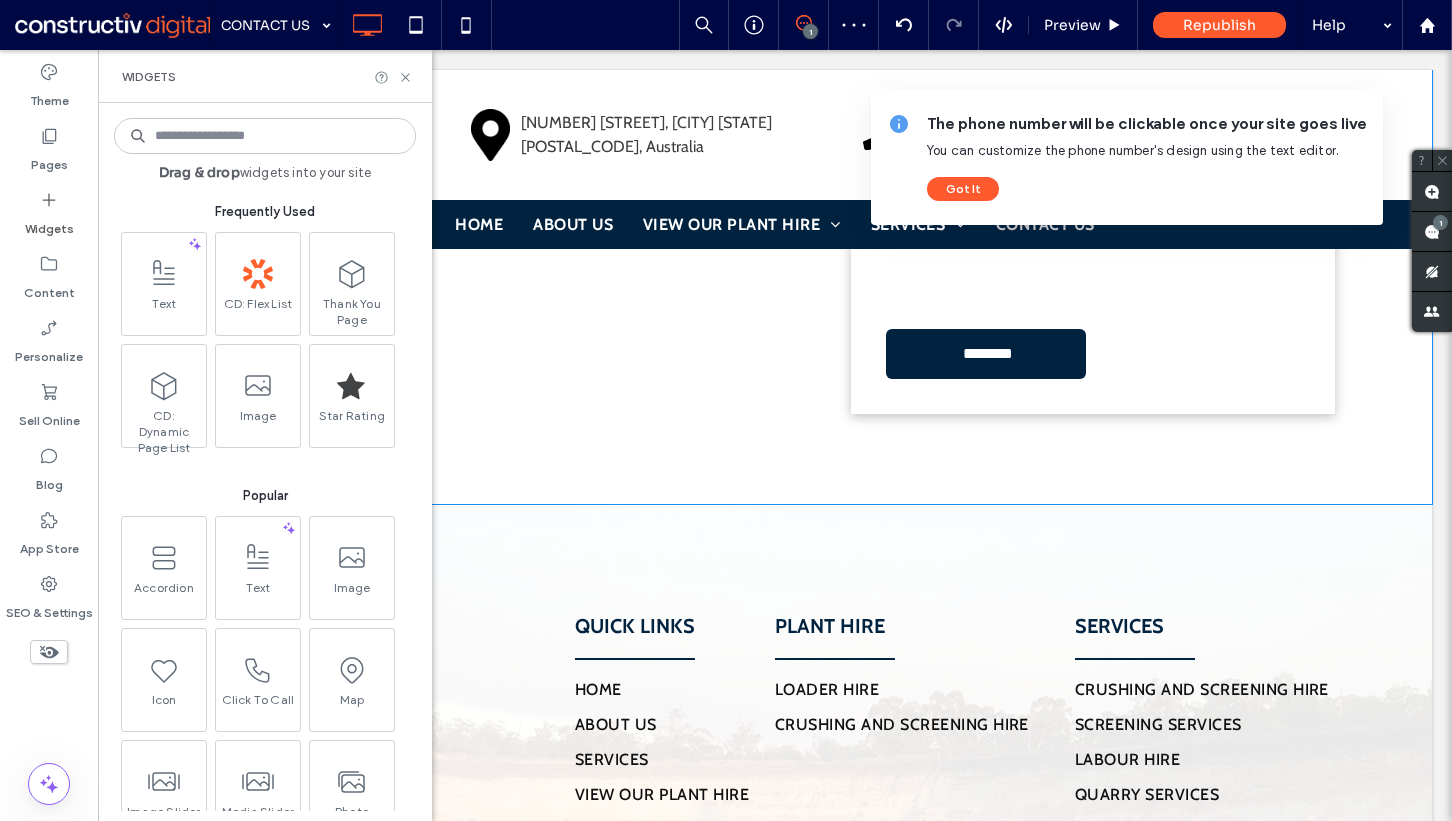 click at bounding box center (265, 136) 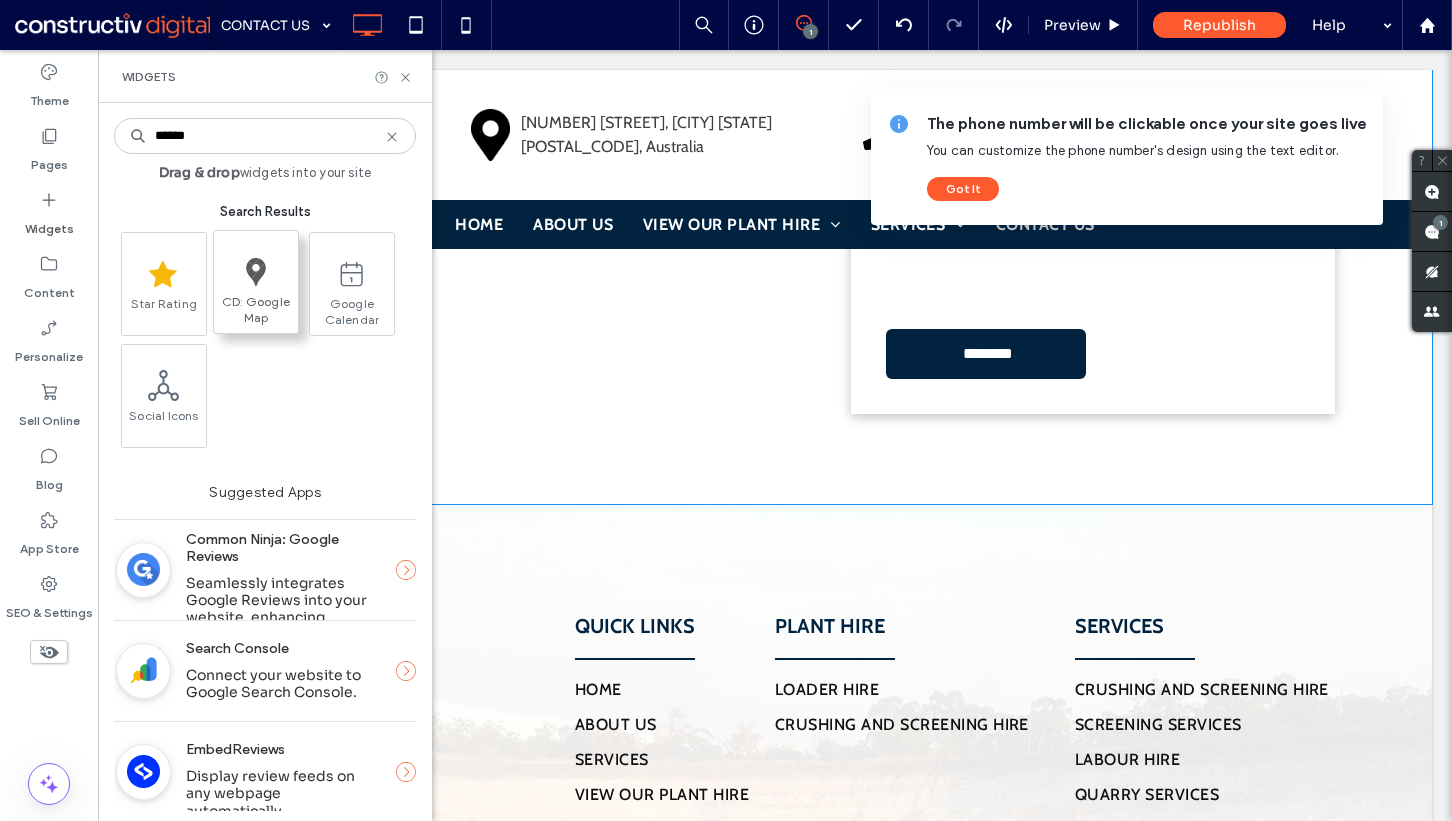 type on "******" 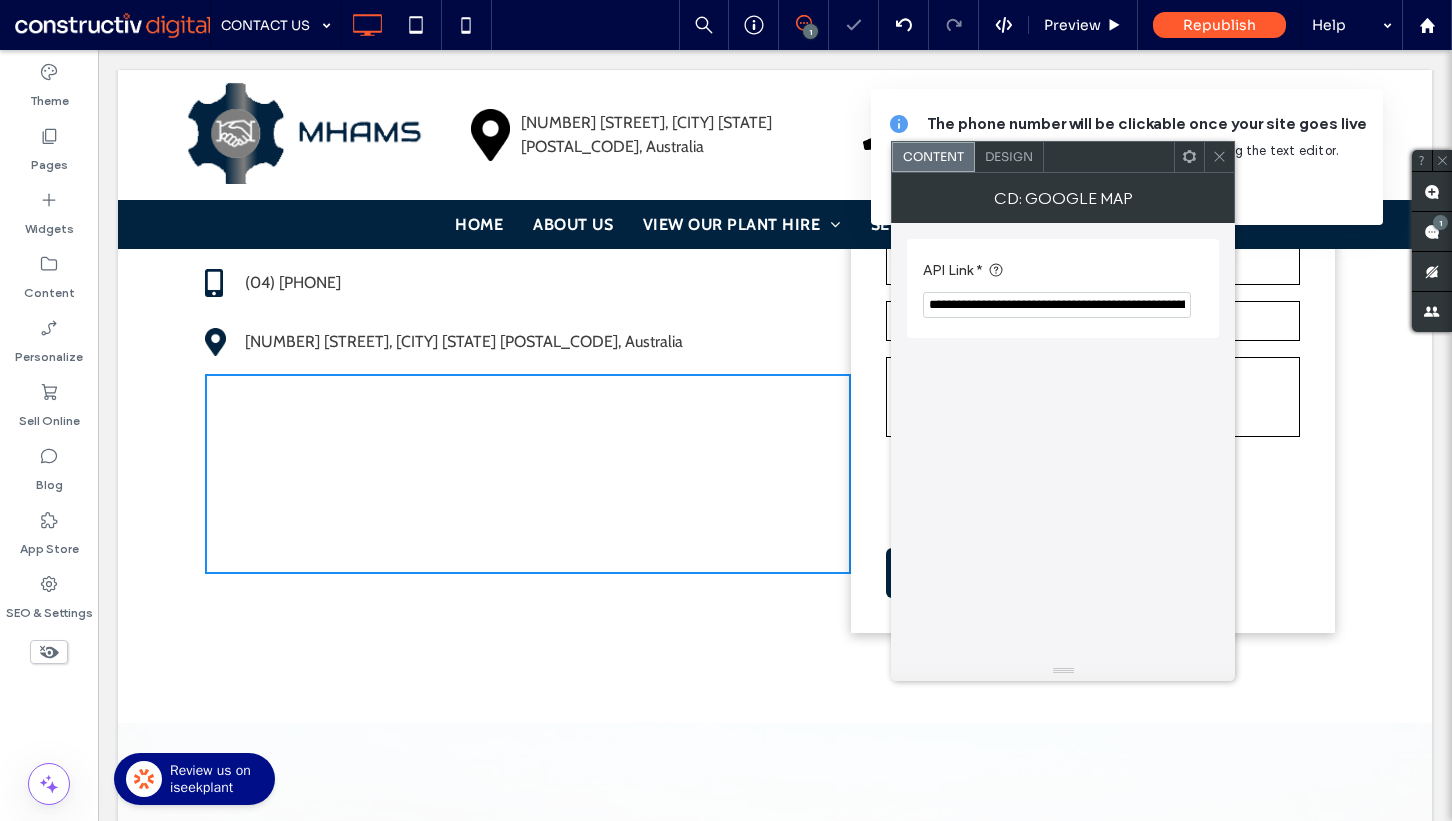 scroll, scrollTop: 455, scrollLeft: 0, axis: vertical 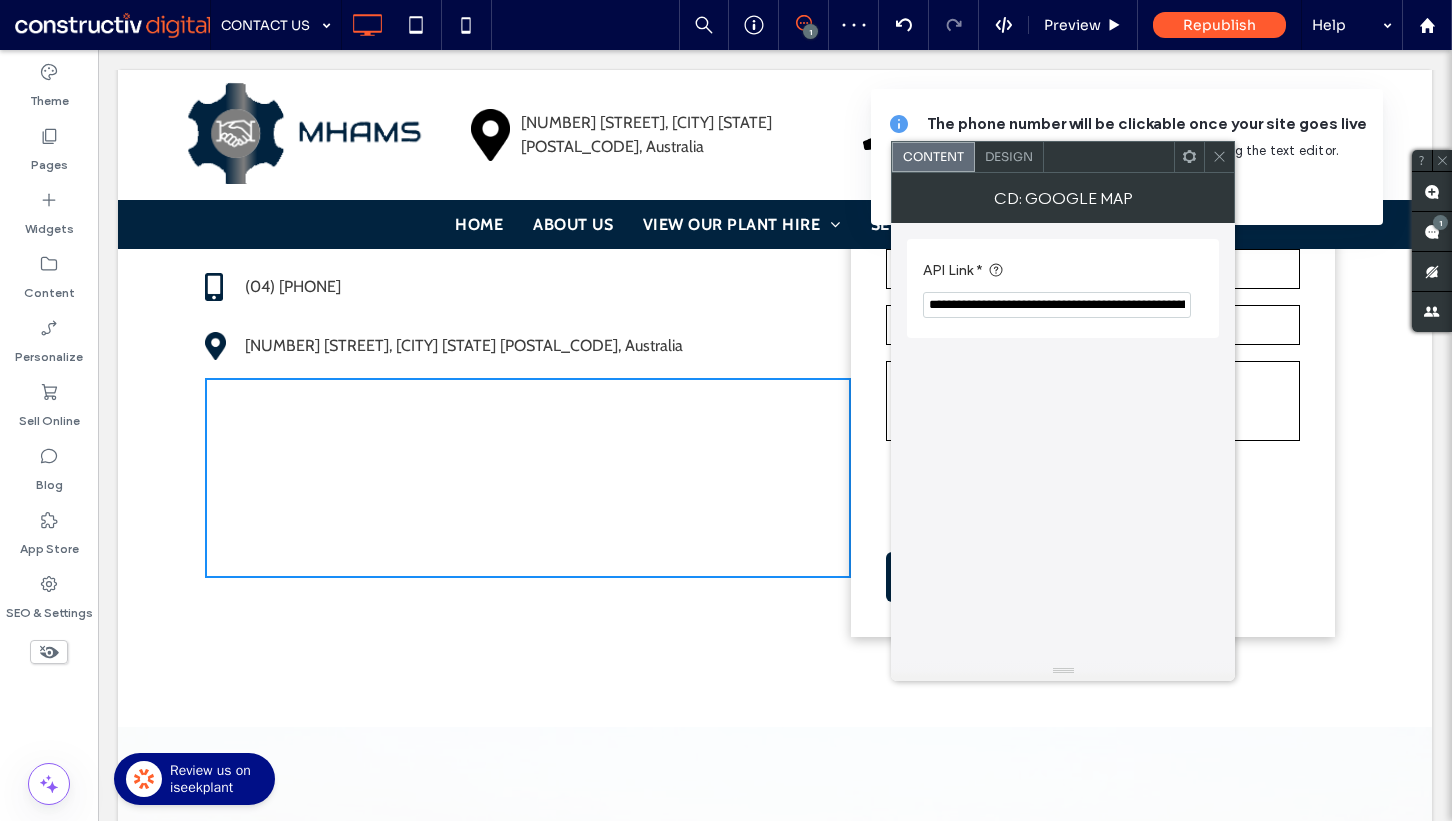 click on "**********" at bounding box center [1057, 305] 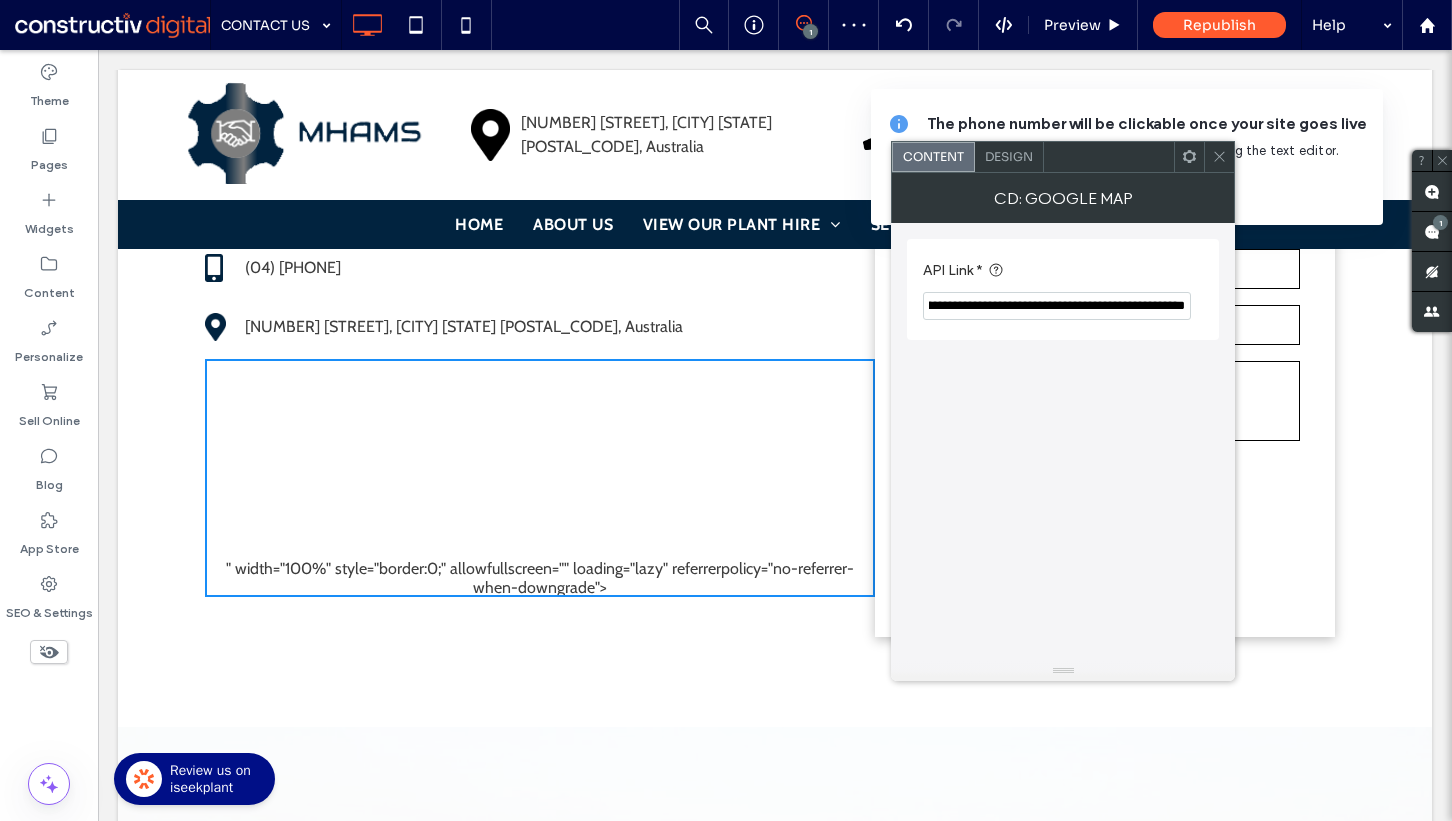 drag, startPoint x: 1046, startPoint y: 357, endPoint x: 1353, endPoint y: 320, distance: 309.2216 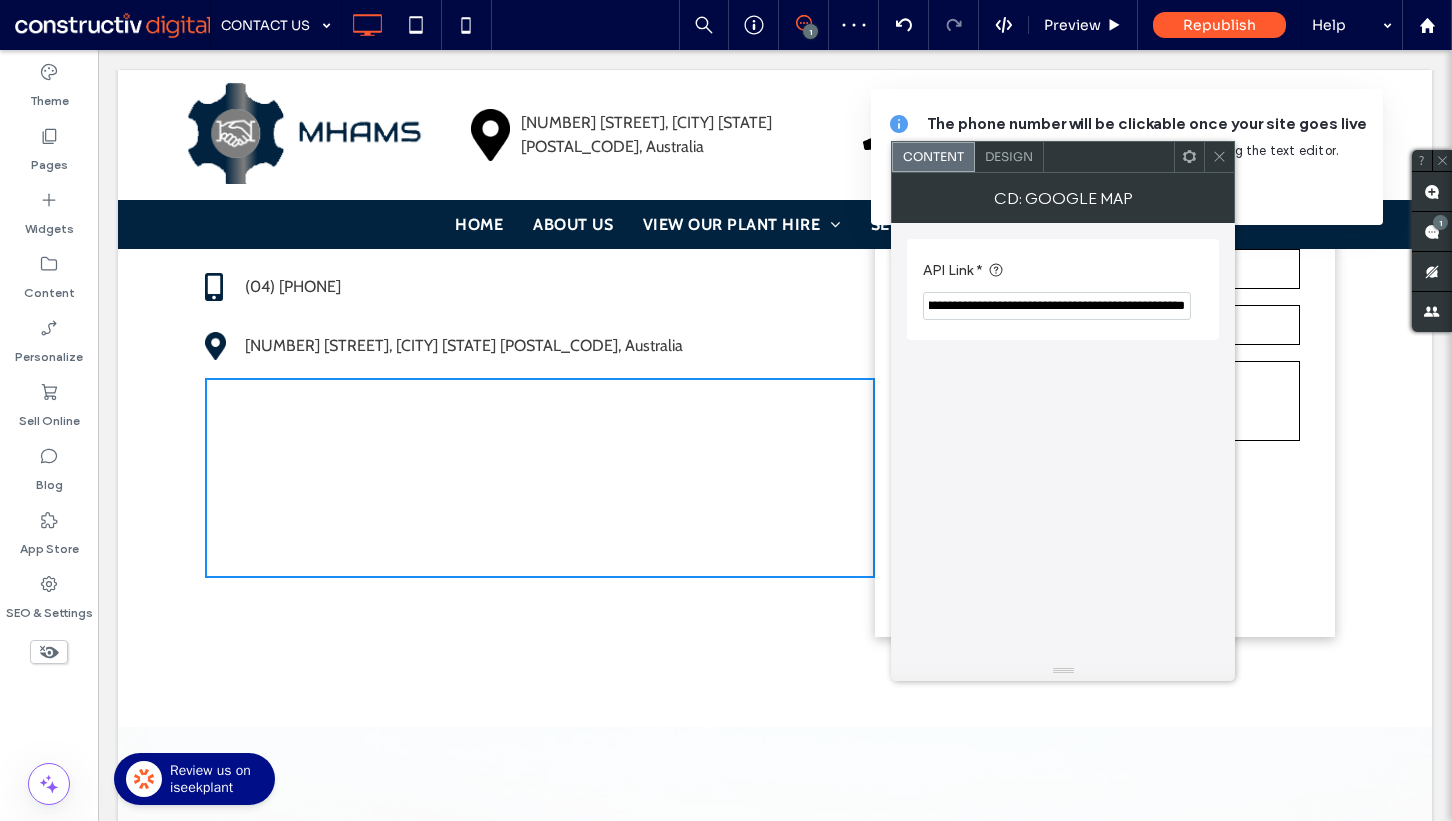 drag, startPoint x: 1041, startPoint y: 351, endPoint x: 1316, endPoint y: 307, distance: 278.49774 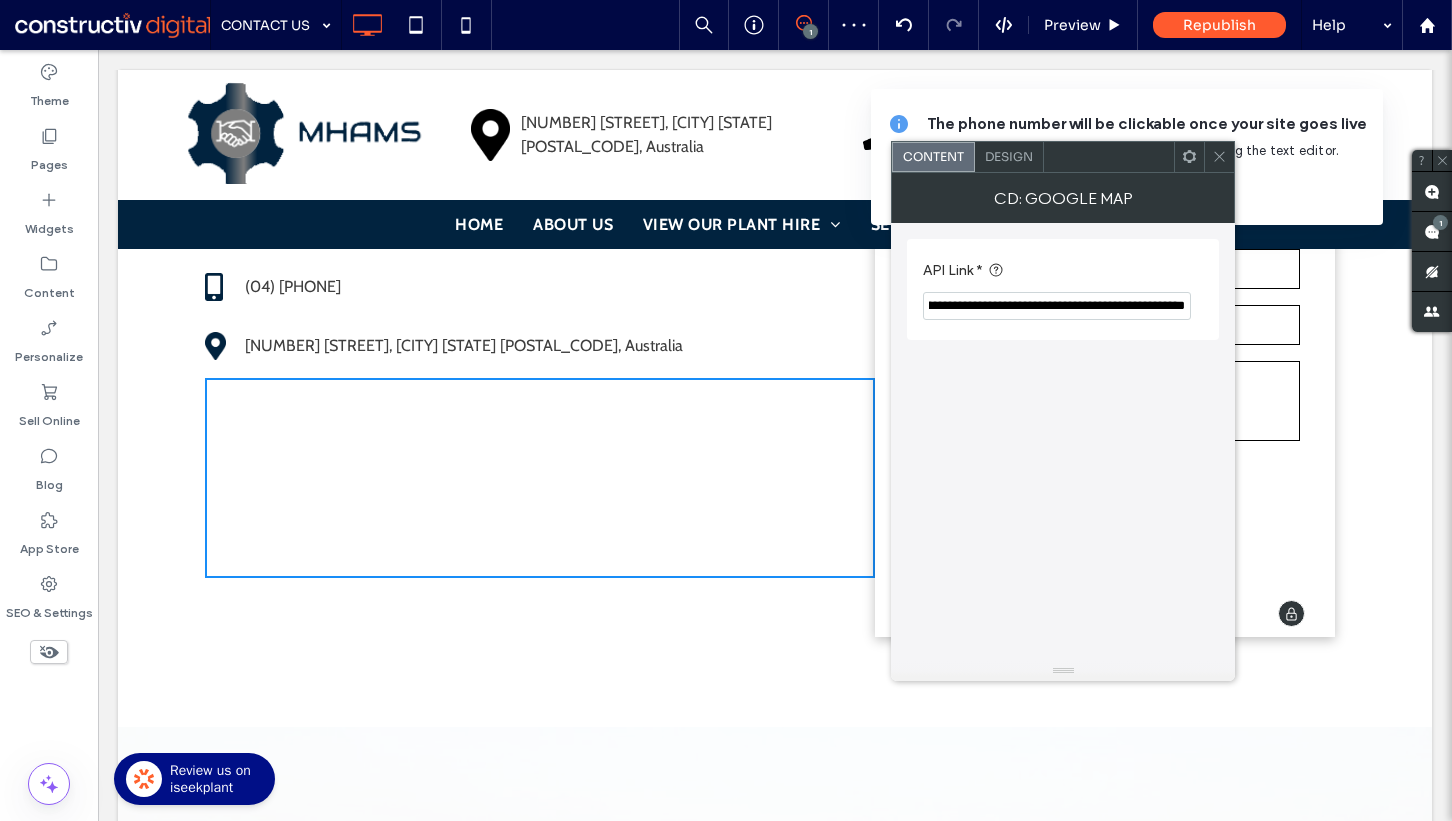 drag, startPoint x: 1190, startPoint y: 356, endPoint x: 1274, endPoint y: 317, distance: 92.61209 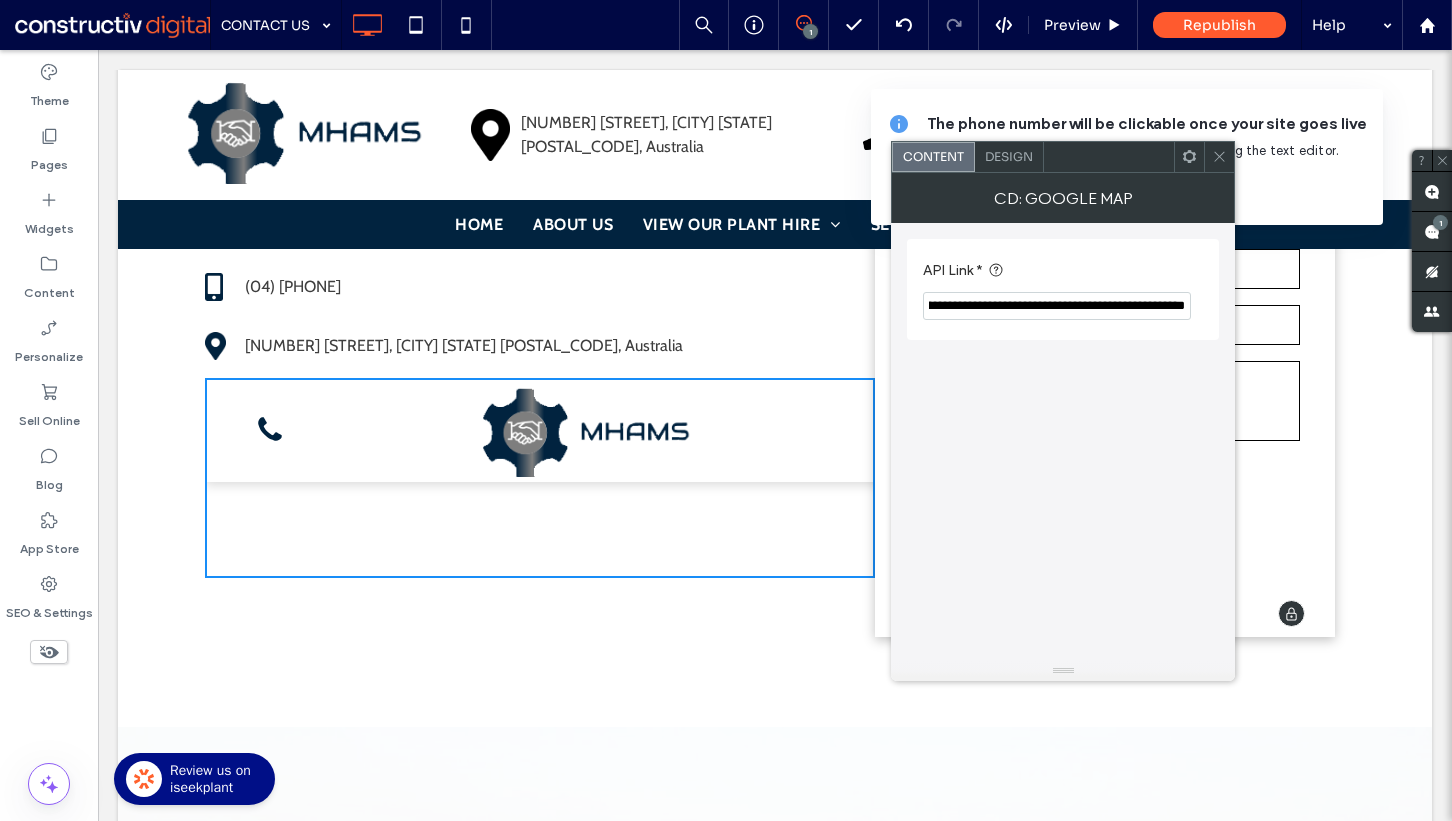 scroll, scrollTop: 0, scrollLeft: 0, axis: both 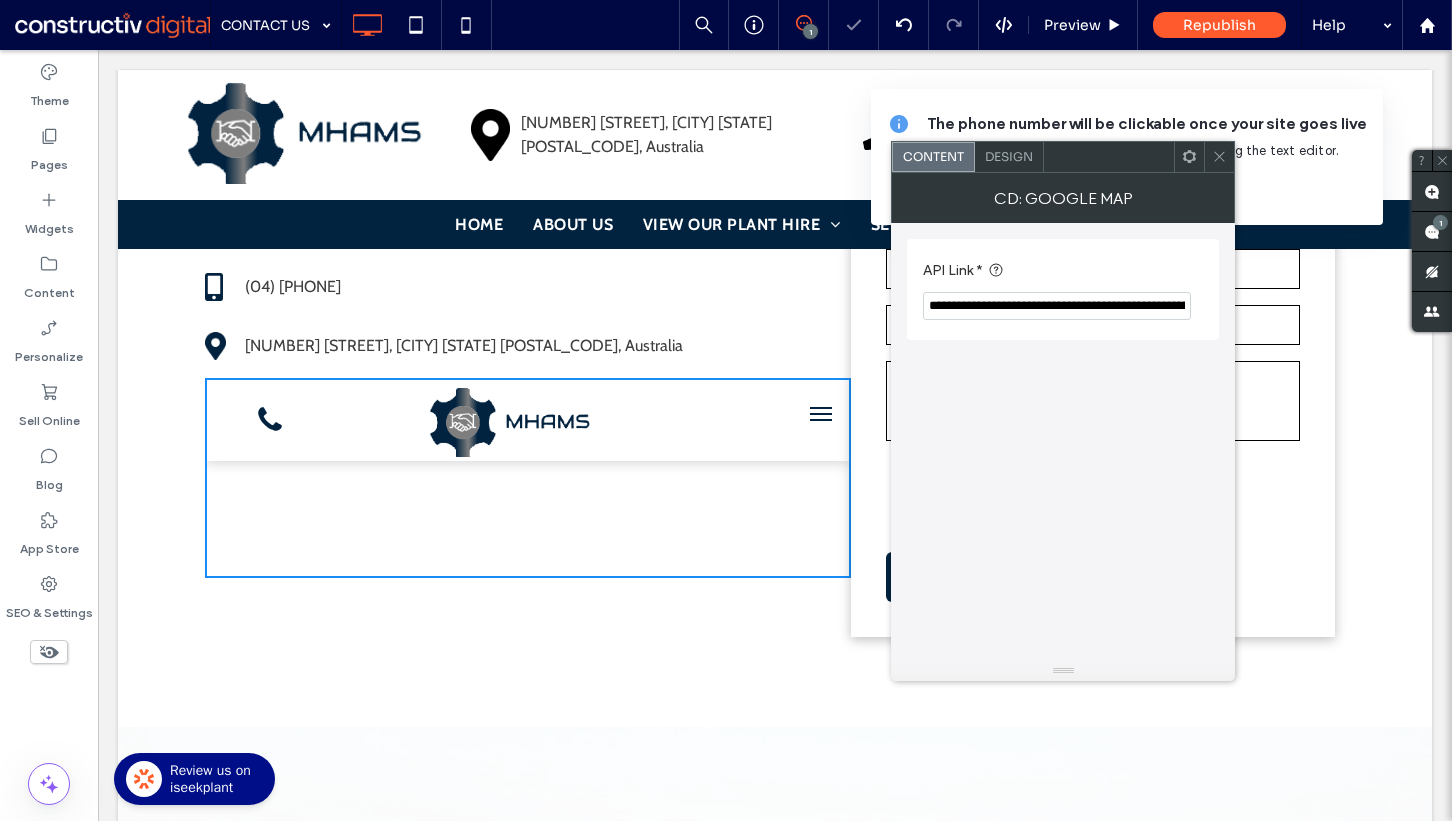 drag, startPoint x: 1009, startPoint y: 305, endPoint x: 899, endPoint y: 302, distance: 110.0409 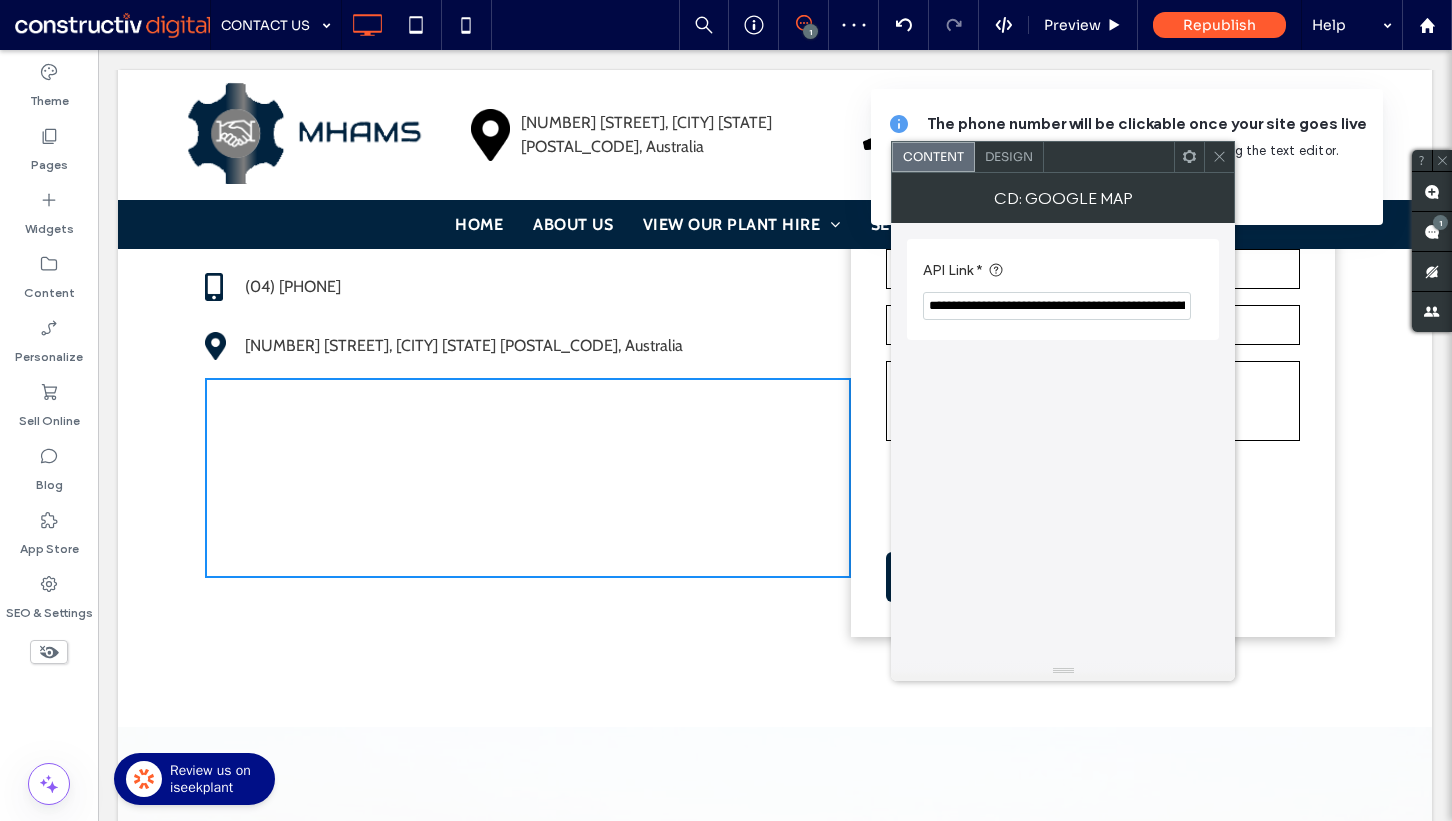 type on "**********" 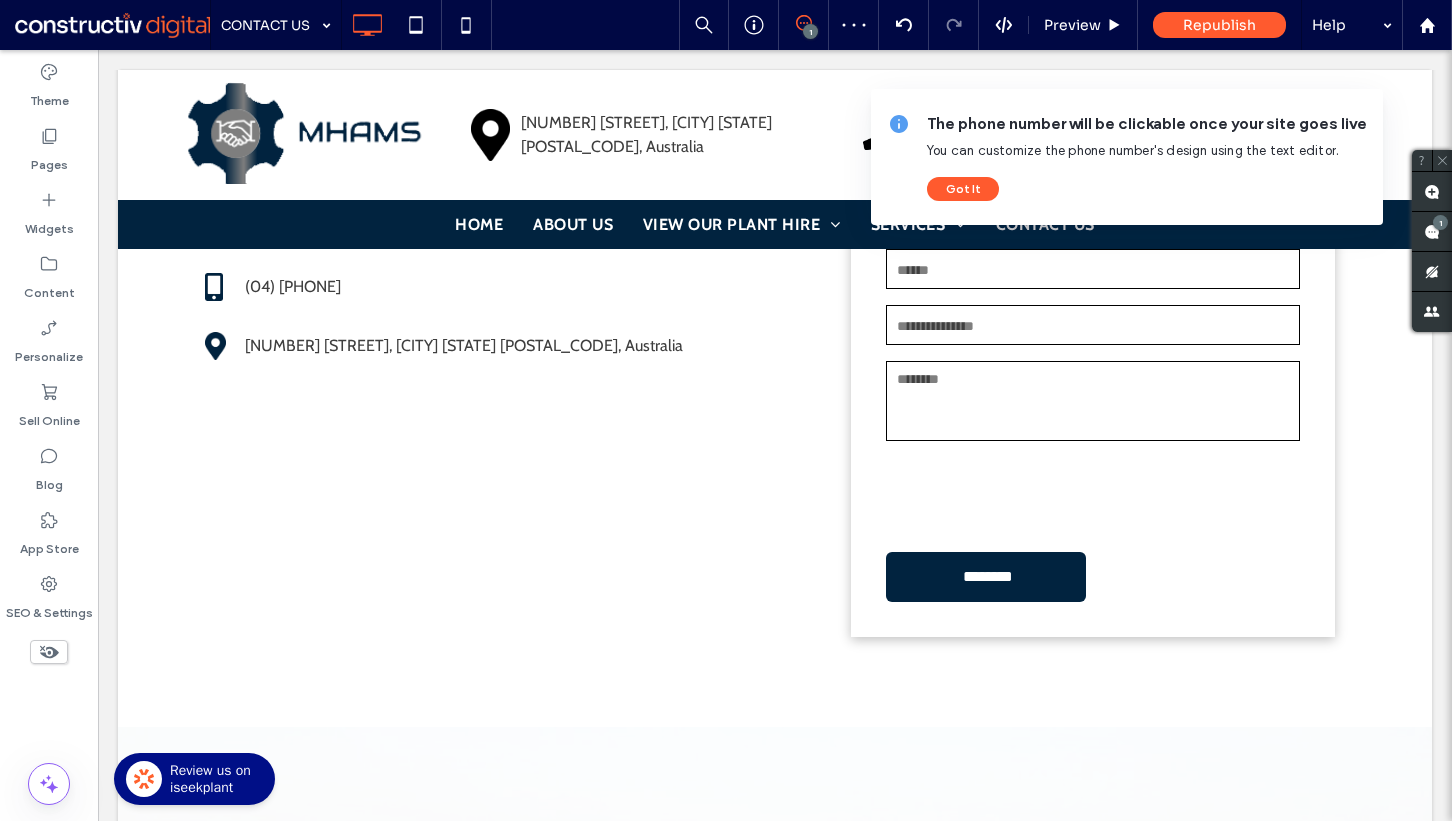 click on "Contact
MHAMS
(07) [PHONE]
(04) [PHONE]
(07) [PHONE]
[NUMBER] [STREET], [CITY] [STATE] [POSTAL_CODE], [COUNTRY]
Click To Paste" at bounding box center (513, 391) 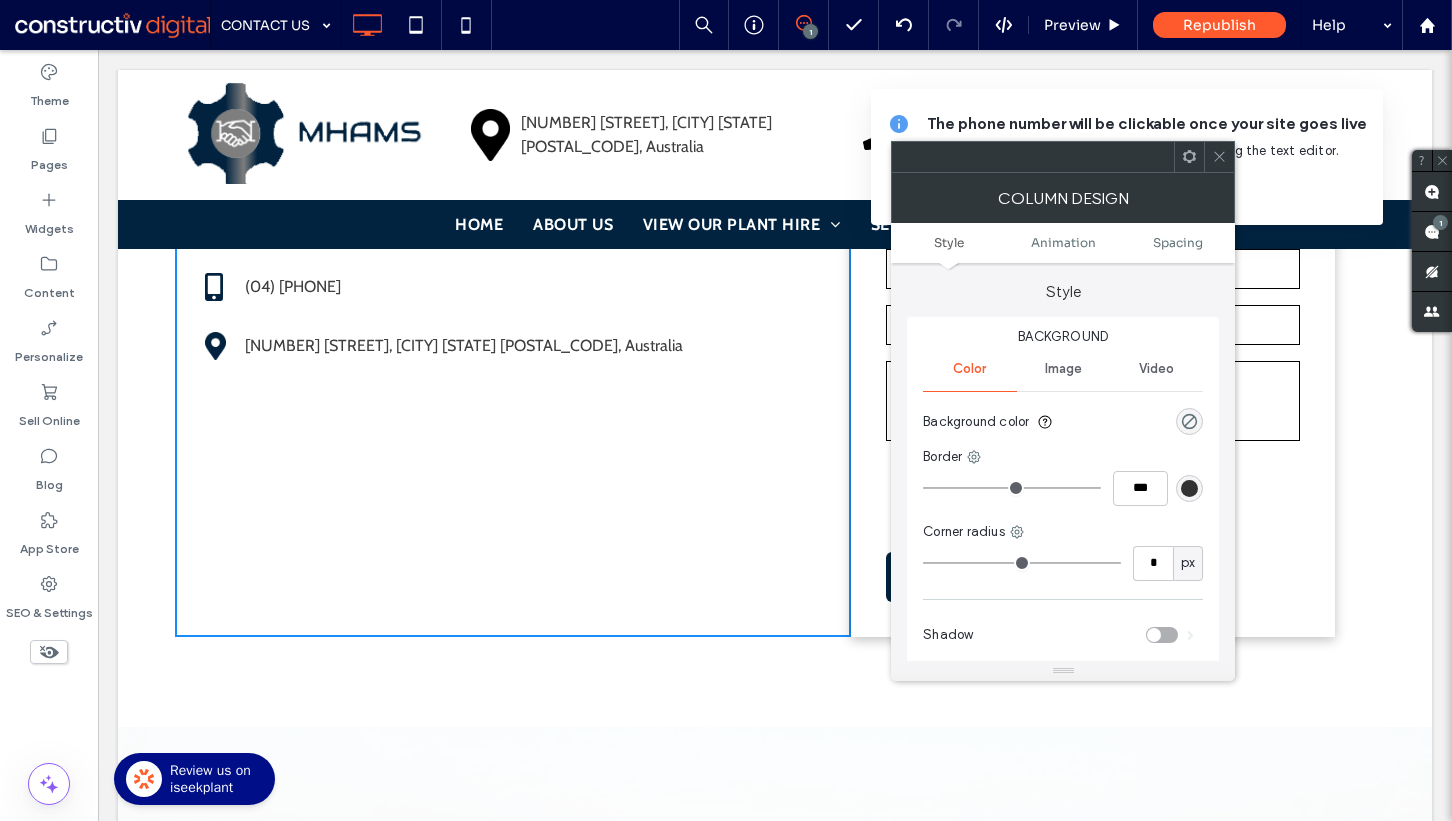 click on "Style Animation Spacing" at bounding box center [1063, 243] 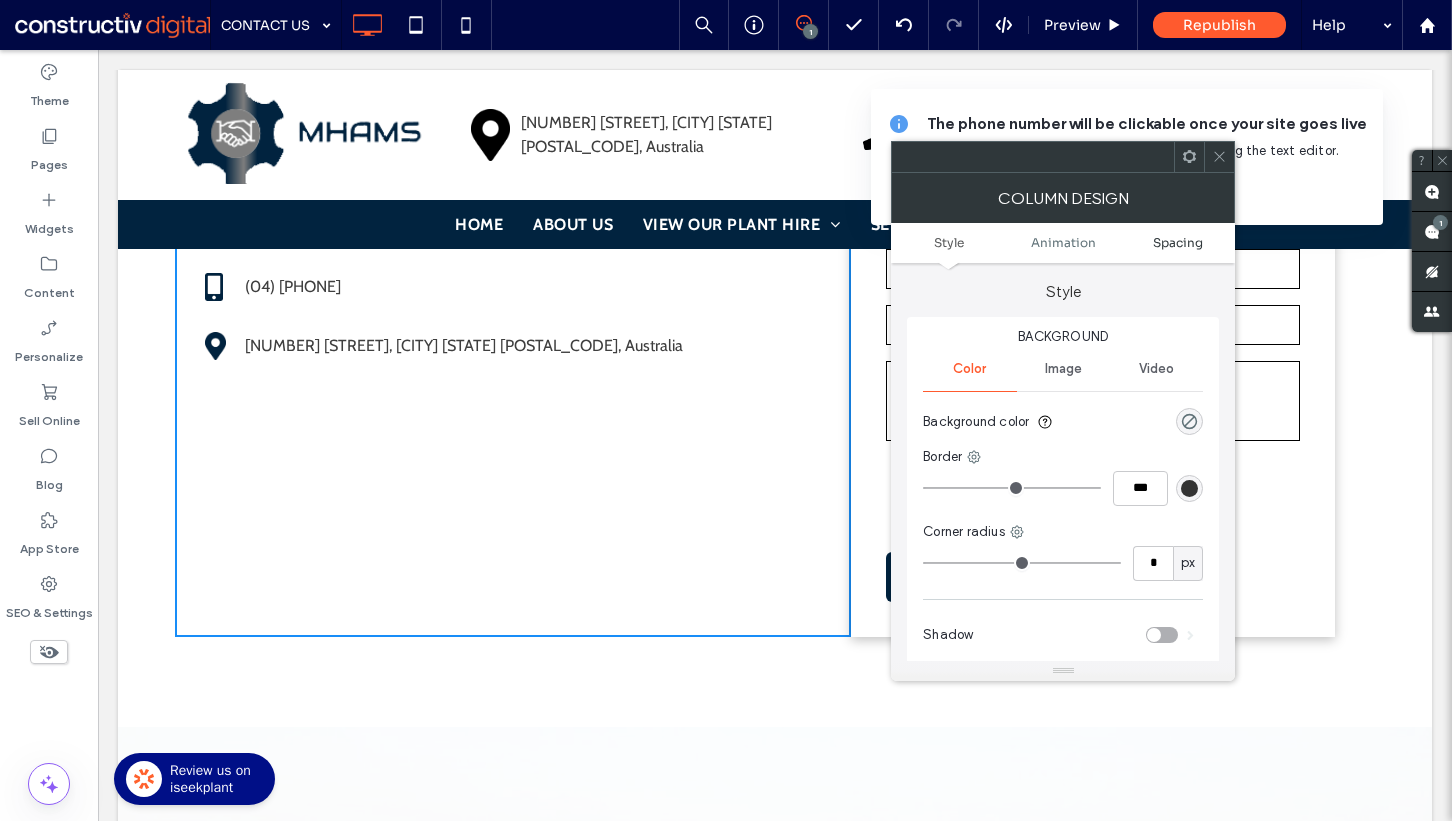 click on "Spacing" at bounding box center [1178, 242] 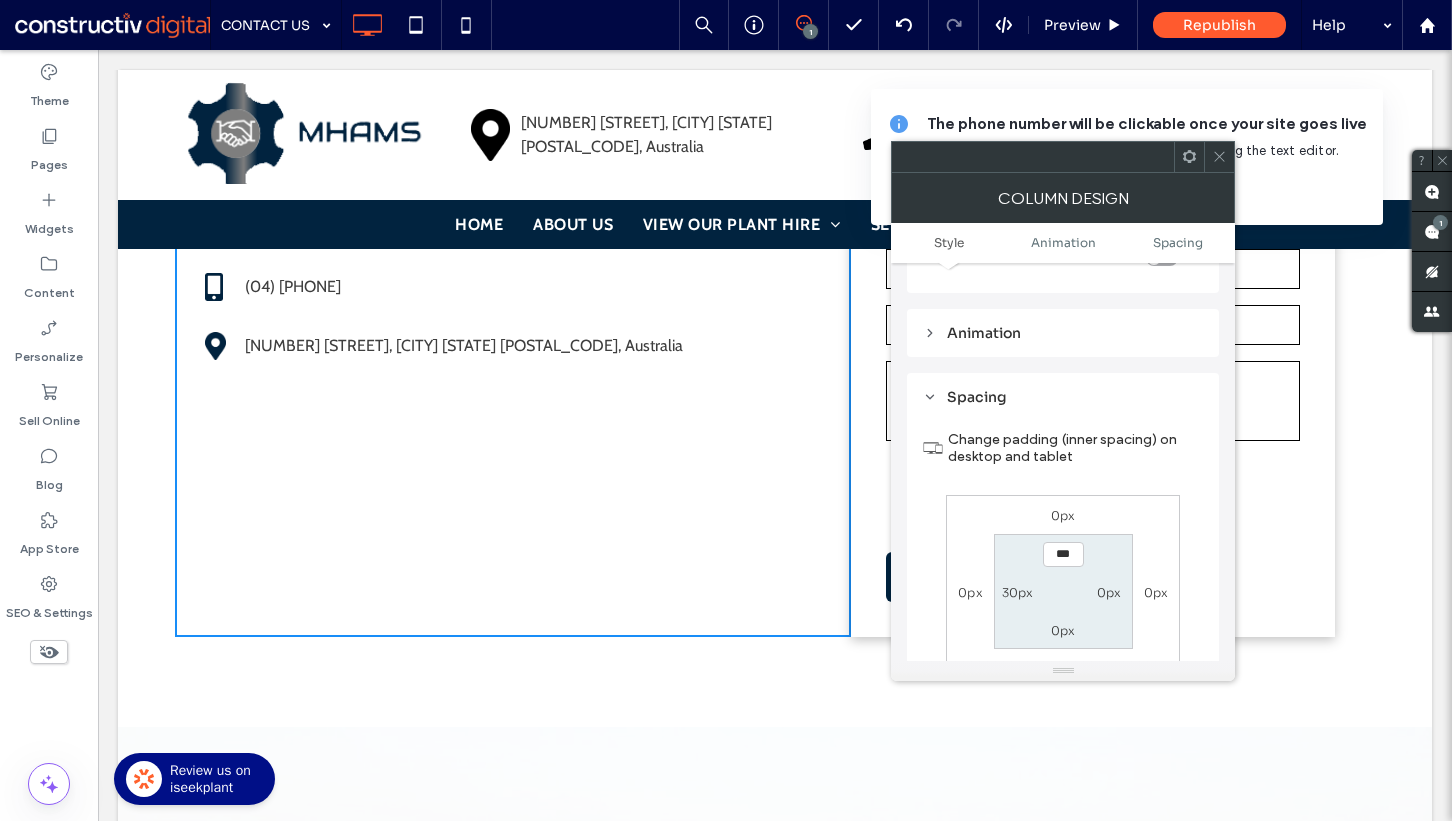 scroll, scrollTop: 471, scrollLeft: 0, axis: vertical 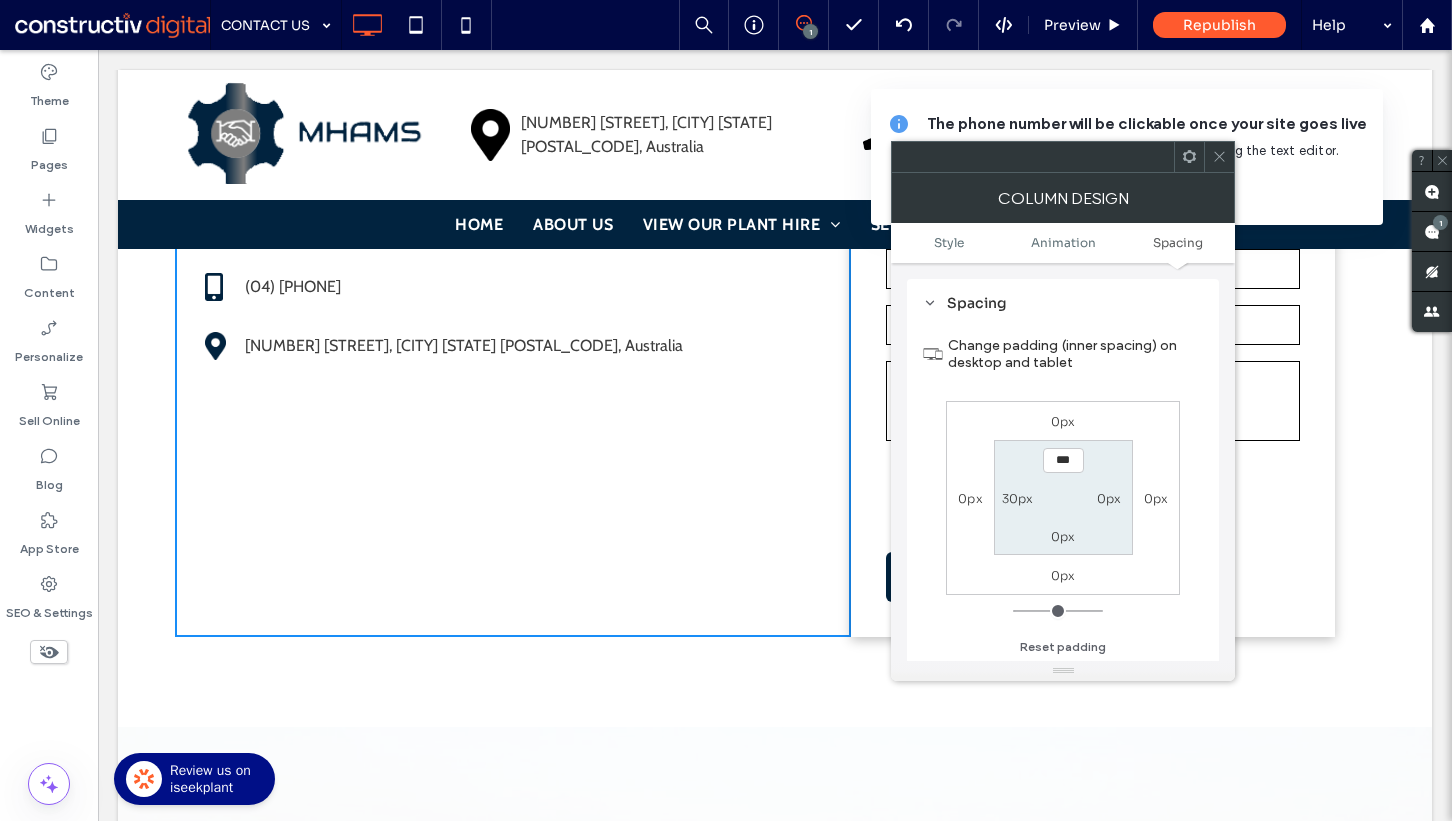 click on "0px" at bounding box center [1109, 498] 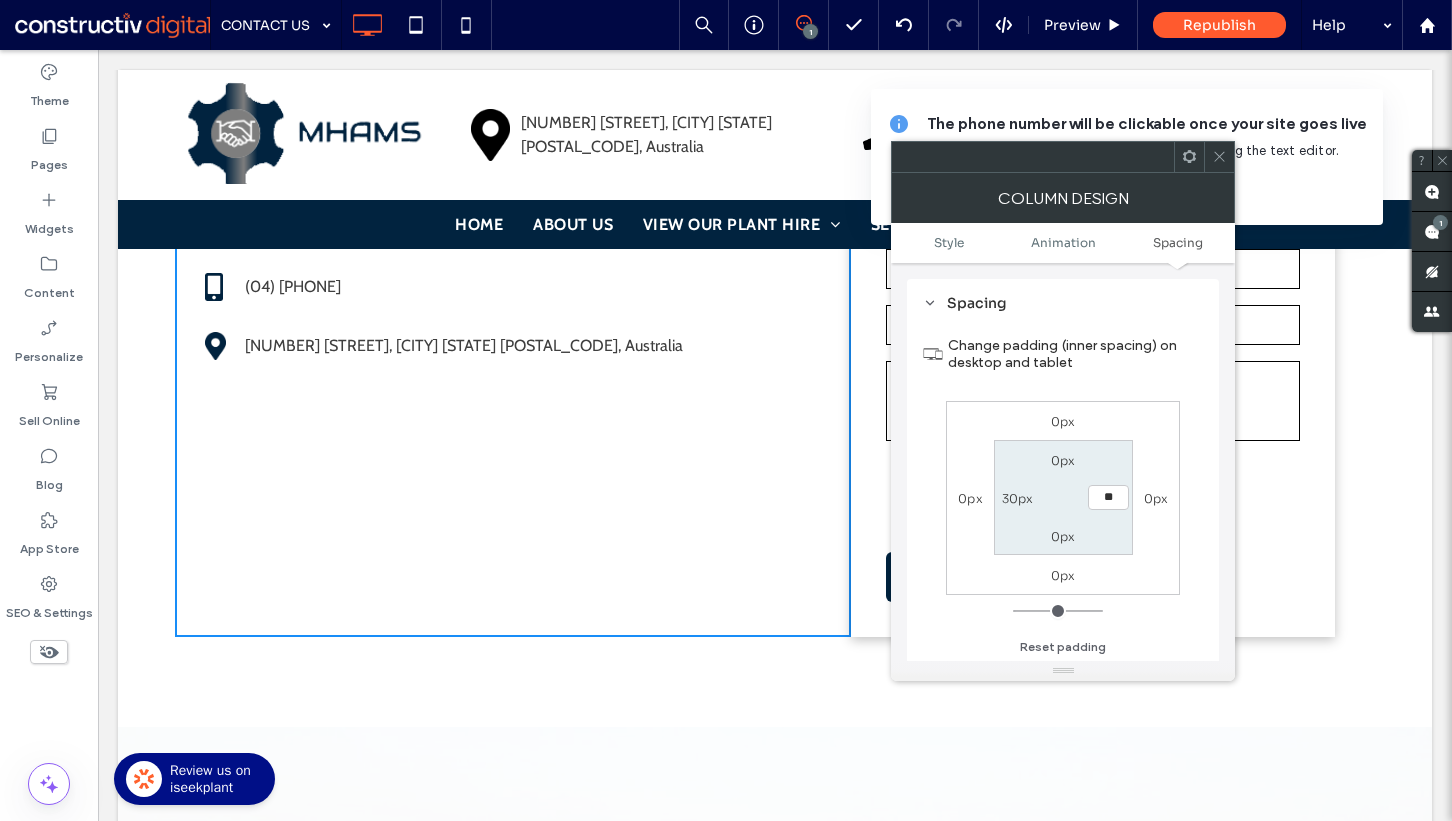 type on "**" 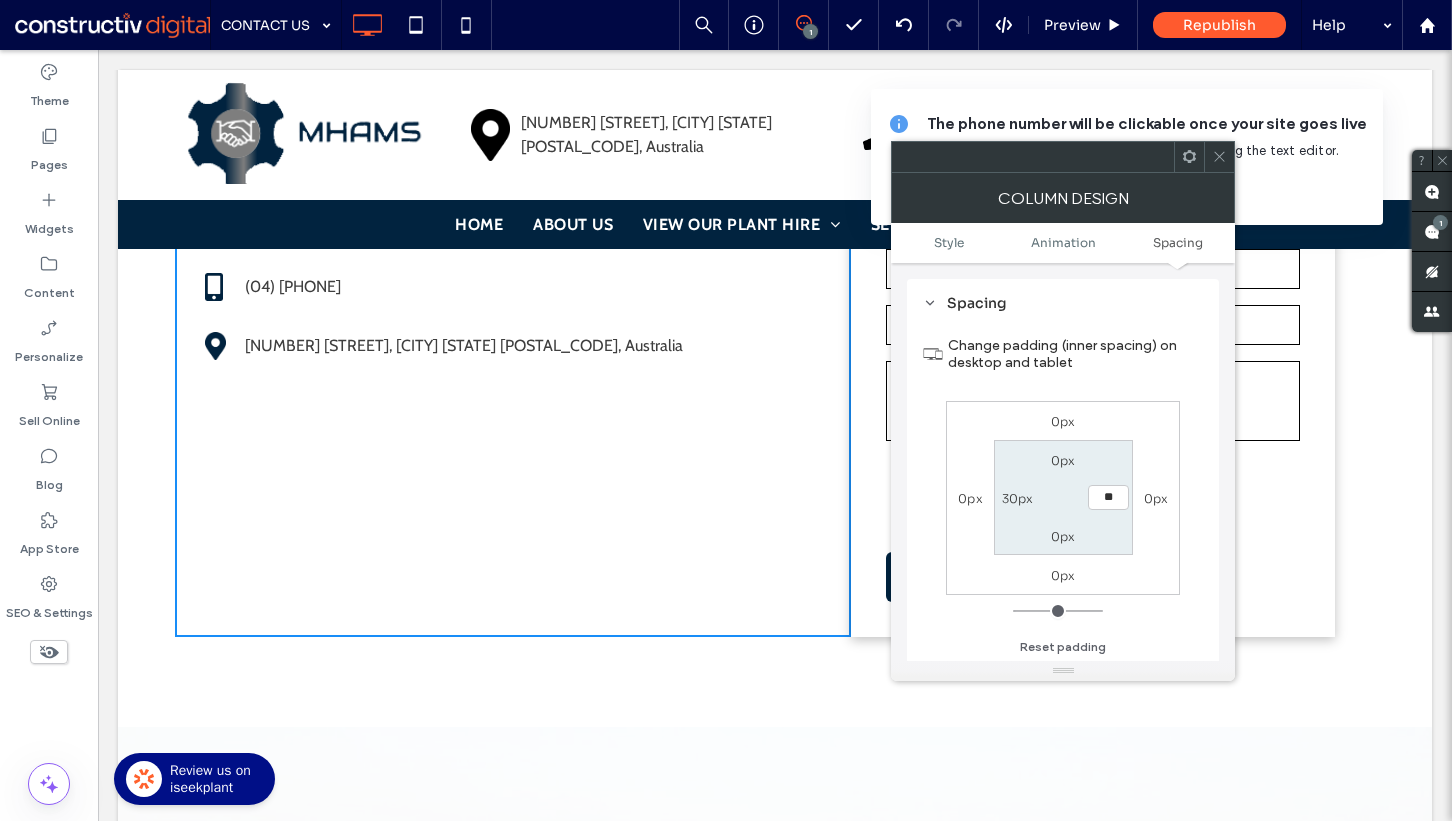 type on "**" 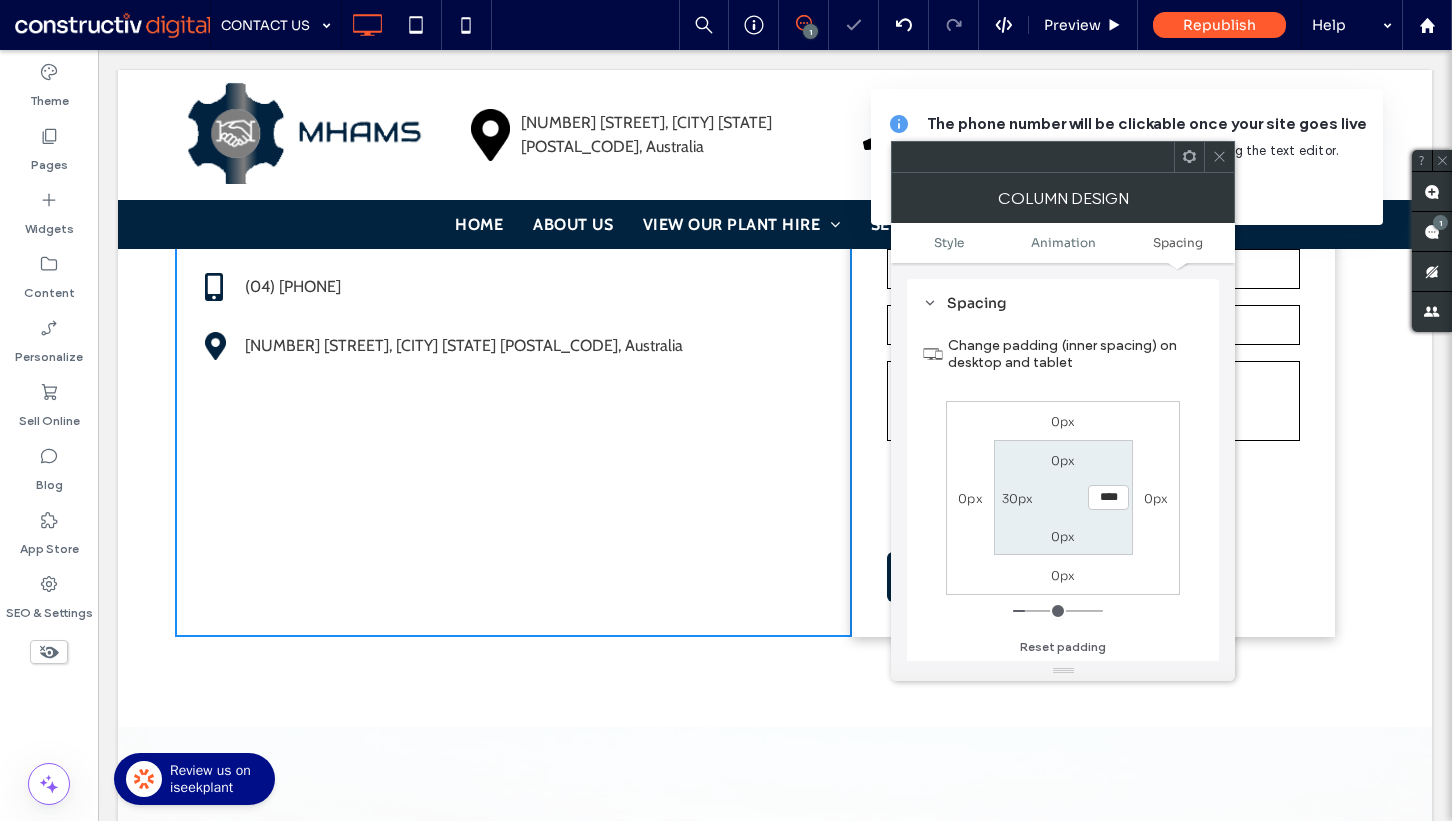click on "****" at bounding box center (1108, 497) 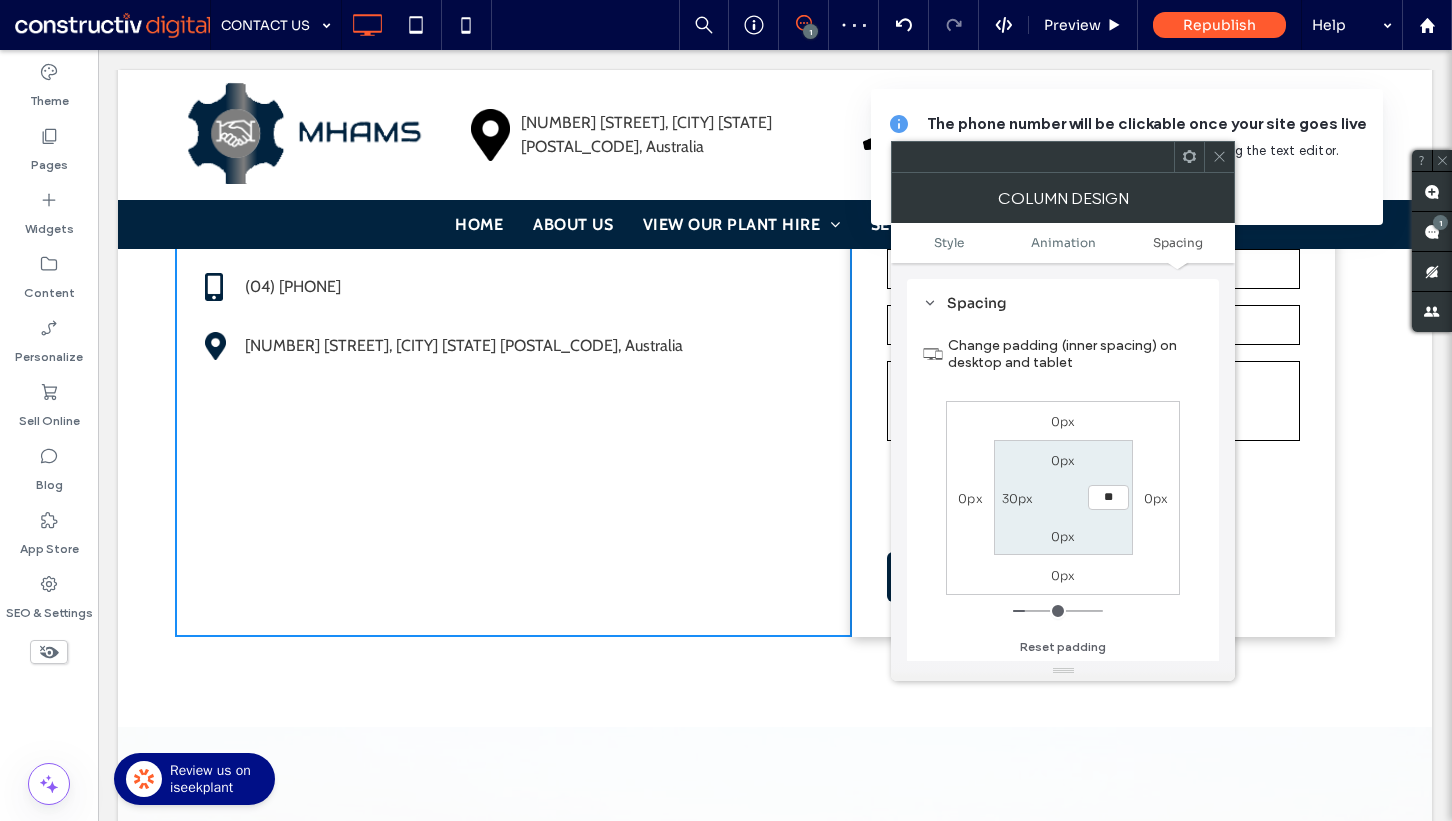 type on "**" 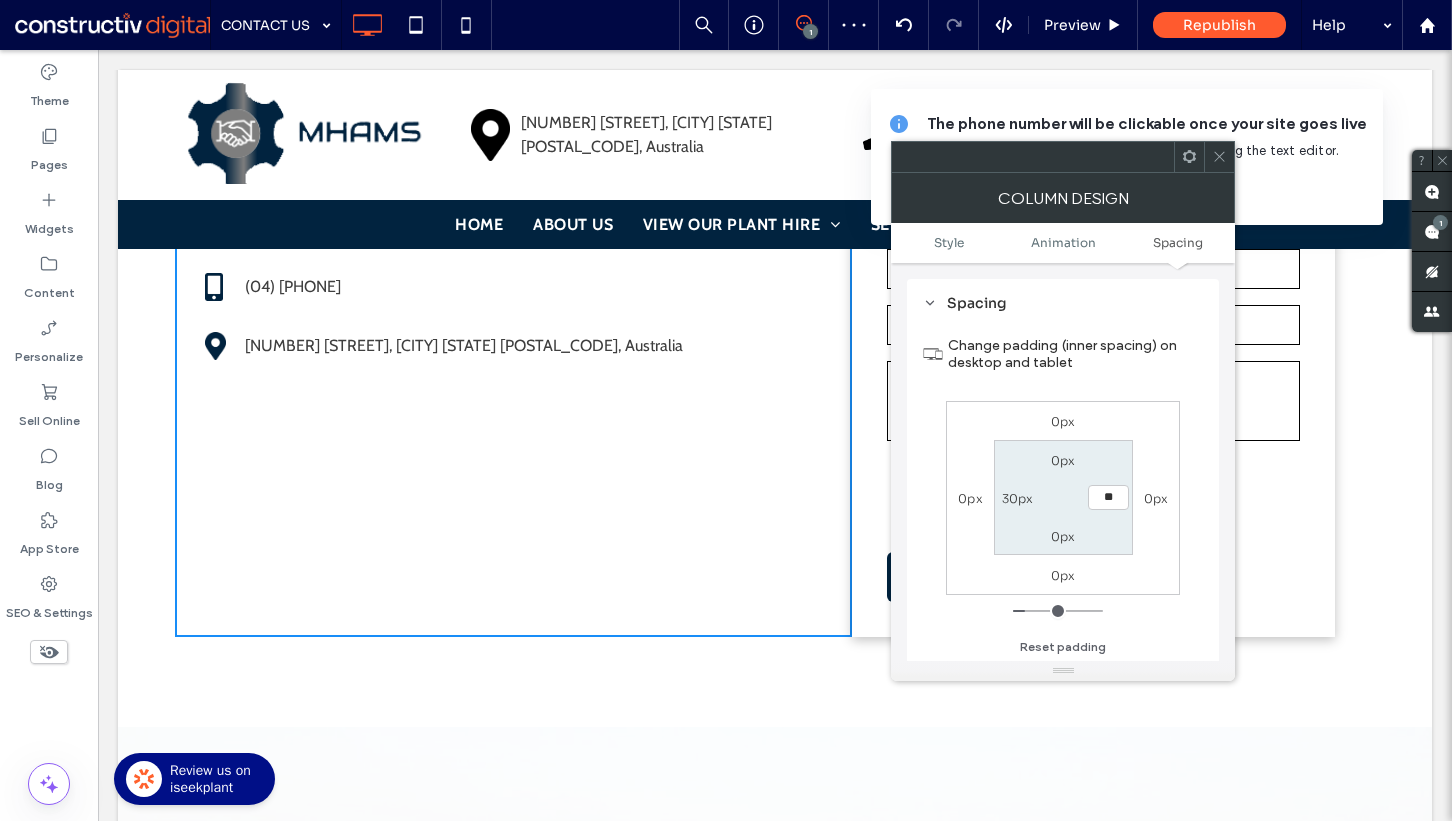 type on "**" 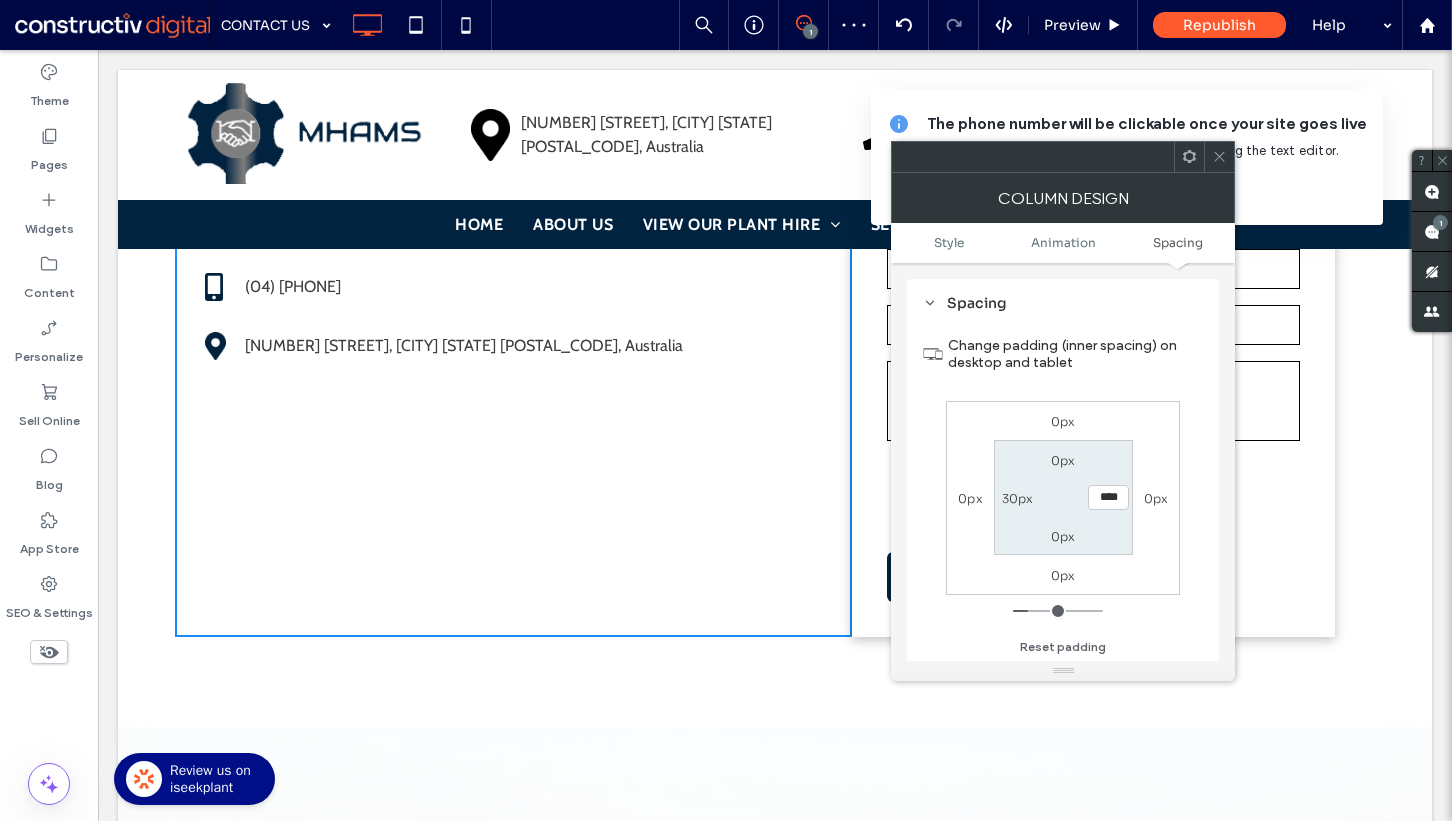click 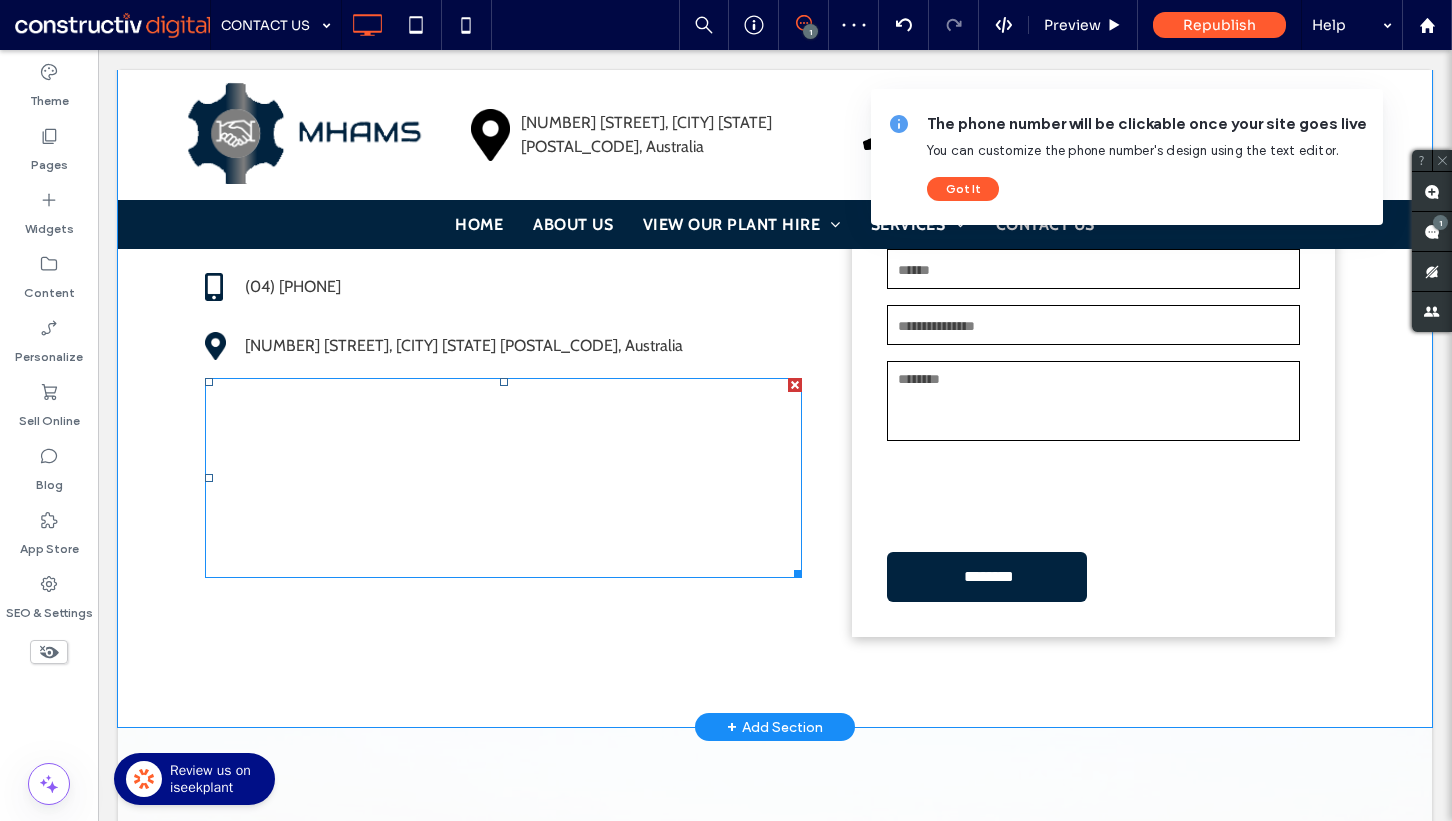 click at bounding box center (503, 478) 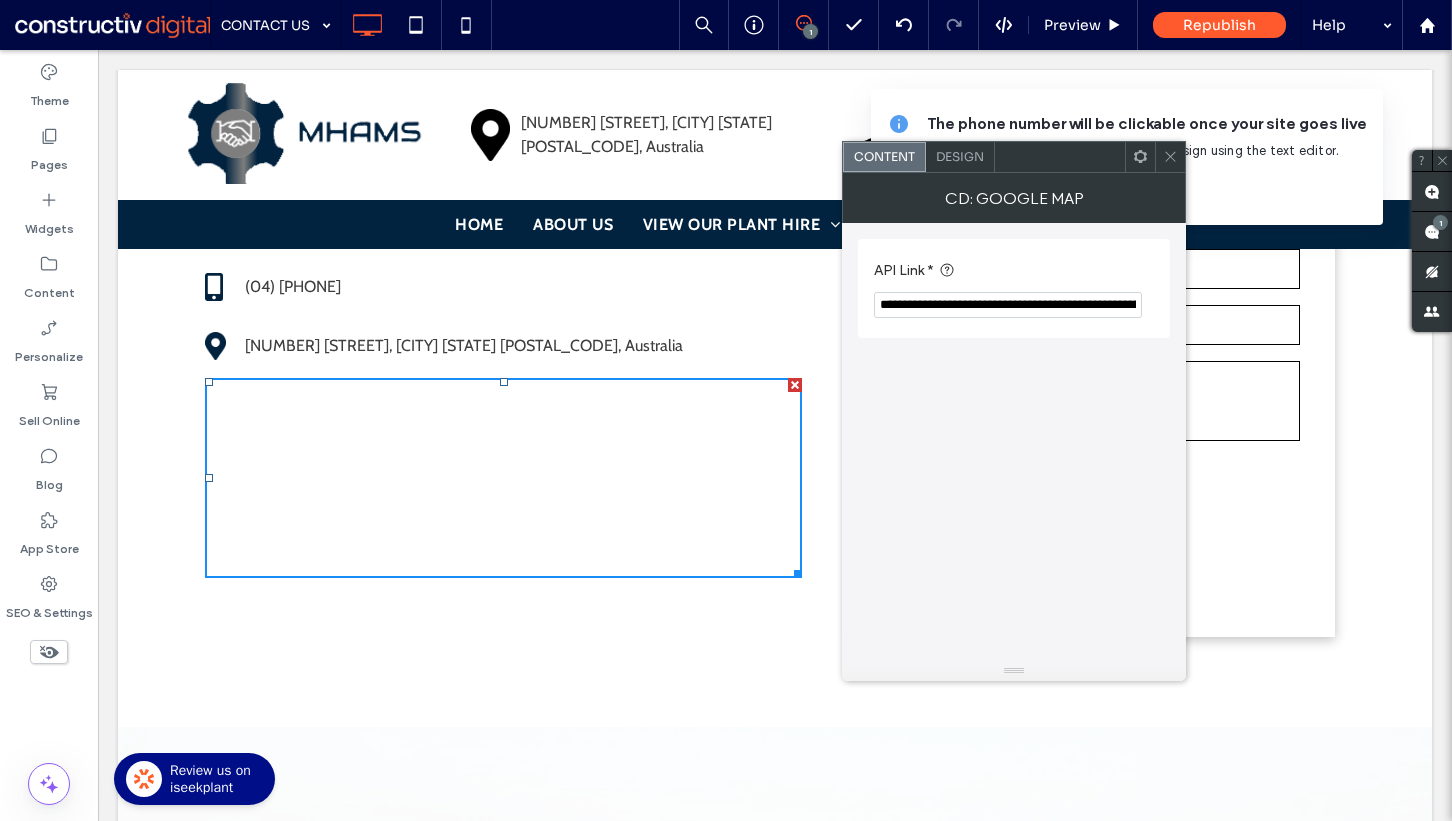 click on "Design" at bounding box center (960, 156) 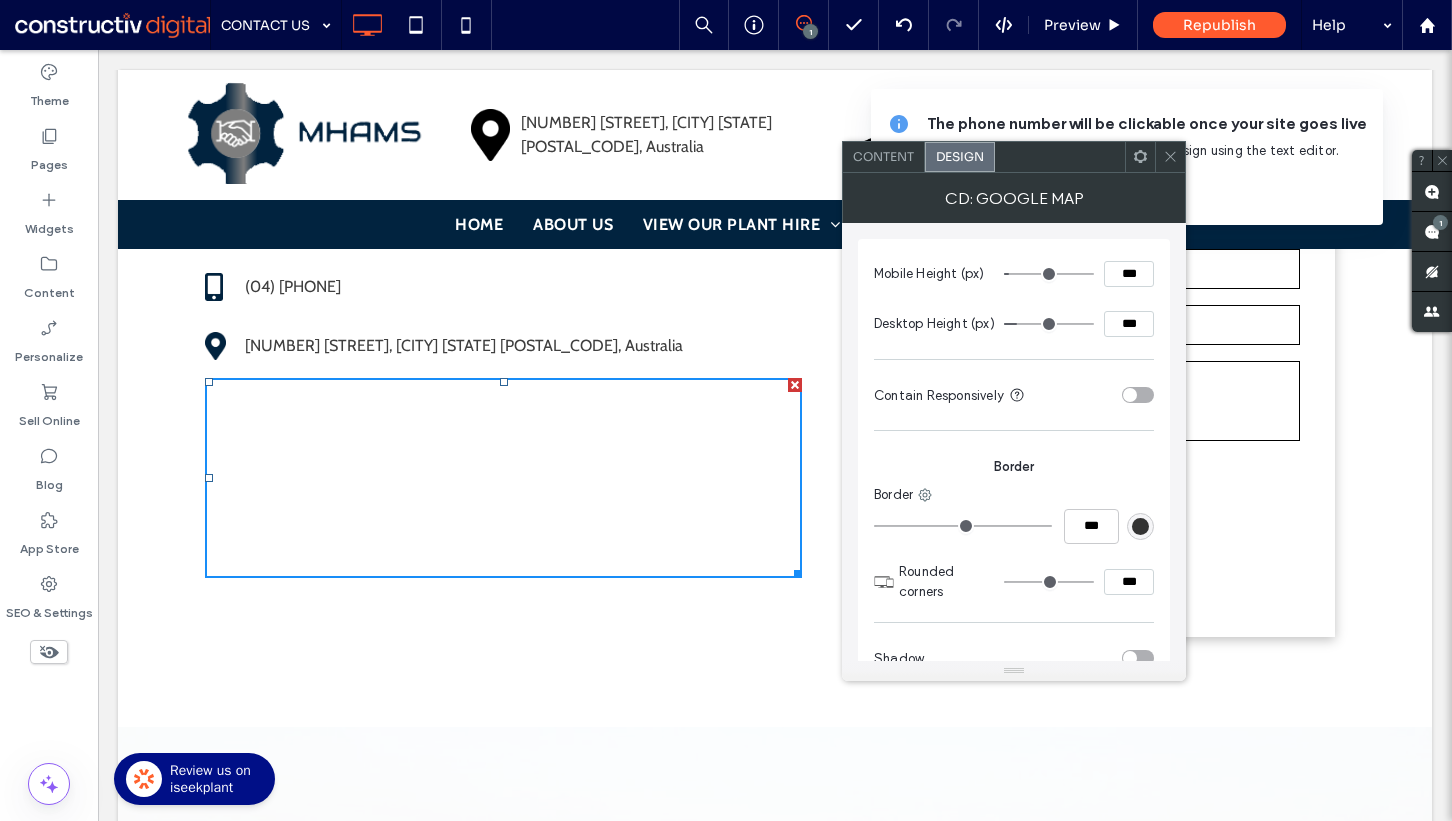click on "***" at bounding box center [1129, 324] 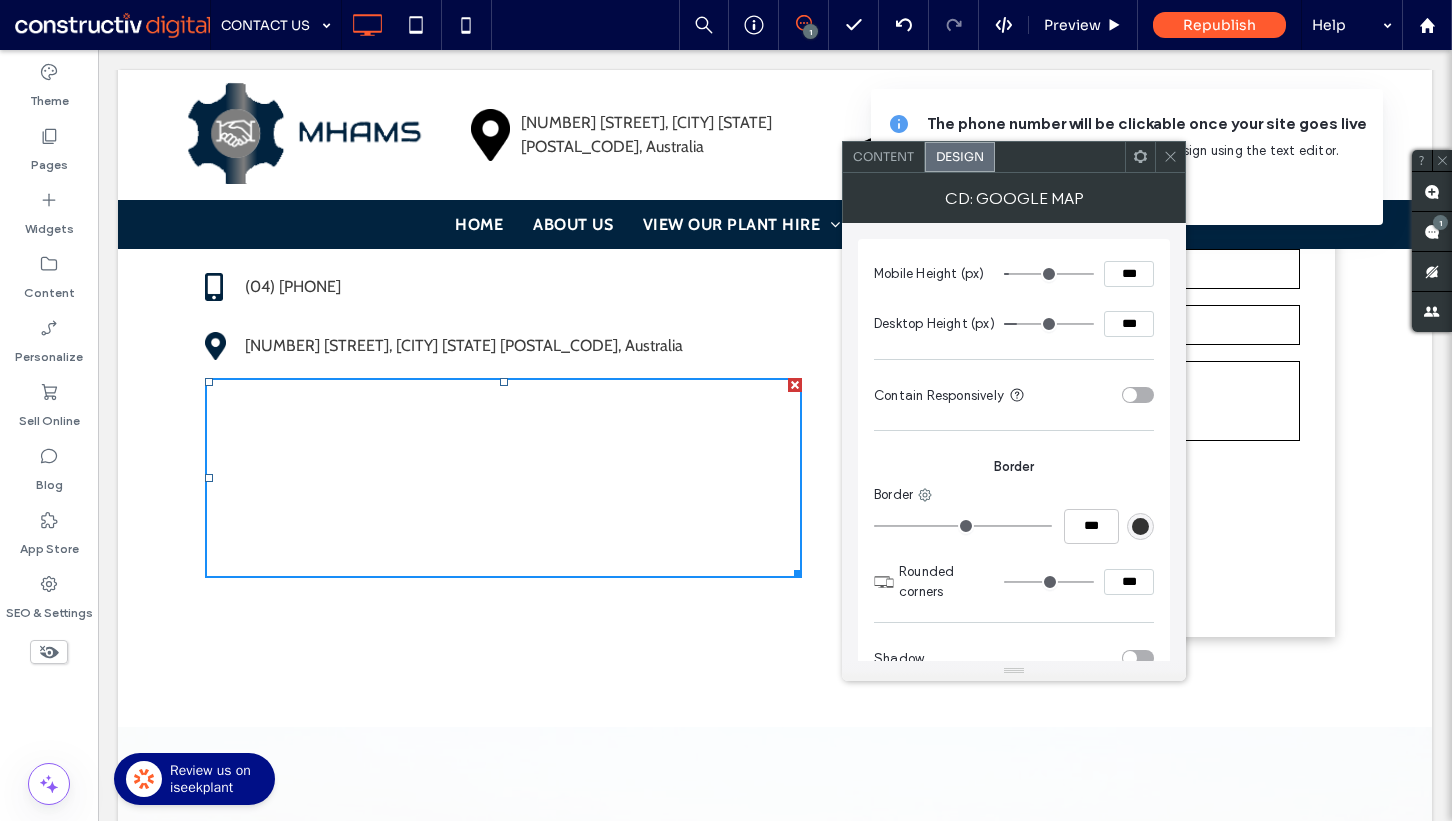 click on "***" at bounding box center (1129, 324) 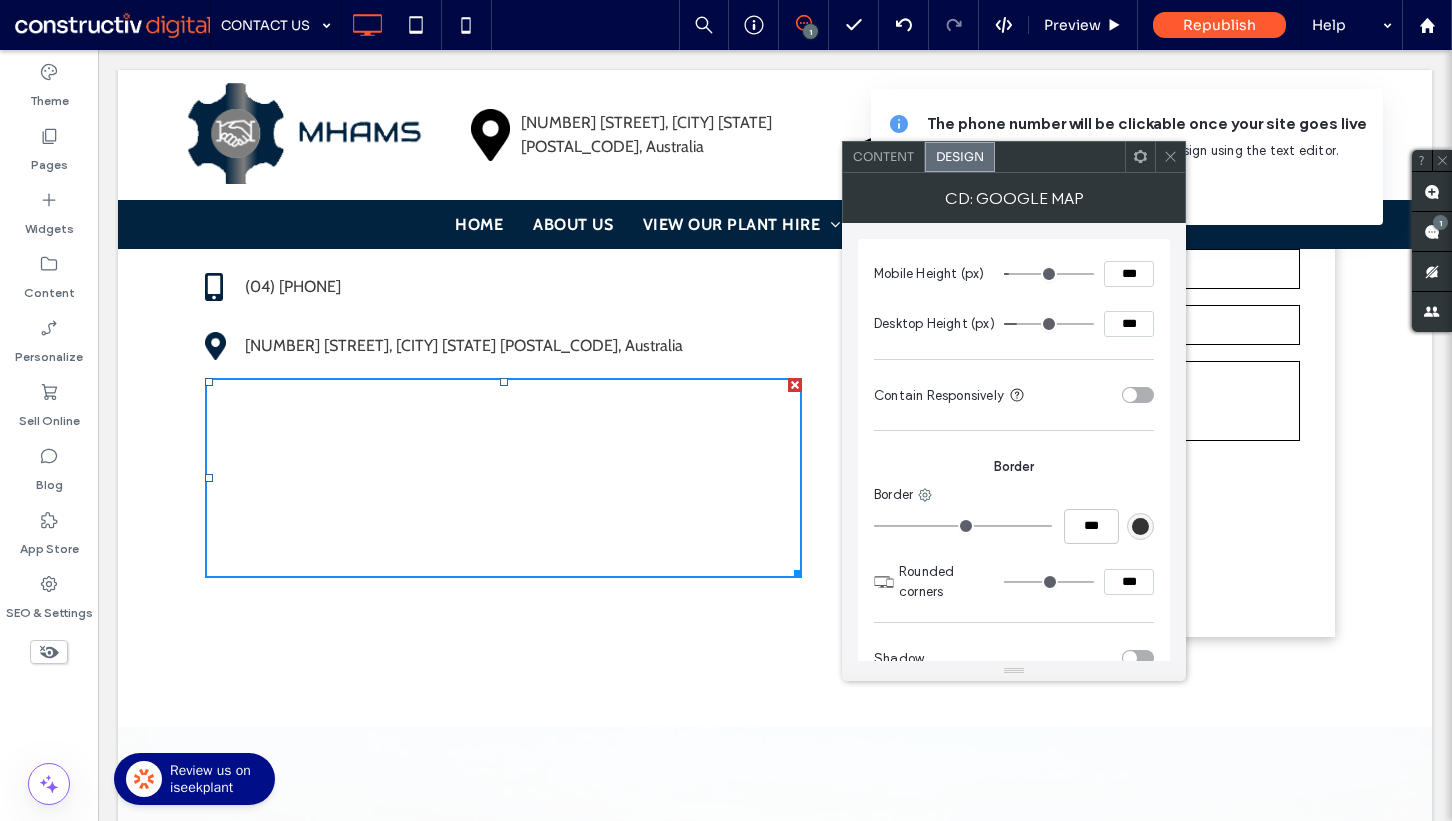 type on "***" 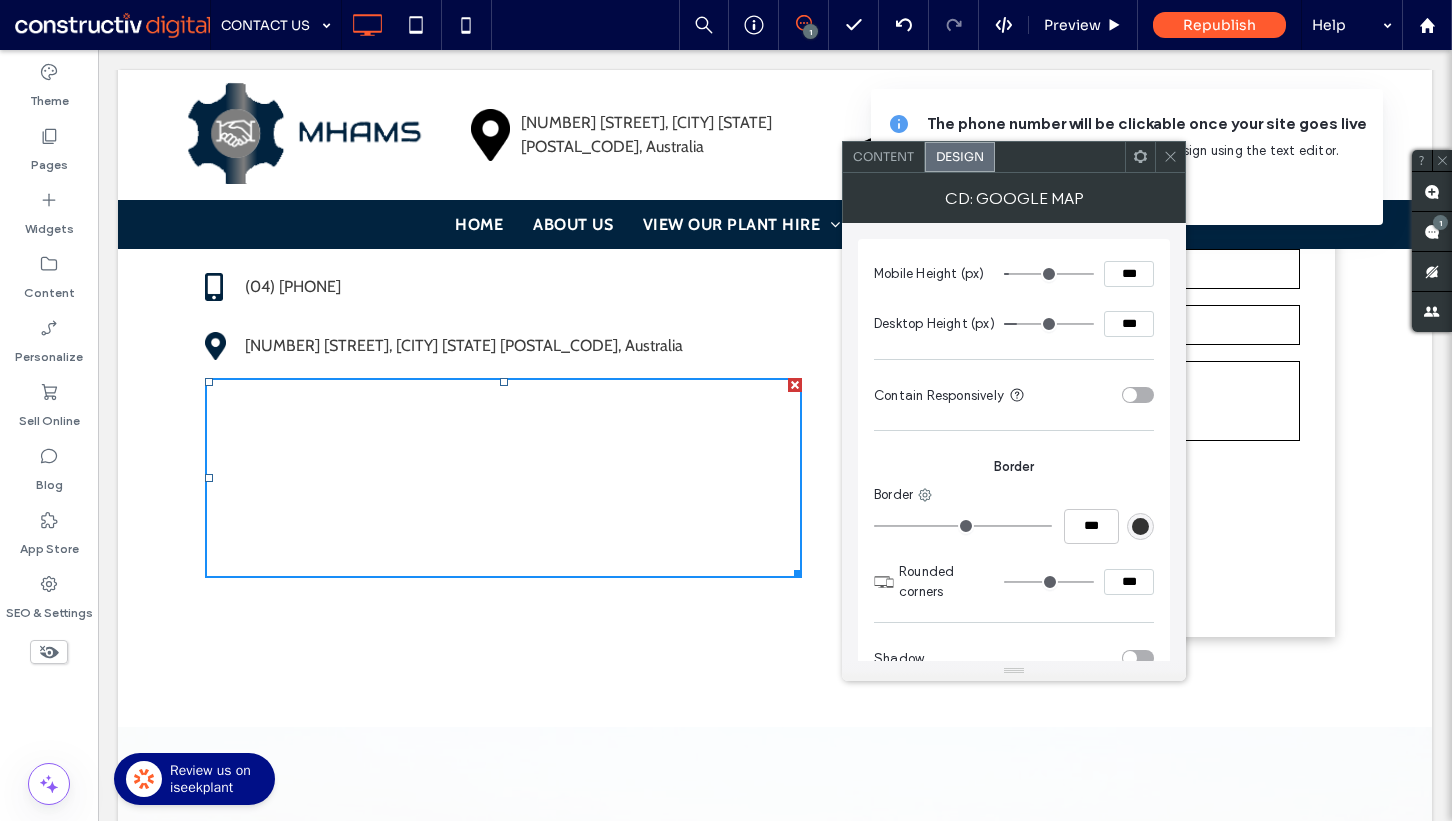 type on "***" 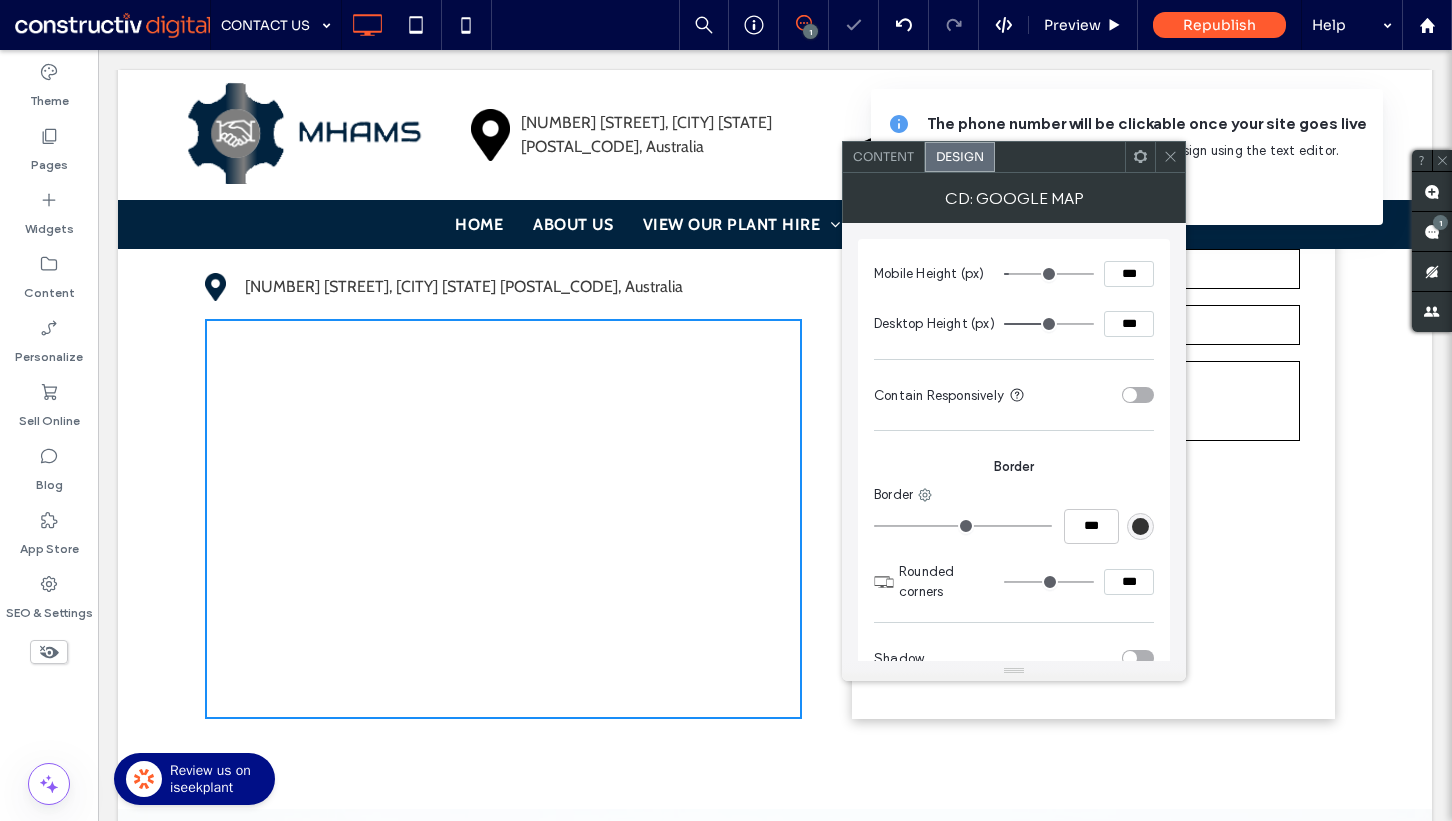 click on "***" at bounding box center (1129, 324) 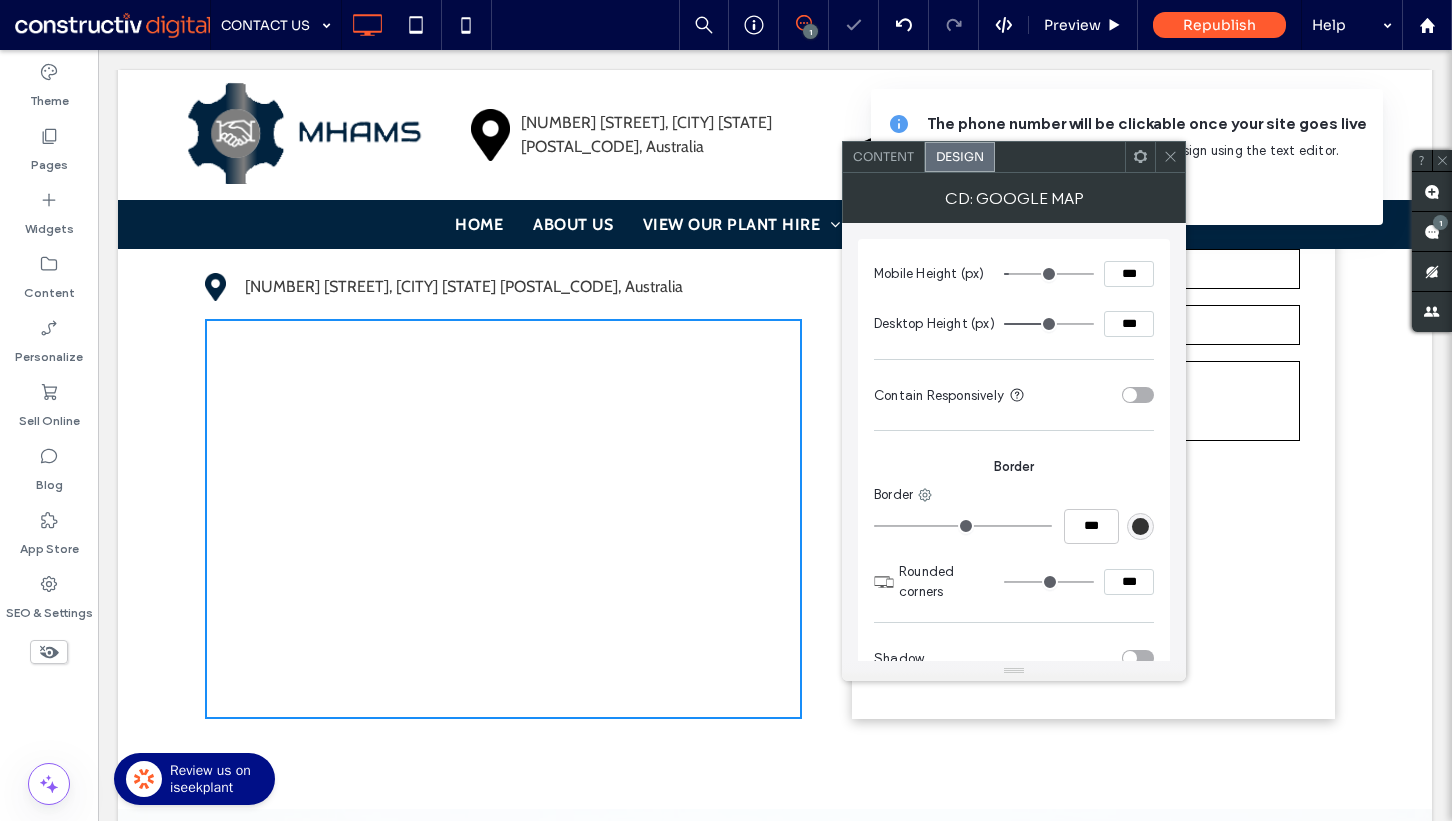 click on "***" at bounding box center [1129, 324] 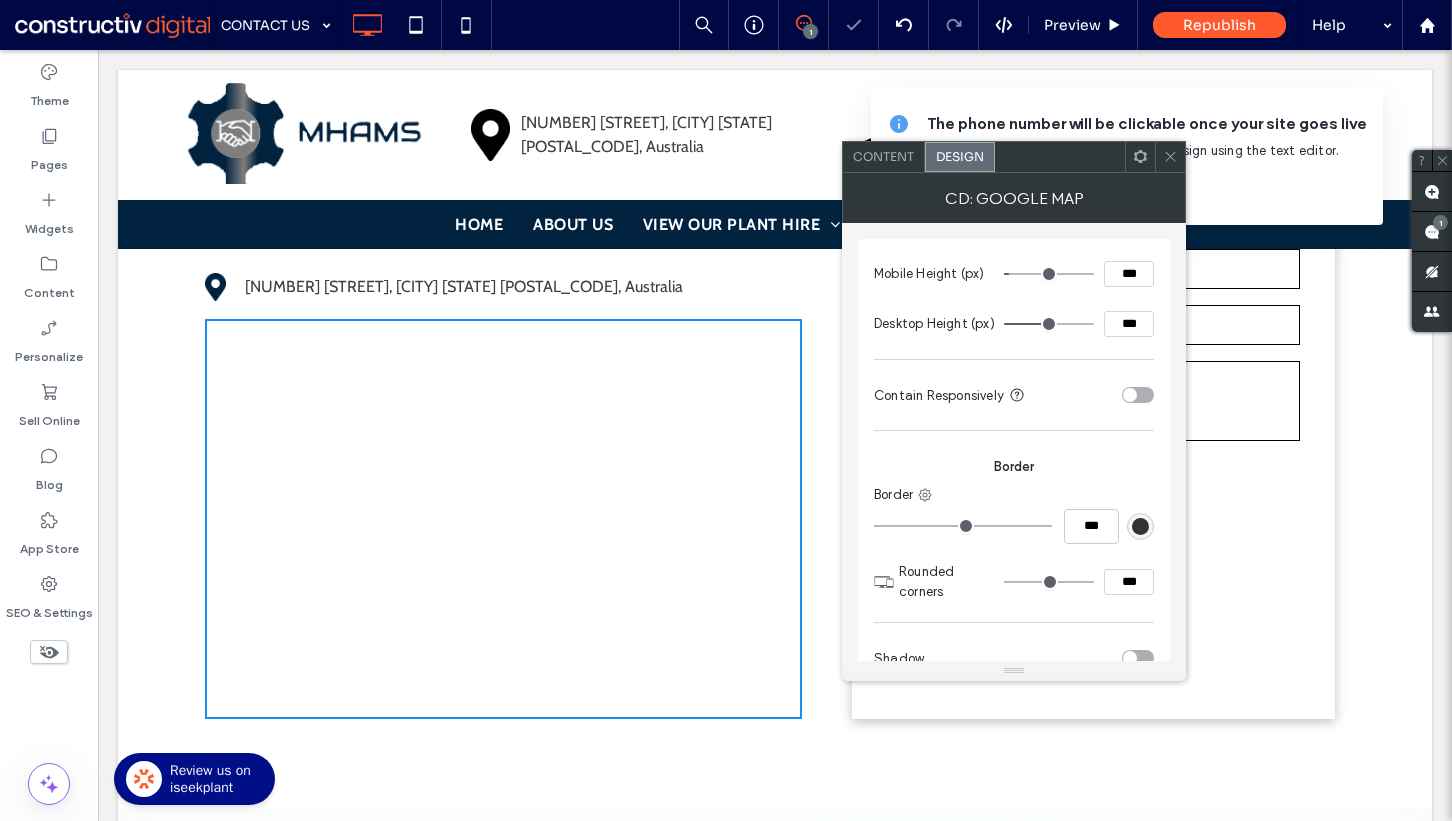 type on "***" 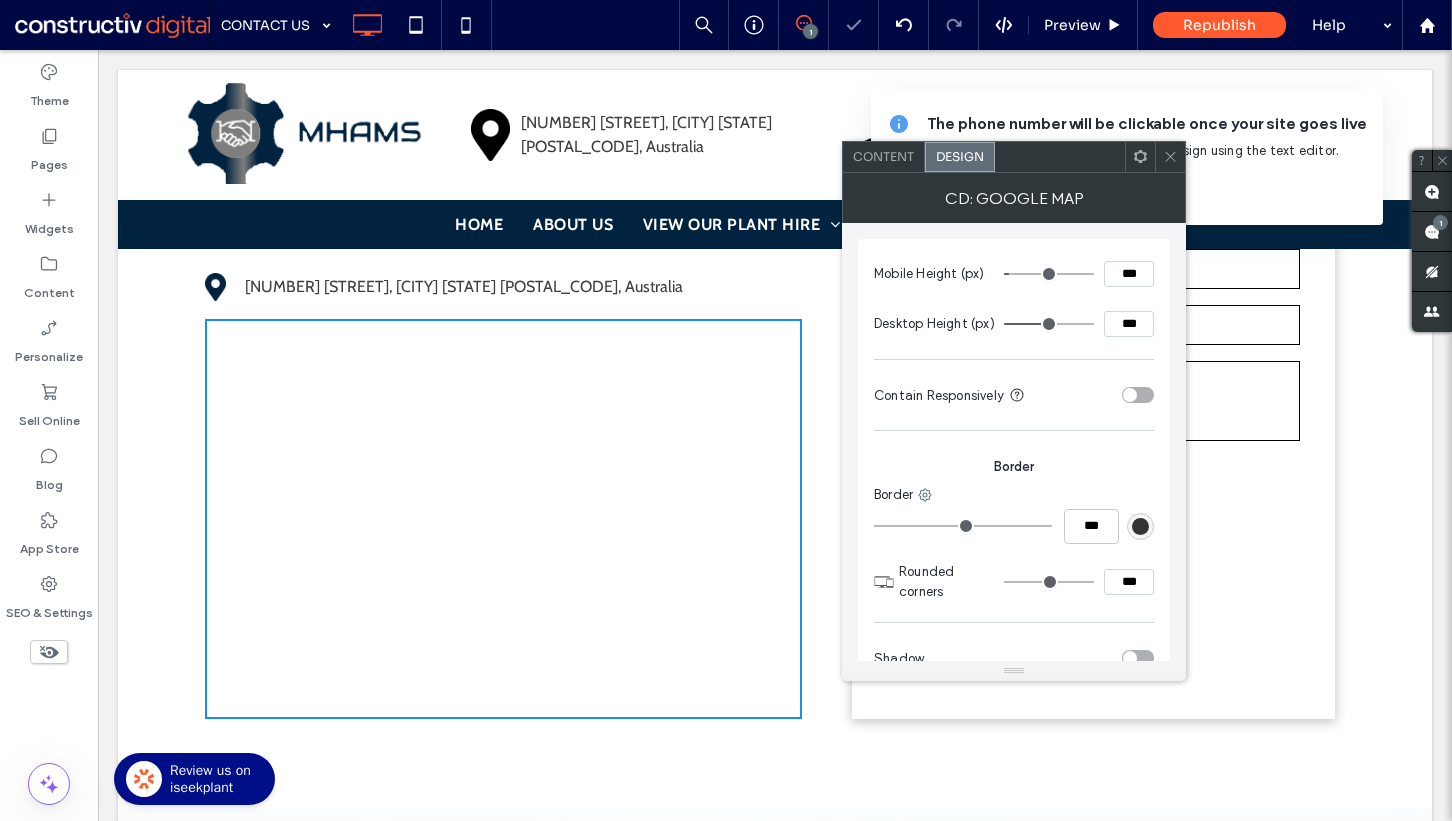type on "***" 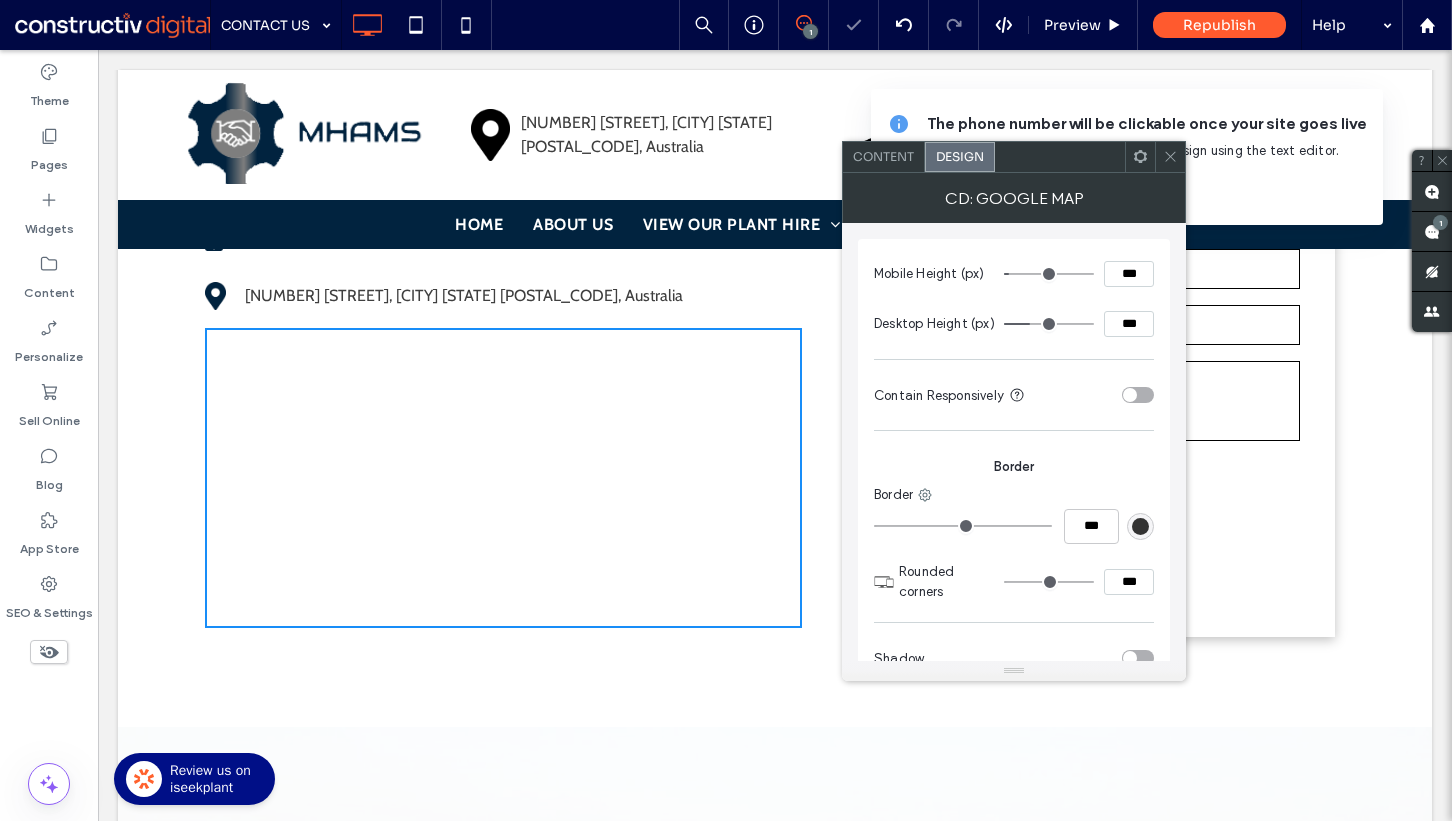 click on "***" at bounding box center (1129, 274) 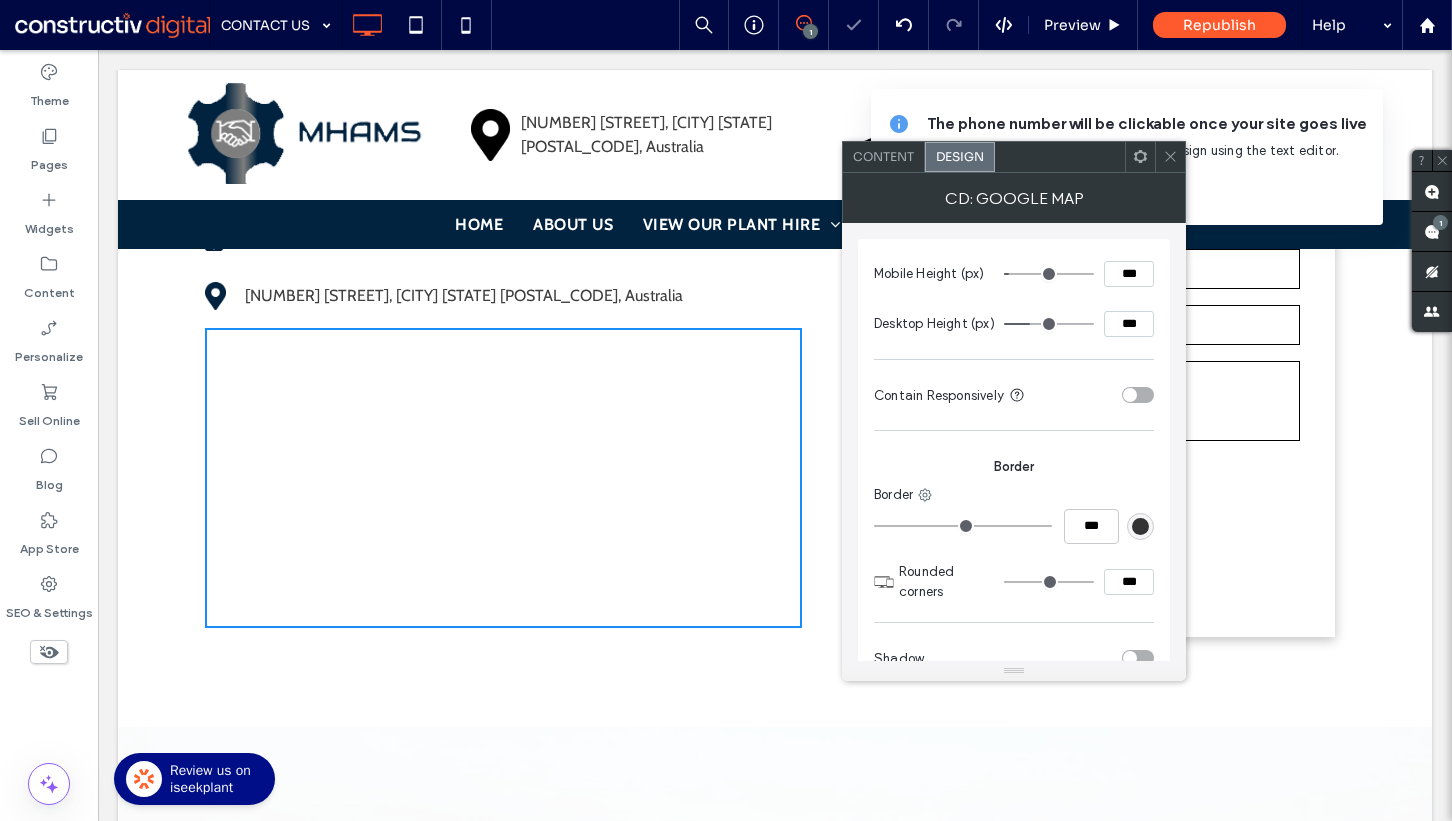 click on "***" at bounding box center [1129, 274] 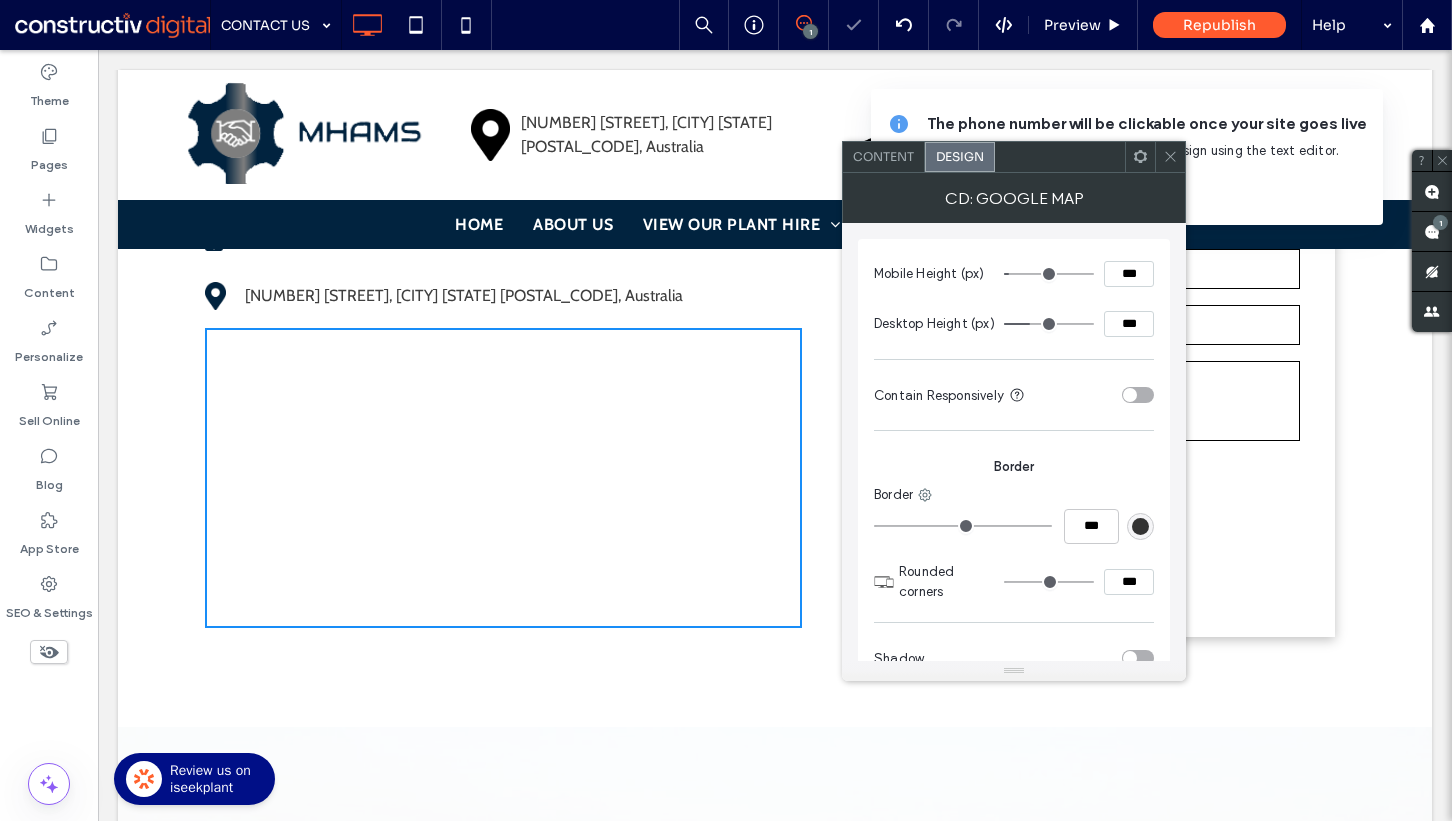 type on "***" 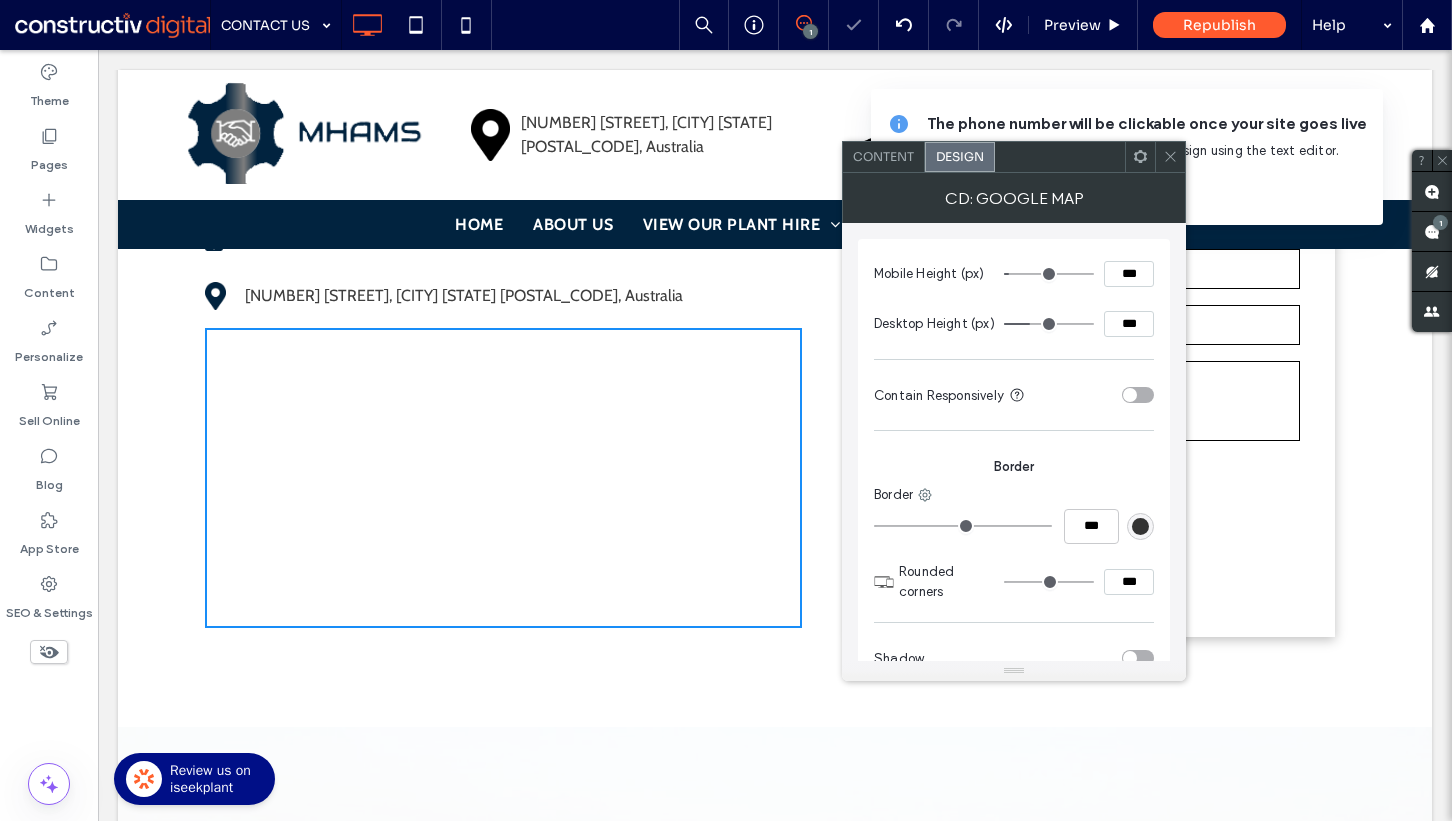type on "***" 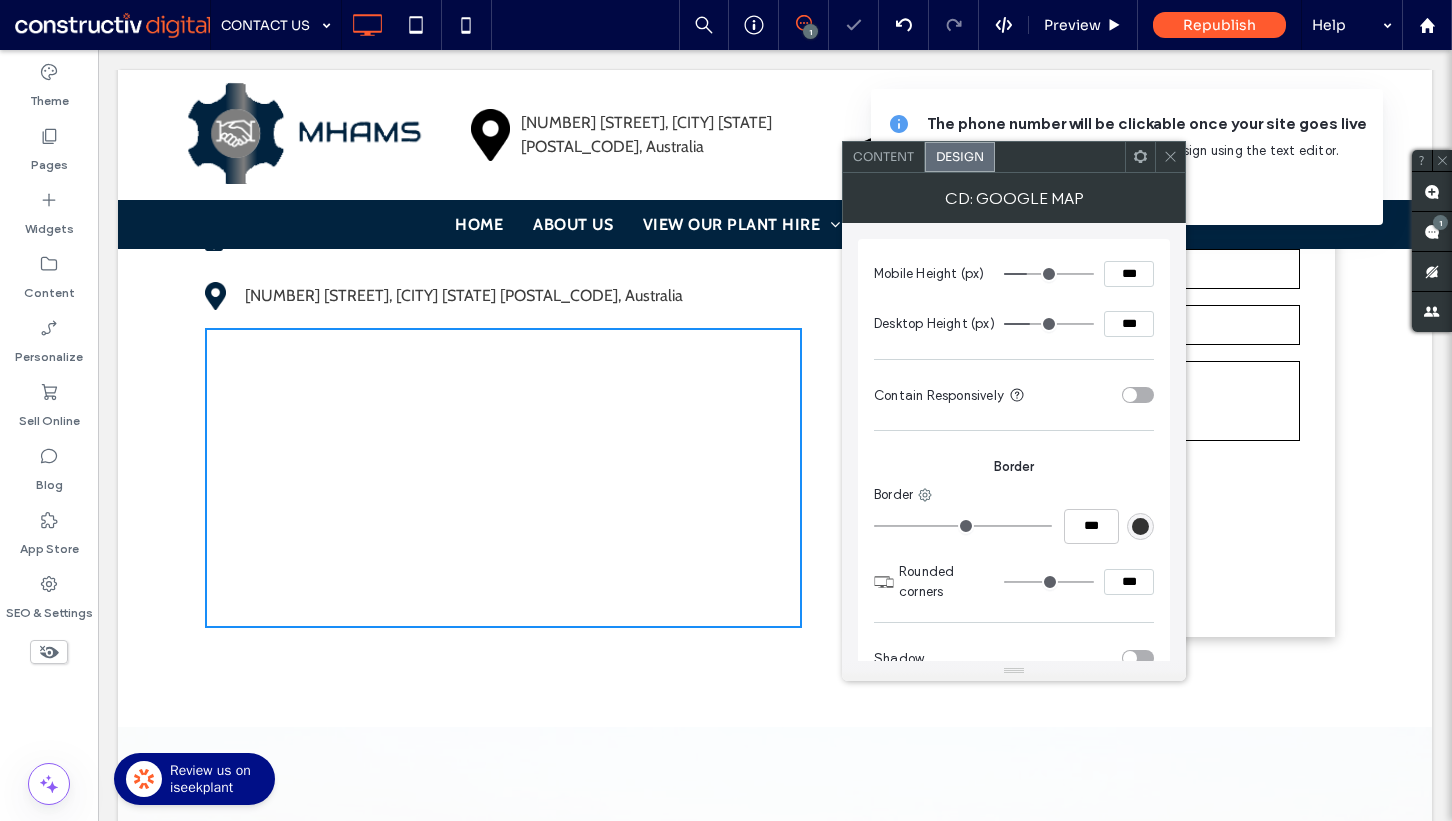 click 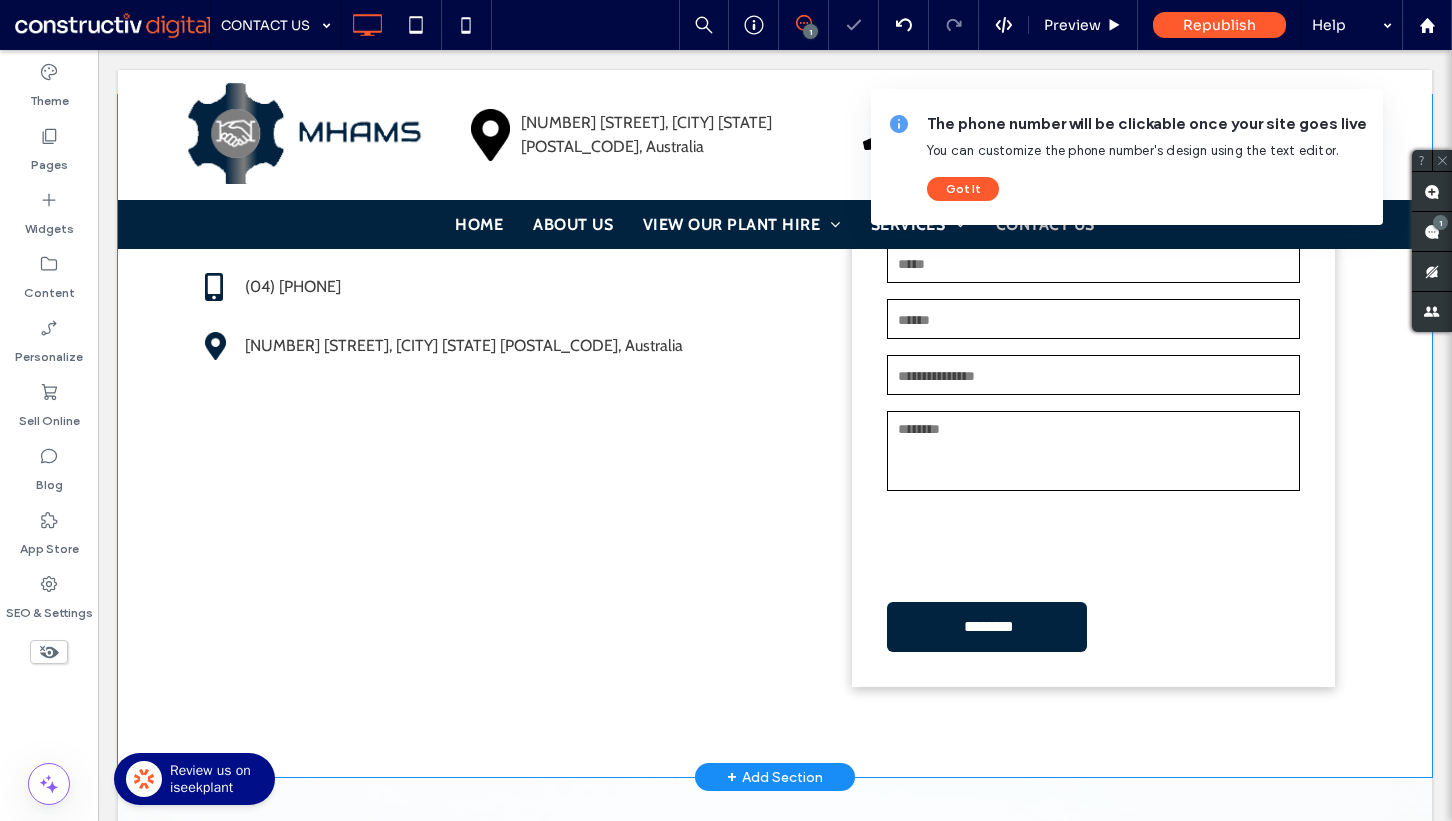 scroll, scrollTop: 422, scrollLeft: 0, axis: vertical 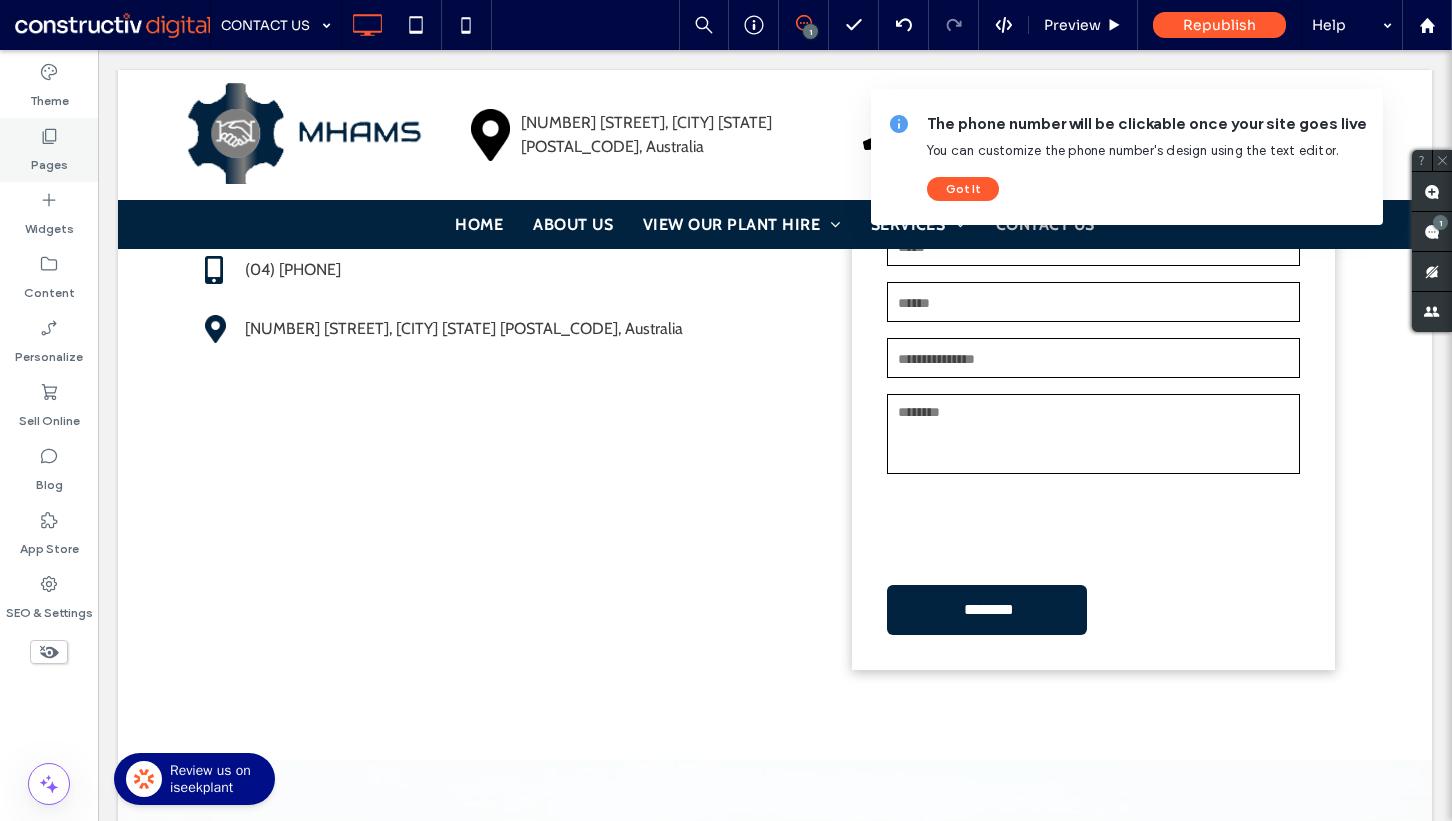 click on "Pages" at bounding box center (49, 160) 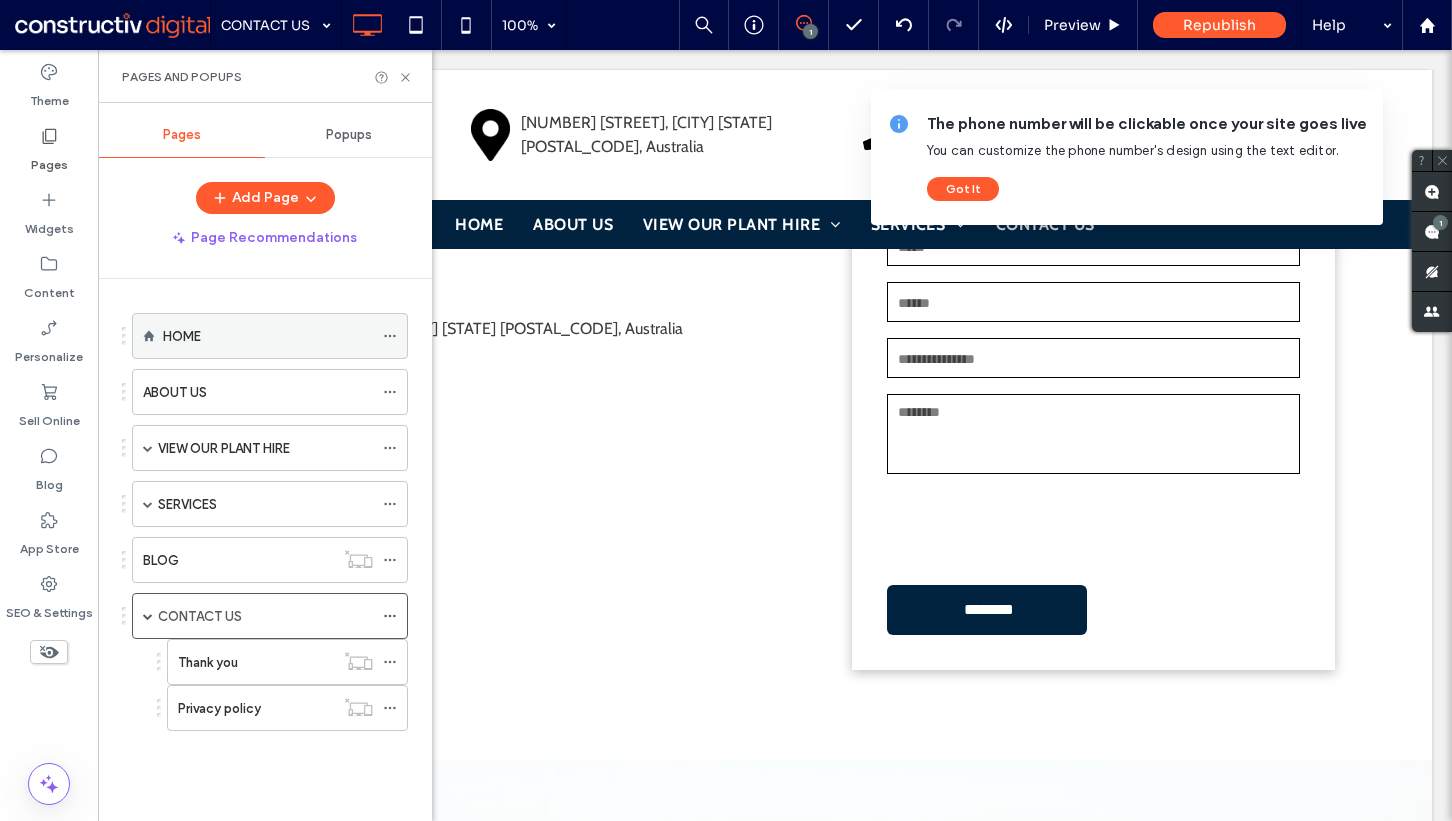 click on "HOME" at bounding box center (268, 336) 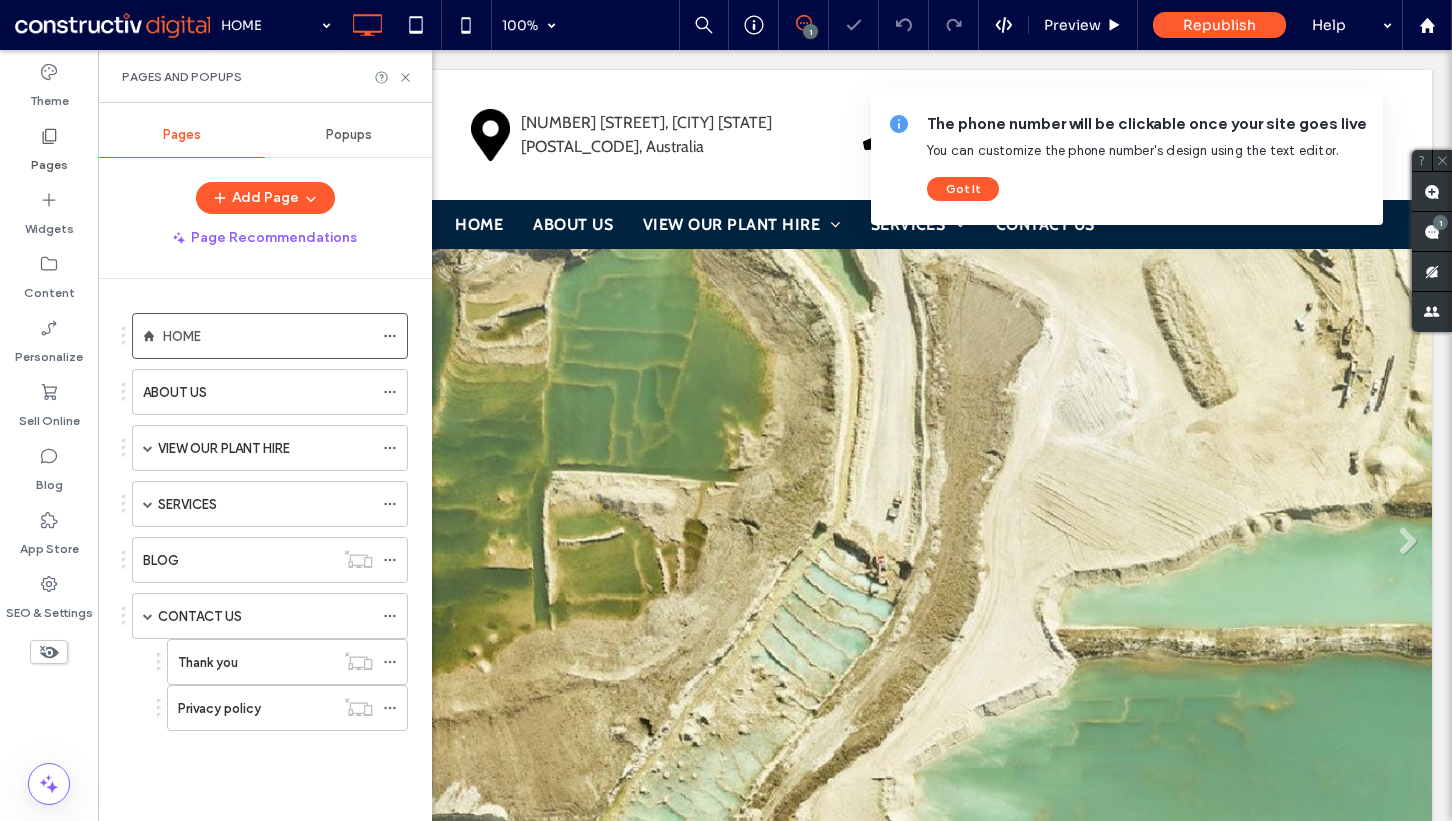 scroll, scrollTop: 3523, scrollLeft: 0, axis: vertical 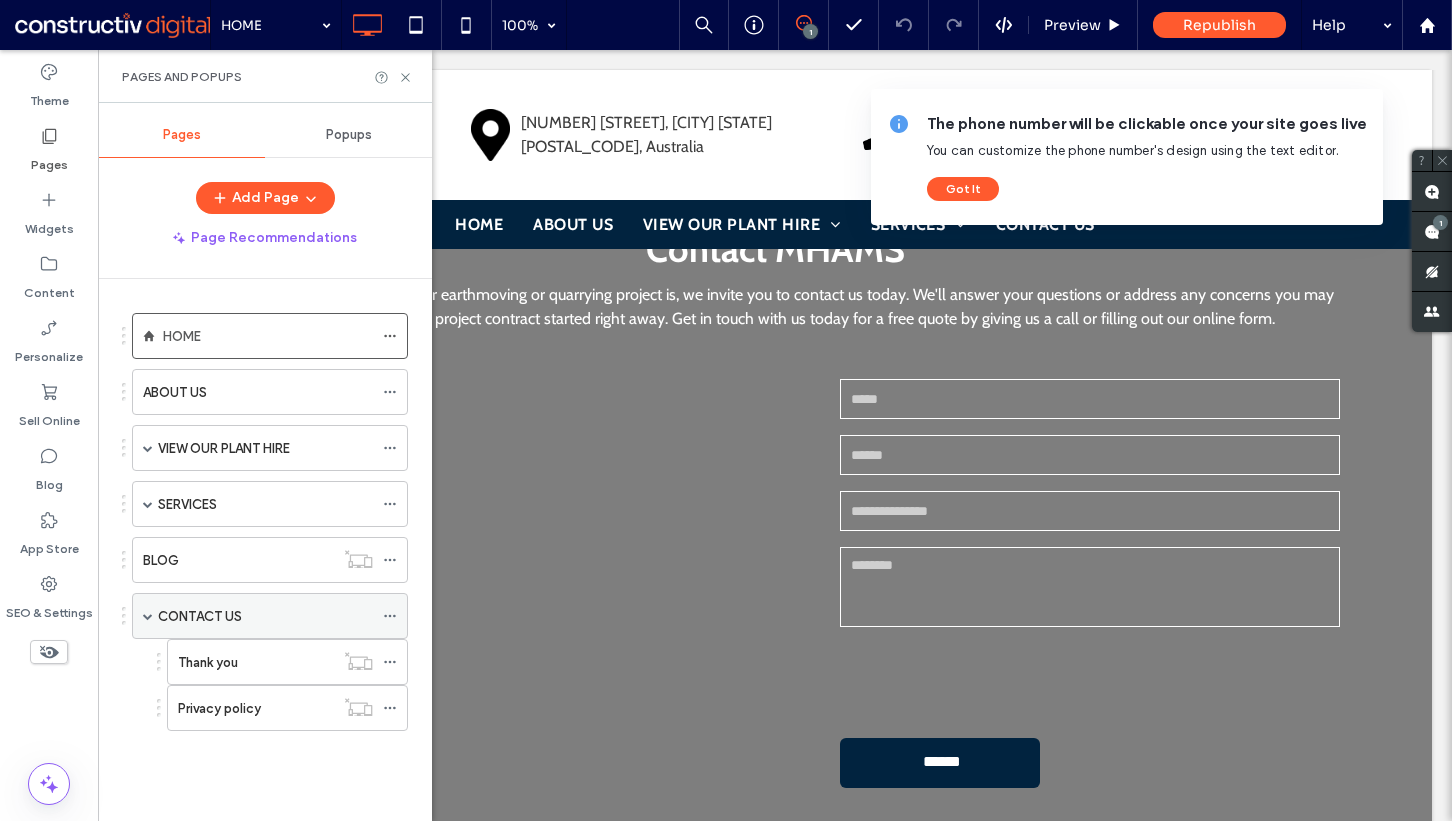 click on "CONTACT US" at bounding box center (265, 616) 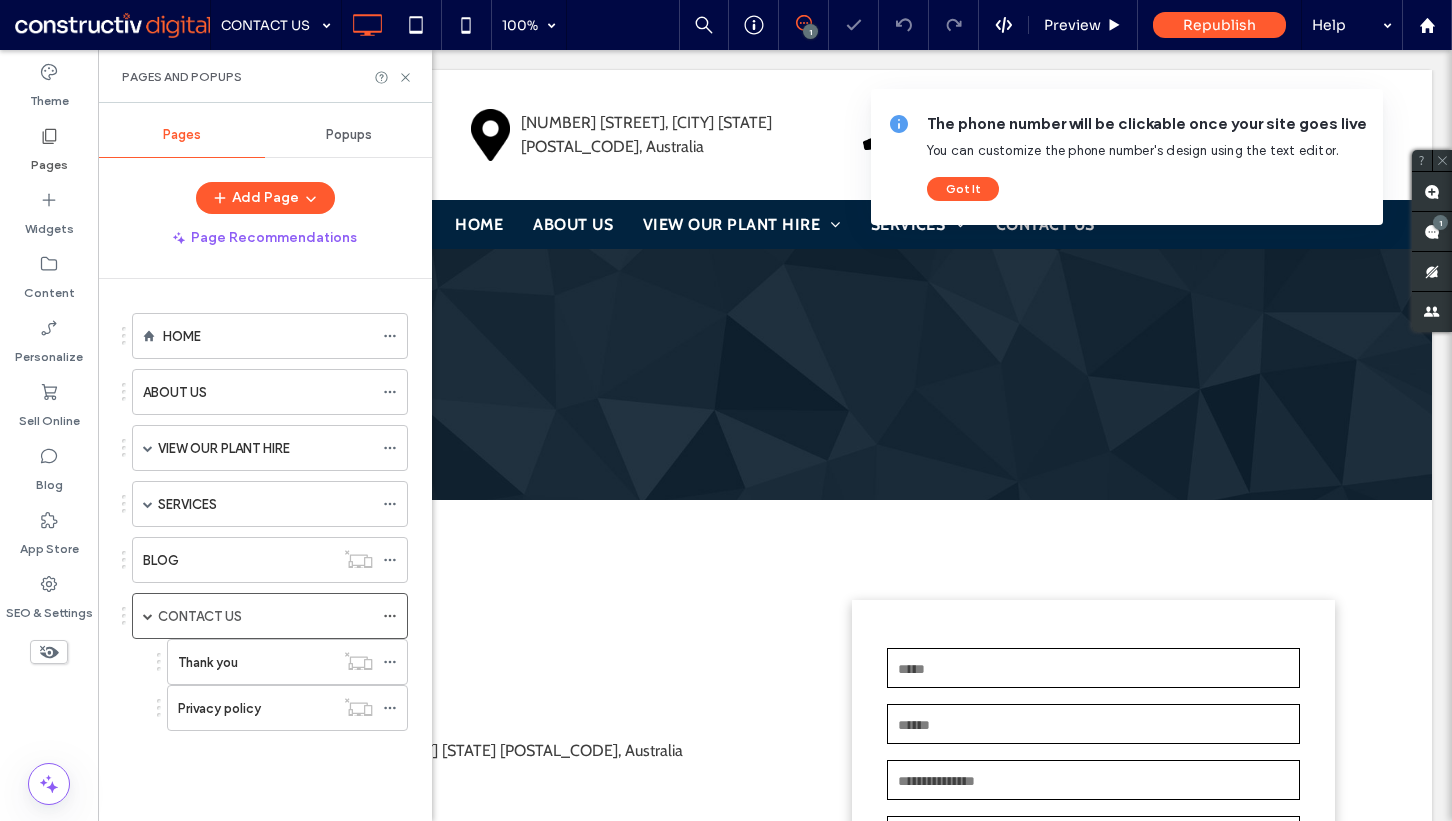 scroll, scrollTop: 965, scrollLeft: 0, axis: vertical 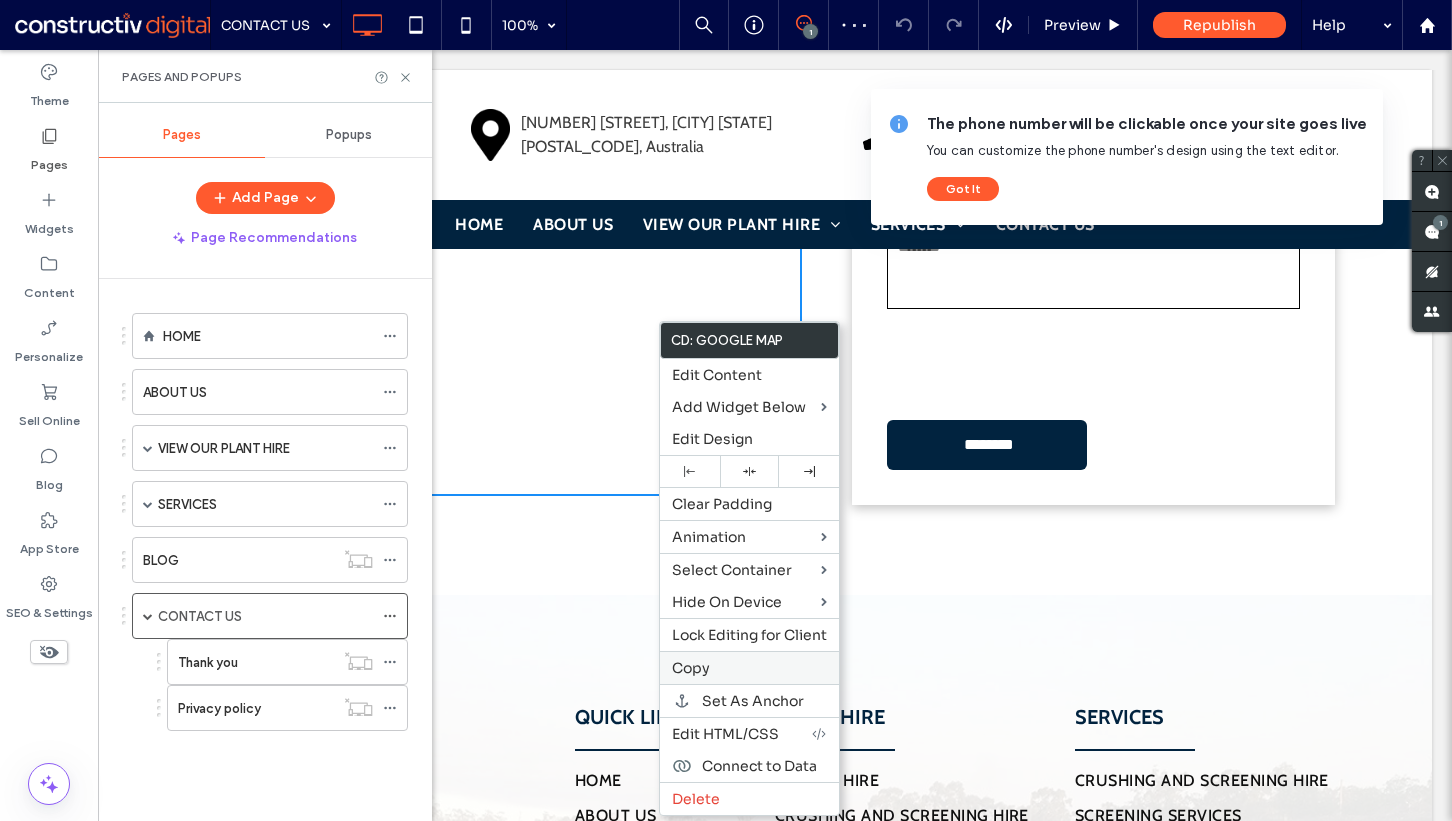 click on "Copy" at bounding box center (691, 668) 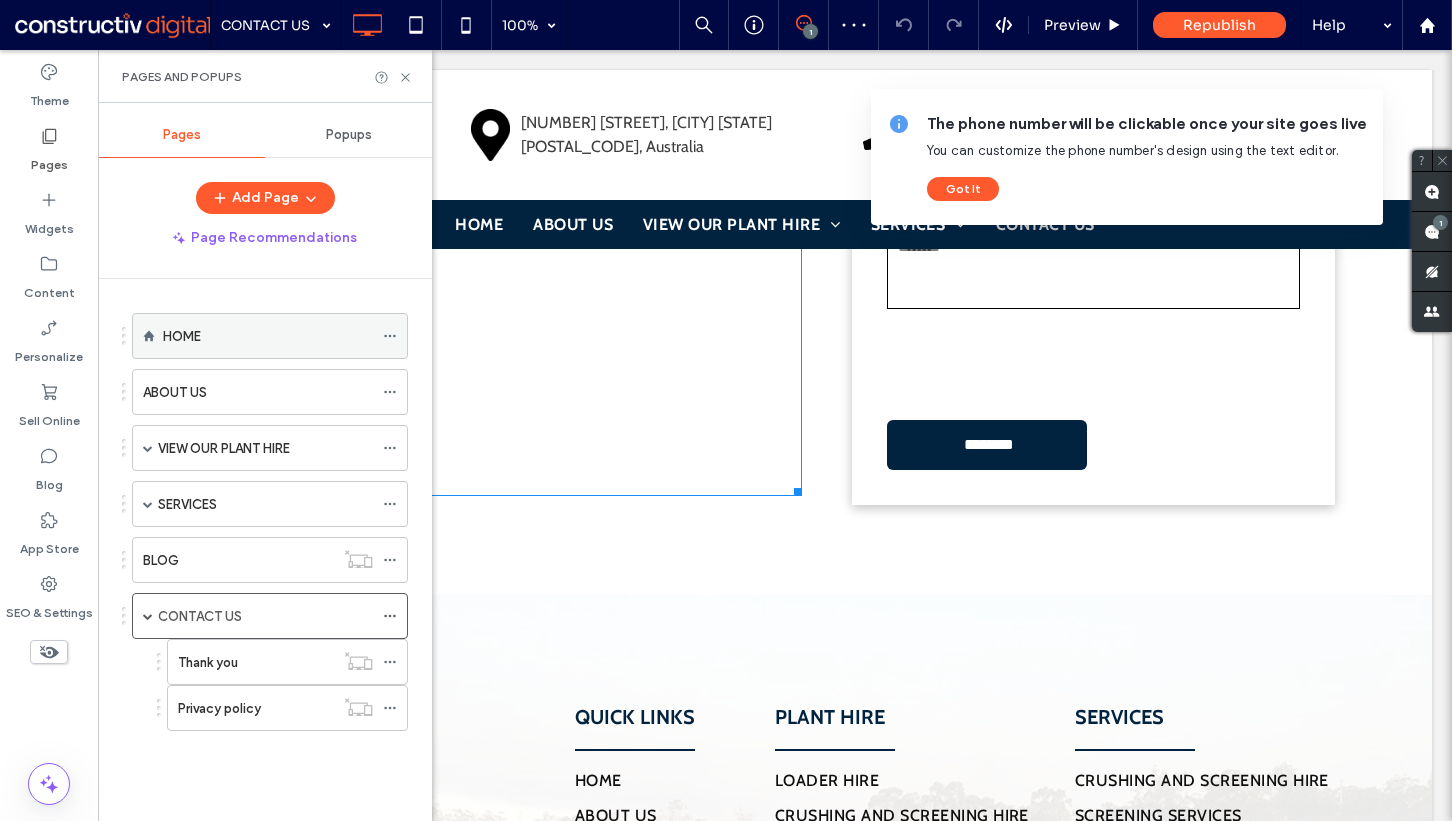 click on "HOME" at bounding box center (268, 336) 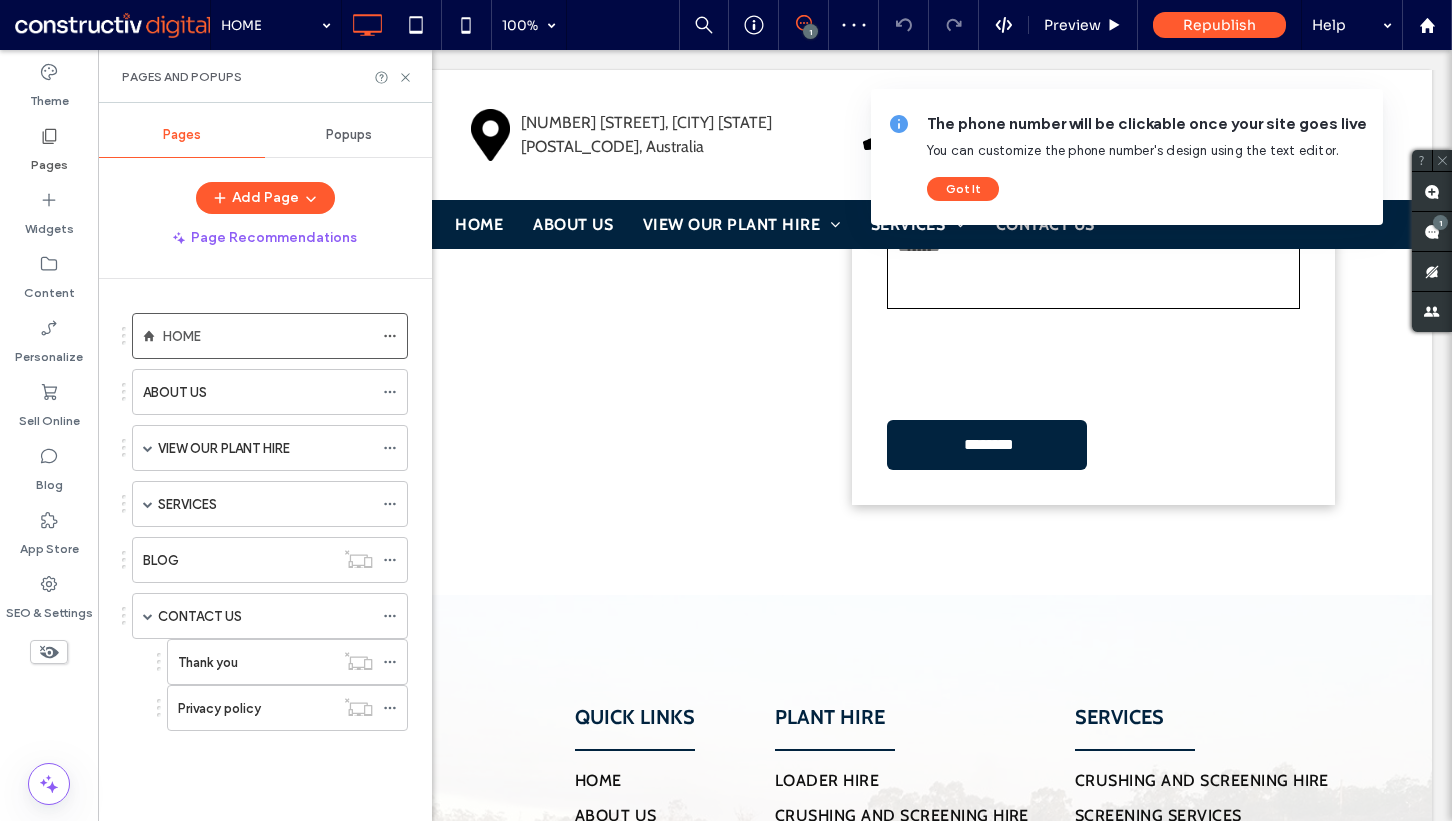 click 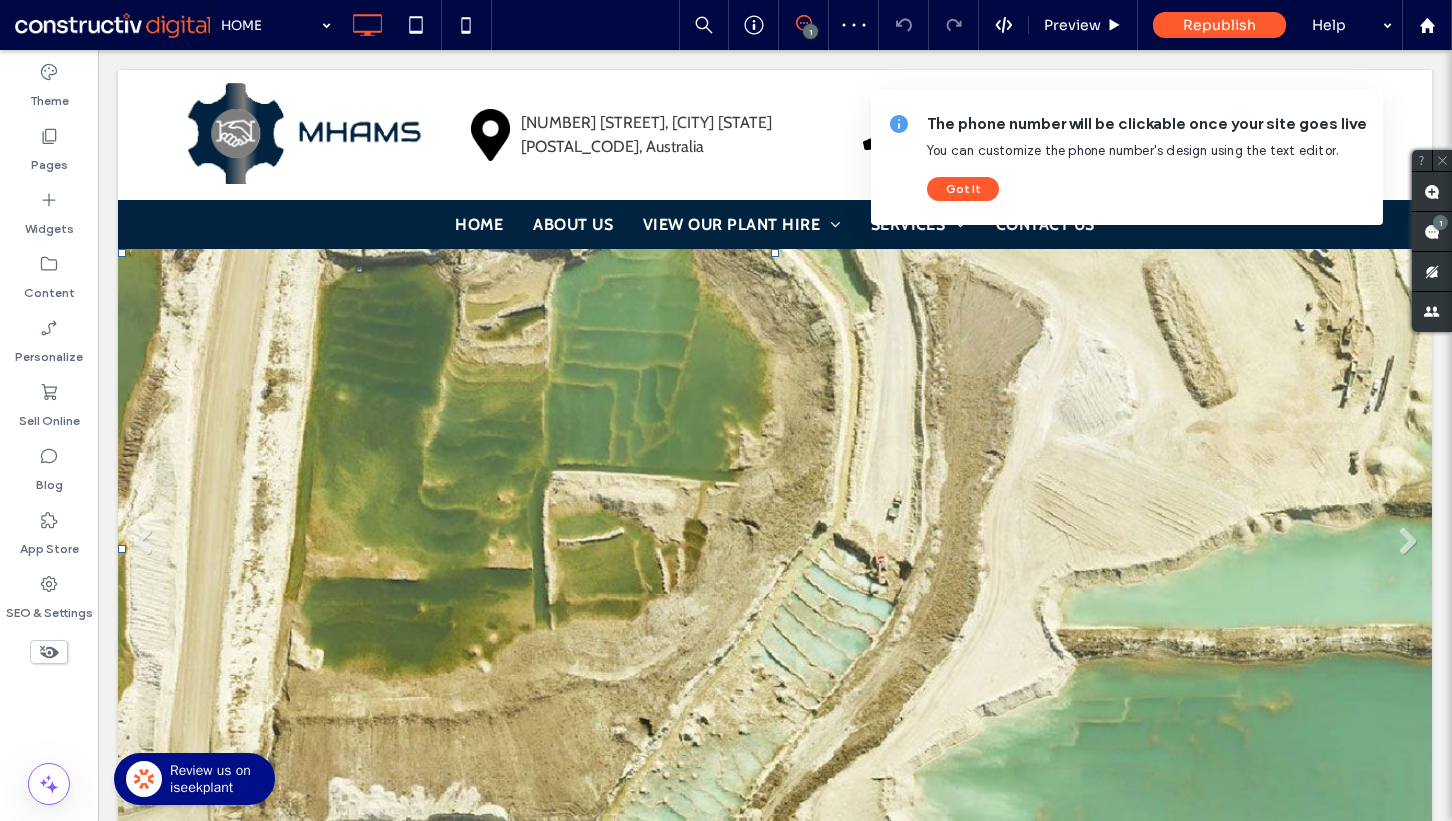 scroll, scrollTop: 2003, scrollLeft: 0, axis: vertical 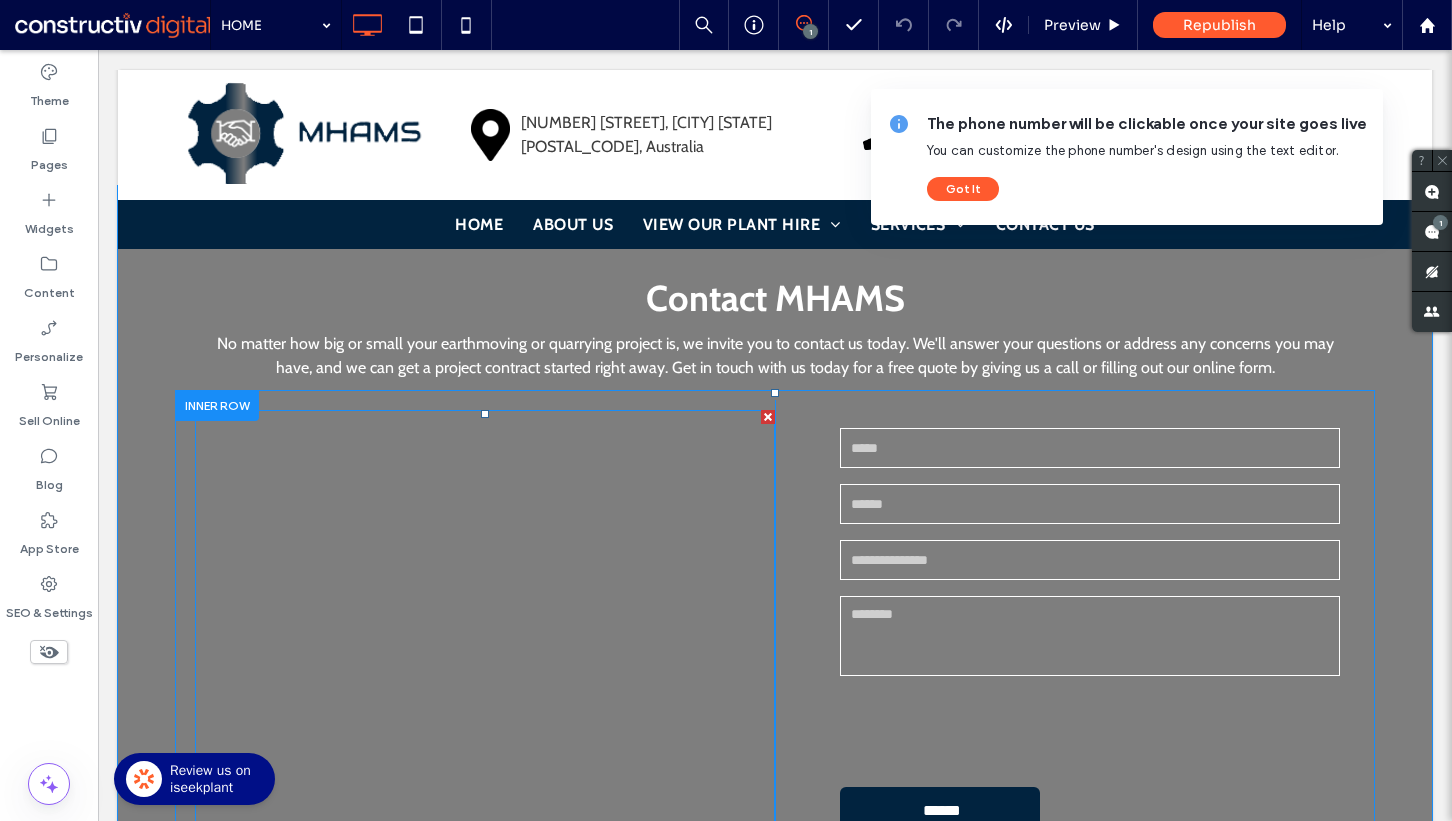 click at bounding box center (485, 620) 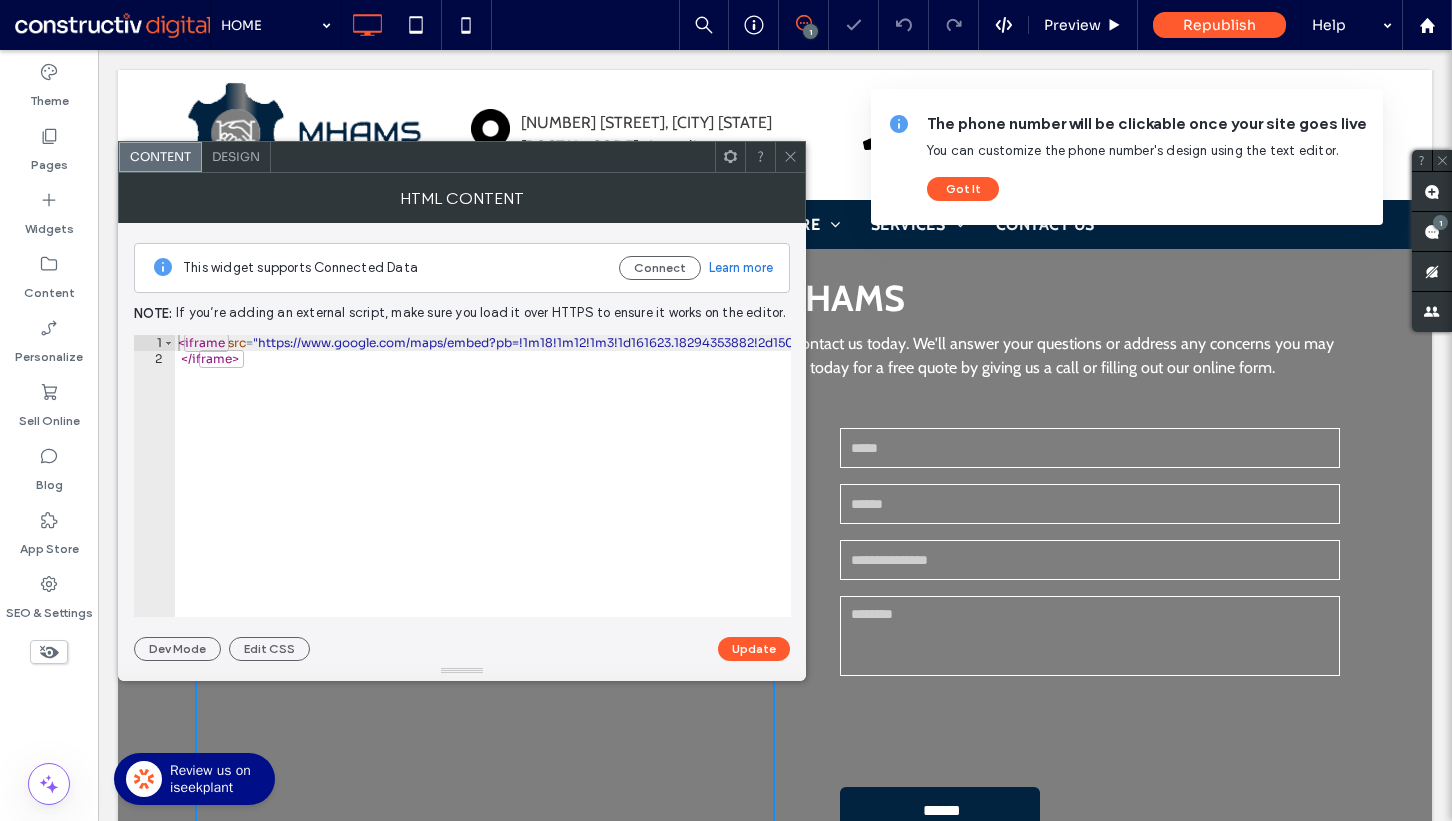 click at bounding box center [790, 157] 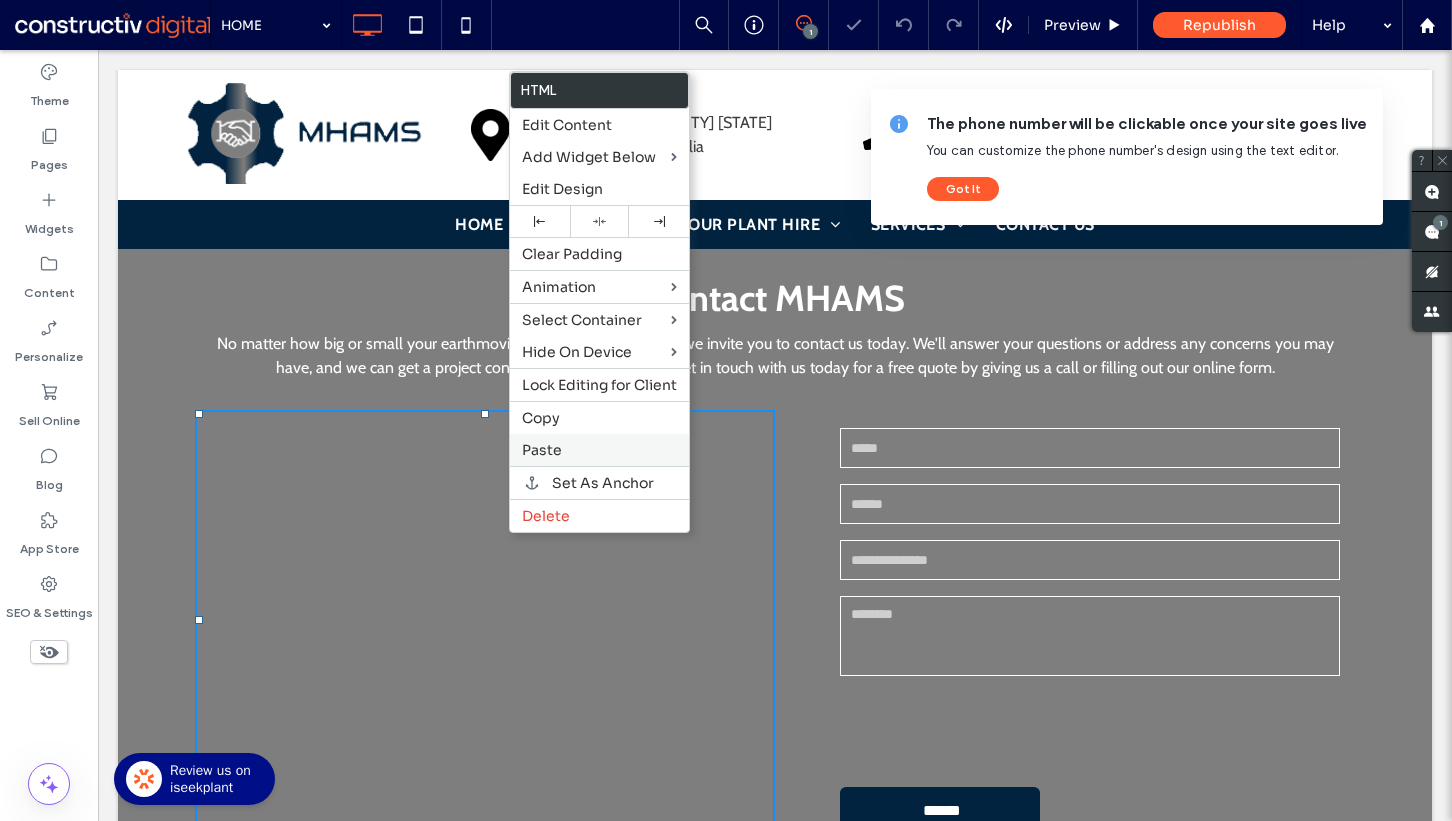 click on "Paste" at bounding box center (542, 450) 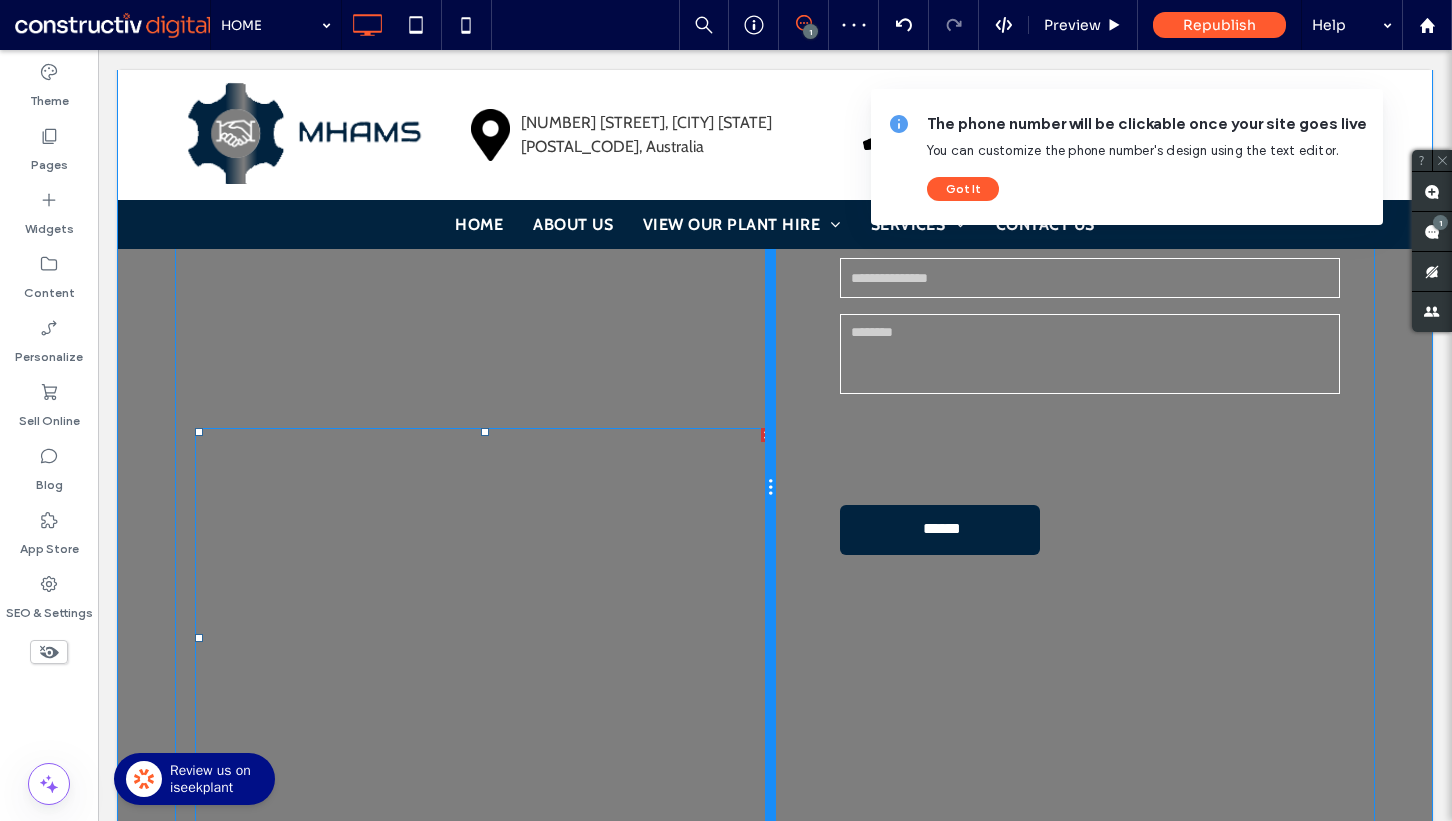 scroll, scrollTop: 5994, scrollLeft: 0, axis: vertical 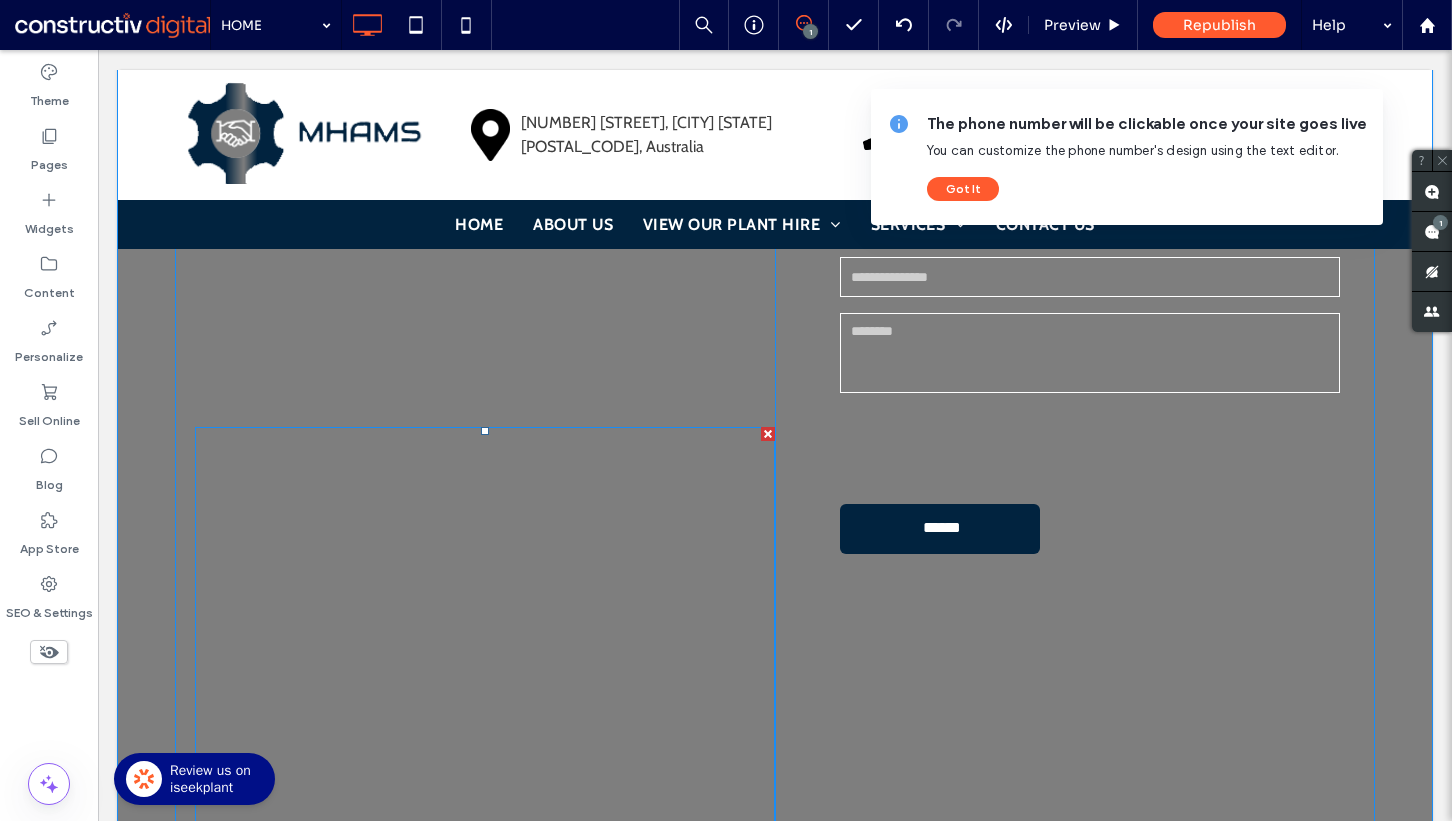 click at bounding box center (768, 434) 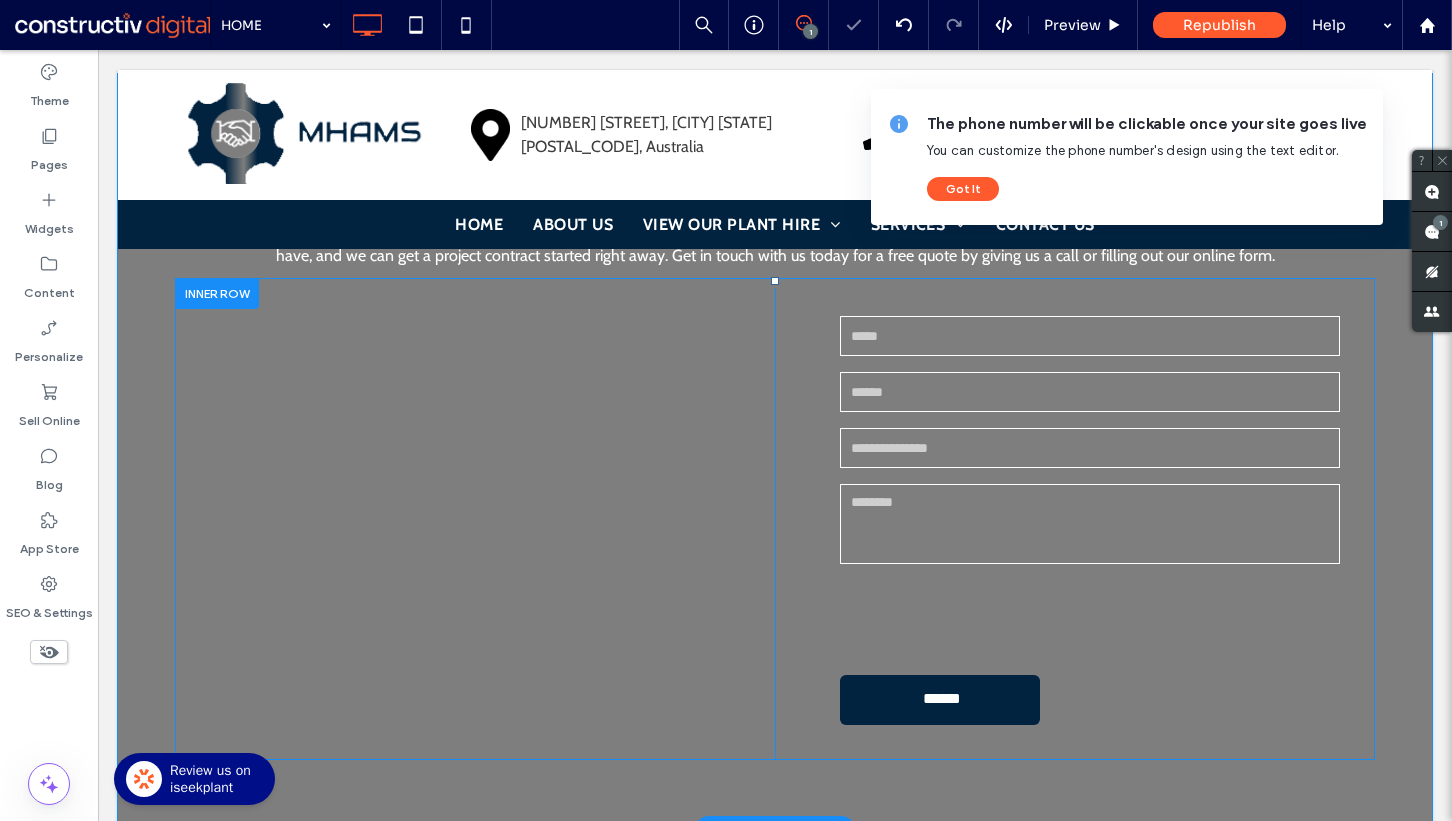 scroll, scrollTop: 5805, scrollLeft: 0, axis: vertical 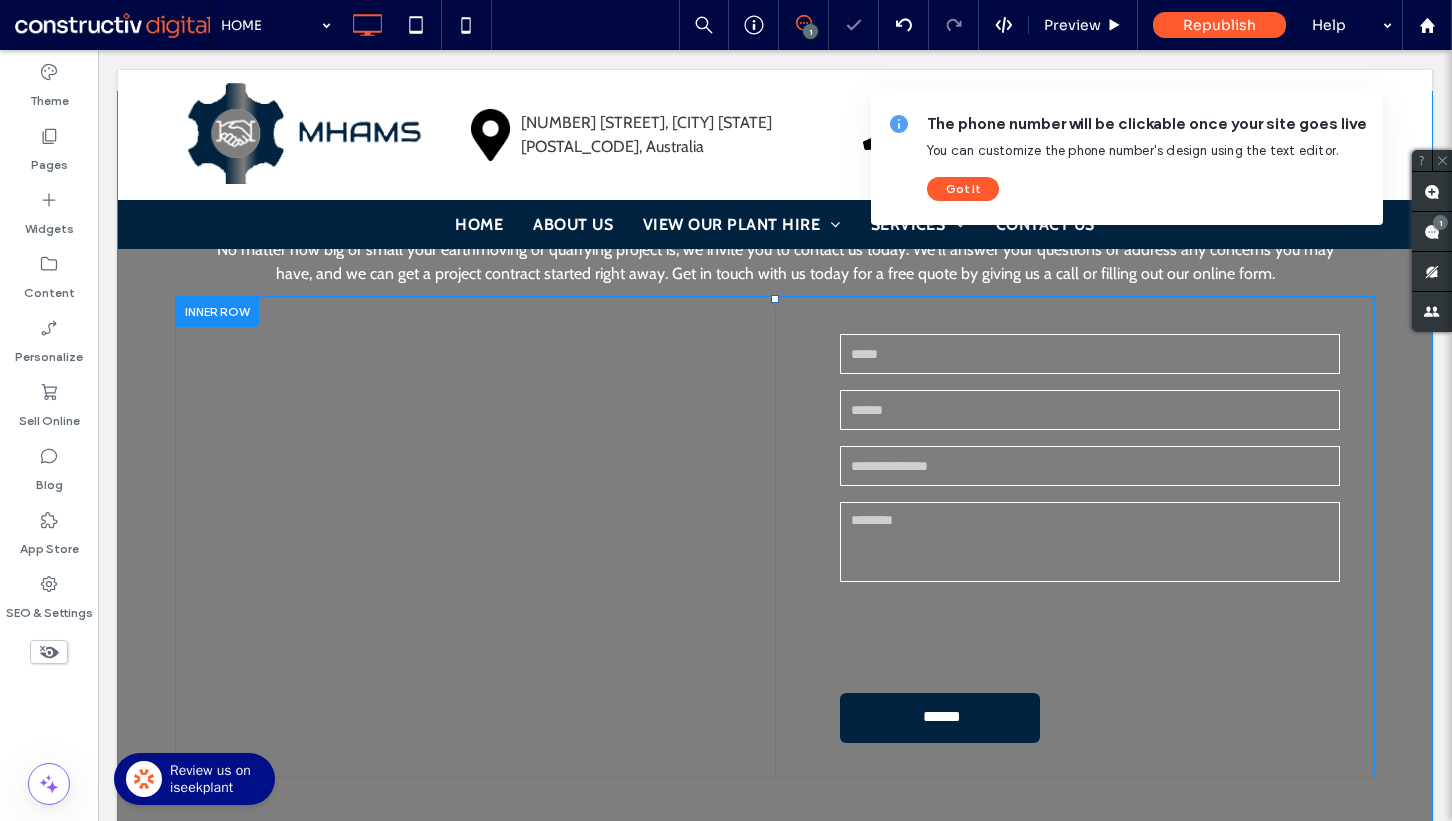 click at bounding box center [485, 456] 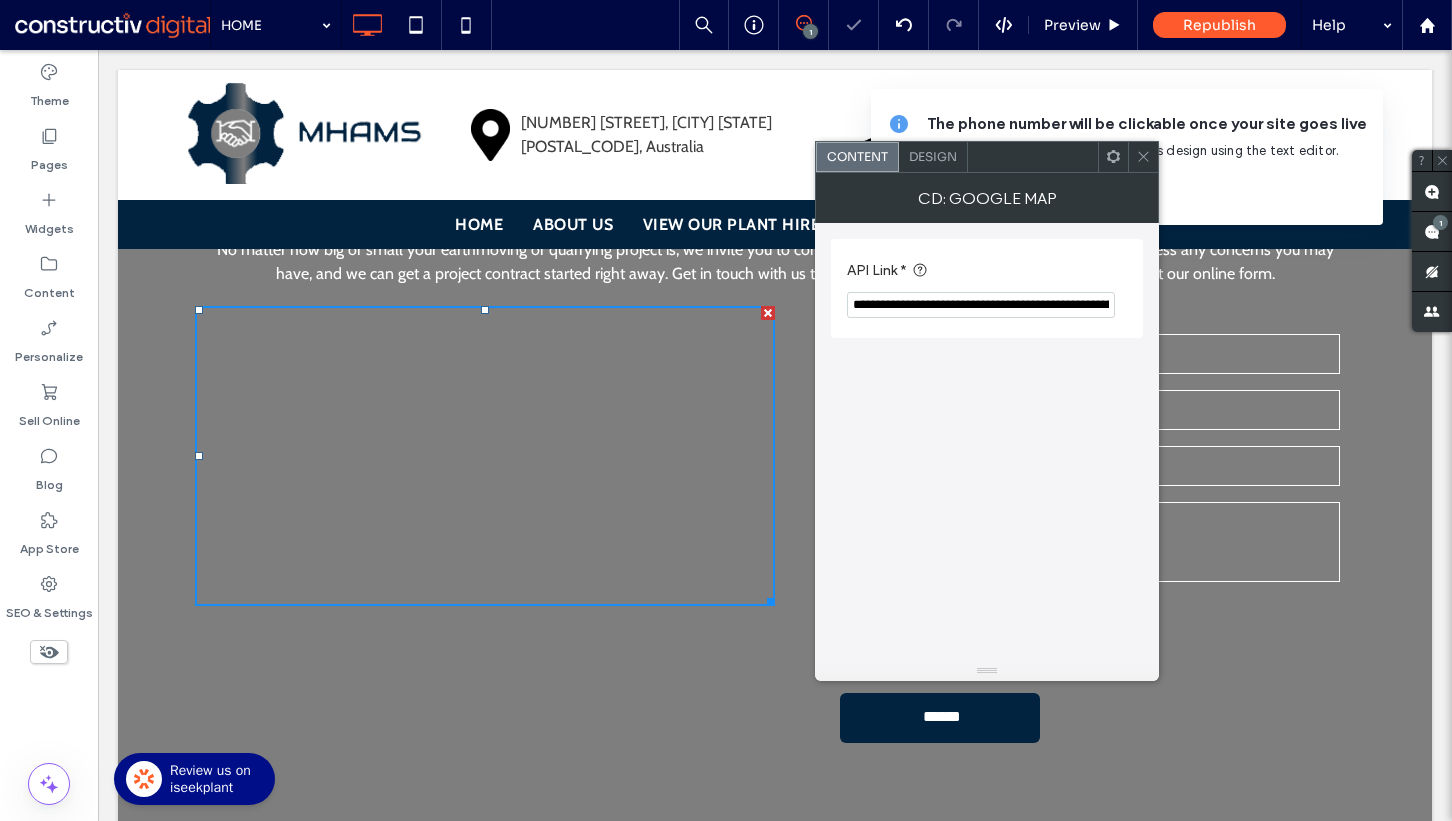 click on "Design" at bounding box center (933, 156) 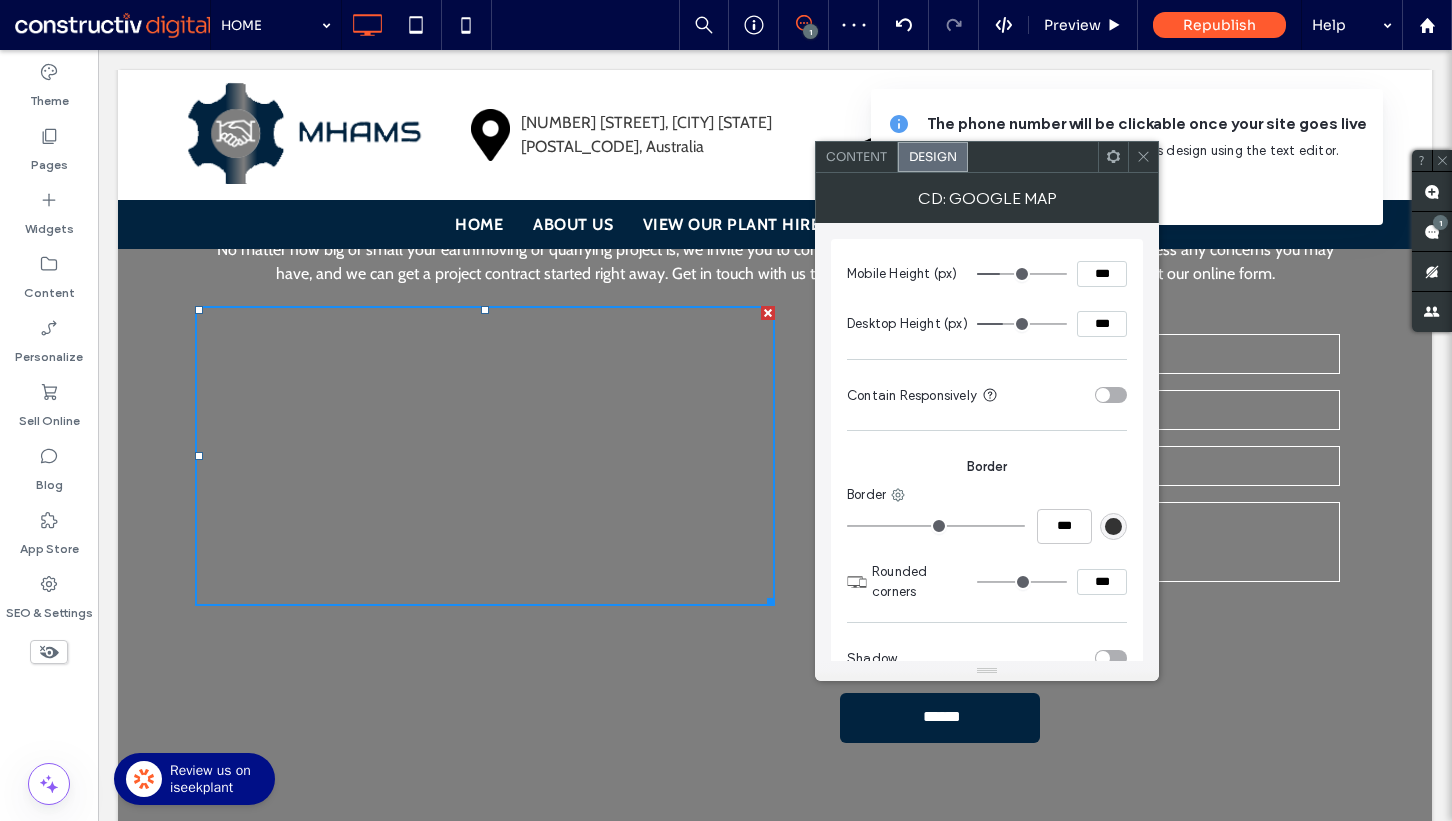 click on "***" at bounding box center [1102, 324] 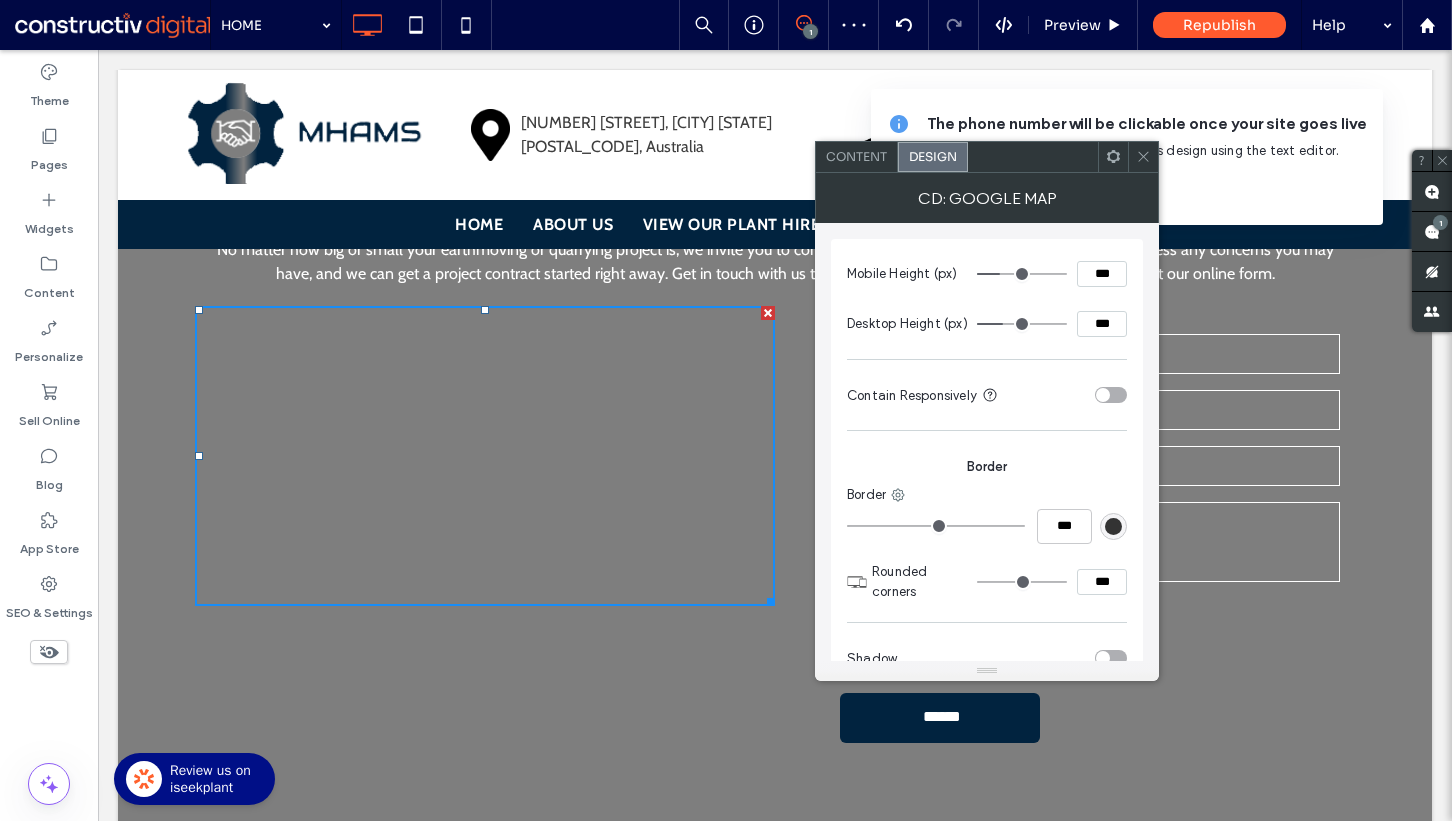 click on "***" at bounding box center (1102, 324) 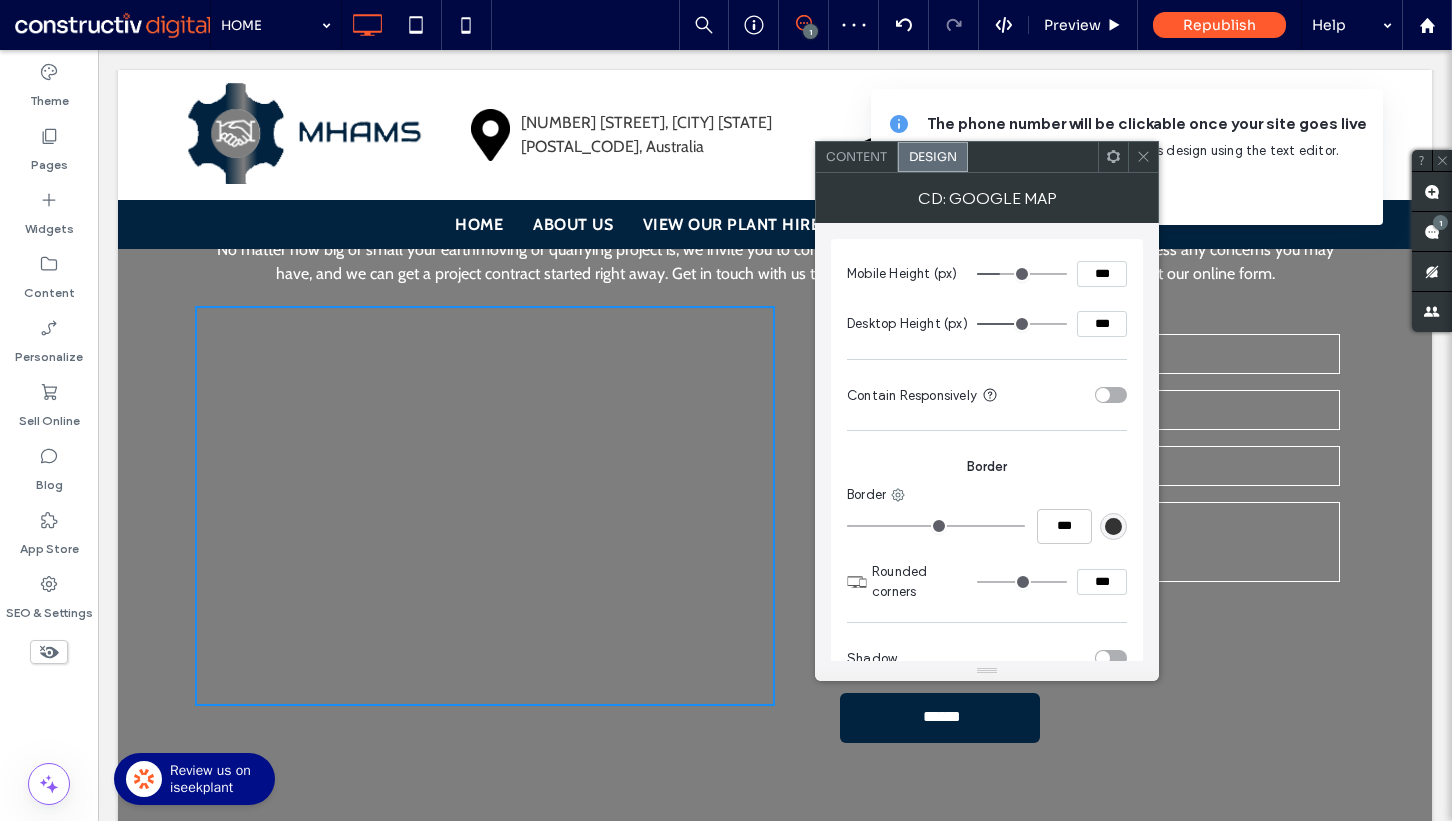 drag, startPoint x: 1141, startPoint y: 147, endPoint x: 833, endPoint y: 264, distance: 329.47382 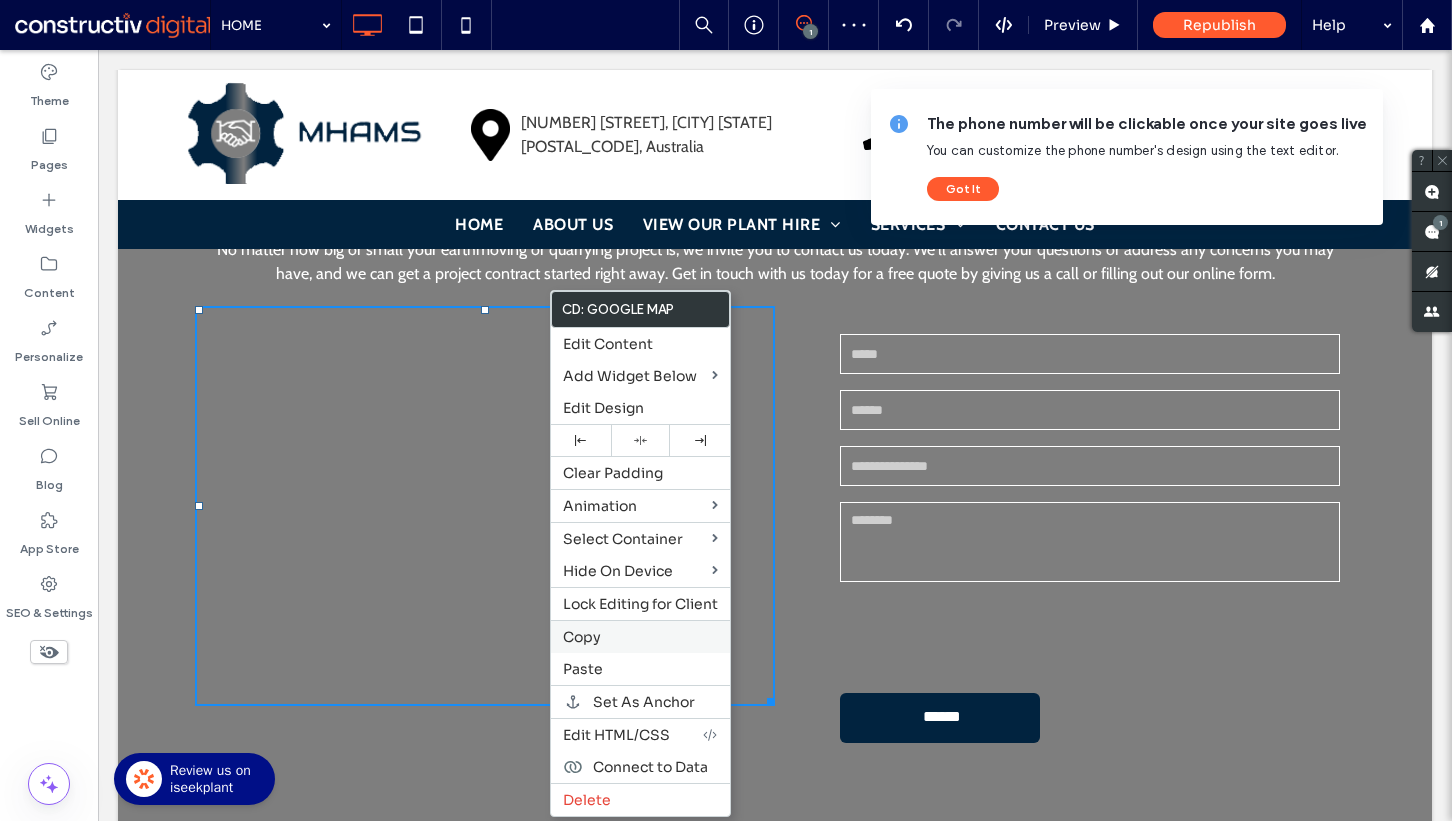 click on "Copy" at bounding box center [582, 637] 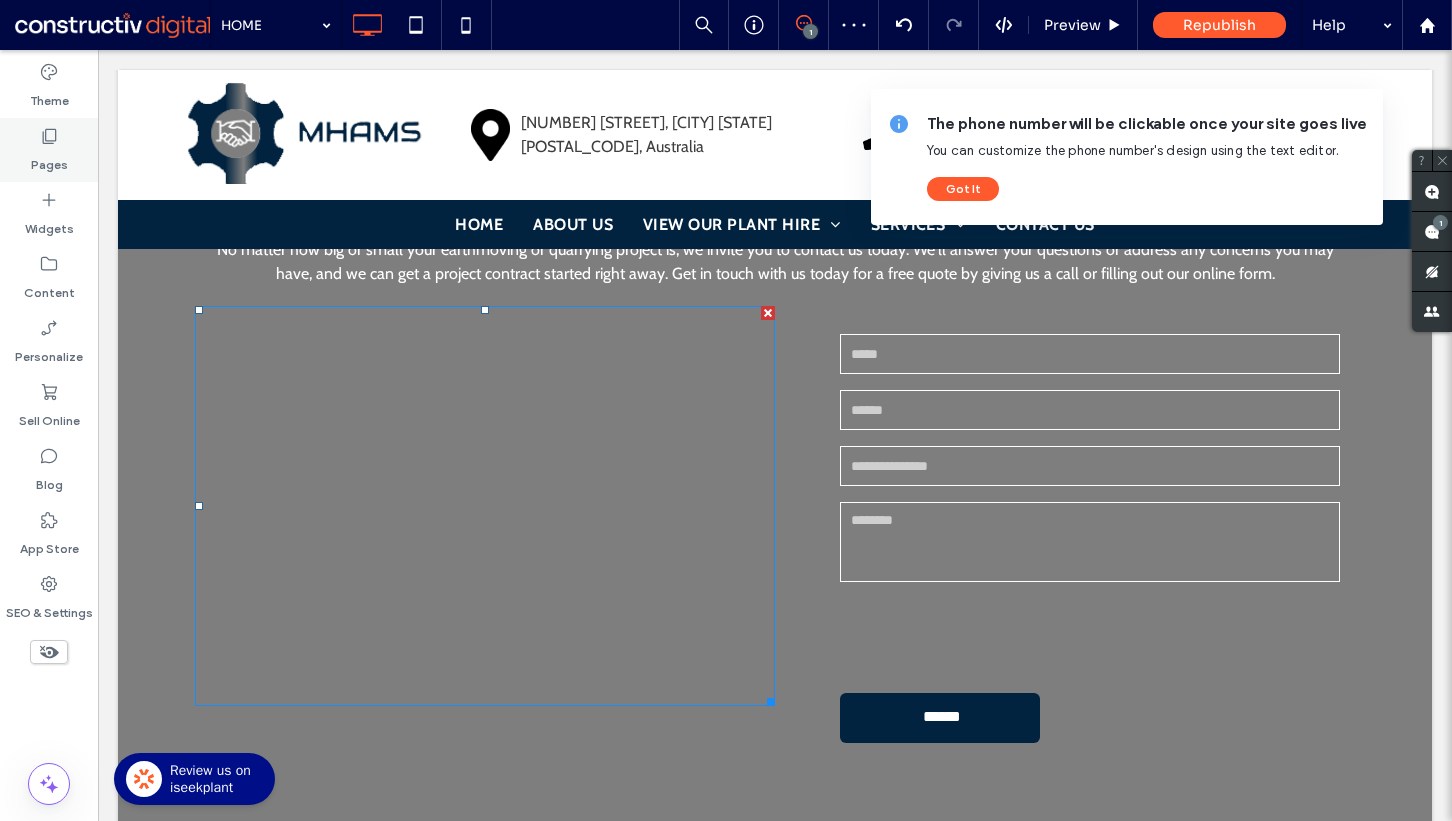 click on "Pages" at bounding box center [49, 160] 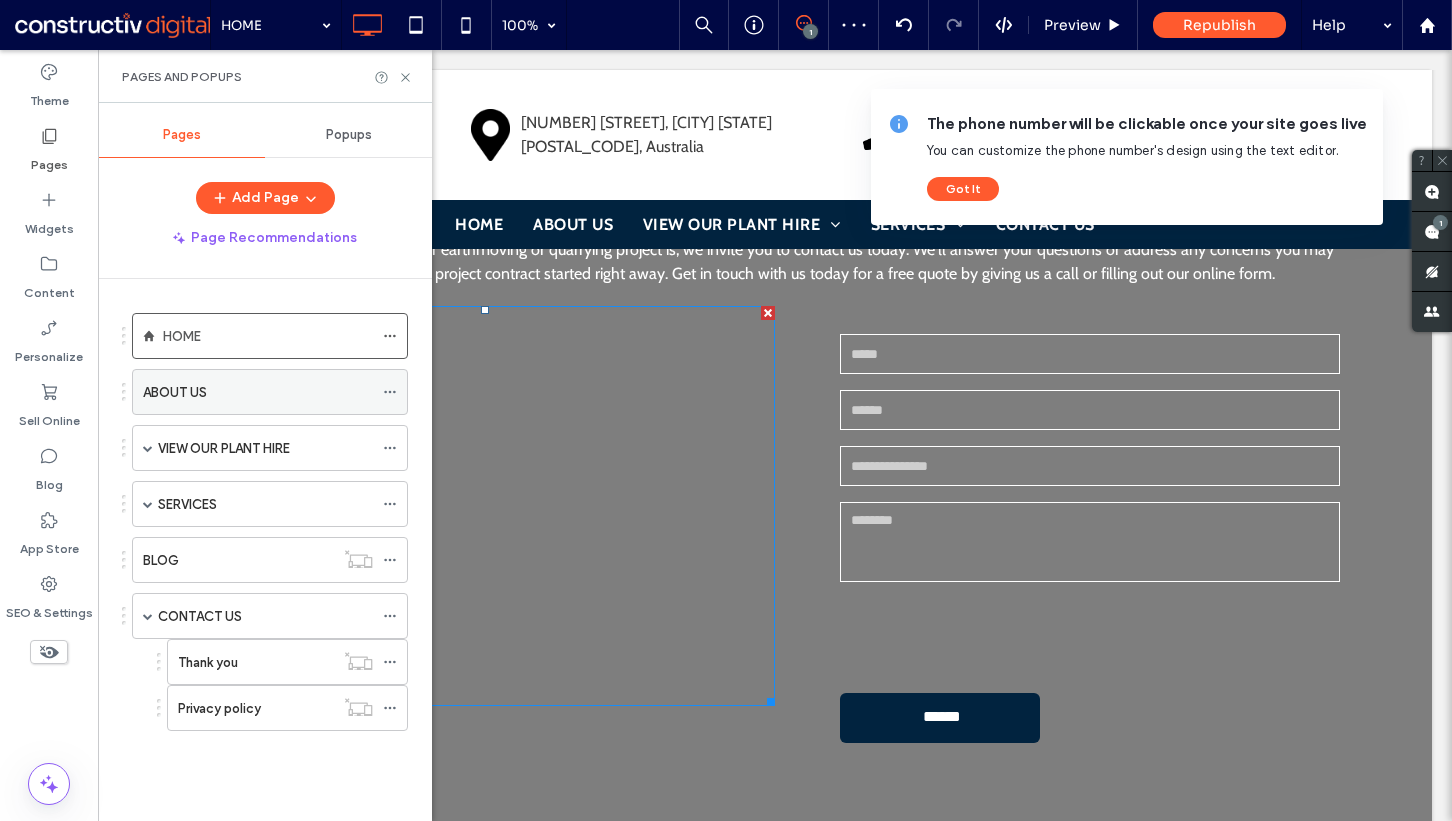 click on "ABOUT US" at bounding box center (258, 392) 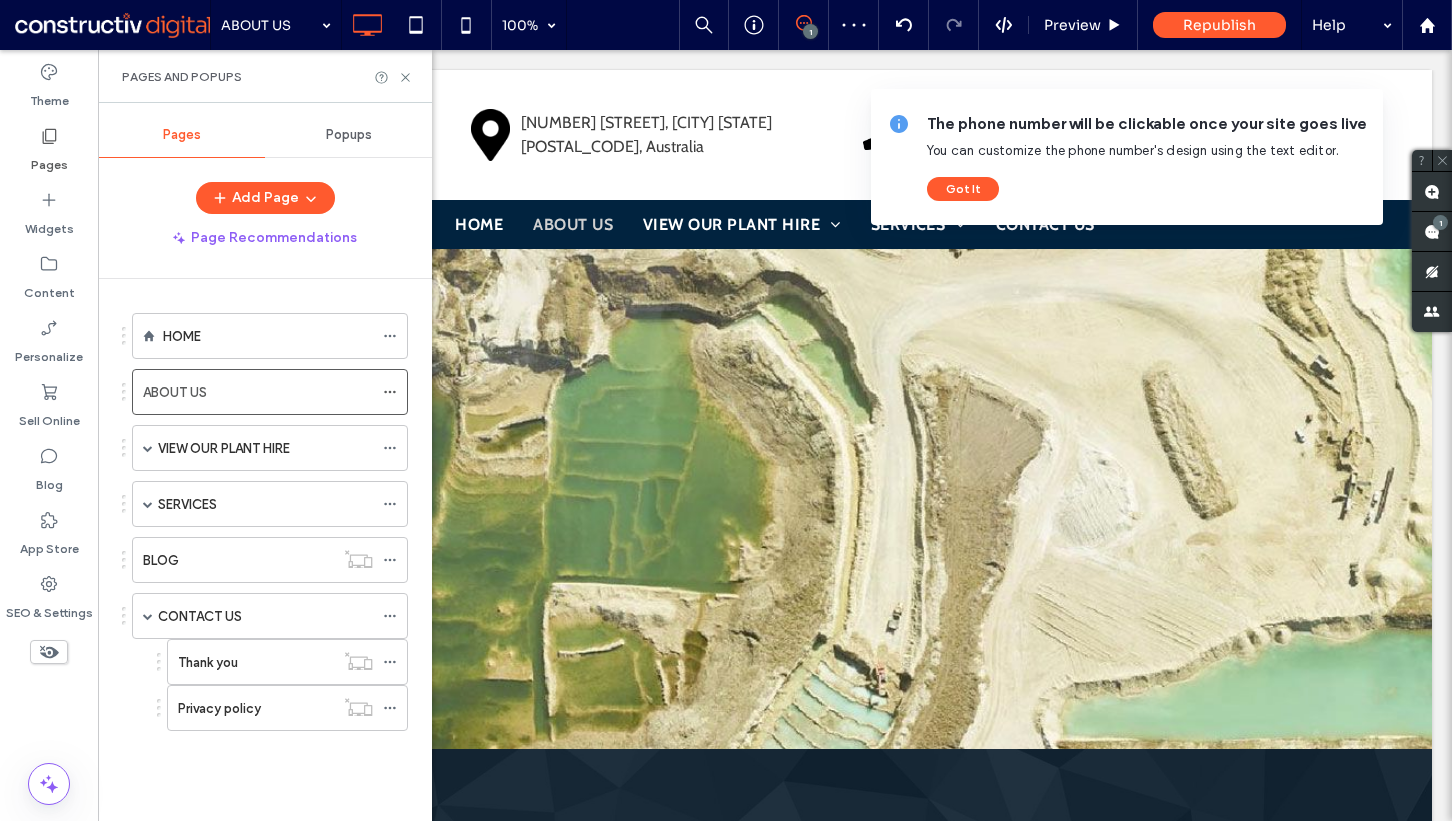 scroll, scrollTop: 2616, scrollLeft: 0, axis: vertical 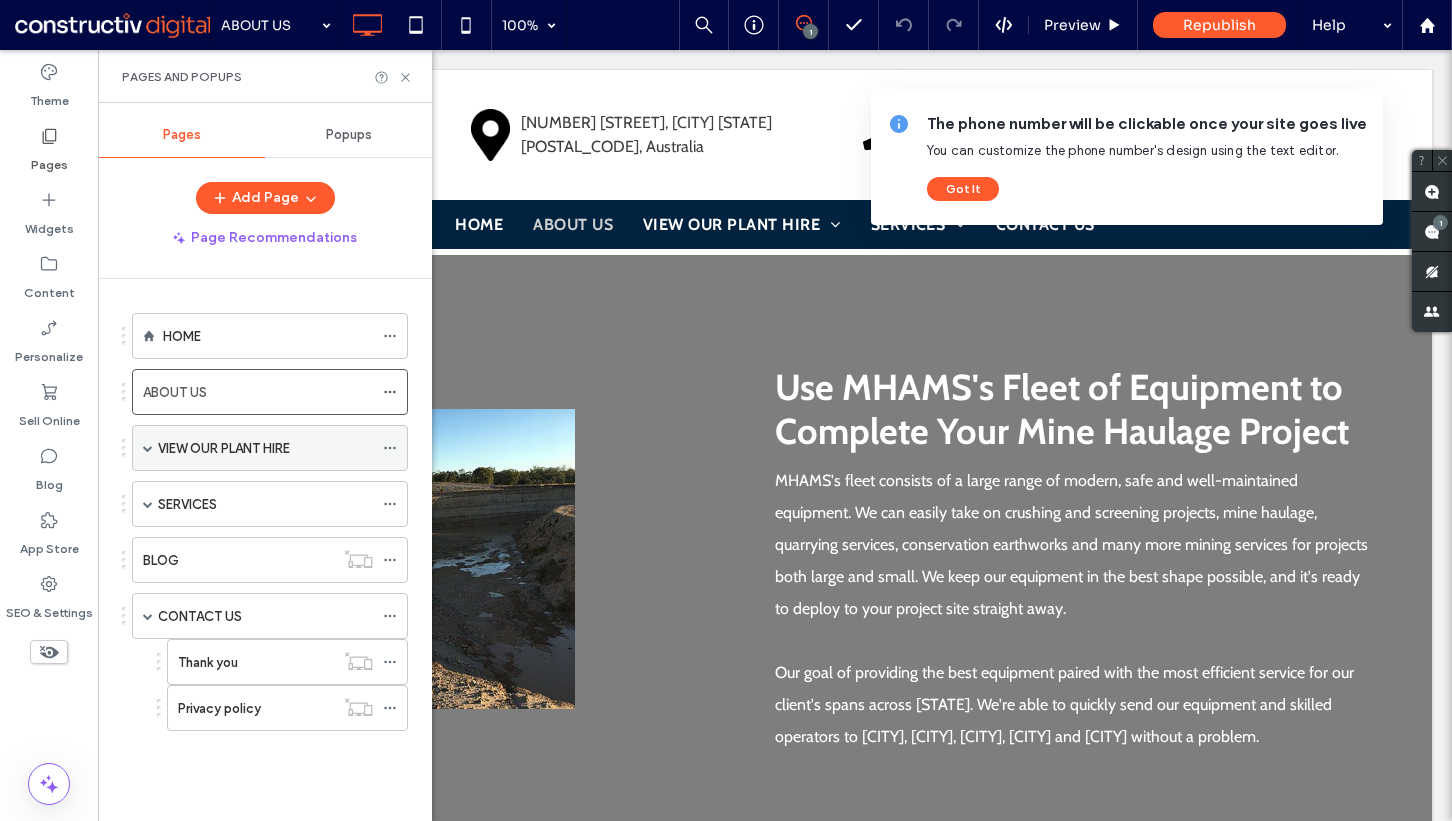 click on "VIEW OUR PLANT HIRE" at bounding box center (224, 448) 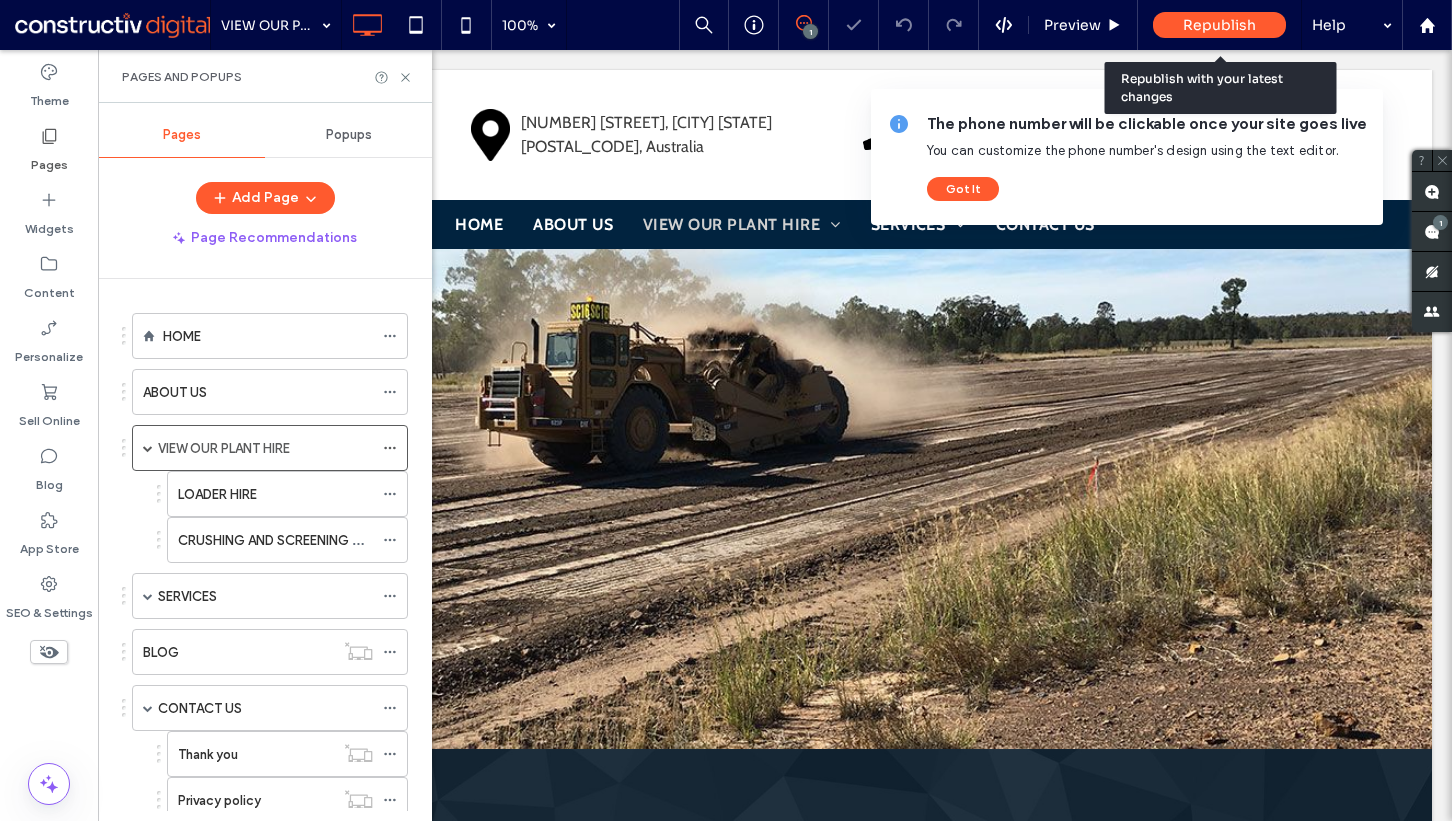 scroll, scrollTop: 0, scrollLeft: 0, axis: both 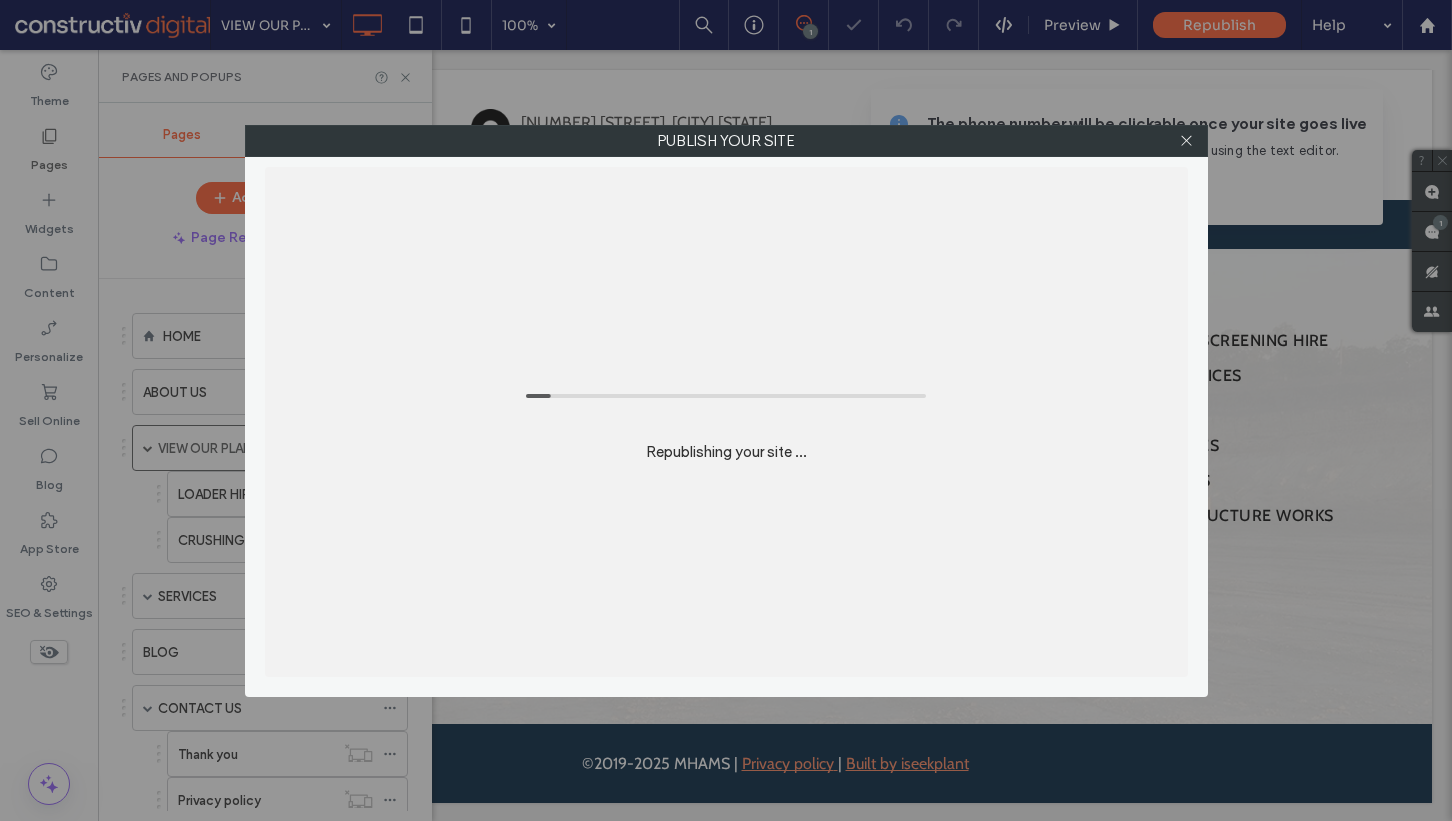 click at bounding box center (1187, 141) 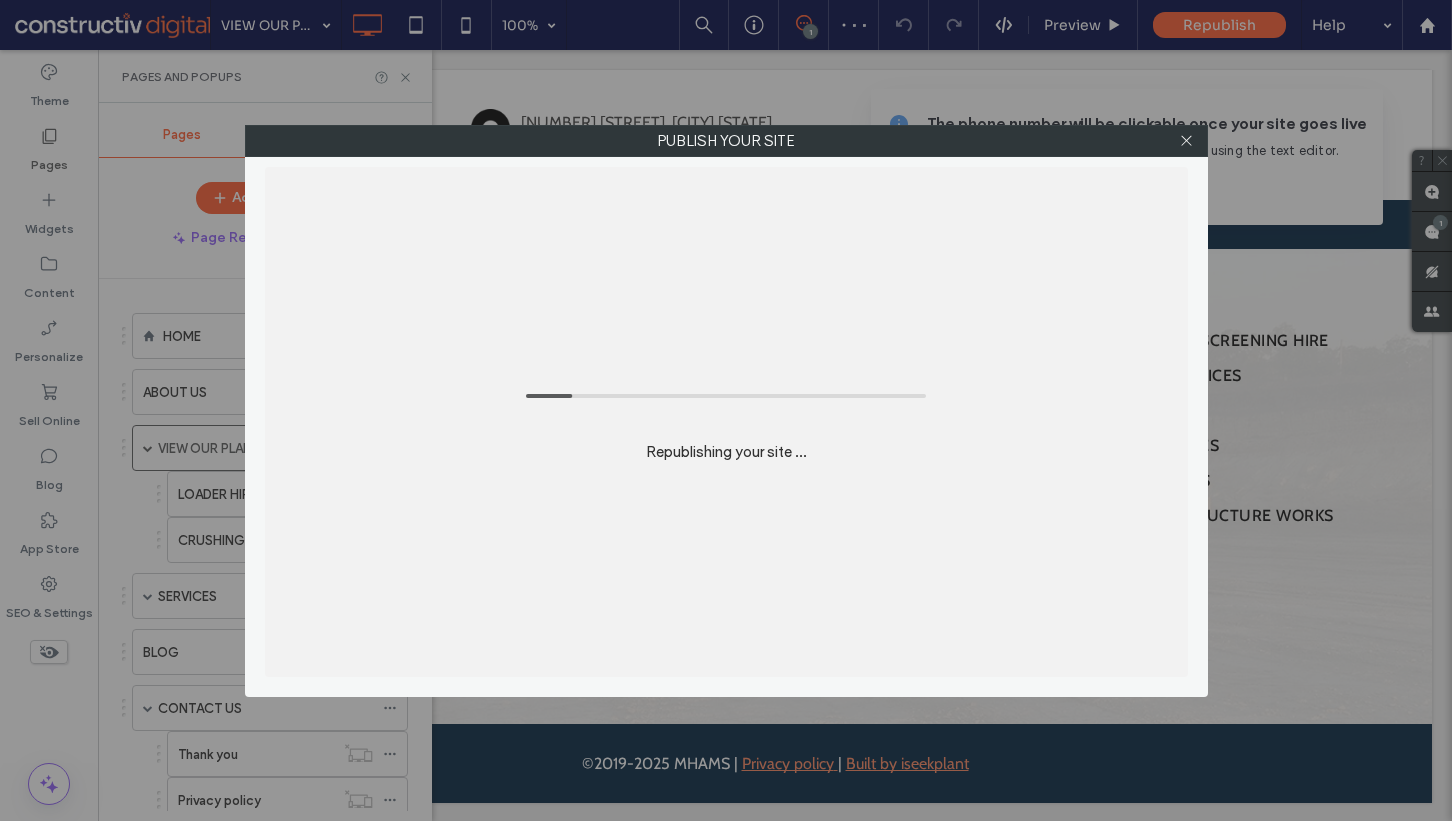 click at bounding box center (1187, 141) 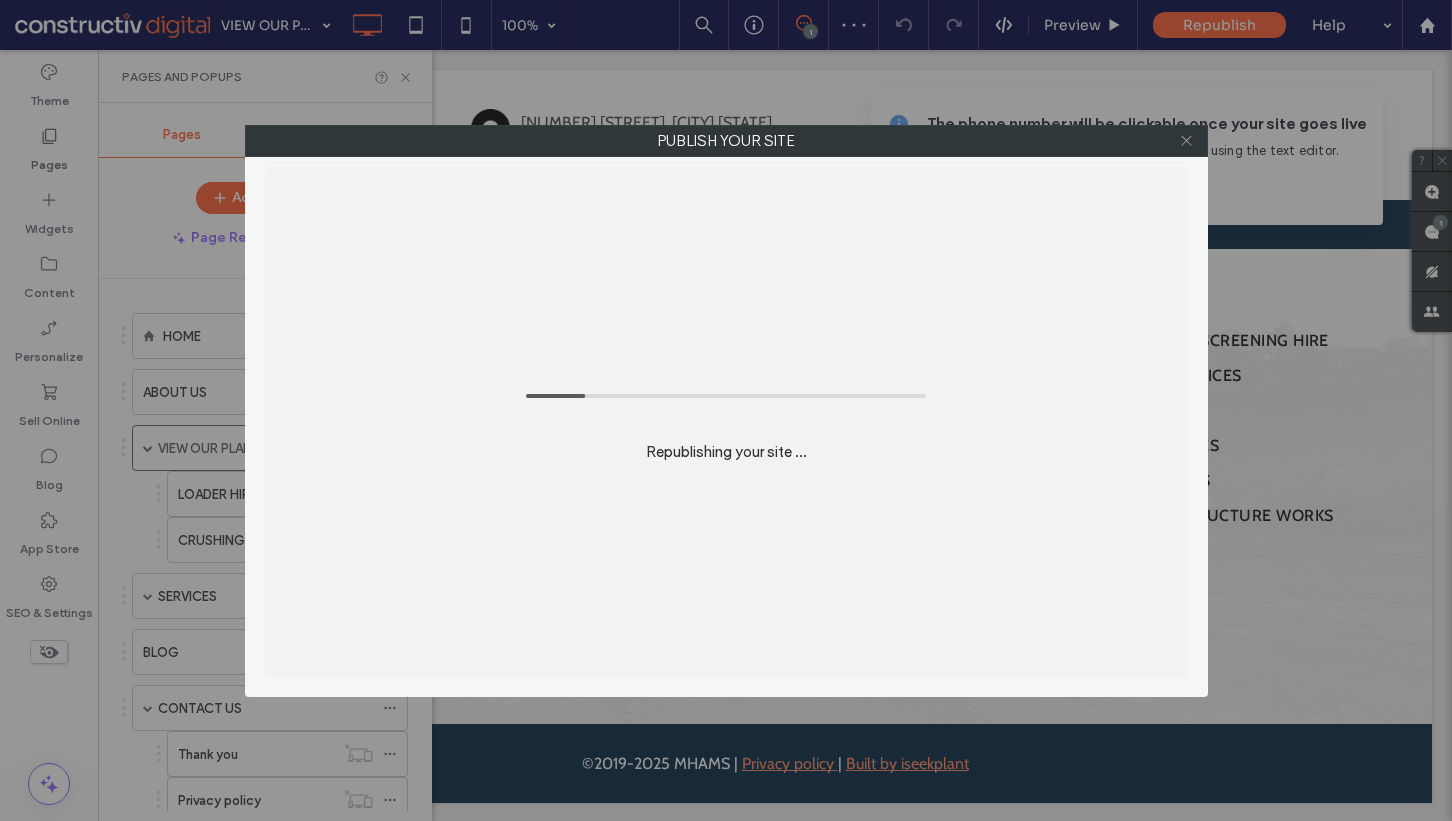 click 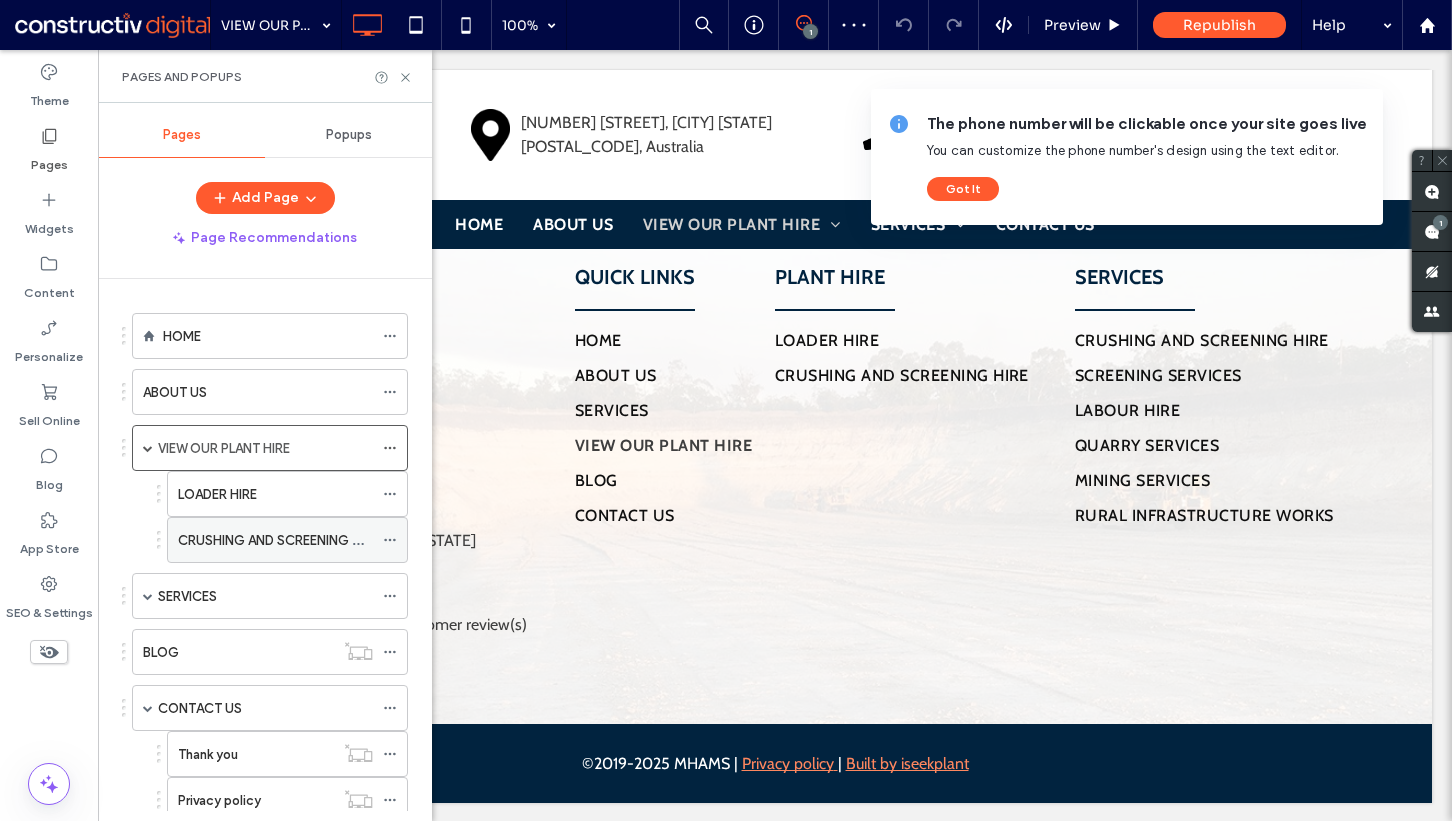 click on "CRUSHING AND SCREENING HIRE" at bounding box center (278, 540) 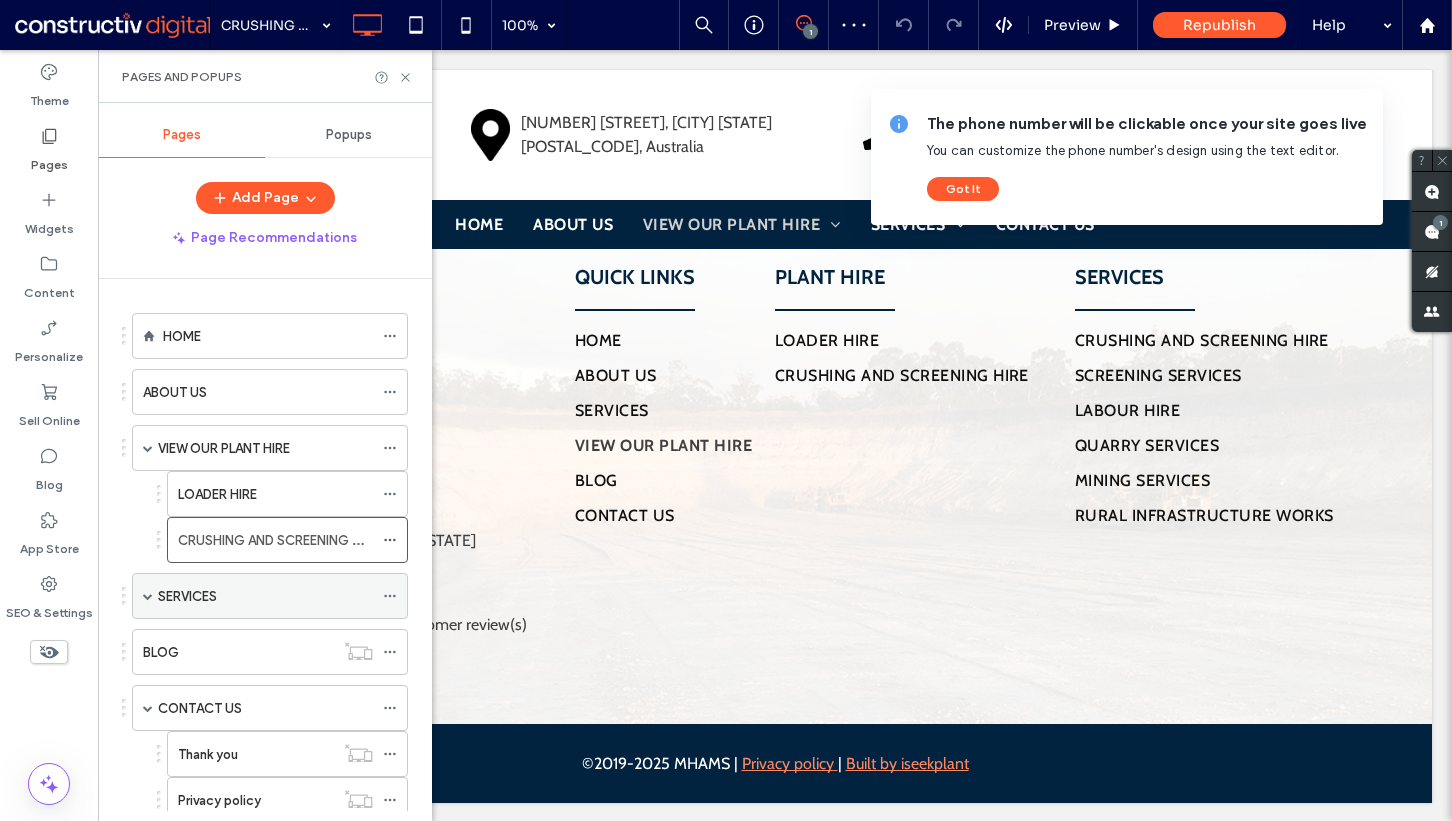 click on "SERVICES" at bounding box center [265, 596] 